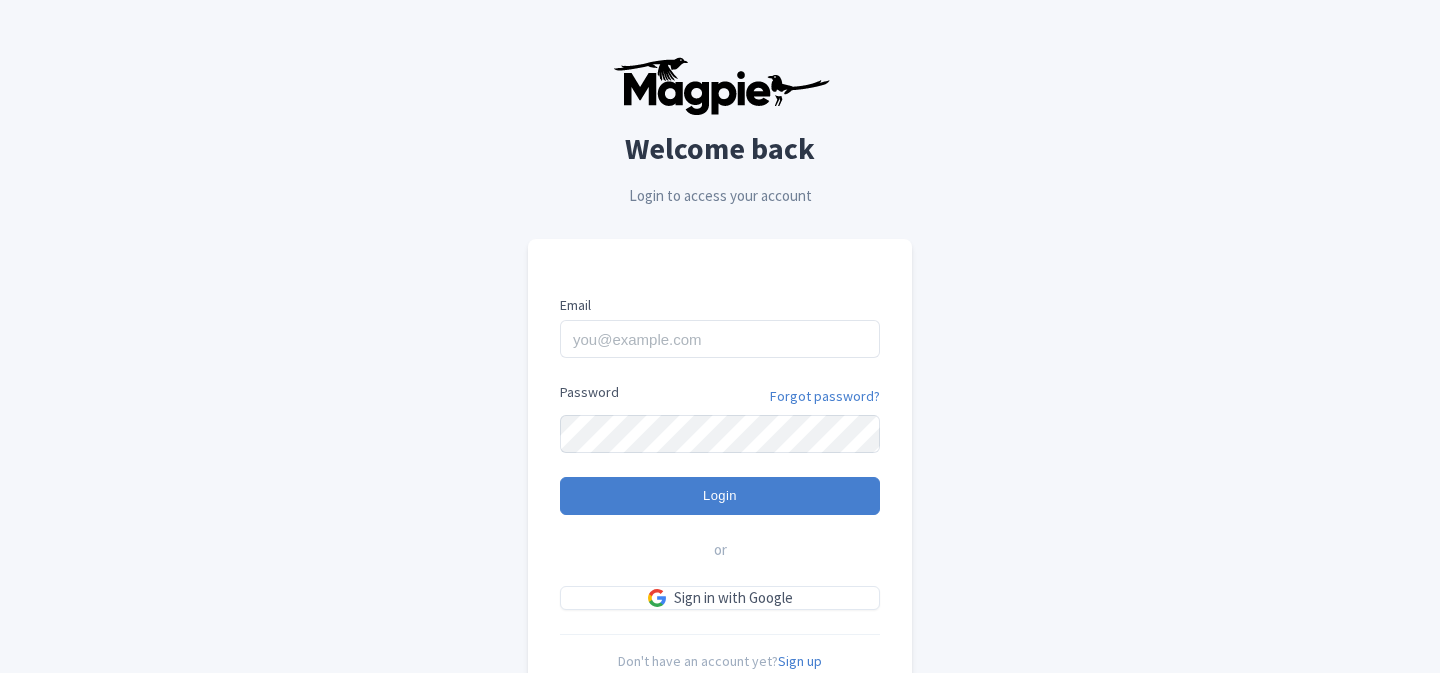 scroll, scrollTop: 0, scrollLeft: 0, axis: both 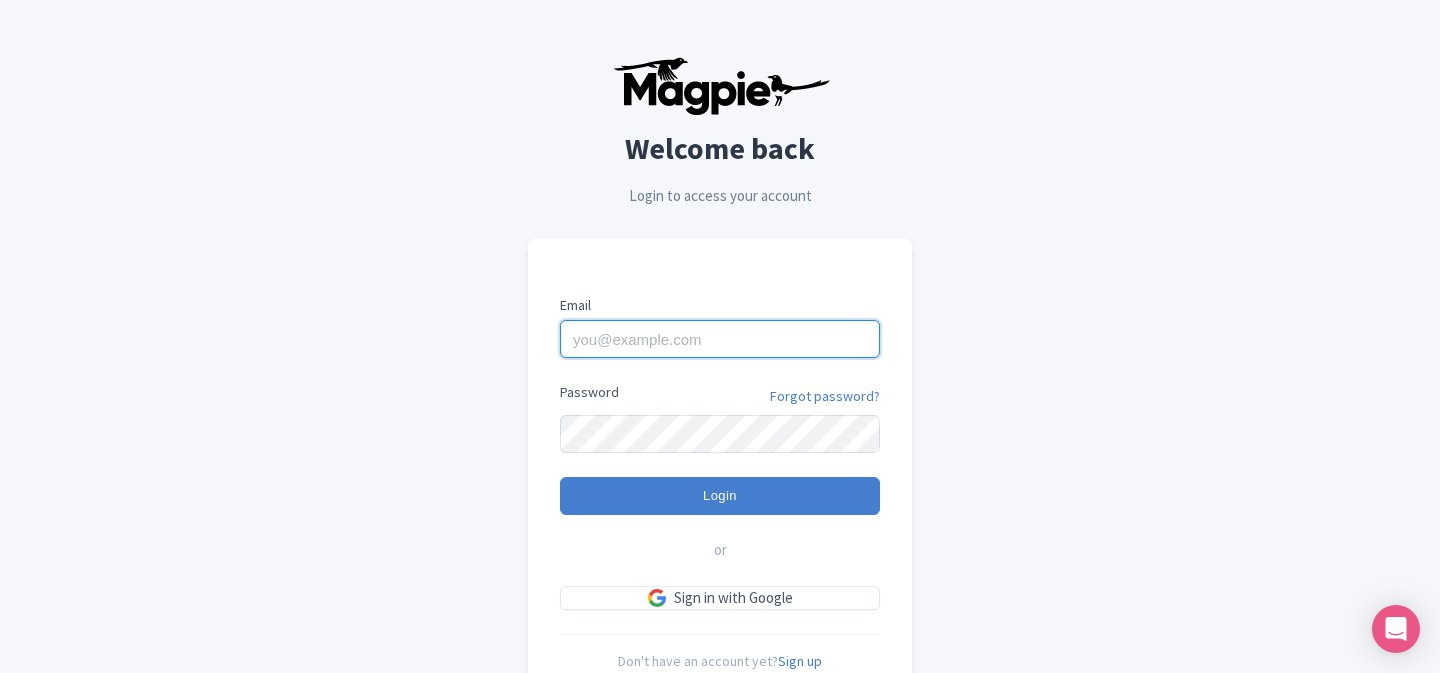 type on "dalia@touristjapan.com" 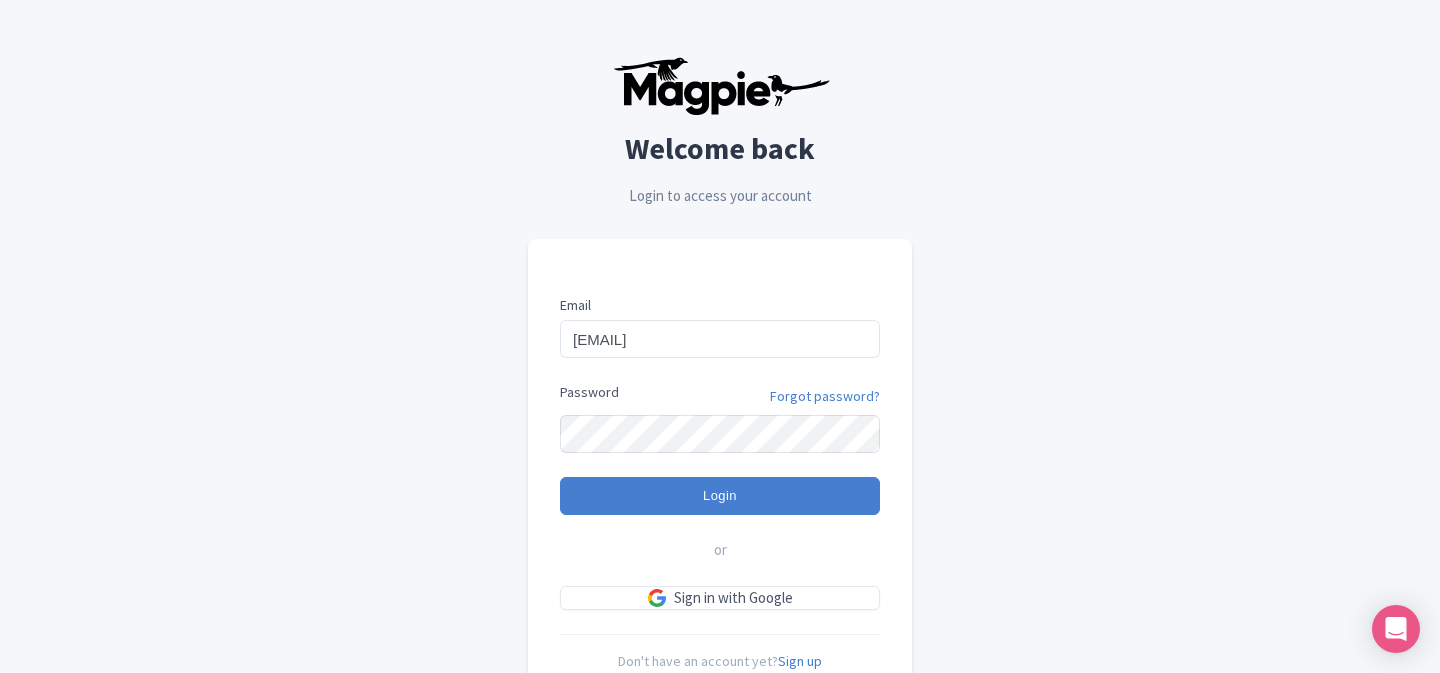 type on "Logging in..." 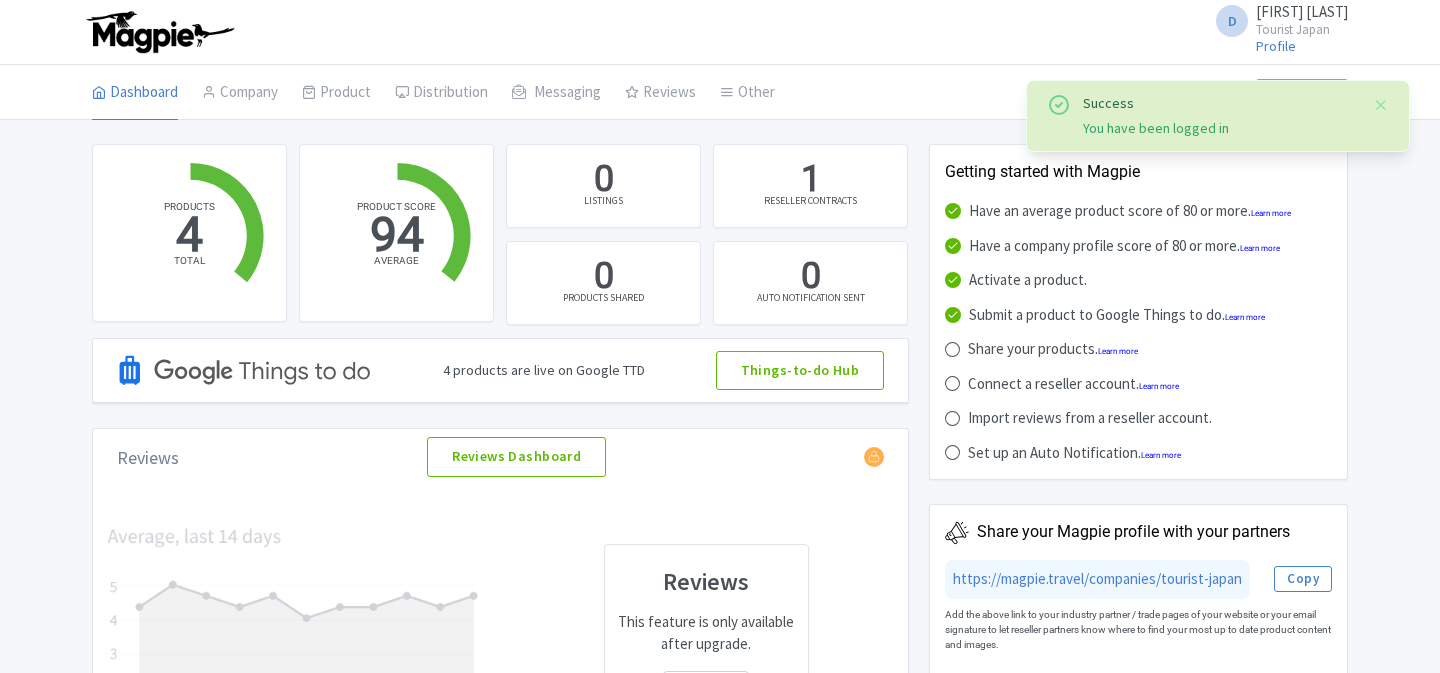 scroll, scrollTop: 0, scrollLeft: 0, axis: both 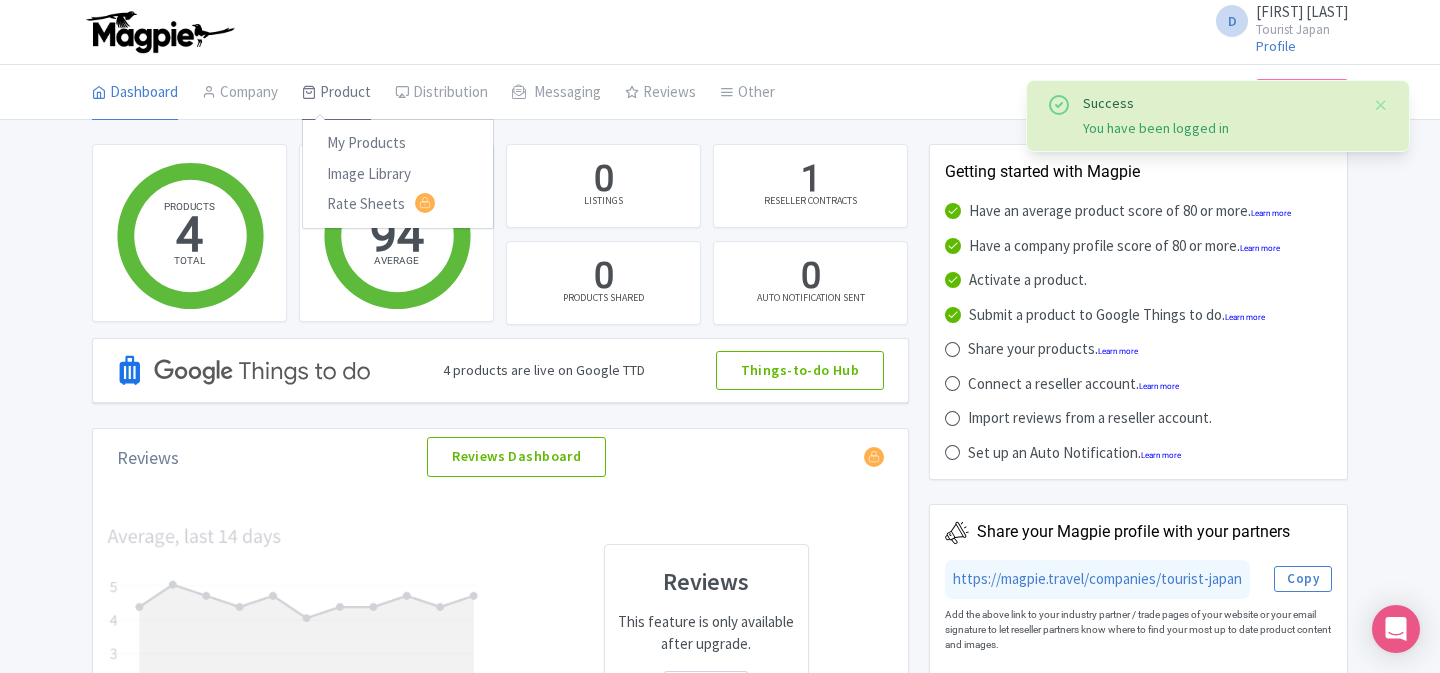 click on "Product" at bounding box center (336, 93) 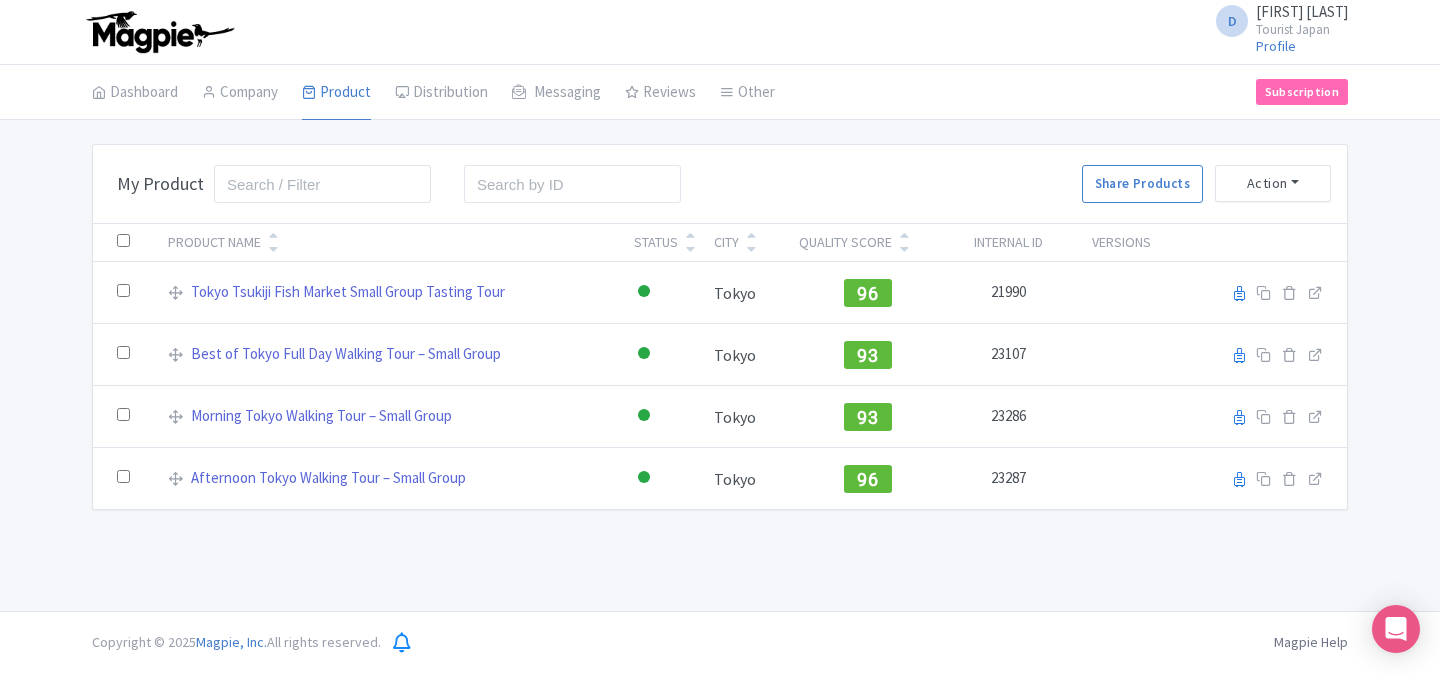 scroll, scrollTop: 0, scrollLeft: 0, axis: both 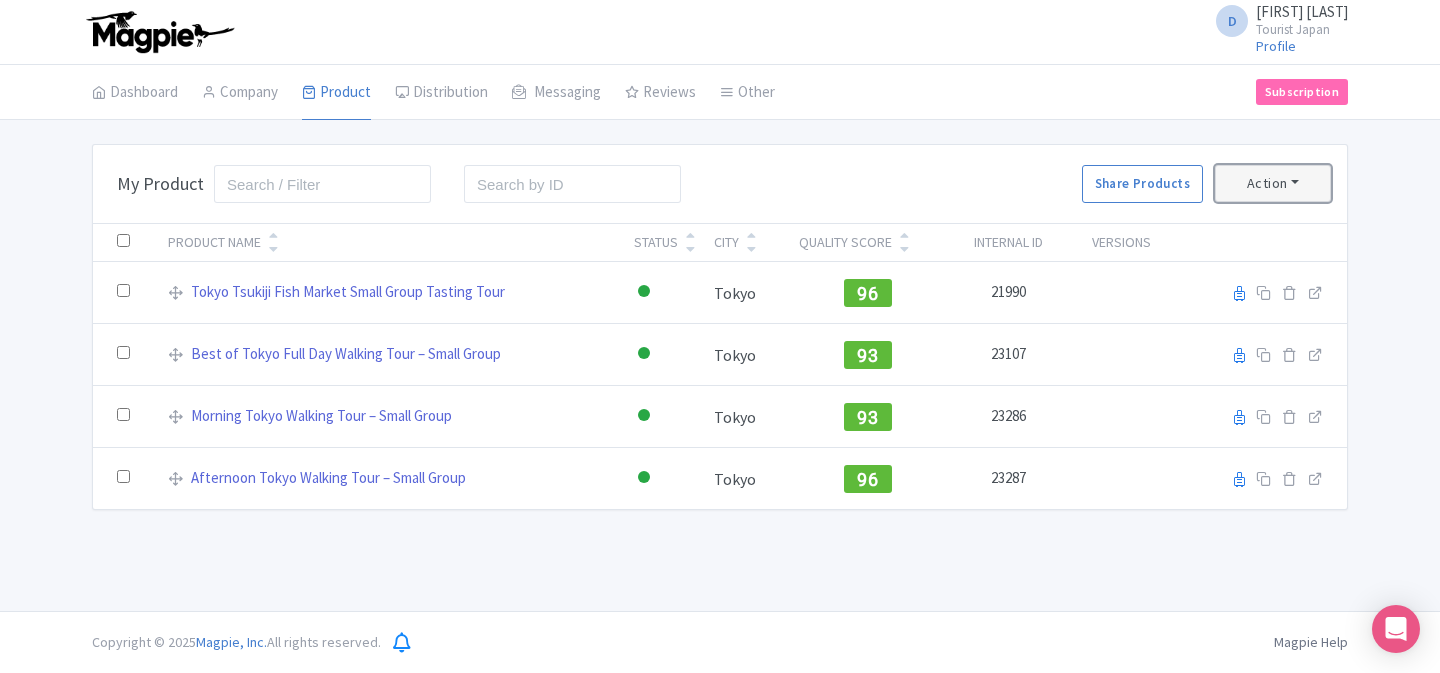 click on "Action" at bounding box center [1273, 183] 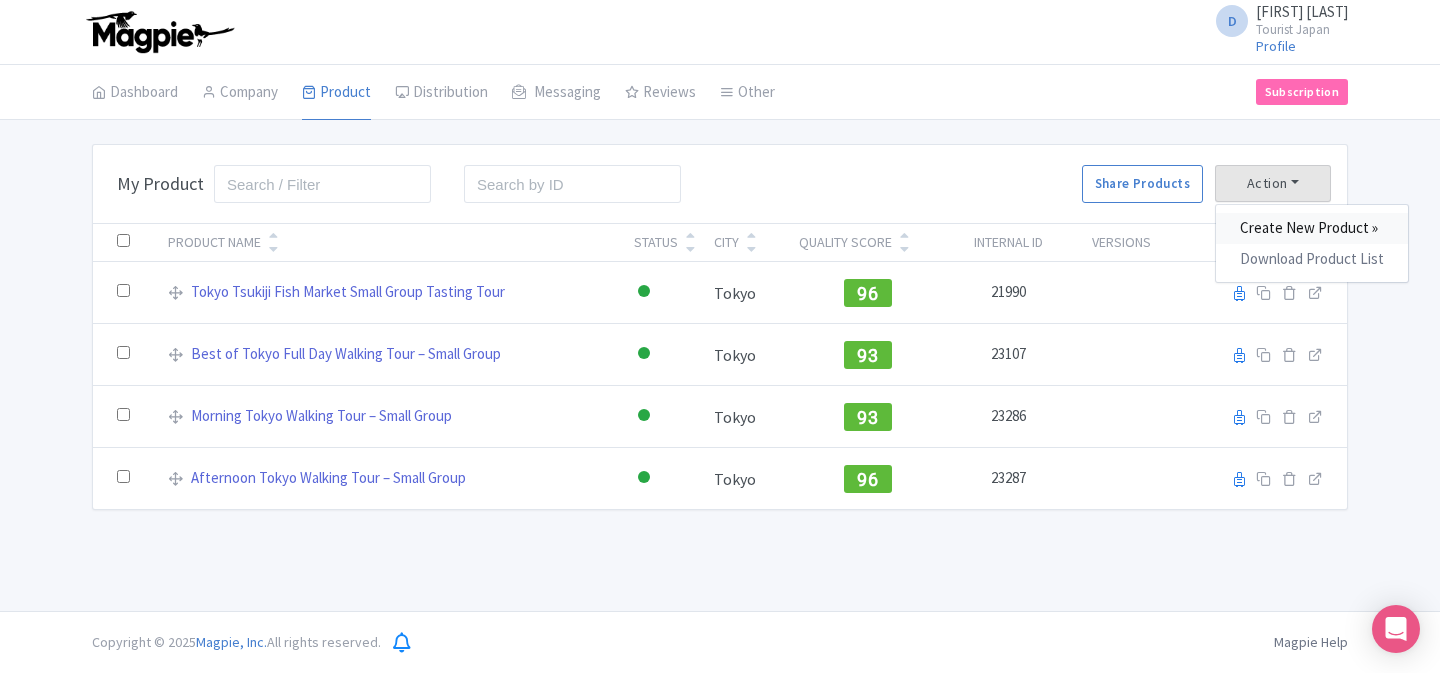 click on "Create New Product  »" at bounding box center [1312, 228] 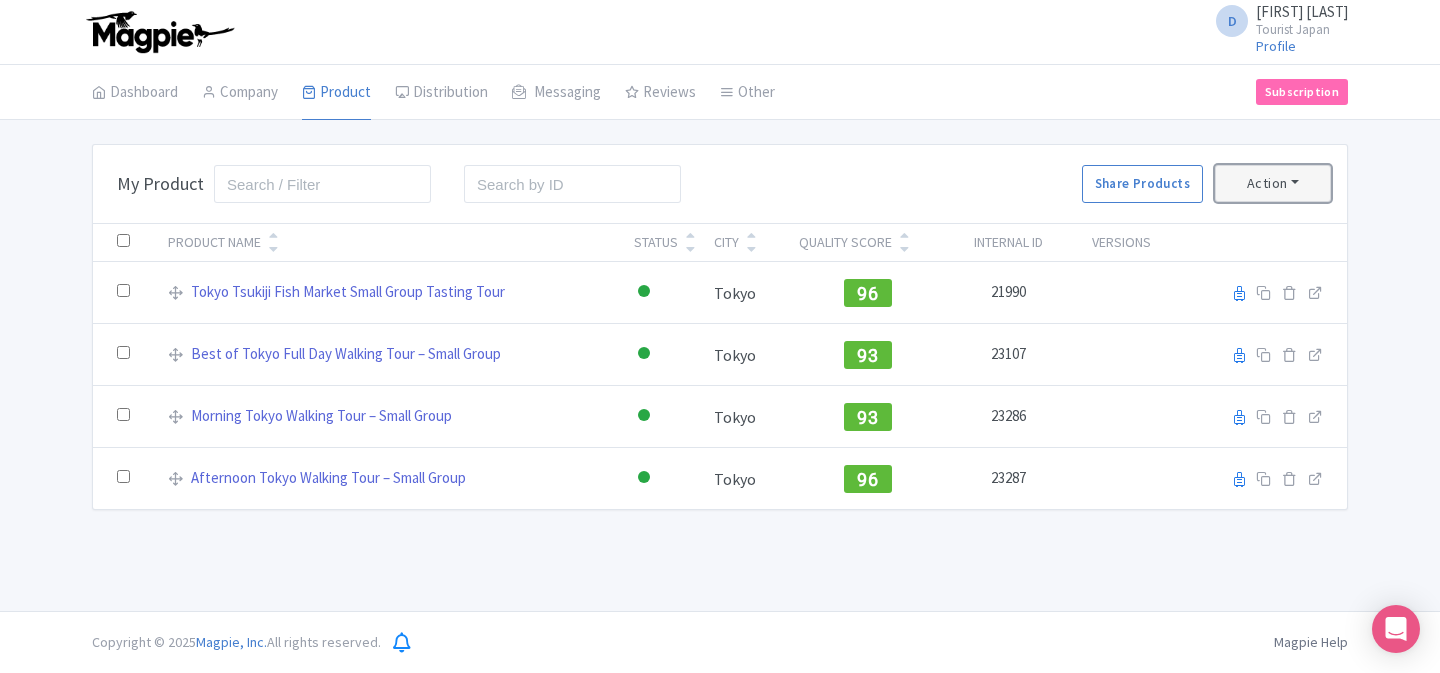 click on "Action" at bounding box center (1273, 183) 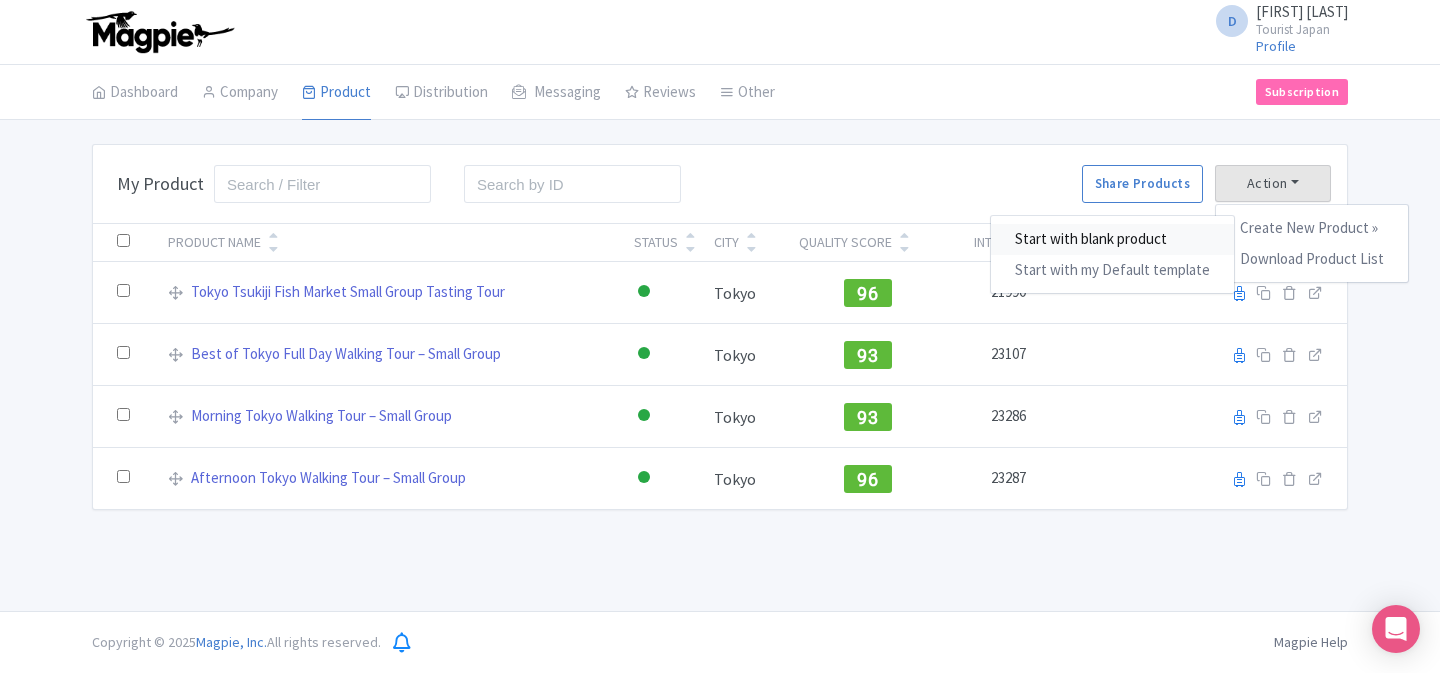 click on "Start with blank product" at bounding box center (1112, 239) 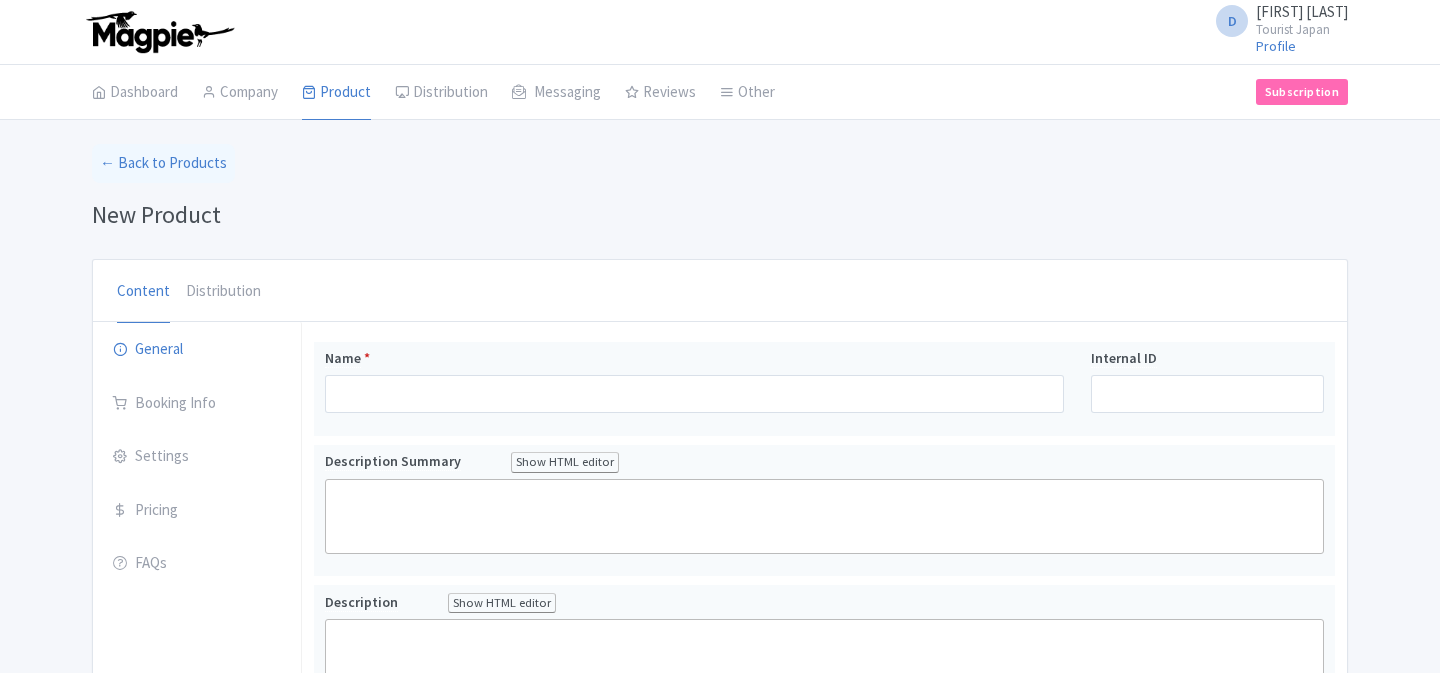 scroll, scrollTop: 0, scrollLeft: 0, axis: both 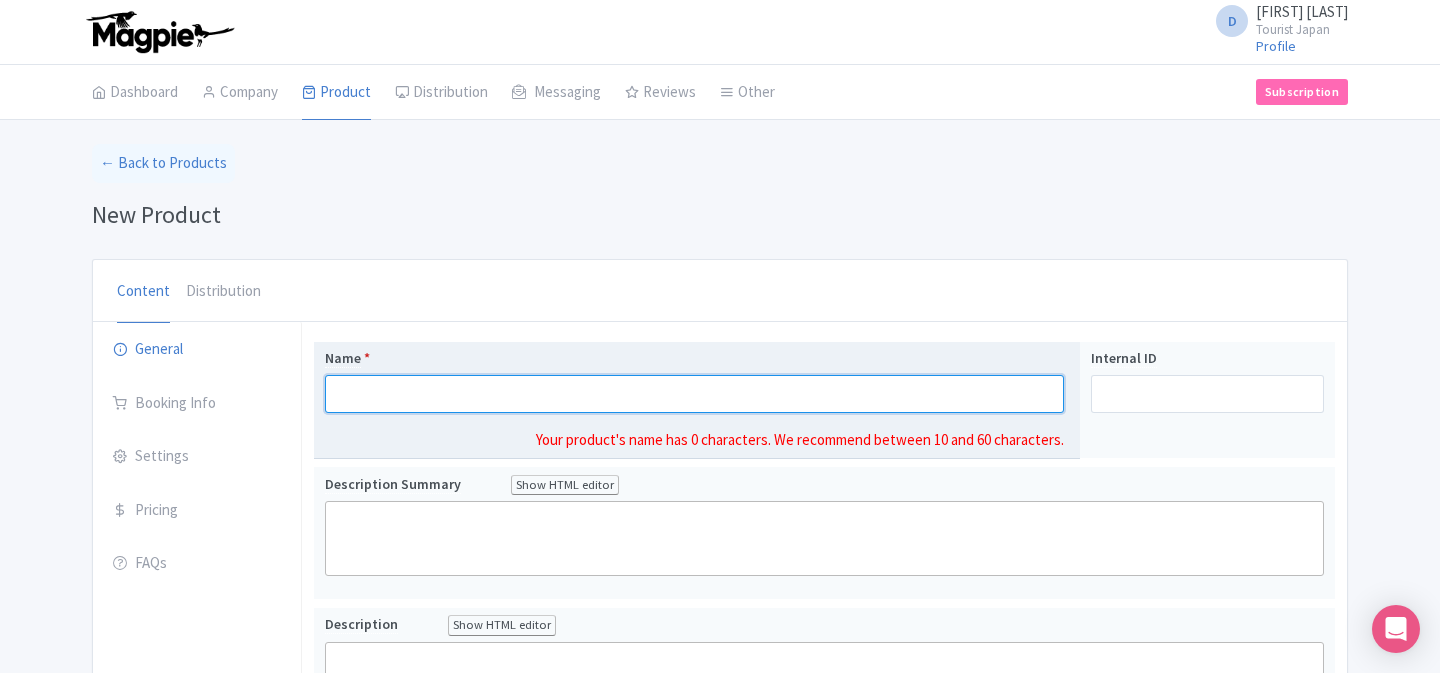 click on "Name   *" at bounding box center [694, 394] 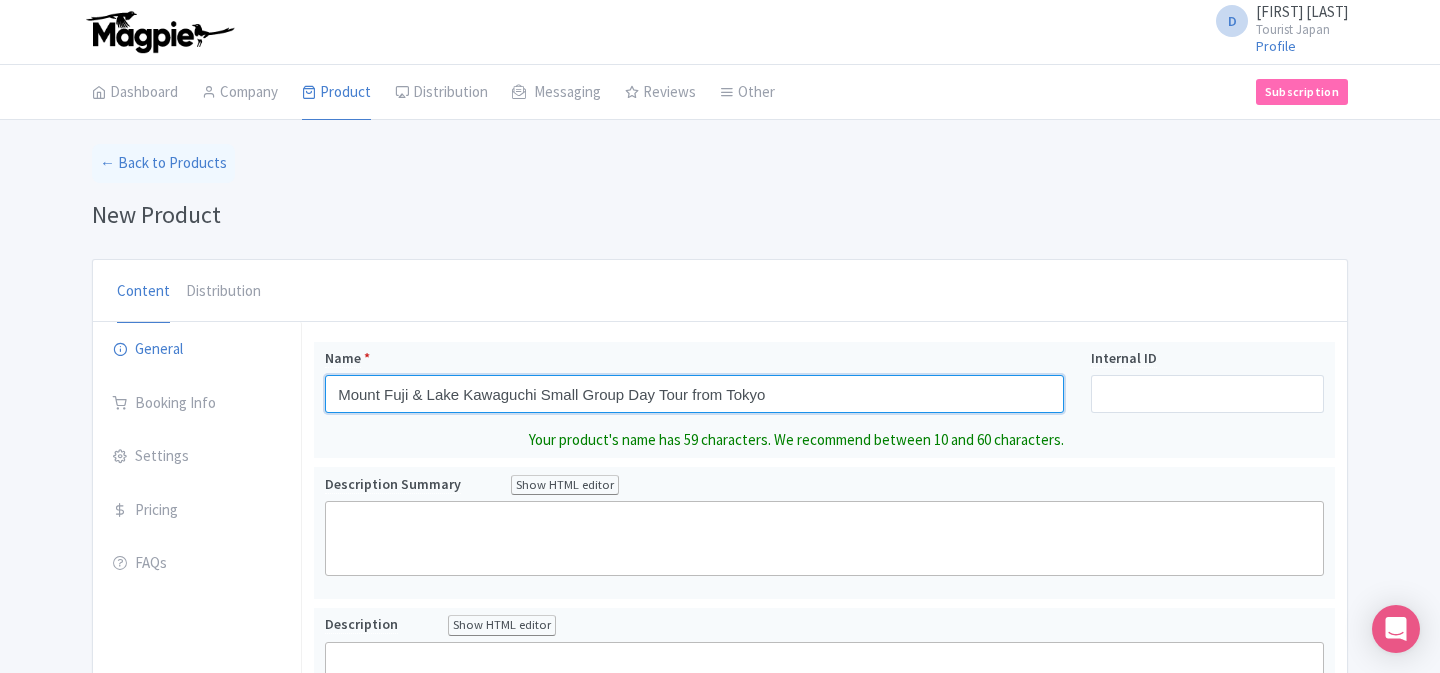 type on "Mount Fuji & Lake Kawaguchi Small Group Day Tour from Tokyo" 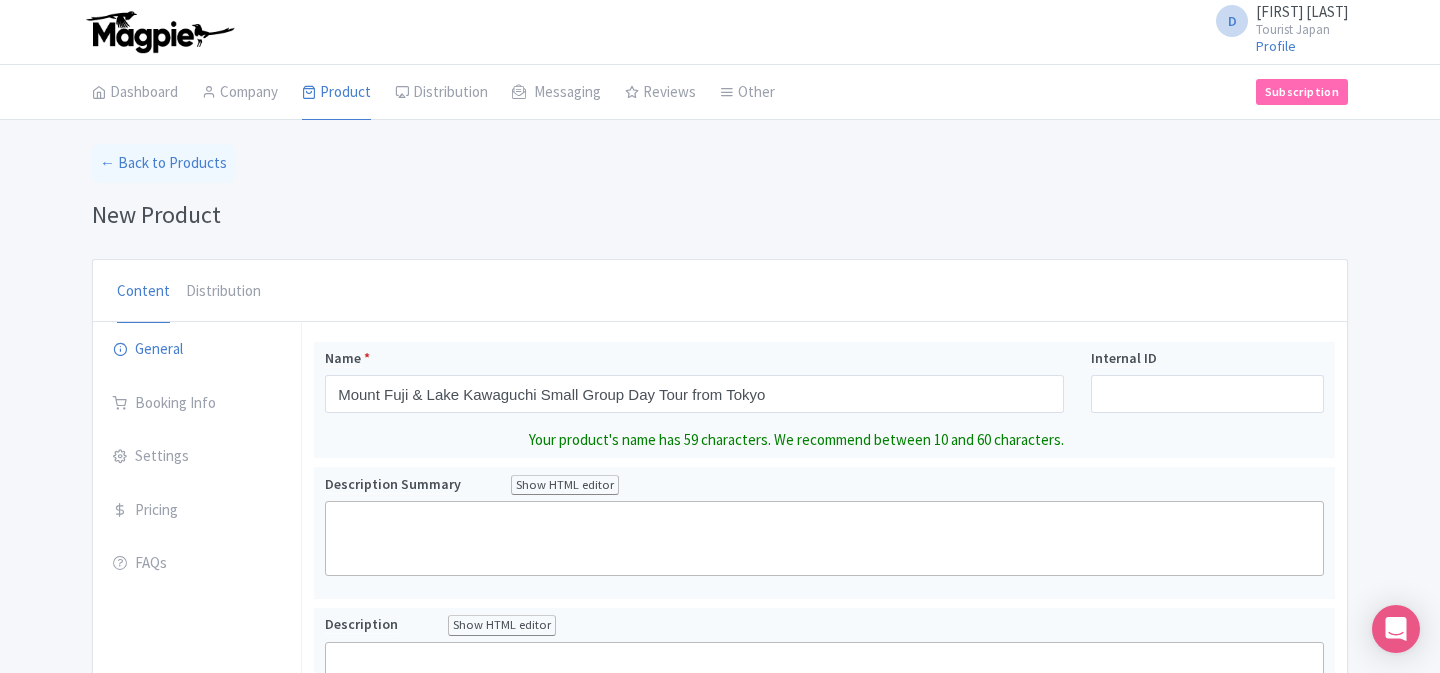 click on "Content
Distribution" at bounding box center [596, 291] 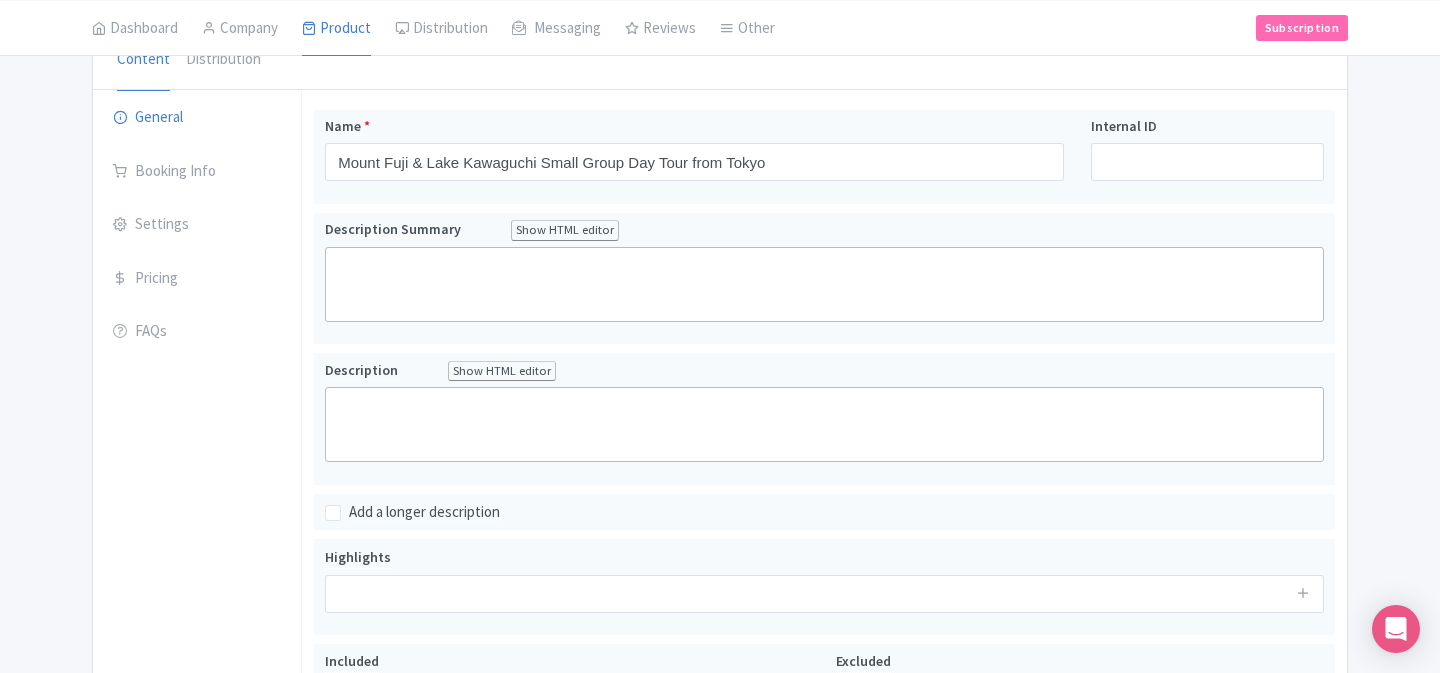 scroll, scrollTop: 267, scrollLeft: 0, axis: vertical 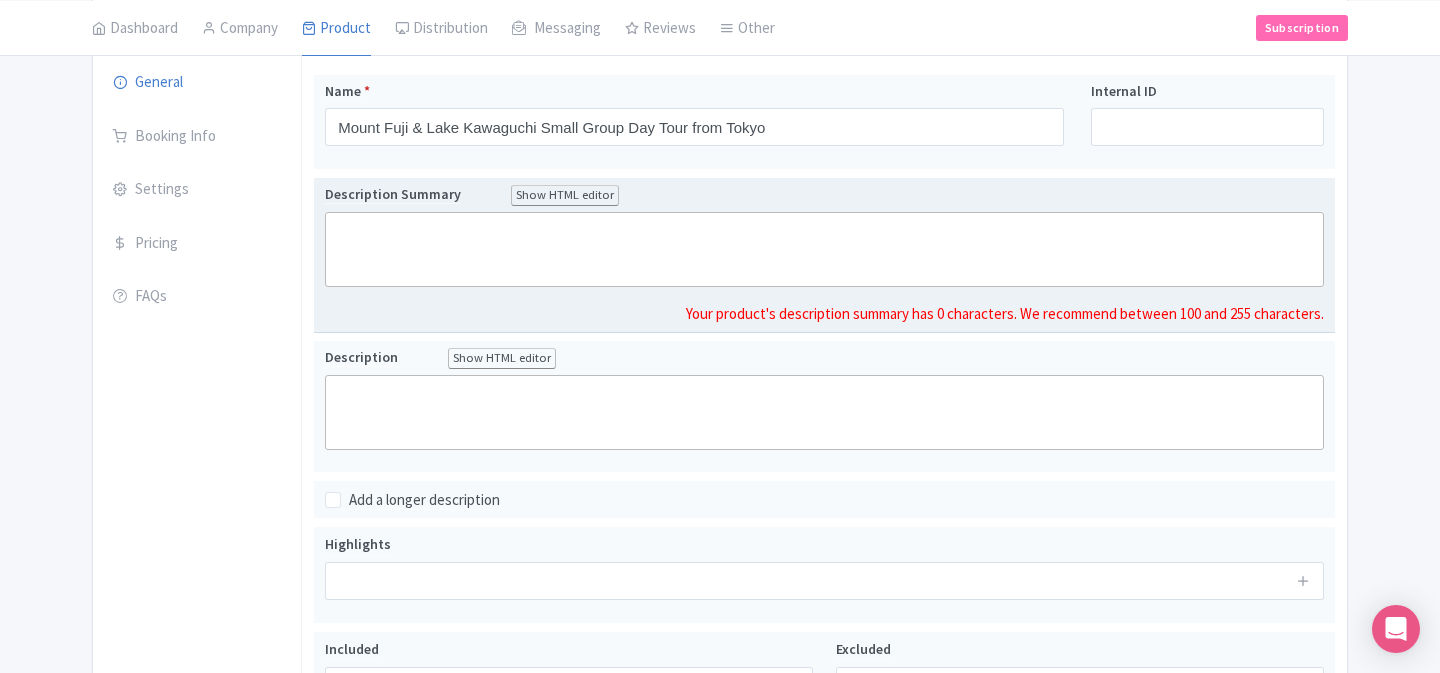 click 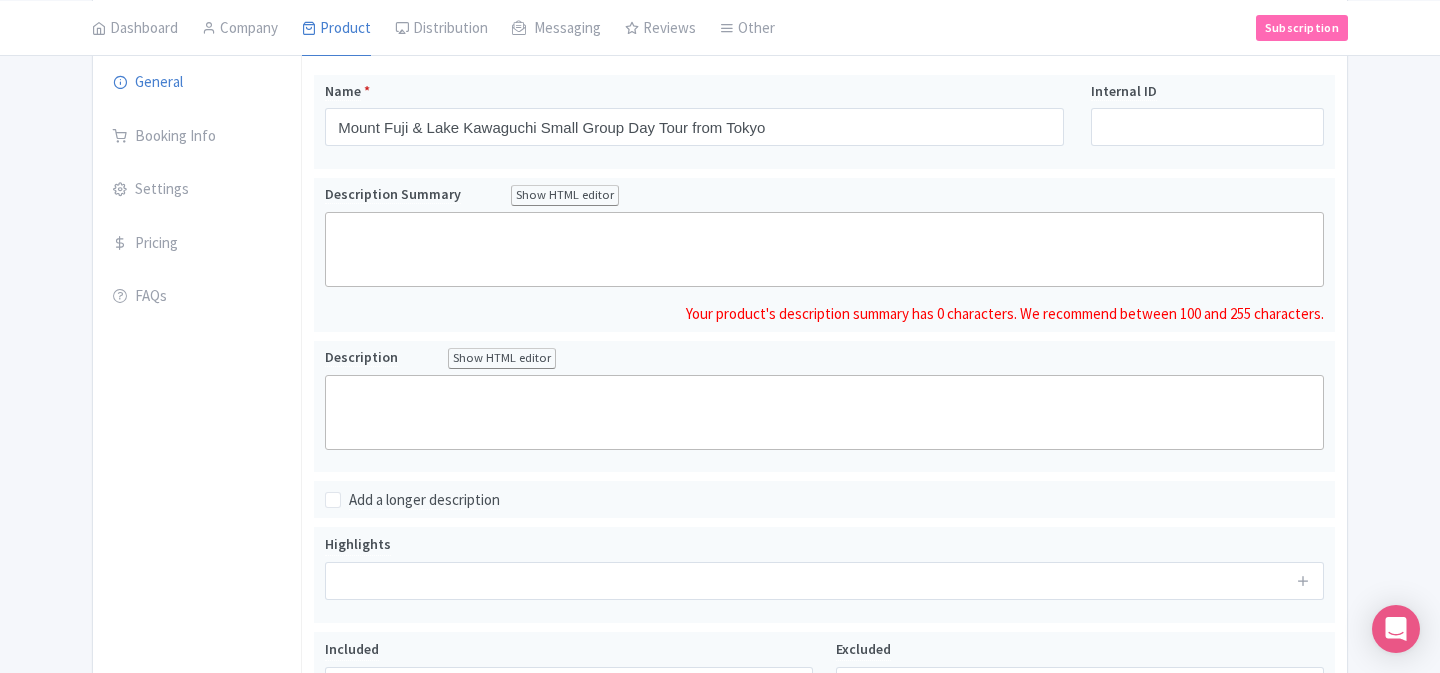click on "← Back to Products
New Product
Content
Distribution
Confirm Copy Operation
Yes, Copy
Cancel
You are currently editing a version of this product: Primary Product
General
Booking Info
Settings
Pricing
FAQs
Name   * Mount Fuji & Lake Kawaguchi Small Group Day Tour from Tokyo
Your product's name has 59 characters. We recommend between 10 and 60 characters.
Internal ID
Description Summary Show HTML editor
Bold
Italic
Strikethrough
Link
Heading
Quote
Code
Bullets
Numbers
Decrease Level
Increase Level
Attach Files
Undo
Redo
Link
Unlink
Description Show HTML editor
Bold
Italic" at bounding box center [720, 344] 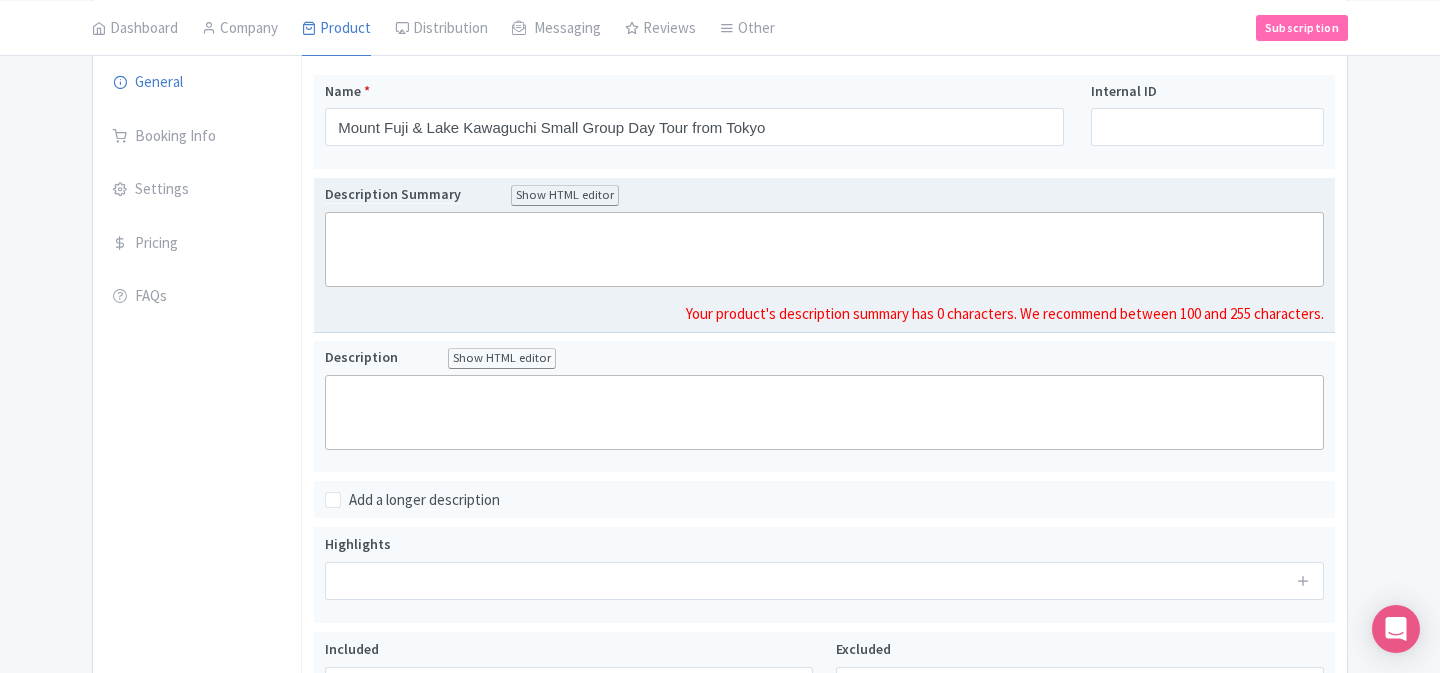 click 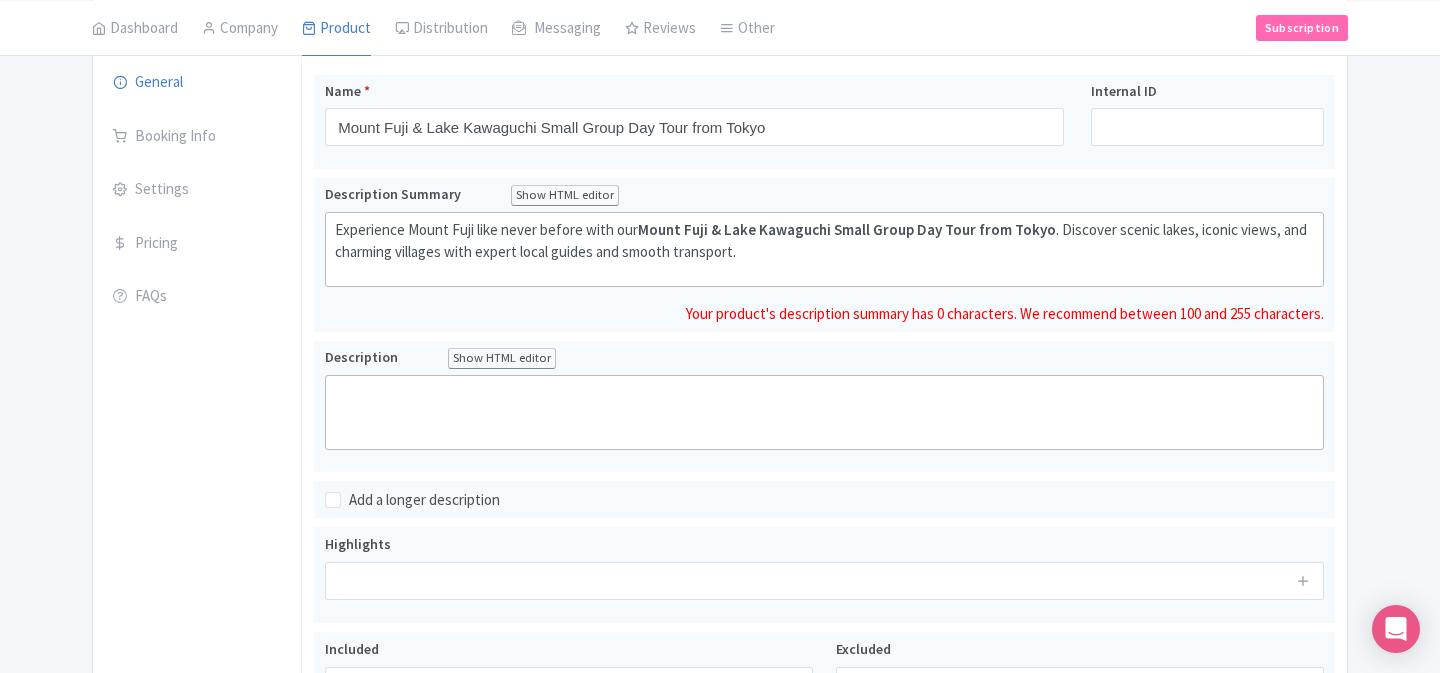 click on "← Back to Products
New Product
Content
Distribution
Confirm Copy Operation
Yes, Copy
Cancel
You are currently editing a version of this product: Primary Product
General
Booking Info
Settings
Pricing
FAQs
Name   * Mount Fuji & Lake Kawaguchi Small Group Day Tour from Tokyo
Your product's name has 59 characters. We recommend between 10 and 60 characters.
Internal ID
Description Summary Show HTML editor
Bold
Italic
Strikethrough
Link
Heading
Quote
Code
Bullets
Numbers
Decrease Level
Increase Level
Attach Files
Undo
Redo
Link
Unlink
Experience Mount Fuji like never before with our
Description" at bounding box center [720, 344] 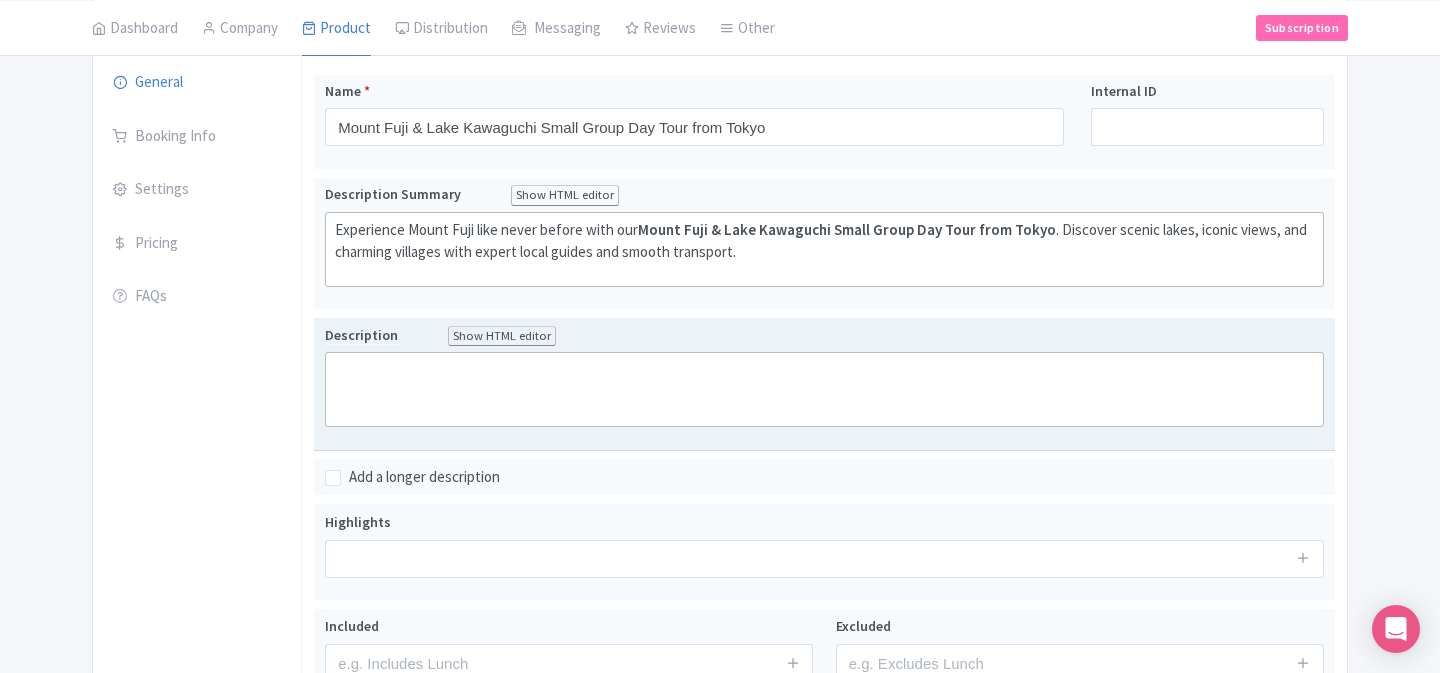 click 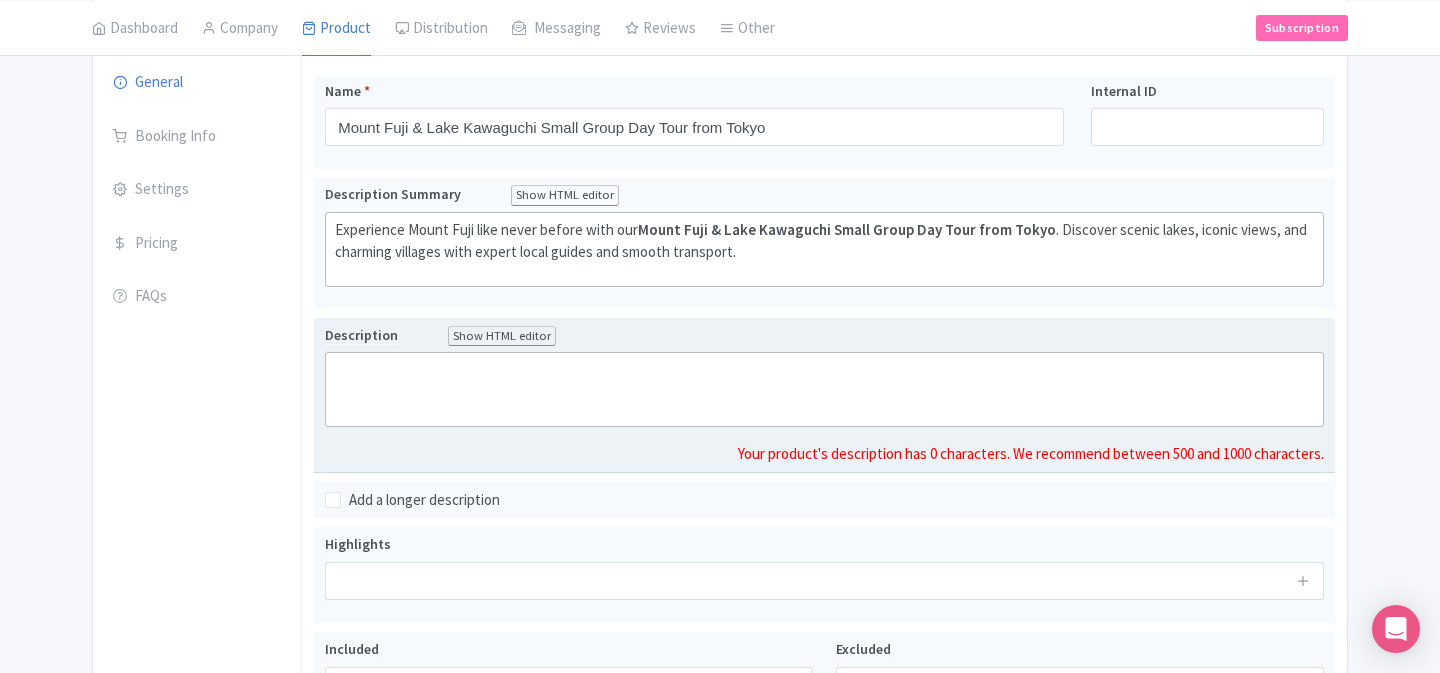 paste on "<div><br>Our <strong>Mount Fuji &amp; Lake Kawaguchi Small Group Day Tour from Tokyo</strong> will take you on an adventure of rich culture and stunning views. Join a small group with an expert local and travel to Oishi Park, passing through the beautiful countryside. Take in views of Mount Fuji reflecting off Lake Kawaguchi, followed by a visit to Arakurayama. Ascend to the Chureito Pagoda and Arakura Fuji Sengen Shrine and later, wander the traditional streets of Fujiyoshida. Before heading to the 5th Station, stop at the crystal-clear spring ponds of Oshino Hakkai village.<br><br></div><div><br></div>" 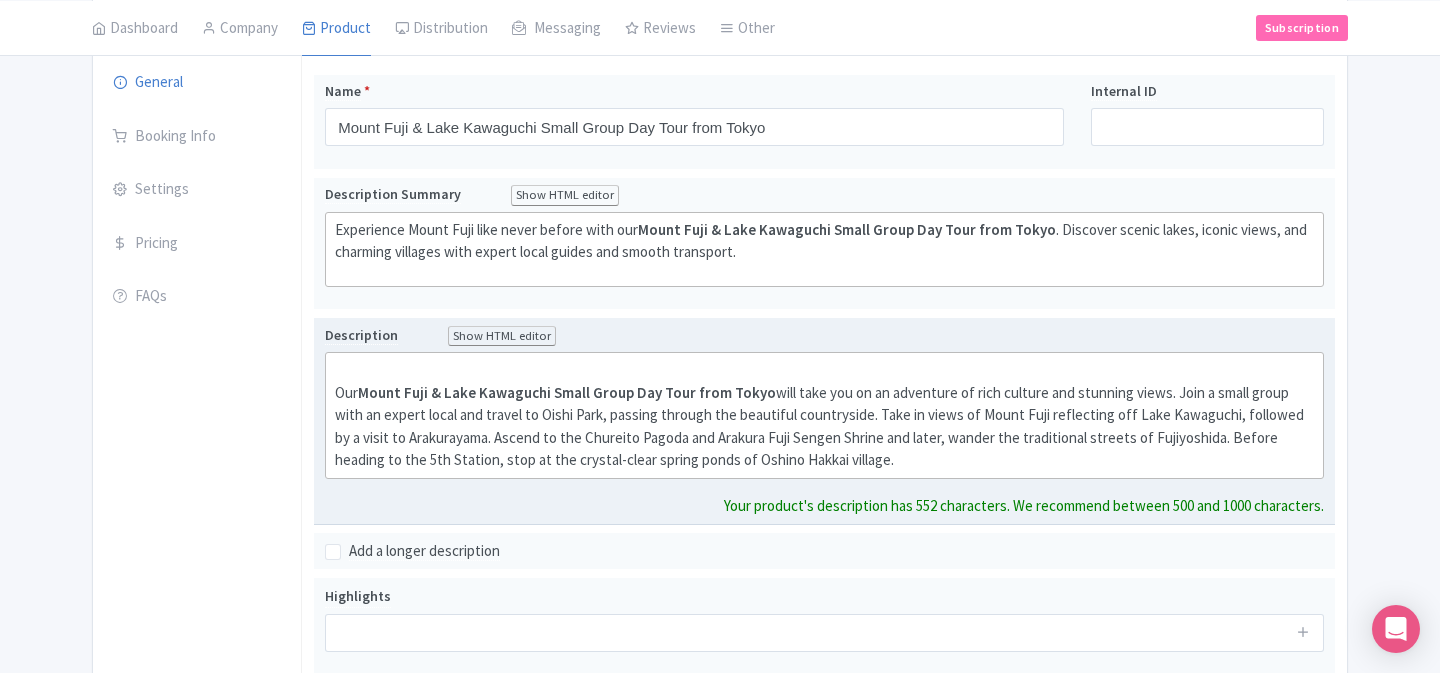 click on "Our  Mount Fuji & Lake Kawaguchi Small Group Day Tour from Tokyo  will take you on an adventure of rich culture and stunning views. Join a small group with an expert local and travel to Oishi Park, passing through the beautiful countryside. Take in views of Mount Fuji reflecting off Lake Kawaguchi, followed by a visit to Arakurayama. Ascend to the Chureito Pagoda and Arakura Fuji Sengen Shrine and later, wander the traditional streets of Fujiyoshida. Before heading to the 5th Station, stop at the crystal-clear spring ponds of Oshino Hakkai village." 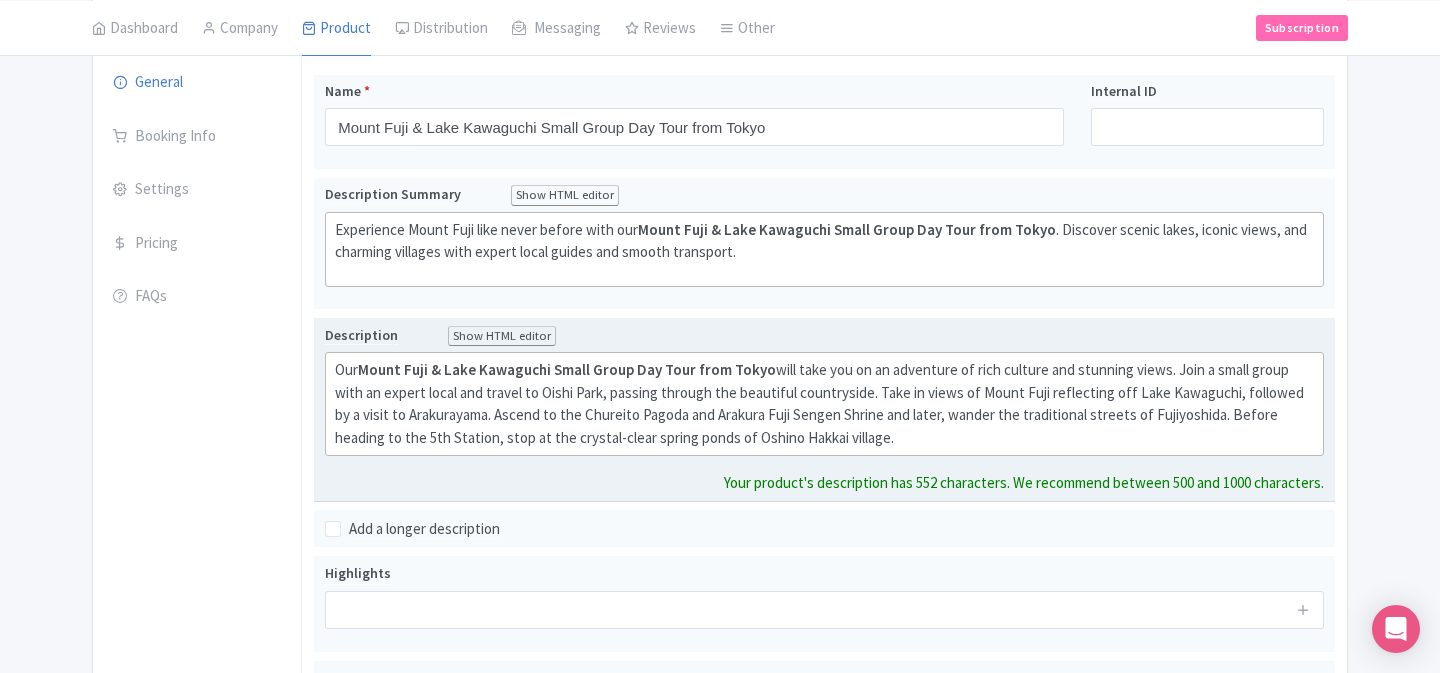type on "<div>Our <strong>Mount Fuji &amp; Lake Kawaguchi Small Group Day Tour from Tokyo</strong> will take you on an adventure of rich culture and stunning views. Join a small group with an expert local and travel to Oishi Park, passing through the beautiful countryside. Take in views of Mount Fuji reflecting off Lake Kawaguchi, followed by a visit to Arakurayama. Ascend to the Chureito Pagoda and Arakura Fuji Sengen Shrine and later, wander the traditional streets of Fujiyoshida. Before heading to the 5th Station, stop at the crystal-clear spring ponds of Oshino Hakkai village.</div>" 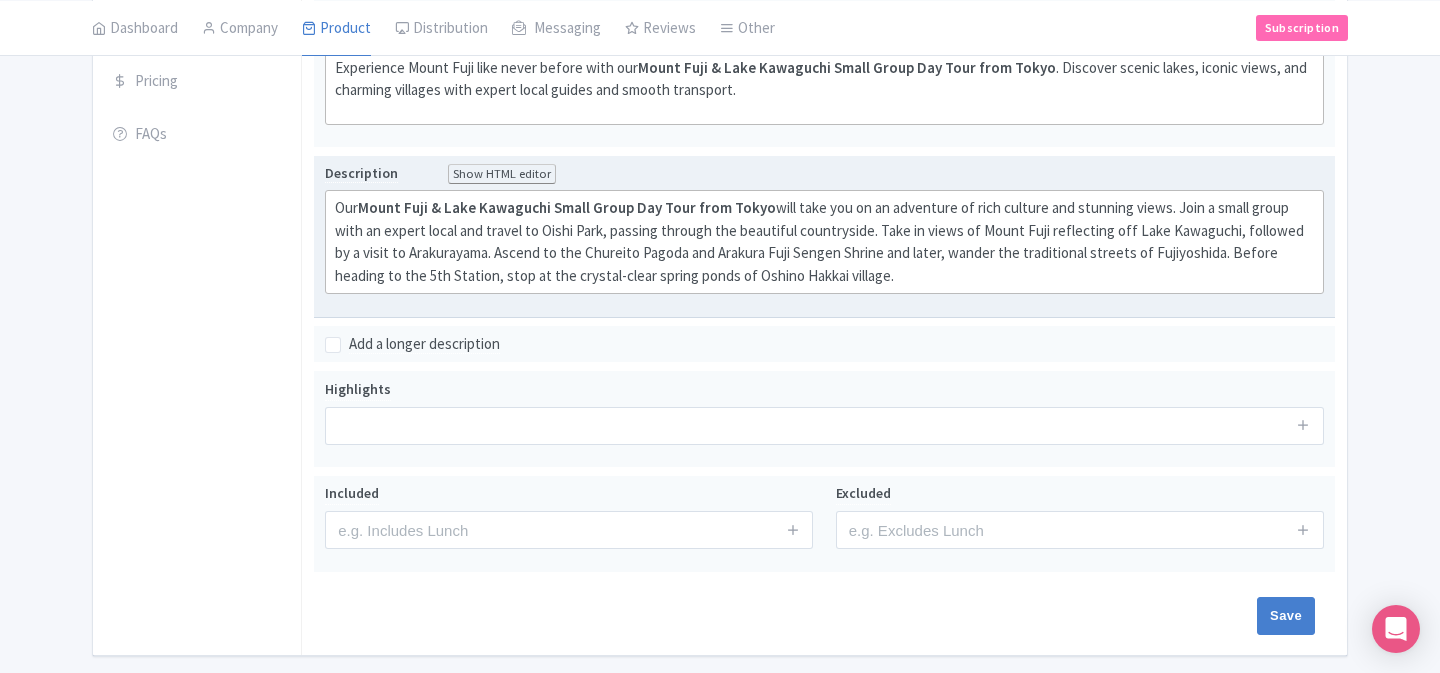 scroll, scrollTop: 499, scrollLeft: 0, axis: vertical 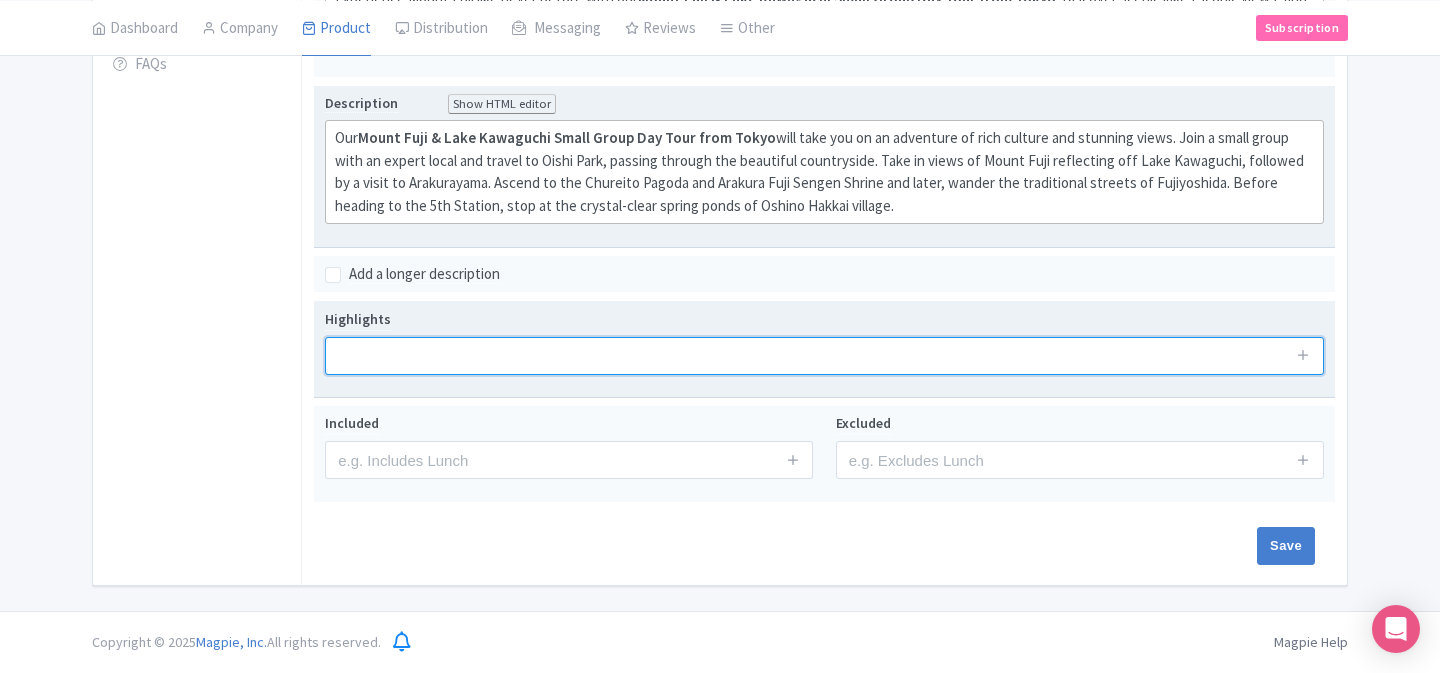 click at bounding box center [824, 356] 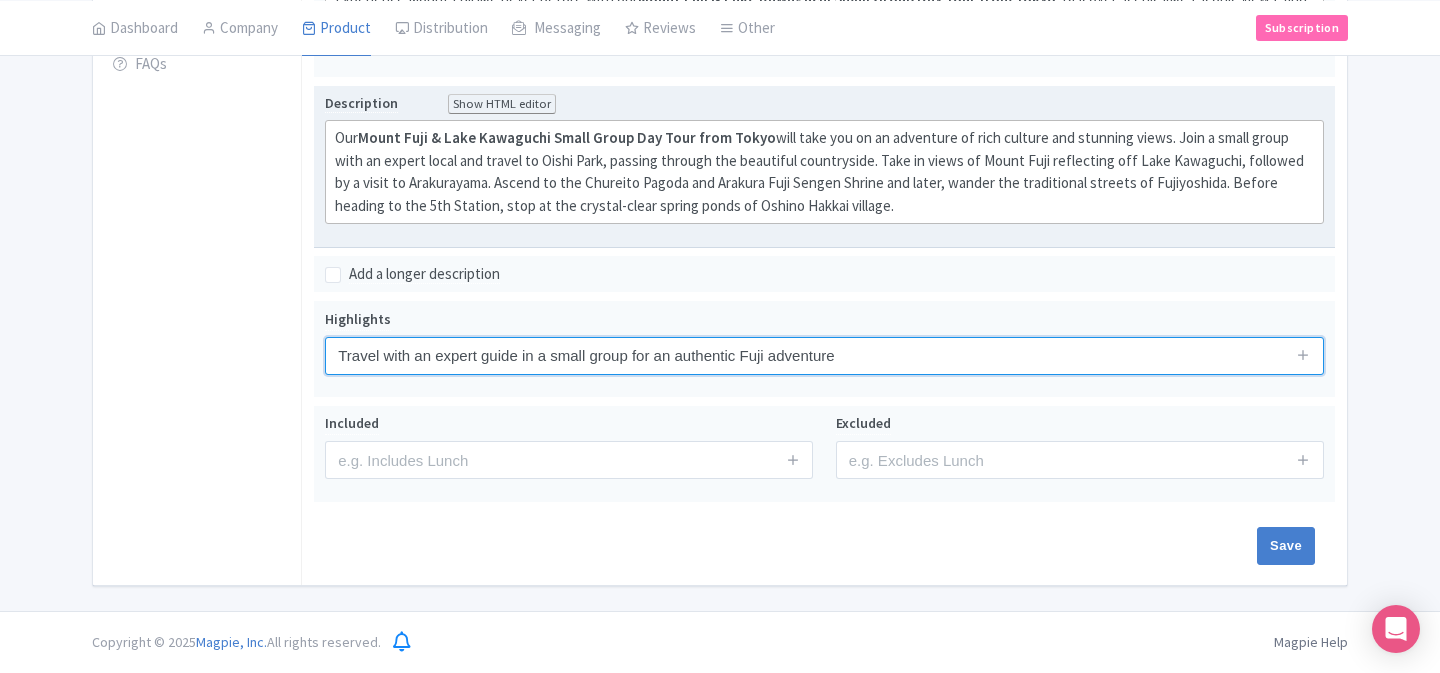 type on "Travel with an expert guide in a small group for an authentic Fuji adventure" 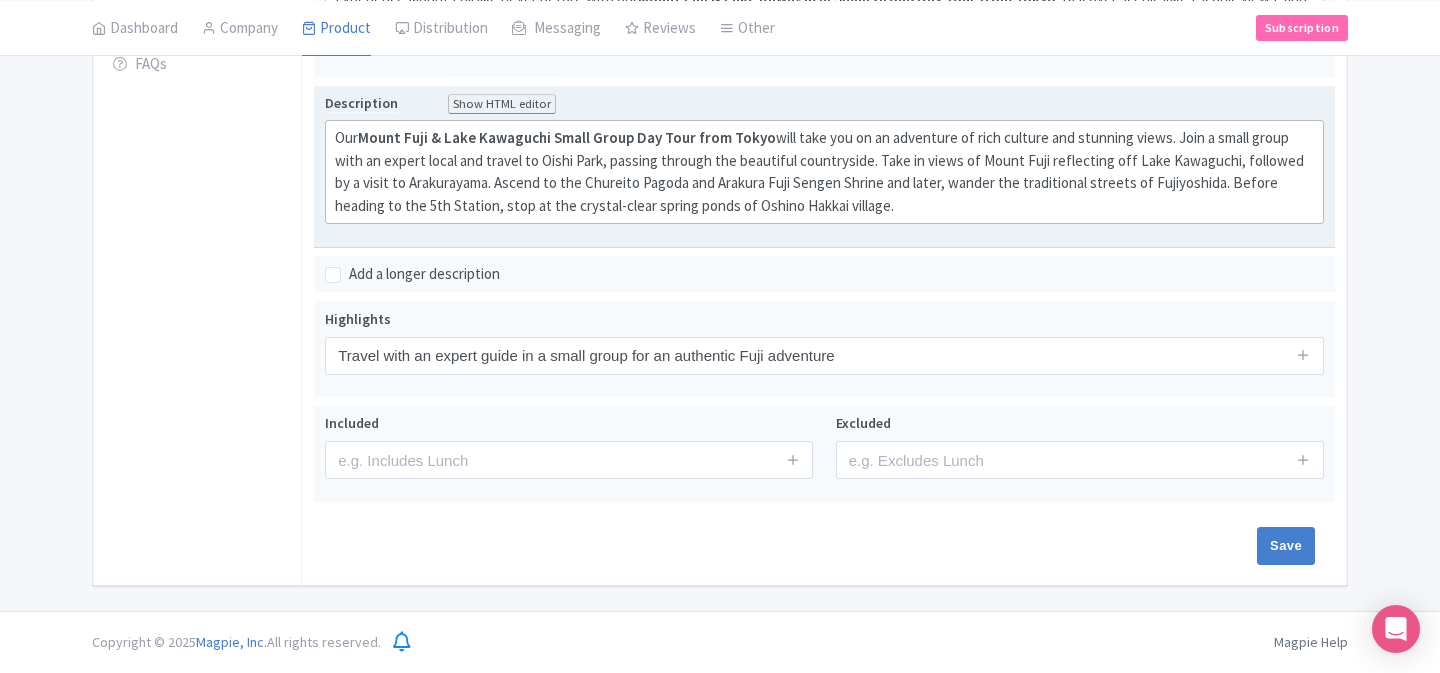 click on "Save" at bounding box center (820, 546) 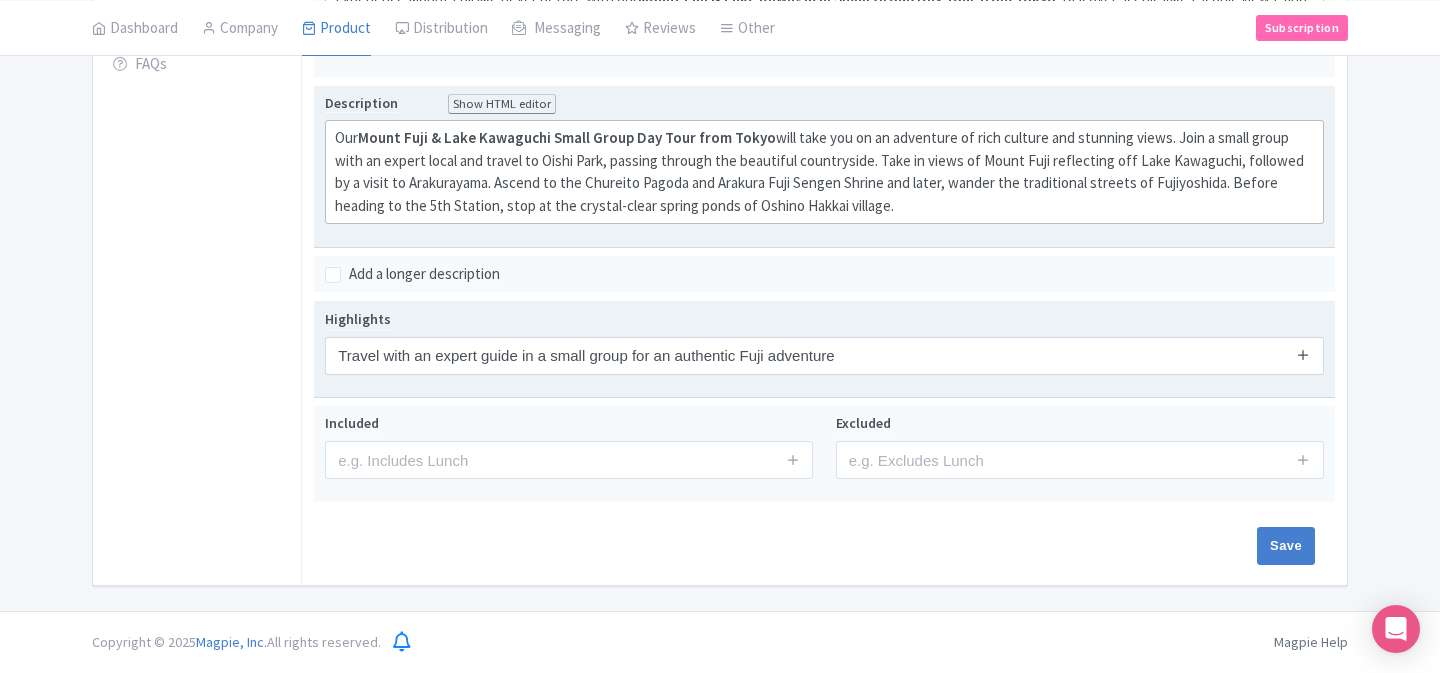 click at bounding box center (1303, 354) 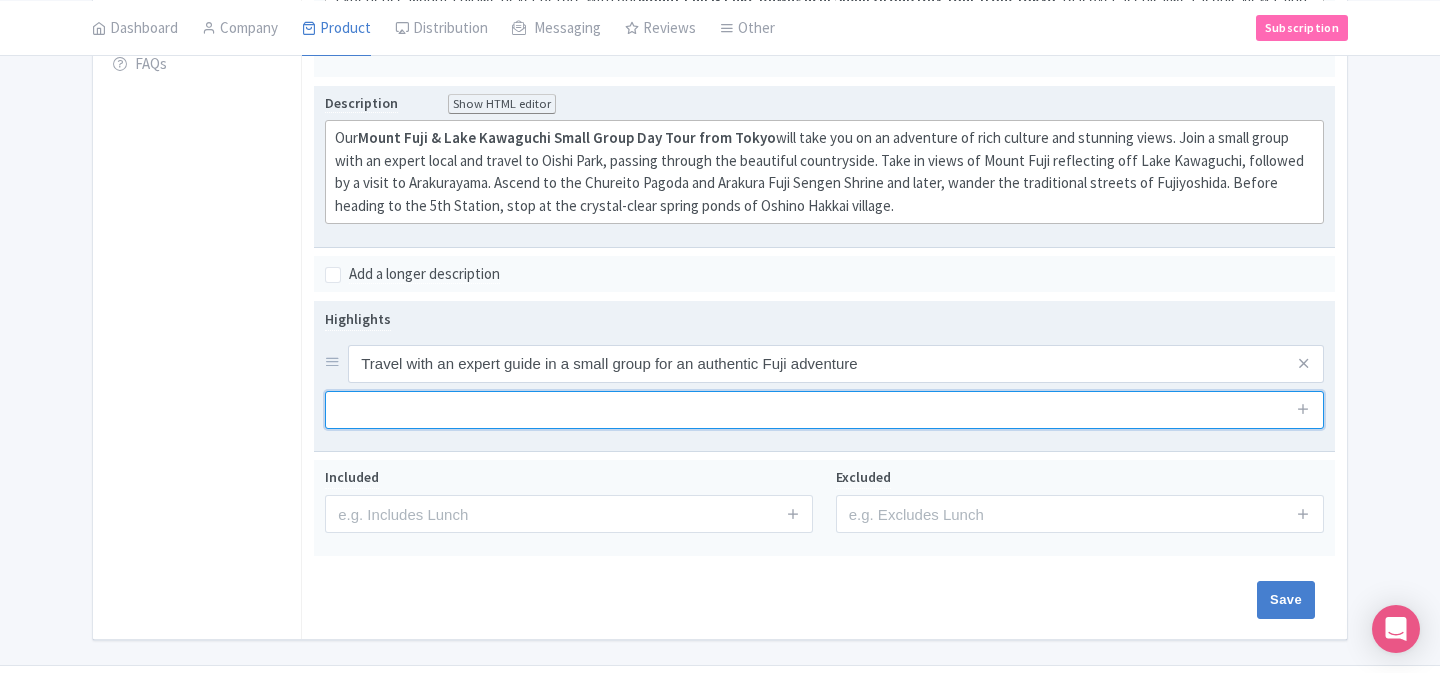 click at bounding box center [824, 410] 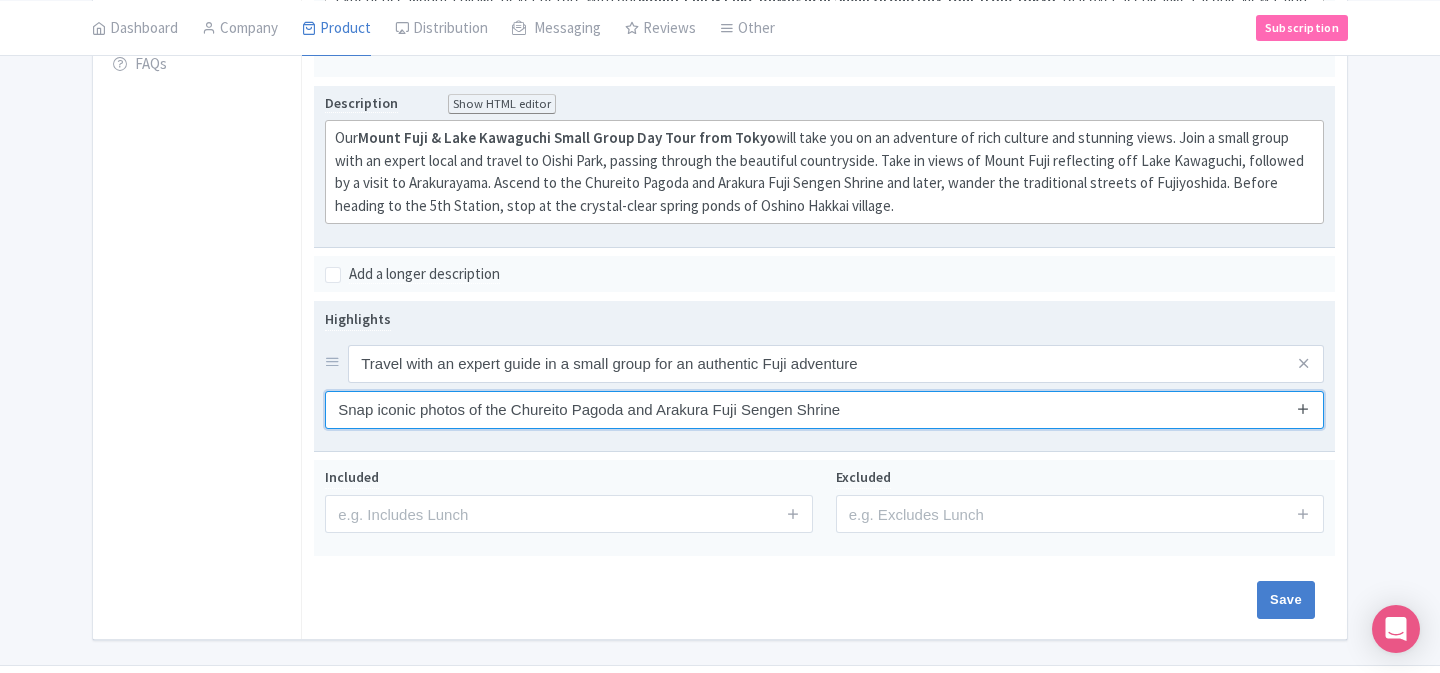 type on "Snap iconic photos of the Chureito Pagoda and Arakura Fuji Sengen Shrine" 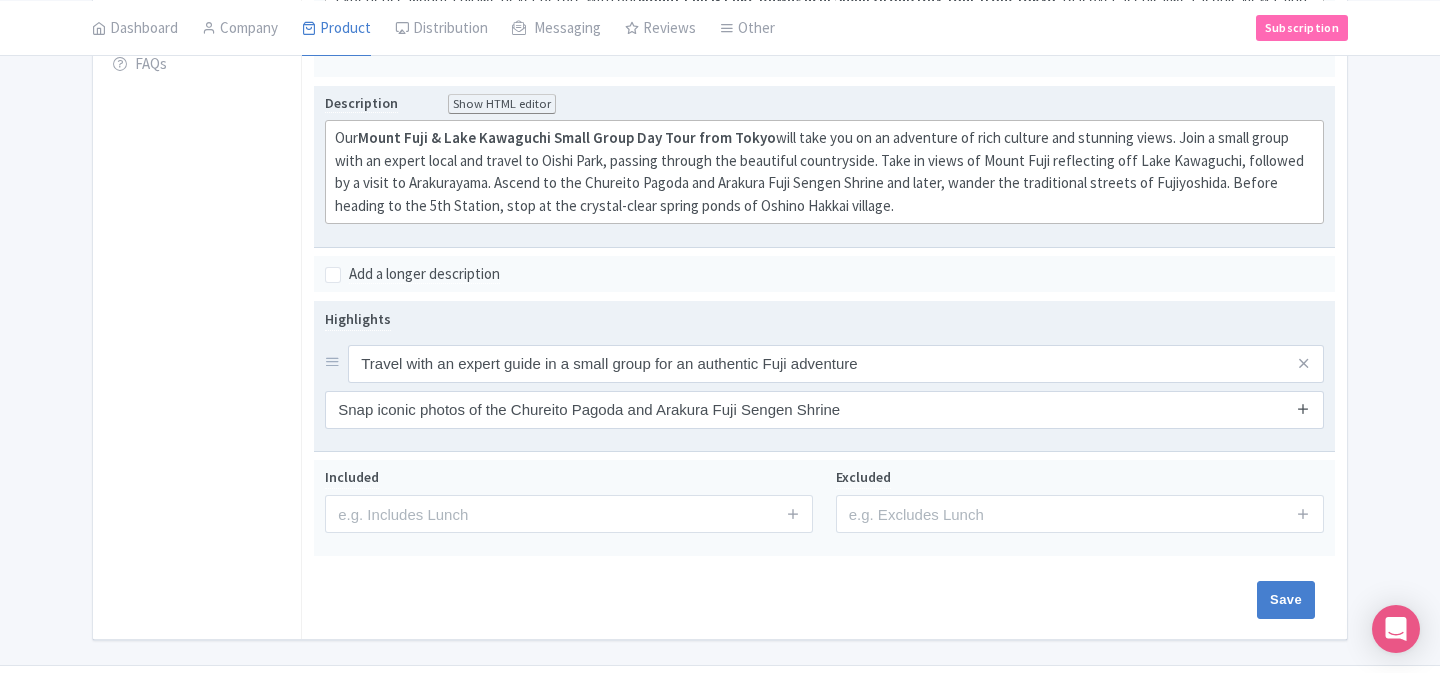 click at bounding box center [1303, 408] 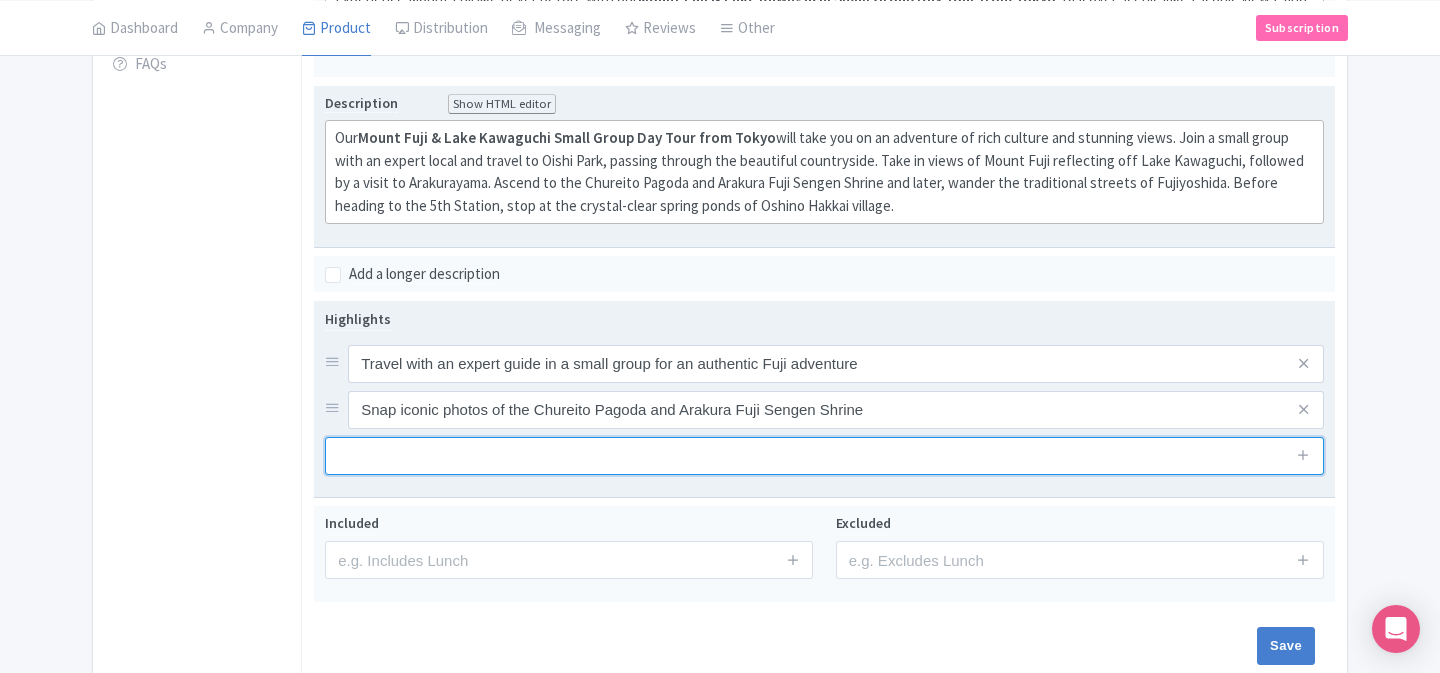 click at bounding box center (824, 456) 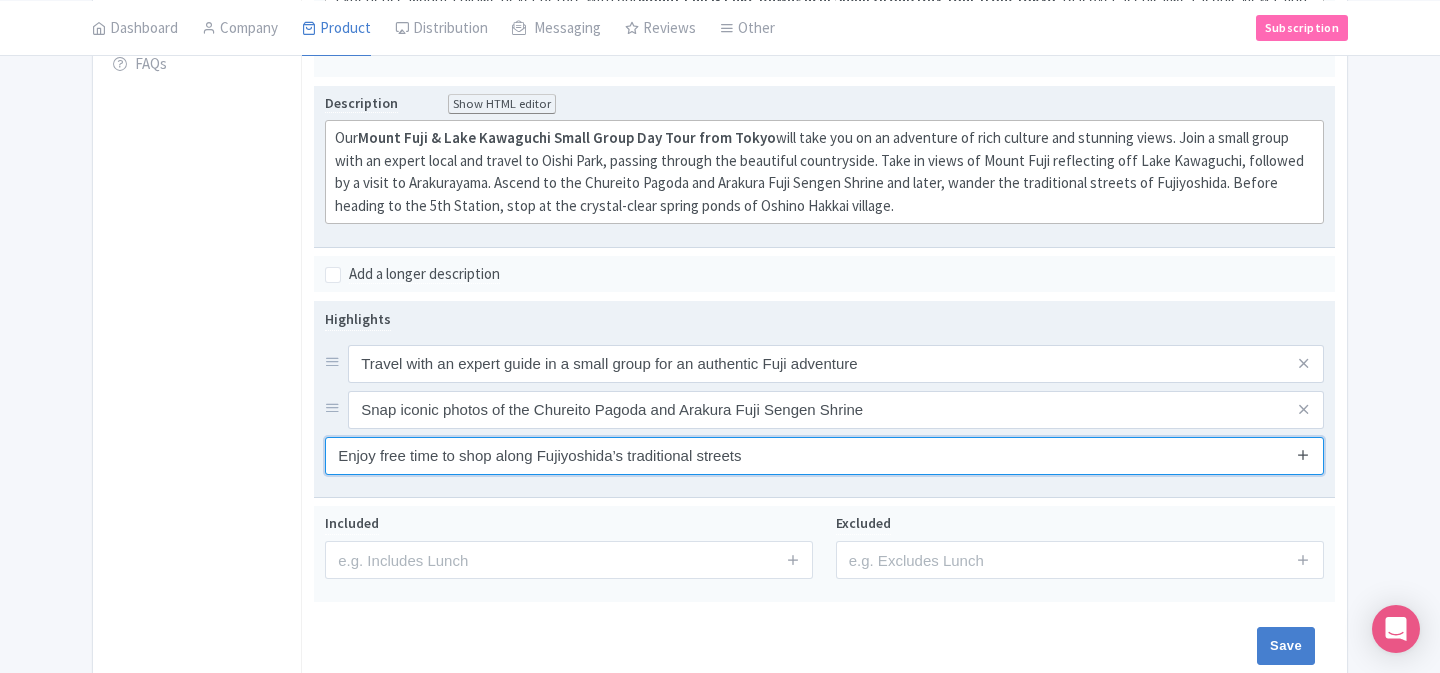 type on "Enjoy free time to shop along Fujiyoshida’s traditional streets" 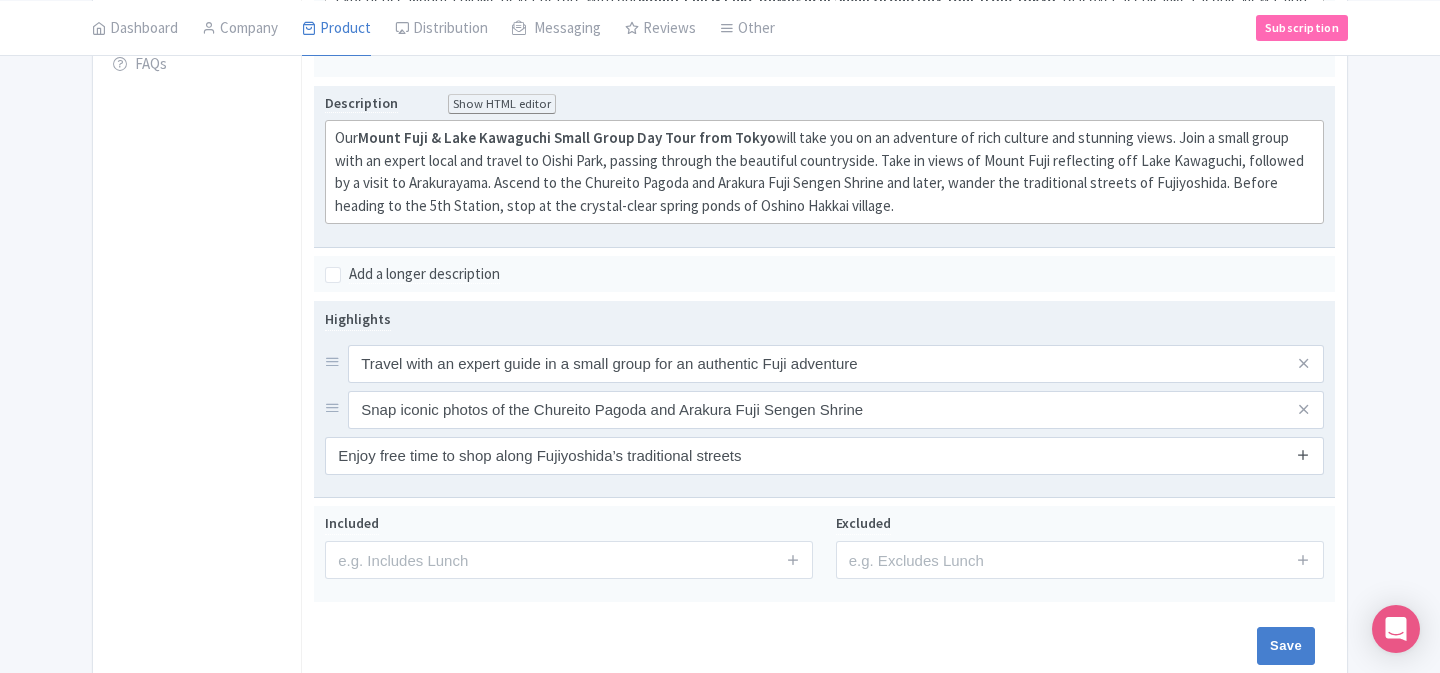 click at bounding box center (1303, 454) 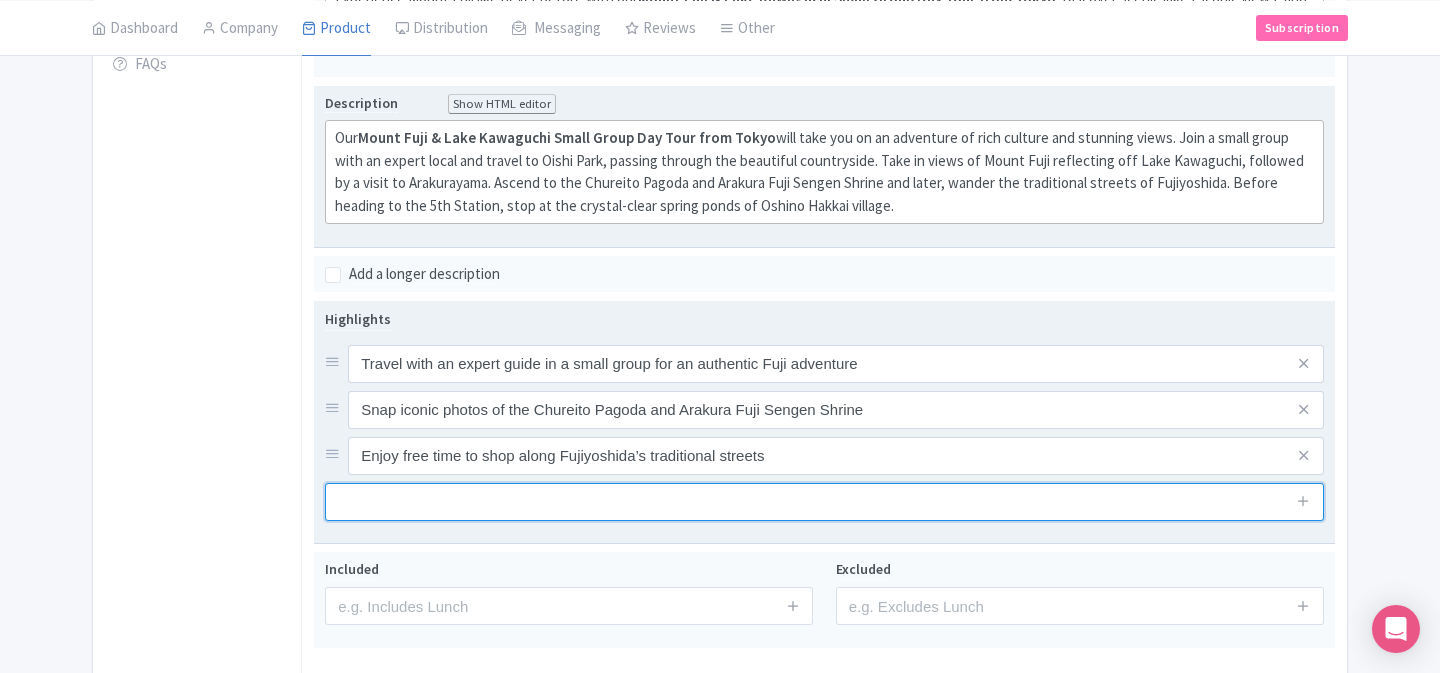 click at bounding box center (824, 502) 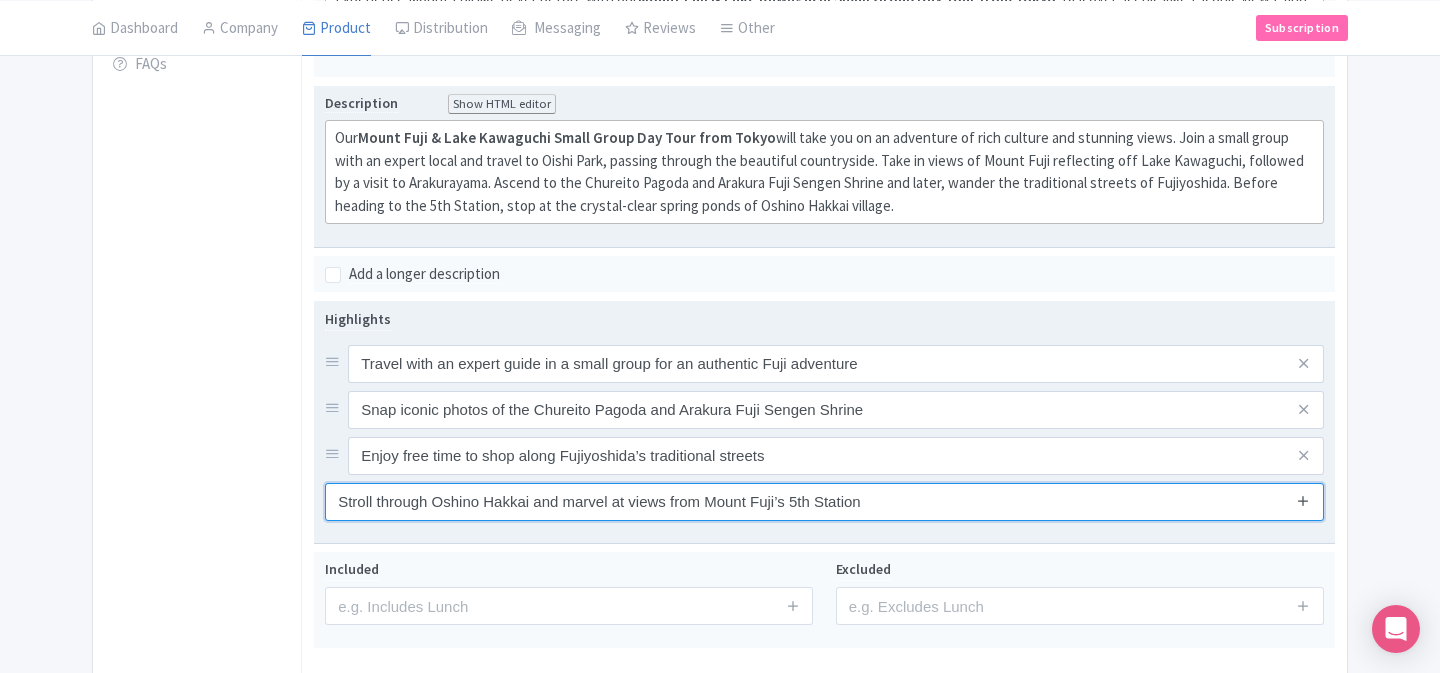 type on "Stroll through Oshino Hakkai and marvel at views from Mount Fuji’s 5th Station" 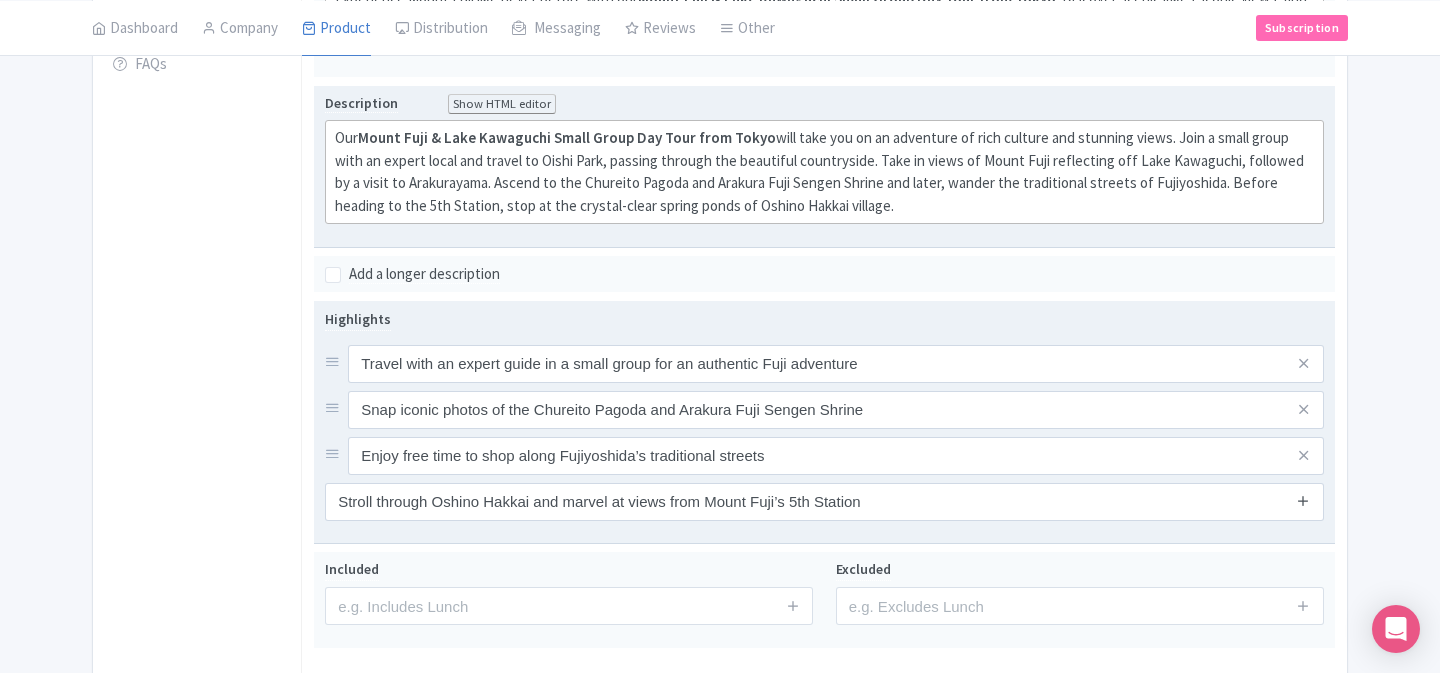 click at bounding box center [1303, 500] 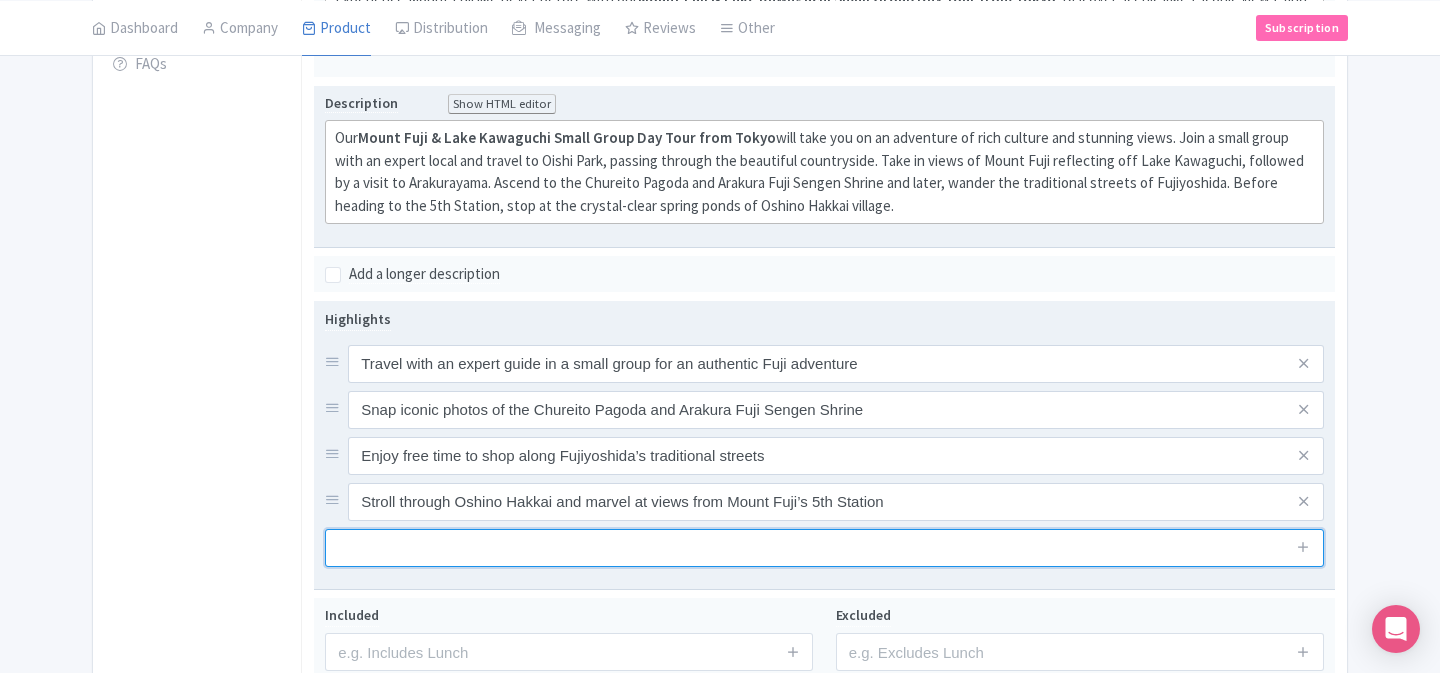 click at bounding box center [824, 548] 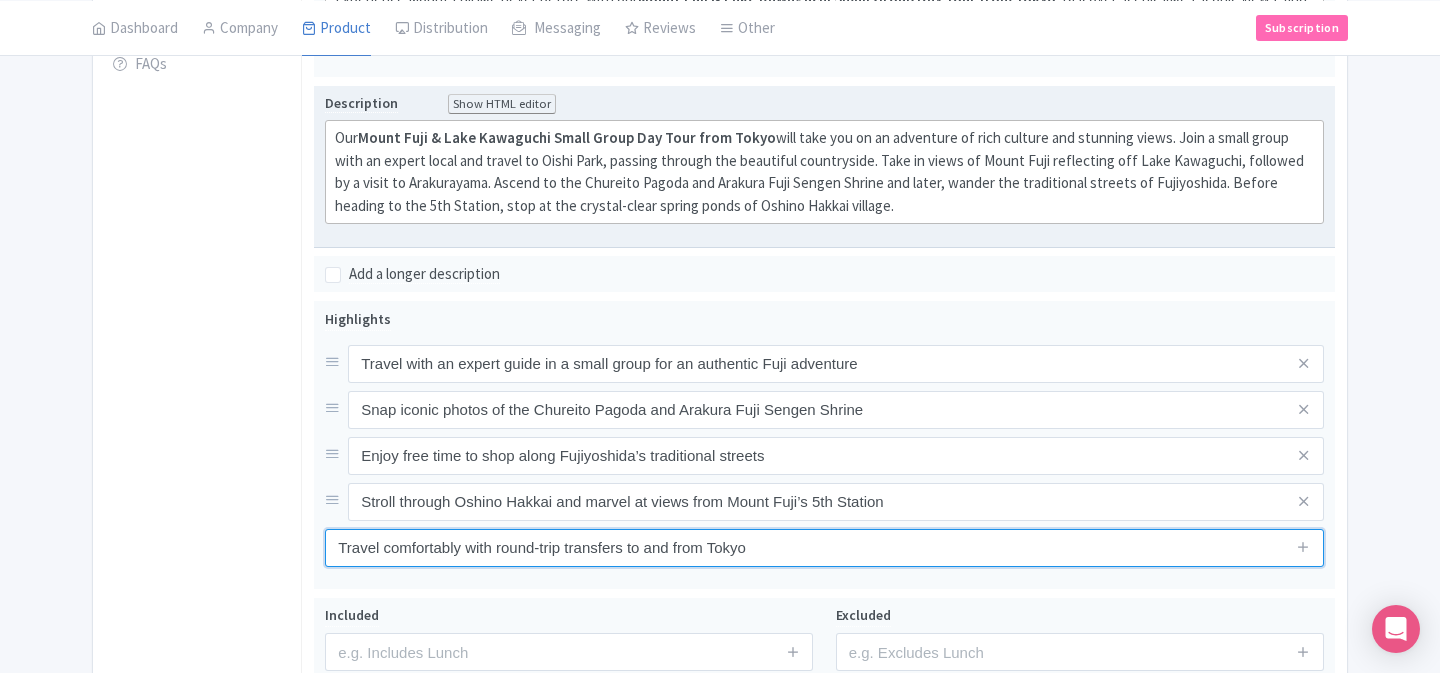 type on "Travel comfortably with round-trip transfers to and from Tokyo" 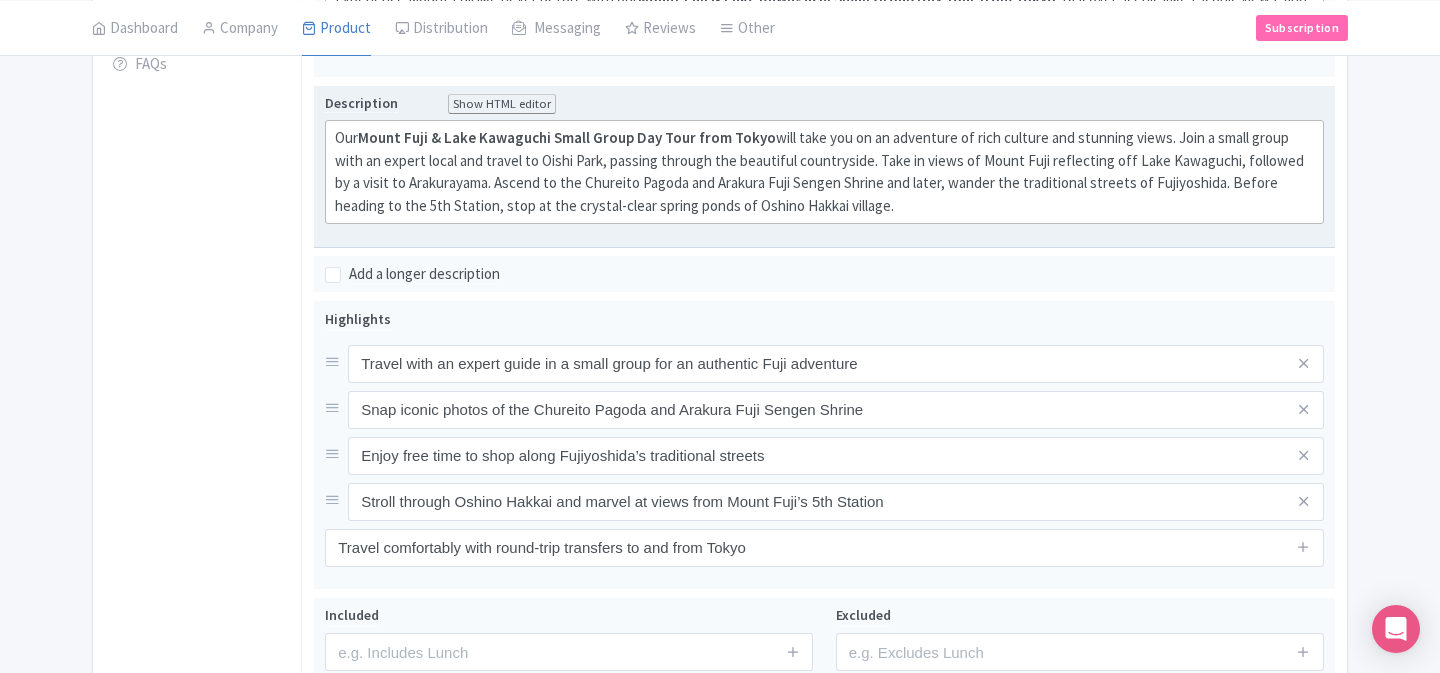 click on "← Back to Products
New Product
Content
Distribution
Confirm Copy Operation
Yes, Copy
Cancel
You are currently editing a version of this product: Primary Product
General
Booking Info
Settings
Pricing
FAQs
Name   * Mount Fuji & Lake Kawaguchi Small Group Day Tour from Tokyo
Your product's name has 59 characters. We recommend between 10 and 60 characters.
Internal ID
Description Summary Show HTML editor
Bold
Italic
Strikethrough
Link
Heading
Quote
Code
Bullets
Numbers
Decrease Level
Increase Level
Attach Files
Undo
Redo
Link
Unlink
Experience Mount Fuji like never before with our
Description" at bounding box center (720, 212) 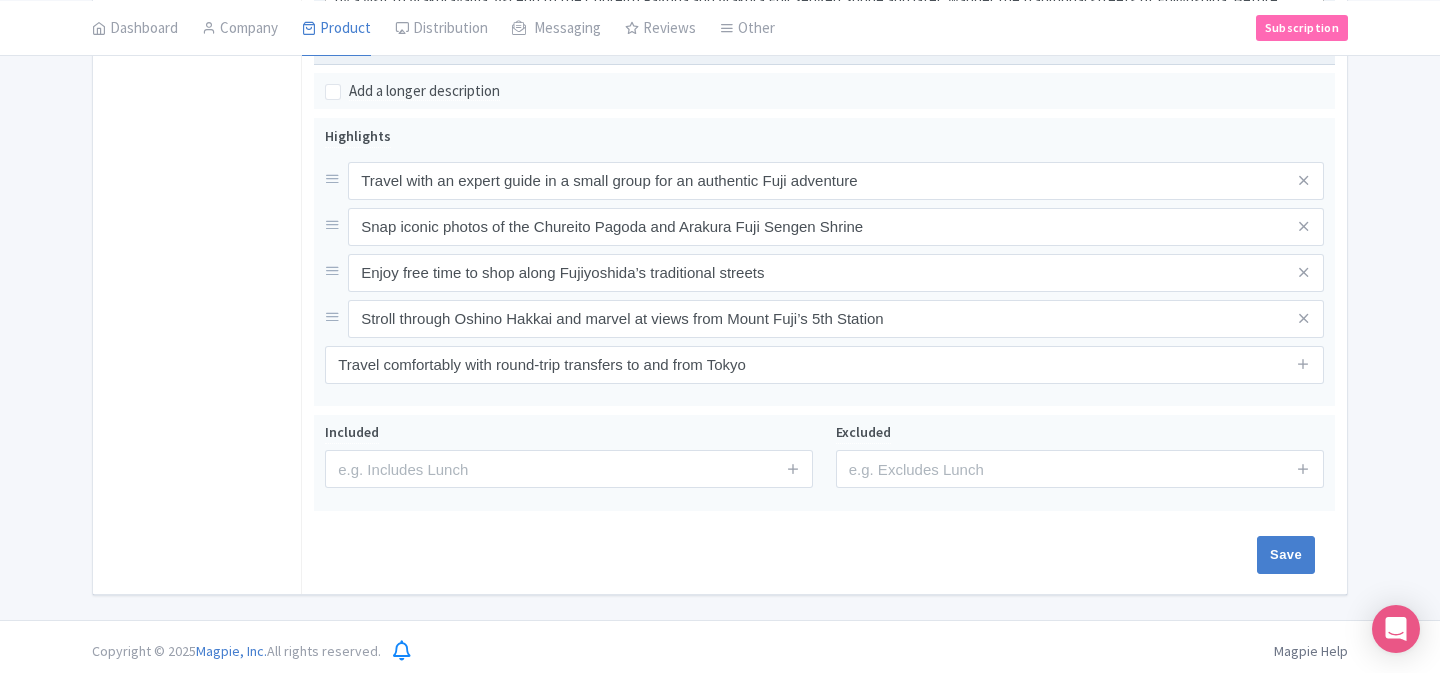 scroll, scrollTop: 691, scrollLeft: 0, axis: vertical 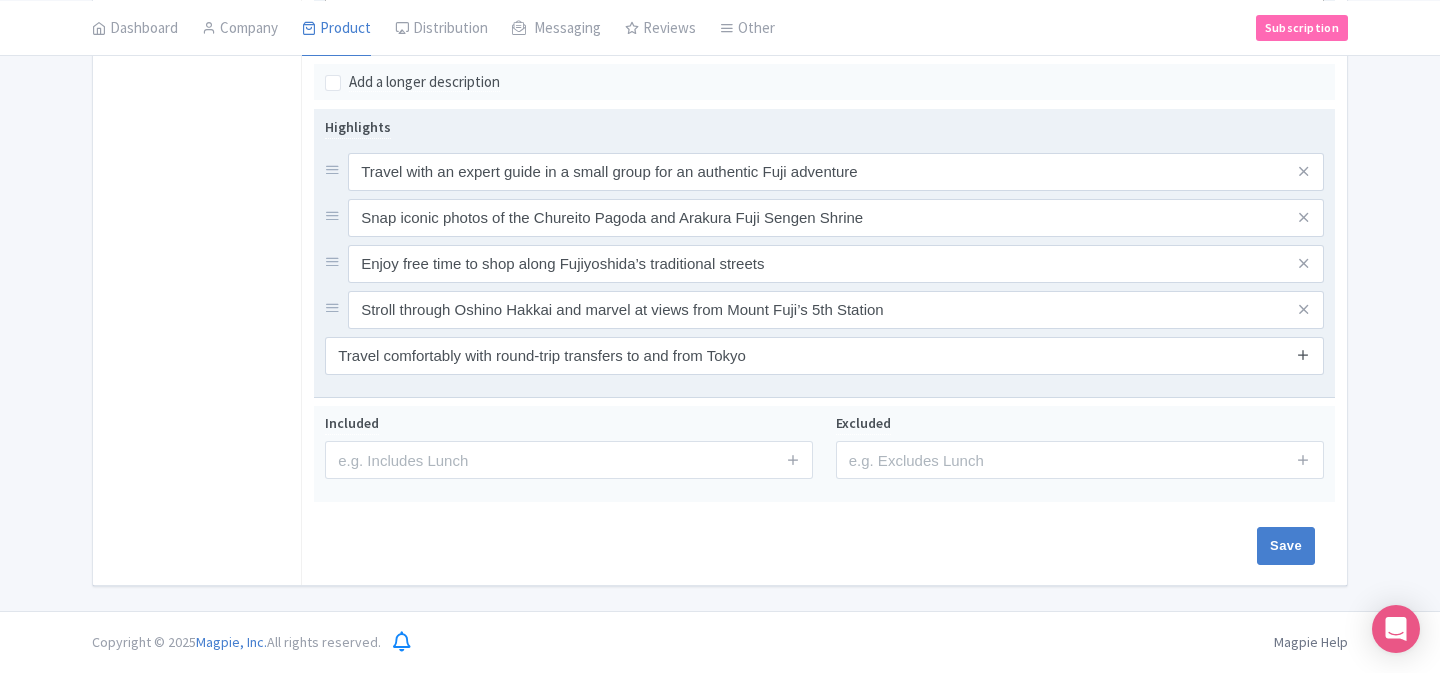 click at bounding box center (1303, 354) 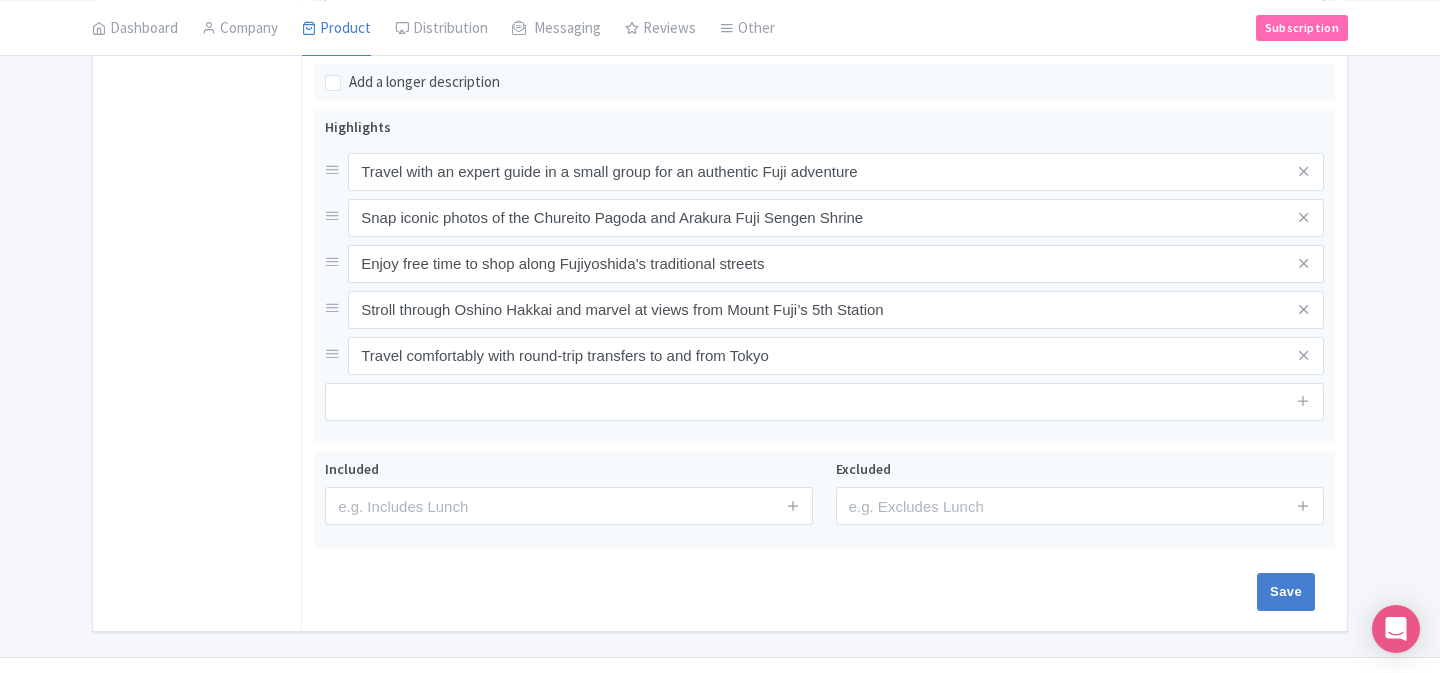 click on "← Back to Products
New Product
Content
Distribution
Confirm Copy Operation
Yes, Copy
Cancel
You are currently editing a version of this product: Primary Product
General
Booking Info
Settings
Pricing
FAQs
Name   * Mount Fuji & Lake Kawaguchi Small Group Day Tour from Tokyo
Your product's name has 59 characters. We recommend between 10 and 60 characters.
Internal ID
Description Summary Show HTML editor
Bold
Italic
Strikethrough
Link
Heading
Quote
Code
Bullets
Numbers
Decrease Level
Increase Level
Attach Files
Undo
Redo
Link
Unlink
Experience Mount Fuji like never before with our
Description" at bounding box center [720, 43] 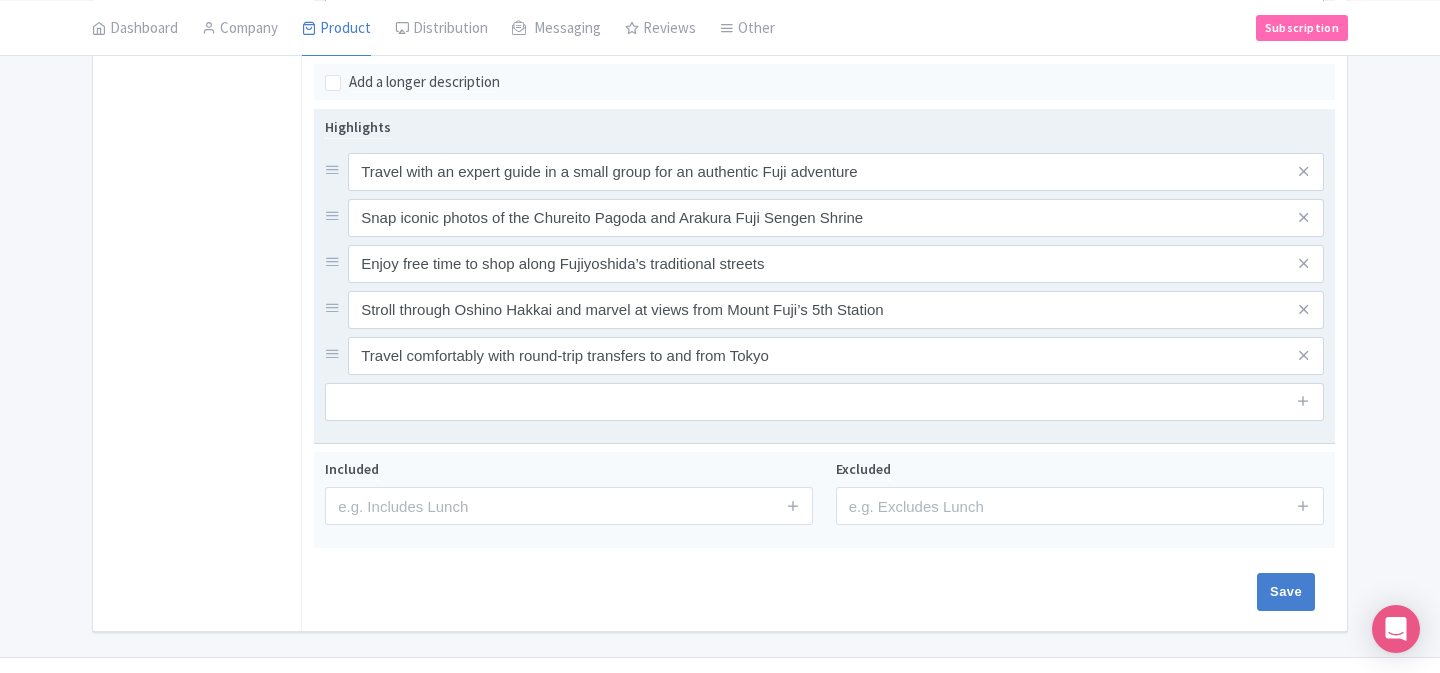 scroll, scrollTop: 737, scrollLeft: 0, axis: vertical 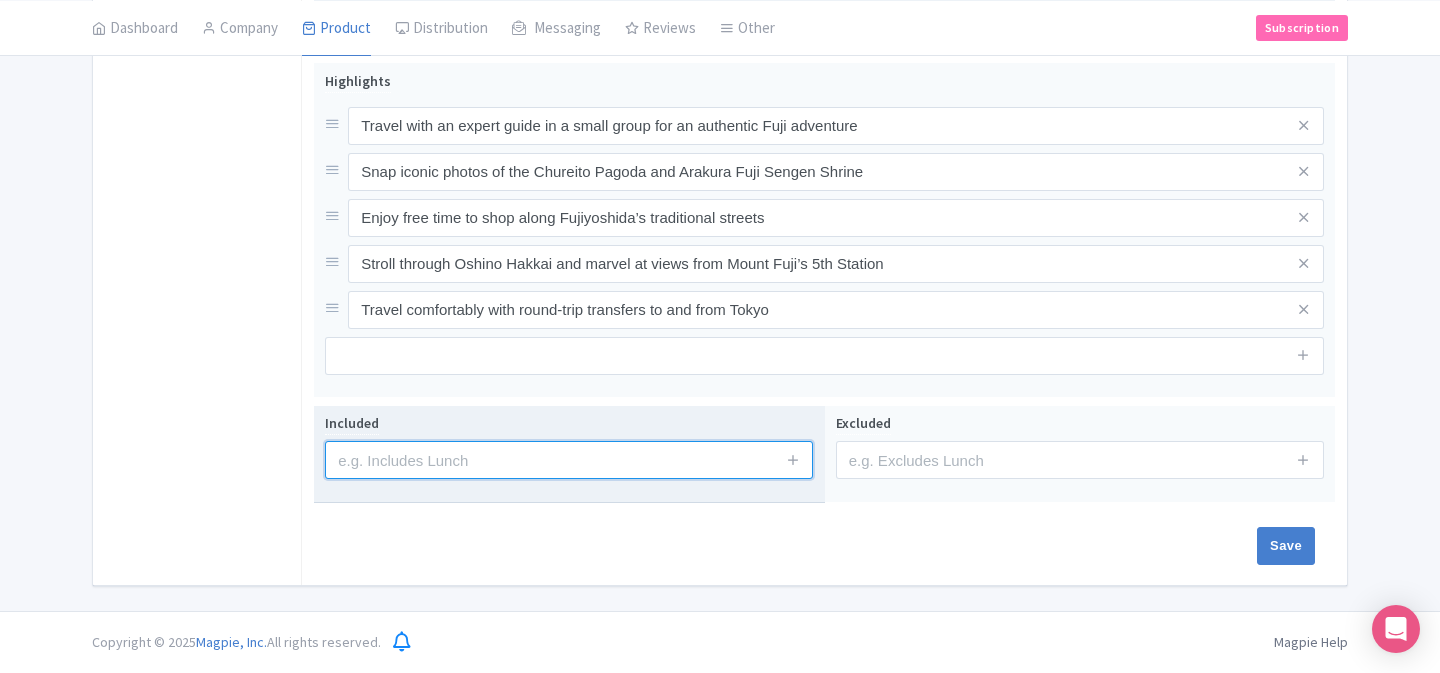 click at bounding box center (569, 460) 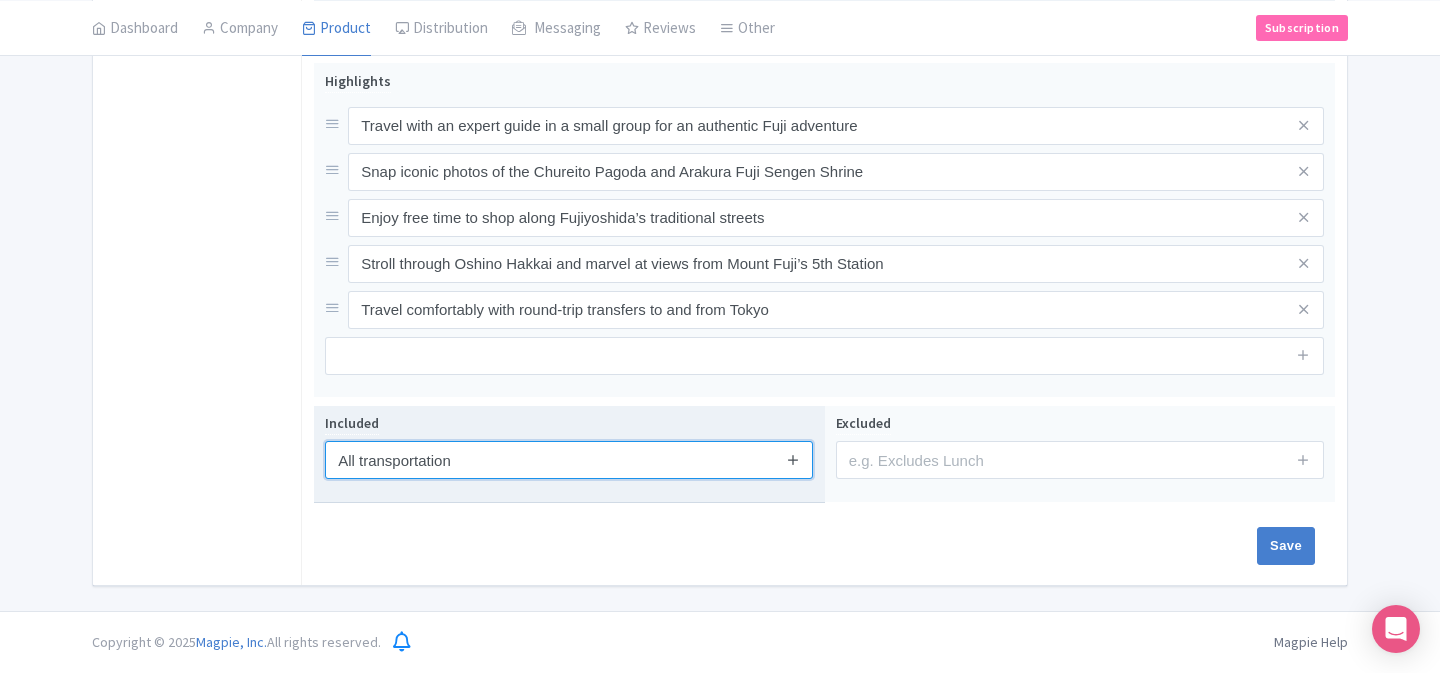 type on "All transportation" 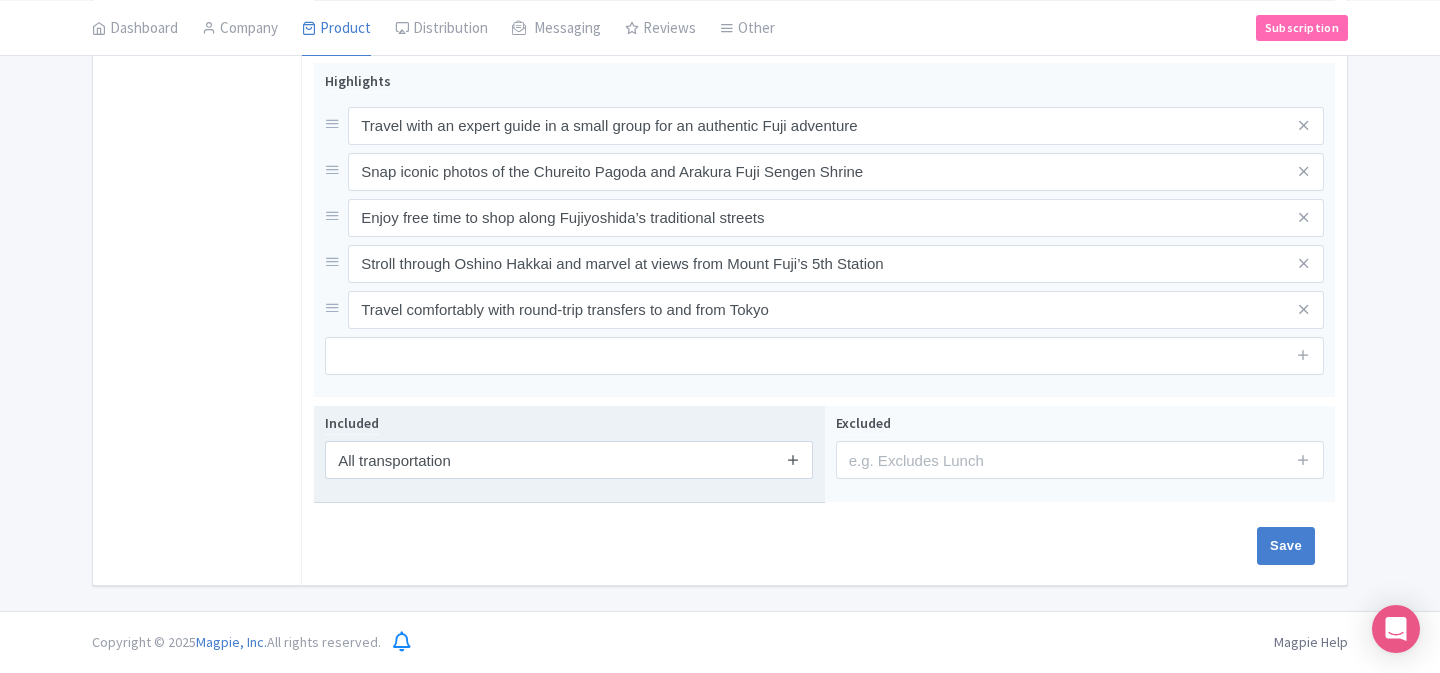 click at bounding box center [793, 459] 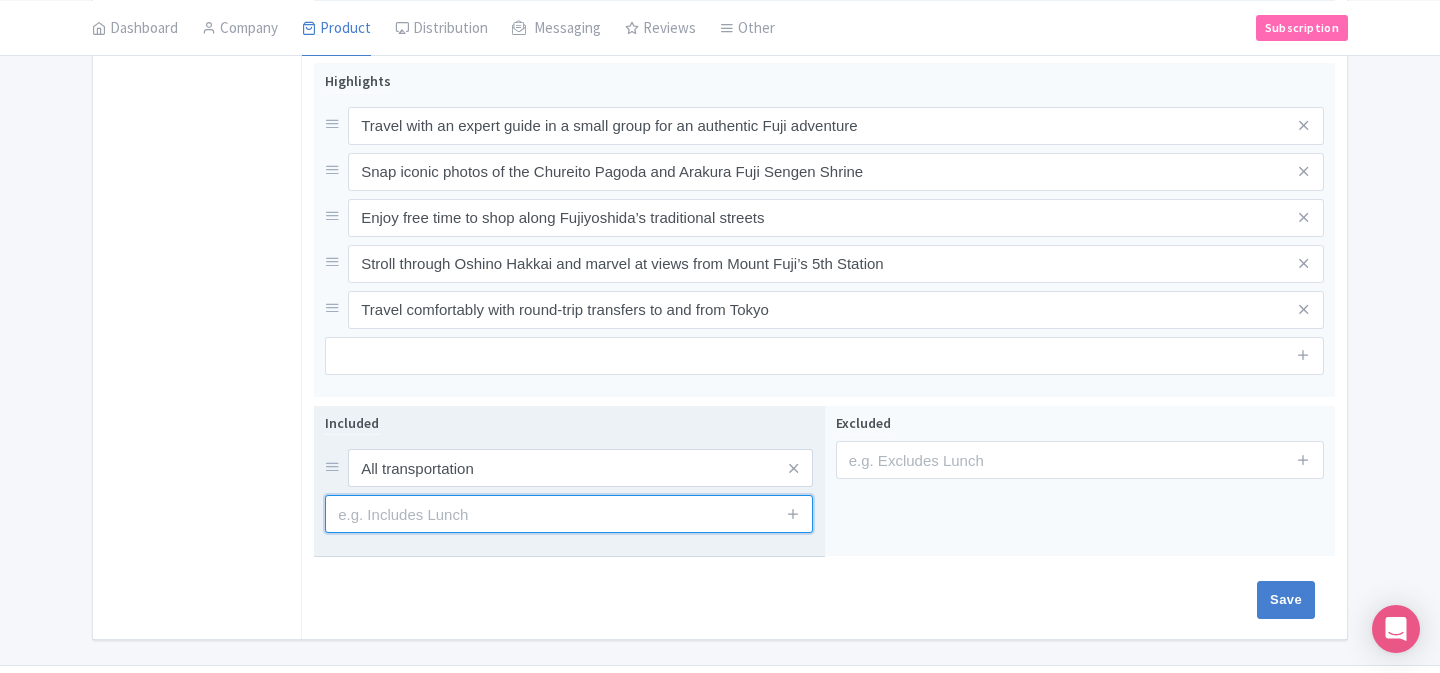 click at bounding box center (569, 514) 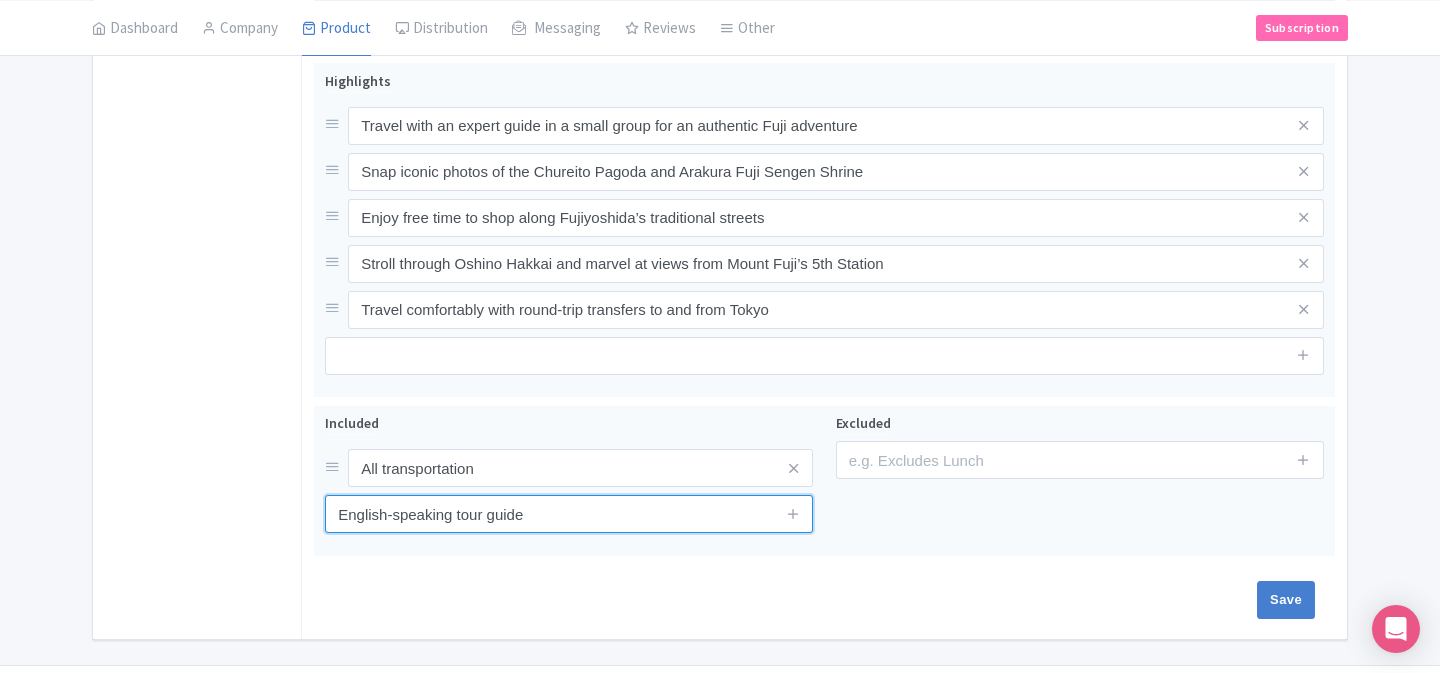 type on "English-speaking tour guide" 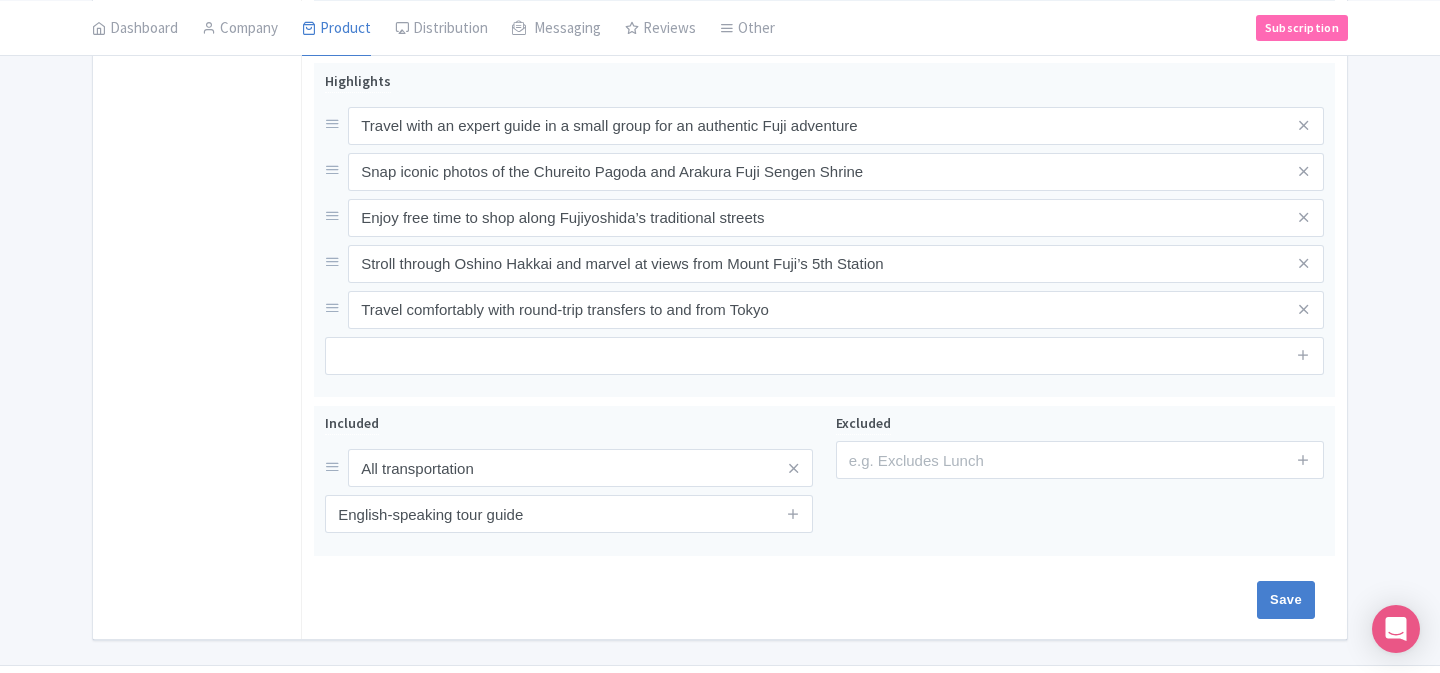 click on "Save" at bounding box center (820, 600) 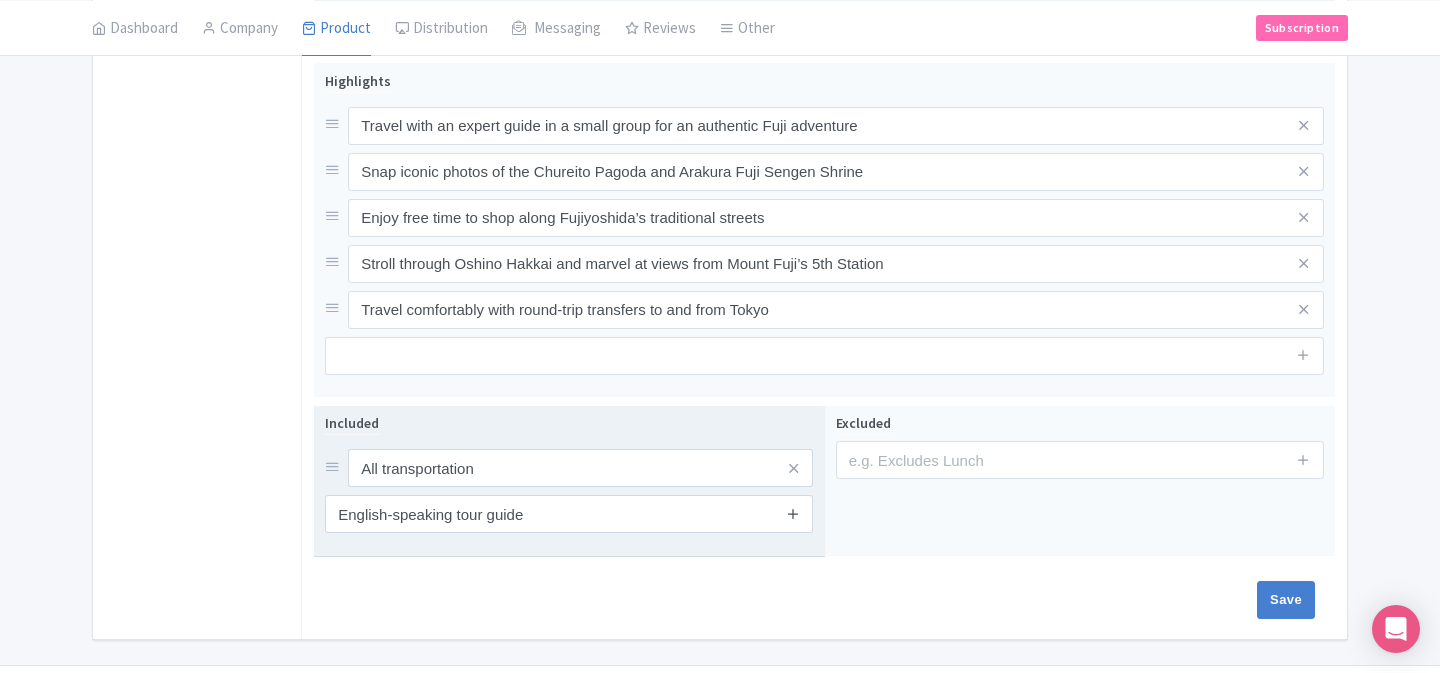 click at bounding box center (793, 513) 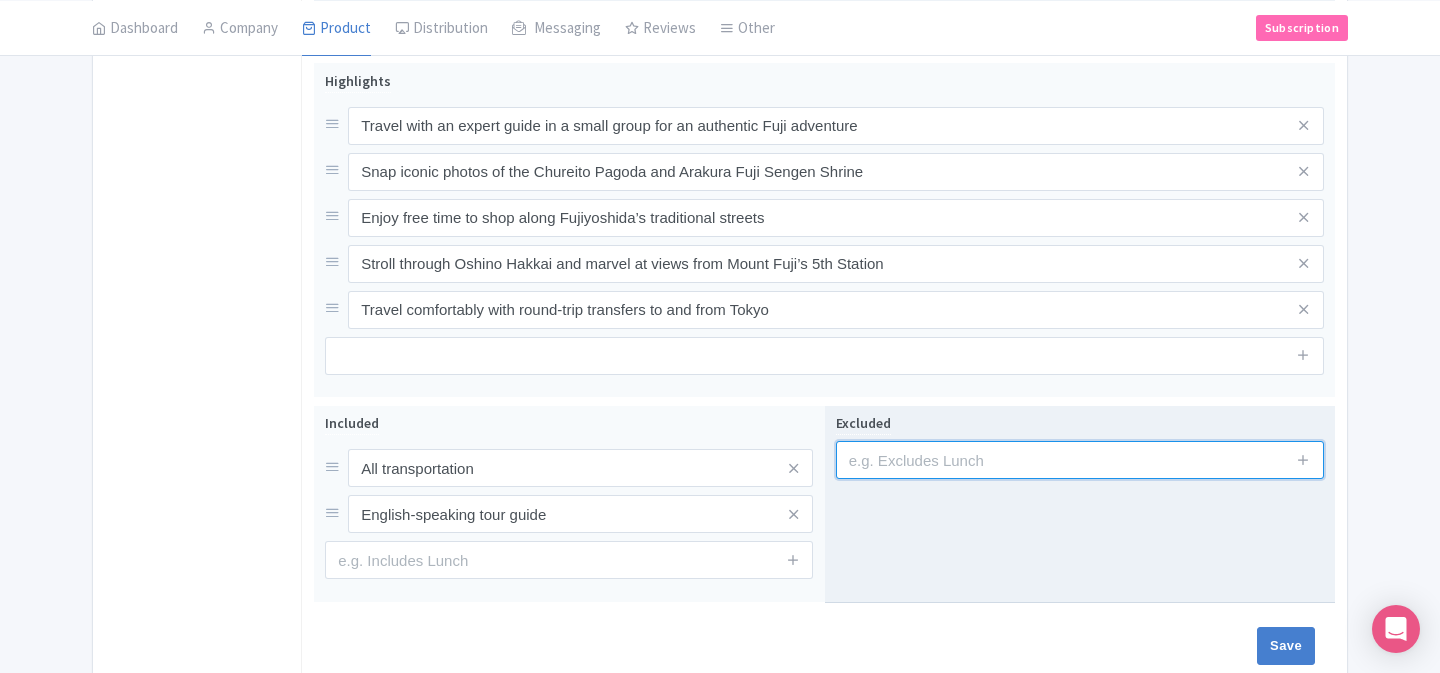 click at bounding box center [1080, 460] 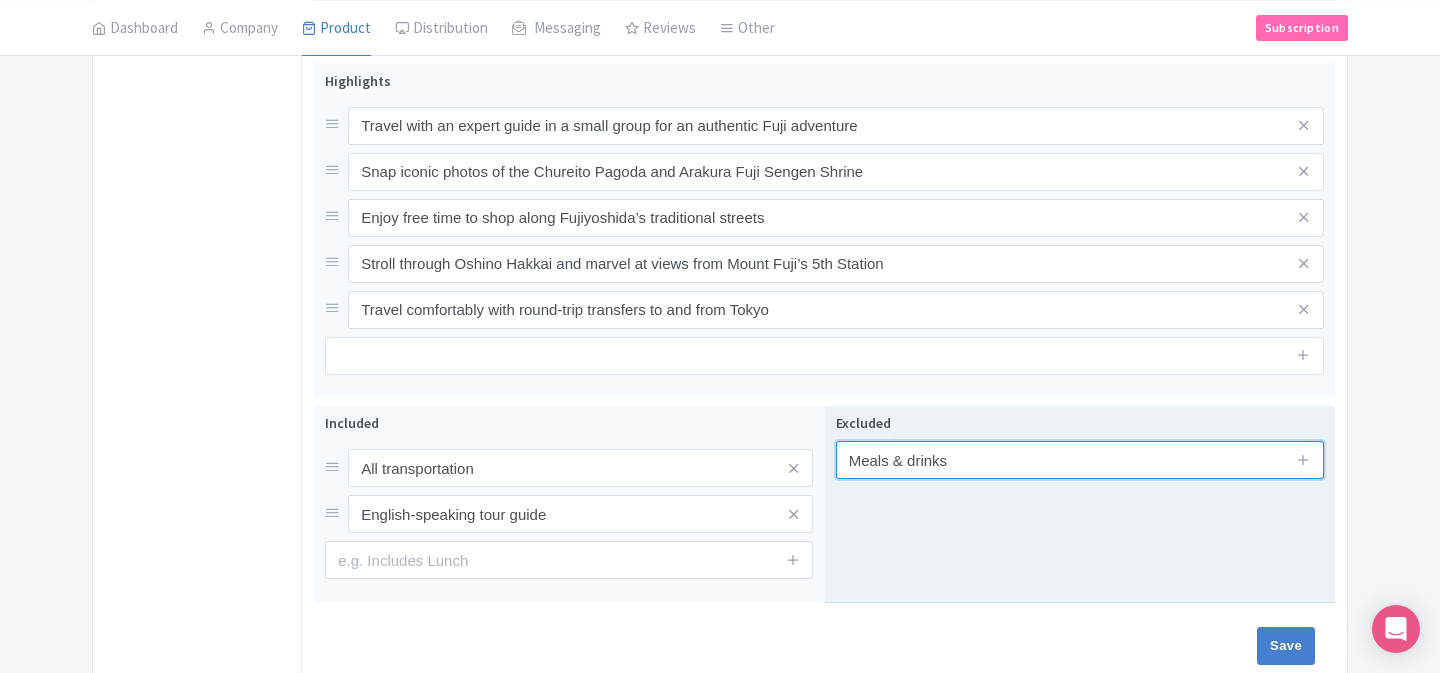click on "Meals & drinks" at bounding box center (1080, 460) 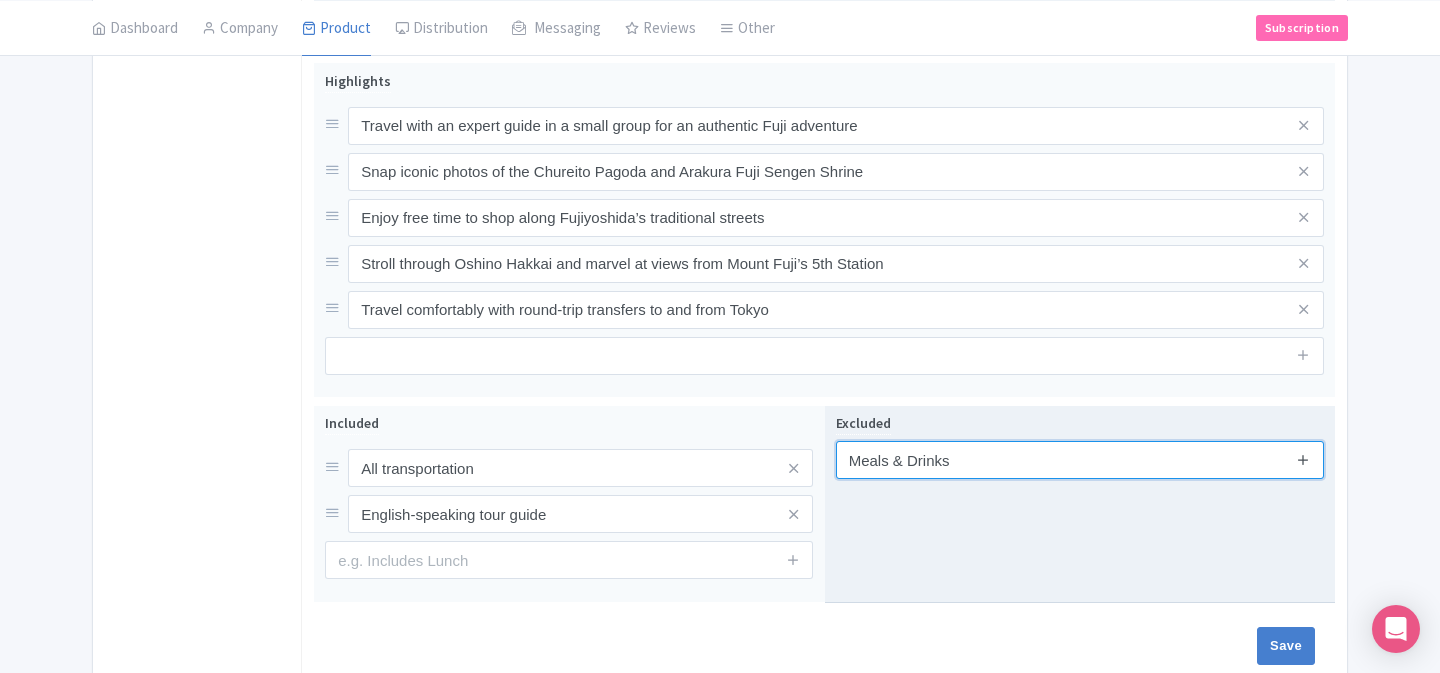 type on "Meals & Drinks" 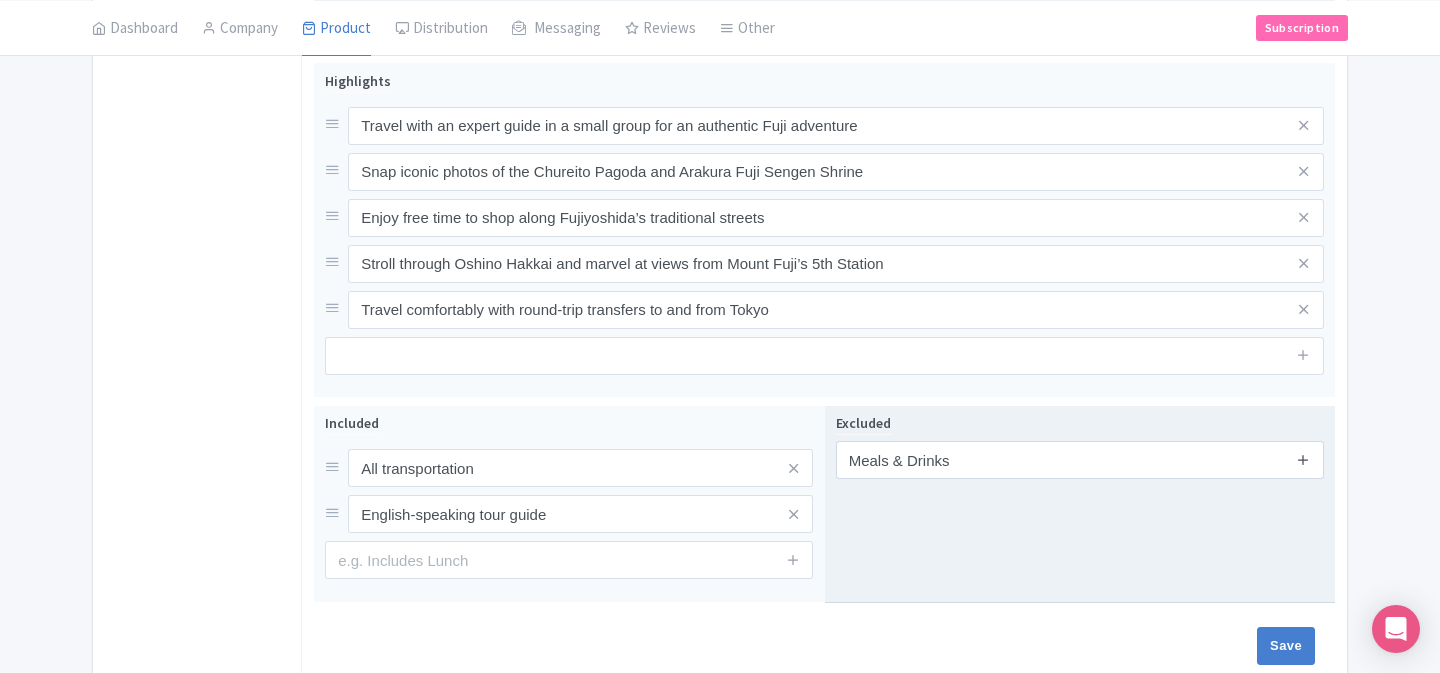 click at bounding box center (1303, 459) 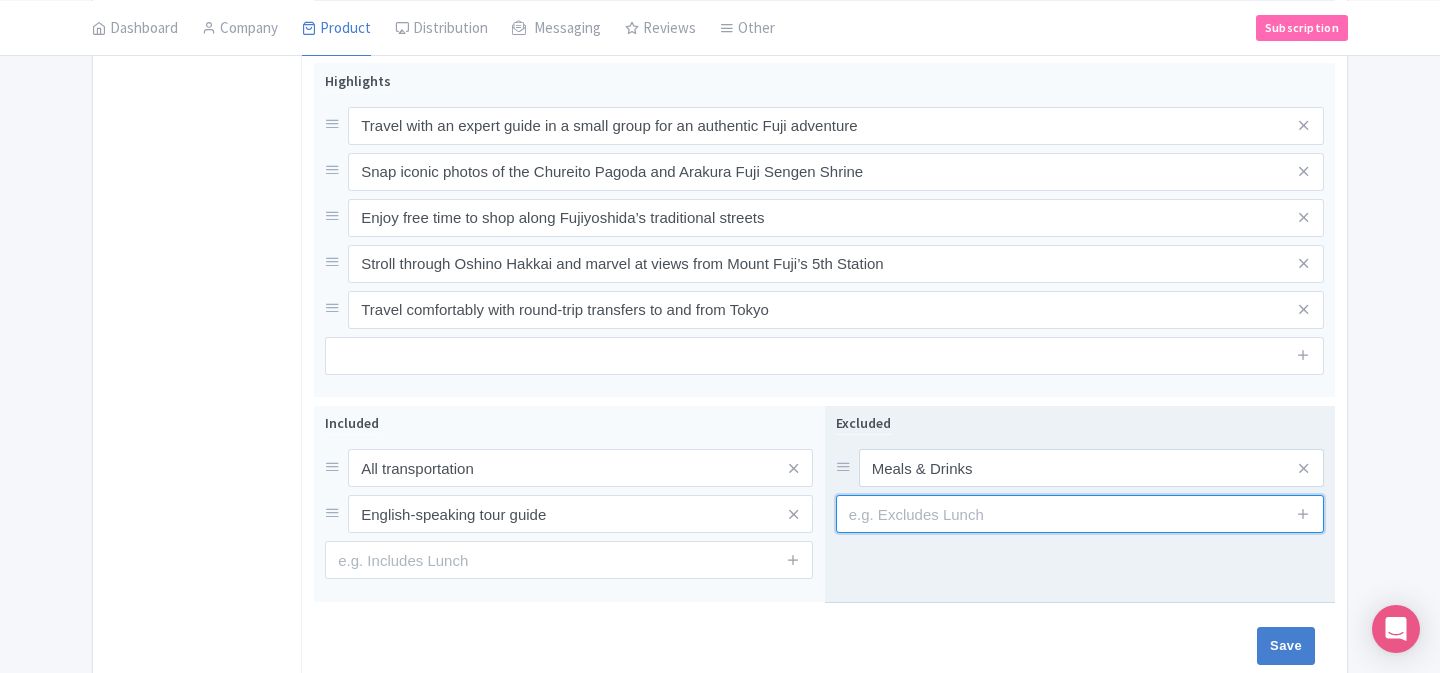 click at bounding box center [1080, 514] 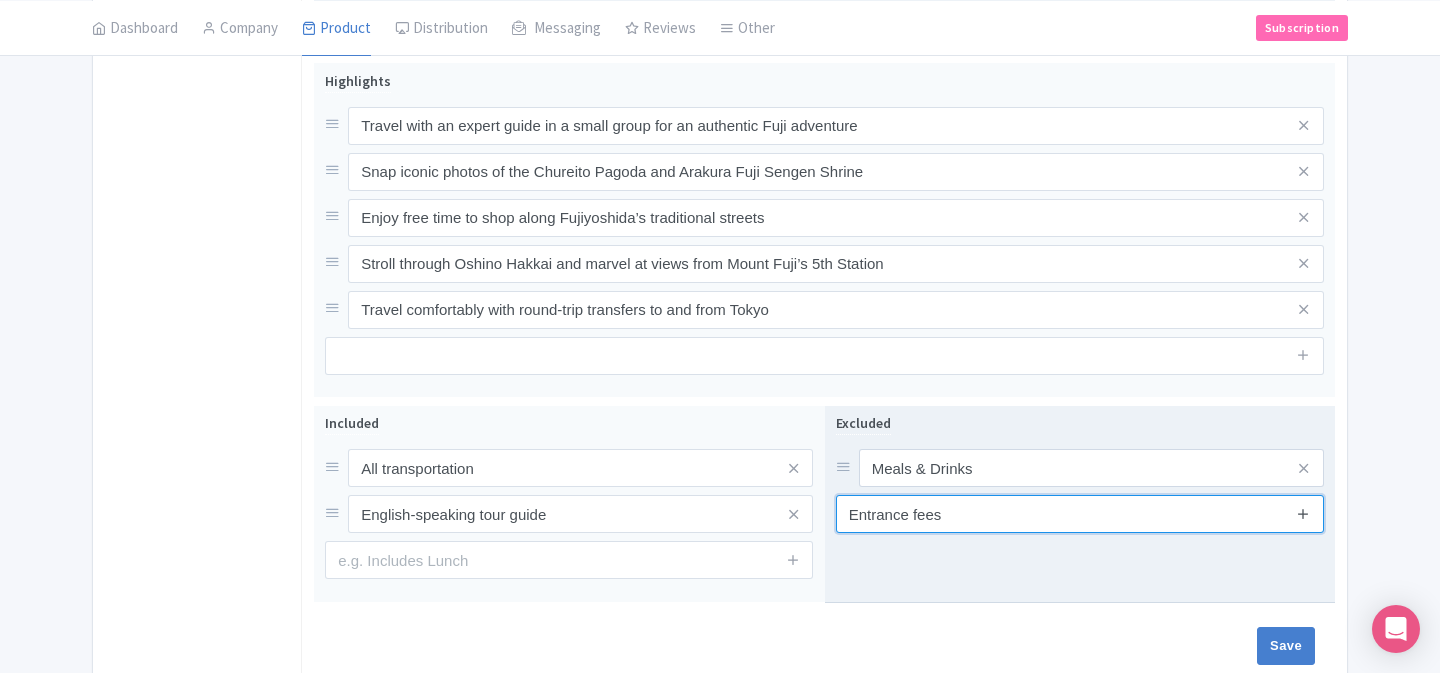 type on "Entrance fees" 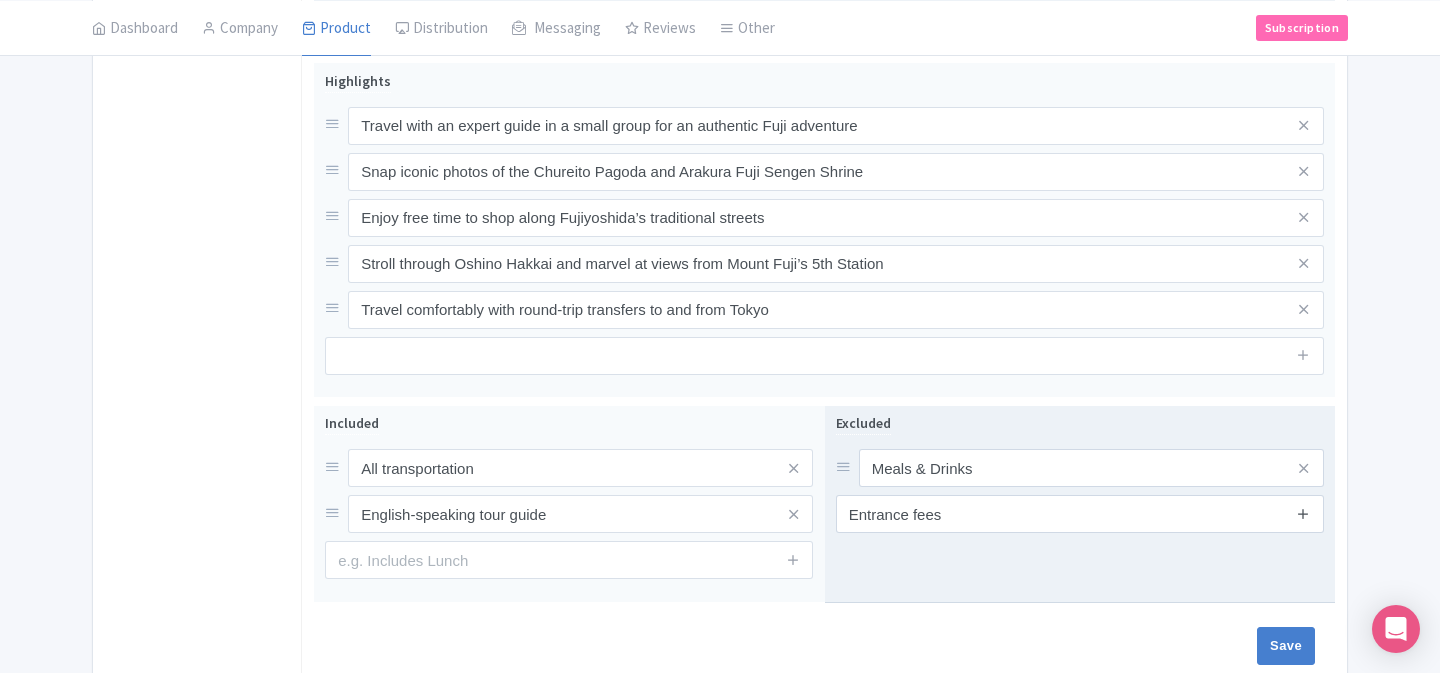 click at bounding box center [1303, 513] 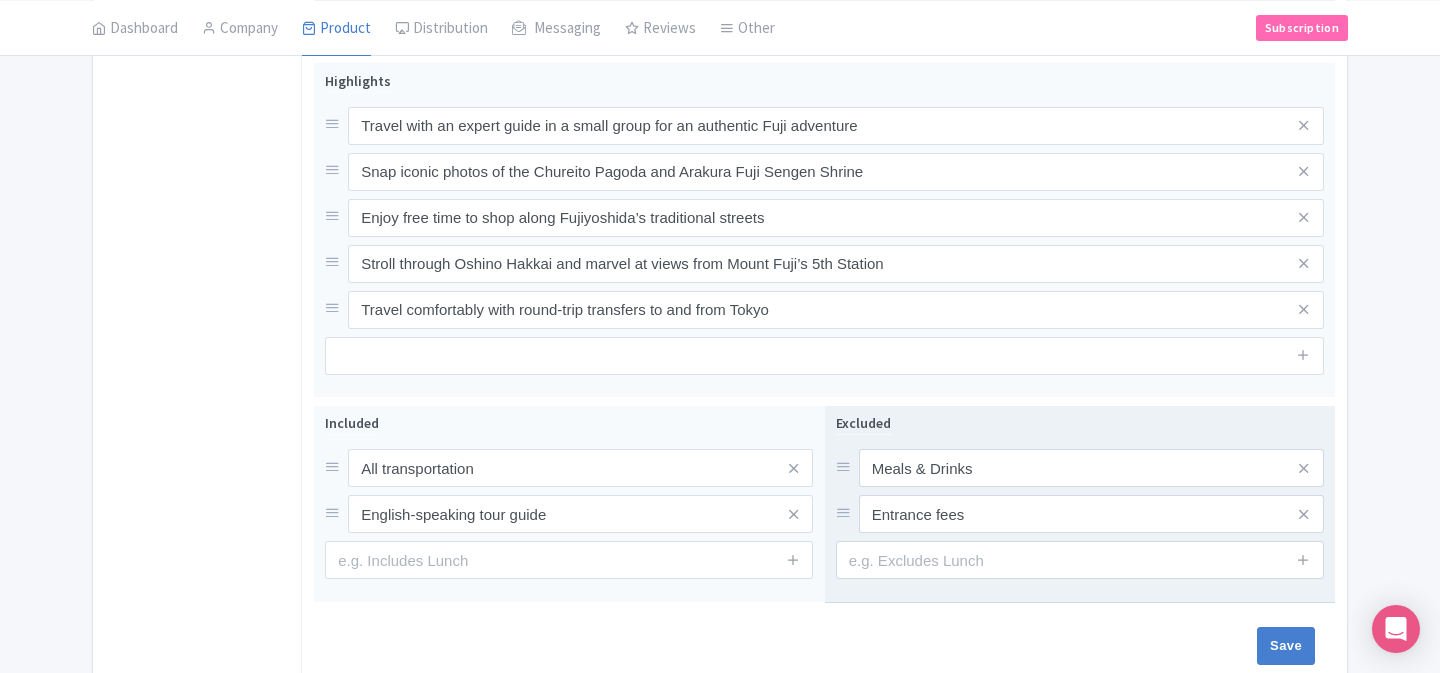 scroll, scrollTop: 837, scrollLeft: 0, axis: vertical 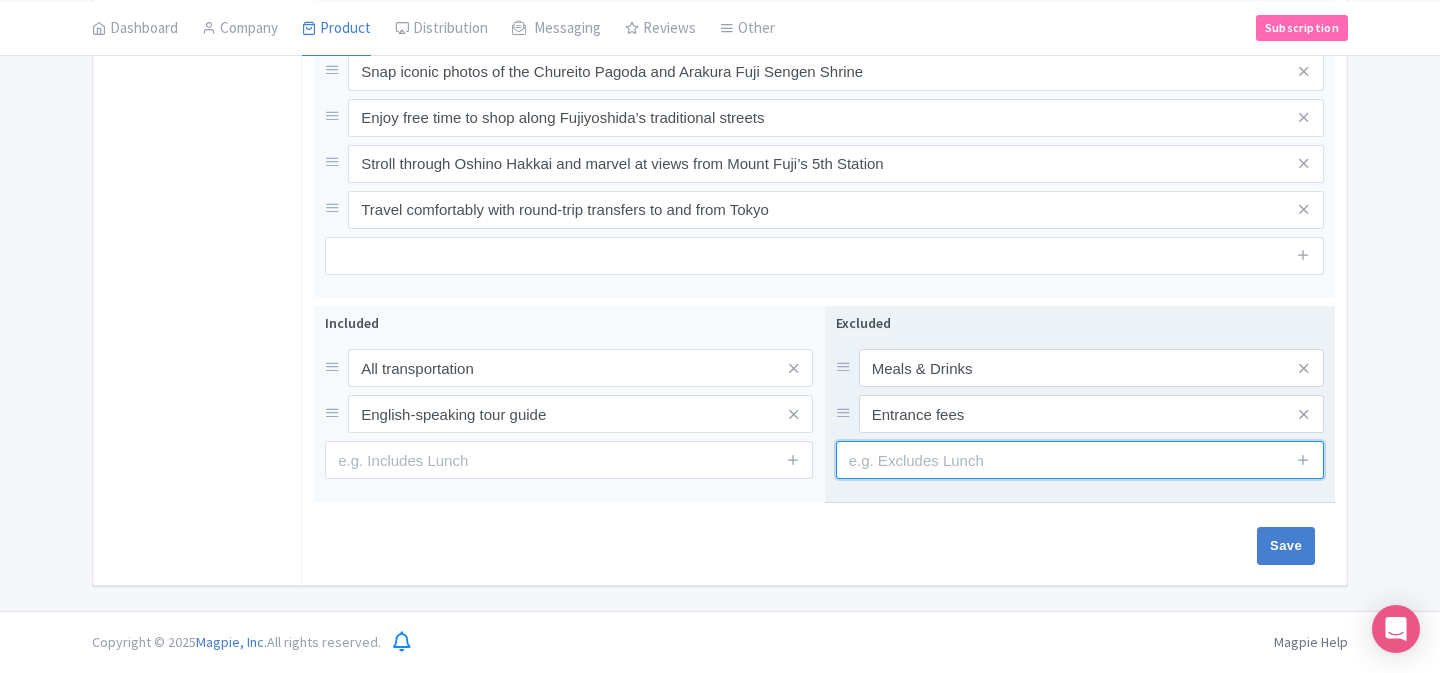 click at bounding box center (1080, 460) 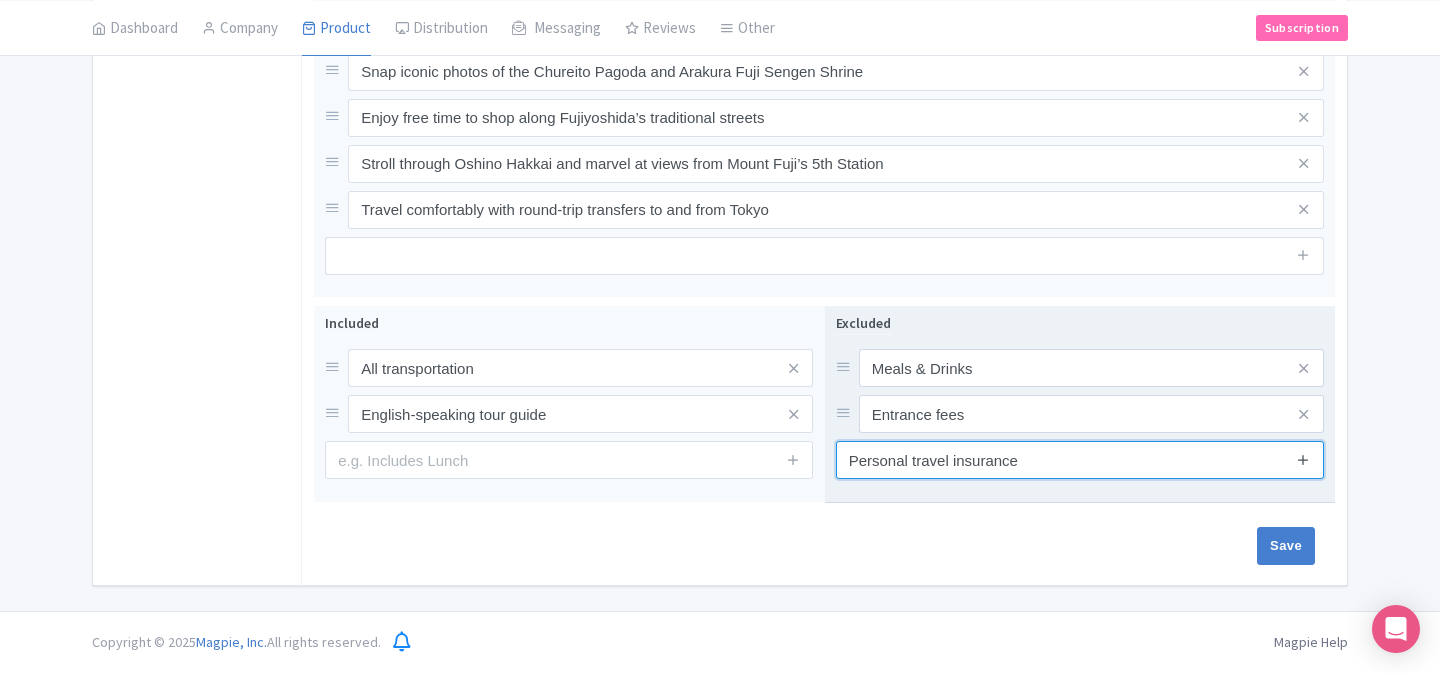 type on "Personal travel insurance" 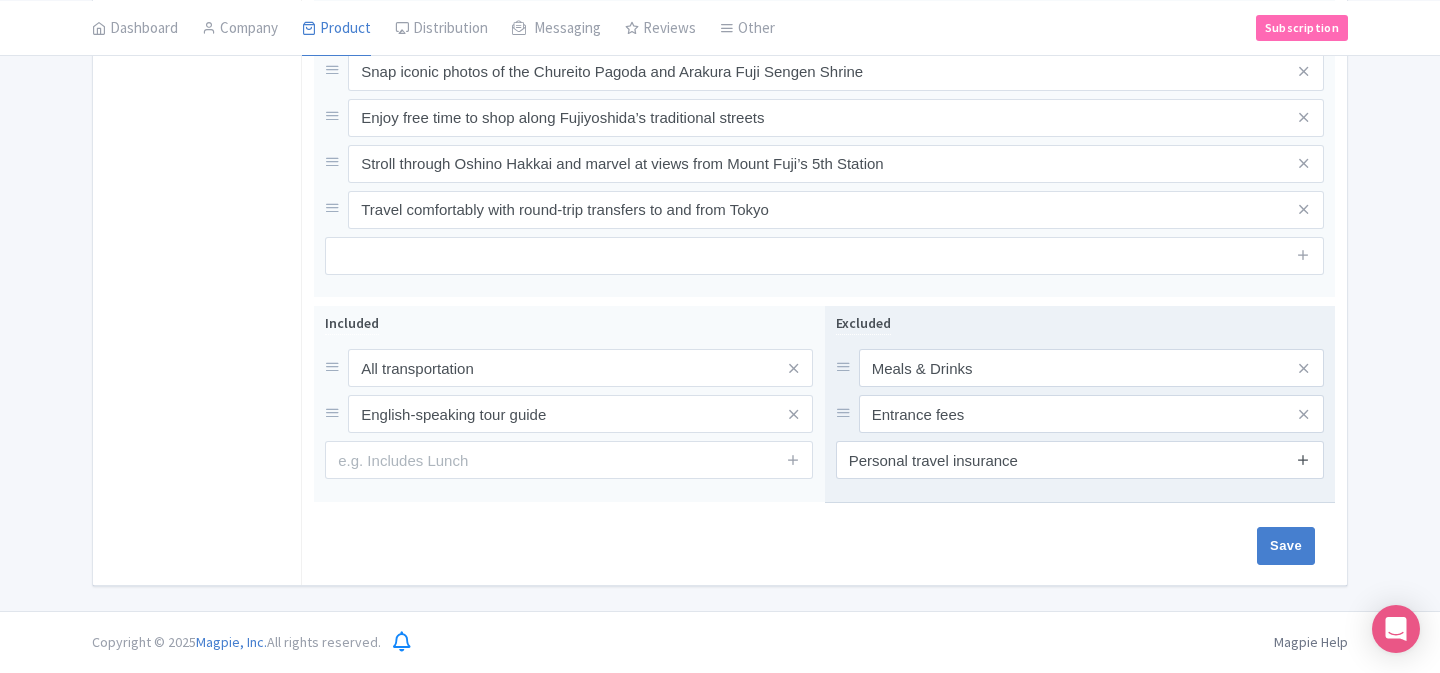 click at bounding box center [1303, 459] 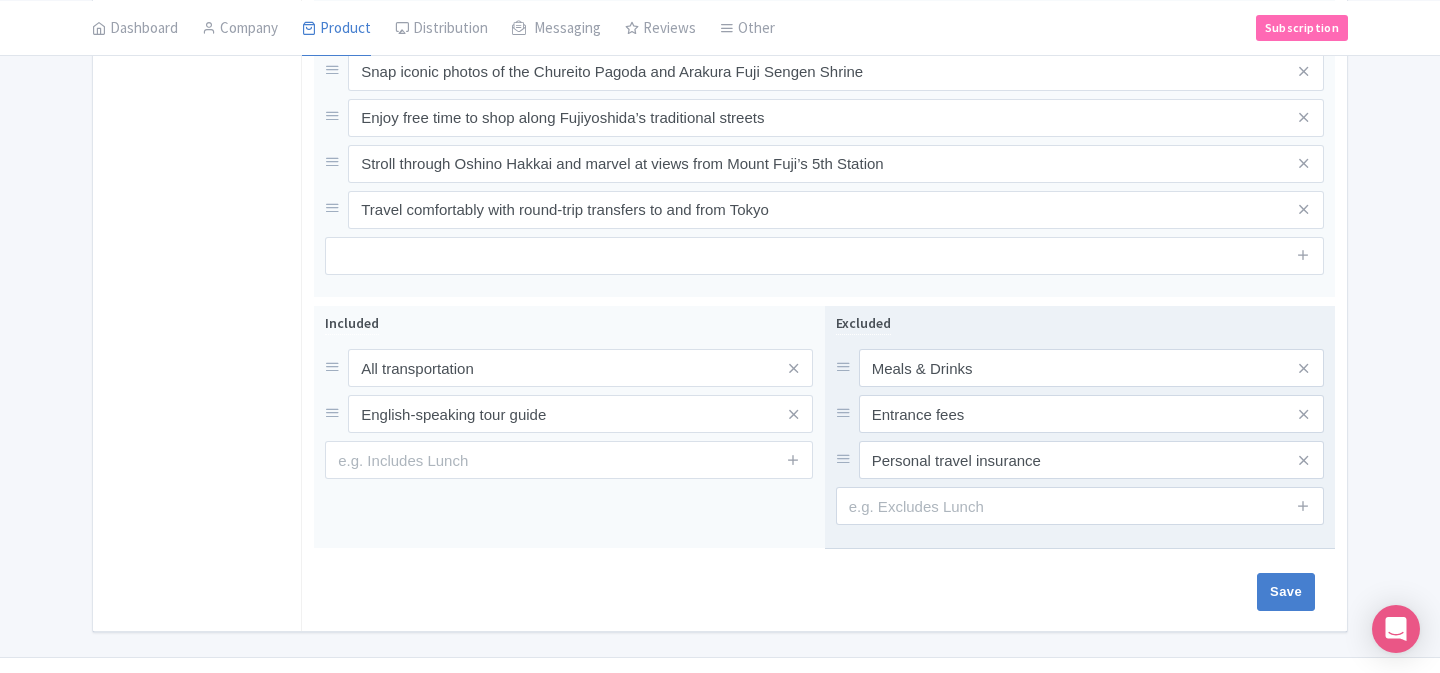 click on "Excluded Meals & Drinks Entrance fees Personal travel insurance" at bounding box center (1080, 427) 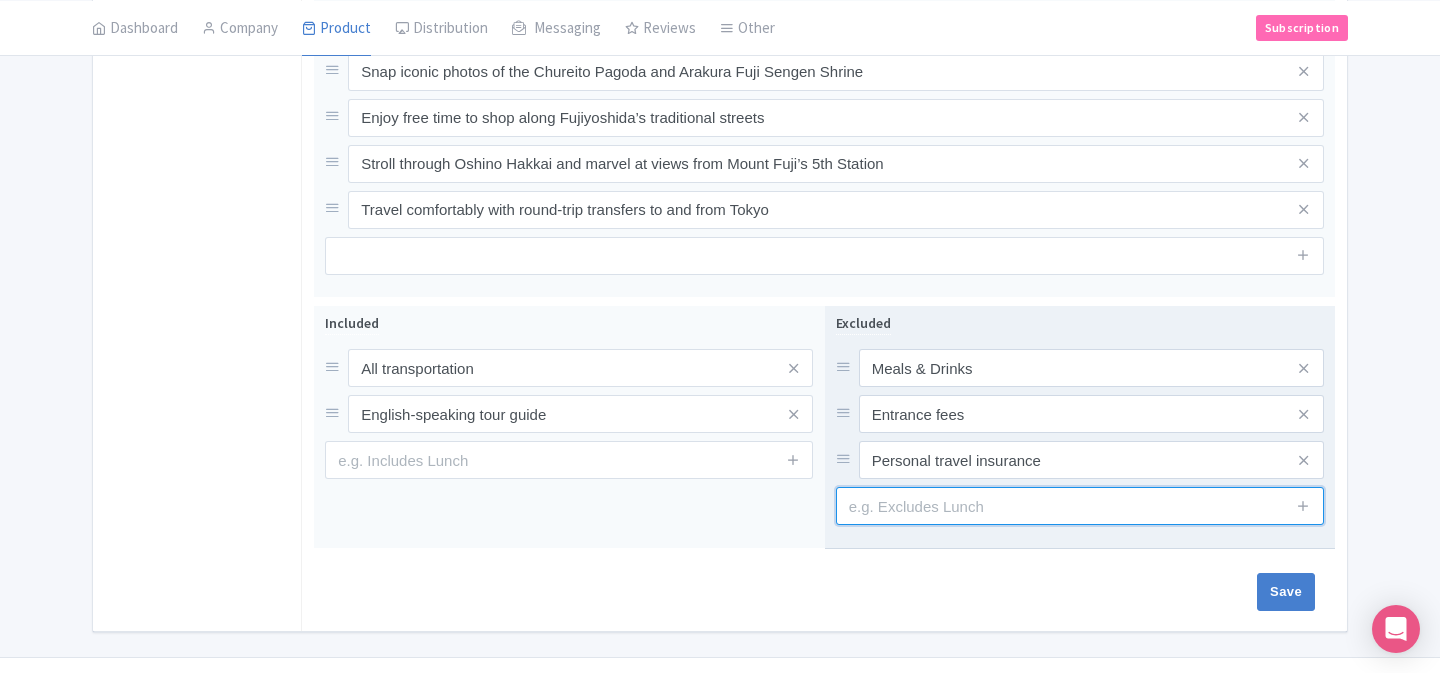 click at bounding box center (1080, 506) 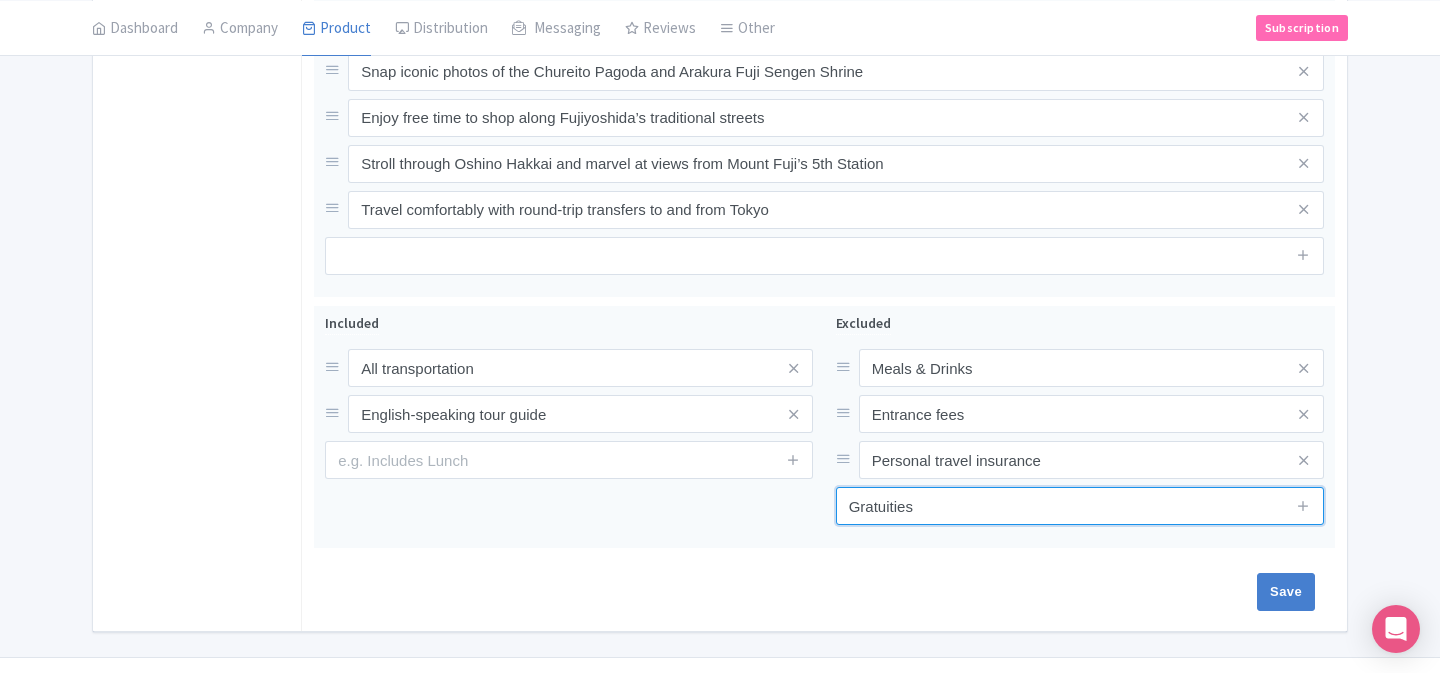 type on "Gratuities" 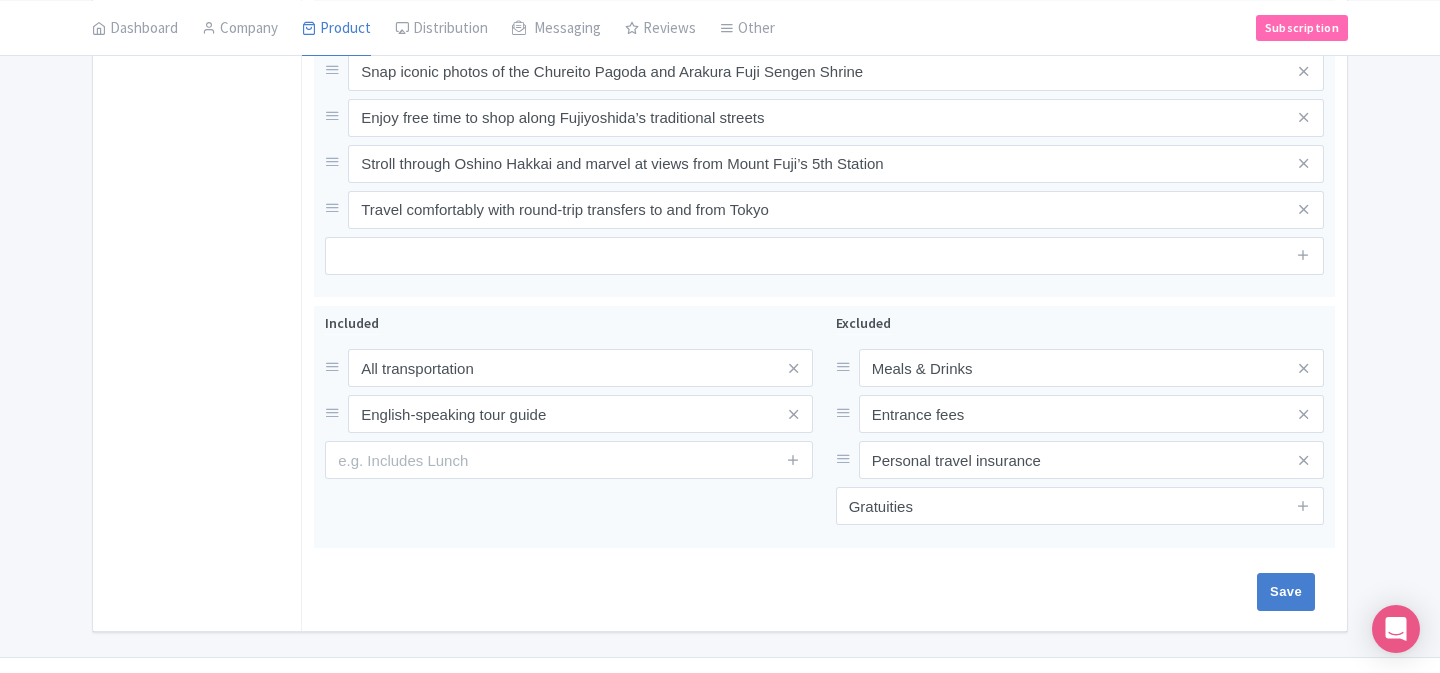 click on "Save" at bounding box center (820, 592) 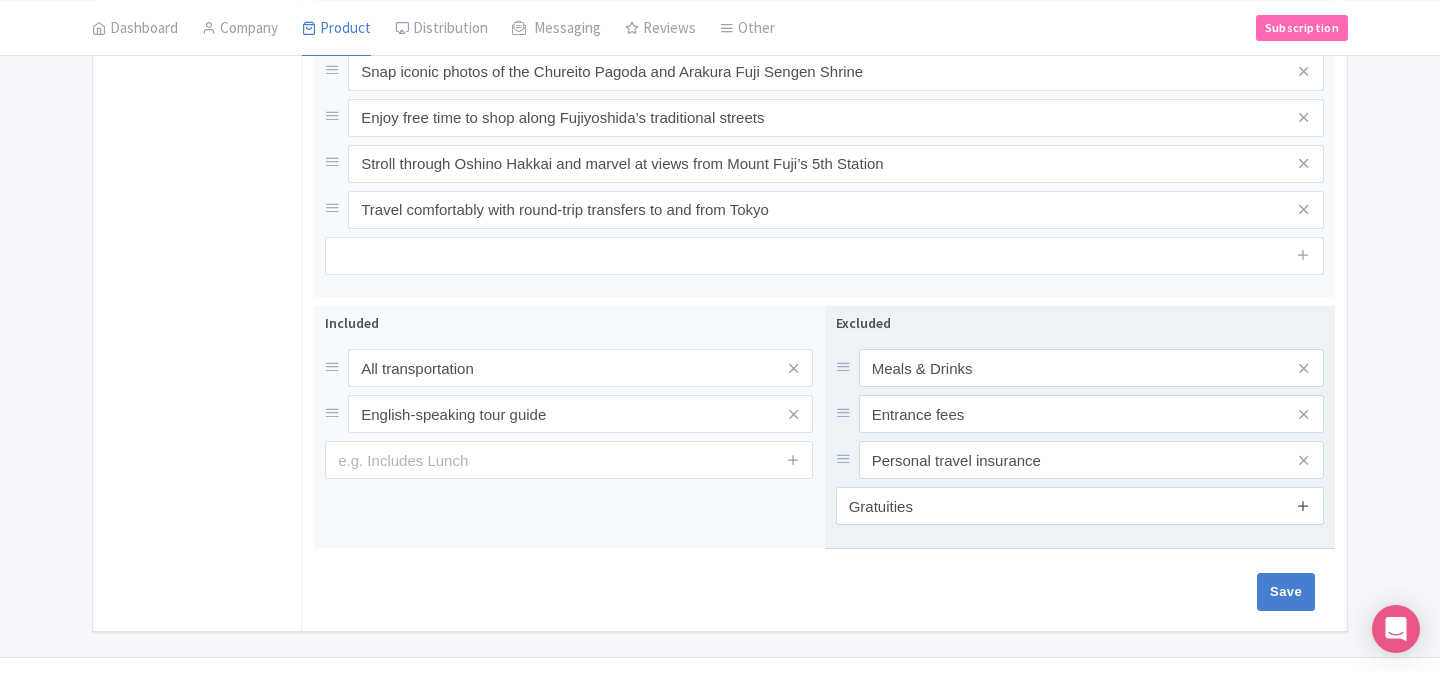 click at bounding box center (1303, 505) 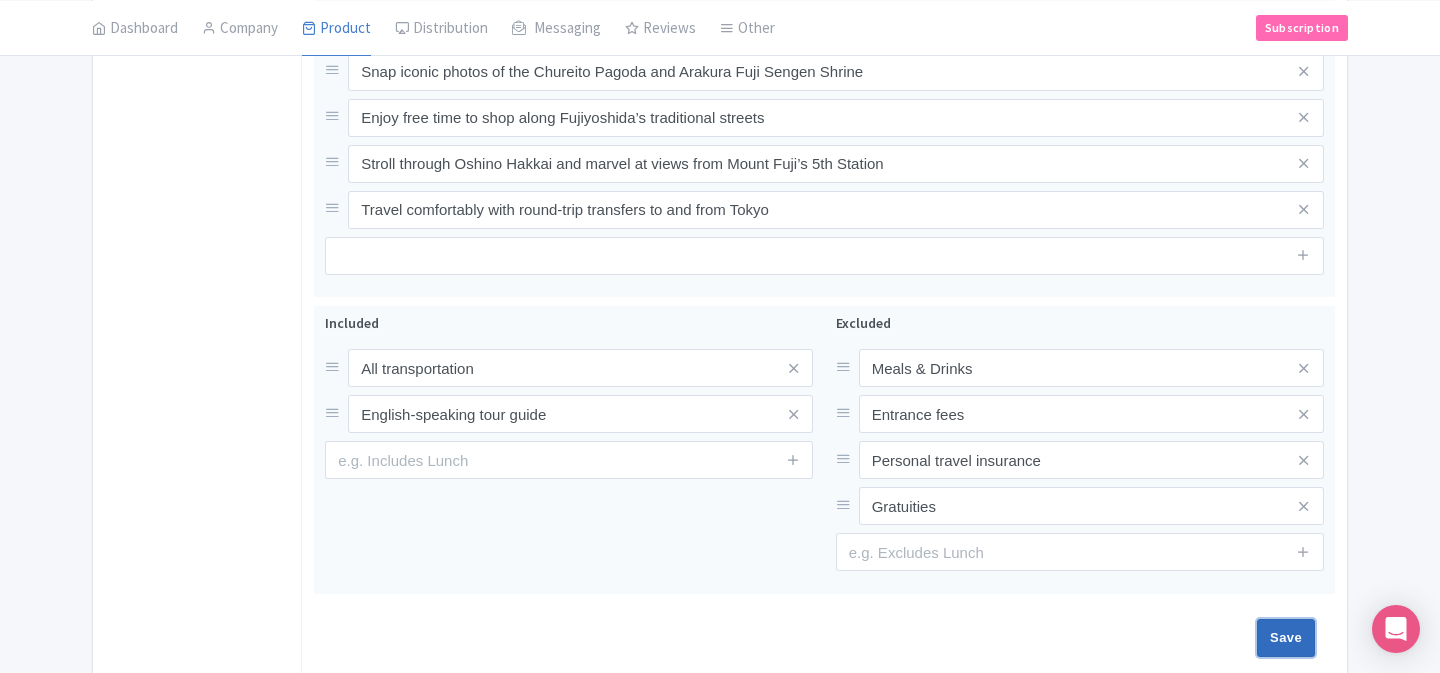 click on "Save" at bounding box center (1286, 638) 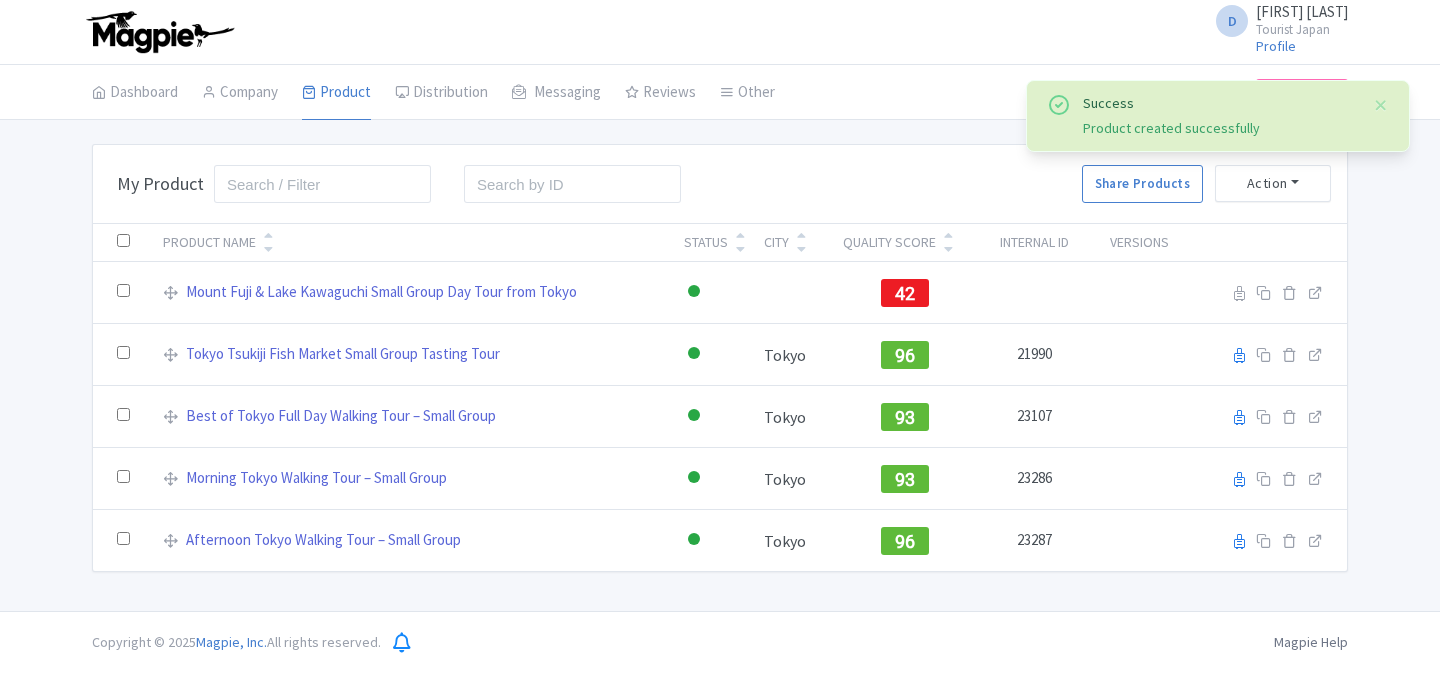 scroll, scrollTop: 0, scrollLeft: 0, axis: both 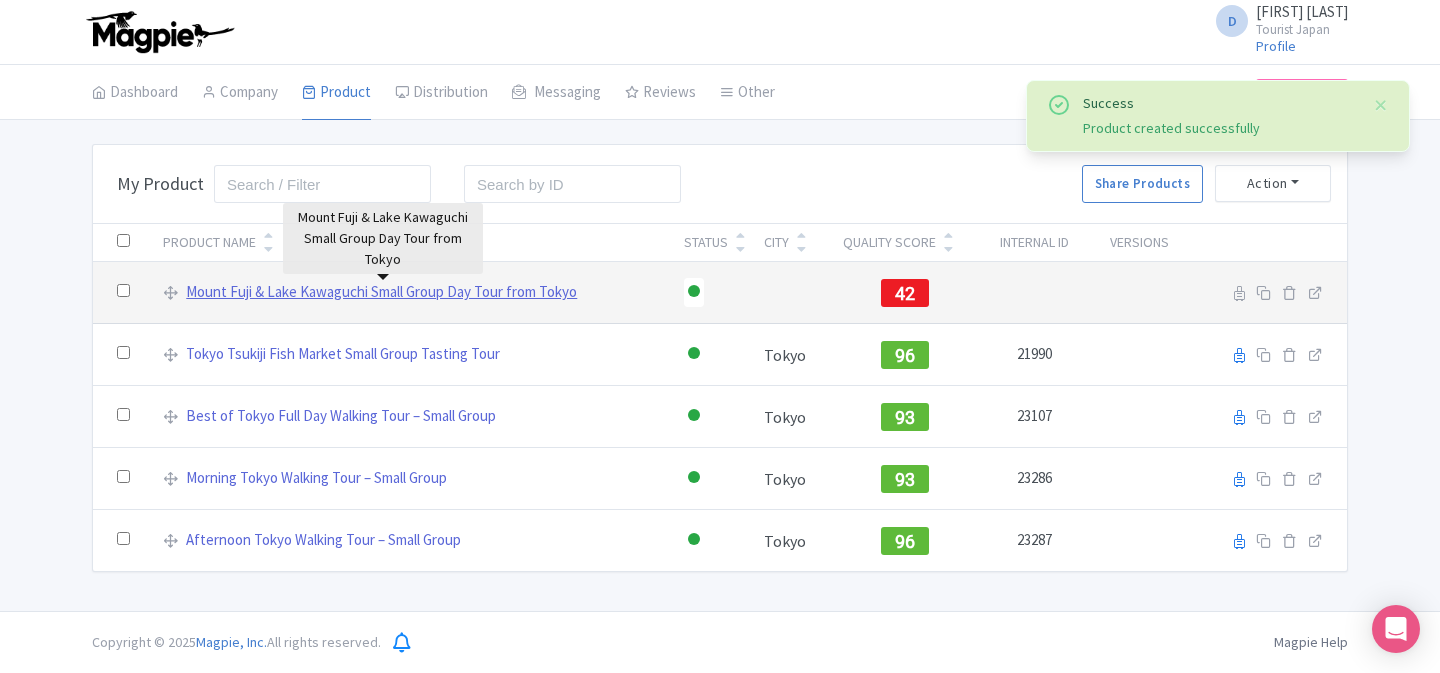 click on "Mount Fuji & Lake Kawaguchi Small Group Day Tour from Tokyo" at bounding box center [381, 292] 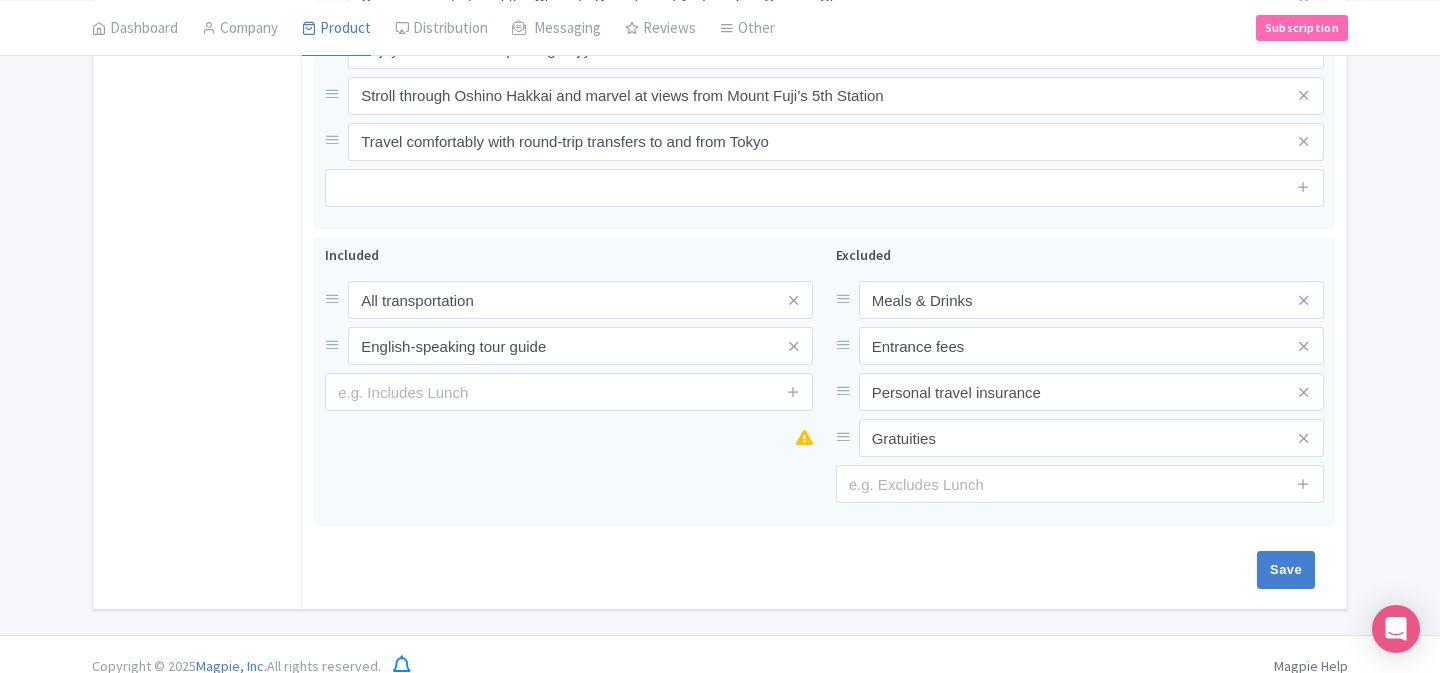 scroll, scrollTop: 943, scrollLeft: 0, axis: vertical 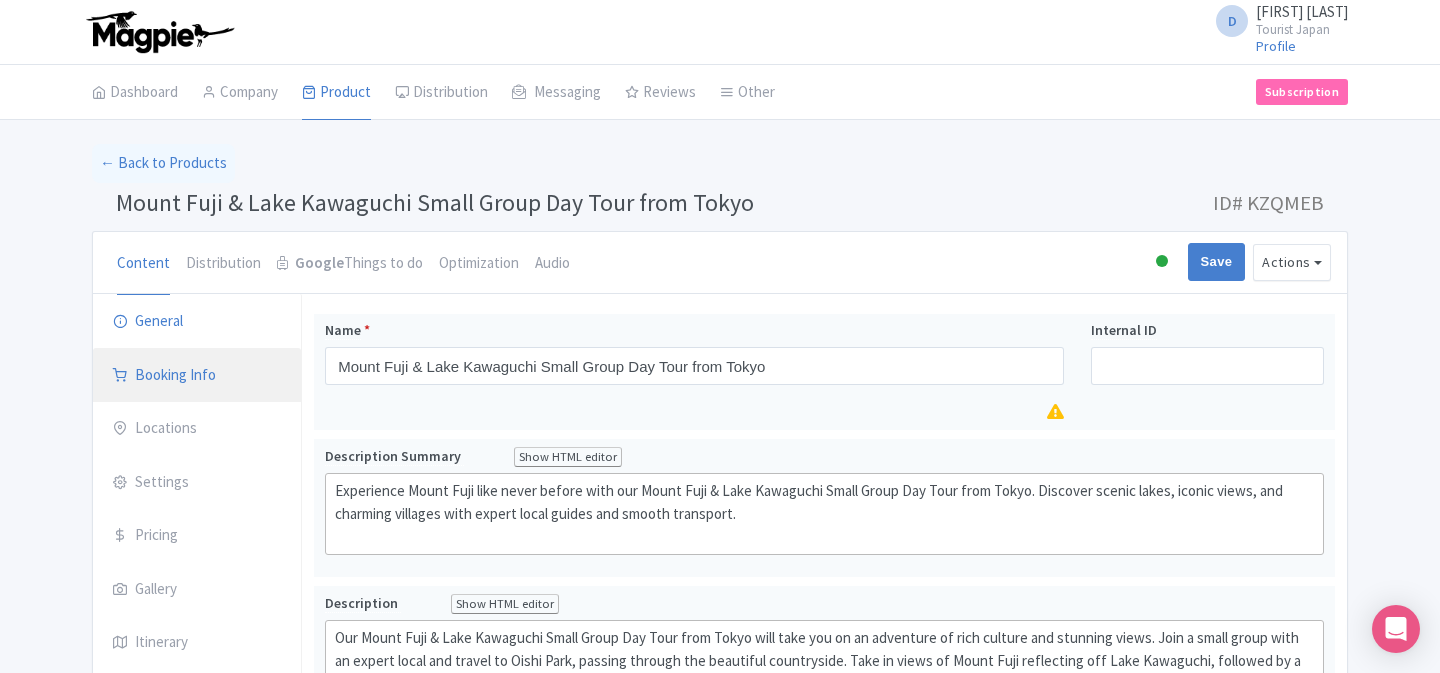click on "Booking Info" at bounding box center (197, 376) 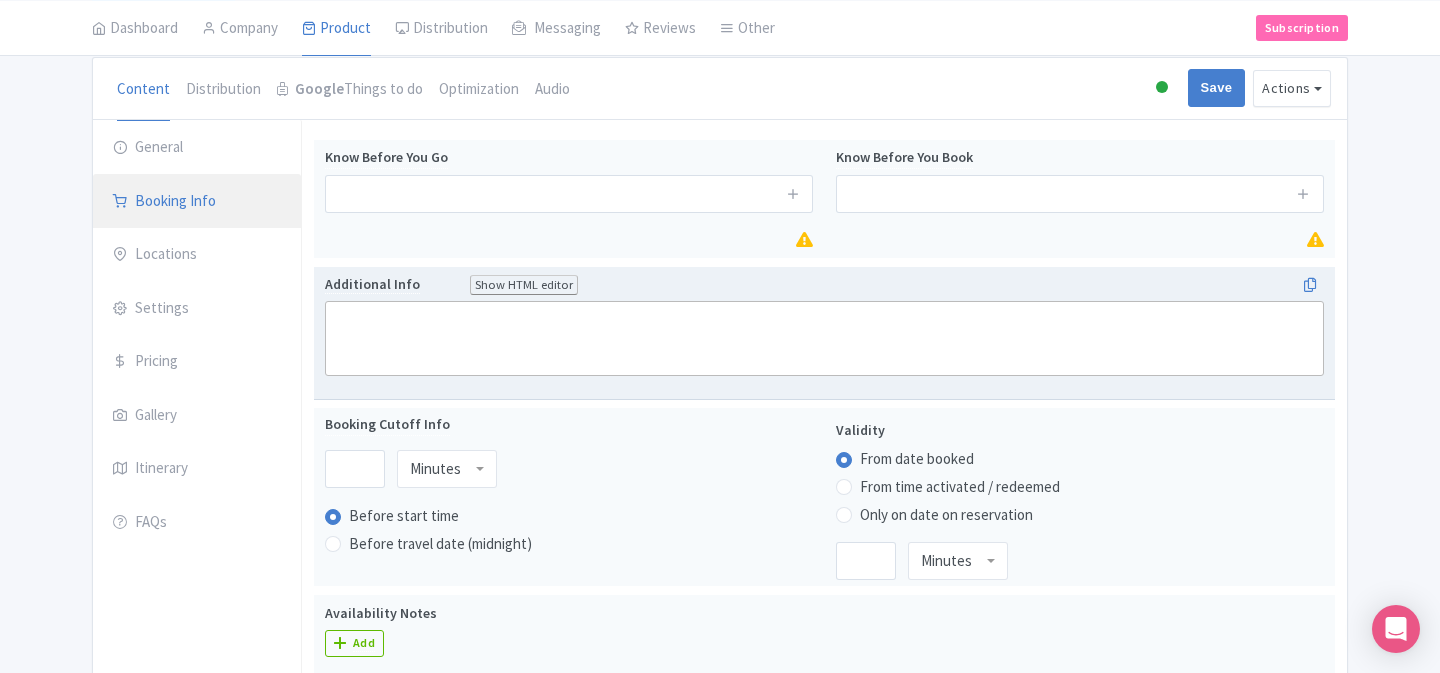 scroll, scrollTop: 0, scrollLeft: 0, axis: both 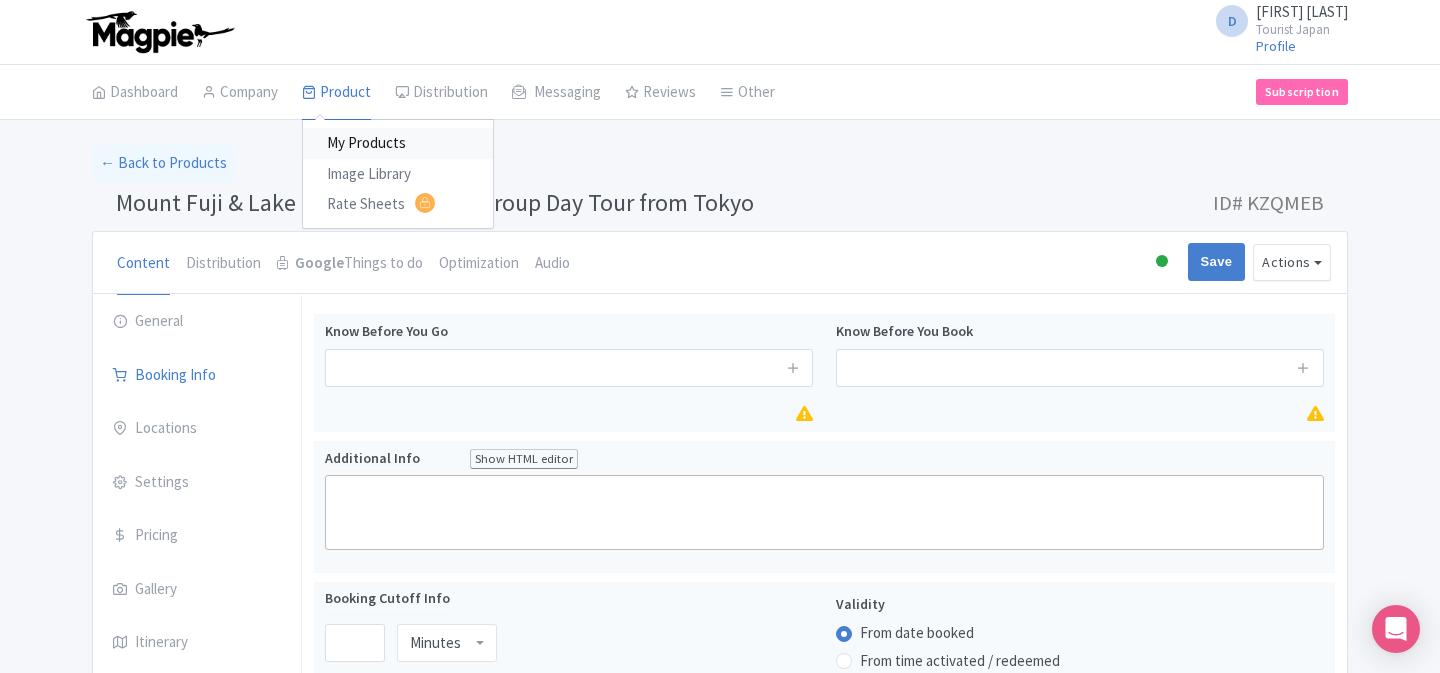 click on "My Products" at bounding box center (398, 143) 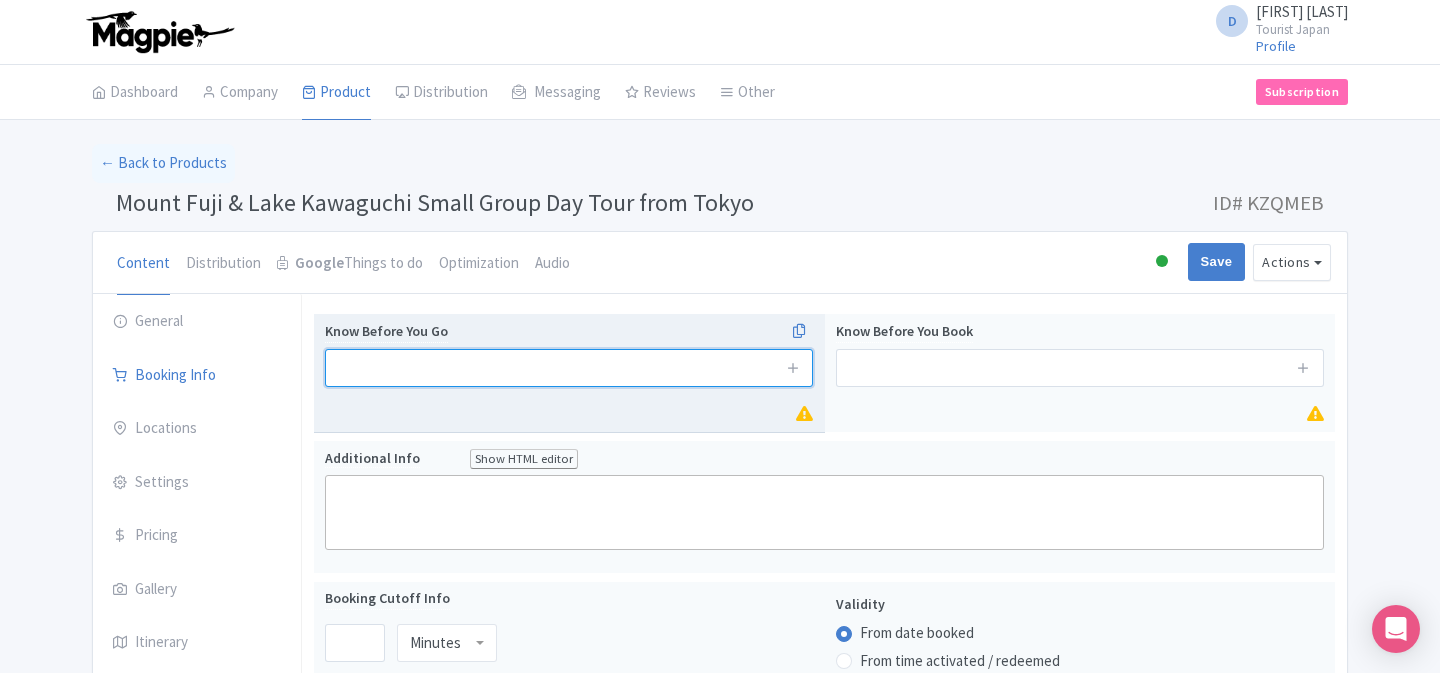 click at bounding box center [569, 368] 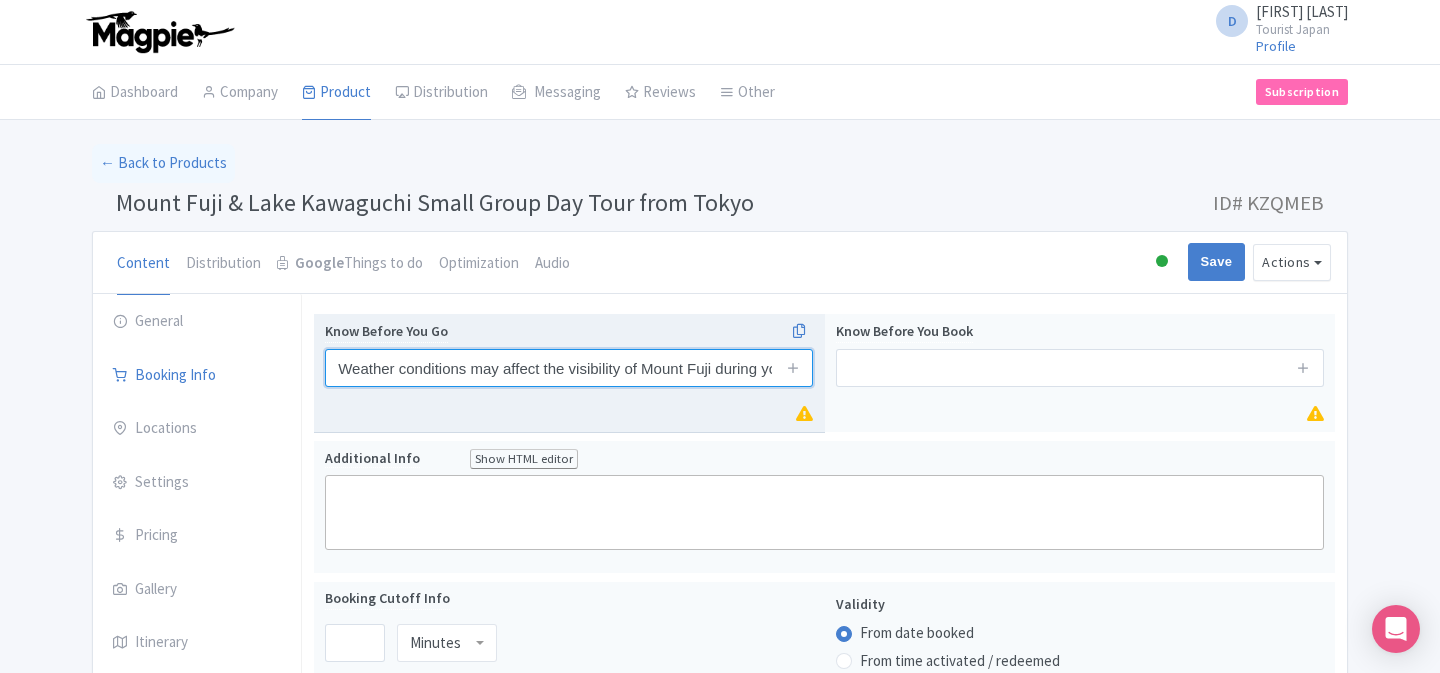 scroll, scrollTop: 0, scrollLeft: 165, axis: horizontal 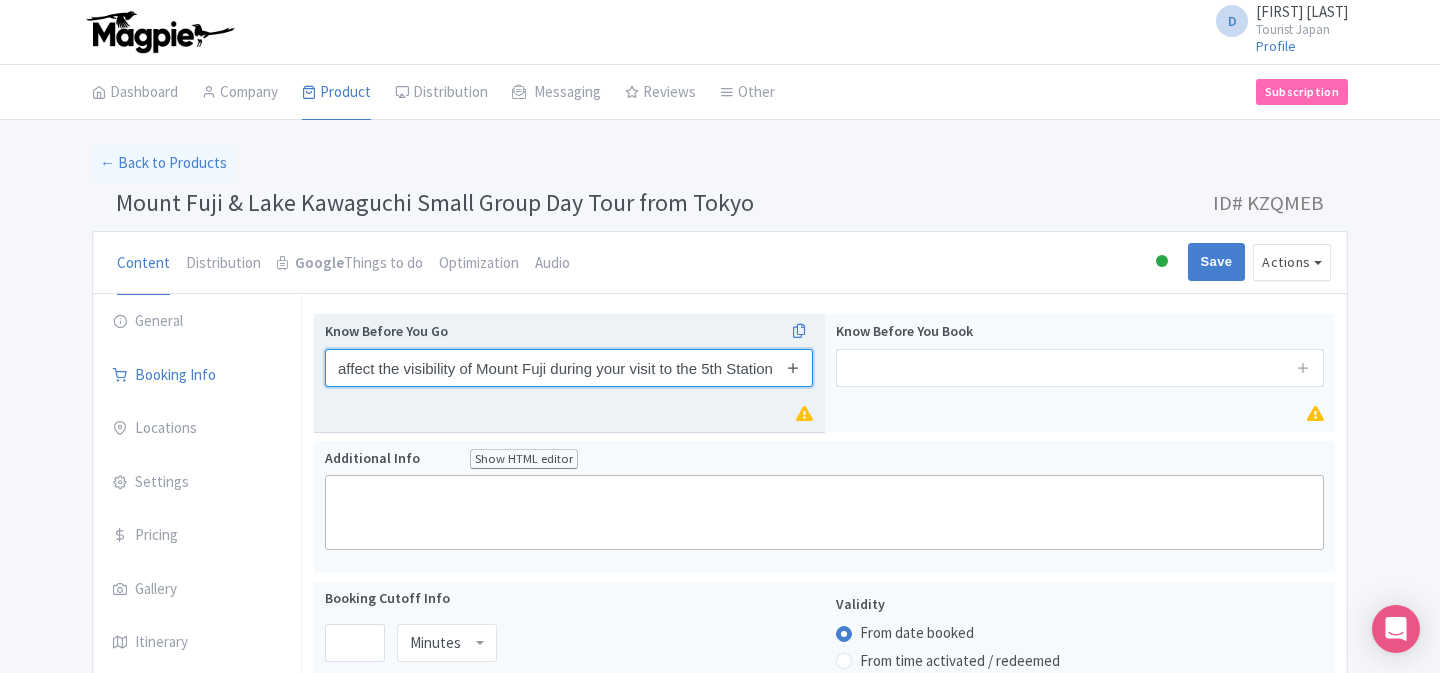 type on "Weather conditions may affect the visibility of Mount Fuji during your visit to the 5th Station" 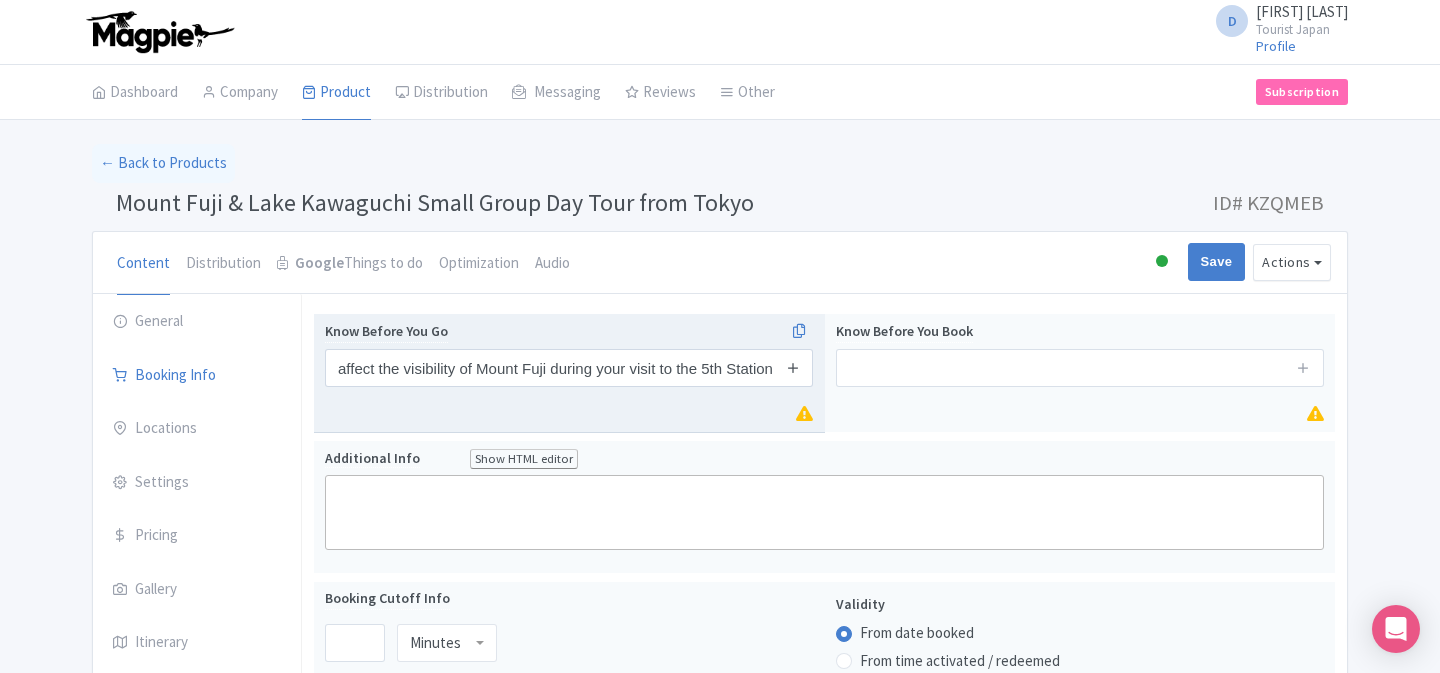 click at bounding box center [793, 367] 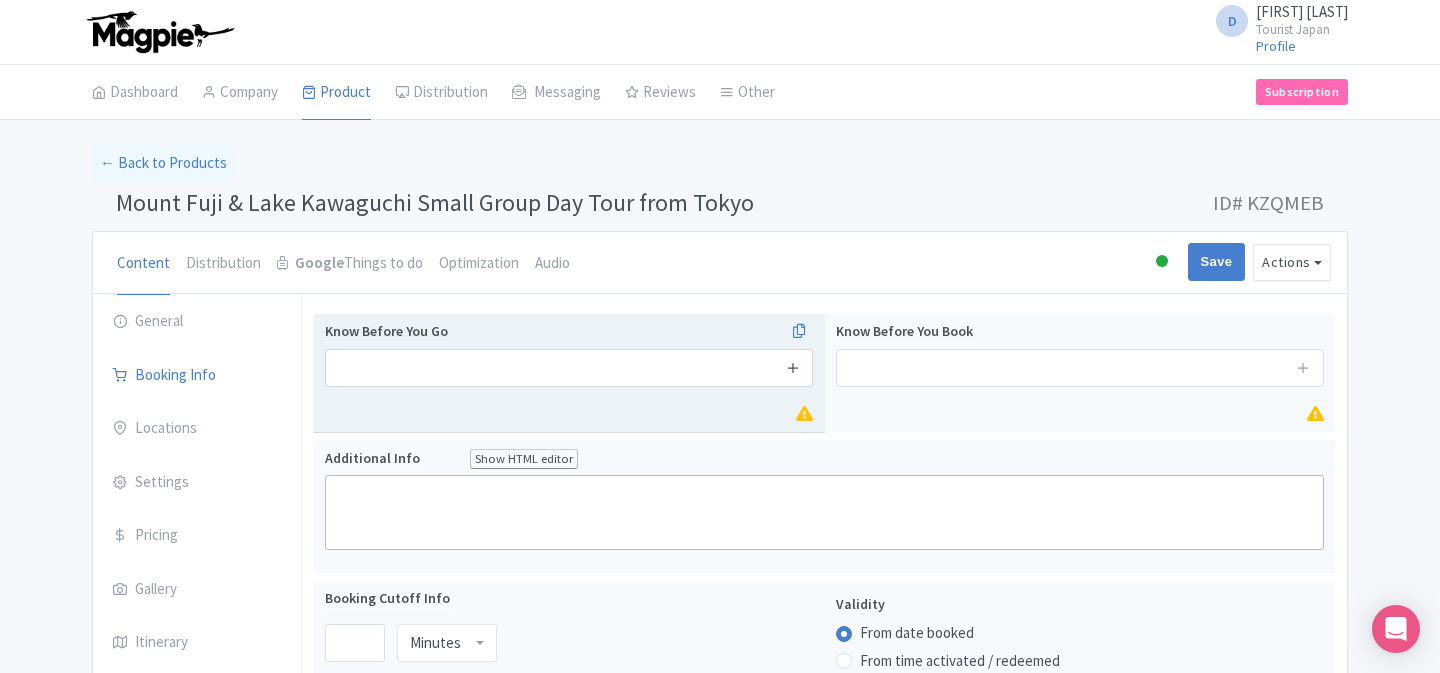 scroll, scrollTop: 0, scrollLeft: 0, axis: both 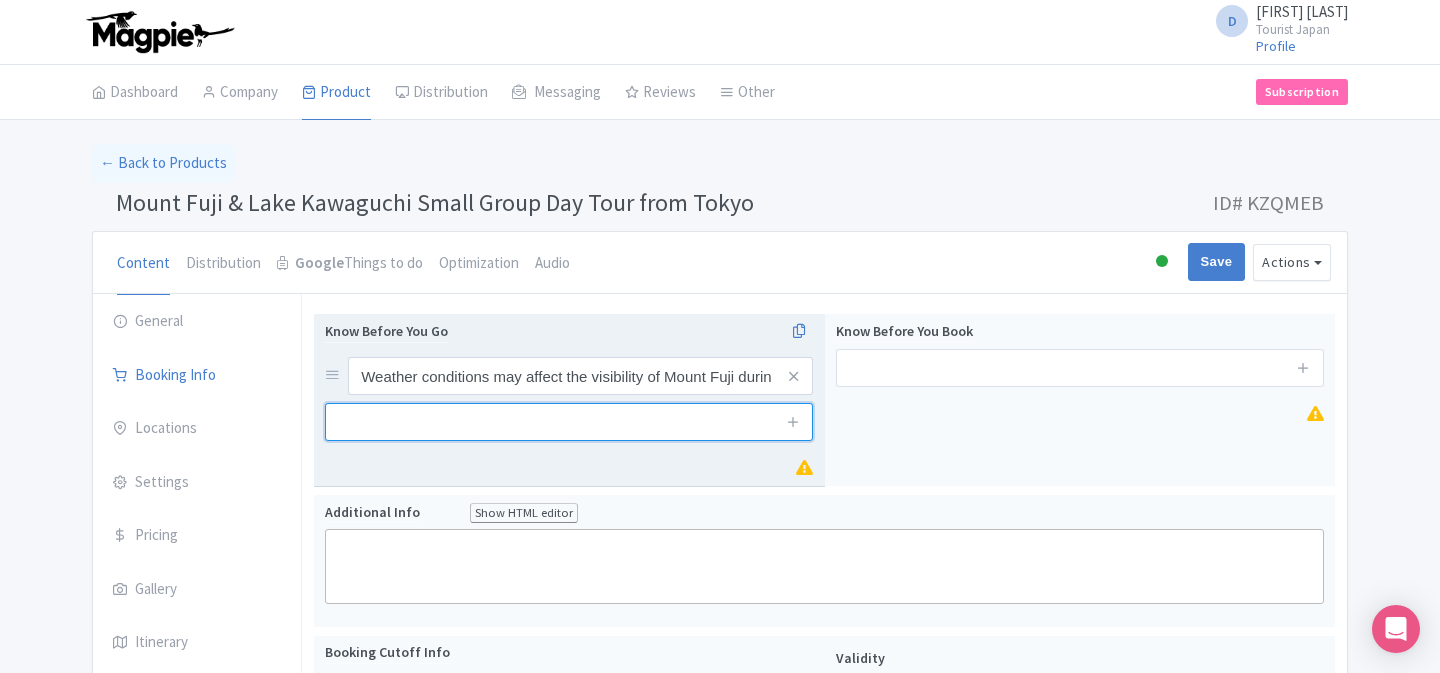 click at bounding box center (569, 422) 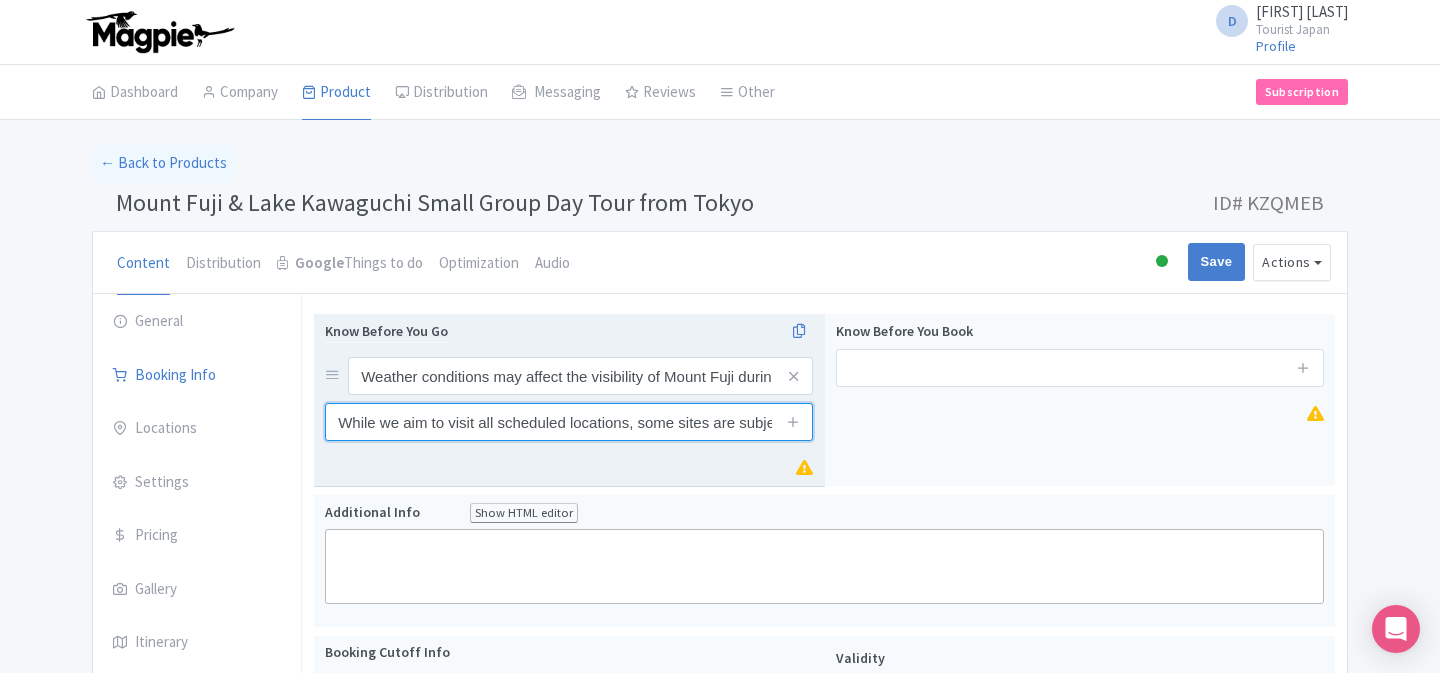 scroll, scrollTop: 0, scrollLeft: 1168, axis: horizontal 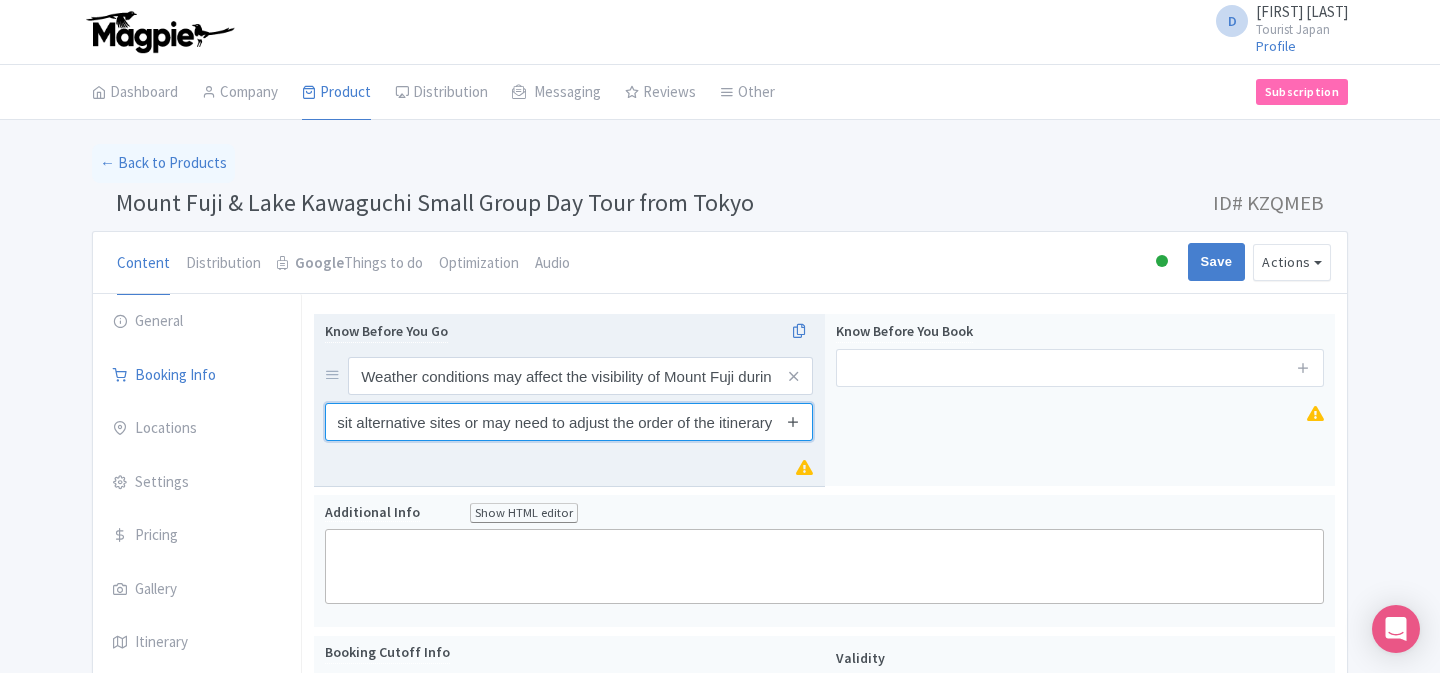 type on "While we aim to visit all scheduled locations, some sites are subject to availability due to weather, heavy traffic during the peak season, or other factors. In such cases, we will visit alternative sites or may need to adjust the order of the itinerary" 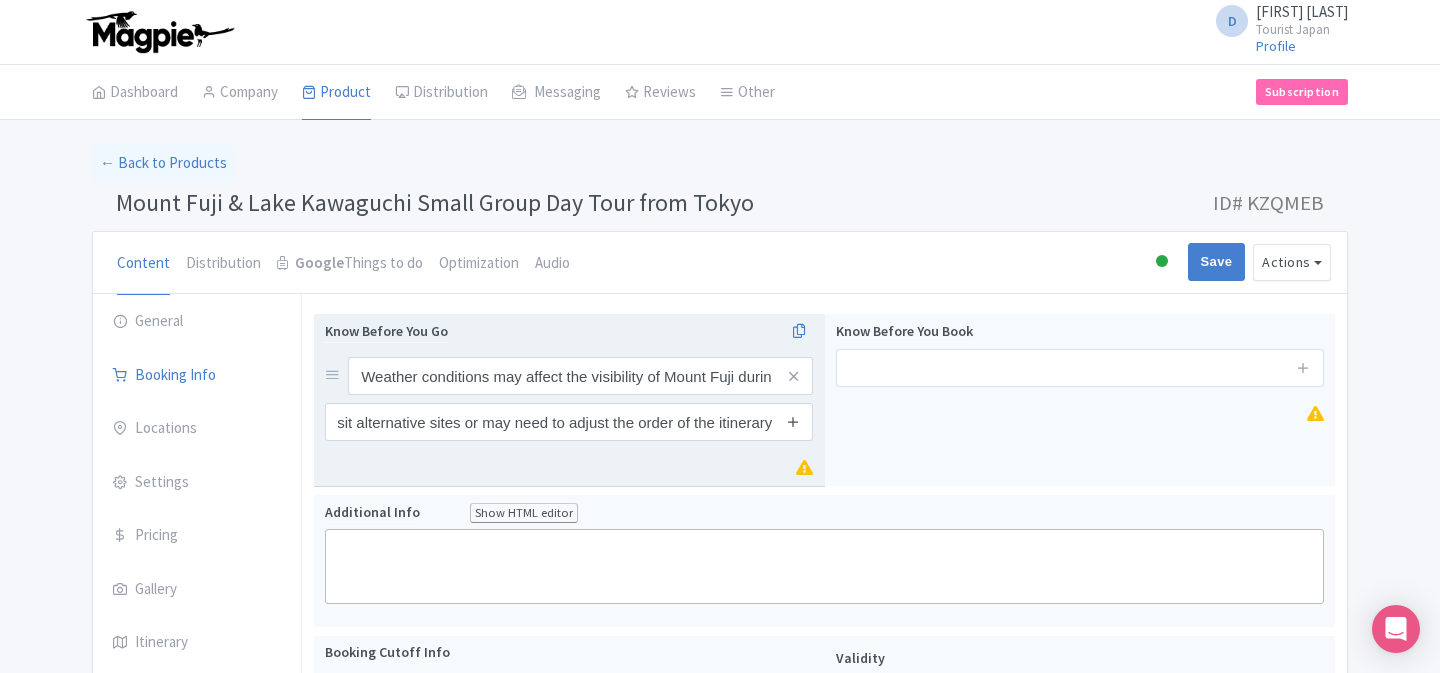 scroll, scrollTop: 0, scrollLeft: 0, axis: both 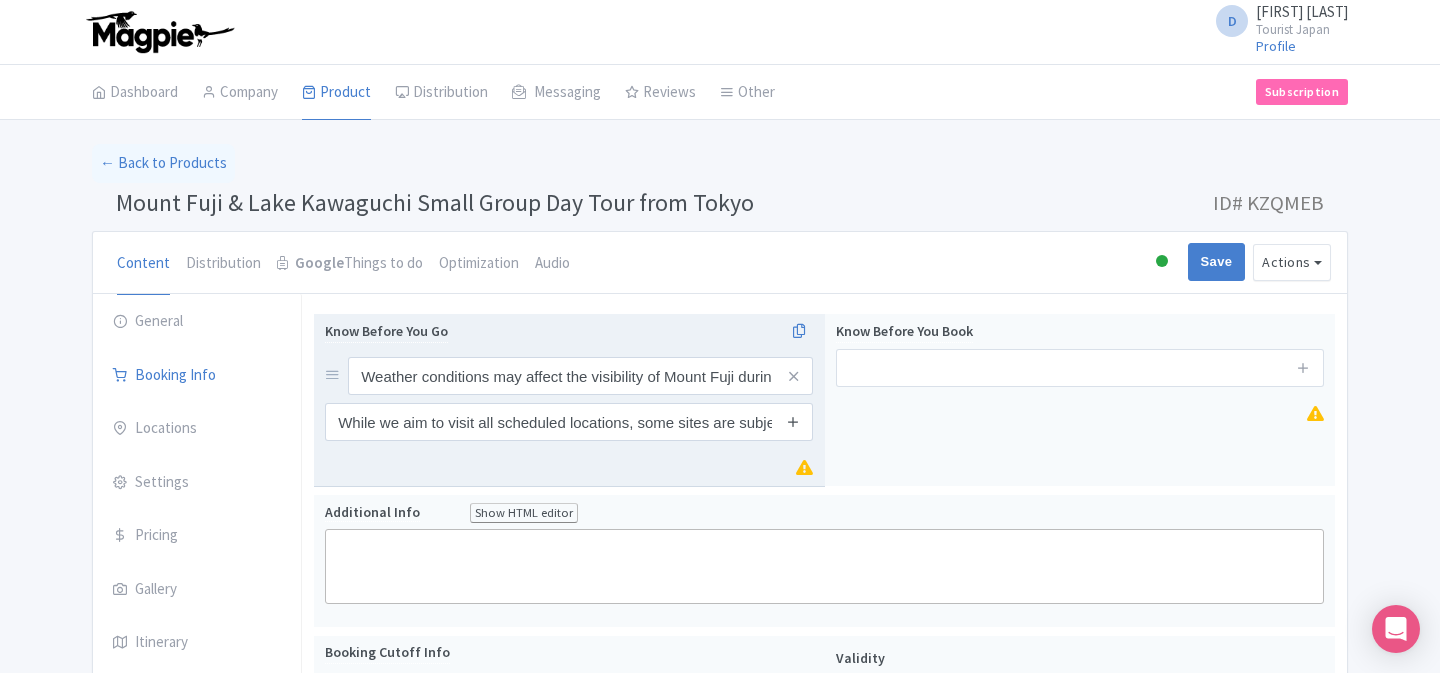 click at bounding box center (793, 421) 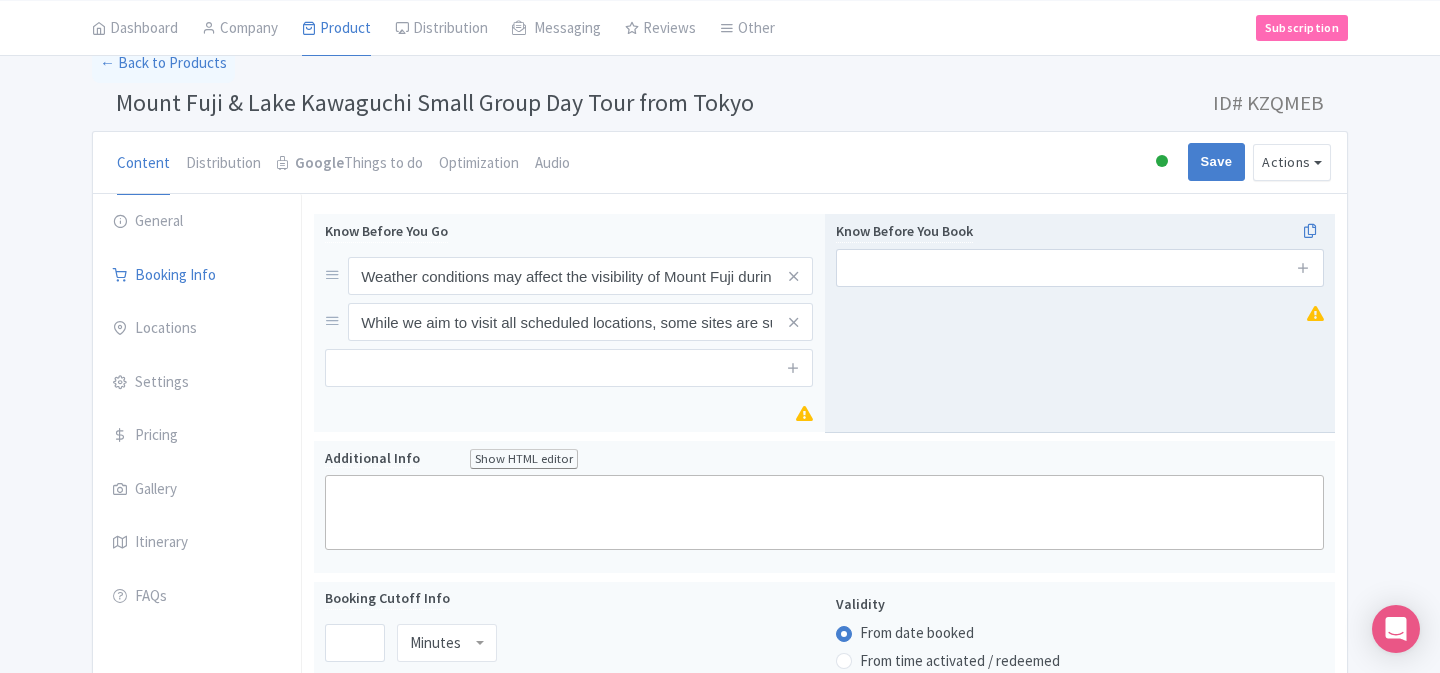 scroll, scrollTop: 101, scrollLeft: 0, axis: vertical 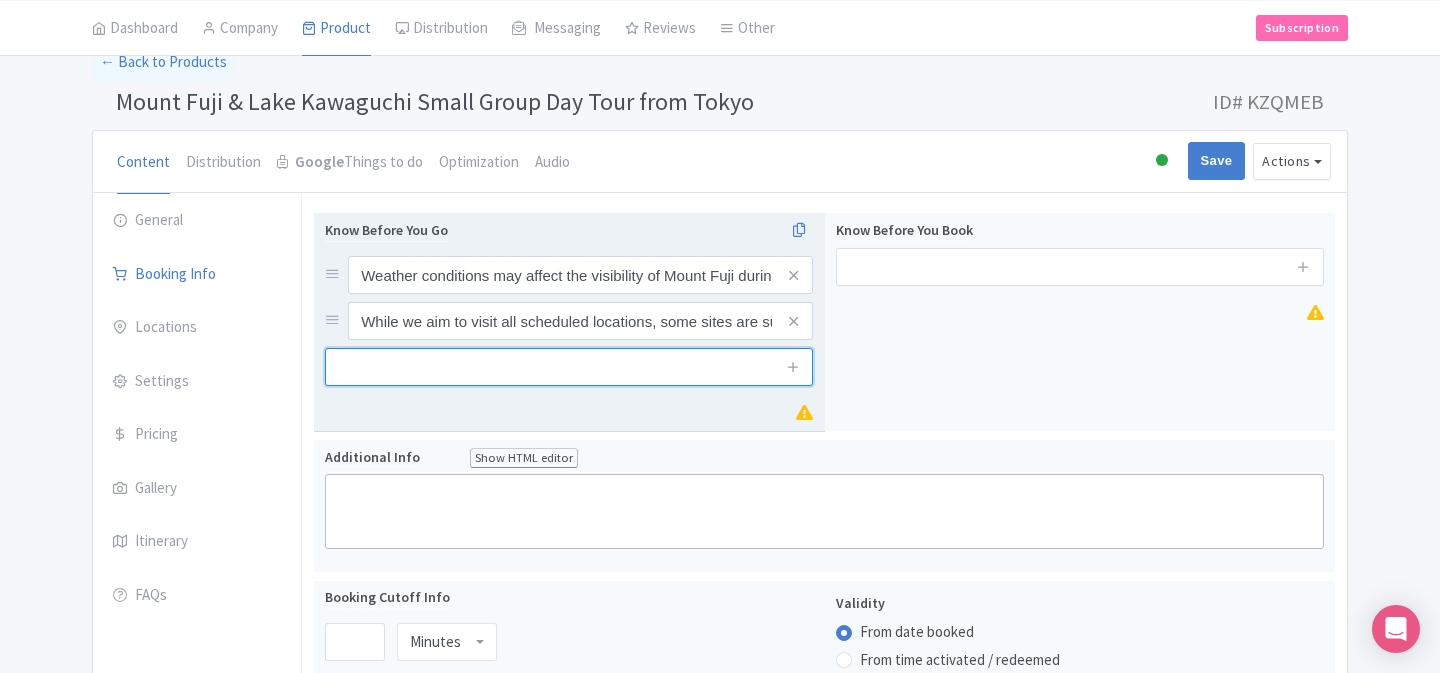 click at bounding box center (569, 367) 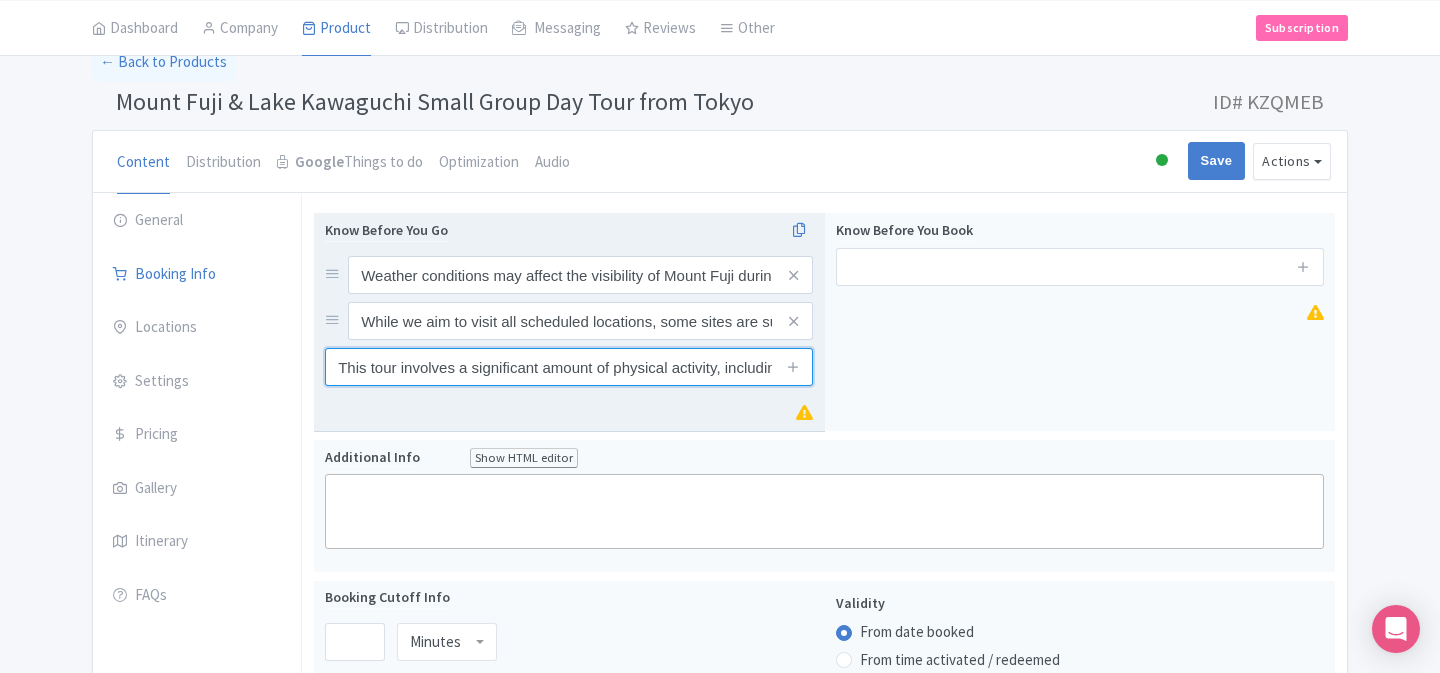 scroll, scrollTop: 0, scrollLeft: 581, axis: horizontal 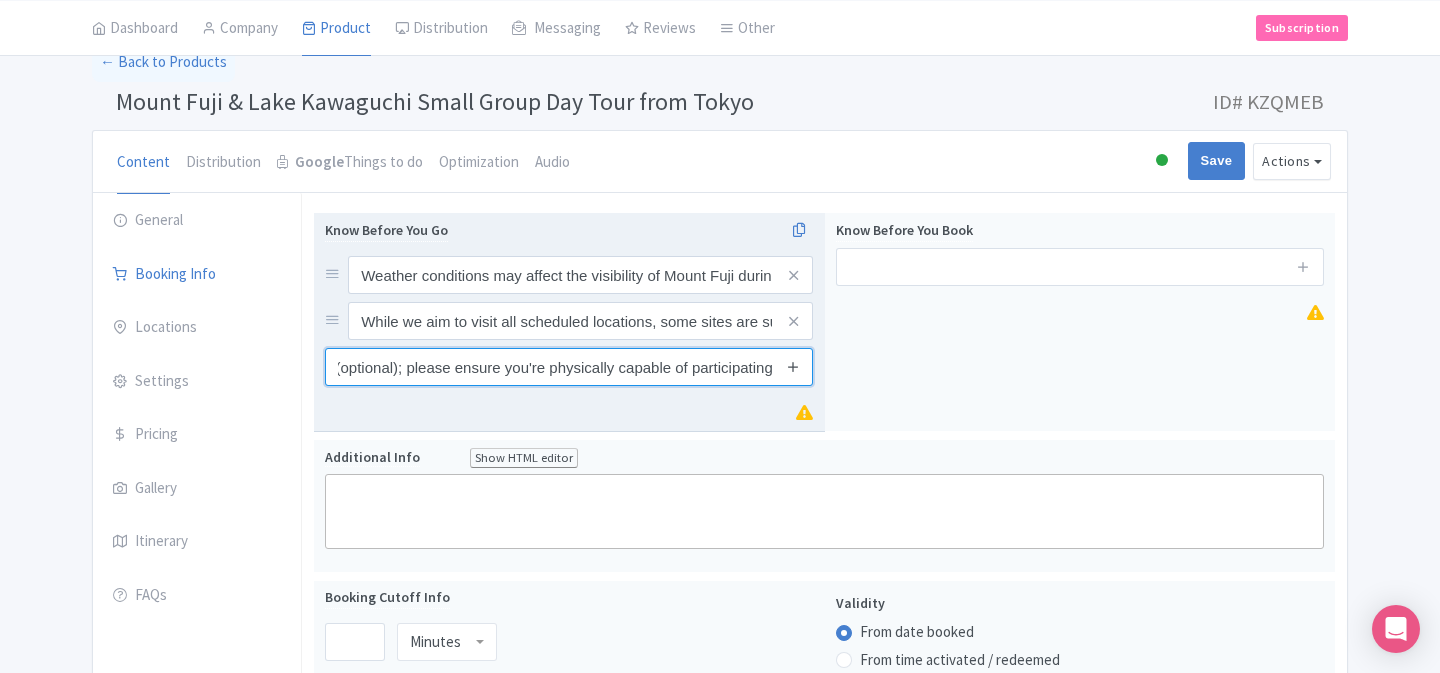 type on "This tour involves a significant amount of physical activity, including climbing 400 steps (optional); please ensure you're physically capable of participating" 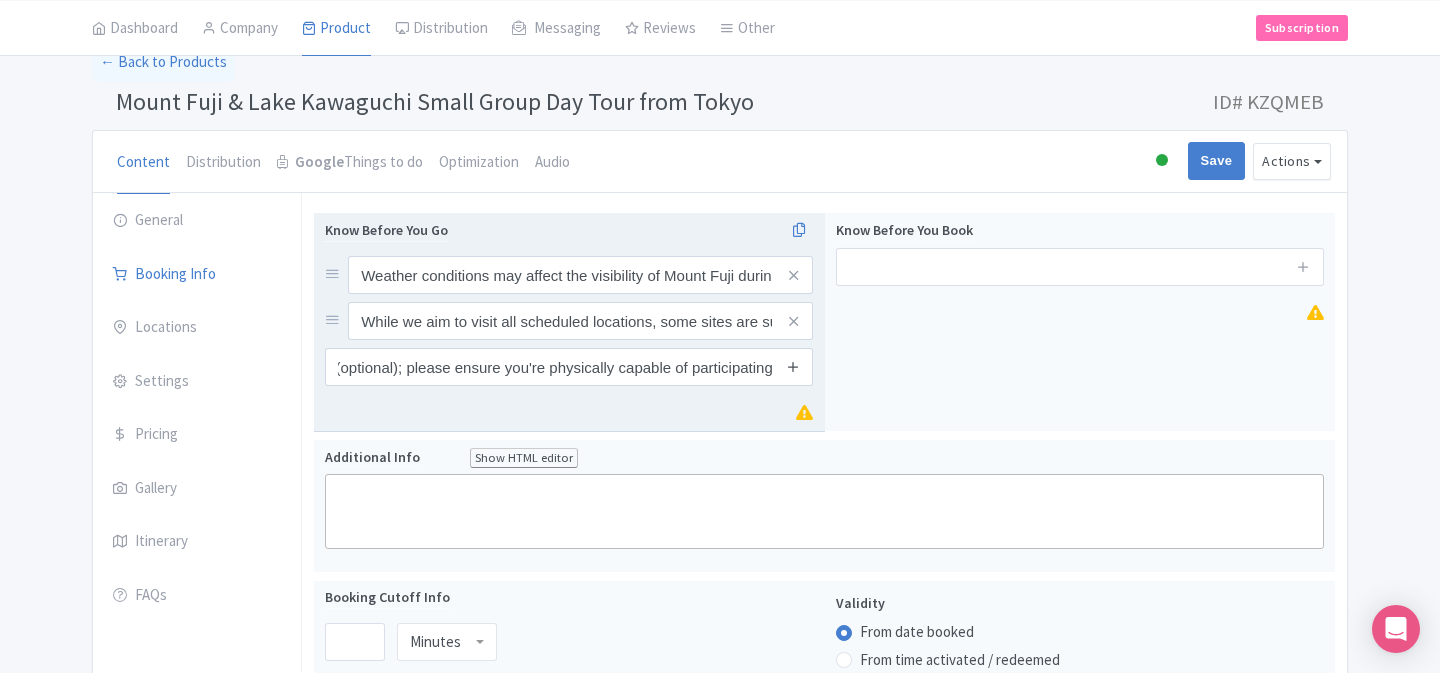 click at bounding box center [793, 366] 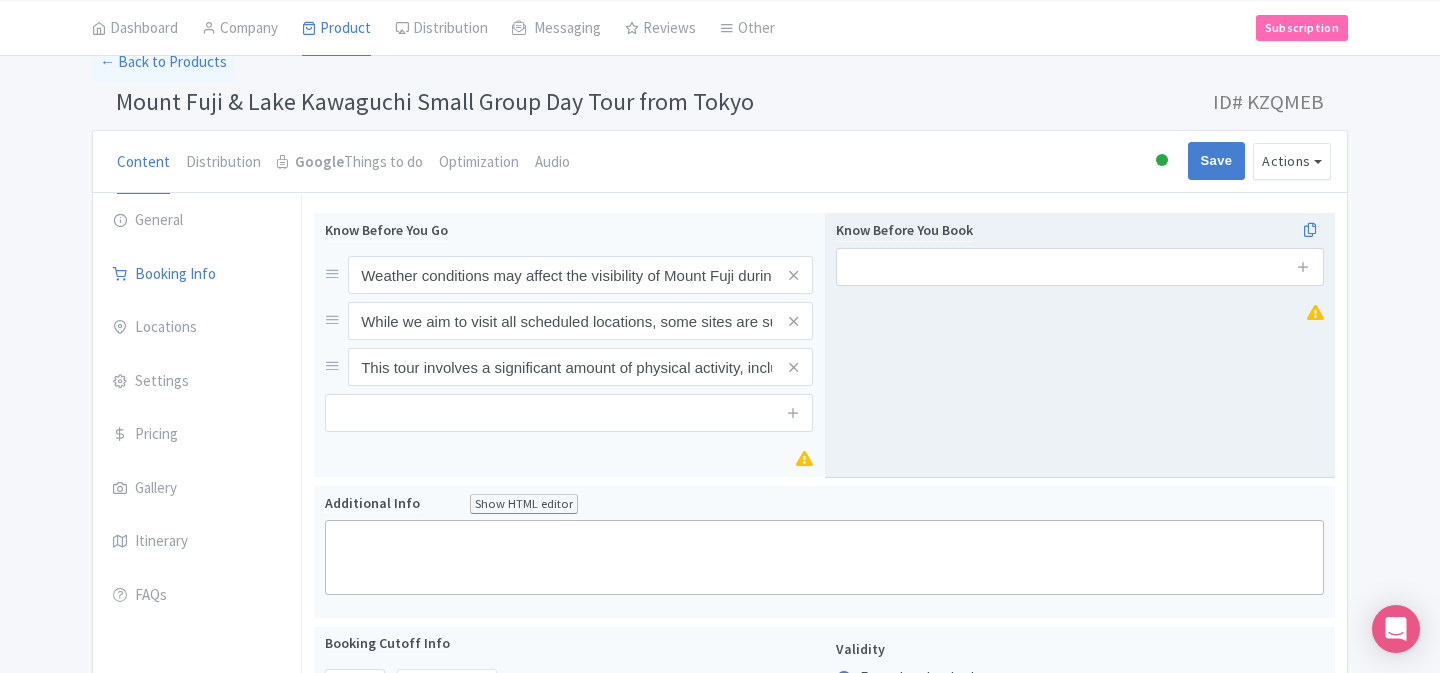 click on "Know Before You Book" at bounding box center [1080, 345] 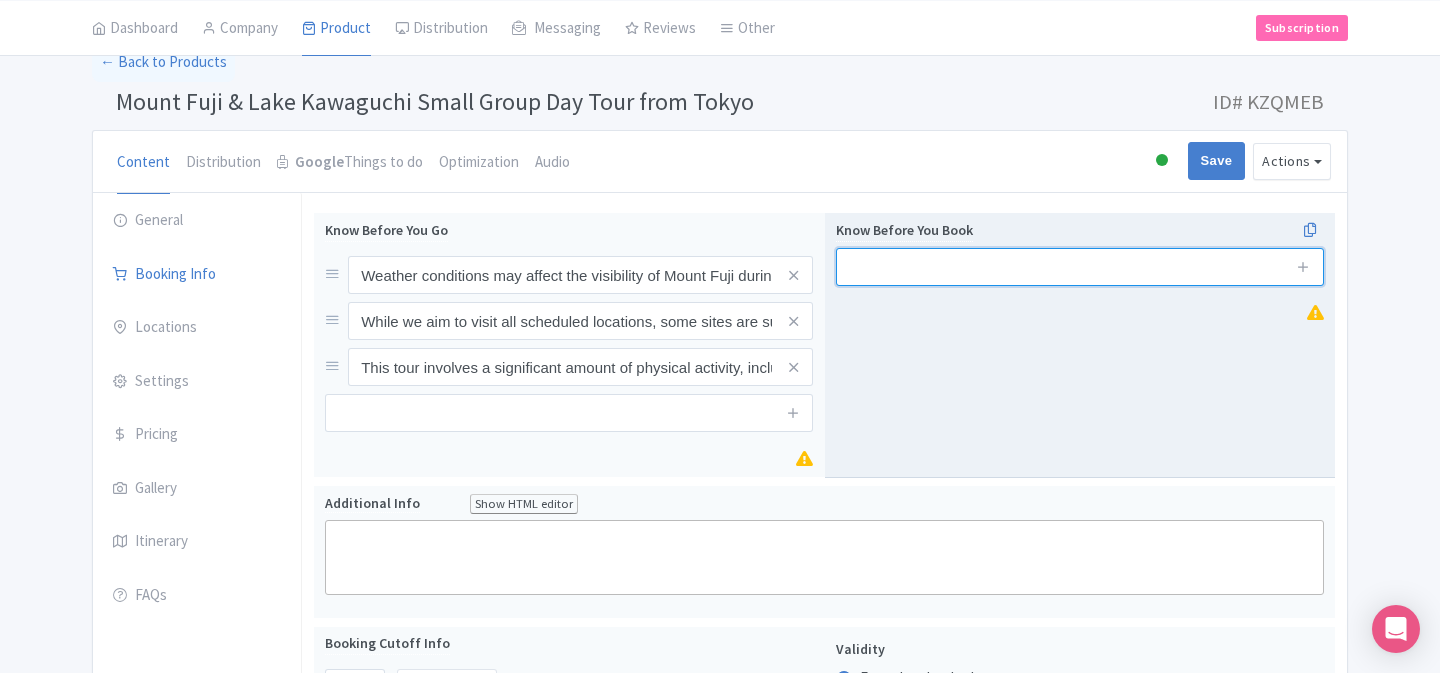 click at bounding box center [1080, 267] 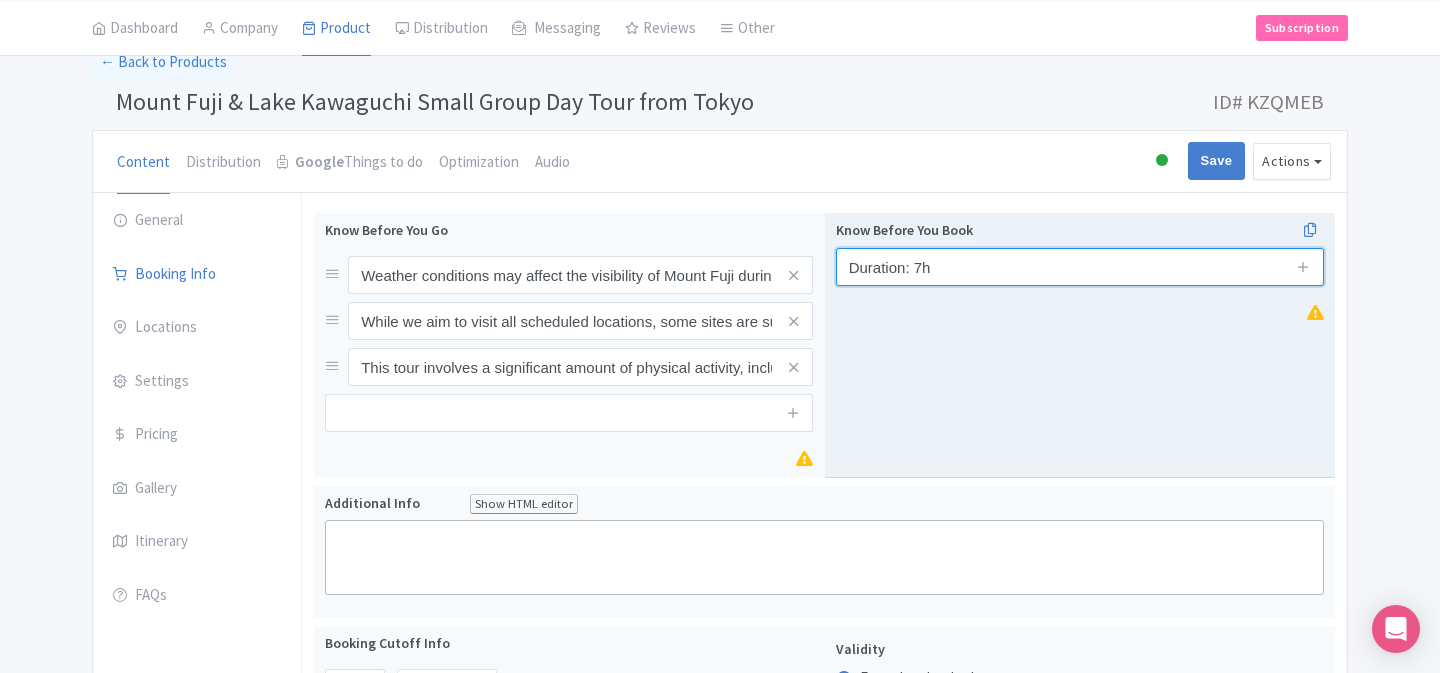 drag, startPoint x: 945, startPoint y: 270, endPoint x: 916, endPoint y: 268, distance: 29.068884 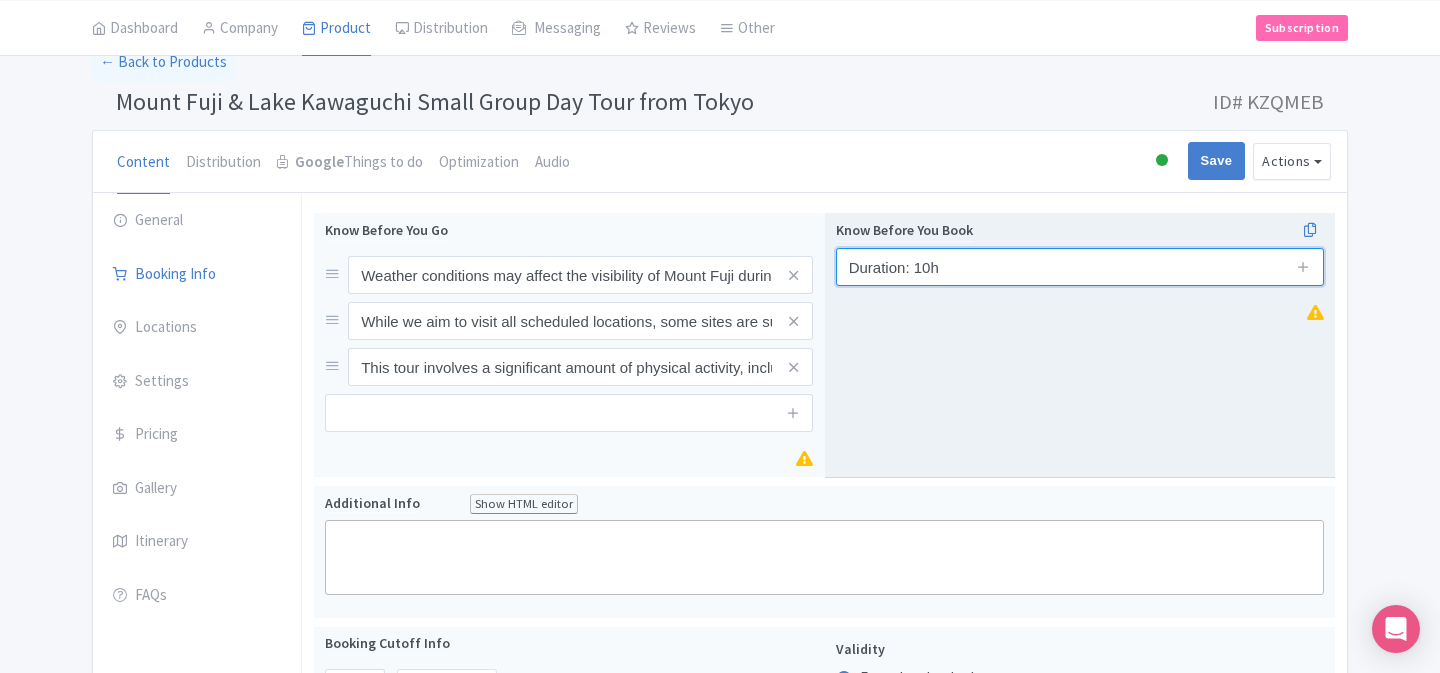 type on "Duration: 10h" 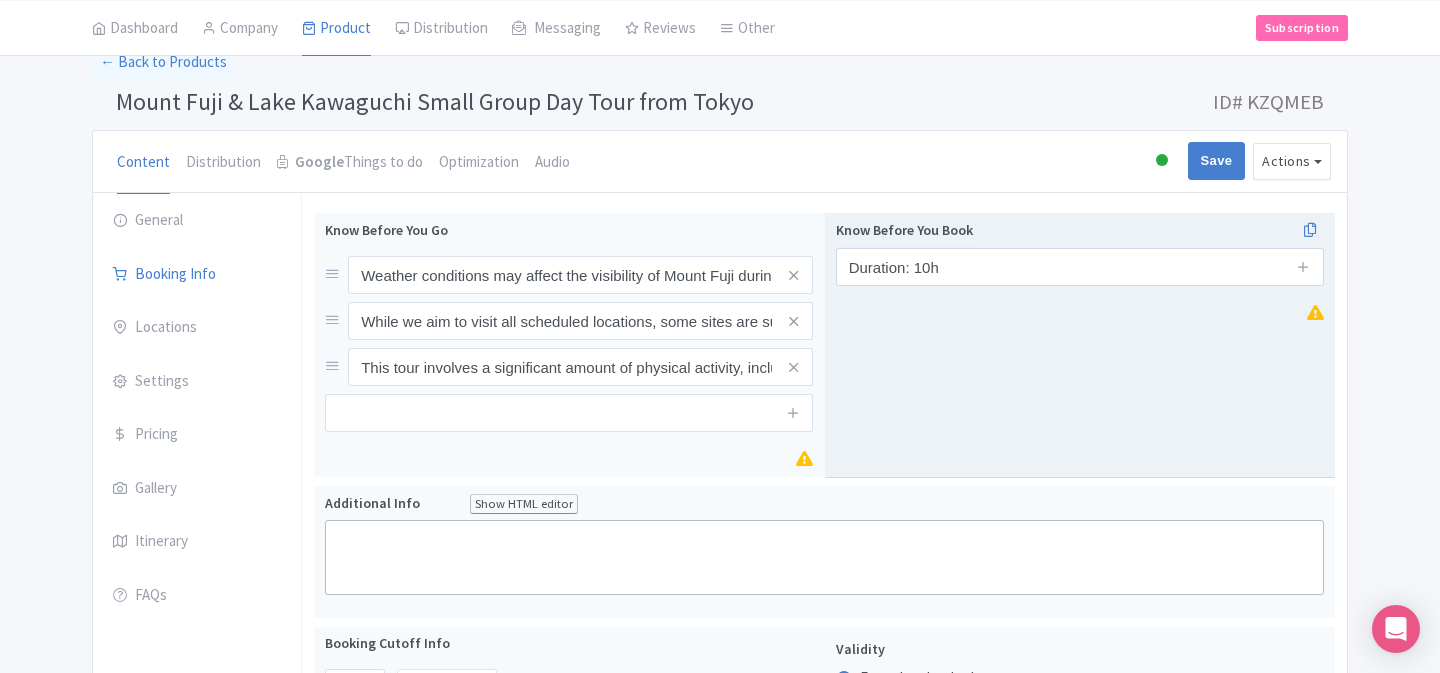 click on "Know Before You Book Duration: 10h" at bounding box center (1080, 345) 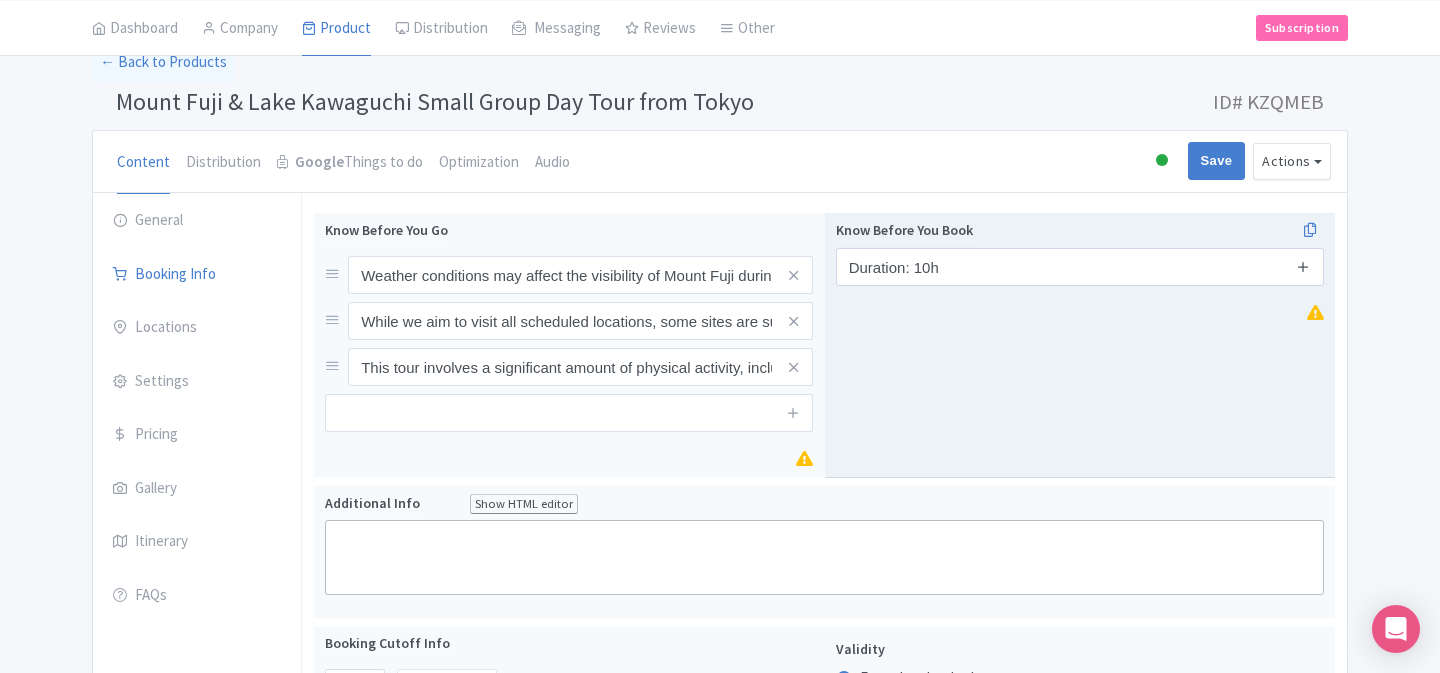 click at bounding box center [1303, 266] 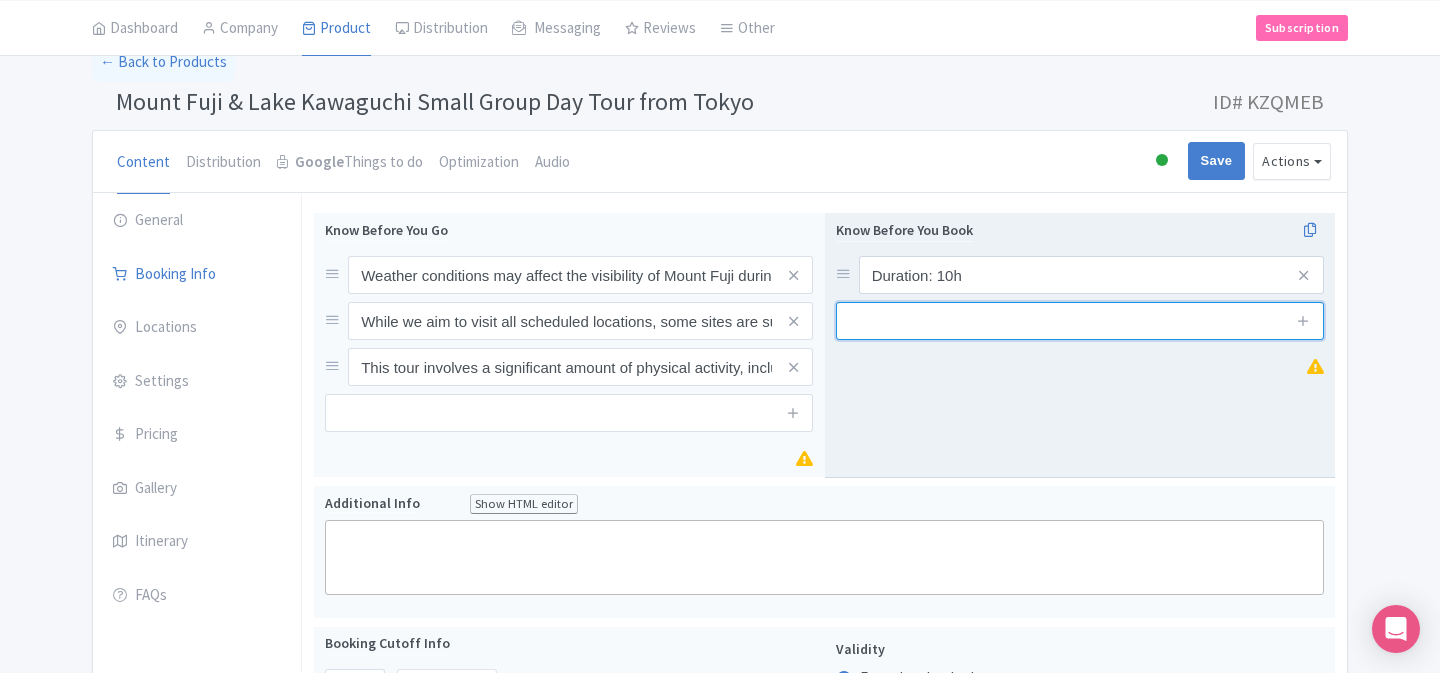 click at bounding box center (1080, 321) 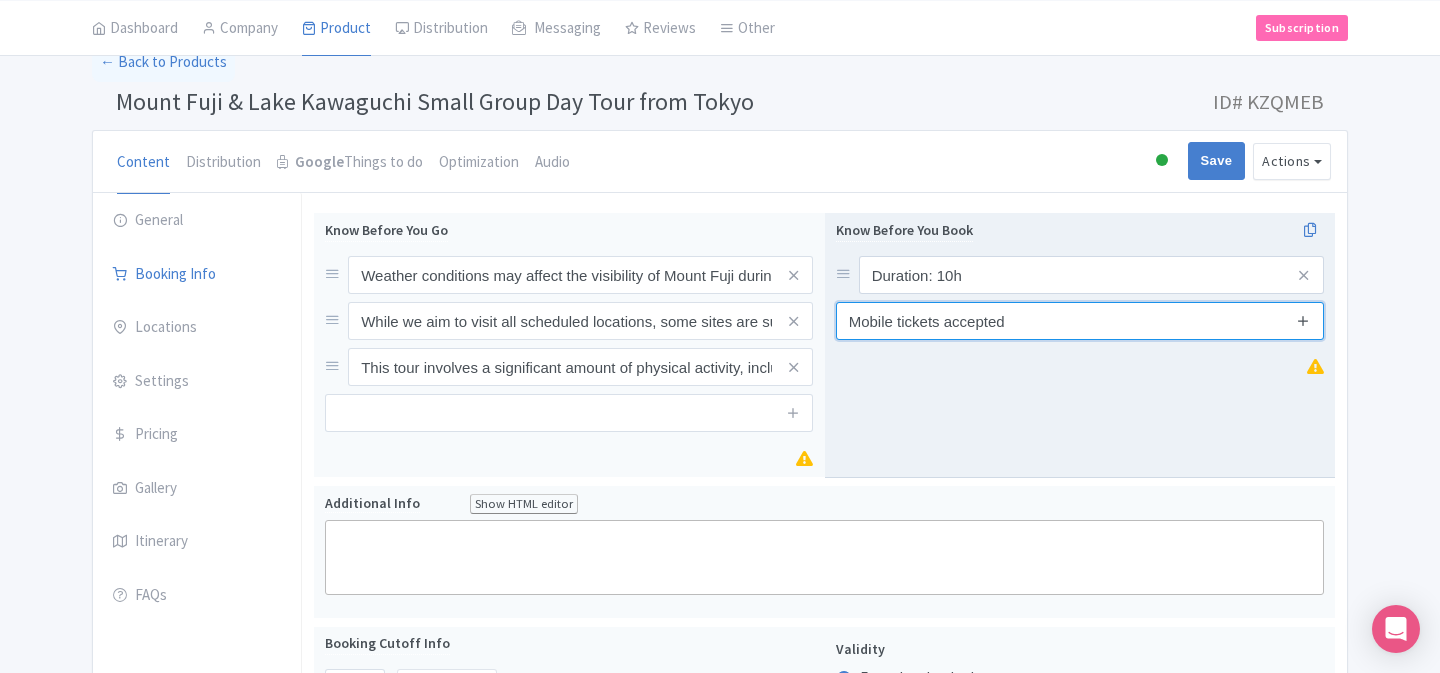 type on "Mobile tickets accepted" 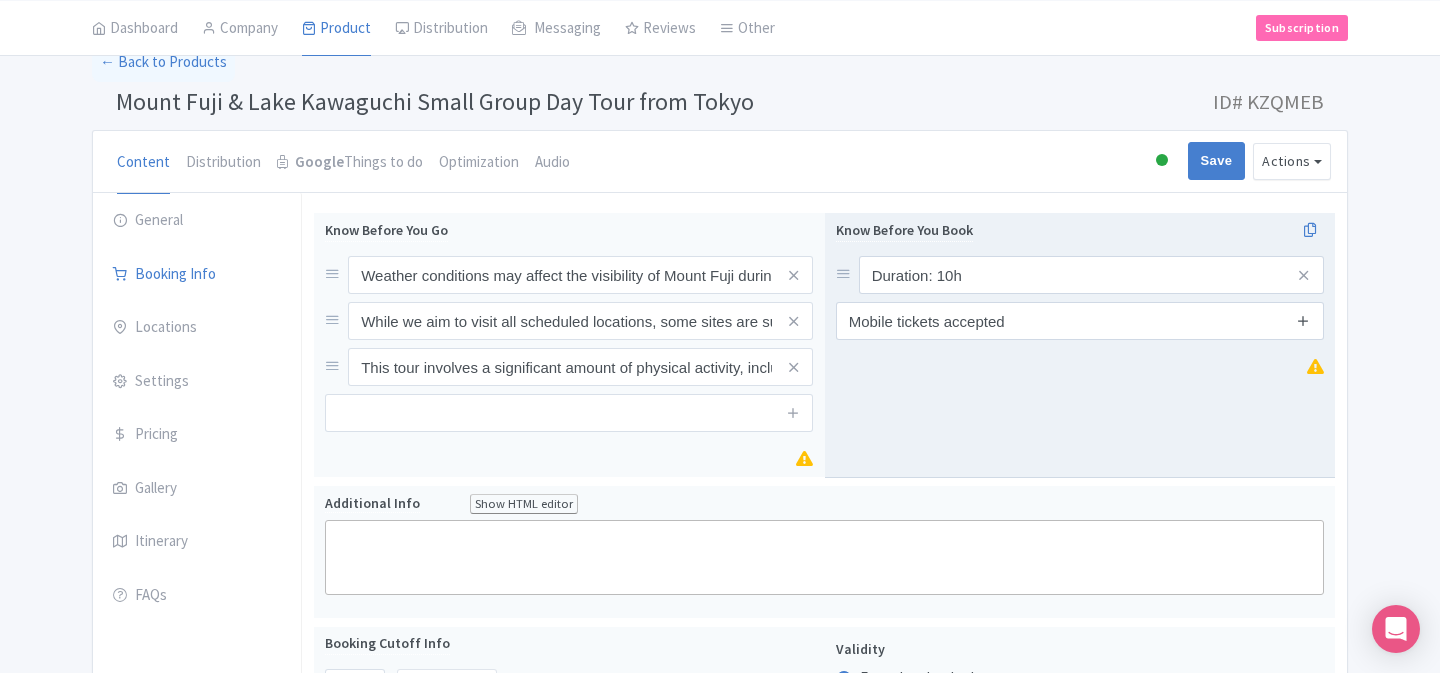 click at bounding box center (1303, 320) 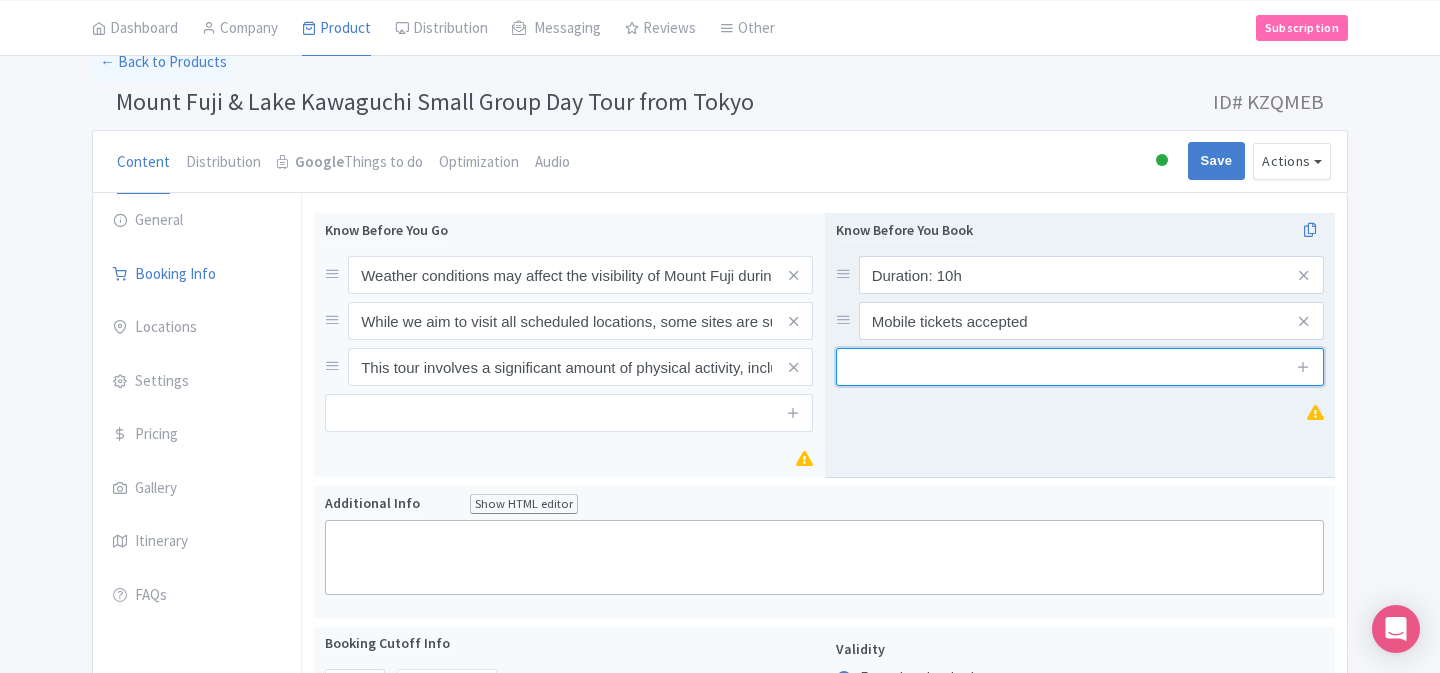 click at bounding box center [1080, 367] 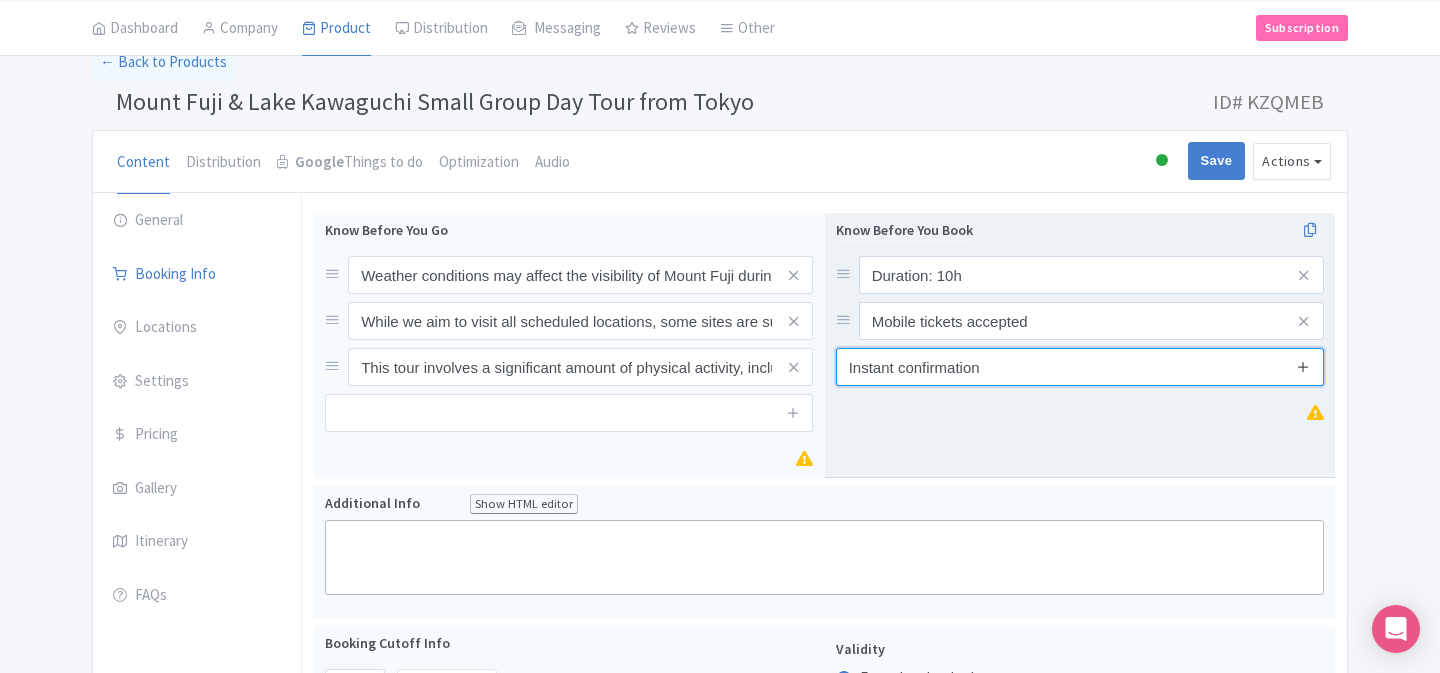 type on "Instant confirmation" 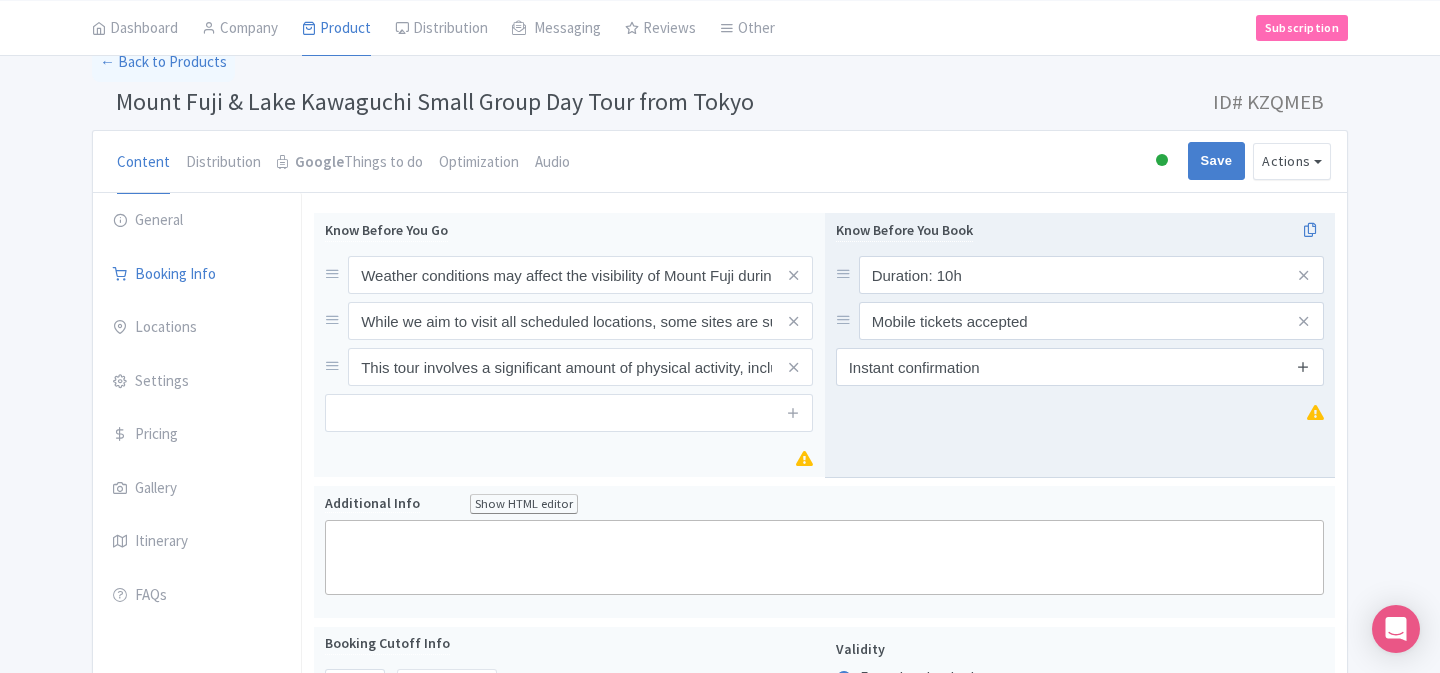 click at bounding box center [1303, 366] 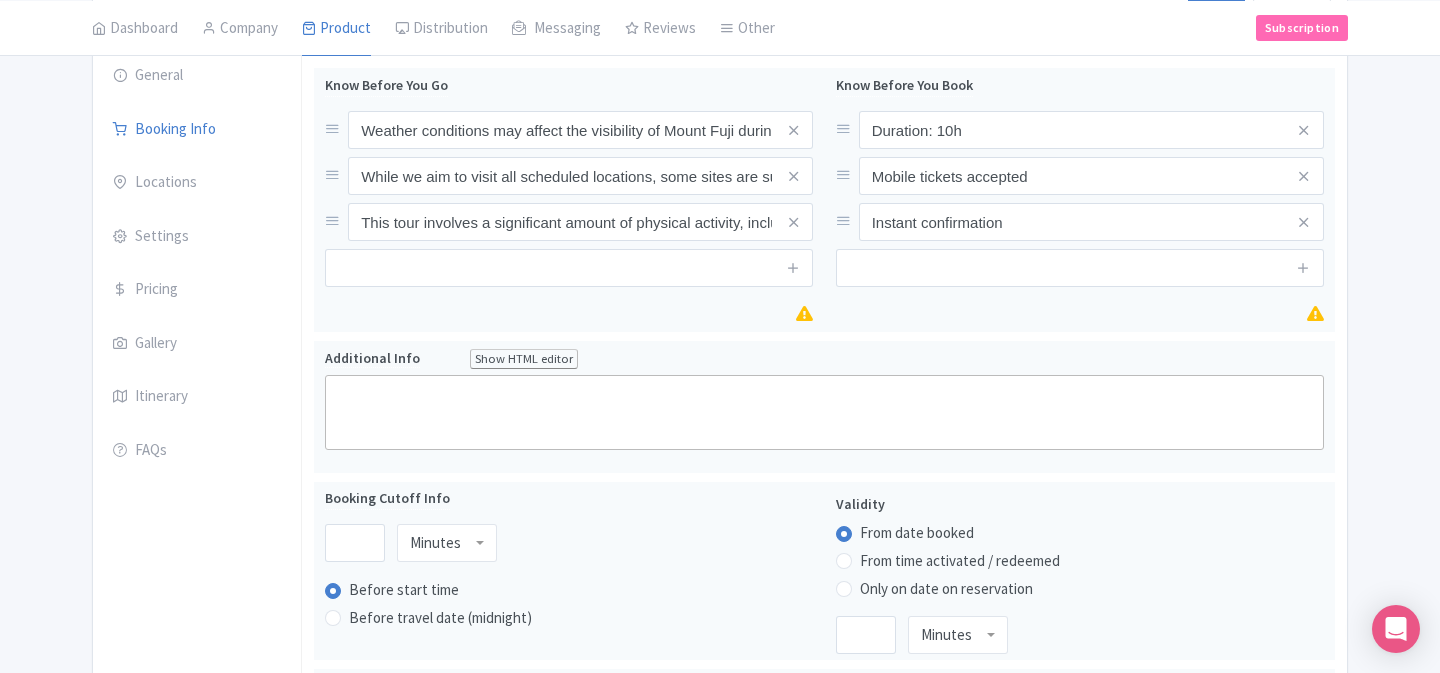 scroll, scrollTop: 233, scrollLeft: 0, axis: vertical 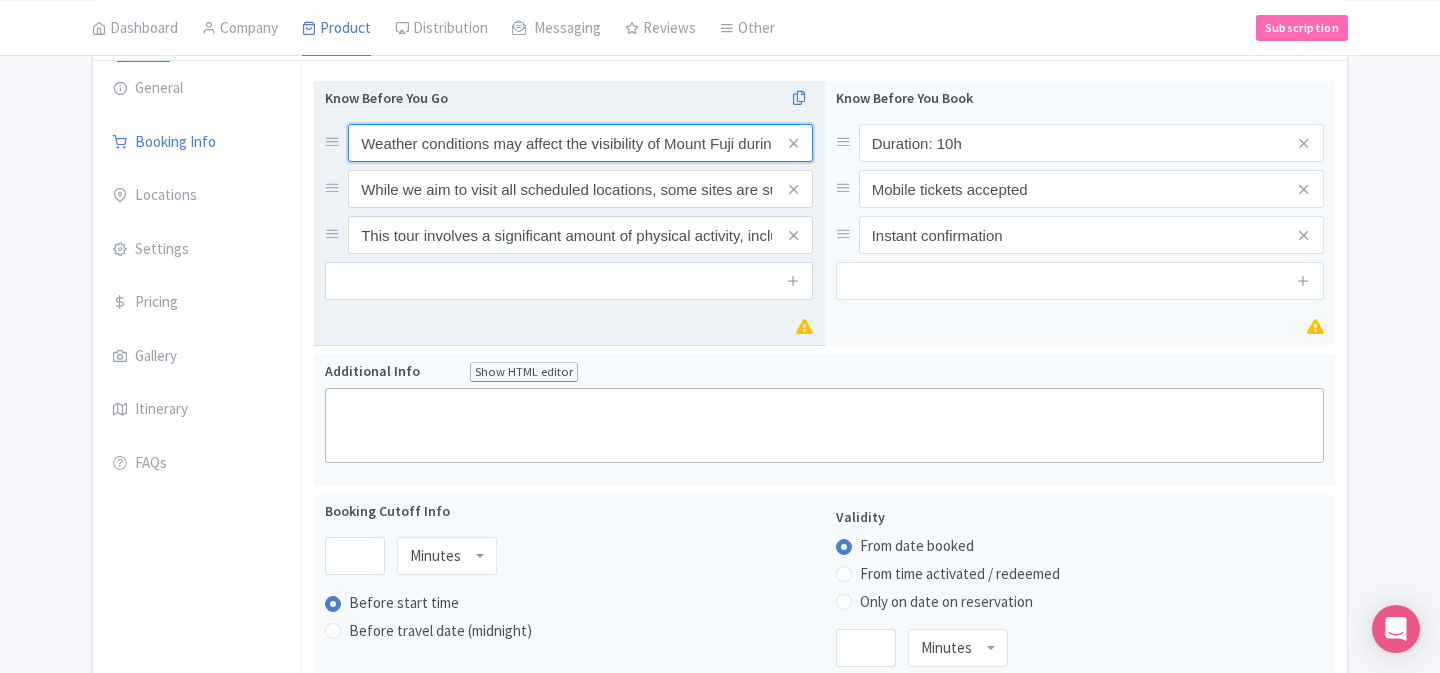 click on "Weather conditions may affect the visibility of Mount Fuji during your visit to the 5th Station" at bounding box center [580, 143] 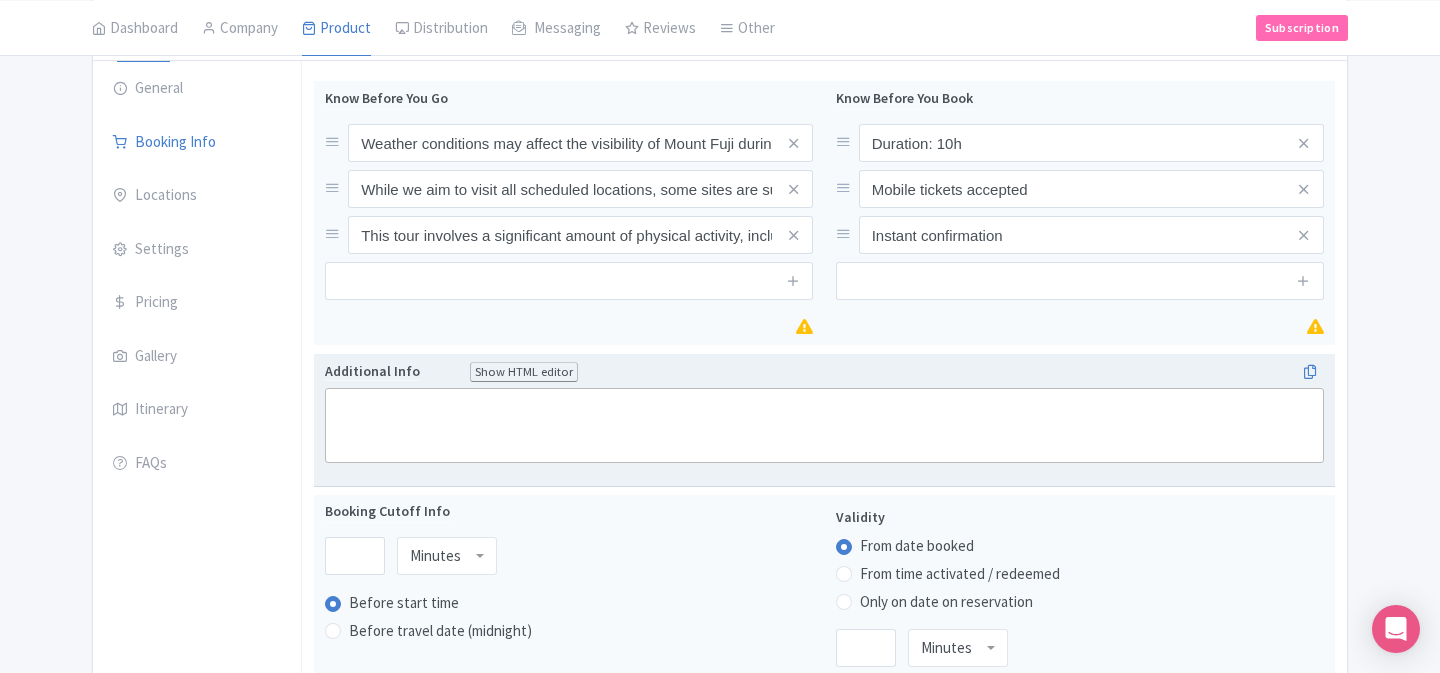 click 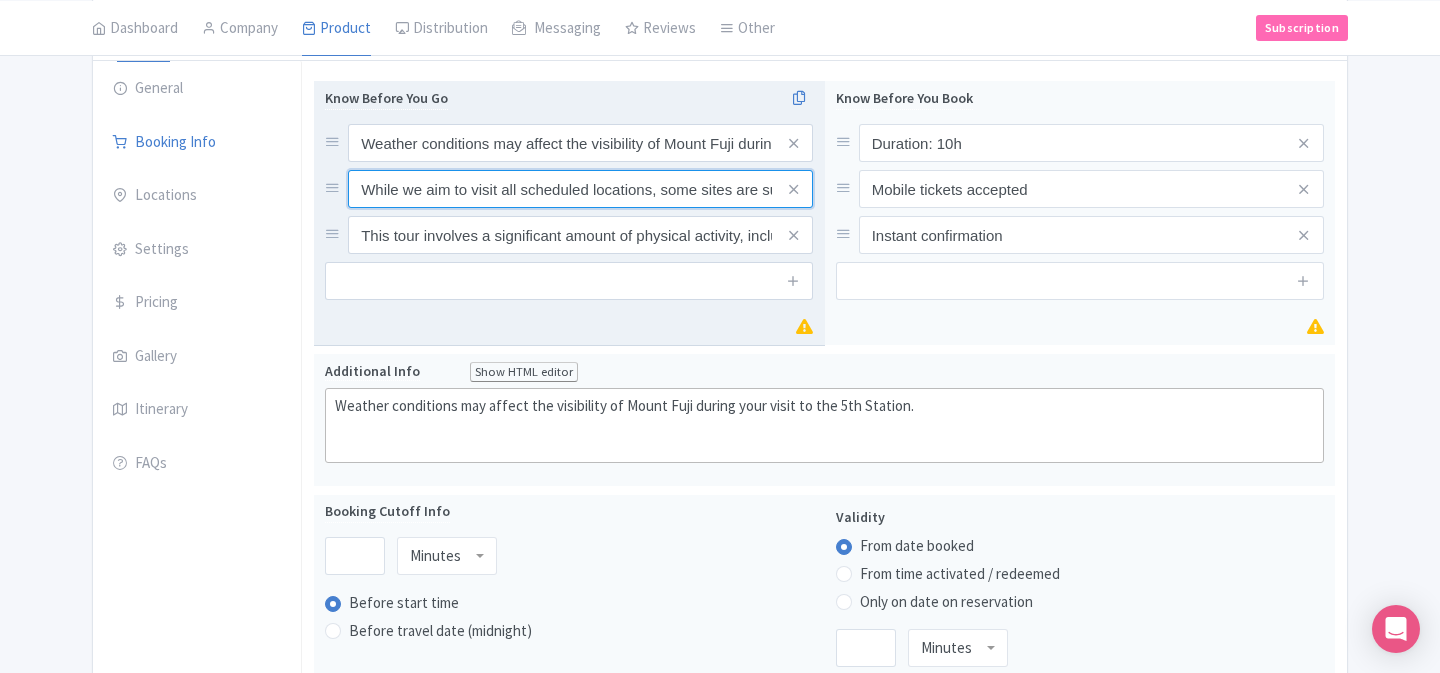 click on "While we aim to visit all scheduled locations, some sites are subject to availability due to weather, heavy traffic during the peak season, or other factors. In such cases, we will visit alternative sites or may need to adjust the order of the itinerary" at bounding box center [580, 143] 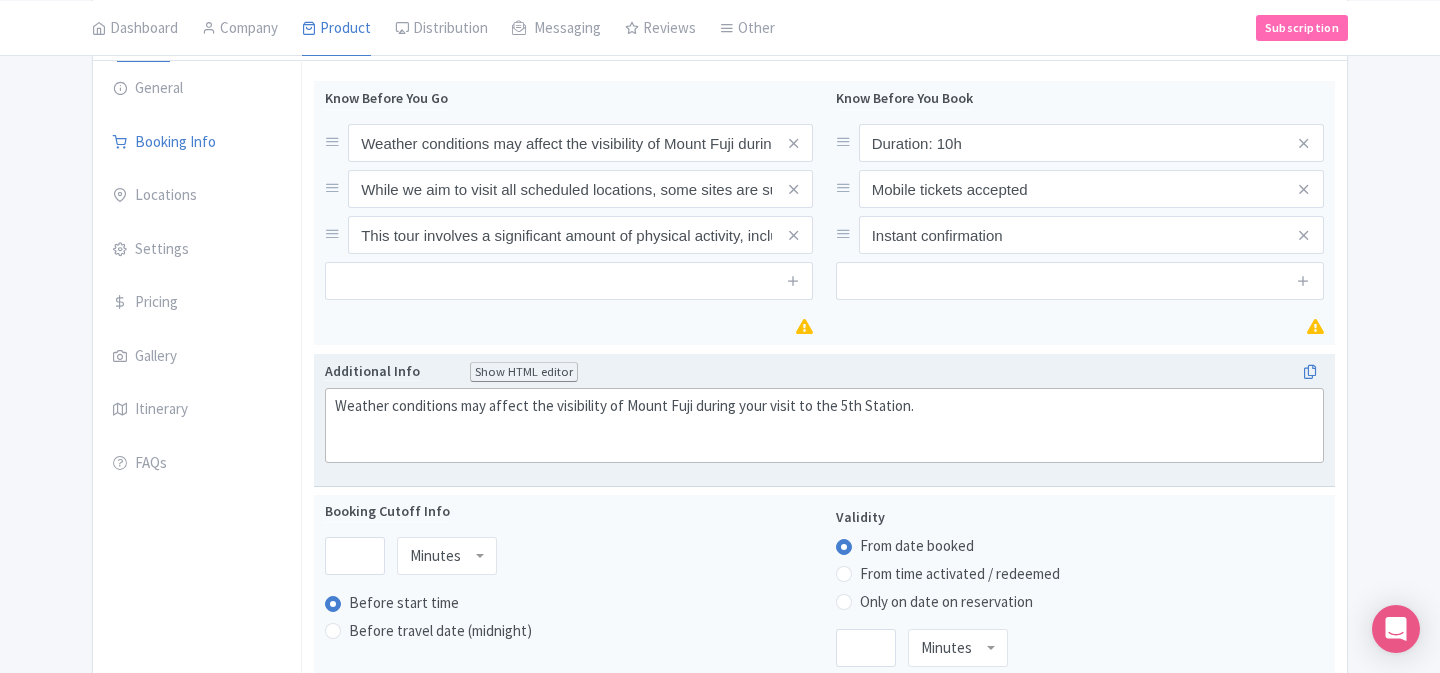 click on "Weather conditions may affect the visibility of Mount Fuji during your visit to the 5th Station." 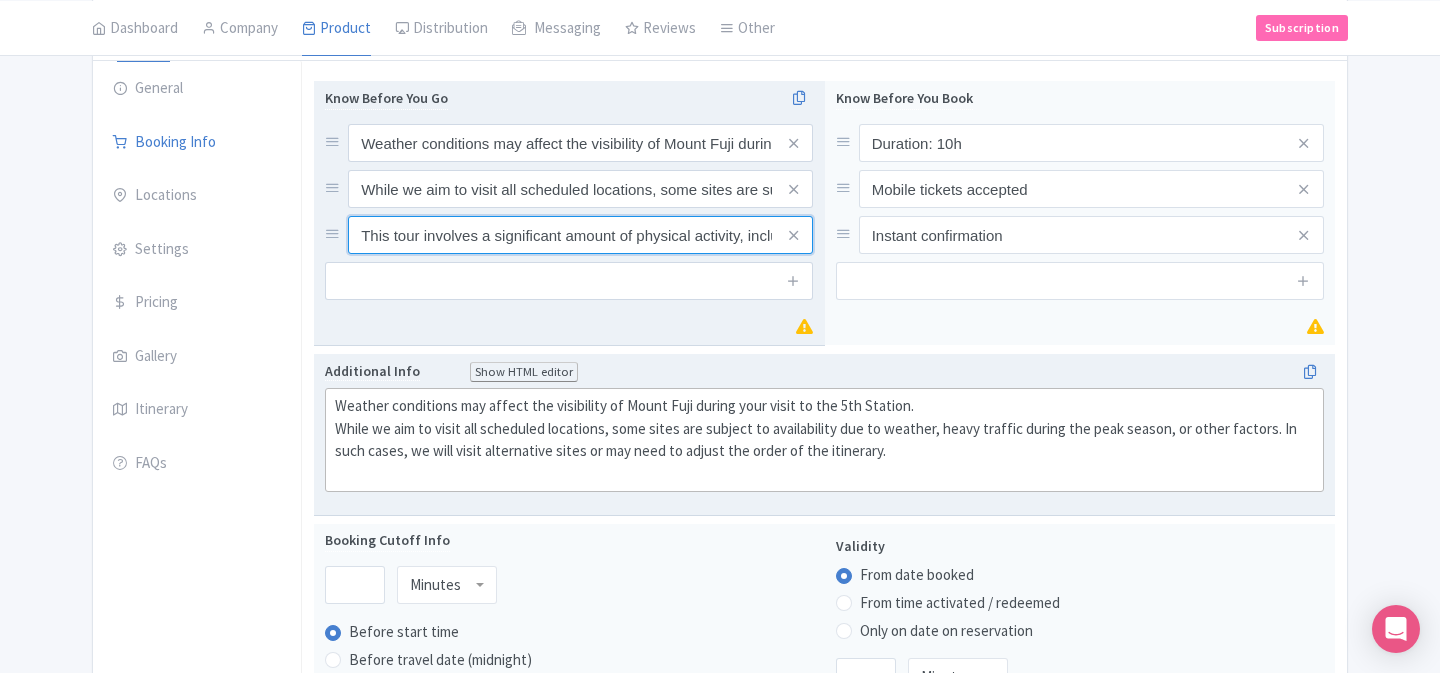 click on "This tour involves a significant amount of physical activity, including climbing 400 steps (optional); please ensure you're physically capable of participating" at bounding box center (580, 143) 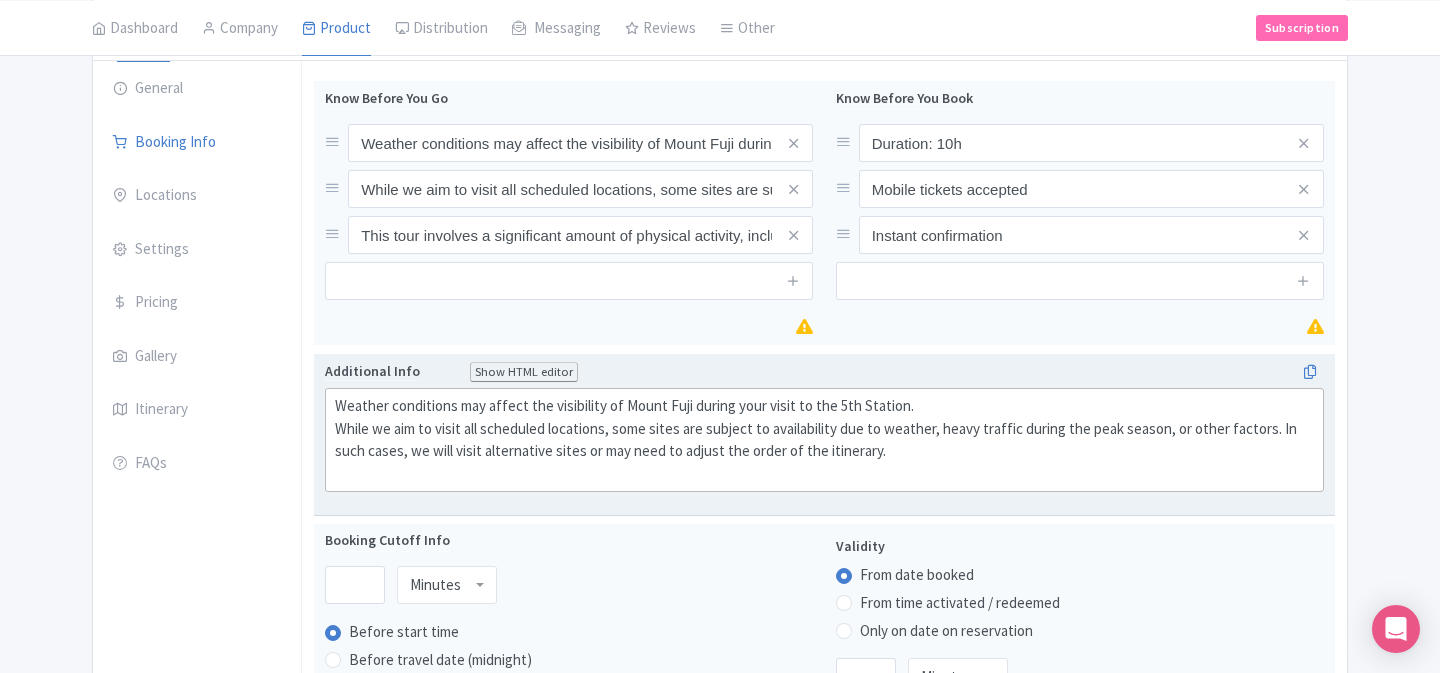 click on "Weather conditions may affect the visibility of Mount Fuji during your visit to the 5th Station. While we aim to visit all scheduled locations, some sites are subject to availability due to weather, heavy traffic during the peak season, or other factors. In such cases, we will visit alternative sites or may need to adjust the order of the itinerary." 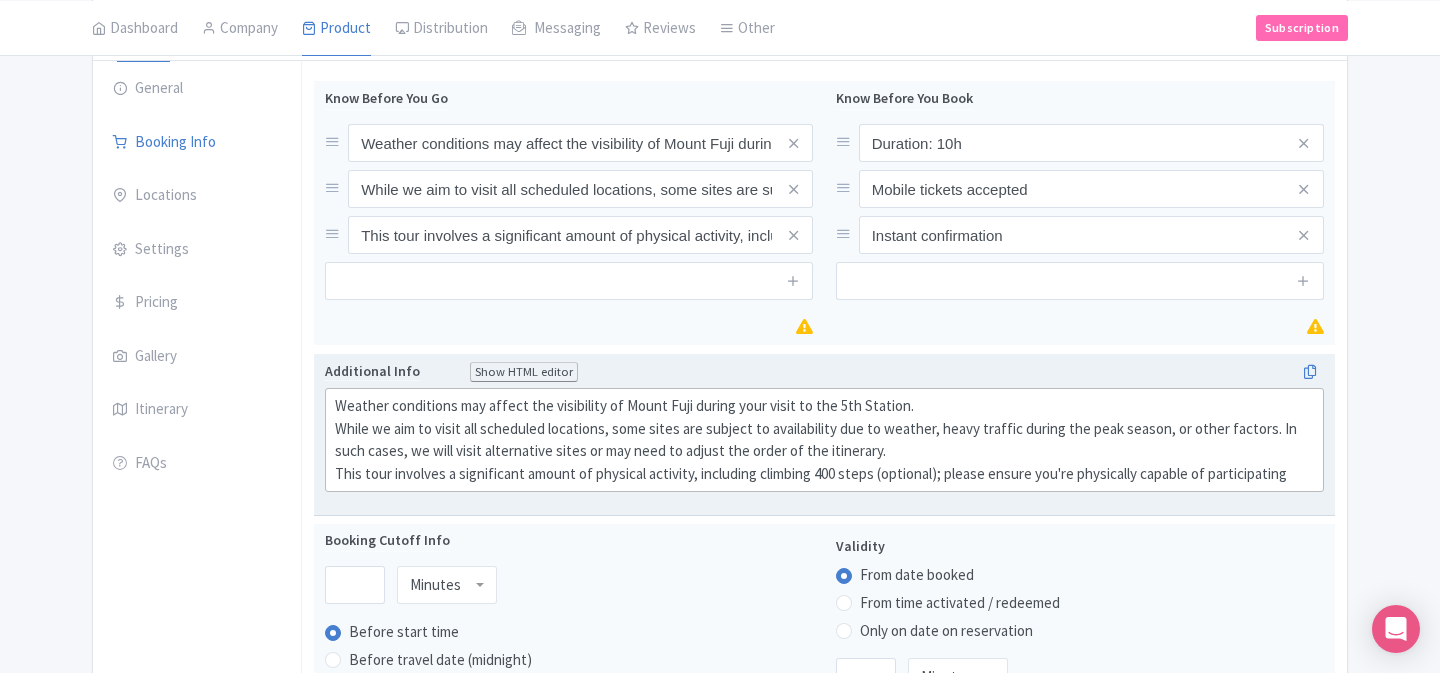 type on "<div>Weather conditions may affect the visibility of Mount Fuji during your visit to the 5th Station.<br>While we aim to visit all scheduled locations, some sites are subject to availability due to weather, heavy traffic during the peak season, or other factors. In such cases, we will visit alternative sites or may need to adjust the order of the itinerary.<br>This tour involves a significant amount of physical activity, including climbing 400 steps (optional); please ensure you're physically capable of participating.</div>" 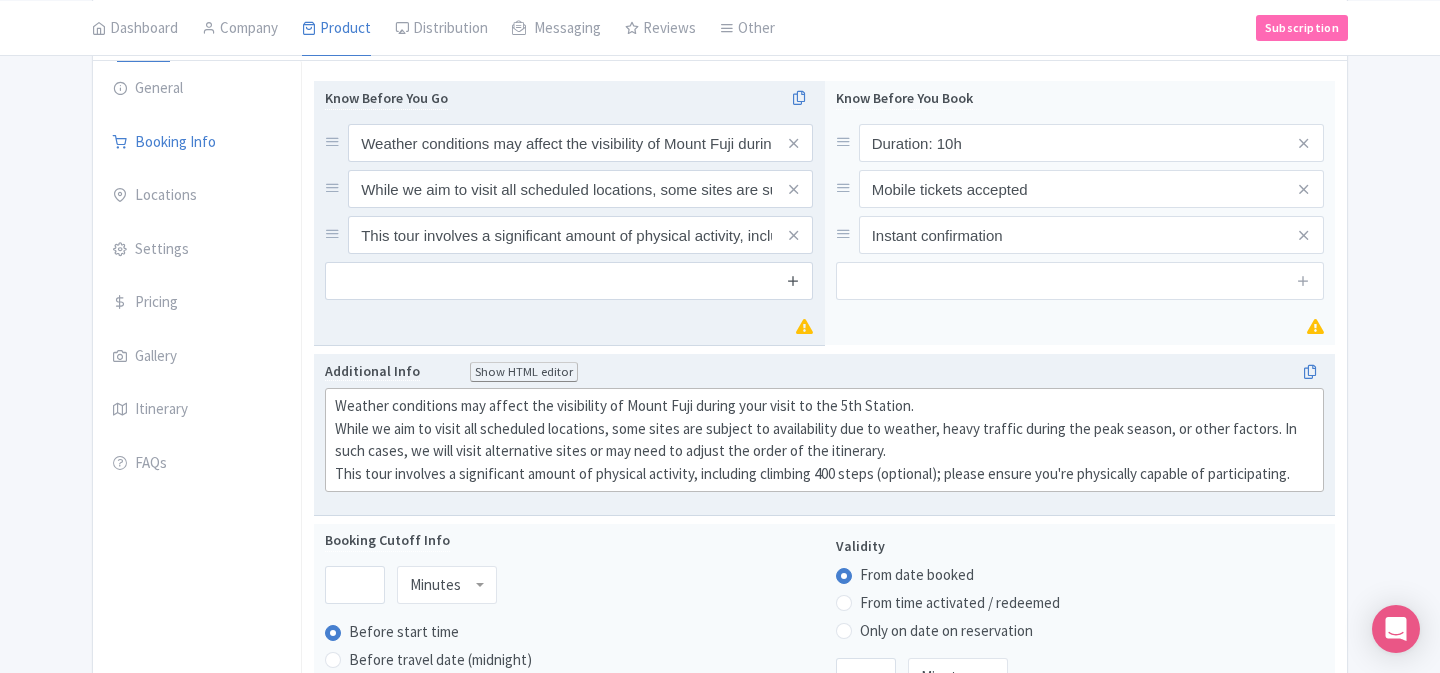 click at bounding box center [793, 235] 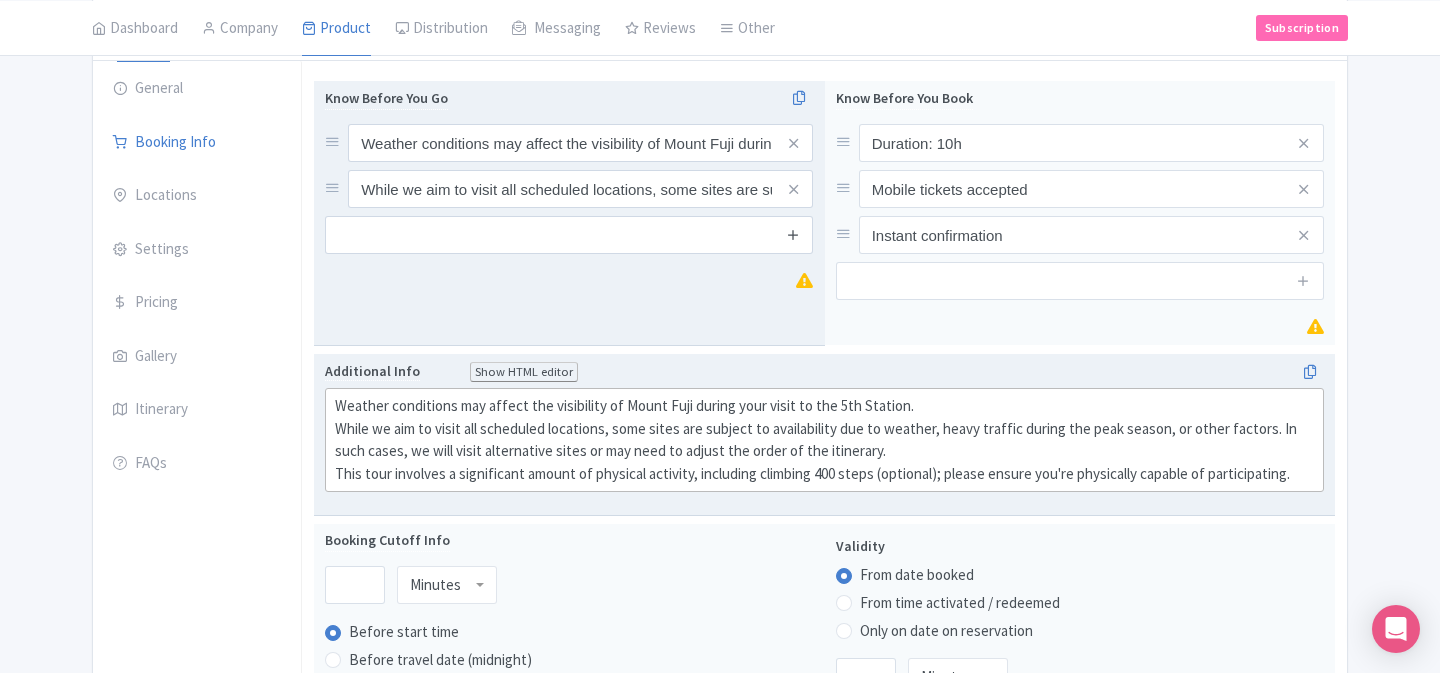 click at bounding box center [793, 189] 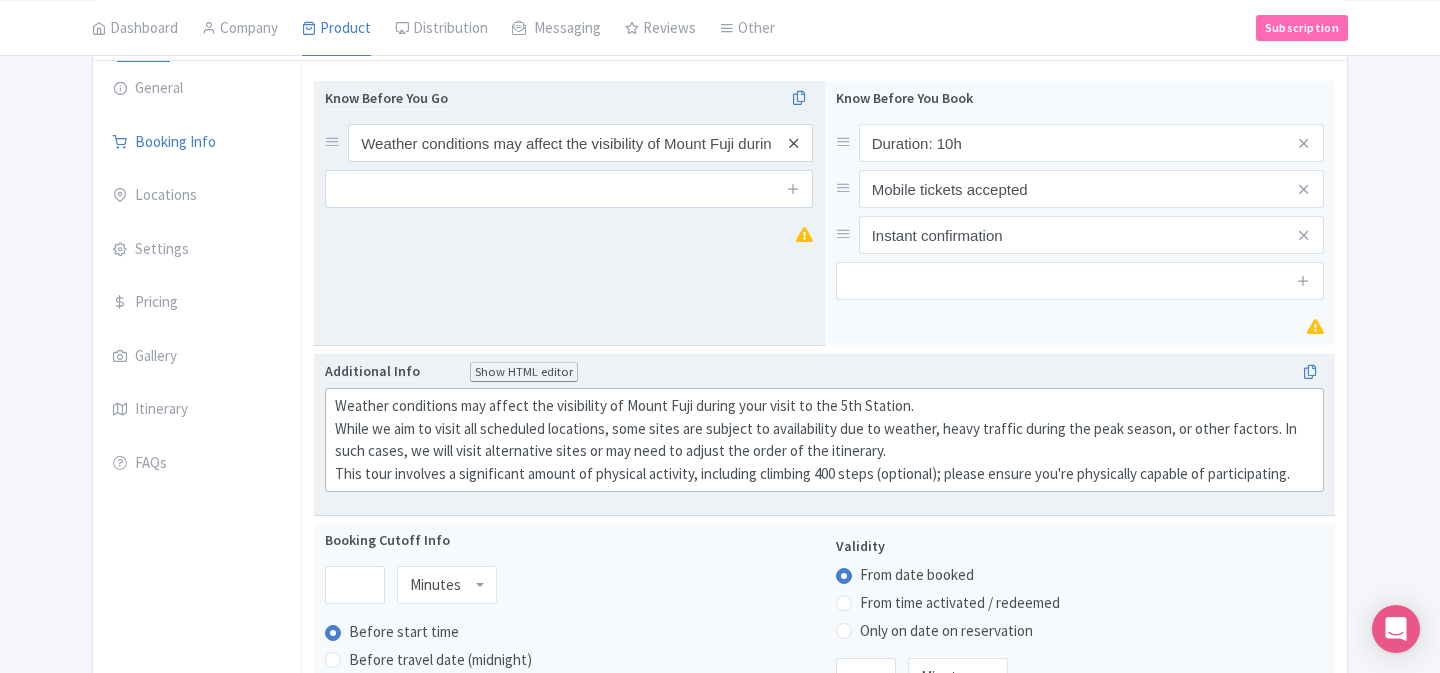 click at bounding box center (793, 143) 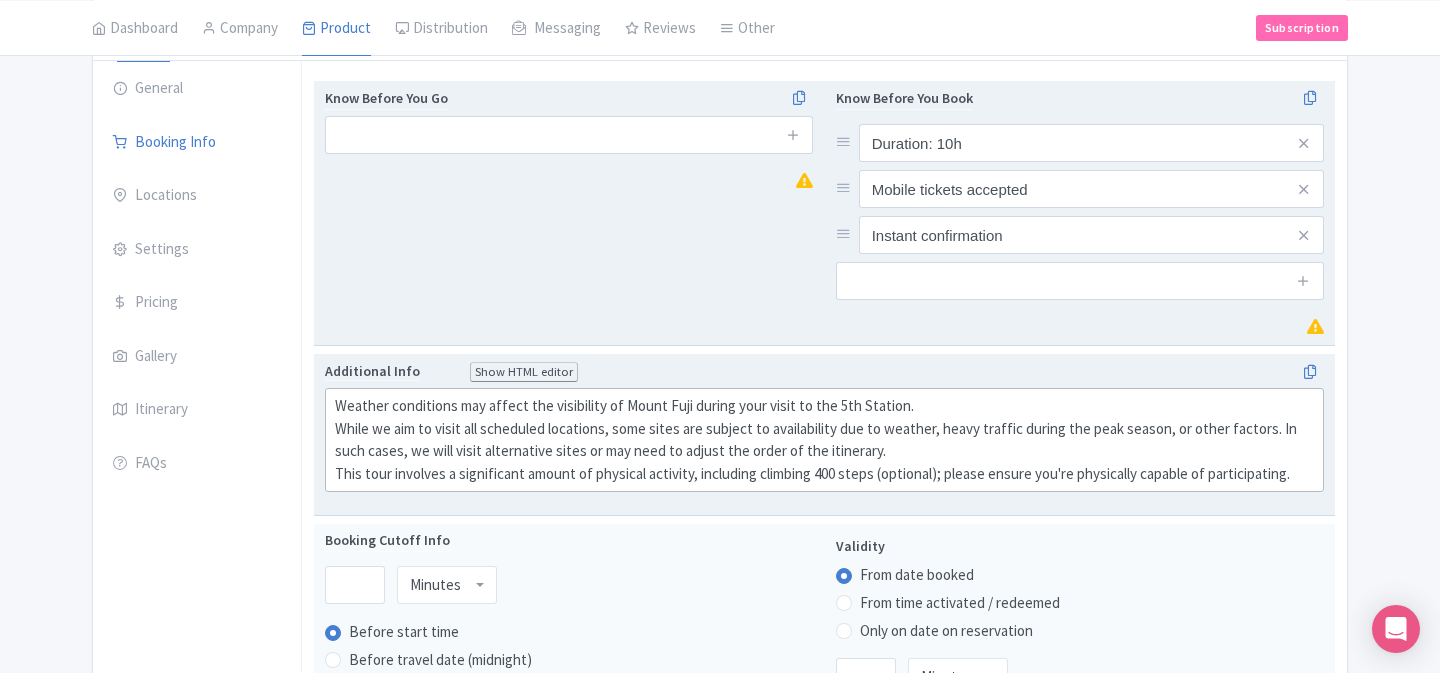 click on "Know Before You Book Duration: 10h Mobile tickets accepted Instant confirmation" at bounding box center [1080, 213] 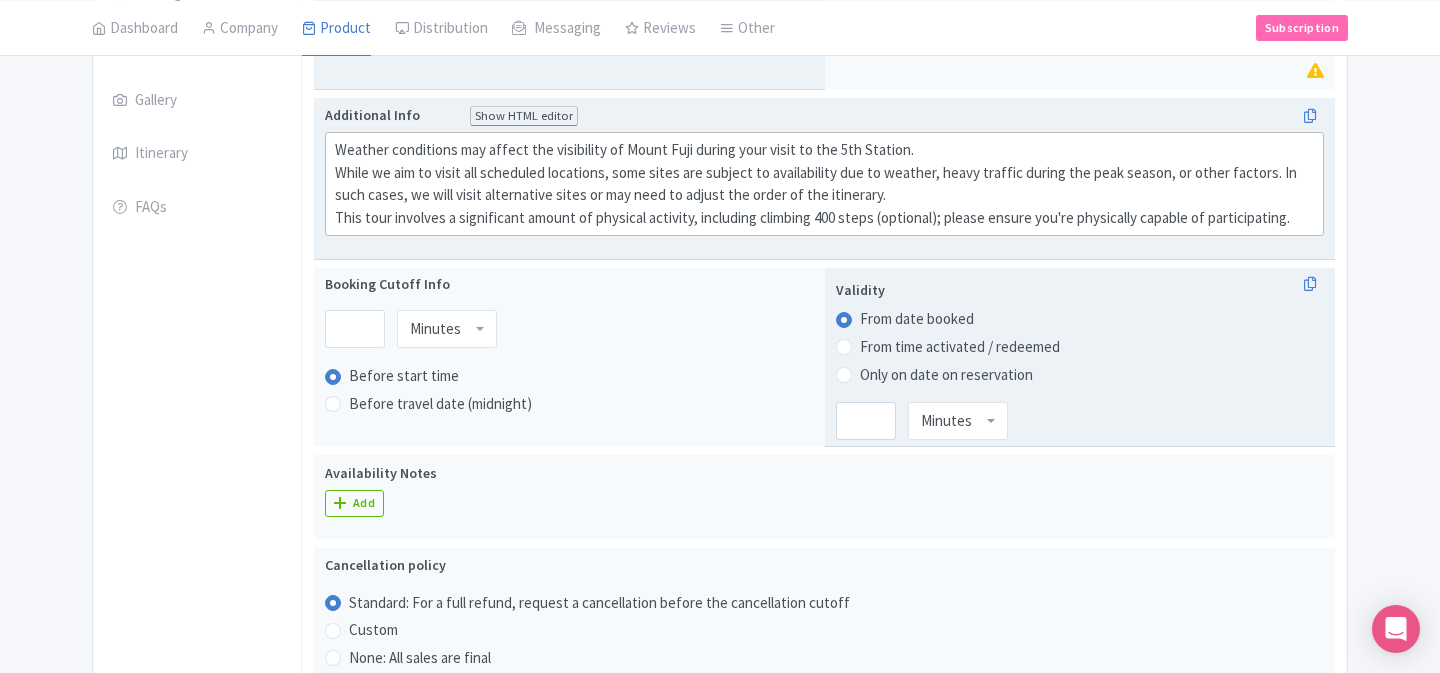 scroll, scrollTop: 493, scrollLeft: 0, axis: vertical 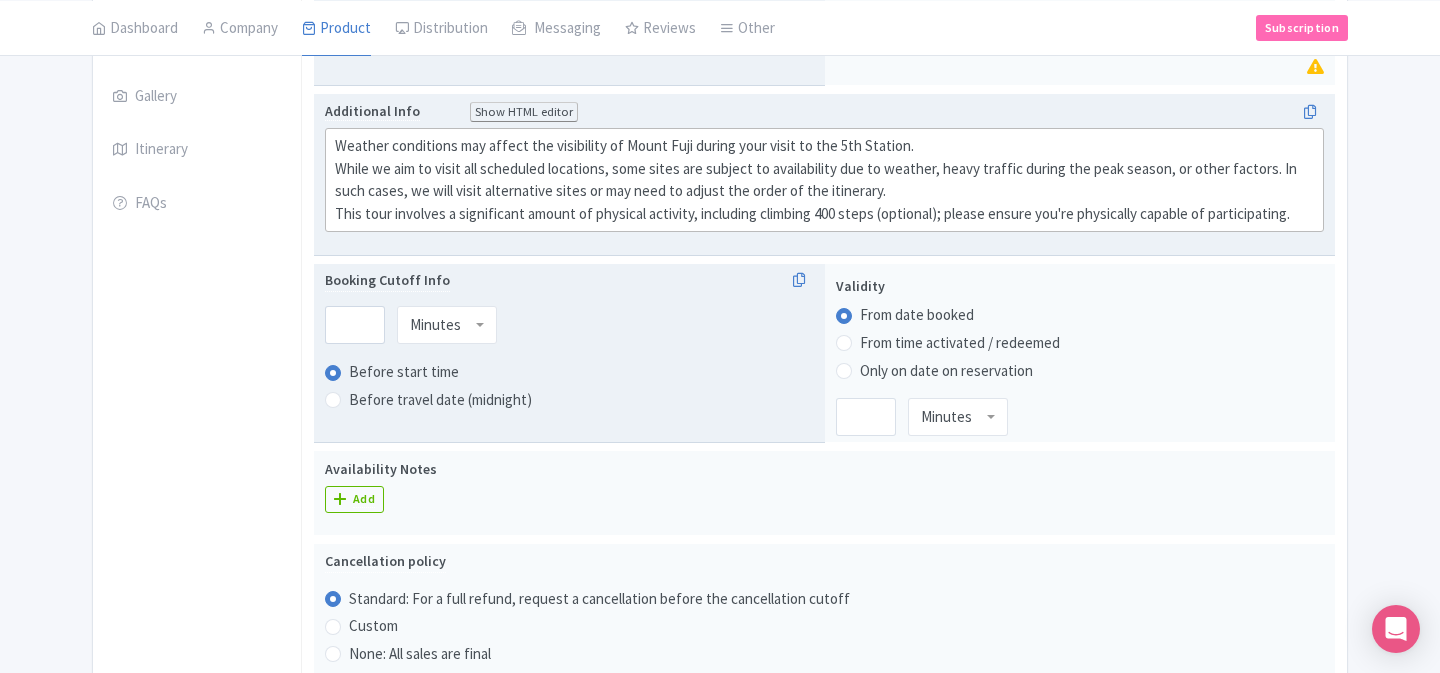 click on "Minutes" at bounding box center [447, 325] 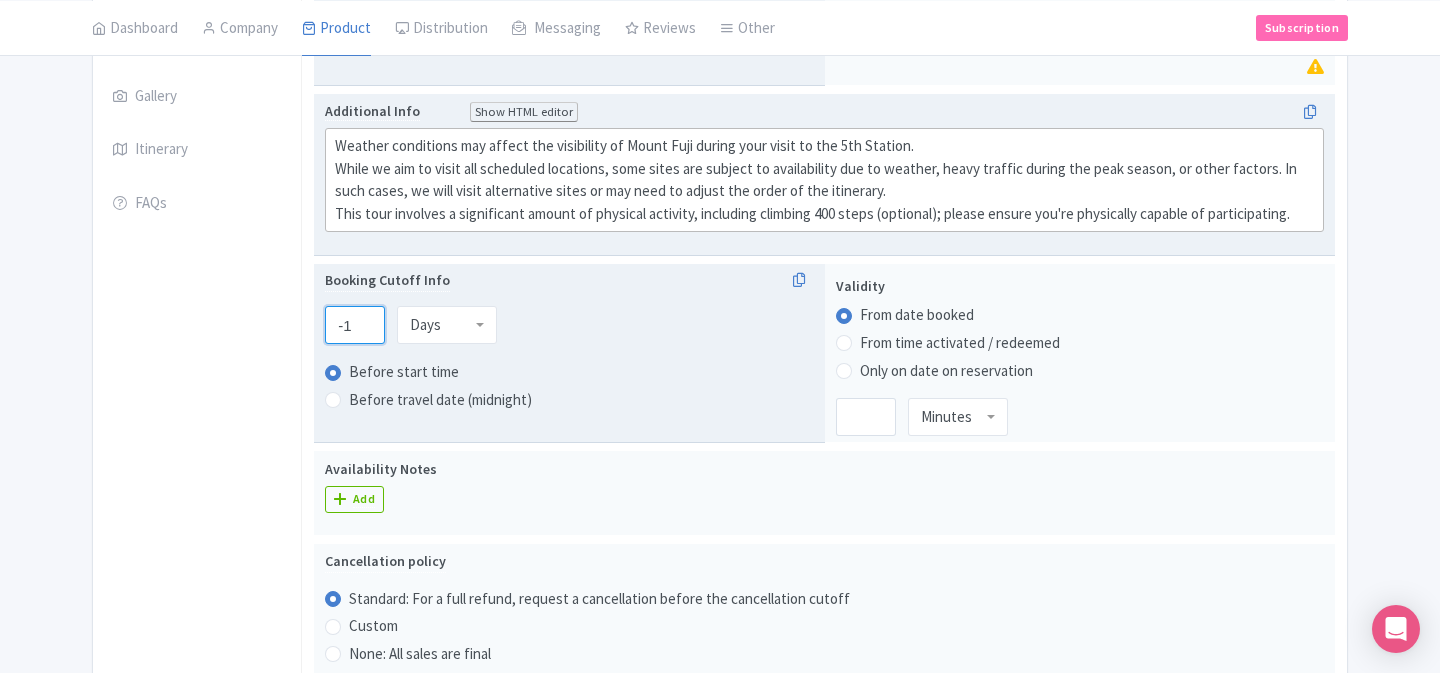 click on "-1" at bounding box center (355, 325) 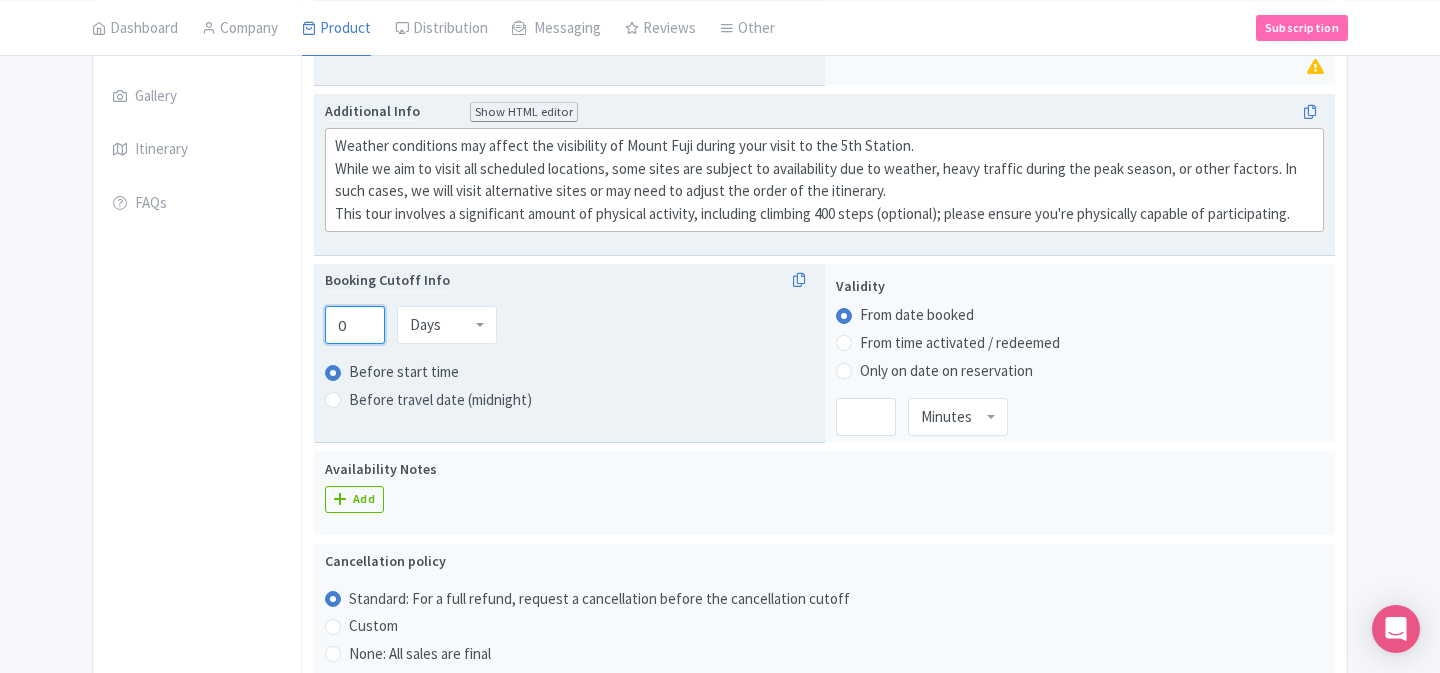 click on "0" at bounding box center [355, 325] 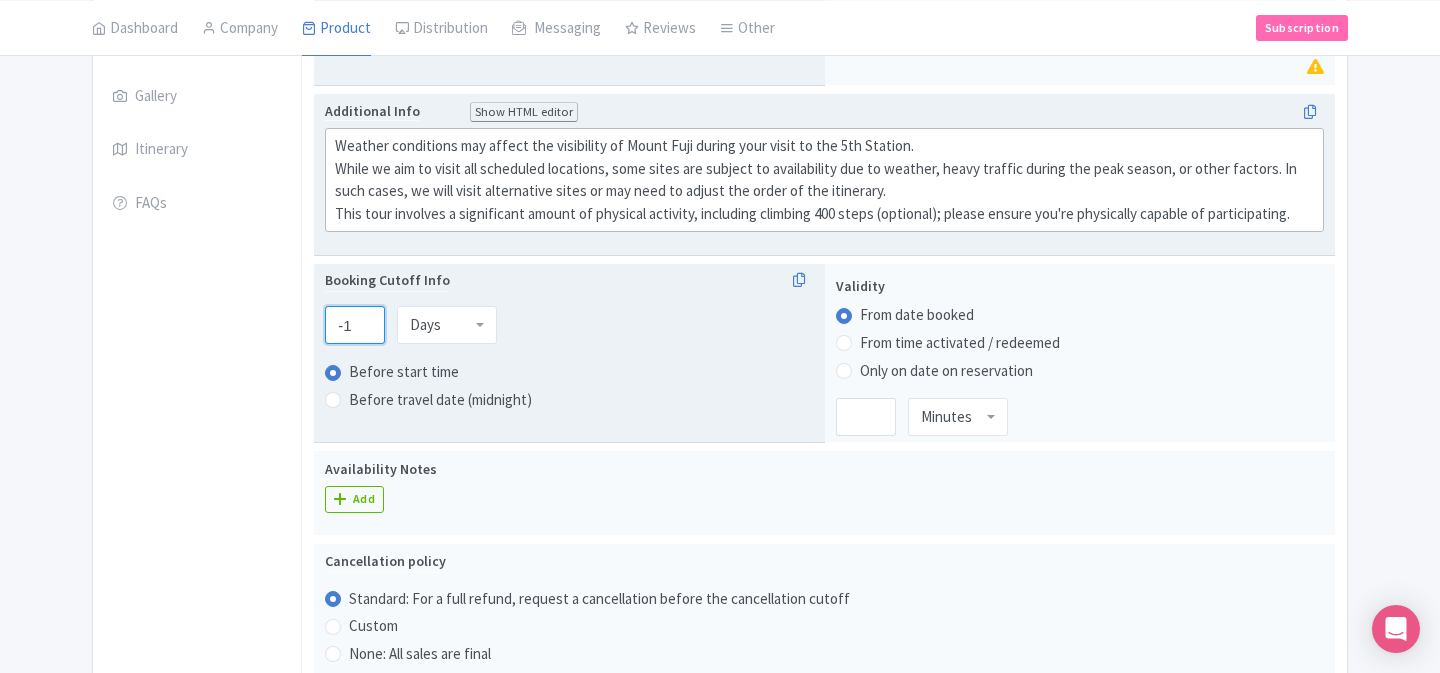 click on "-1" at bounding box center (355, 325) 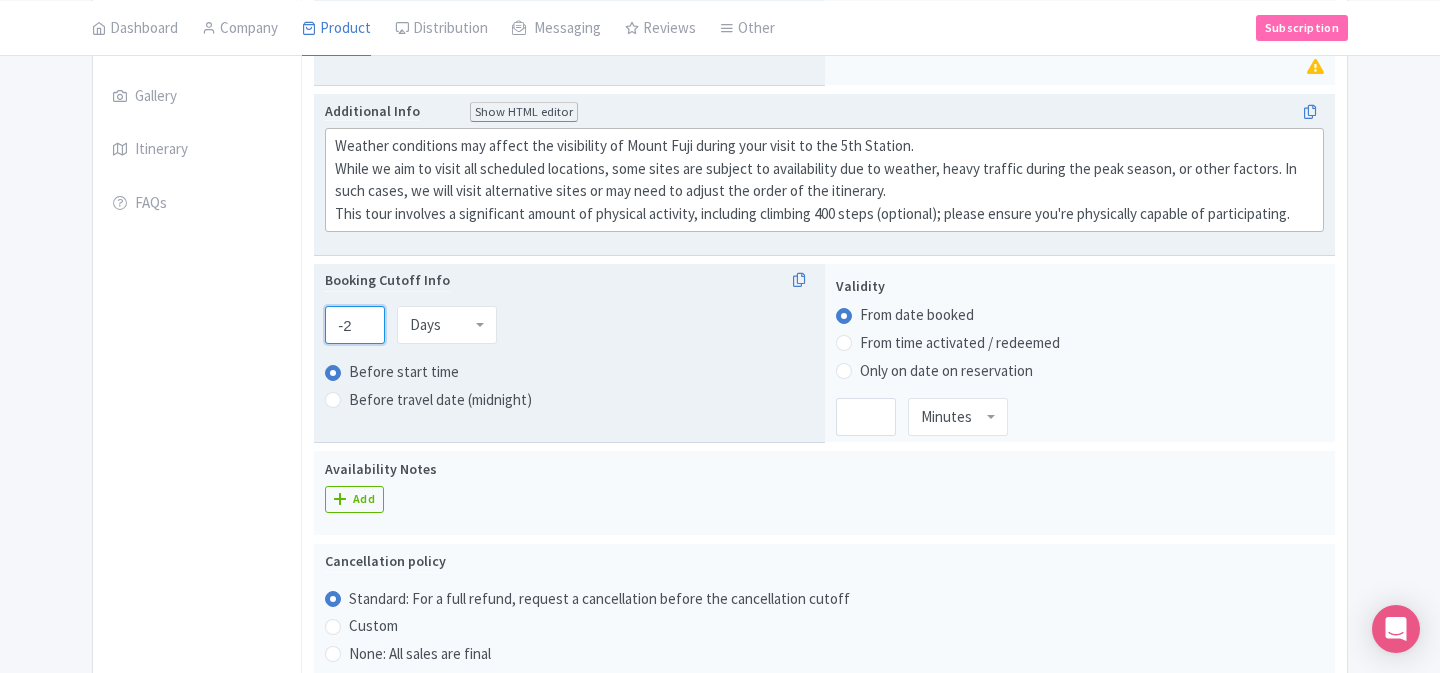 click on "-2" at bounding box center [355, 325] 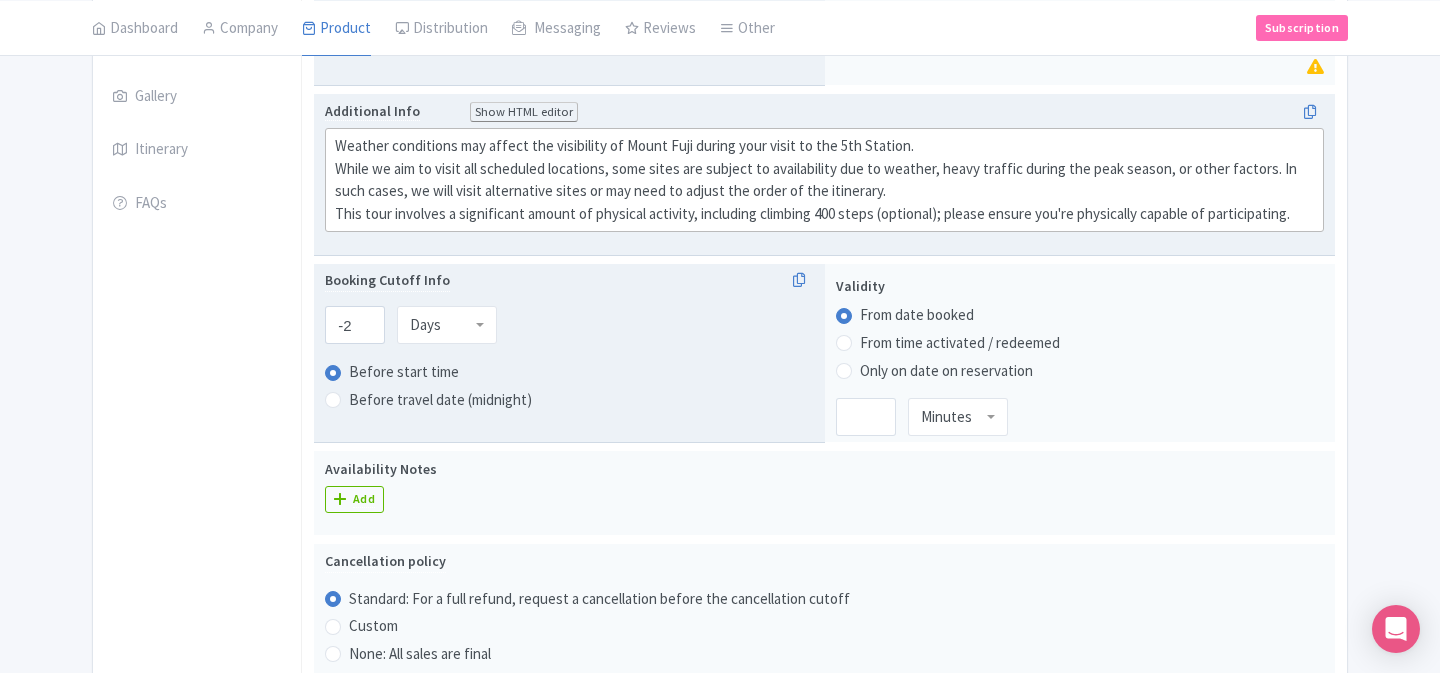click on "-2
Days Days Minutes Hours Days" at bounding box center [569, 325] 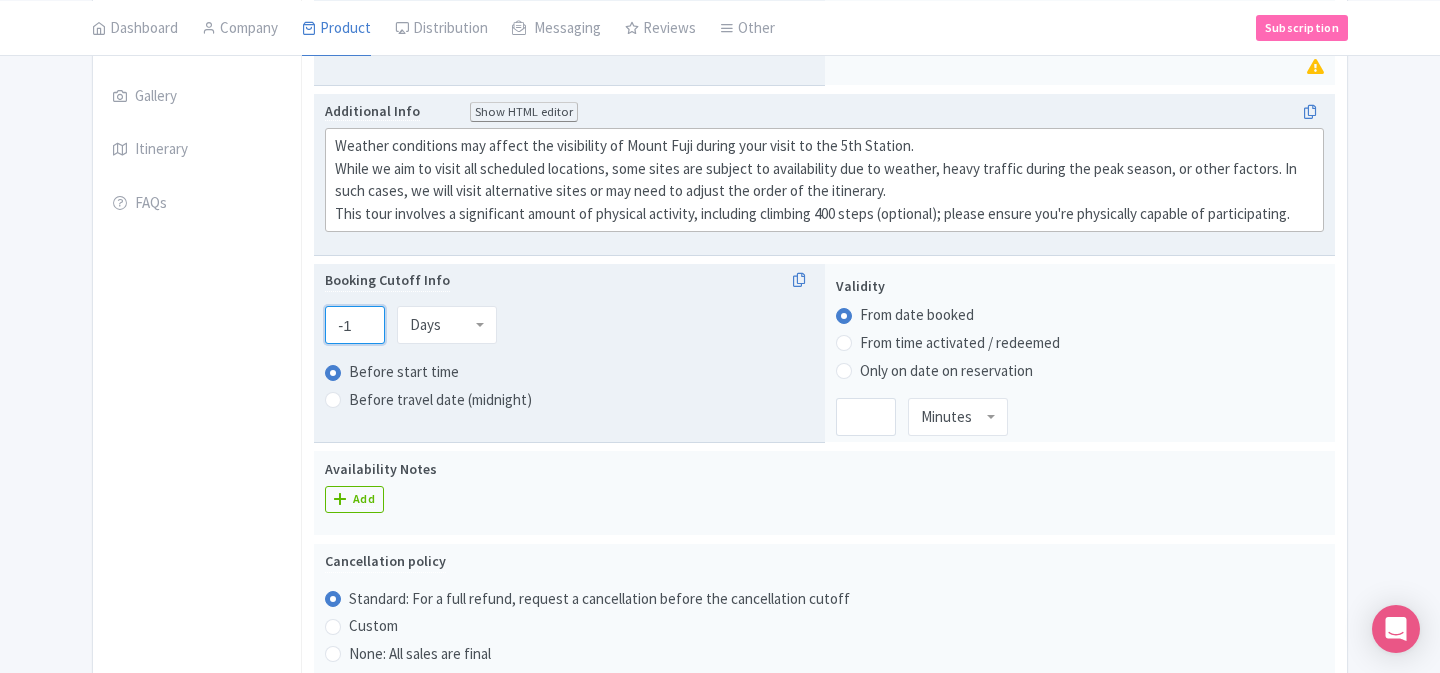 click on "-1" at bounding box center (355, 325) 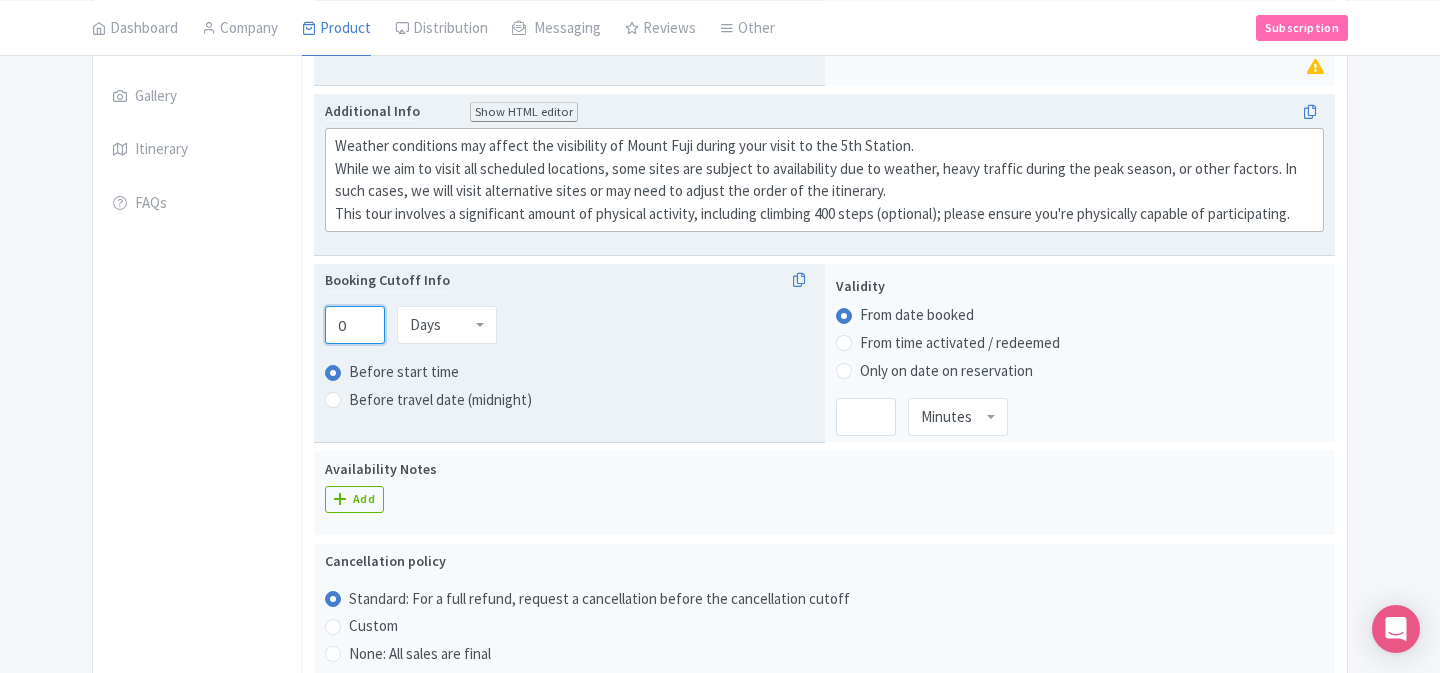click on "0" at bounding box center [355, 325] 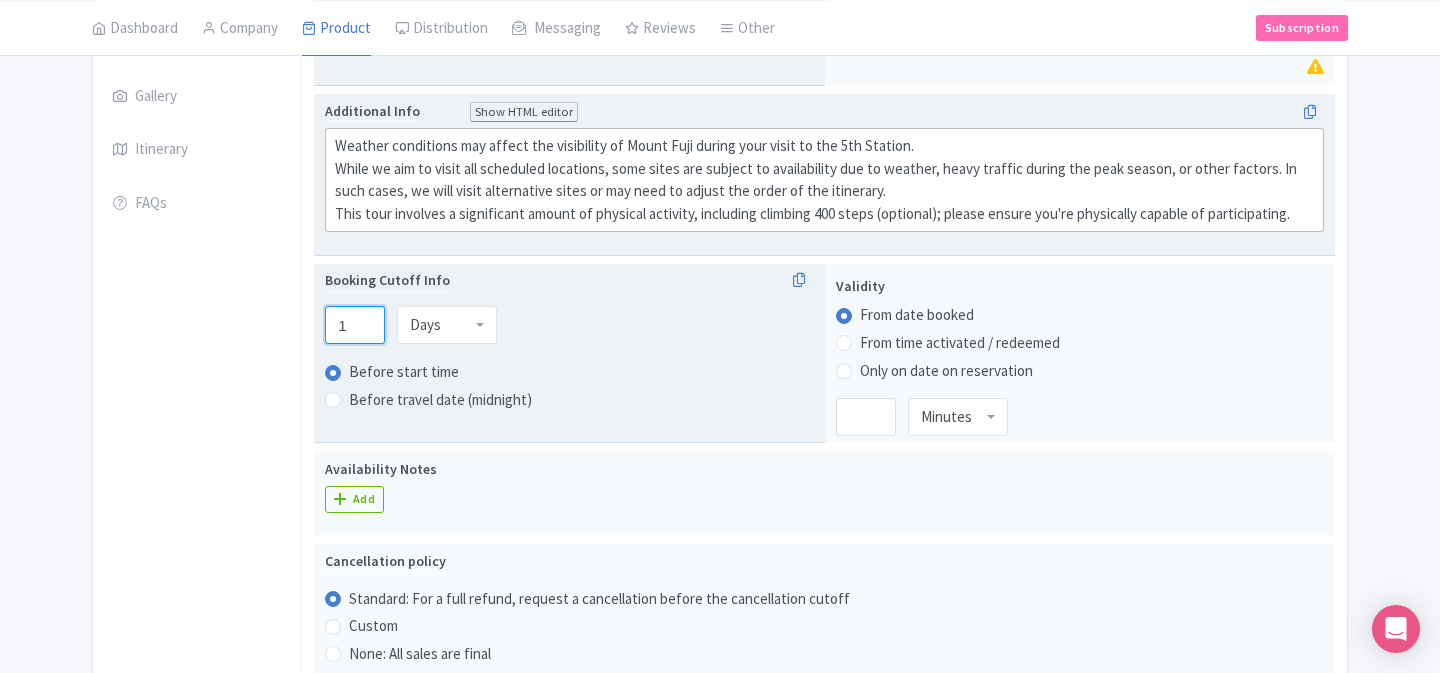 click on "1" at bounding box center (355, 325) 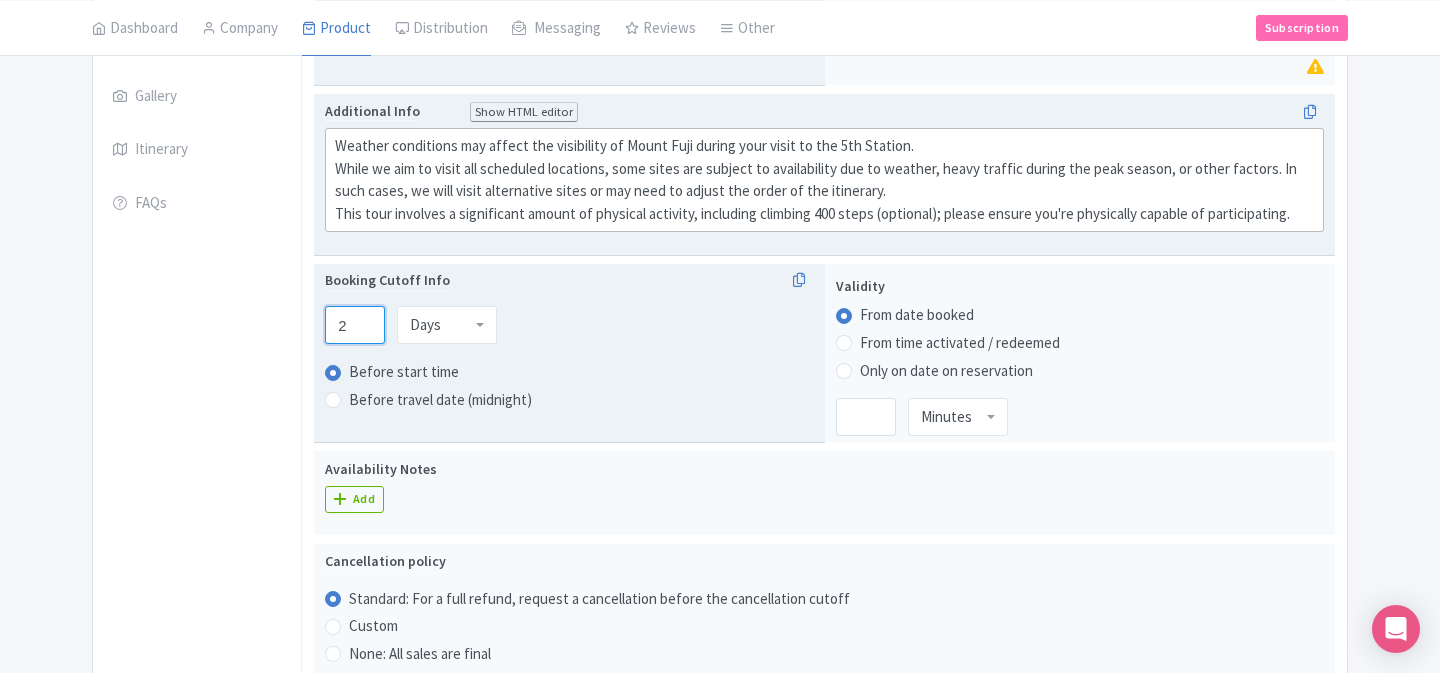 type on "2" 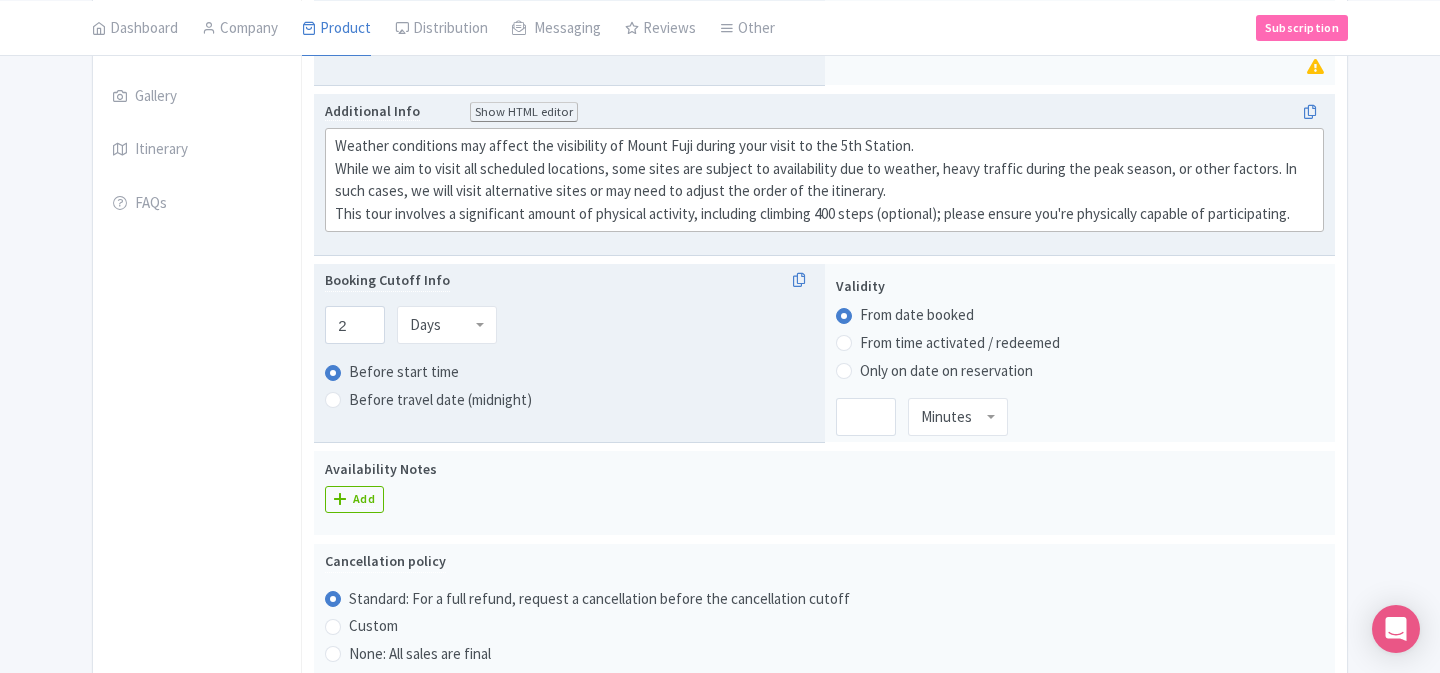 click on "2
Days Days Minutes Hours Days" at bounding box center (569, 325) 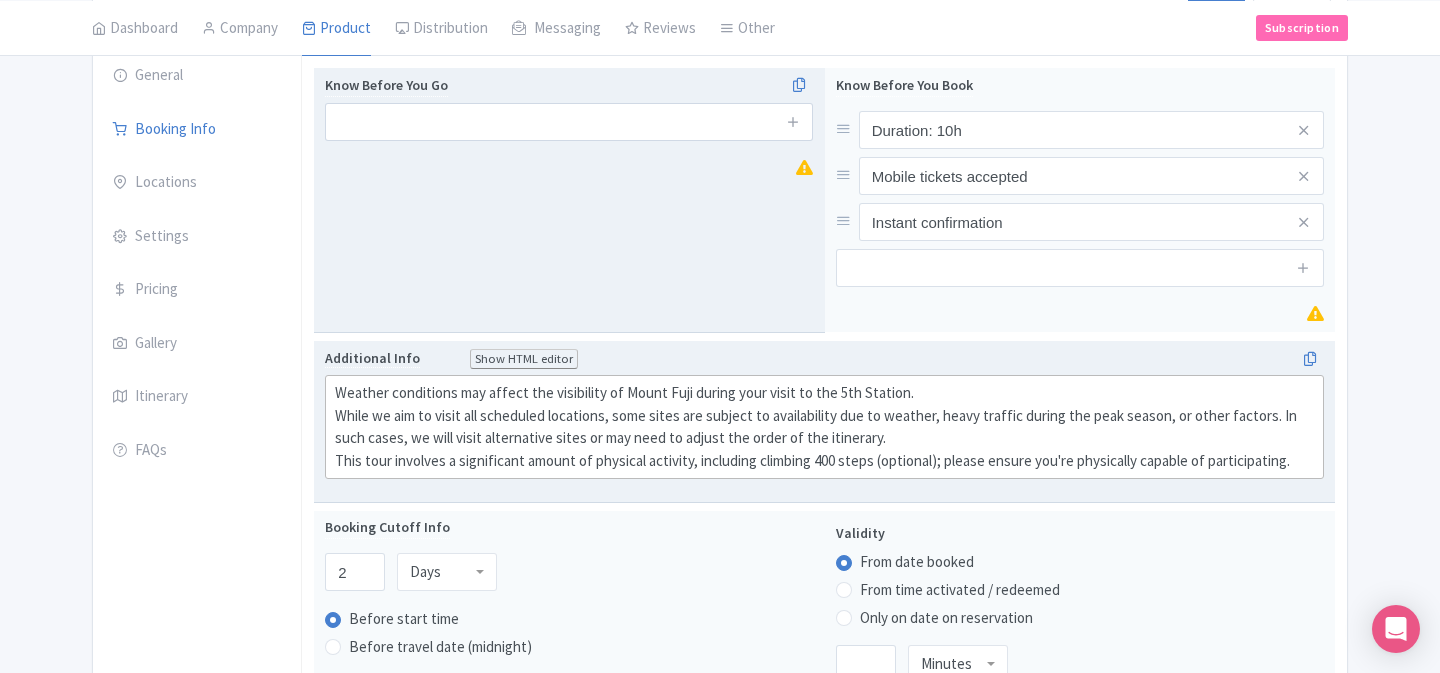scroll, scrollTop: 245, scrollLeft: 0, axis: vertical 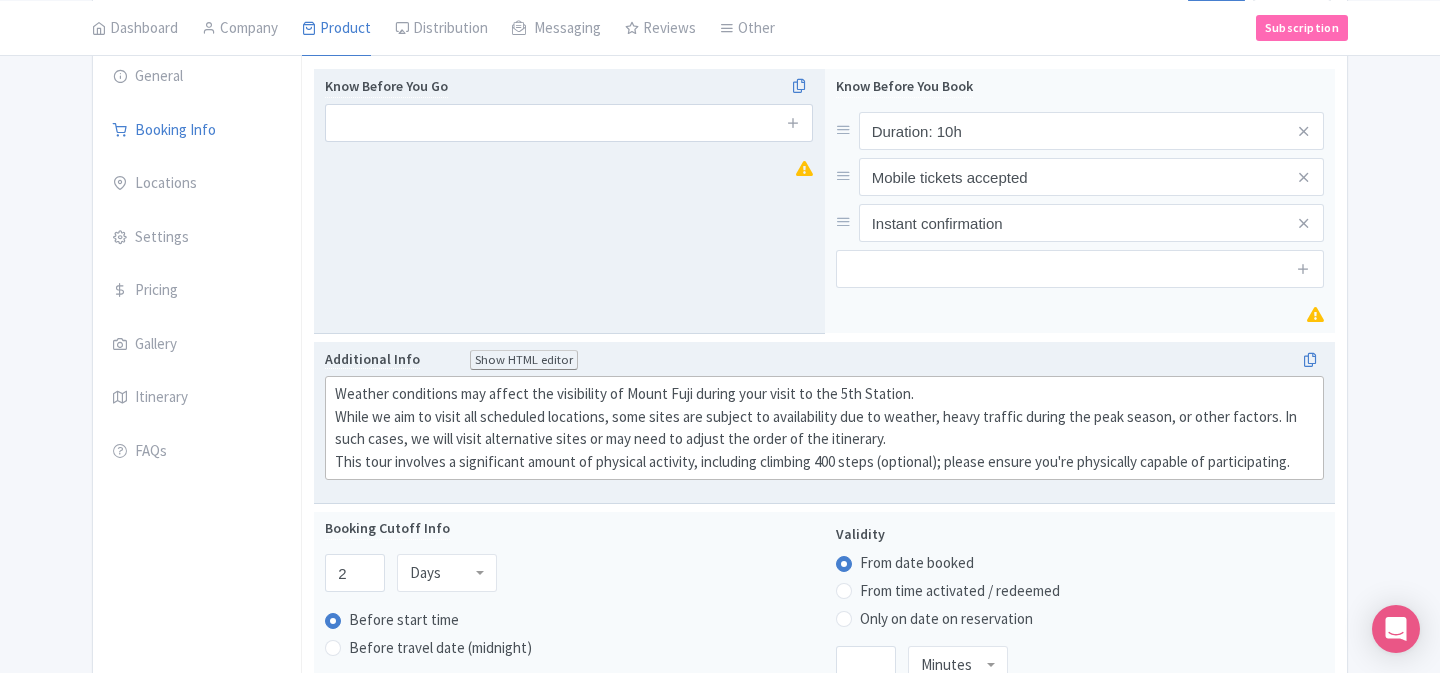 click on "Weather conditions may affect the visibility of Mount Fuji during your visit to the 5th Station. While we aim to visit all scheduled locations, some sites are subject to availability due to weather, heavy traffic during the peak season, or other factors. In such cases, we will visit alternative sites or may need to adjust the order of the itinerary. This tour involves a significant amount of physical activity, including climbing 400 steps (optional); please ensure you're physically capable of participating." 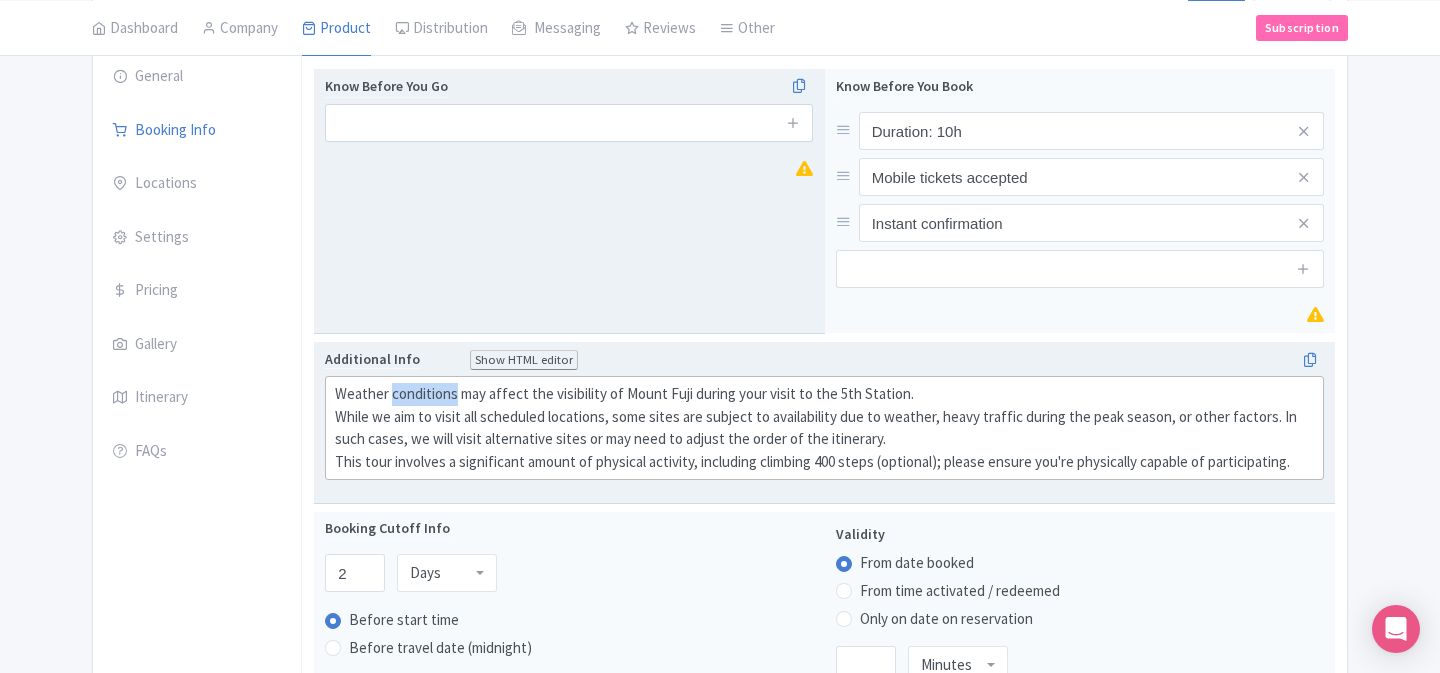 click on "Weather conditions may affect the visibility of Mount Fuji during your visit to the 5th Station. While we aim to visit all scheduled locations, some sites are subject to availability due to weather, heavy traffic during the peak season, or other factors. In such cases, we will visit alternative sites or may need to adjust the order of the itinerary. This tour involves a significant amount of physical activity, including climbing 400 steps (optional); please ensure you're physically capable of participating." 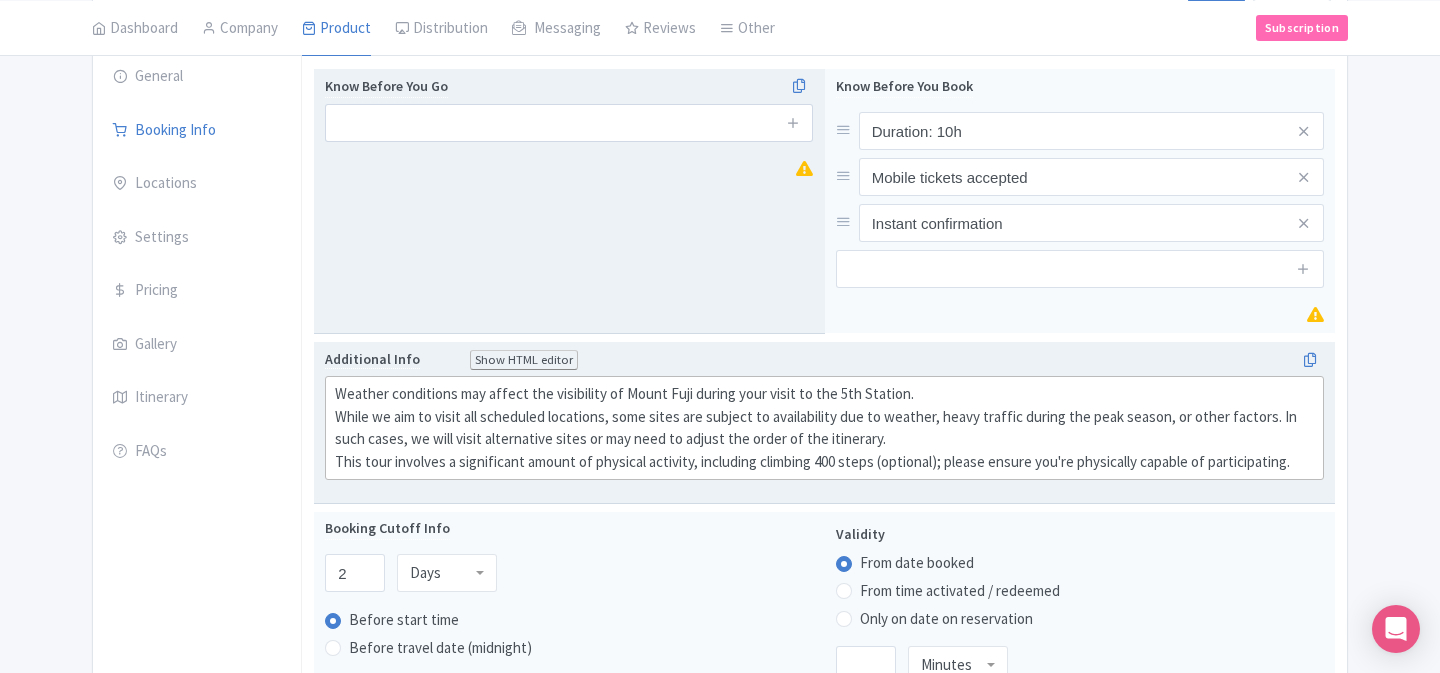 click on "Weather conditions may affect the visibility of Mount Fuji during your visit to the 5th Station. While we aim to visit all scheduled locations, some sites are subject to availability due to weather, heavy traffic during the peak season, or other factors. In such cases, we will visit alternative sites or may need to adjust the order of the itinerary. This tour involves a significant amount of physical activity, including climbing 400 steps (optional); please ensure you're physically capable of participating." 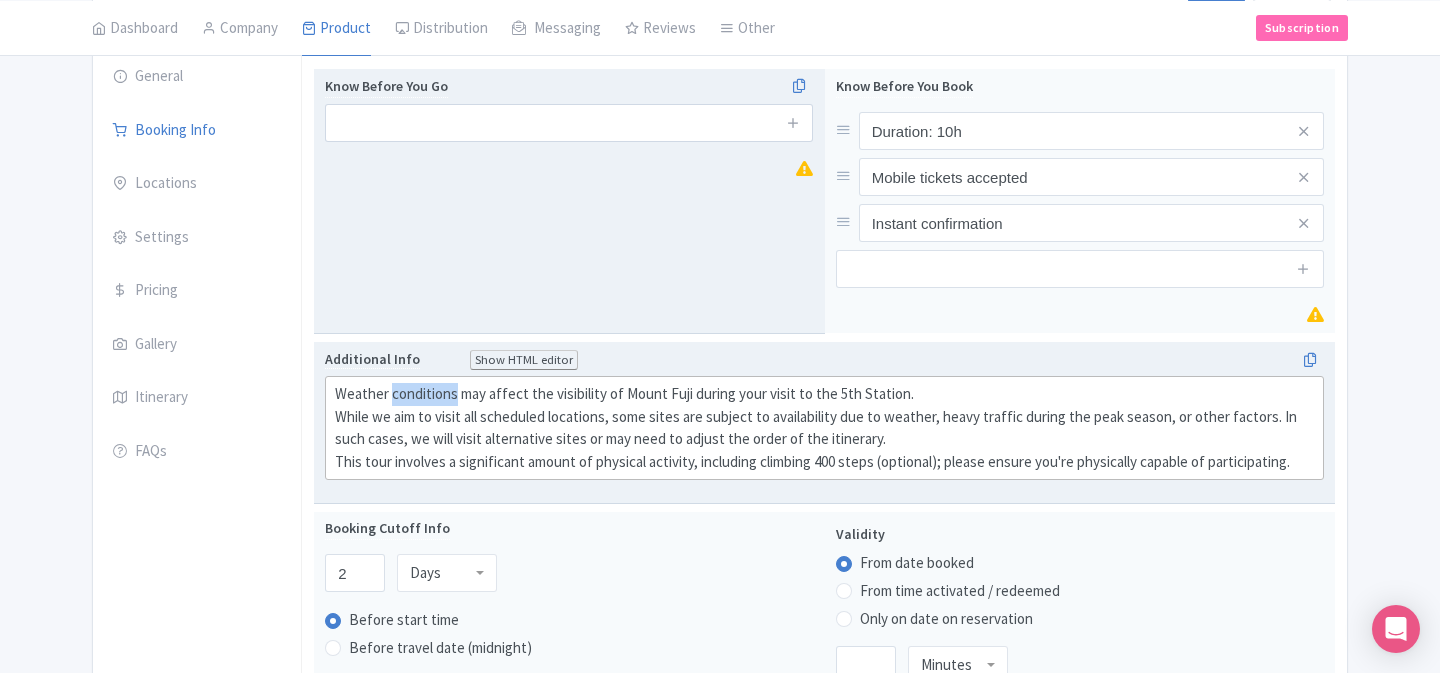 click on "Weather conditions may affect the visibility of Mount Fuji during your visit to the 5th Station. While we aim to visit all scheduled locations, some sites are subject to availability due to weather, heavy traffic during the peak season, or other factors. In such cases, we will visit alternative sites or may need to adjust the order of the itinerary. This tour involves a significant amount of physical activity, including climbing 400 steps (optional); please ensure you're physically capable of participating." 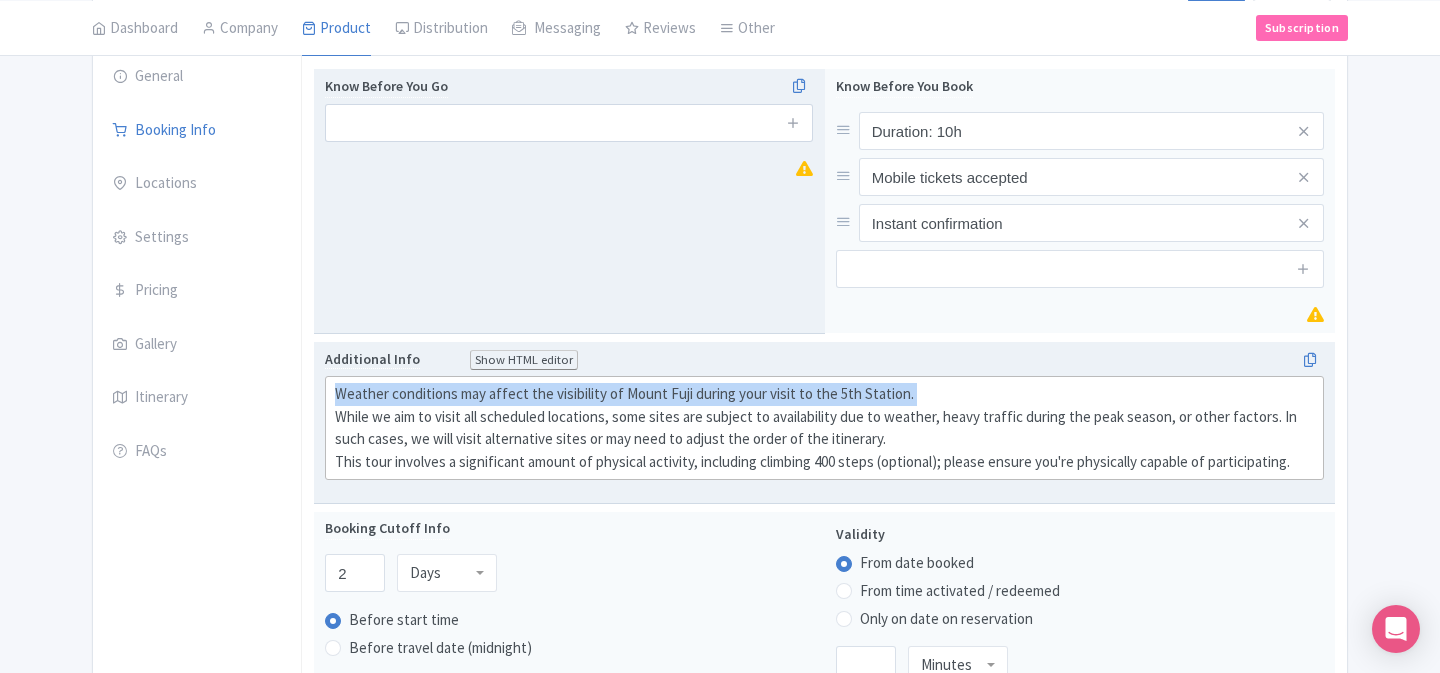 copy on "Weather conditions may affect the visibility of Mount Fuji during your visit to the 5th Station." 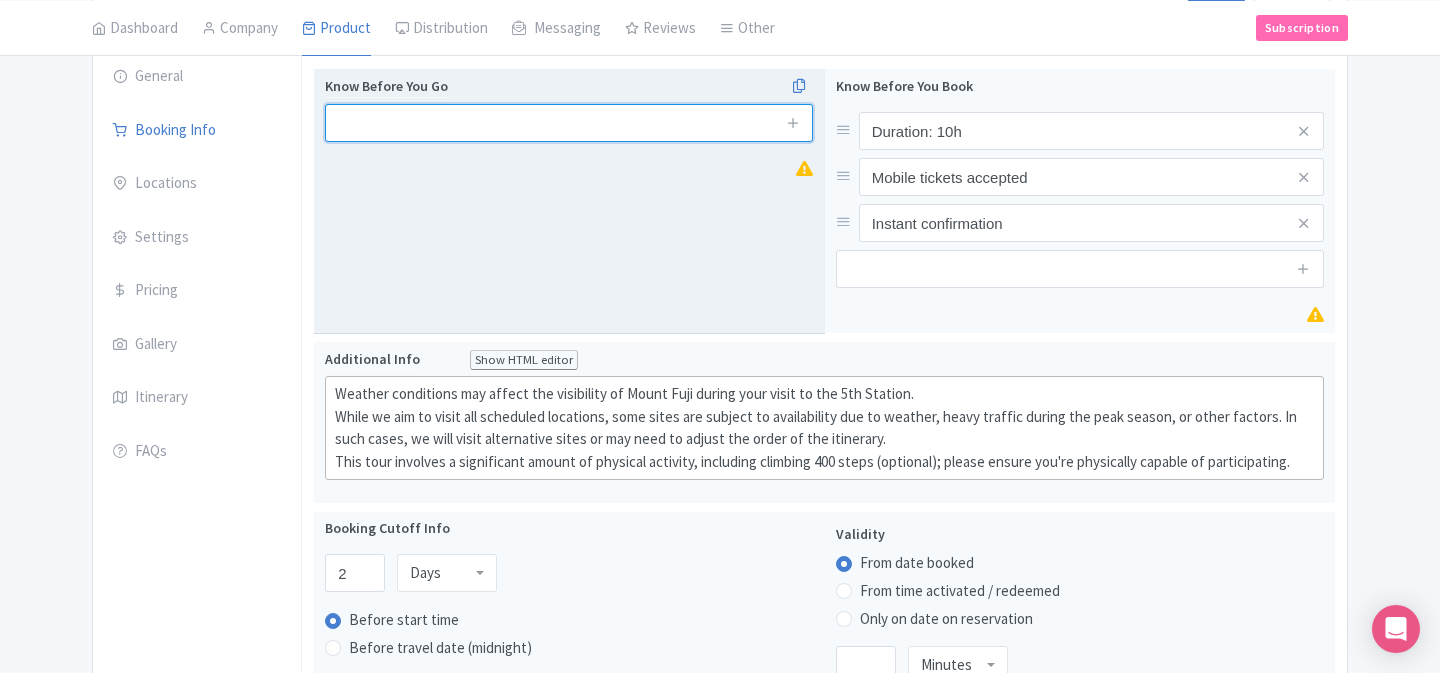click at bounding box center [569, 123] 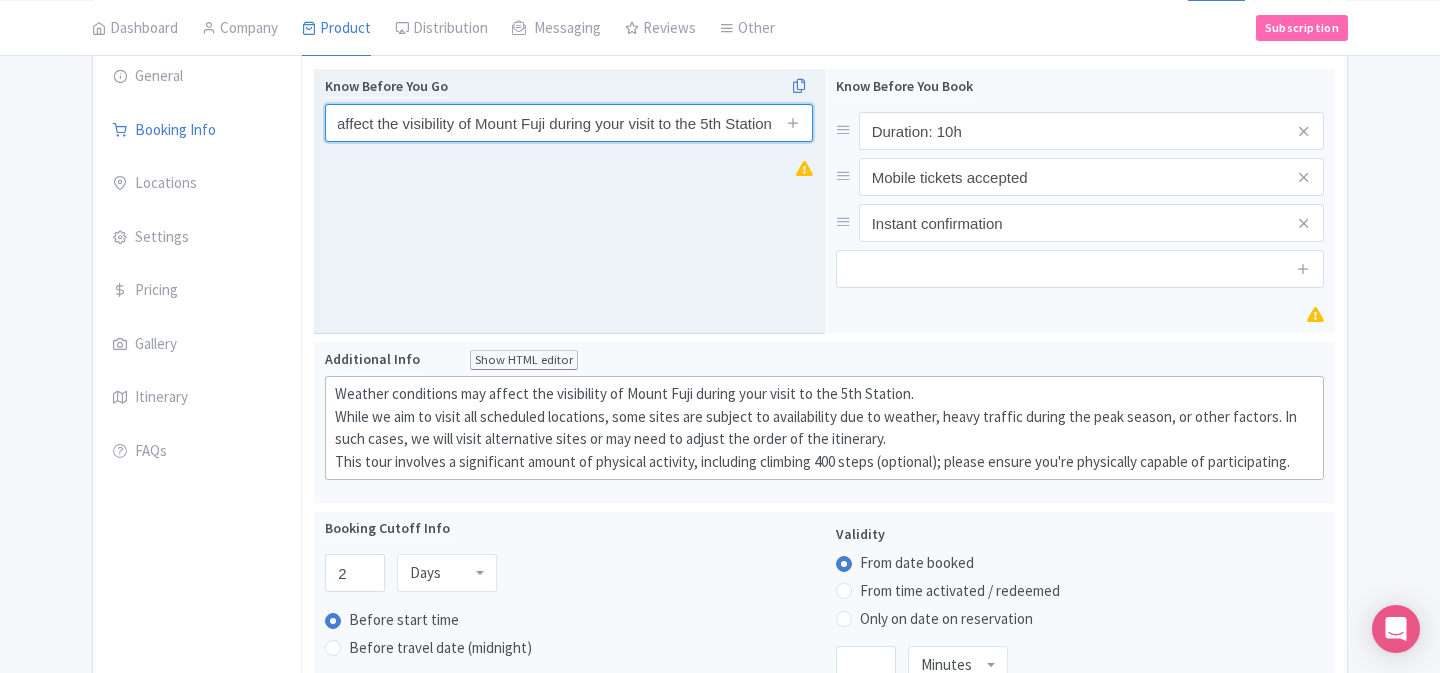 scroll, scrollTop: 0, scrollLeft: 166, axis: horizontal 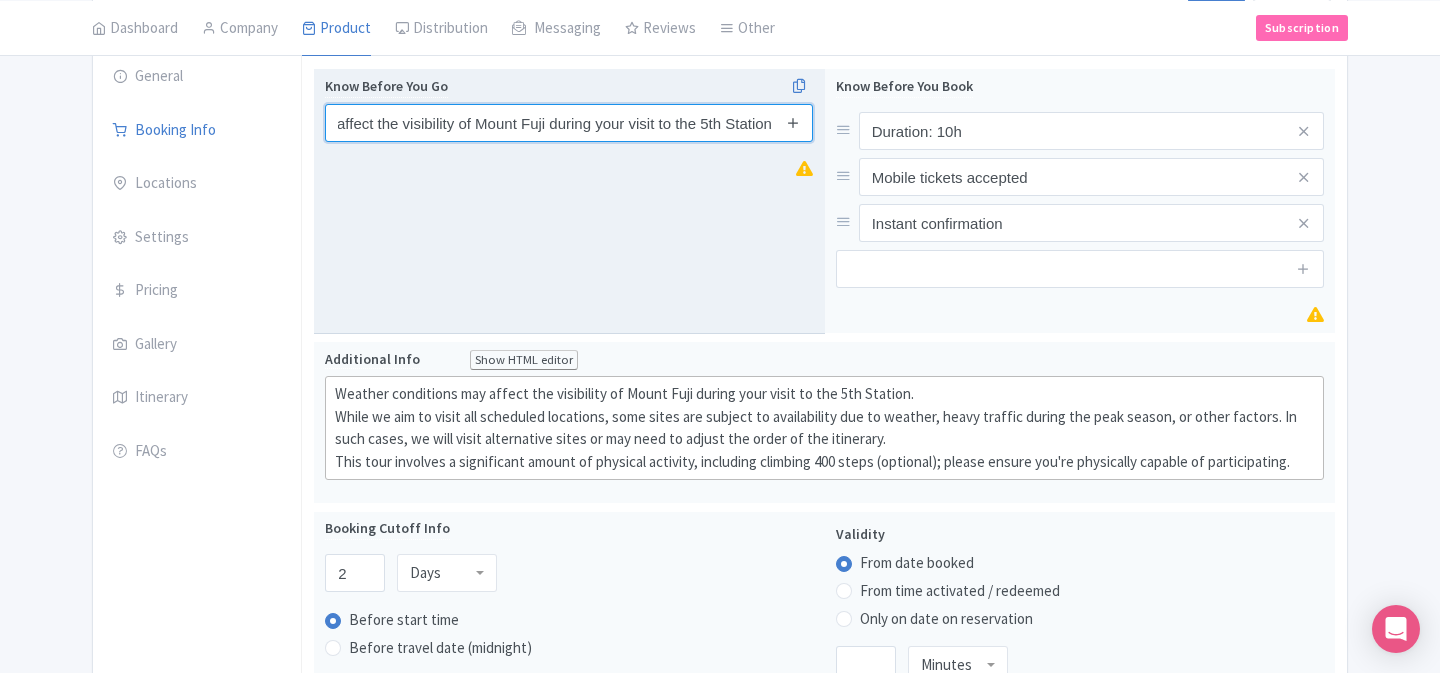 type on "Weather conditions may affect the visibility of Mount Fuji during your visit to the 5th Station" 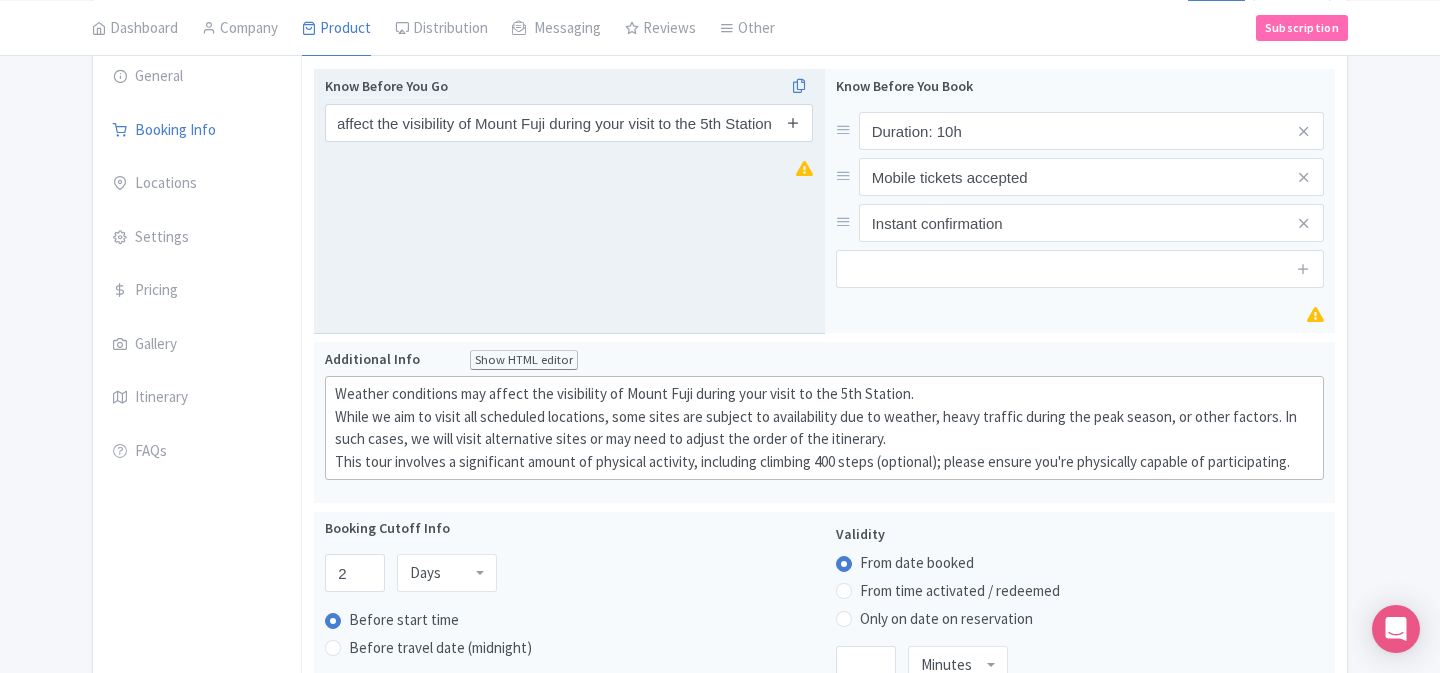 click at bounding box center [793, 122] 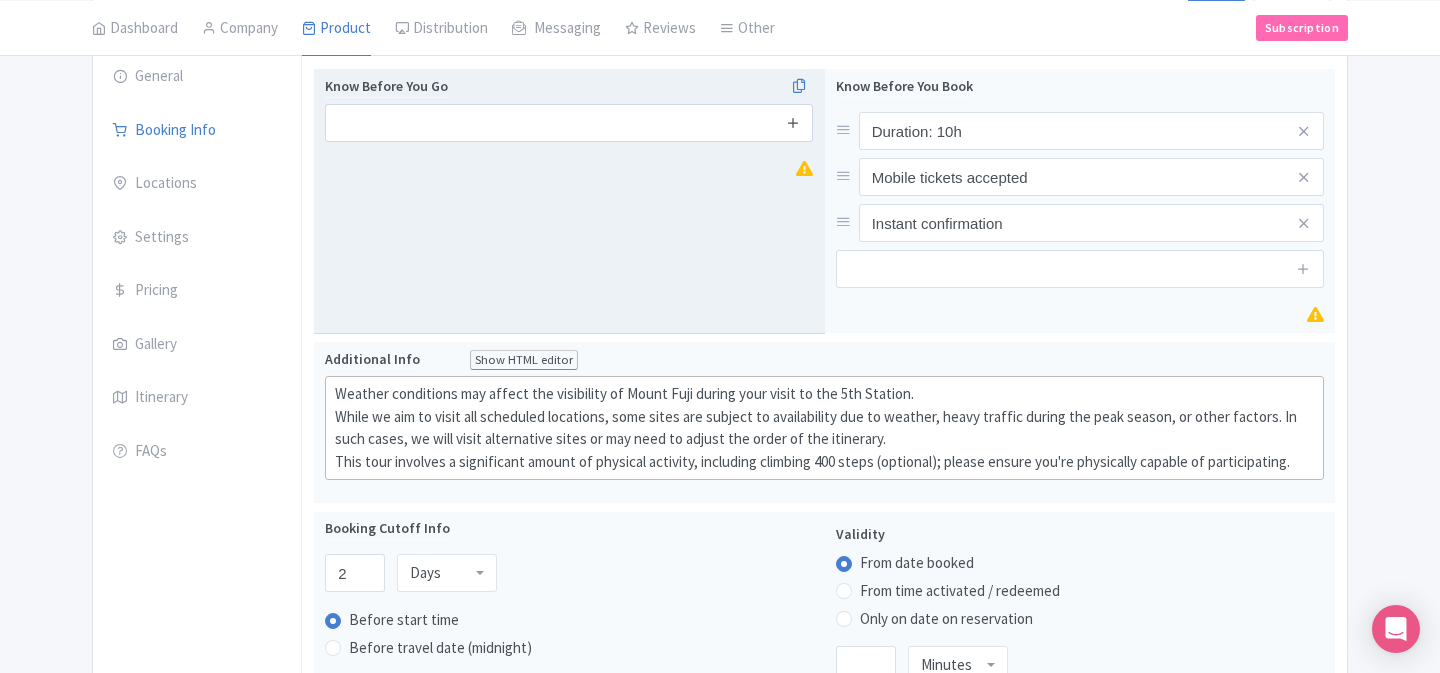 scroll, scrollTop: 0, scrollLeft: 0, axis: both 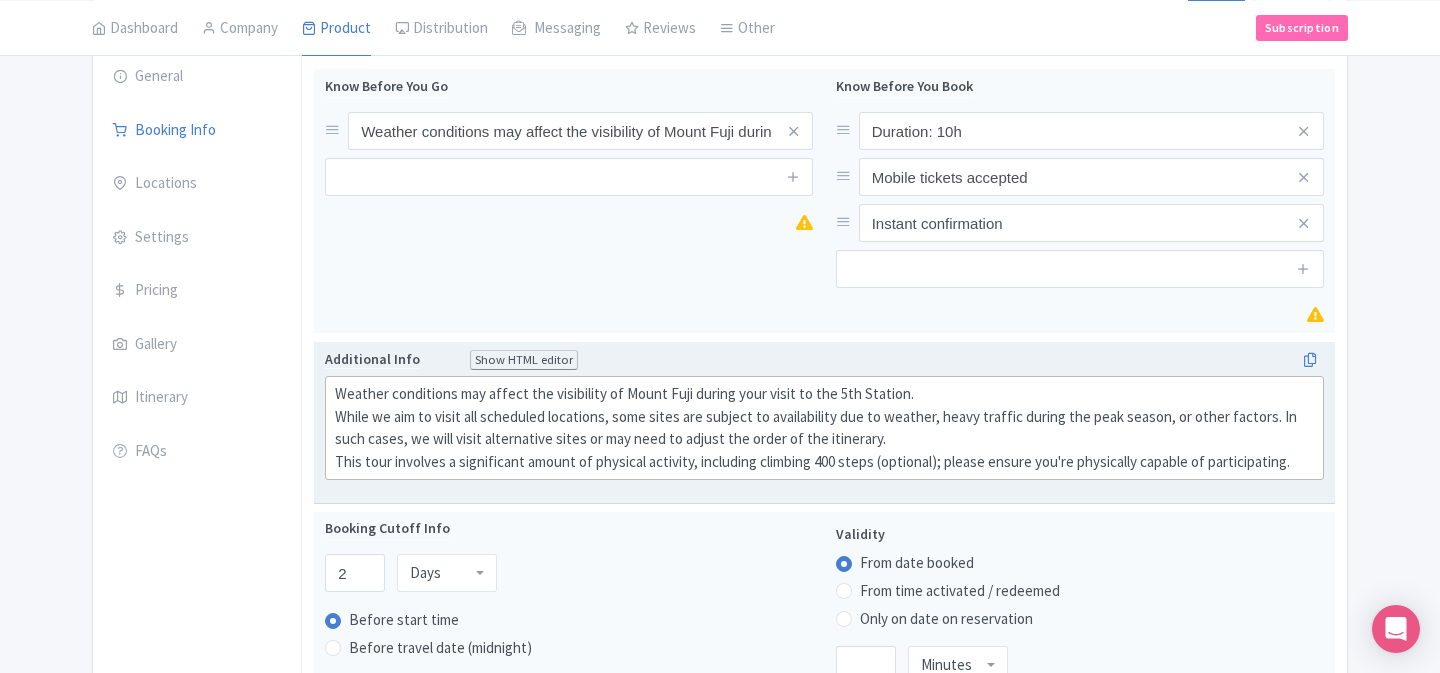 click on "Weather conditions may affect the visibility of Mount Fuji during your visit to the 5th Station. While we aim to visit all scheduled locations, some sites are subject to availability due to weather, heavy traffic during the peak season, or other factors. In such cases, we will visit alternative sites or may need to adjust the order of the itinerary. This tour involves a significant amount of physical activity, including climbing 400 steps (optional); please ensure you're physically capable of participating." 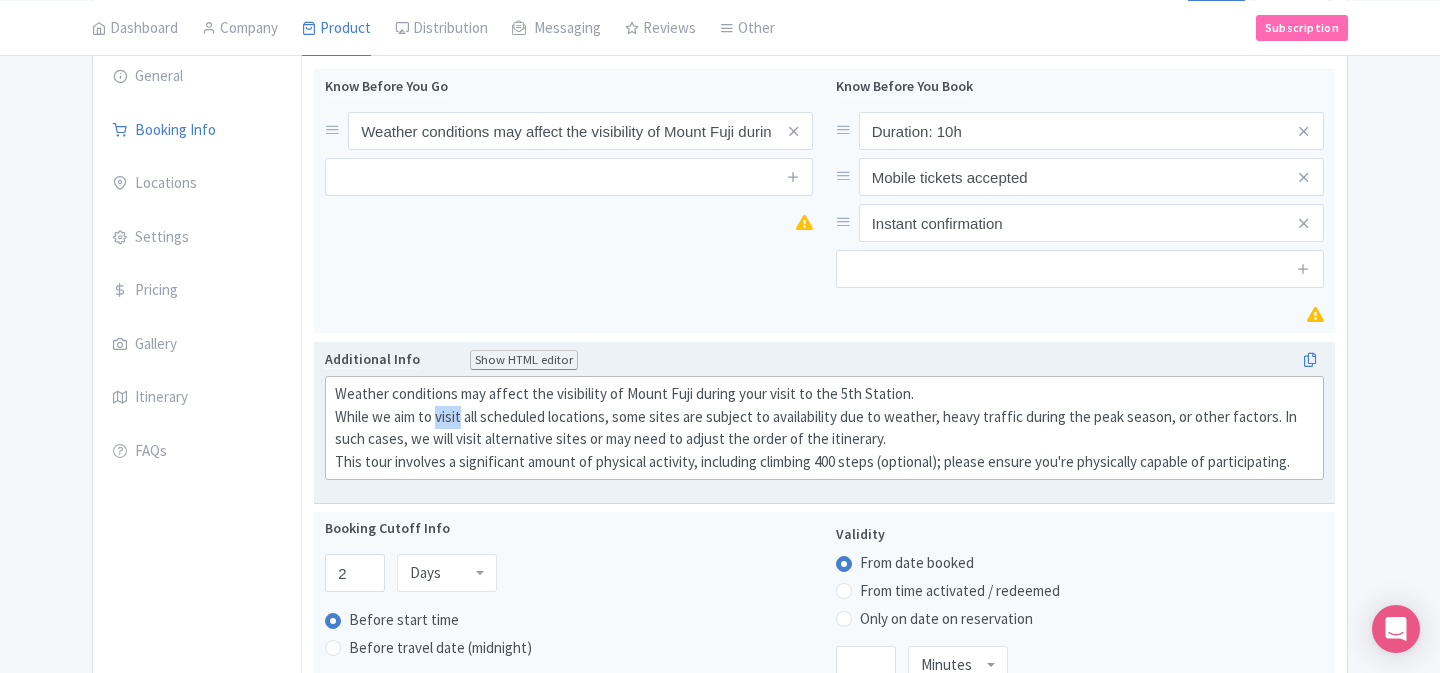 click on "Weather conditions may affect the visibility of Mount Fuji during your visit to the 5th Station. While we aim to visit all scheduled locations, some sites are subject to availability due to weather, heavy traffic during the peak season, or other factors. In such cases, we will visit alternative sites or may need to adjust the order of the itinerary. This tour involves a significant amount of physical activity, including climbing 400 steps (optional); please ensure you're physically capable of participating." 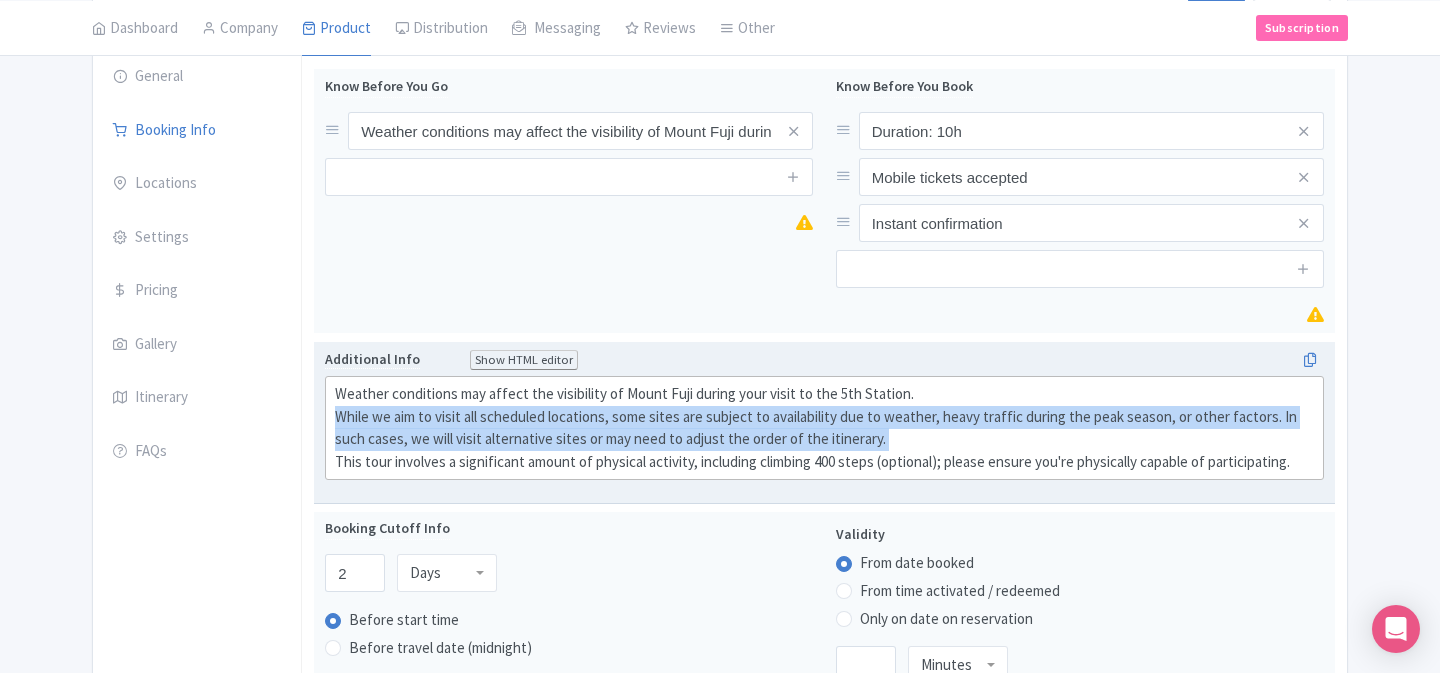 copy on "While we aim to visit all scheduled locations, some sites are subject to availability due to weather, heavy traffic during the peak season, or other factors. In such cases, we will visit alternative sites or may need to adjust the order of the itinerary." 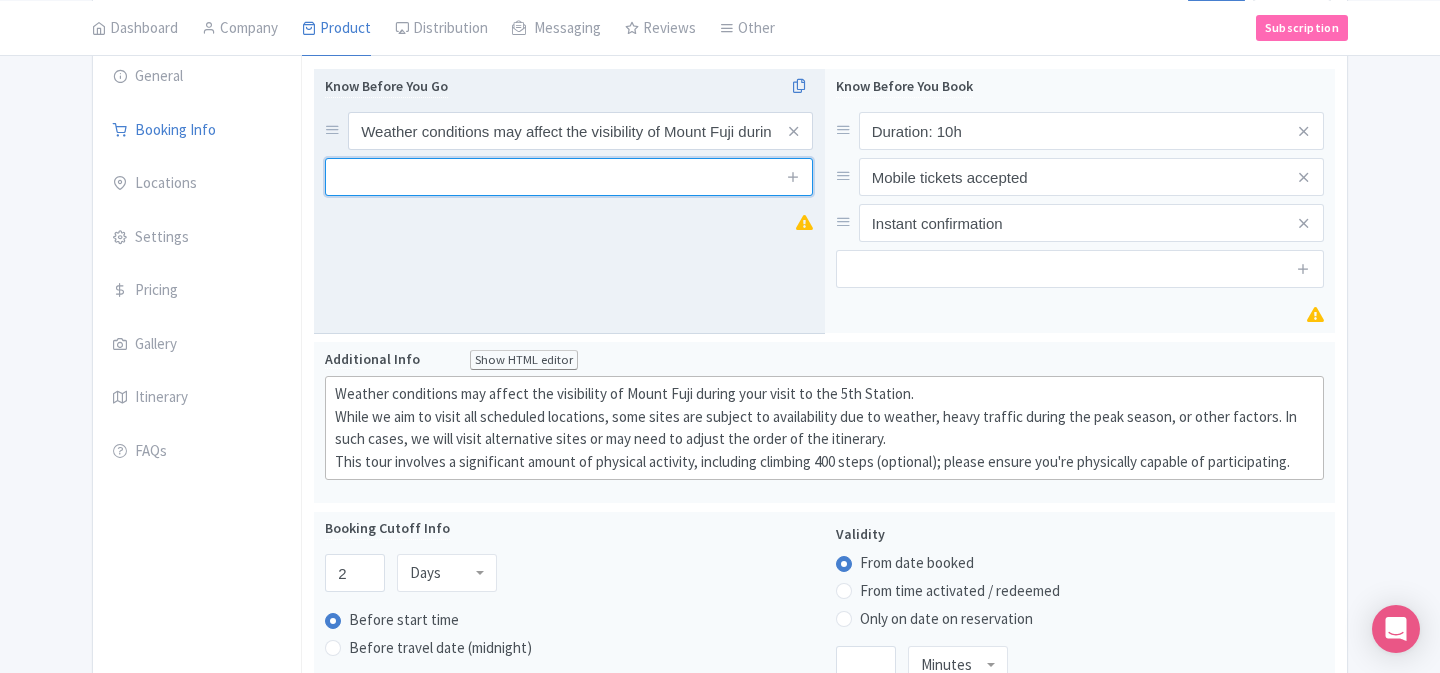 click at bounding box center (569, 177) 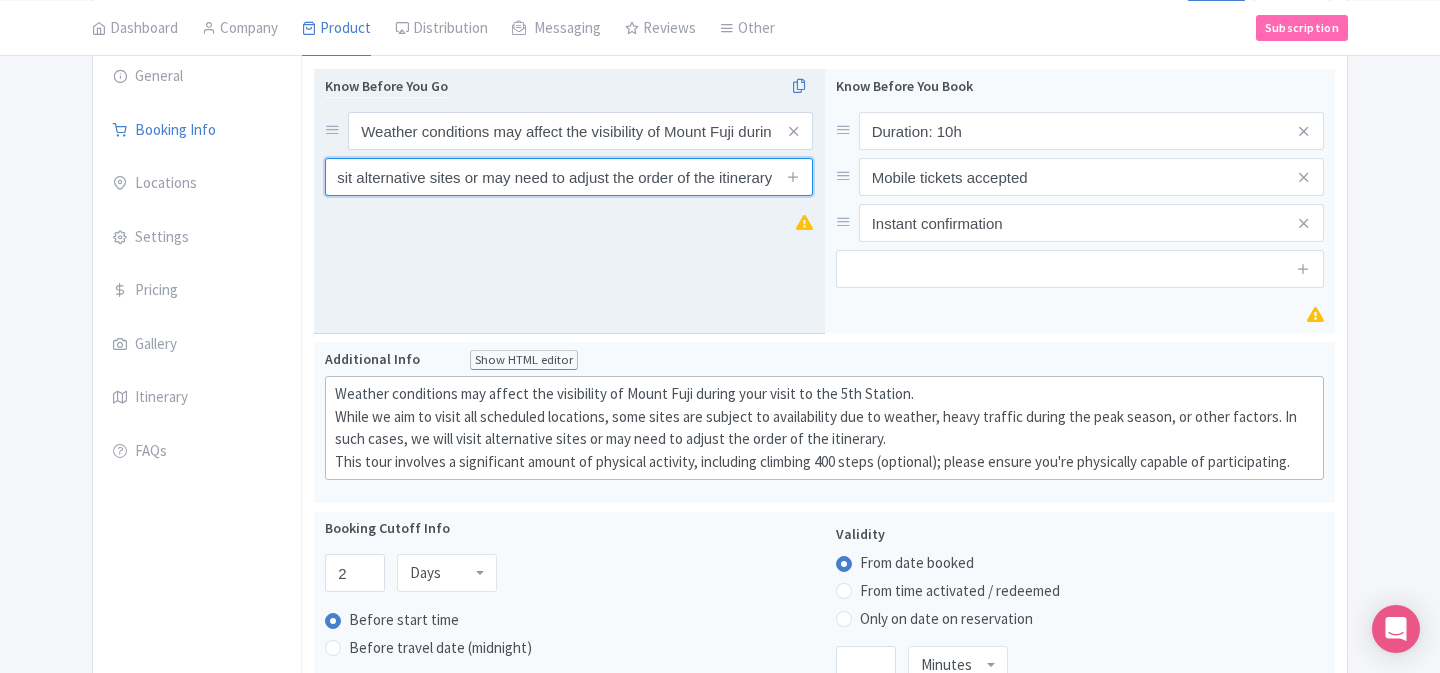 scroll, scrollTop: 0, scrollLeft: 1168, axis: horizontal 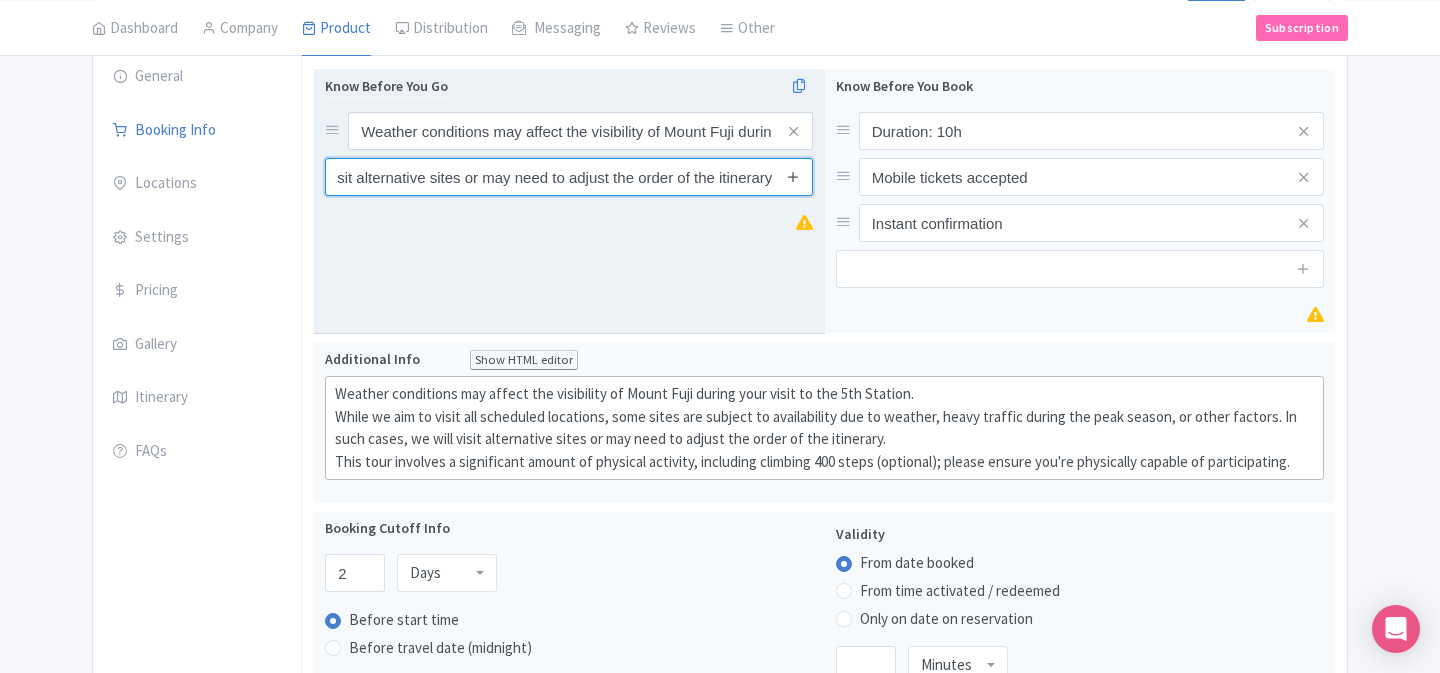 type on "While we aim to visit all scheduled locations, some sites are subject to availability due to weather, heavy traffic during the peak season, or other factors. In such cases, we will visit alternative sites or may need to adjust the order of the itinerary" 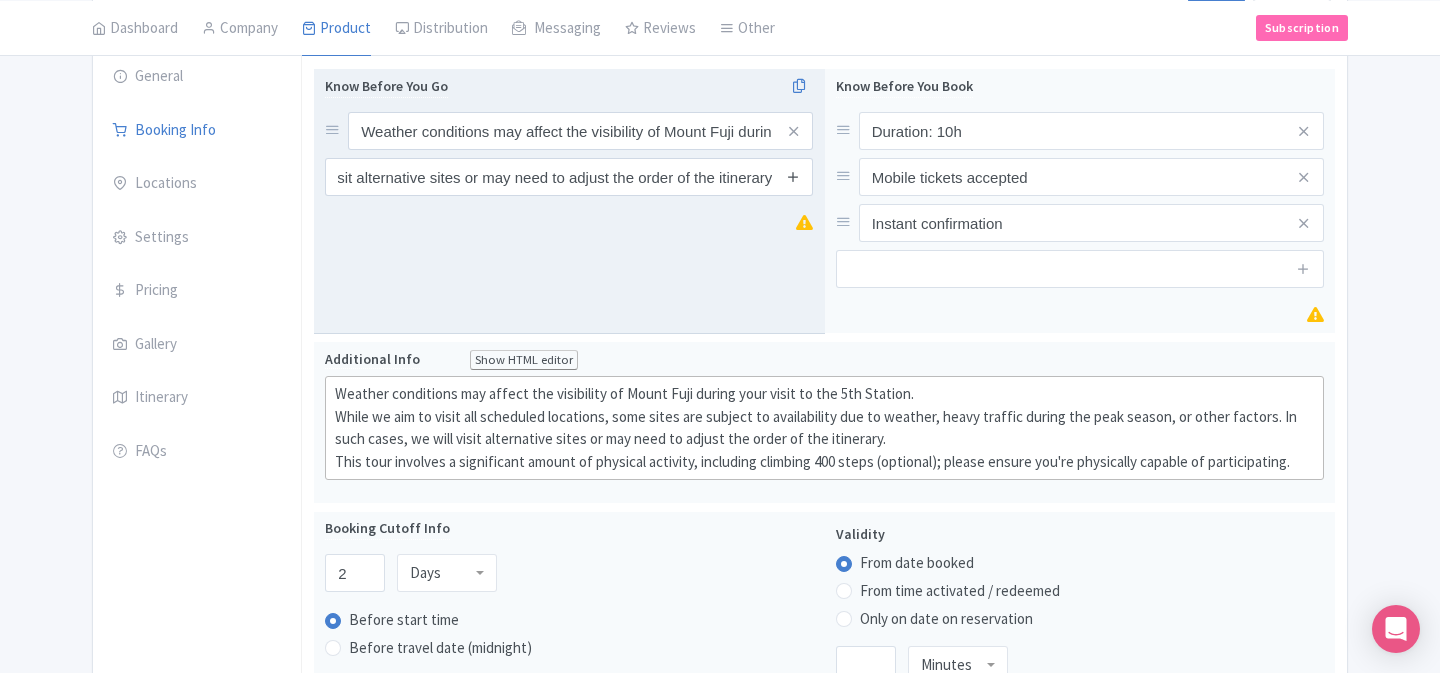 scroll, scrollTop: 0, scrollLeft: 0, axis: both 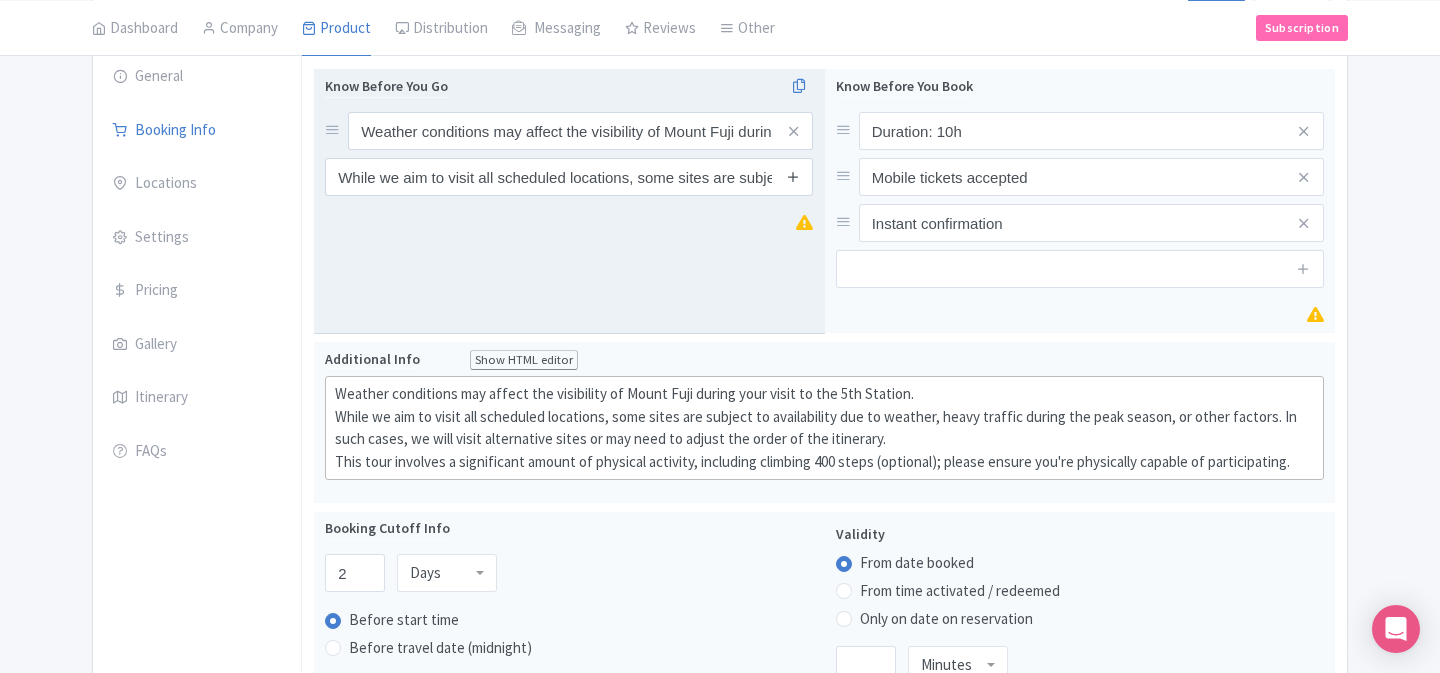 click at bounding box center (793, 176) 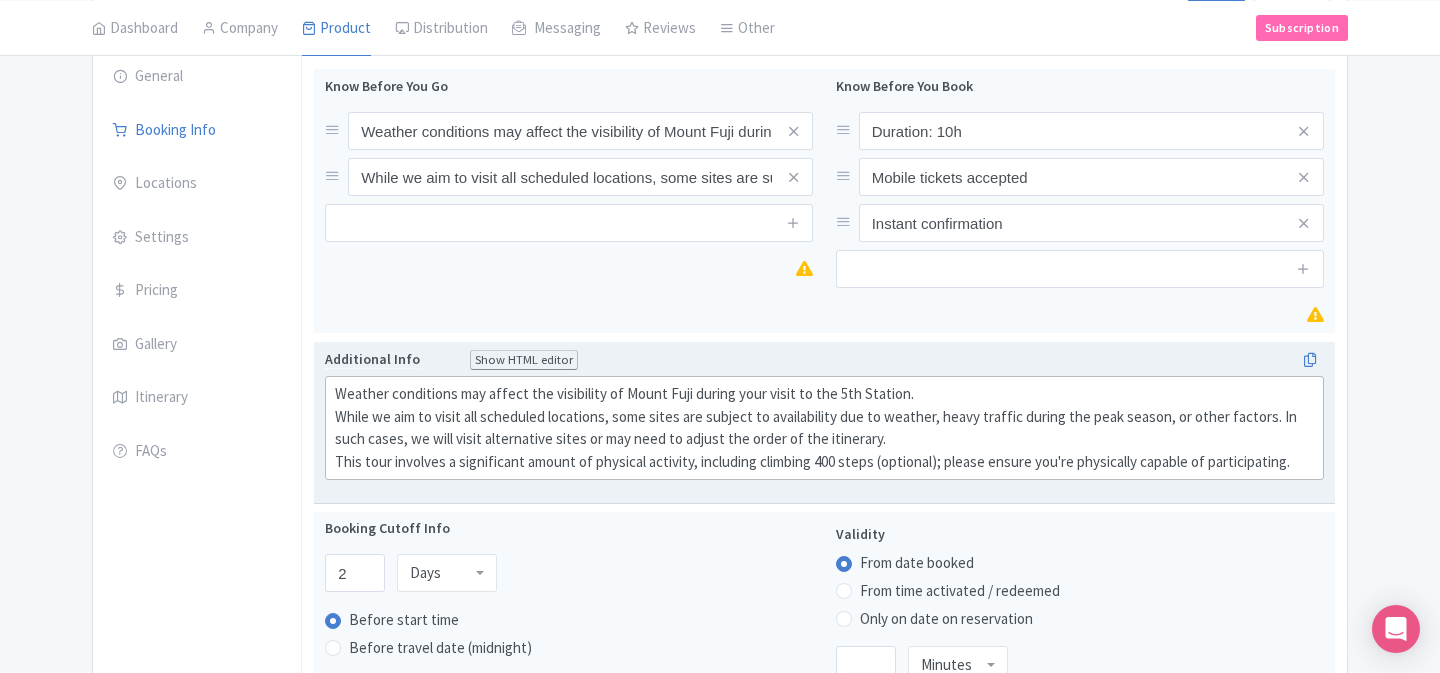 click on "Weather conditions may affect the visibility of Mount Fuji during your visit to the 5th Station. While we aim to visit all scheduled locations, some sites are subject to availability due to weather, heavy traffic during the peak season, or other factors. In such cases, we will visit alternative sites or may need to adjust the order of the itinerary. This tour involves a significant amount of physical activity, including climbing 400 steps (optional); please ensure you're physically capable of participating." 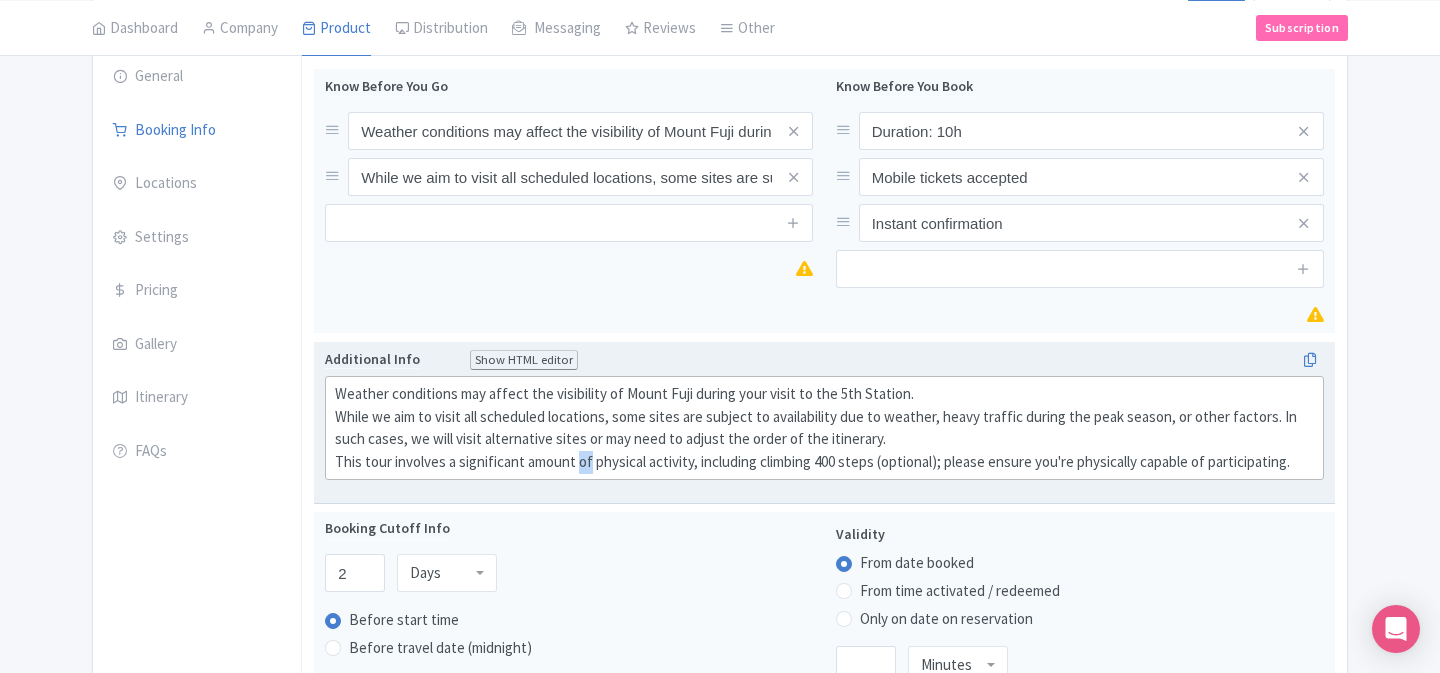 click on "Weather conditions may affect the visibility of Mount Fuji during your visit to the 5th Station. While we aim to visit all scheduled locations, some sites are subject to availability due to weather, heavy traffic during the peak season, or other factors. In such cases, we will visit alternative sites or may need to adjust the order of the itinerary. This tour involves a significant amount of physical activity, including climbing 400 steps (optional); please ensure you're physically capable of participating." 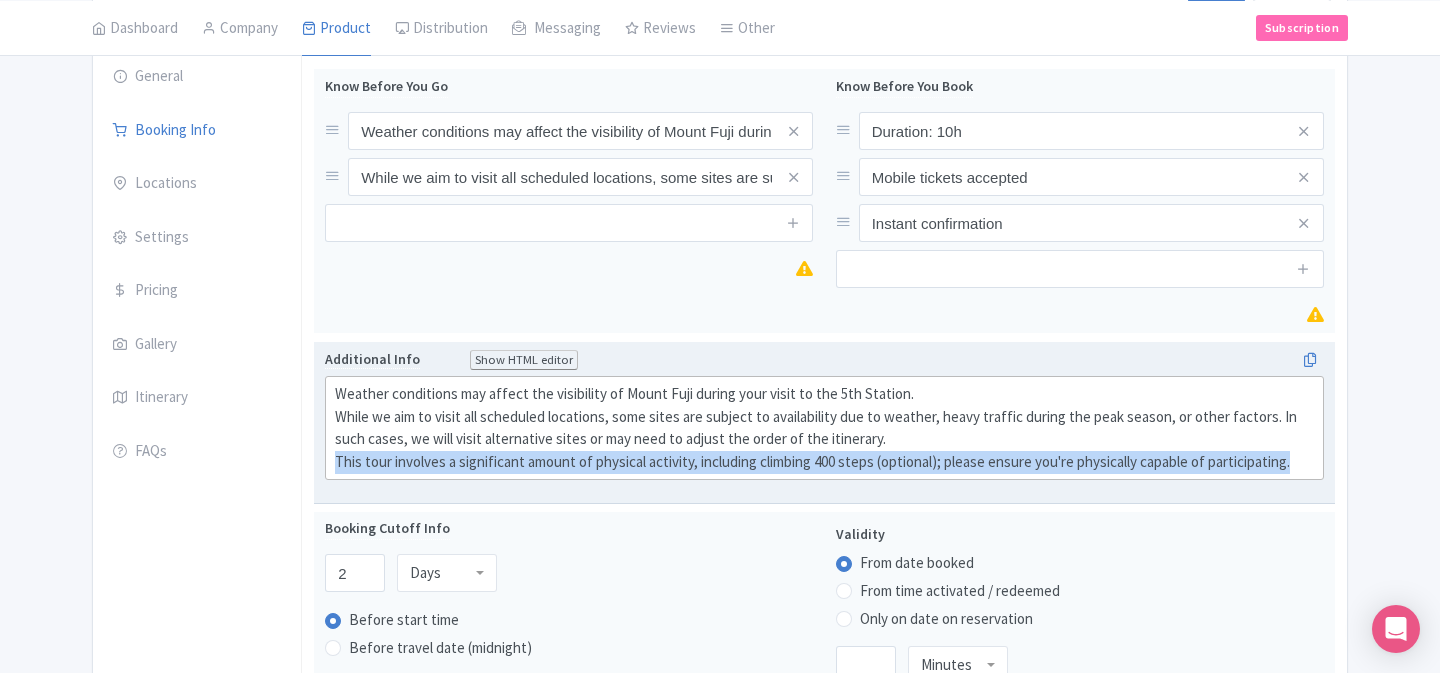 copy on "This tour involves a significant amount of physical activity, including climbing 400 steps (optional); please ensure you're physically capable of participating." 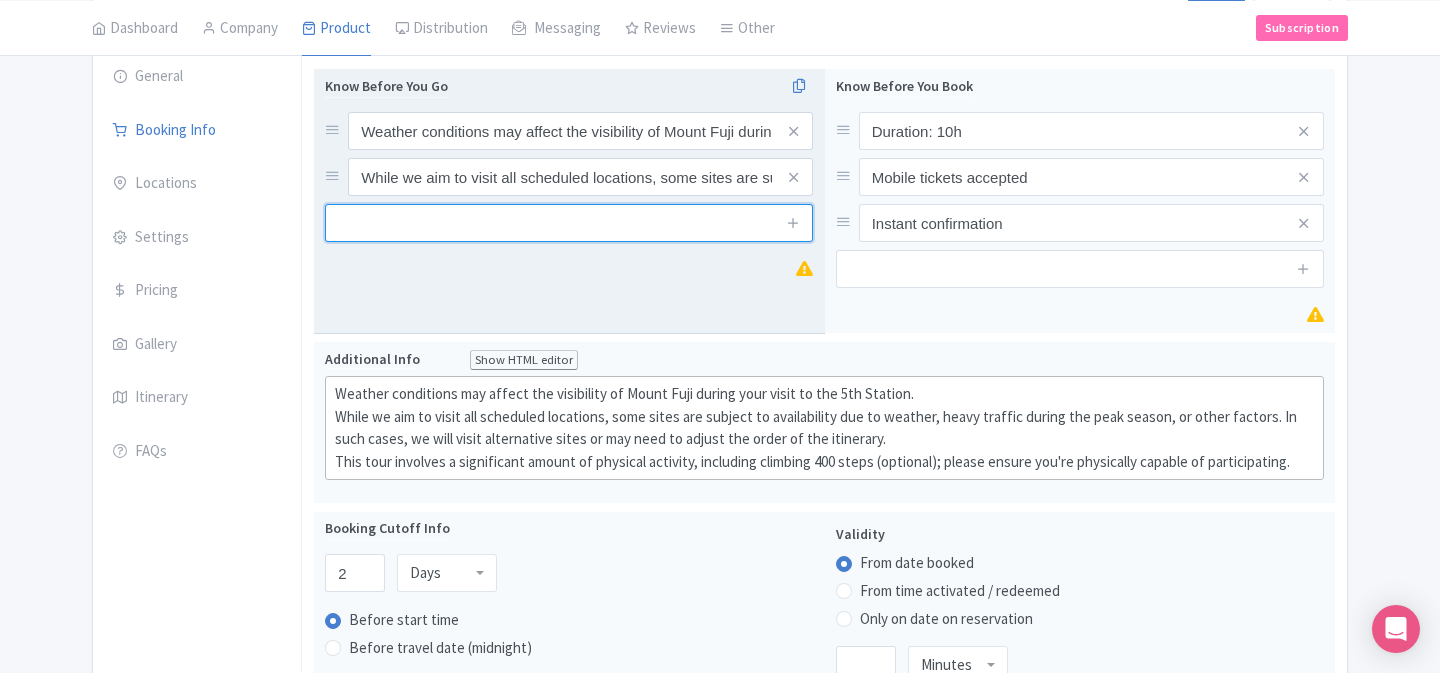 click at bounding box center [569, 223] 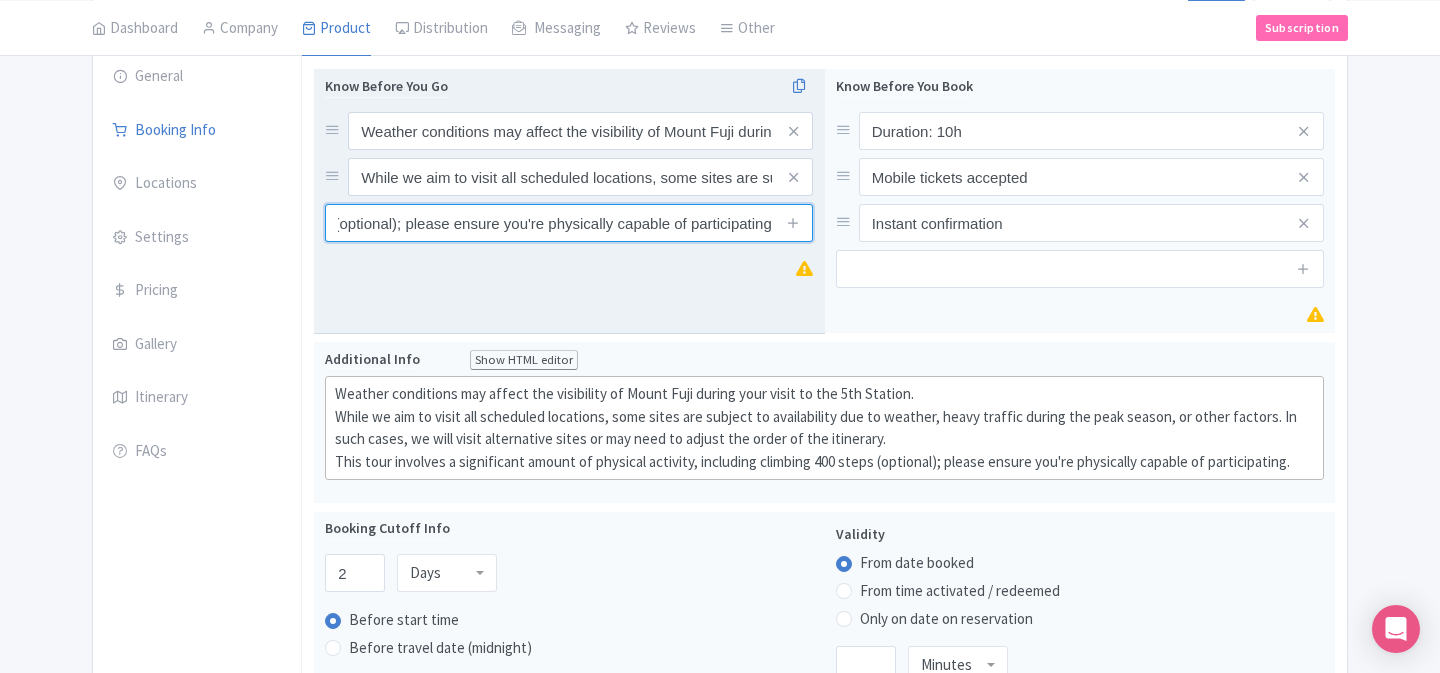 scroll, scrollTop: 0, scrollLeft: 581, axis: horizontal 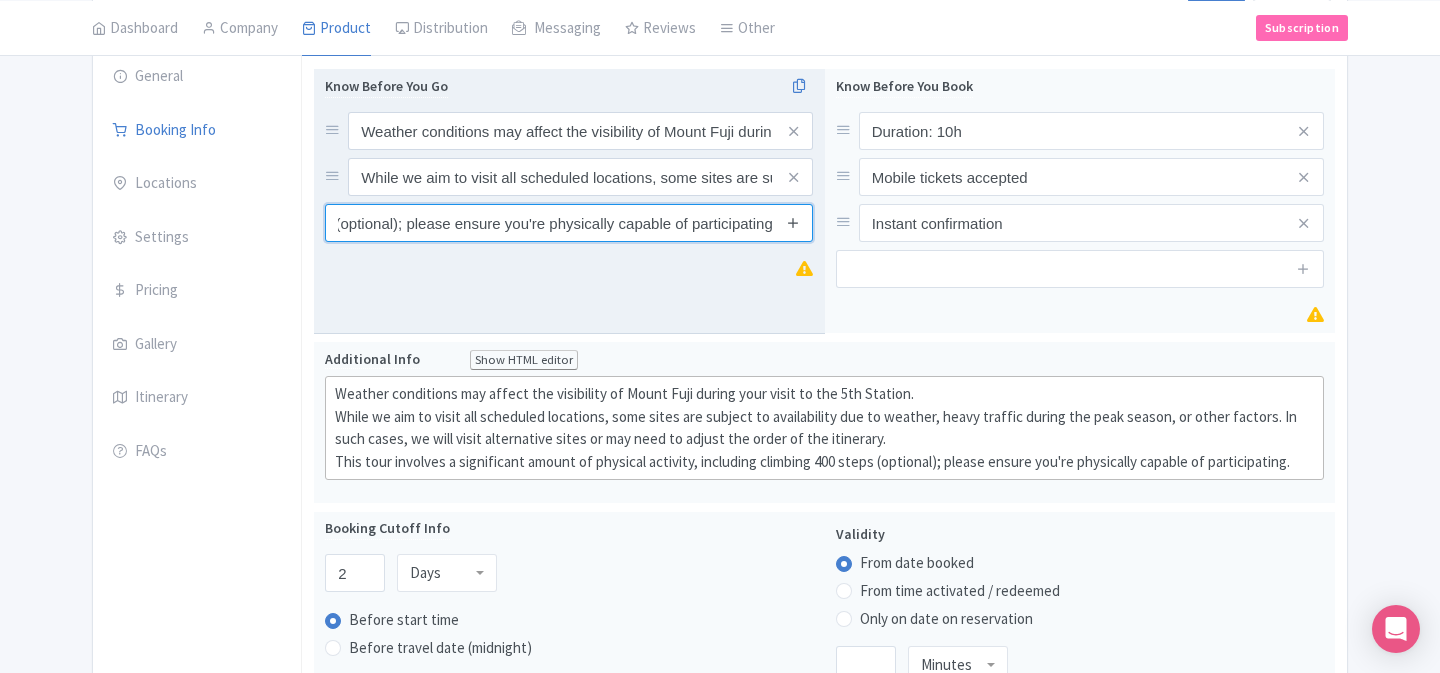 type on "This tour involves a significant amount of physical activity, including climbing 400 steps (optional); please ensure you're physically capable of participating" 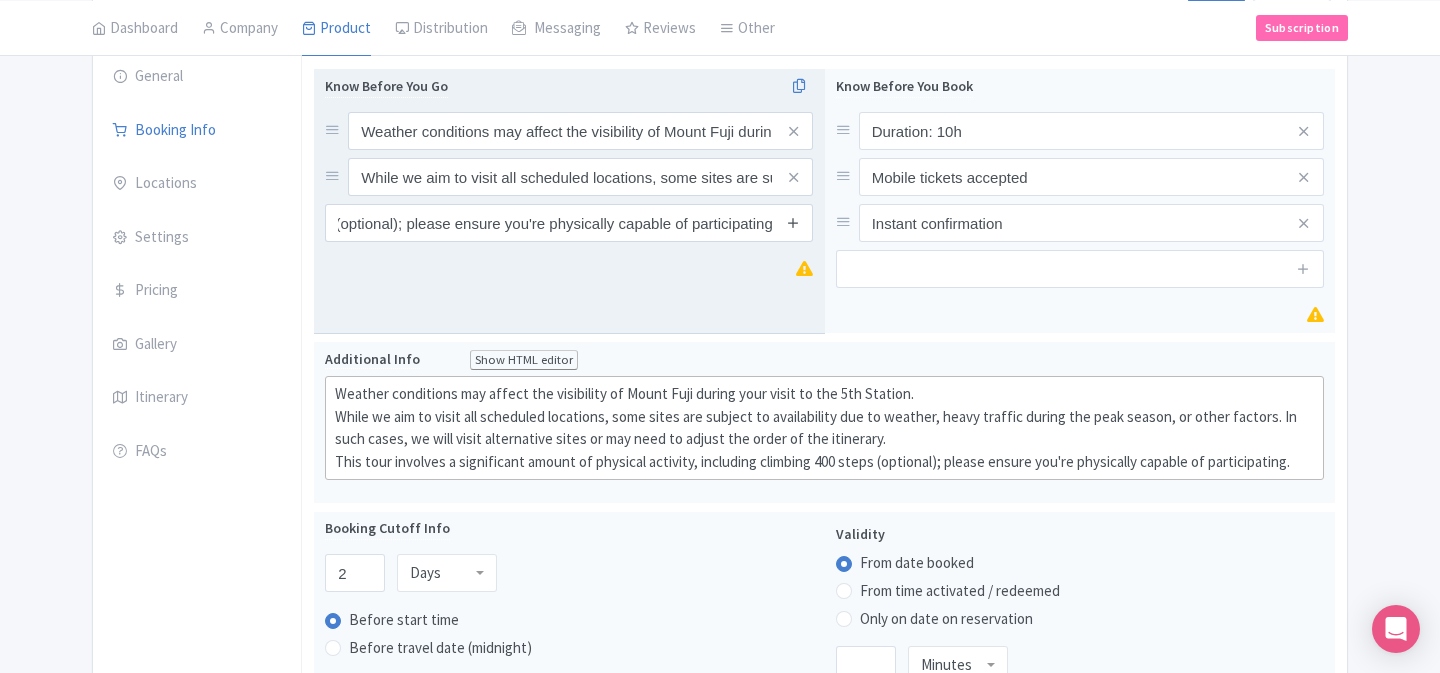 scroll, scrollTop: 0, scrollLeft: 0, axis: both 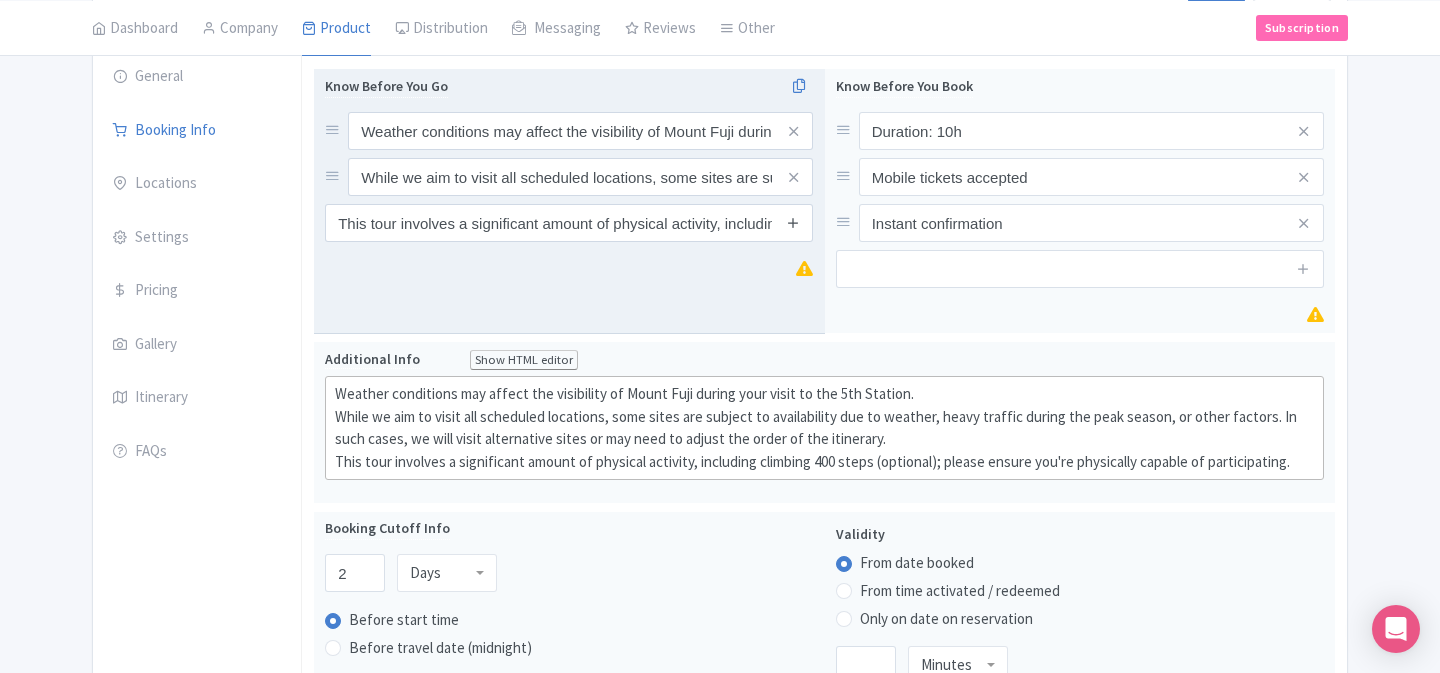 click at bounding box center [793, 222] 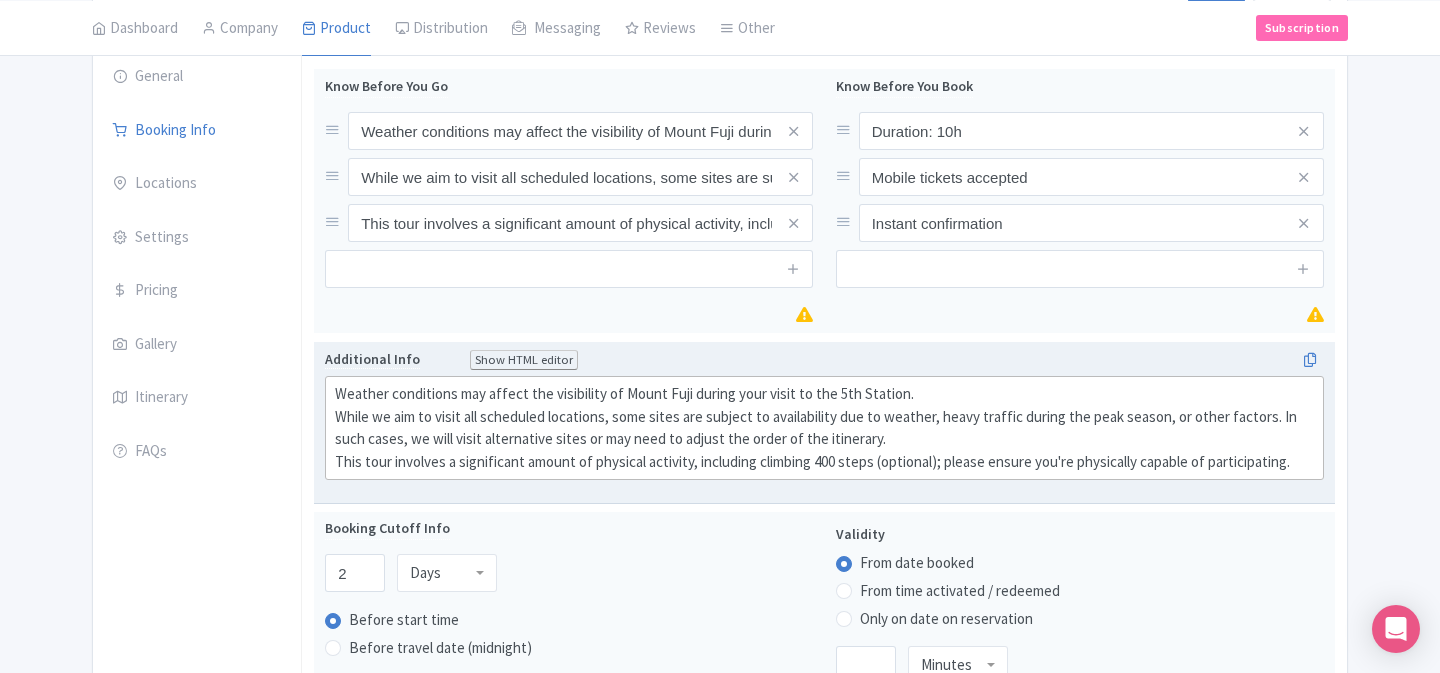 click on "Weather conditions may affect the visibility of Mount Fuji during your visit to the 5th Station. While we aim to visit all scheduled locations, some sites are subject to availability due to weather, heavy traffic during the peak season, or other factors. In such cases, we will visit alternative sites or may need to adjust the order of the itinerary. This tour involves a significant amount of physical activity, including climbing 400 steps (optional); please ensure you're physically capable of participating." 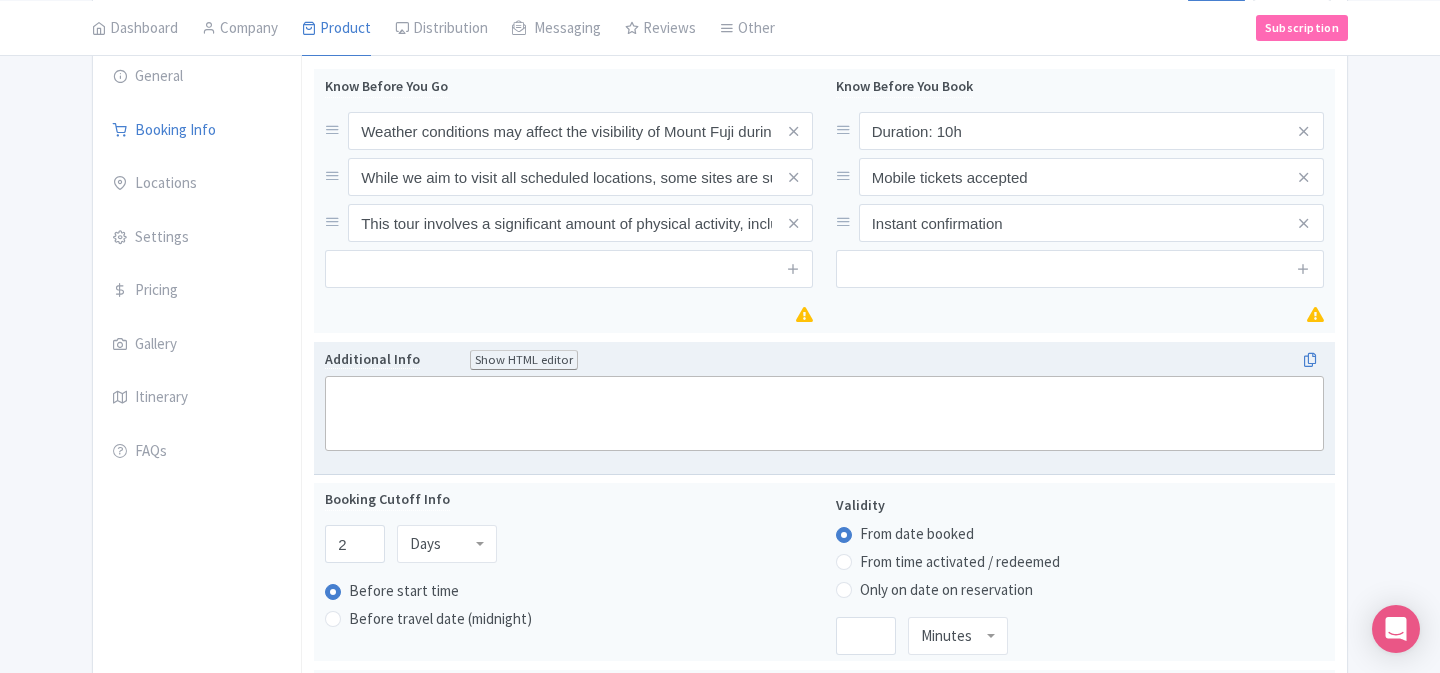 type 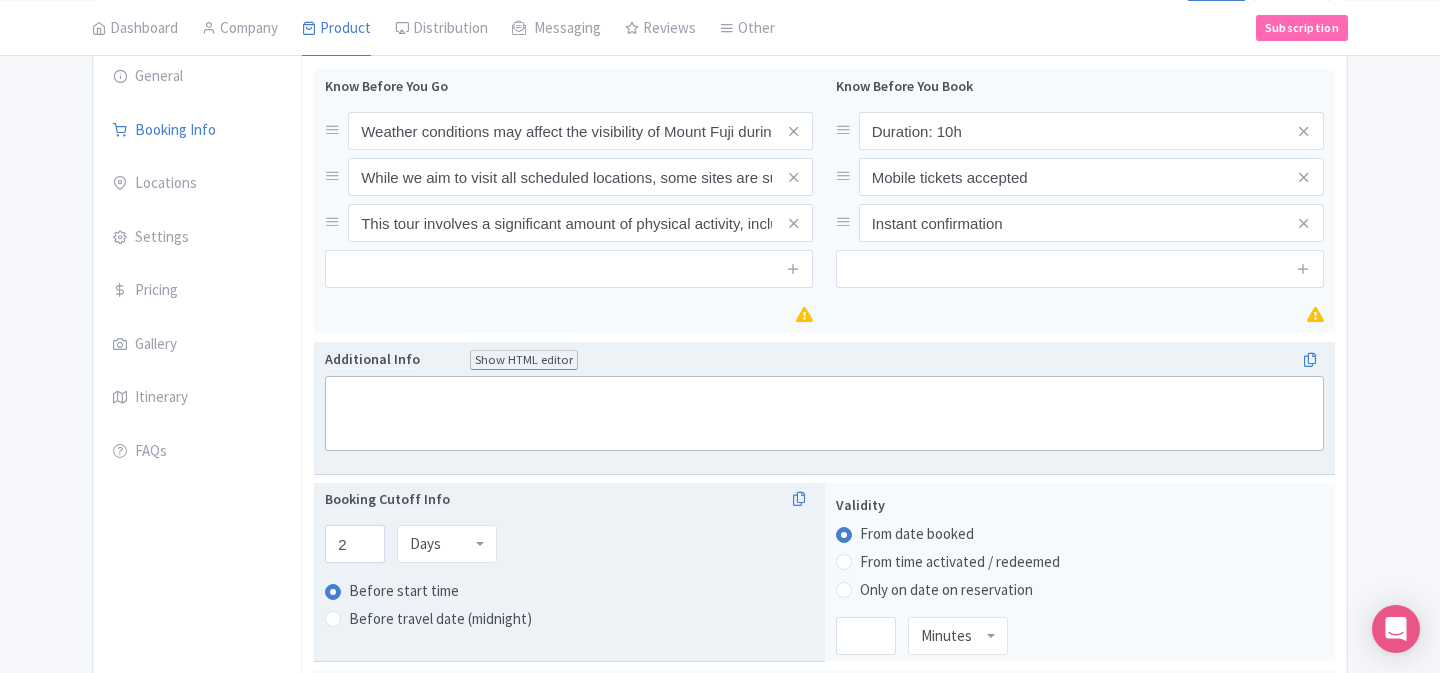 click on "Booking Cutoff Info" at bounding box center (569, 504) 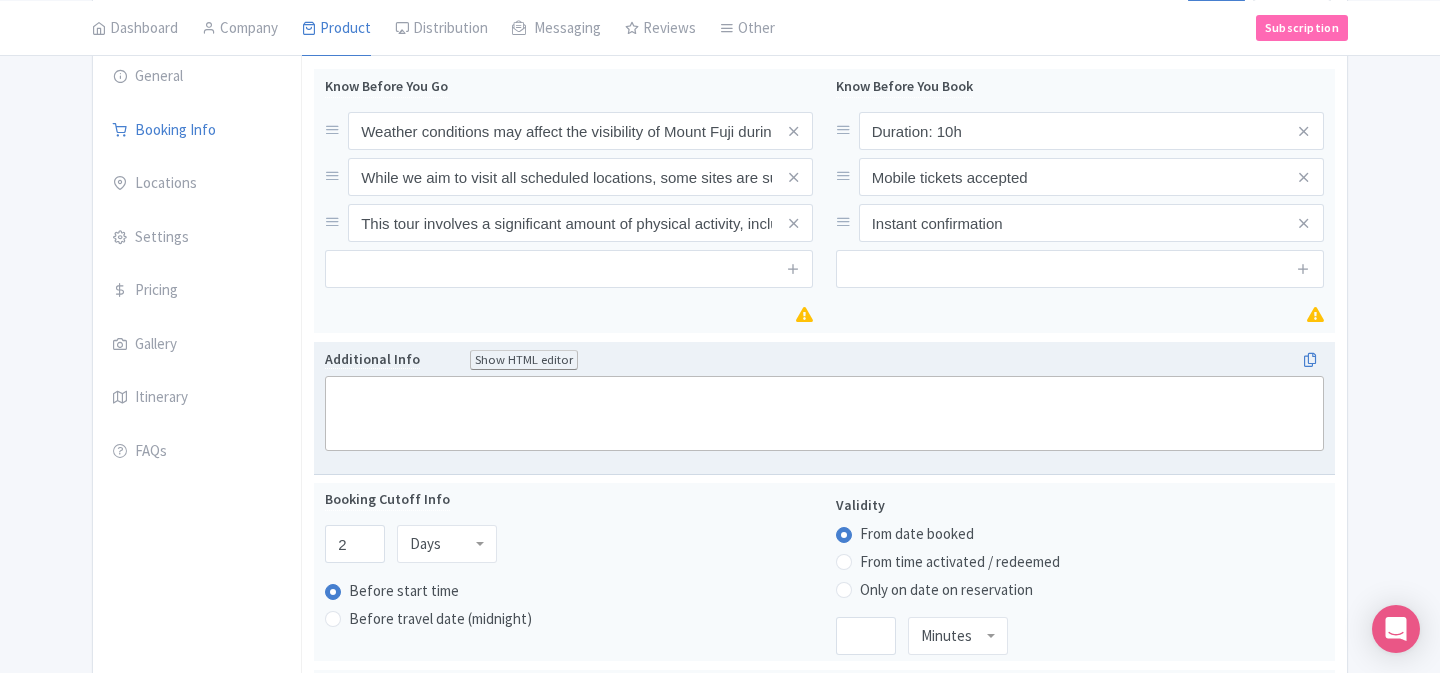 click on "Success
Data saved automatically
← Back to Products
Mount Fuji & Lake Kawaguchi Small Group Day Tour from Tokyo
ID# KZQMEB
Content
Distribution
Google  Things to do
Optimization
Audio
Active
Inactive
Building
Archived
Save
Actions
View on Magpie
Customer View
Industry Partner View
Download
Excel
Word
All Images ZIP
Share Products
Delete Product
Create new version
Confirm Copy Operation
Yes, Copy
Cancel
You are currently editing a version of this product: Primary Product
General
Booking Info
Locations
Settings
Pricing" at bounding box center (720, 692) 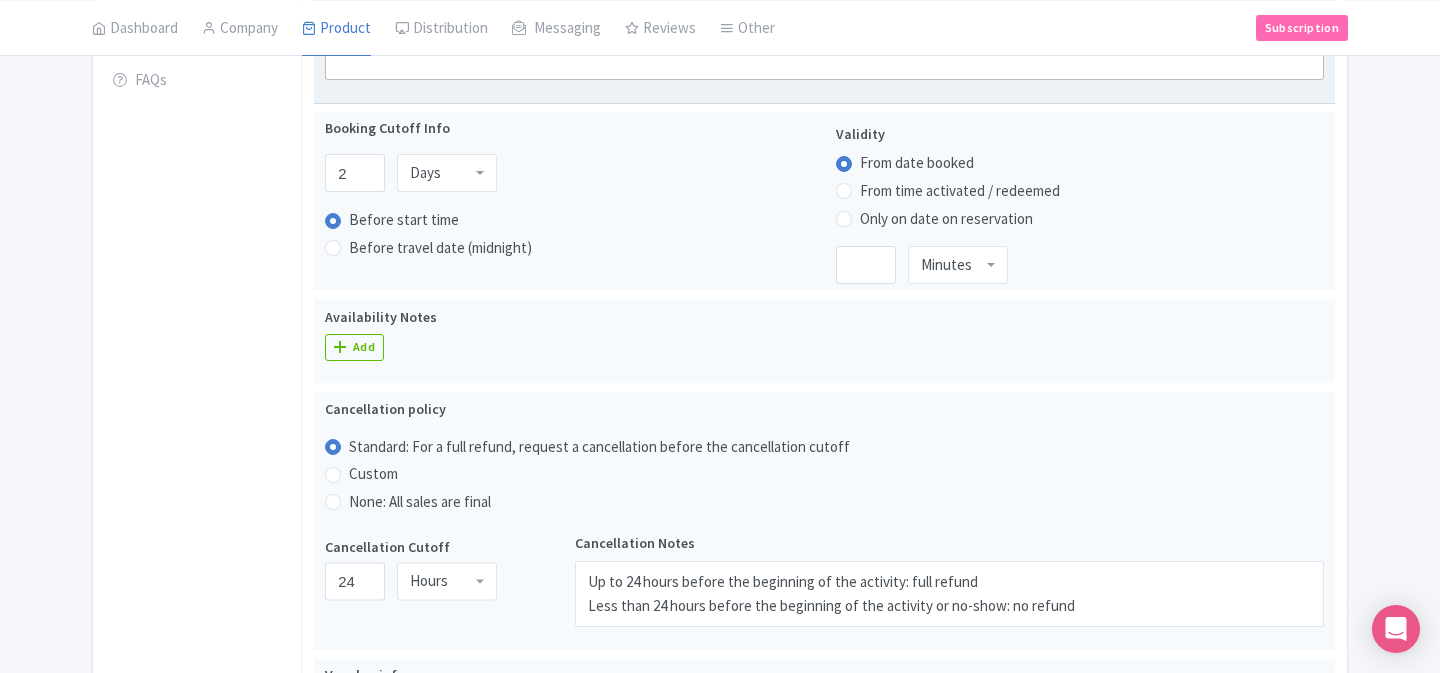 scroll, scrollTop: 703, scrollLeft: 0, axis: vertical 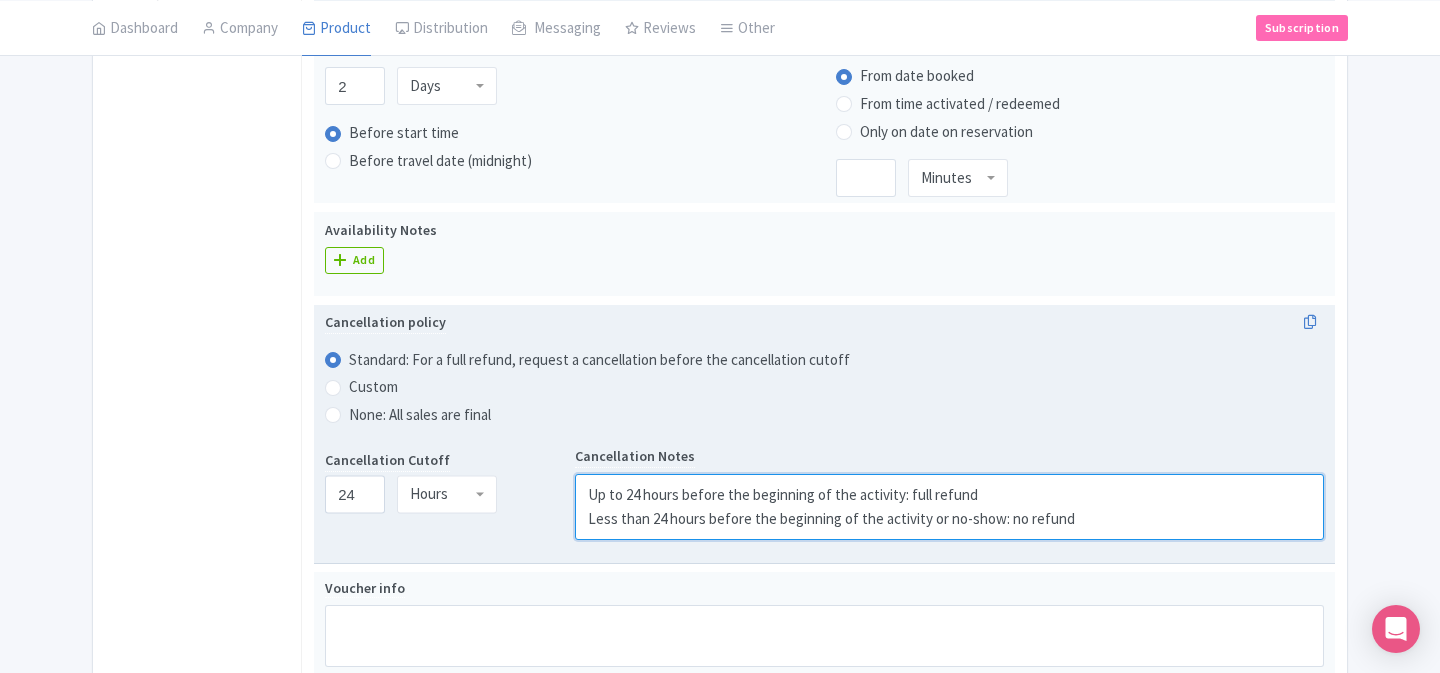 click on "Up to 24 hours before the beginning of the activity: full refund
Less than 24 hours before the beginning of the activity or no-show: no refund" at bounding box center (949, 507) 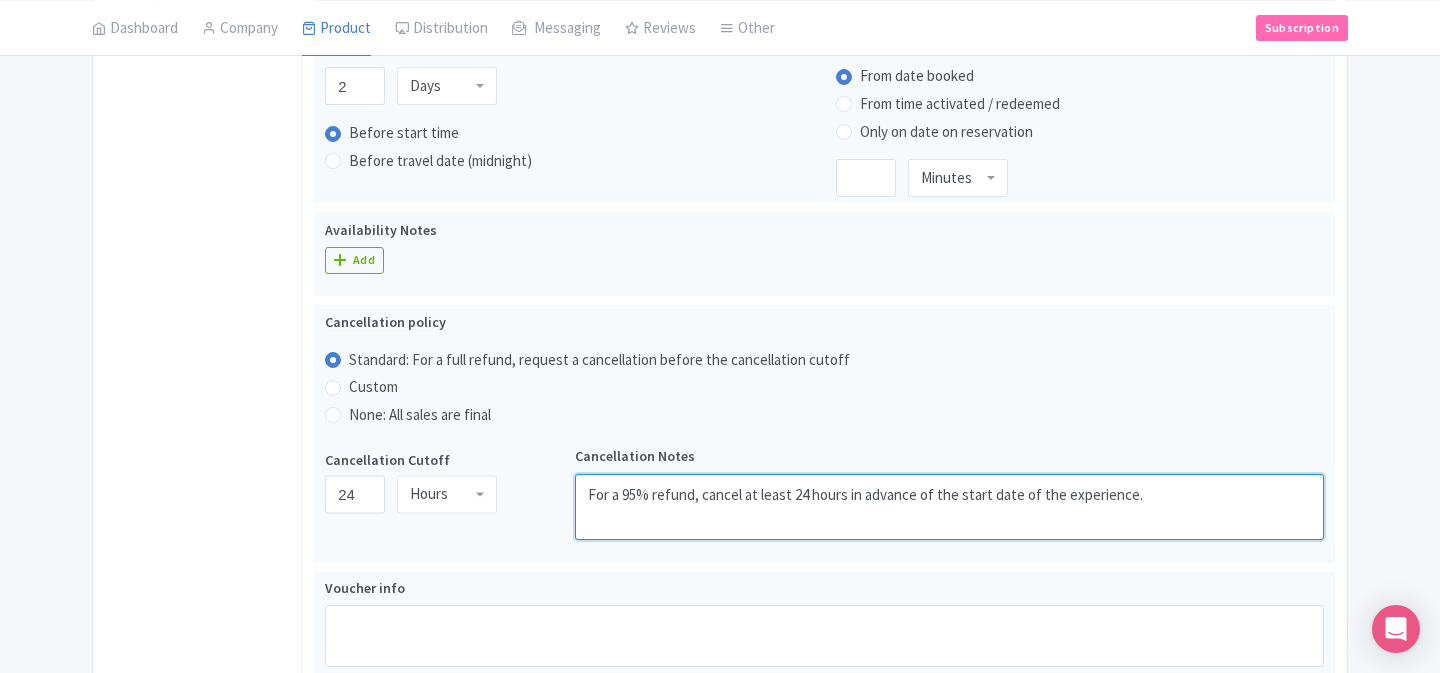 type on "For a 95% refund, cancel at least 24 hours in advance of the start date of the experience." 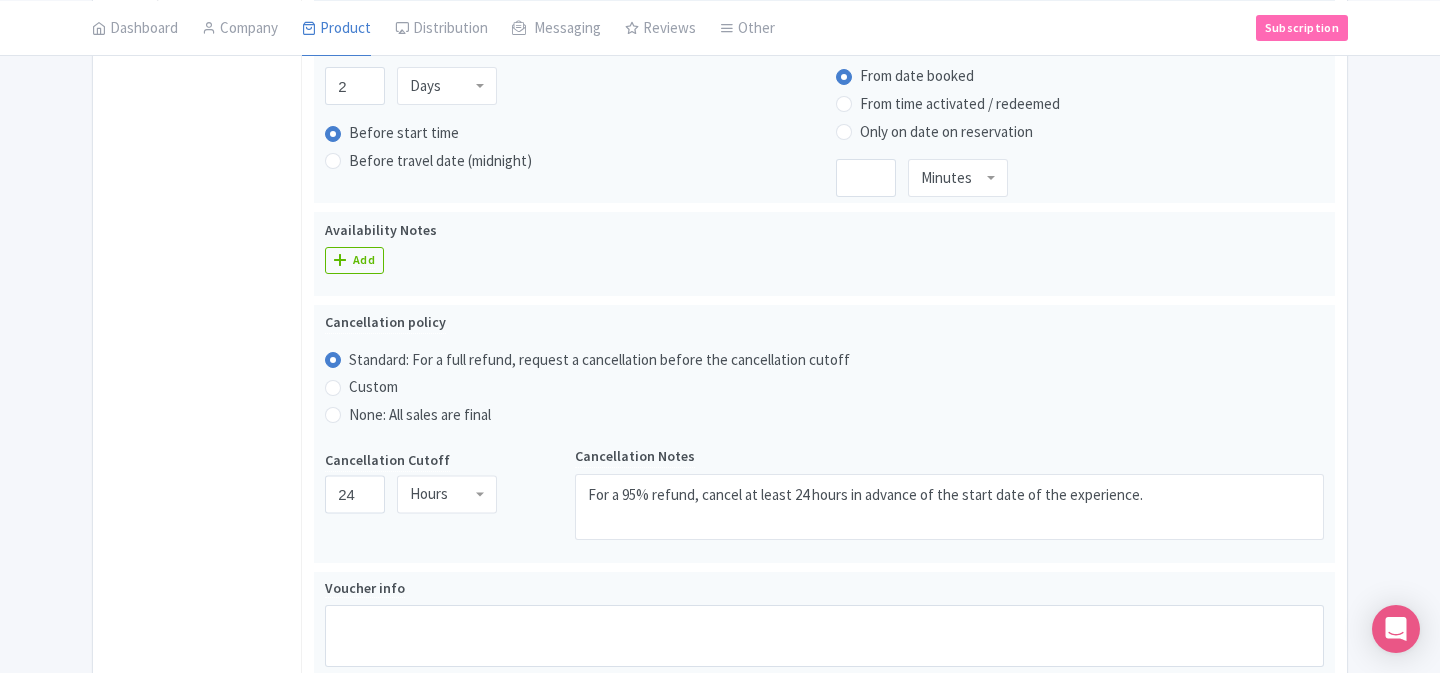 click on "Success
Data saved automatically
← Back to Products
Mount Fuji & Lake Kawaguchi Small Group Day Tour from Tokyo
ID# KZQMEB
Content
Distribution
Google  Things to do
Optimization
Audio
Active
Inactive
Building
Archived
Save
Actions
View on Magpie
Customer View
Industry Partner View
Download
Excel
Word
All Images ZIP
Share Products
Delete Product
Create new version
Confirm Copy Operation
Yes, Copy
Cancel
You are currently editing a version of this product: Primary Product
General
Booking Info
Locations
Settings
Pricing" at bounding box center [720, 234] 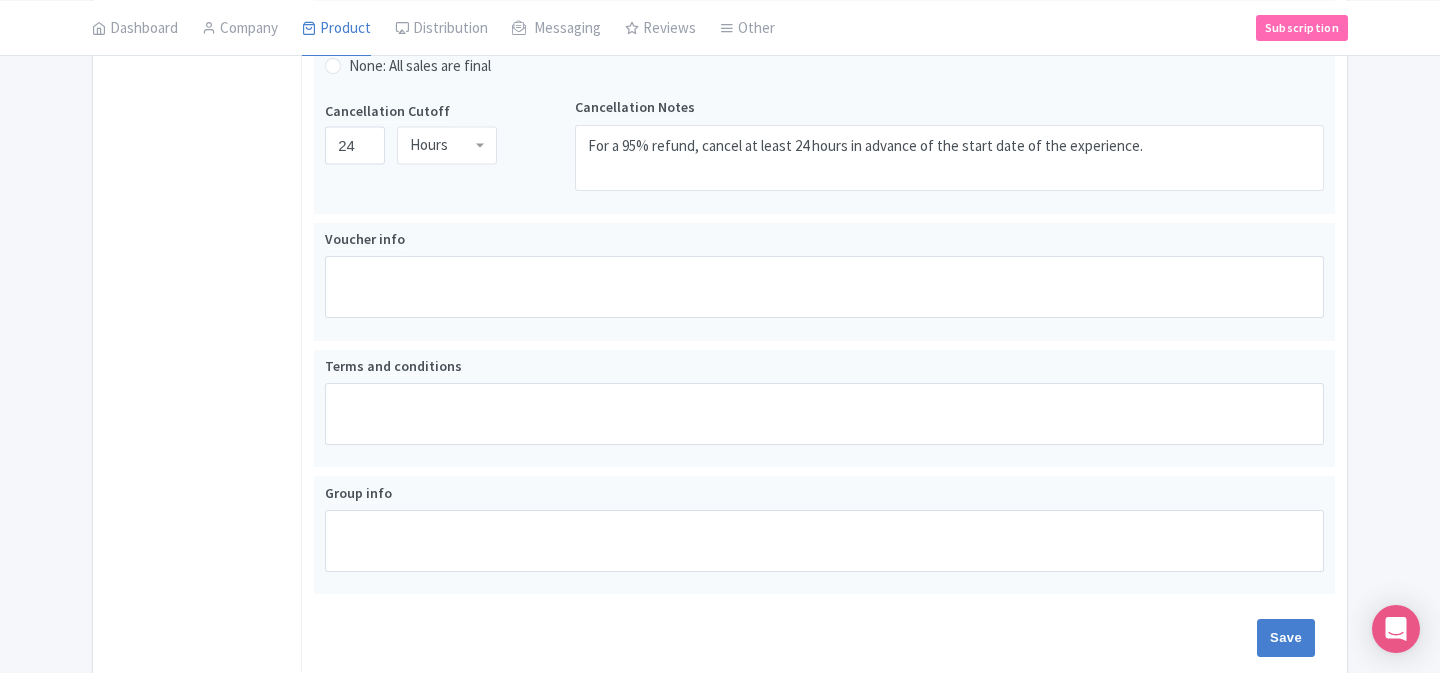 scroll, scrollTop: 1059, scrollLeft: 0, axis: vertical 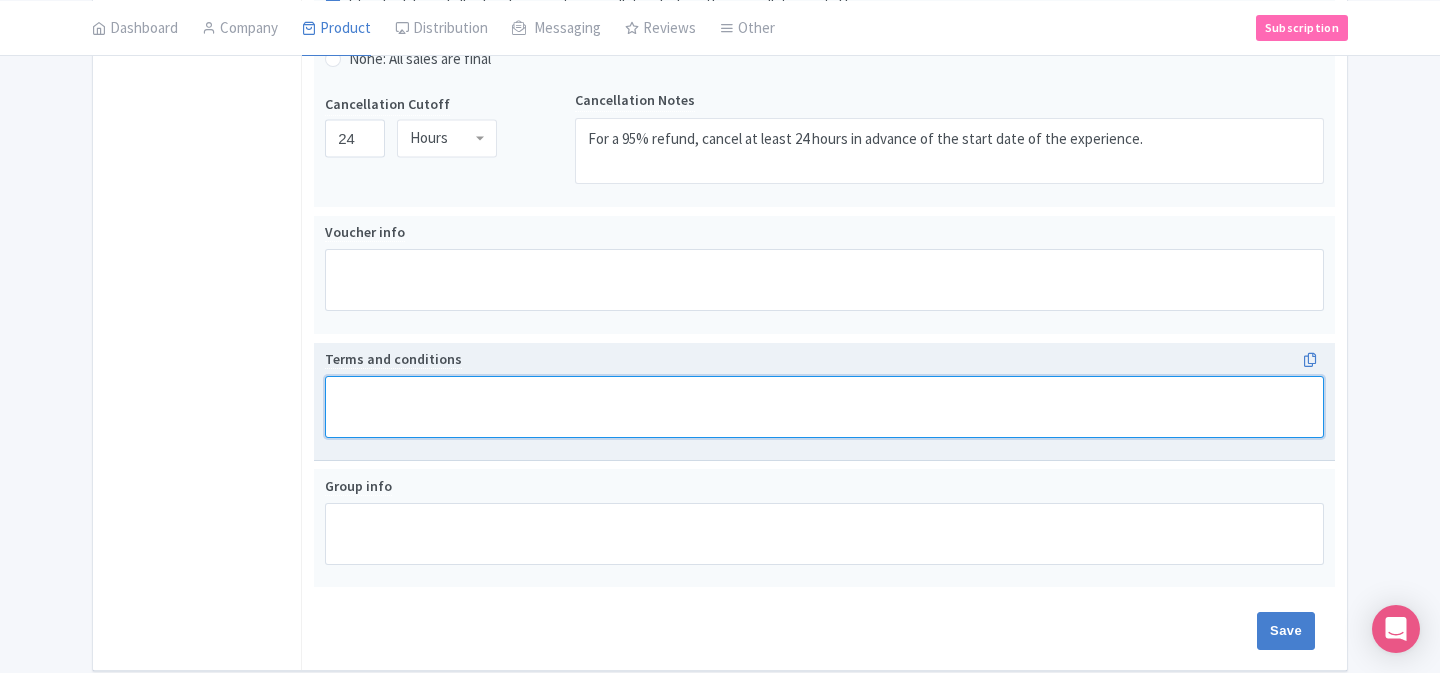 click on "Terms and conditions" at bounding box center (824, 407) 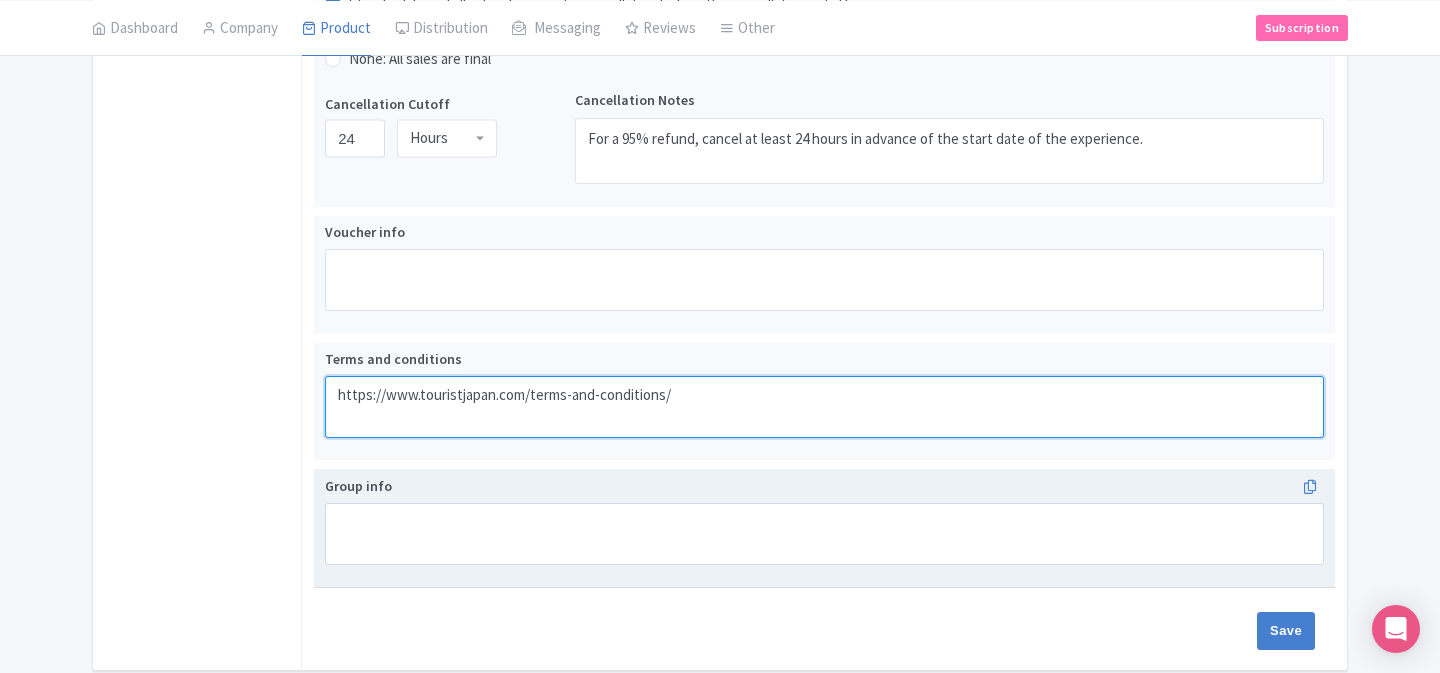 scroll, scrollTop: 1147, scrollLeft: 0, axis: vertical 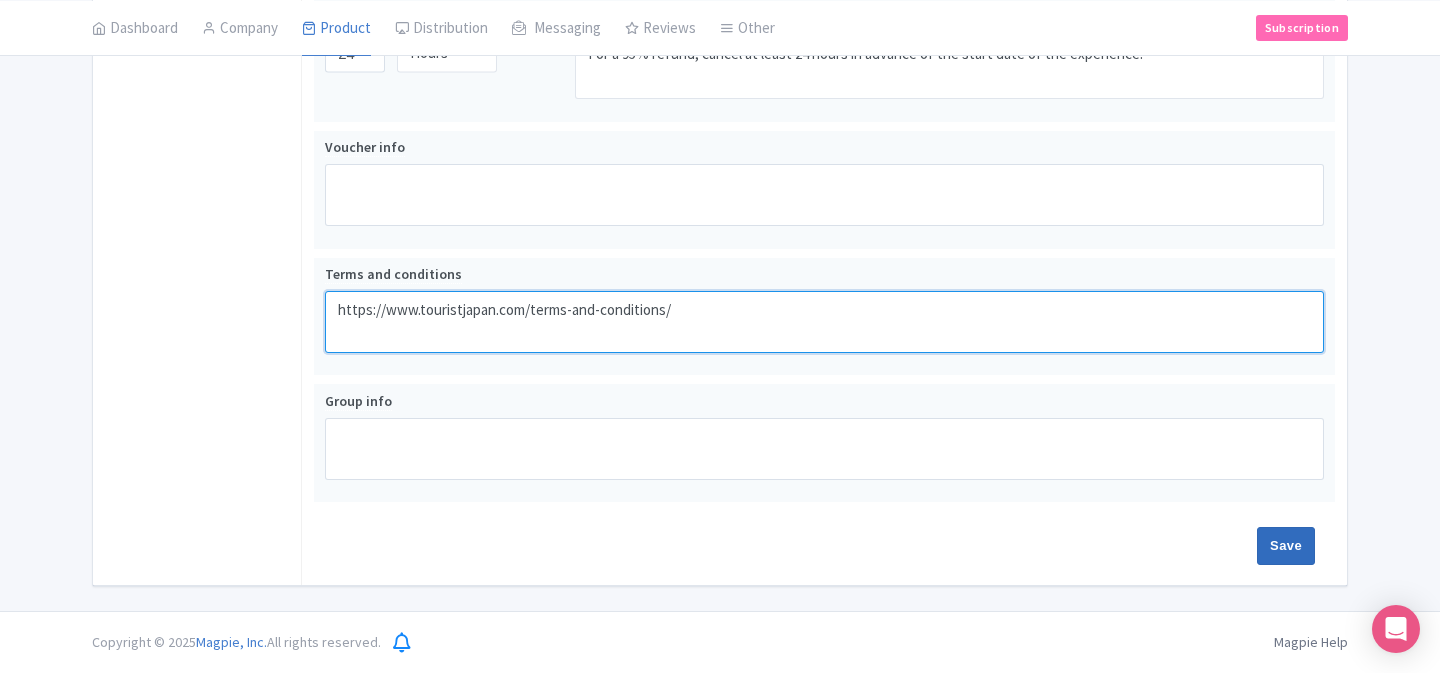 type on "https://www.touristjapan.com/terms-and-conditions/" 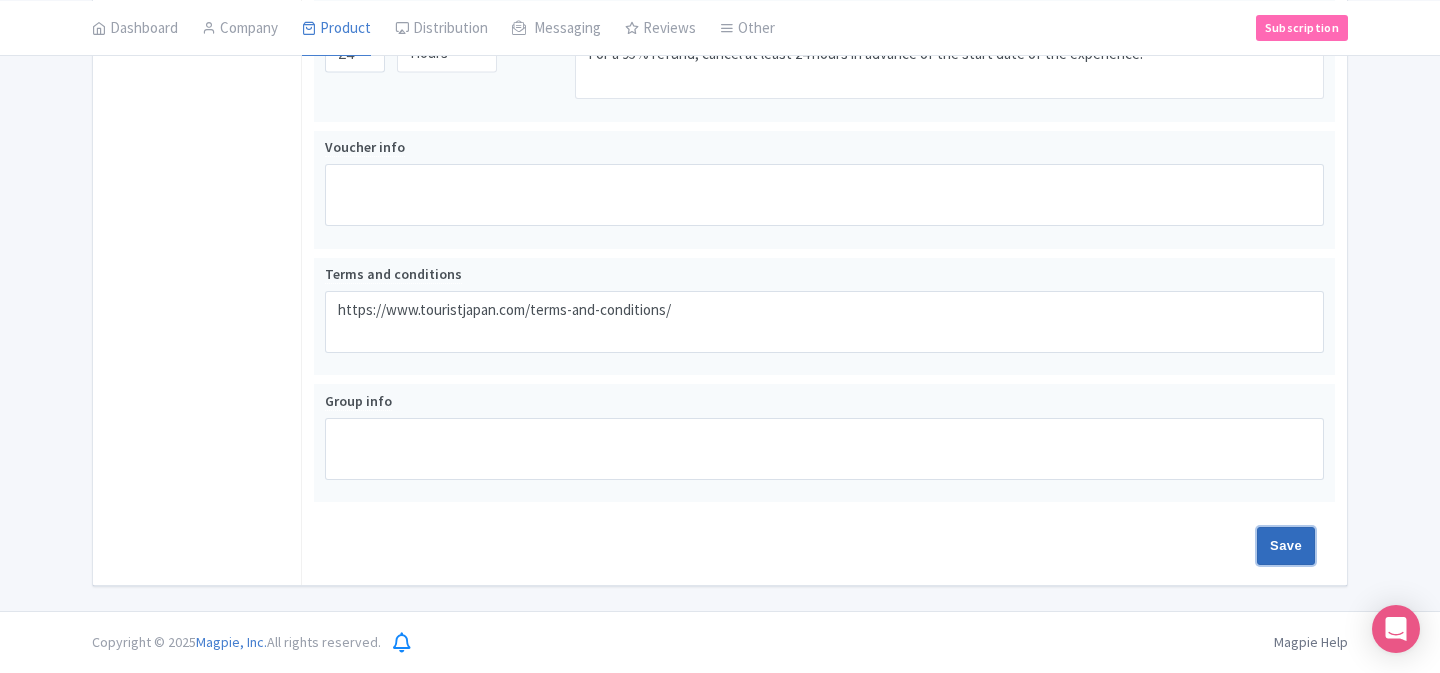 click on "Save" at bounding box center [1286, 546] 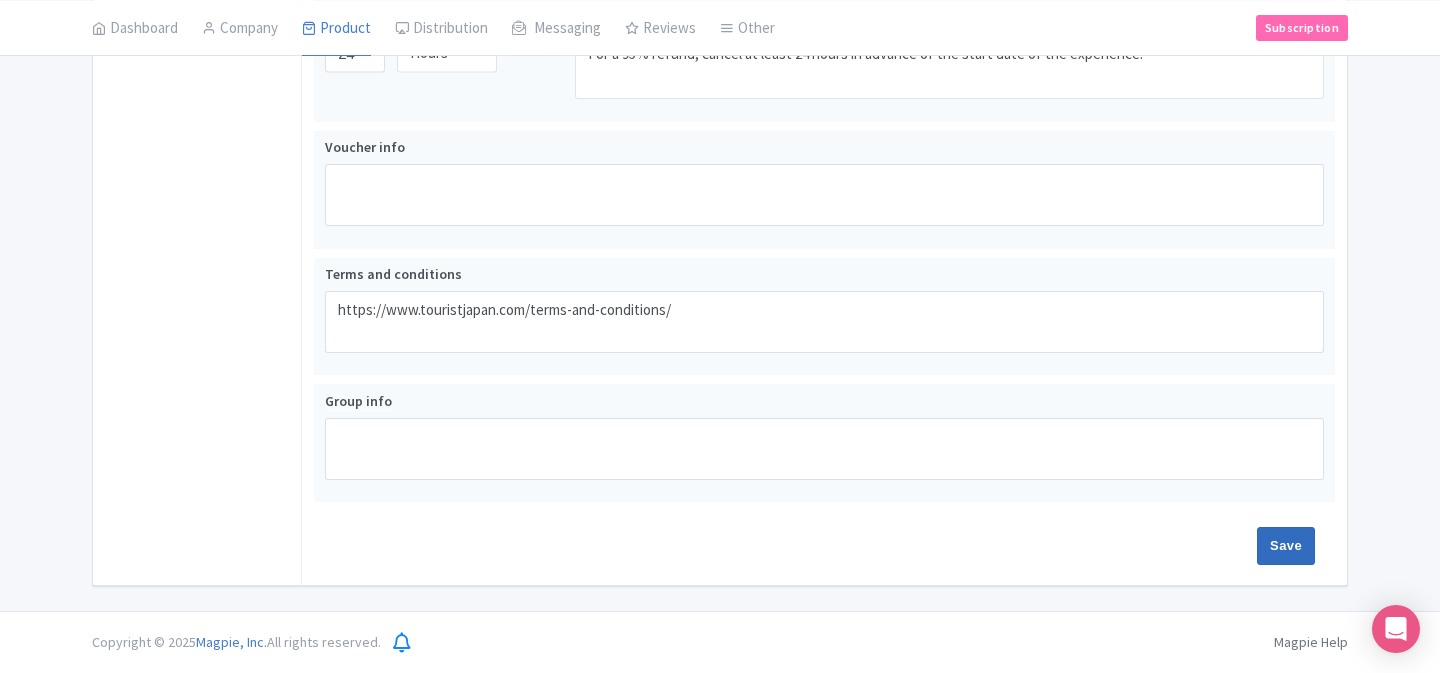 type on "Saving..." 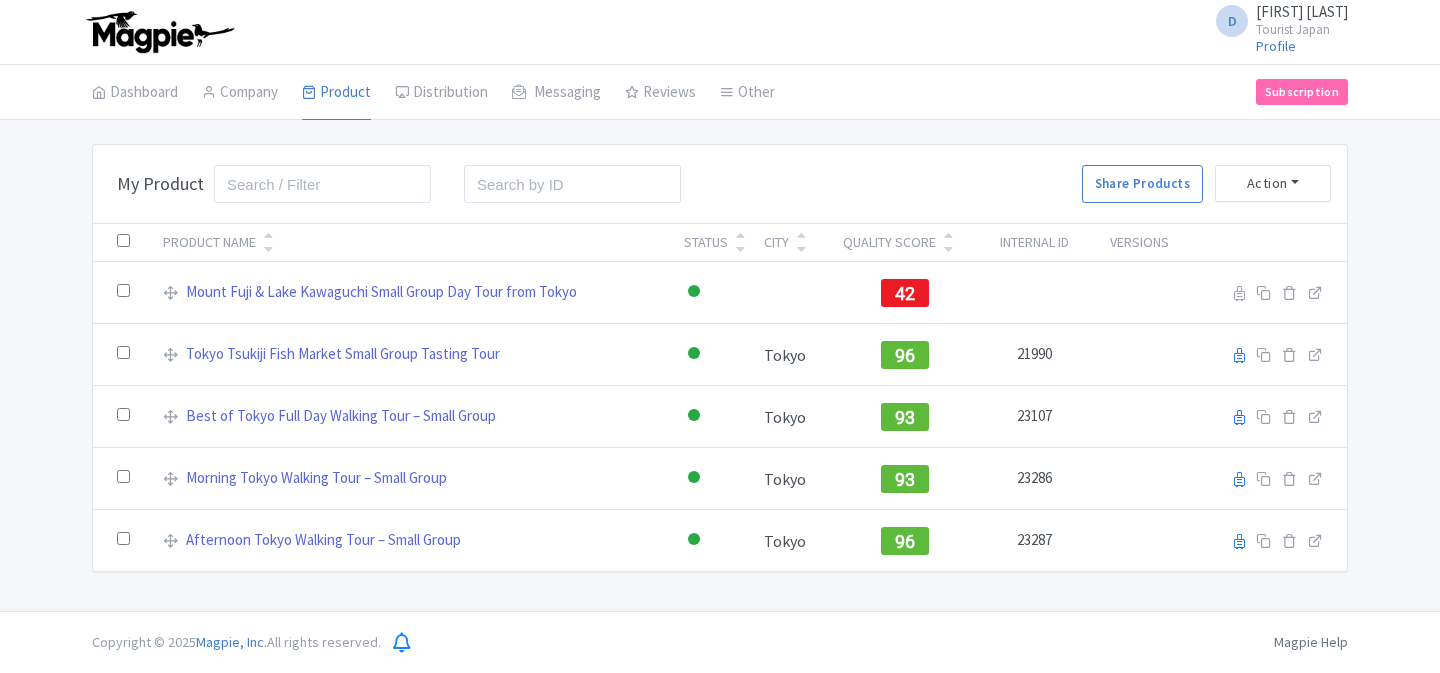 scroll, scrollTop: 0, scrollLeft: 0, axis: both 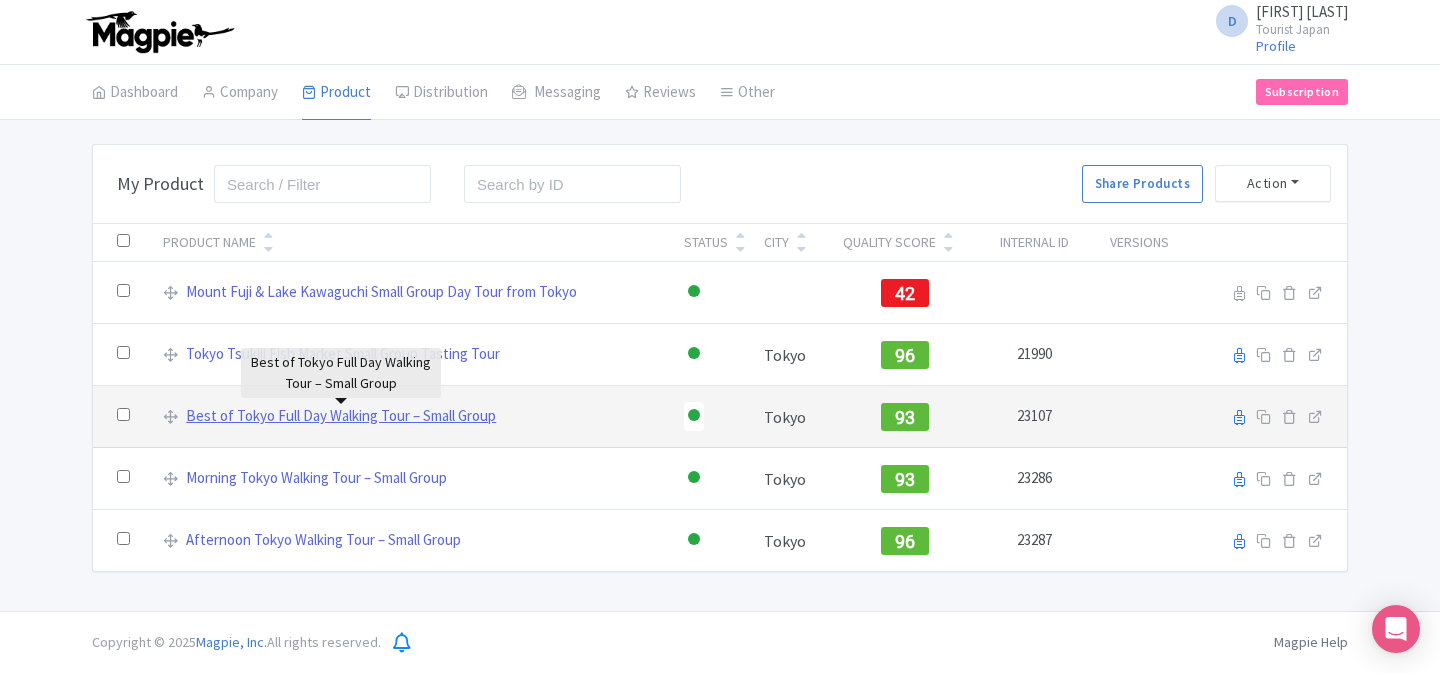 click on "Best of Tokyo Full Day Walking Tour – Small Group" at bounding box center (341, 416) 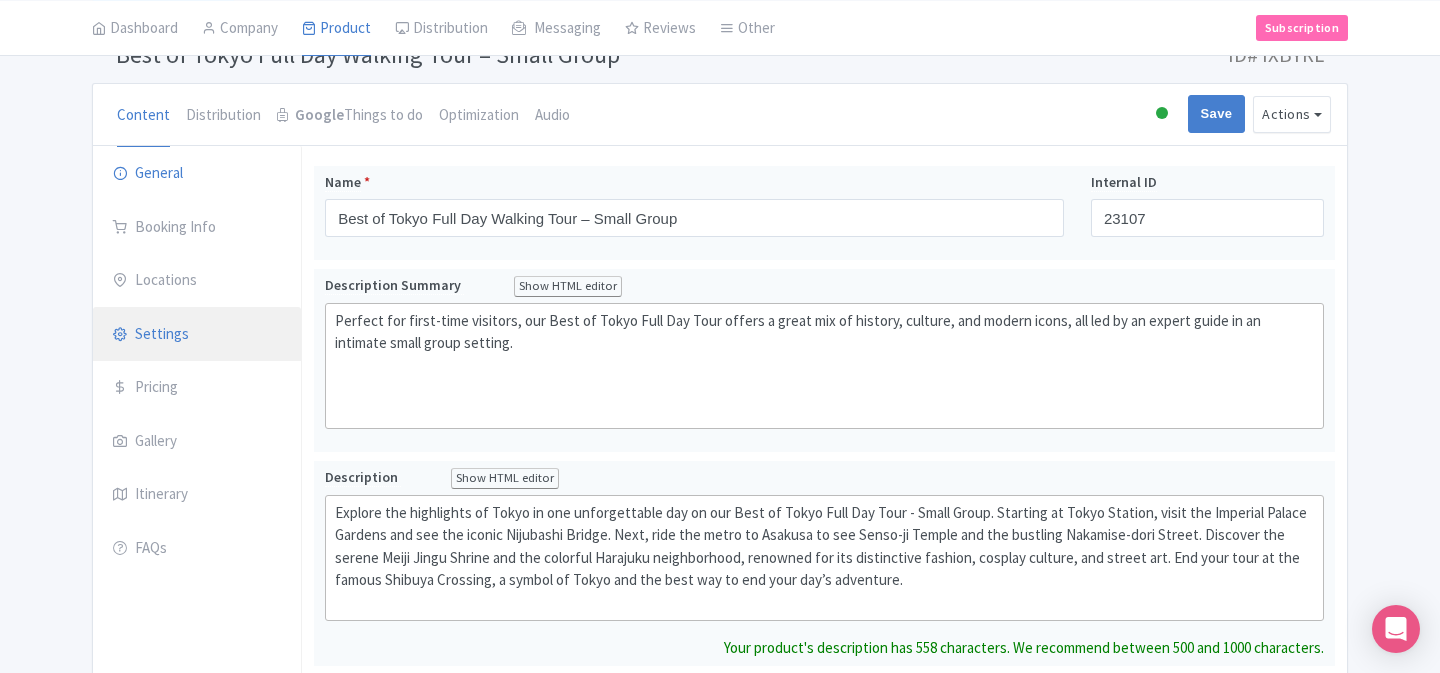 scroll, scrollTop: 175, scrollLeft: 0, axis: vertical 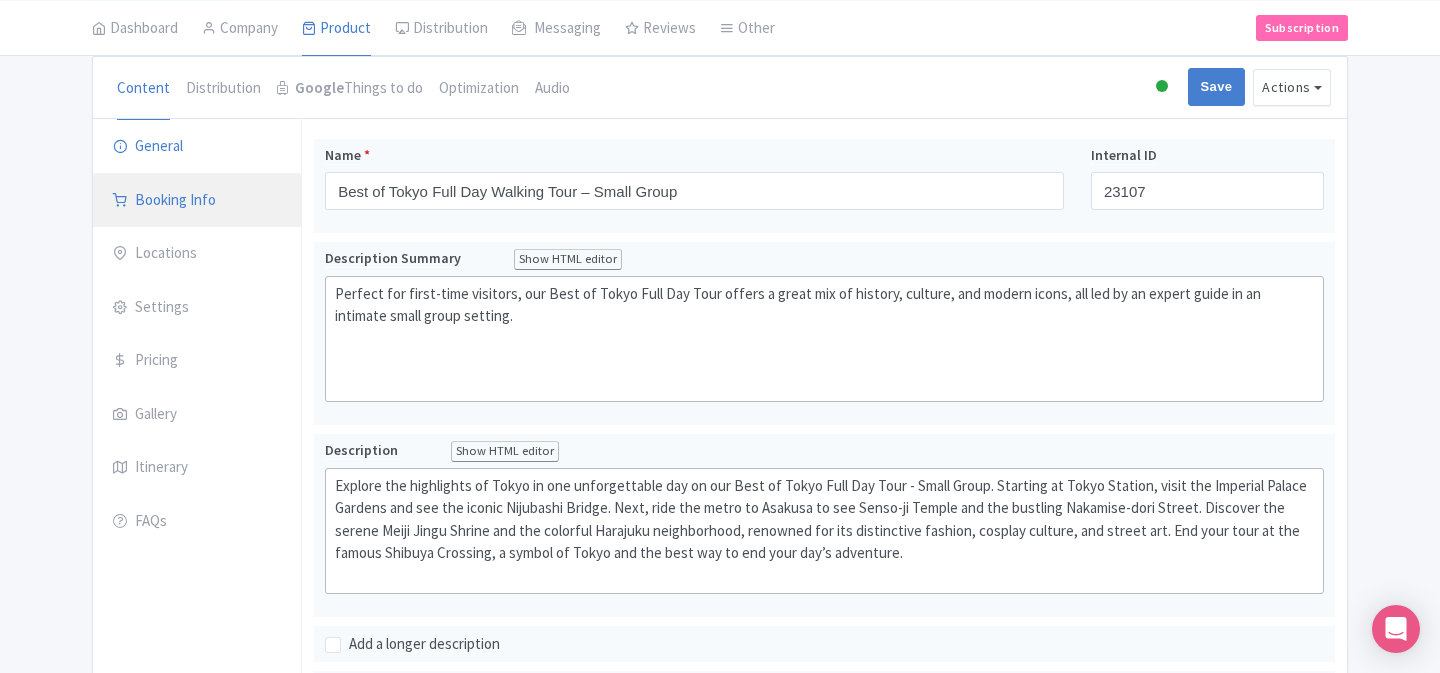 click on "Booking Info" at bounding box center [197, 201] 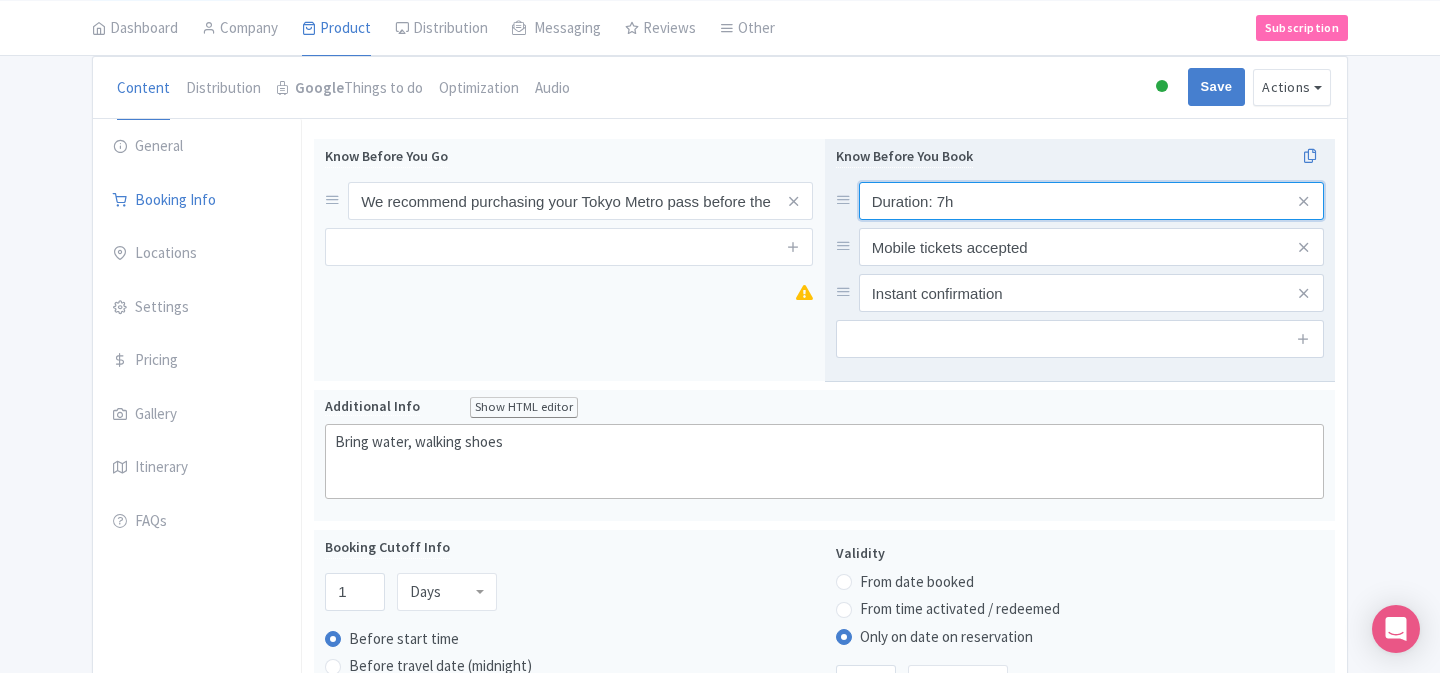 drag, startPoint x: 1020, startPoint y: 206, endPoint x: 845, endPoint y: 189, distance: 175.82378 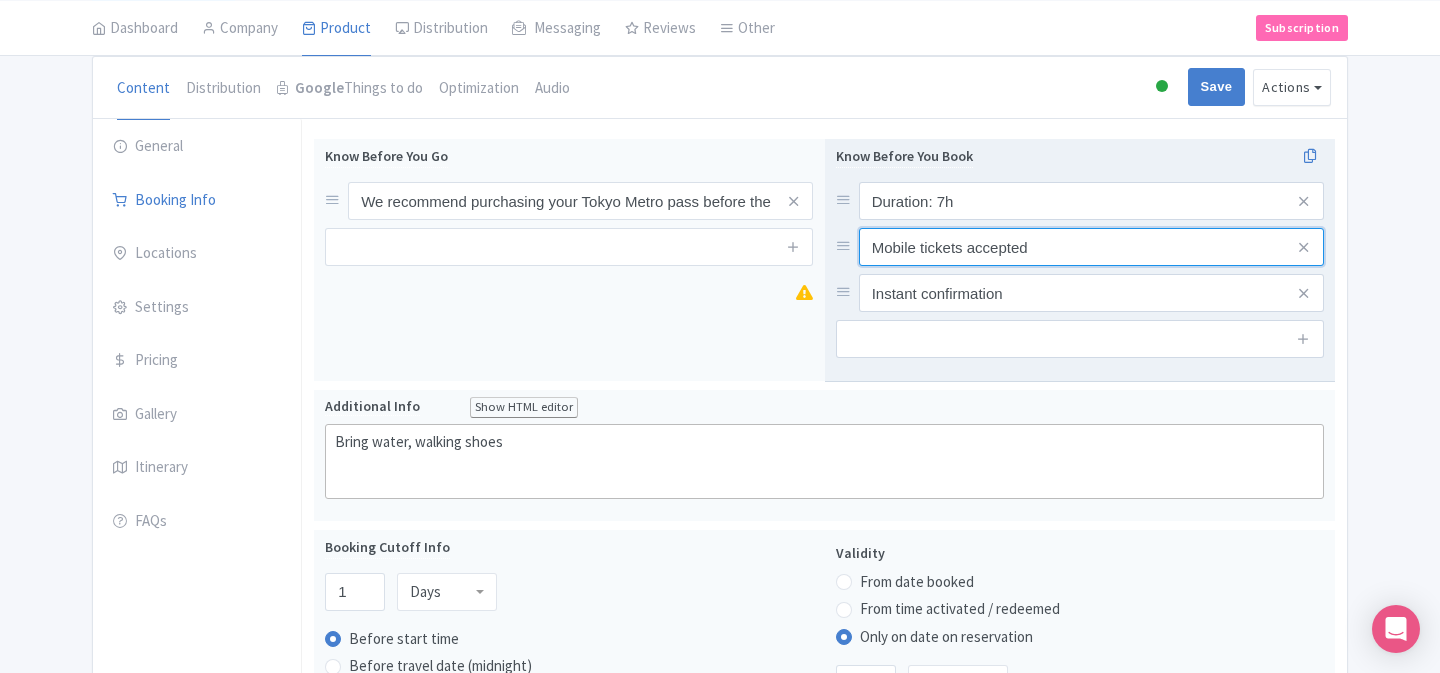 click on "Mobile tickets accepted" at bounding box center (1091, 201) 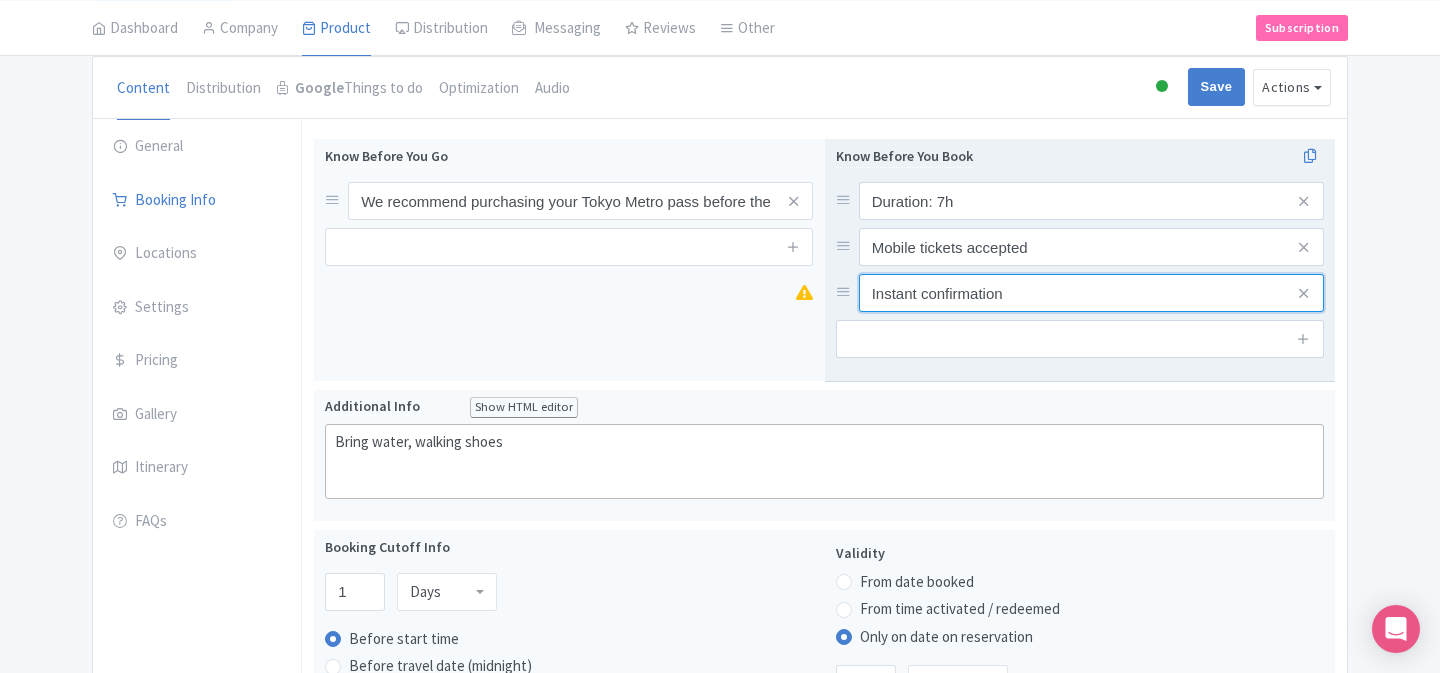 click on "Instant confirmation" at bounding box center [1091, 201] 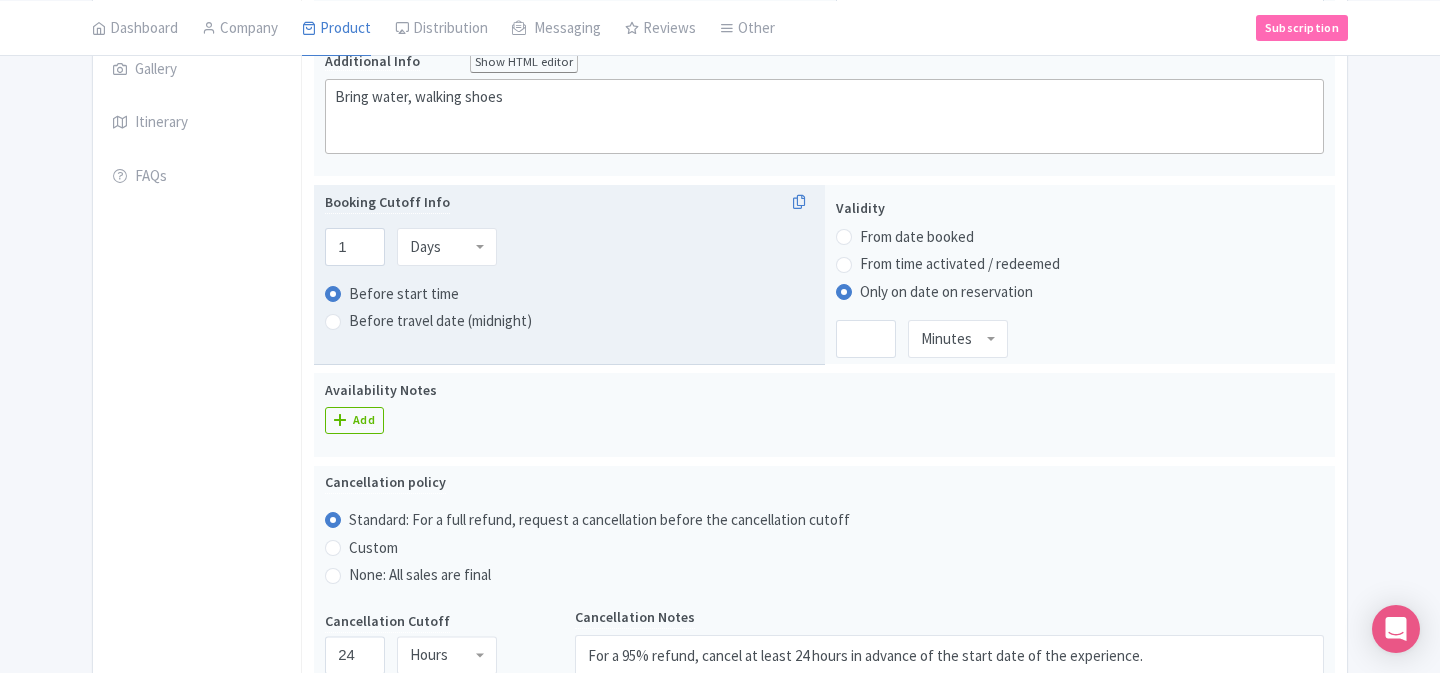 scroll, scrollTop: 518, scrollLeft: 0, axis: vertical 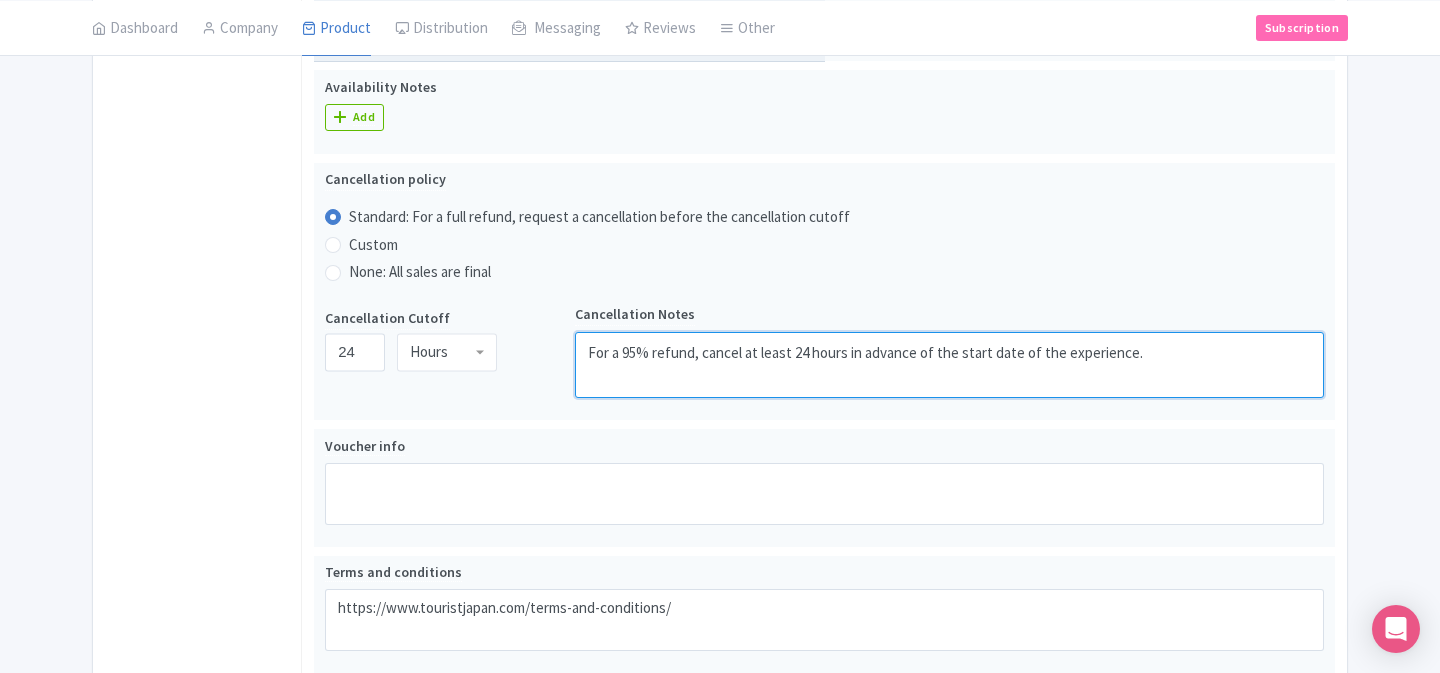 click on "For a 95% refund, cancel at least 24 hours in advance of the start date of the experience." at bounding box center (949, 365) 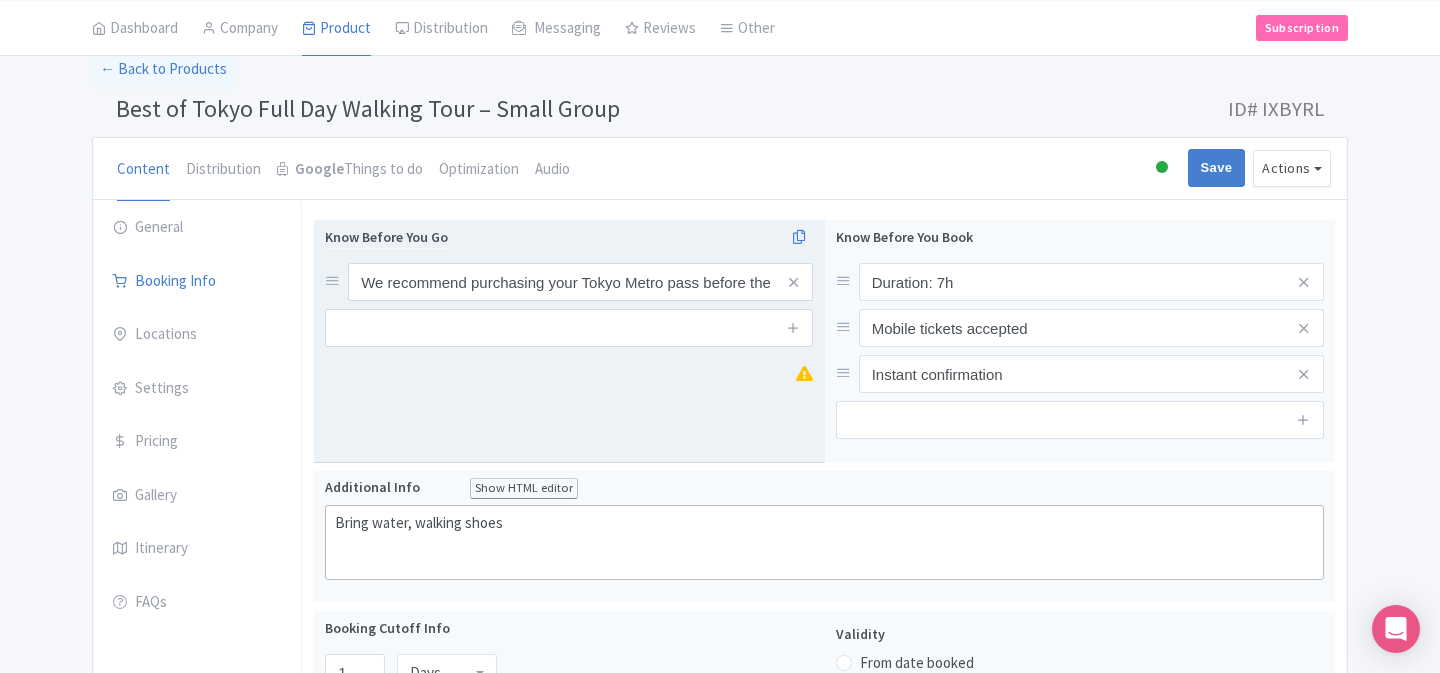 scroll, scrollTop: 97, scrollLeft: 0, axis: vertical 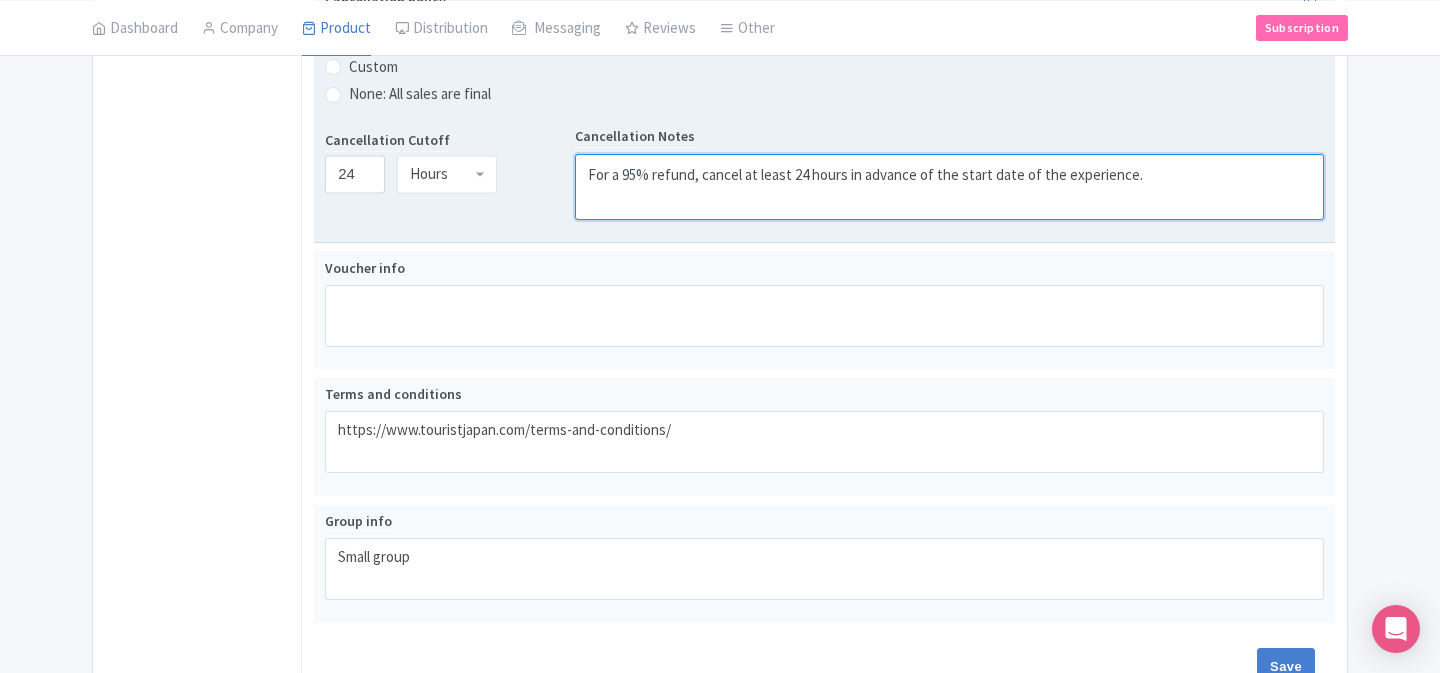 click on "For a 95% refund, cancel at least 24 hours in advance of the start date of the experience." at bounding box center [949, 187] 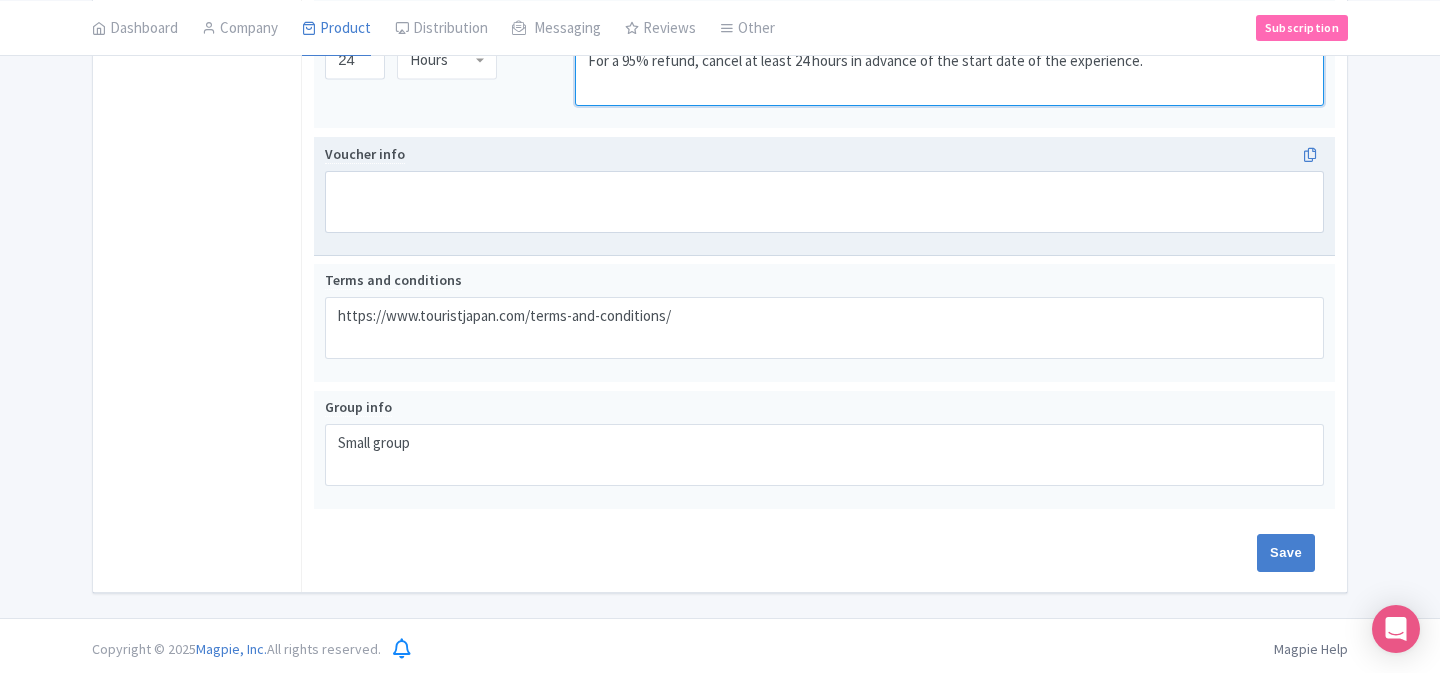 scroll, scrollTop: 1124, scrollLeft: 0, axis: vertical 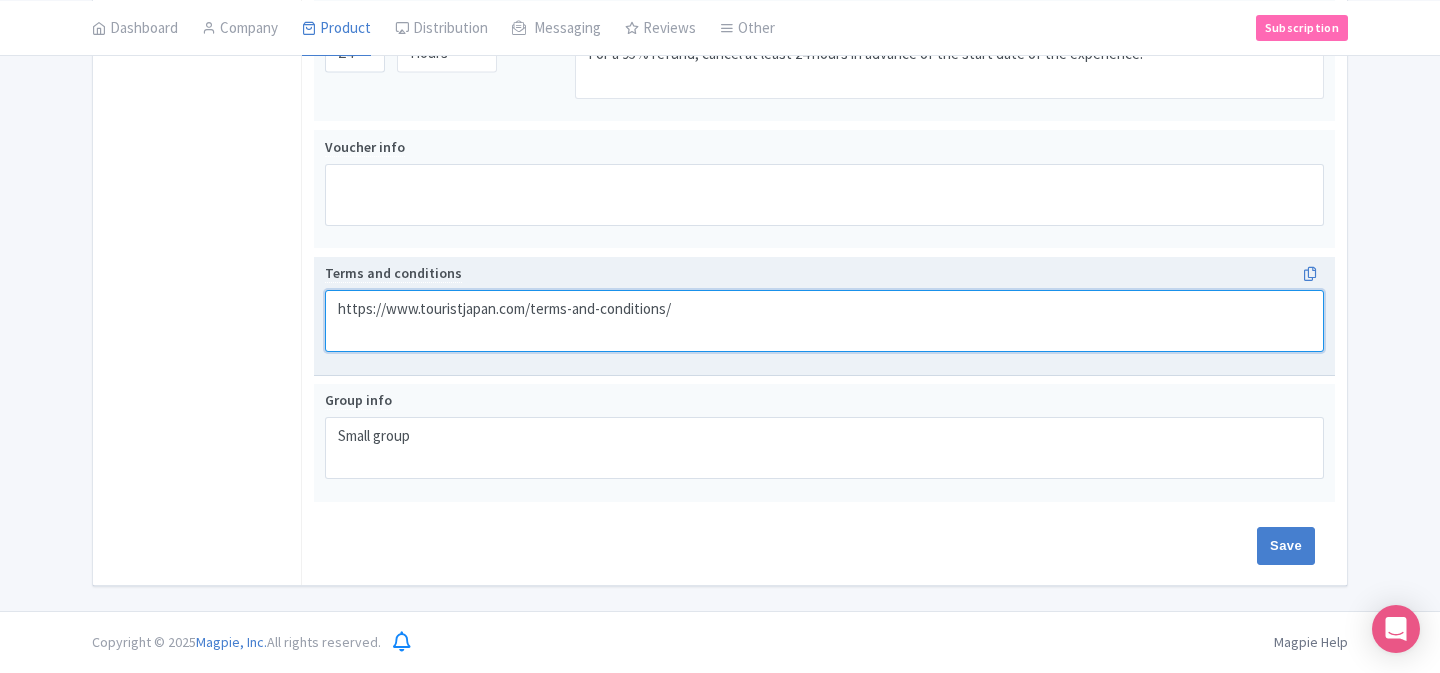 click on "https://www.touristjapan.com/terms-and-conditions/" at bounding box center [824, 321] 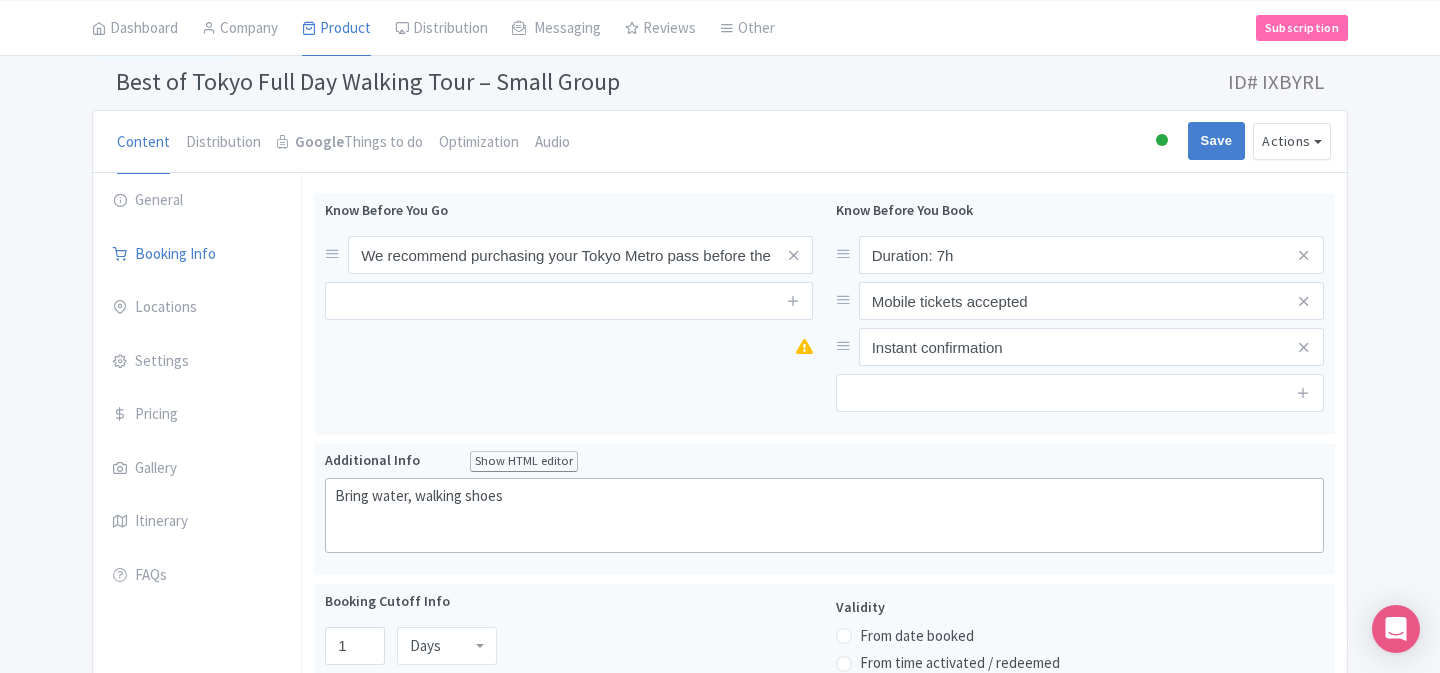 scroll, scrollTop: 117, scrollLeft: 0, axis: vertical 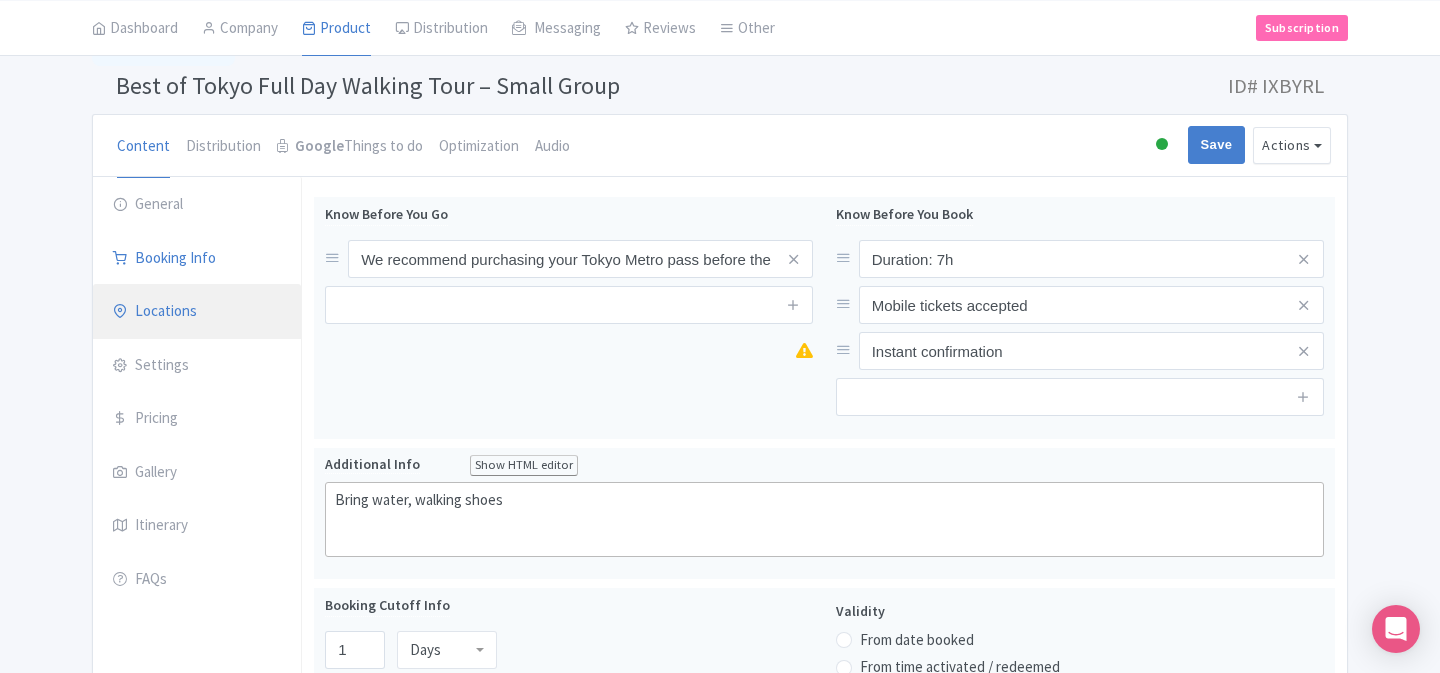 click on "Locations" at bounding box center (197, 312) 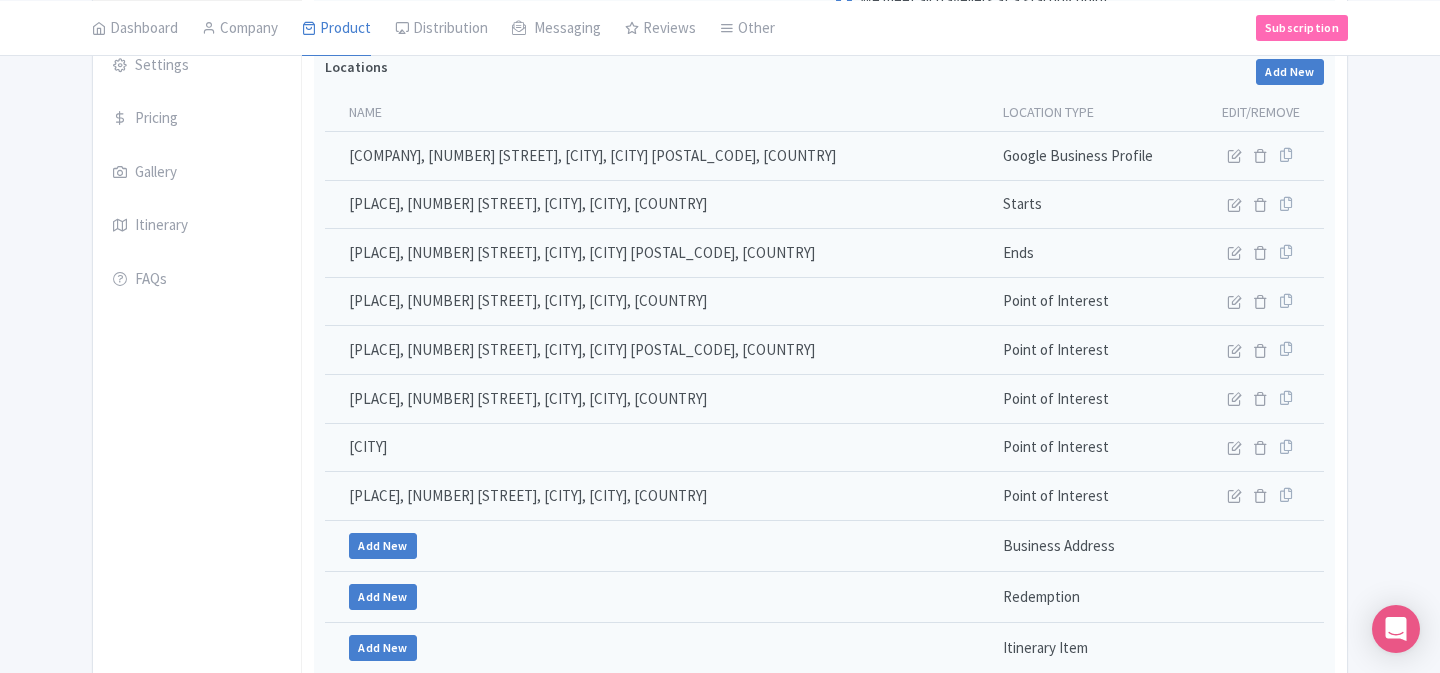 scroll, scrollTop: 416, scrollLeft: 0, axis: vertical 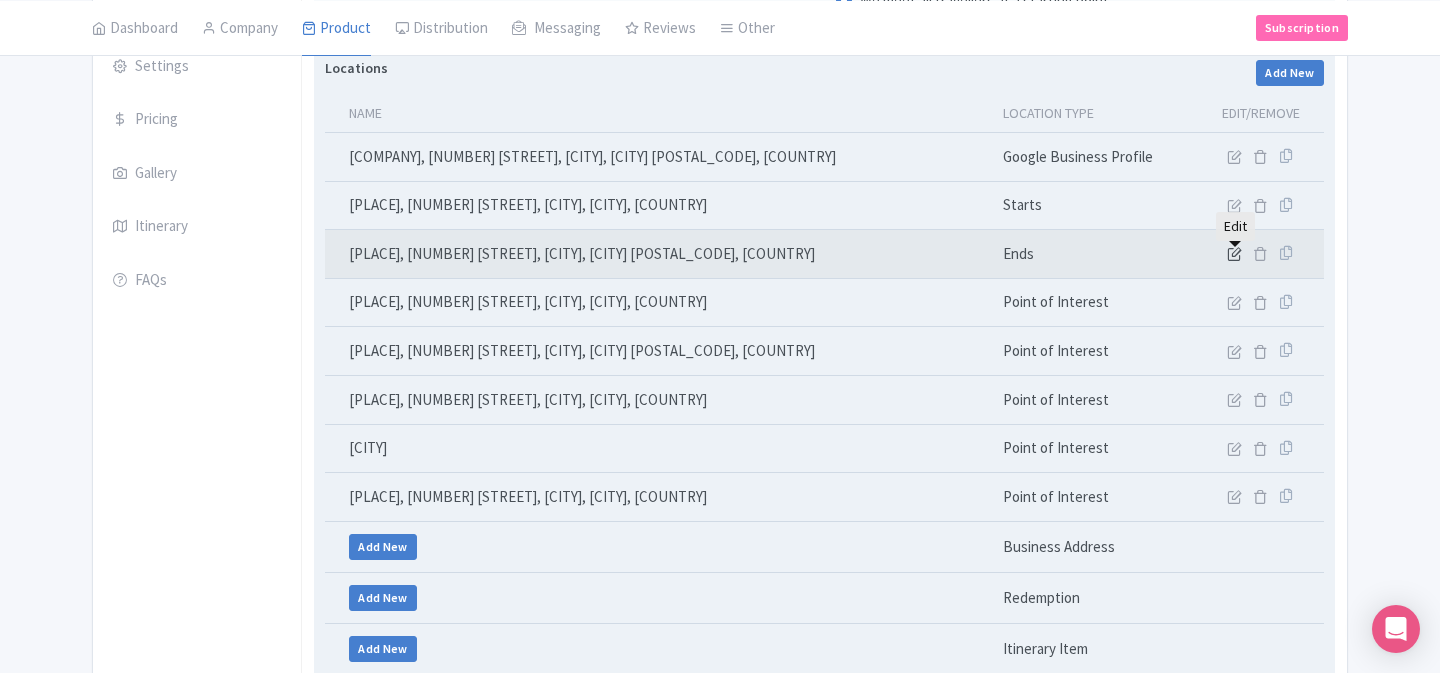 click at bounding box center (1234, 253) 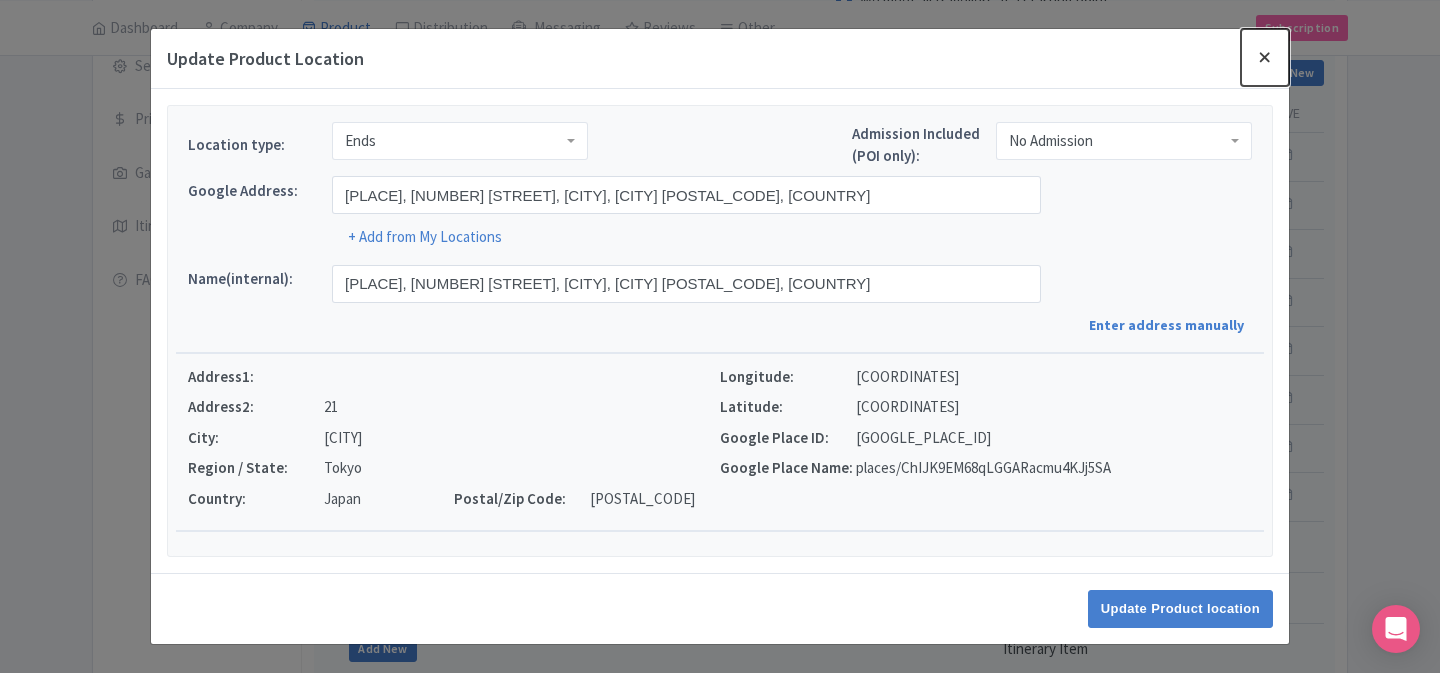 click at bounding box center (1265, 57) 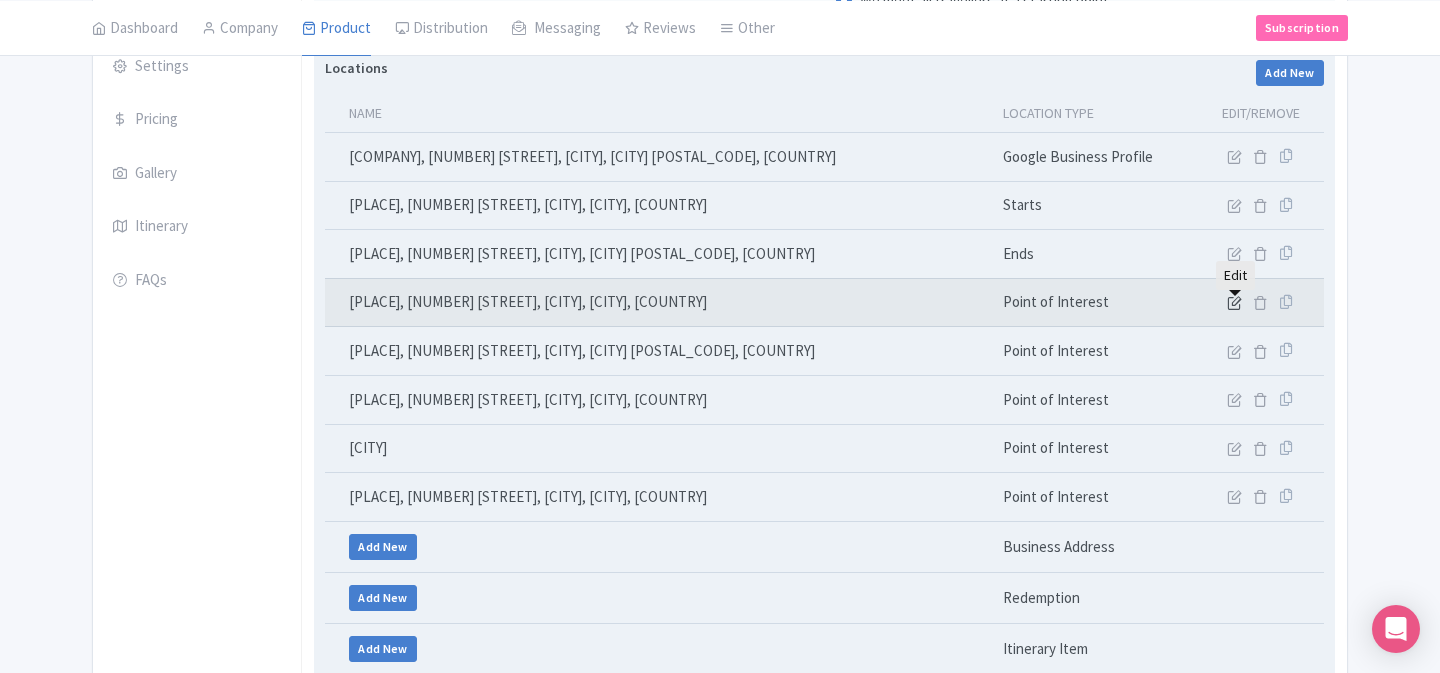 click at bounding box center [1234, 302] 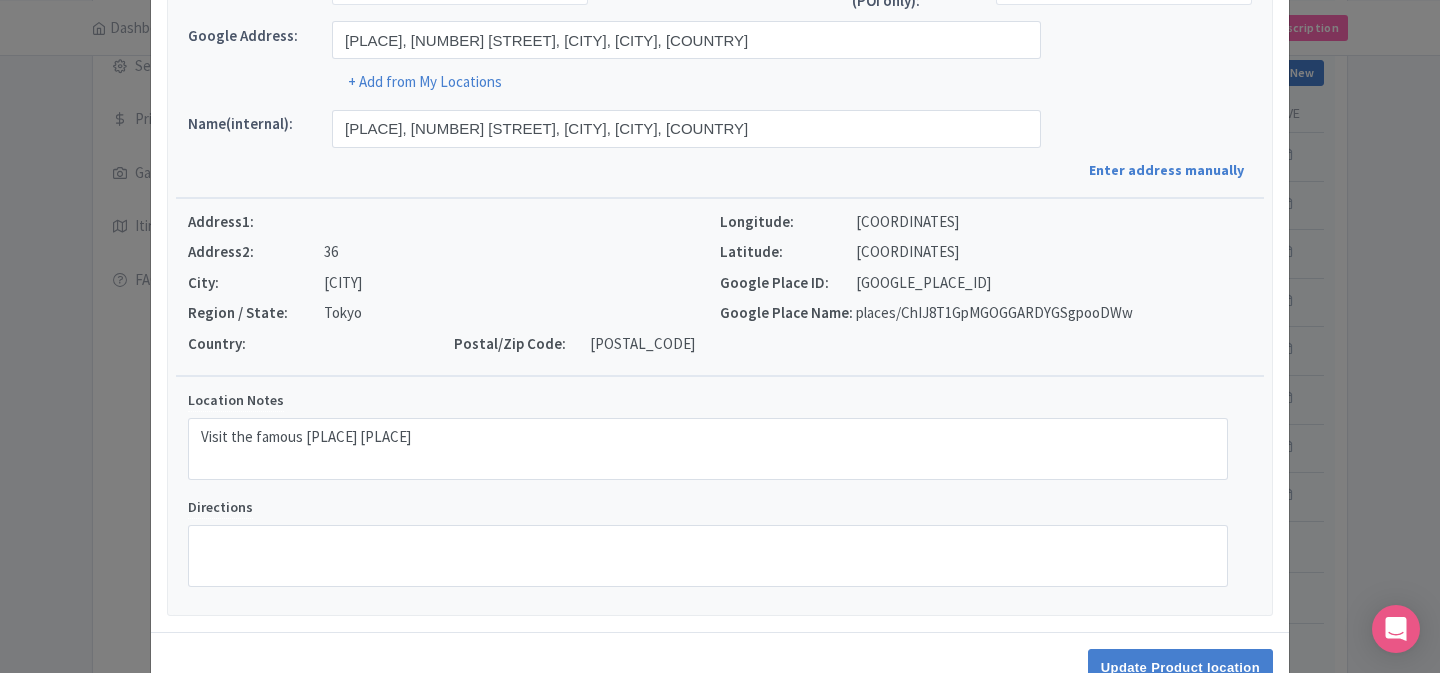 scroll, scrollTop: 0, scrollLeft: 0, axis: both 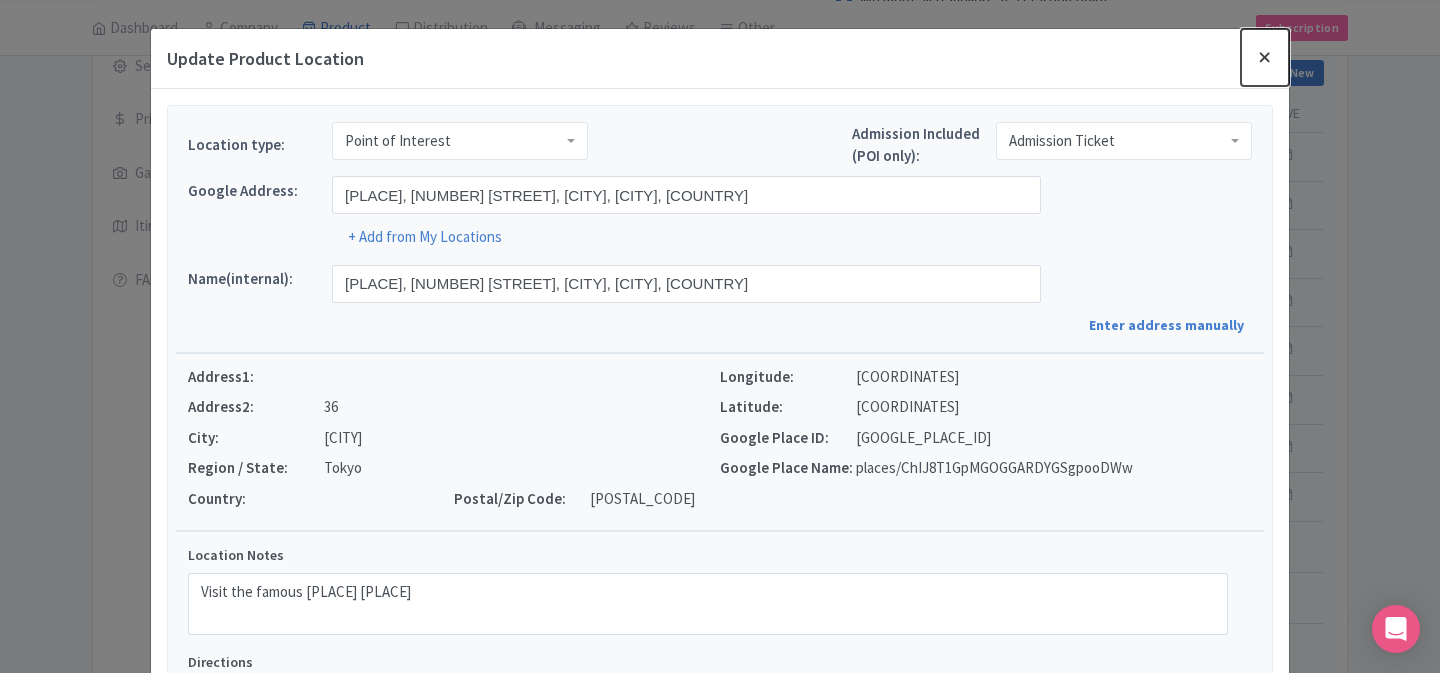 click at bounding box center (1265, 57) 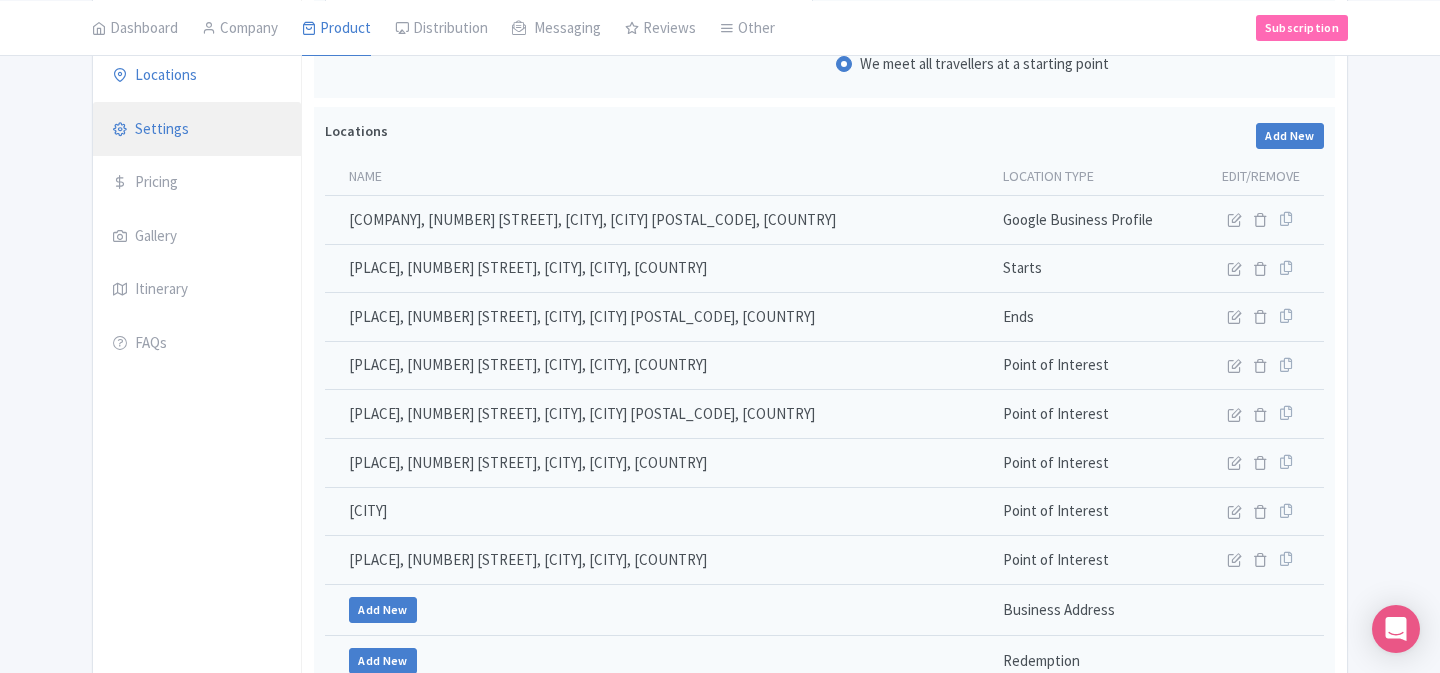 scroll, scrollTop: 352, scrollLeft: 0, axis: vertical 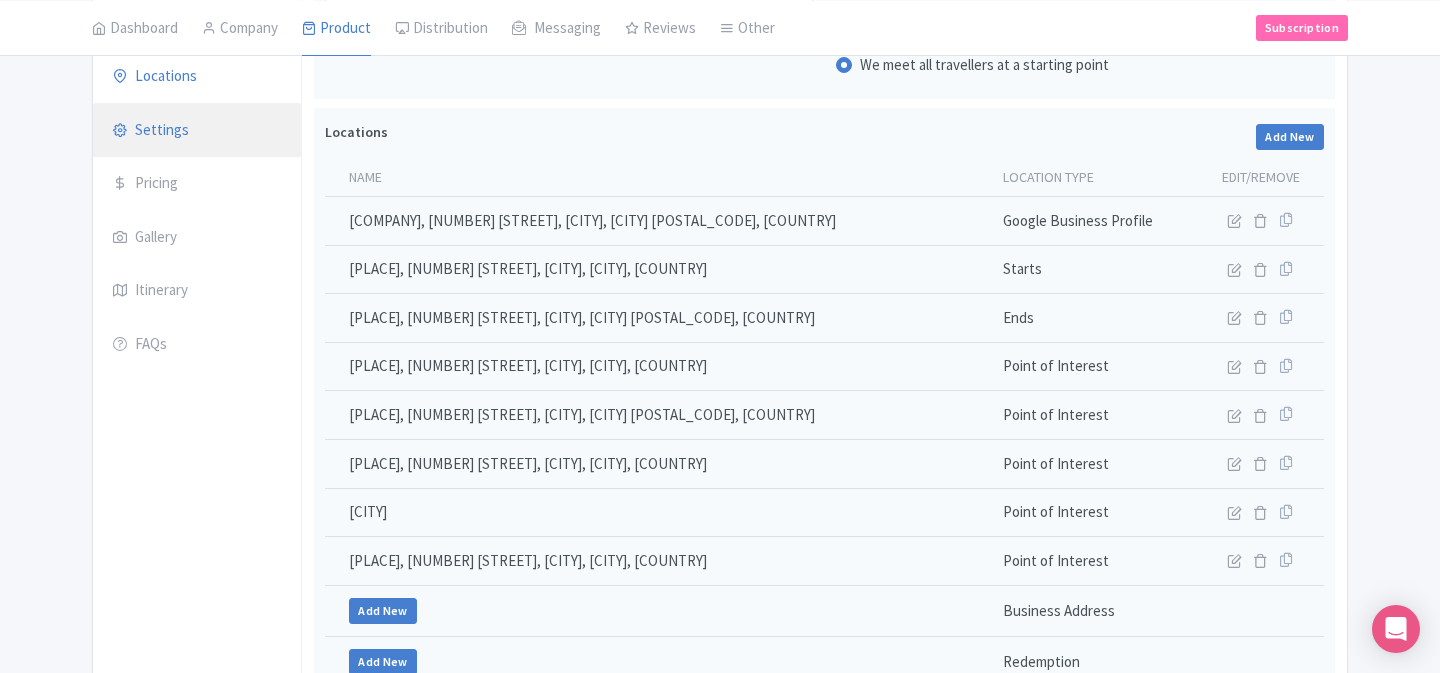 click on "Settings" at bounding box center (197, 131) 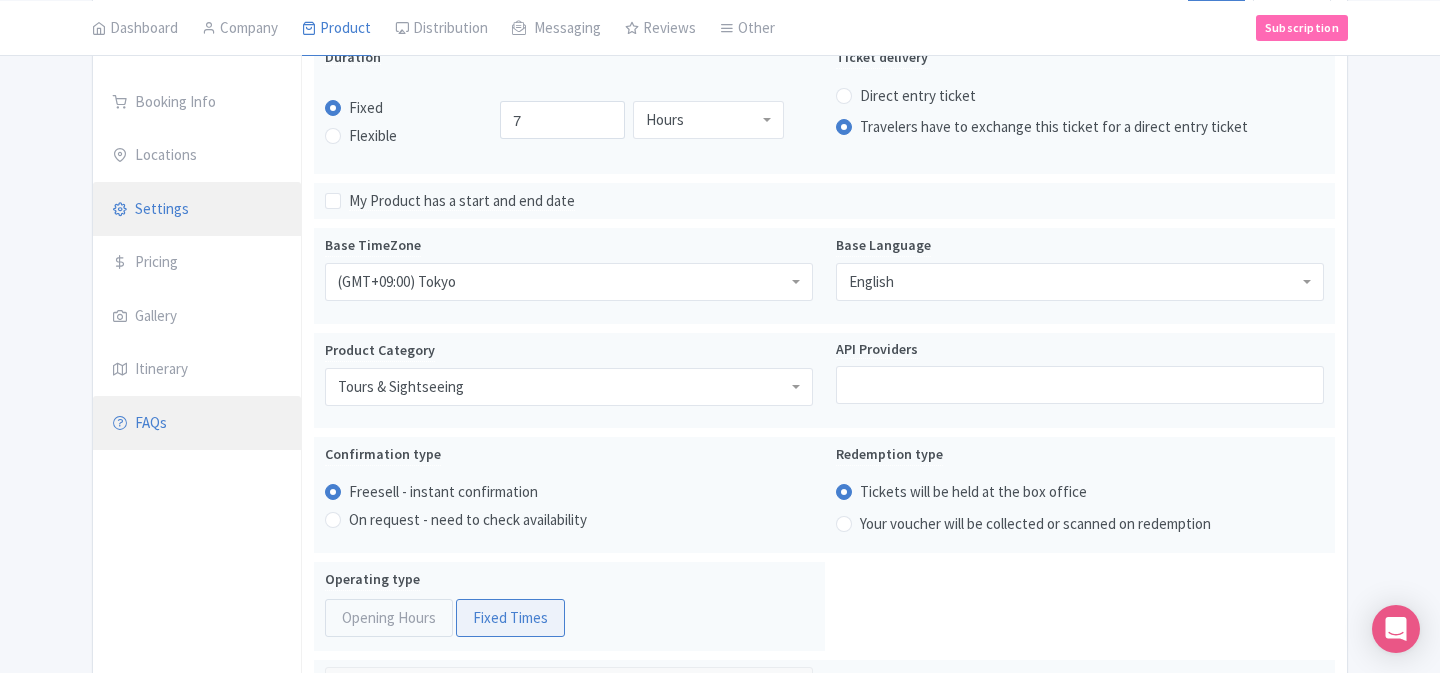 scroll, scrollTop: 257, scrollLeft: 0, axis: vertical 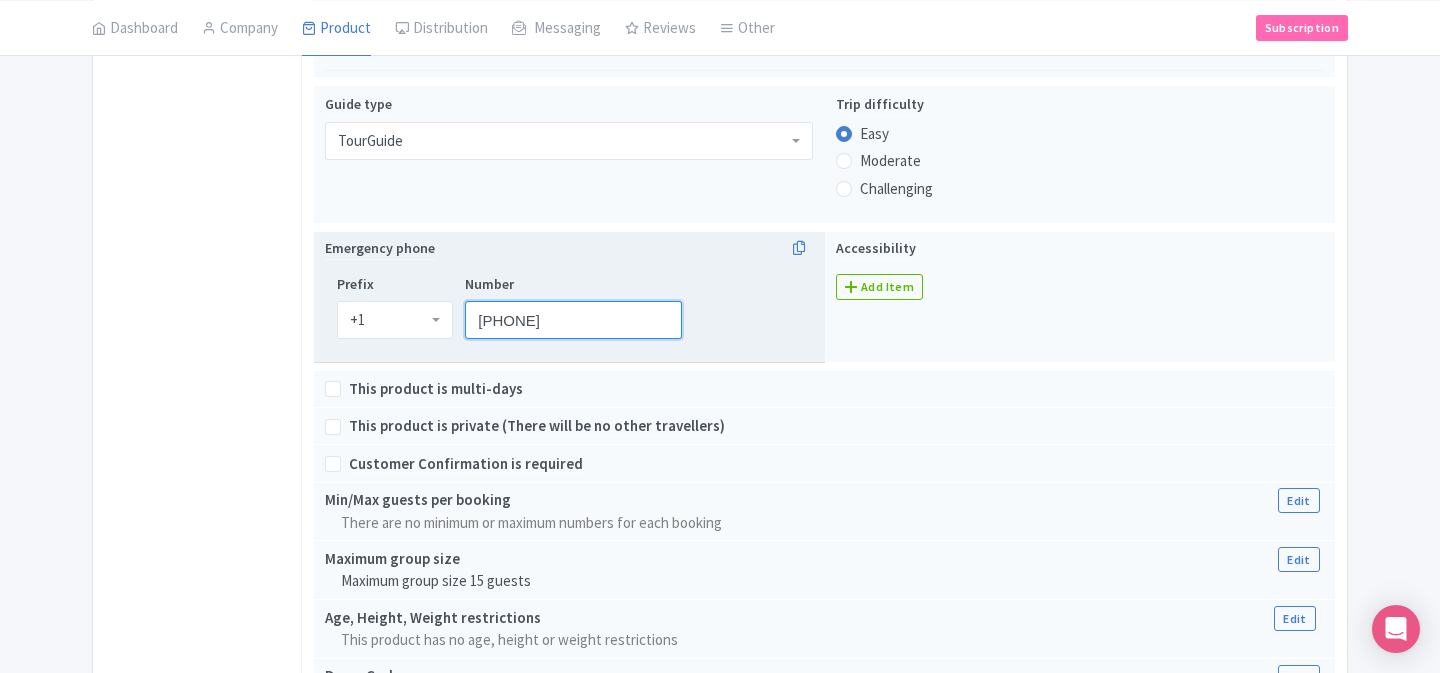 drag, startPoint x: 598, startPoint y: 325, endPoint x: 441, endPoint y: 325, distance: 157 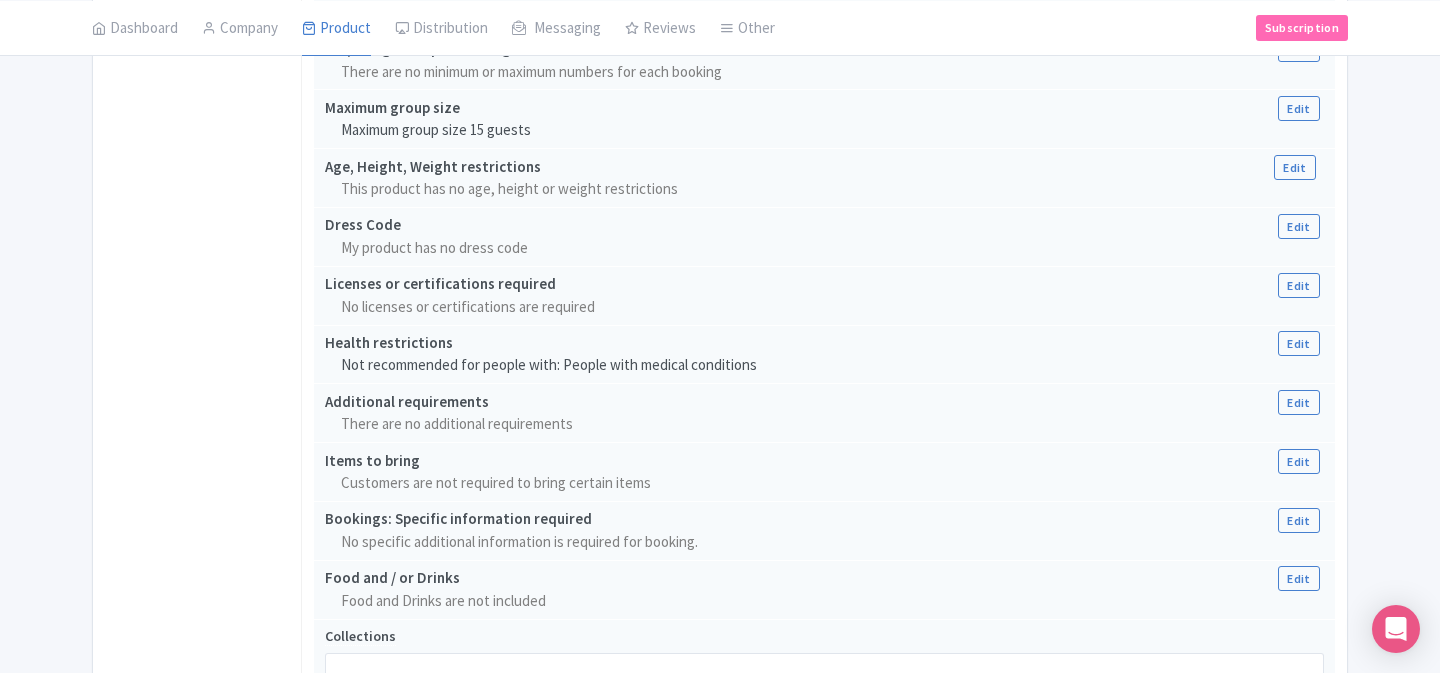 scroll, scrollTop: 2796, scrollLeft: 0, axis: vertical 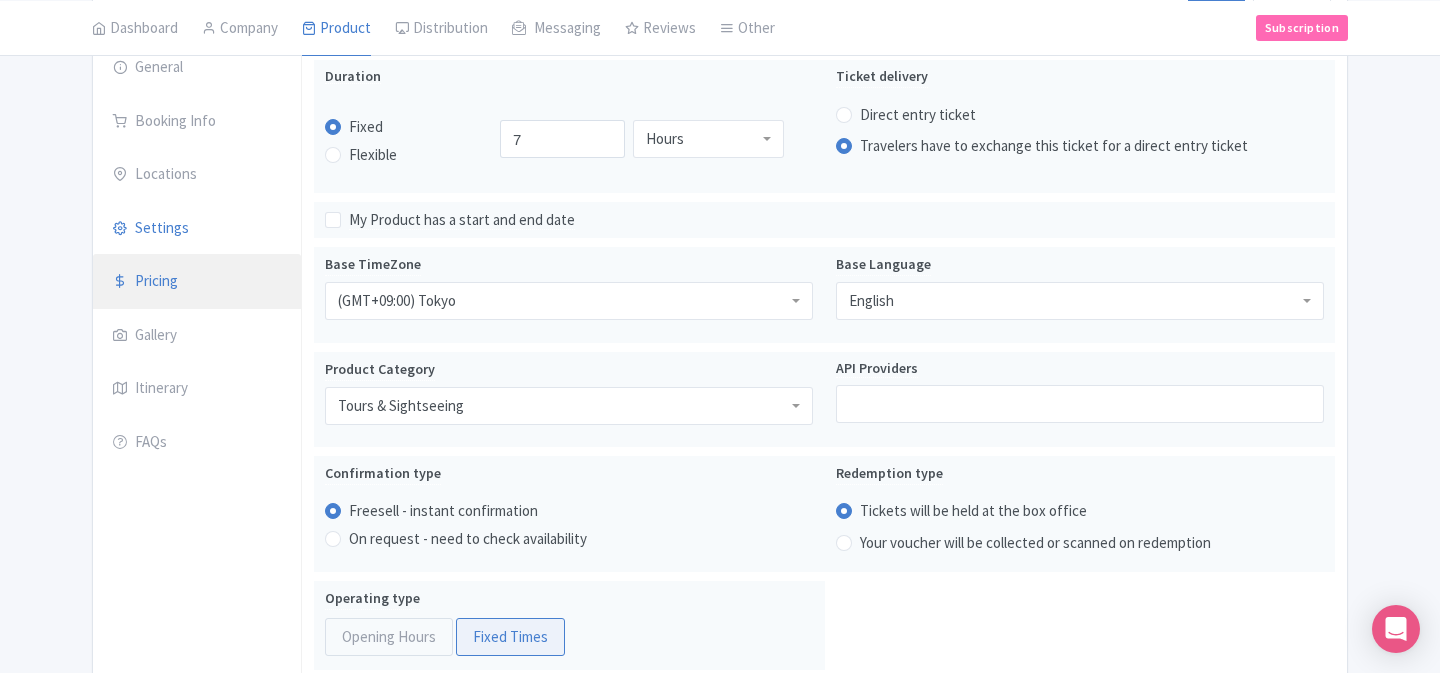 click on "Pricing" at bounding box center (197, 282) 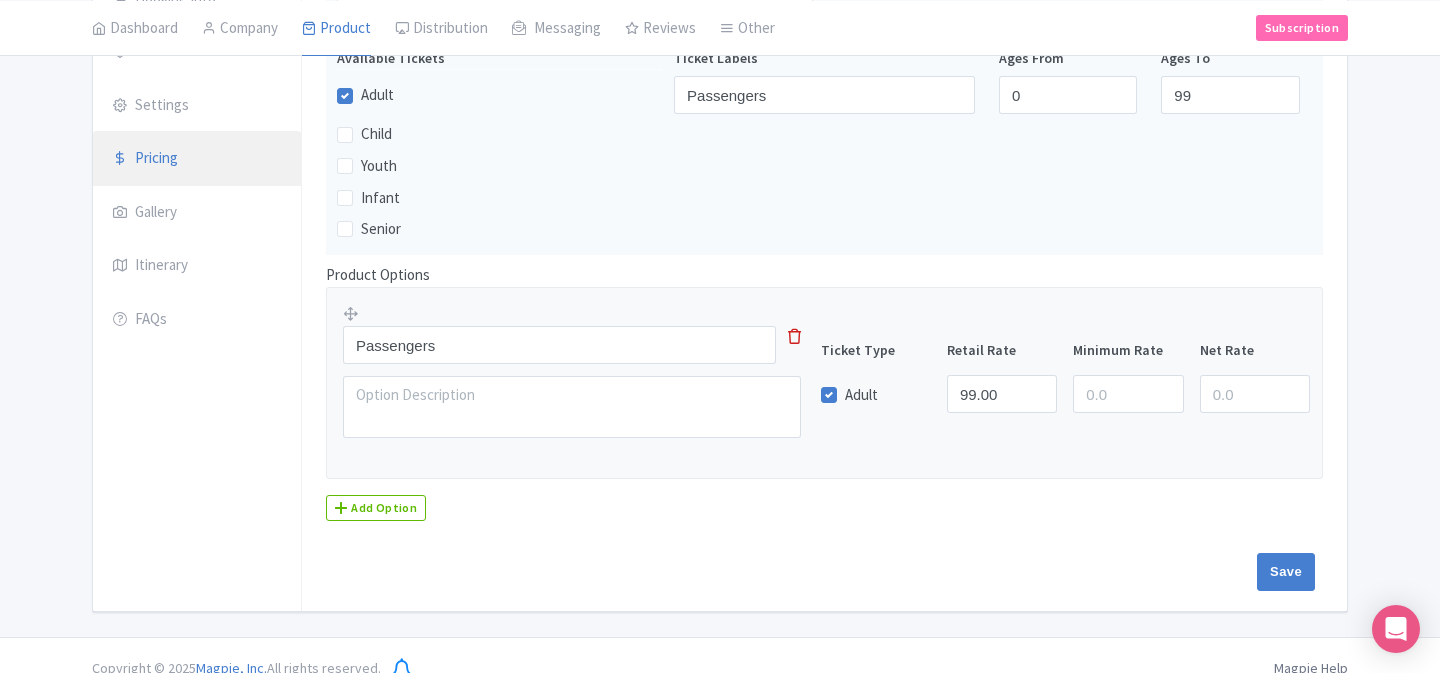 scroll, scrollTop: 405, scrollLeft: 0, axis: vertical 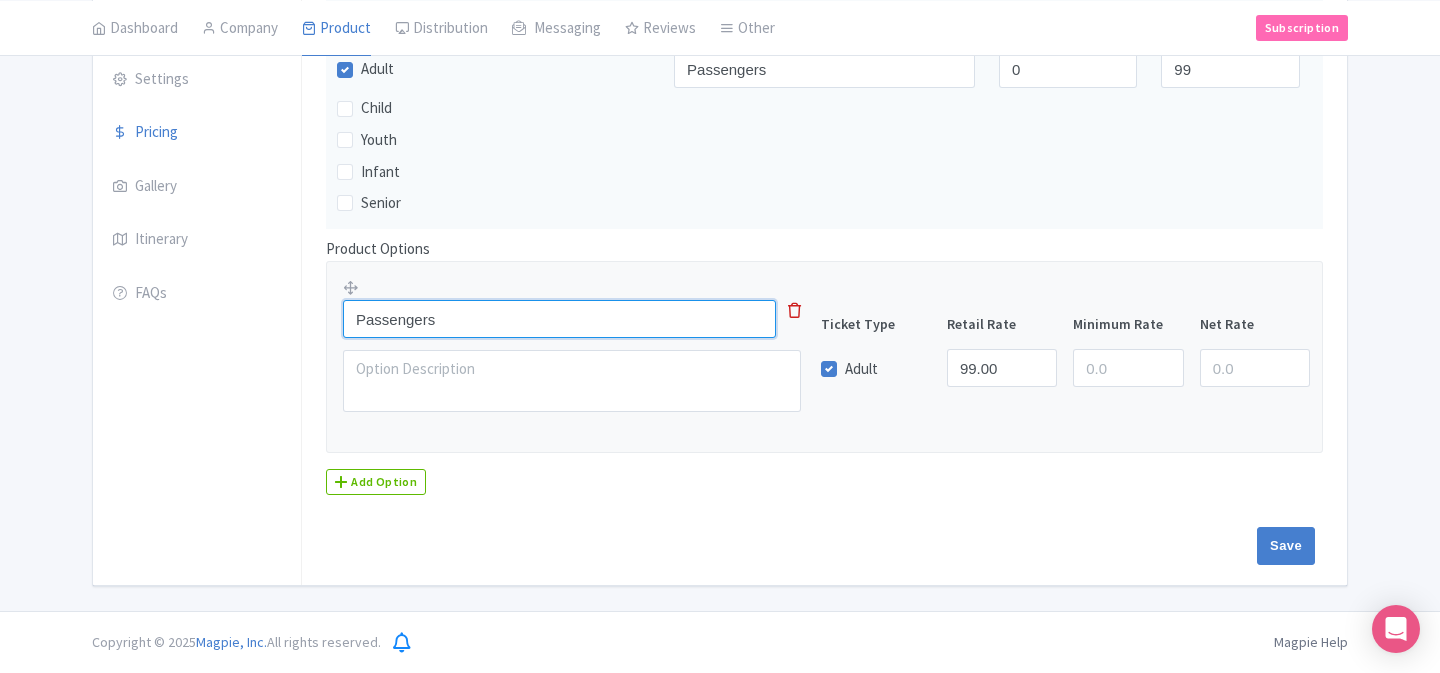 drag, startPoint x: 431, startPoint y: 314, endPoint x: 335, endPoint y: 314, distance: 96 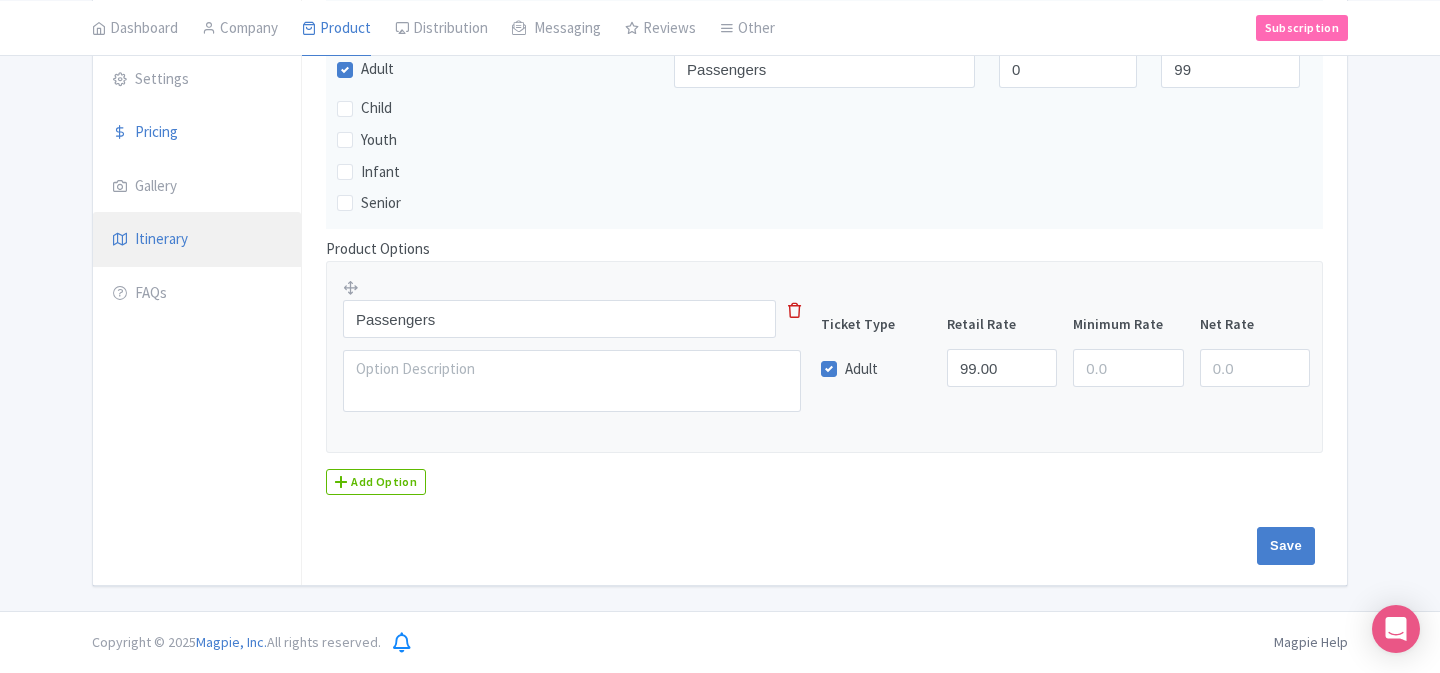 click on "Itinerary" at bounding box center [197, 240] 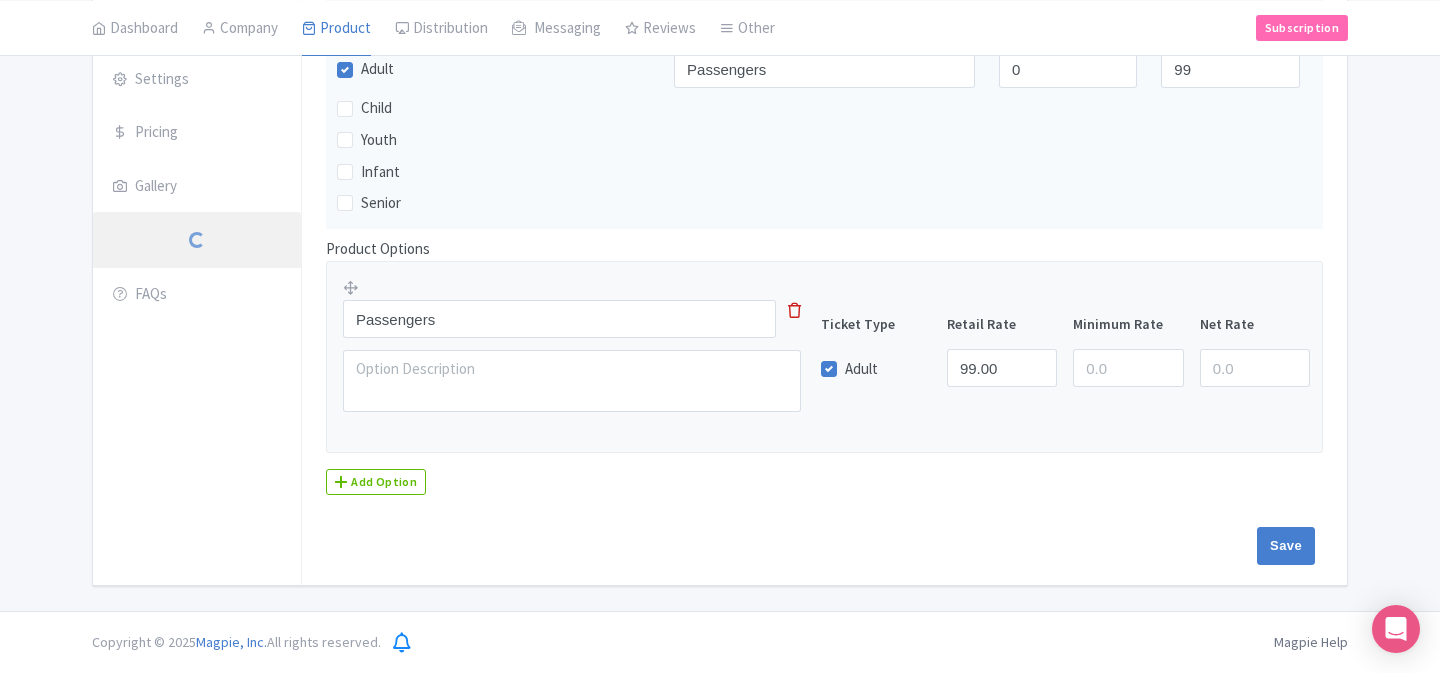 scroll, scrollTop: 145, scrollLeft: 0, axis: vertical 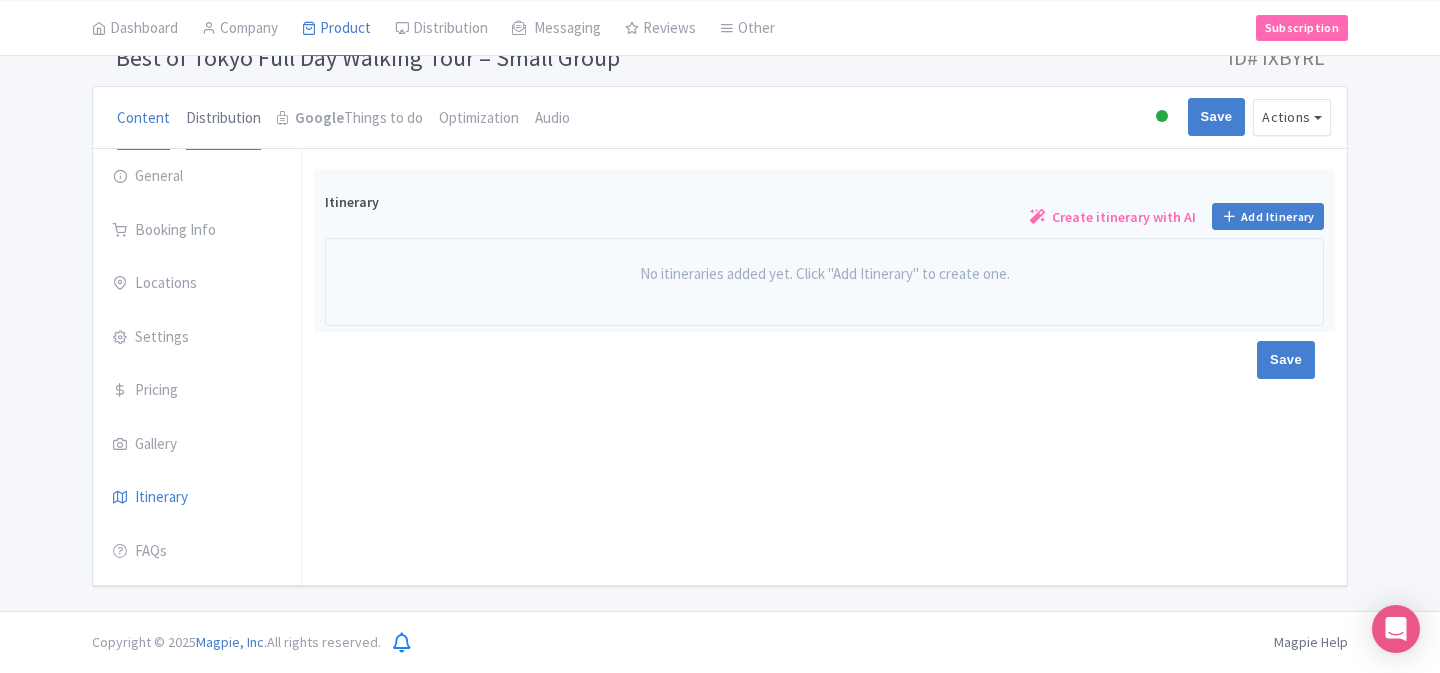 click on "Distribution" at bounding box center (223, 119) 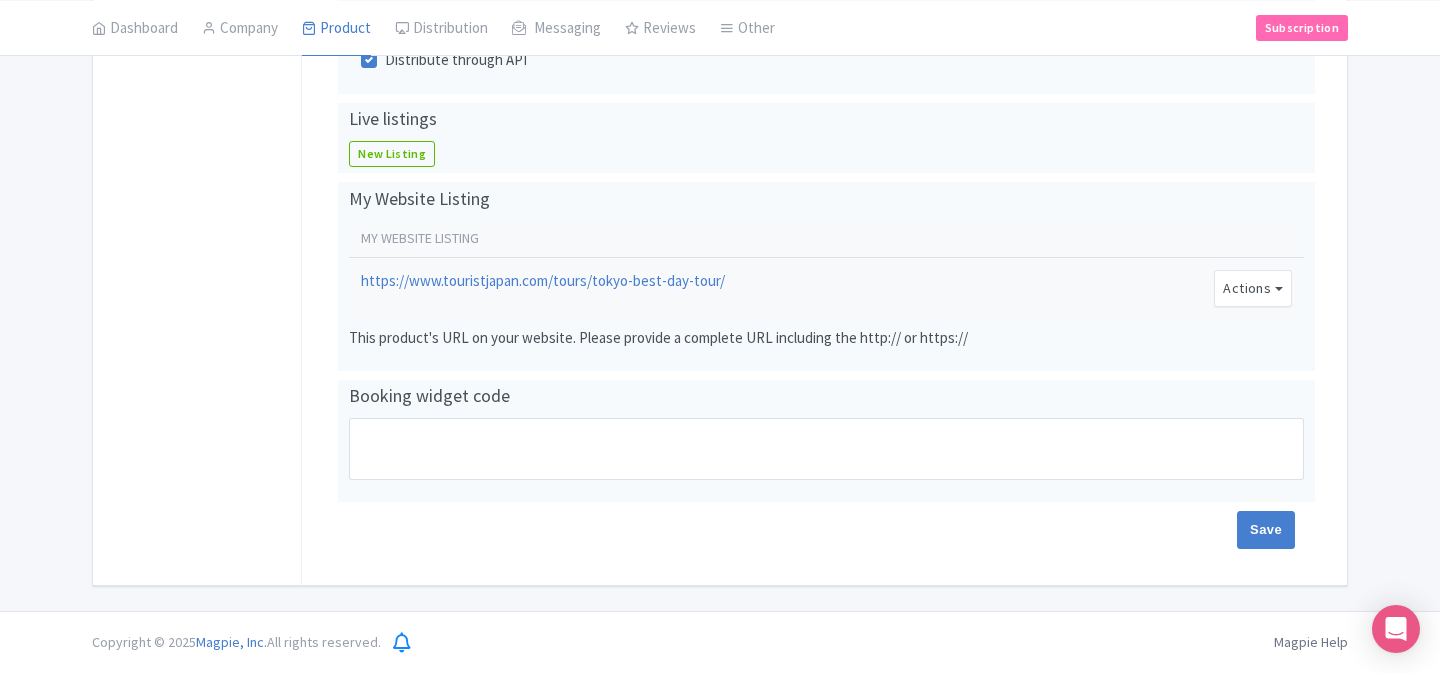scroll, scrollTop: 527, scrollLeft: 0, axis: vertical 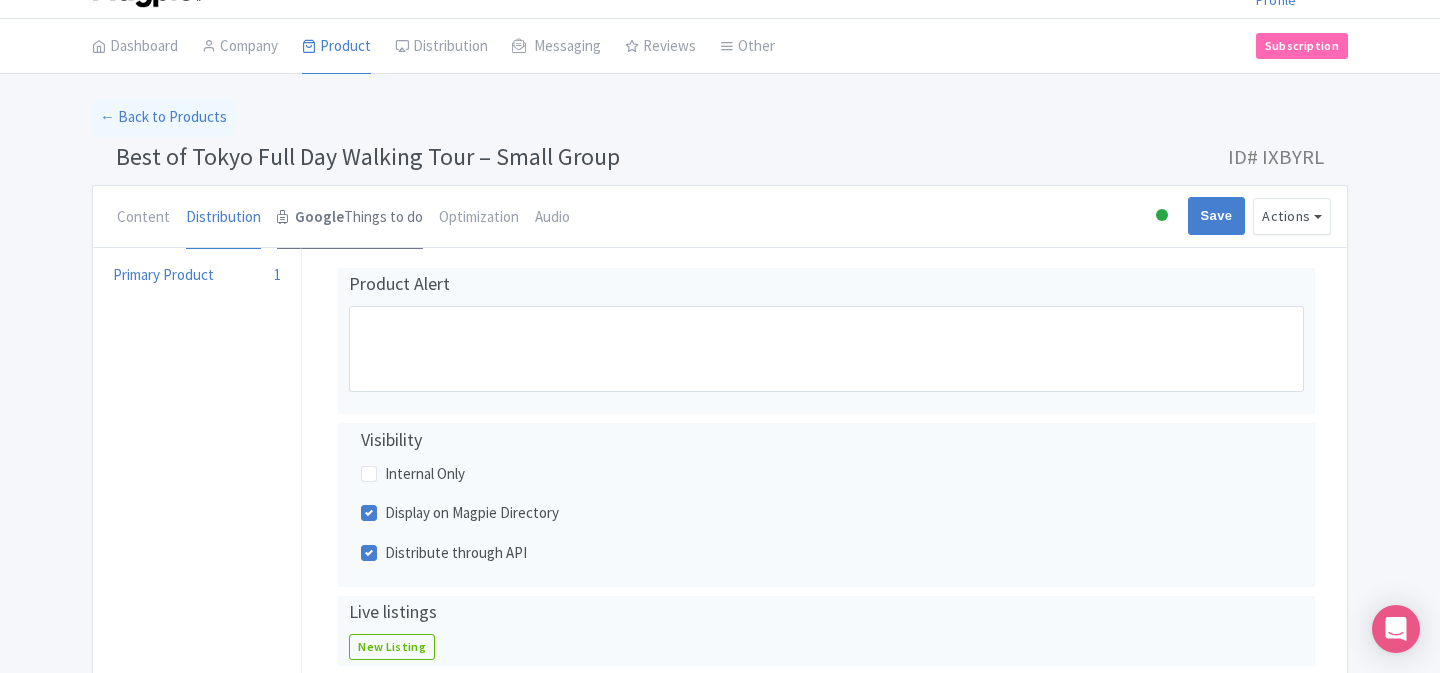 click on "Google" at bounding box center [319, 217] 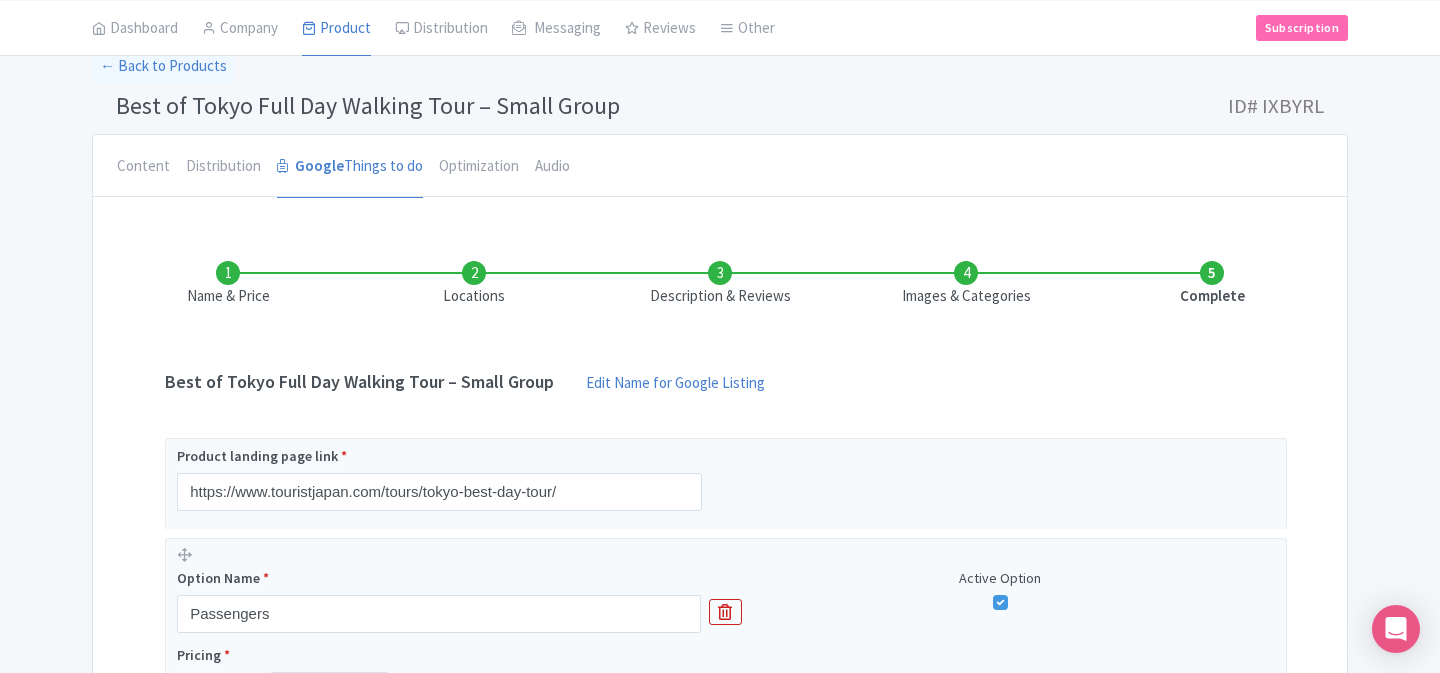 scroll, scrollTop: 144, scrollLeft: 0, axis: vertical 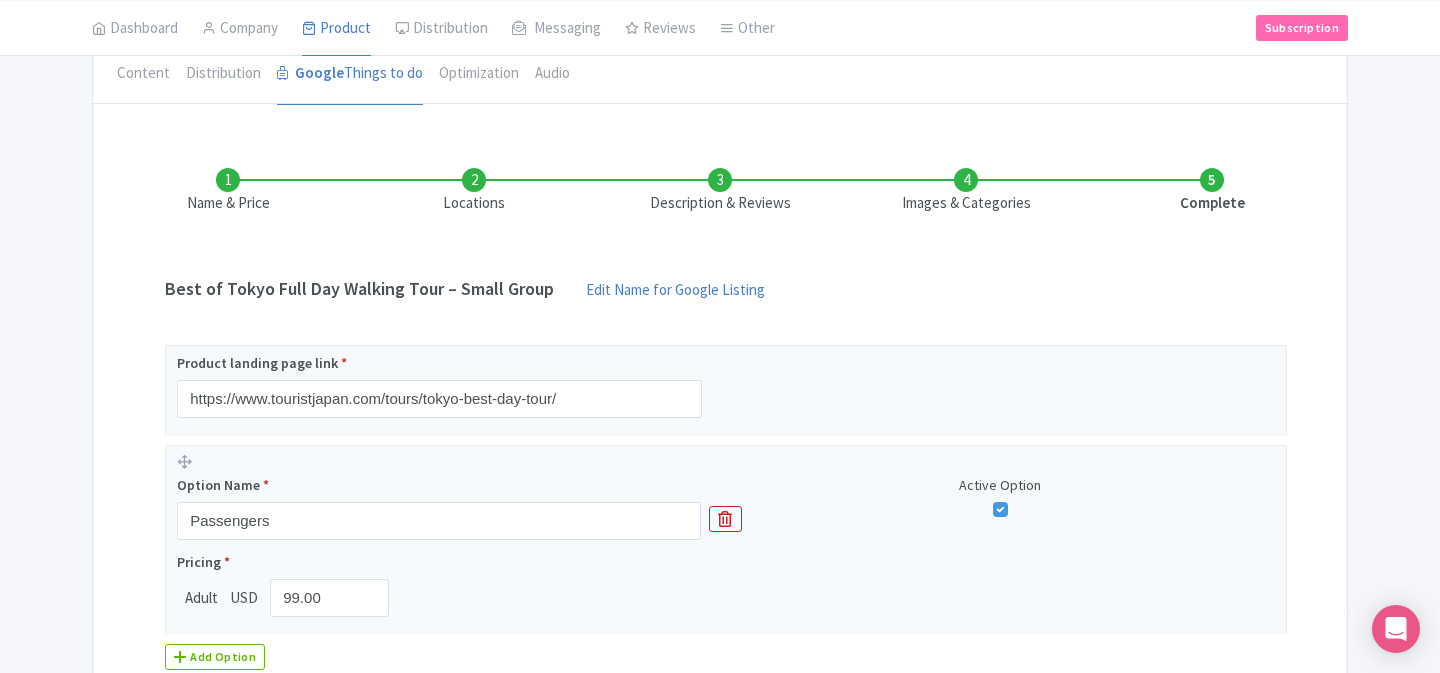 click on "Locations" at bounding box center (474, 191) 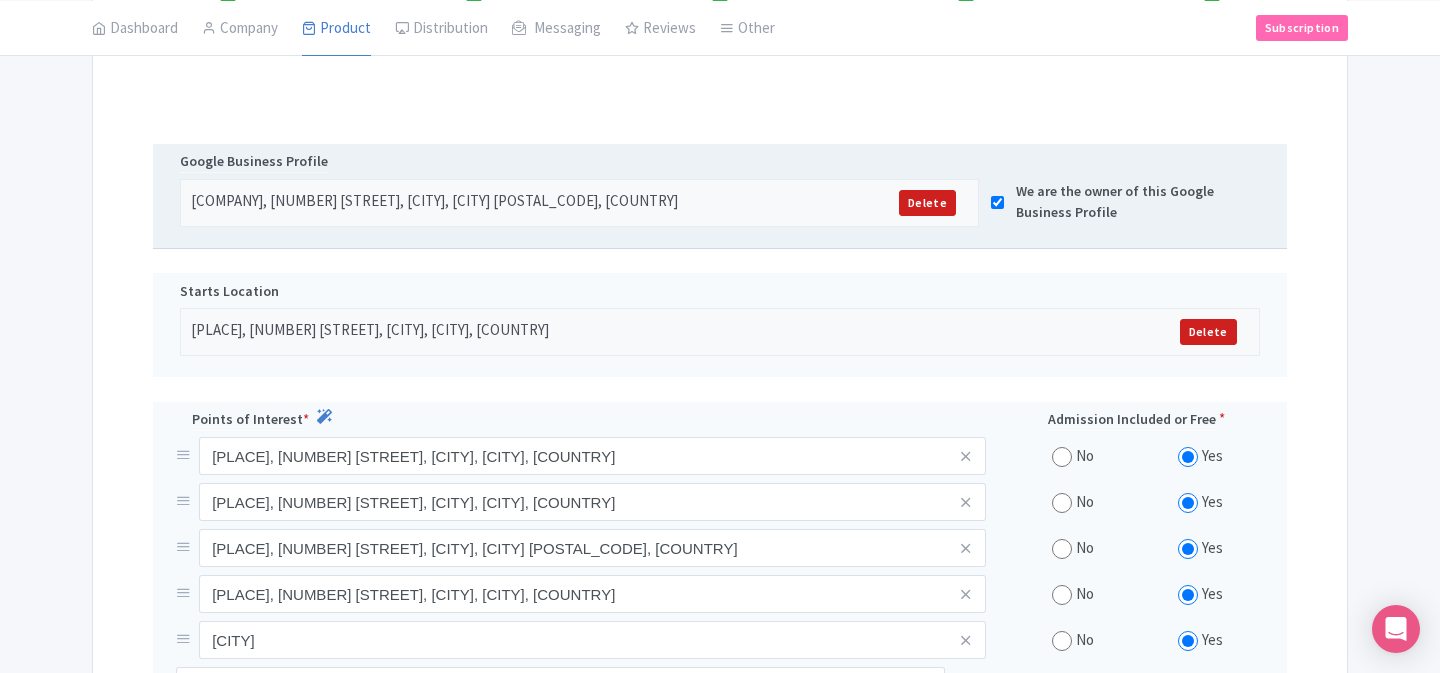 scroll, scrollTop: 424, scrollLeft: 0, axis: vertical 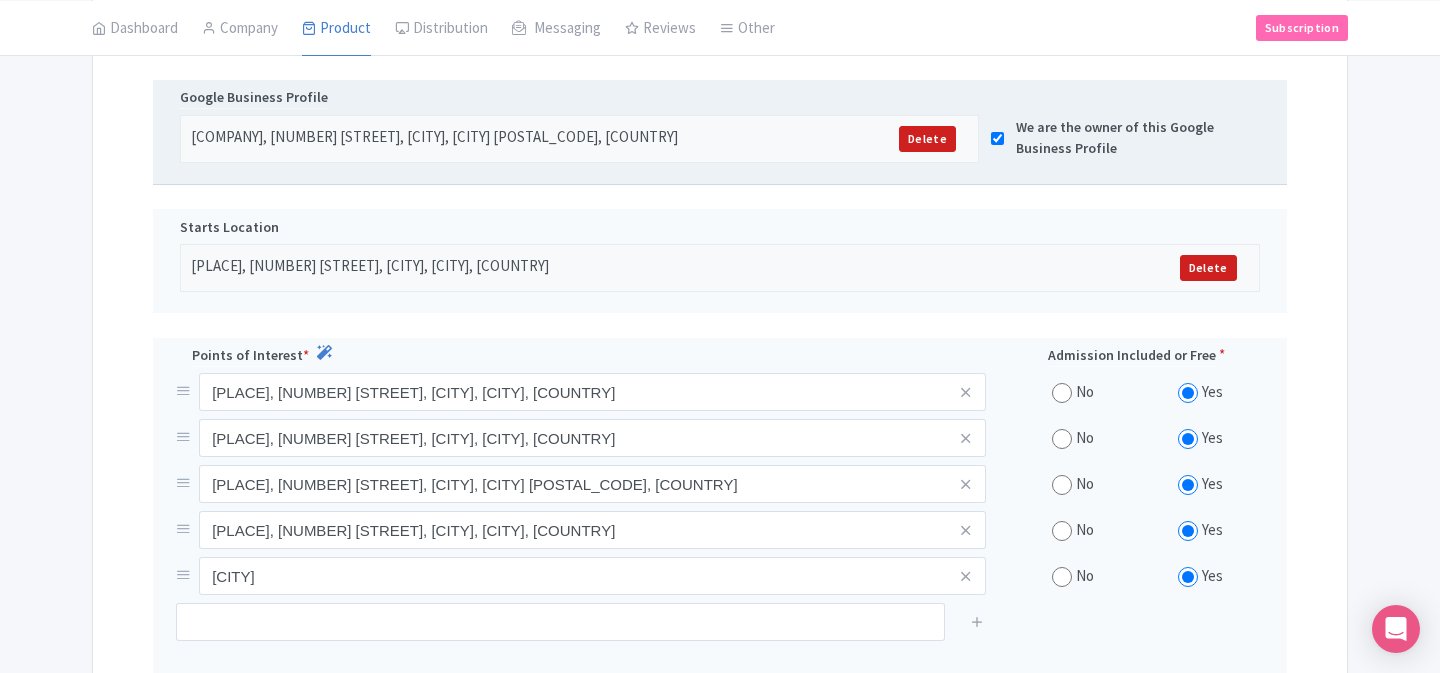 click on "[BUSINESS_NAME], [CHOME]-[CHOME] [STREET_NAME], [CITY], [PREFECTURE] [POSTAL_CODE], [COUNTRY]" at bounding box center [482, 139] 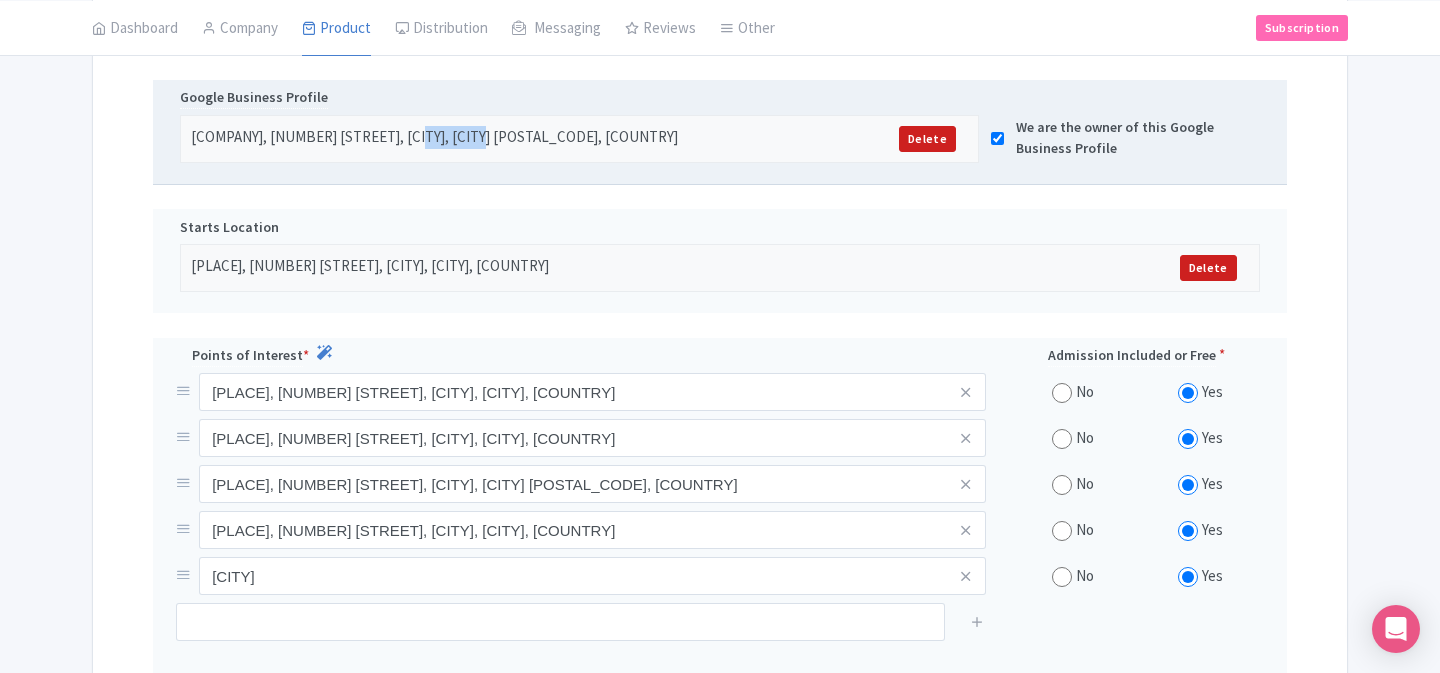 click on "[BUSINESS_NAME], [CHOME]-[CHOME] [STREET_NAME], [CITY], [PREFECTURE] [POSTAL_CODE], [COUNTRY]" at bounding box center [482, 139] 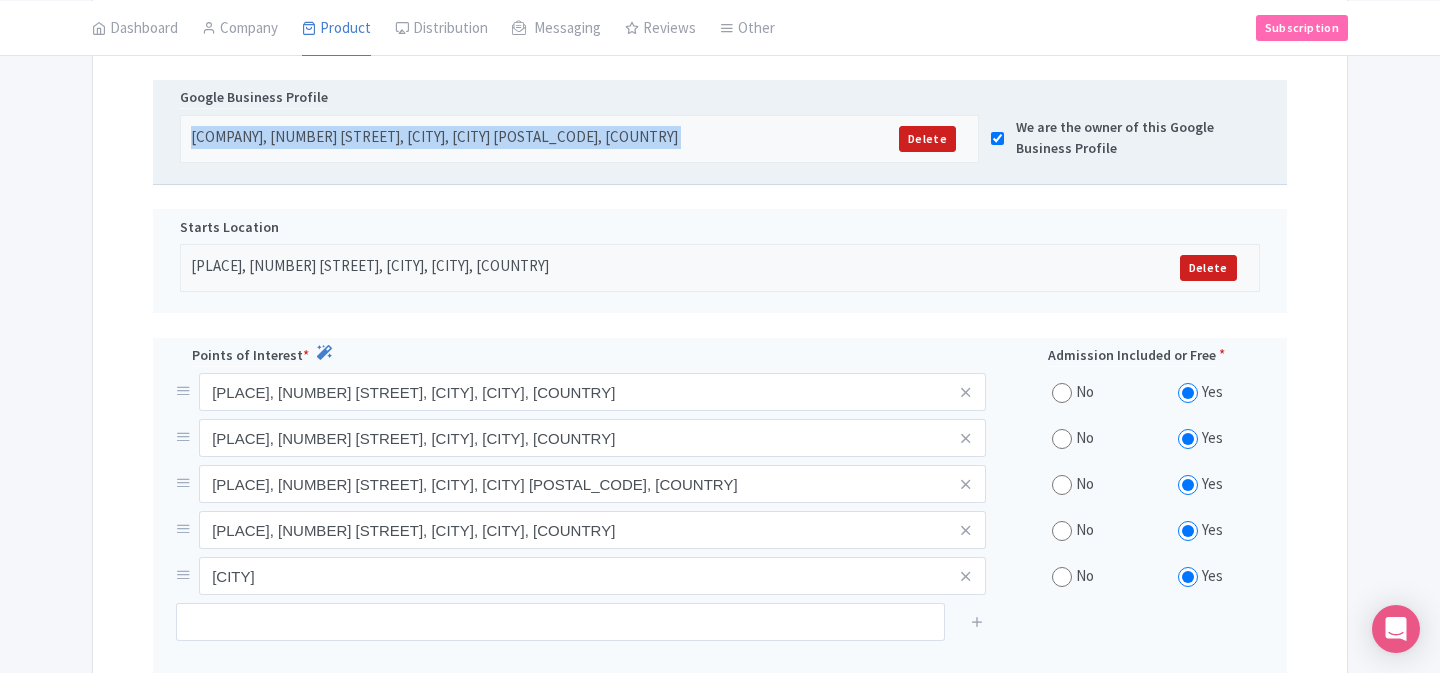copy on "Tourist Japan Tours, 1-chōme-9-1 Marunouchi, Chiyoda City, Tokyo 100-0005, Japan
Delete" 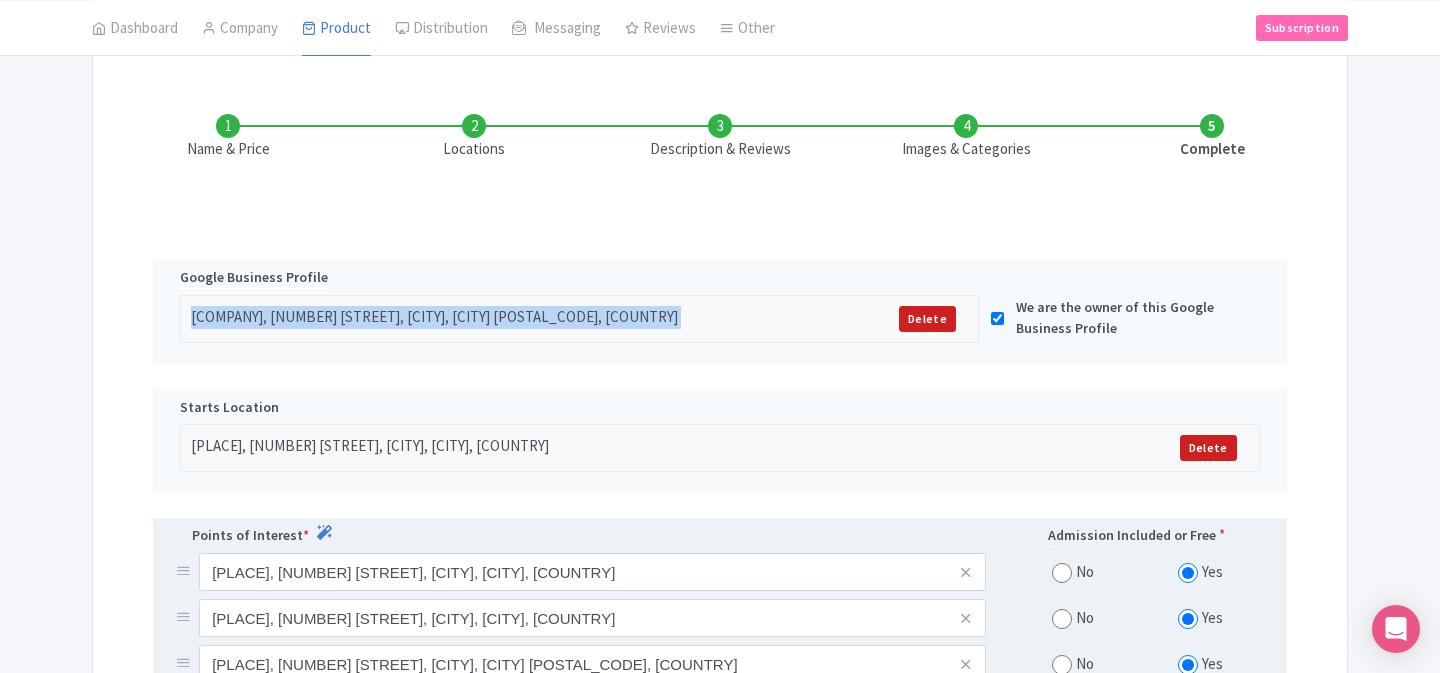 scroll, scrollTop: 178, scrollLeft: 0, axis: vertical 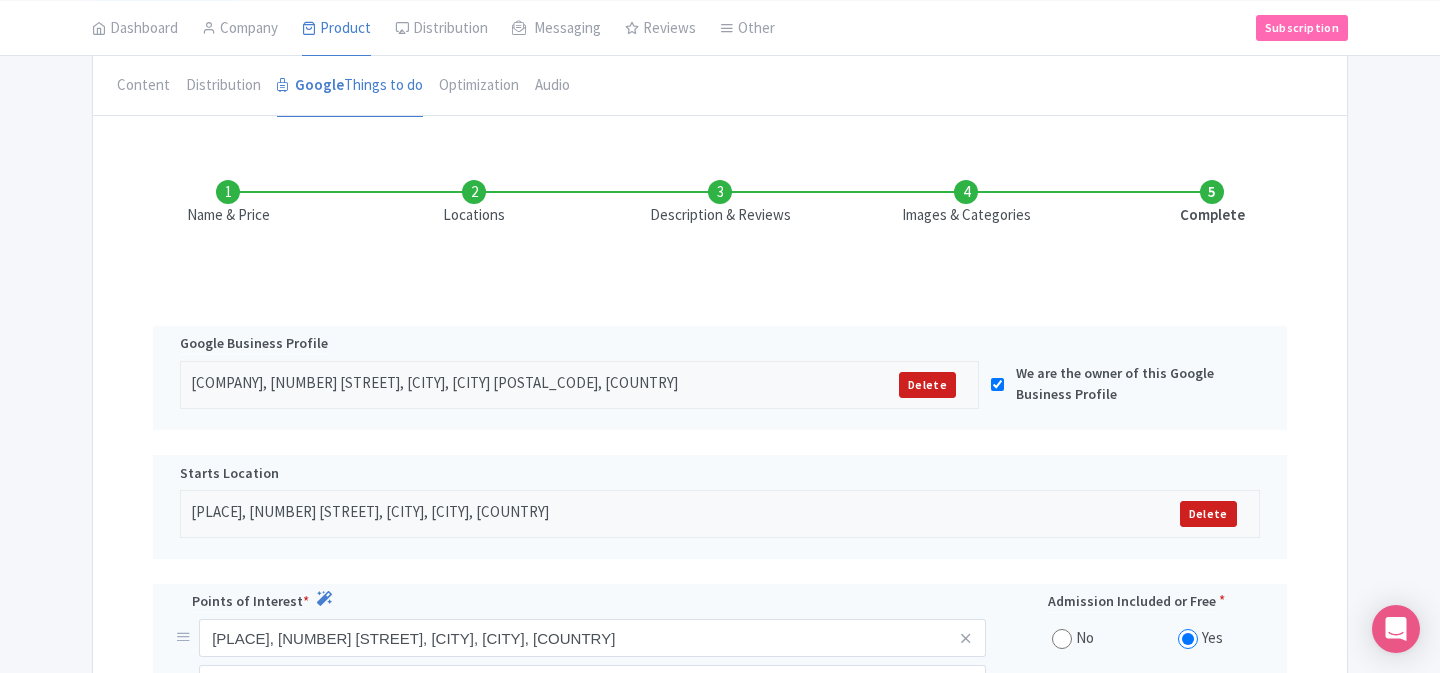 click on "Description & Reviews" at bounding box center (720, 203) 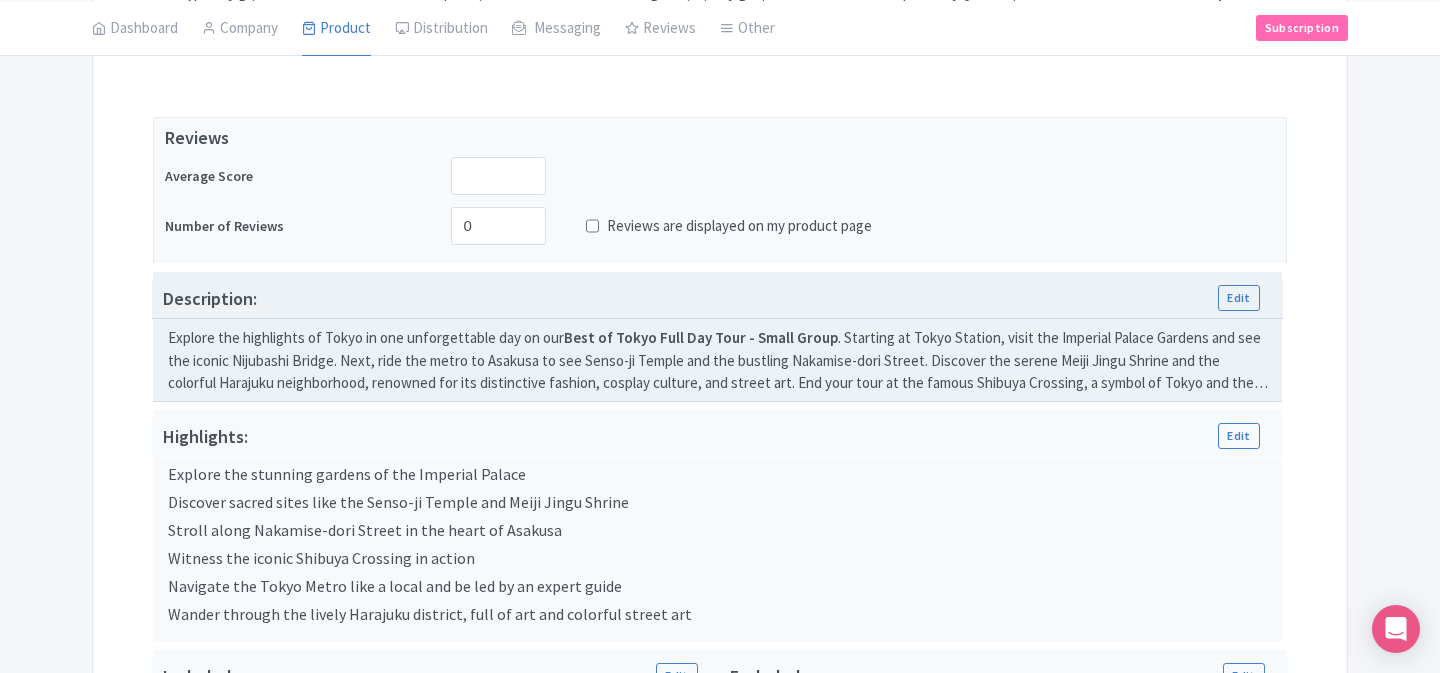 scroll, scrollTop: 192, scrollLeft: 0, axis: vertical 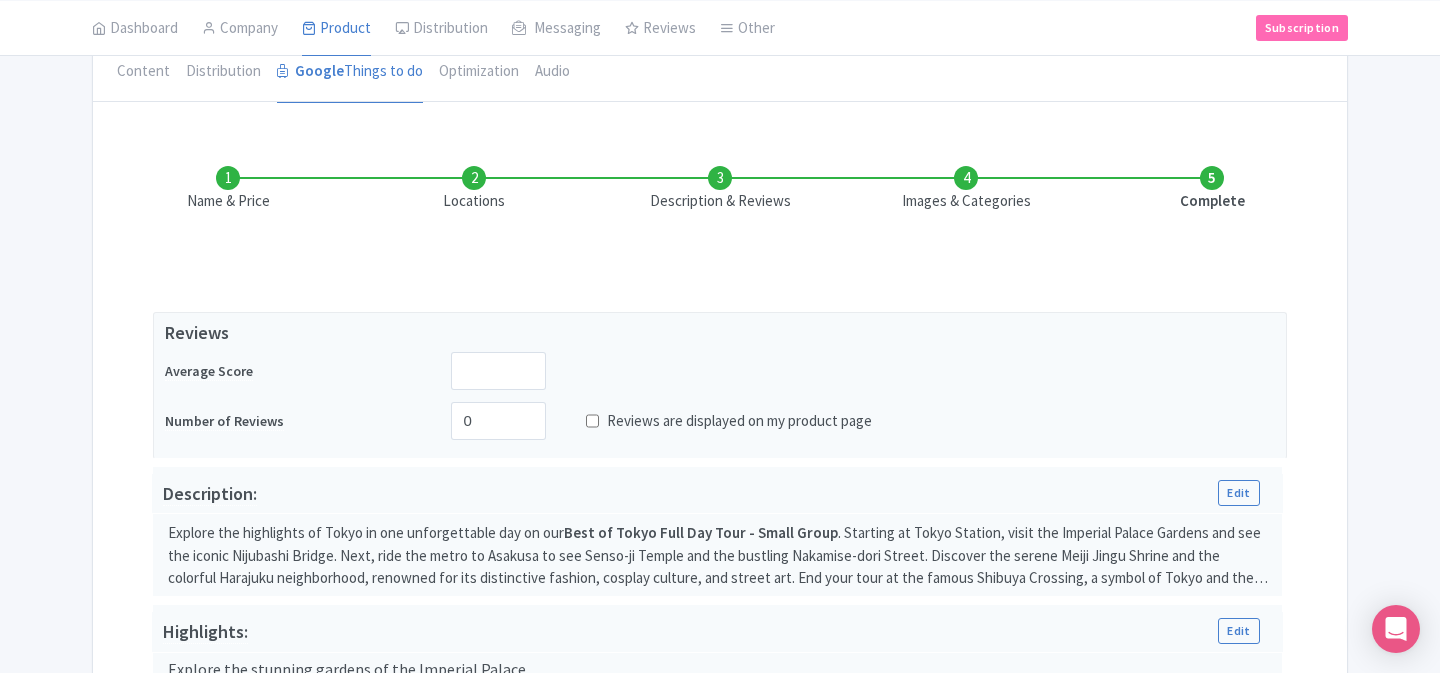 click on "Images & Categories" at bounding box center [966, 189] 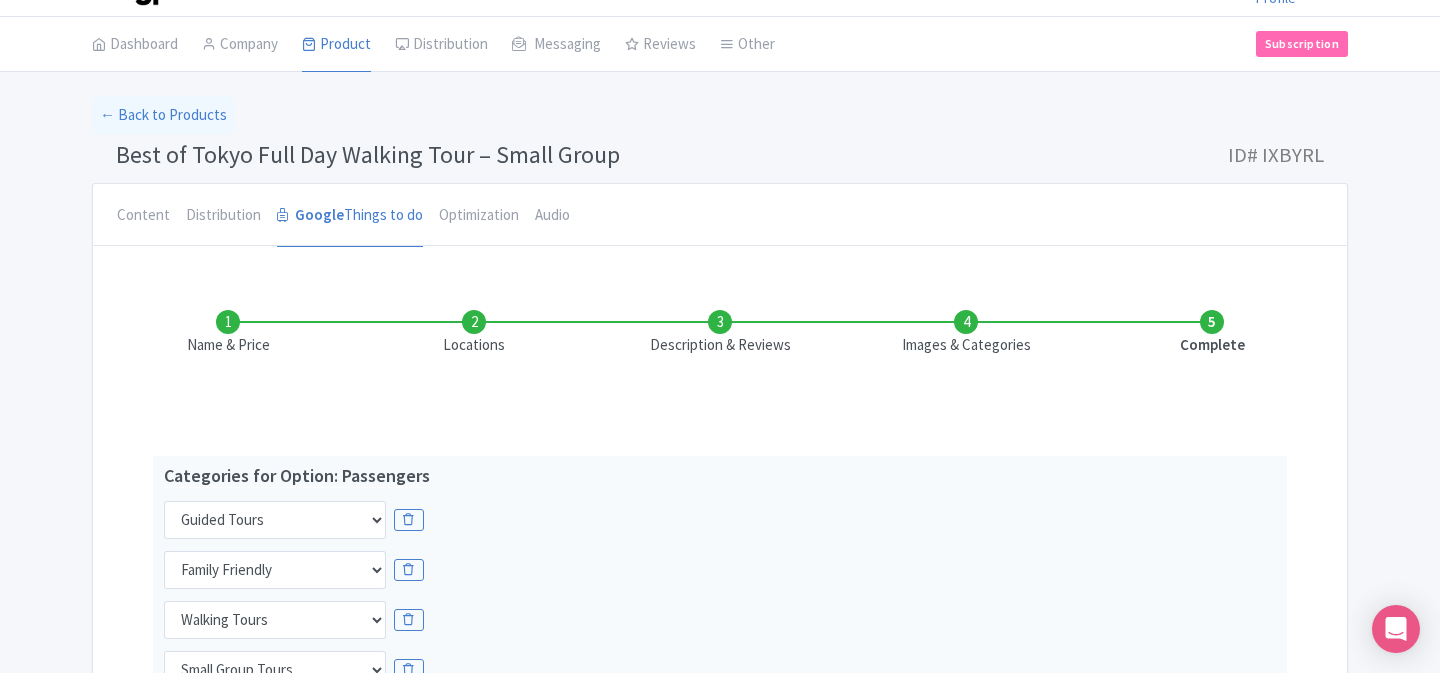 scroll, scrollTop: 0, scrollLeft: 0, axis: both 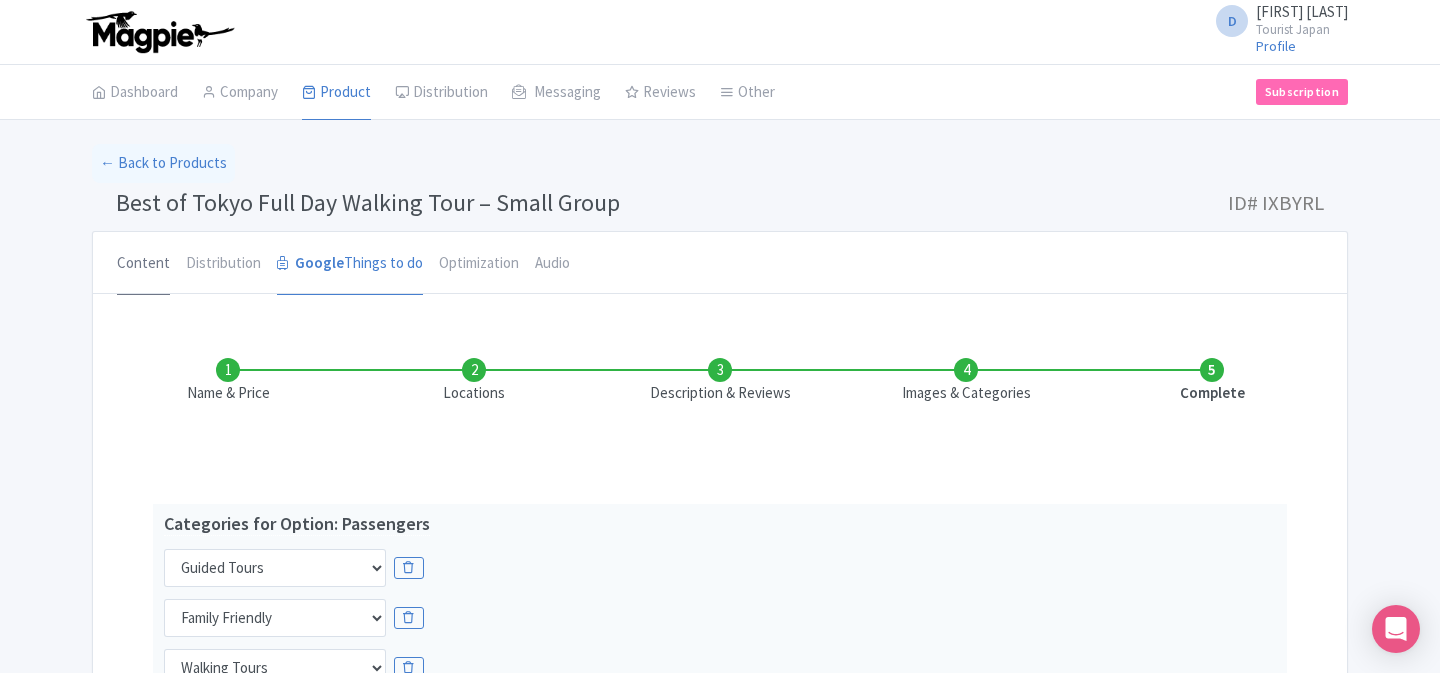 click on "Content" at bounding box center [143, 264] 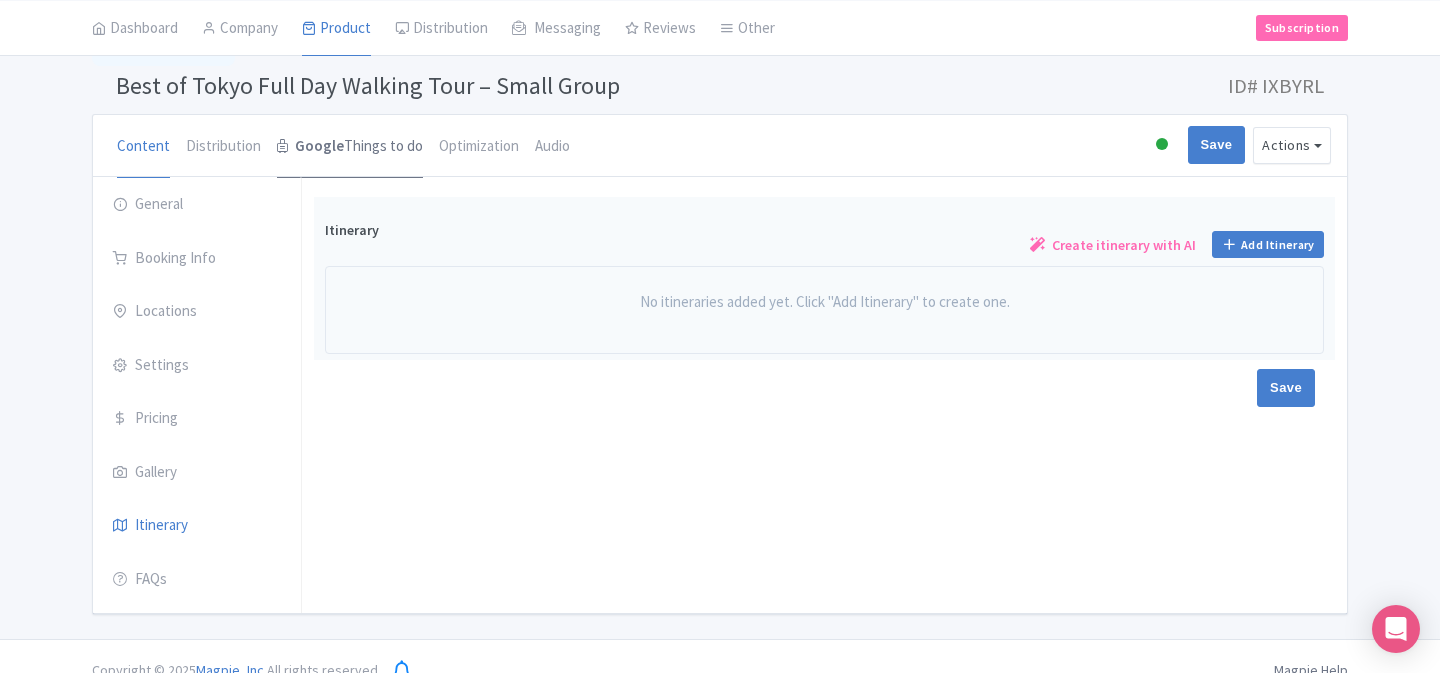 scroll, scrollTop: 145, scrollLeft: 0, axis: vertical 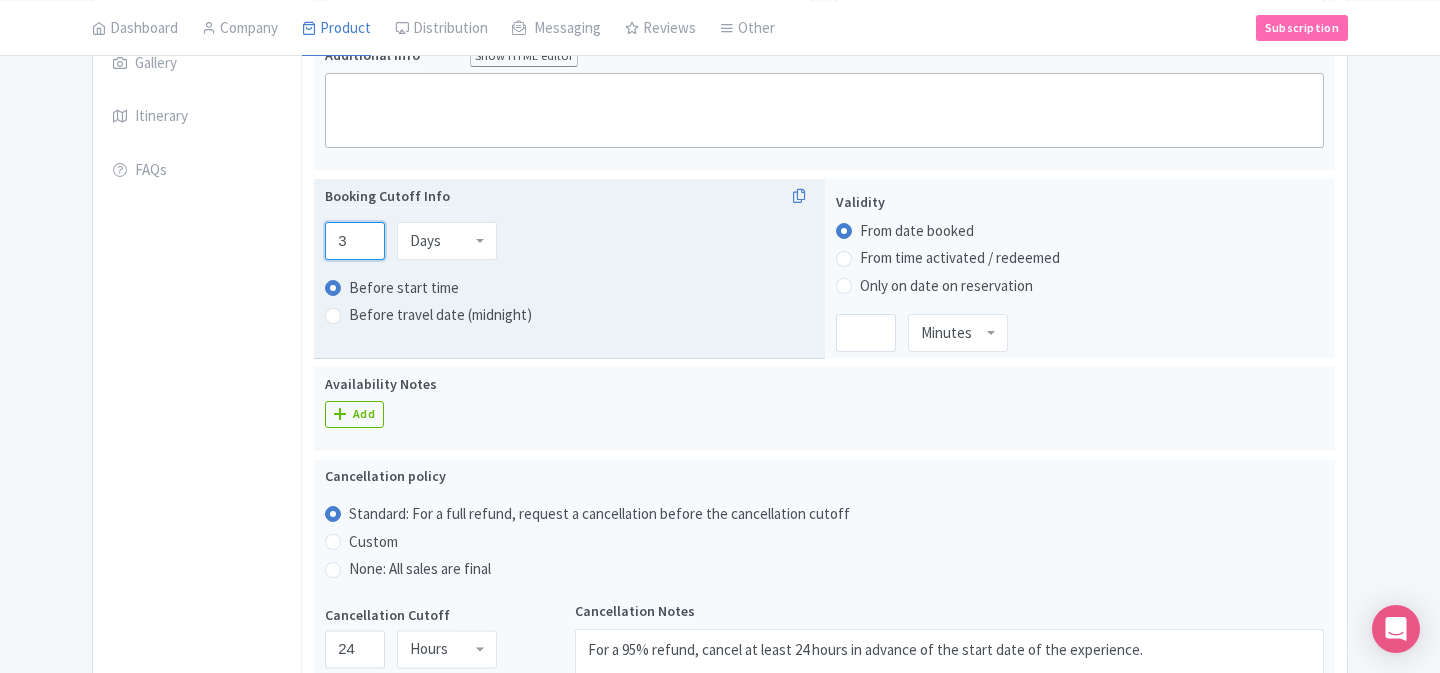 type on "3" 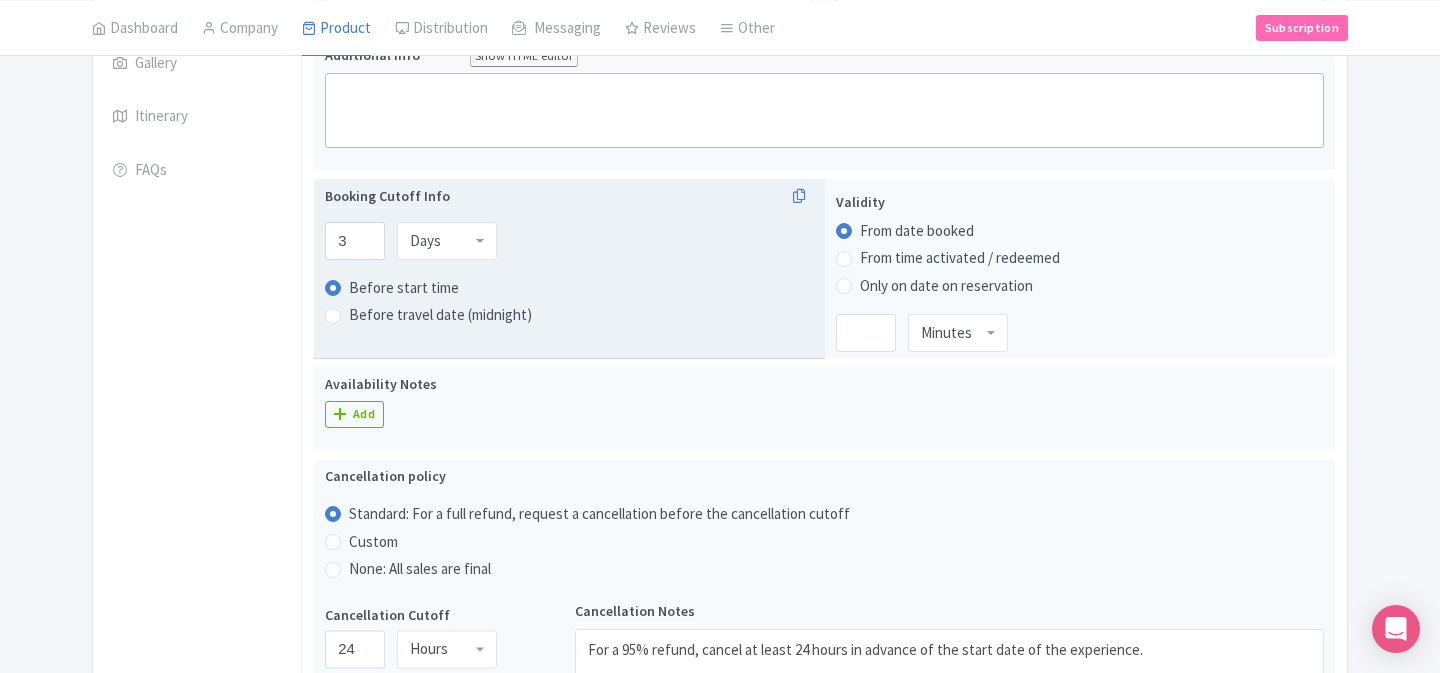 click on "Before start time" at bounding box center [569, 288] 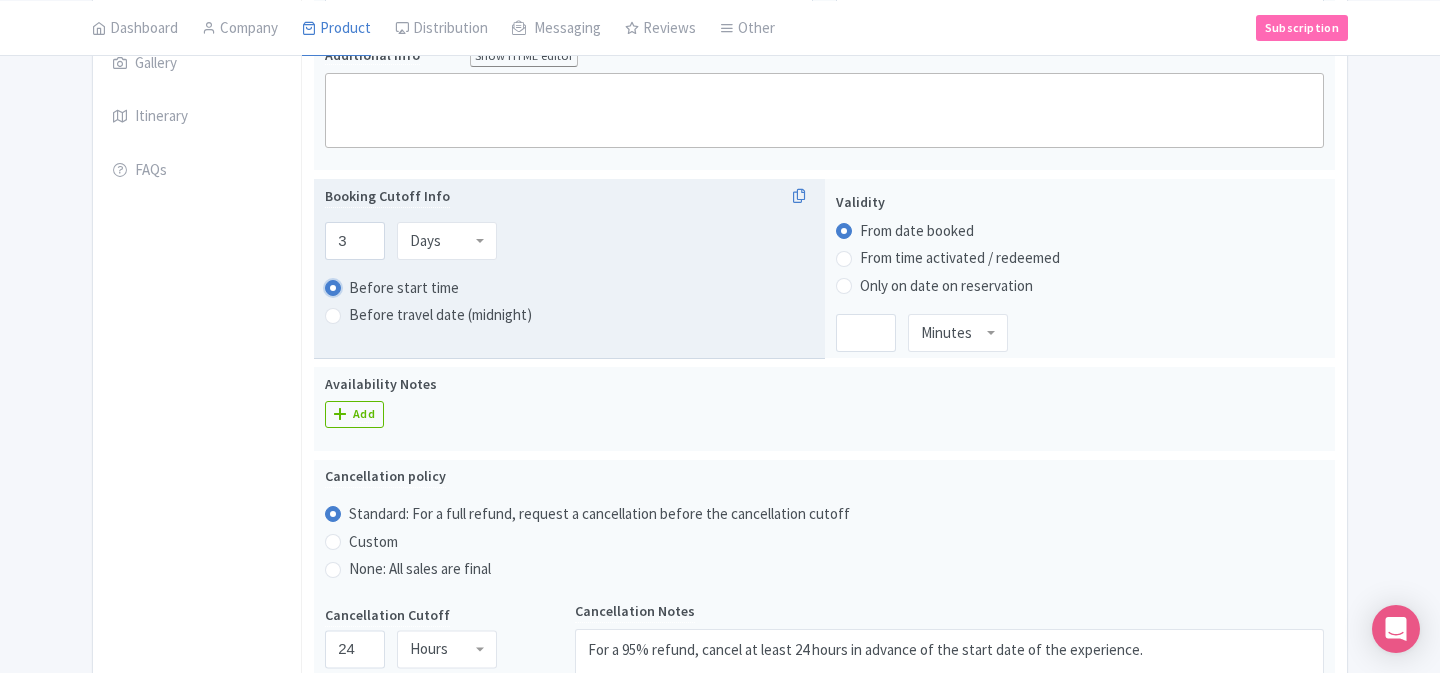 click on "Before start time" at bounding box center [359, 286] 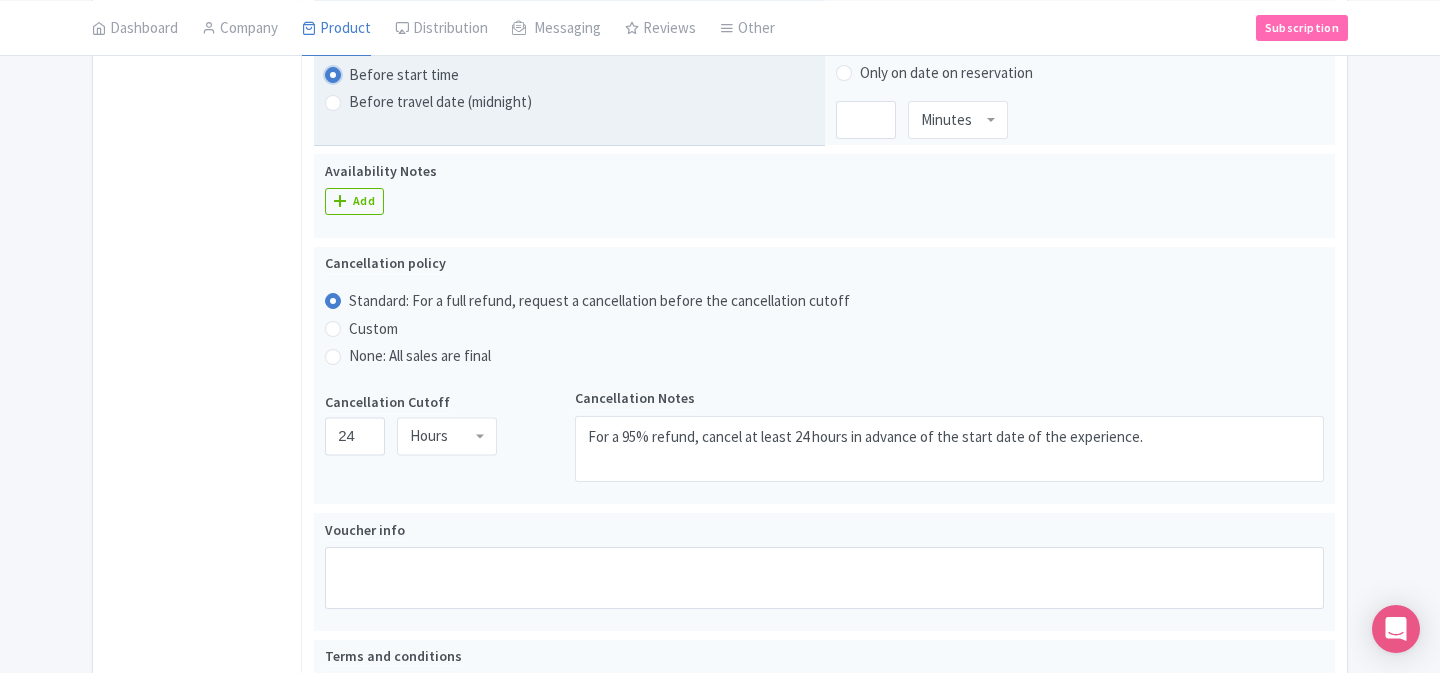 scroll, scrollTop: 1124, scrollLeft: 0, axis: vertical 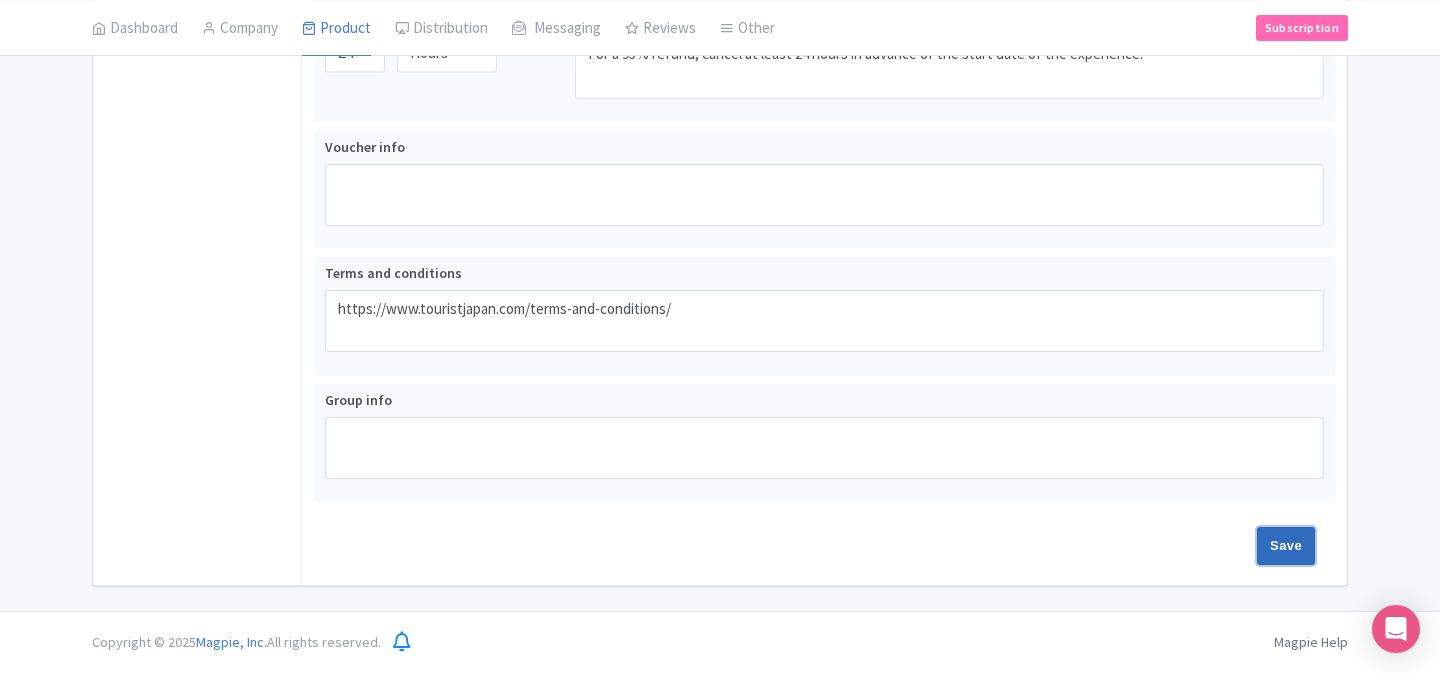 click on "Save" at bounding box center (1286, 546) 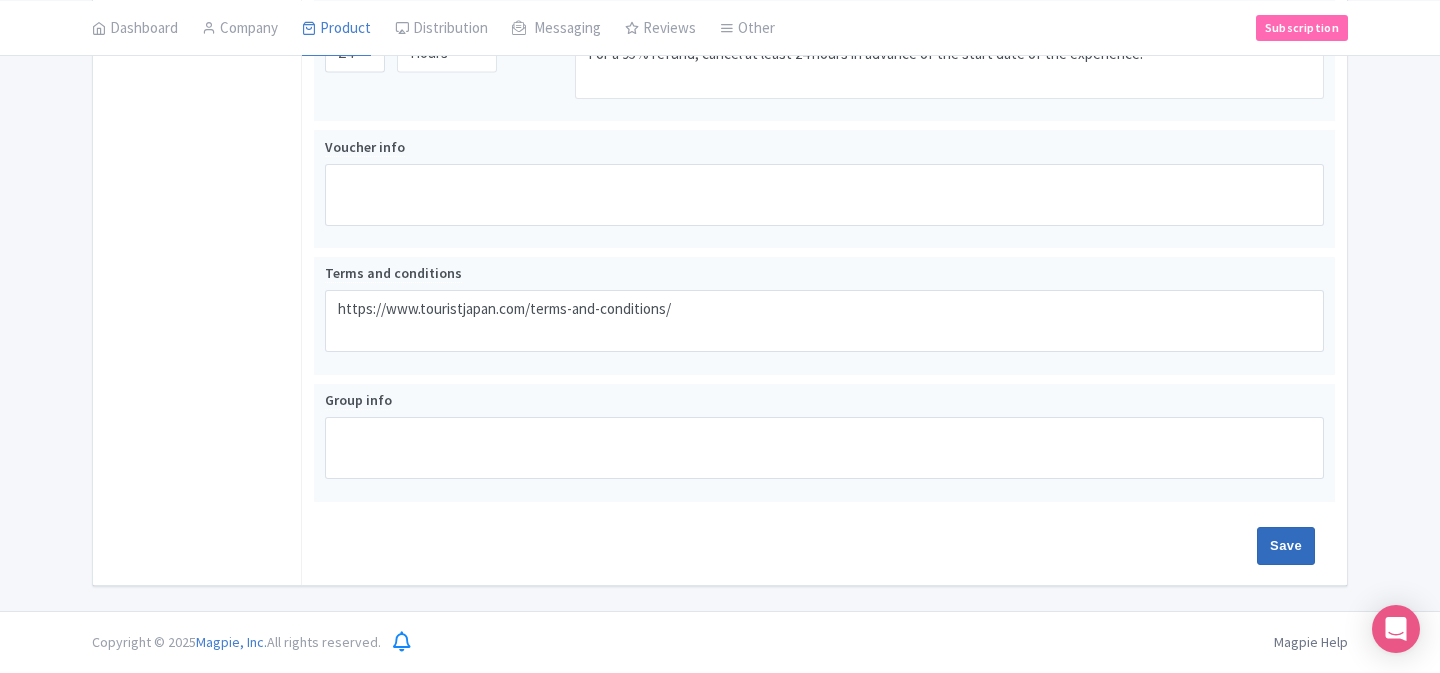 type on "Saving..." 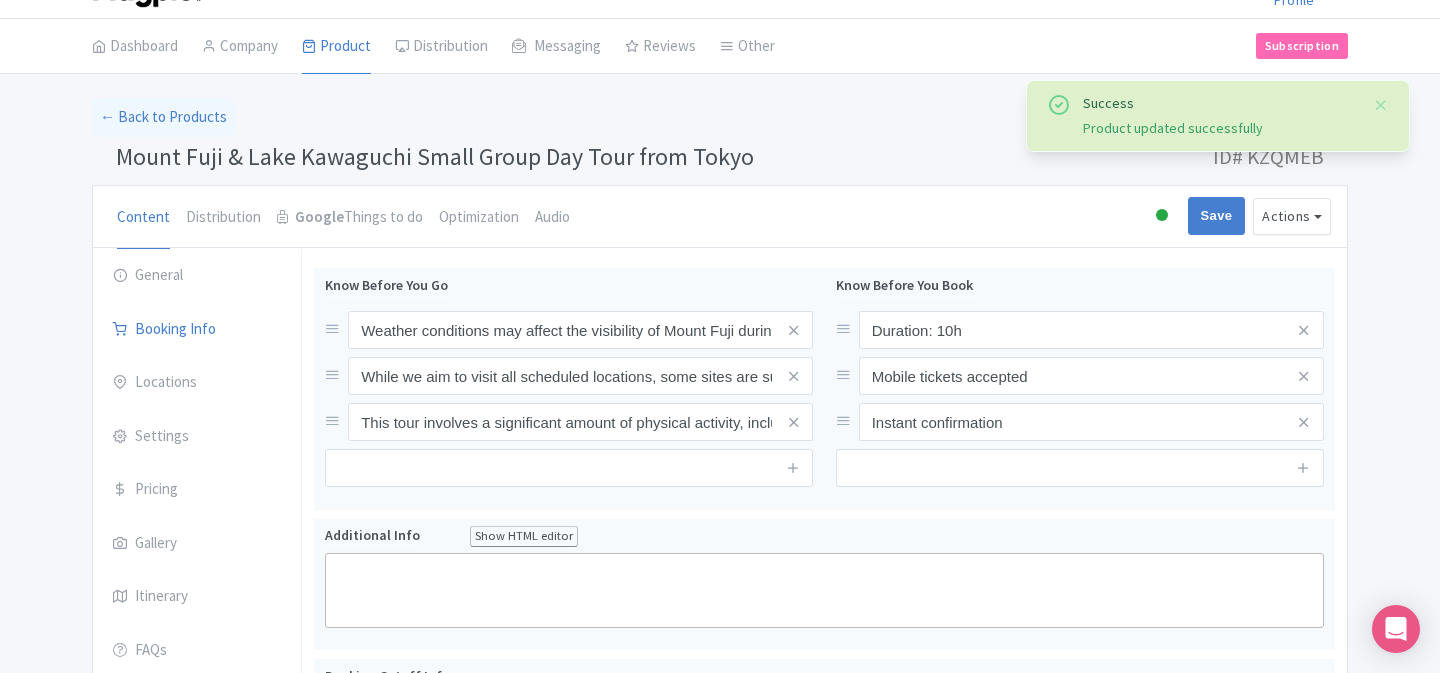 scroll, scrollTop: 0, scrollLeft: 0, axis: both 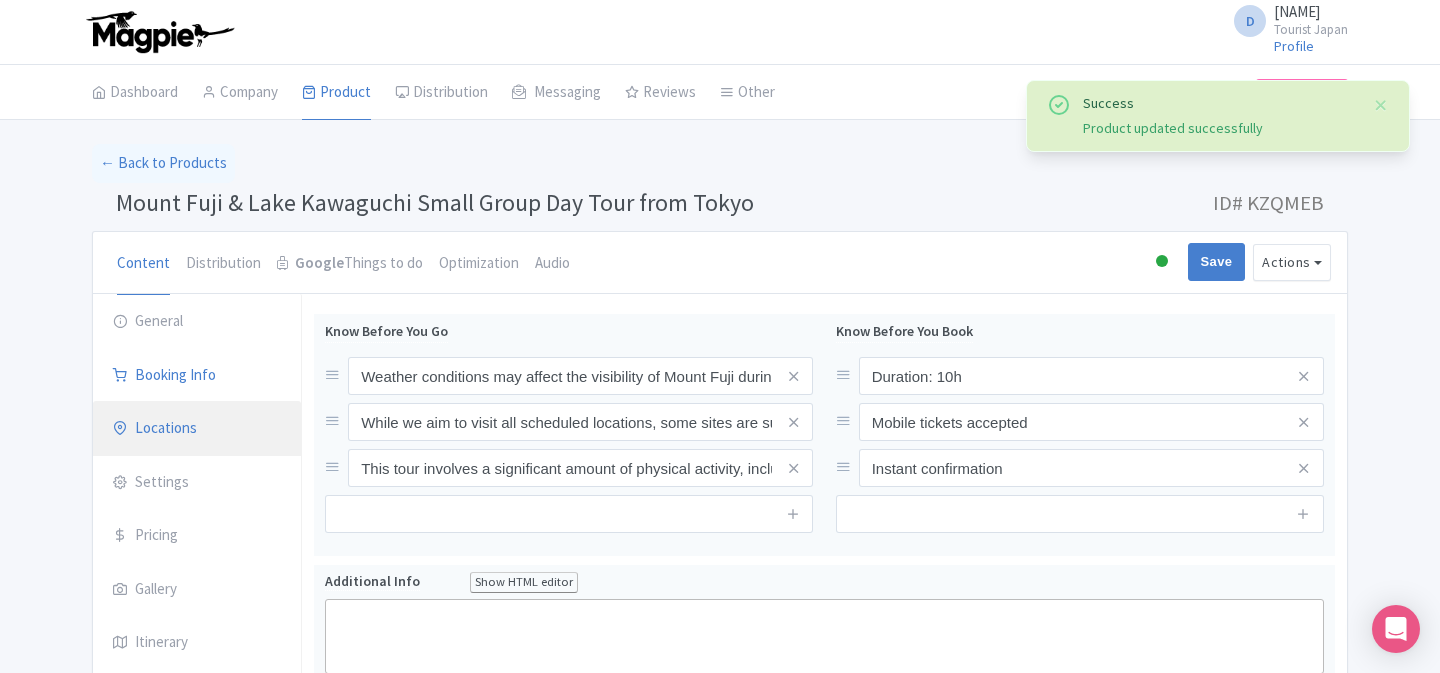 click on "Locations" at bounding box center [197, 429] 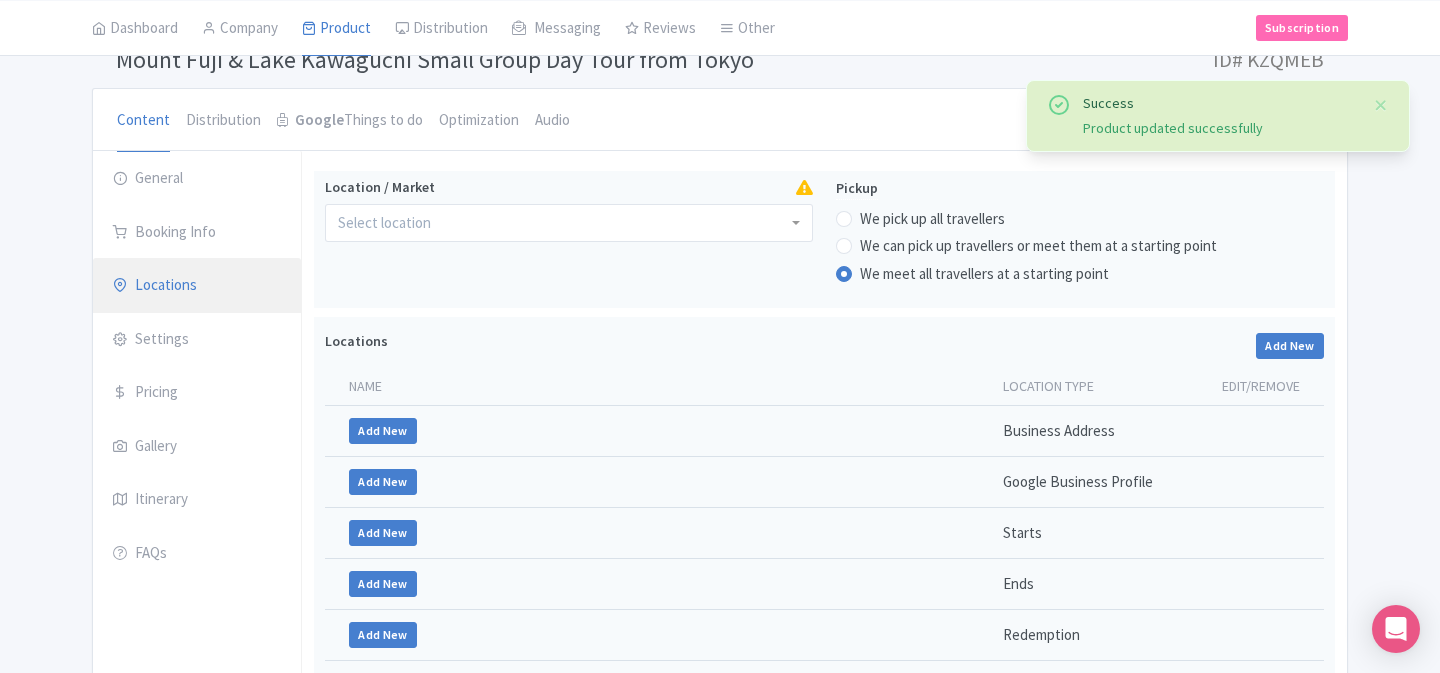 scroll, scrollTop: 151, scrollLeft: 0, axis: vertical 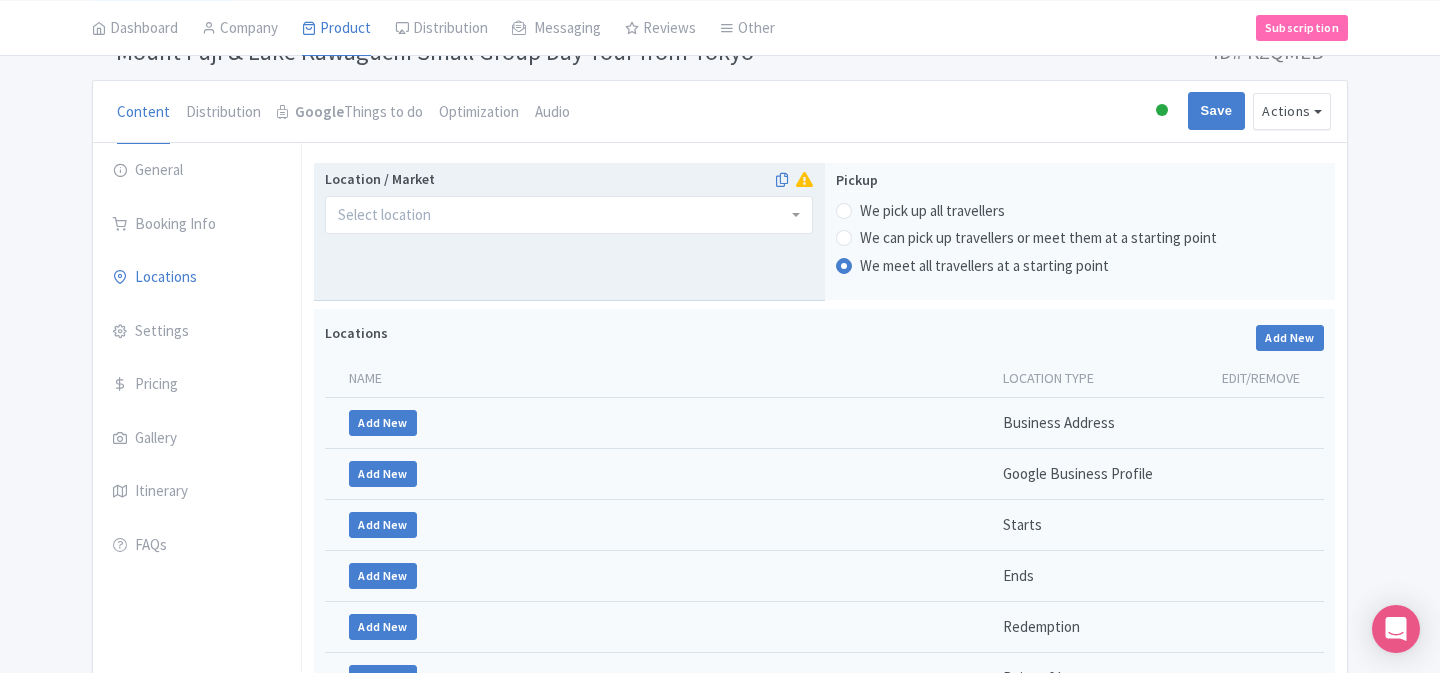 click at bounding box center (569, 215) 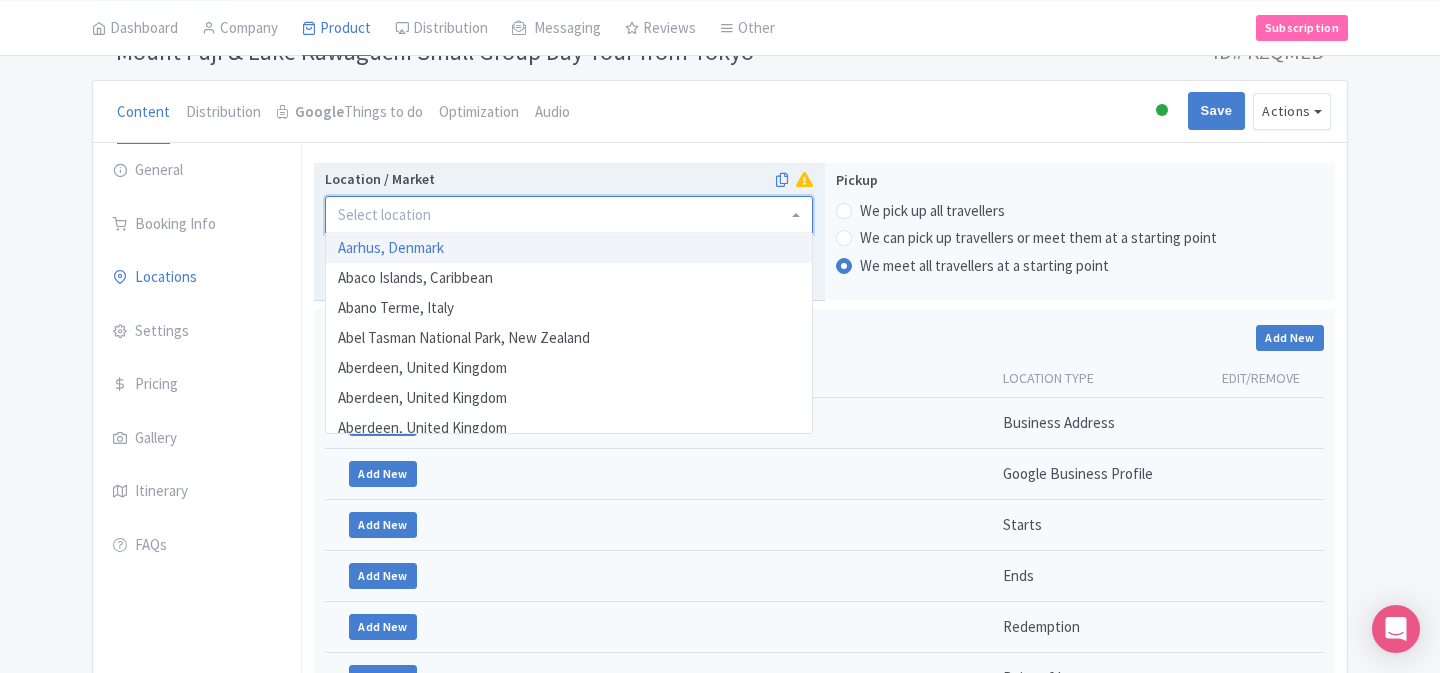 paste on "Lad’s de Wine Shimbashi" 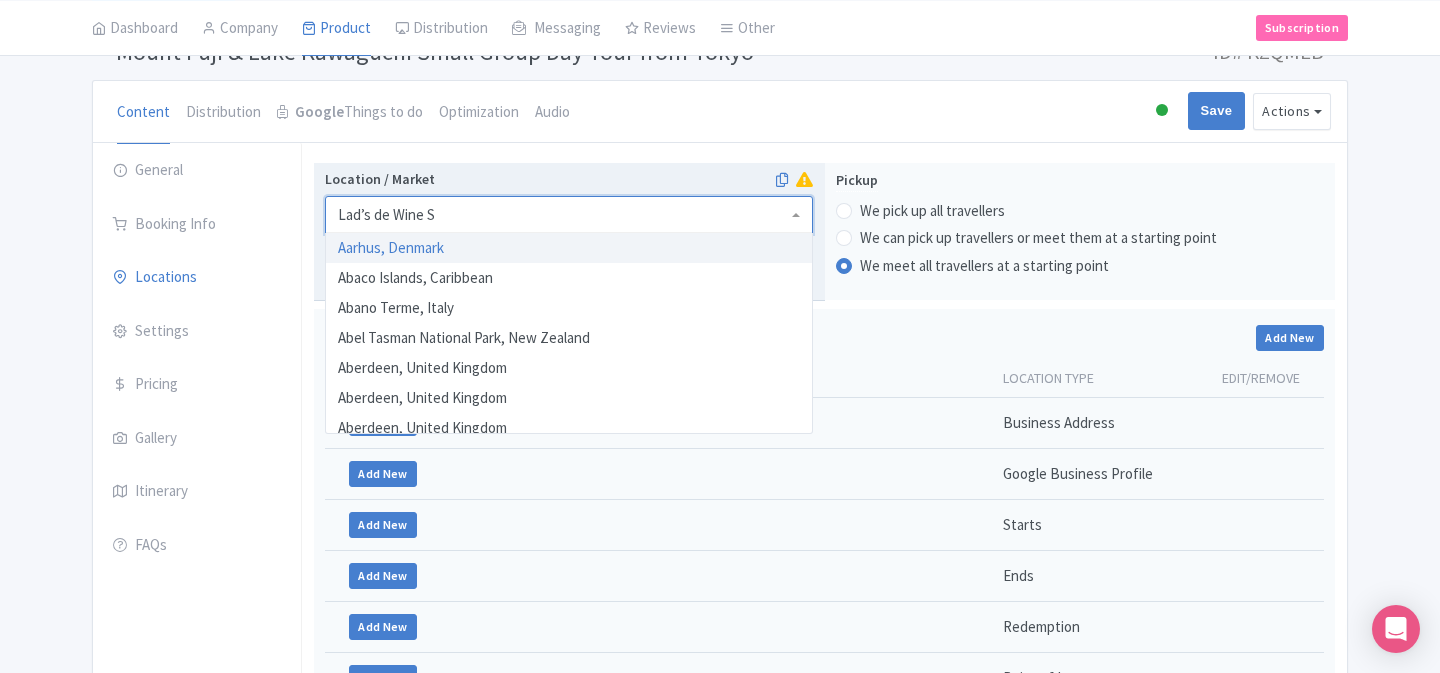 scroll, scrollTop: 0, scrollLeft: 0, axis: both 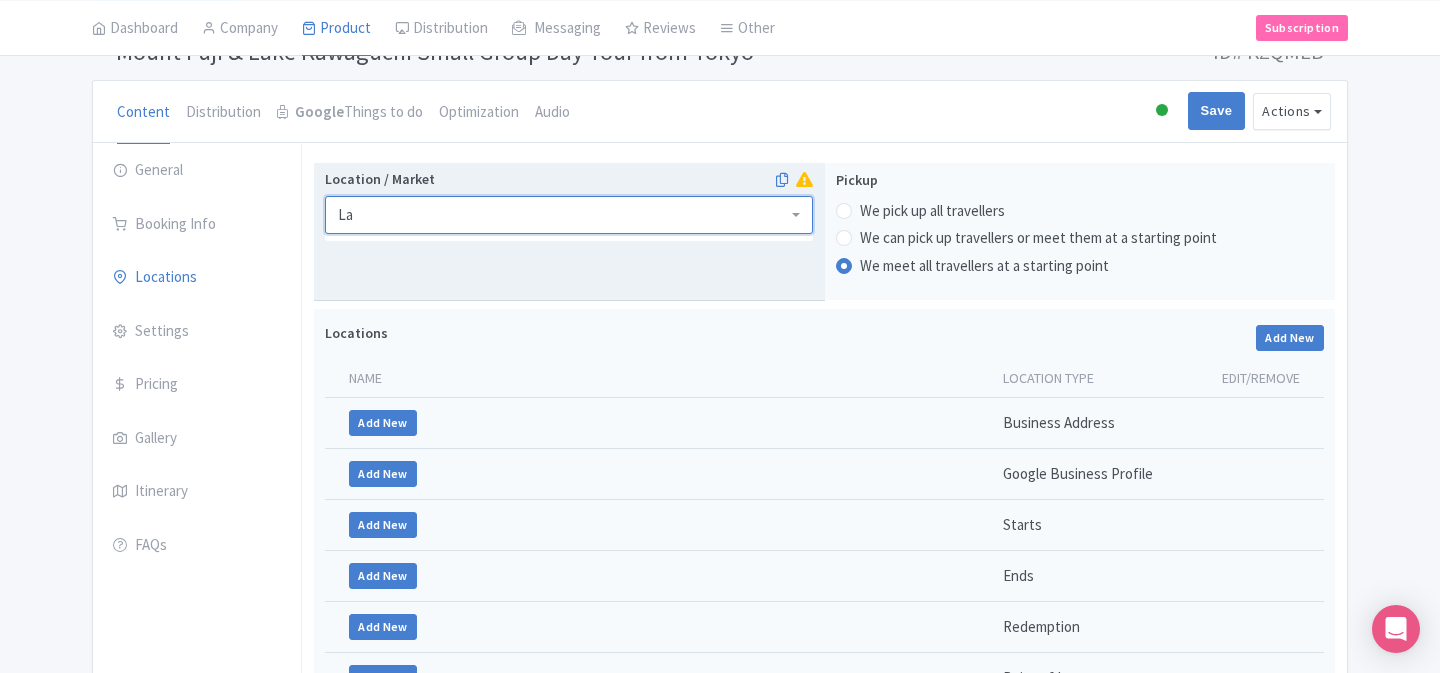 type on "L" 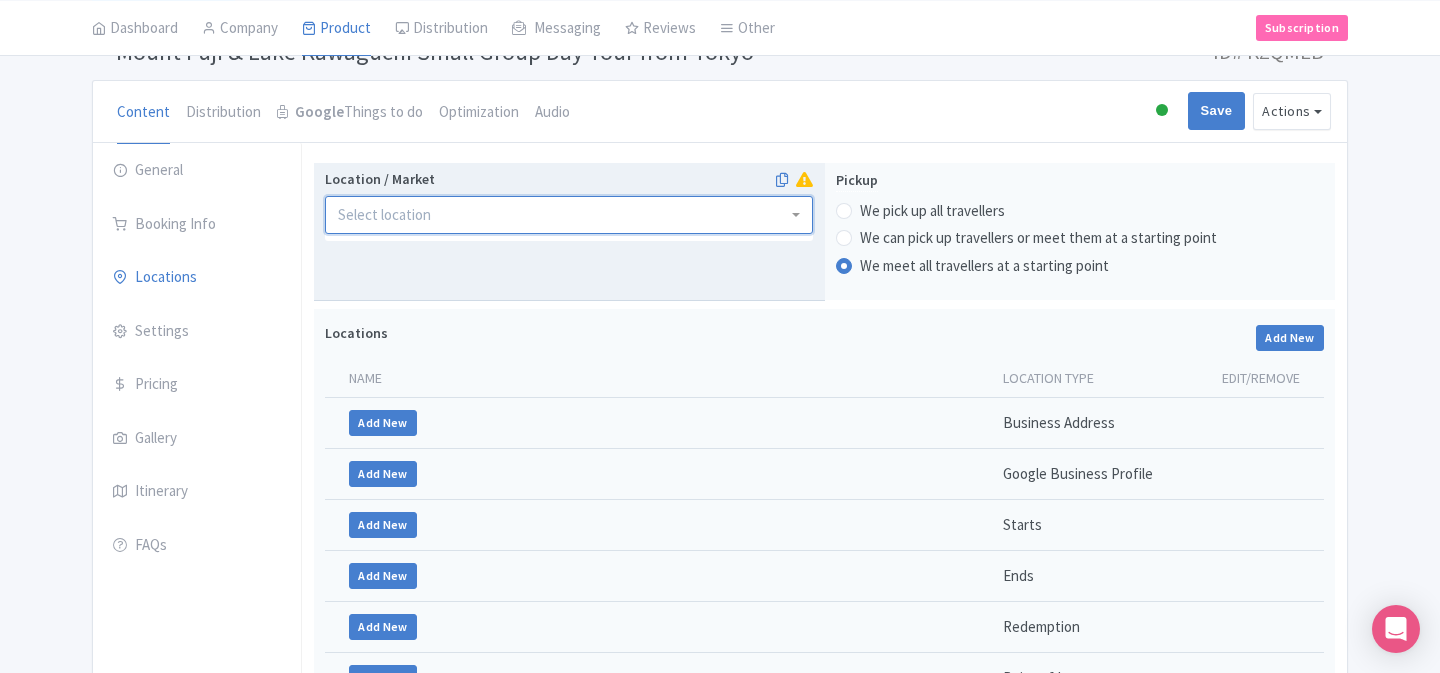 scroll, scrollTop: 0, scrollLeft: 0, axis: both 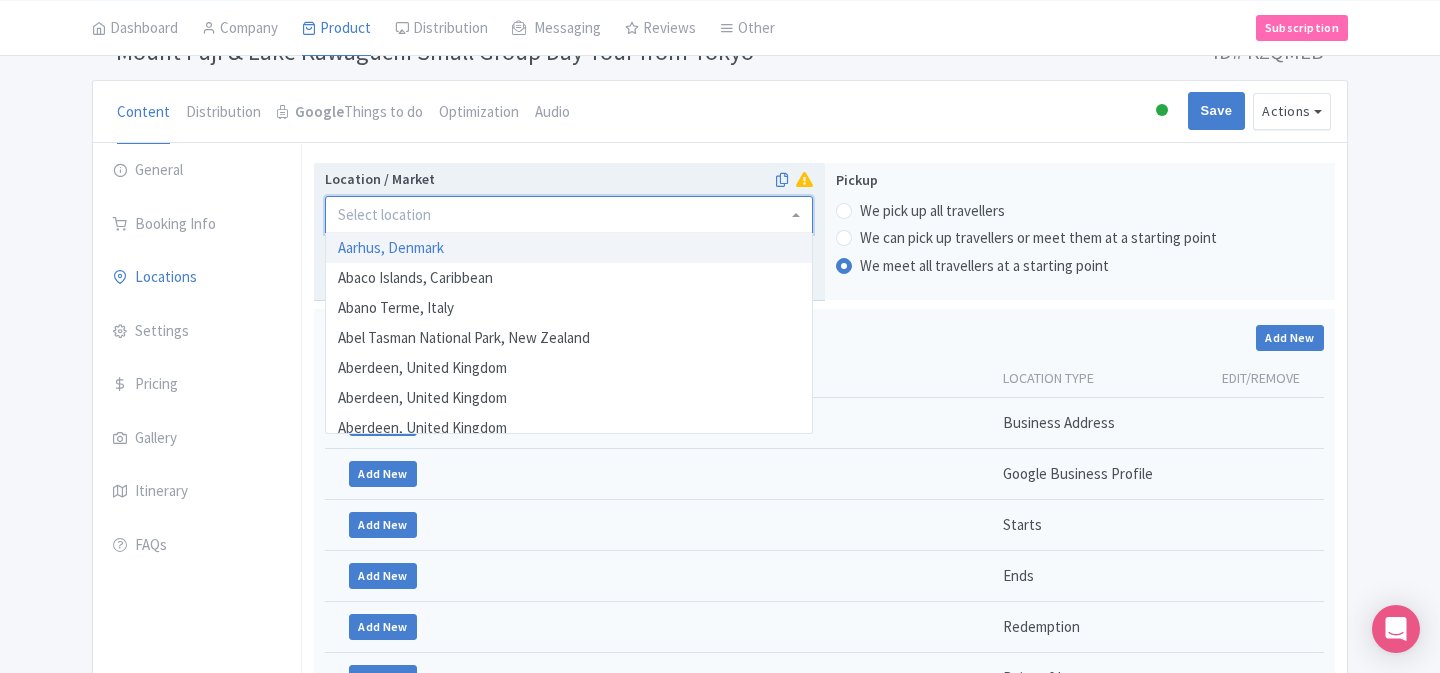 paste on "Lad’s de Wine Shimbashi, 1 Chome-15-4 Shinbashi, Minato City, Tokyo, Japan" 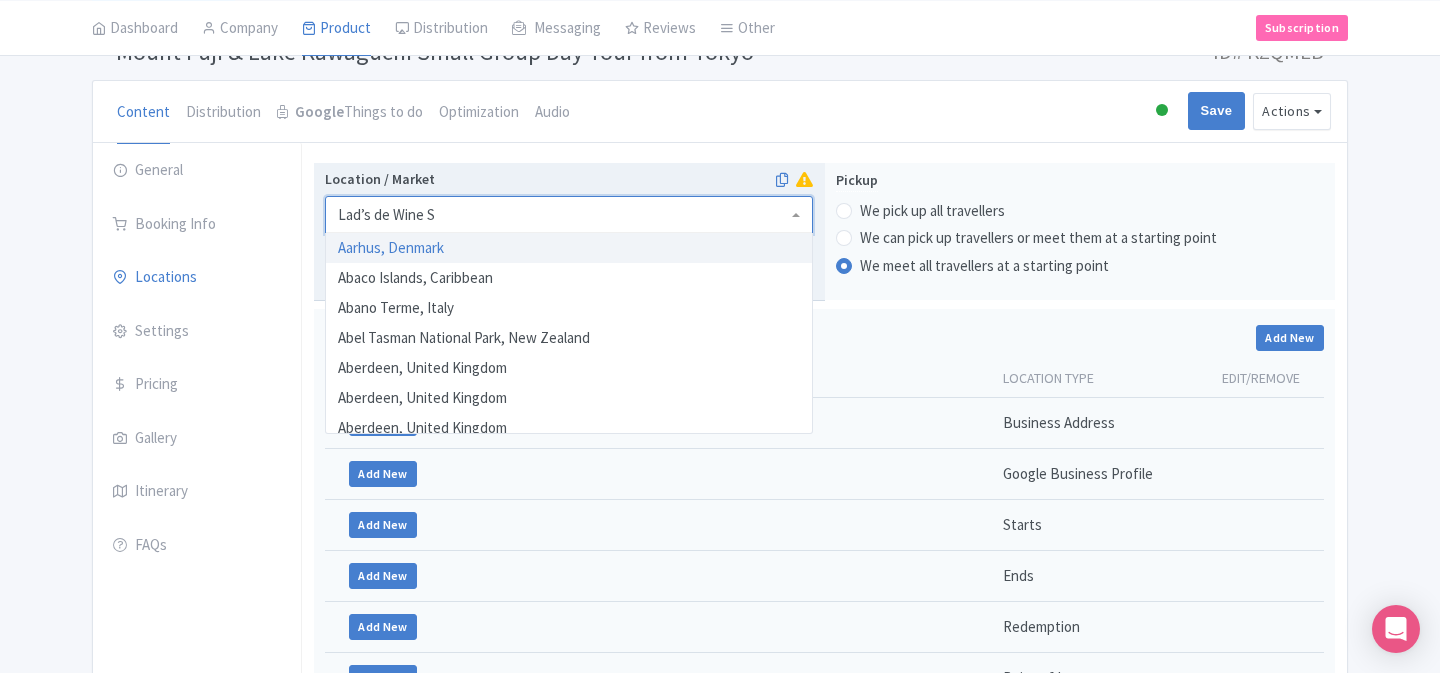 scroll, scrollTop: 0, scrollLeft: 17, axis: horizontal 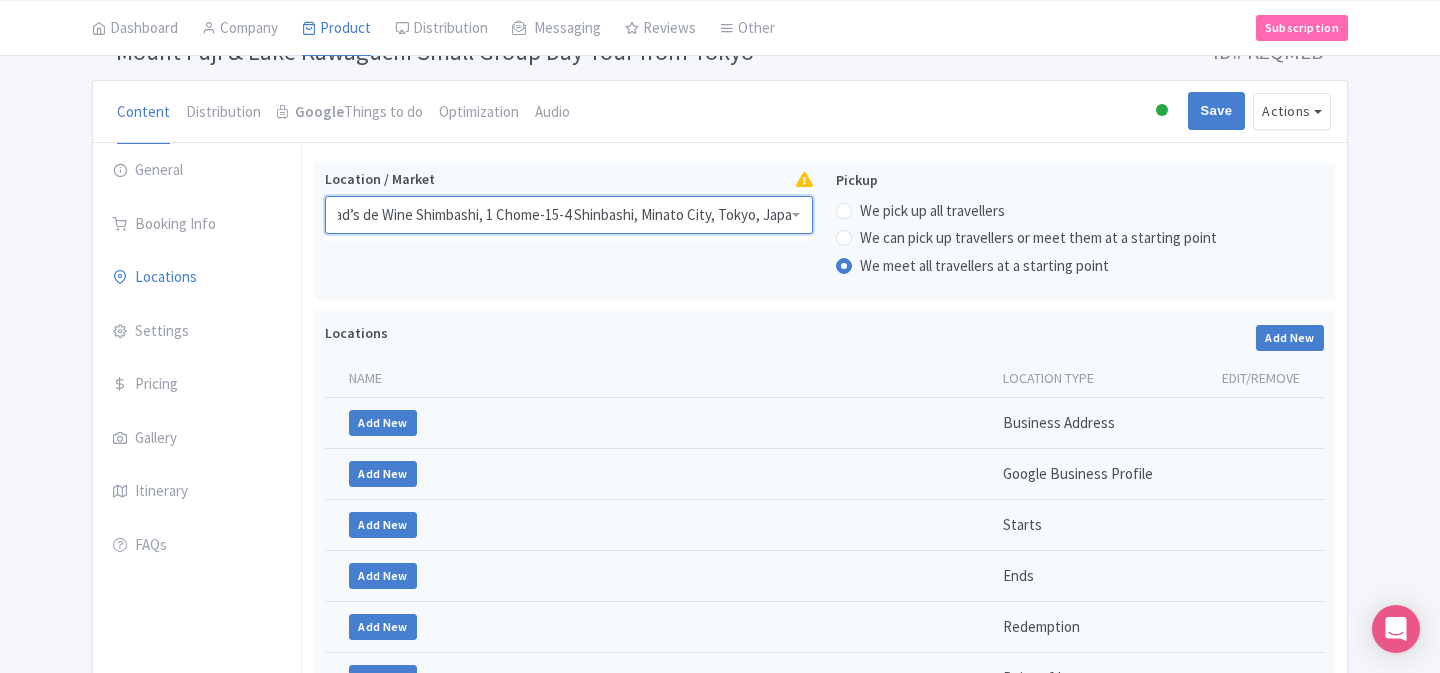 type on "Lad’s de Wine Shimbashi, 1 Chome-15-4 Shinbashi, Minato City, Tokyo, Japan" 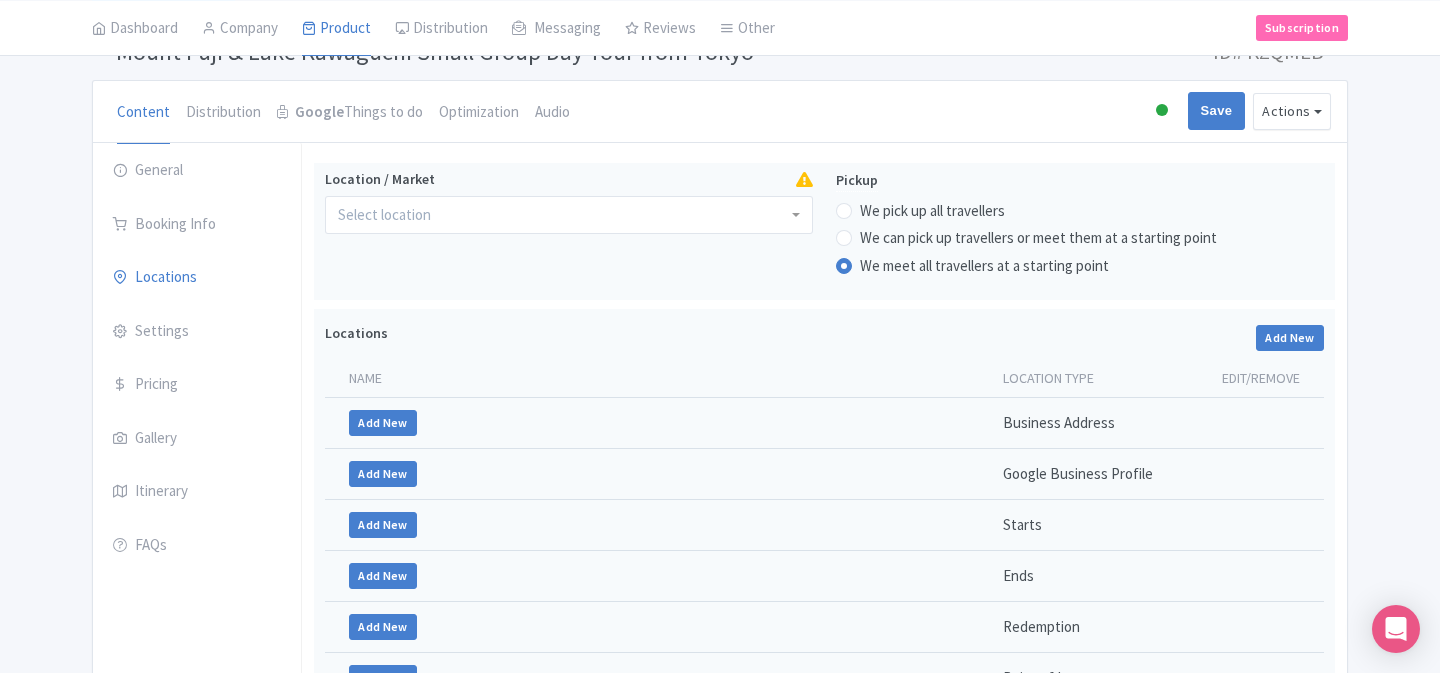 click on "Location / Market
Pickup We pick up all travellers We can pick up travellers or meet them at a starting point We meet all travellers at a starting point" at bounding box center (824, 236) 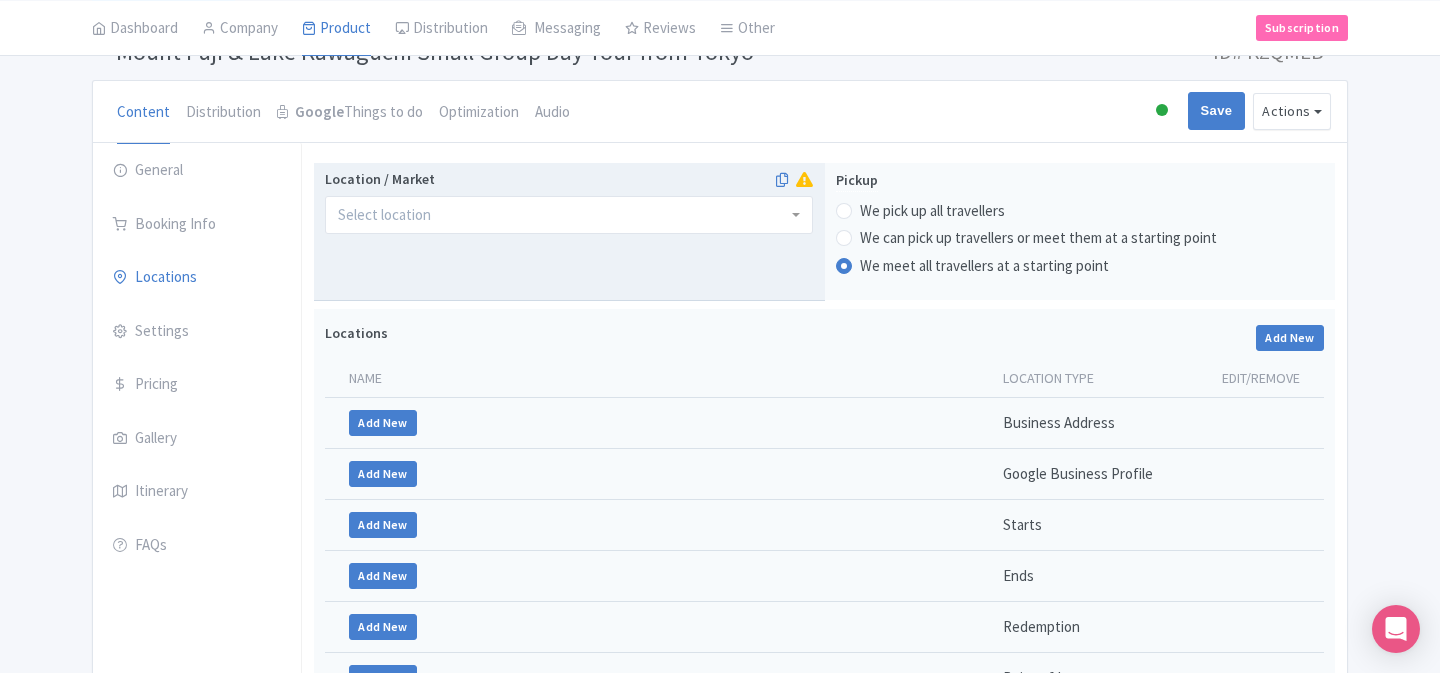 click at bounding box center [569, 215] 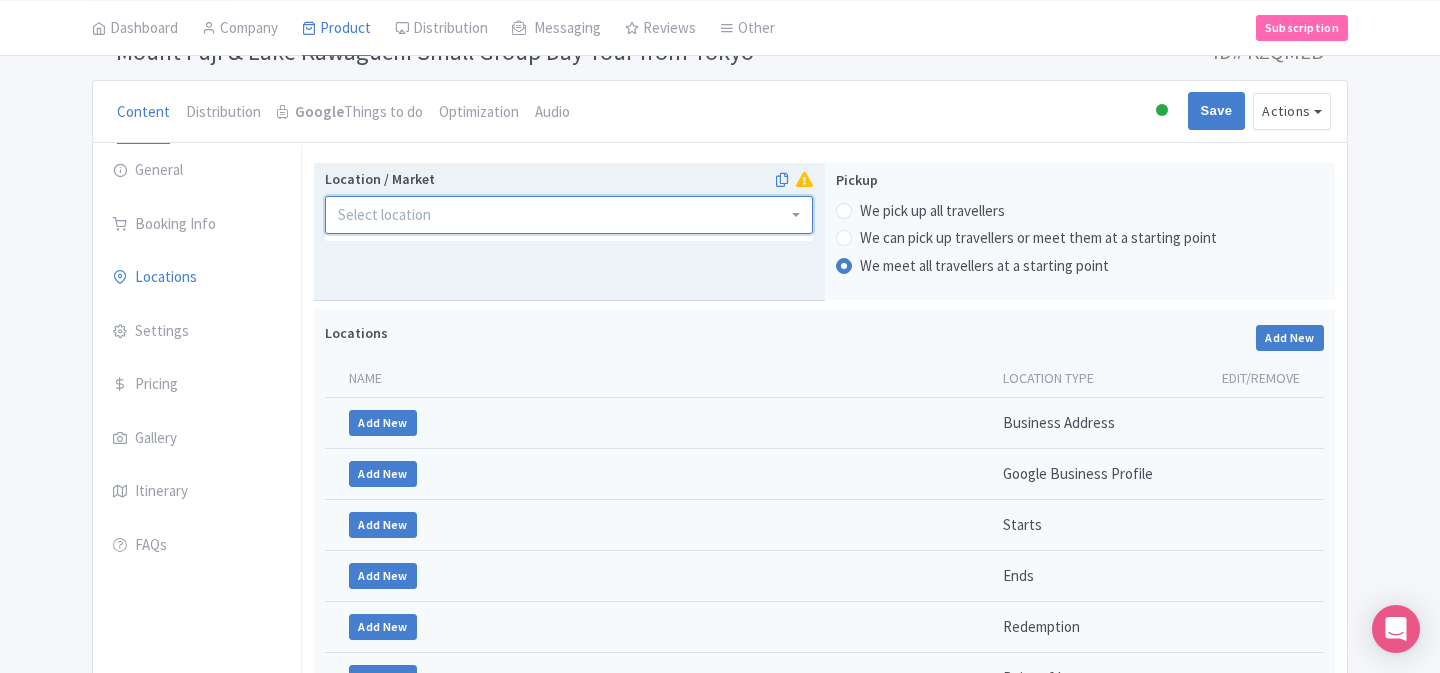 paste on "Lad’s de Wine Shimbashi, 1 Chome-15-4 Shinbashi, Minato City, Tokyo, Japan" 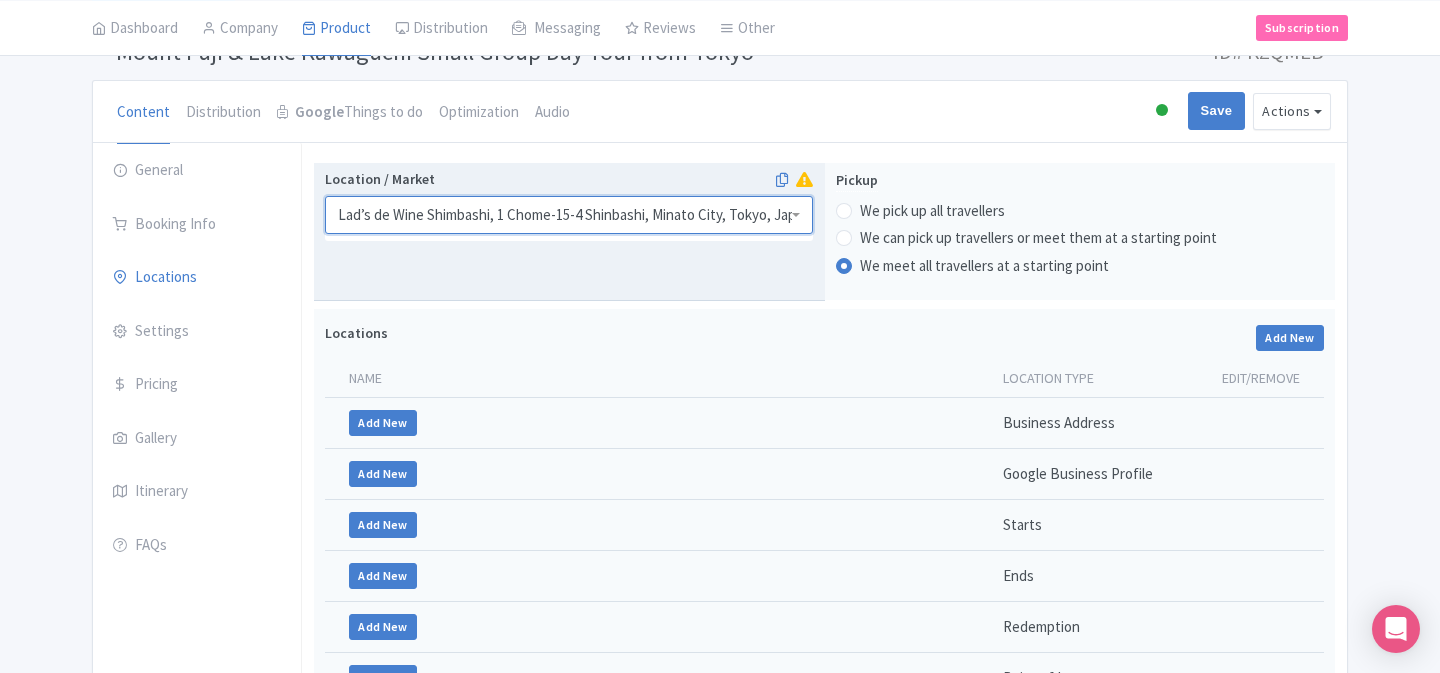 scroll, scrollTop: 0, scrollLeft: 17, axis: horizontal 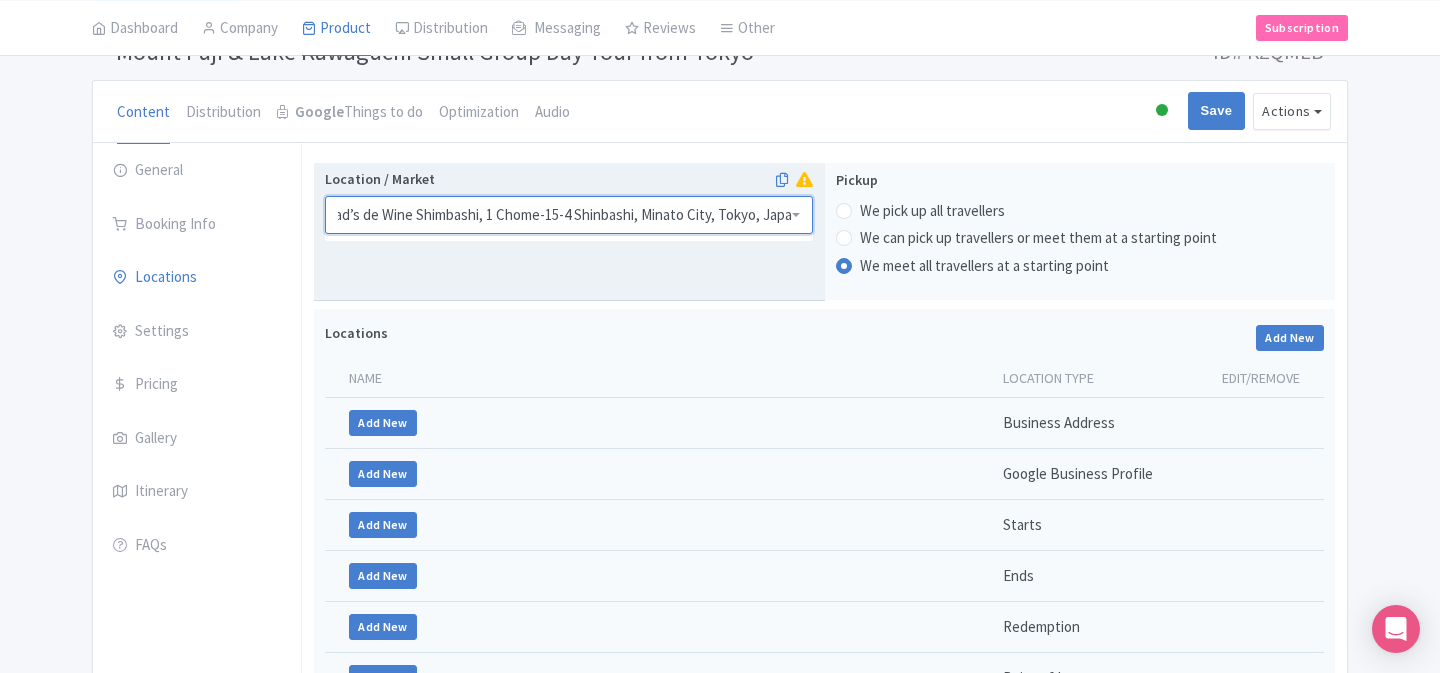 type on "Lad’s de Wine Shimbashi, 1 Chome-15-4 Shinbashi, Minato City, Tokyo, Japan" 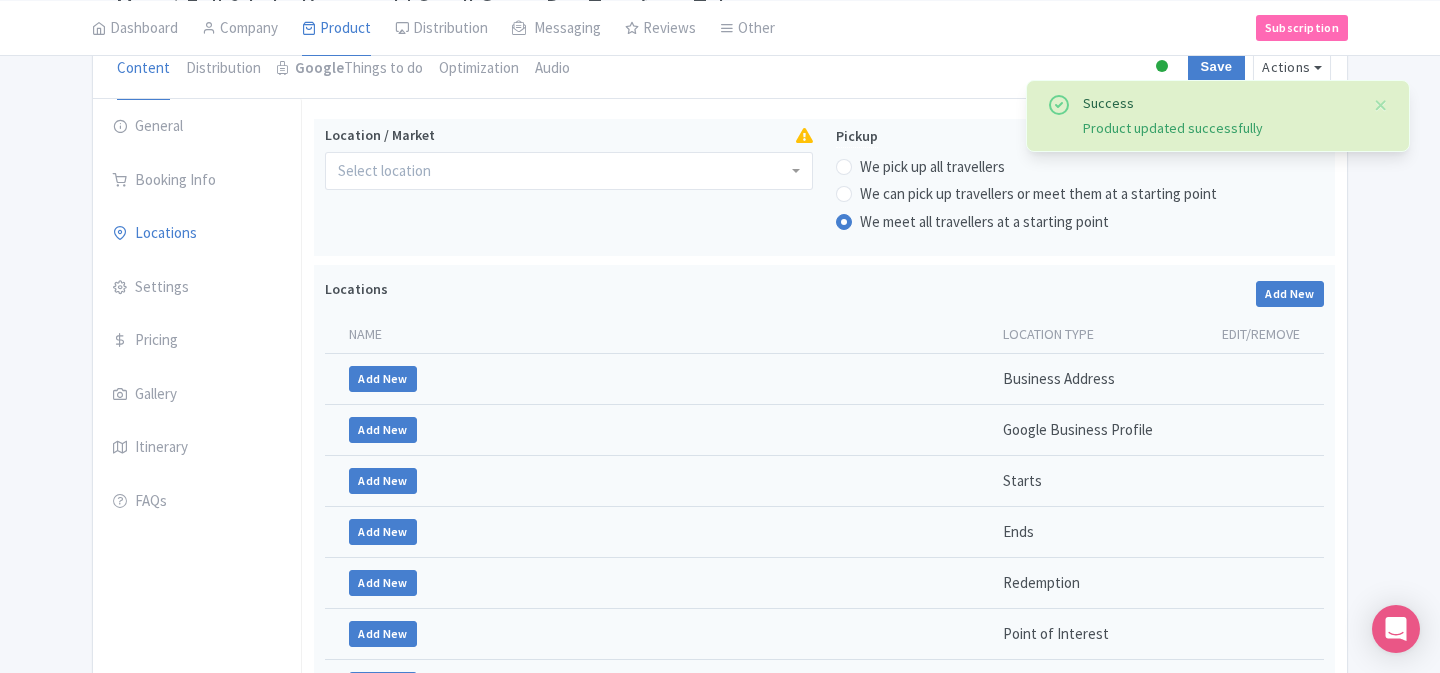 scroll, scrollTop: 186, scrollLeft: 0, axis: vertical 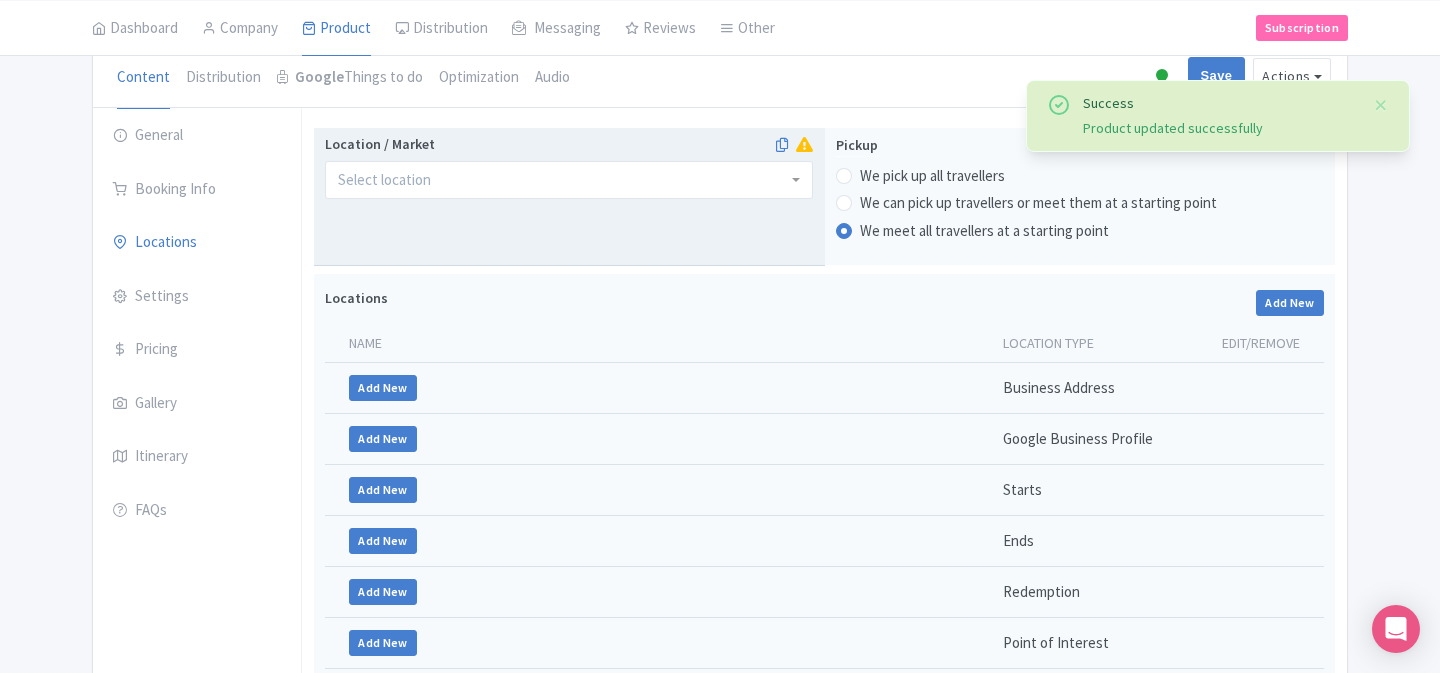 click at bounding box center [569, 180] 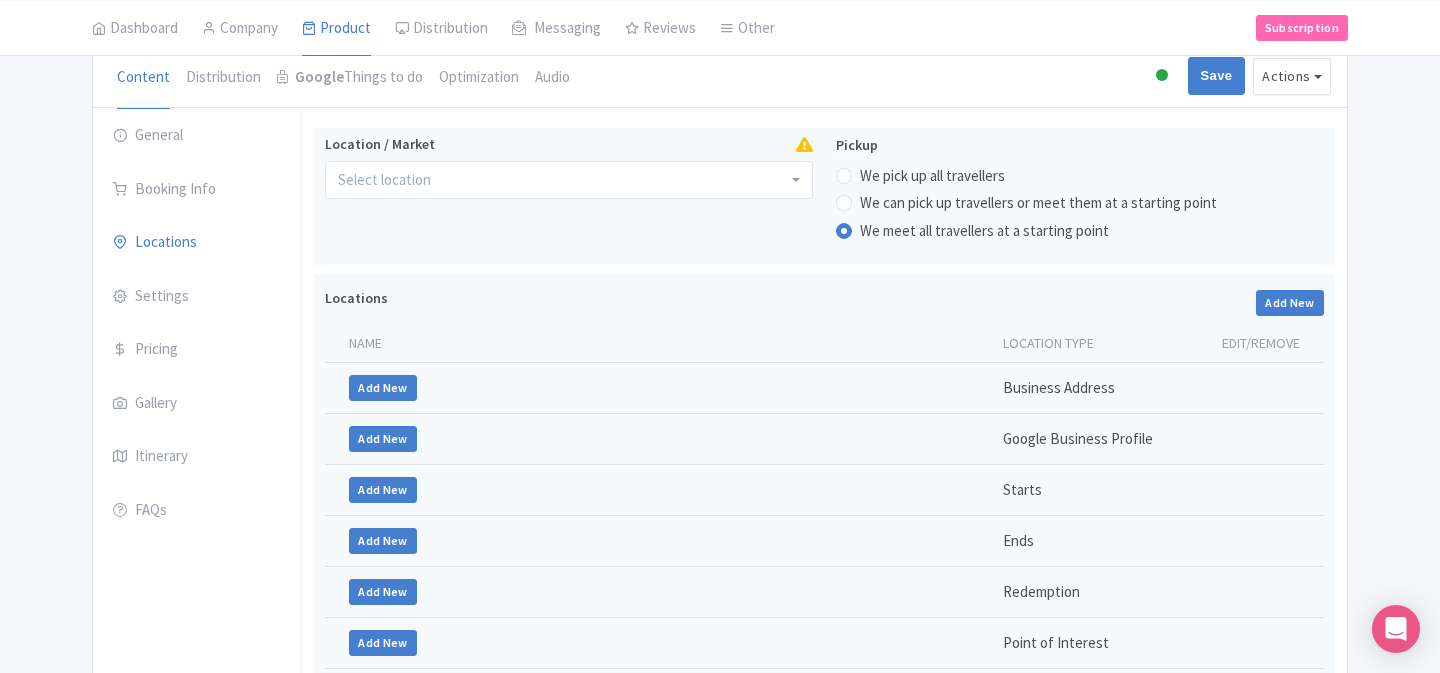 click on "Location / Market Aarhus, [COUNTRY] Abaco Islands, Caribbean Abano Terme, Italy Abel Tasman National Park, New Zealand Aberdeen, United Kingdom Aberdeen, United Kingdom Aberdeen, United Kingdom Aberfeldy, United Kingdom Abiansemal, Indonesia Abidjan, Ivory Coast Abisko, Sweden Abu Dhabi, United Arab Emirates Abuja, Nigeria Aburi, Ghana Acapulco, Mexico Accra, Ghana Achada, Portugal Aci Castello, Italy Acqui Terme, Italy Acre, Israel Adamas, Greece Addis Ababa, Ethiopia Addo, South Africa Adeje, Spain Adelaide, Australia Adelaide, South Australia, Australia Advocate Harbour, Canada Afula, Israel Agadir, Morocco Agaete, Spain Agafay, Morocco Agay, France Agde, France Agdz, Morocco Agerola, Italy Aghir, Tunisia Agia Efimia, Greece Agia Pelagia, Greece Agios Gordios, Greece Agios Ioannis Diakoftis, Greece Agios Ioannis, Greece Agios Matheos, Greece Agios Nikolaos, Greece Agnes Water, Queensland, Australia Agones, France Agra, India Agrelo, Argentina Agrigento, Italy Agua Azul, Costa Rica
Pickup" at bounding box center [824, 201] 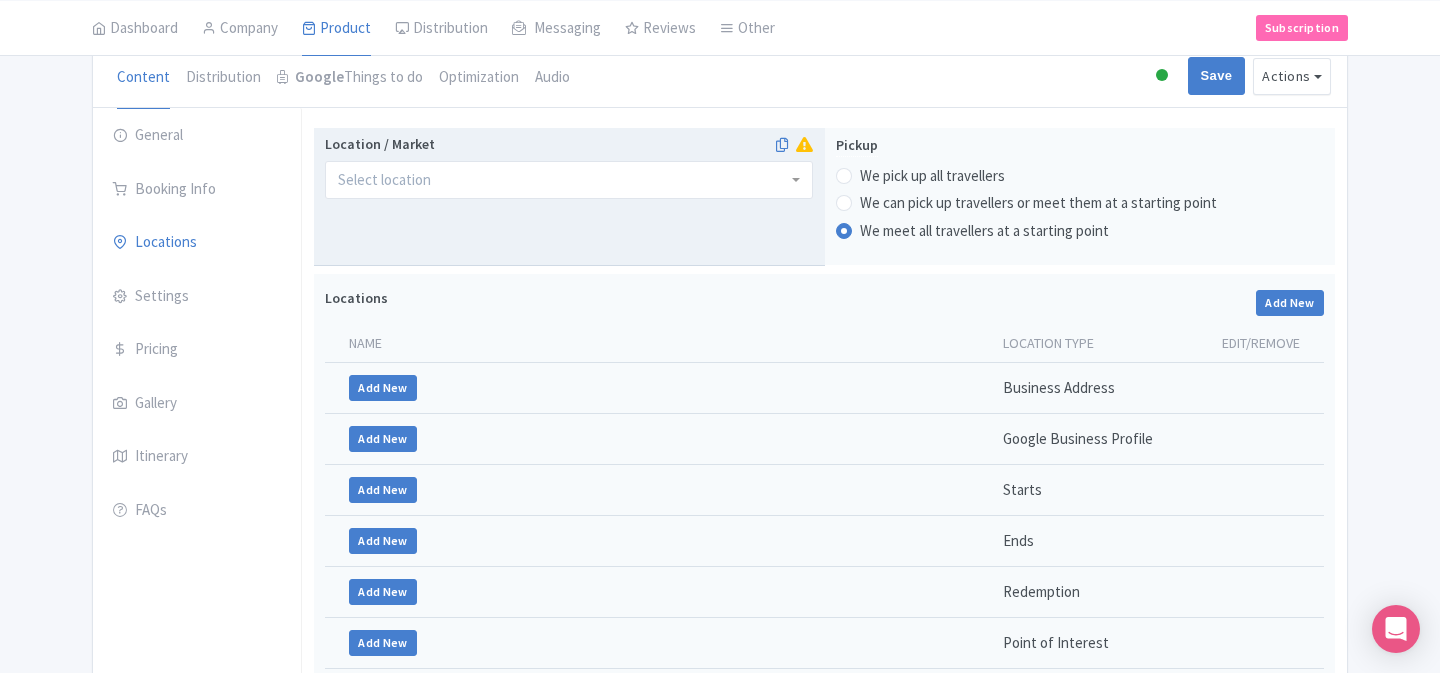 click on "Location / Market Aarhus, [COUNTRY] Abaco Islands, Caribbean Abano Terme, Italy Abel Tasman National Park, New Zealand Aberdeen, United Kingdom Aberdeen, United Kingdom Aberdeen, United Kingdom Aberfeldy, United Kingdom Abiansemal, Indonesia Abidjan, Ivory Coast Abisko, Sweden Abu Dhabi, United Arab Emirates Abuja, Nigeria Aburi, Ghana Acapulco, Mexico Accra, Ghana Achada, Portugal Aci Castello, Italy Acqui Terme, Italy Acre, Israel Adamas, Greece Addis Ababa, Ethiopia Addo, South Africa Adeje, Spain Adelaide, Australia Adelaide, South Australia, Australia Advocate Harbour, Canada Afula, Israel Agadir, Morocco Agaete, Spain Agafay, Morocco Agay, France Agde, France Agdz, Morocco Agerola, Italy Aghir, Tunisia Agia Efimia, Greece Agia Pelagia, Greece Agios Gordios, Greece Agios Ioannis Diakoftis, Greece Agios Ioannis, Greece Agios Matheos, Greece Agios Nikolaos, Greece Agnes Water, Queensland, Australia Agones, France Agra, India Agrelo, Argentina Agrigento, Italy Agua Azul, Costa Rica" at bounding box center [569, 197] 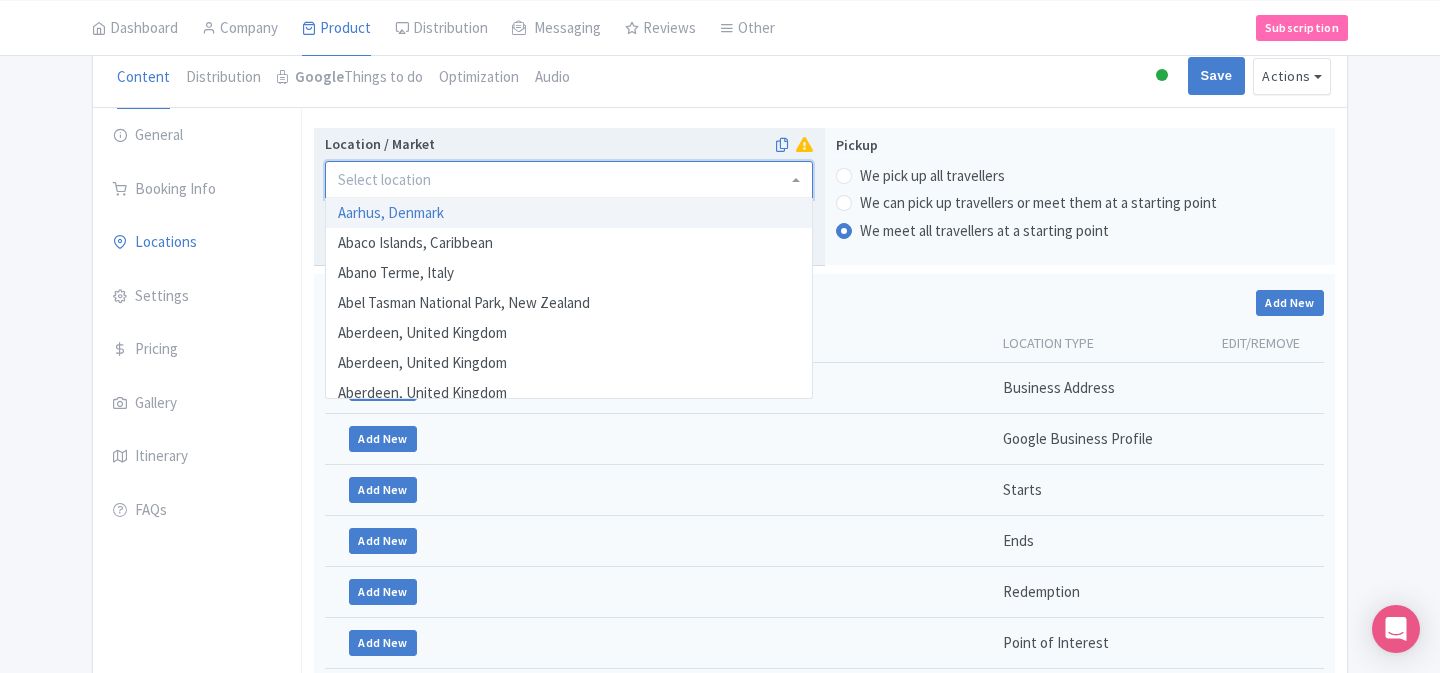 click at bounding box center (569, 180) 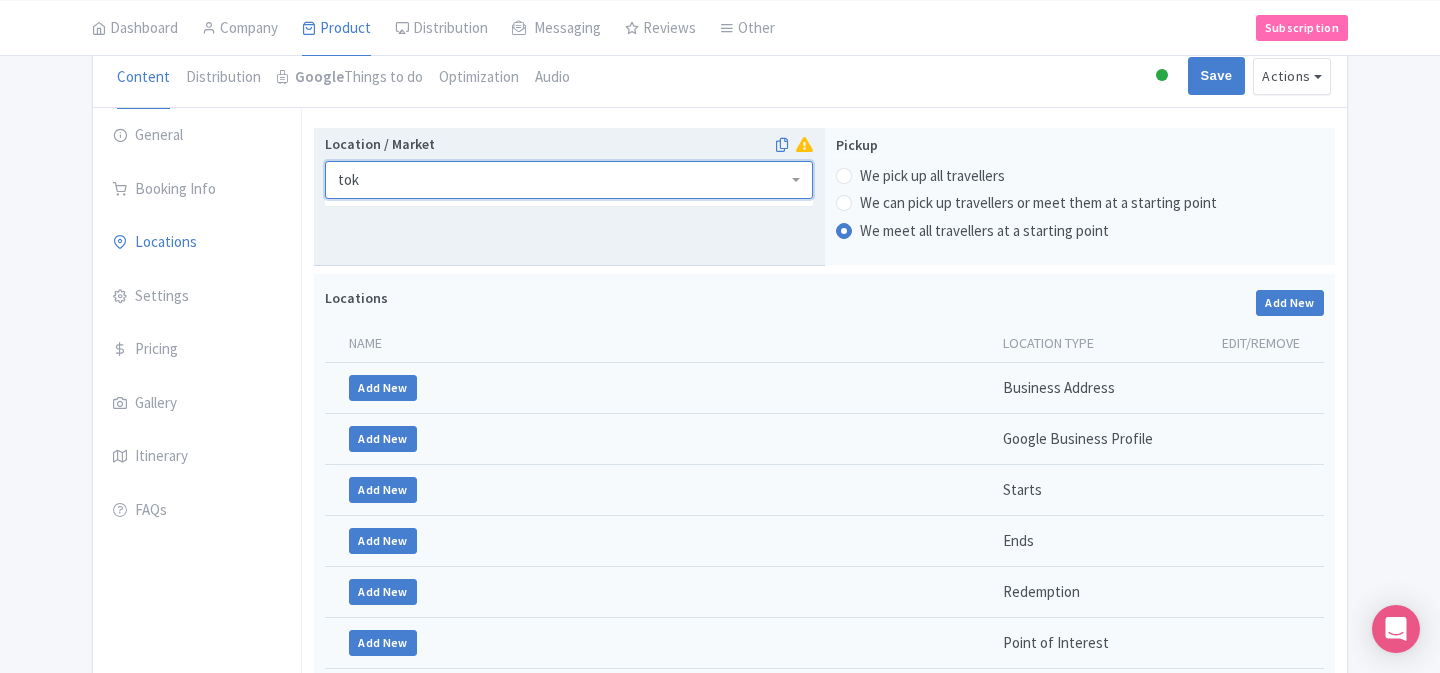 type on "toky" 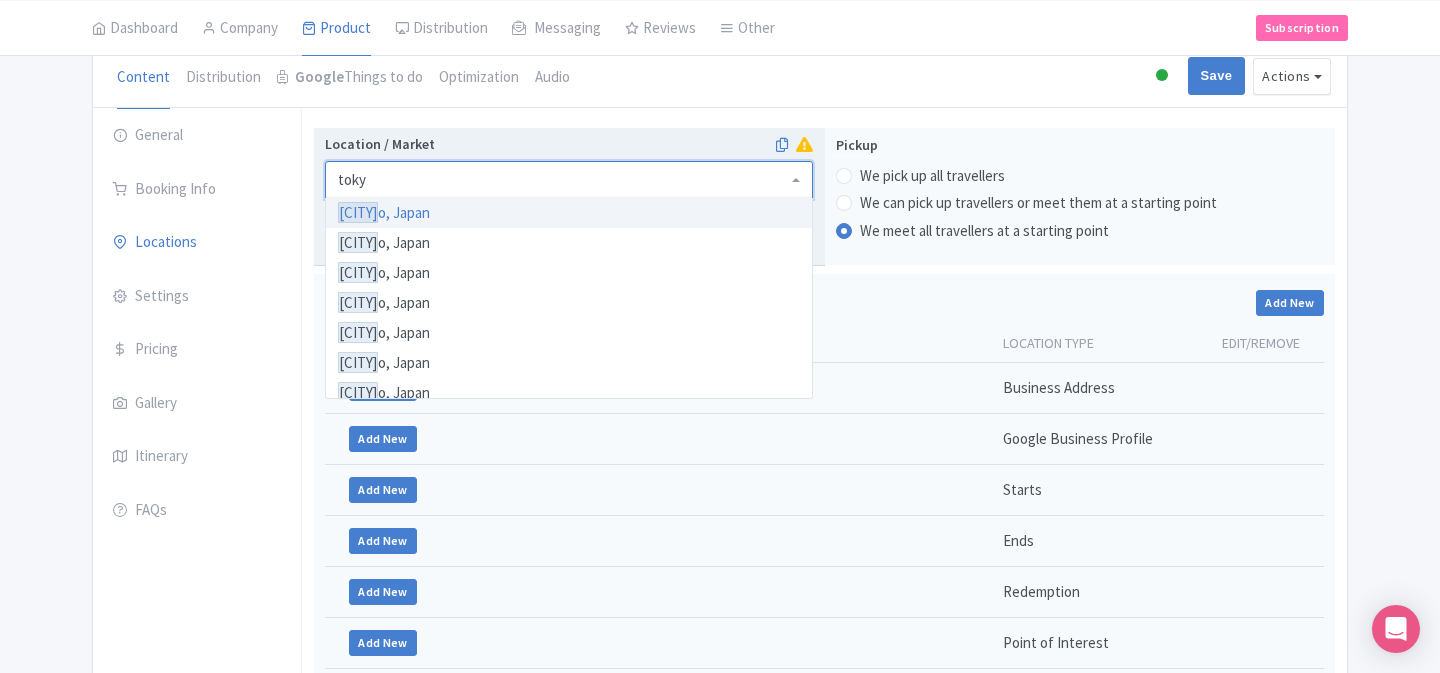 type 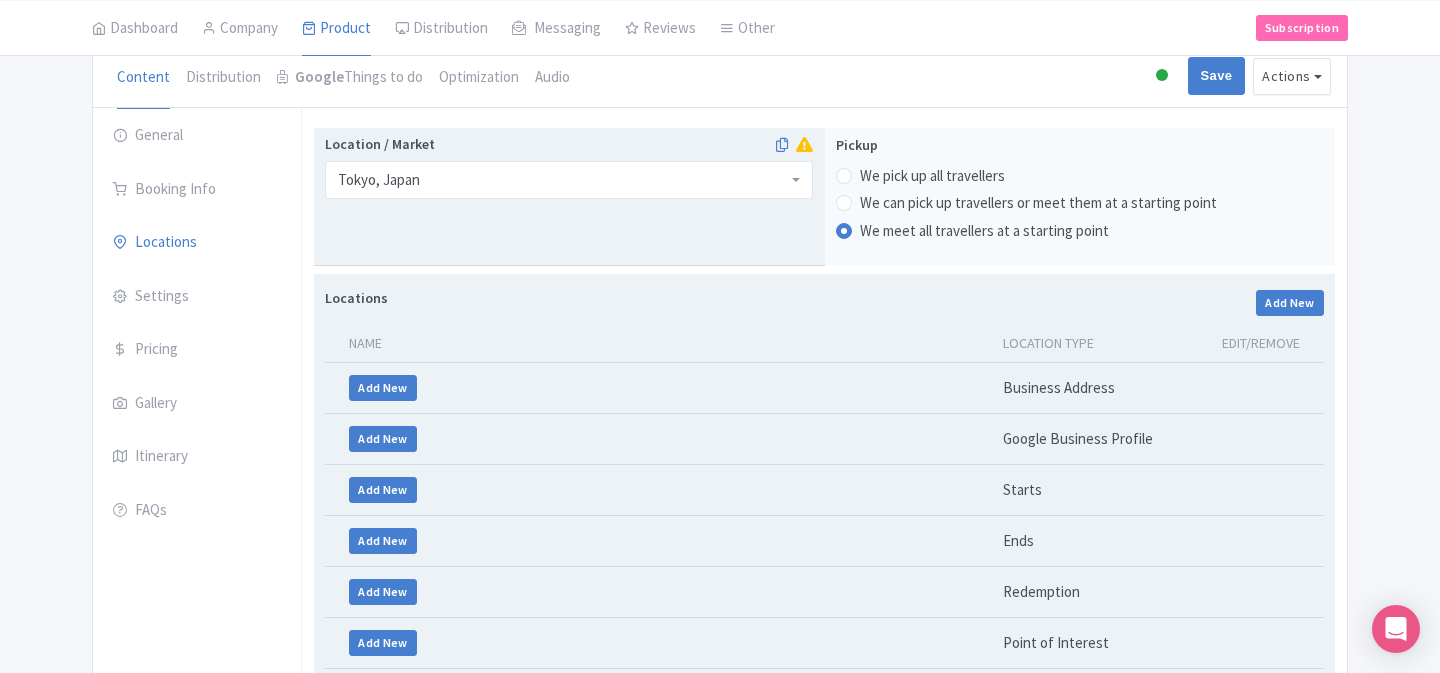 click on "Locations
Add New
Name
Location type
Edit/Remove
Add New
Business Address
Add New
Google Business Profile
Add New
Starts
Add New
Ends
Add New
Redemption
Add New
Point of Interest
Add New
Itinerary Item" at bounding box center (824, 508) 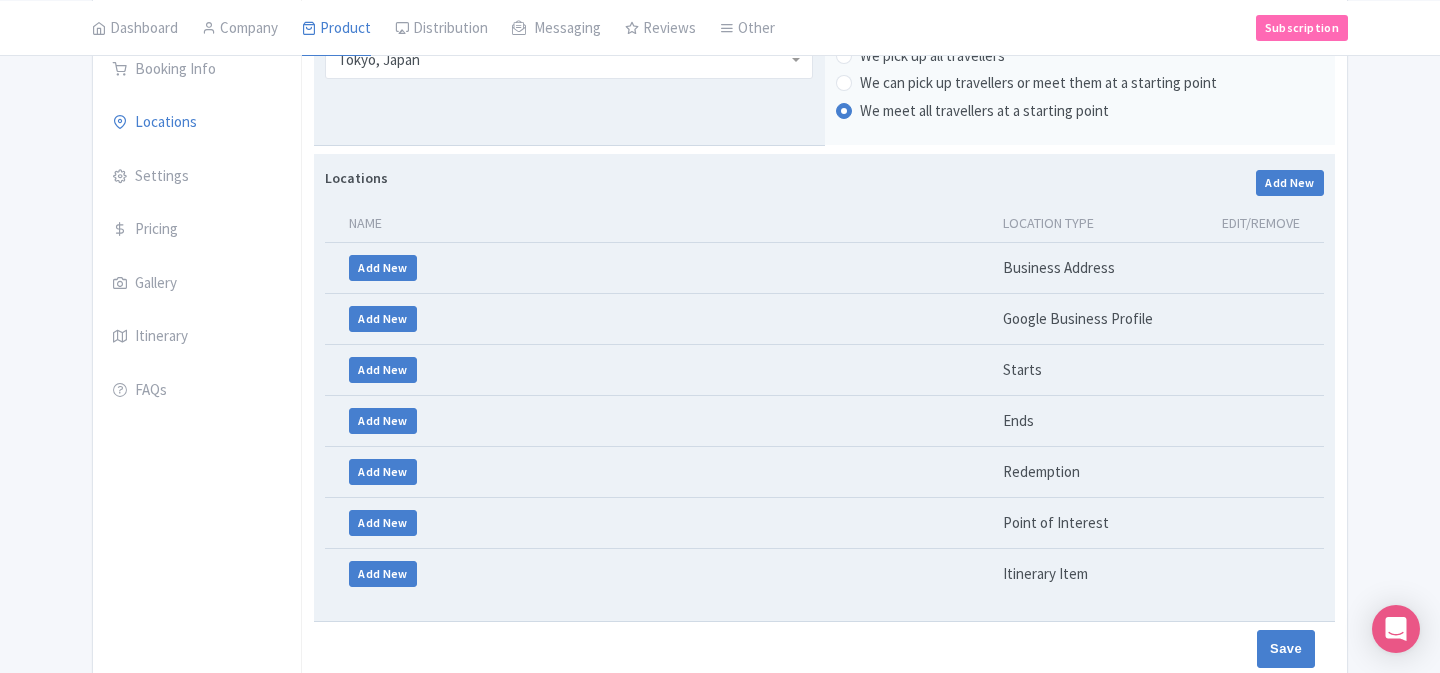 scroll, scrollTop: 313, scrollLeft: 0, axis: vertical 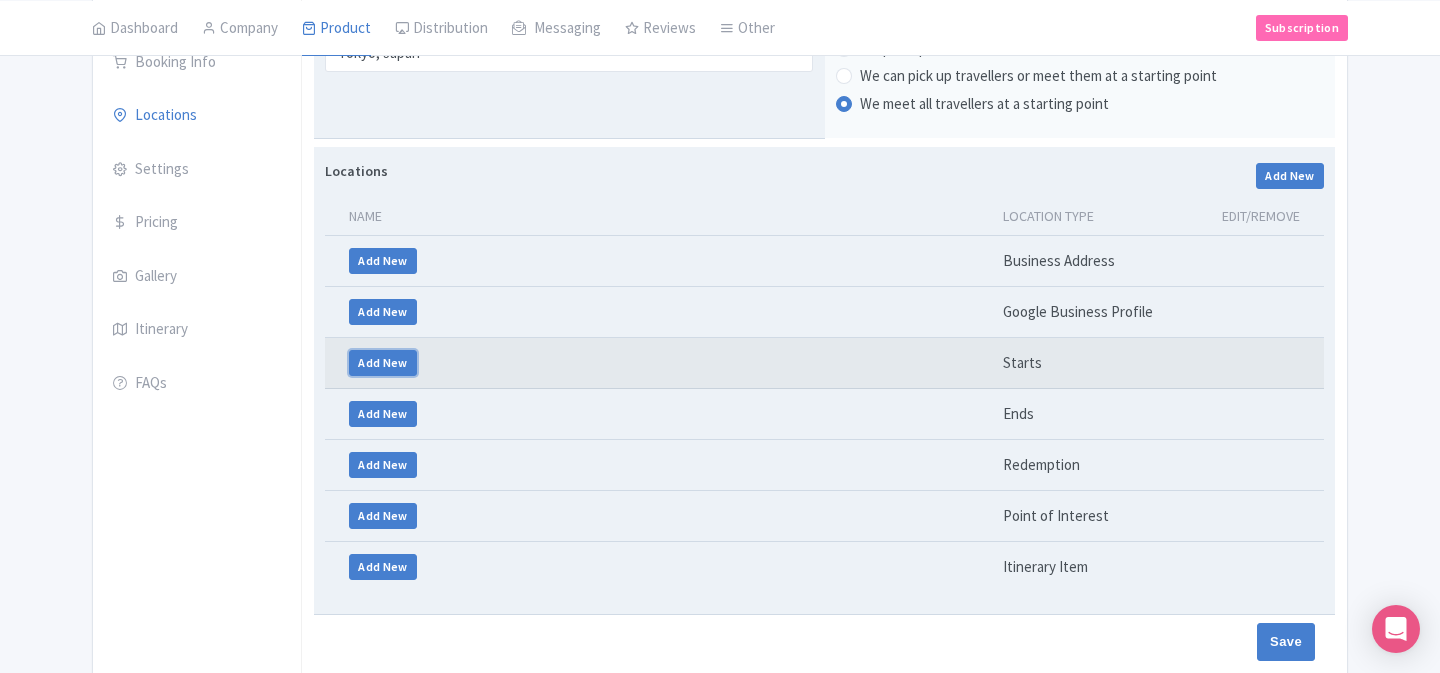 click on "Add New" at bounding box center (383, 363) 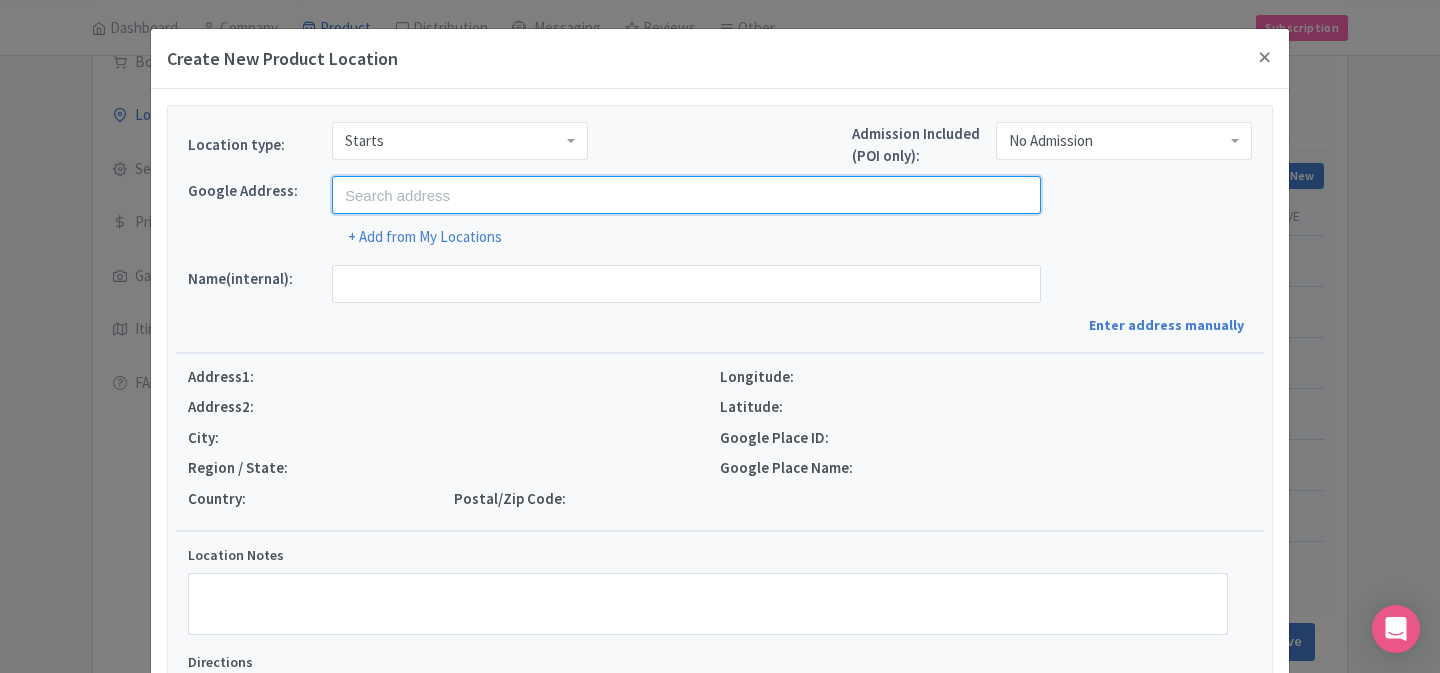 click at bounding box center [686, 195] 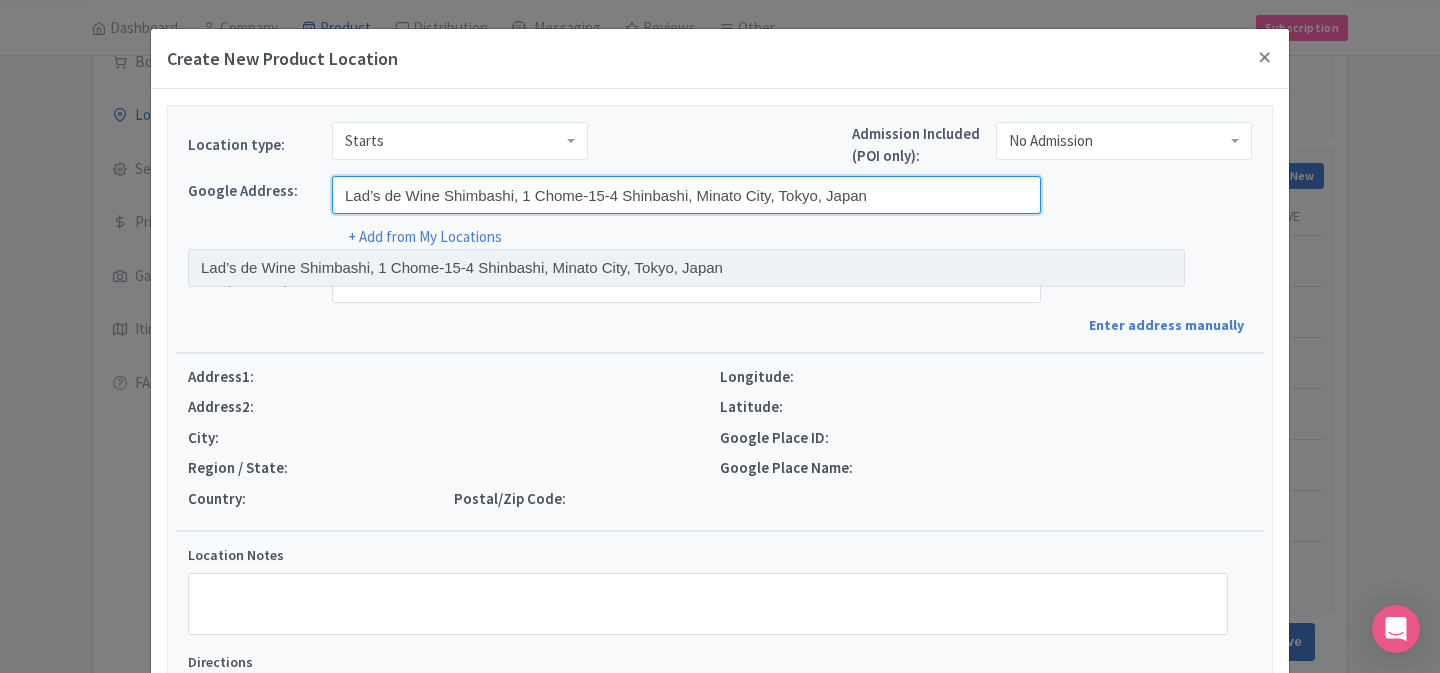 type on "Lad’s de Wine Shimbashi, 1 Chome-15-4 Shinbashi, Minato City, Tokyo, Japan" 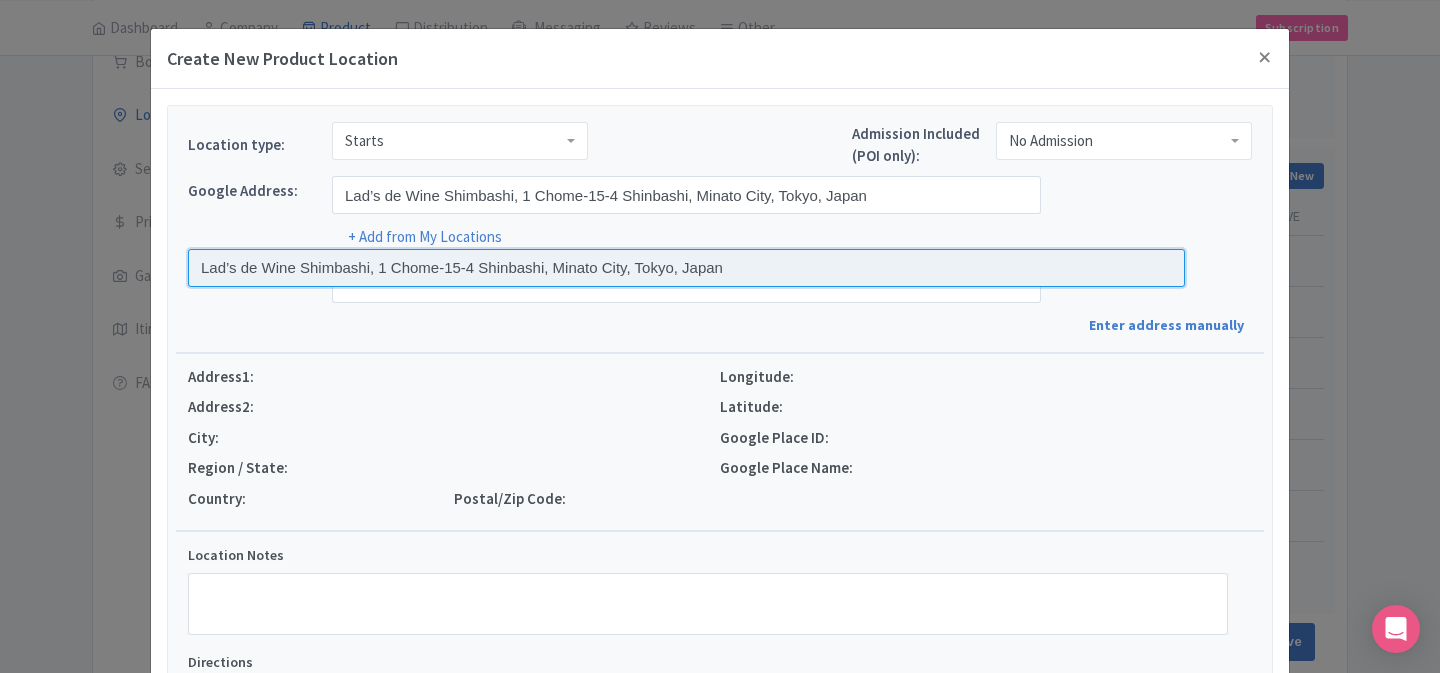 click at bounding box center (686, 268) 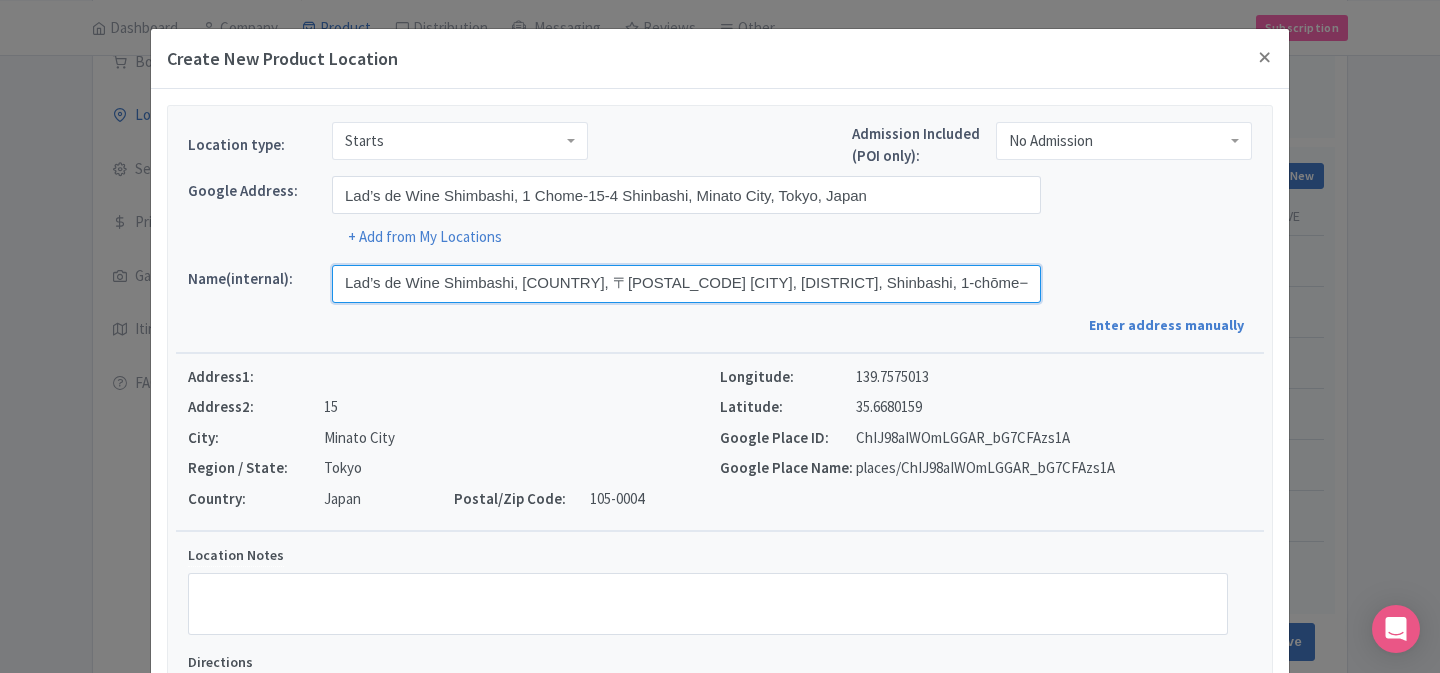 click on "Lad’s de Wine Shimbashi, [COUNTRY], 〒[POSTAL_CODE] [CITY], [DISTRICT], Shinbashi, 1-chōme−15−４ [BUILDING_NAME]" at bounding box center [686, 284] 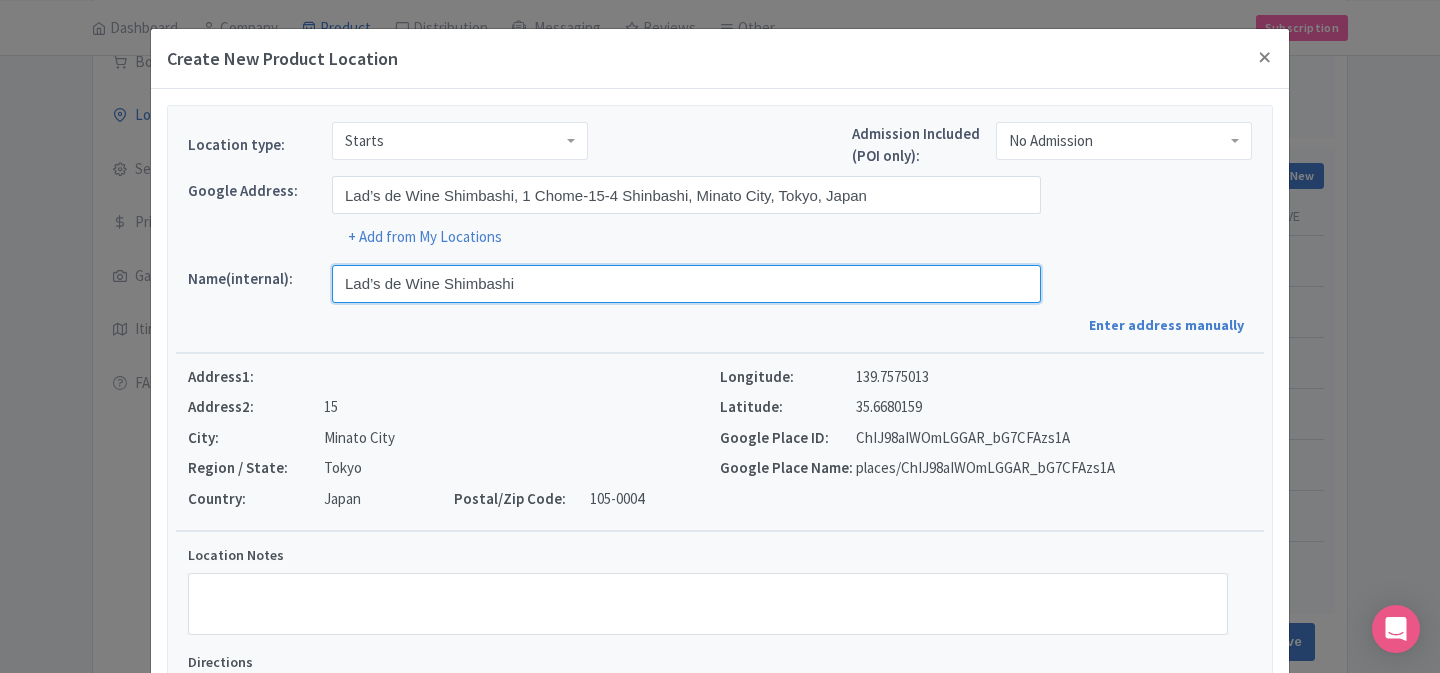 type on "Lad’s de Wine Shimbashi" 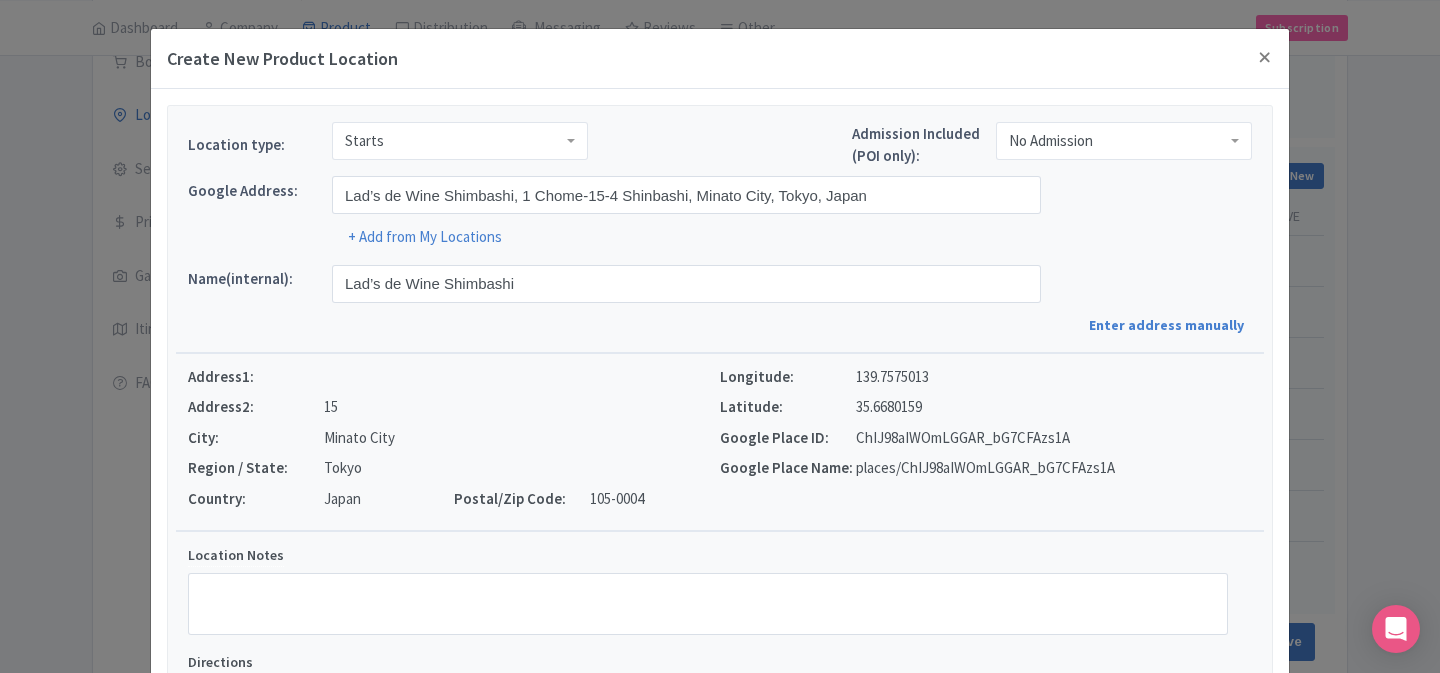 click on "Name(internal):
Lad’s de Wine Shimbashi
Enter address manually" at bounding box center (720, 300) 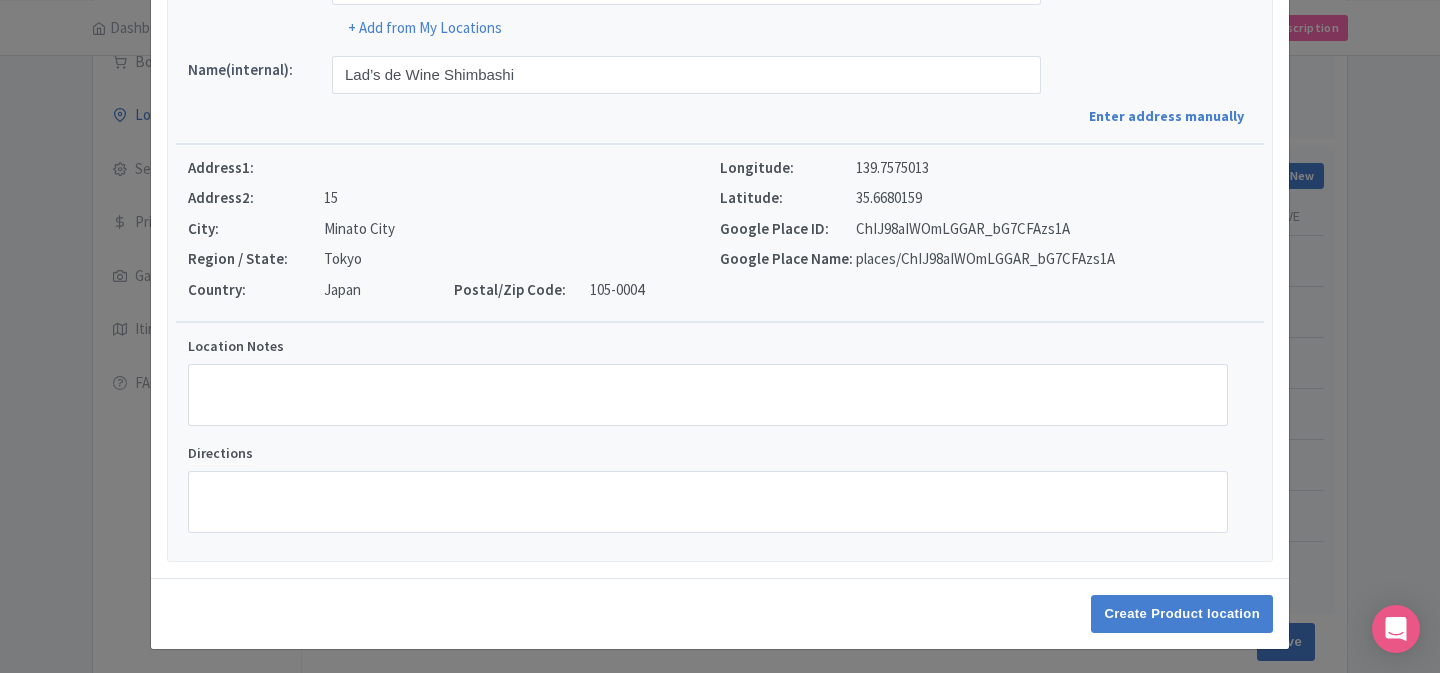 scroll, scrollTop: 214, scrollLeft: 0, axis: vertical 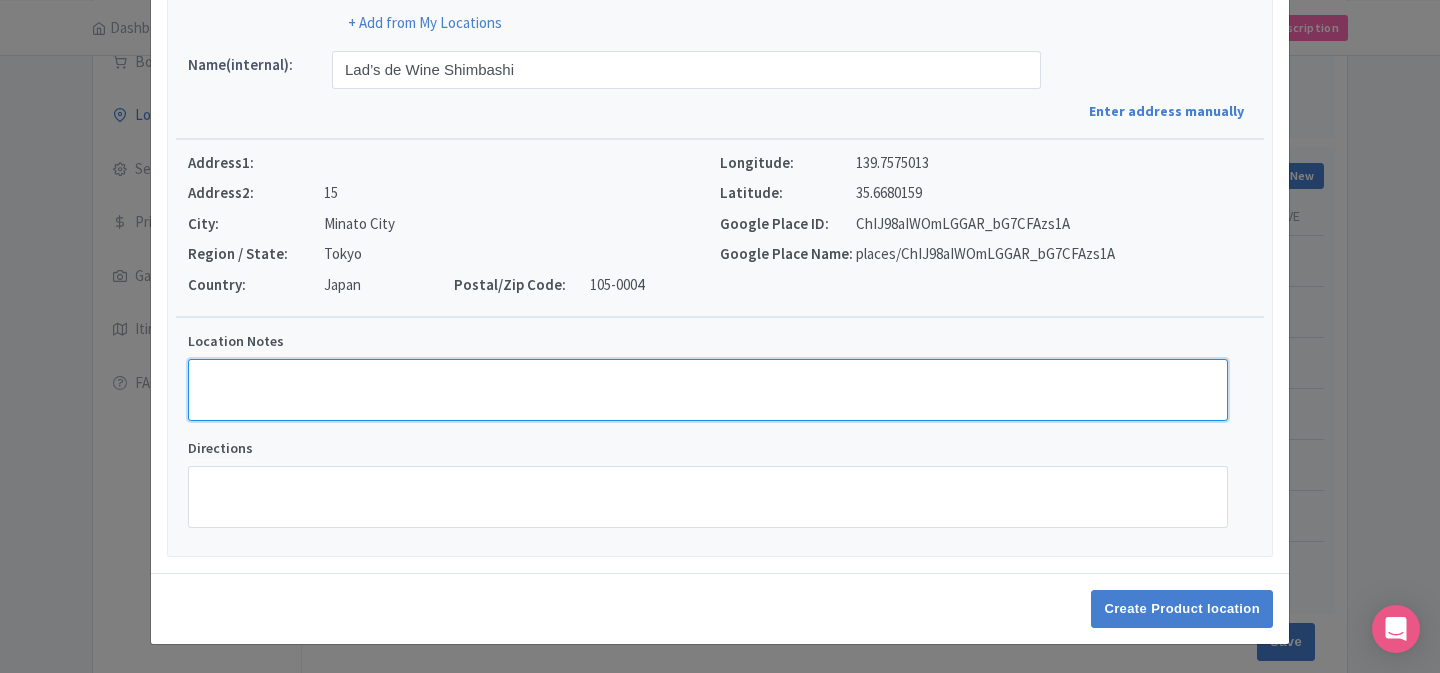 click on "Location Notes" at bounding box center (708, 390) 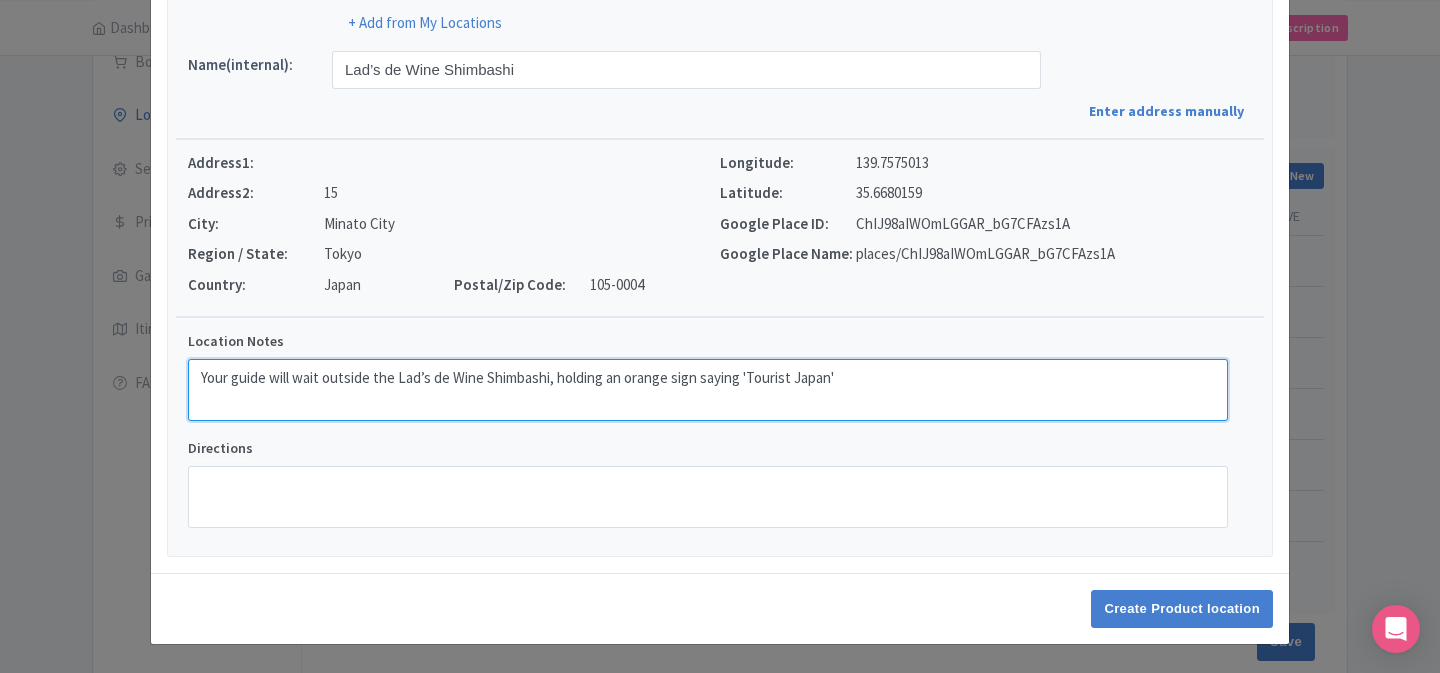 type on "Your guide will wait outside the Lad’s de Wine Shimbashi, holding an orange sign saying 'Tourist Japan'" 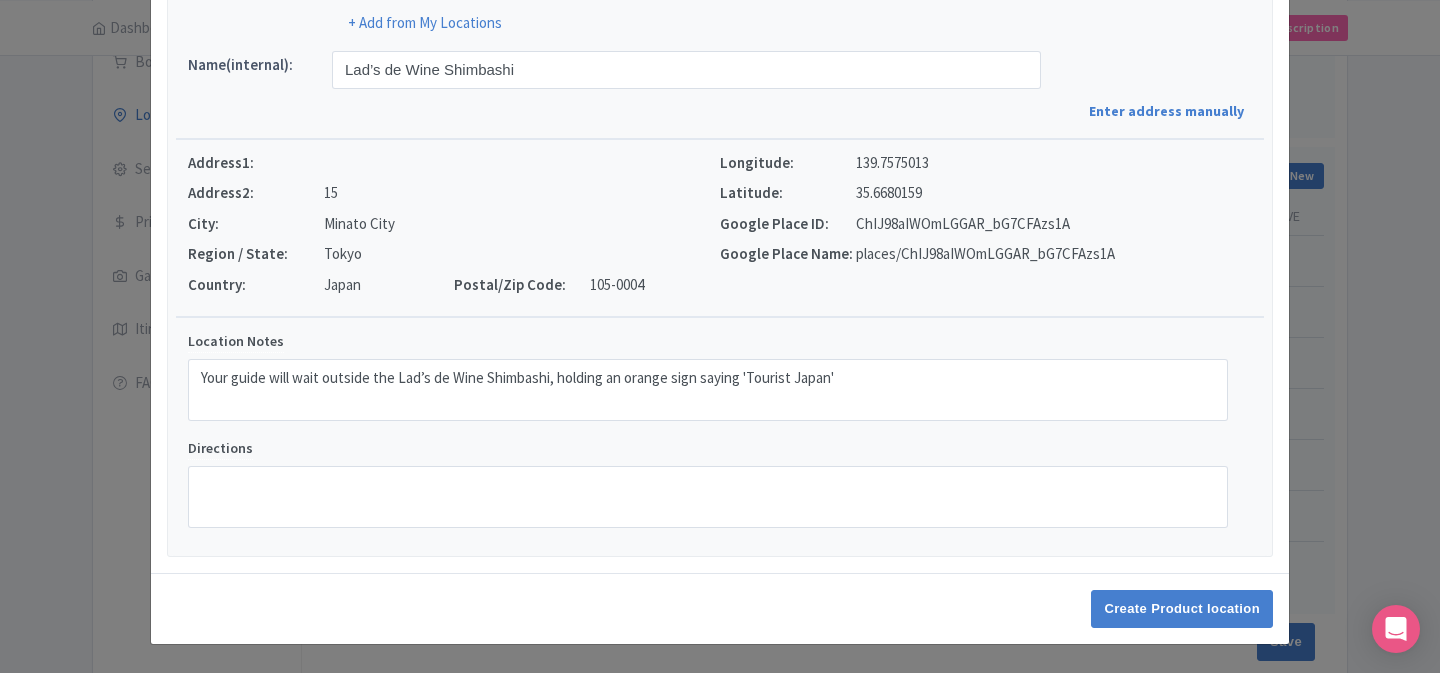 click on "Directions" at bounding box center (708, 482) 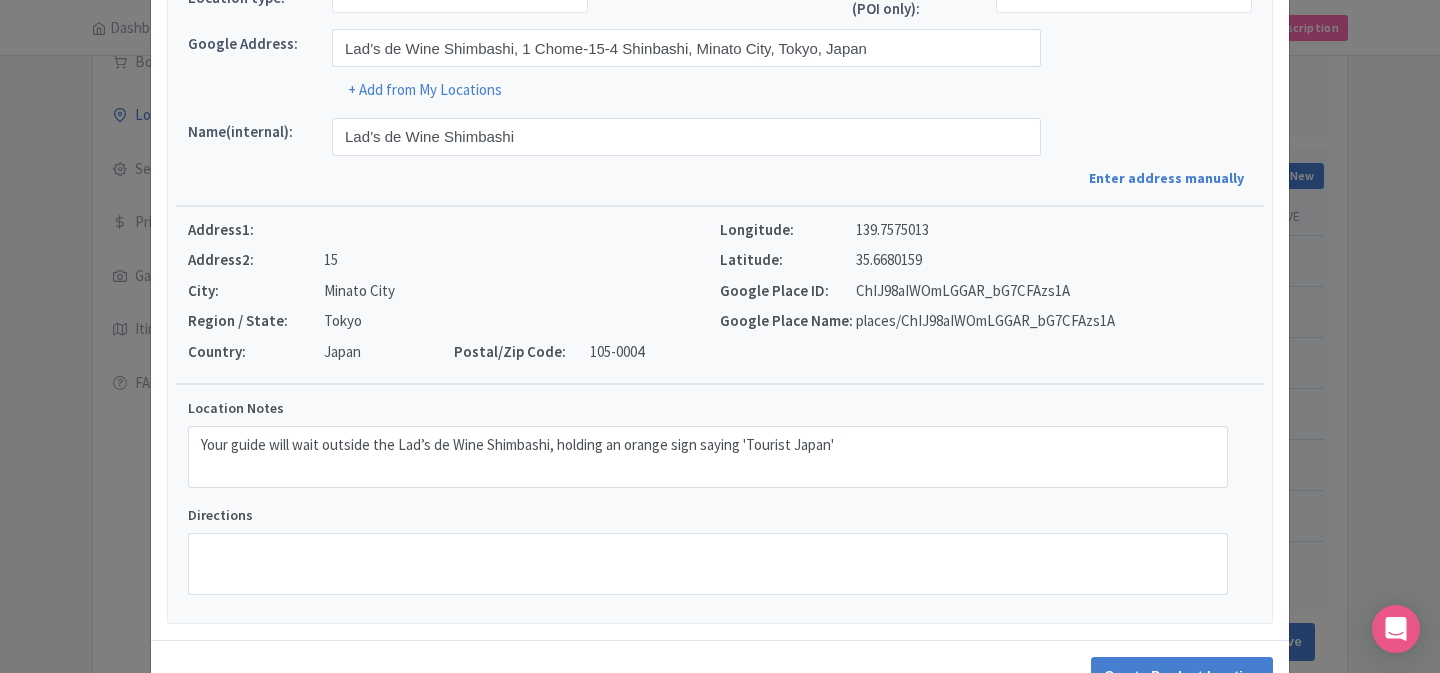 scroll, scrollTop: 214, scrollLeft: 0, axis: vertical 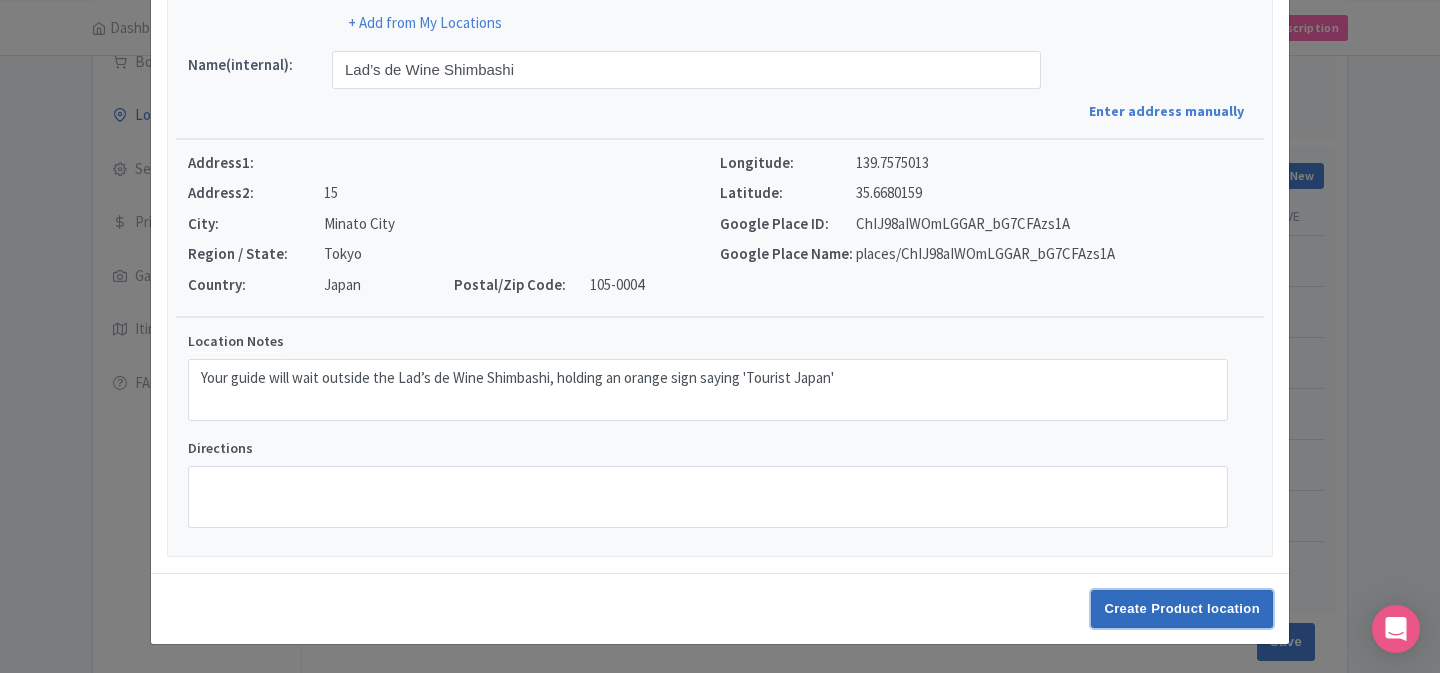 click on "Create Product location" at bounding box center (1182, 609) 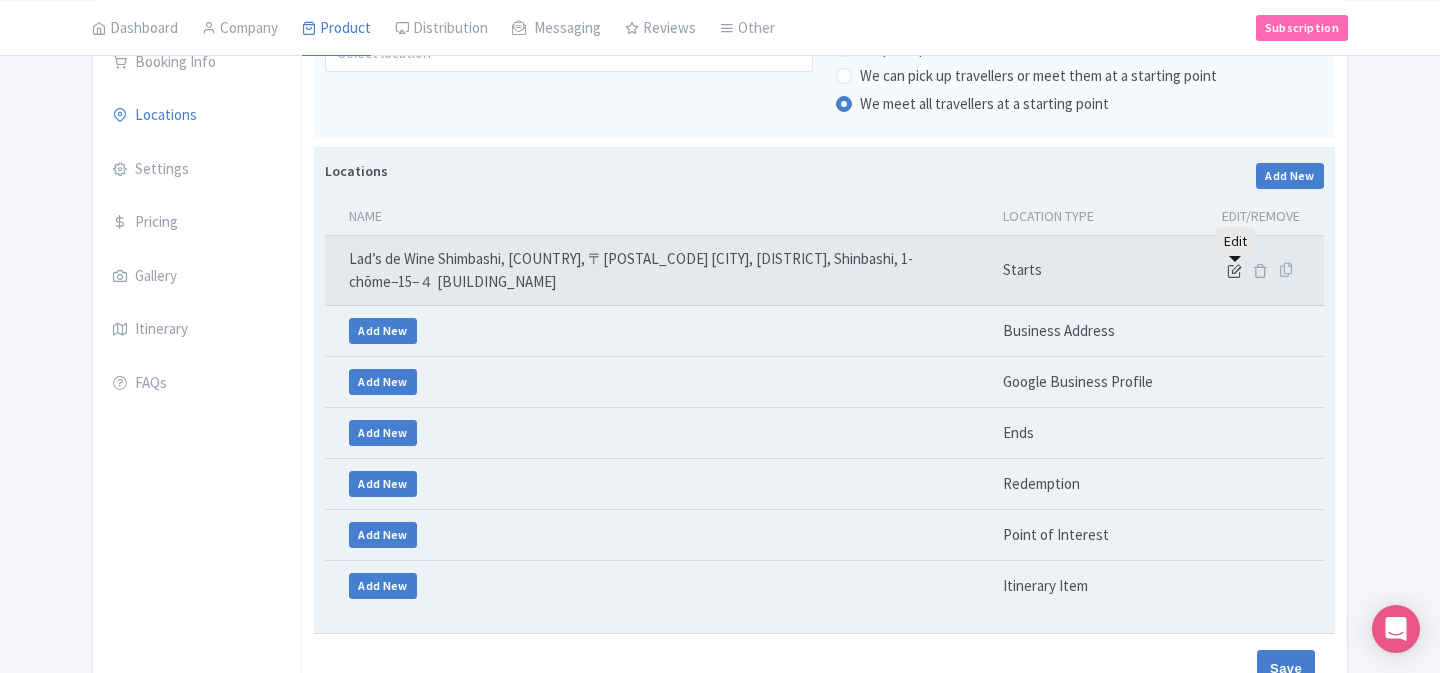 click at bounding box center (1234, 270) 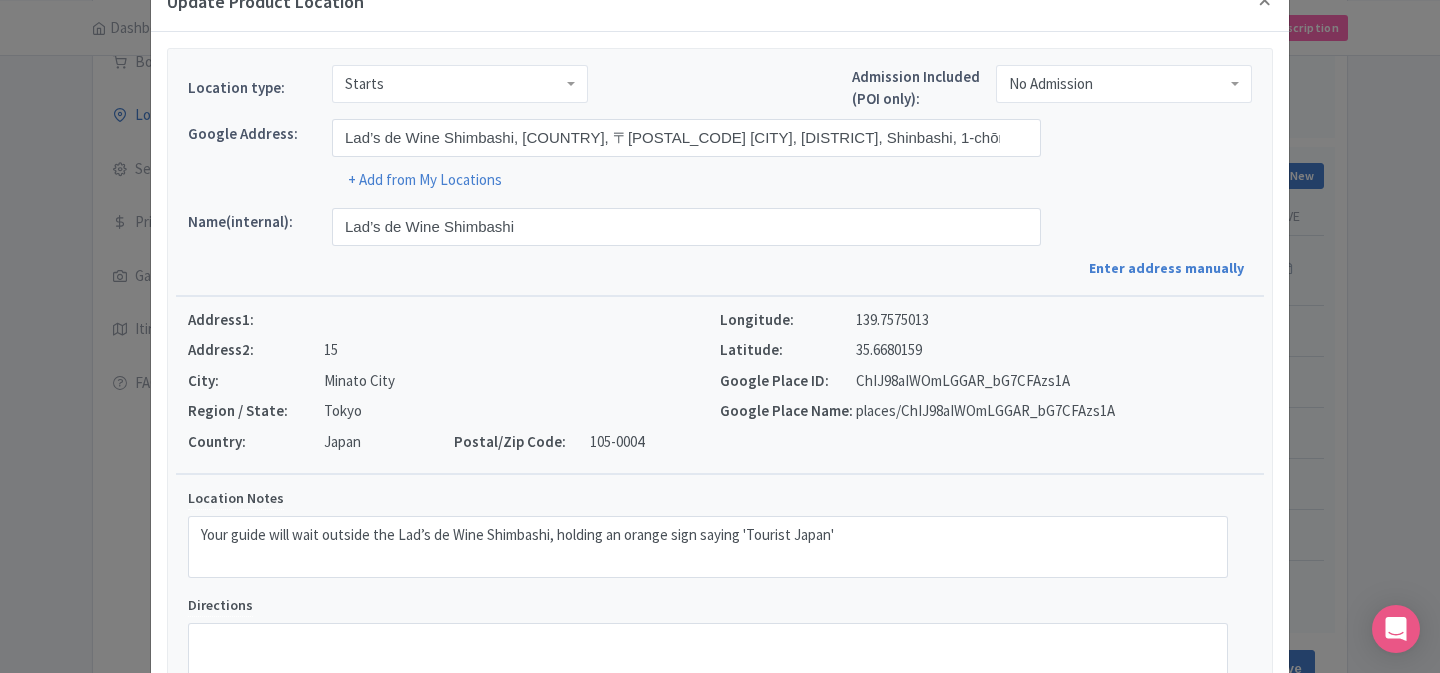scroll, scrollTop: 51, scrollLeft: 0, axis: vertical 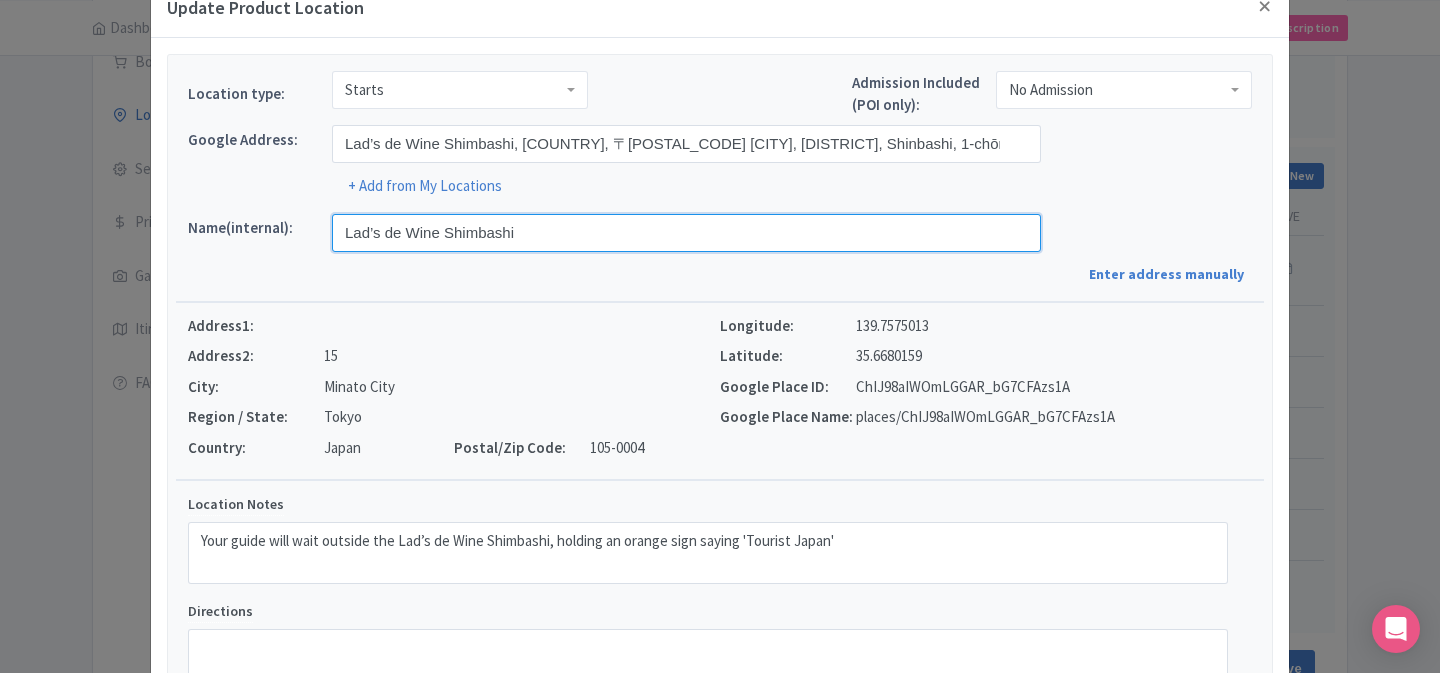 drag, startPoint x: 548, startPoint y: 239, endPoint x: 341, endPoint y: 240, distance: 207.00241 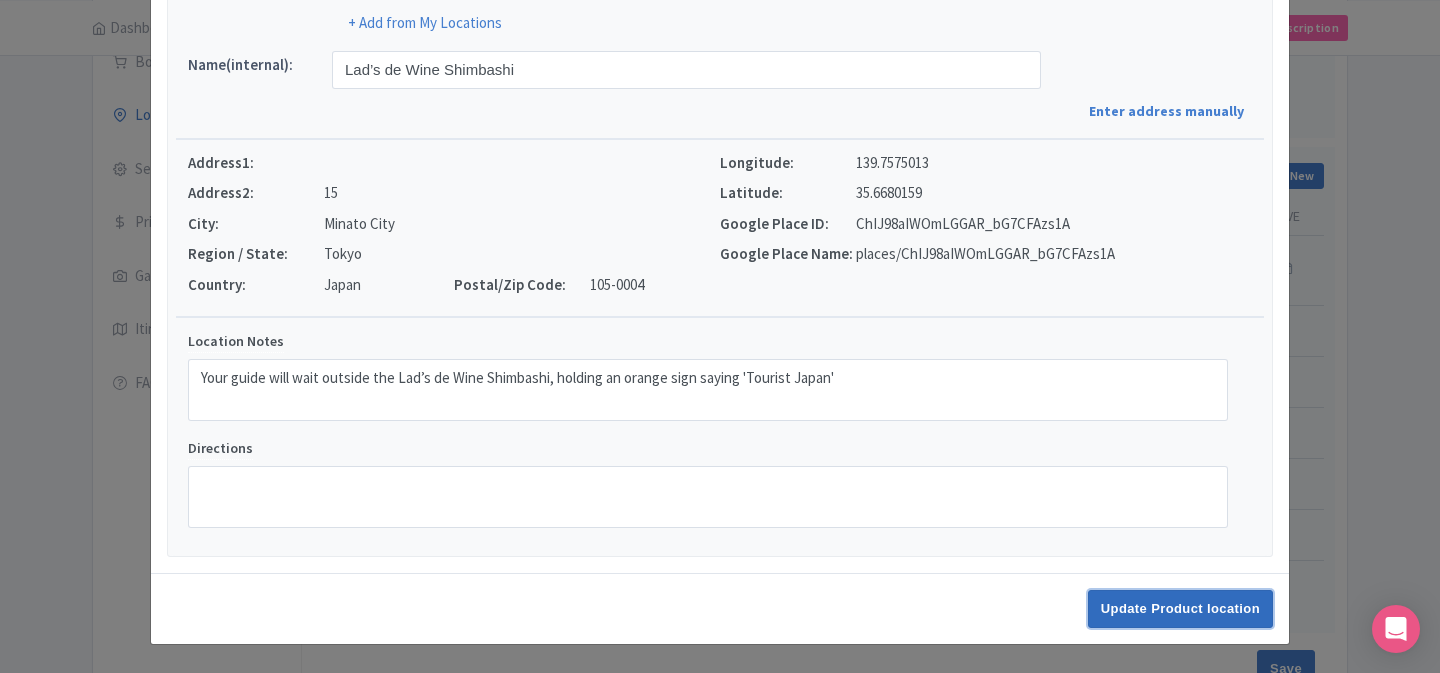 click on "Update Product location" at bounding box center (1180, 609) 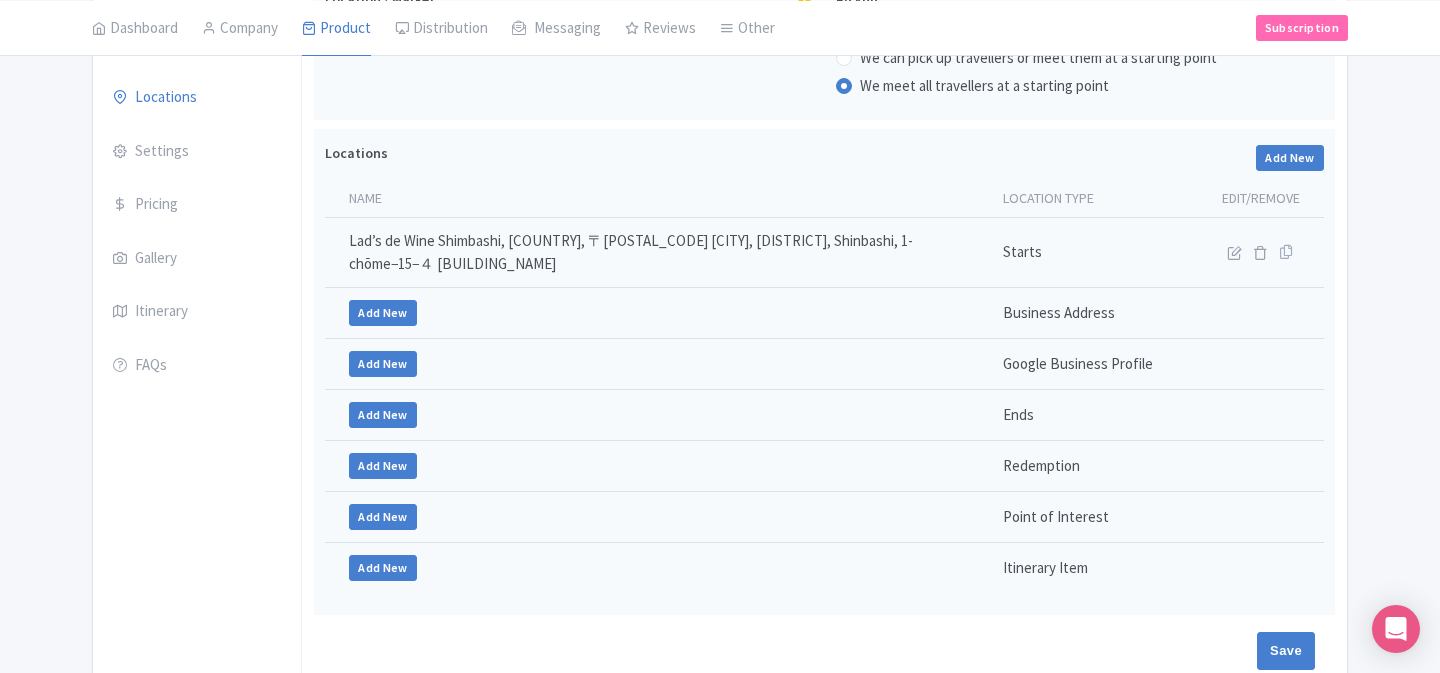 scroll, scrollTop: 336, scrollLeft: 0, axis: vertical 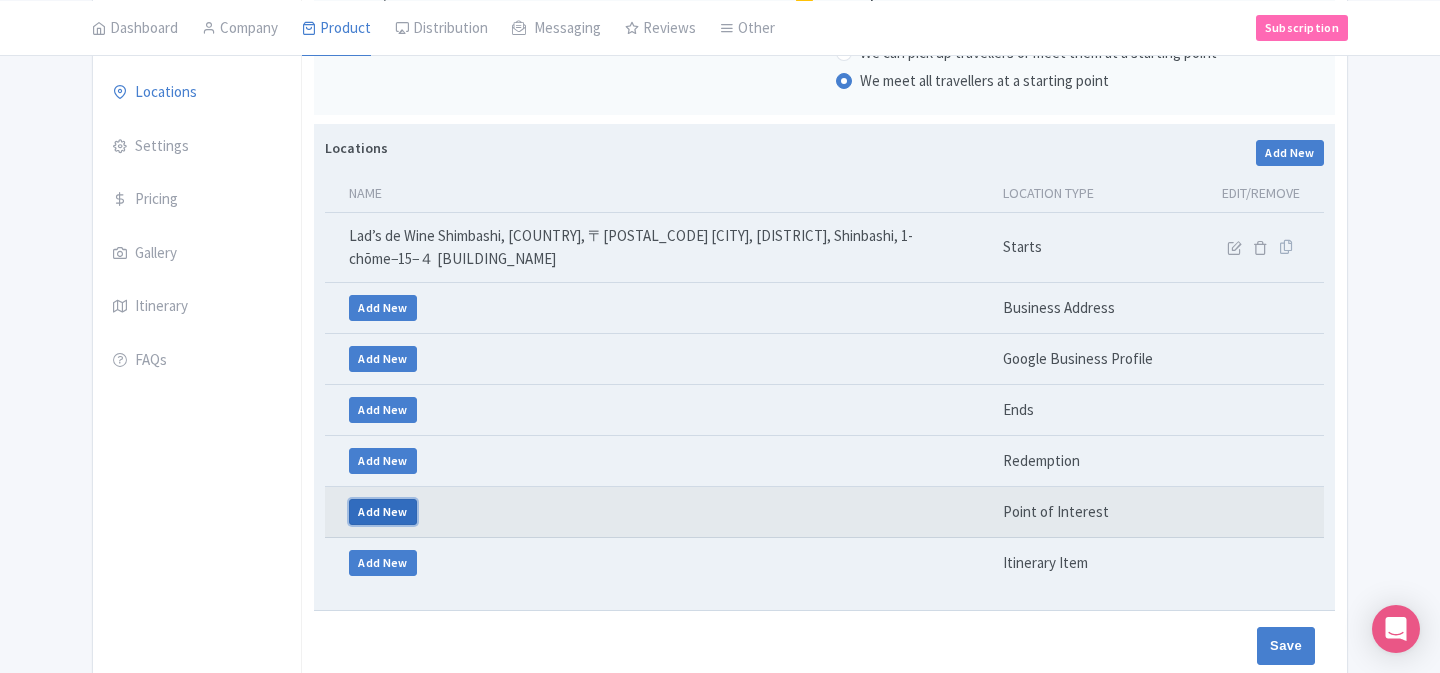 click on "Add New" at bounding box center (383, 512) 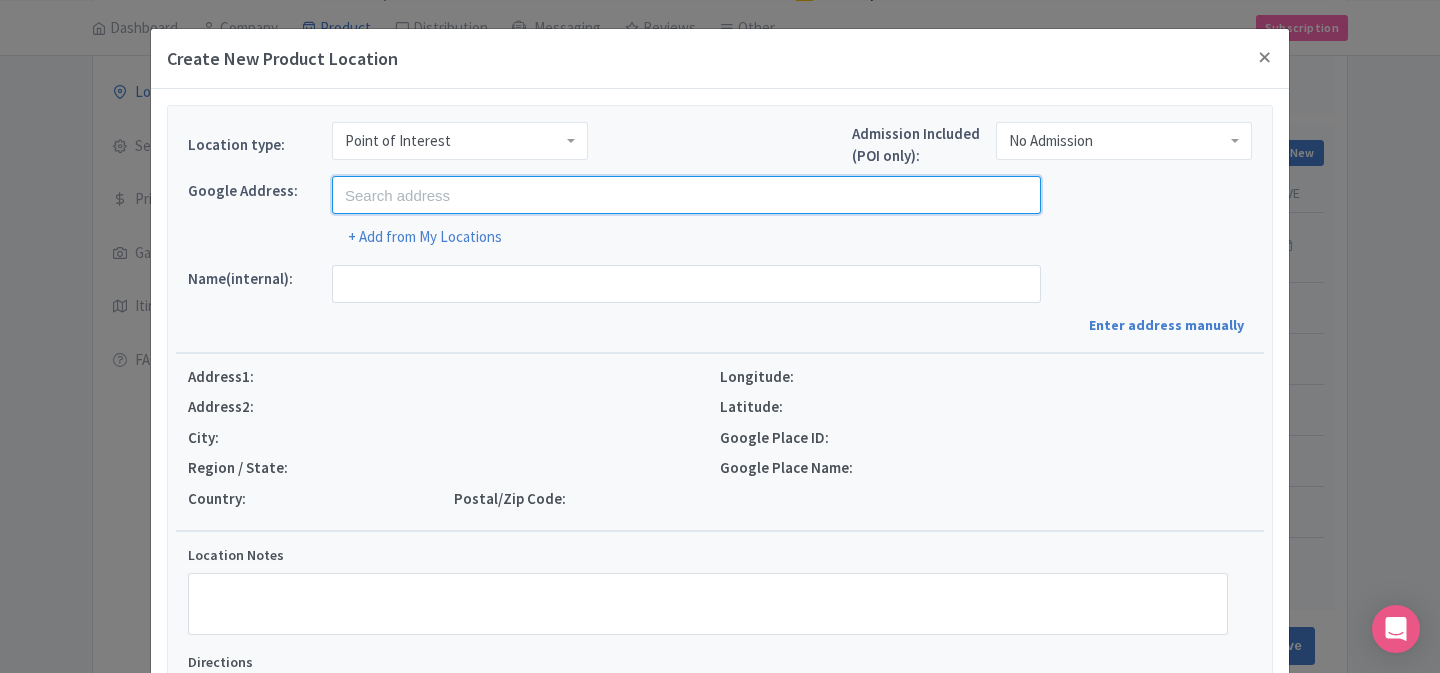 click at bounding box center [686, 195] 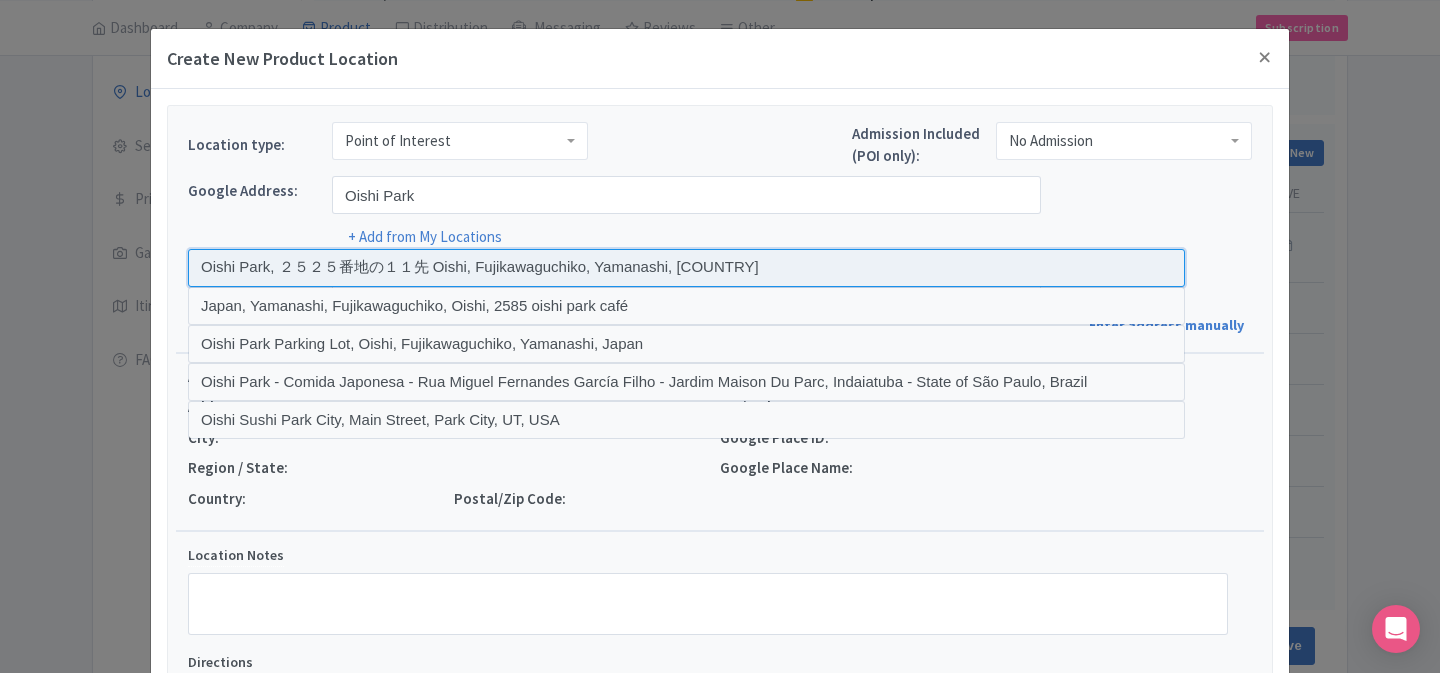 click at bounding box center [686, 268] 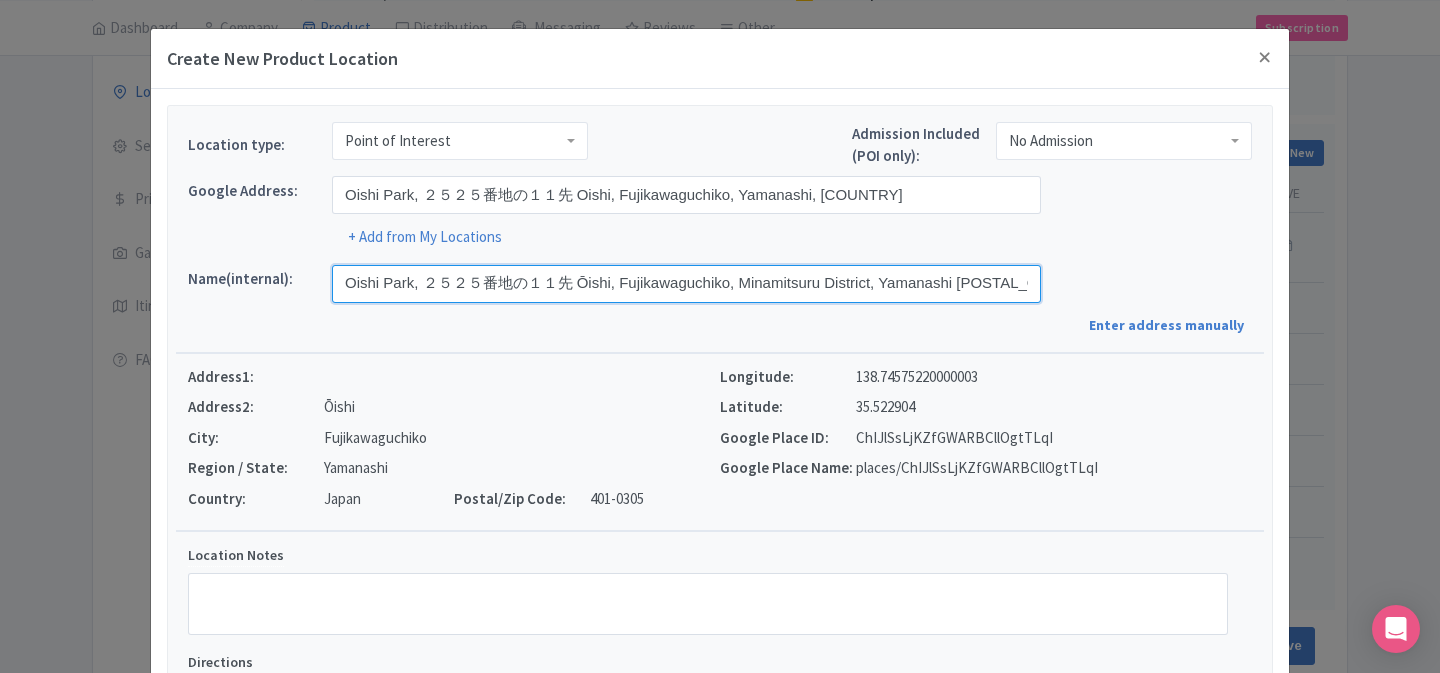 click on "[PARK_NAME], [NUMBER] [CHOME] [STREET_NAME] [STREET_NAME], [CITY], [DISTRICT], [PREFECTURE] [POSTAL_CODE], [COUNTRY]" at bounding box center [686, 284] 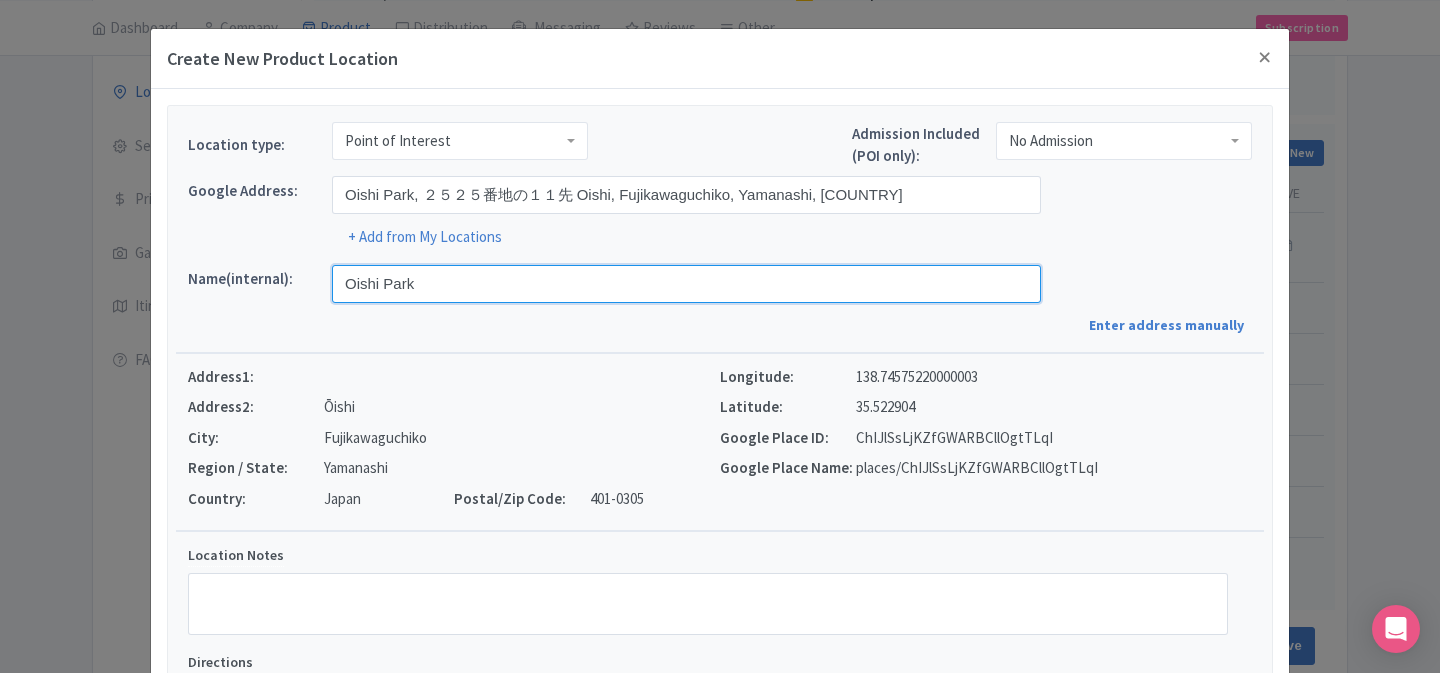 type on "Oishi Park" 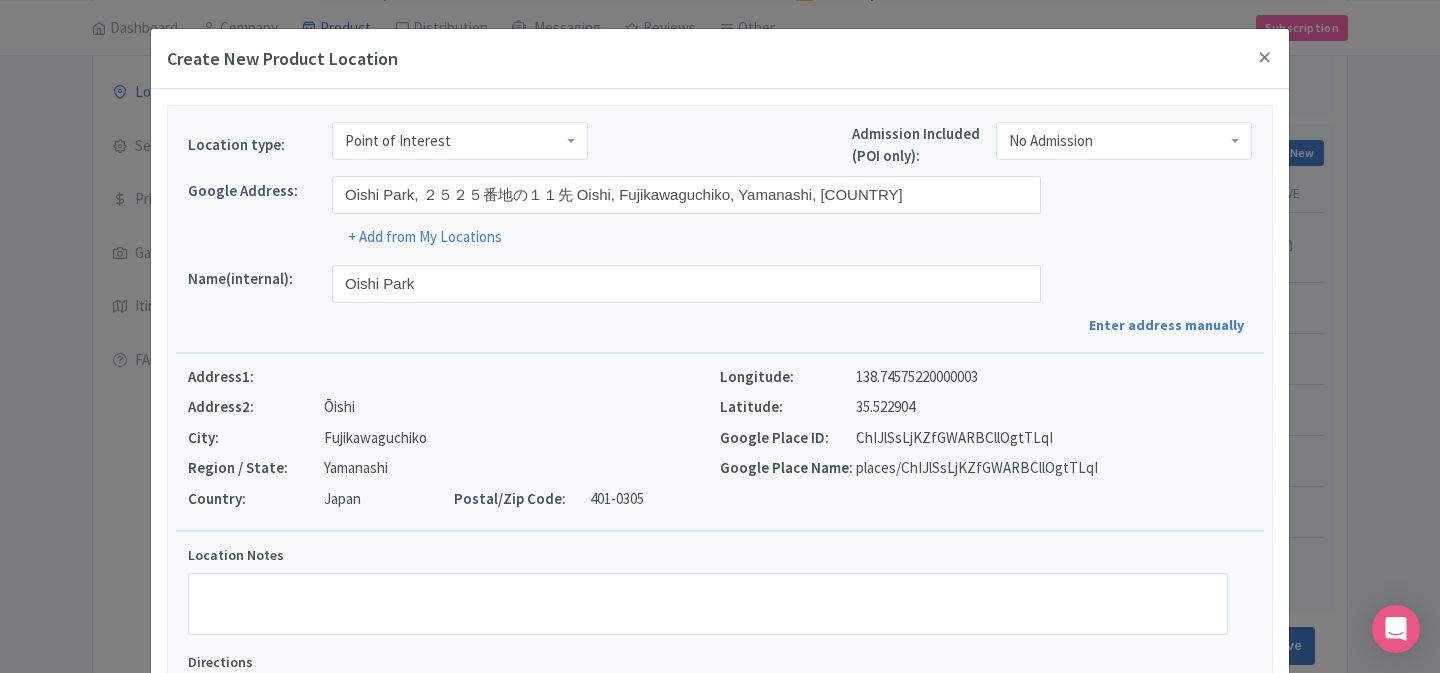 click on "Name(internal):
Oishi Park
Enter address manually" at bounding box center (720, 300) 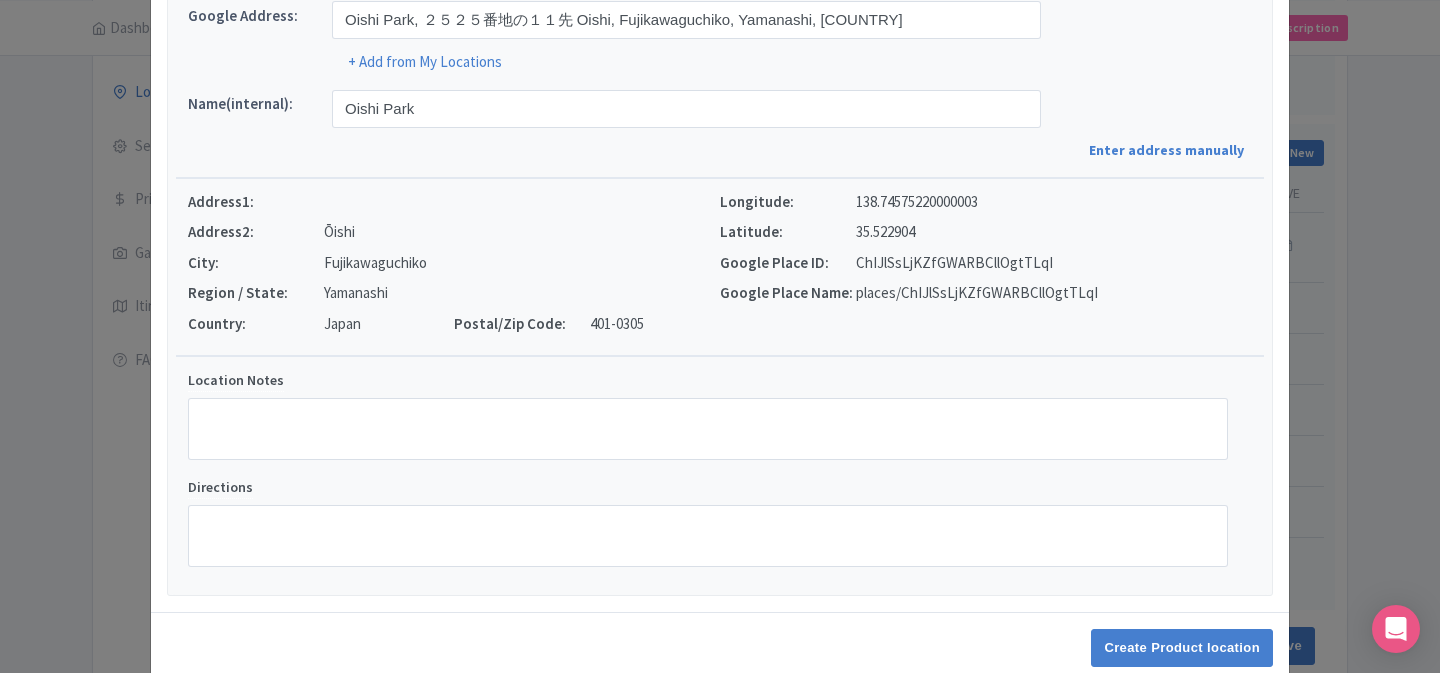 scroll, scrollTop: 214, scrollLeft: 0, axis: vertical 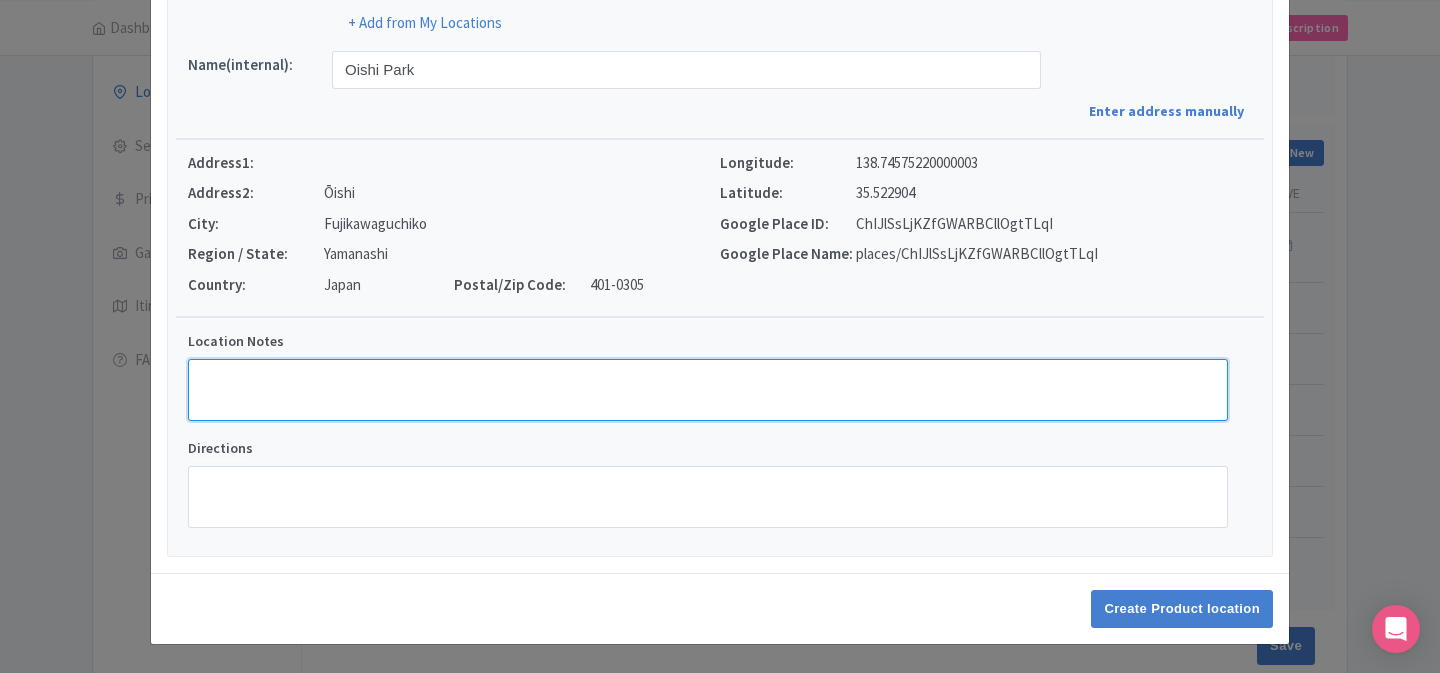 click on "Location Notes" at bounding box center (708, 390) 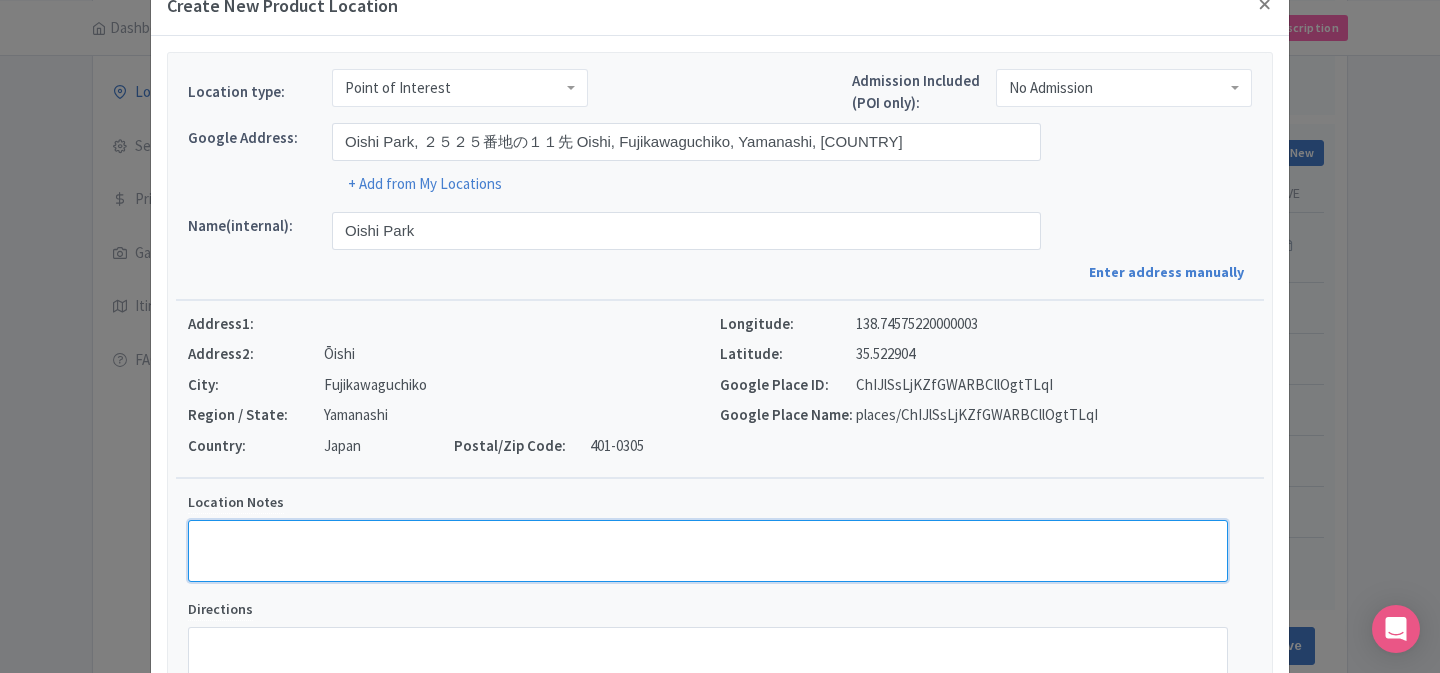 scroll, scrollTop: 0, scrollLeft: 0, axis: both 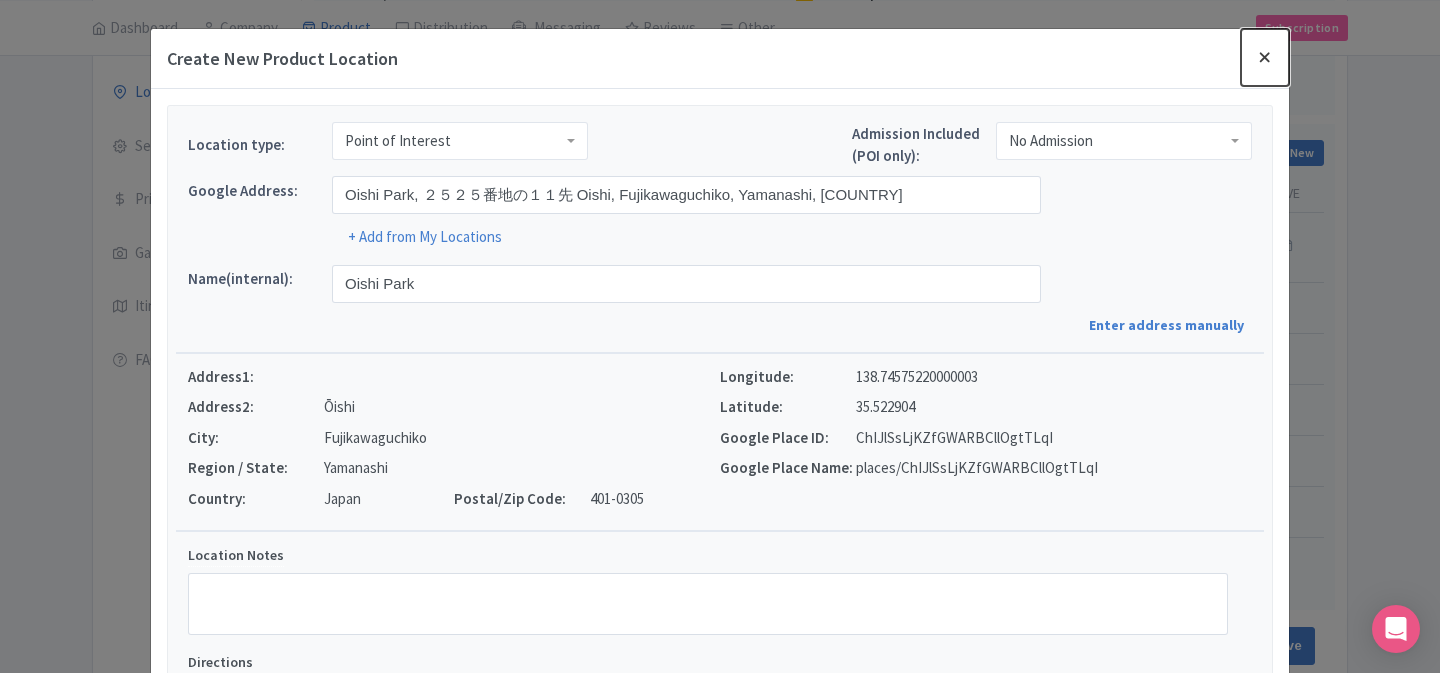 click at bounding box center [1265, 57] 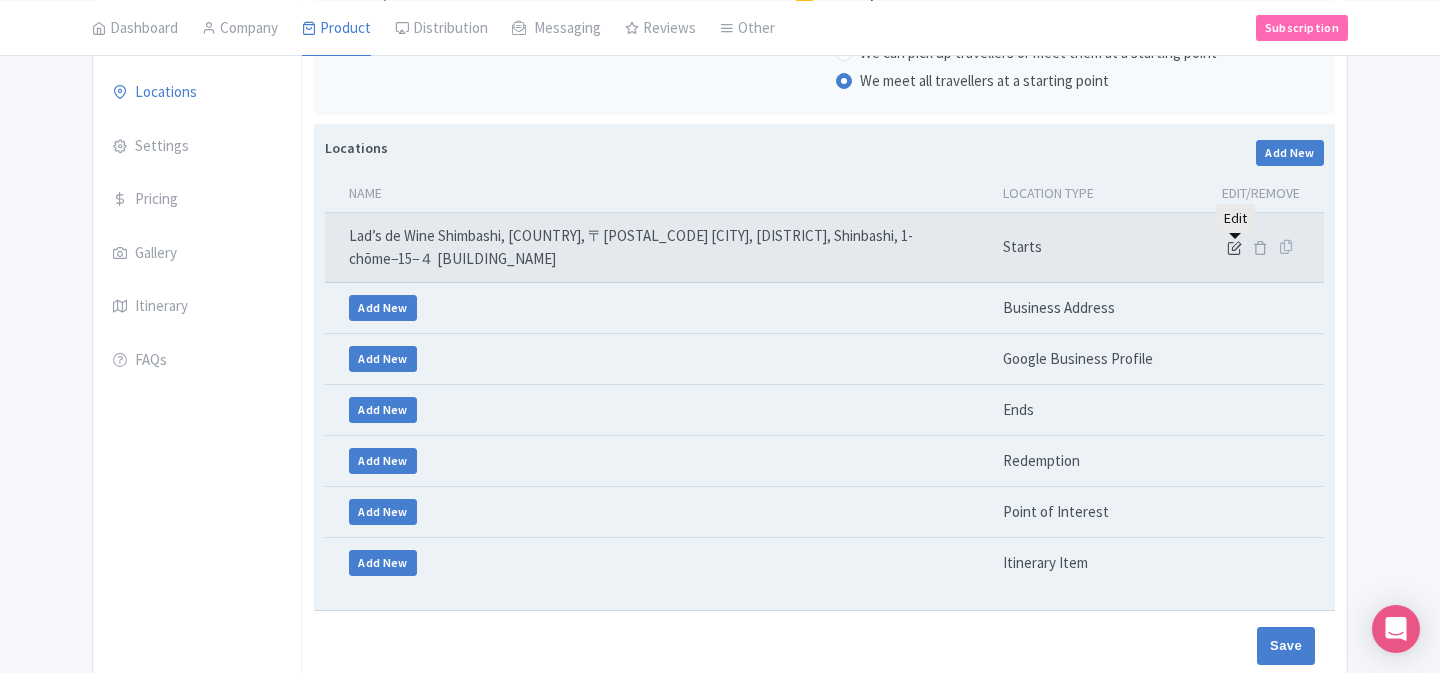 click at bounding box center (1234, 247) 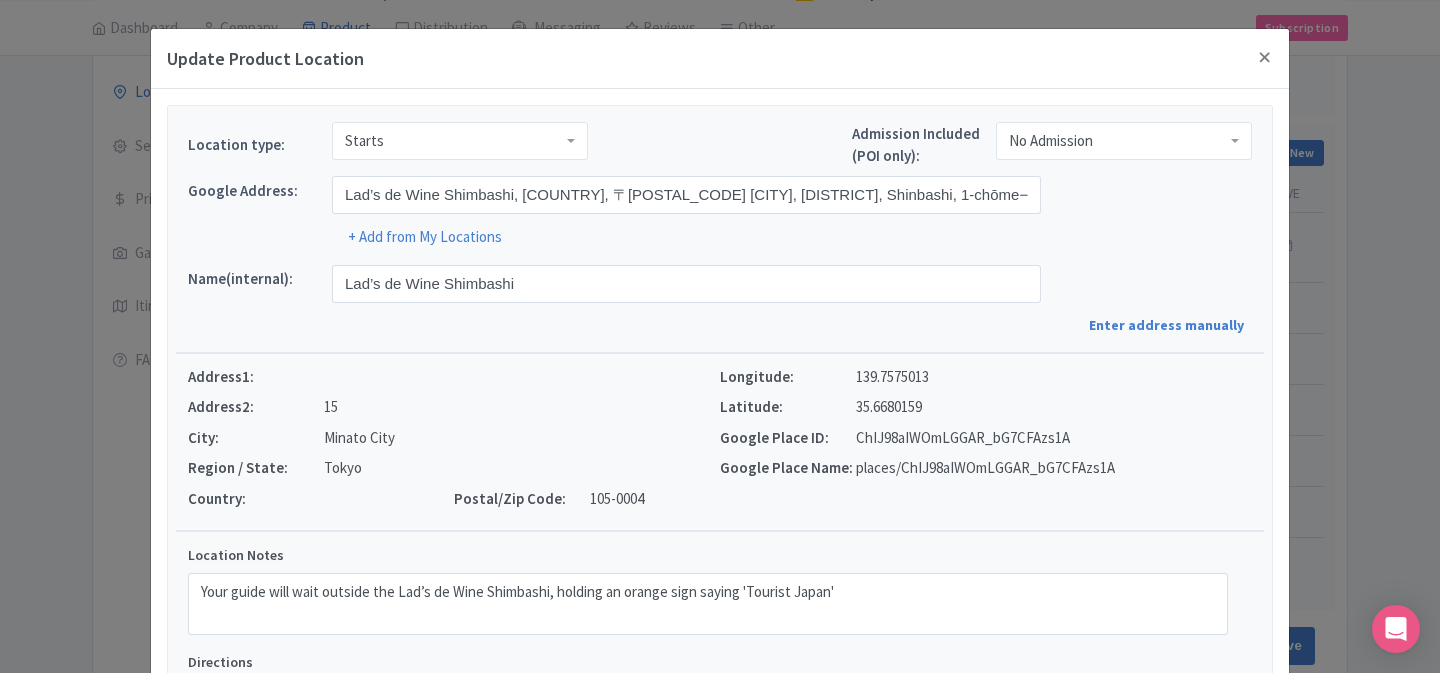 scroll, scrollTop: 214, scrollLeft: 0, axis: vertical 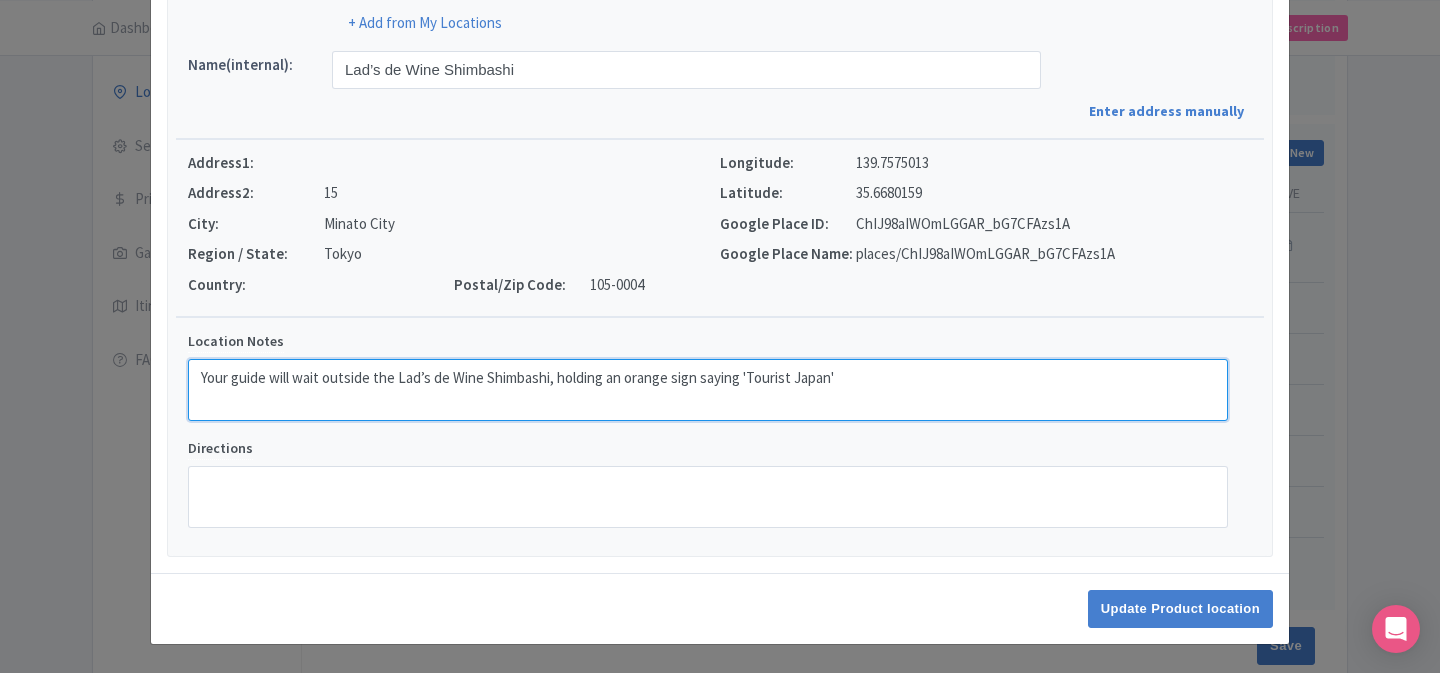 click on "Your guide will wait outside the Lad’s de Wine Shimbashi, holding an orange sign saying 'Tourist Japan'" at bounding box center (708, 390) 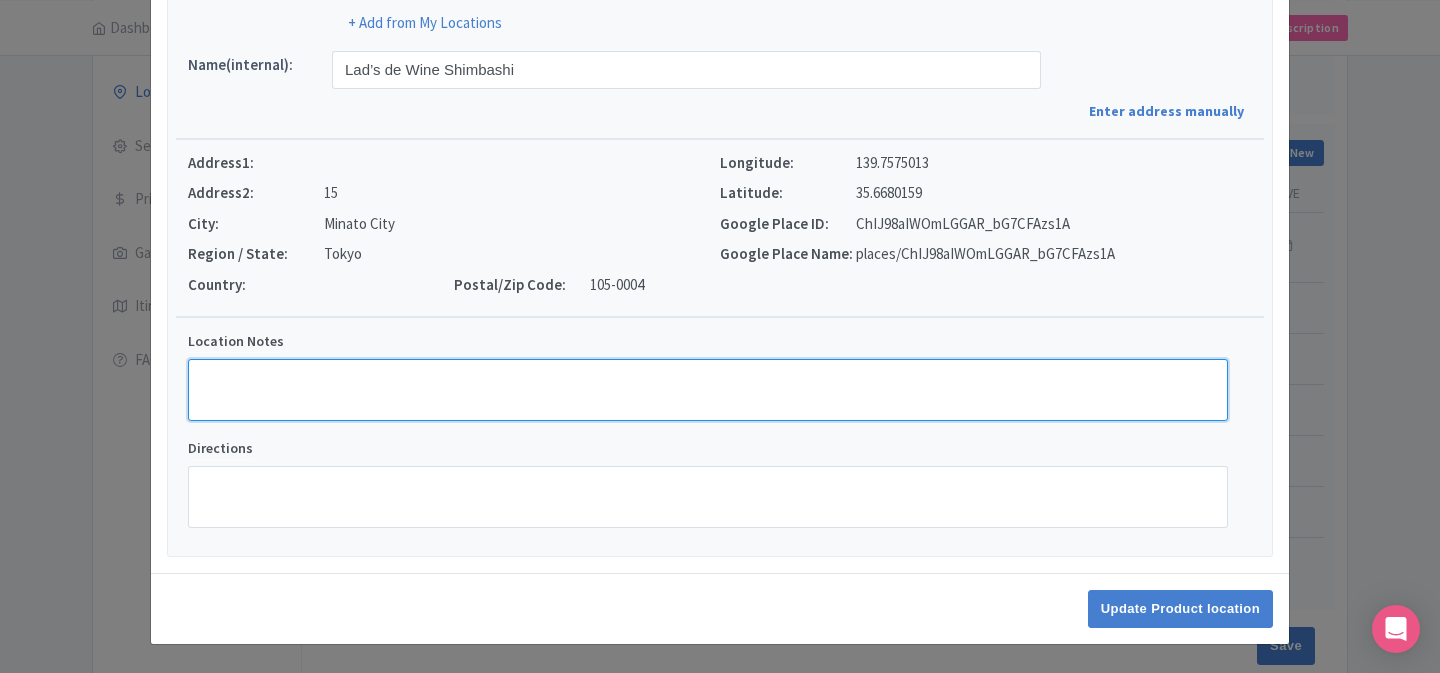 type 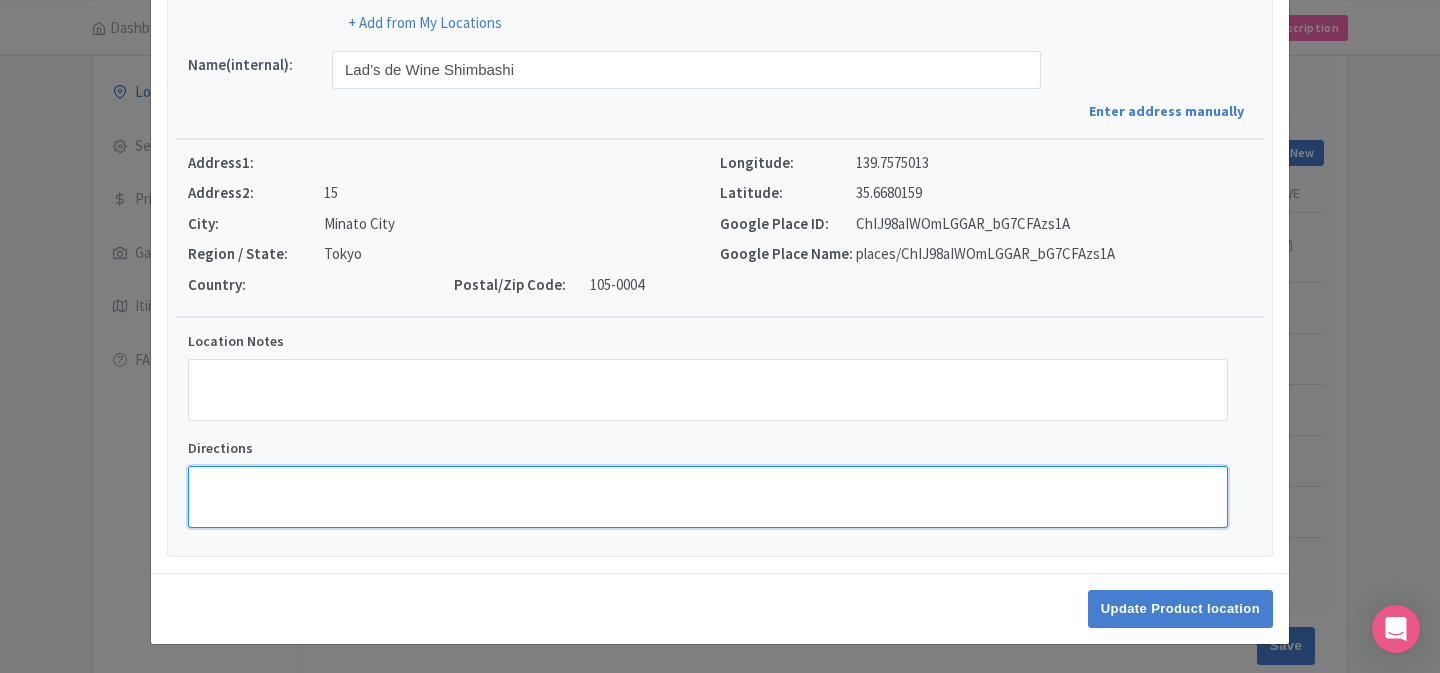 click on "Directions" at bounding box center [708, 497] 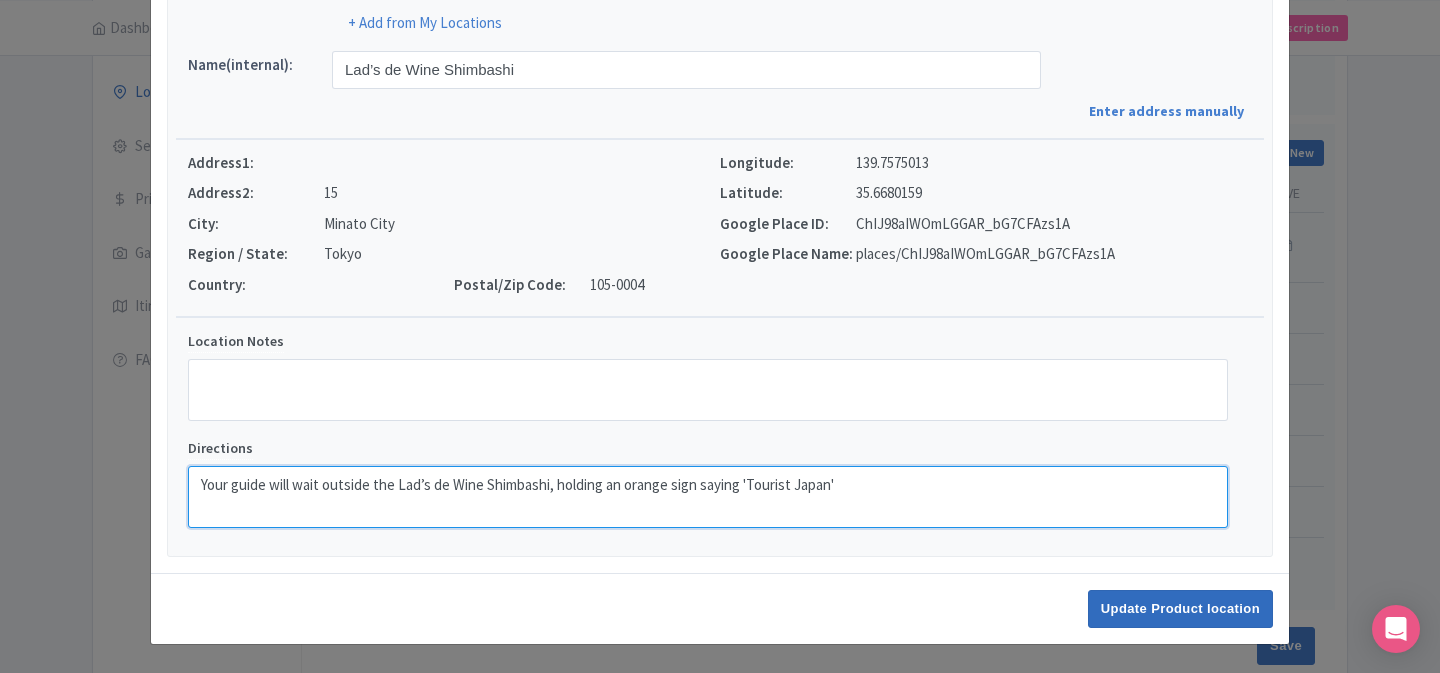 type on "Your guide will wait outside the Lad’s de Wine Shimbashi, holding an orange sign saying 'Tourist Japan'" 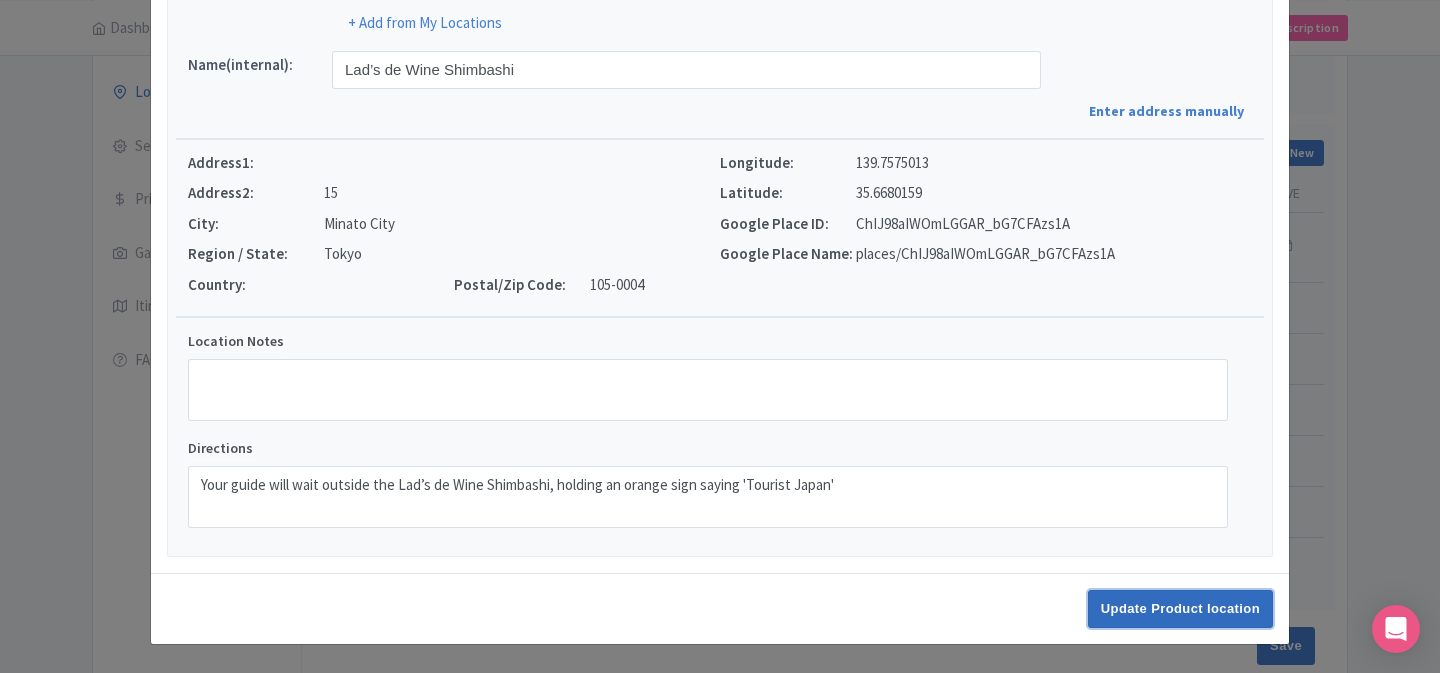 click on "Update Product location" at bounding box center (1180, 609) 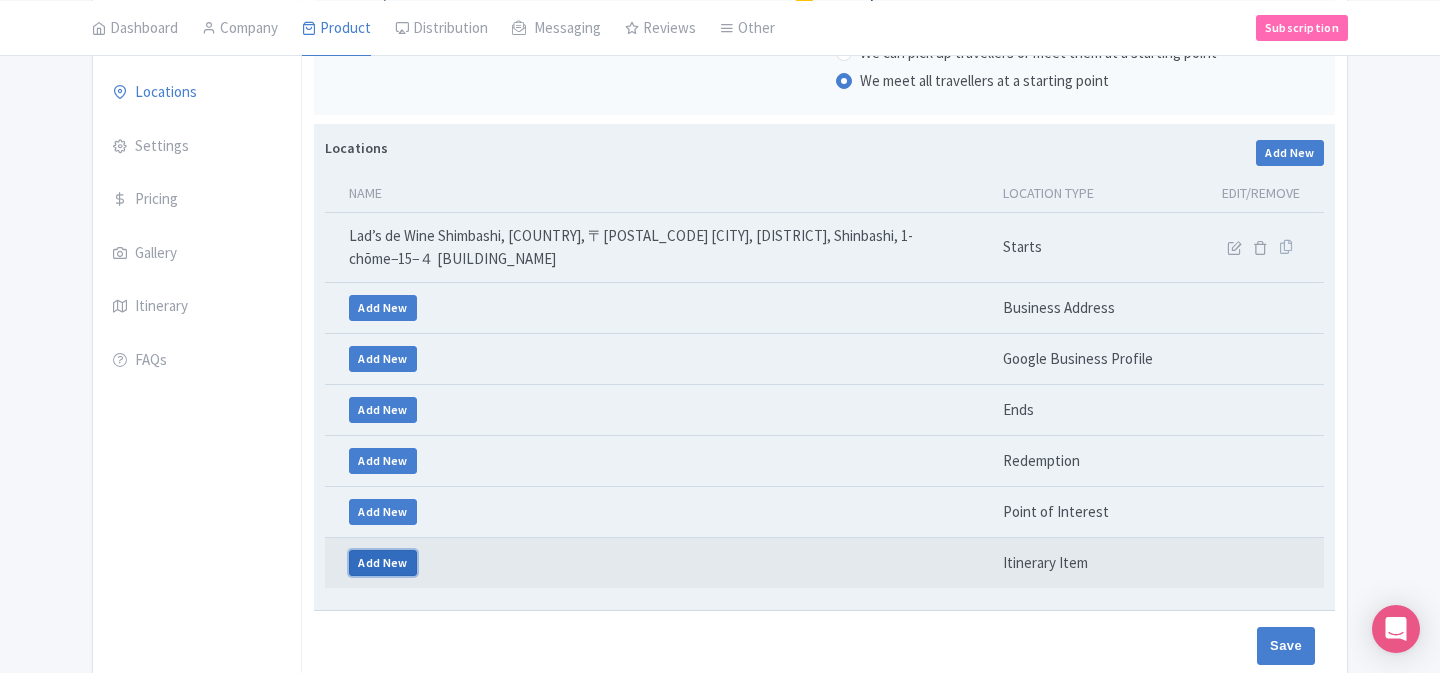 click on "Add New" at bounding box center [383, 563] 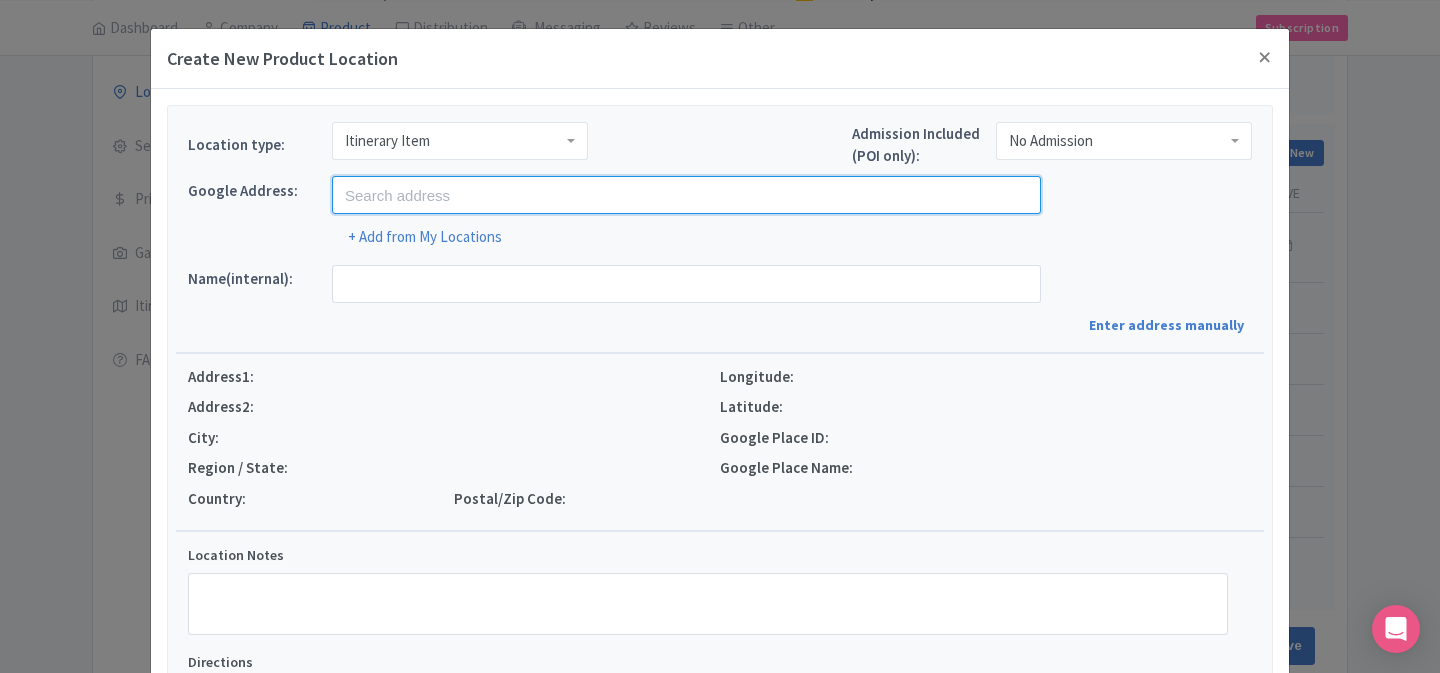 click at bounding box center (686, 195) 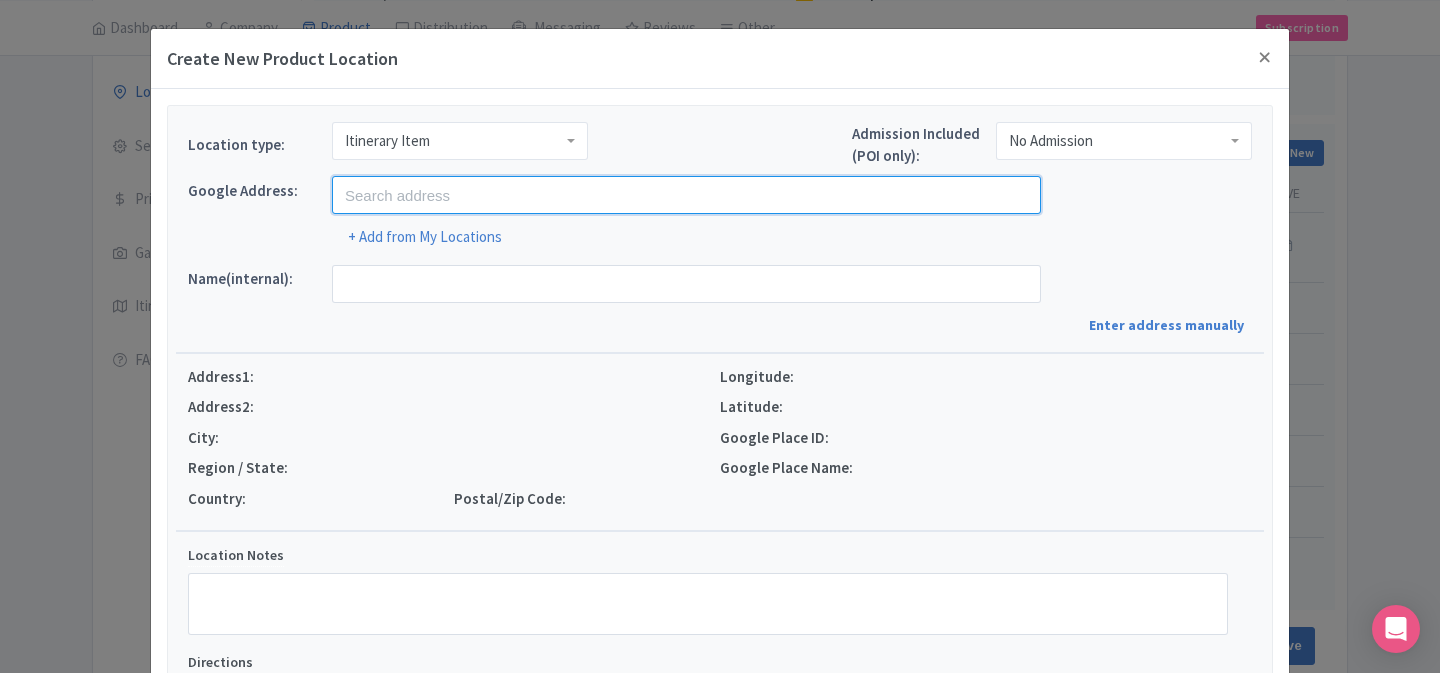 paste on "Oishi Park" 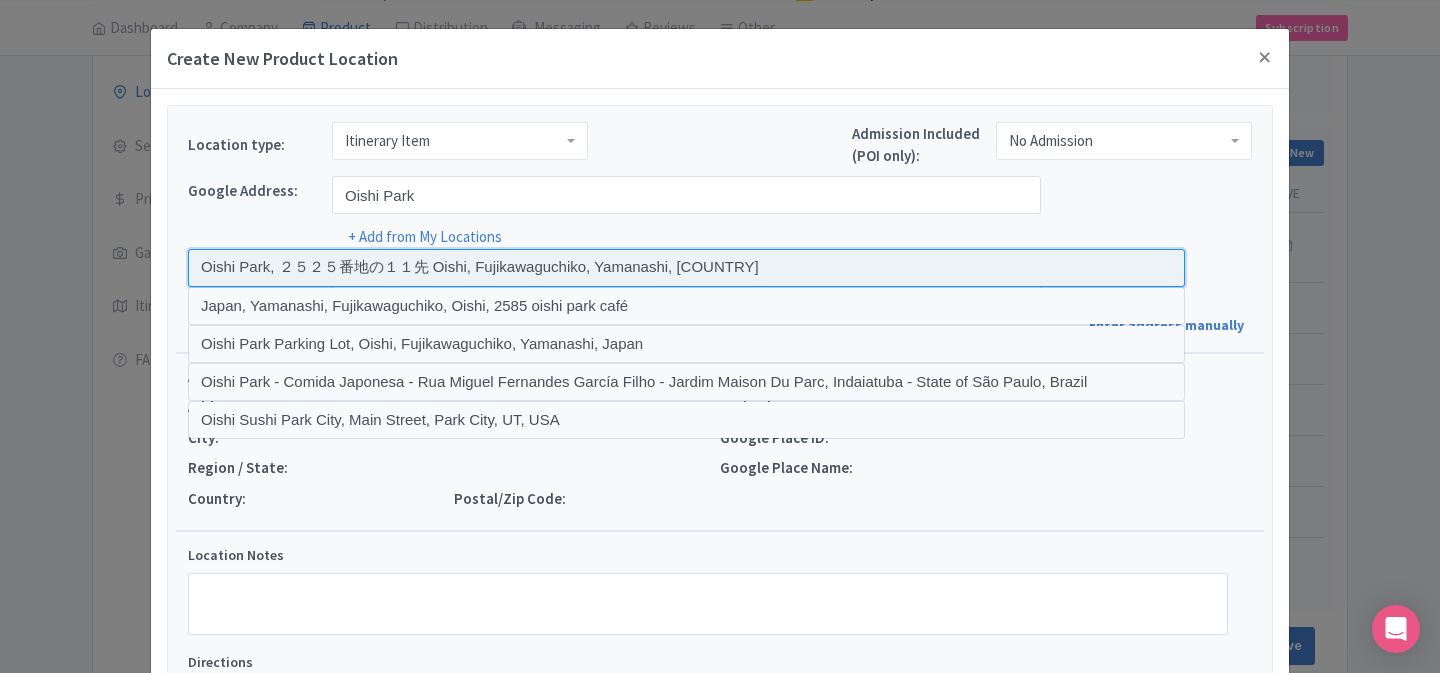 click at bounding box center (686, 268) 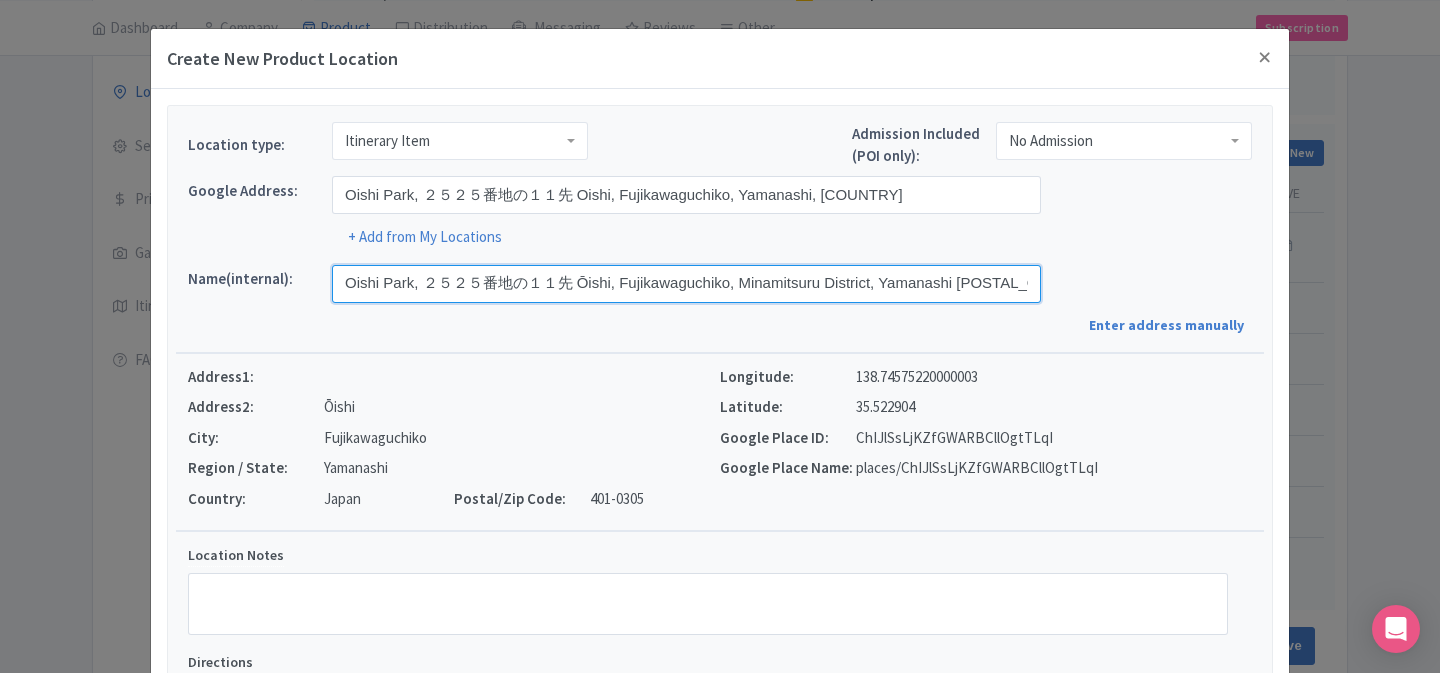 click on "[PARK_NAME], [NUMBER] [CHOME] [STREET_NAME] [STREET_NAME], [CITY], [DISTRICT], [PREFECTURE] [POSTAL_CODE], [COUNTRY]" at bounding box center (686, 284) 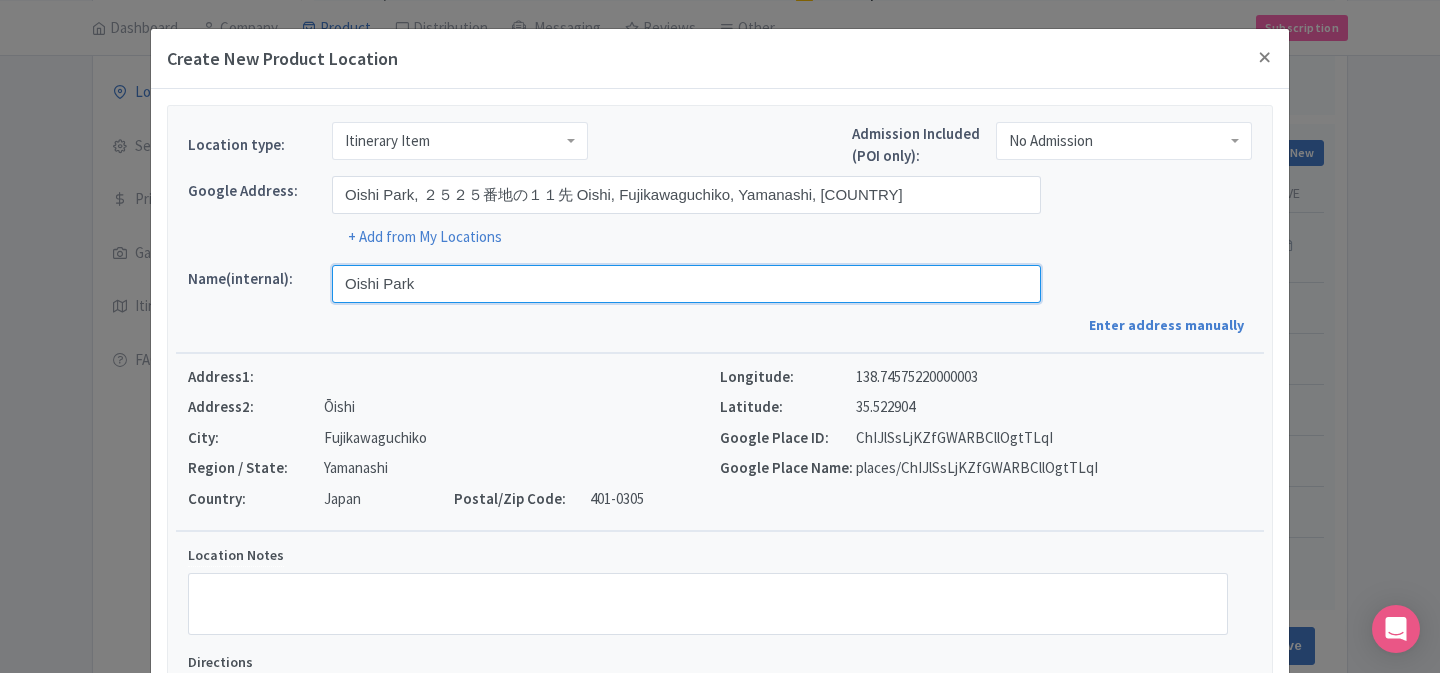 type on "Oishi Park" 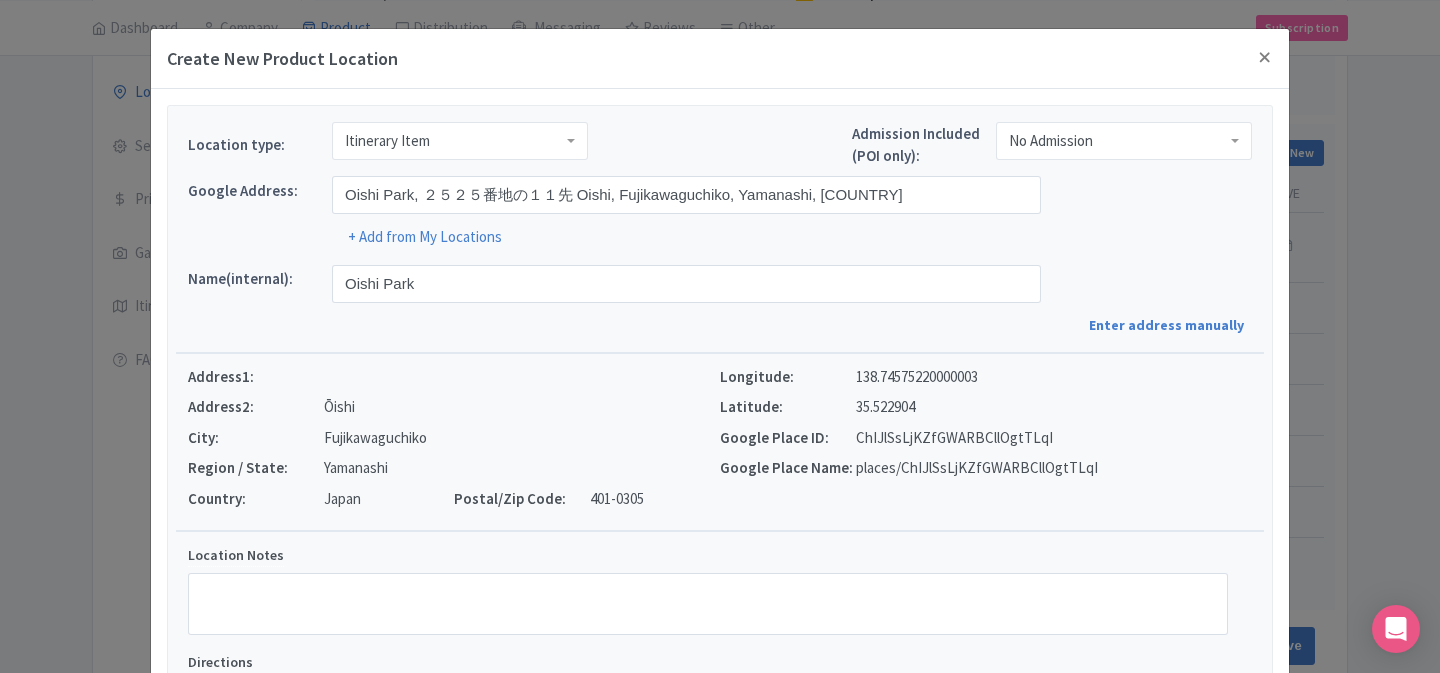click at bounding box center (720, 353) 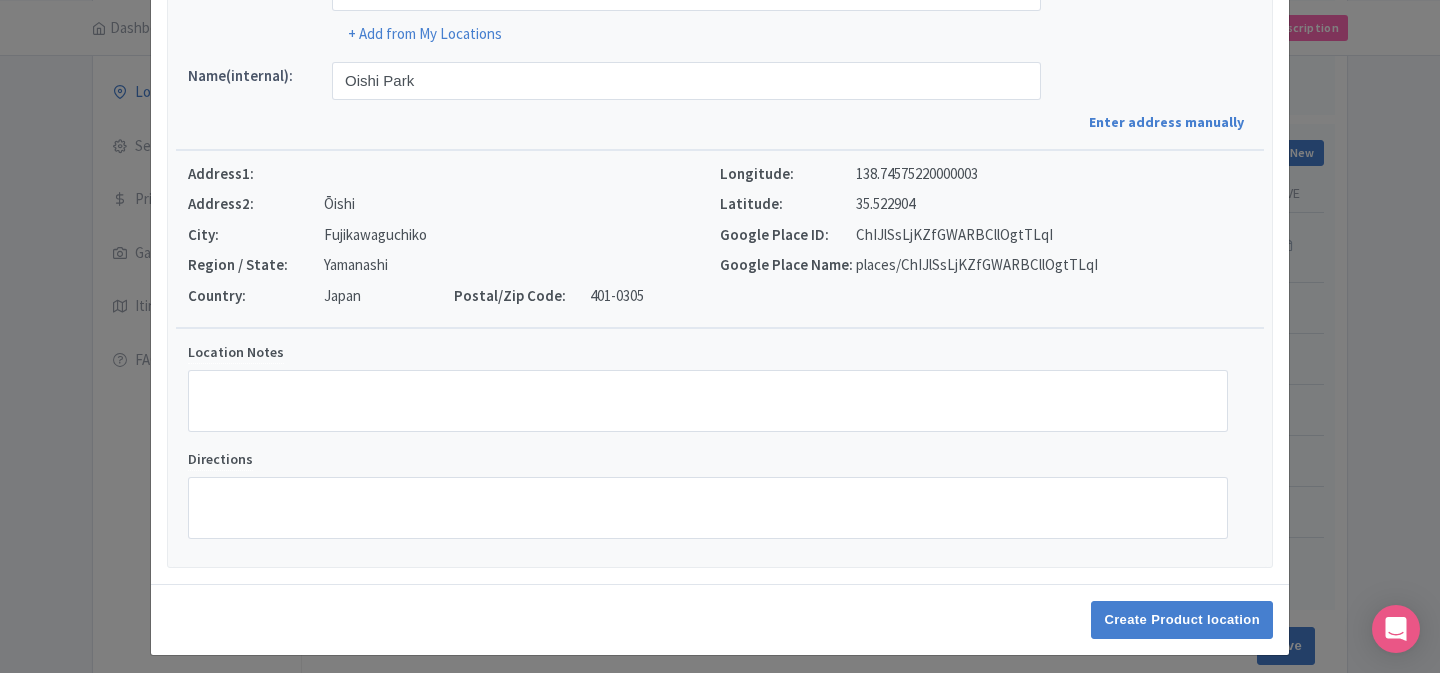 scroll, scrollTop: 214, scrollLeft: 0, axis: vertical 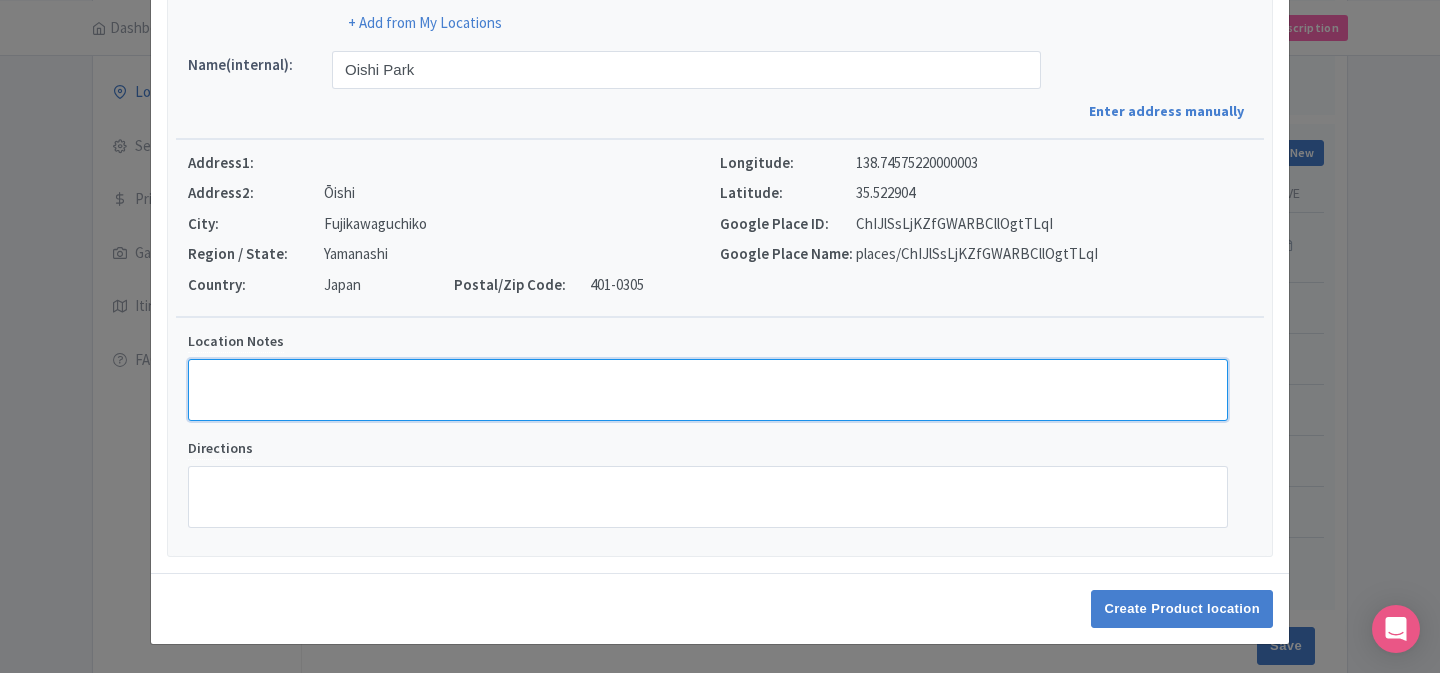click on "Location Notes" at bounding box center [708, 390] 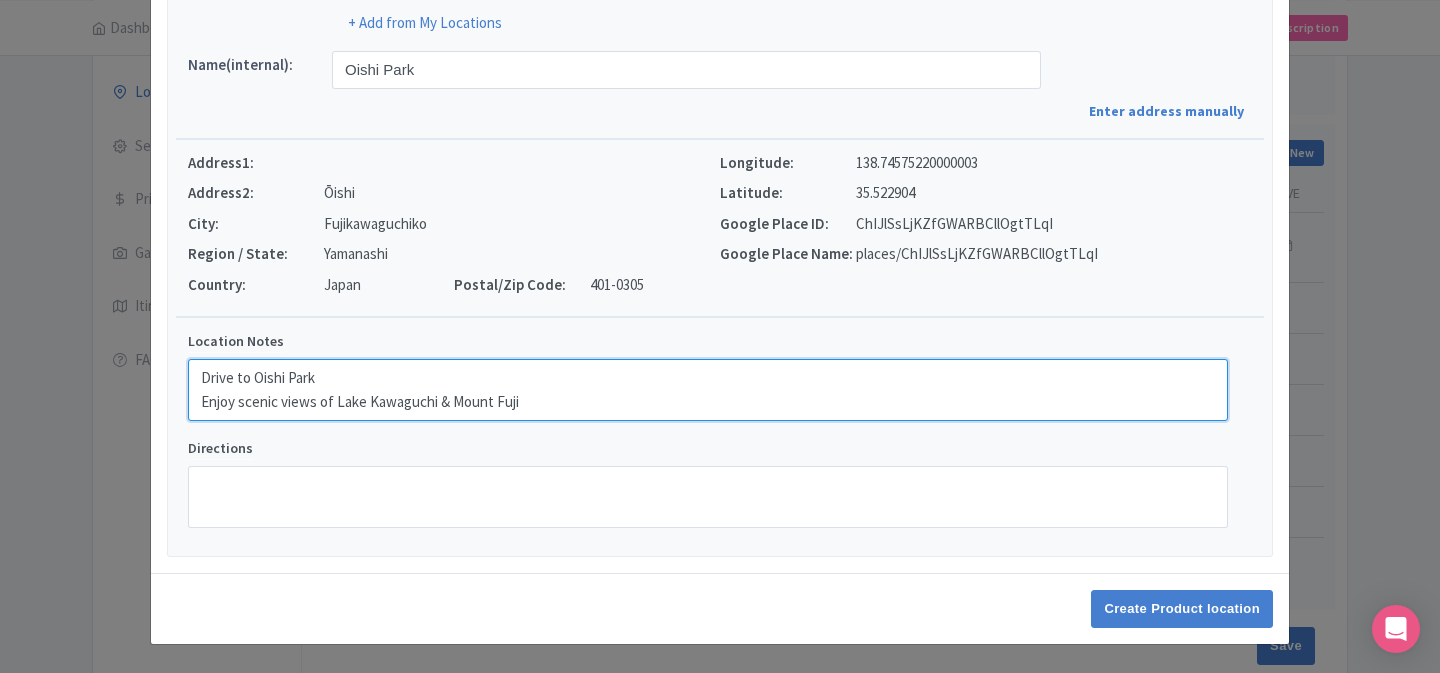 click on "Drive to Oishi Park
Enjoy scenic views of Lake Kawaguchi & Mount Fuji" at bounding box center [708, 390] 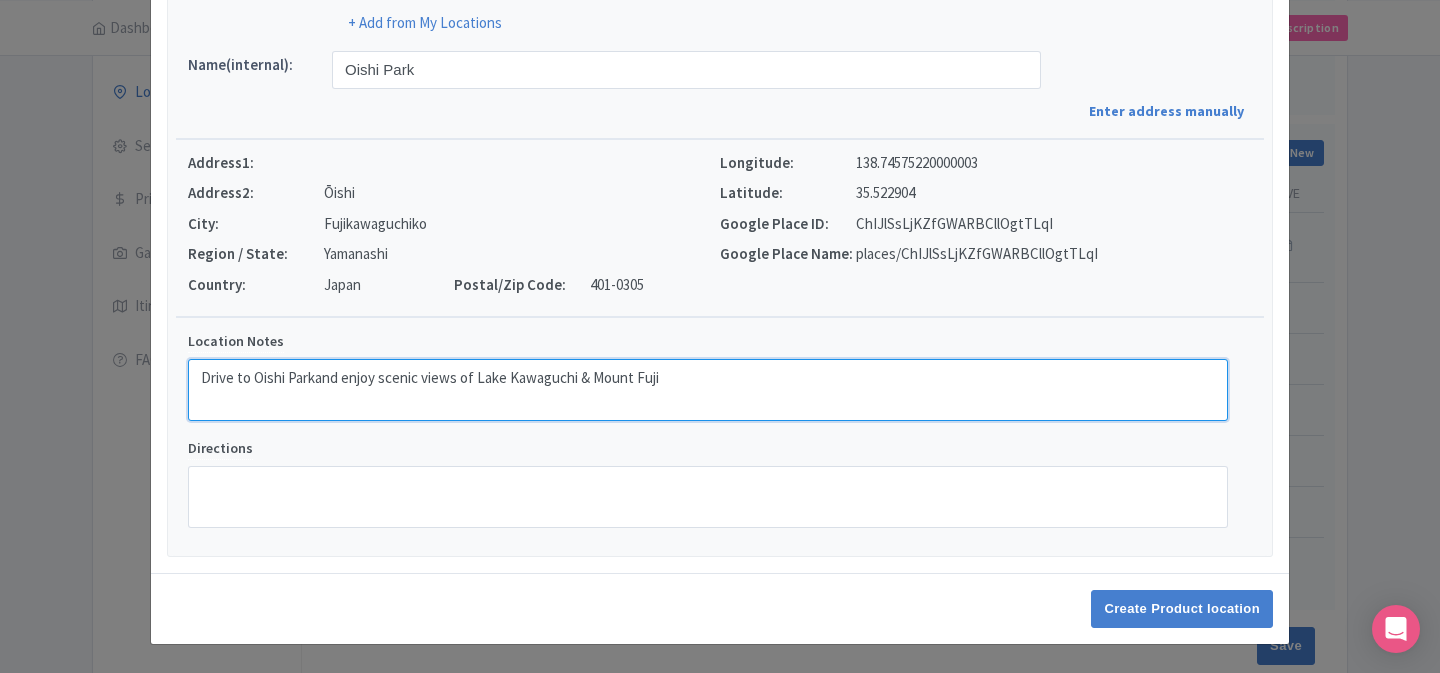 click on "Drive to Oishi Parkand enjoy scenic views of Lake Kawaguchi & Mount Fuji" at bounding box center (708, 390) 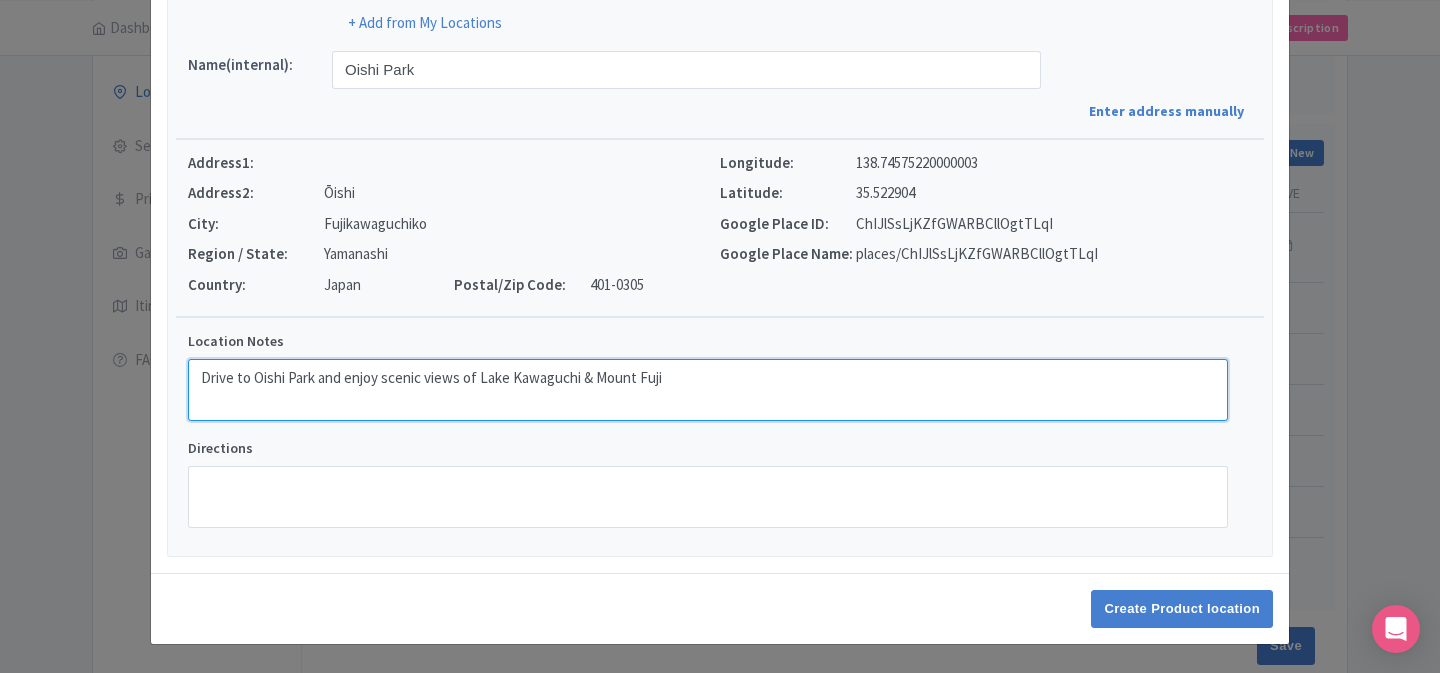 click on "Drive to Oishi Park and enjoy scenic views of Lake Kawaguchi & Mount Fuji" at bounding box center (708, 390) 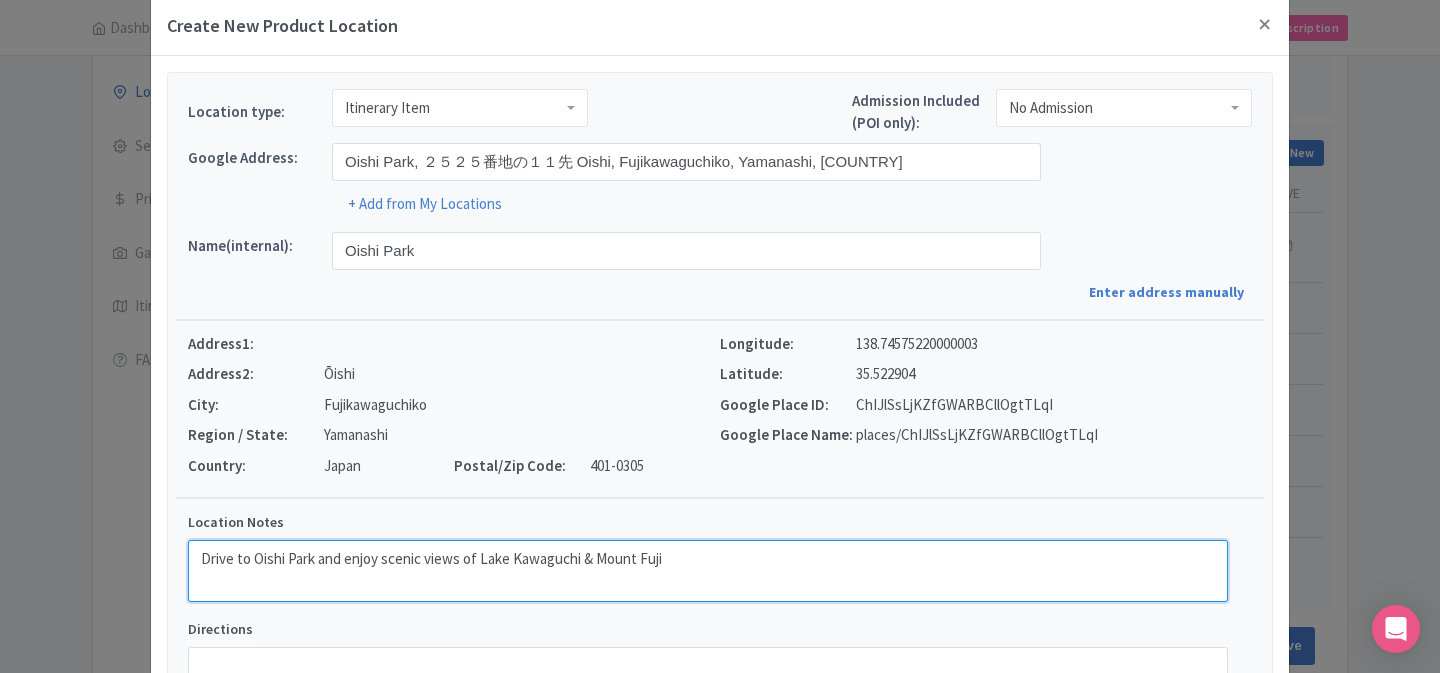 scroll, scrollTop: 0, scrollLeft: 0, axis: both 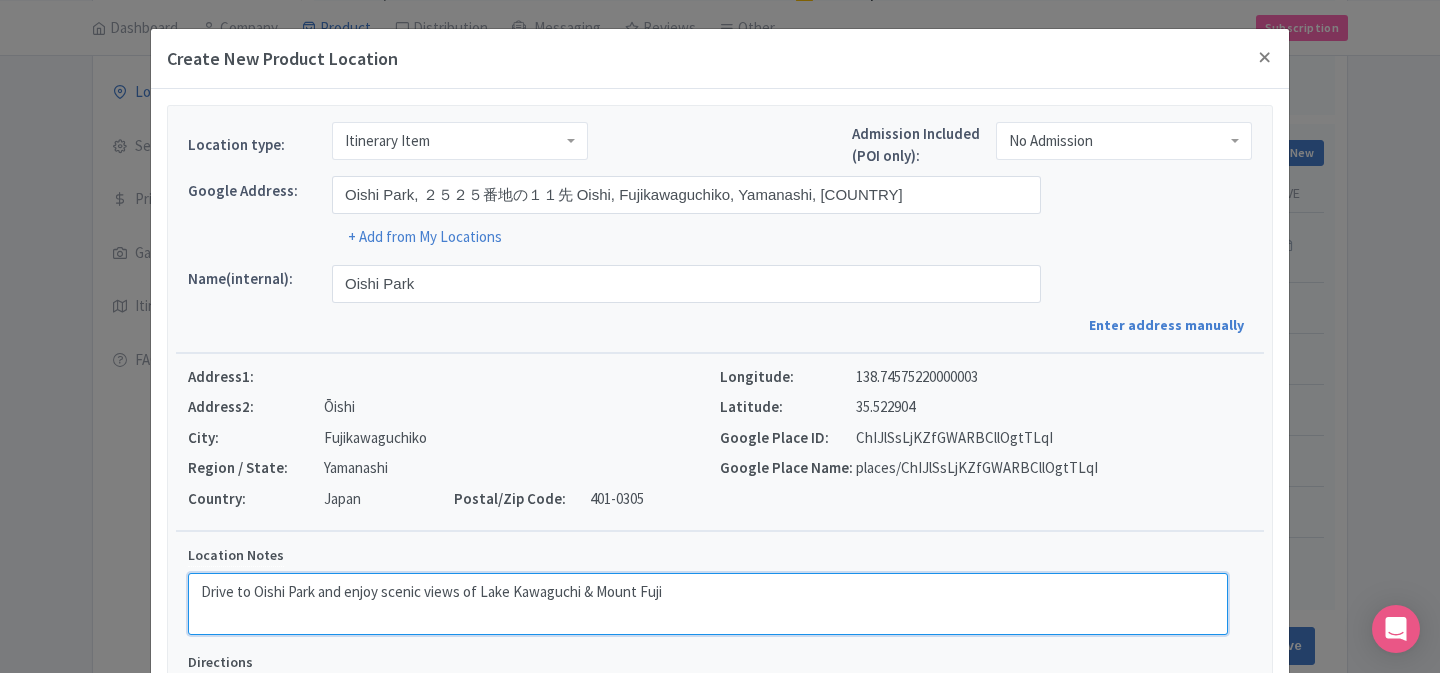 type on "Drive to Oishi Park and enjoy scenic views of Lake Kawaguchi & Mount Fuji" 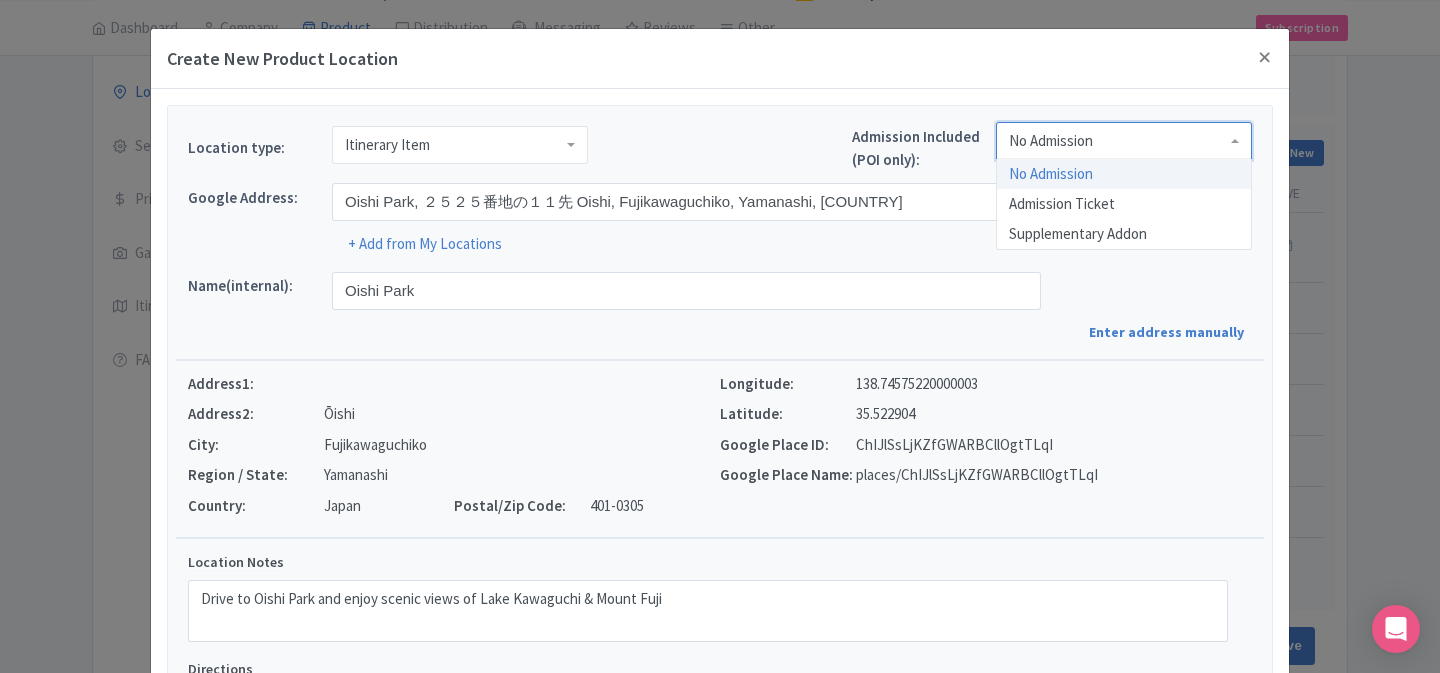 click on "No Admission" at bounding box center [1124, 141] 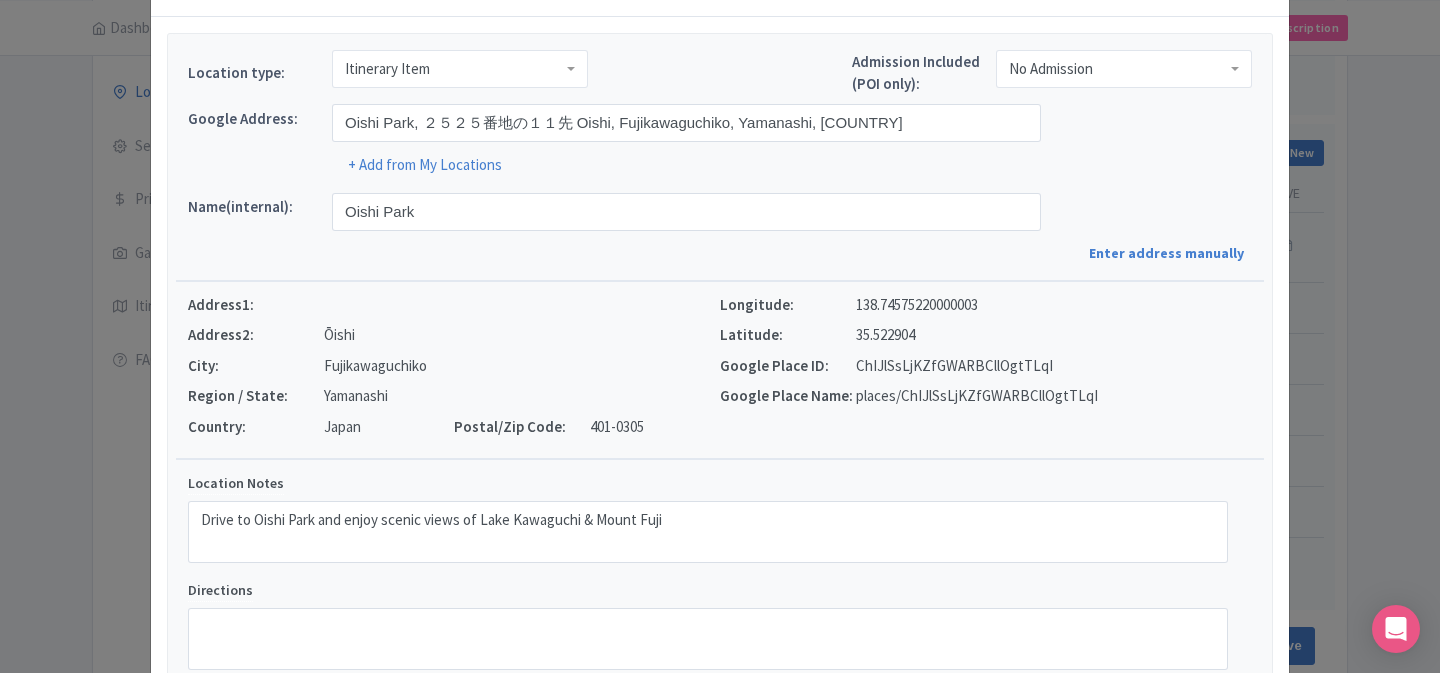 scroll, scrollTop: 77, scrollLeft: 0, axis: vertical 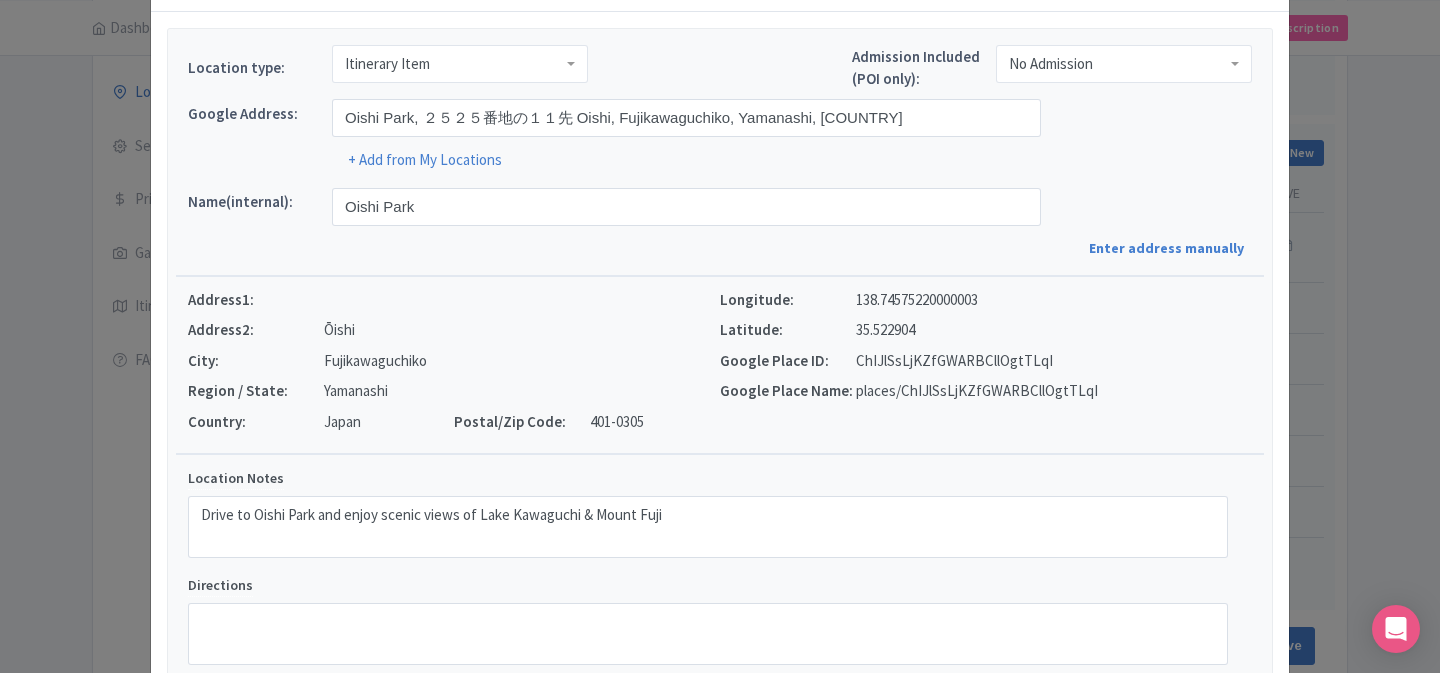 click on "Enter address manually" at bounding box center (1170, 248) 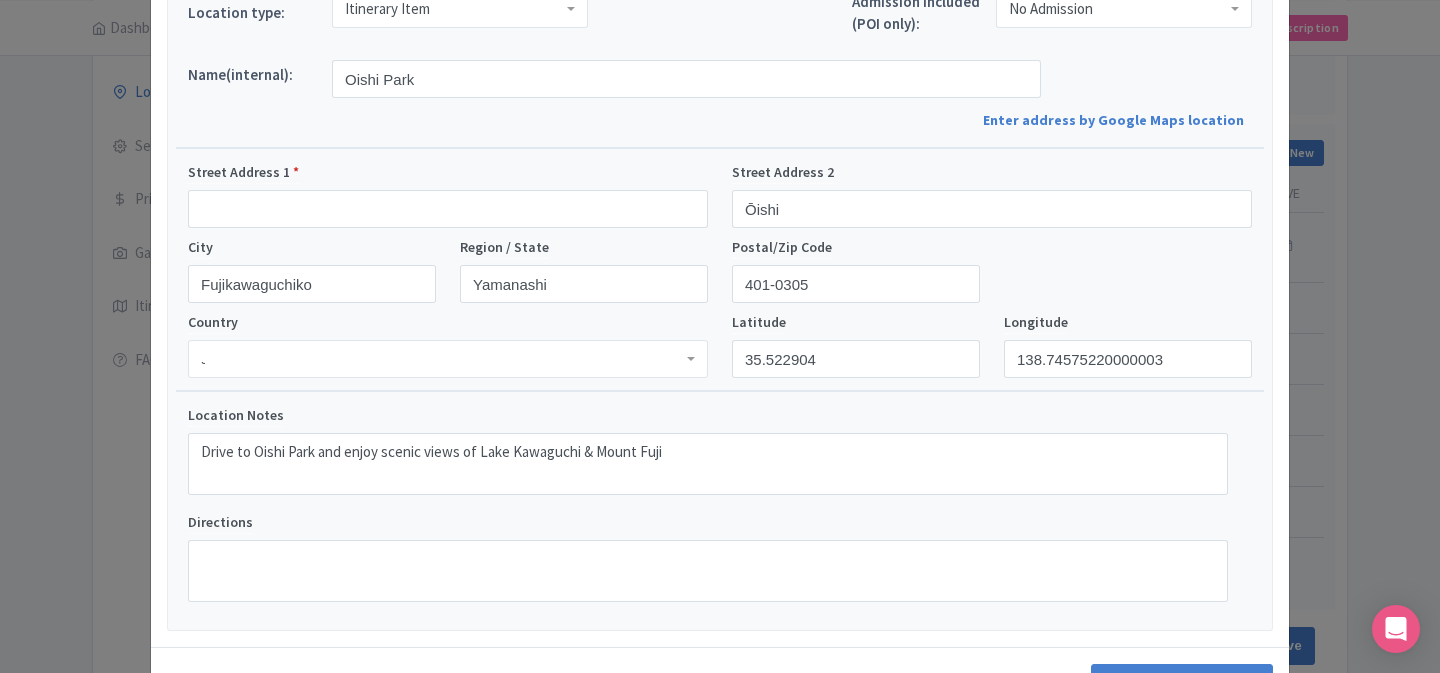 scroll, scrollTop: 130, scrollLeft: 0, axis: vertical 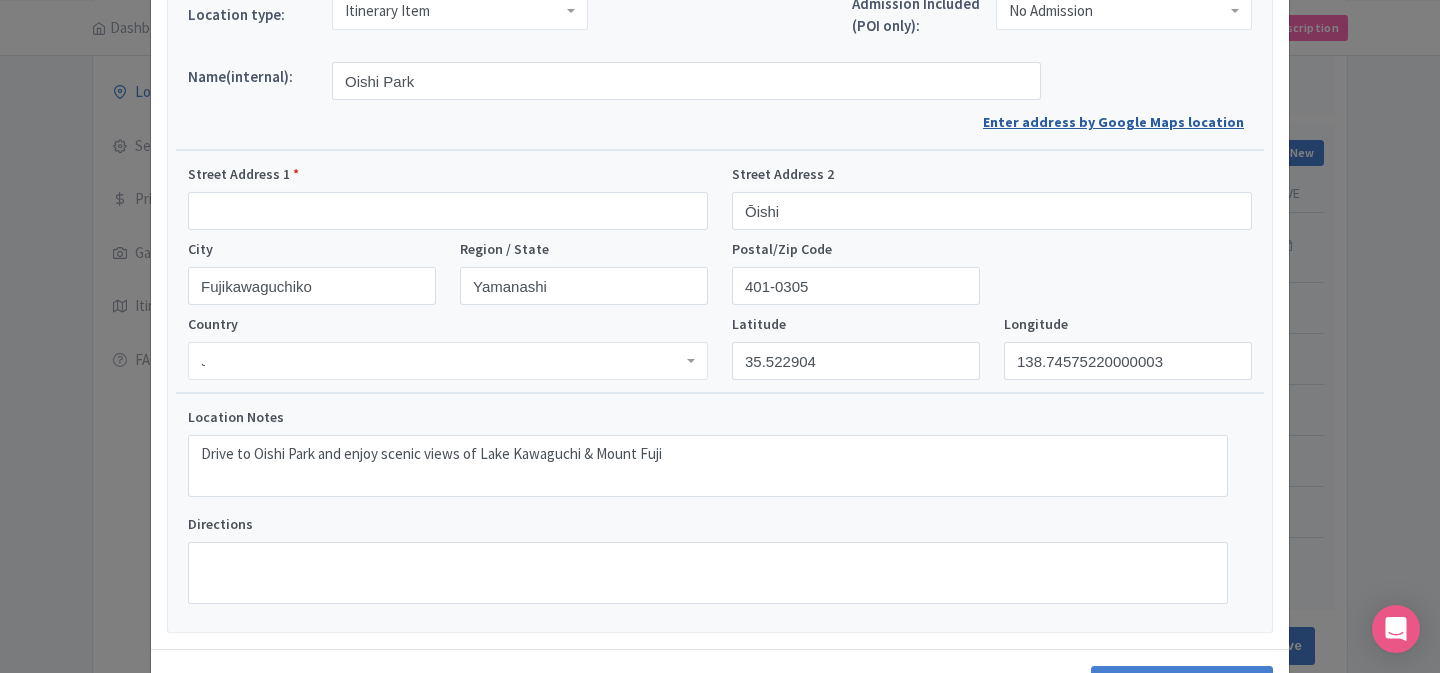 click on "Enter address by Google Maps location" at bounding box center [1117, 122] 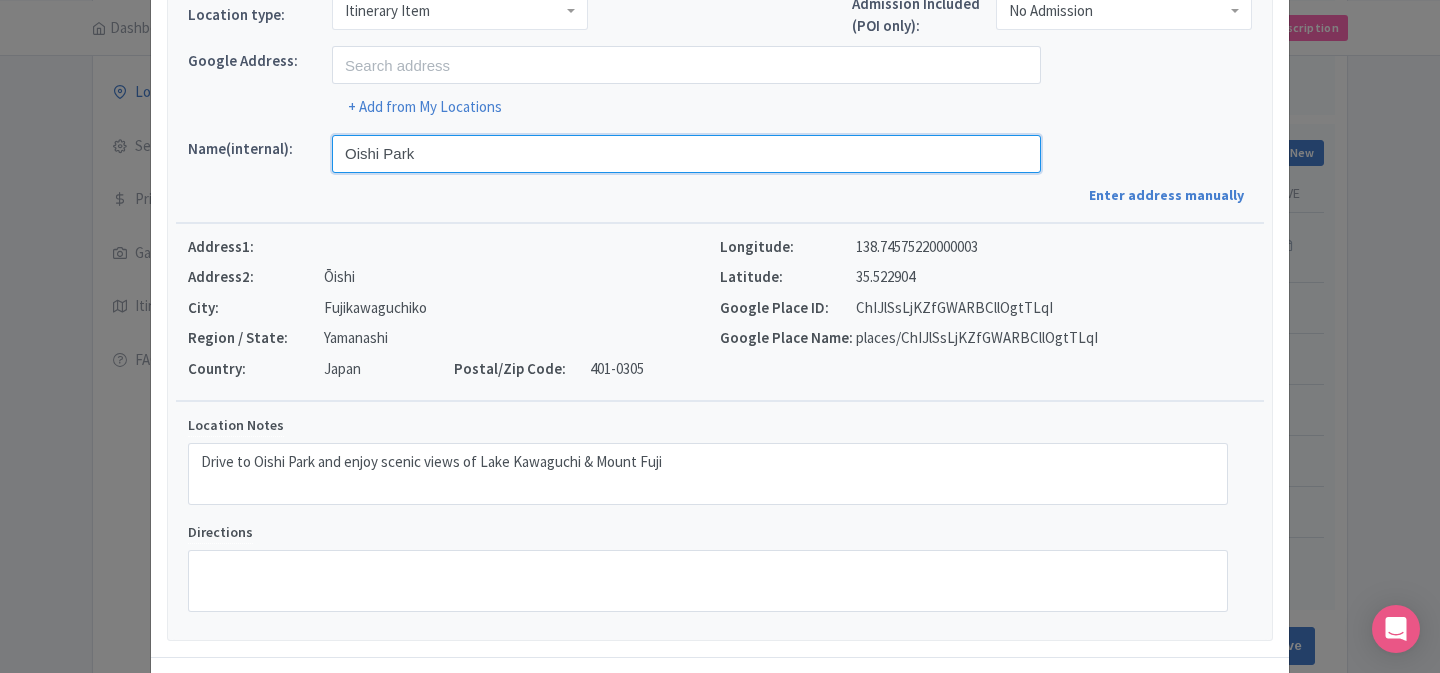 drag, startPoint x: 431, startPoint y: 152, endPoint x: 329, endPoint y: 147, distance: 102.122475 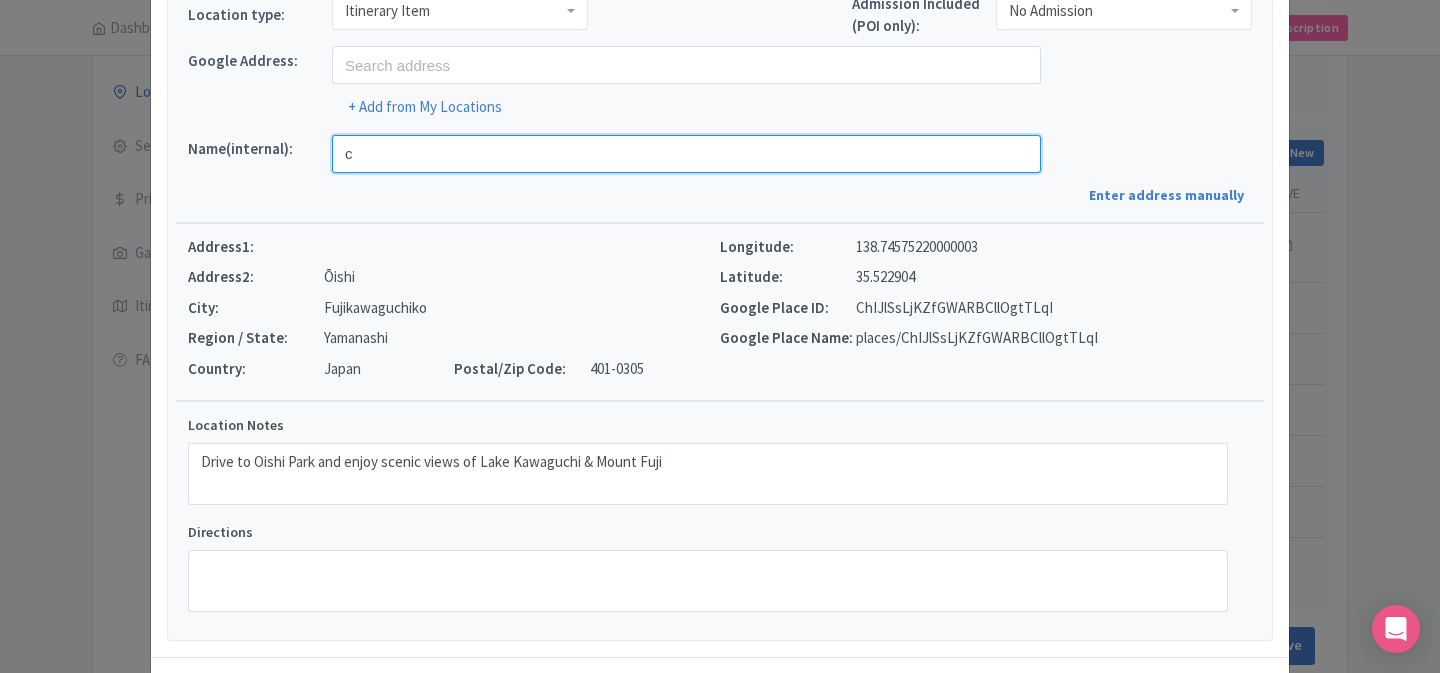 type on "Oishi Park" 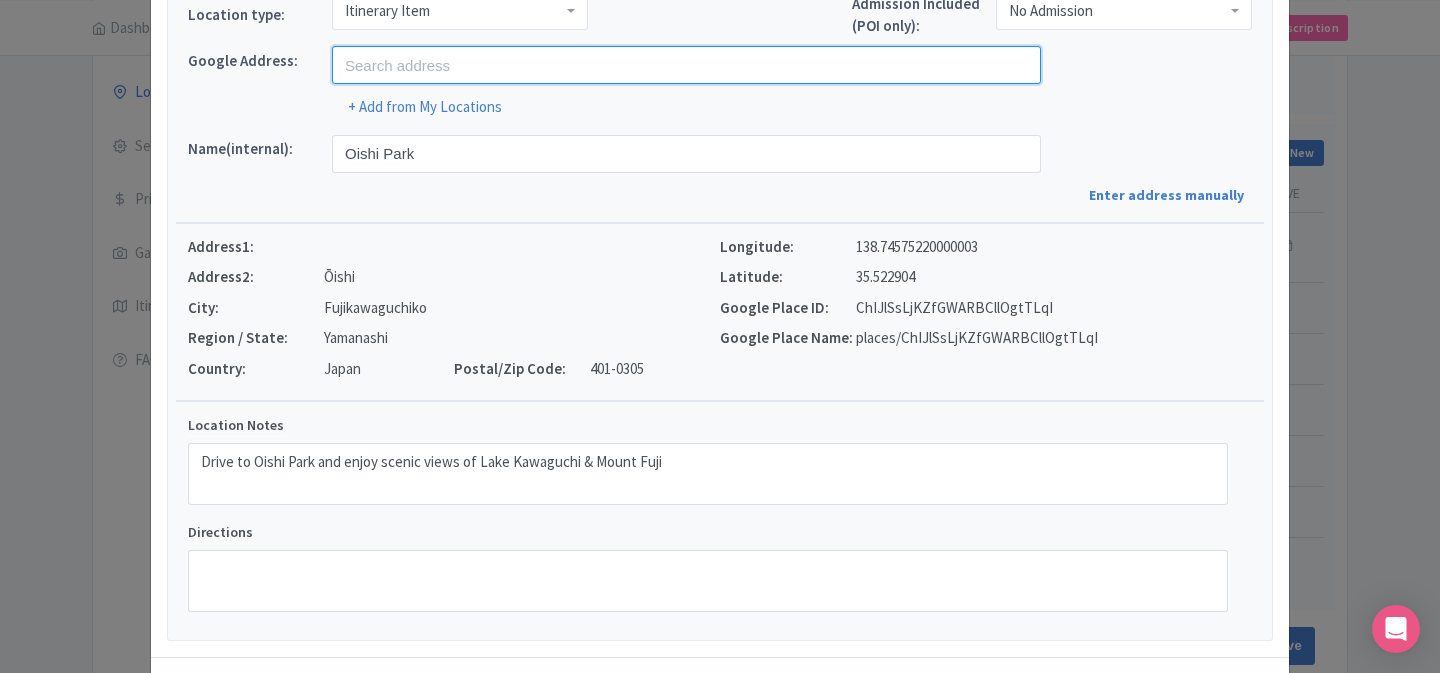 click at bounding box center [686, 65] 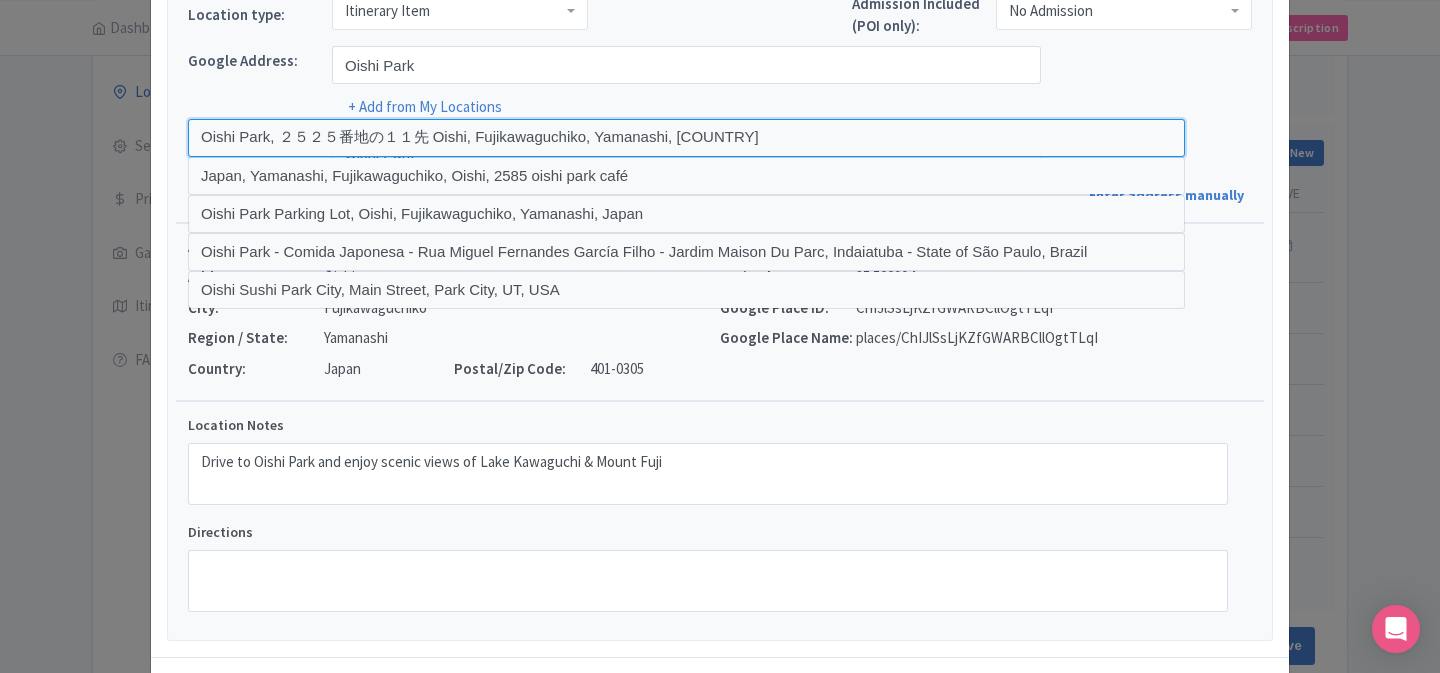 click at bounding box center [686, 138] 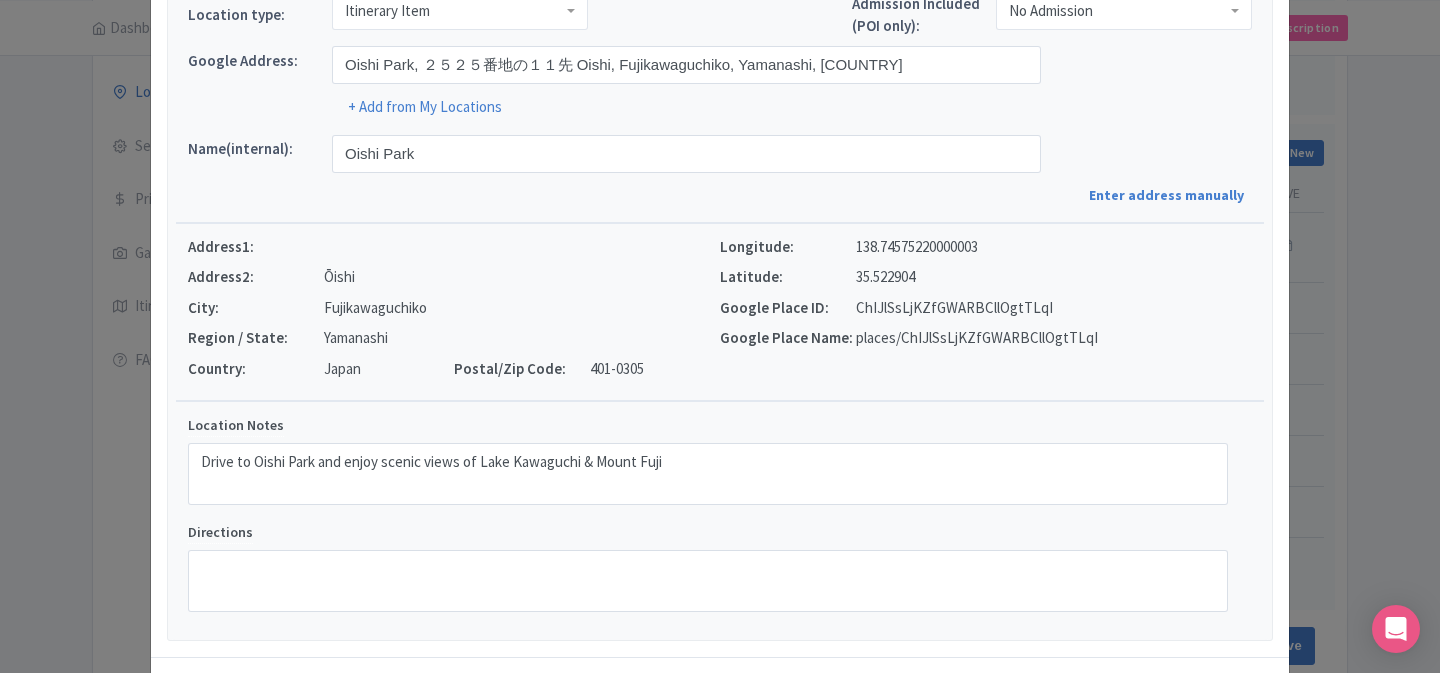 type on "Oishi Park, [NUMBER] [NEIGHBORHOOD], [CITY], [CITY], [DISTRICT], [STATE] [POSTAL CODE], [COUNTRY]" 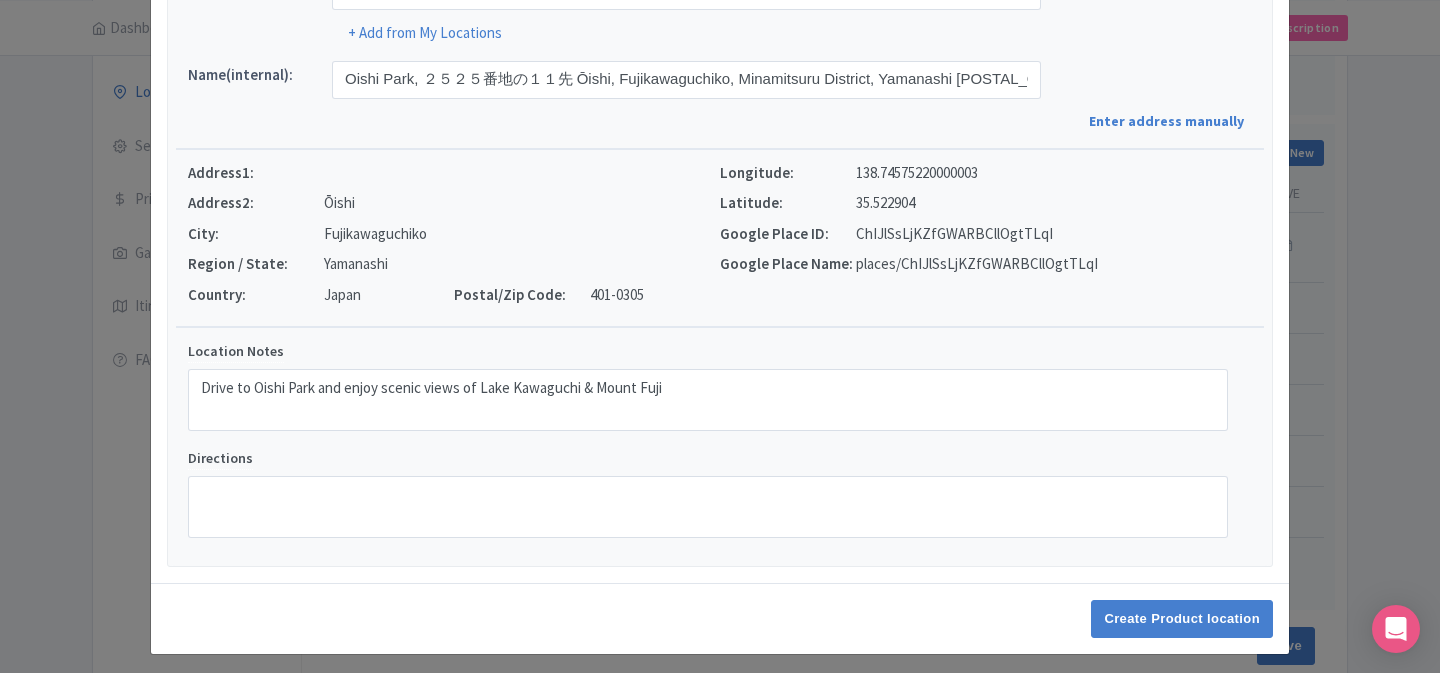 scroll, scrollTop: 214, scrollLeft: 0, axis: vertical 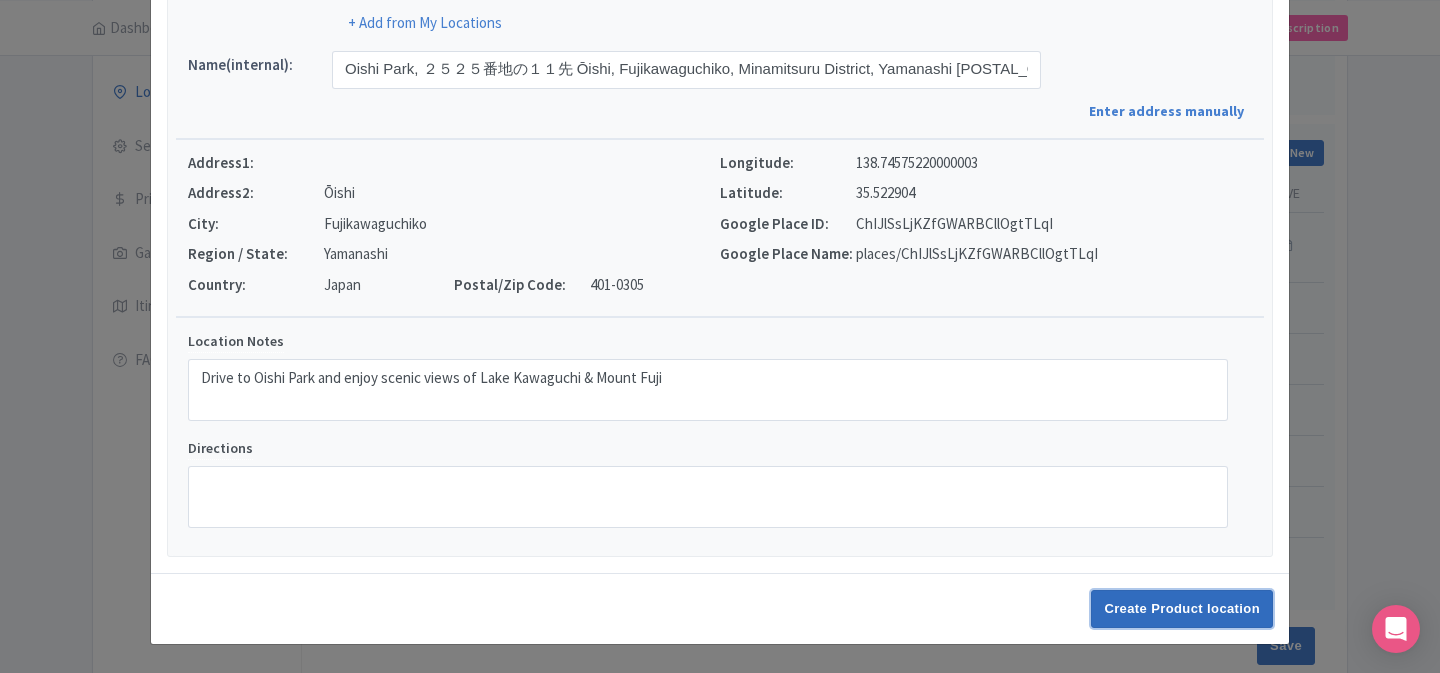 click on "Create Product location" at bounding box center [1182, 609] 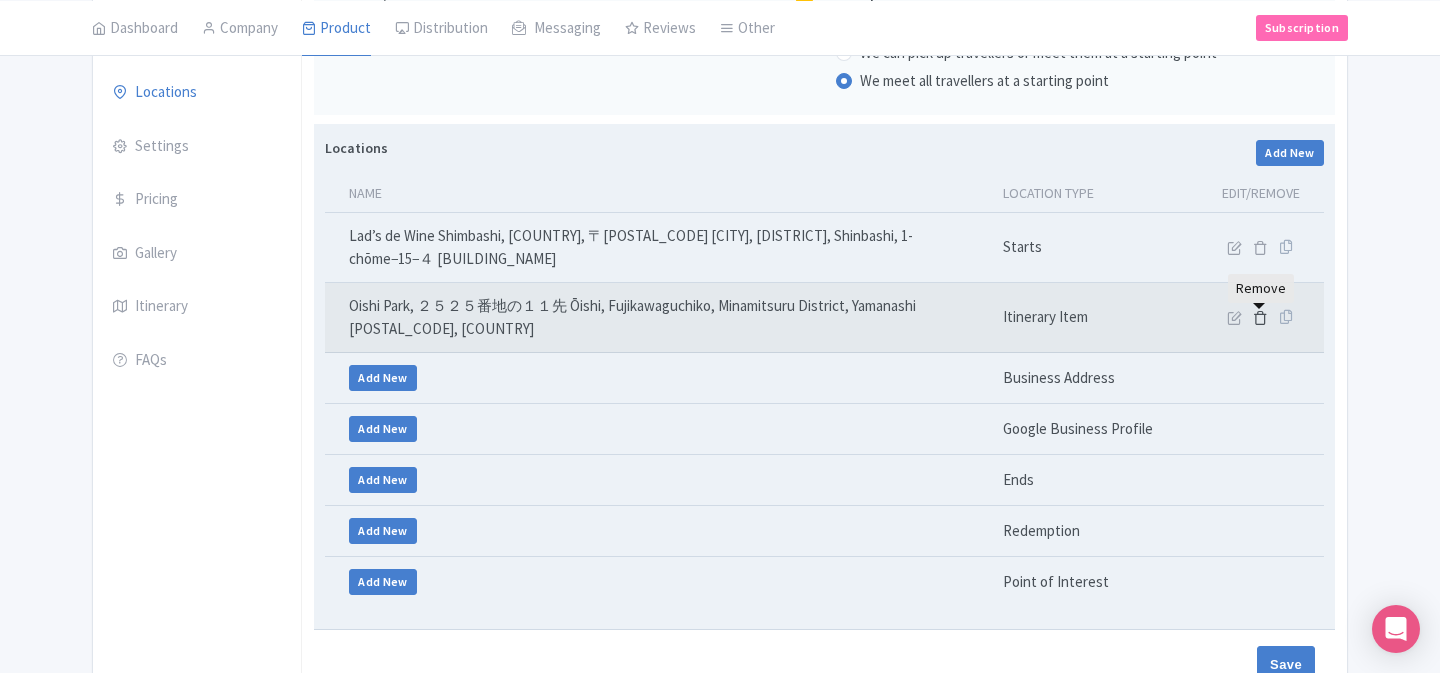 click at bounding box center [1260, 317] 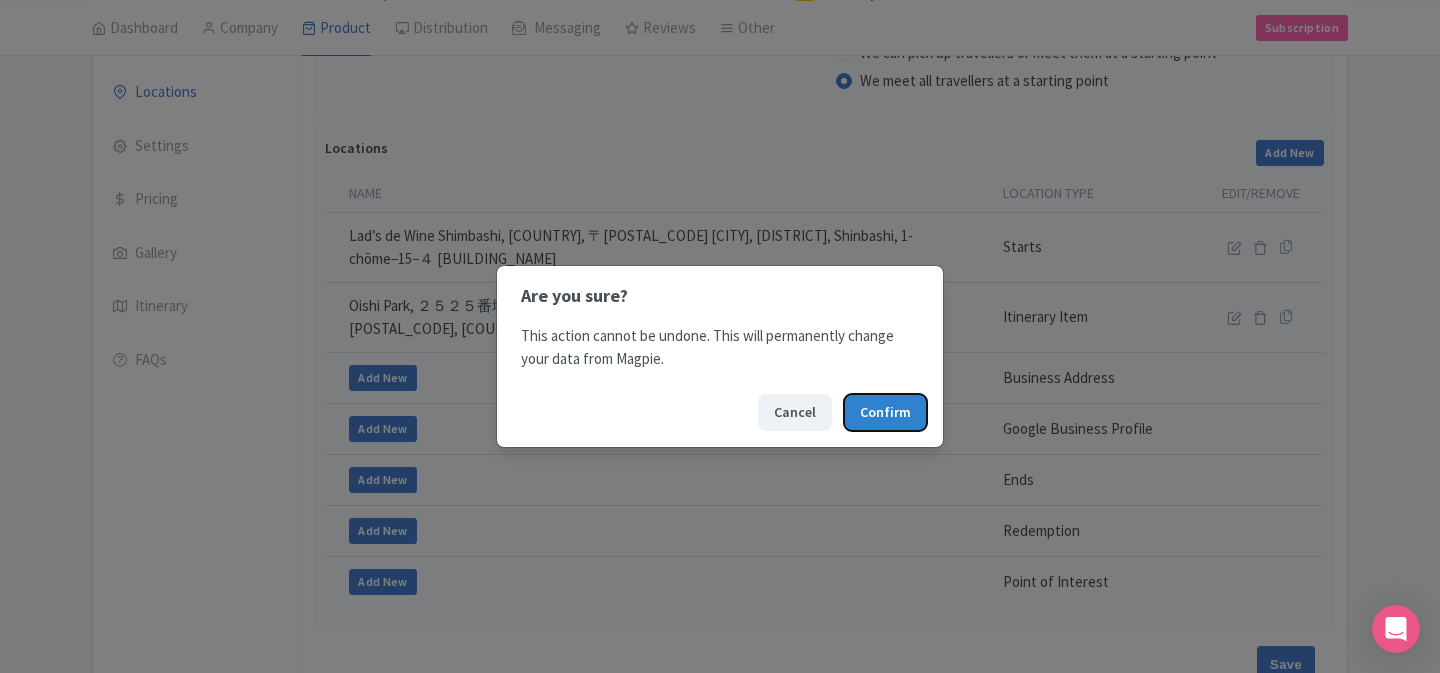 click on "Confirm" at bounding box center (885, 412) 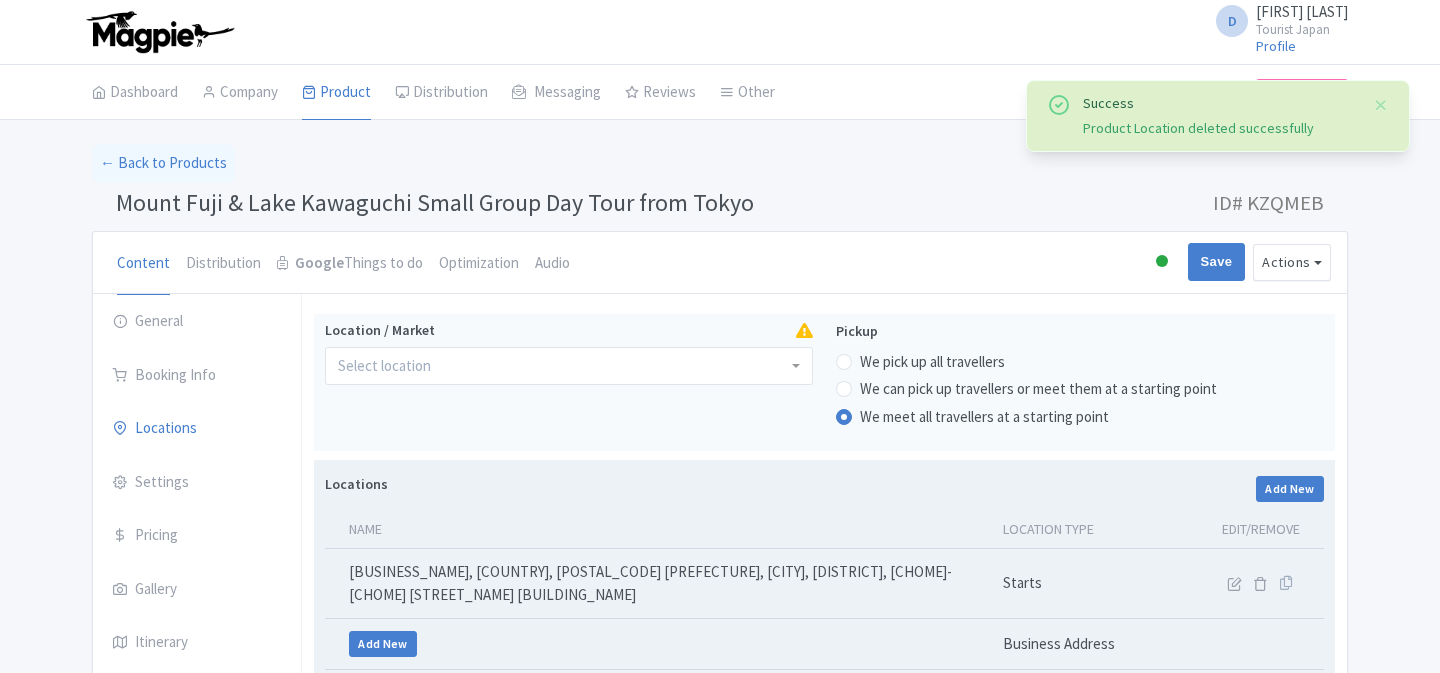 scroll, scrollTop: 314, scrollLeft: 0, axis: vertical 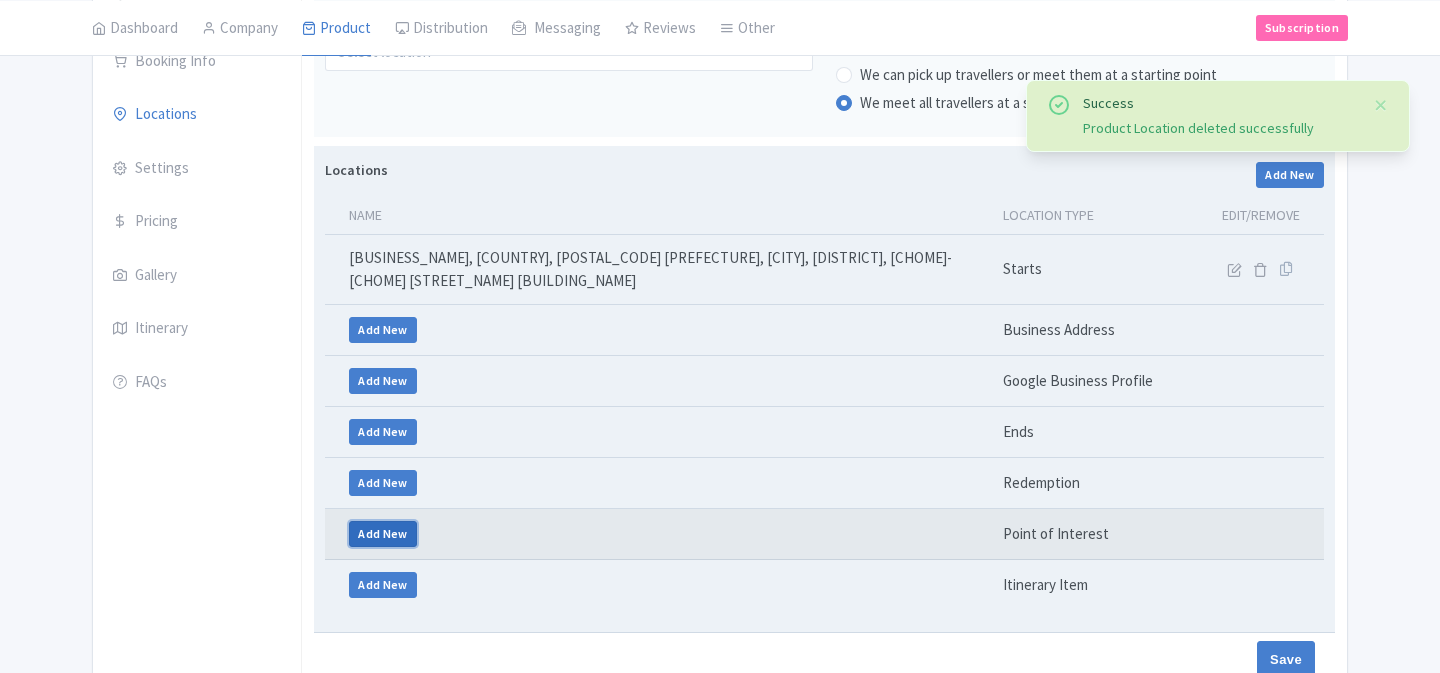 click on "Add New" at bounding box center (383, 534) 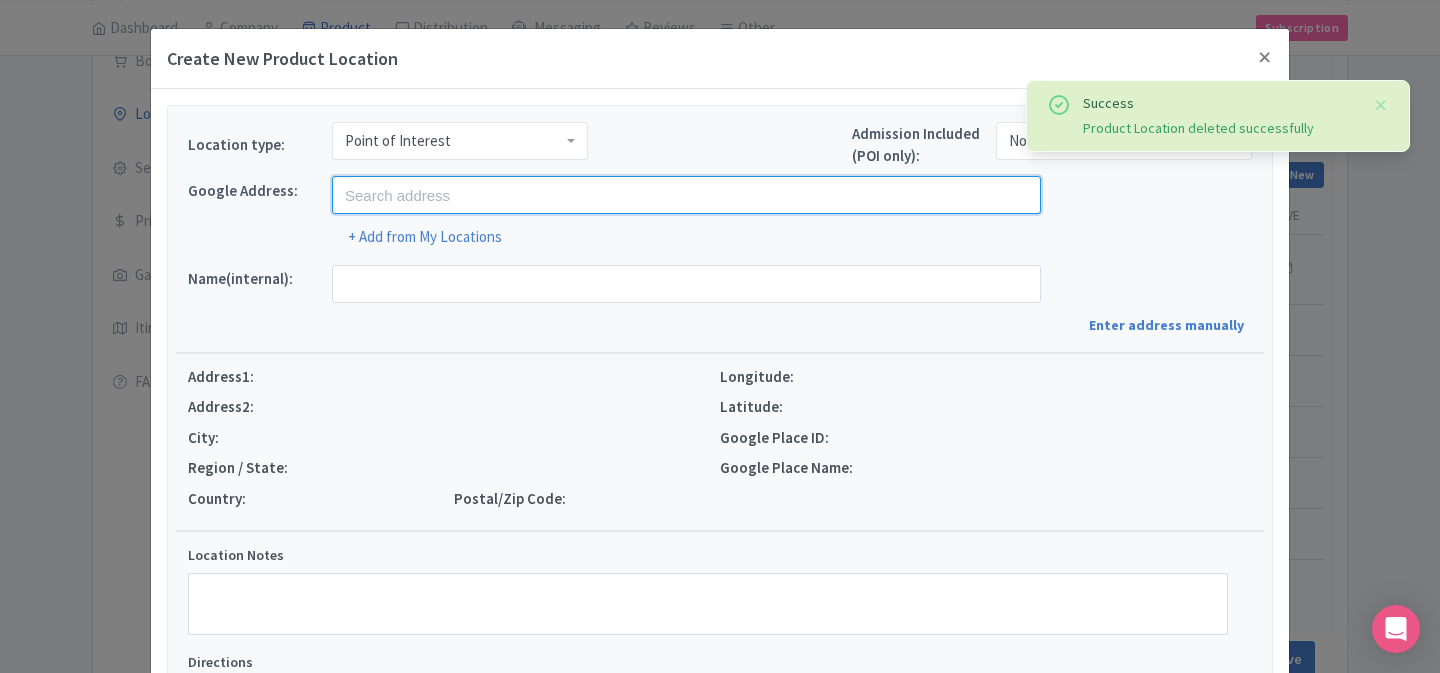 click at bounding box center [686, 195] 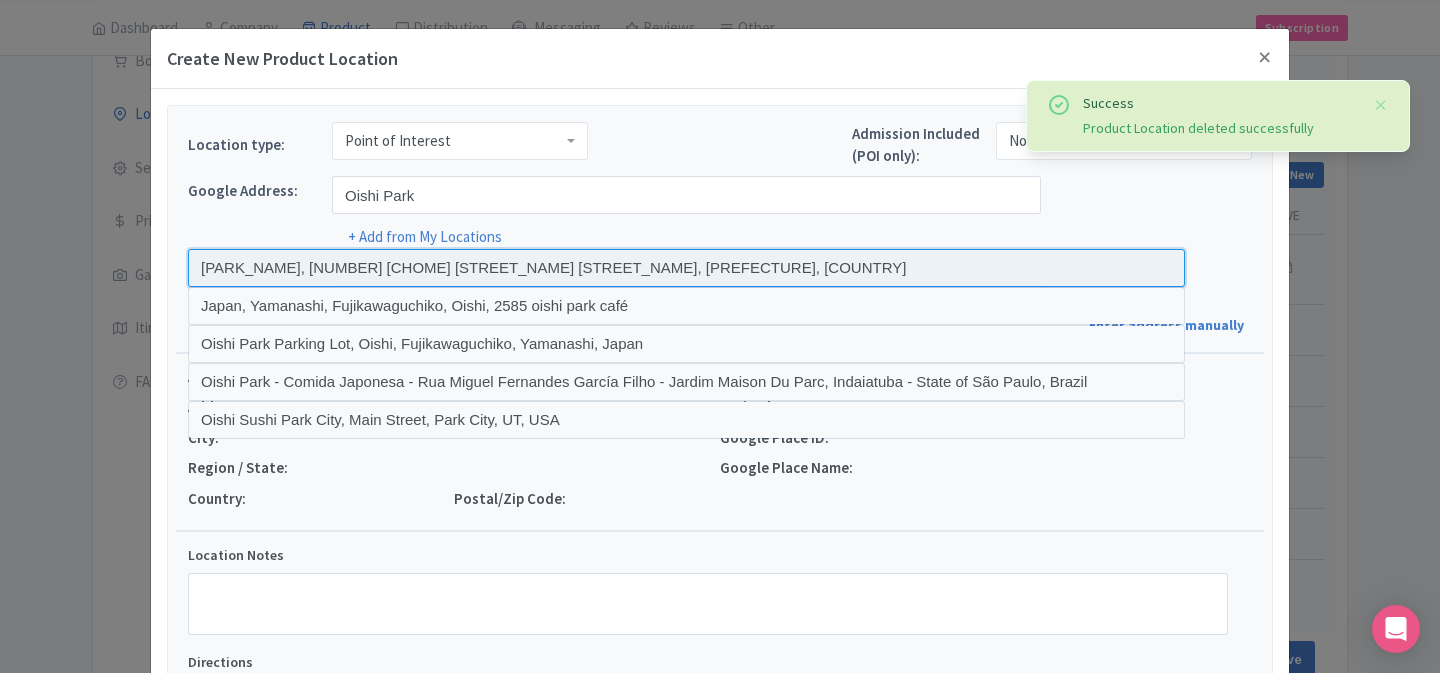 click at bounding box center (686, 268) 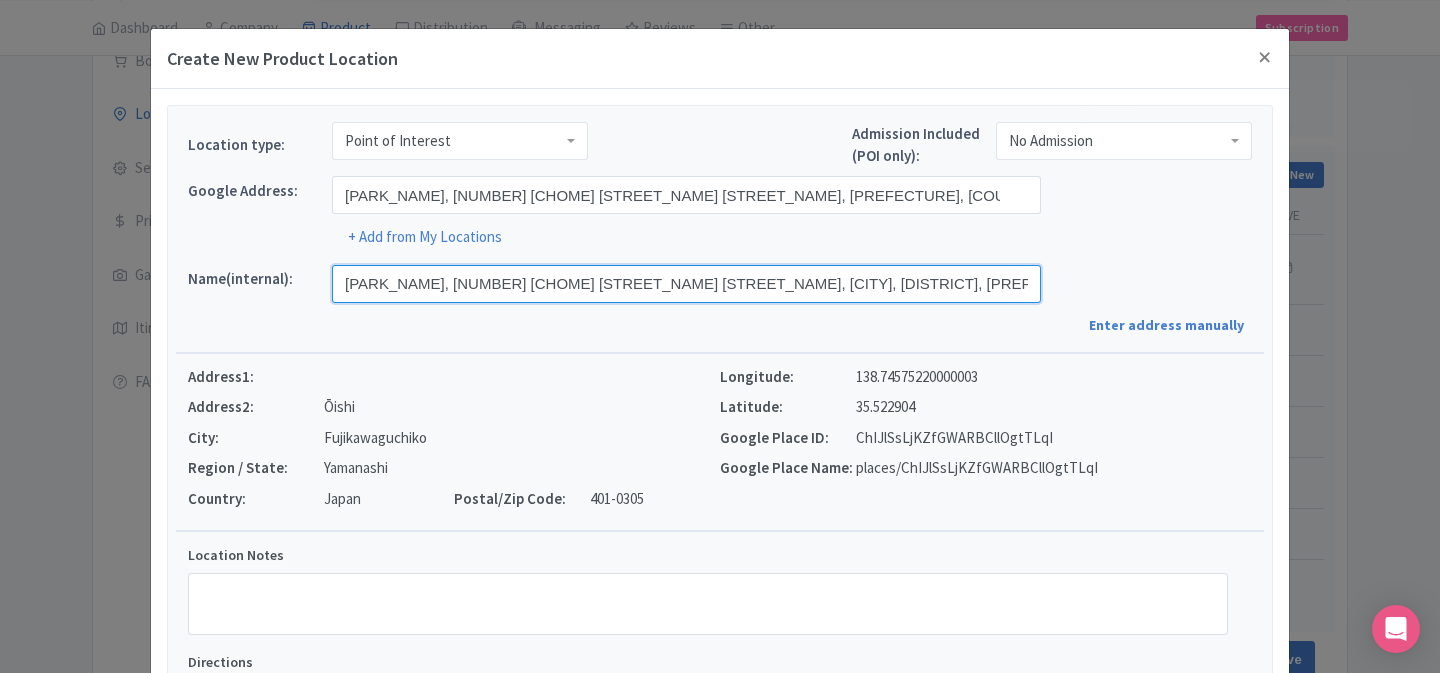 click on "[PARK_NAME], [NUMBER] [CHOME] [STREET_NAME] [STREET_NAME], [CITY], [DISTRICT], [PREFECTURE] [POSTAL_CODE], [COUNTRY]" at bounding box center (686, 284) 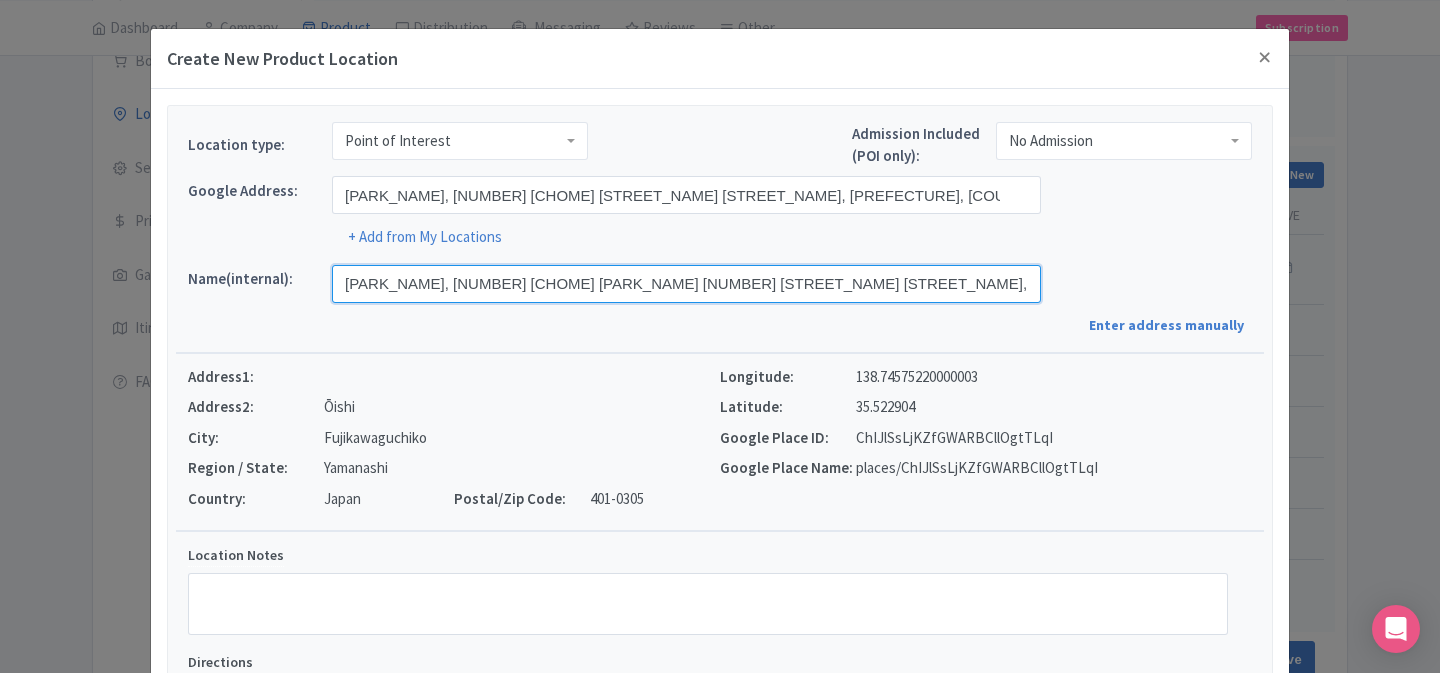paste 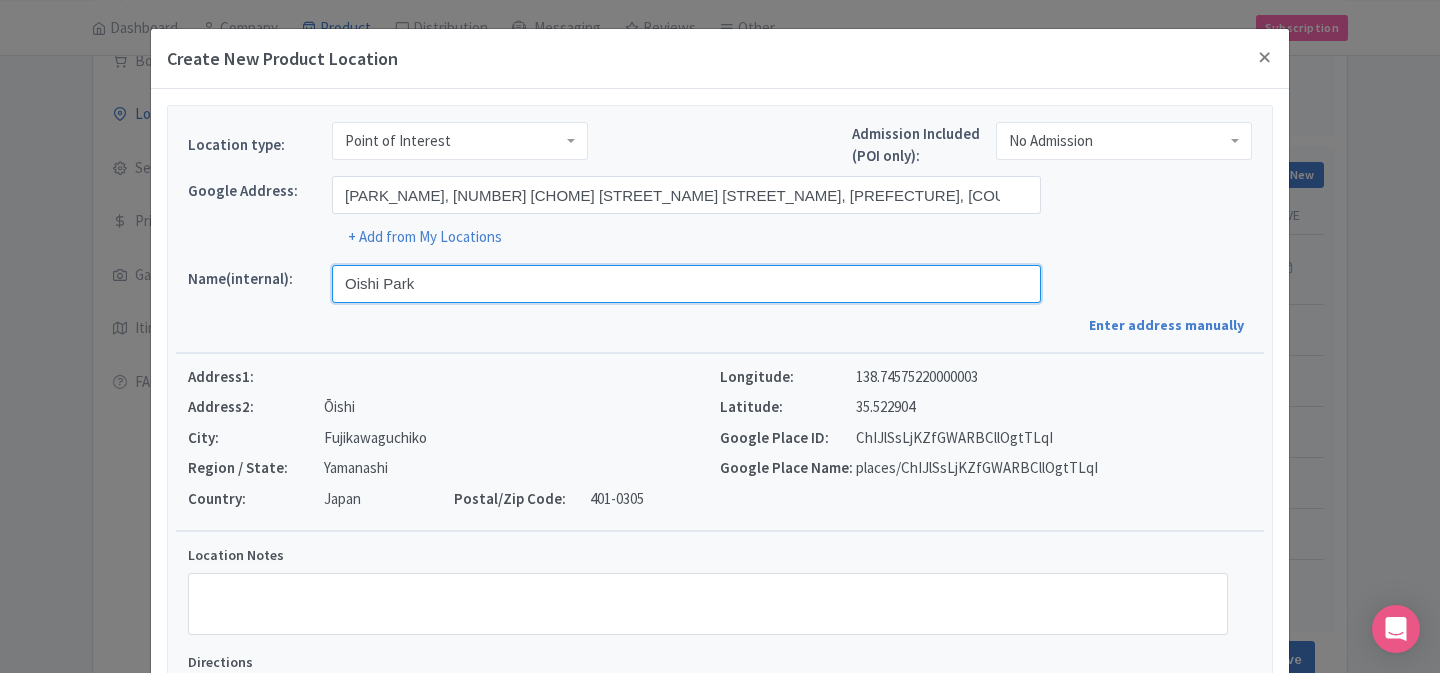 type on "Oishi Park" 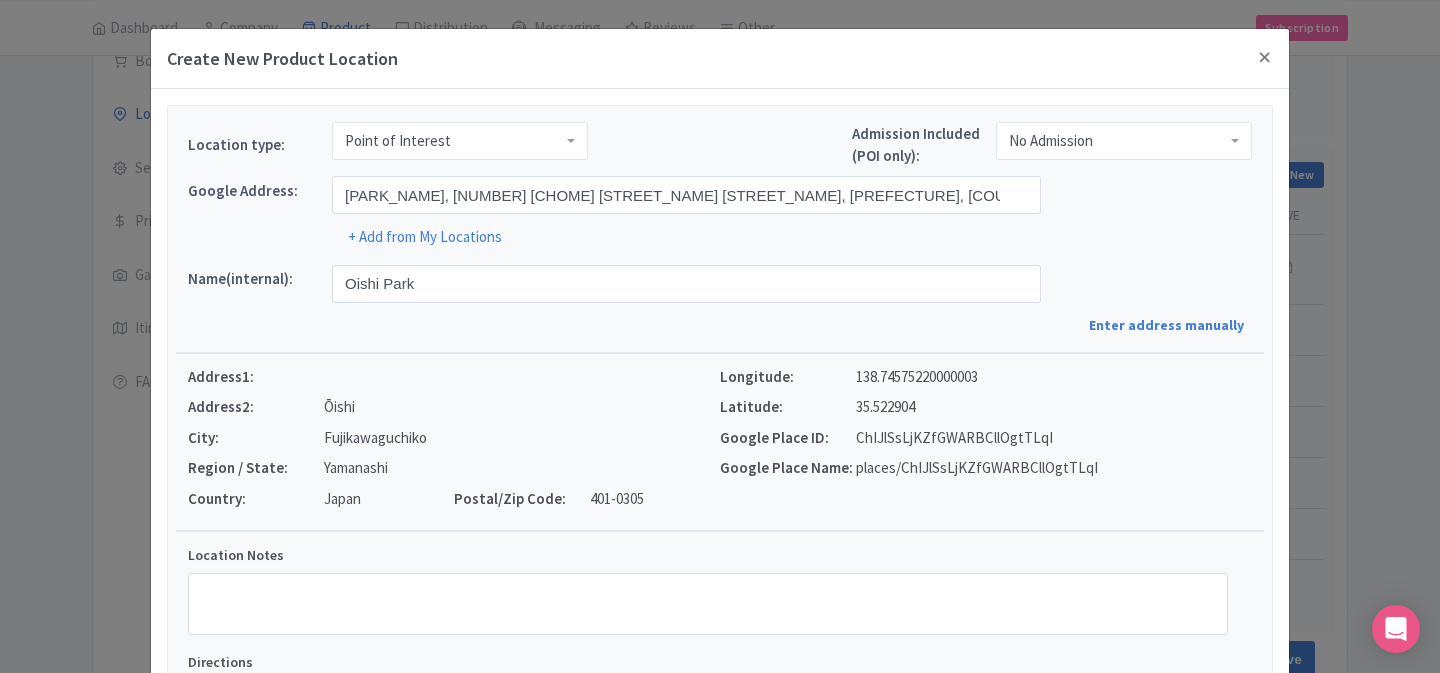 click on "Address2:
[DISTRICT]
City:
[CITY]
Region / State:
[PREFECTURE]
Country:
[COUNTRY]
Postal/Zip Code:
[POSTAL_CODE]" at bounding box center (720, 442) 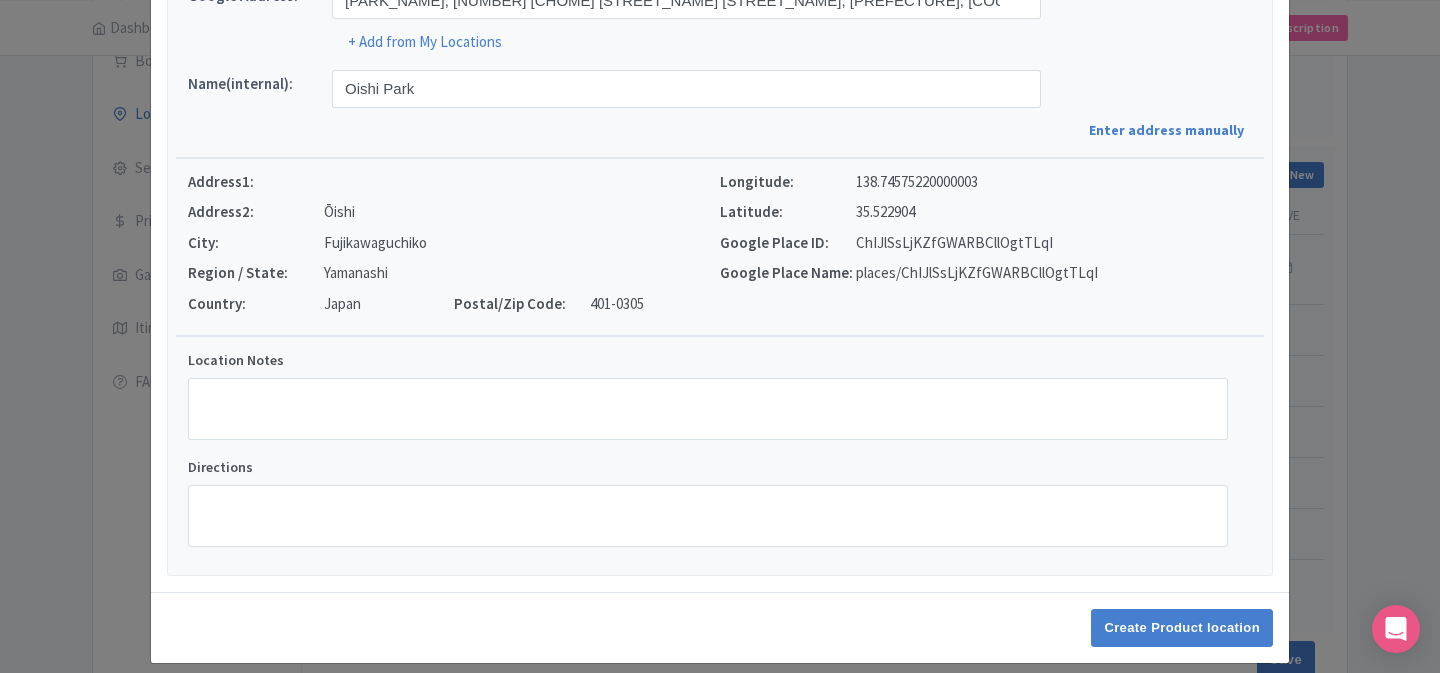 scroll, scrollTop: 214, scrollLeft: 0, axis: vertical 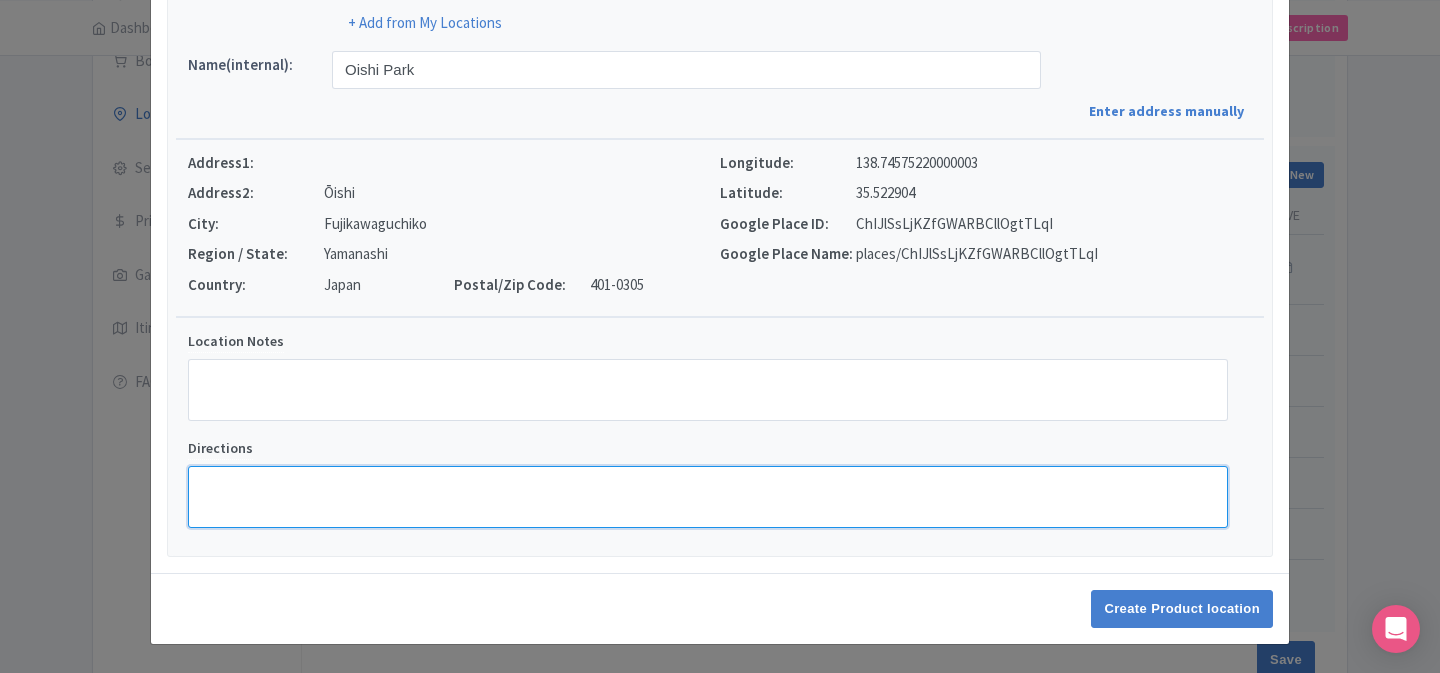 click on "Directions" at bounding box center [708, 497] 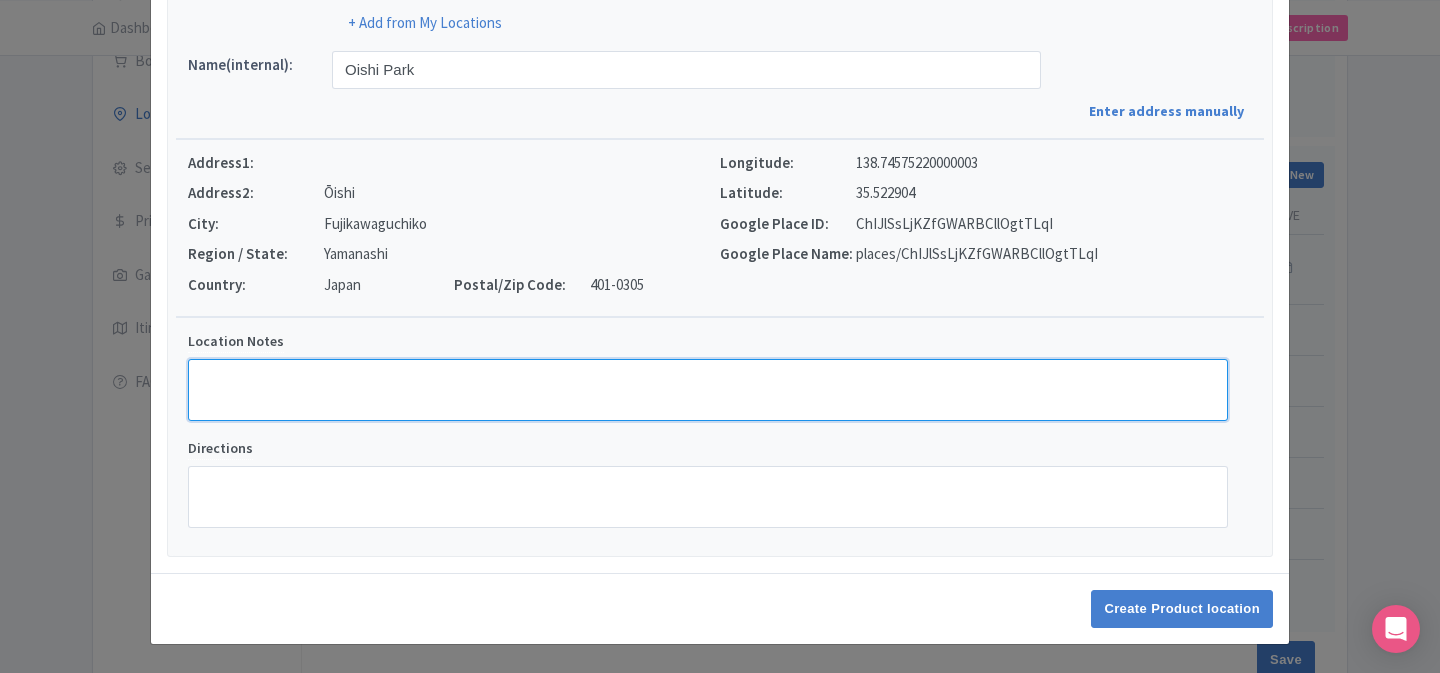 click on "Location Notes" at bounding box center (708, 390) 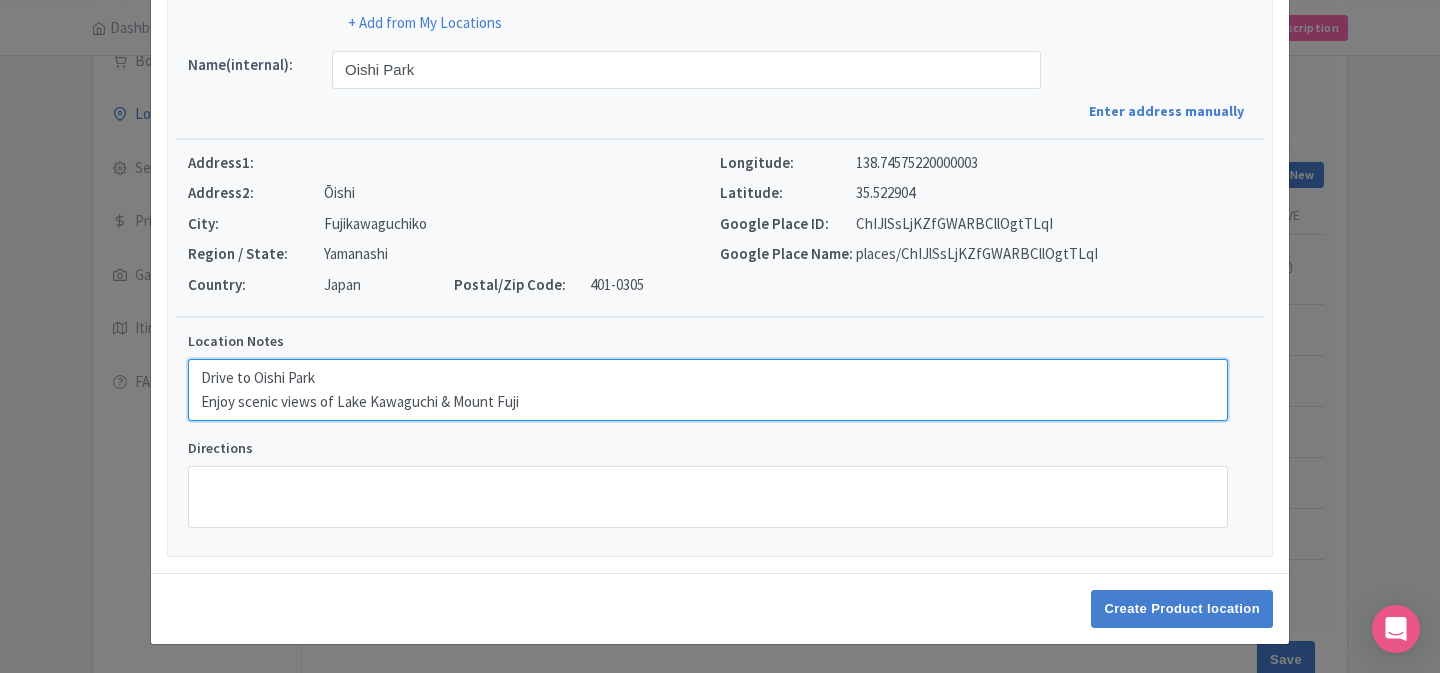 click on "Drive to Oishi Park
Enjoy scenic views of Lake Kawaguchi & Mount Fuji" at bounding box center (708, 390) 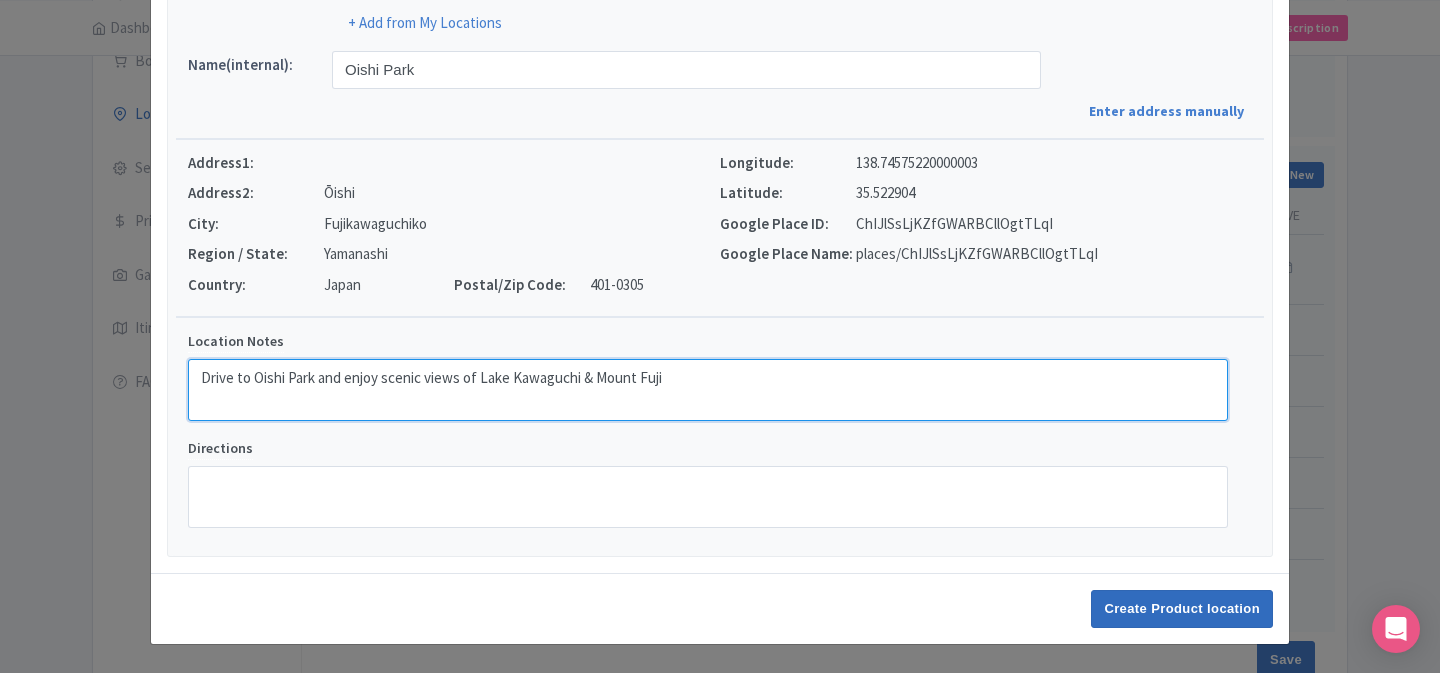 type on "Drive to Oishi Park and enjoy scenic views of Lake Kawaguchi & Mount Fuji" 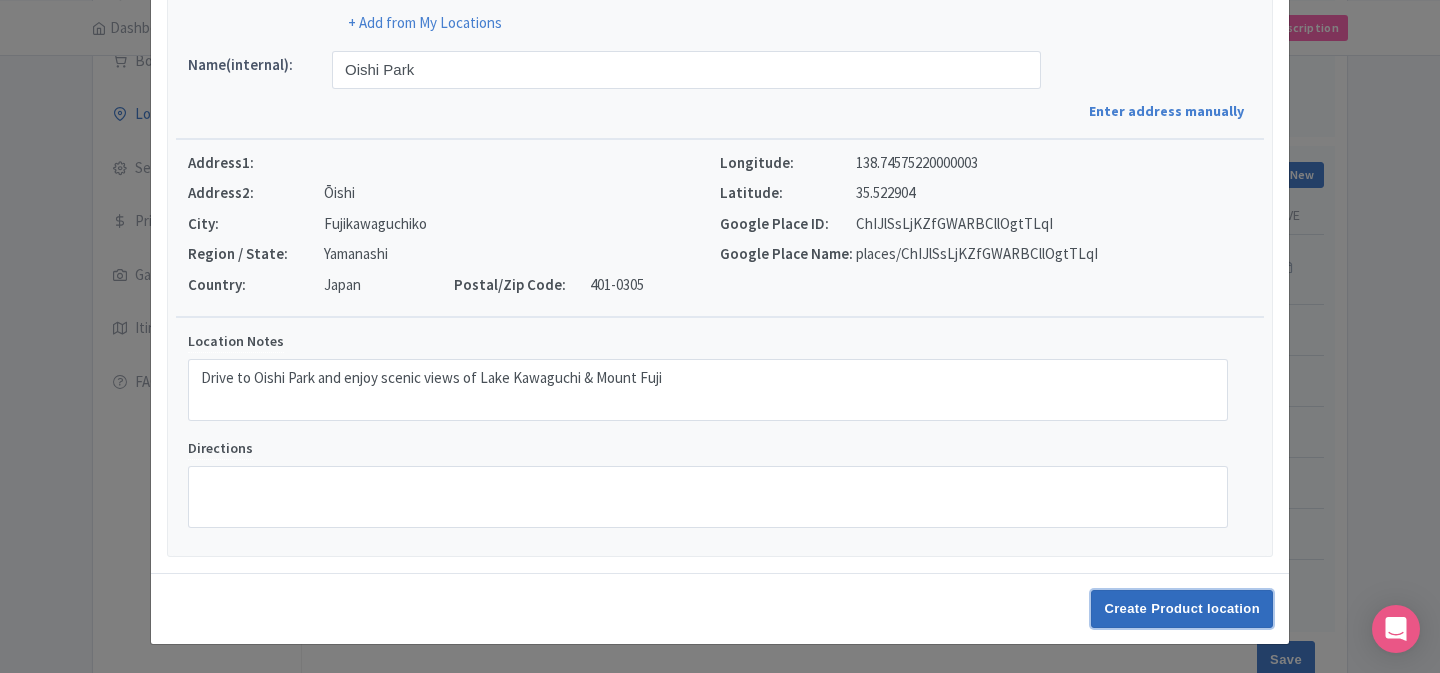 click on "Create Product location" at bounding box center (1182, 609) 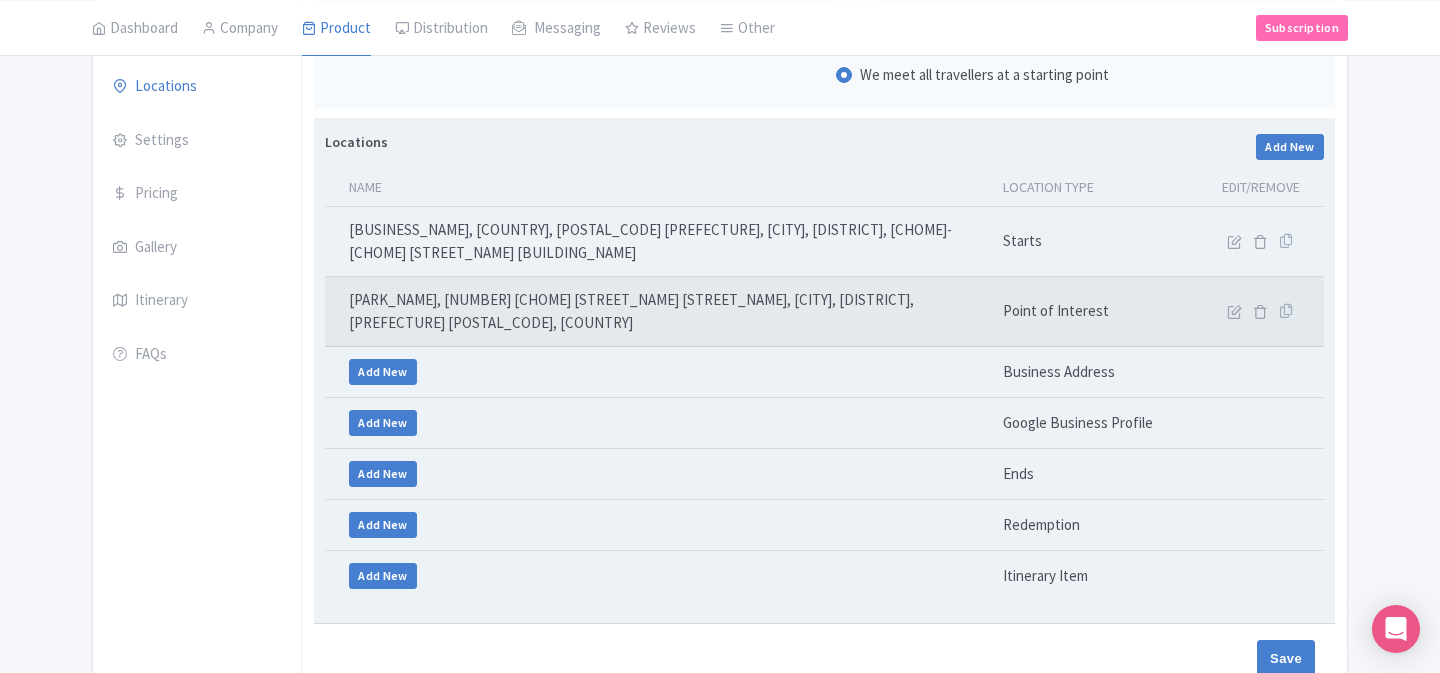 scroll, scrollTop: 345, scrollLeft: 0, axis: vertical 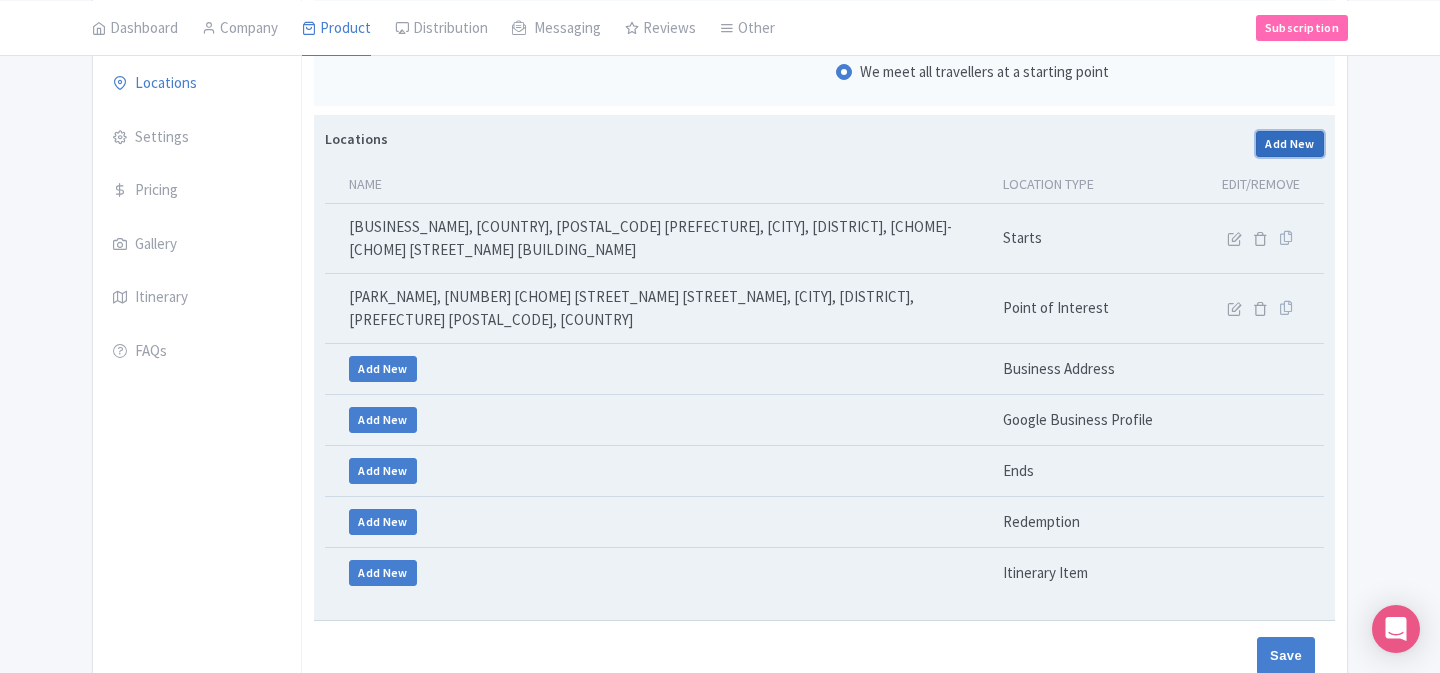 click on "Add New" at bounding box center (1290, 144) 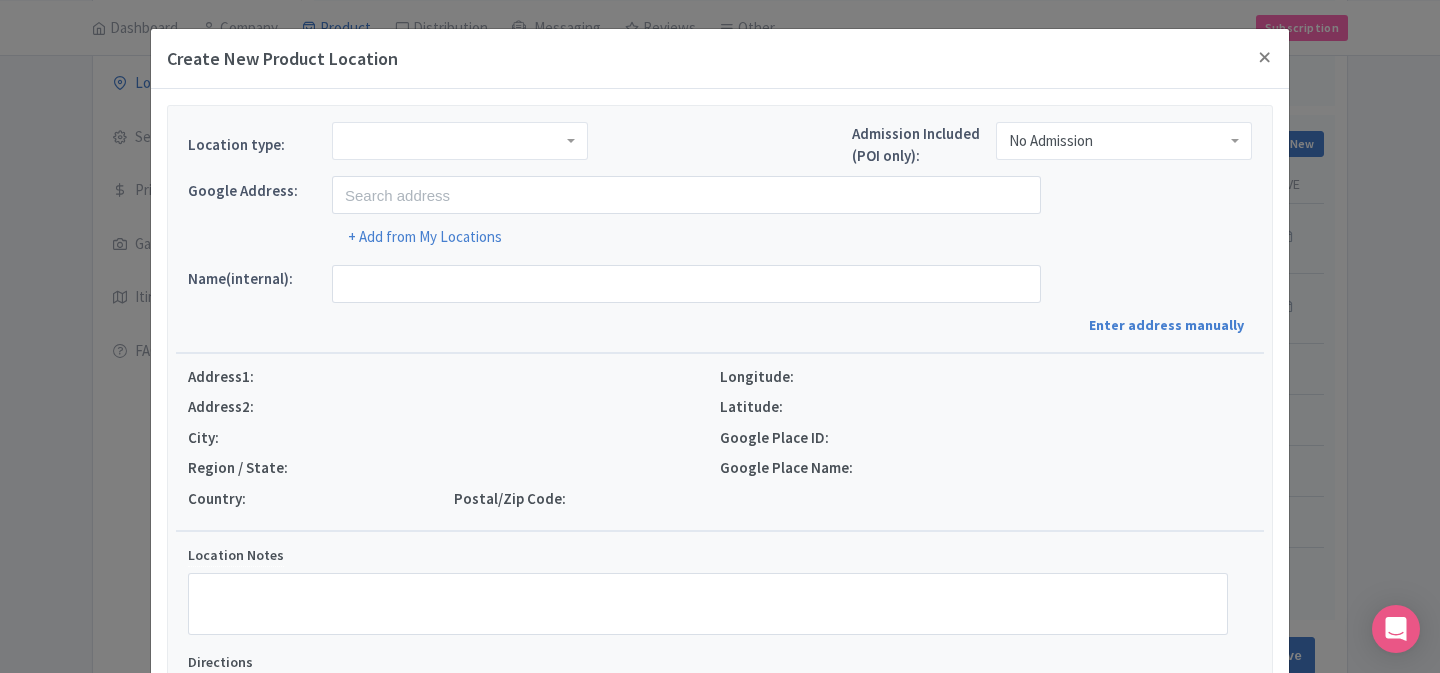 click at bounding box center [460, 141] 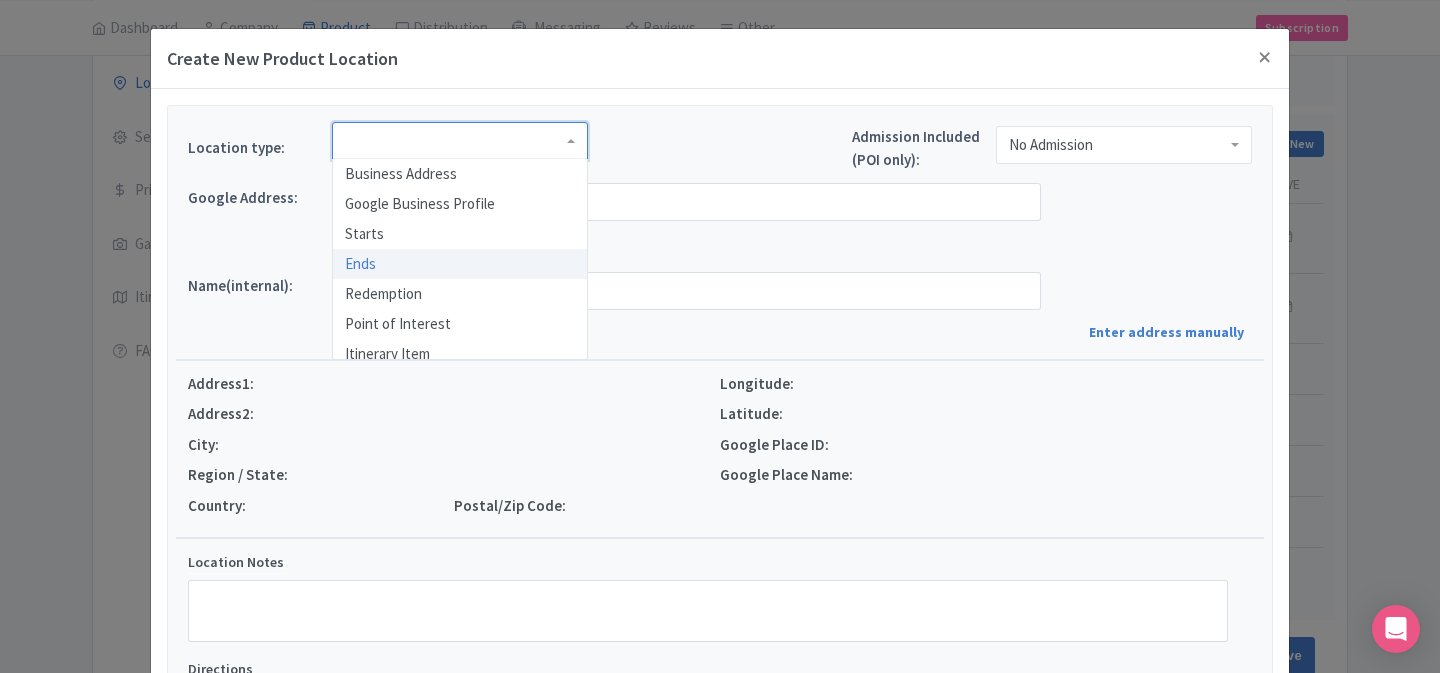 scroll, scrollTop: 10, scrollLeft: 0, axis: vertical 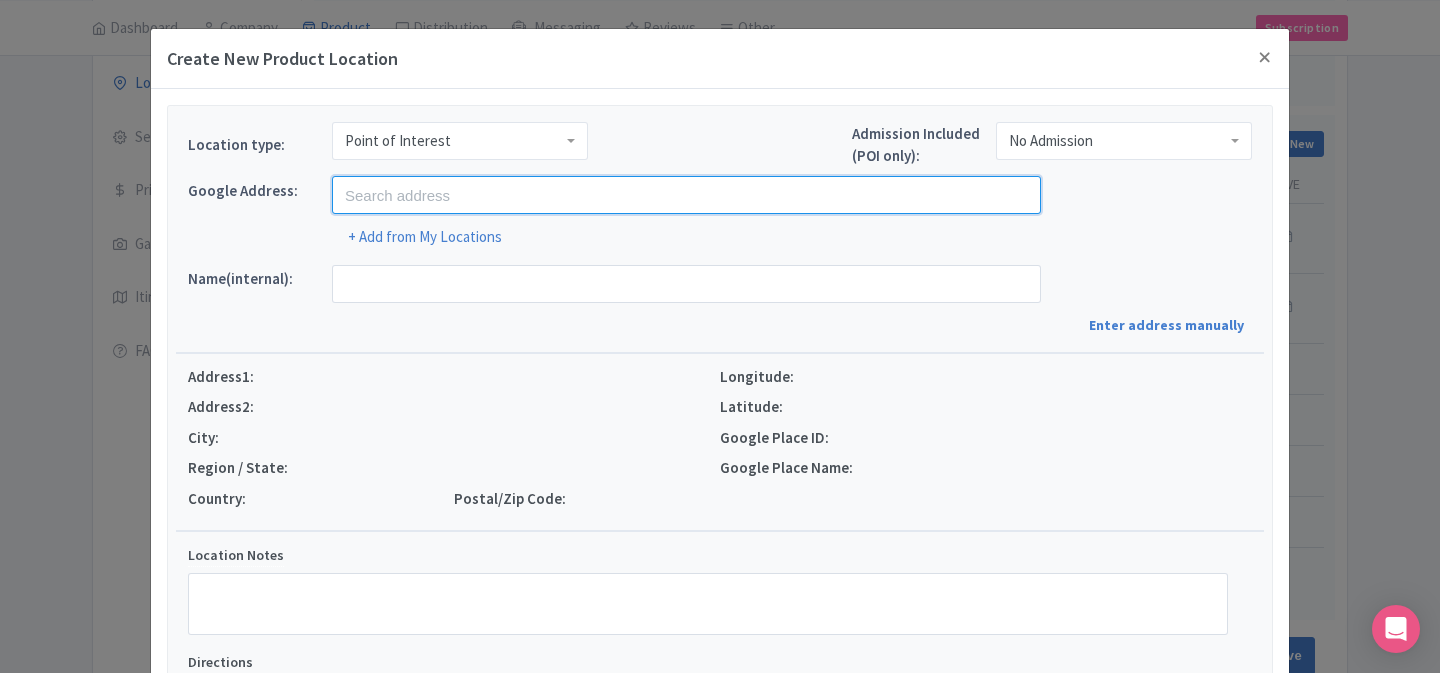 click at bounding box center (686, 195) 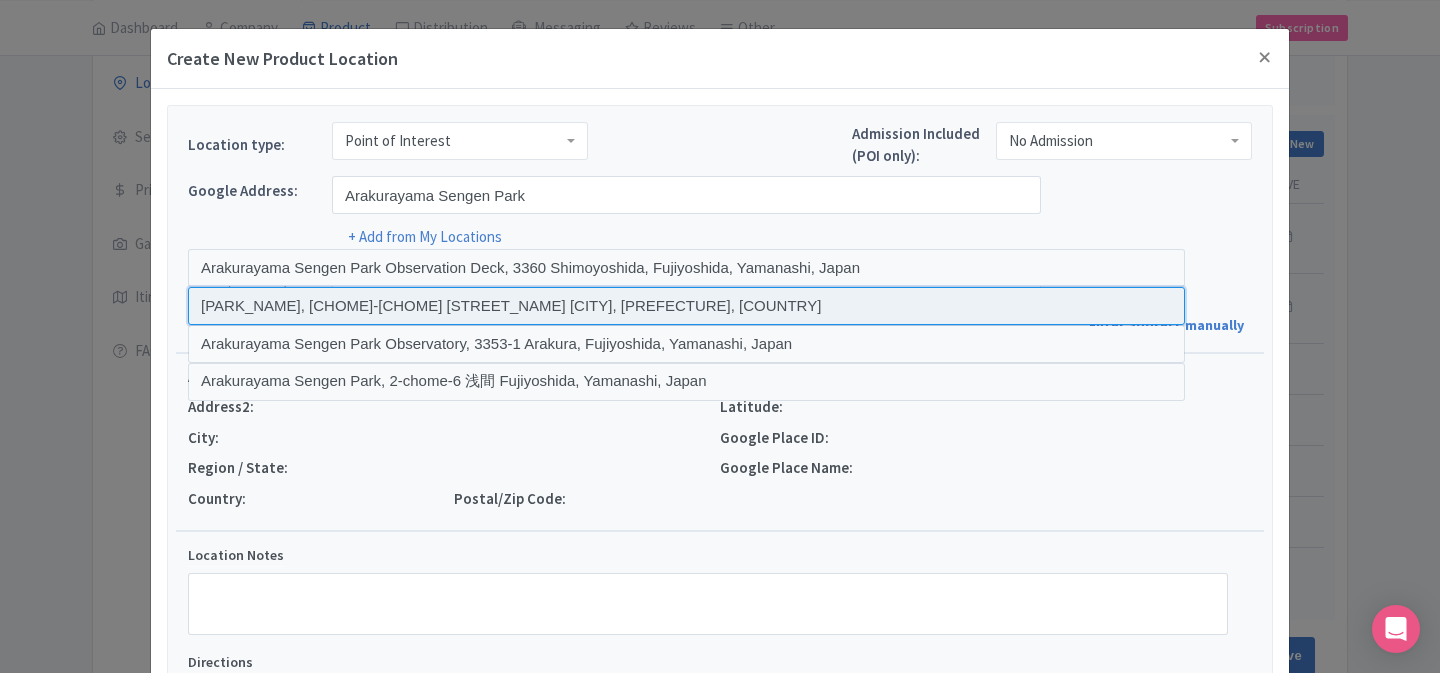 click at bounding box center [686, 306] 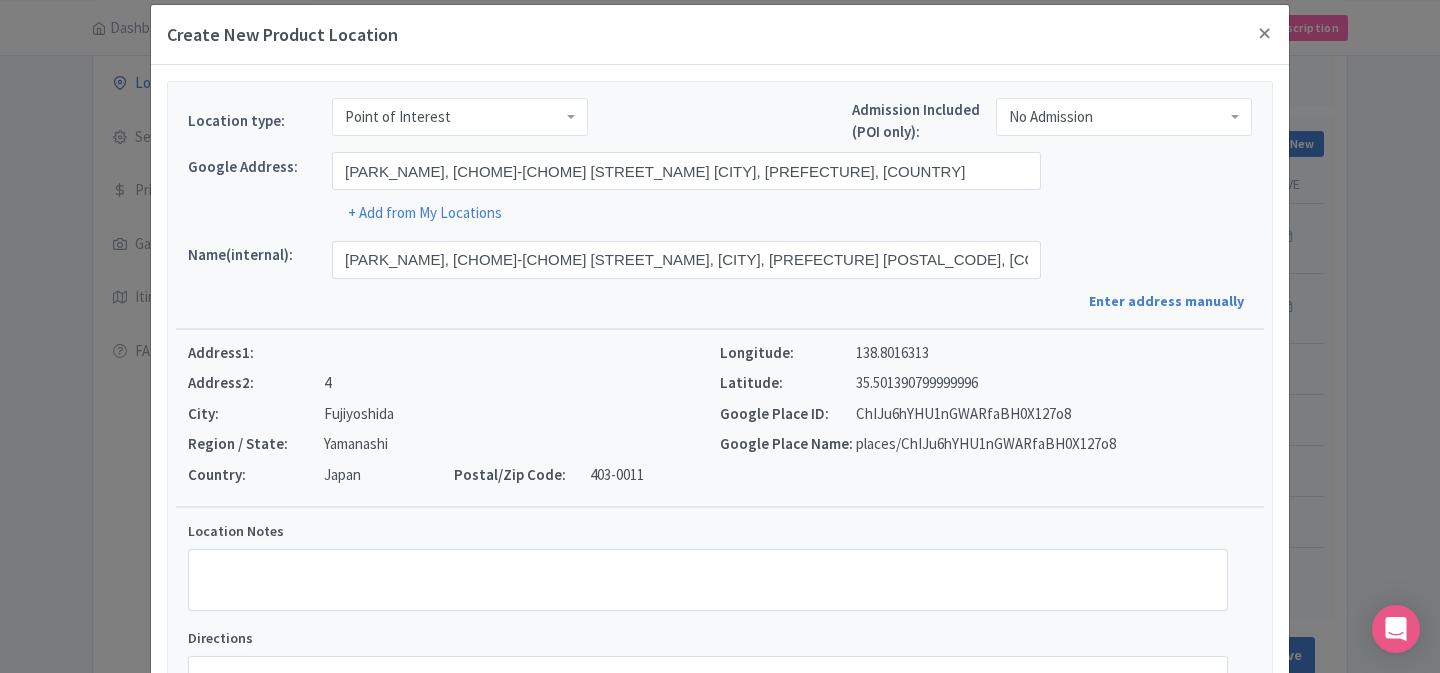 scroll, scrollTop: 30, scrollLeft: 0, axis: vertical 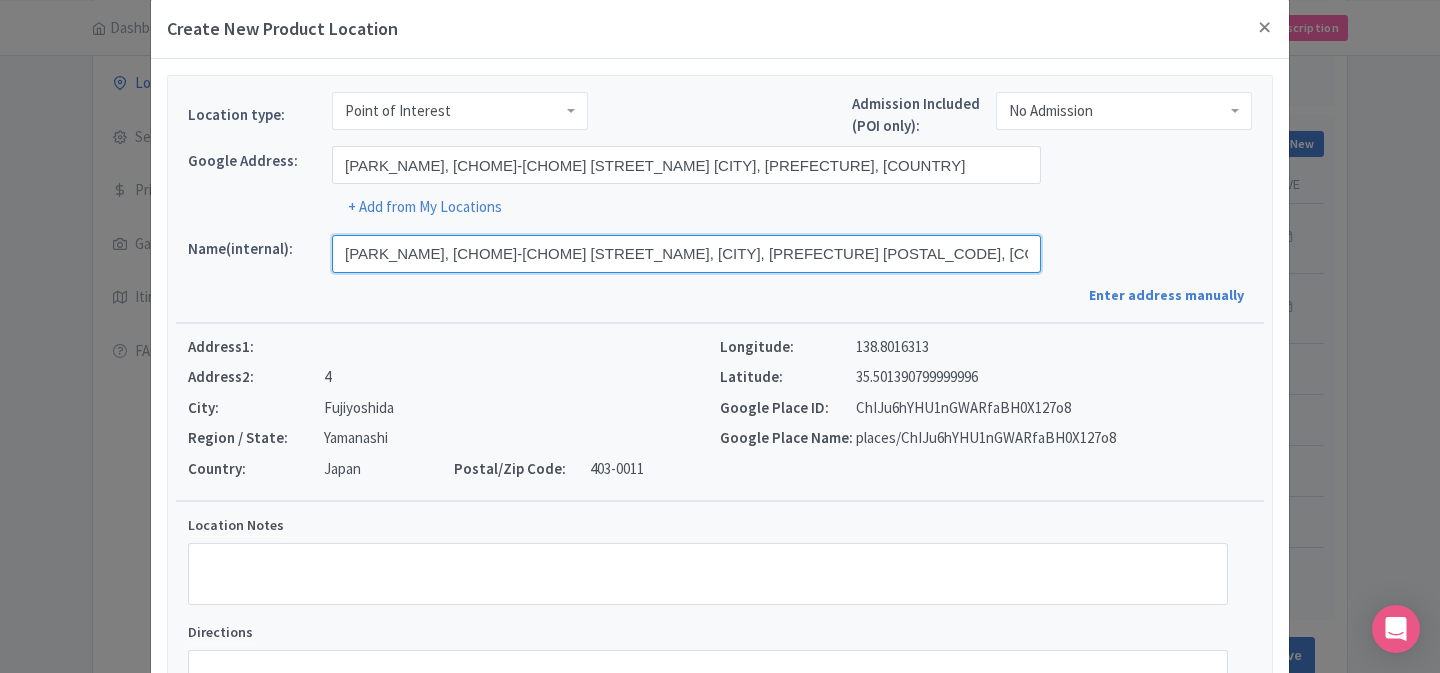 drag, startPoint x: 523, startPoint y: 253, endPoint x: 965, endPoint y: 249, distance: 442.0181 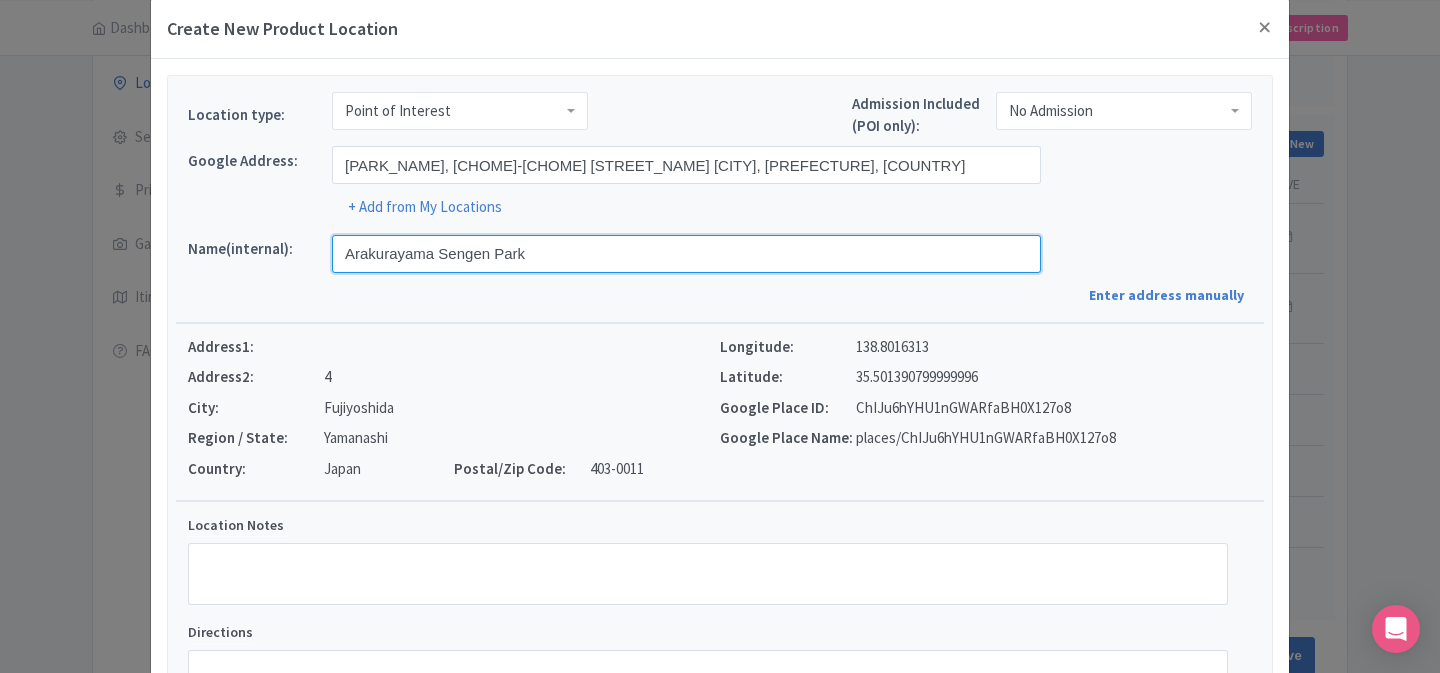 type on "Arakurayama Sengen Park" 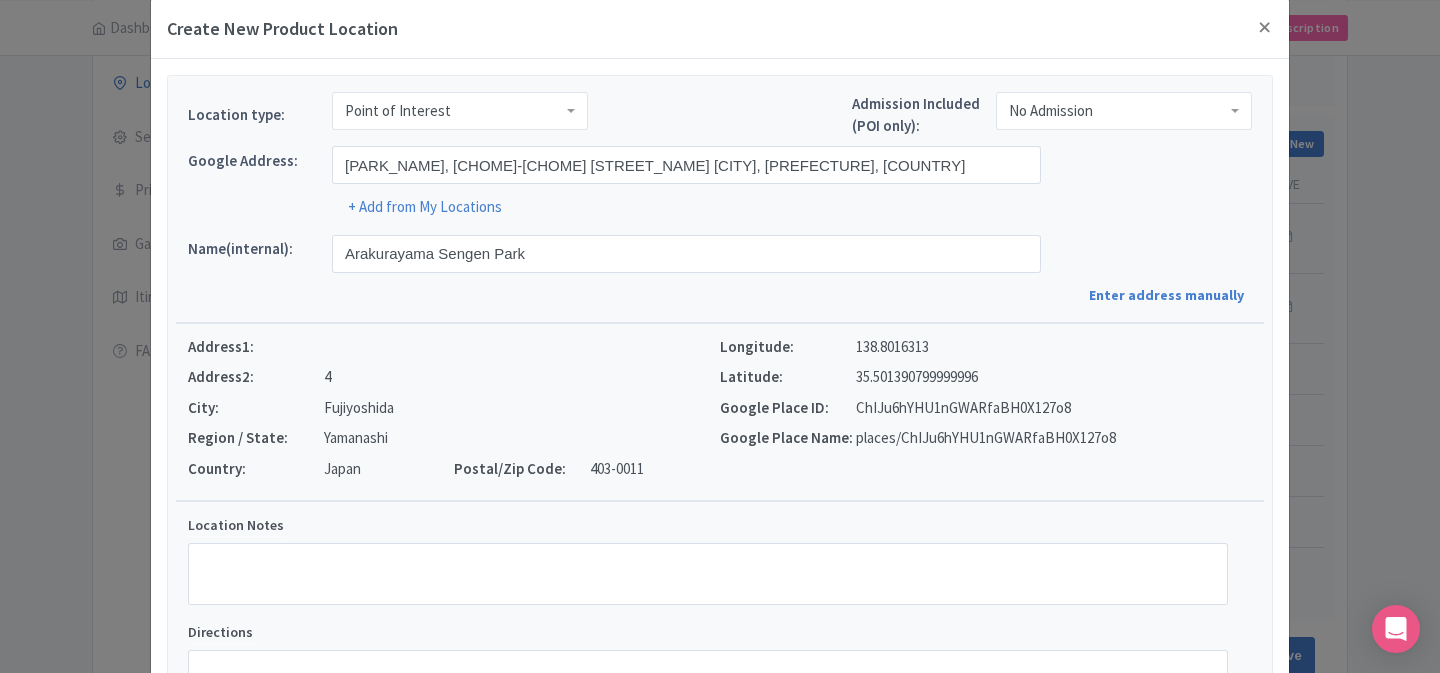 click on "Google Address:
[PARK_NAME], [CHOME]-[CHOME] [STREET_NAME] [CITY], [PREFECTURE], [COUNTRY]
Address2:
[NUMBER]
City:
[CITY]
Region / State:
[PREFECTURE]
Country:
[COUNTRY]
Postal/Zip Code:
[POSTAL_CODE]
Street Address 2 [NUMBER]
City [CITY]
Region / State [PREFECTURE]" at bounding box center [720, 408] 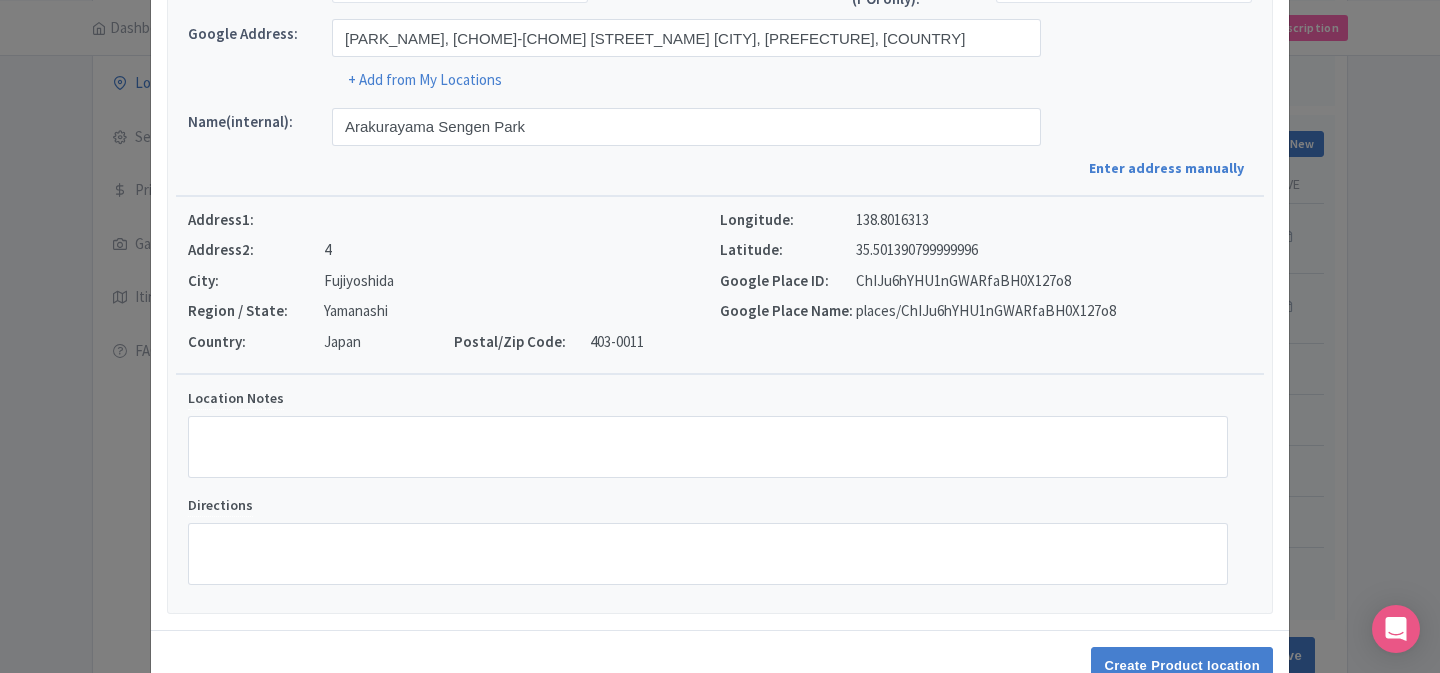 scroll, scrollTop: 214, scrollLeft: 0, axis: vertical 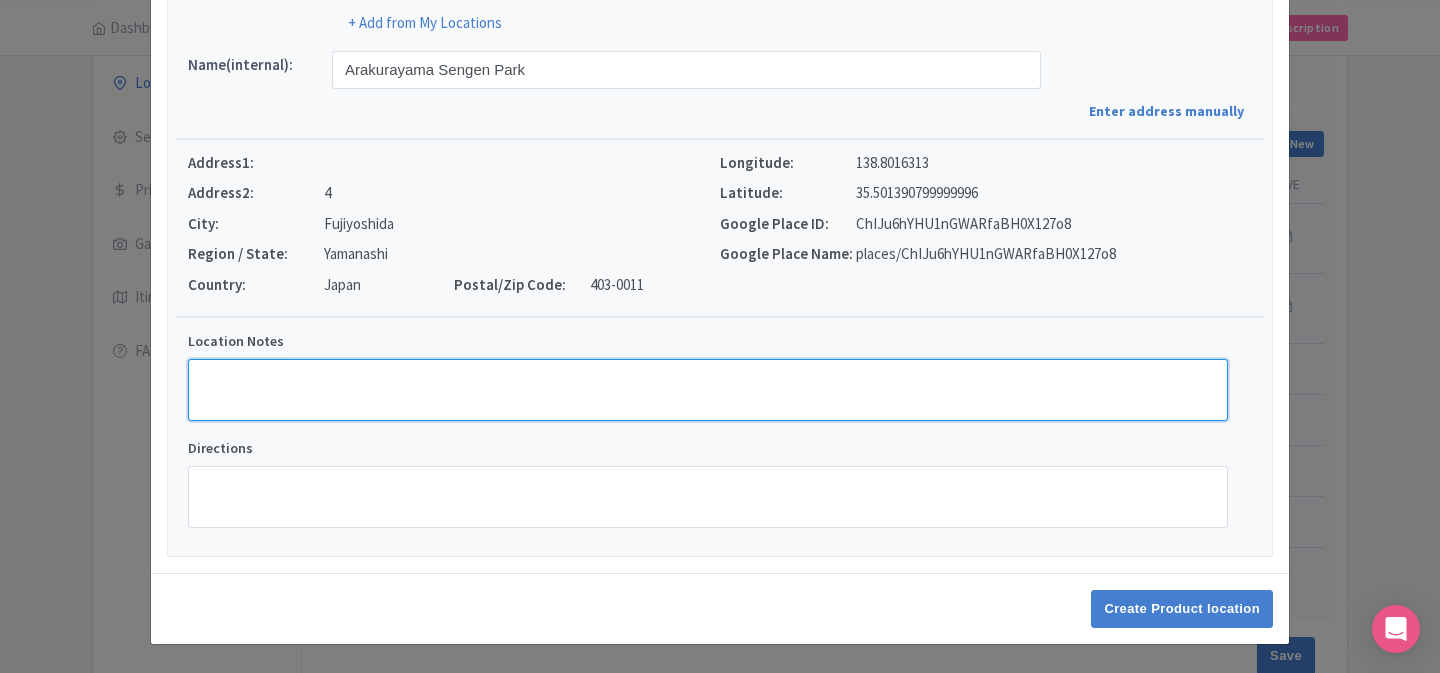 click on "Location Notes" at bounding box center [708, 390] 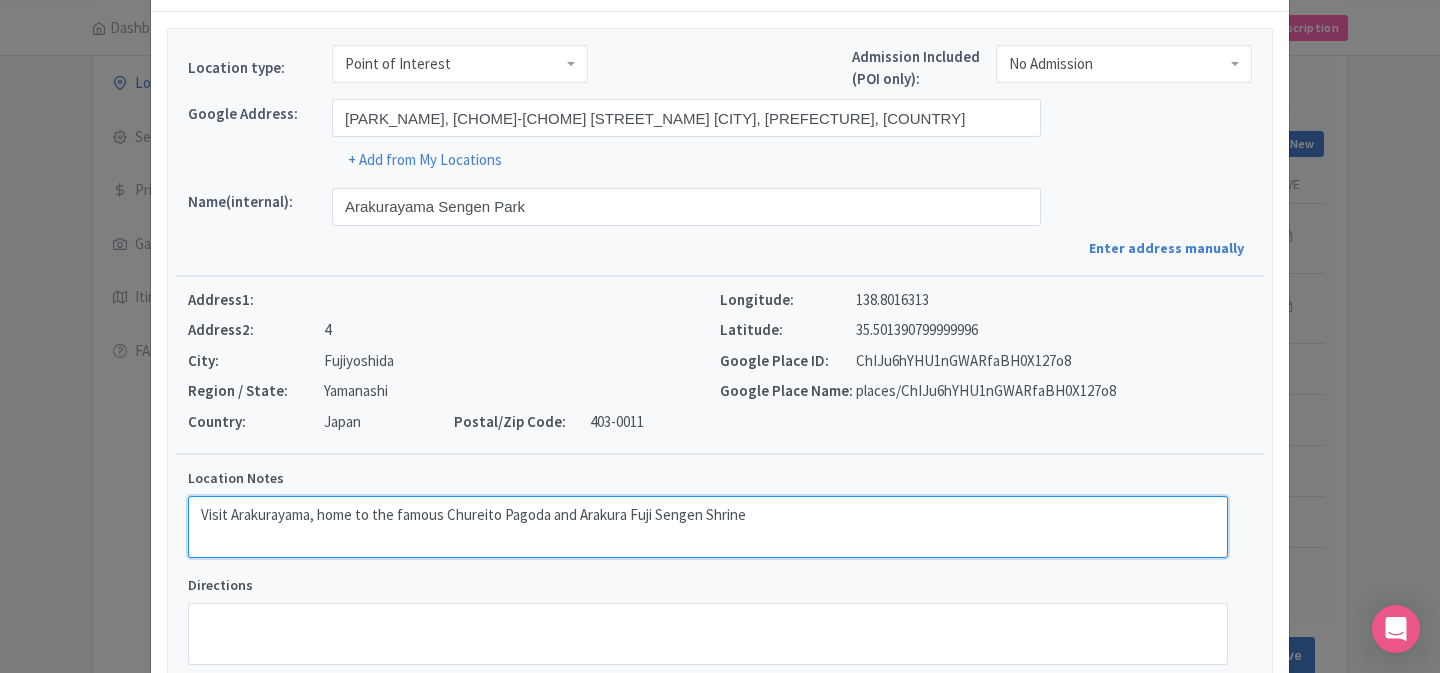 scroll, scrollTop: 214, scrollLeft: 0, axis: vertical 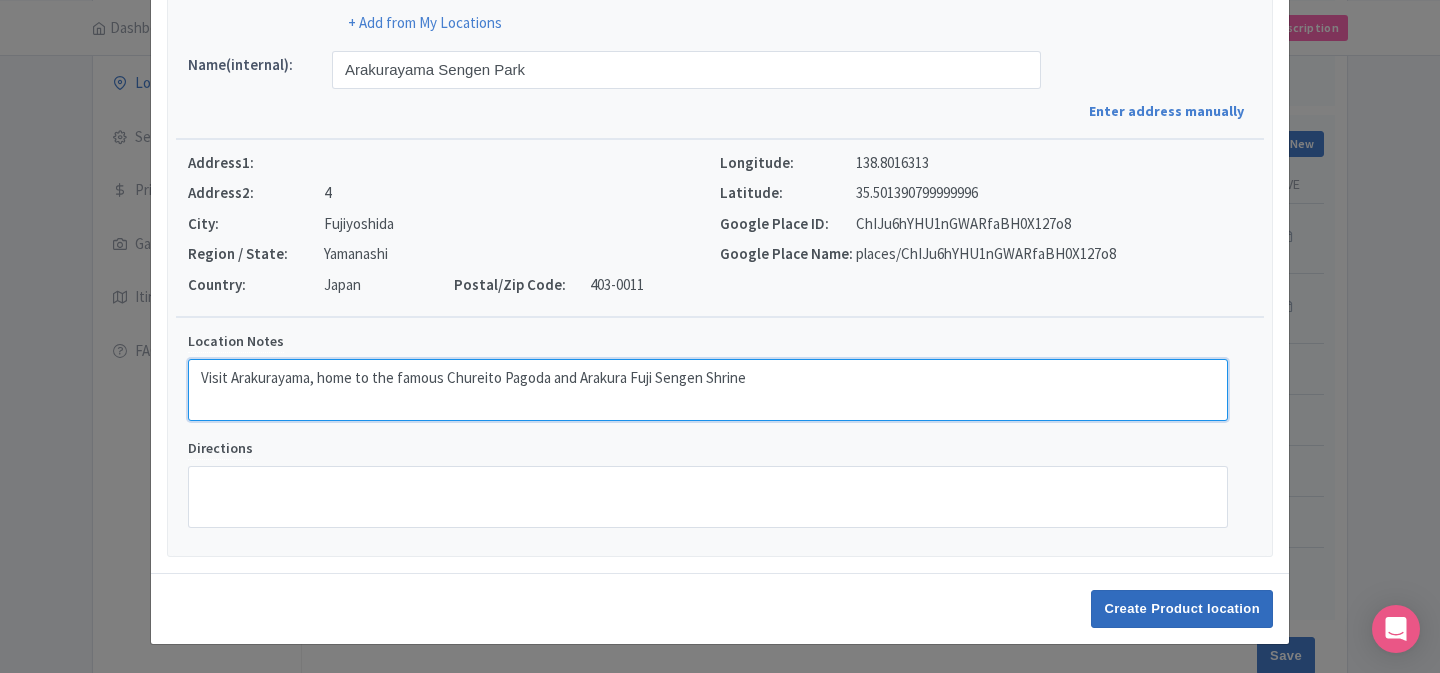 type on "Visit Arakurayama, home to the famous Chureito Pagoda and Arakura Fuji Sengen Shrine" 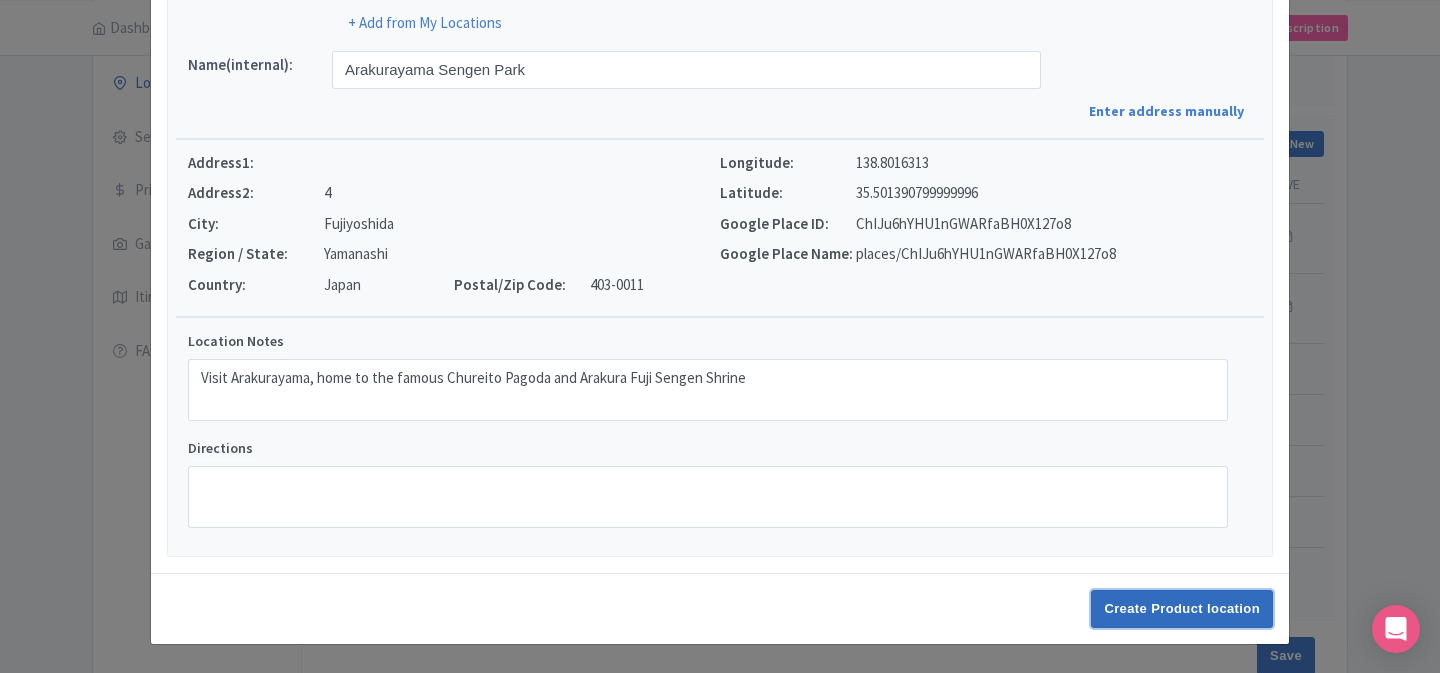 click on "Create Product location" at bounding box center [1182, 609] 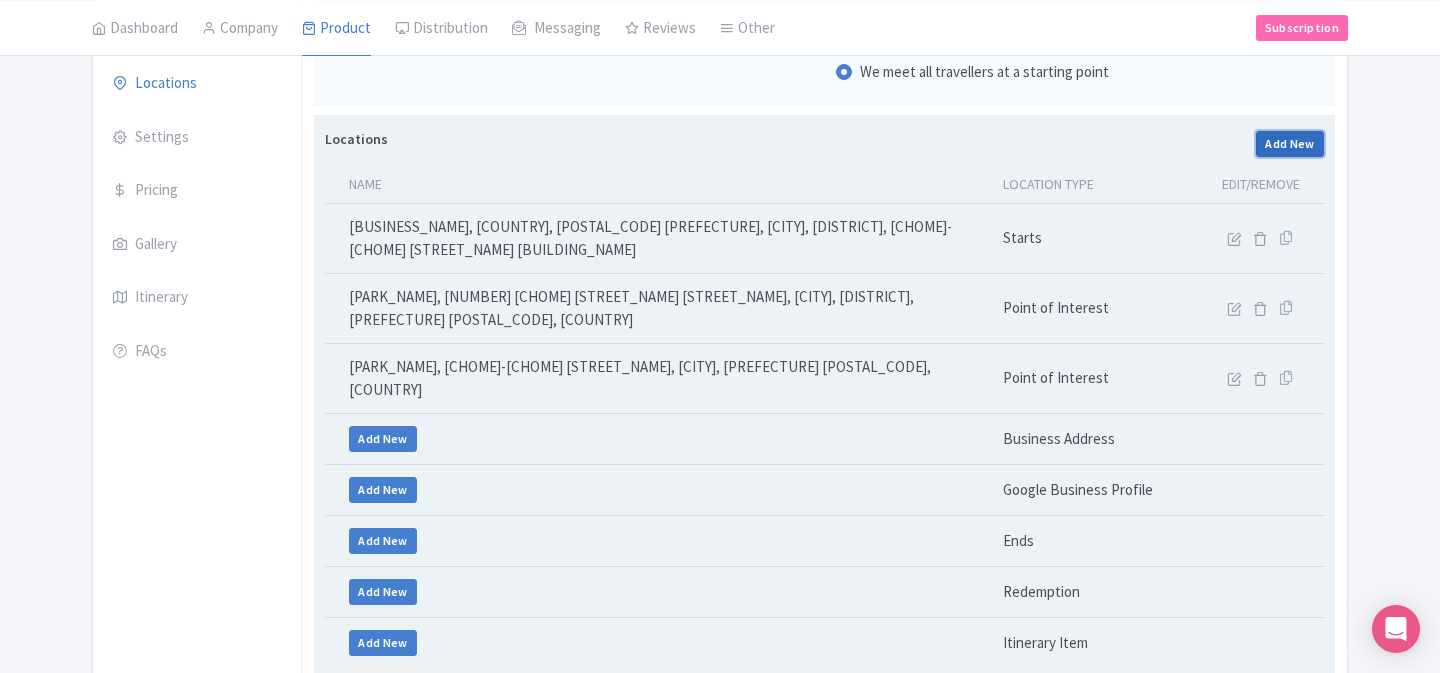 click on "Add New" at bounding box center (1290, 144) 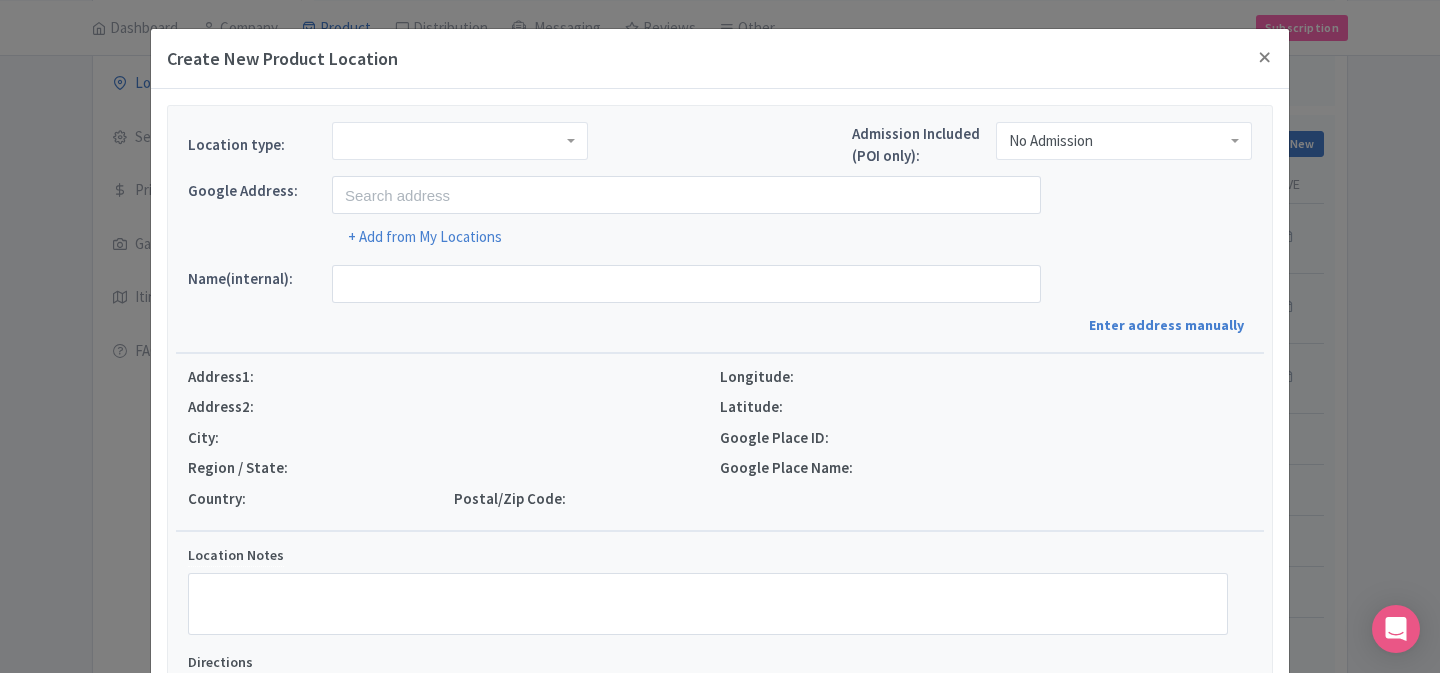 click at bounding box center [460, 141] 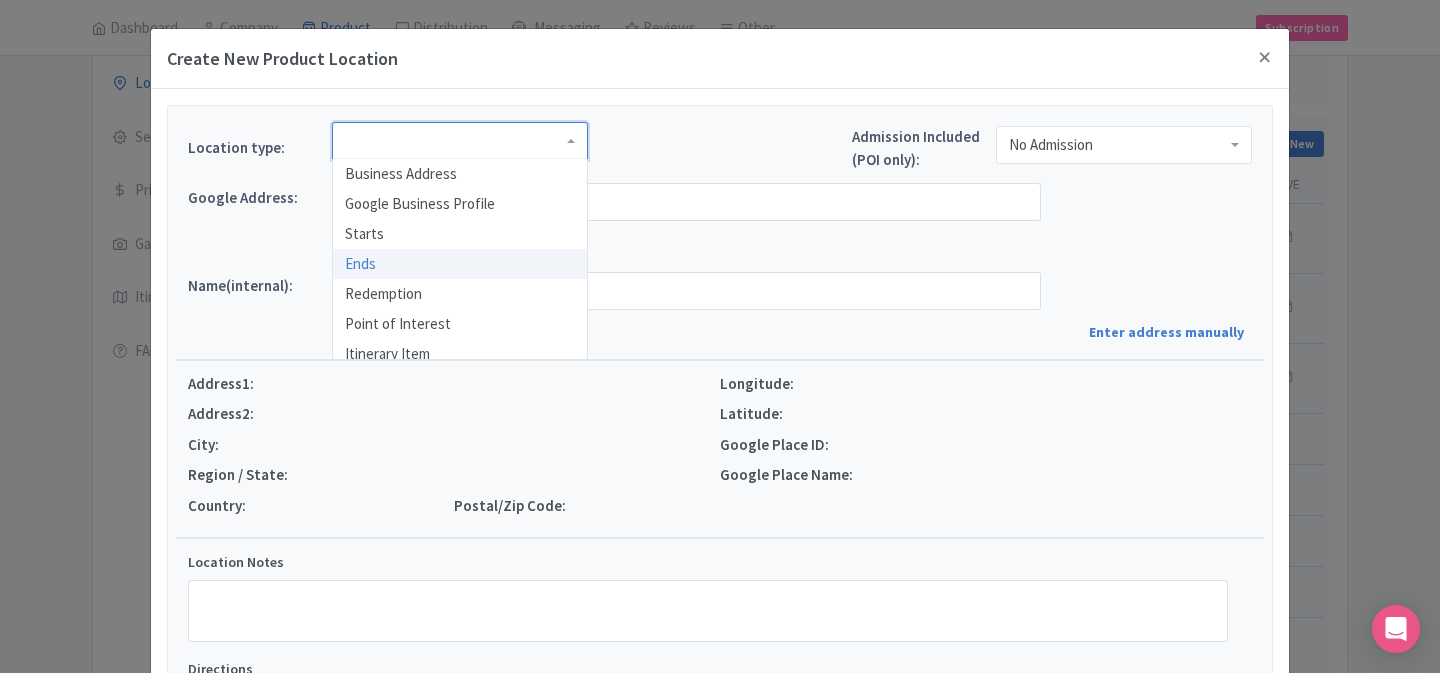 scroll, scrollTop: 10, scrollLeft: 0, axis: vertical 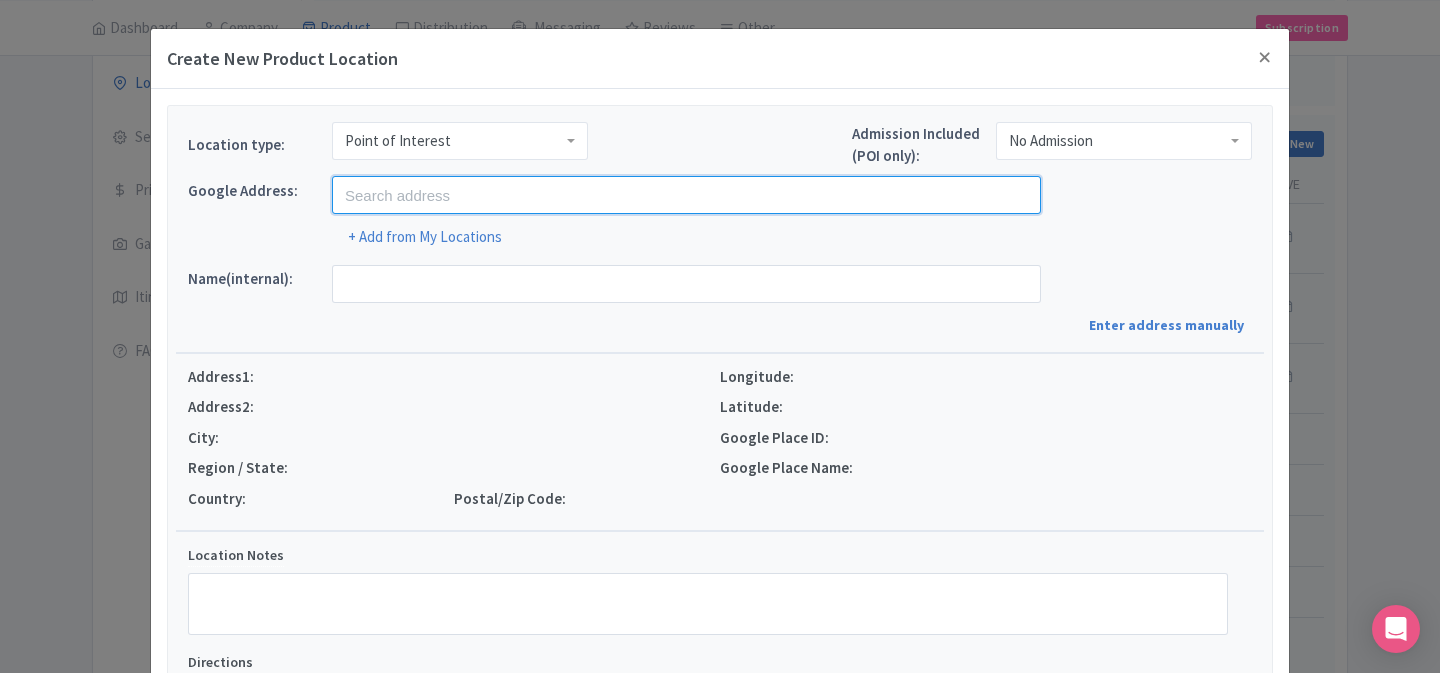 click at bounding box center [686, 195] 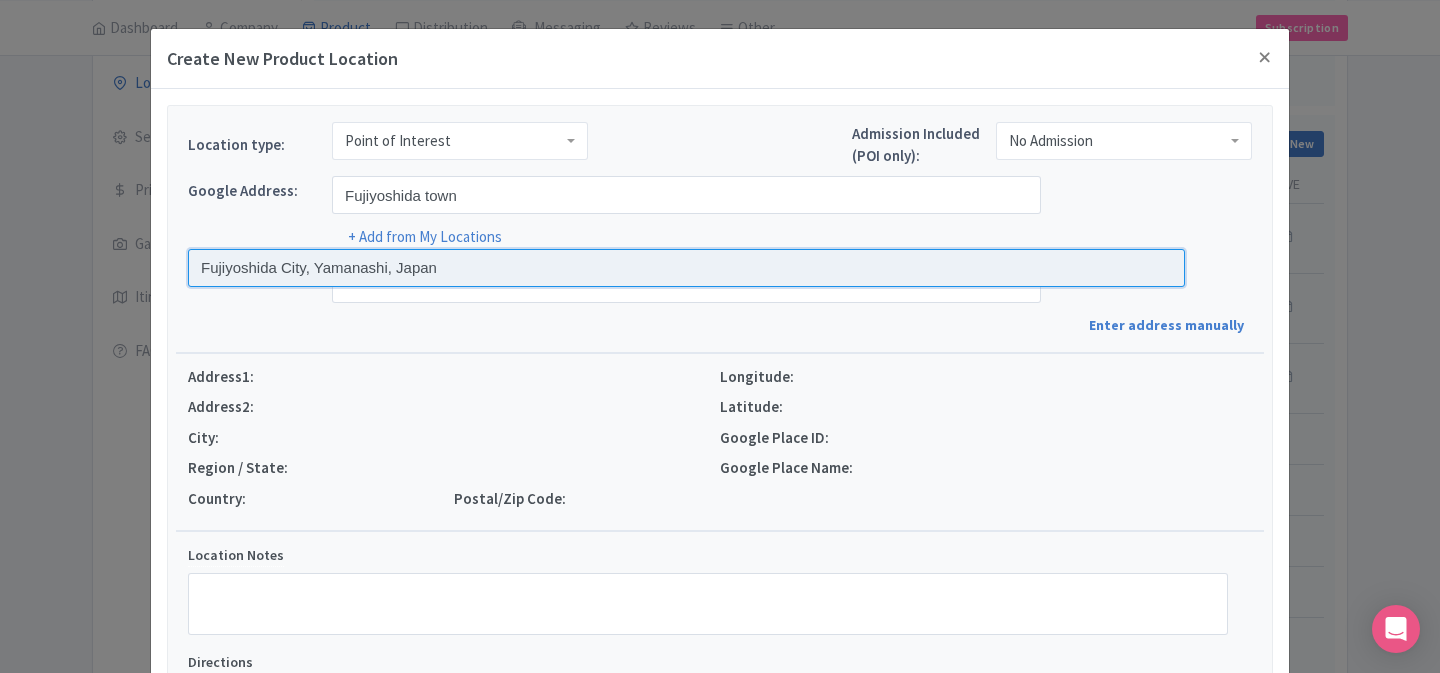 click at bounding box center [686, 268] 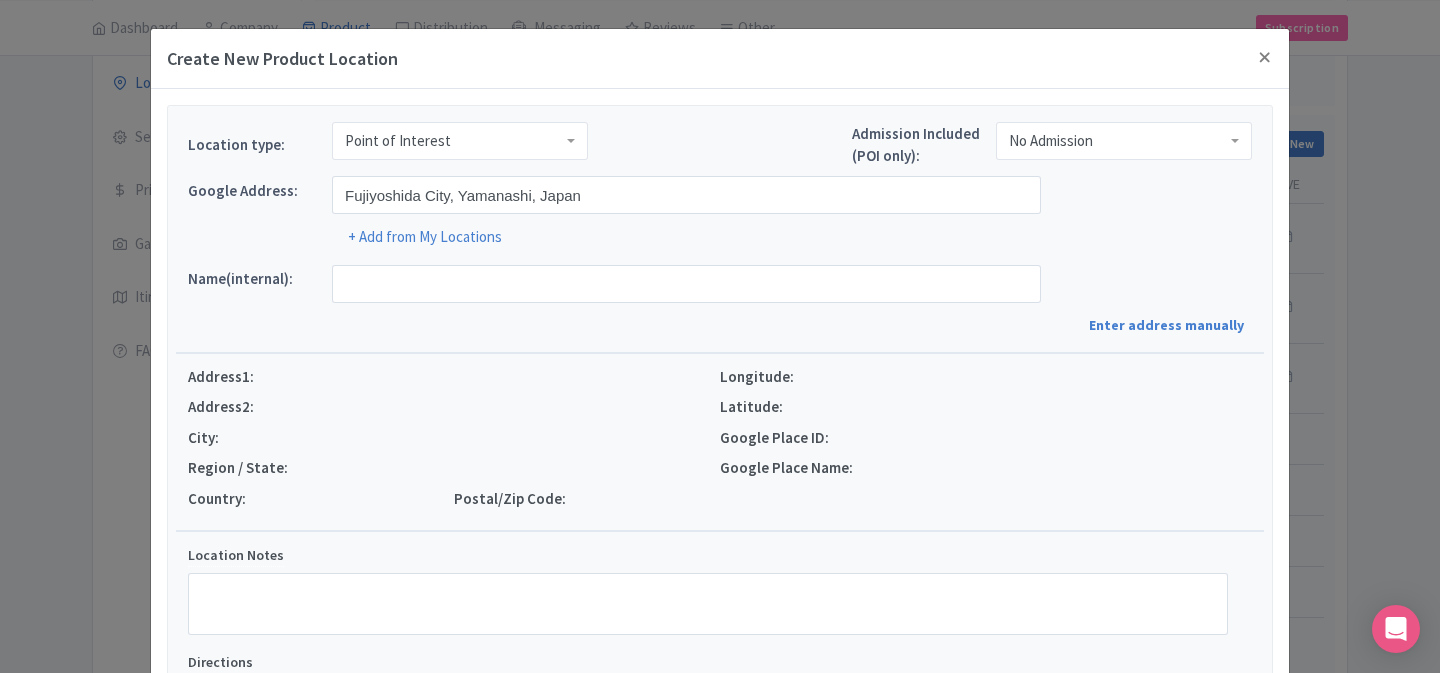 type on "Fujiyoshida, Fujiyoshida, Yamanashi, Japan" 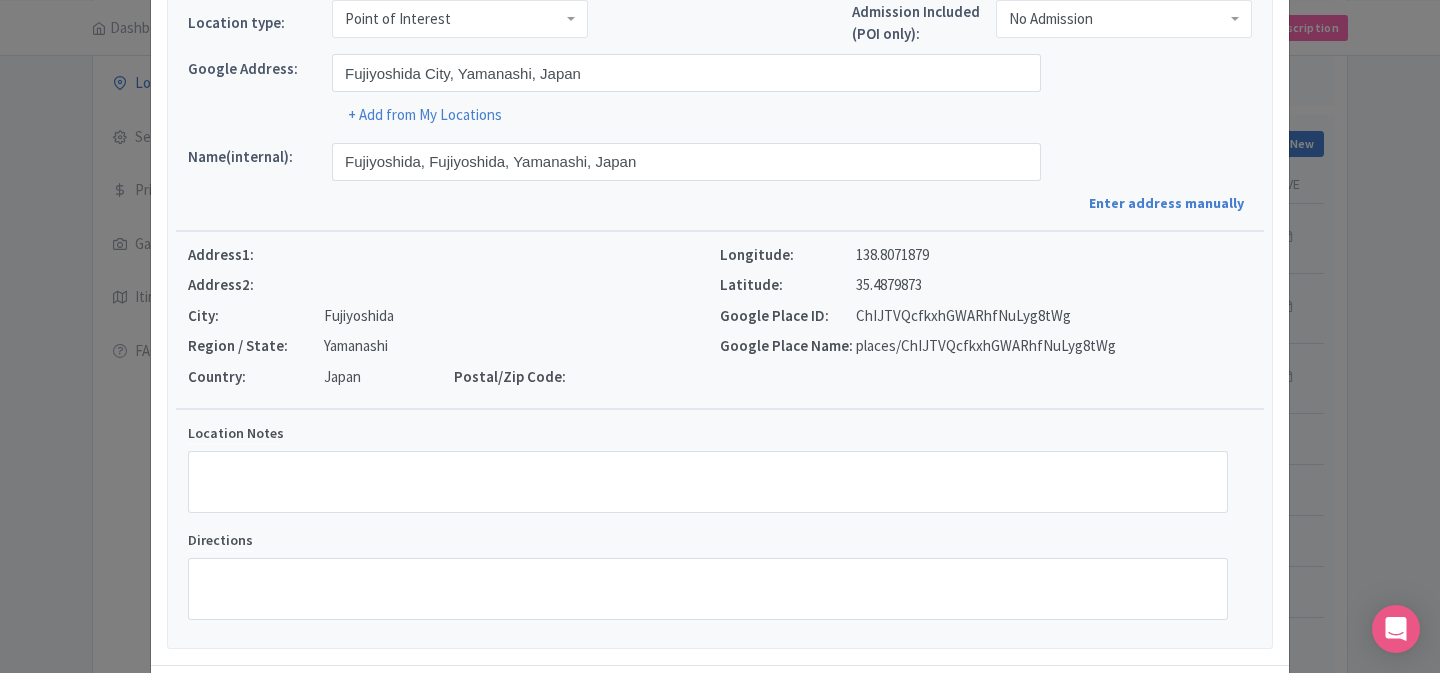 scroll, scrollTop: 126, scrollLeft: 0, axis: vertical 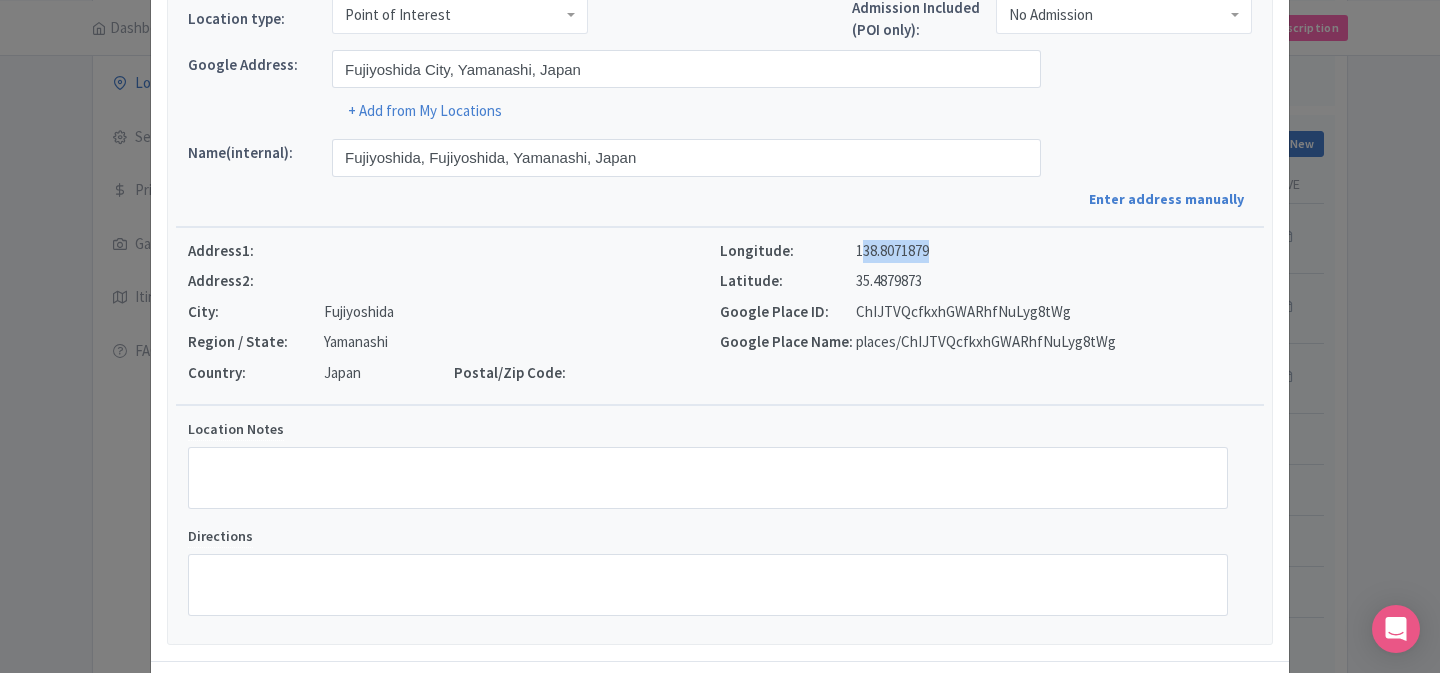 drag, startPoint x: 857, startPoint y: 247, endPoint x: 933, endPoint y: 258, distance: 76.79192 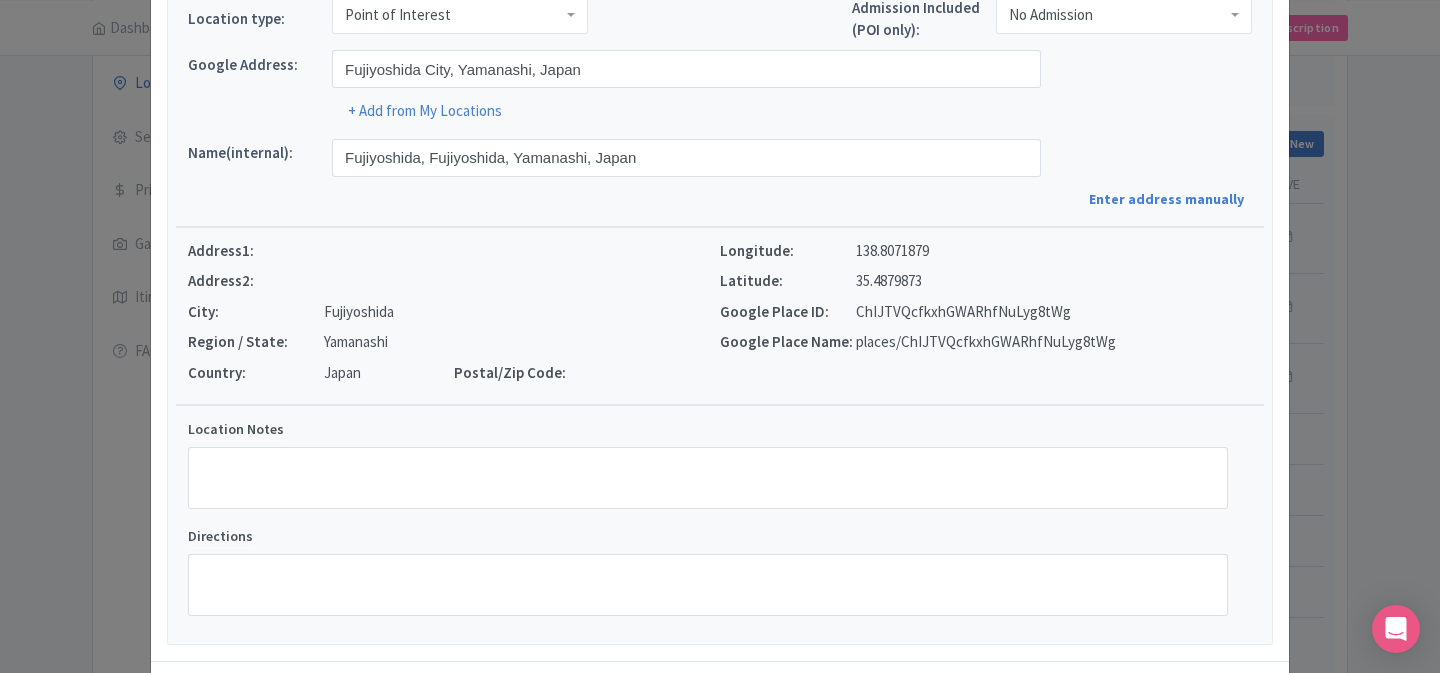 click on "138.8071879" at bounding box center [892, 251] 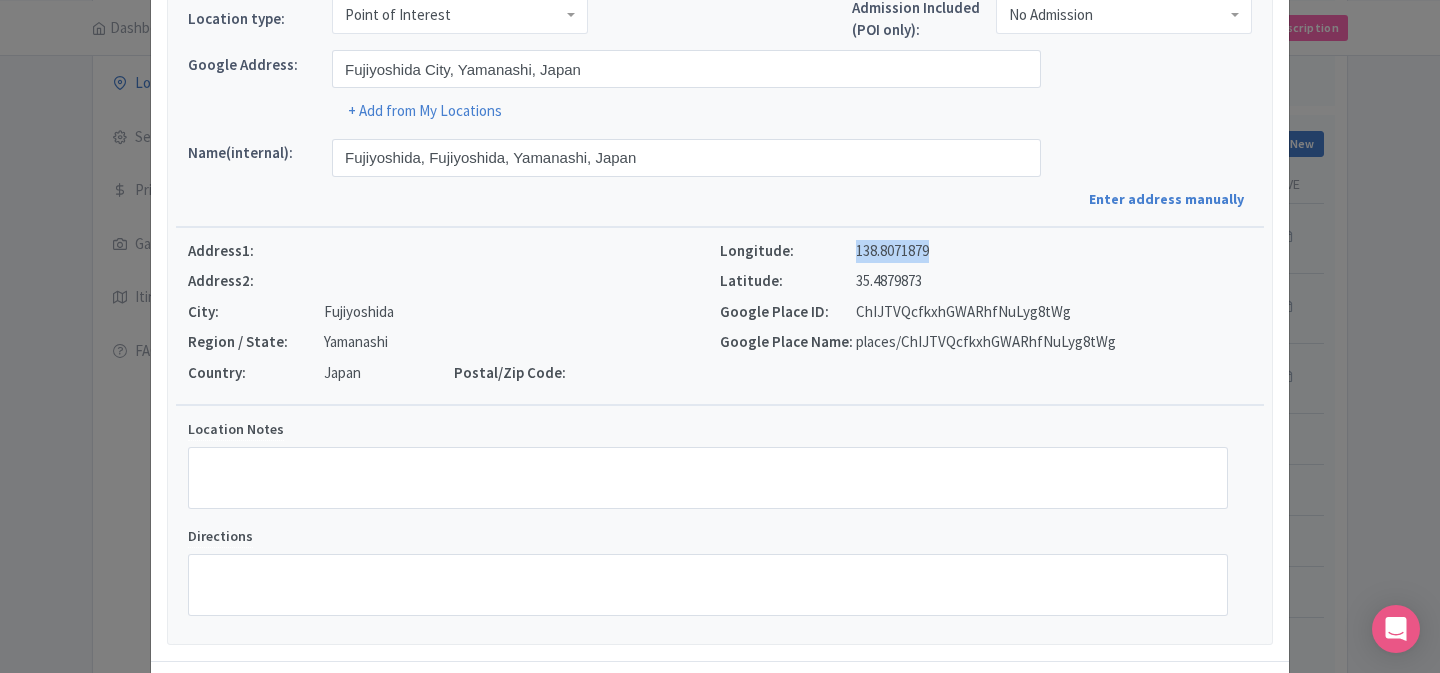 click on "35.4879873" at bounding box center [889, 281] 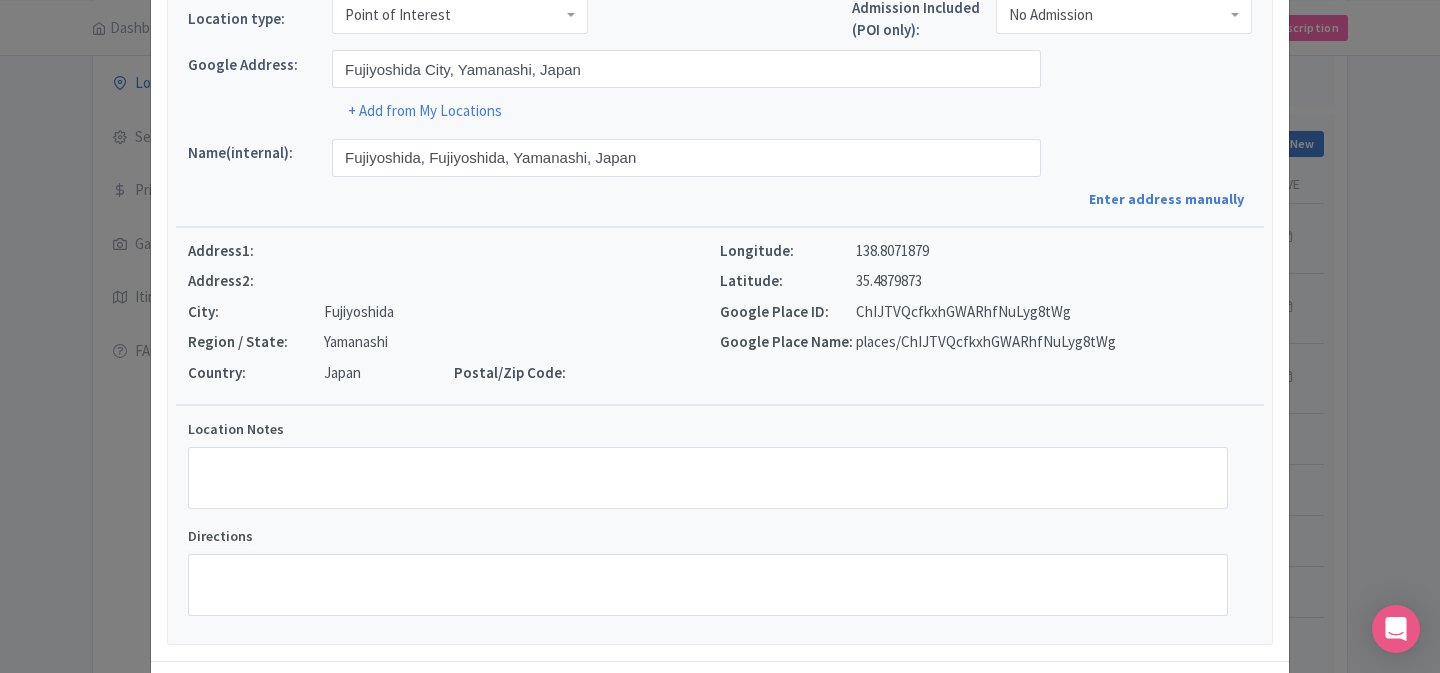 click on "35.4879873" at bounding box center [889, 281] 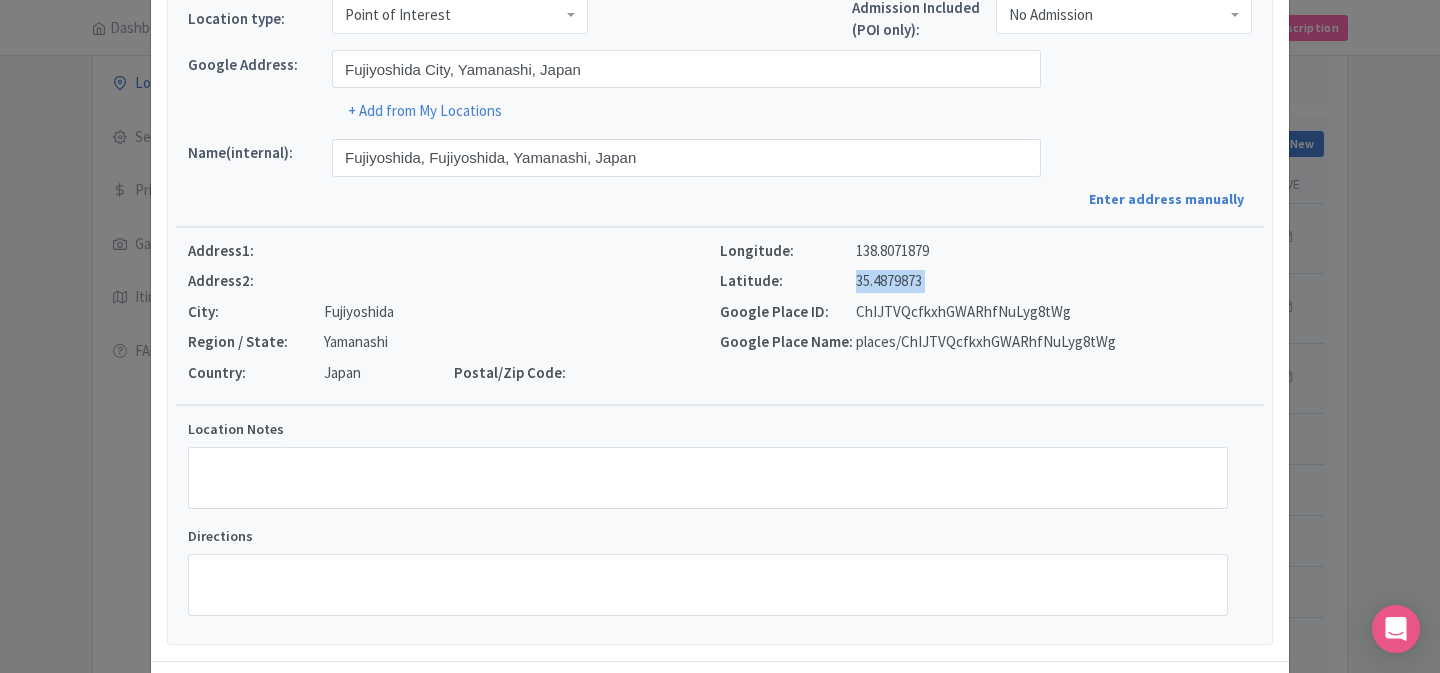 copy on "35.4879873" 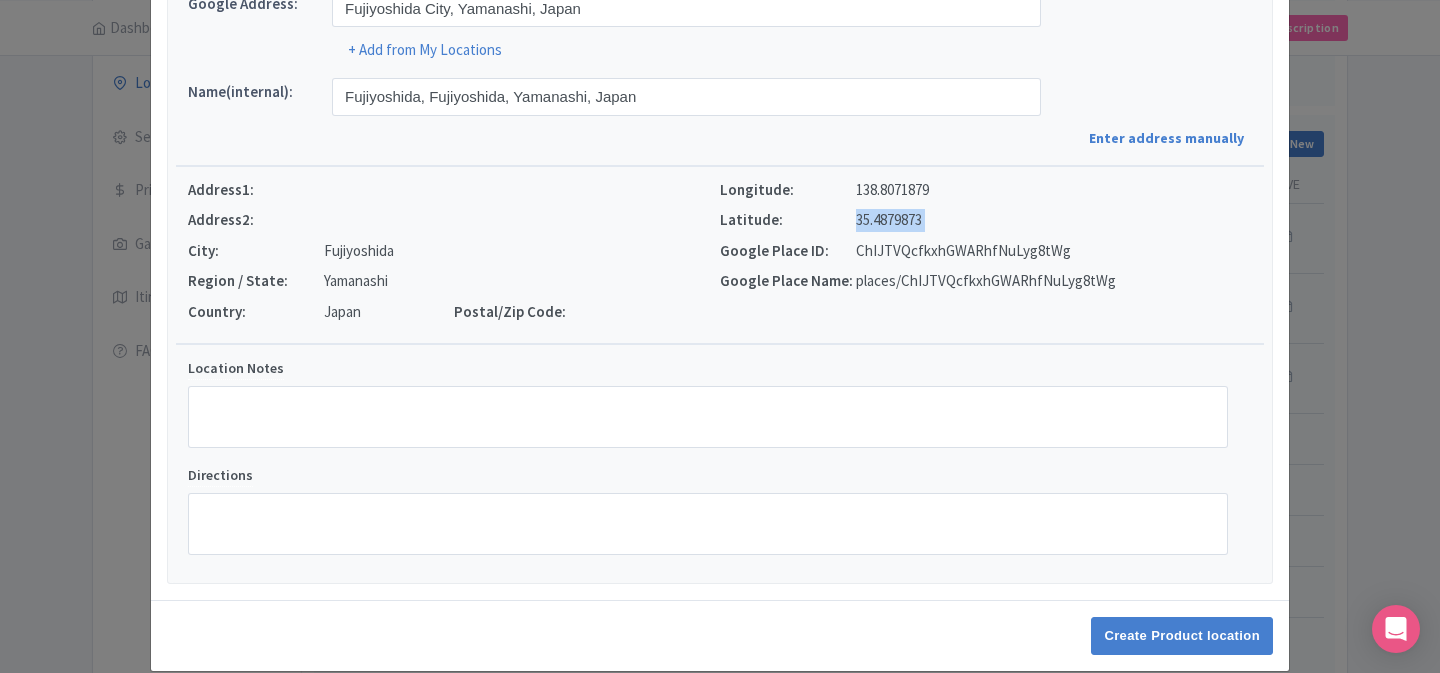 scroll, scrollTop: 214, scrollLeft: 0, axis: vertical 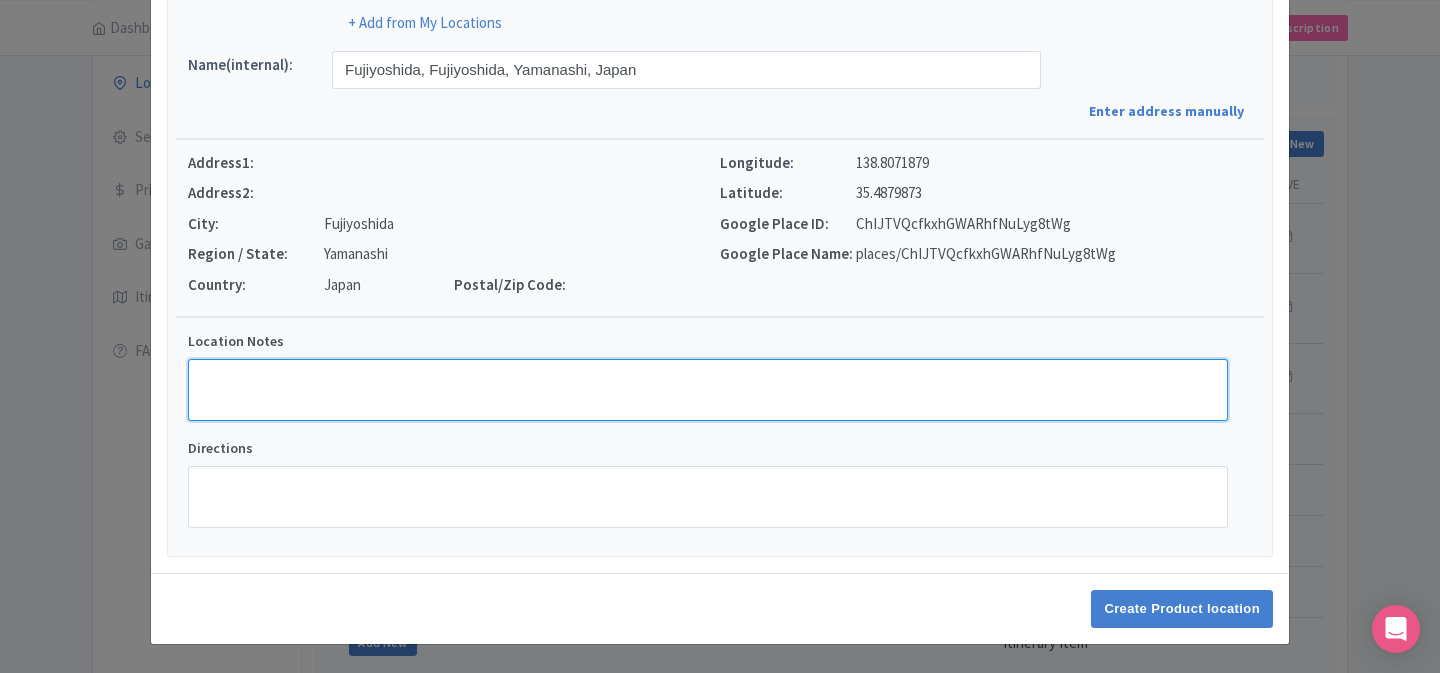 click on "Location Notes" at bounding box center [708, 390] 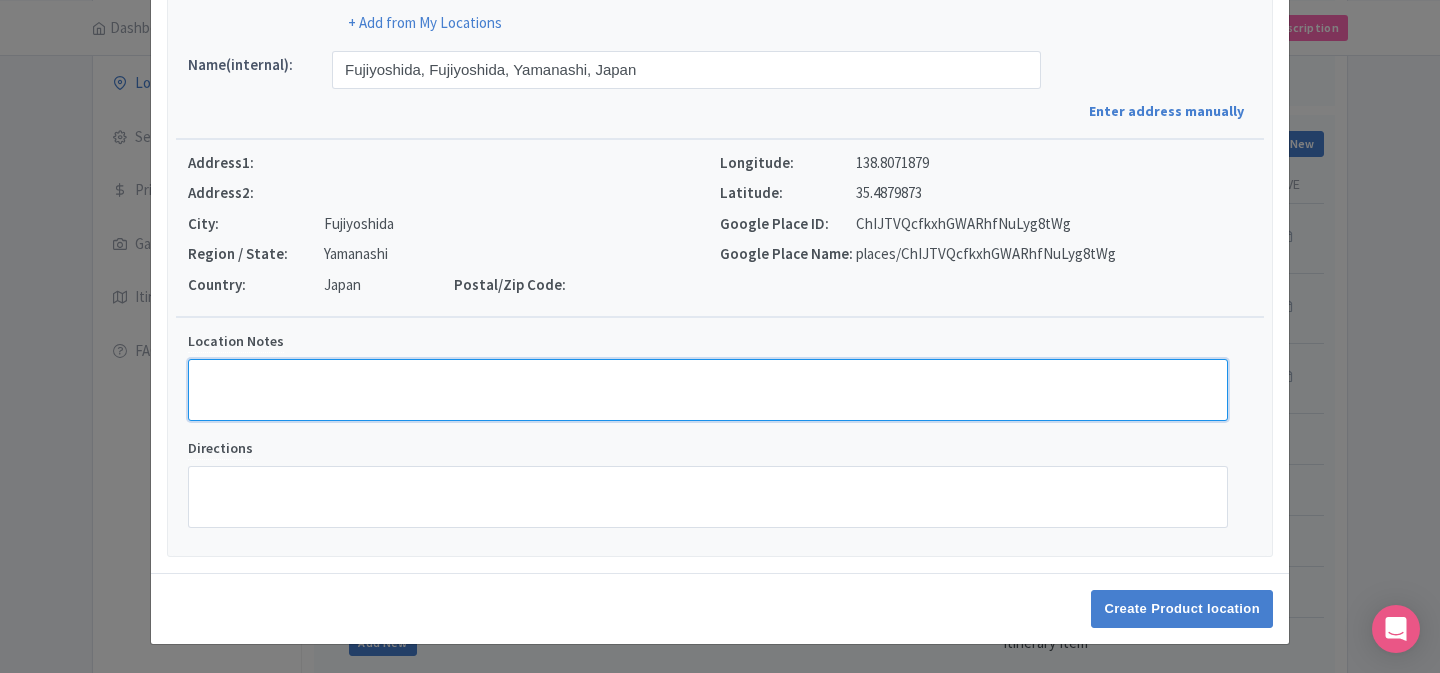 click on "Location Notes" at bounding box center (708, 390) 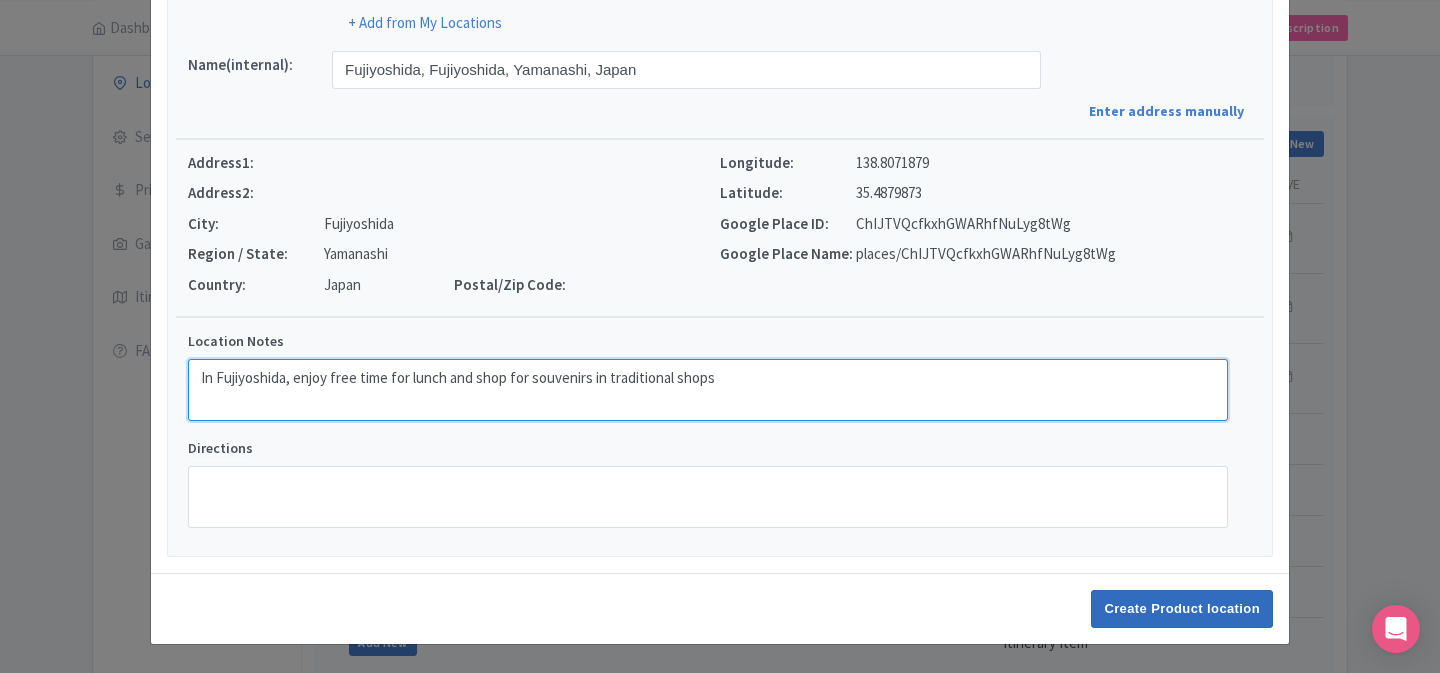 type on "In Fujiyoshida, enjoy free time for lunch and shop for souvenirs in traditional shops" 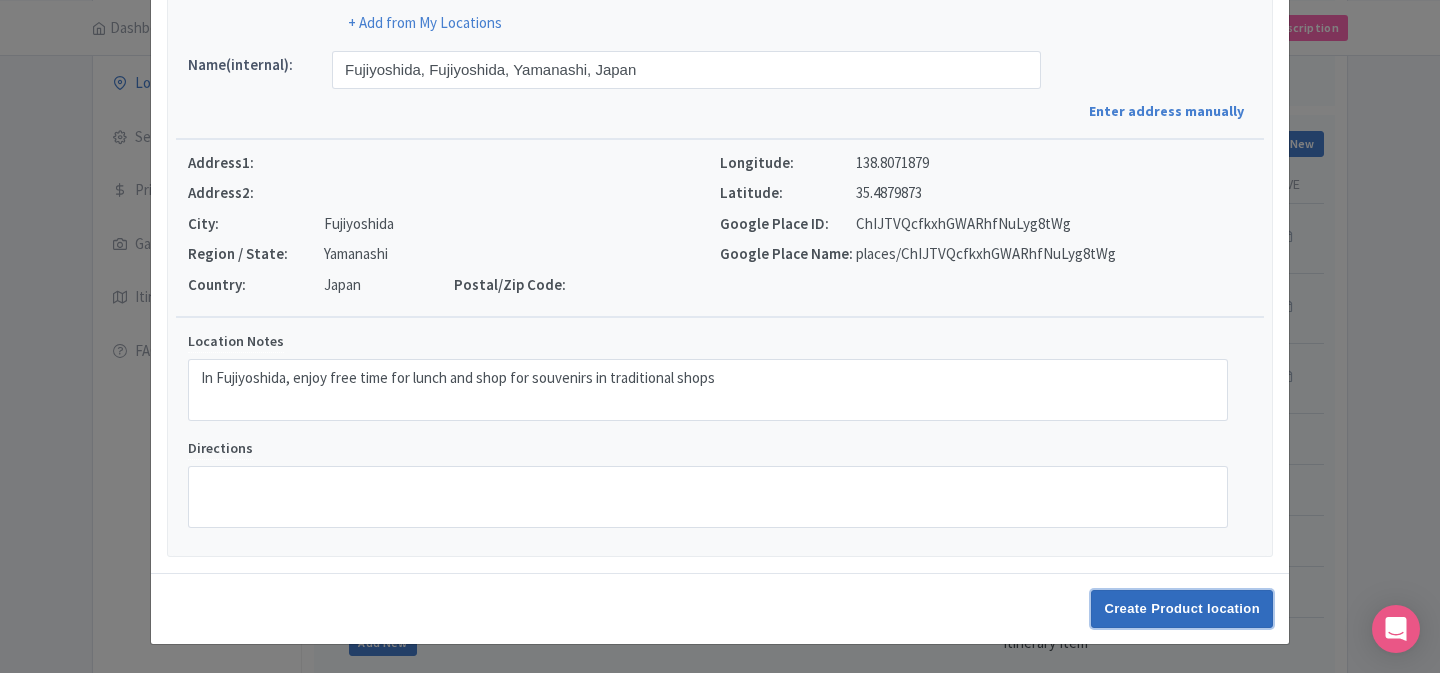 click on "Create Product location" at bounding box center (1182, 609) 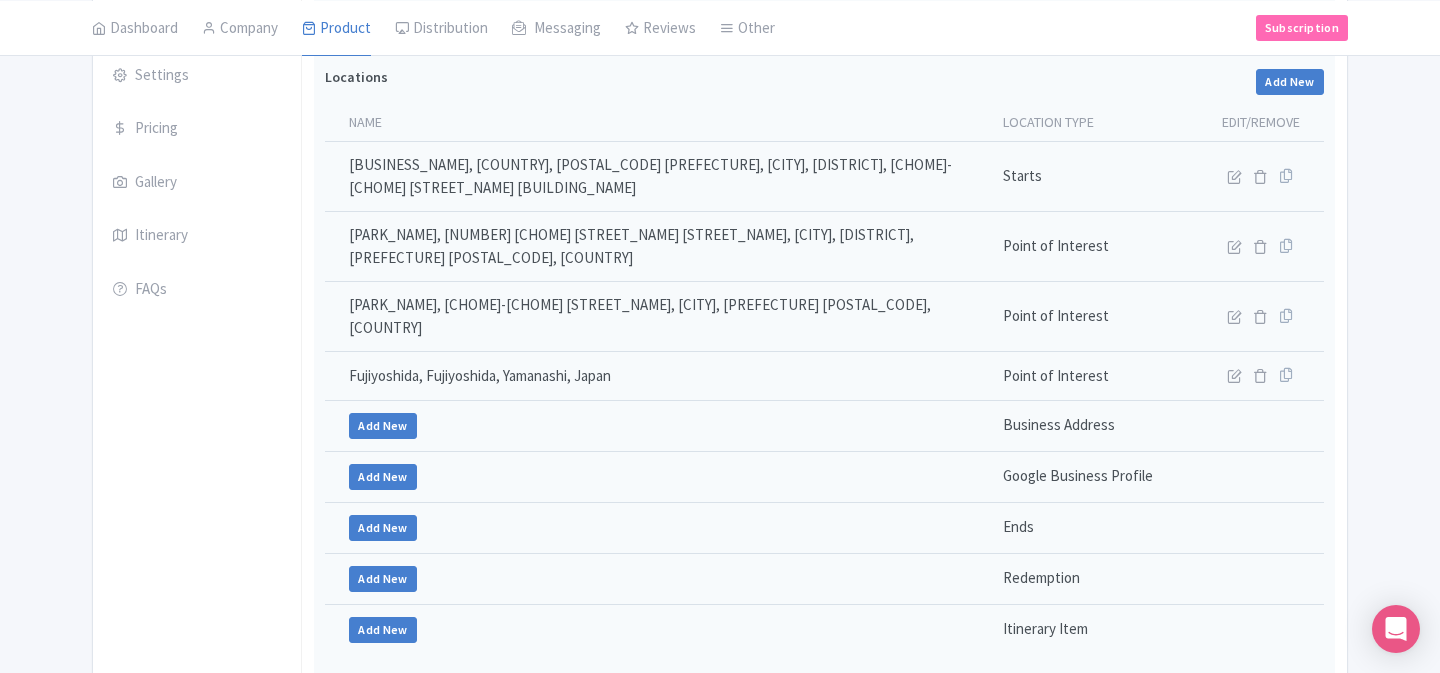 scroll, scrollTop: 409, scrollLeft: 0, axis: vertical 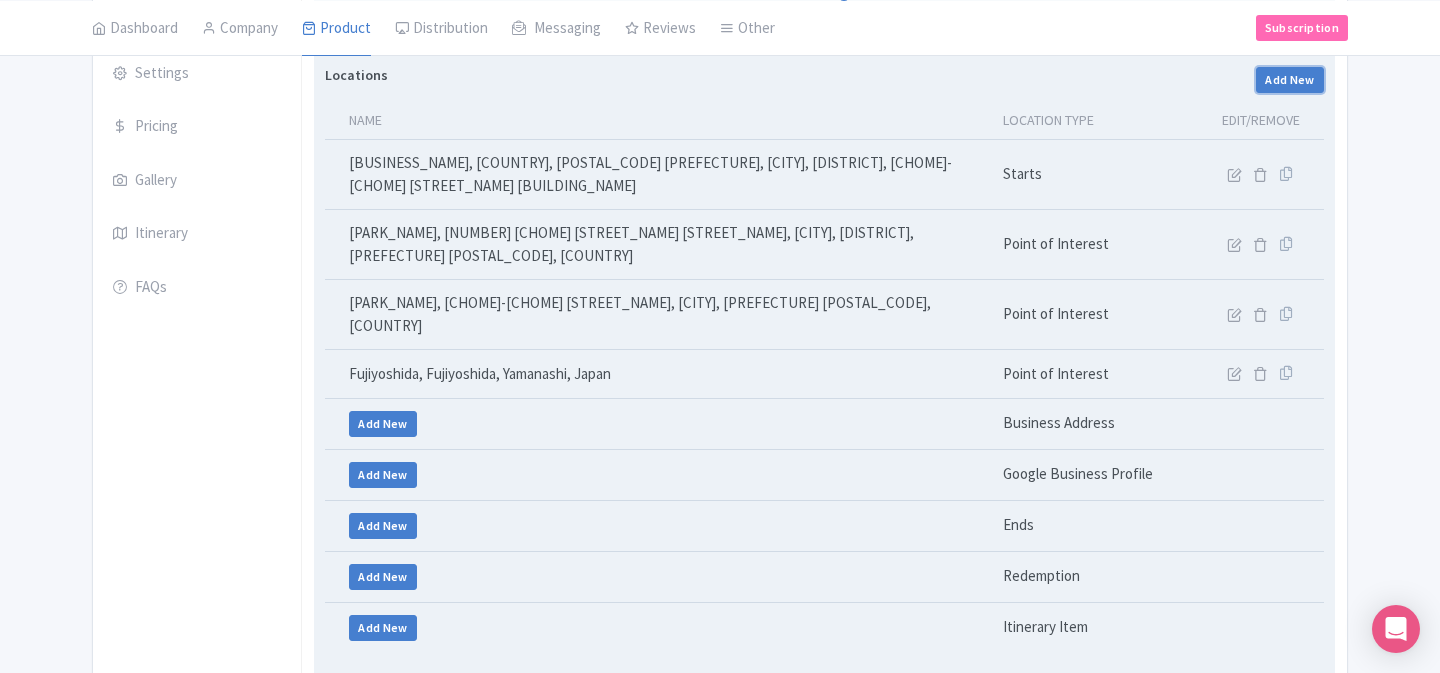 click on "Add New" at bounding box center (1290, 80) 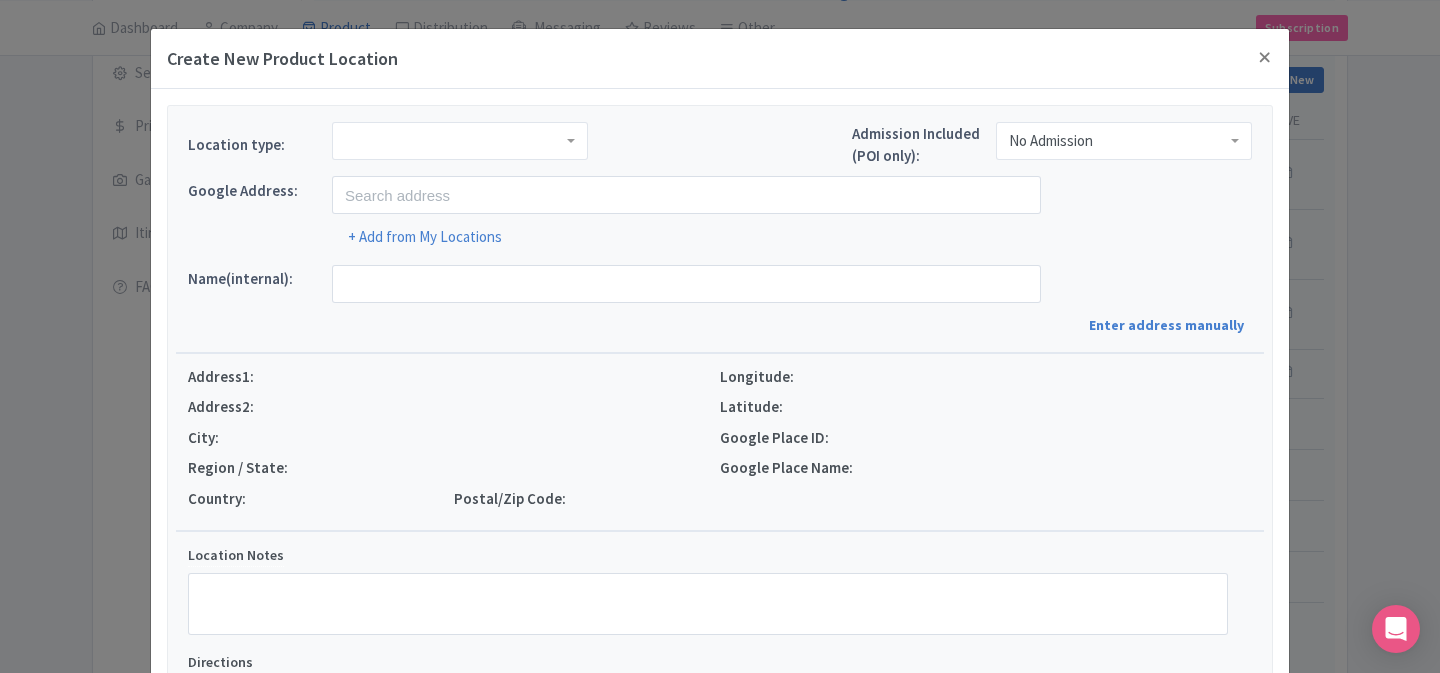 click at bounding box center (460, 141) 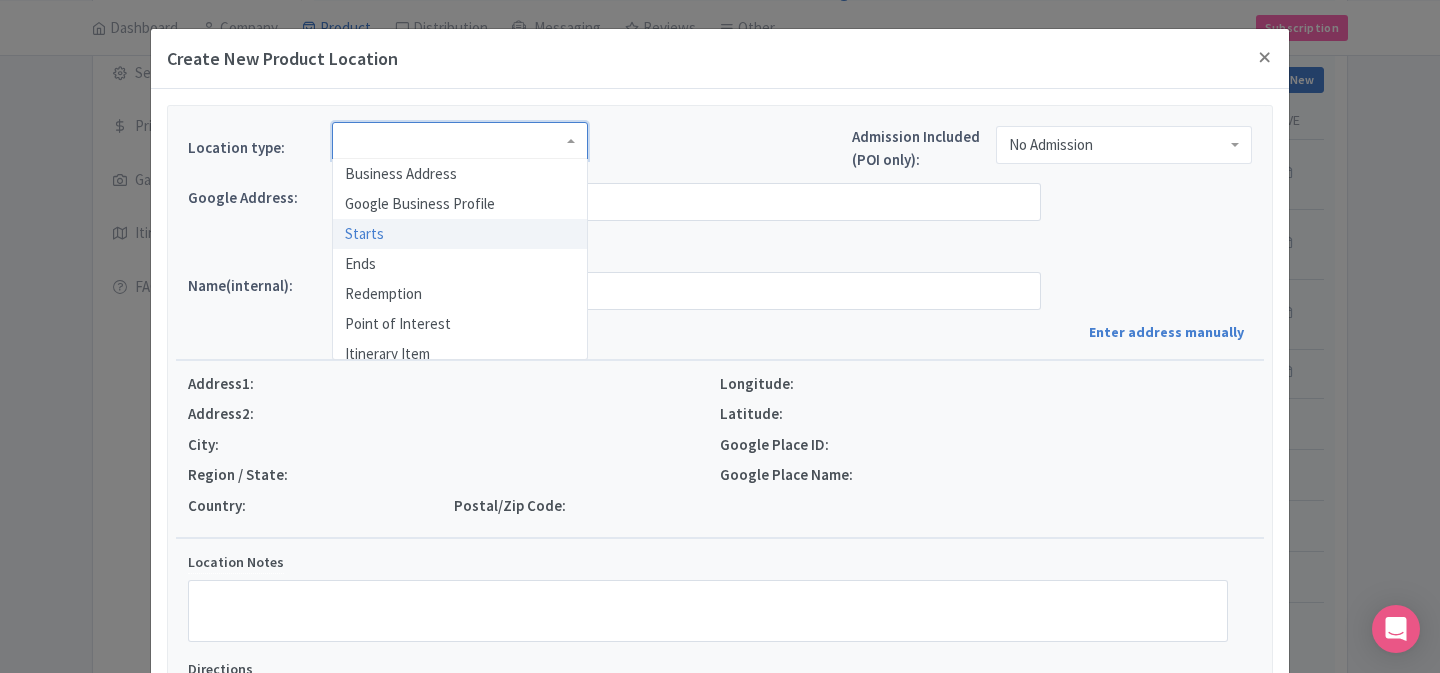 scroll, scrollTop: 10, scrollLeft: 0, axis: vertical 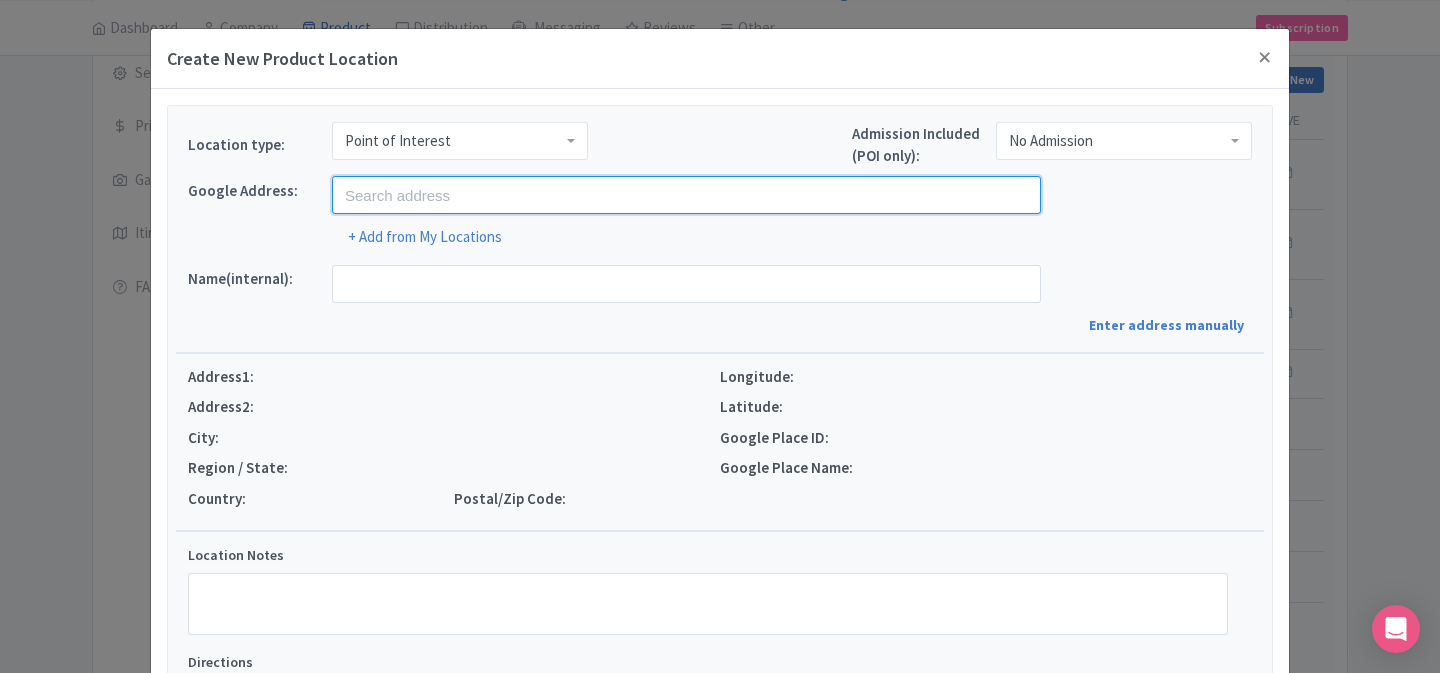 click at bounding box center [686, 195] 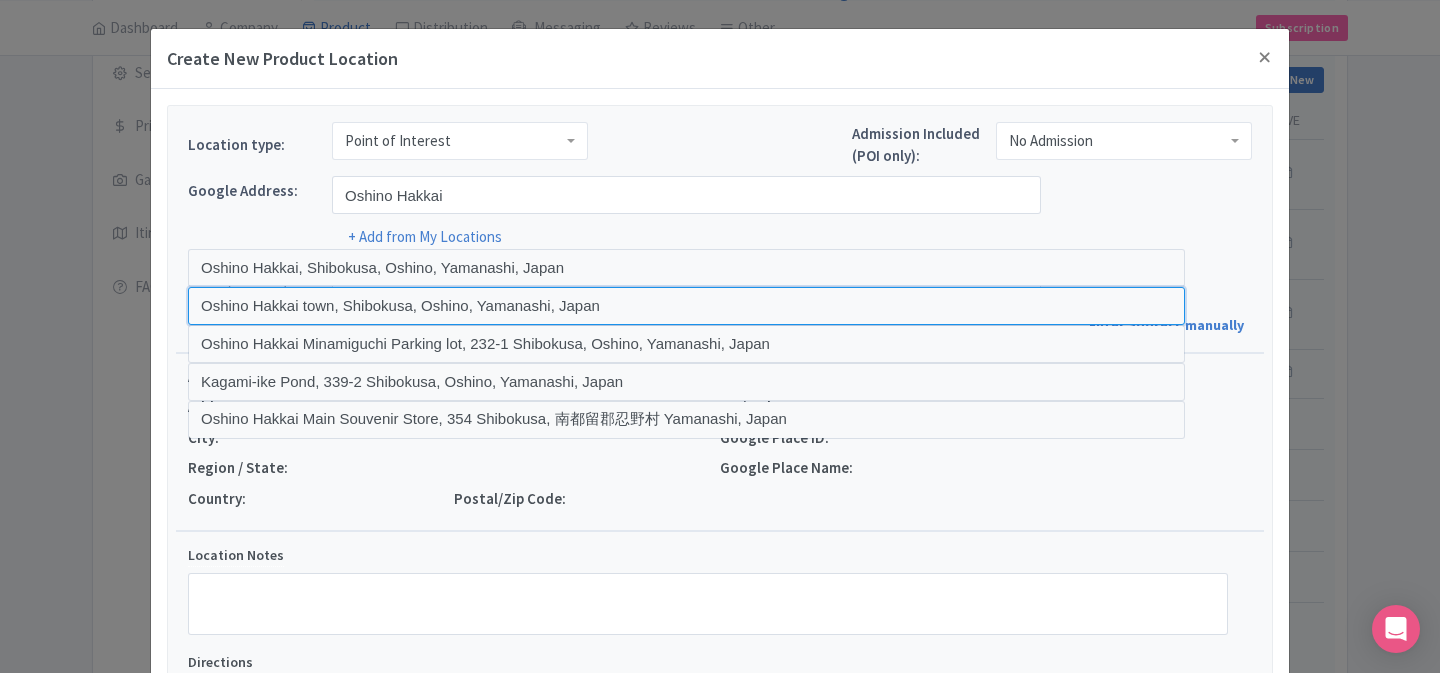 click at bounding box center [686, 306] 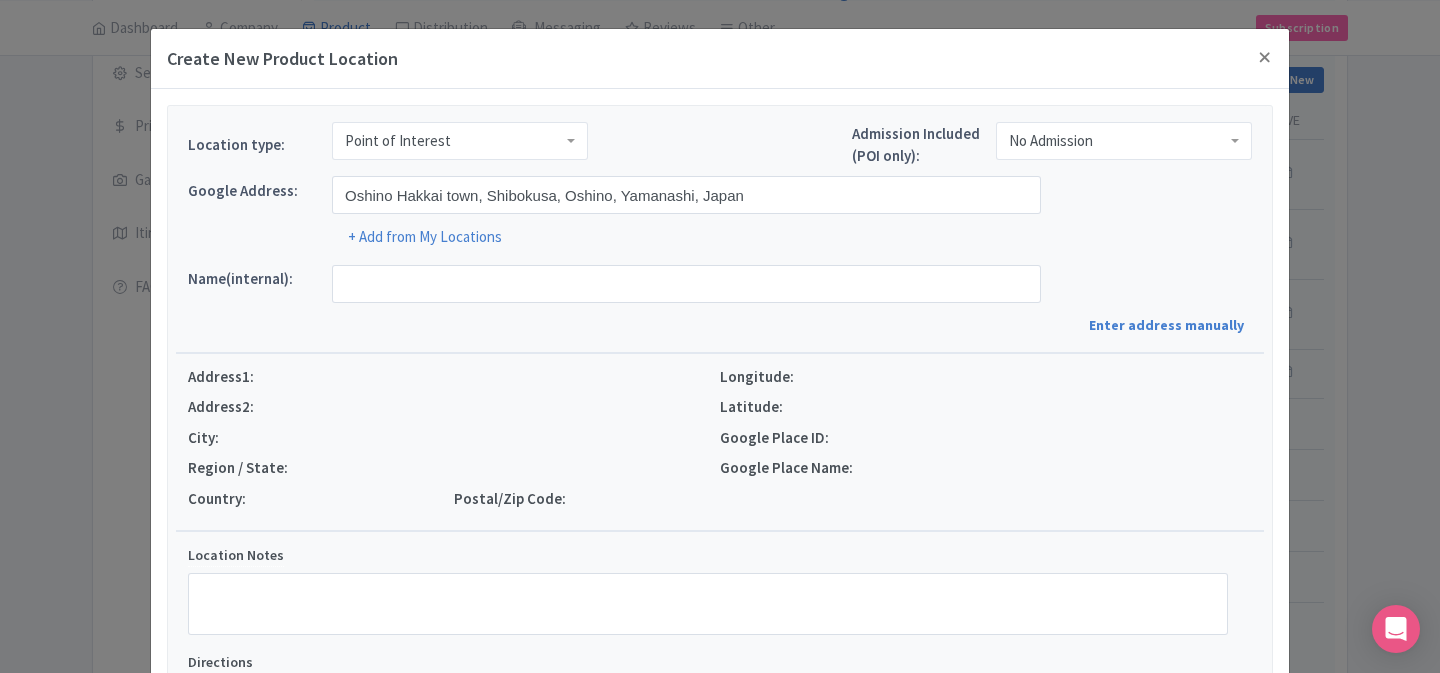 type on "Oshino Hakkai town, Shibokusa, Oshino, Minamitsuru District, Yamanashi 401-0511, Japan" 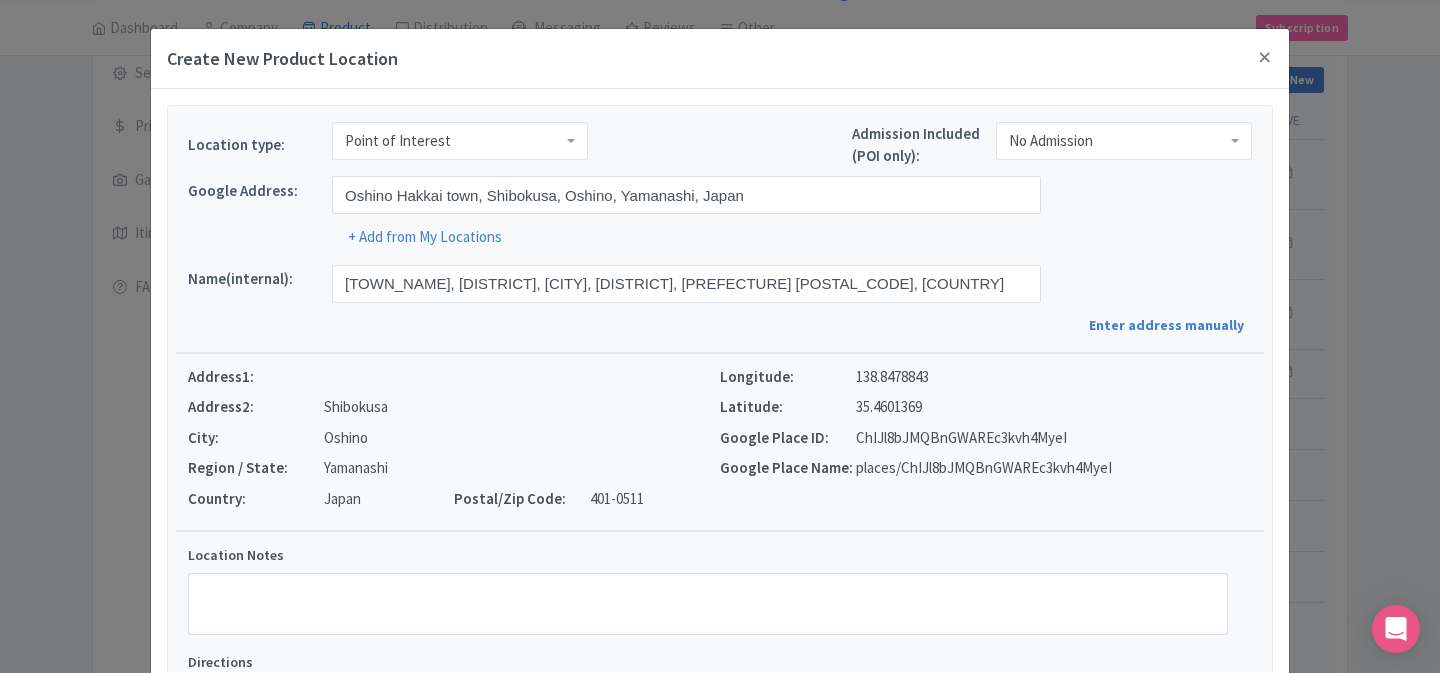 click on "138.8478843" at bounding box center (892, 377) 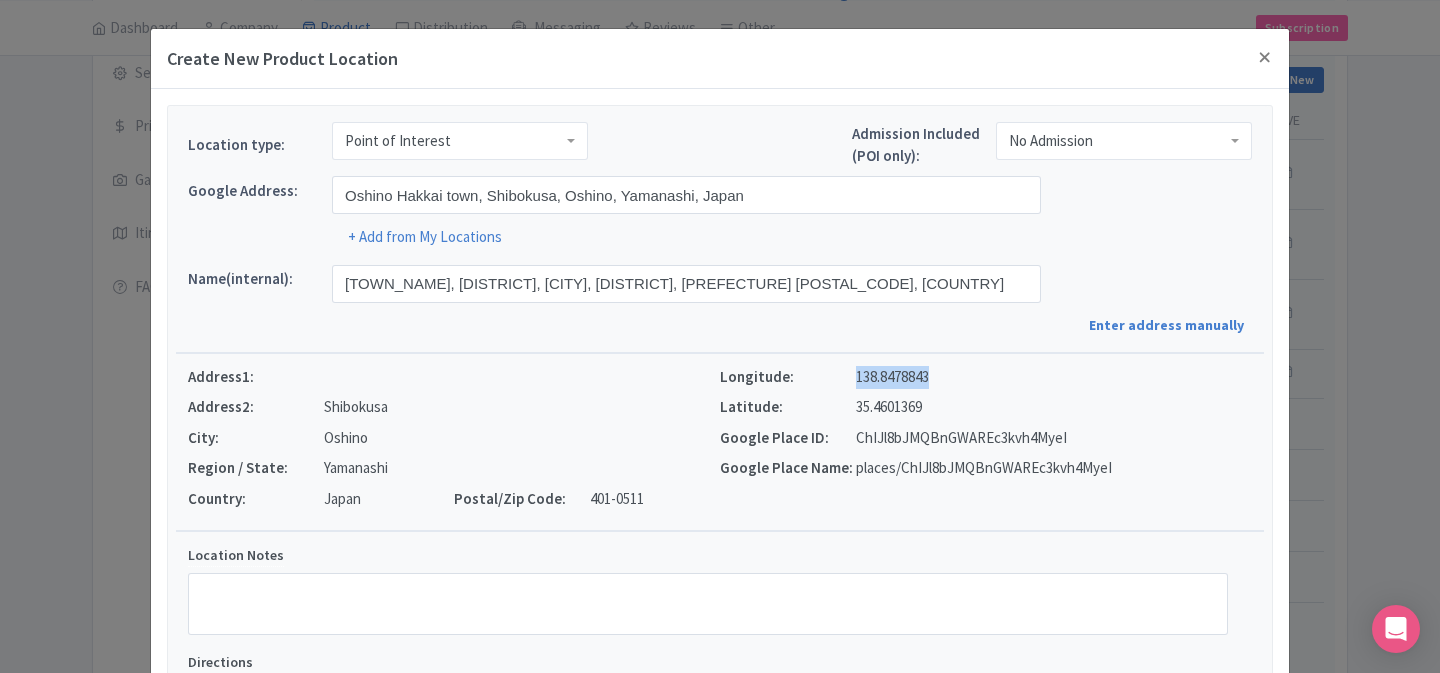 click on "138.8478843" at bounding box center (892, 377) 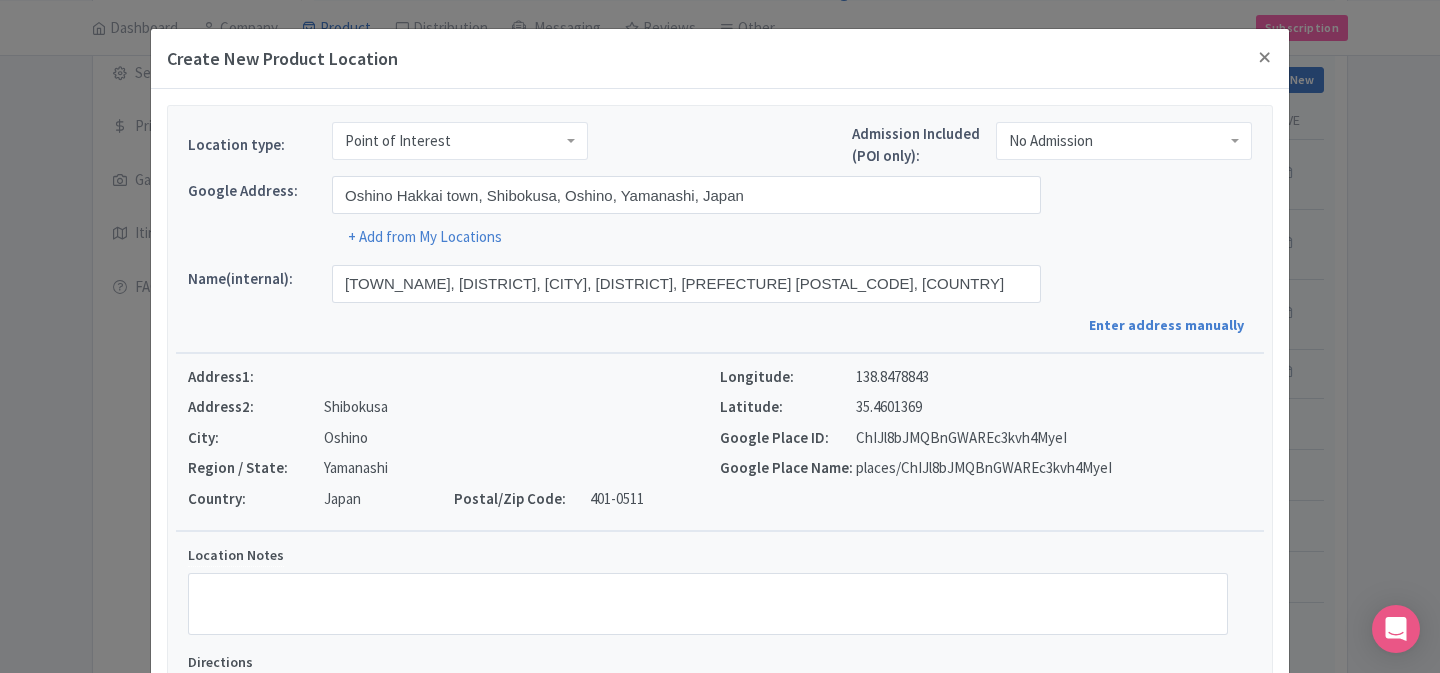 click on "138.8478843" at bounding box center [892, 377] 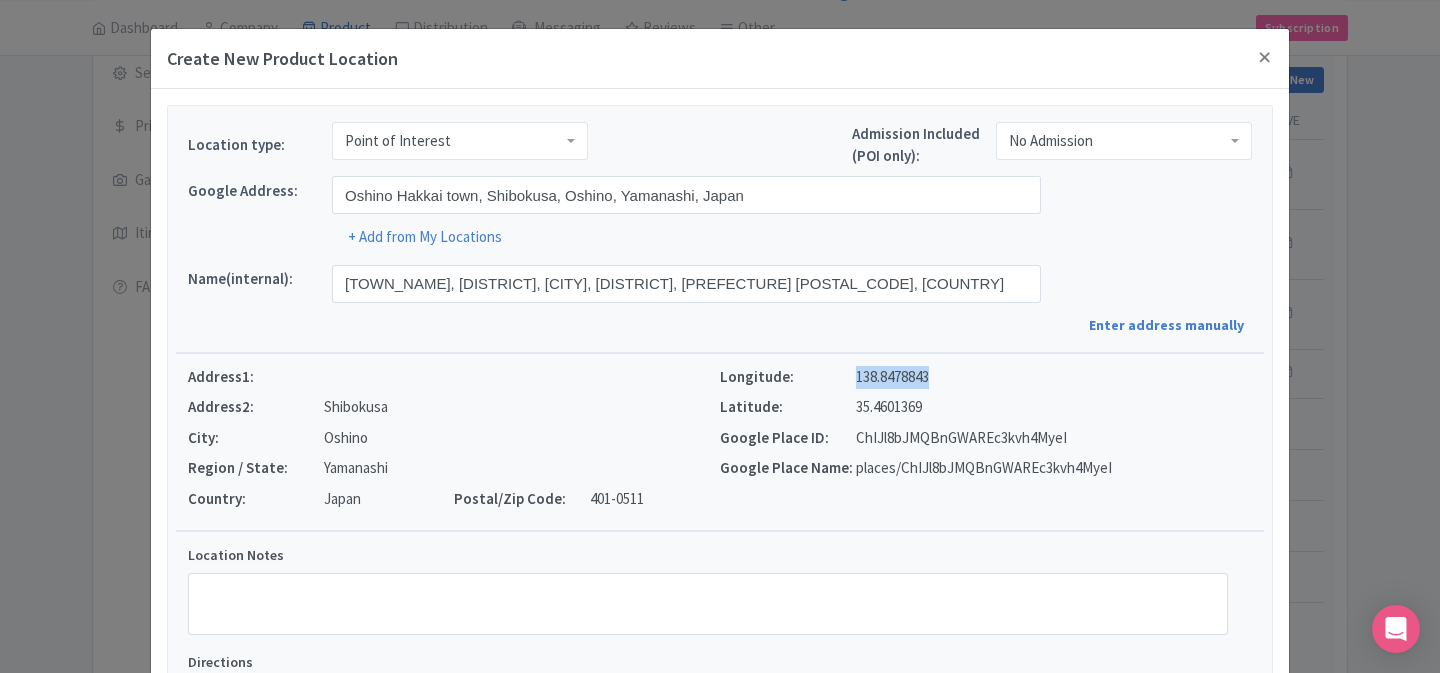 click on "35.4601369" at bounding box center (889, 407) 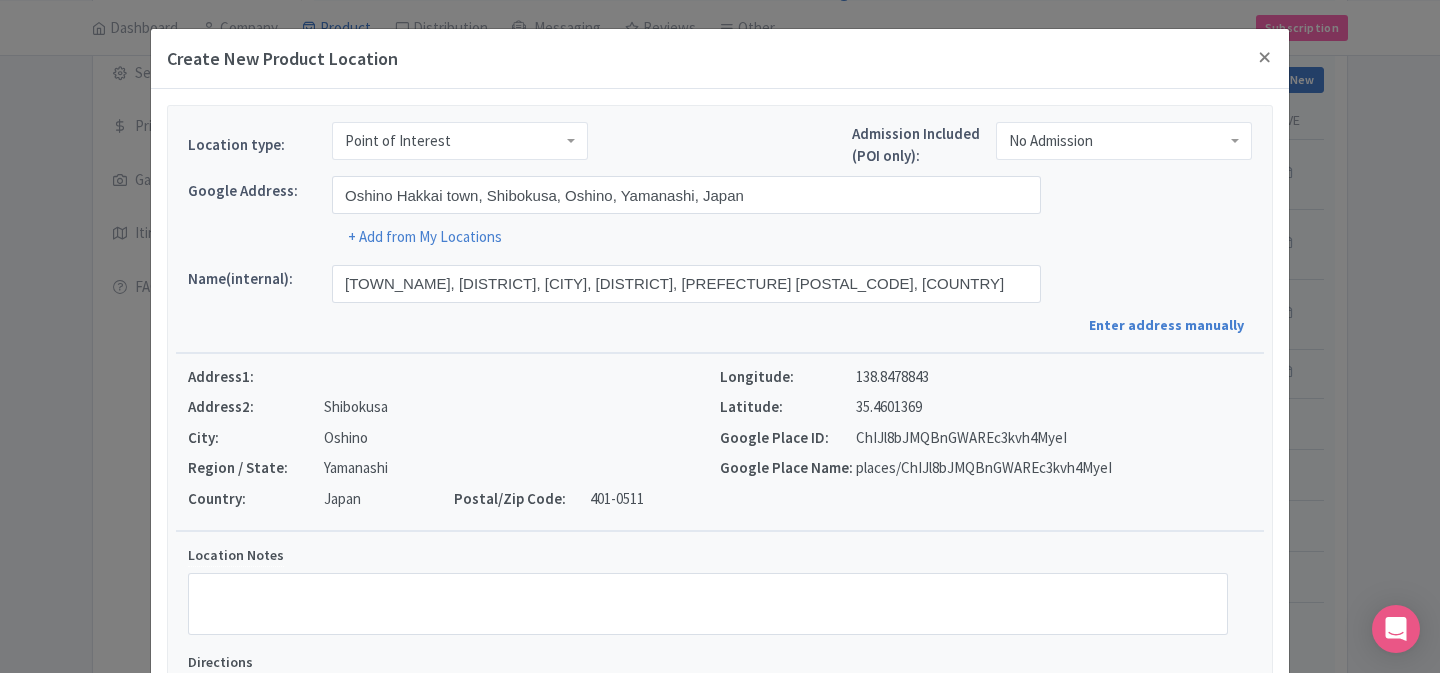 click on "35.4601369" at bounding box center [889, 407] 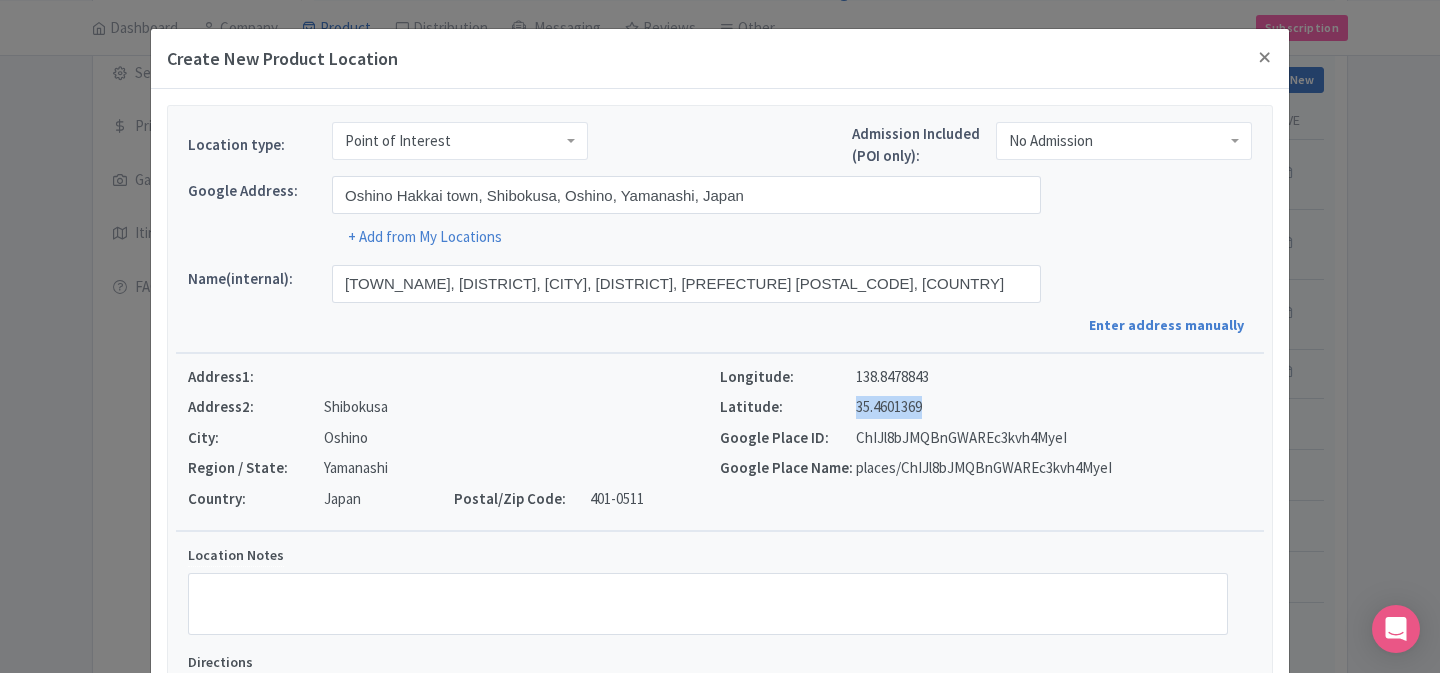 click on "35.4601369" at bounding box center (889, 407) 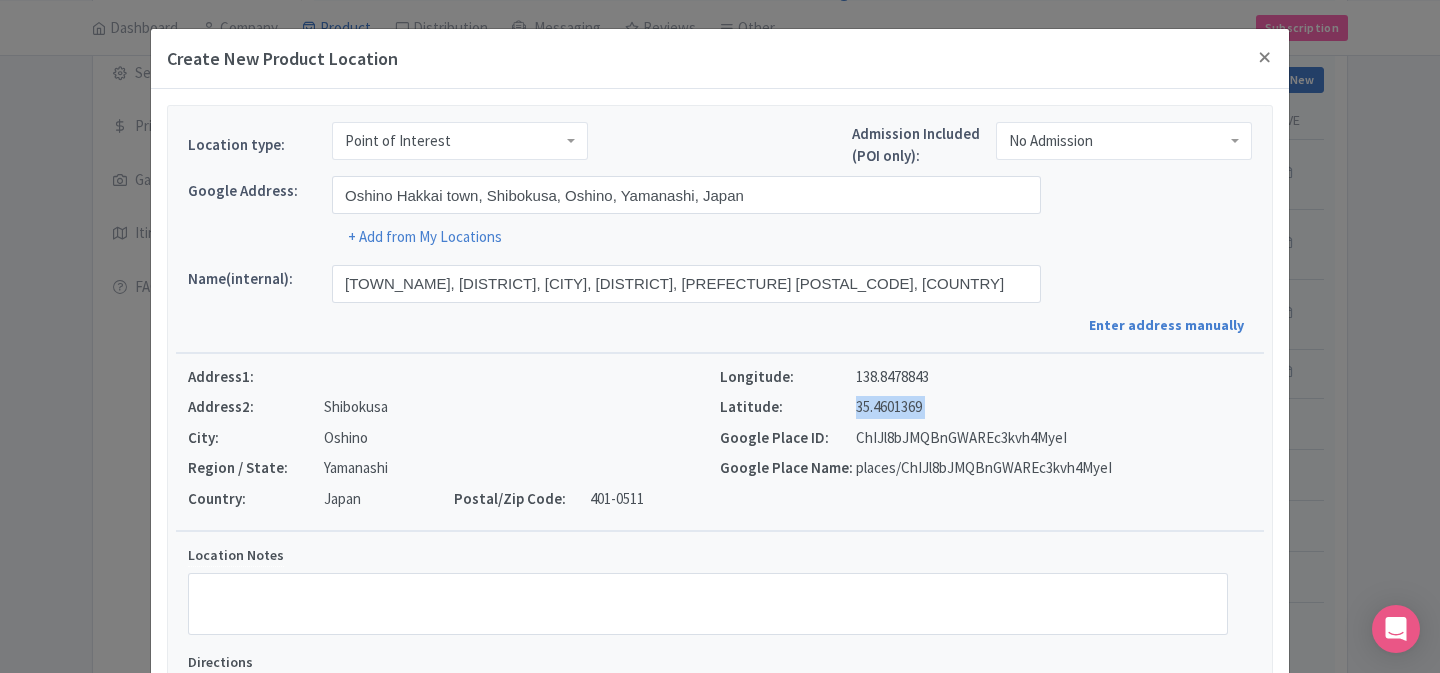 copy on "35.4601369" 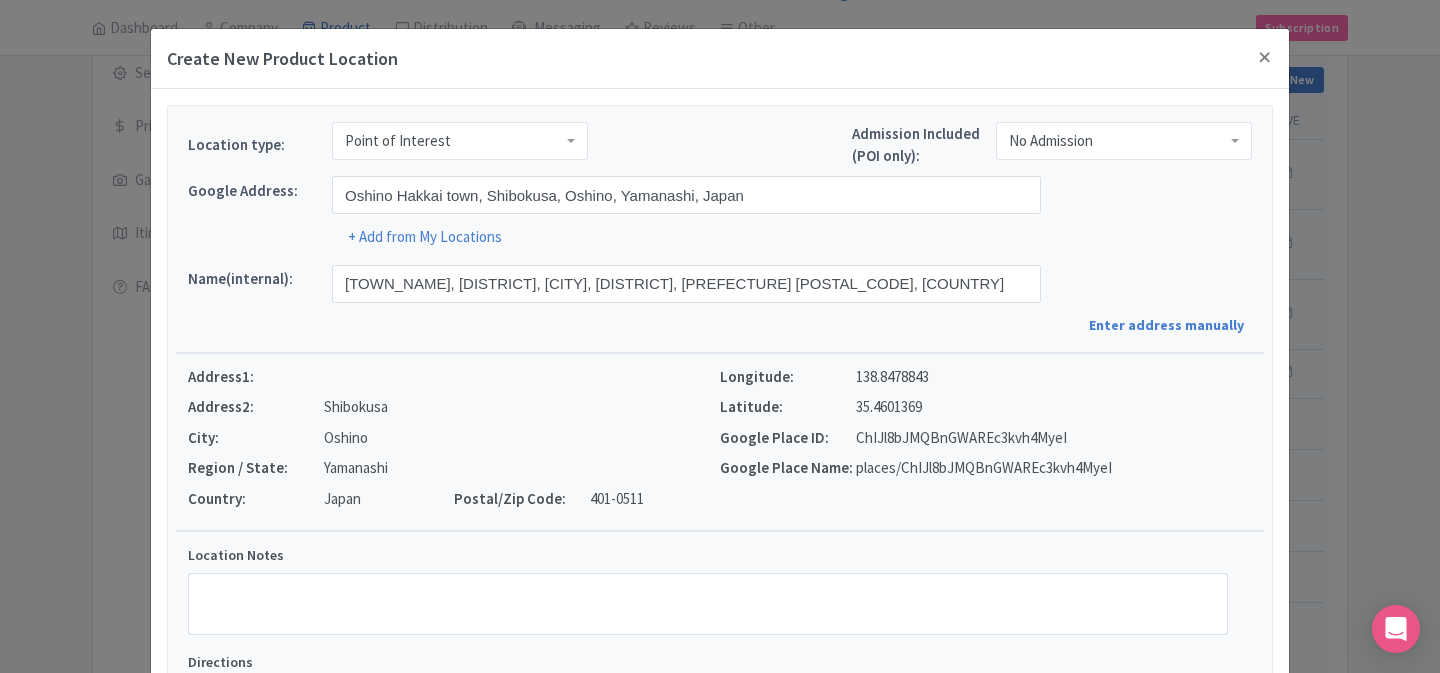 click on "138.8478843" at bounding box center [892, 377] 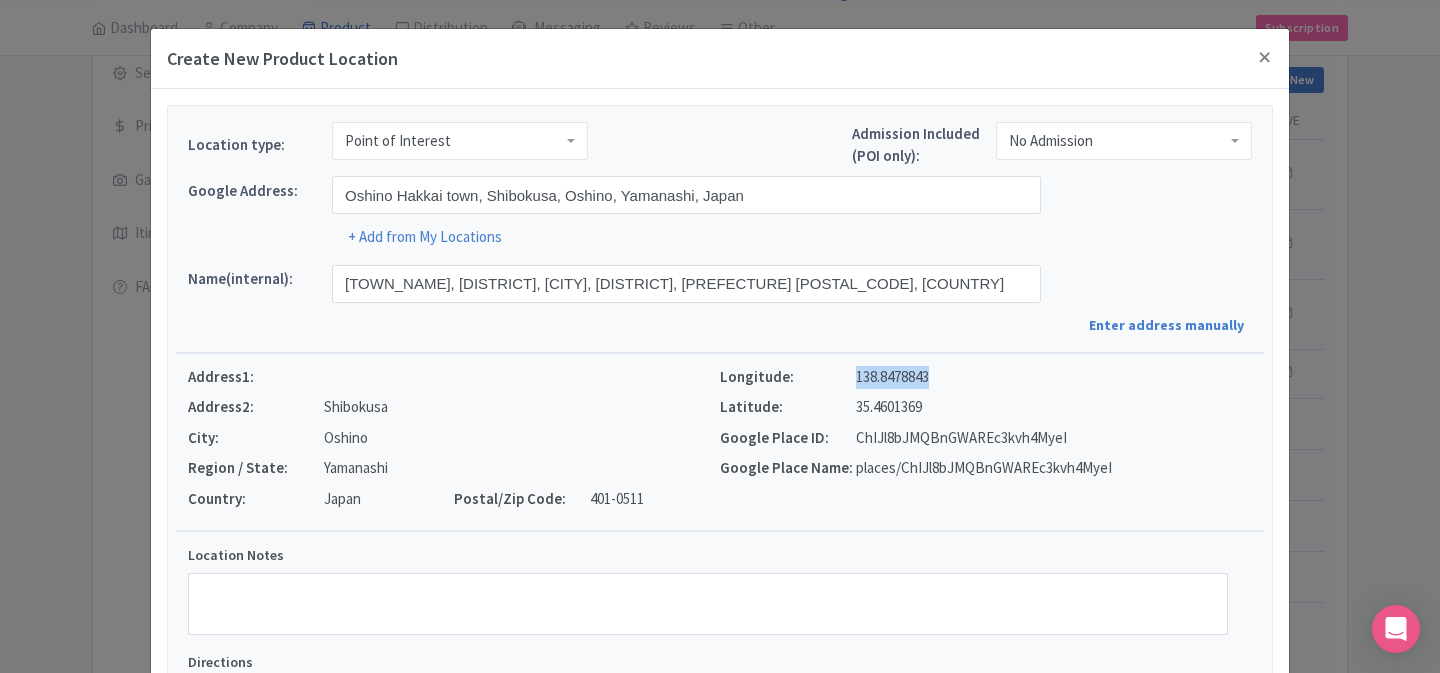 click on "138.8478843" at bounding box center (892, 377) 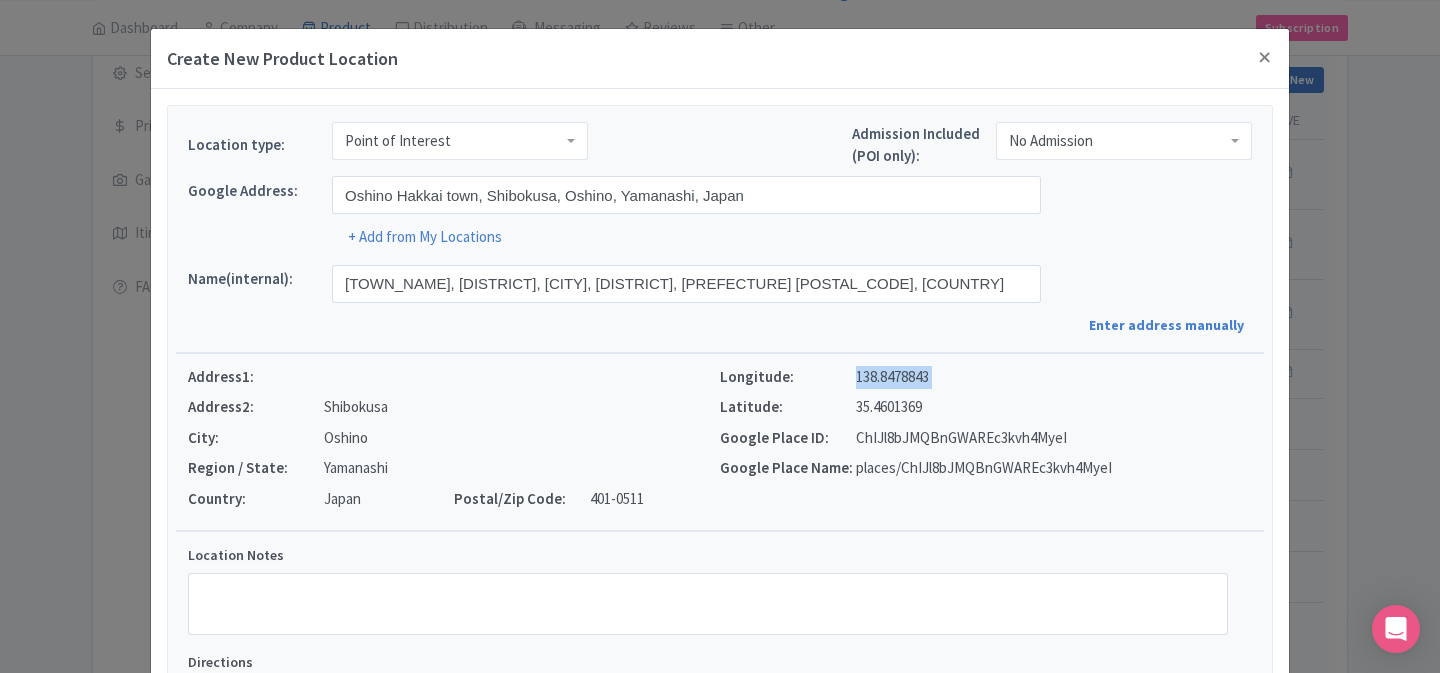 copy on "138.8478843" 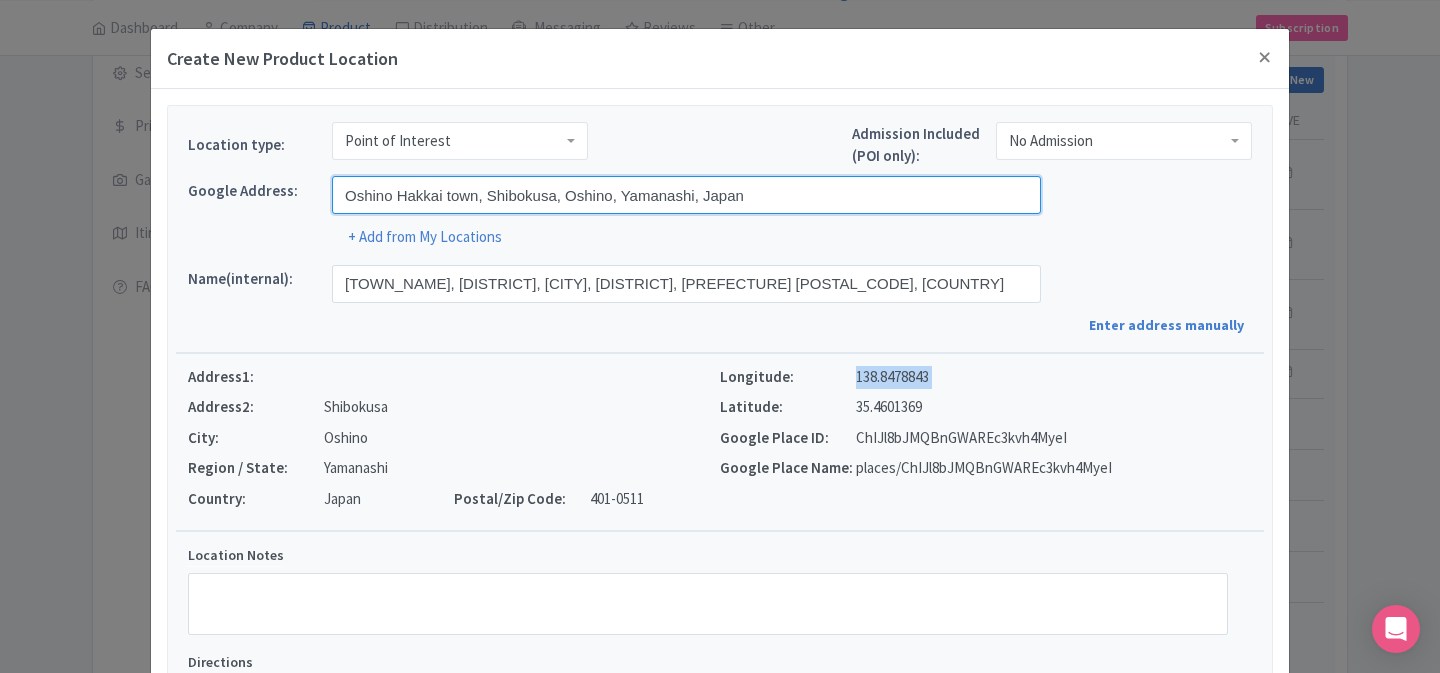 click on "Oshino Hakkai town, Shibokusa, Oshino, Yamanashi, Japan" at bounding box center (686, 195) 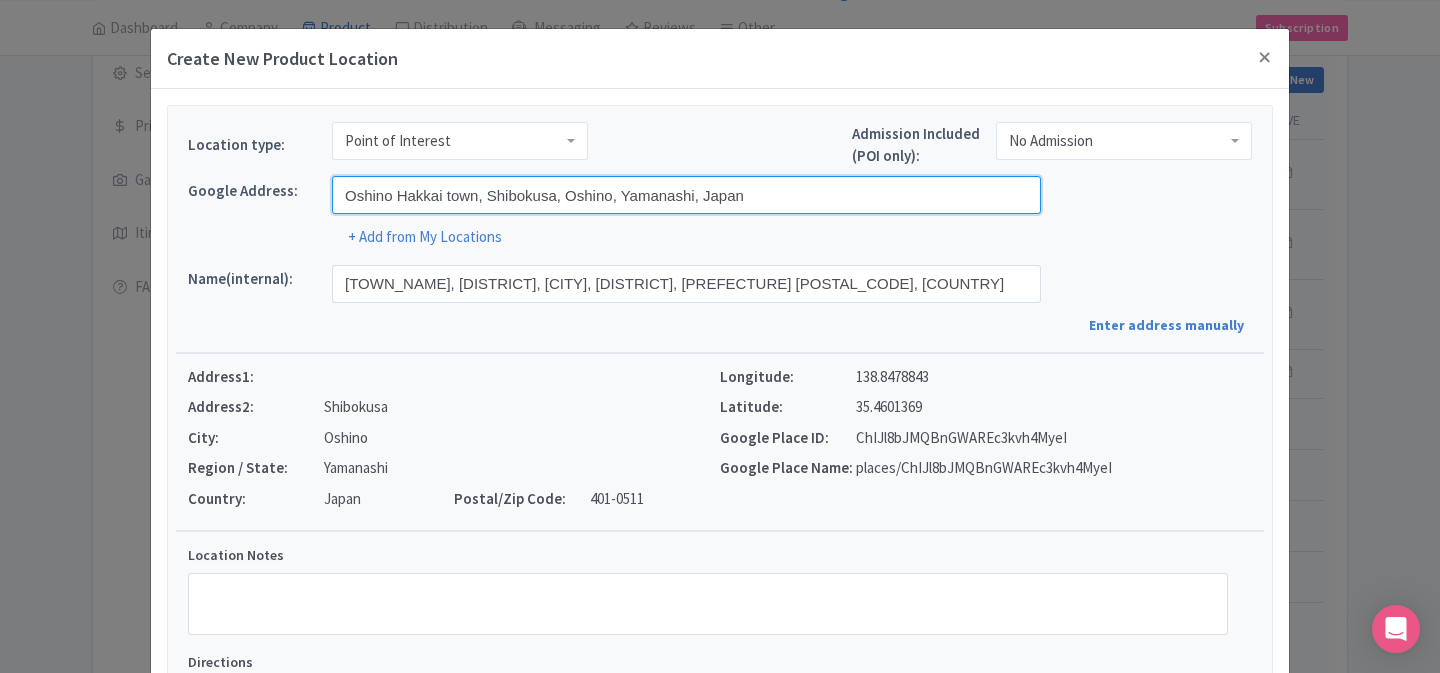 click on "Oshino Hakkai town, Shibokusa, Oshino, Yamanashi, Japan" at bounding box center [686, 195] 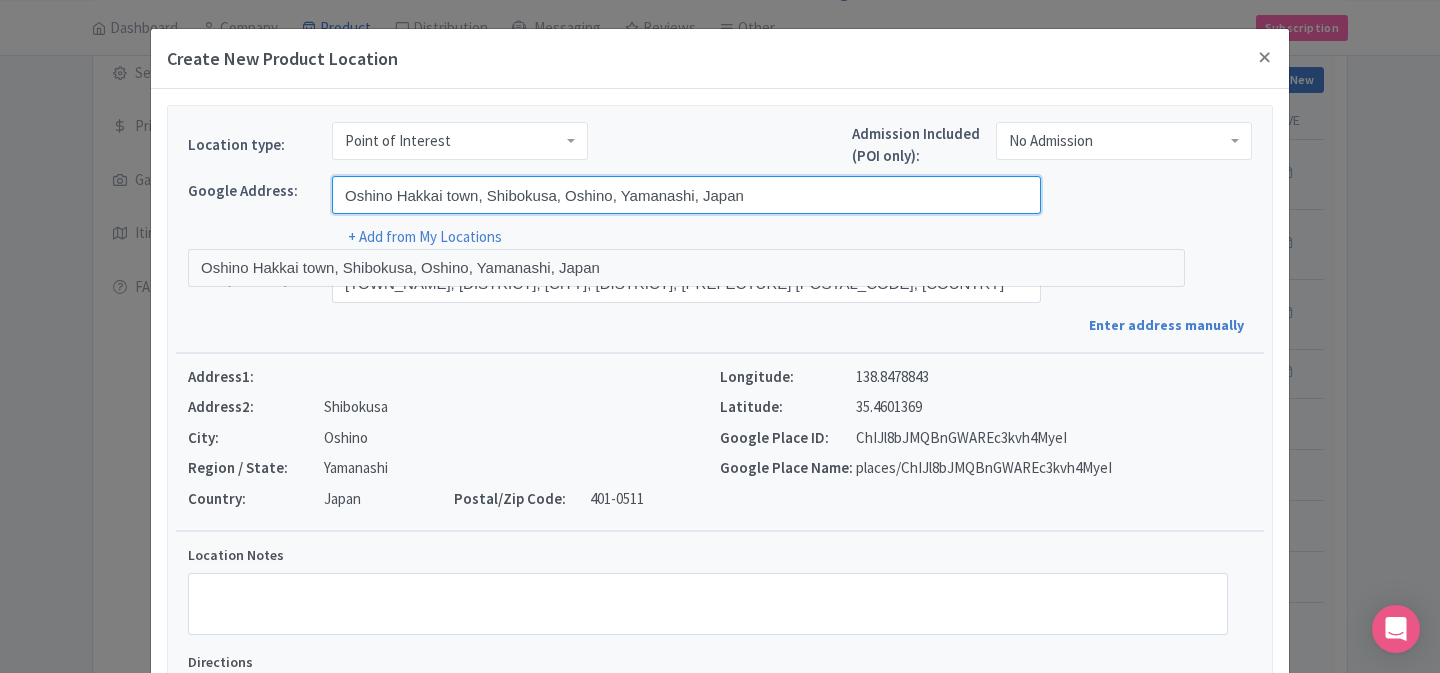 paste on "Shibokusa, Oshino, Minamitsuru District, Yamanashi 401-0511" 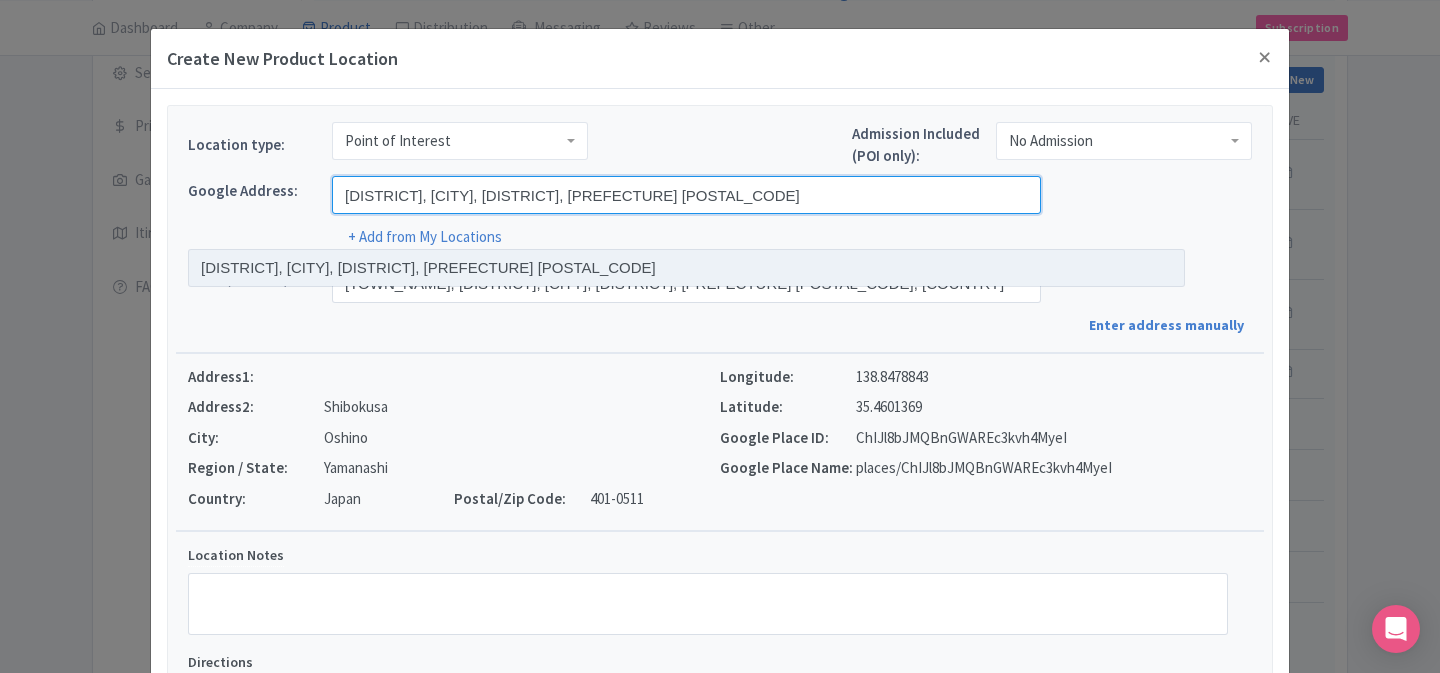 type on "Shibokusa, Oshino, Minamitsuru District, Yamanashi 401-0511, Japan" 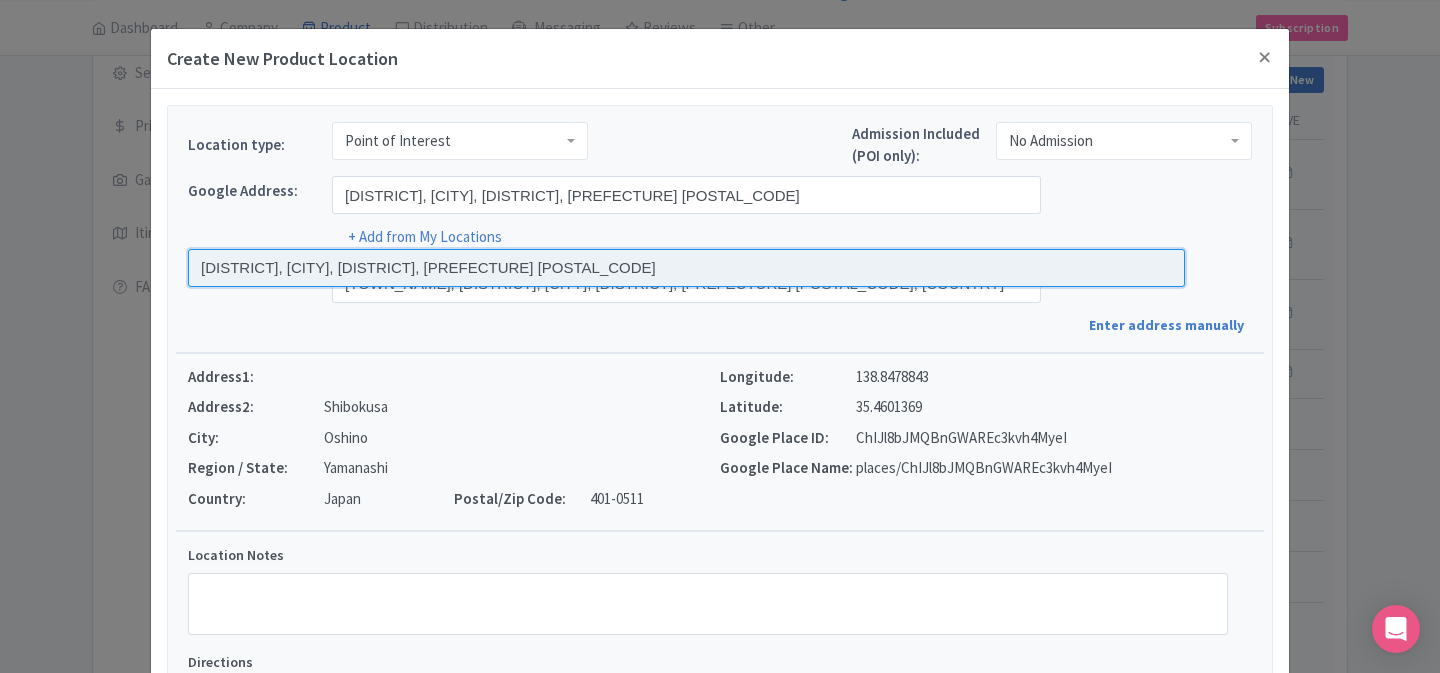 click at bounding box center [686, 268] 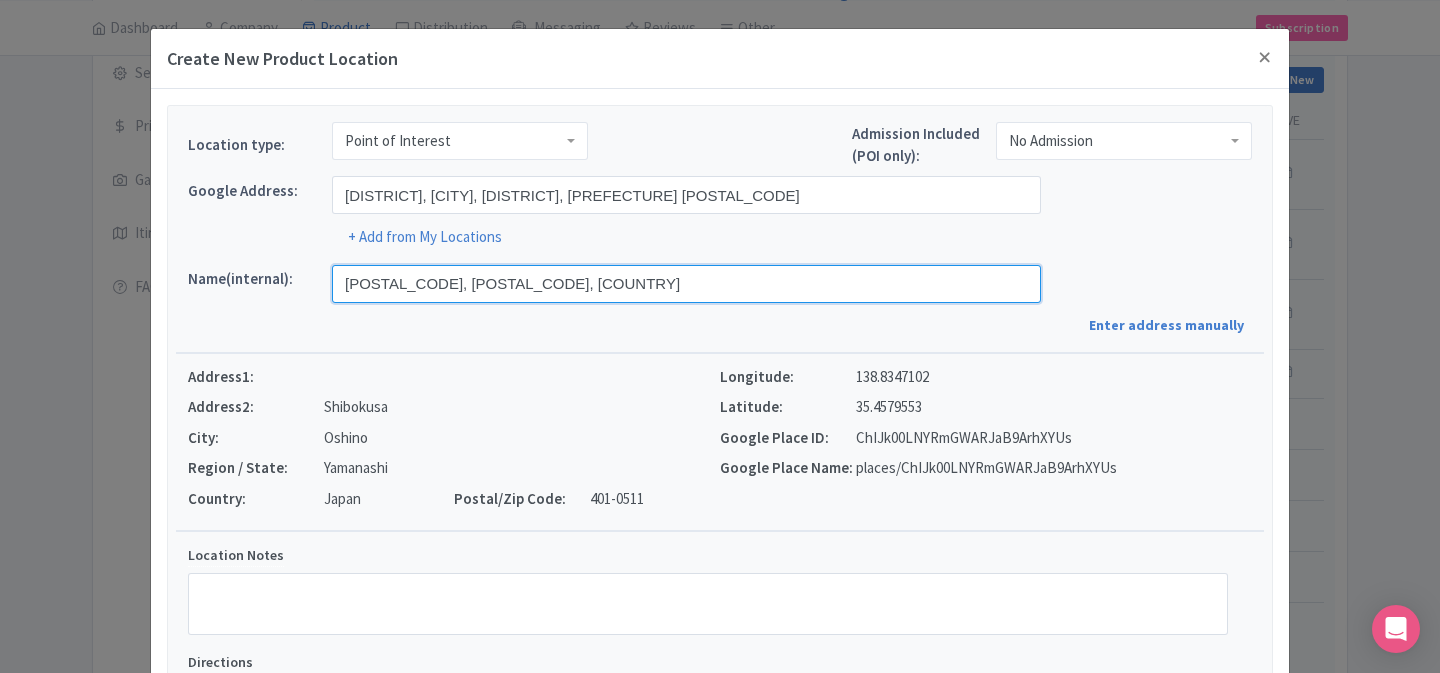 click on "401-0511, 401-0511, Japan" at bounding box center (686, 284) 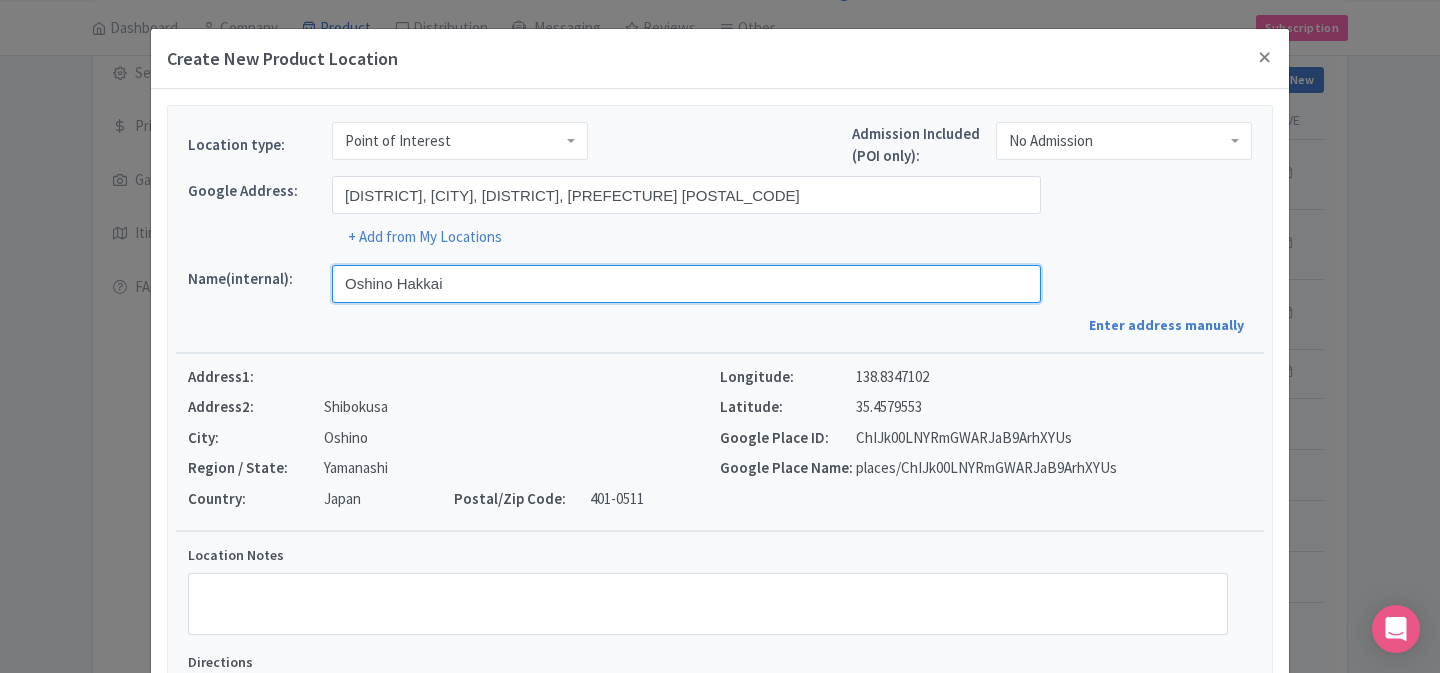 type on "Oshino Hakkai" 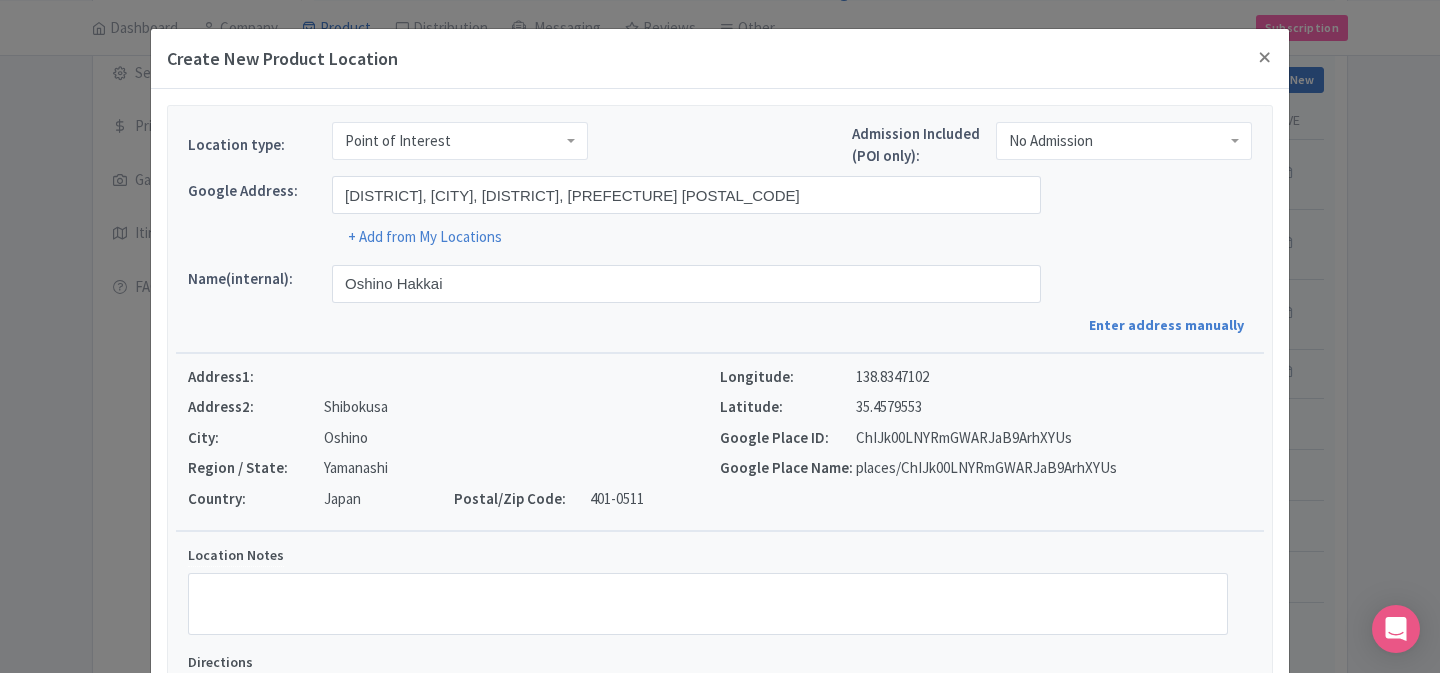 click at bounding box center (720, 353) 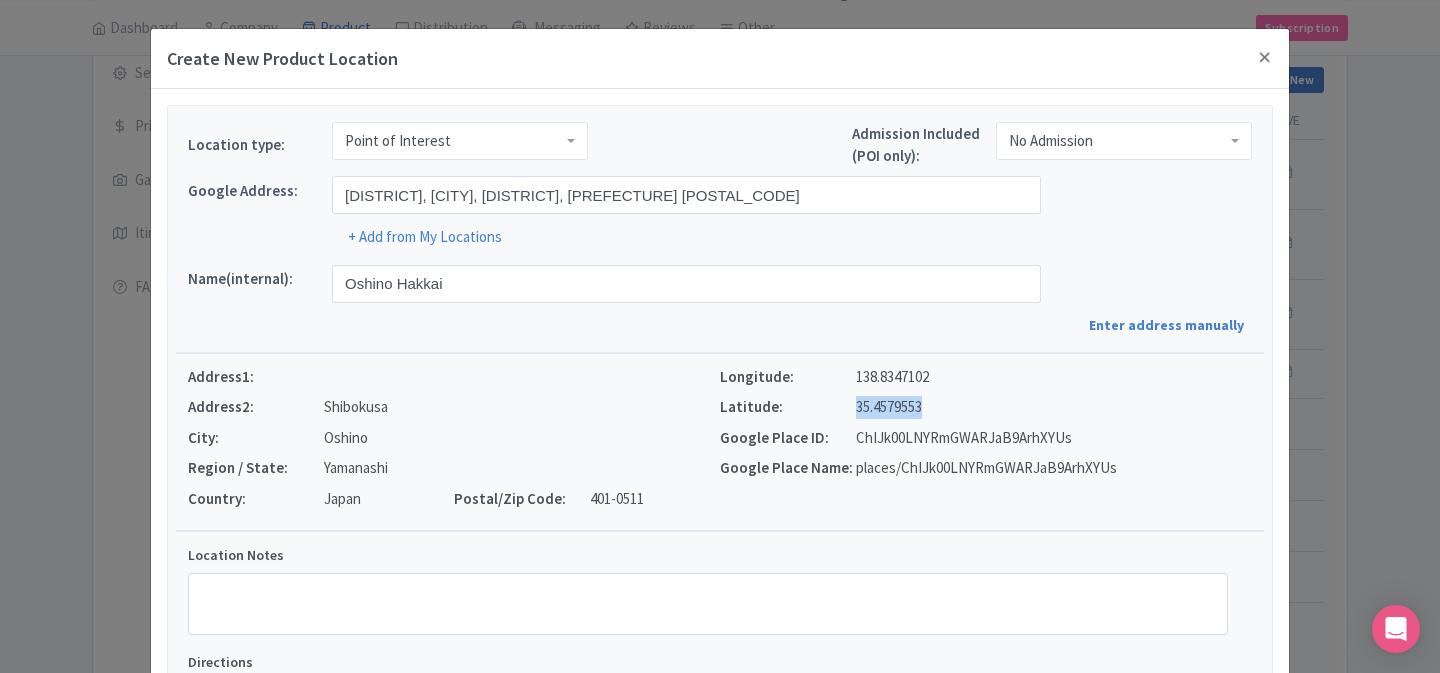 copy on "35.4579553" 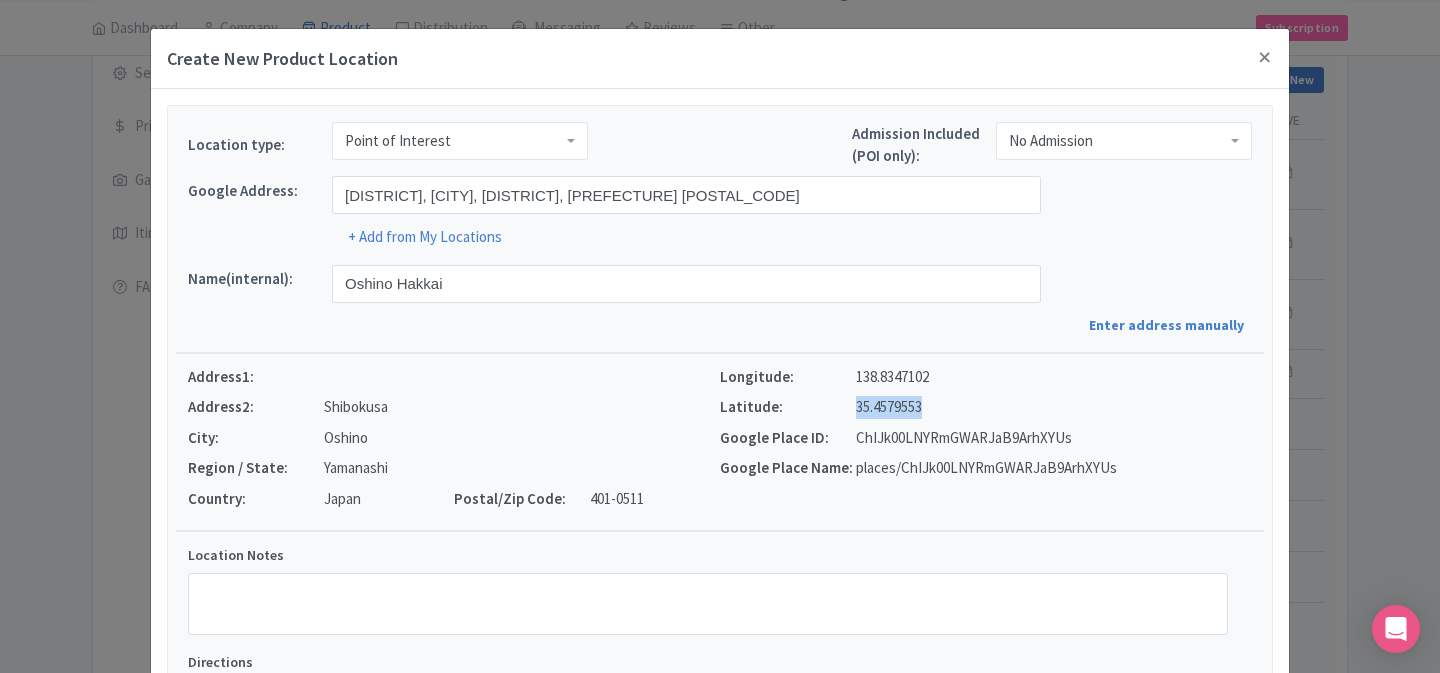 click on "138.8347102" at bounding box center (892, 377) 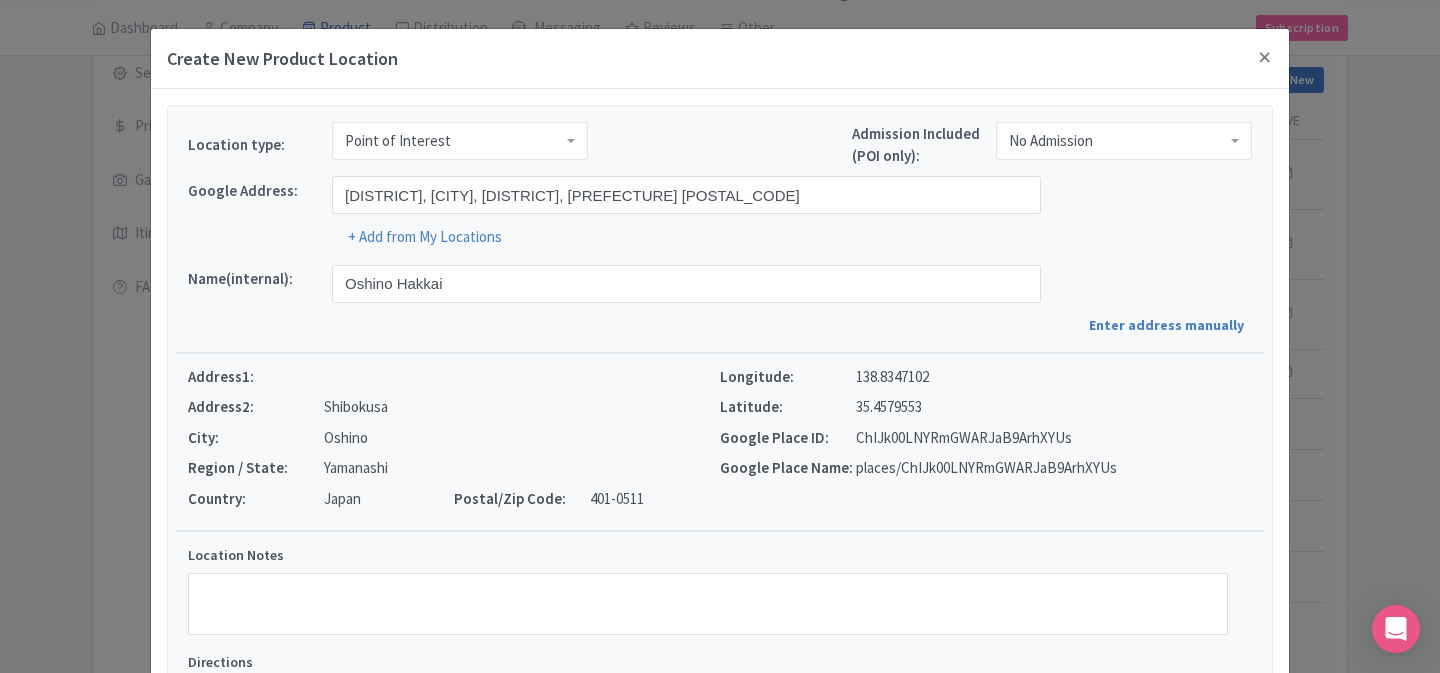 click on "138.8347102" at bounding box center (892, 377) 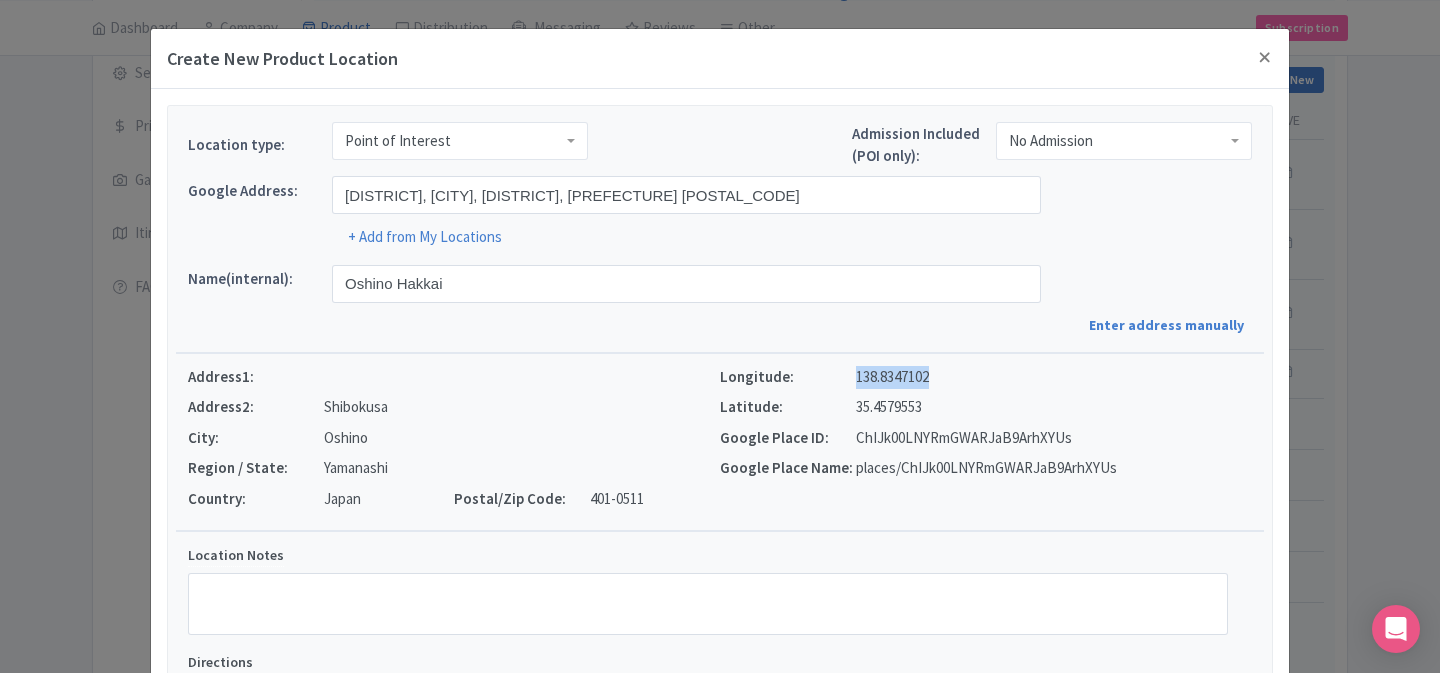 copy on "138.8347102" 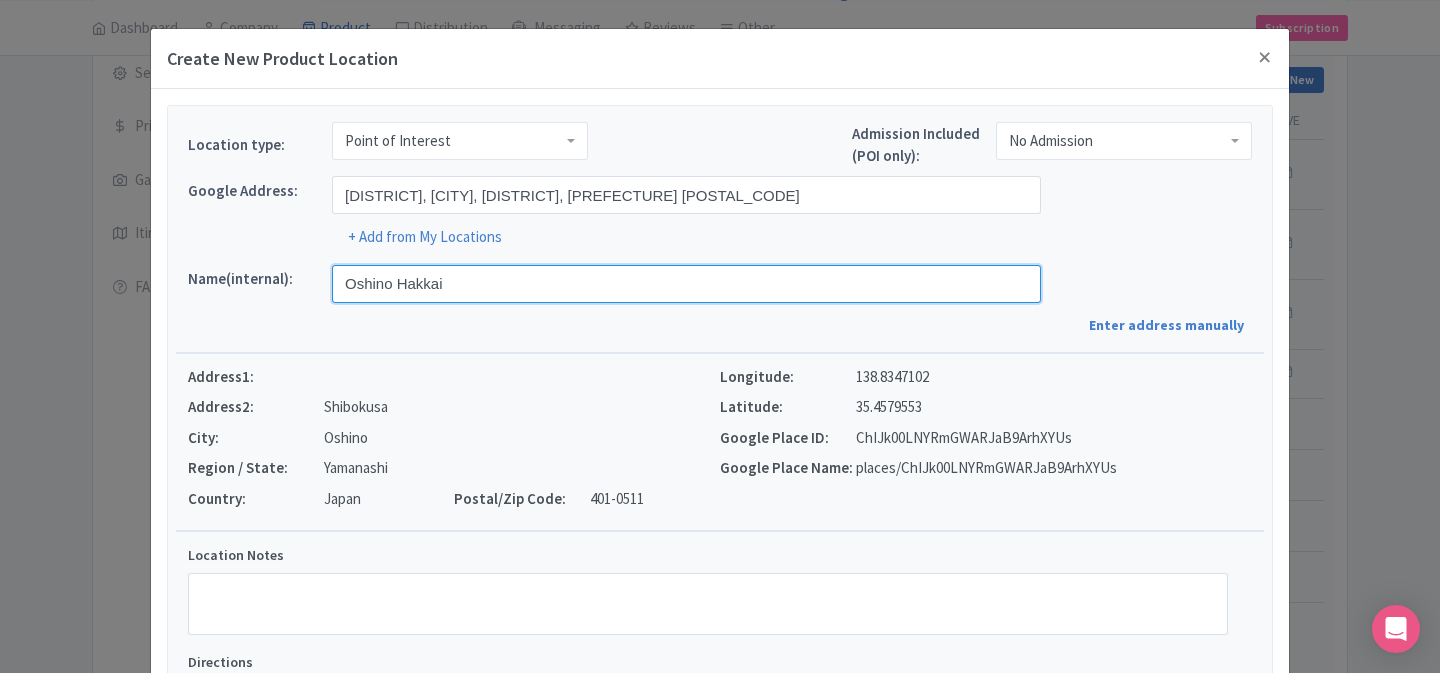 drag, startPoint x: 470, startPoint y: 286, endPoint x: 321, endPoint y: 283, distance: 149.0302 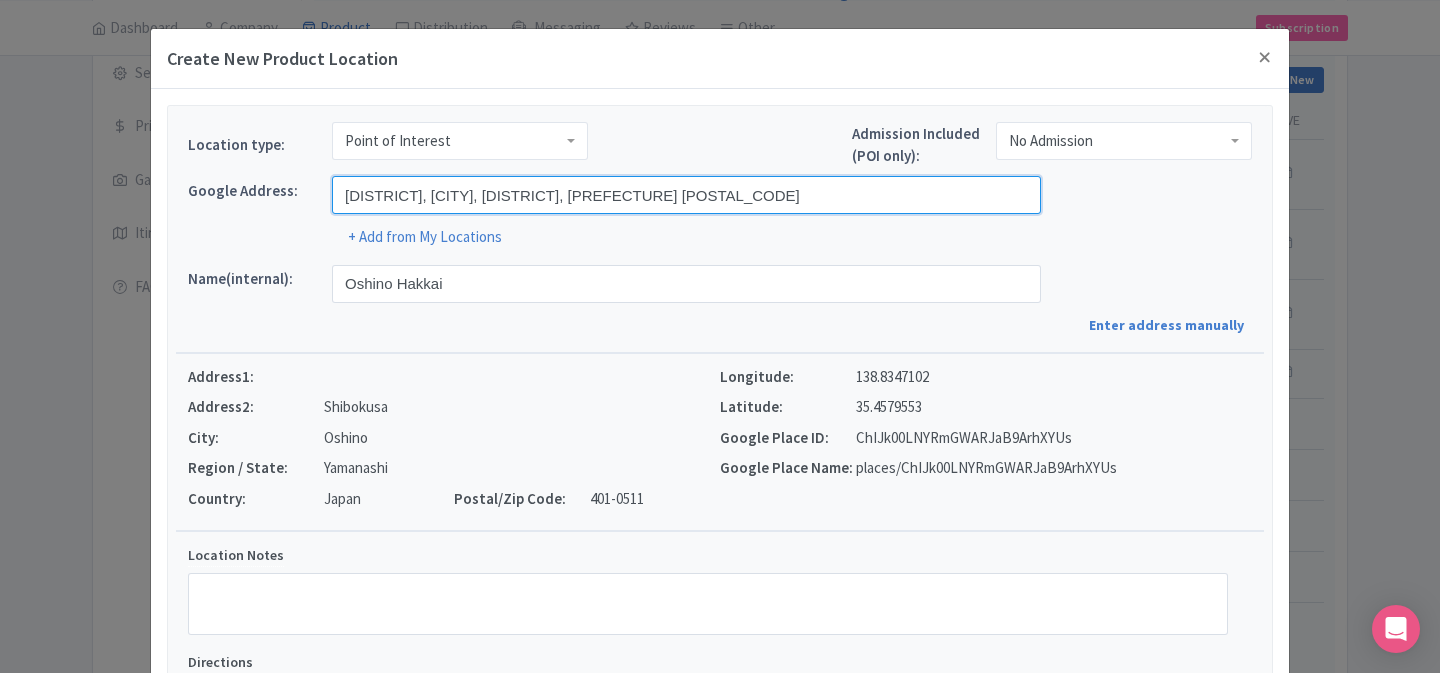 click on "Shibokusa, Oshino, Minamitsuru District, Yamanashi 401-0511, Japan" at bounding box center (686, 195) 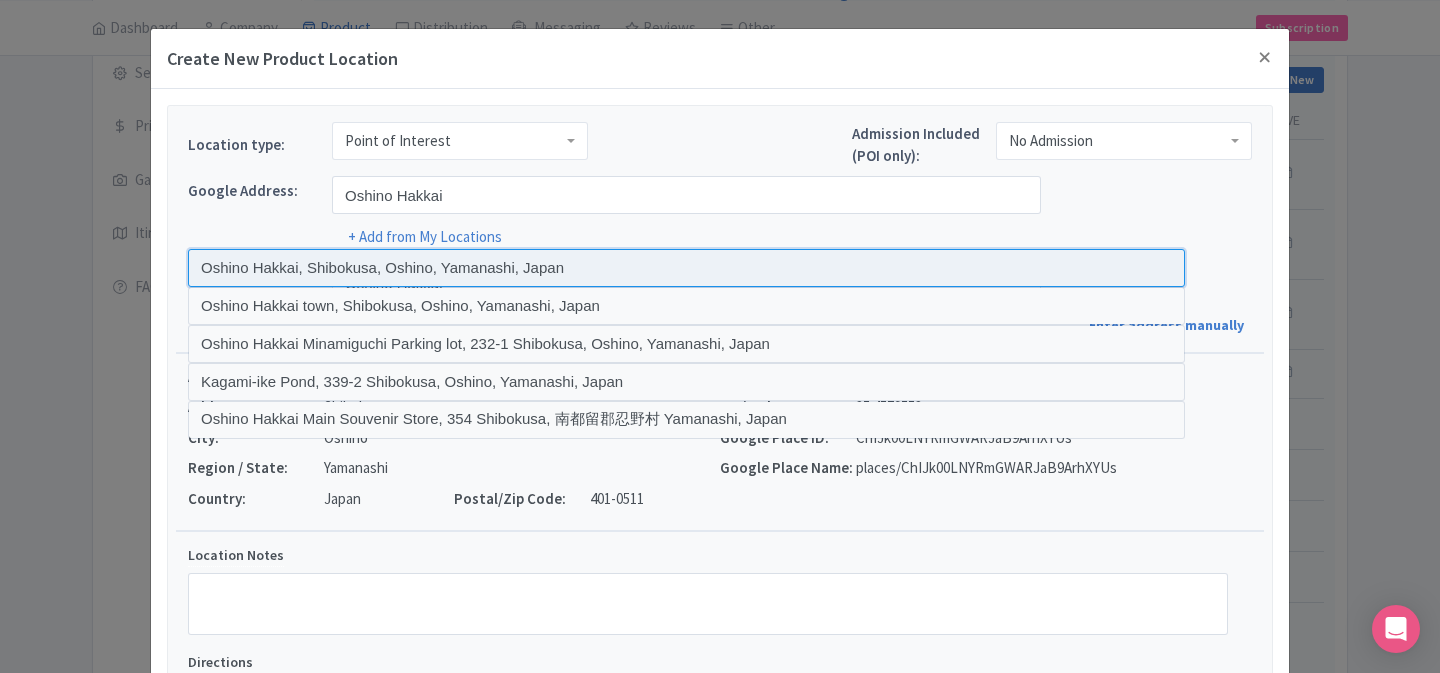 click at bounding box center (686, 268) 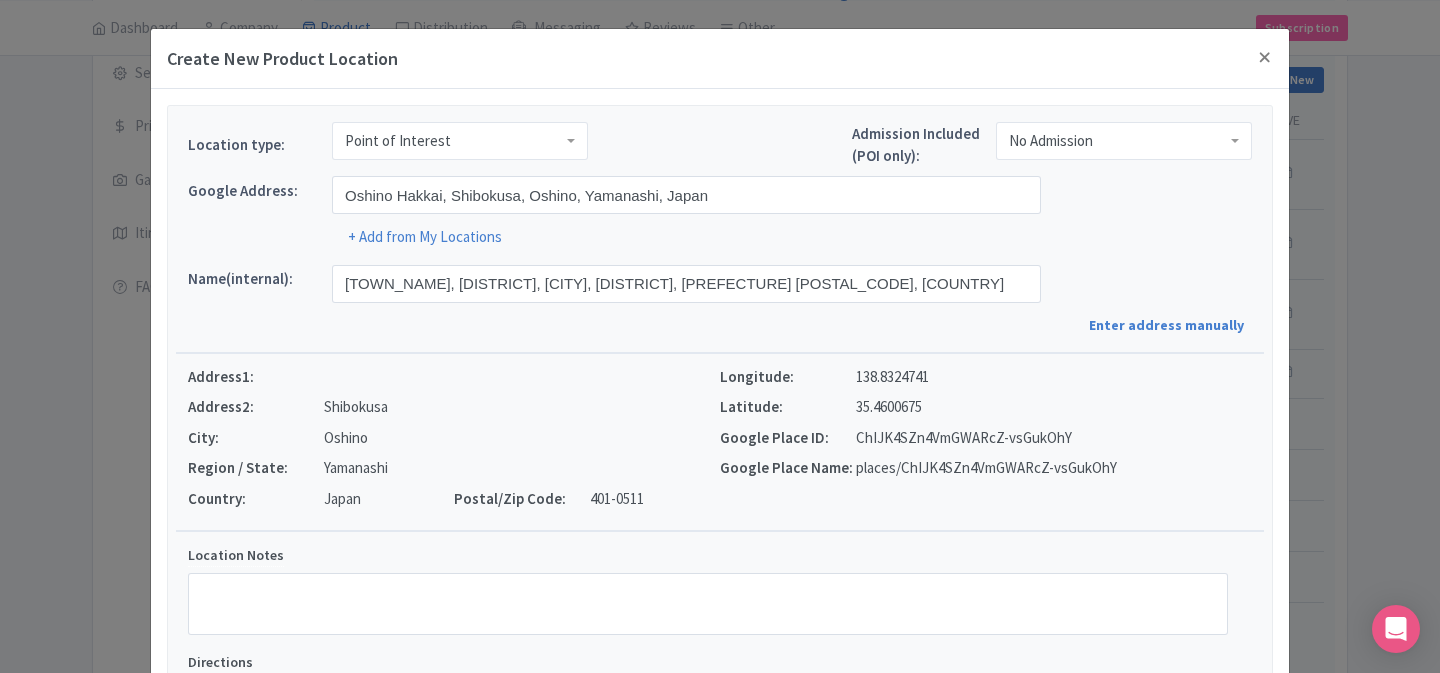 click on "35.4600675" at bounding box center [889, 407] 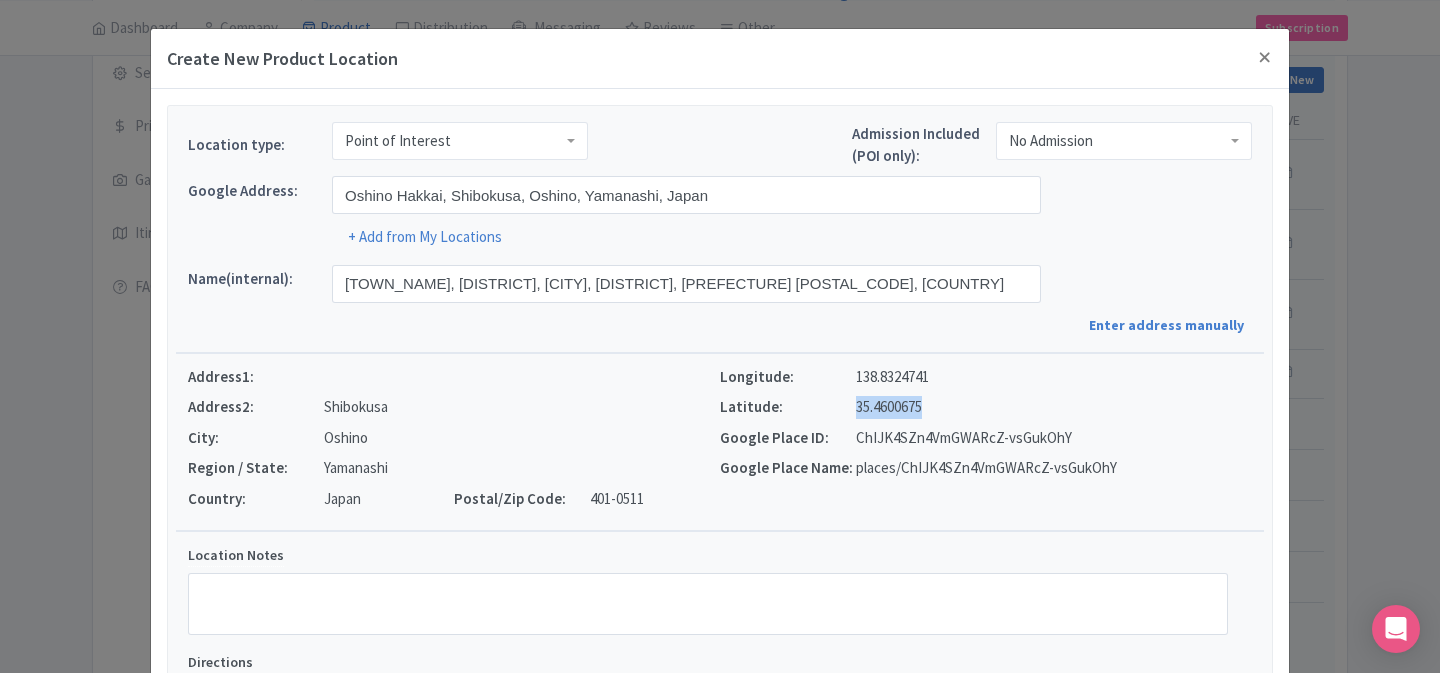 click on "35.4600675" at bounding box center [889, 407] 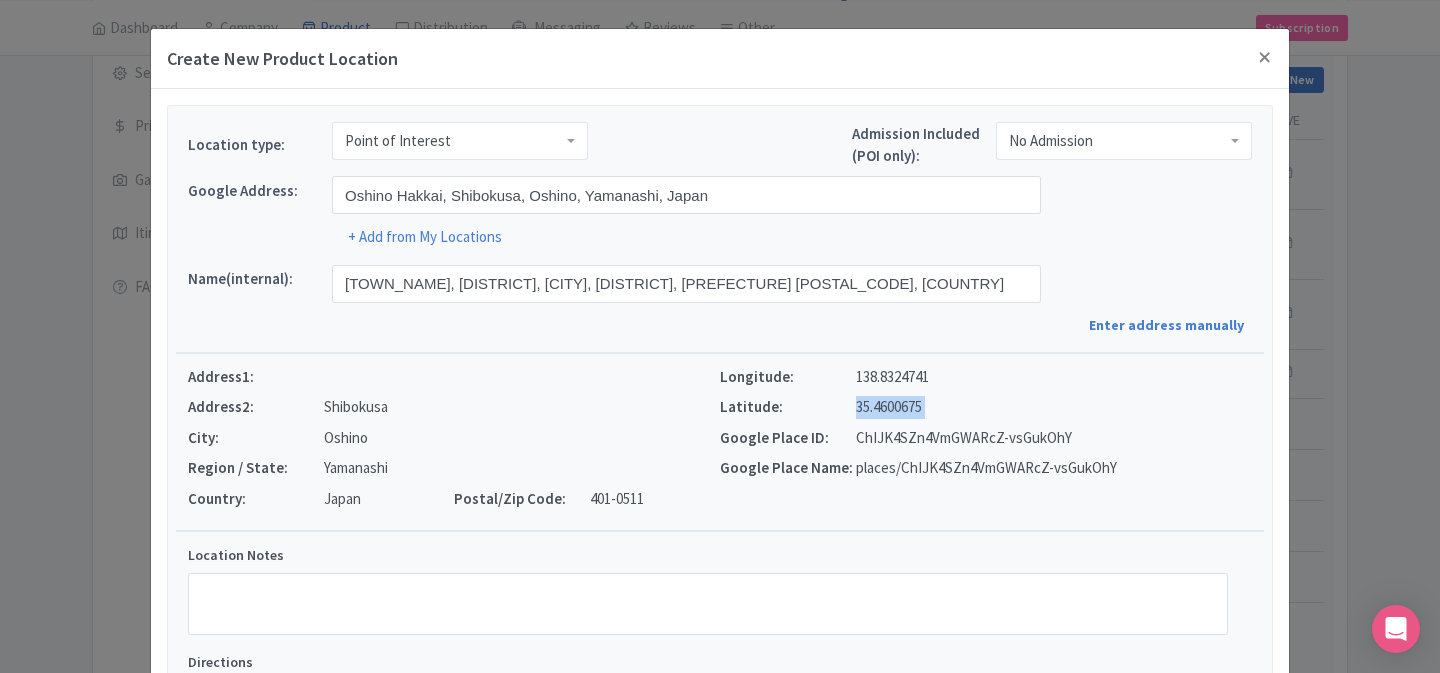 copy on "35.4600675" 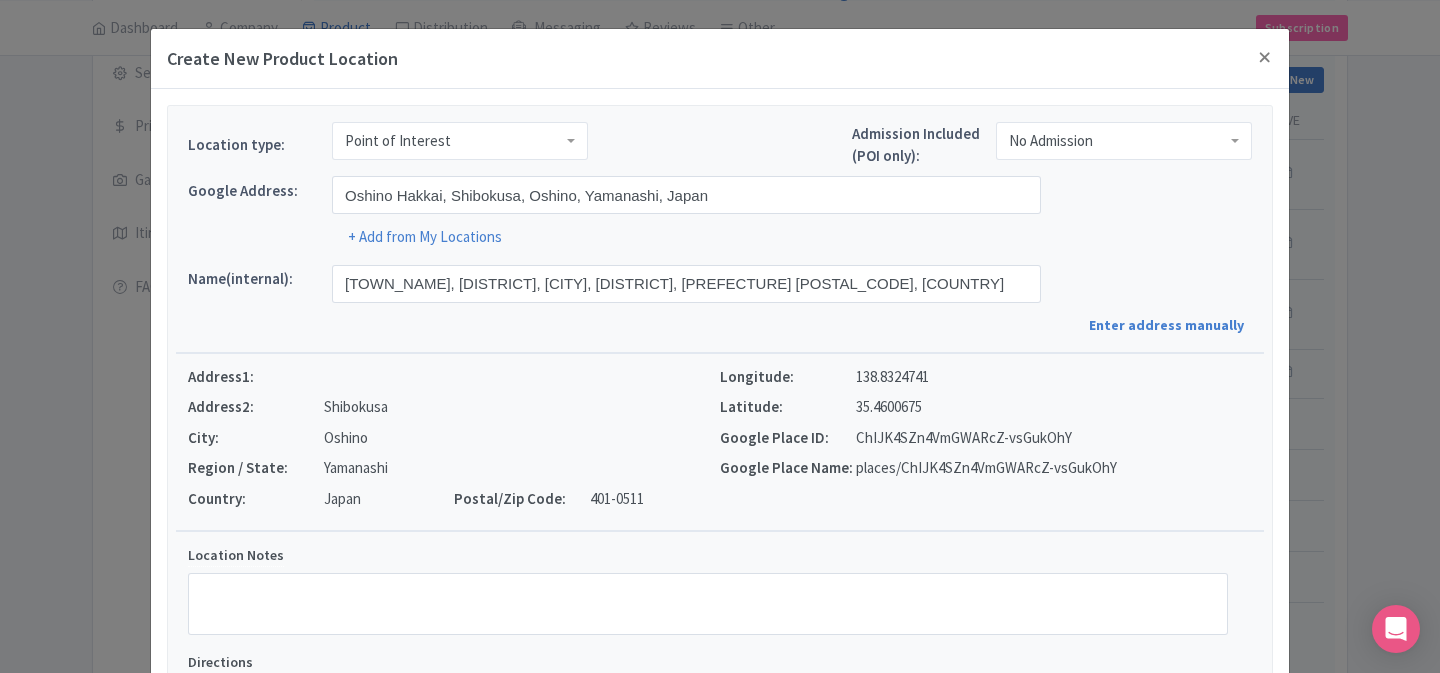 click on "138.8324741" at bounding box center (892, 377) 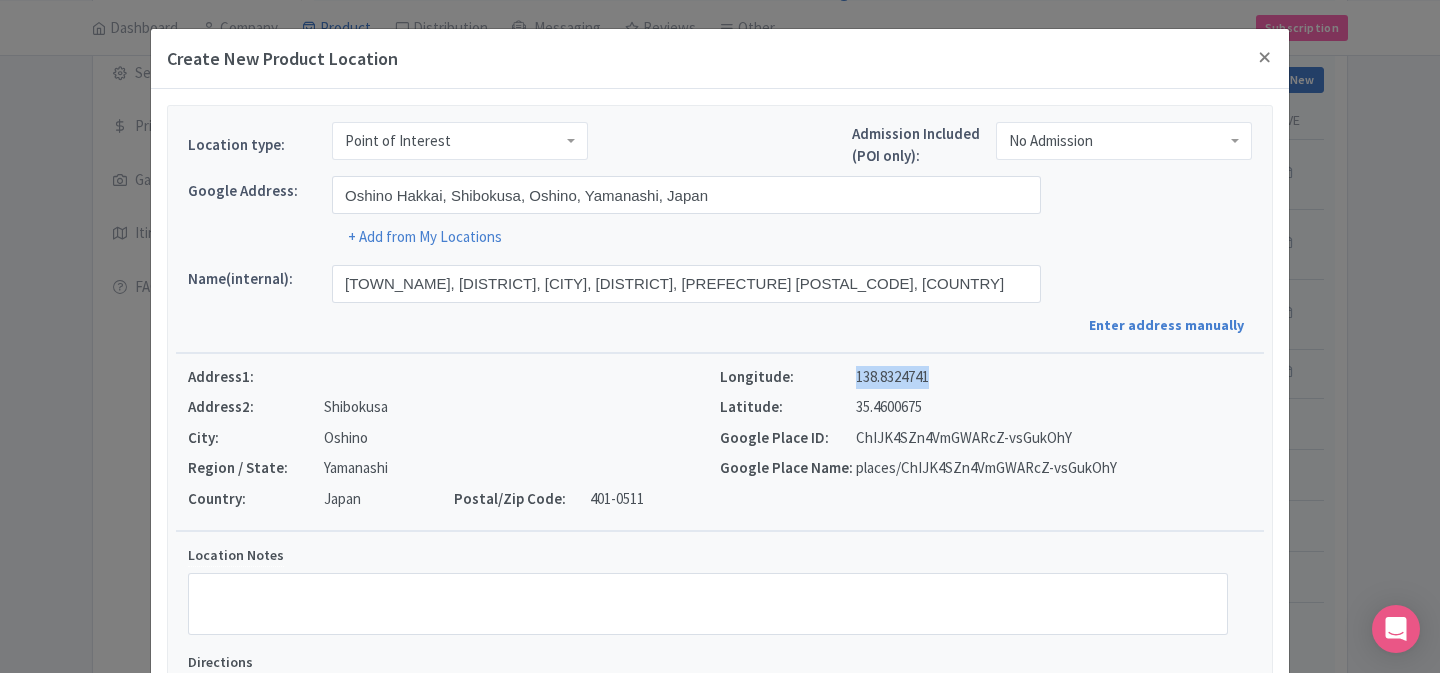 click on "138.8324741" at bounding box center (892, 377) 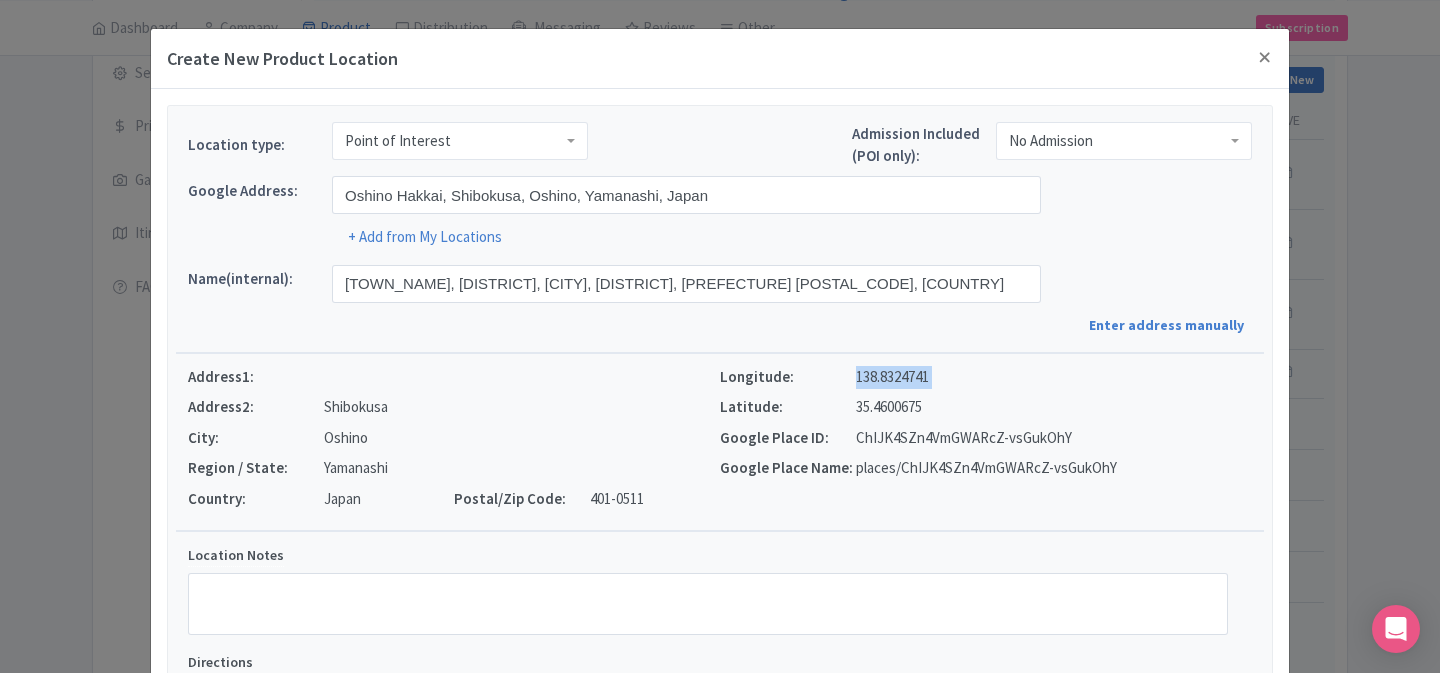 copy on "138.8324741" 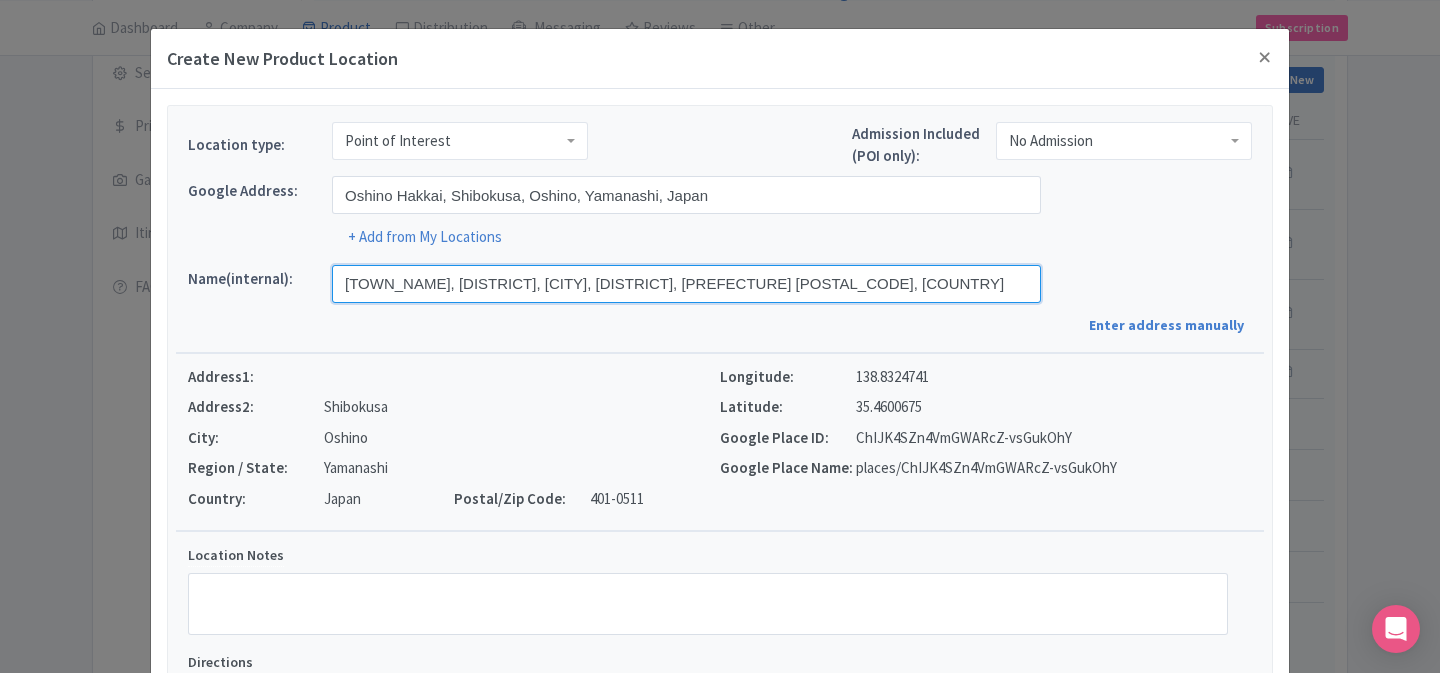 scroll, scrollTop: 0, scrollLeft: 66, axis: horizontal 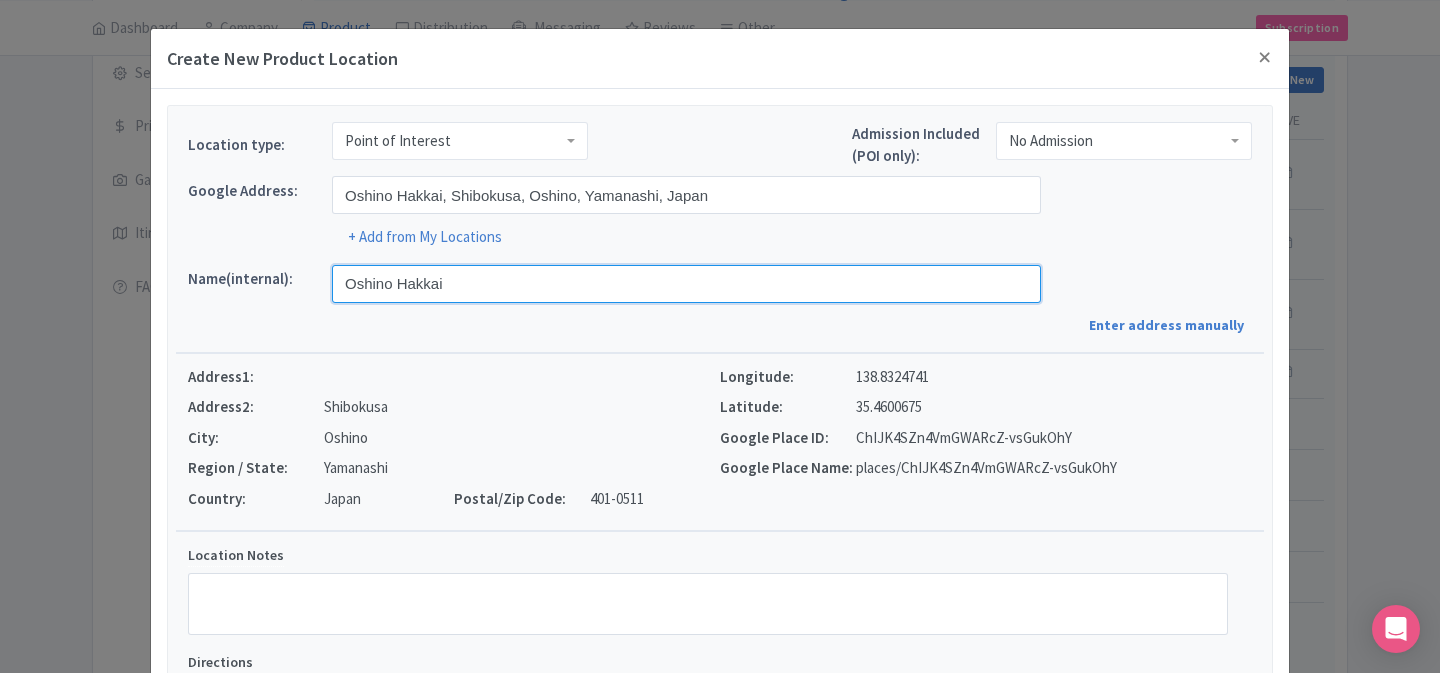 type on "Oshino Hakkai" 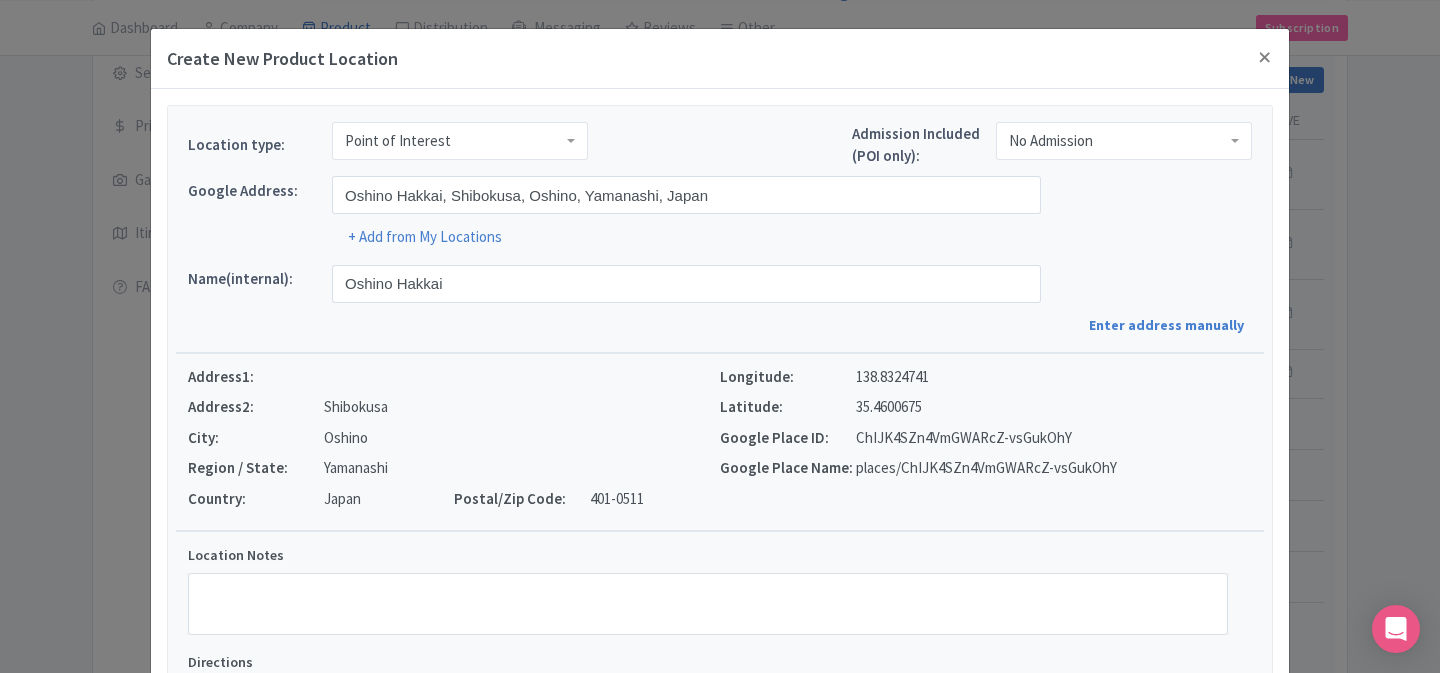 click on "Address1:
Address2:
Shibokusa
City:
Oshino
Region / State:
Yamanashi
Country:
Japan
Postal/Zip Code:
401-0511
Longitude:
138.8324741
Latitude:
35.4600675
Google Place ID:
ChIJK4SZn4VmGWARcZ-vsGukOhY
Google Place Name:
places/ChIJK4SZn4VmGWARcZ-vsGukOhY" at bounding box center [720, 442] 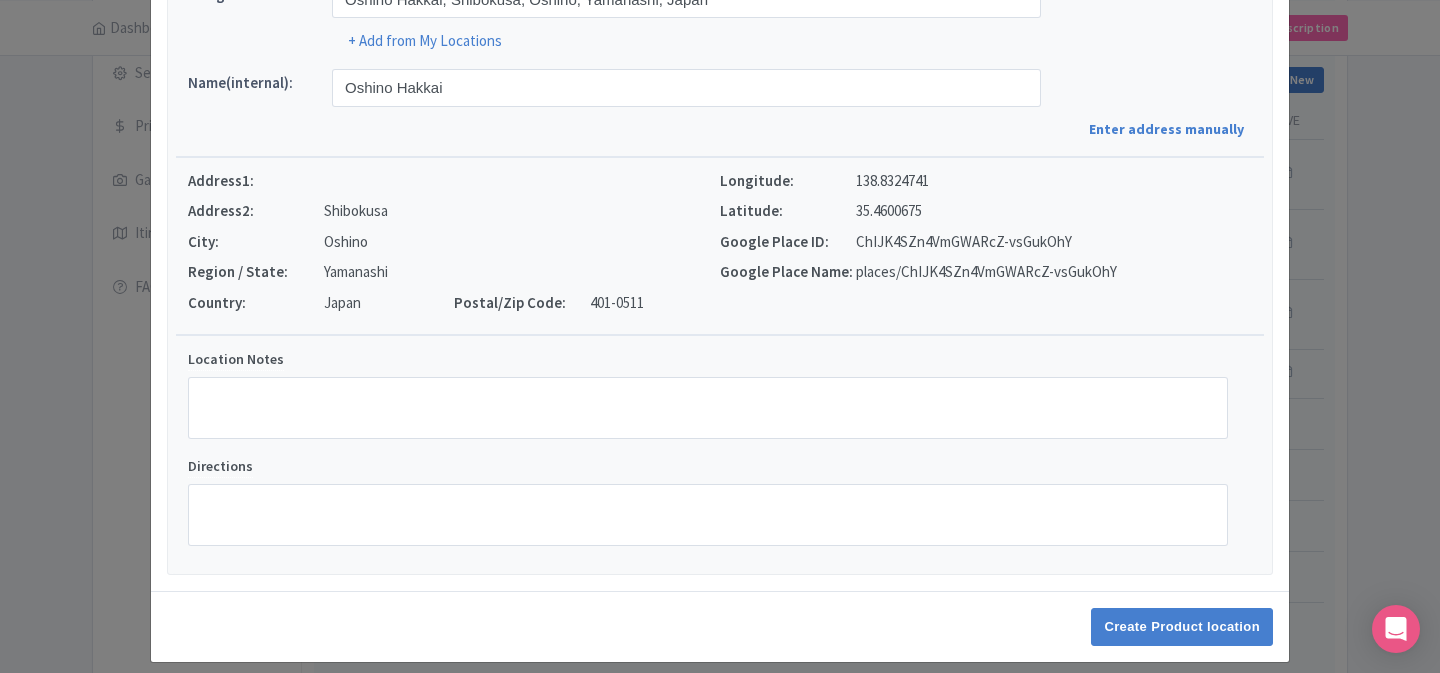 scroll, scrollTop: 214, scrollLeft: 0, axis: vertical 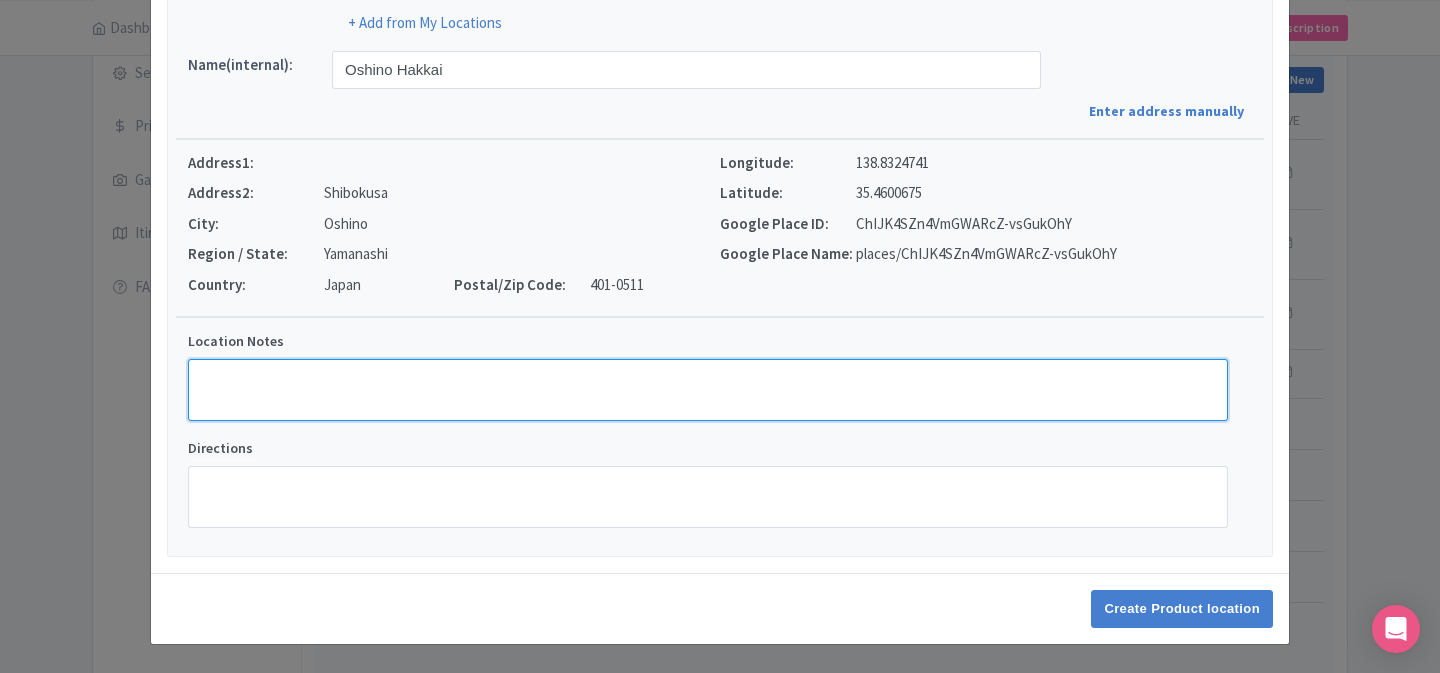 click on "Location Notes" at bounding box center (708, 390) 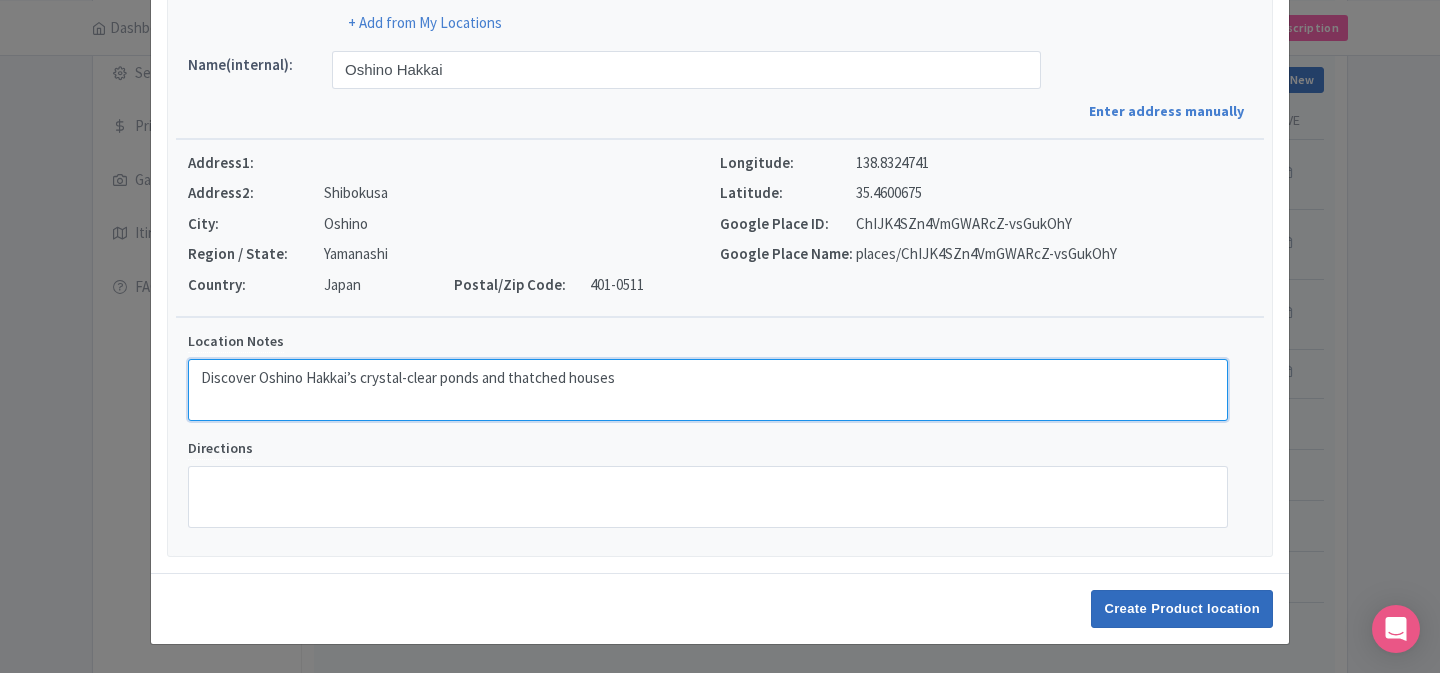type on "Discover Oshino Hakkai’s crystal-clear ponds and thatched houses" 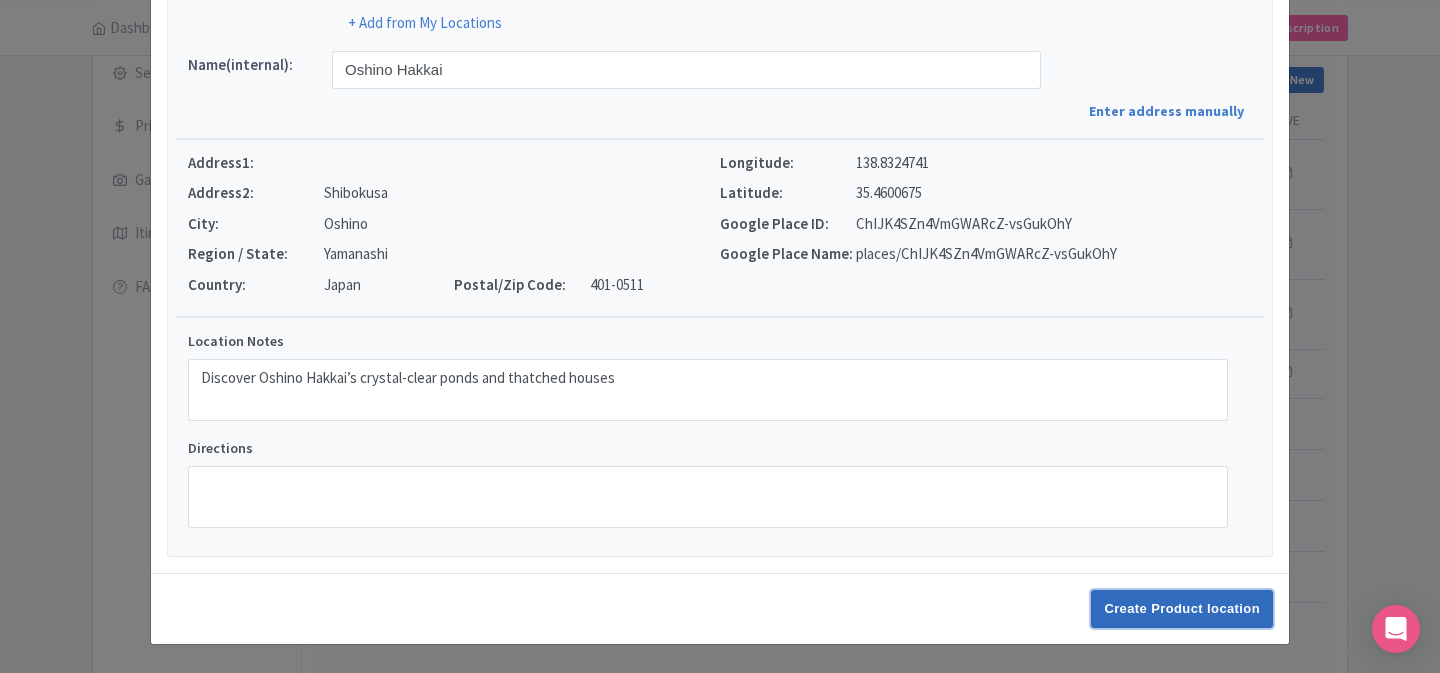 click on "Create Product location" at bounding box center (1182, 609) 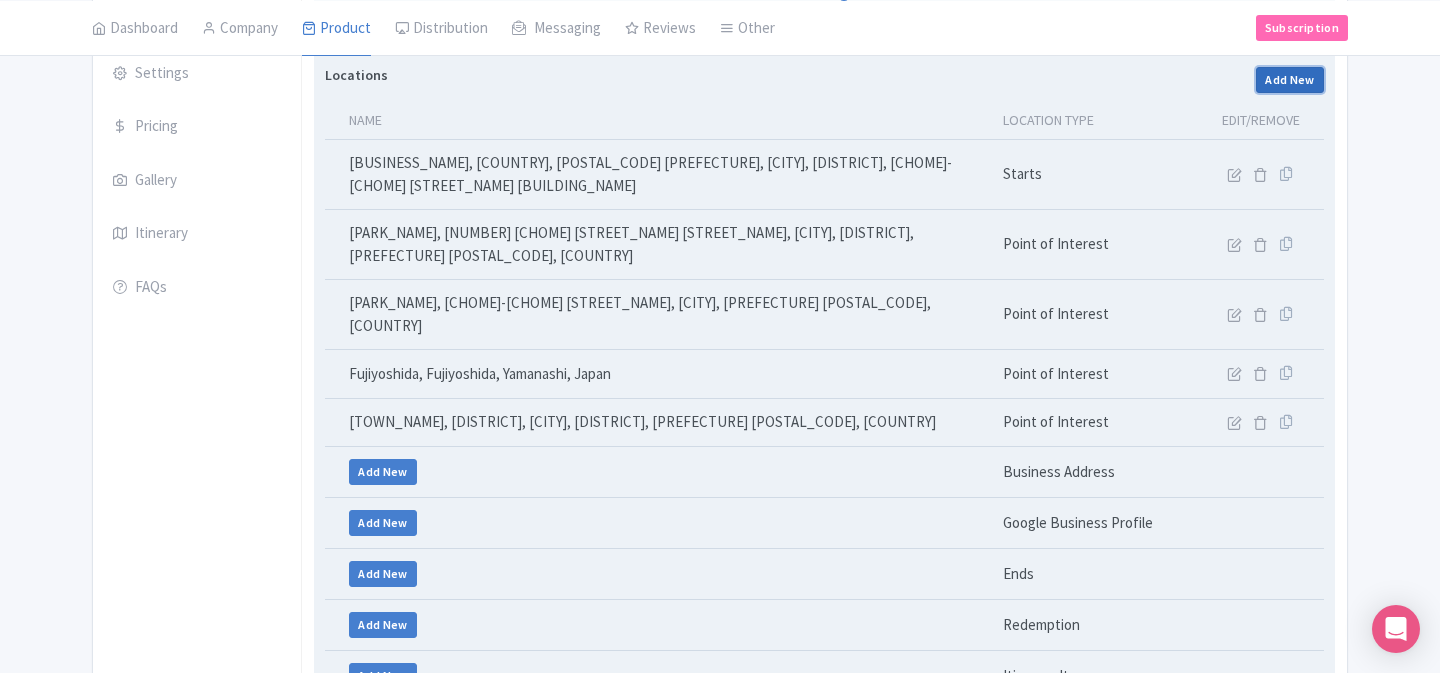 click on "Add New" at bounding box center (1290, 80) 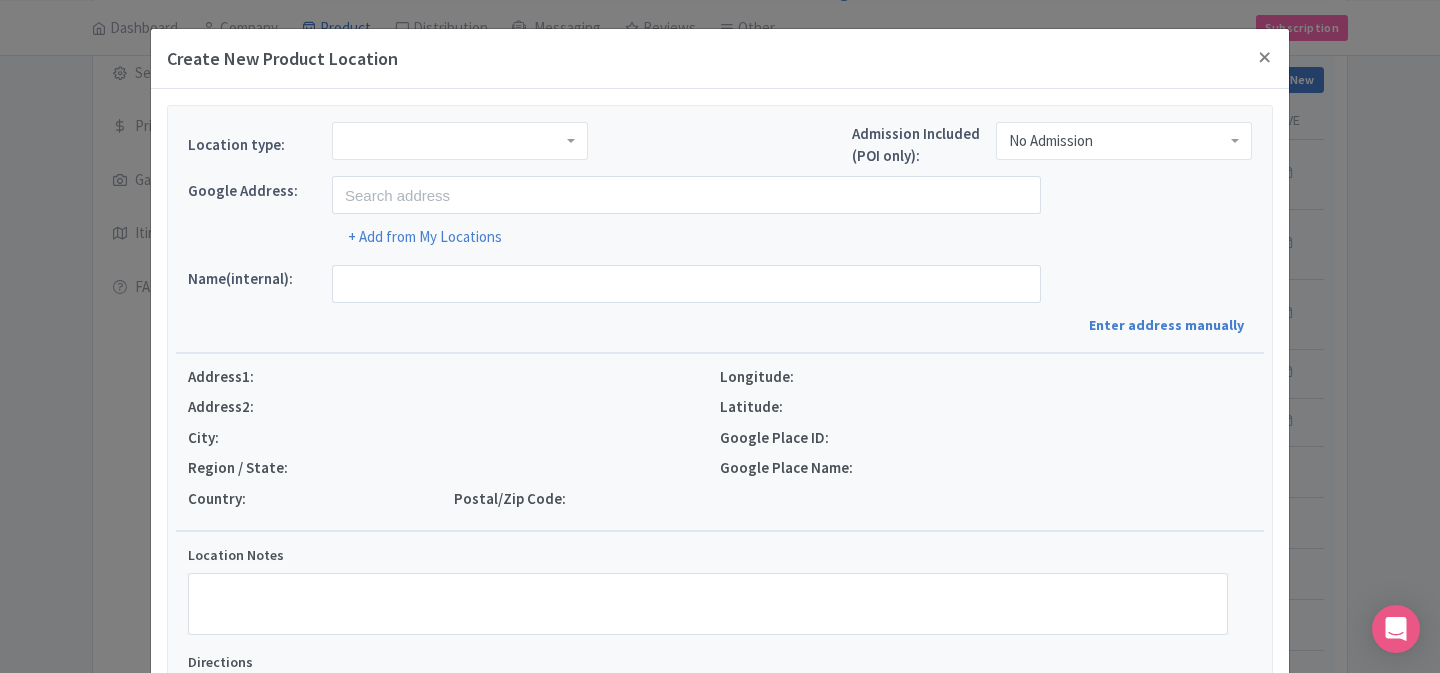 click at bounding box center [460, 141] 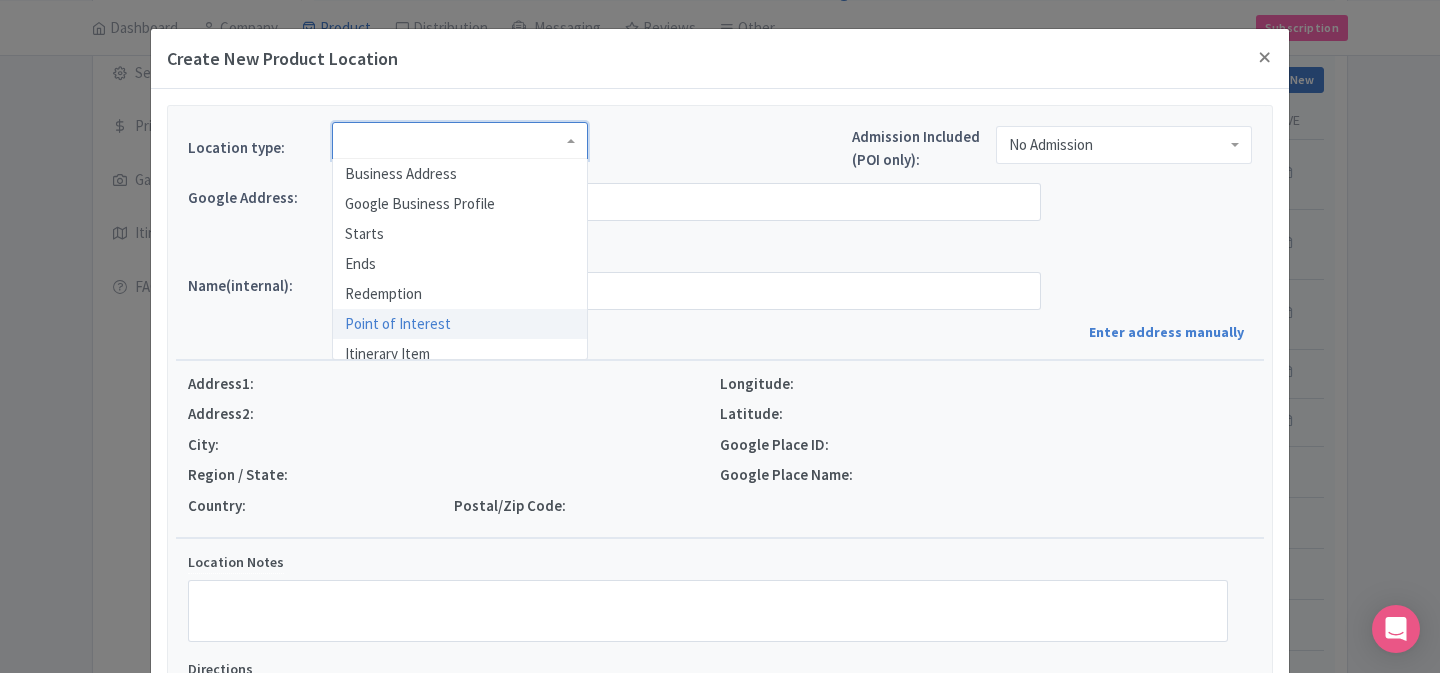 scroll, scrollTop: 0, scrollLeft: 0, axis: both 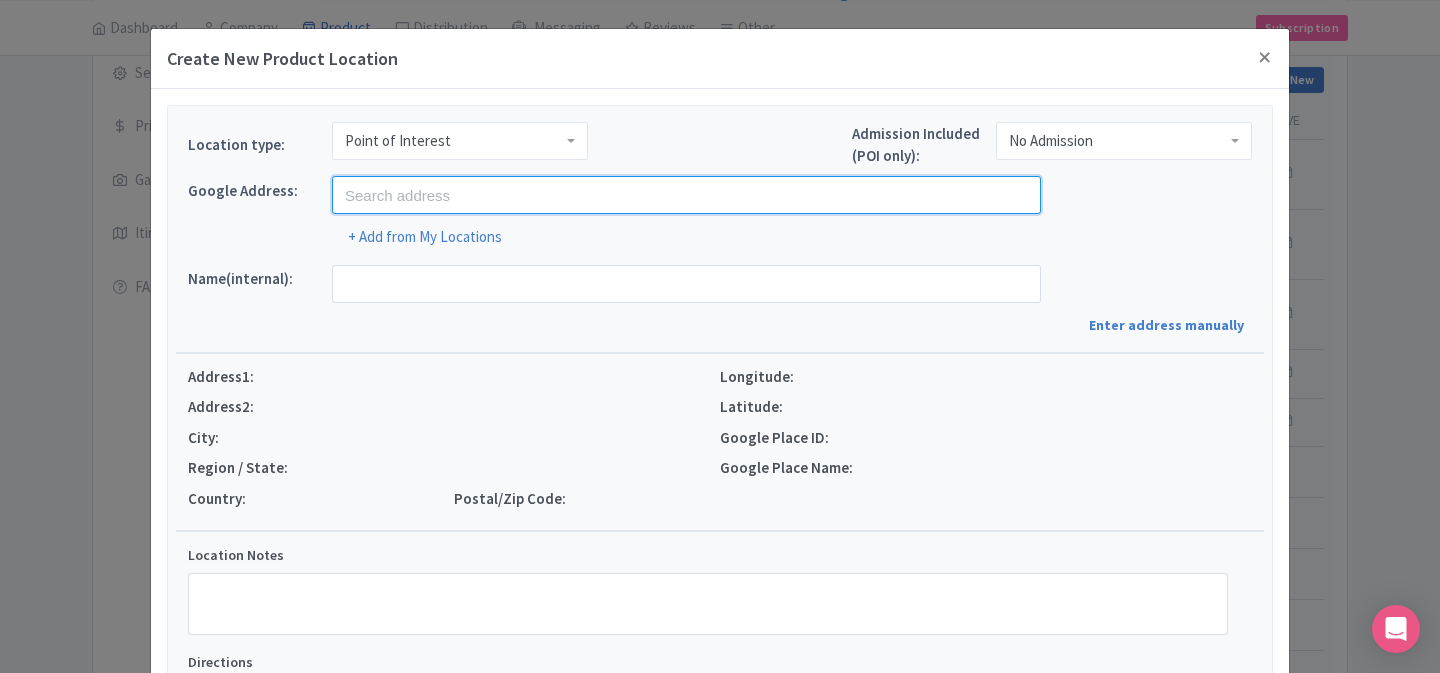 click at bounding box center [686, 195] 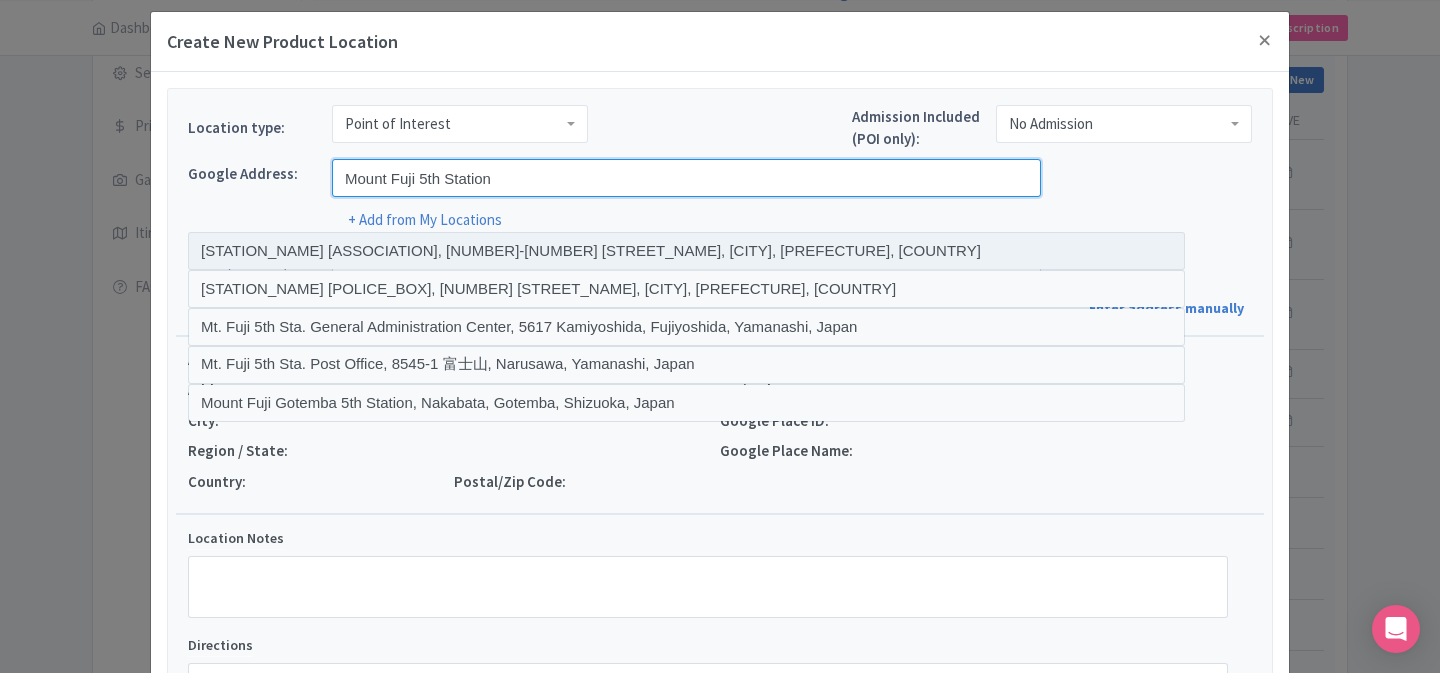 scroll, scrollTop: 8, scrollLeft: 0, axis: vertical 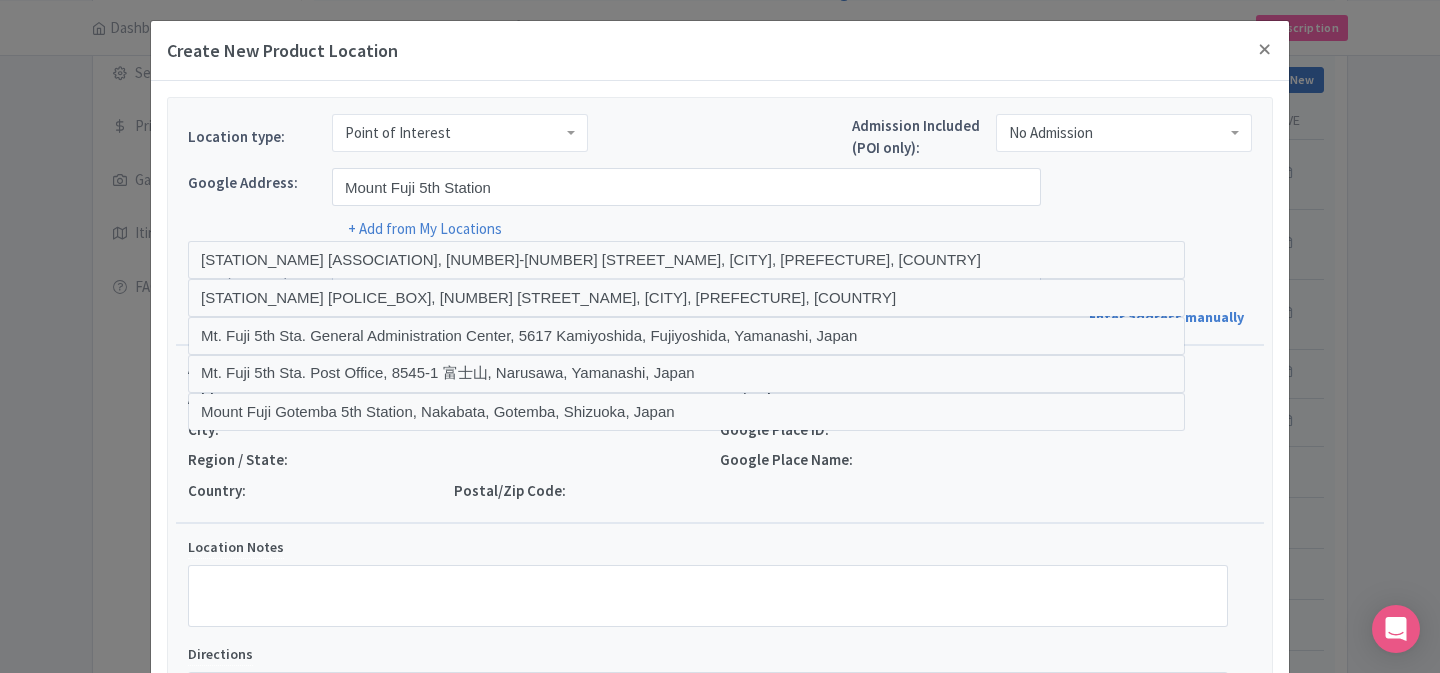 click on "Location type:
Point of Interest Point of Interest Business Address Google Business Profile Starts Ends Redemption Point of Interest Itinerary Item
Admission Included (POI only):
No Admission No Admission" at bounding box center (720, 141) 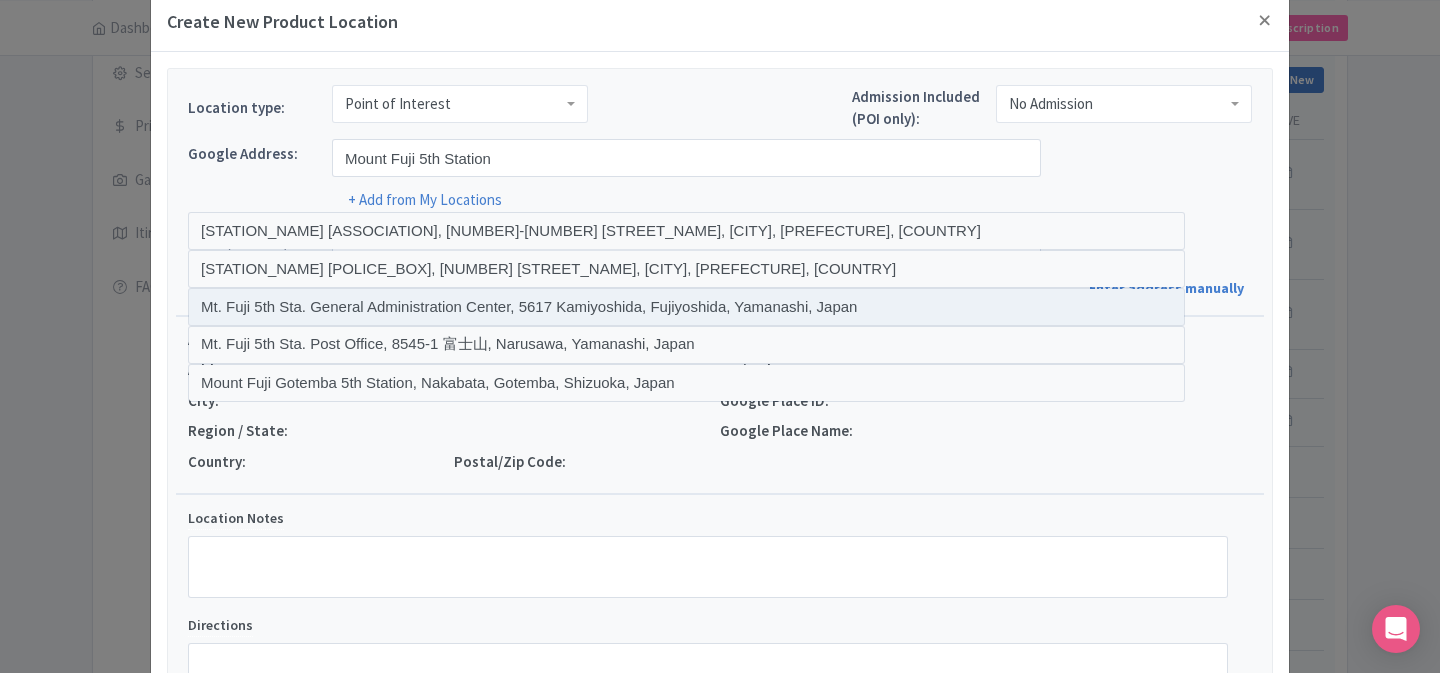 scroll, scrollTop: 33, scrollLeft: 0, axis: vertical 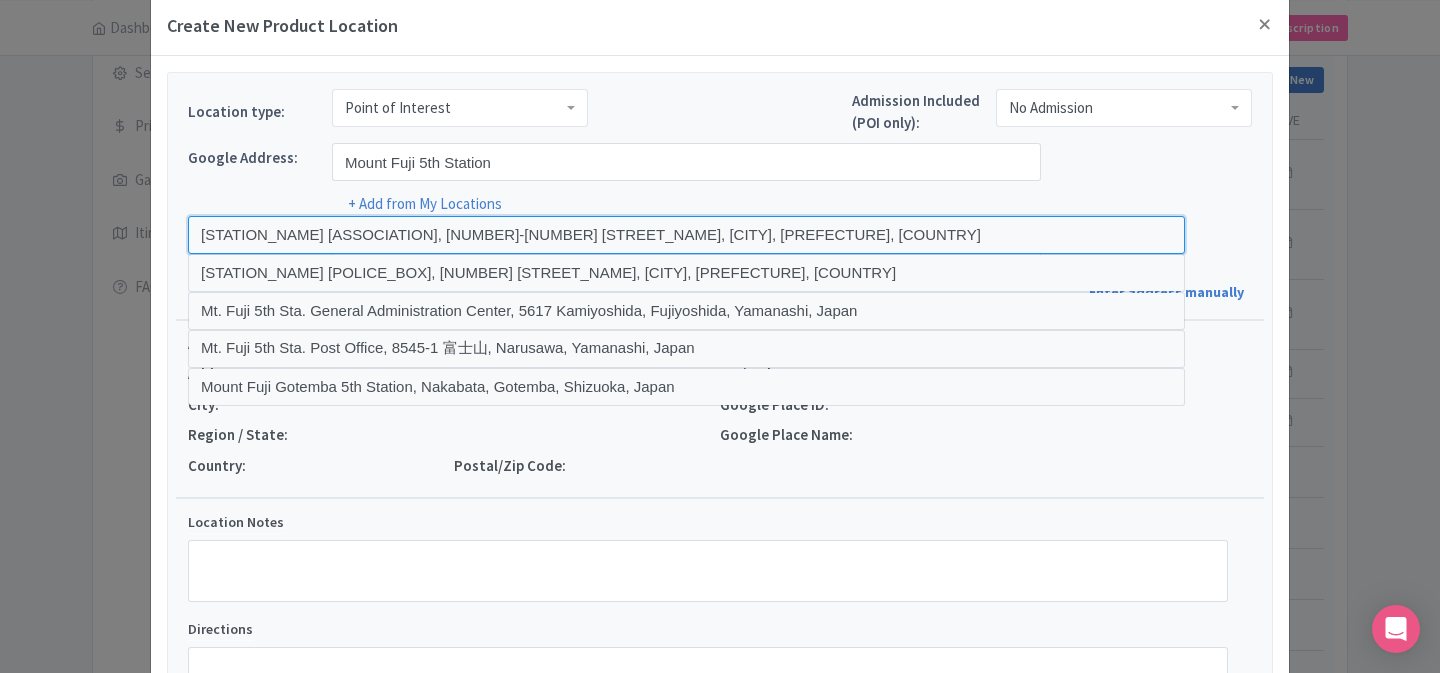click at bounding box center [686, 235] 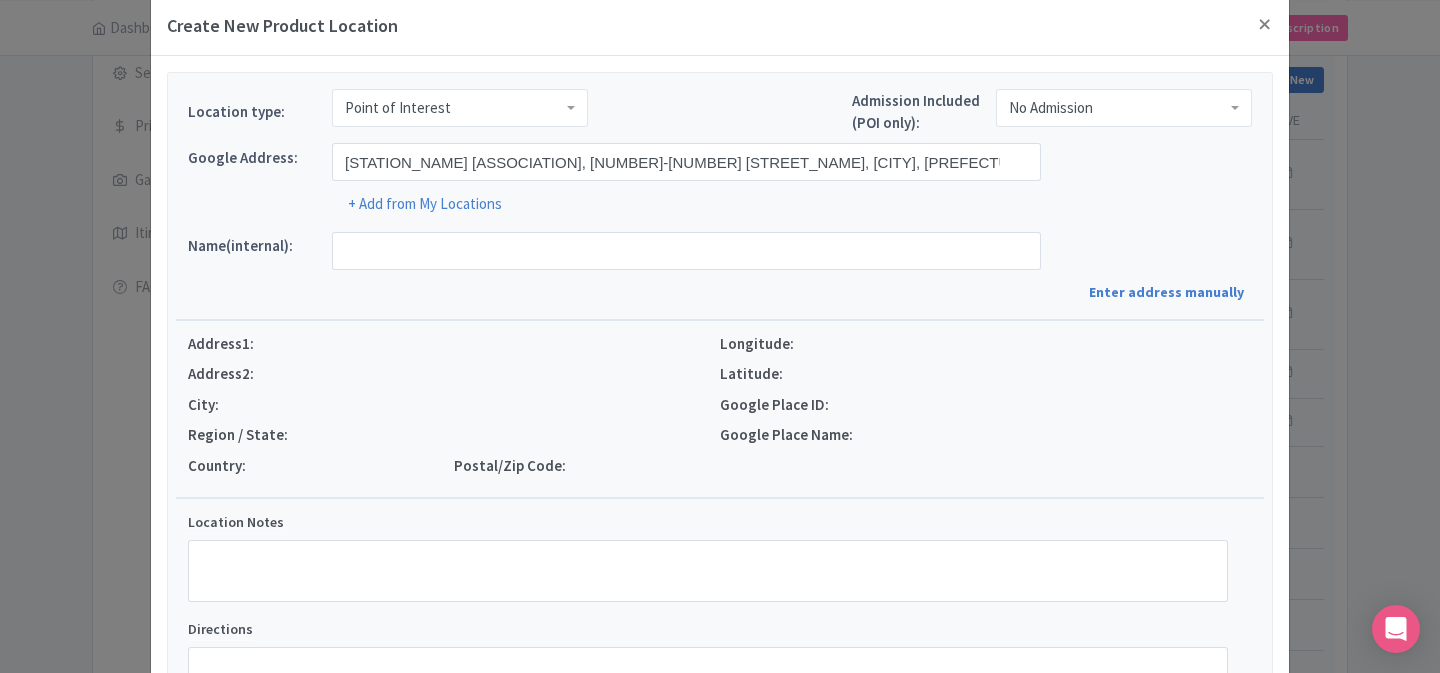 type on "Mount Fuji 5th Station Tourism Association, 2071-1 Funatsu, Fujikawaguchiko, Minamitsuru District, Yamanashi 401-0301, Japan" 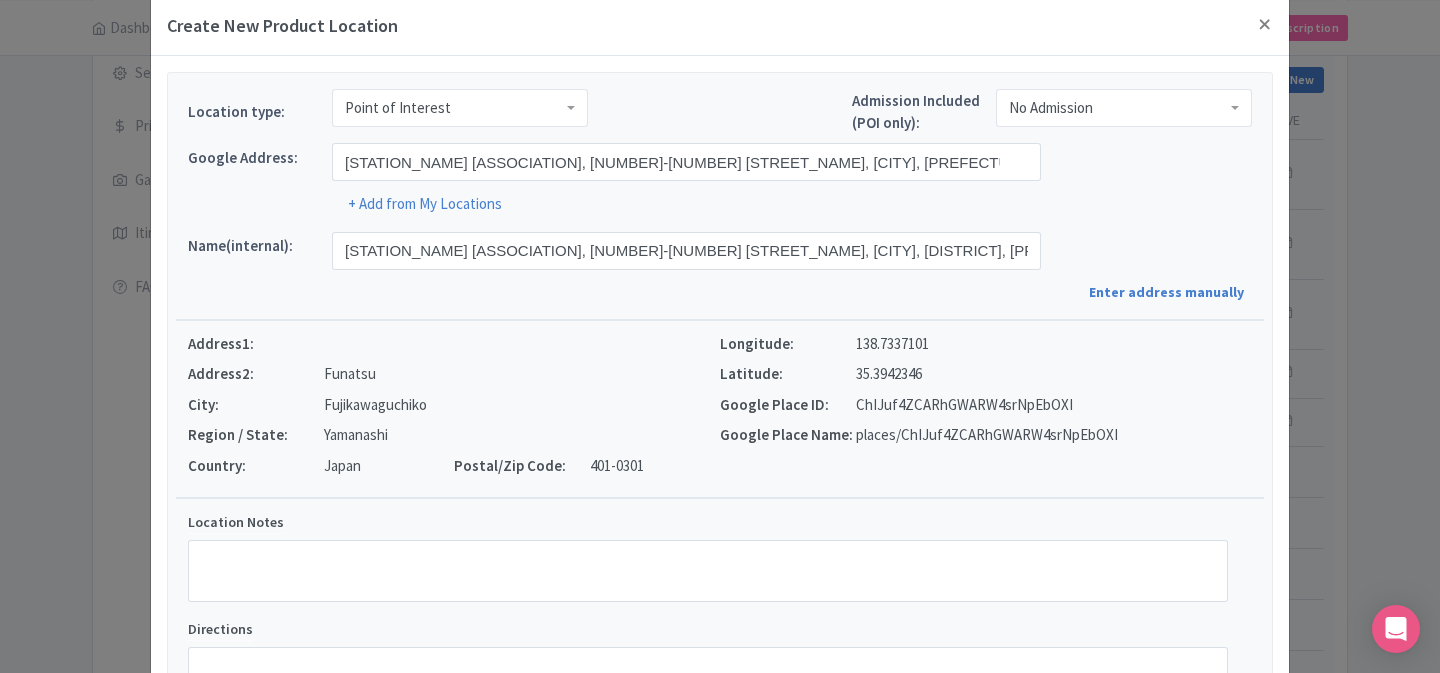 click on "35.3942346" at bounding box center (889, 374) 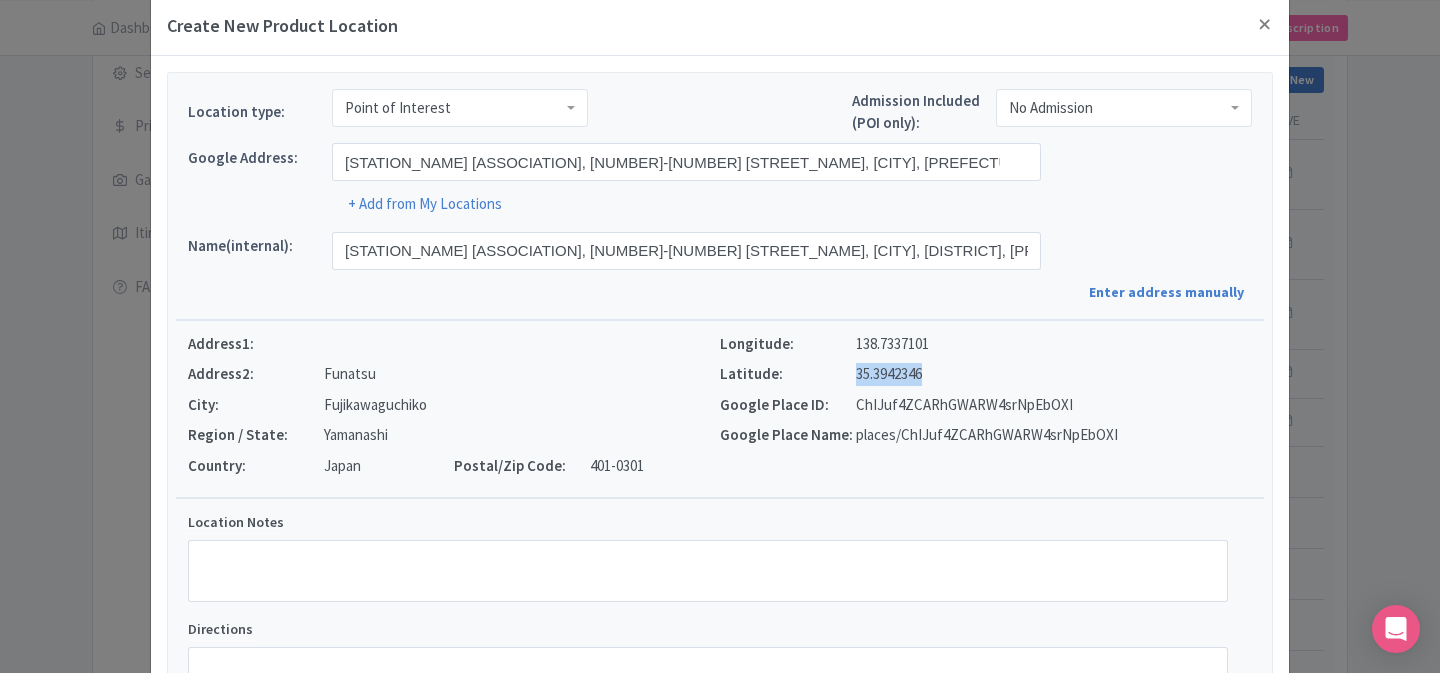 copy on "35.3942346" 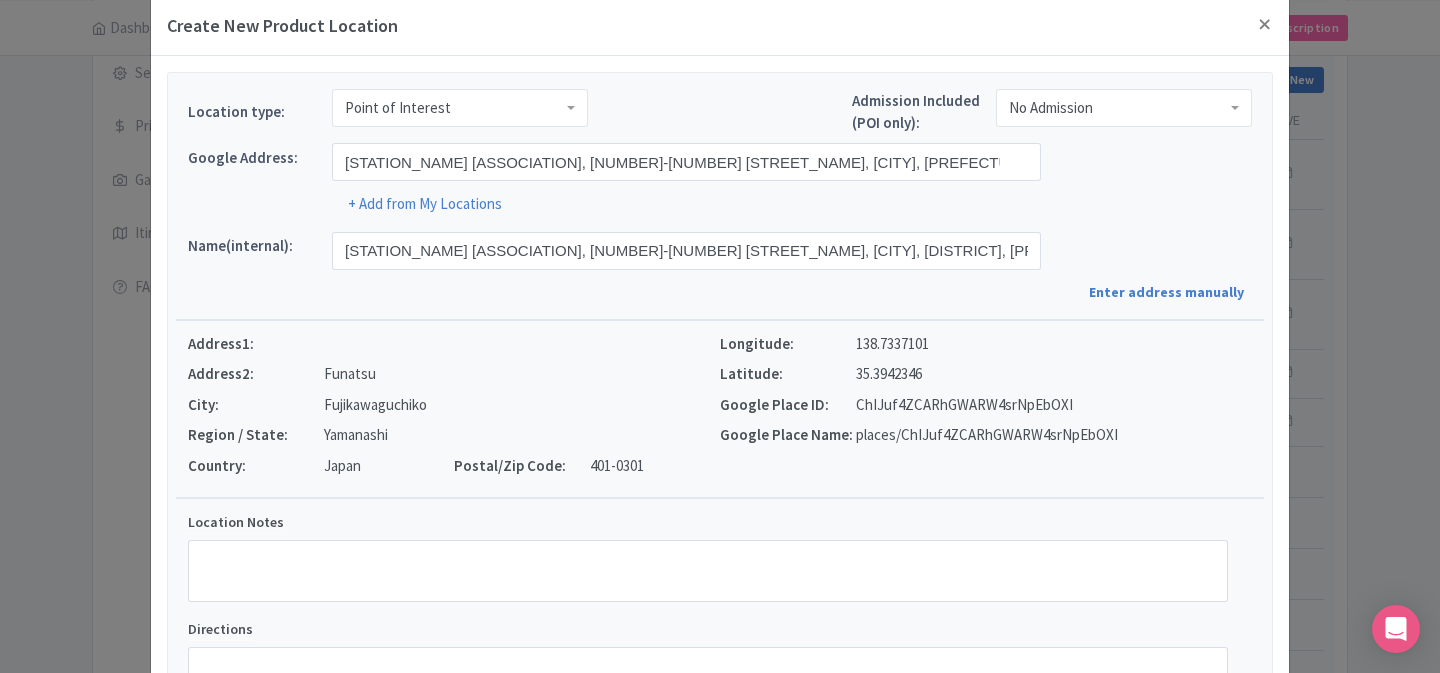click on "138.7337101" at bounding box center (892, 344) 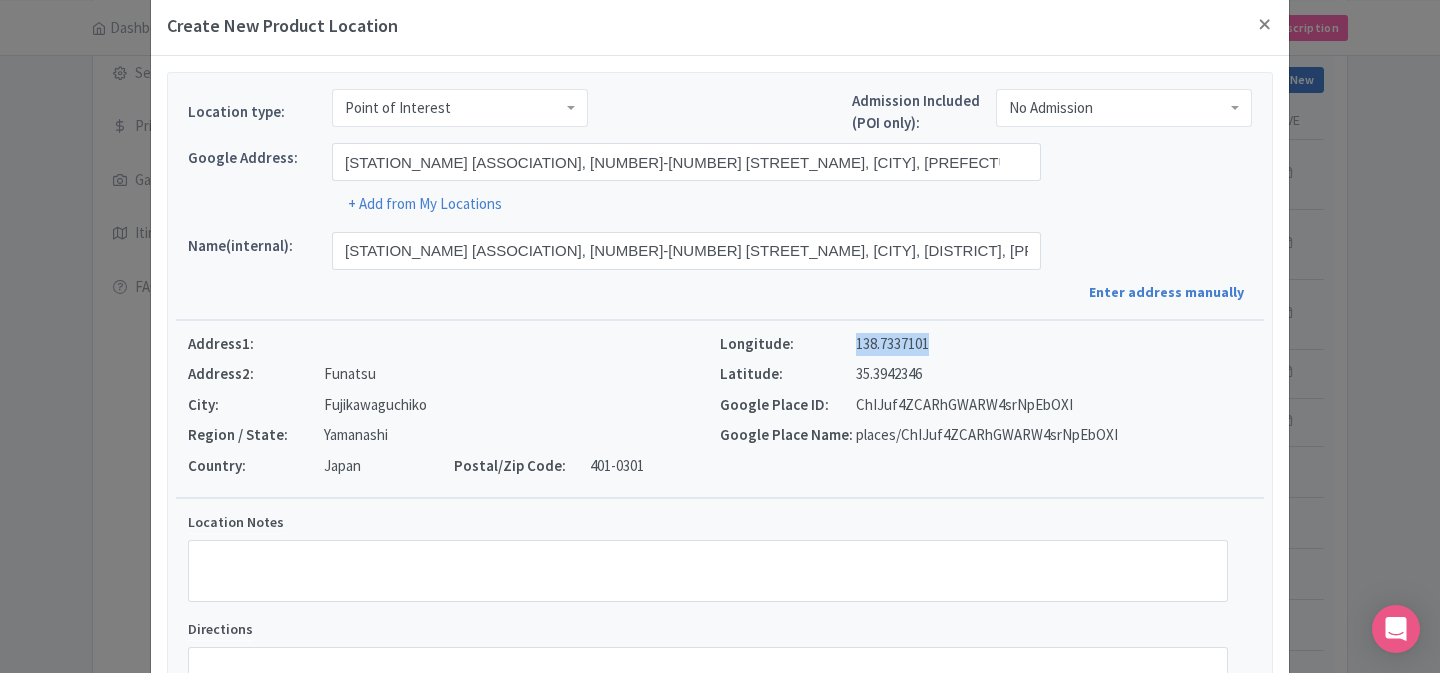 click on "138.7337101" at bounding box center [892, 344] 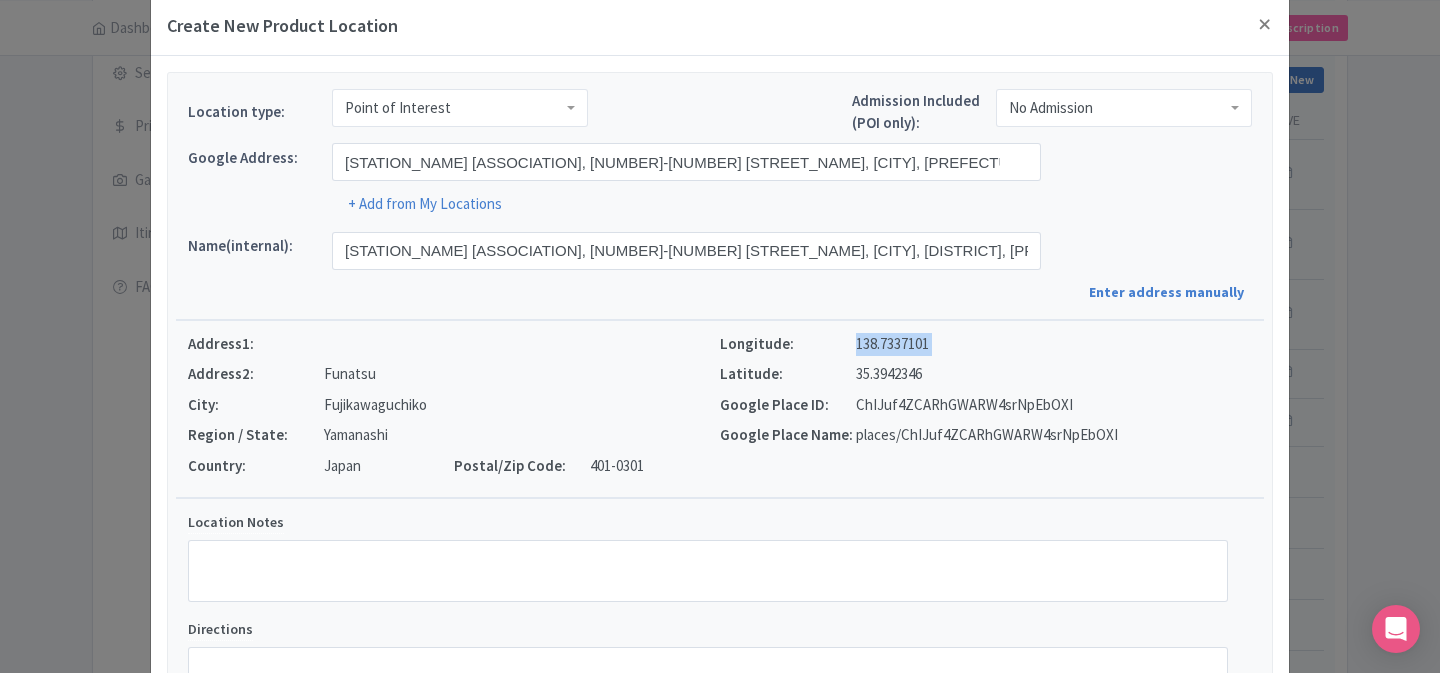 copy on "138.7337101" 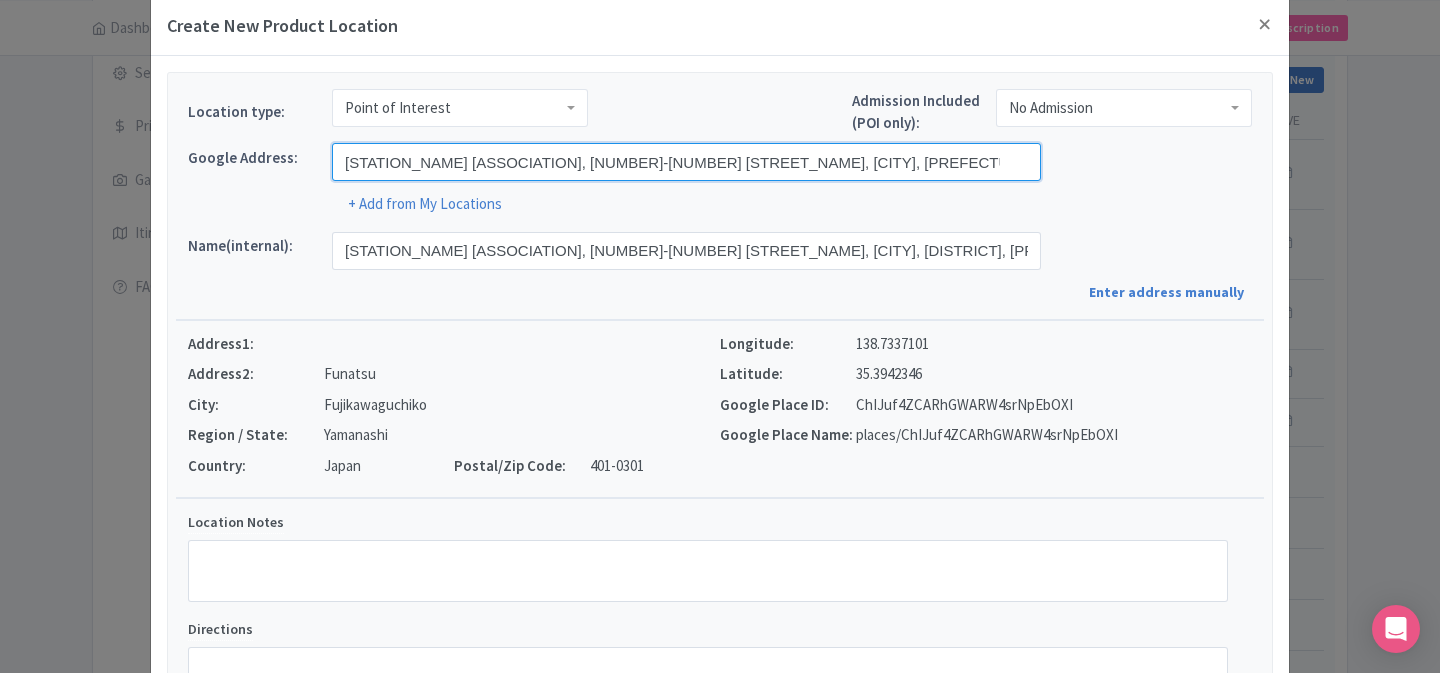 drag, startPoint x: 491, startPoint y: 161, endPoint x: 1004, endPoint y: 172, distance: 513.1179 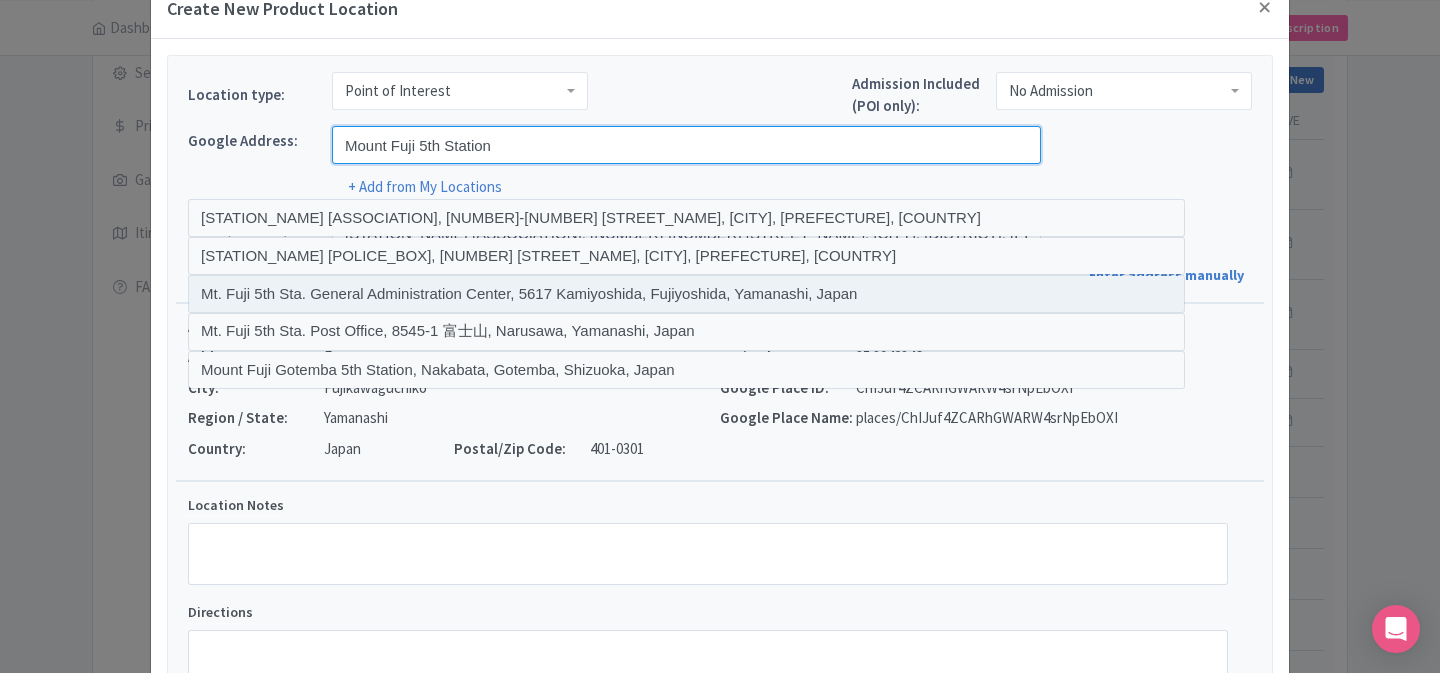 scroll, scrollTop: 24, scrollLeft: 0, axis: vertical 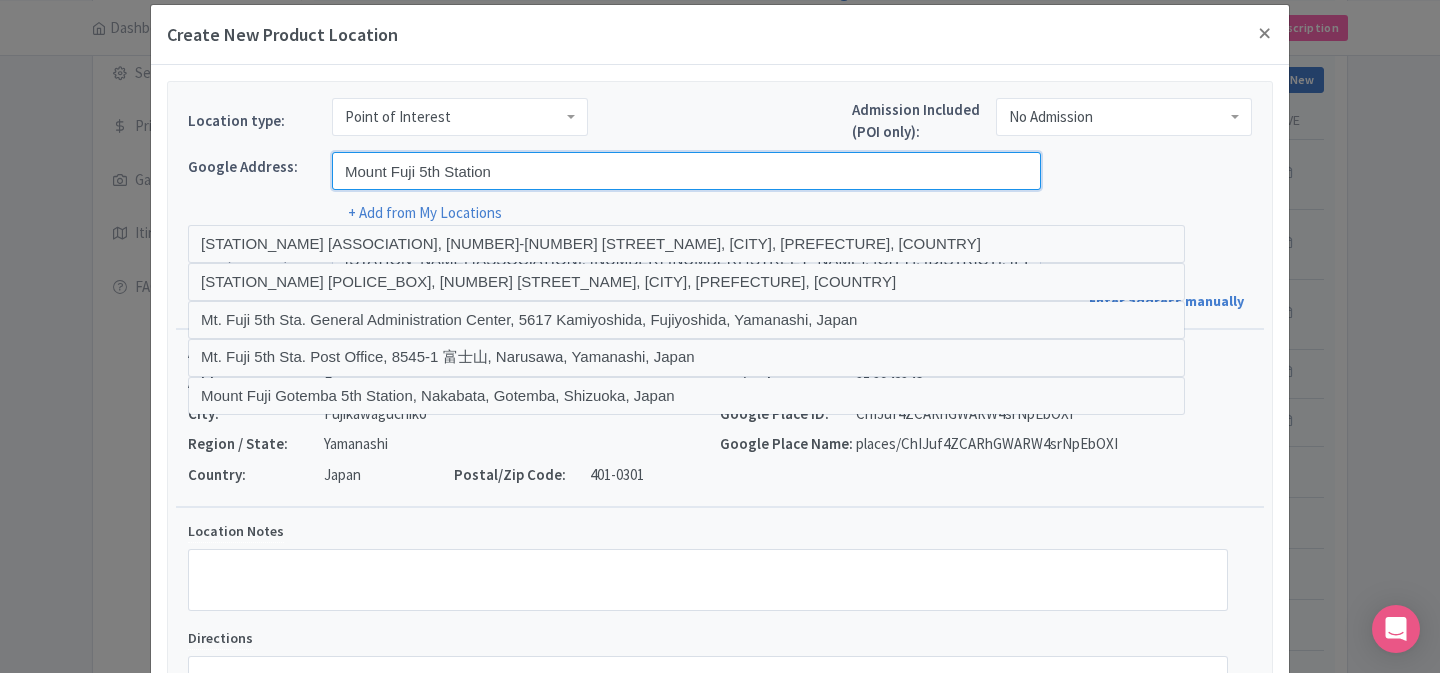 drag, startPoint x: 530, startPoint y: 169, endPoint x: 222, endPoint y: 154, distance: 308.36505 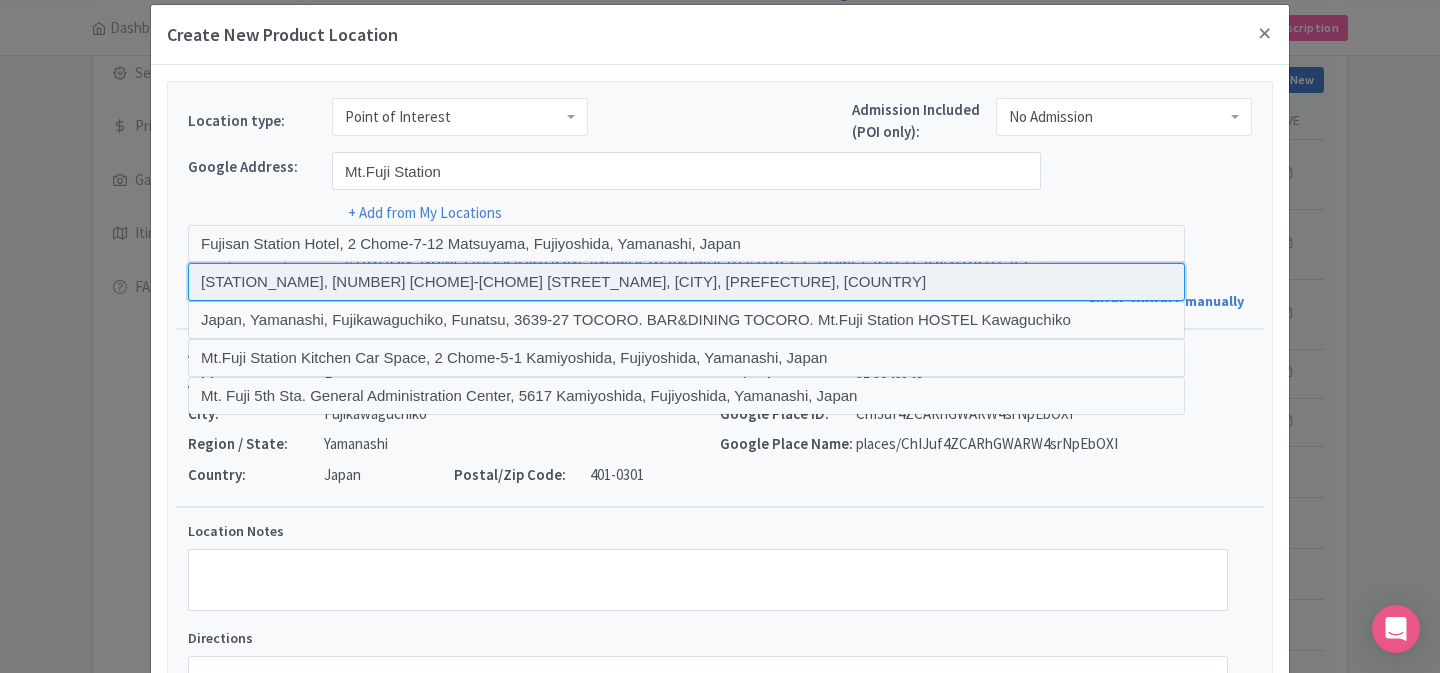 click at bounding box center (686, 282) 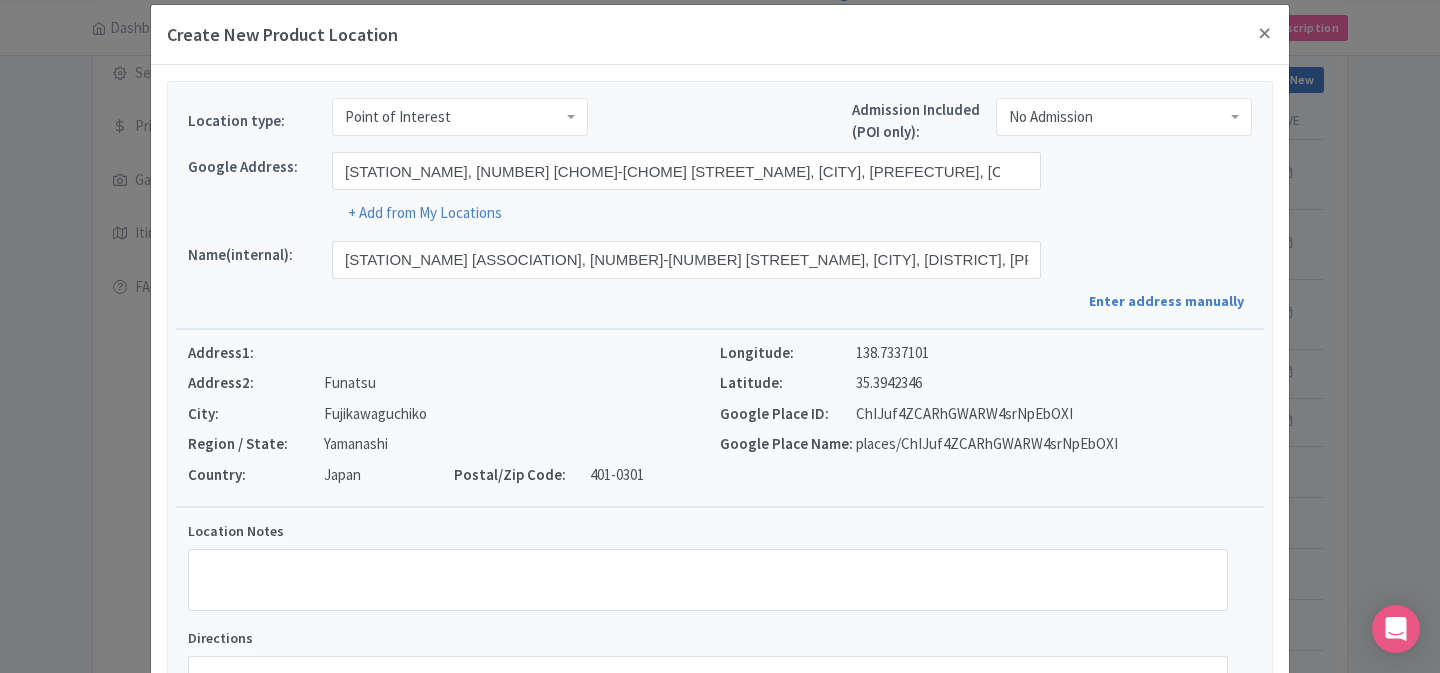 type on "Mt.Fuji Station, 2-chōme-5-1 Kamiyoshida, Fujiyoshida, Yamanashi 403-0005, Japan" 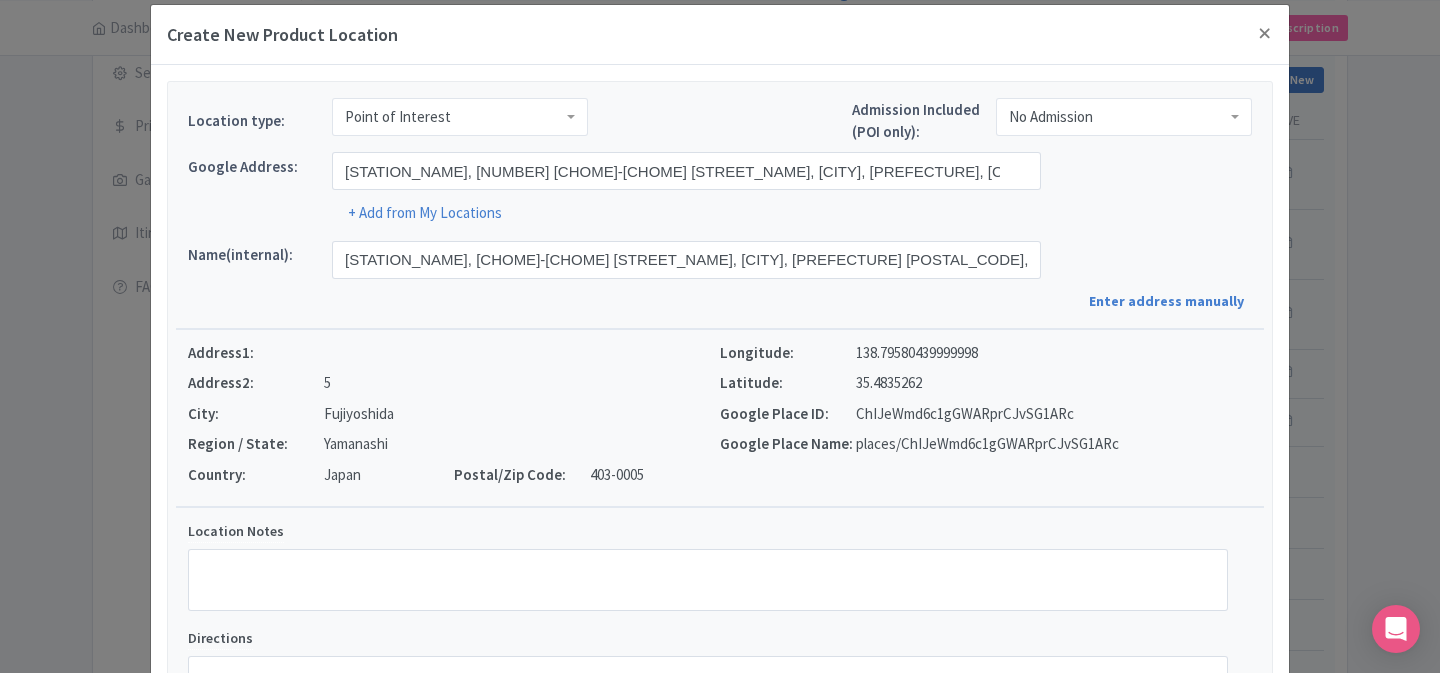 click on "138.79580439999998" at bounding box center (917, 353) 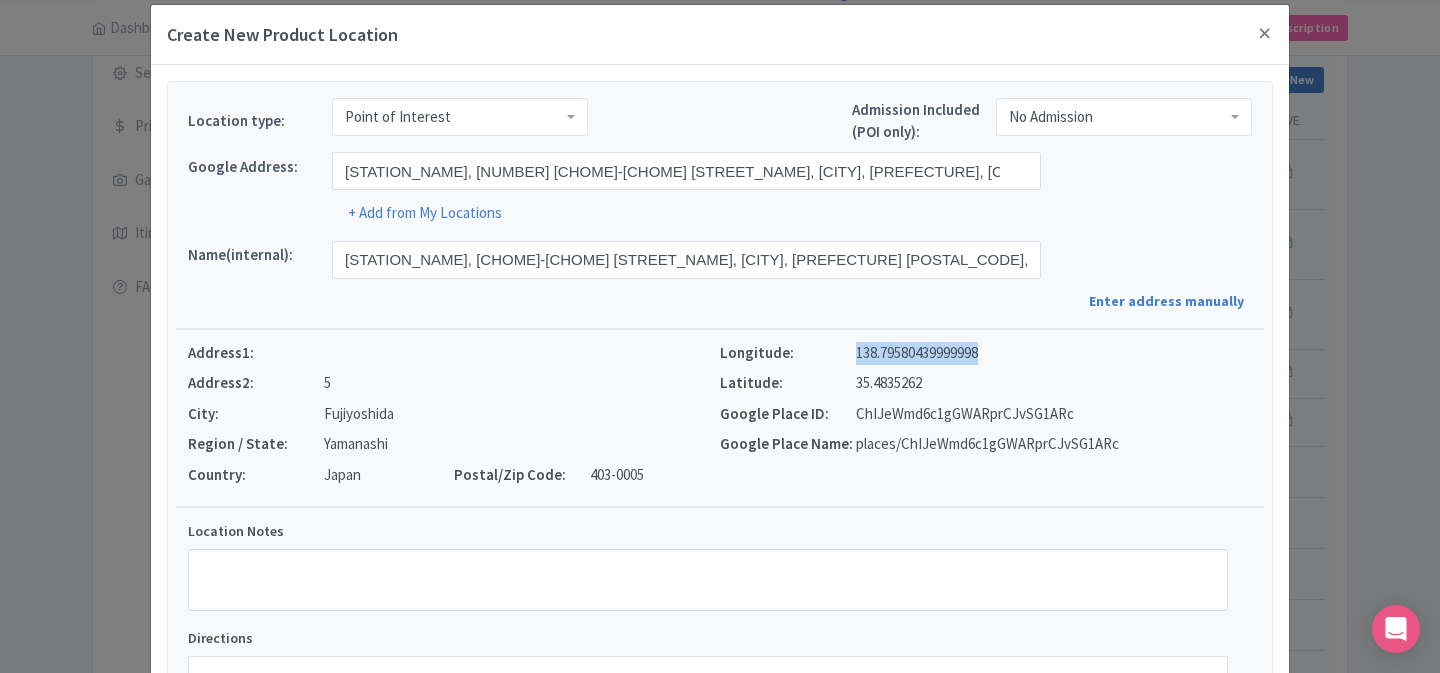 click on "138.79580439999998" at bounding box center (917, 353) 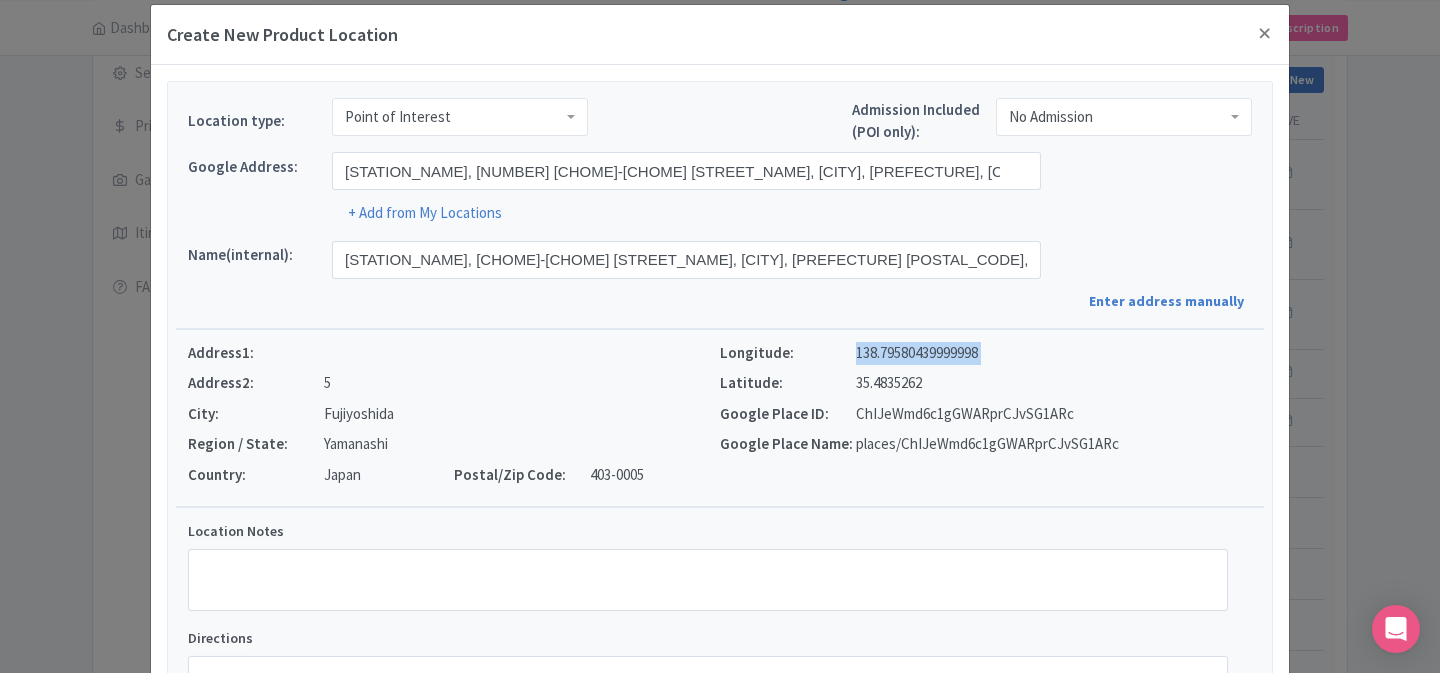 copy on "138.79580439999998" 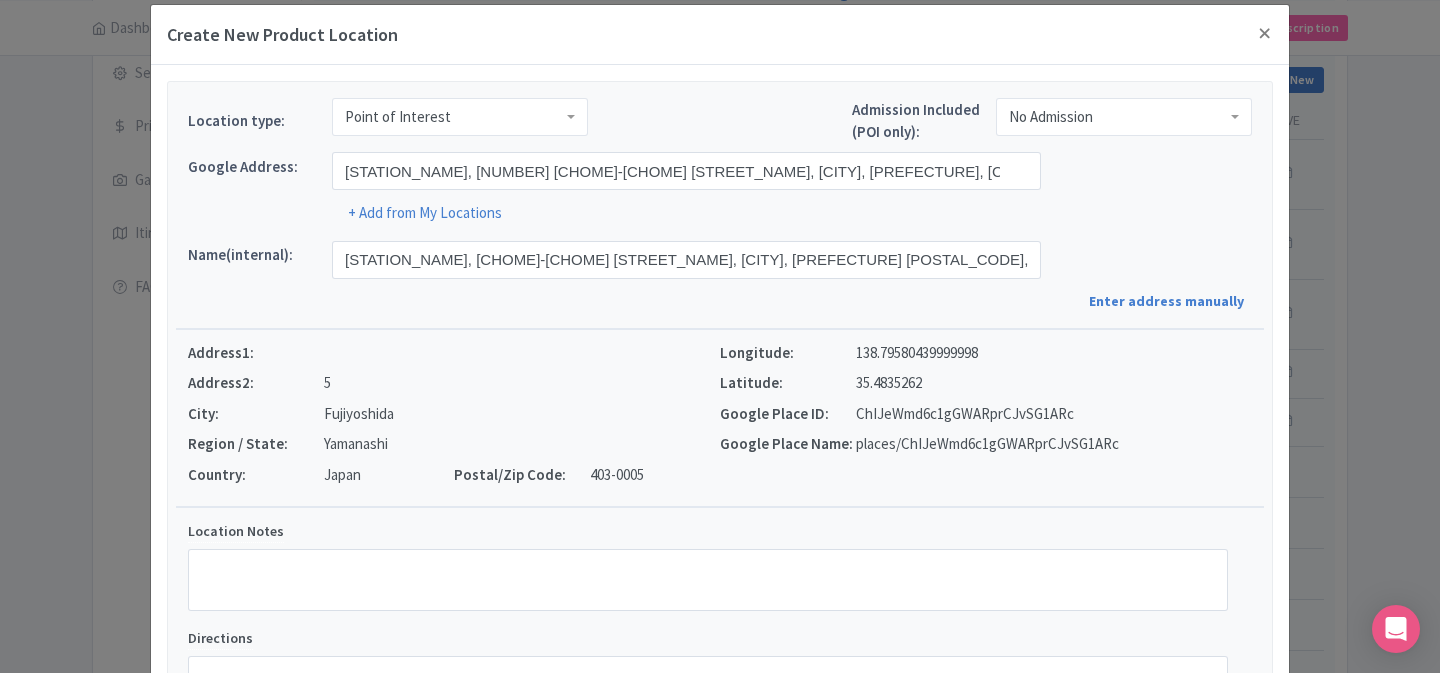 click on "35.4835262" at bounding box center [889, 383] 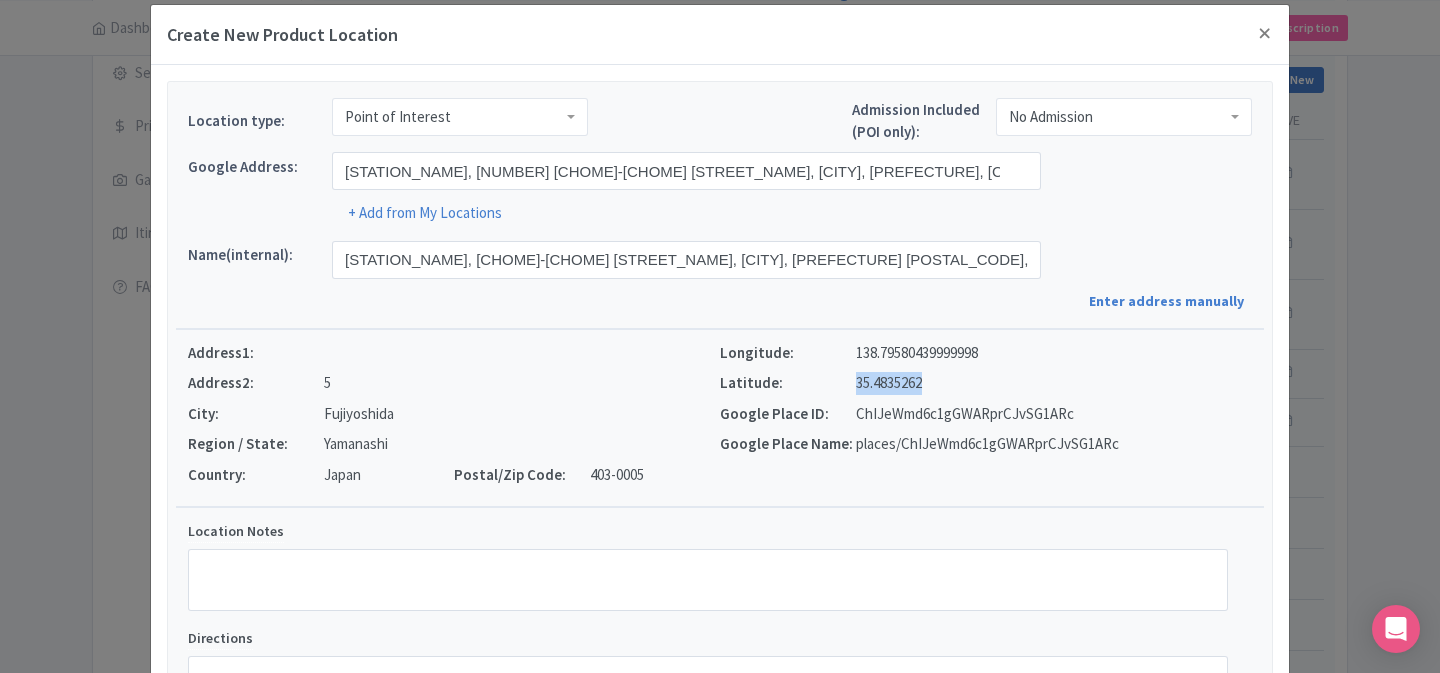 click on "35.4835262" at bounding box center [889, 383] 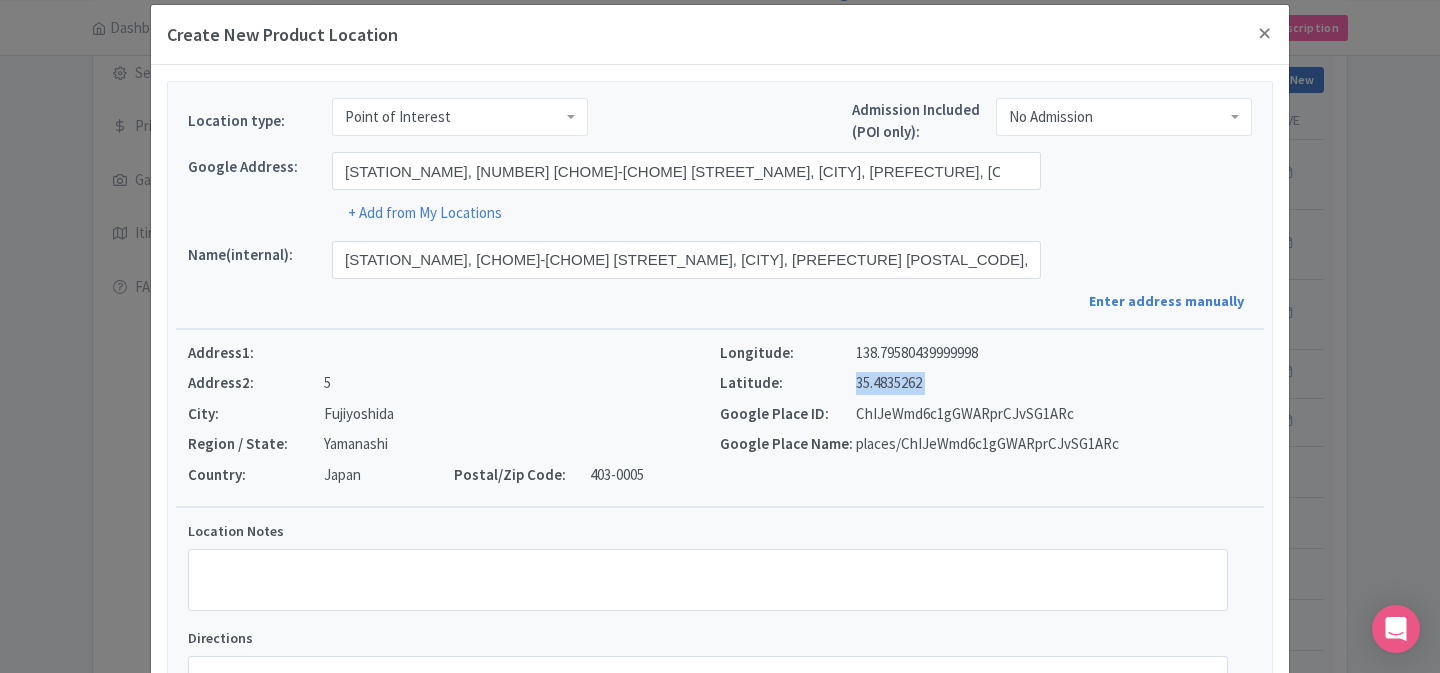 click on "138.79580439999998" at bounding box center (917, 353) 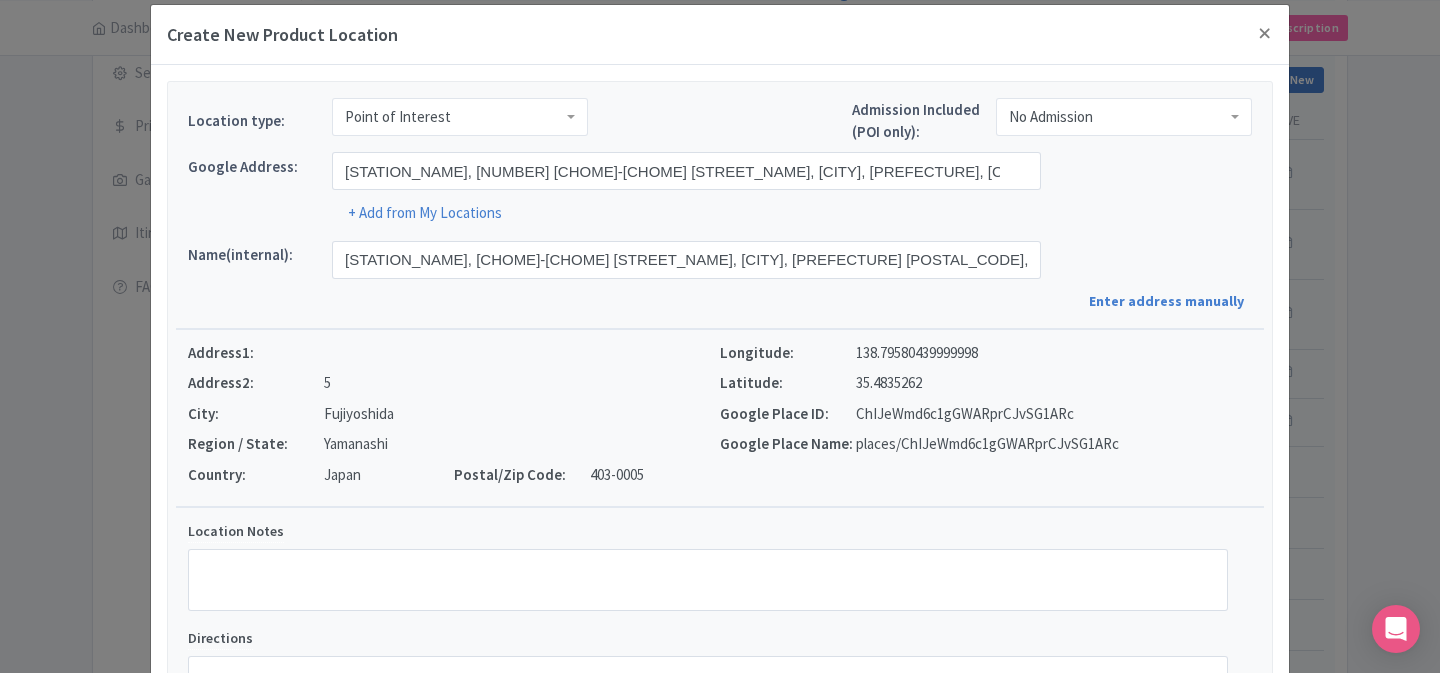 click on "138.79580439999998" at bounding box center (917, 353) 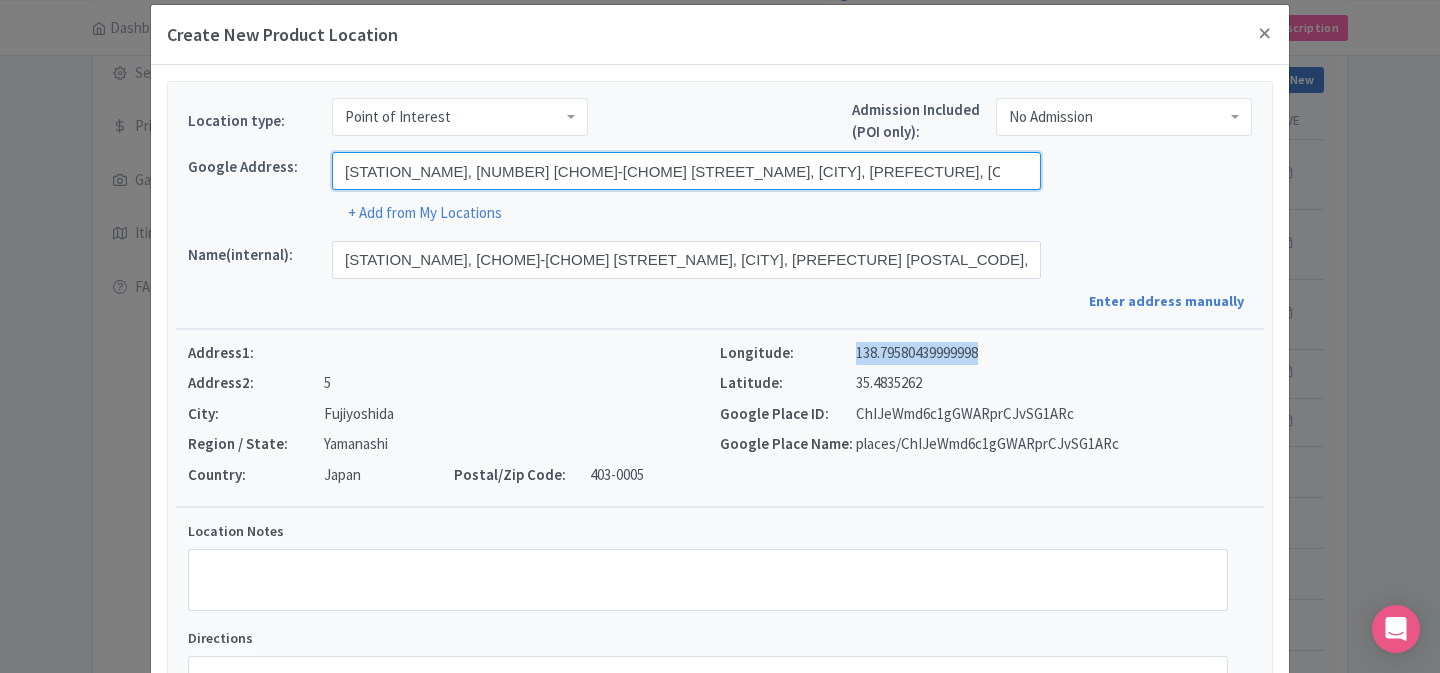 click on "Mt.Fuji Station, 2 Chome-5 Kamiyoshida, Fujiyoshida, Yamanashi, Japan" at bounding box center (686, 171) 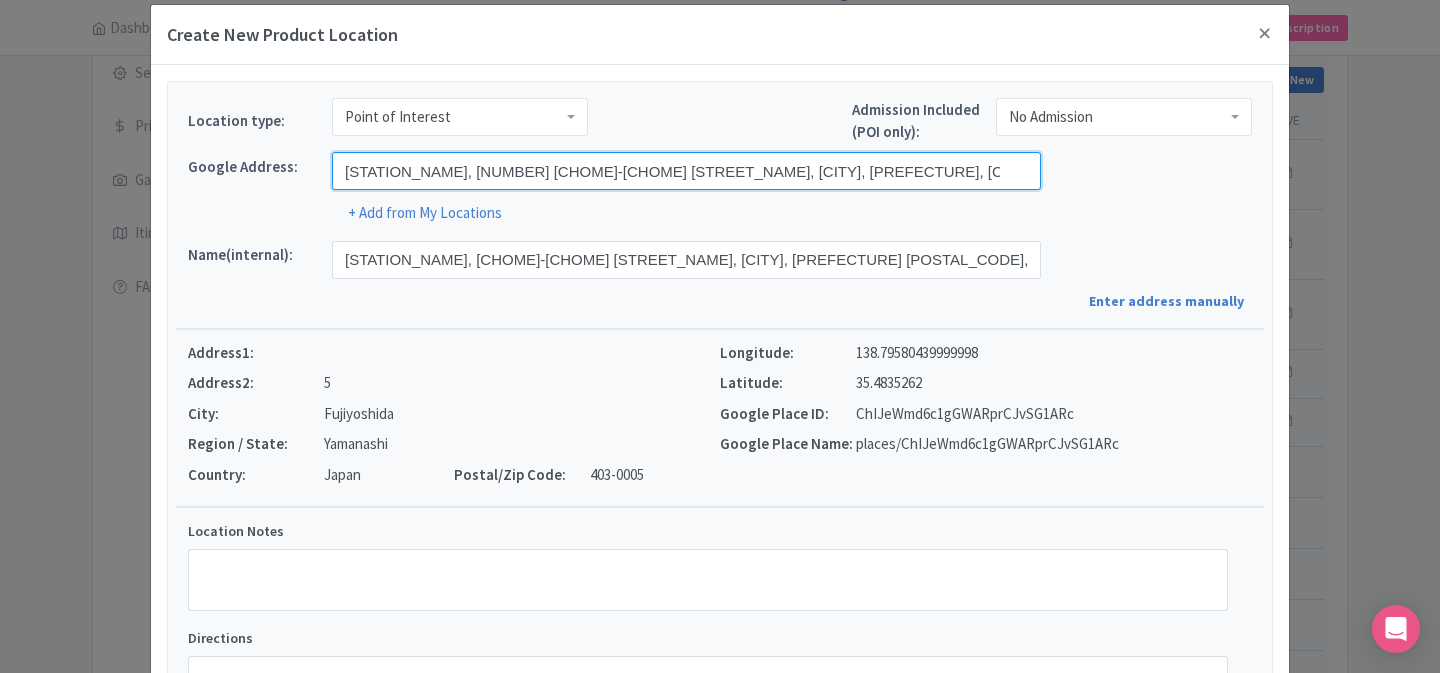 click on "Mt.Fuji Station, 2 Chome-5 Kamiyoshida, Fujiyoshida, Yamanashi, Japan" at bounding box center [686, 171] 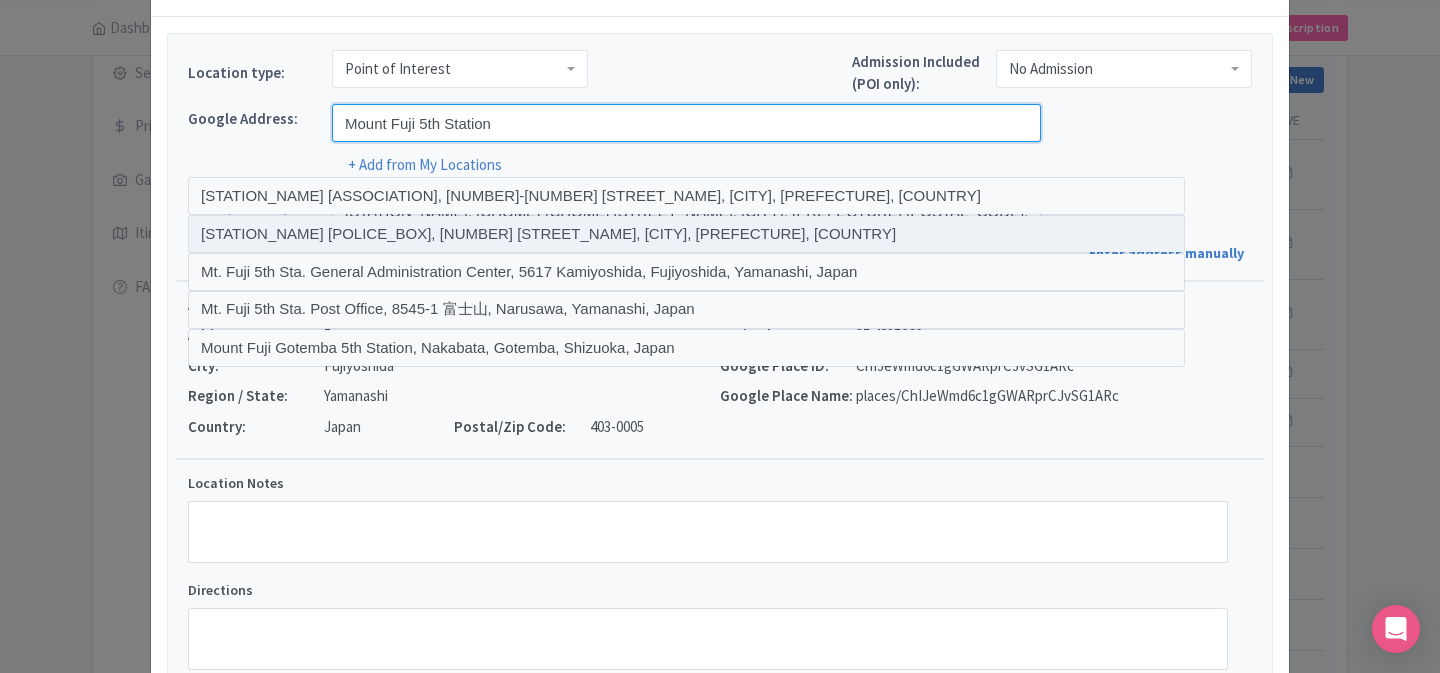 scroll, scrollTop: 34, scrollLeft: 0, axis: vertical 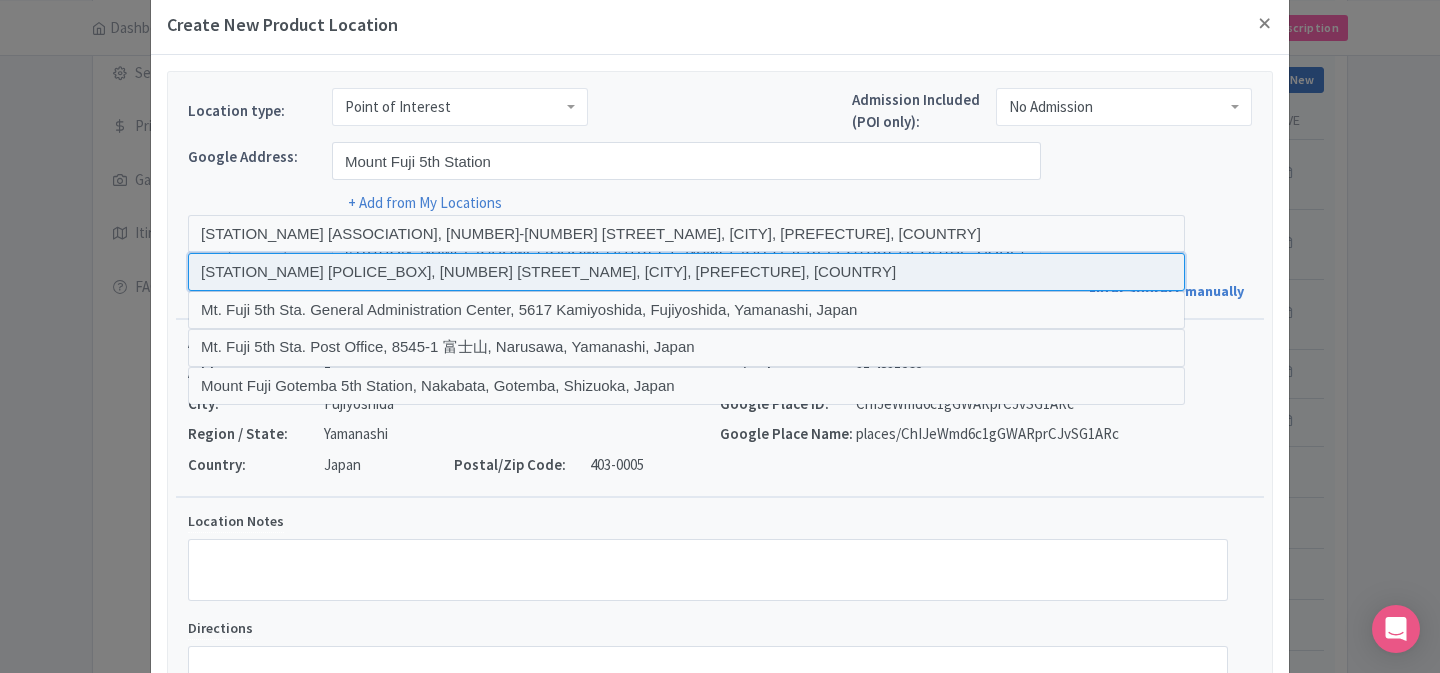 click at bounding box center [686, 272] 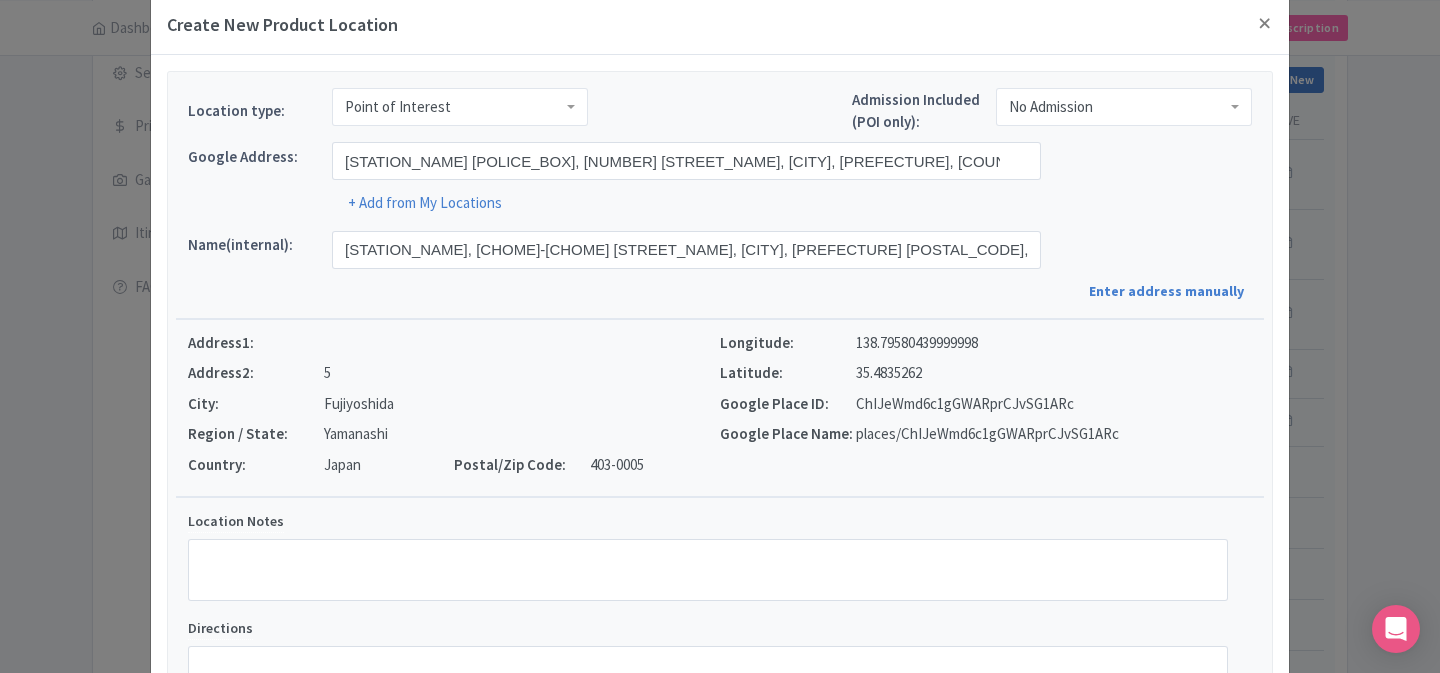 type on "Mt. Fuji 5th Station Police Box, 5617 Kamiyoshida, Fujiyoshida, Yamanashi 403-0005, Japan" 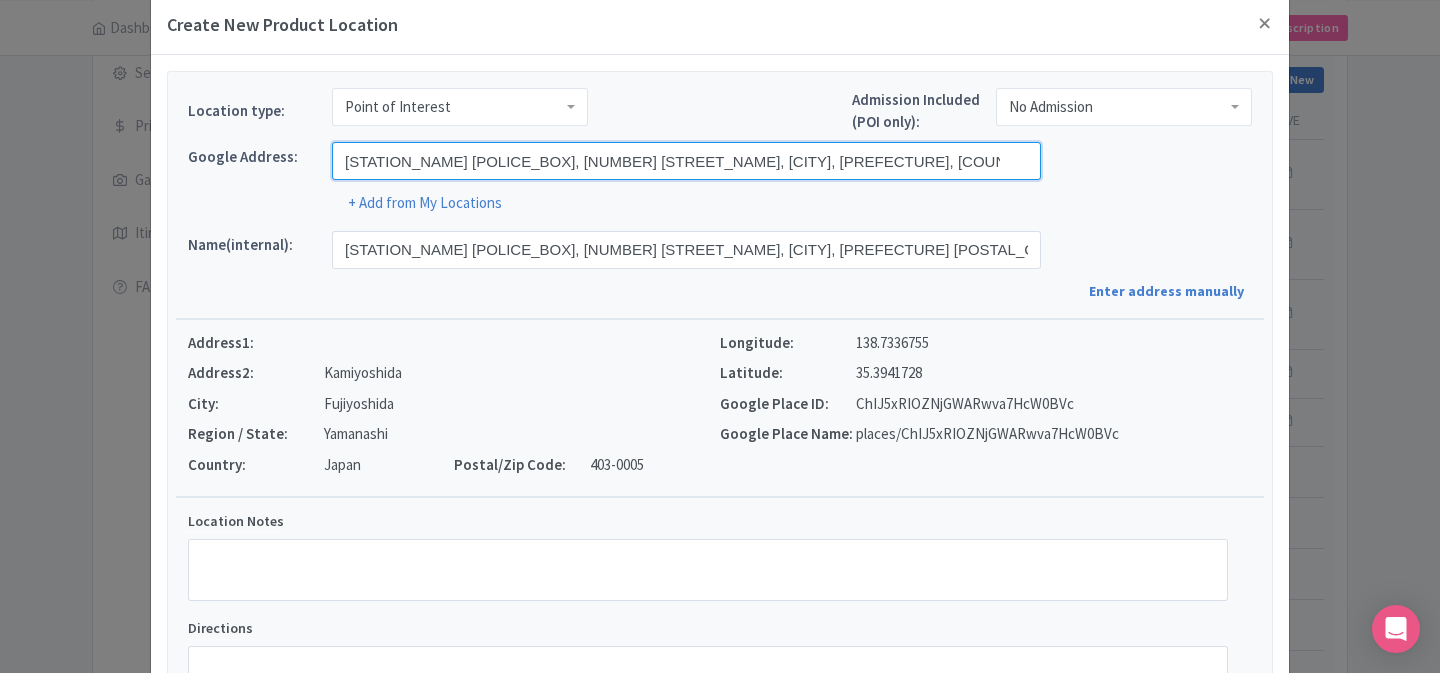 click on "Mt. Fuji 5th Station Police Box, 5617 Kamiyoshida, Fujiyoshida, Yamanashi, Japan" at bounding box center (686, 161) 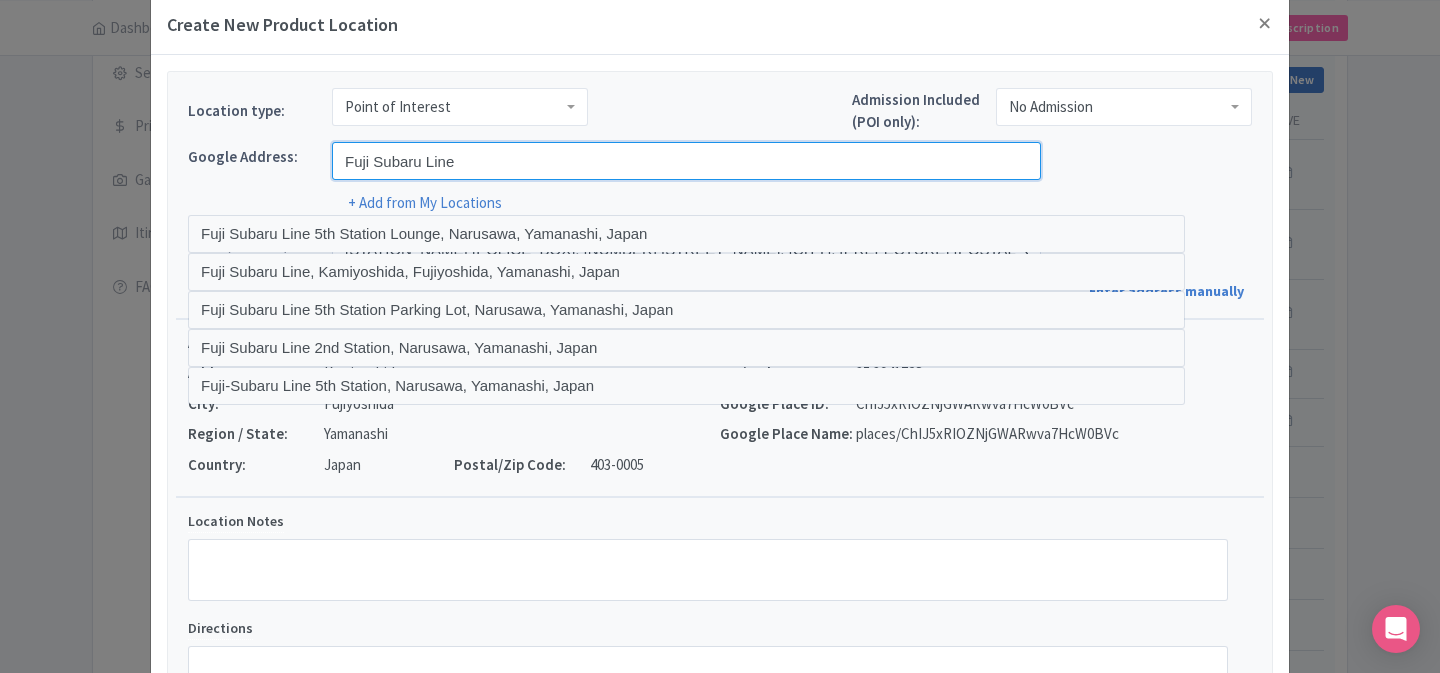 type on "Mt. Fuji 5th Station Police Box, 5617 Kamiyoshida, Fujiyoshida, Yamanashi, Japan" 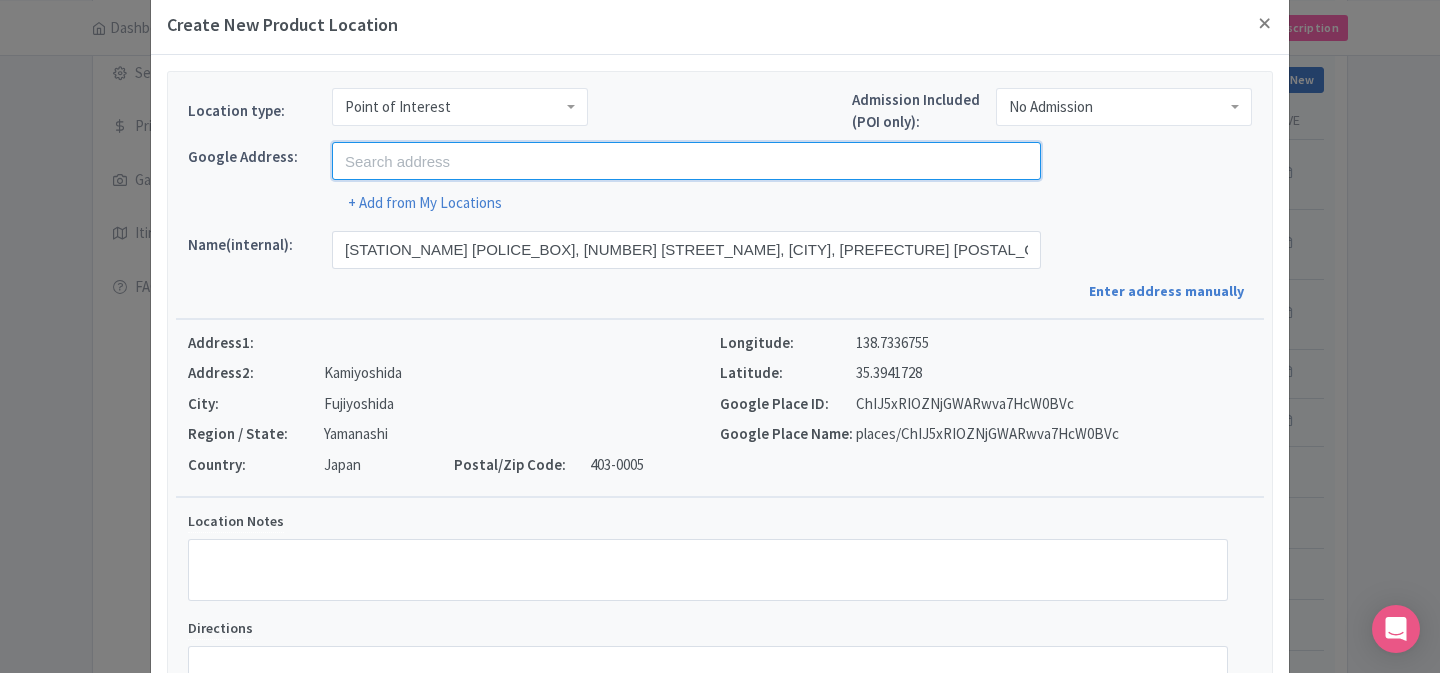 paste on "Fuji Subaru Line 5th Station Lounge" 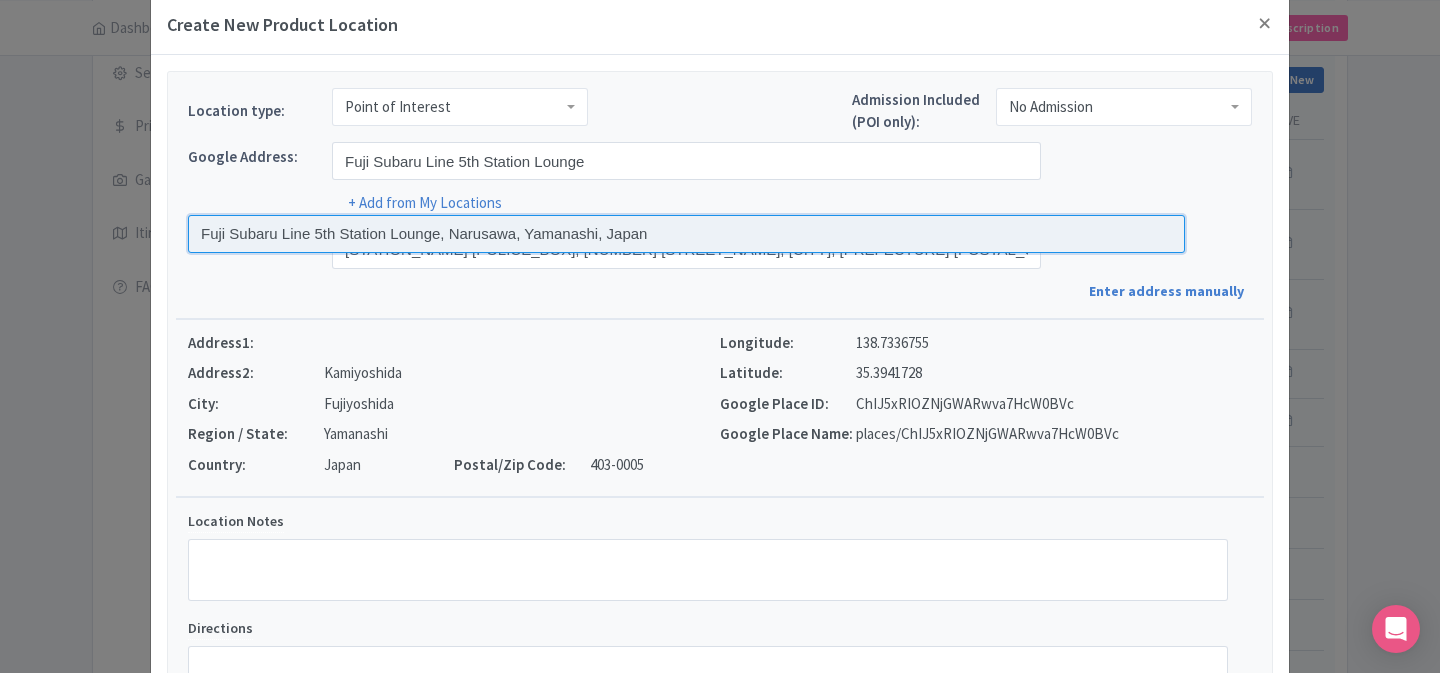 click at bounding box center [686, 234] 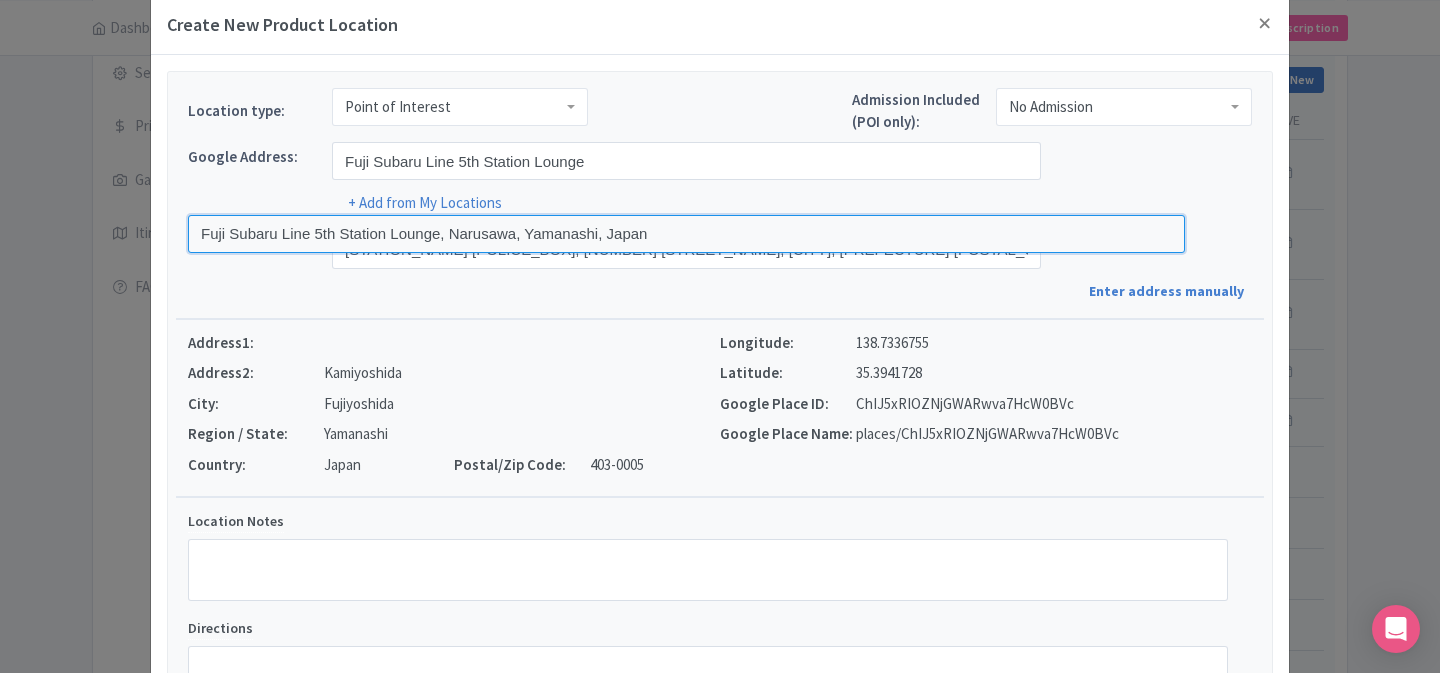 type on "Fuji Subaru Line 5th Station Lounge, Narusawa, Yamanashi, Japan" 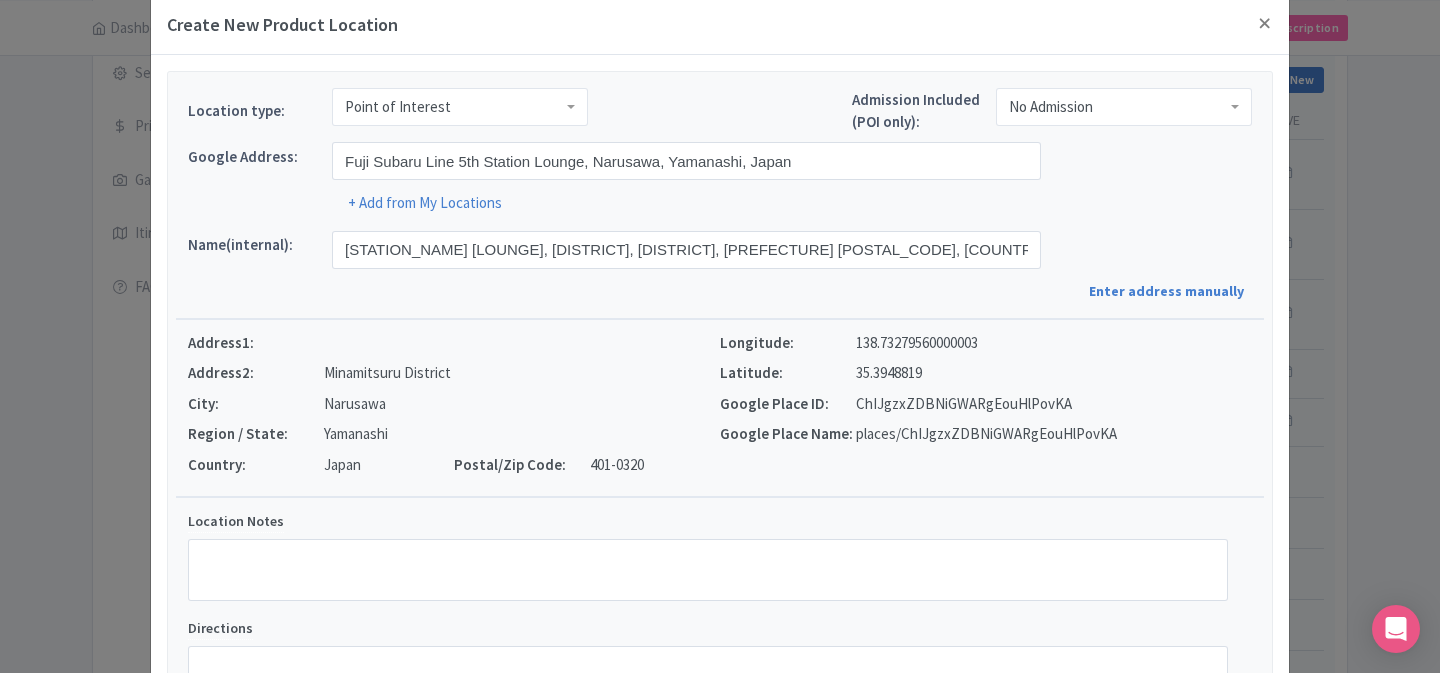 click on "138.73279560000003" at bounding box center (917, 343) 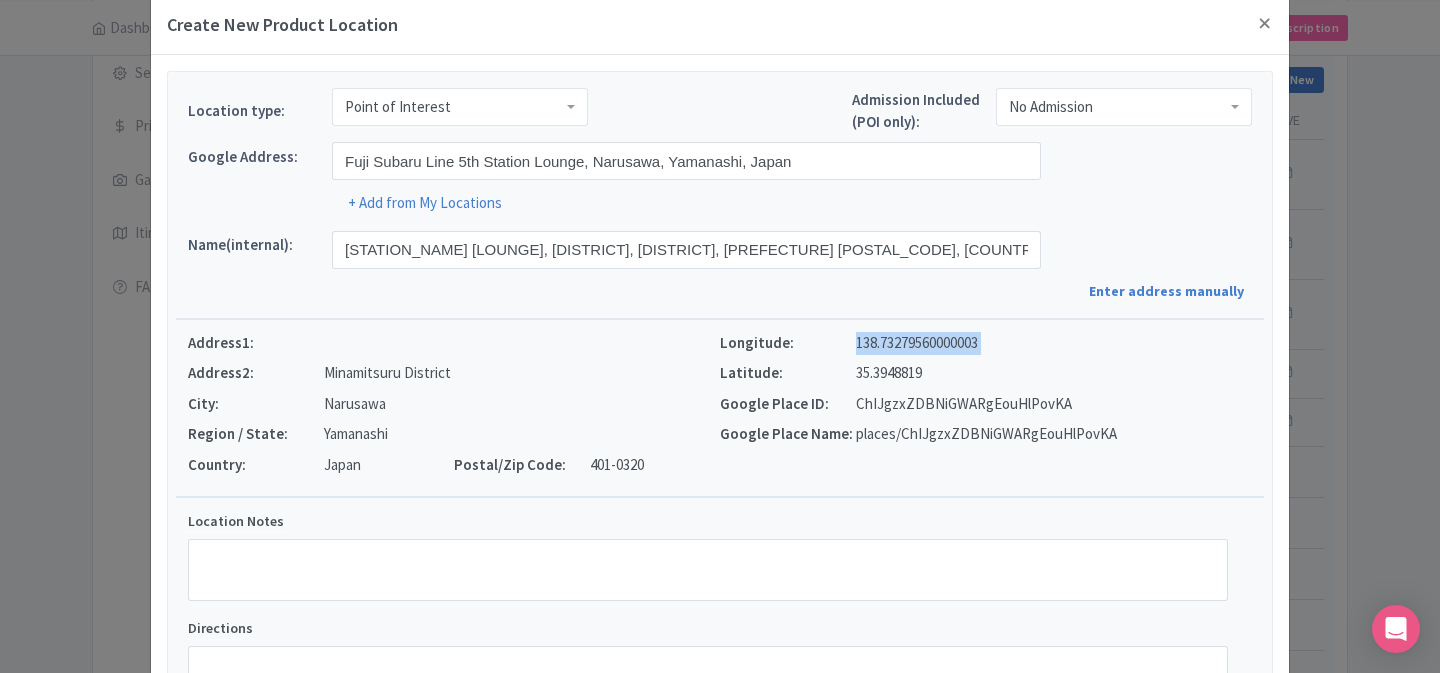 click on "35.3948819" at bounding box center [889, 373] 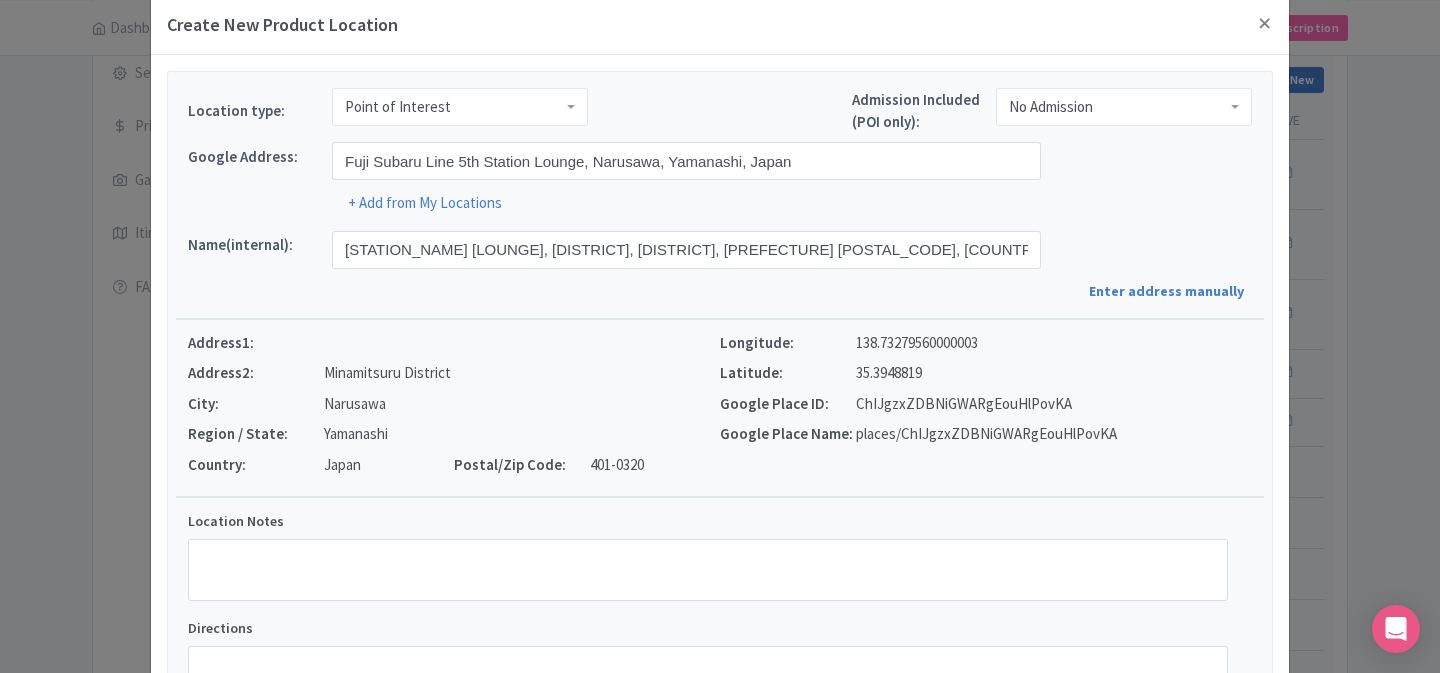 click on "35.3948819" at bounding box center [889, 373] 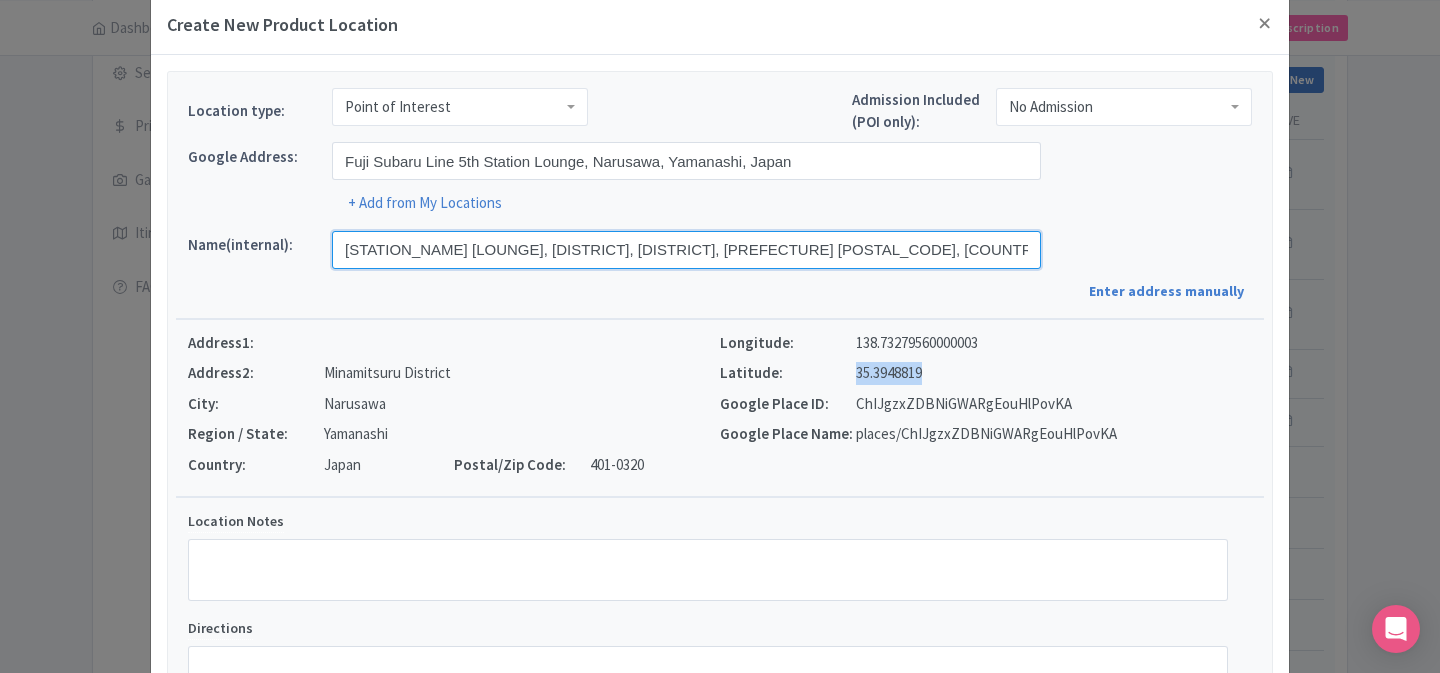 click on "[LOCATION_NAME], [STREET_ADDRESS] [DISTRICT], [PREFECTURE] [POSTAL_CODE], [COUNTRY]" at bounding box center (686, 250) 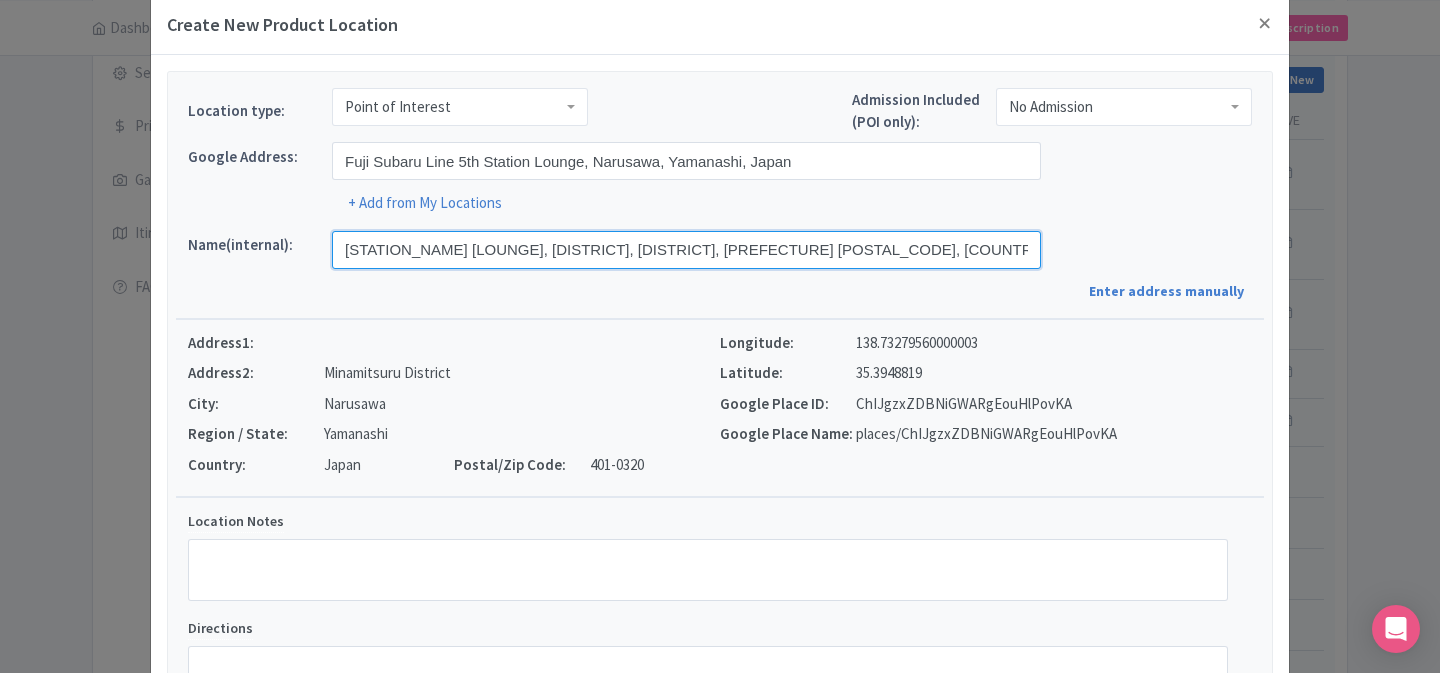 paste on "Mount Fuji 5th Statio" 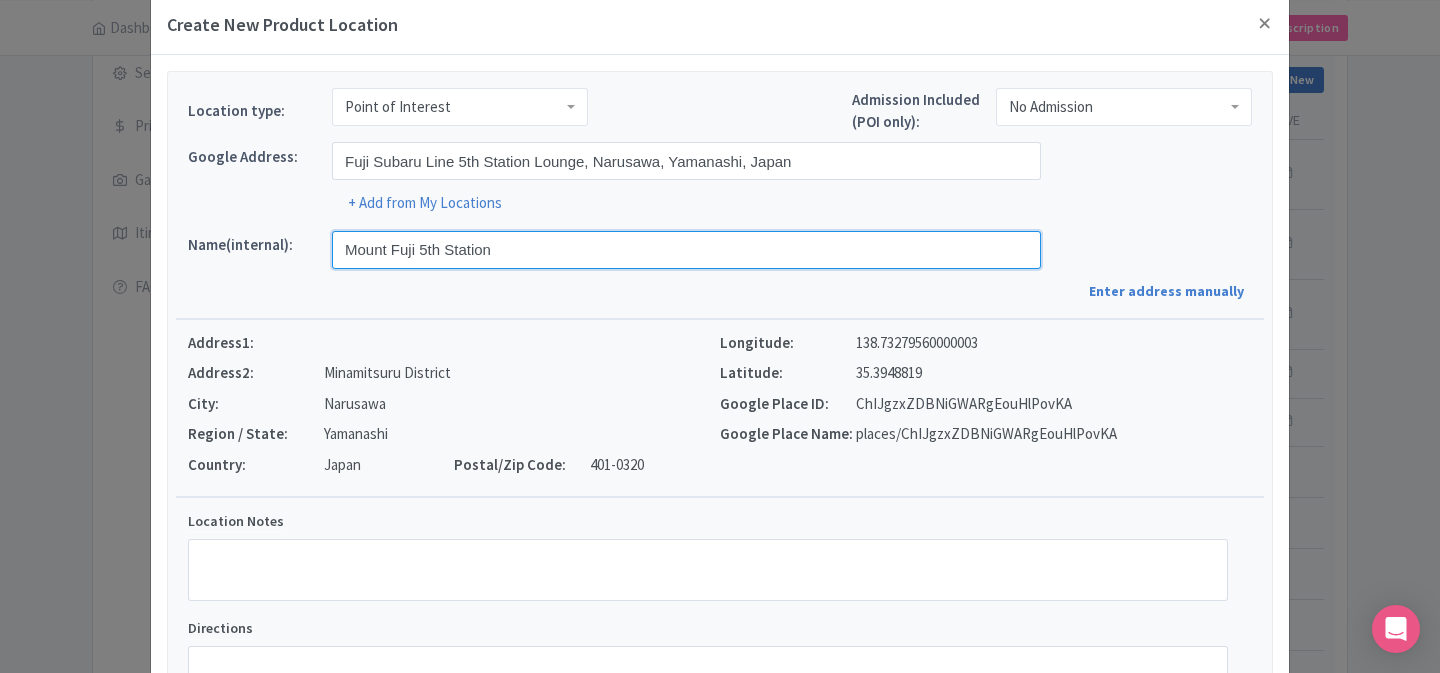 type on "Mount Fuji 5th Station" 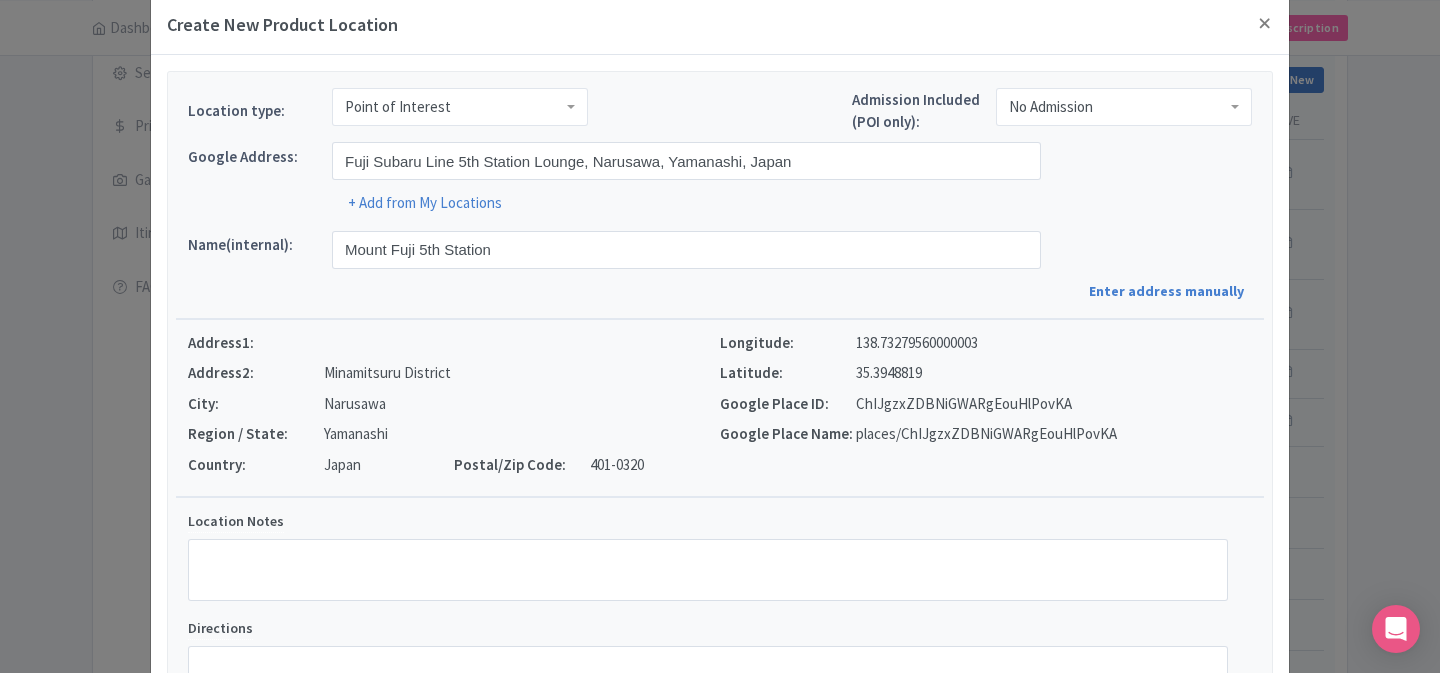 click on "Location type:
Point of Interest Point of Interest Business Address Google Business Profile Starts Ends Redemption Point of Interest Itinerary Item
Admission Included (POI only):
No Admission No Admission
Google place ChIJgzxZDBNiGWARgEouHlPovKA
Google Address:
Fuji Subaru Line 5th Station Lounge, Narusawa, Yamanashi, Japan
+ Add from My Locations
Name(internal):
Mount Fuji 5th Station
Enter address manually
Address1:
Address2:
Minamitsuru District
City:
Narusawa
Region / State:
Yamanashi
Country:
Japan
Postal/Zip Code:
401-0320
Longitude:
138.73279560000003
Latitude:
35.3948819
Google Place ID:
ChIJgzxZDBNiGWARgEouHlPovKA
Google Place Name:
places/ChIJgzxZDBNiGWARgEouHlPovKA
Street Address 1   *
Street Address 2 Minamitsuru District
City Narusawa
Region / State Yamanashi" at bounding box center (720, 404) 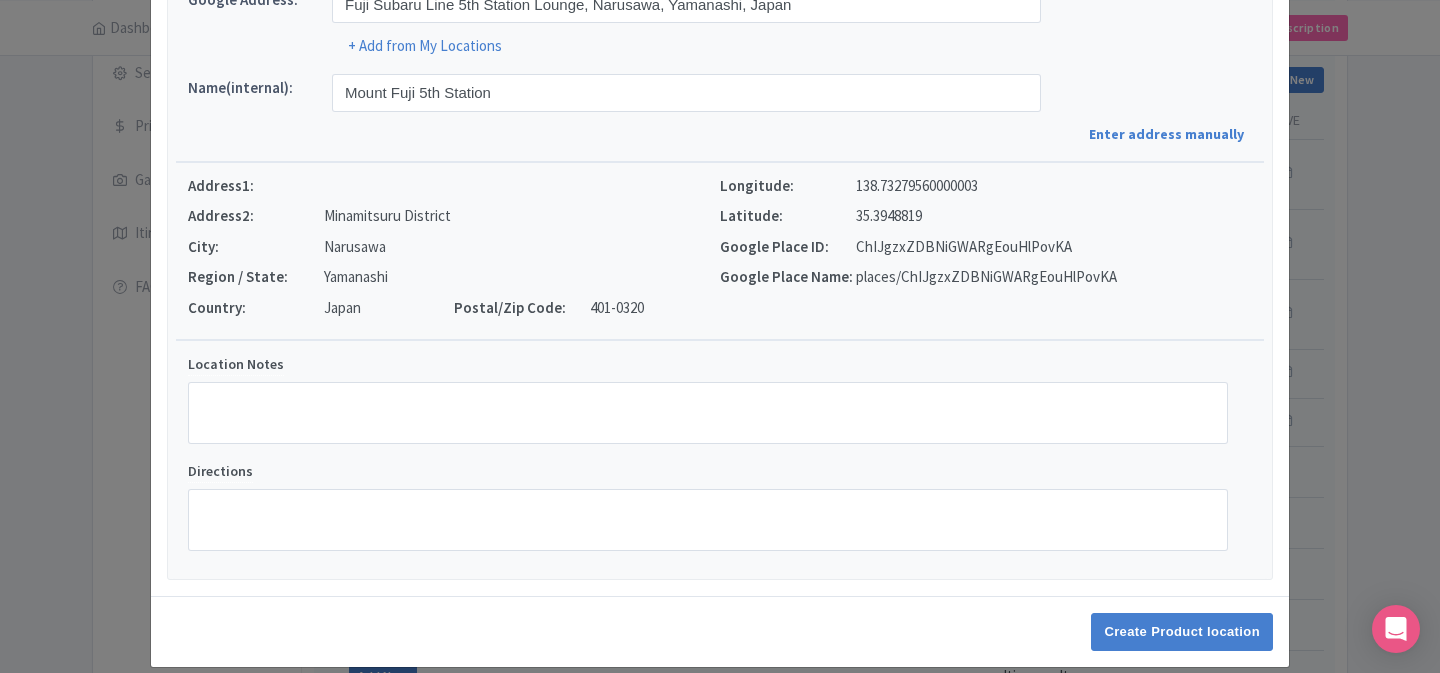 scroll, scrollTop: 214, scrollLeft: 0, axis: vertical 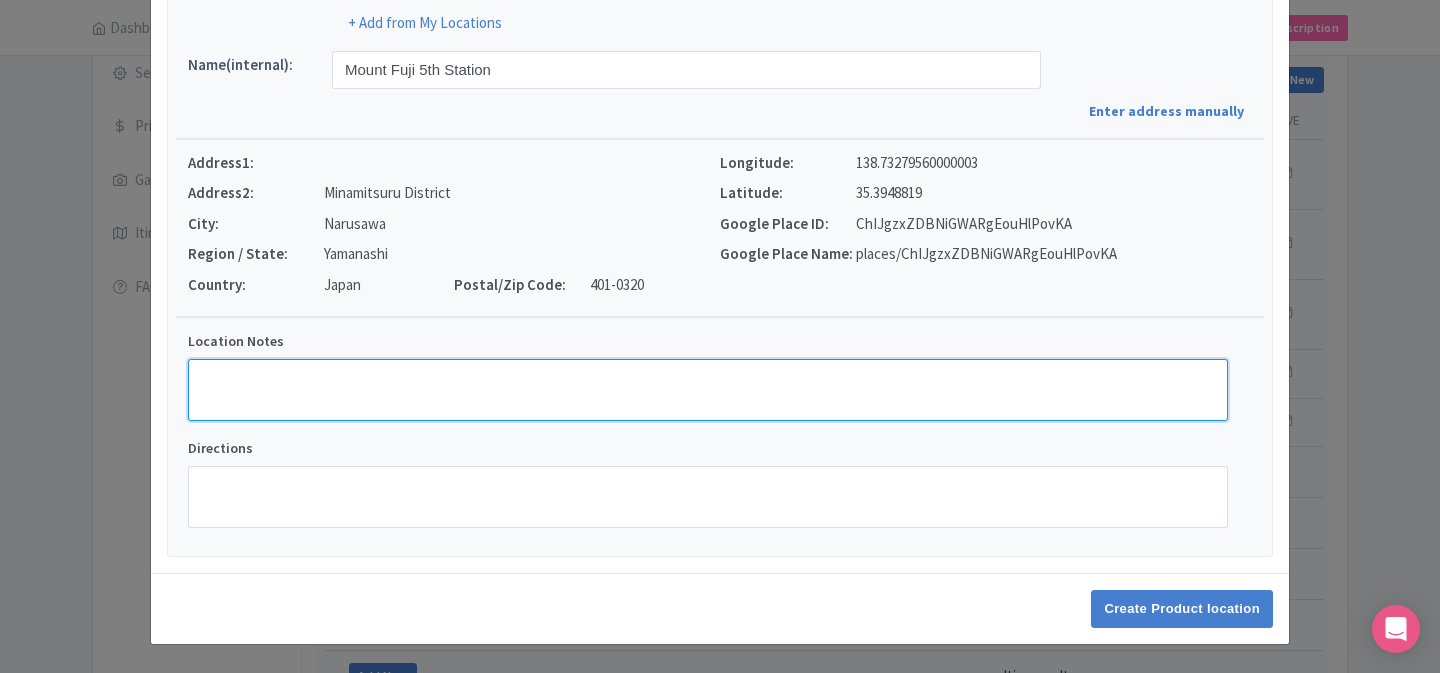 click on "Location Notes" at bounding box center [708, 390] 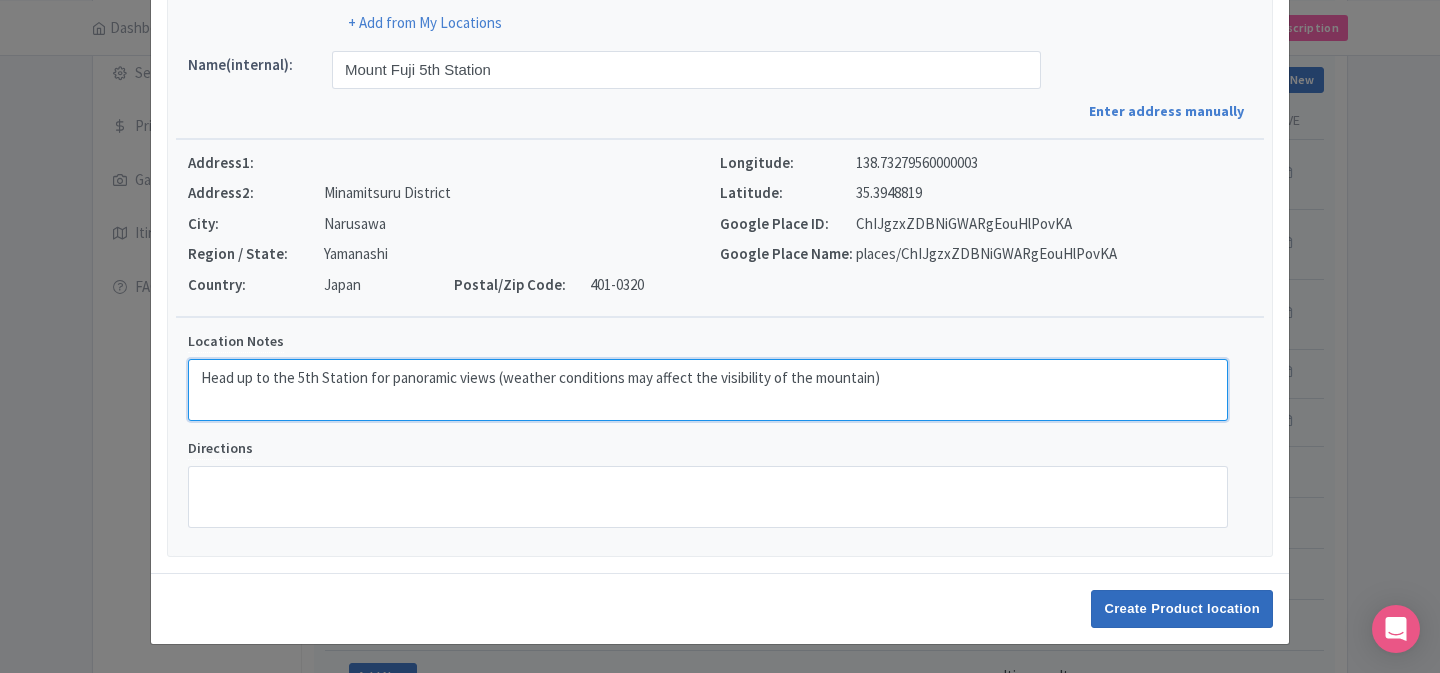 type on "Head up to the 5th Station for panoramic views (weather conditions may affect the visibility of the mountain)" 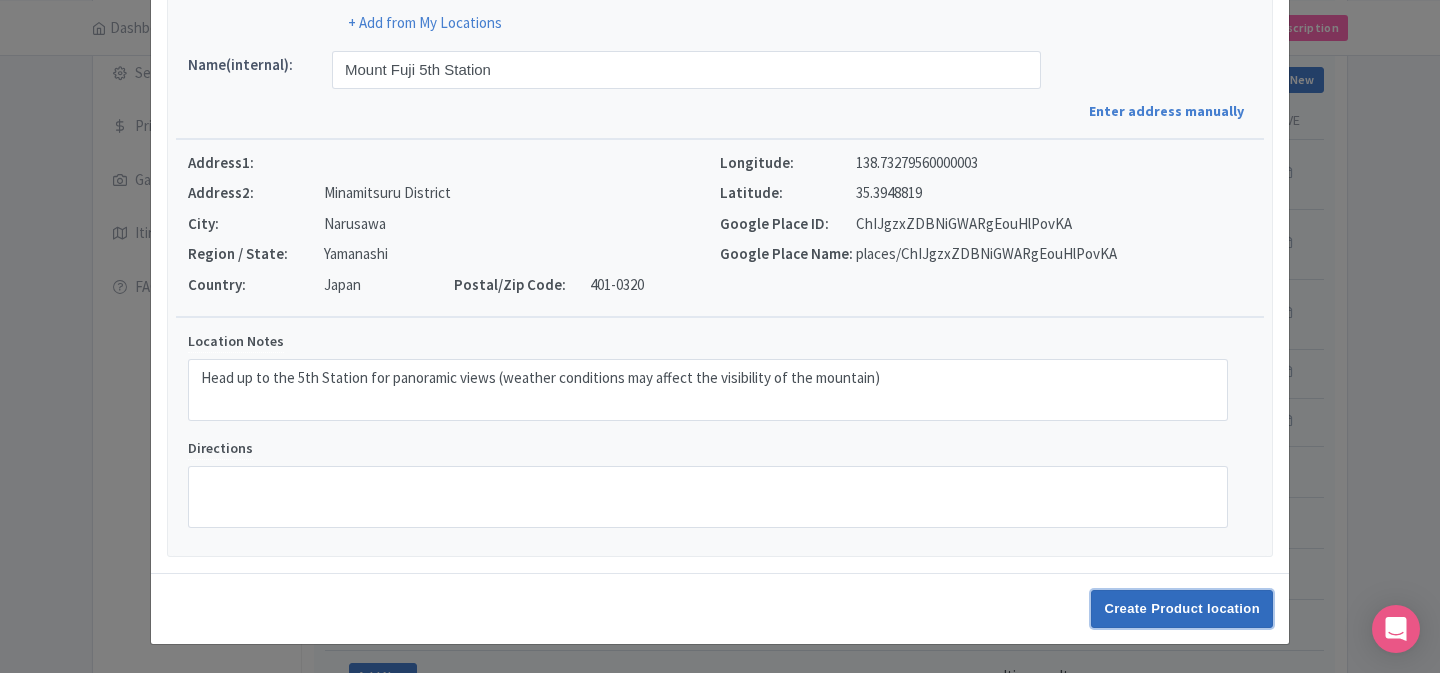 click on "Create Product location" at bounding box center [1182, 609] 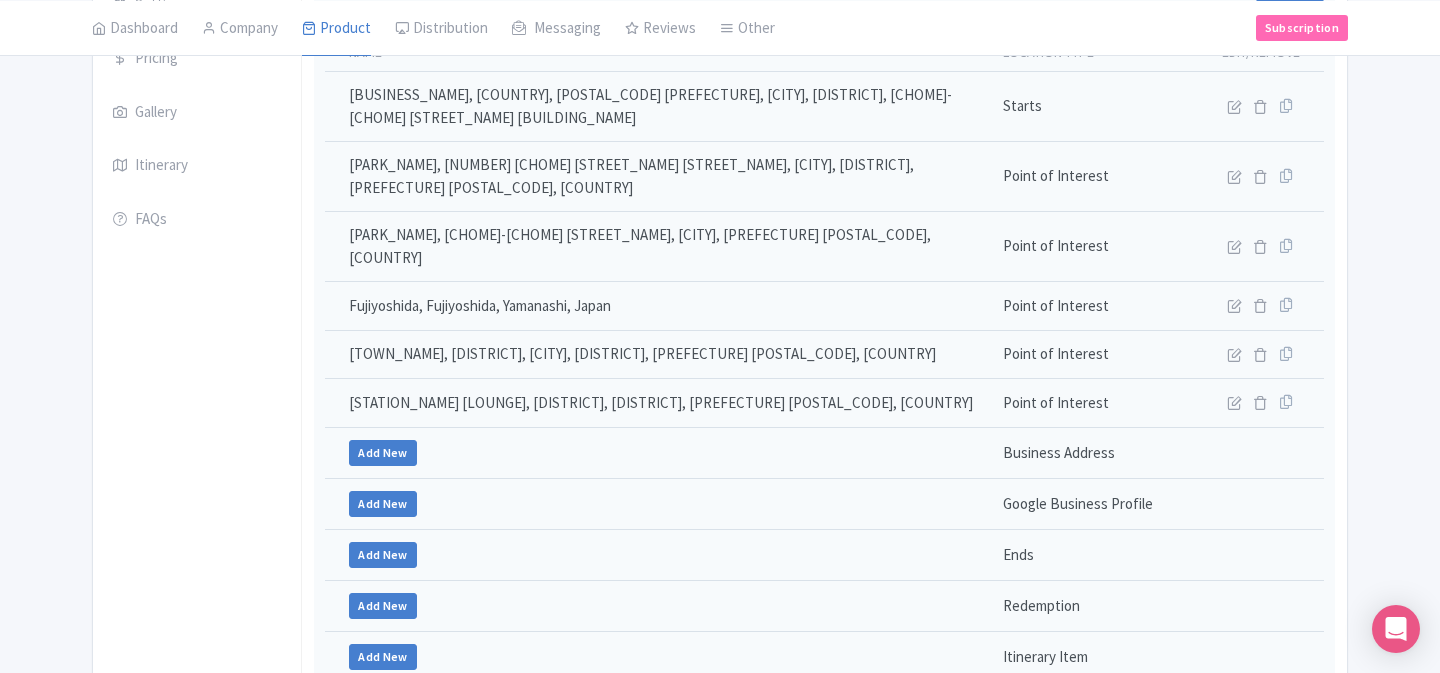 scroll, scrollTop: 504, scrollLeft: 0, axis: vertical 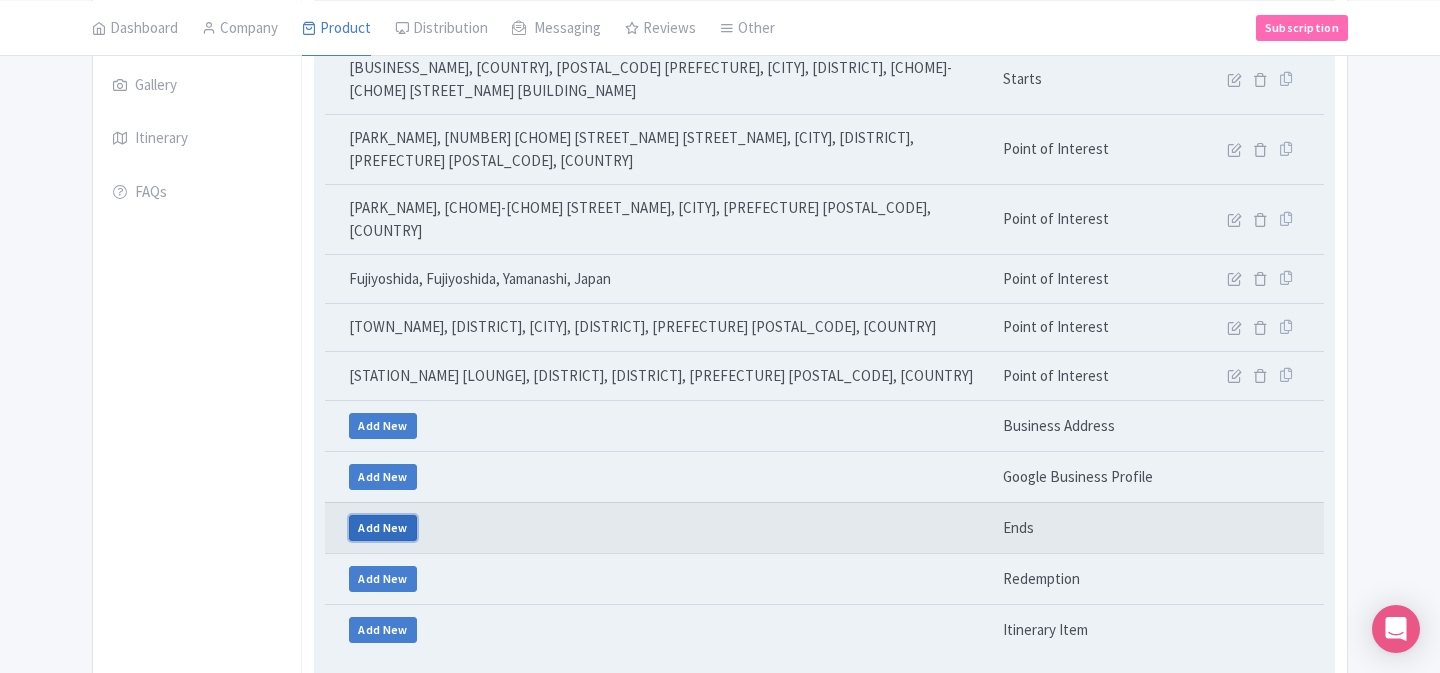 click on "Add New" at bounding box center [383, 528] 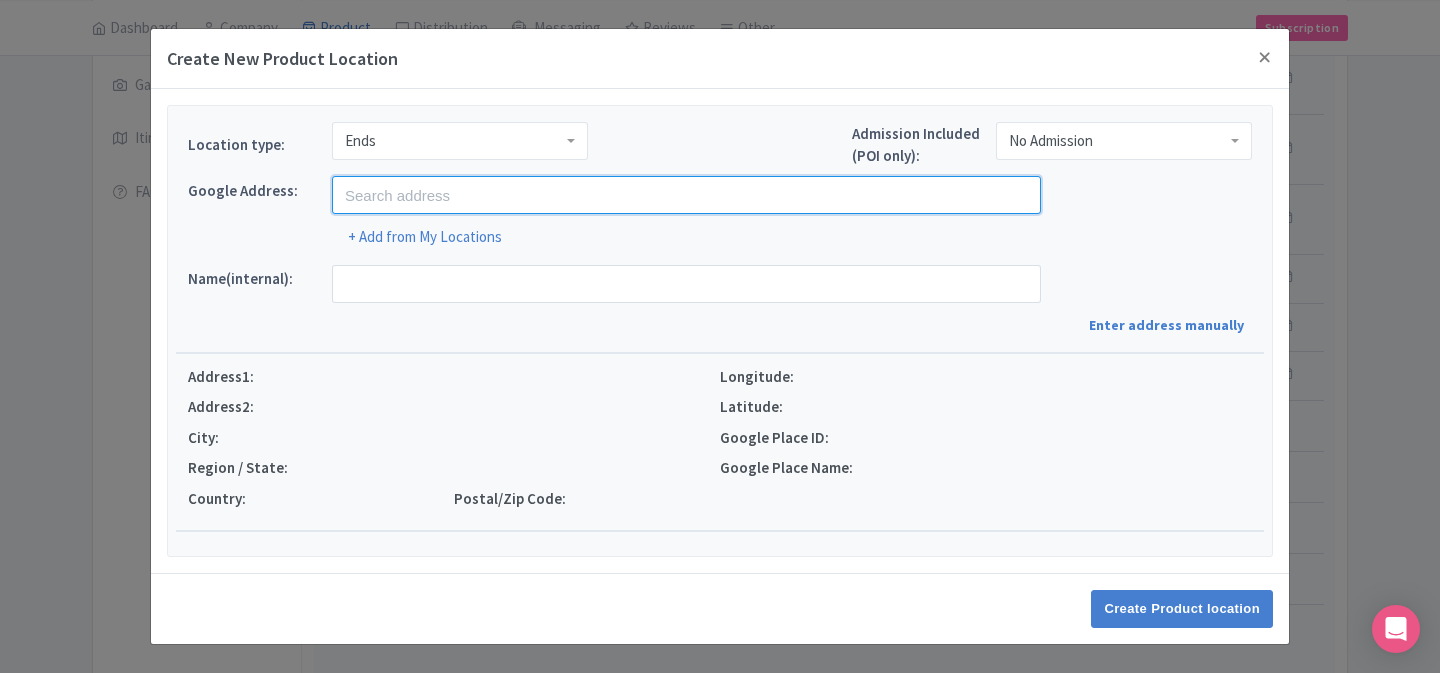 click at bounding box center (686, 195) 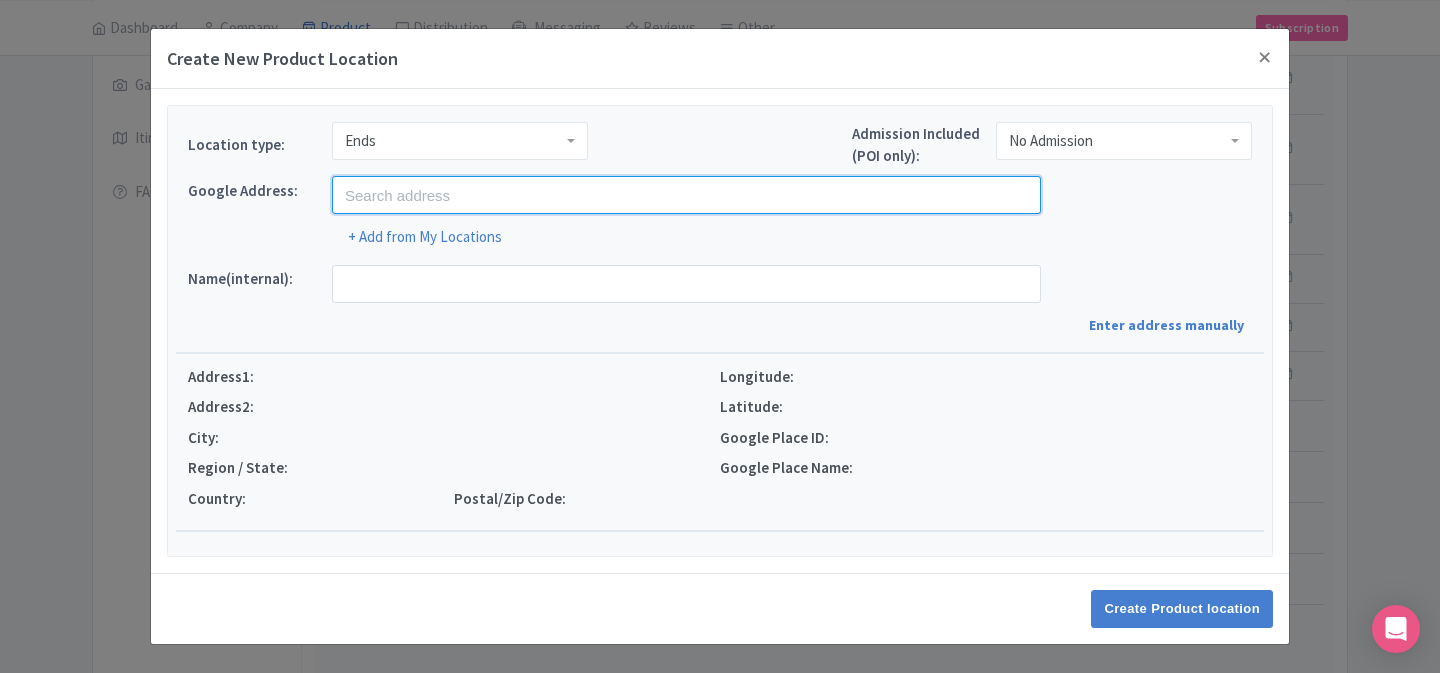 paste on "Lad’s de Wine Shimbashi, 1 Chome-15-4 Shinbashi, Minato City, Tokyo, Japan" 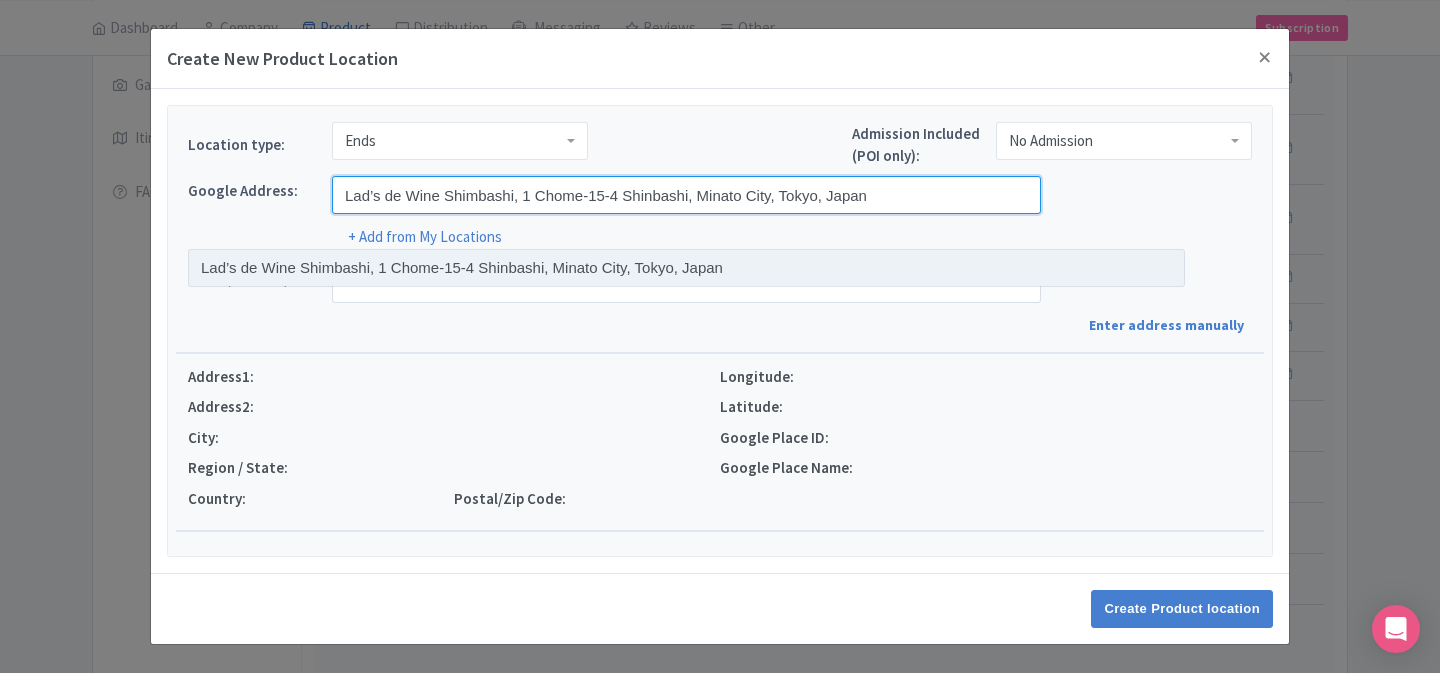 type on "Lad’s de Wine Shimbashi, 1 Chome-15-4 Shinbashi, Minato City, Tokyo, Japan" 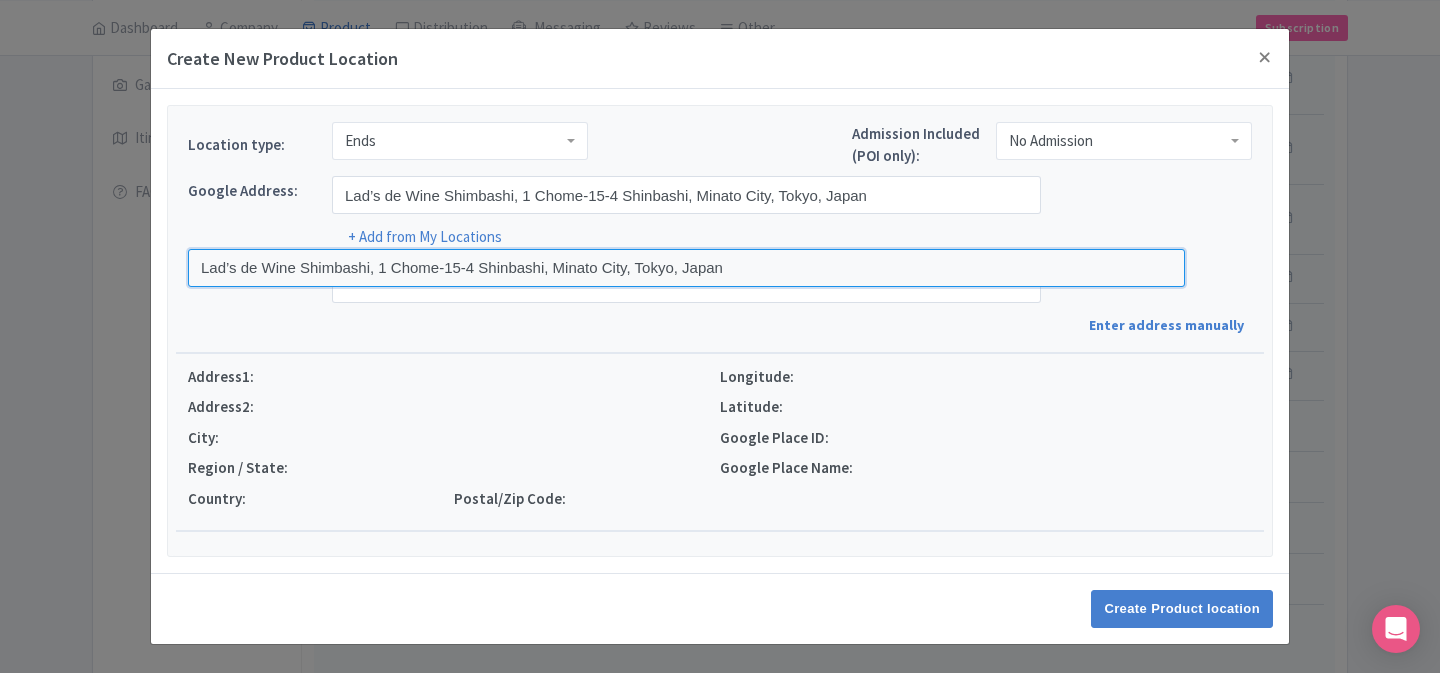 click at bounding box center [686, 268] 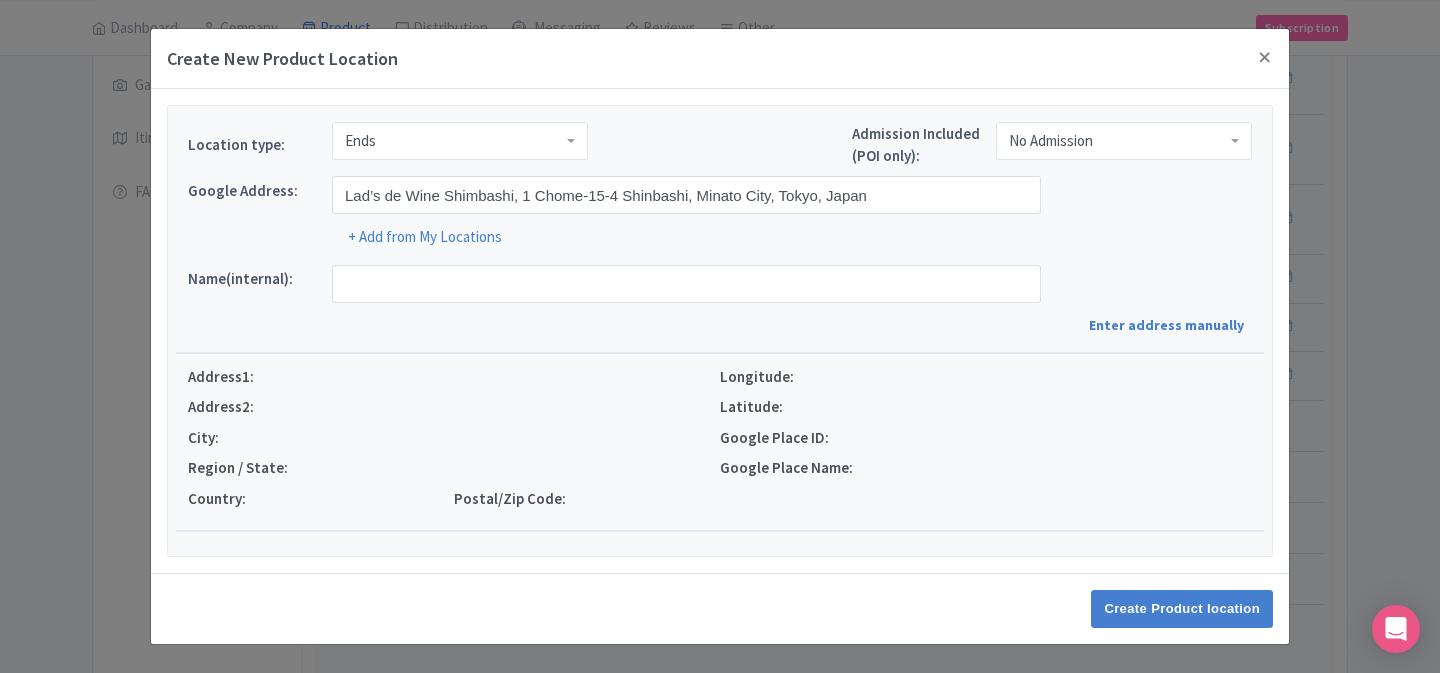 type on "Lad’s de Wine Shimbashi, 1 Chome-15-4 Shinbashi, Minato City, Tokyo, Japan" 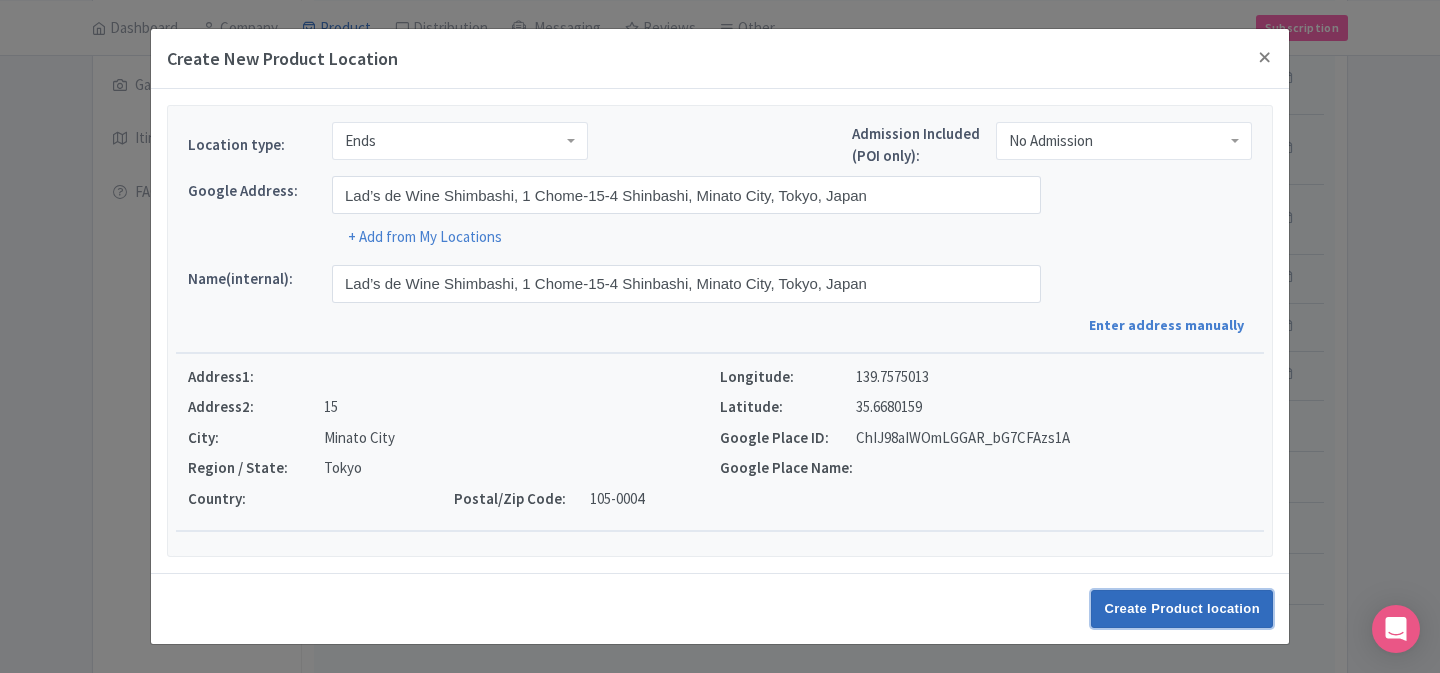 click on "Create Product location" at bounding box center (1182, 609) 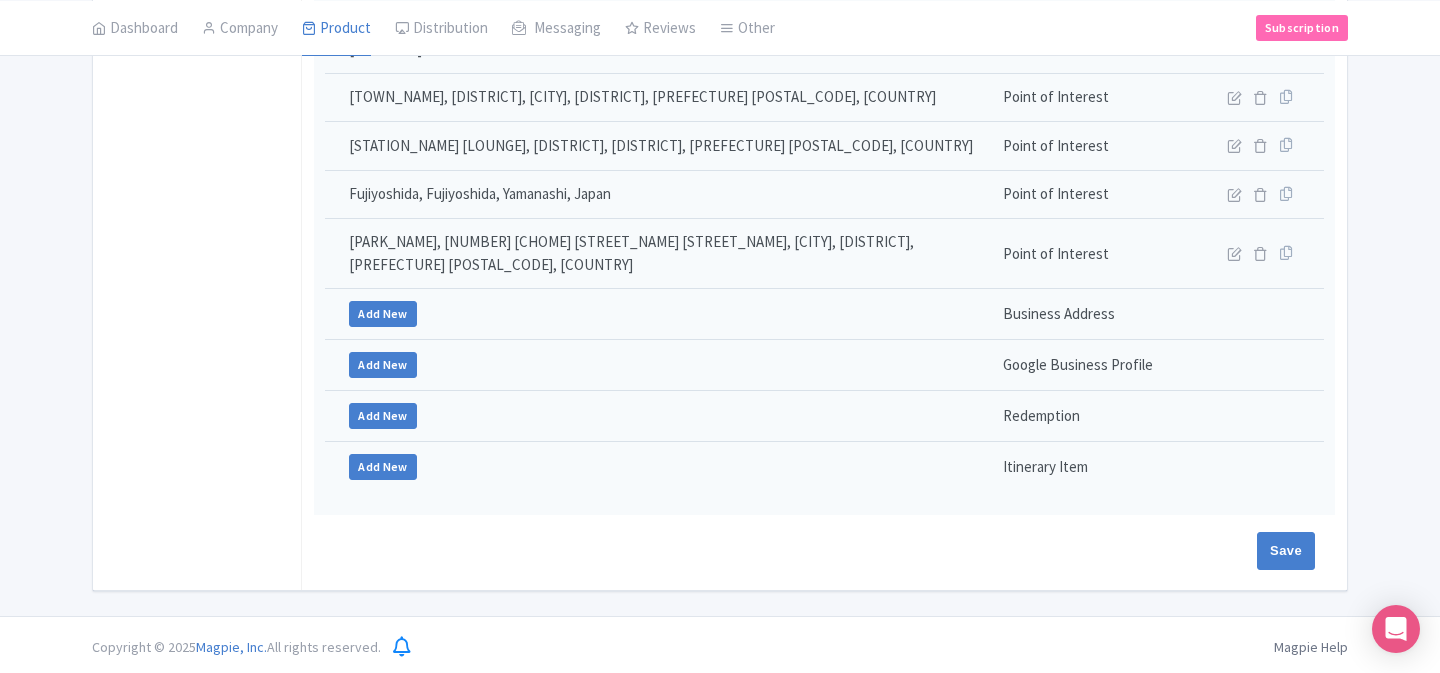 scroll, scrollTop: 672, scrollLeft: 0, axis: vertical 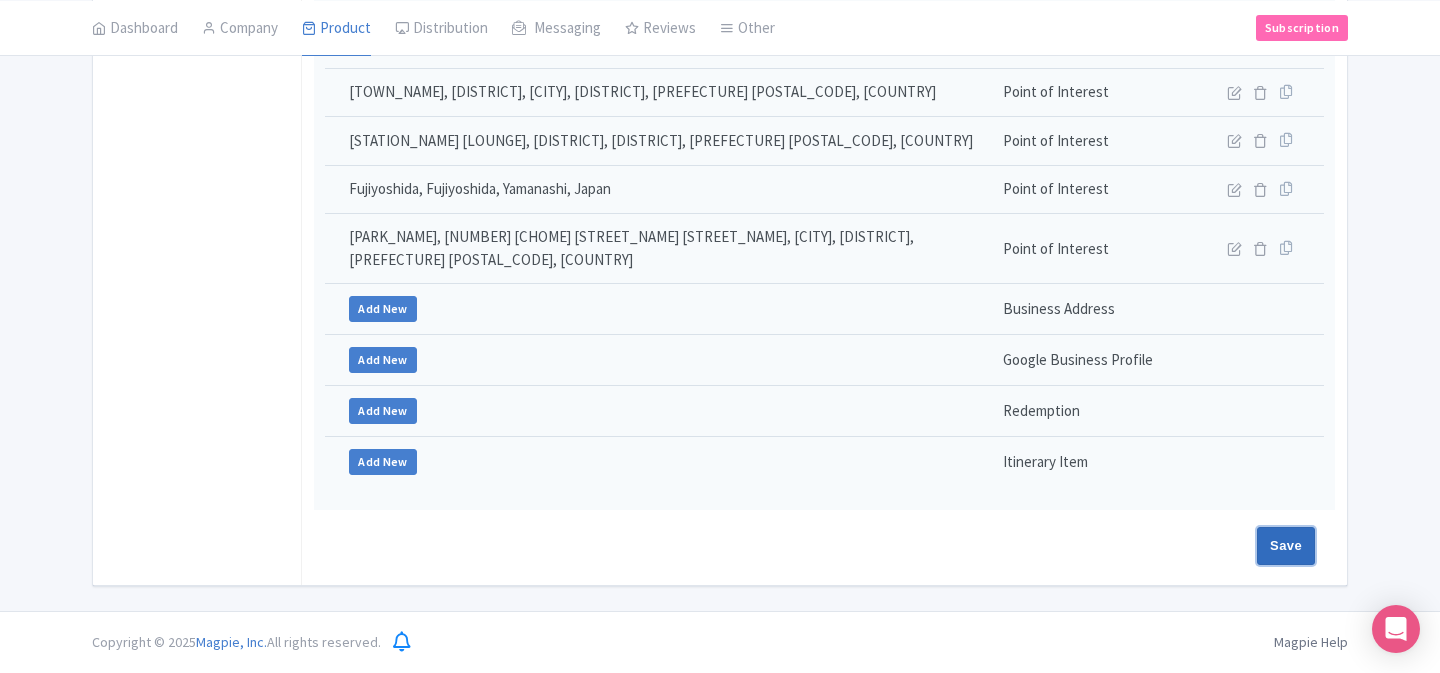 click on "Save" at bounding box center [1286, 546] 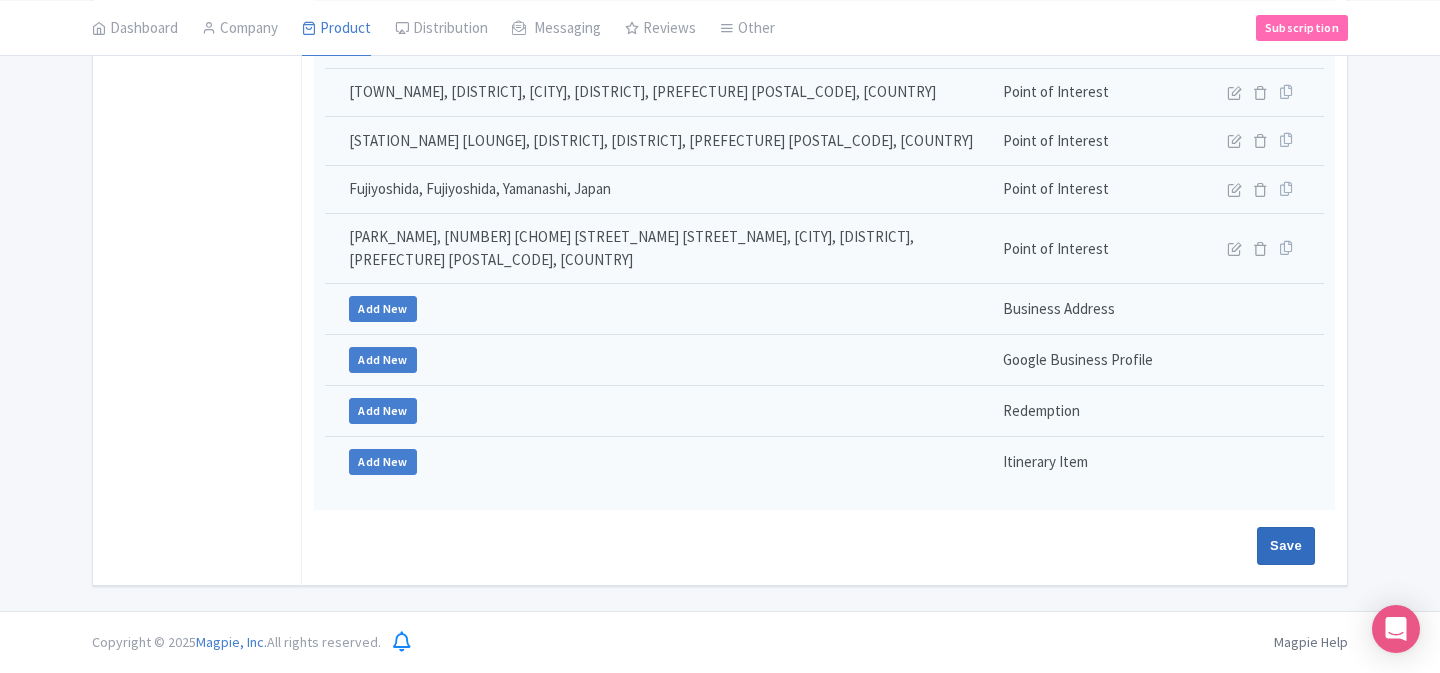 type on "Update Product" 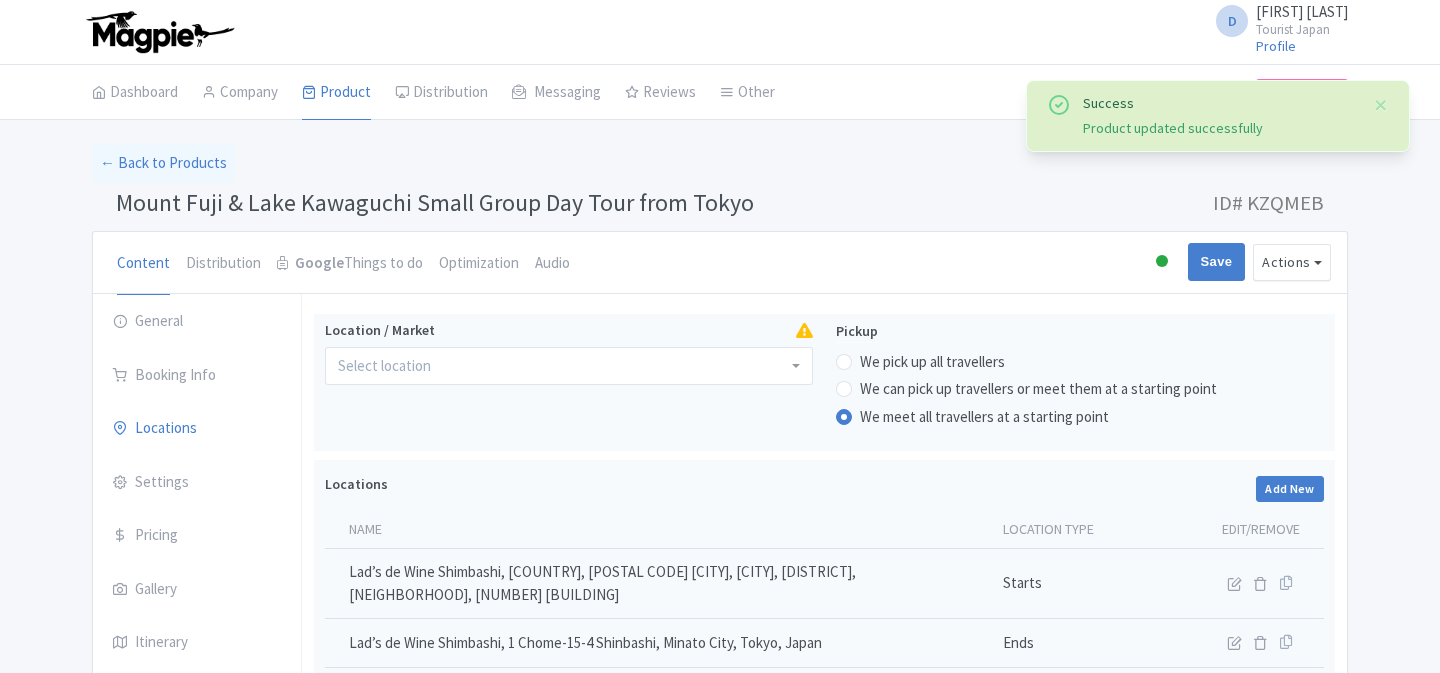 scroll, scrollTop: 314, scrollLeft: 0, axis: vertical 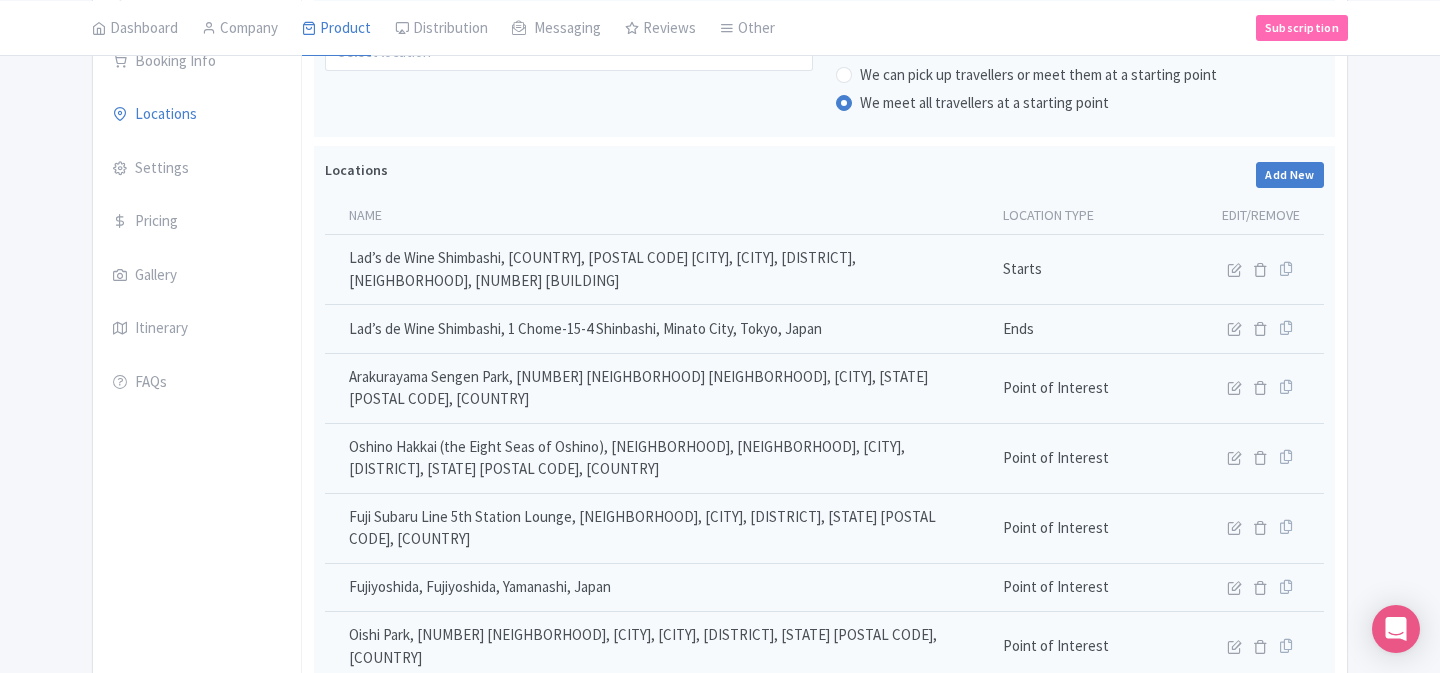 click on "Success
Product updated successfully
← Back to Products
Mount Fuji & Lake Kawaguchi Small Group Day Tour from Tokyo
ID# KZQMEB
Content
Distribution
Google  Things to do
Optimization
Audio
Active
Inactive
Building
Archived
Save
Actions
View on Magpie
Customer View
Industry Partner View
Download
Excel
Word
All Images ZIP
Share Products
Delete Product
Create new version
Confirm Copy Operation
Yes, Copy
Cancel
You are currently editing a version of this product: Primary Product
General
Booking Info
Locations
Settings
Pricing
Gallery
Itinerary
FAQs
Know Before You Go
Know Before You Book Duration: 10h" at bounding box center (720, 403) 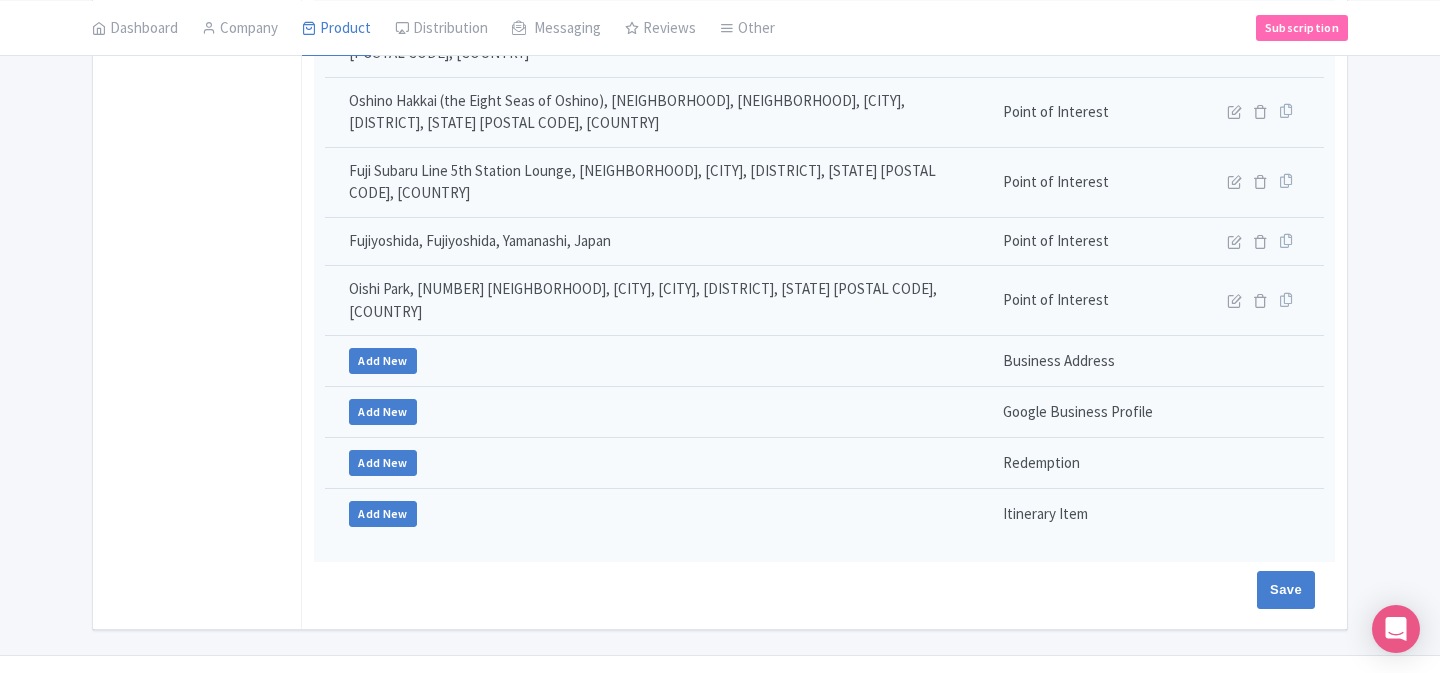 scroll, scrollTop: 664, scrollLeft: 0, axis: vertical 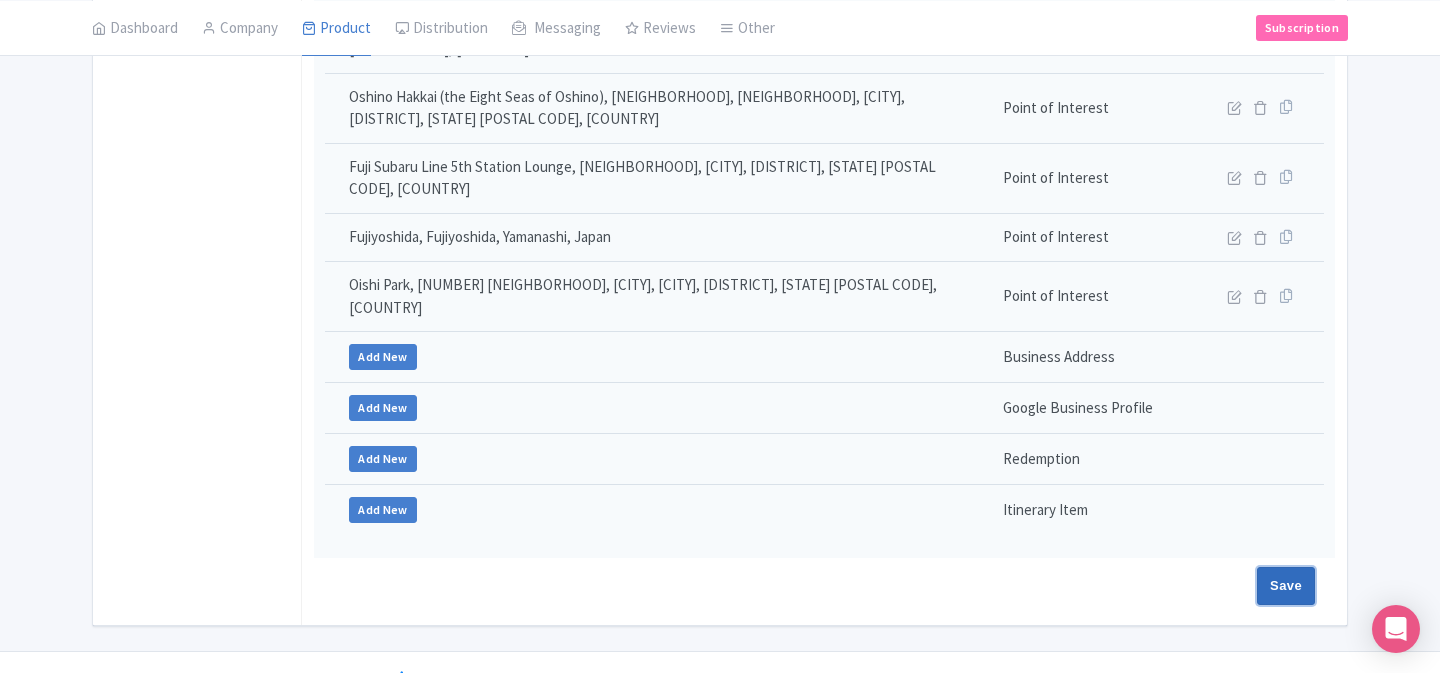click on "Save" at bounding box center (1286, 586) 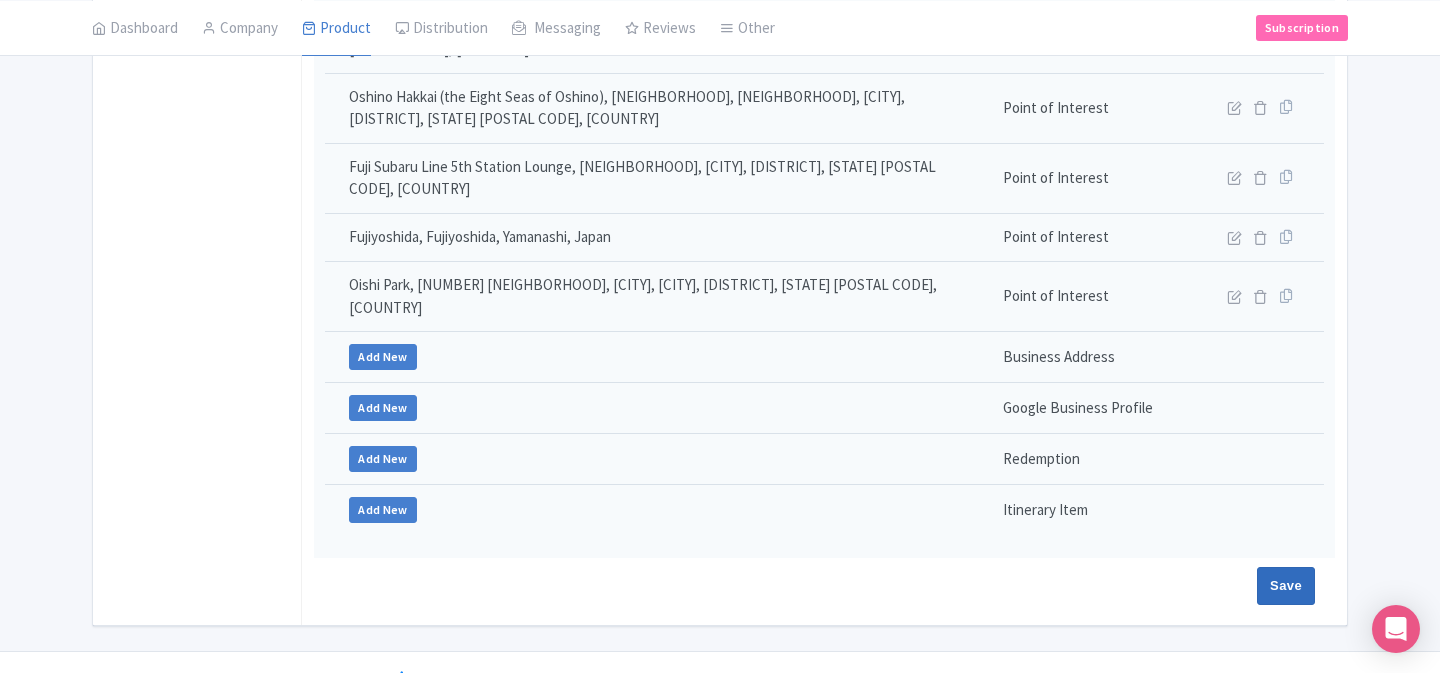 type on "Saving..." 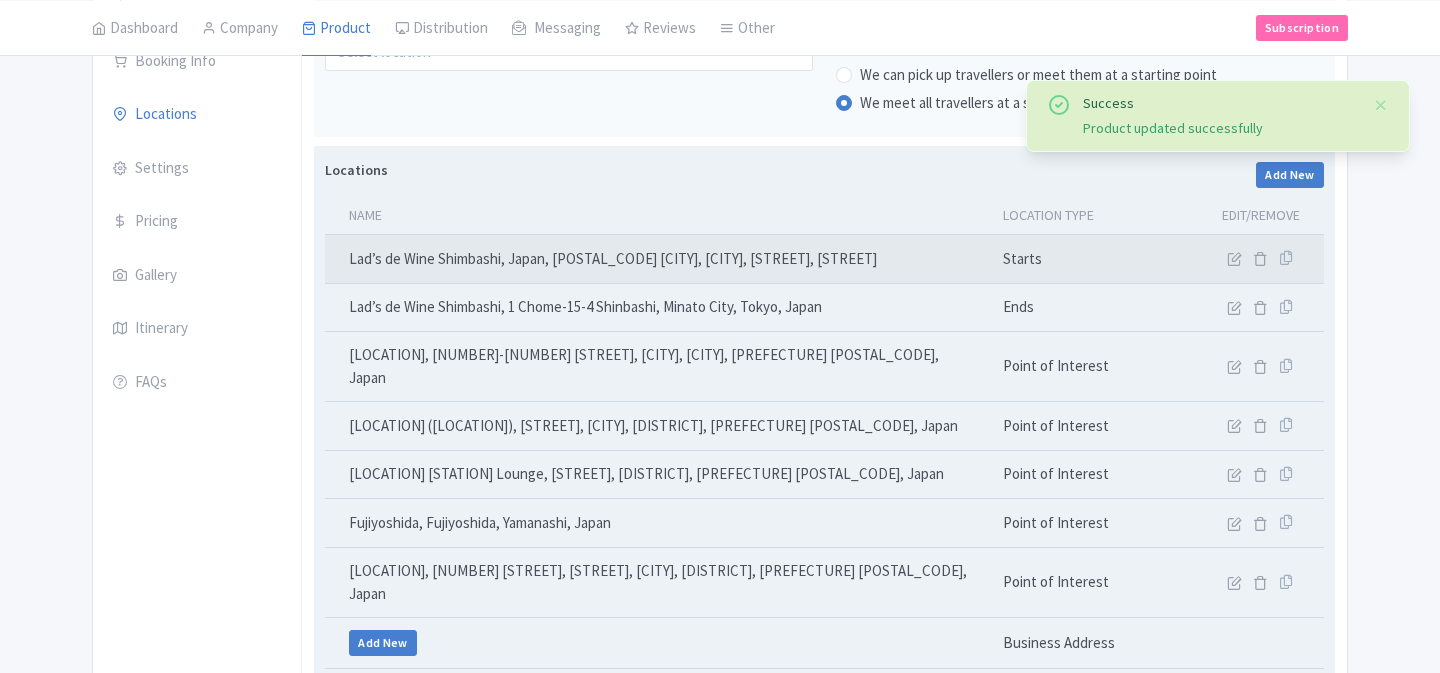 scroll, scrollTop: 314, scrollLeft: 0, axis: vertical 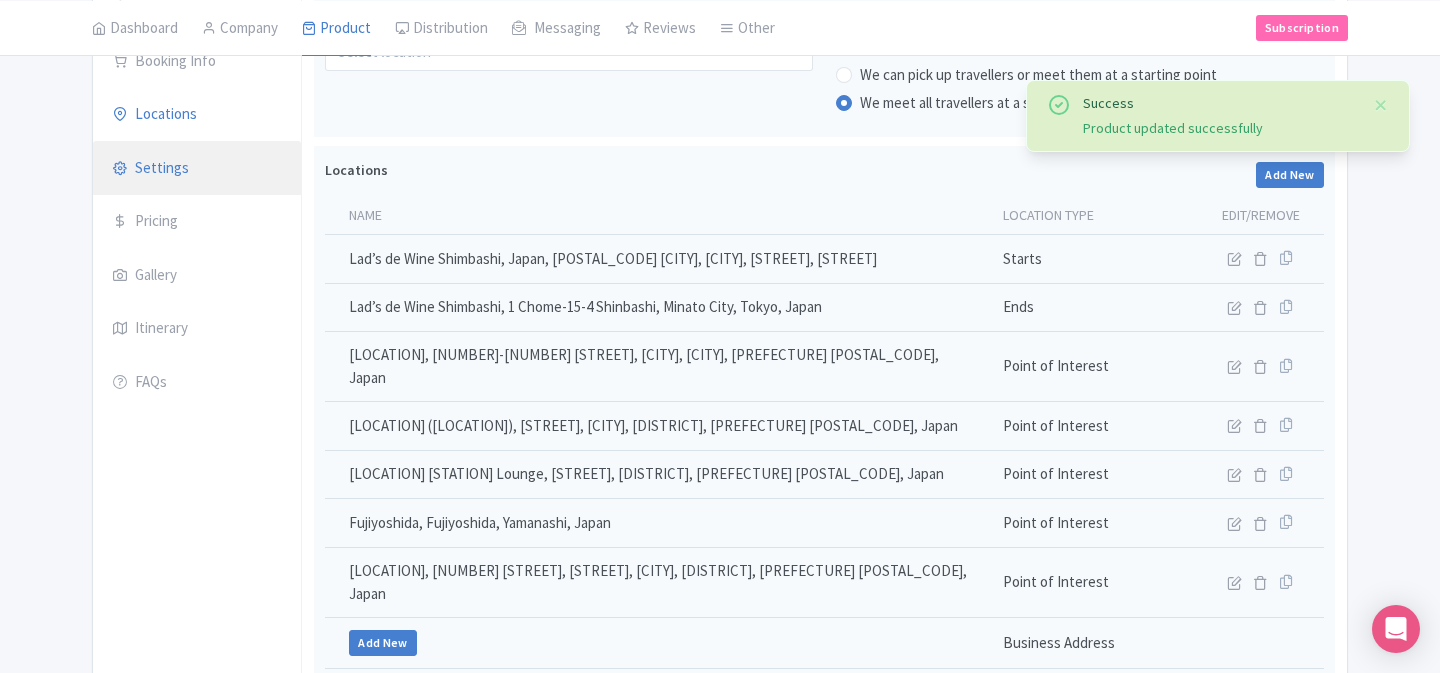 click on "Settings" at bounding box center [197, 169] 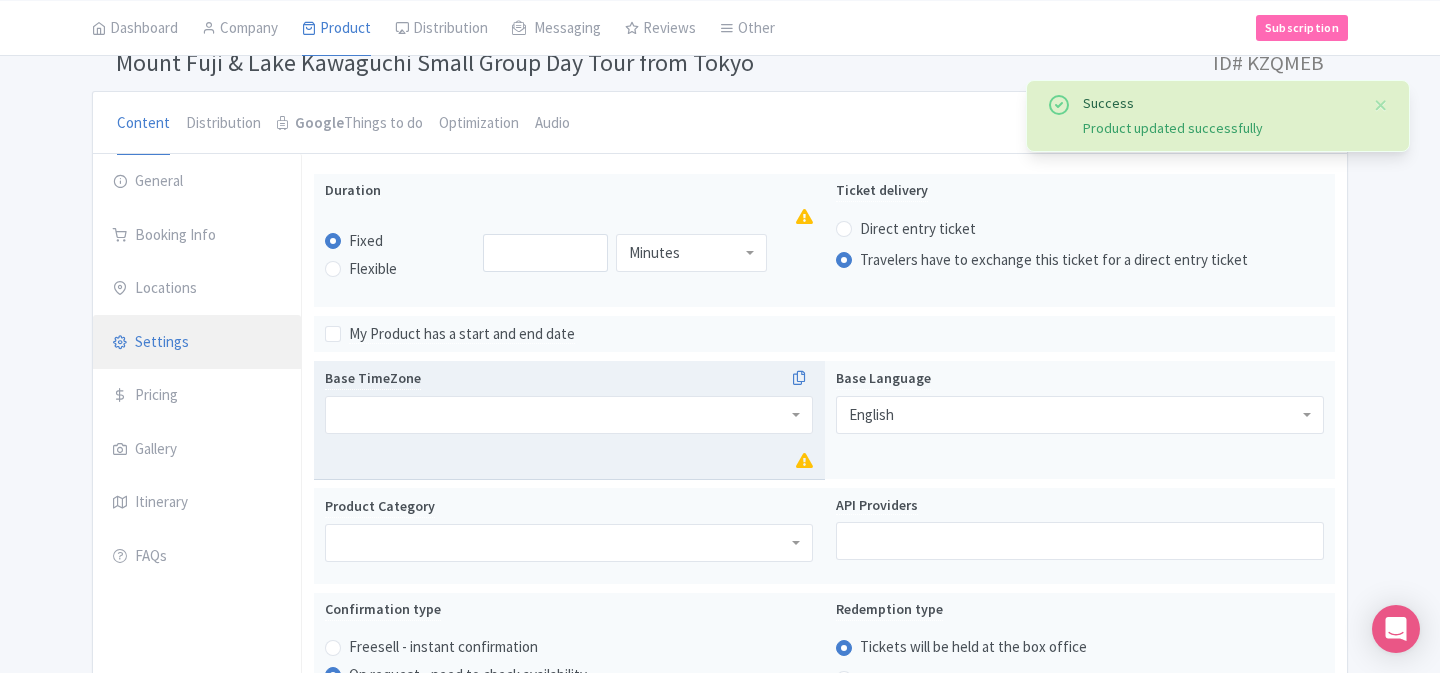scroll, scrollTop: 133, scrollLeft: 0, axis: vertical 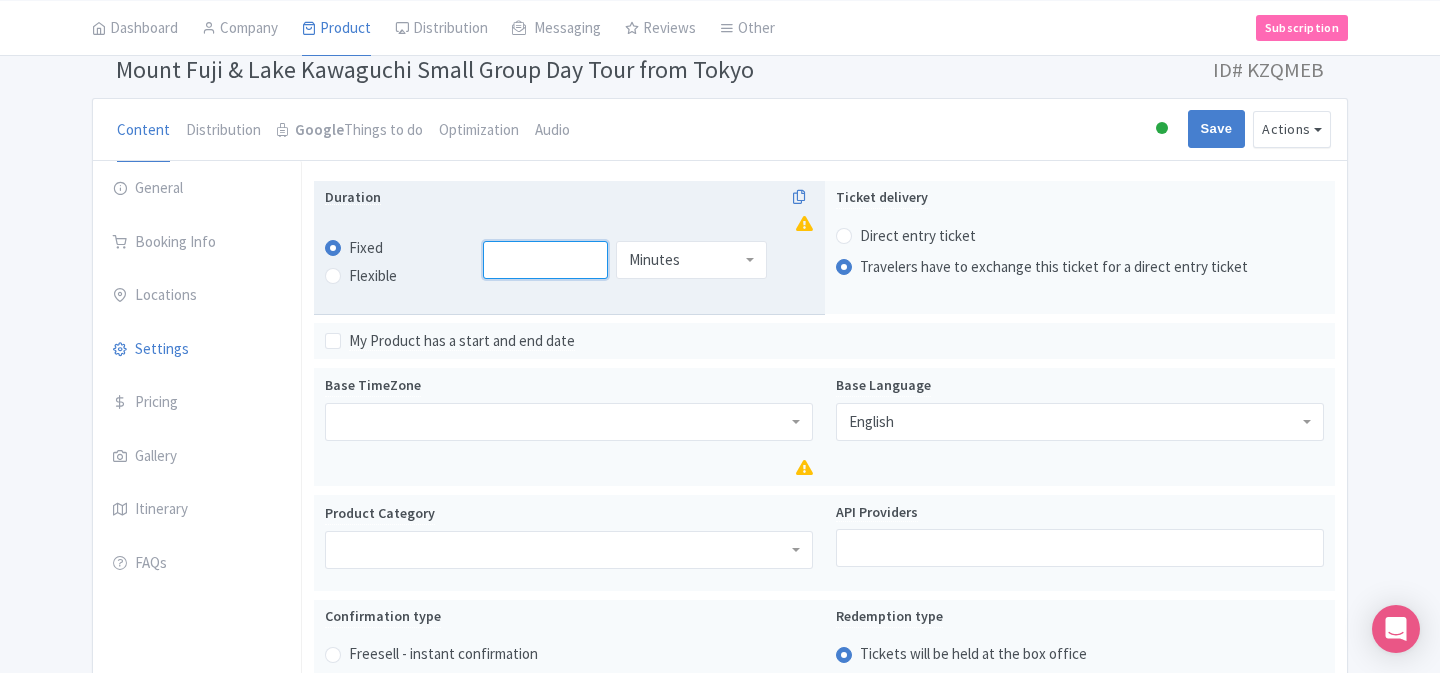 click at bounding box center [546, 260] 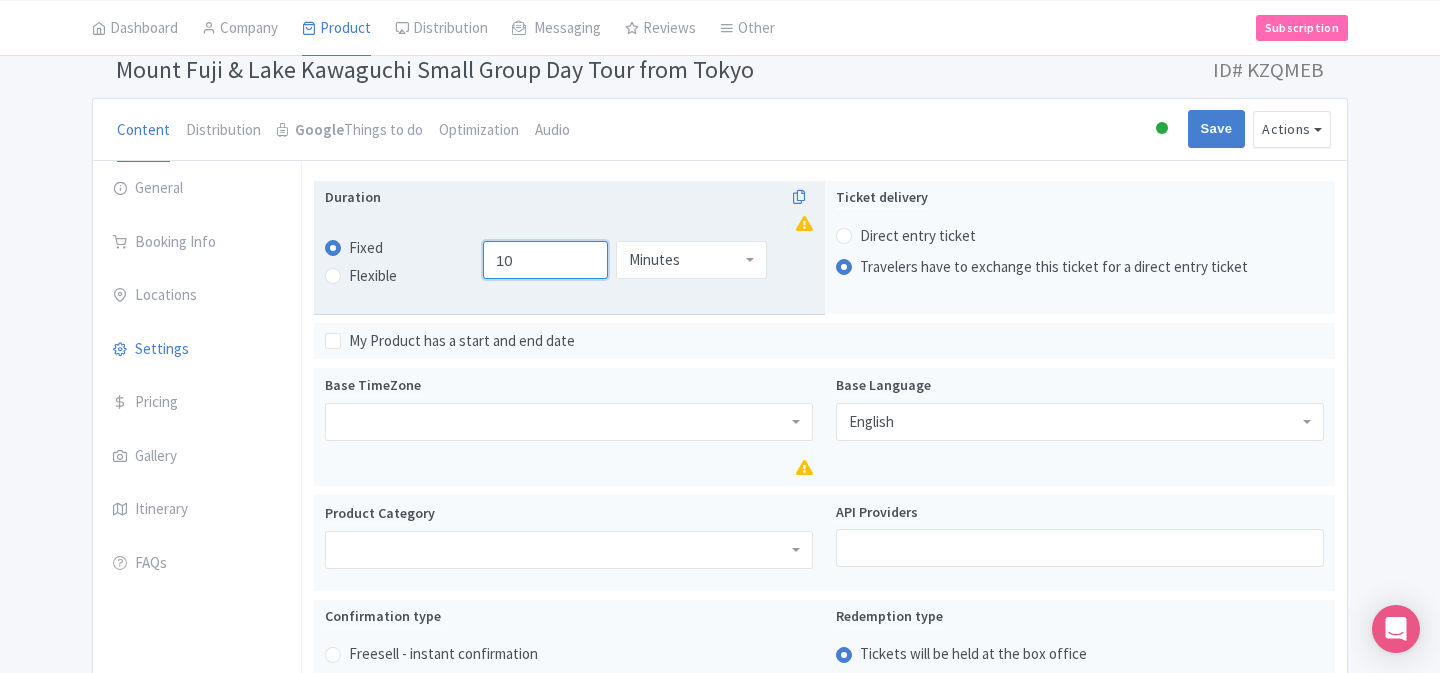 type on "10" 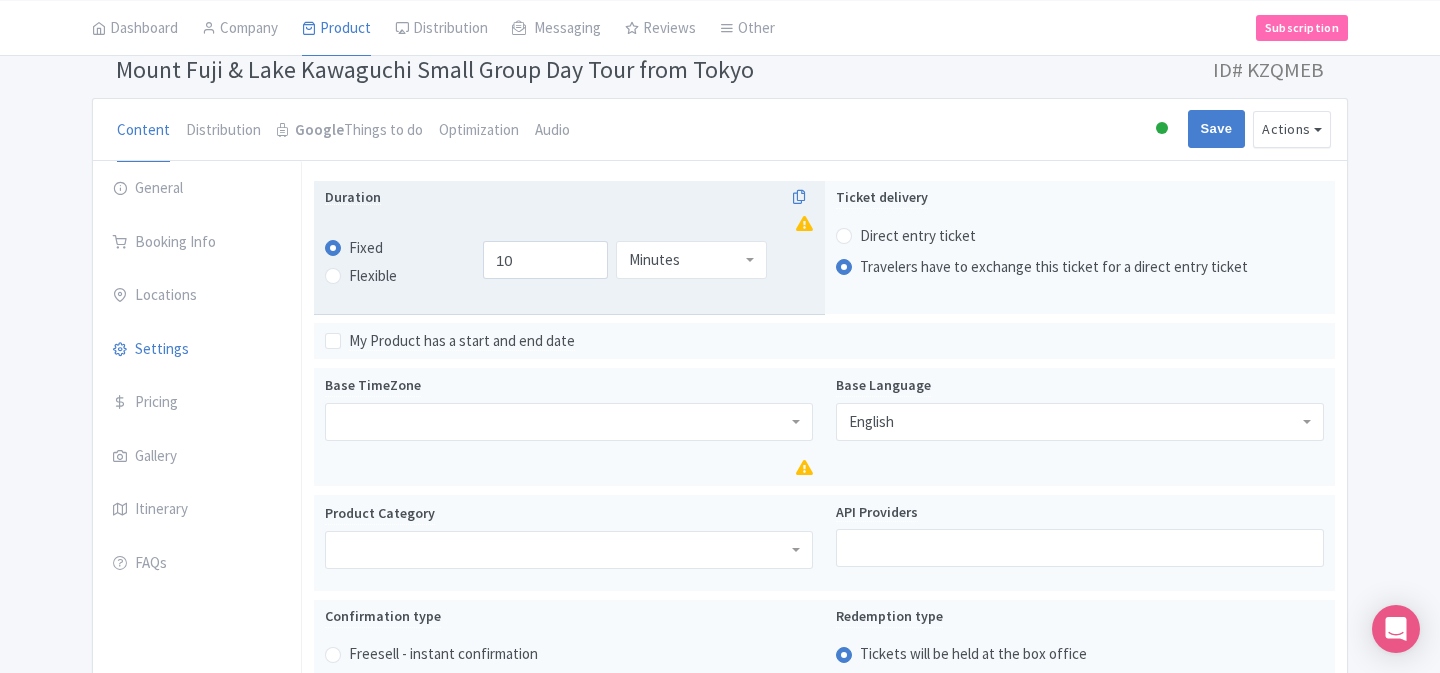 click on "Minutes" at bounding box center [691, 260] 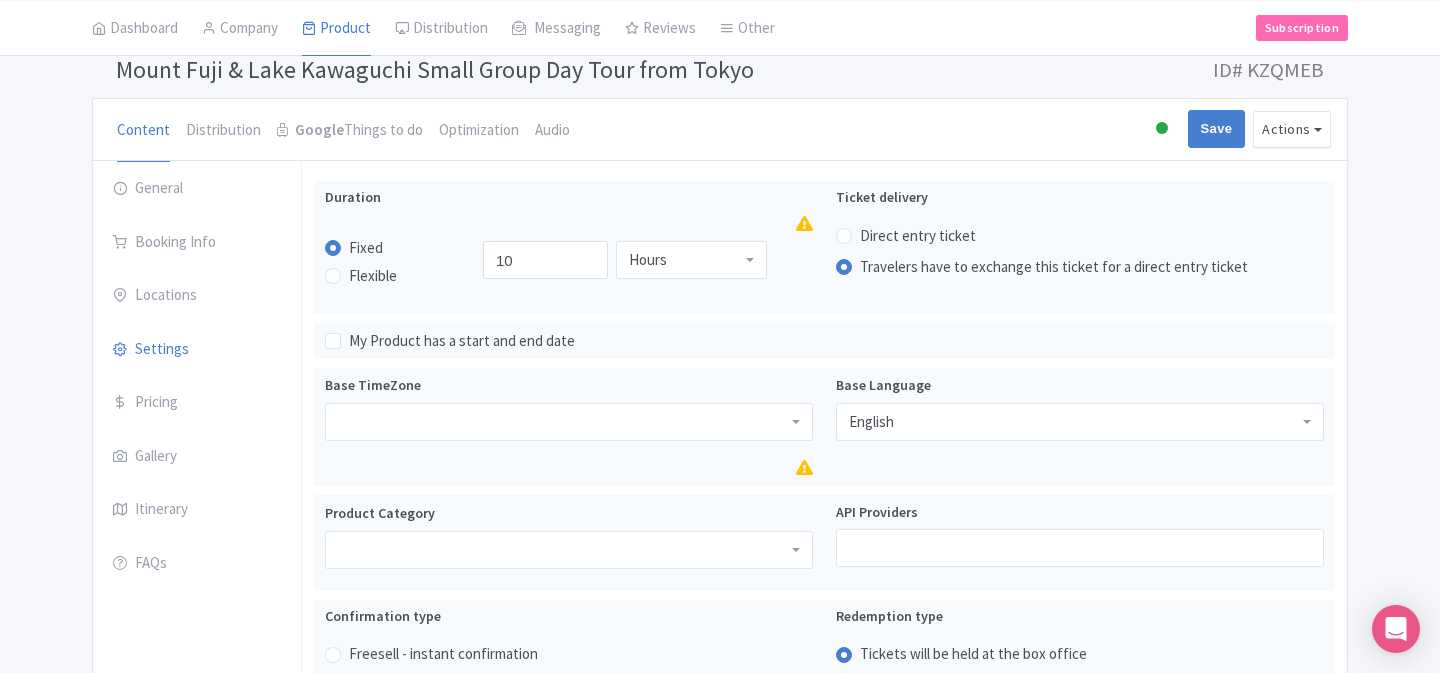 click on "Success
Product updated successfully
← Back to Products
Mount Fuji & Lake Kawaguchi Small Group Day Tour from Tokyo
ID# KZQMEB
Content
Distribution
Google  Things to do
Optimization
Audio
Active
Inactive
Building
Archived
Save
Actions
View on Magpie
Customer View
Industry Partner View
Download
Excel
Word
All Images ZIP
Share Products
Delete Product
Create new version
Confirm Copy Operation
Yes, Copy
Cancel
You are currently editing a version of this product: Primary Product
General
Booking Info
Locations
Settings
Pricing
Gallery
Itinerary
FAQs
Know Before You Go
Know Before You Book Duration: 10h" at bounding box center (720, 1087) 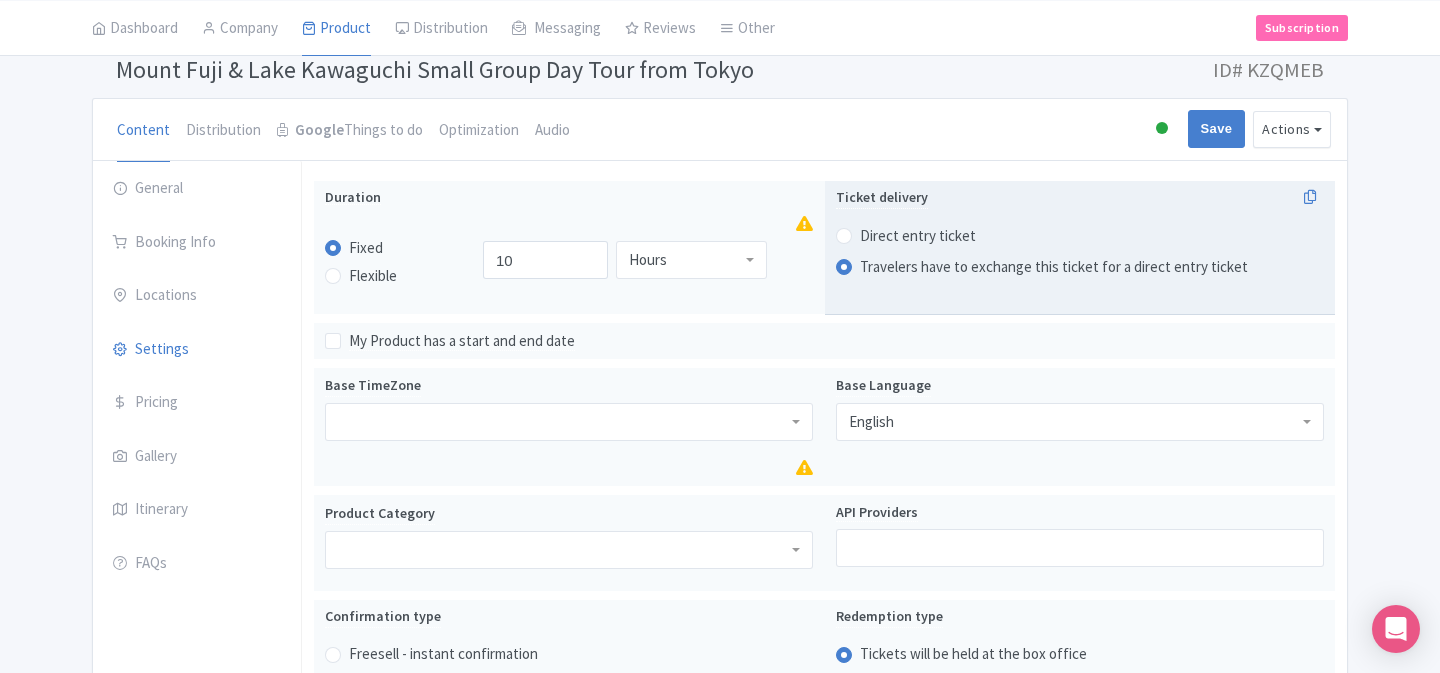 click on "Direct entry ticket" at bounding box center (918, 236) 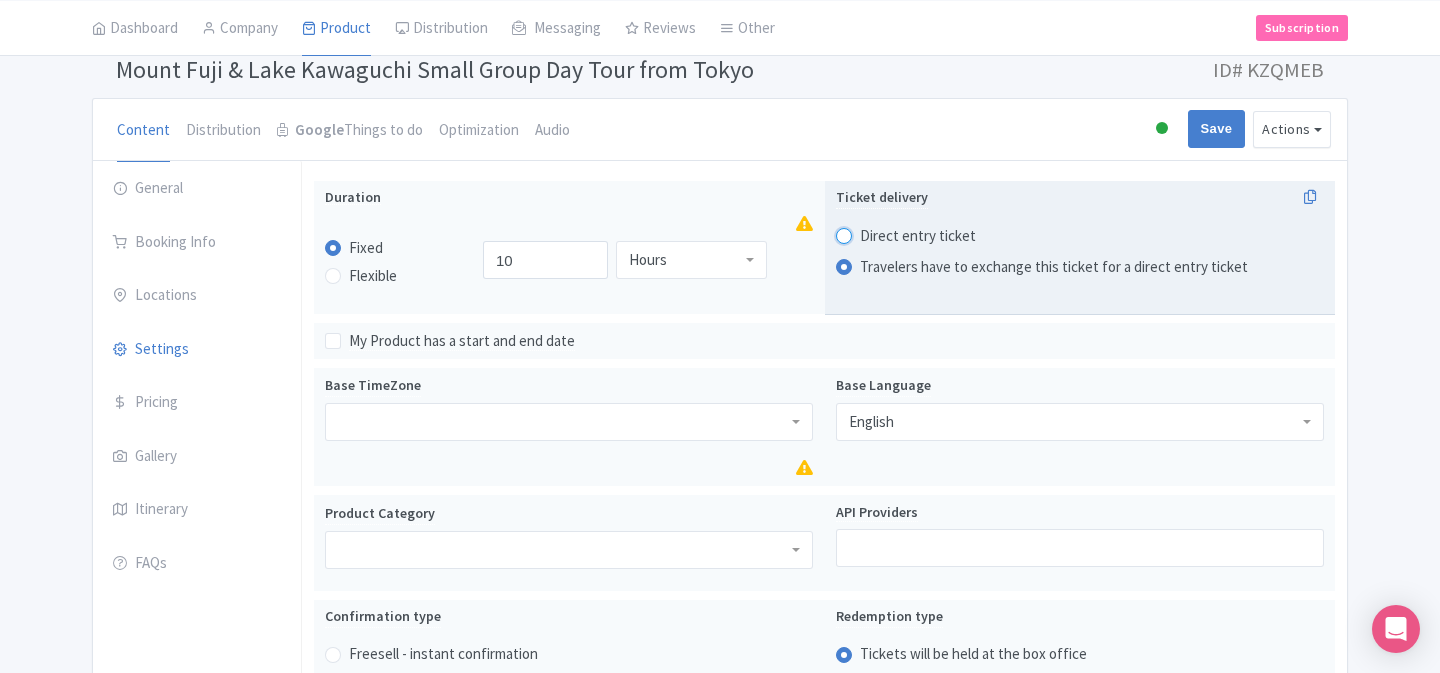 click on "Direct entry ticket" at bounding box center (870, 233) 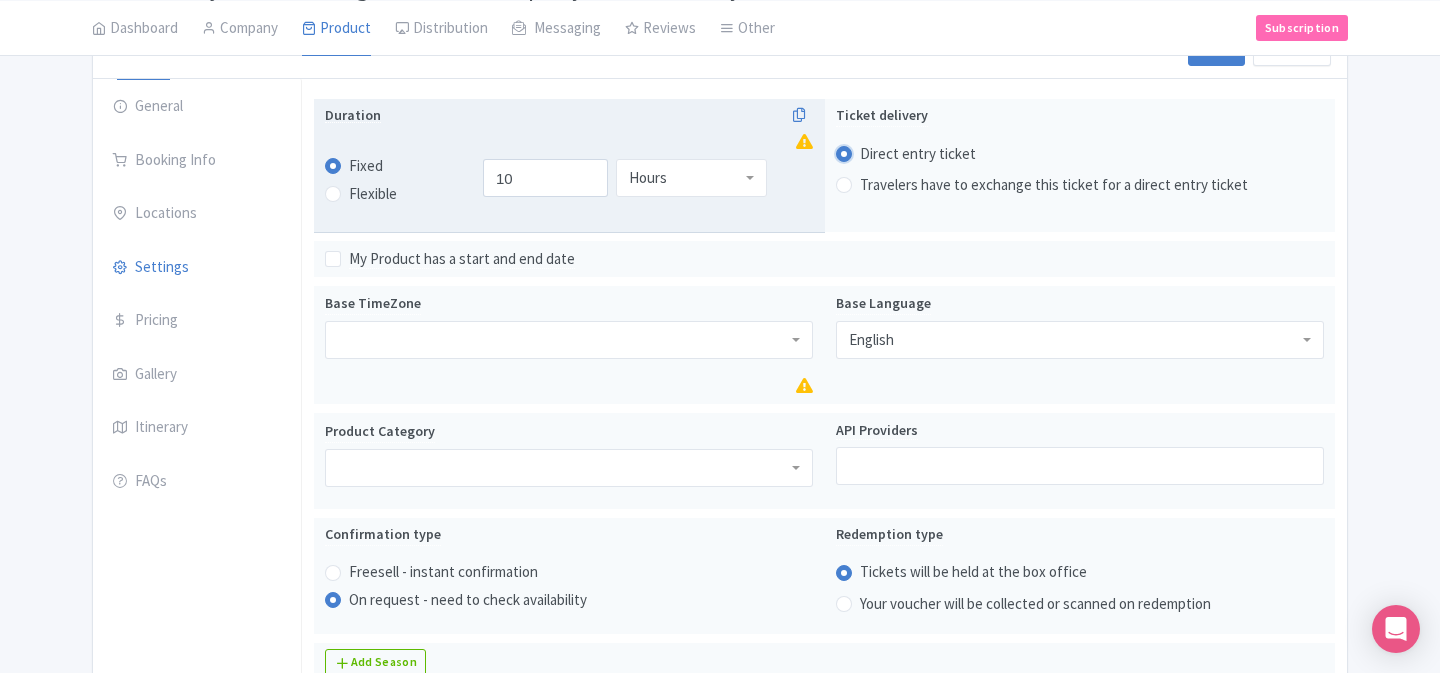 scroll, scrollTop: 228, scrollLeft: 0, axis: vertical 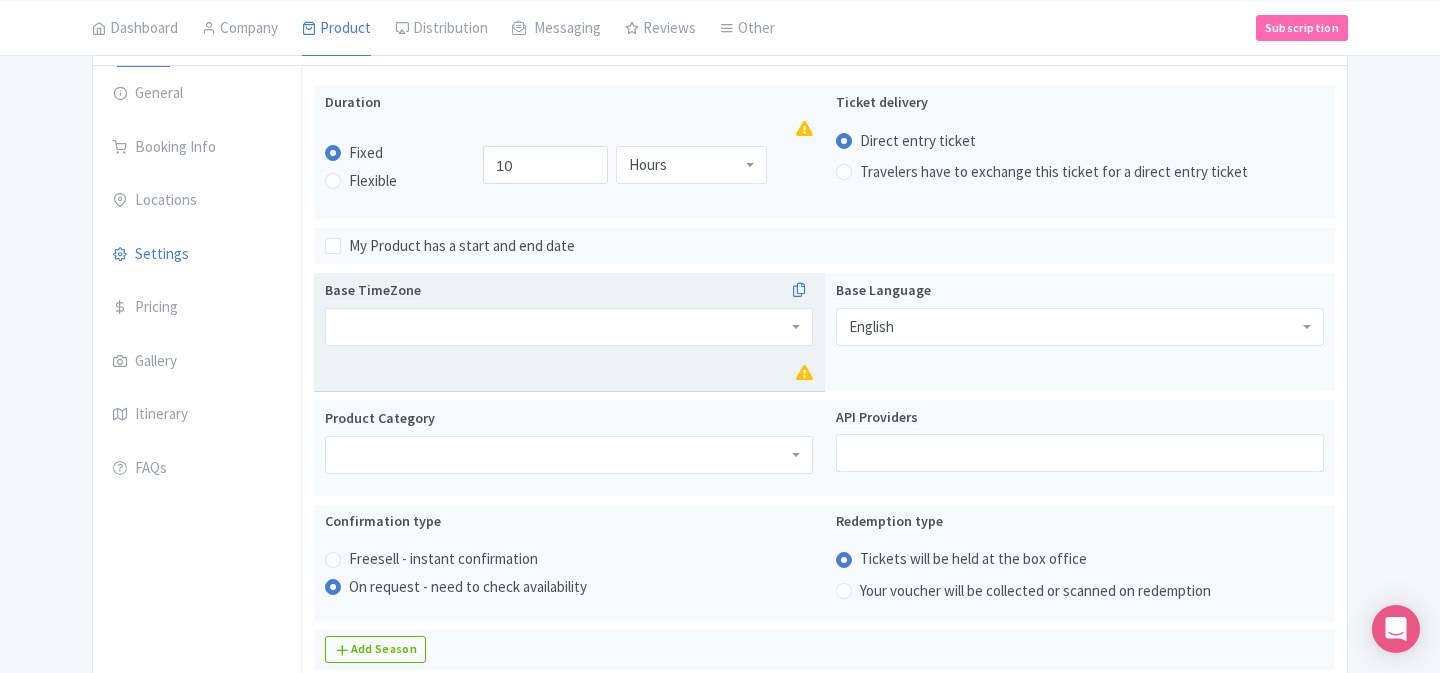 click at bounding box center (569, 327) 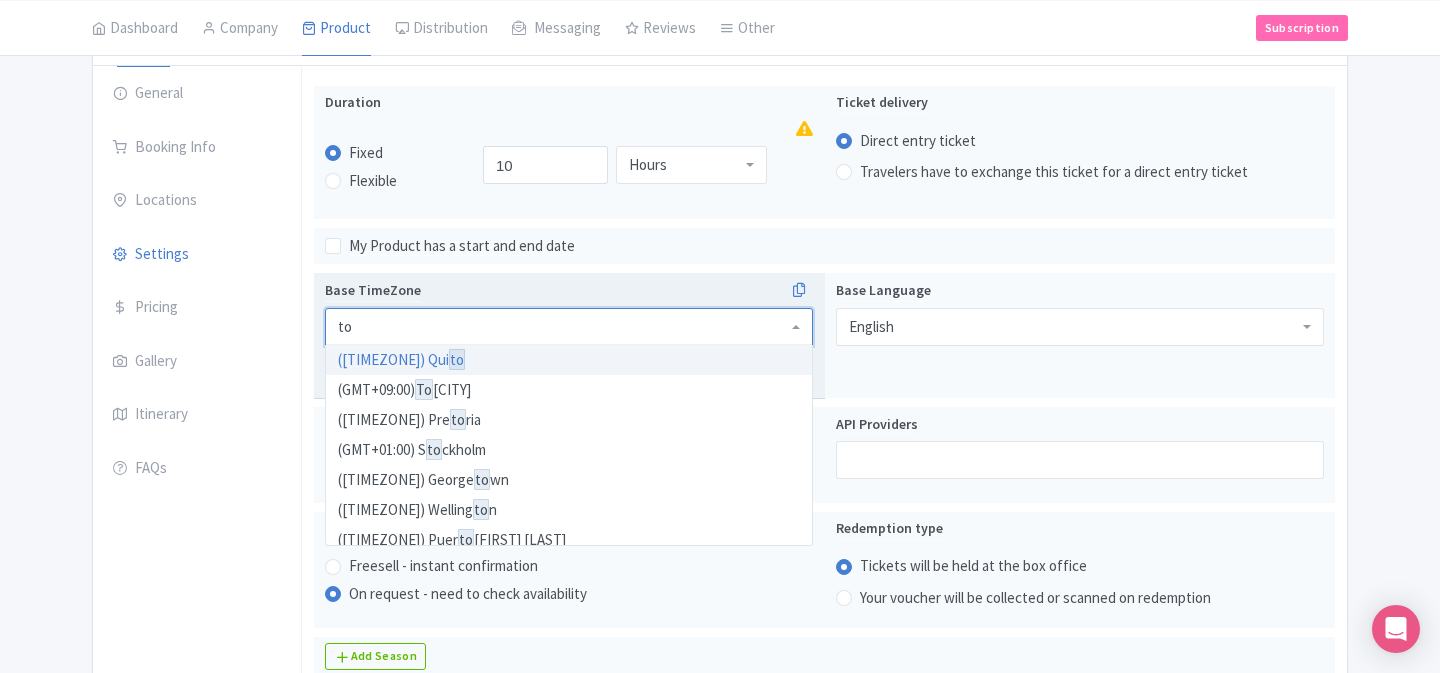 scroll, scrollTop: 0, scrollLeft: 0, axis: both 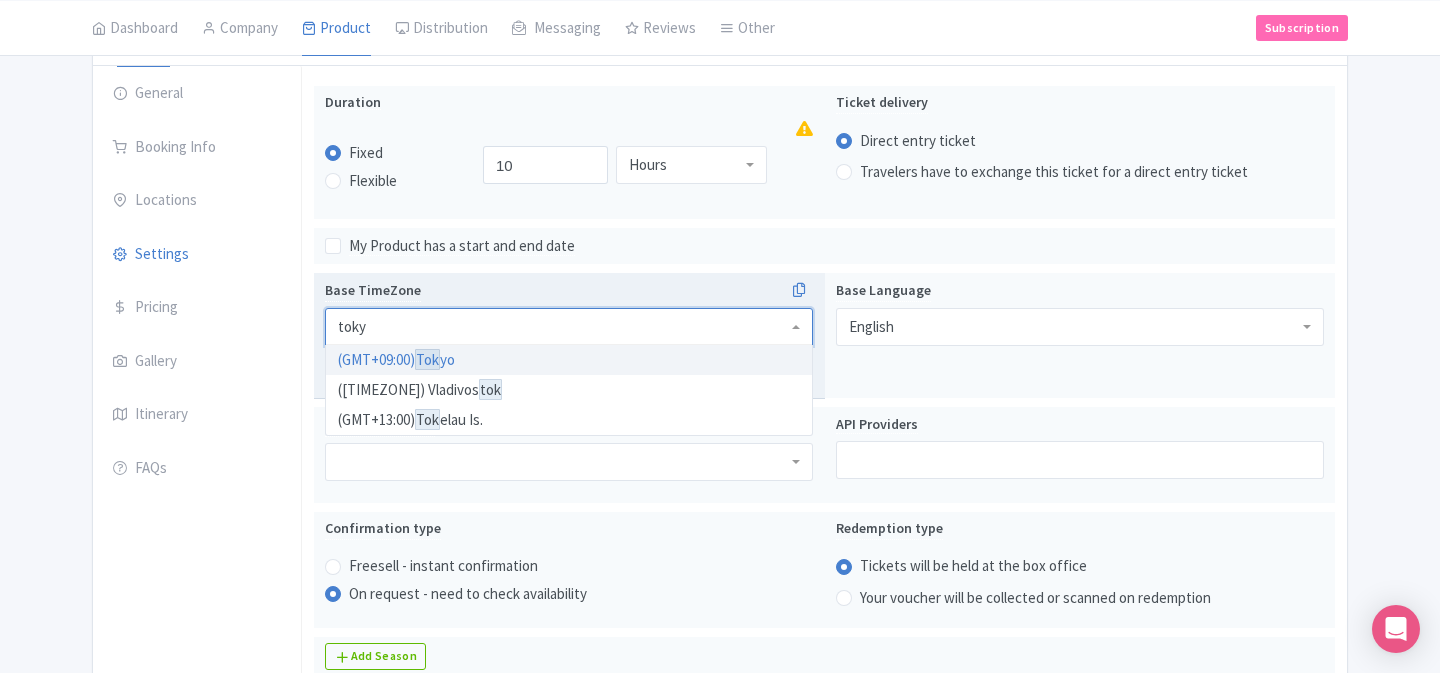type on "tokyo" 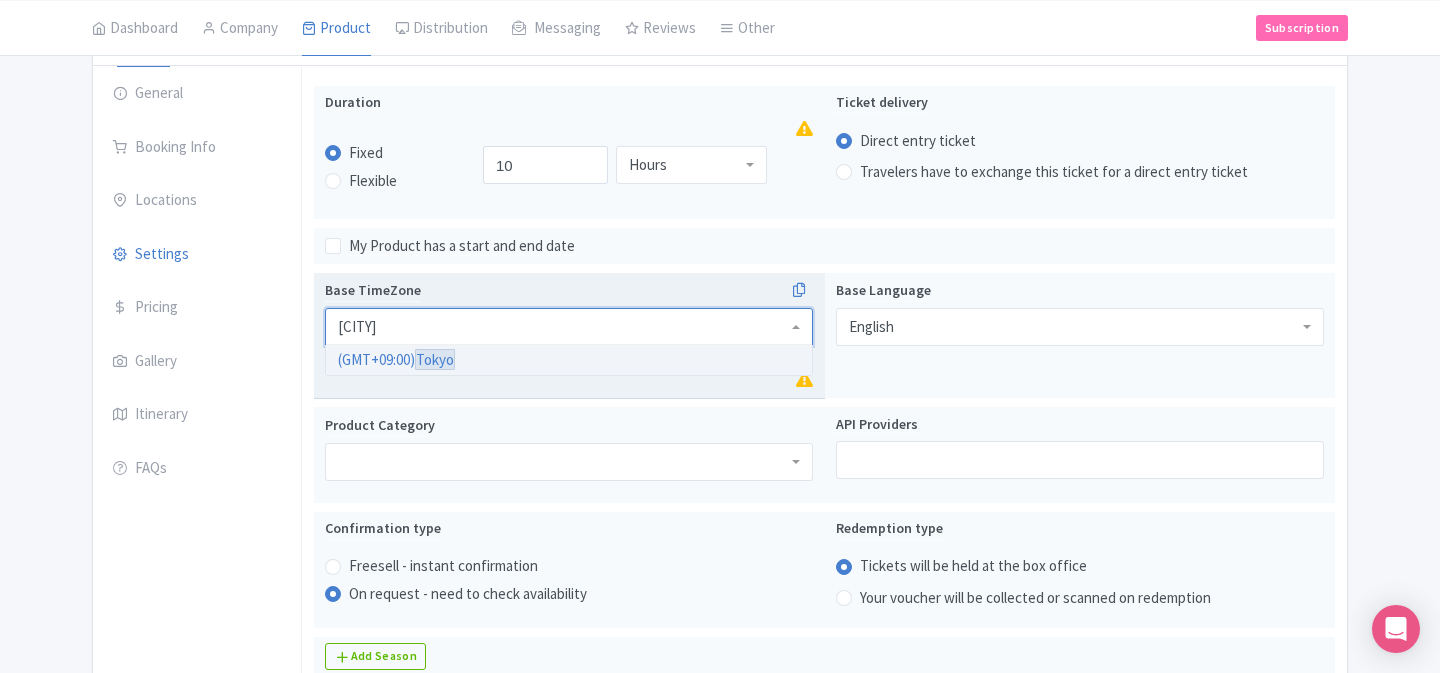 type 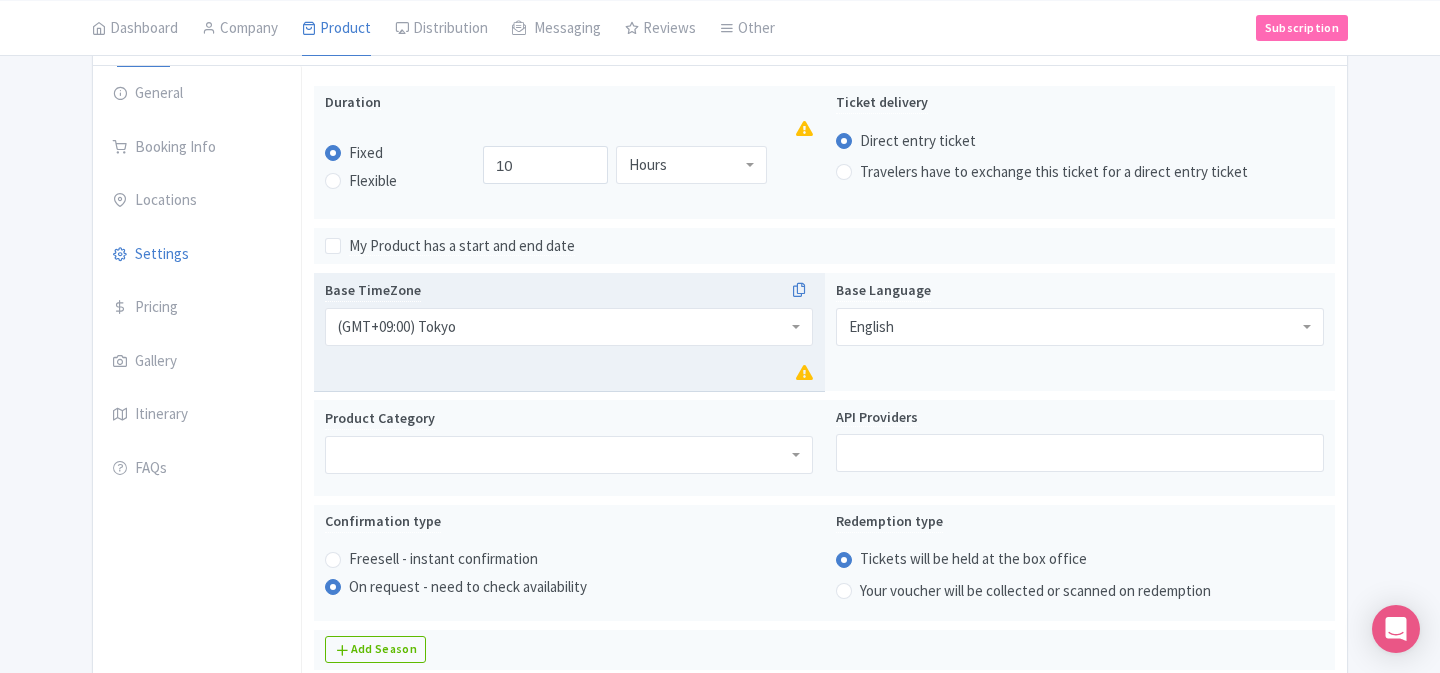 scroll, scrollTop: 0, scrollLeft: 0, axis: both 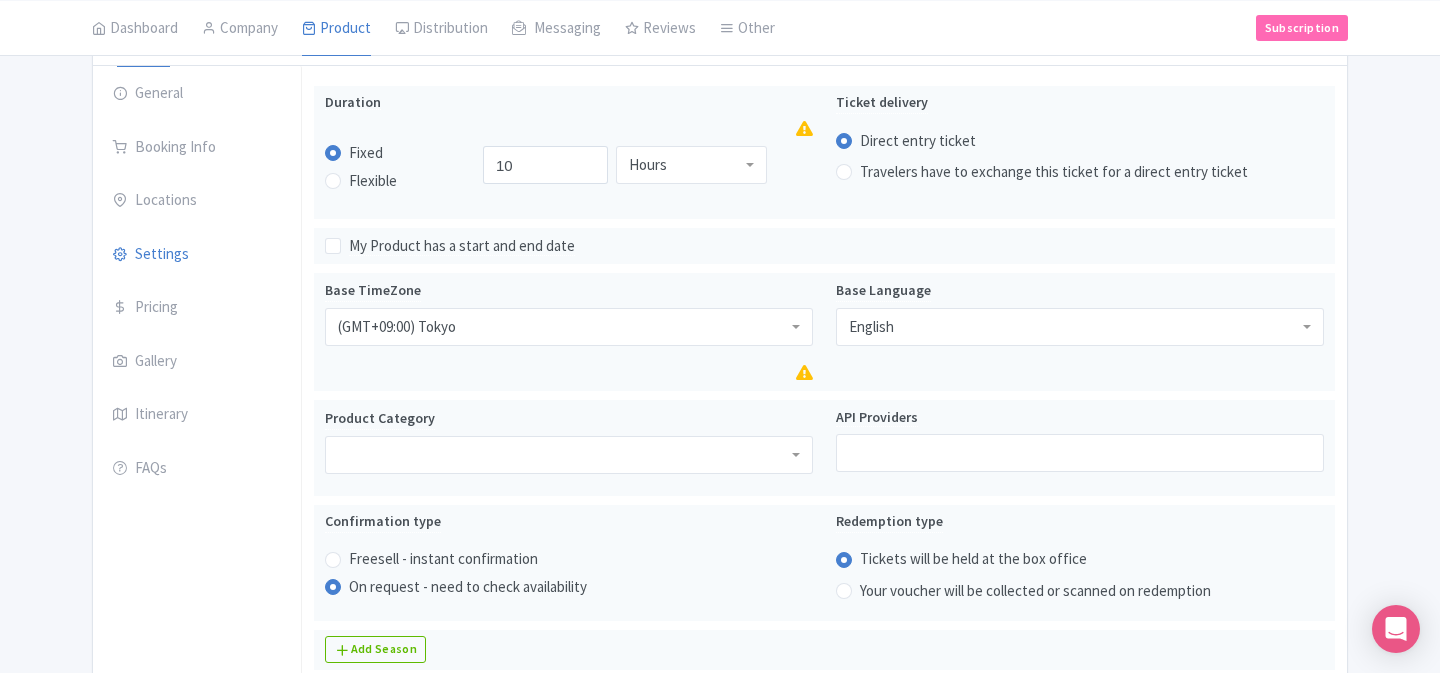 click on "Success
Product updated successfully
← Back to Products
Mount Fuji & Lake Kawaguchi Small Group Day Tour from Tokyo
ID# KZQMEB
Content
Distribution
Google  Things to do
Optimization
Audio
Active
Inactive
Building
Archived
Save
Actions
View on Magpie
Customer View
Industry Partner View
Download
Excel
Word
All Images ZIP
Share Products
Delete Product
Create new version
Confirm Copy Operation
Yes, Copy
Cancel
You are currently editing a version of this product: Primary Product
General
Booking Info
Locations
Settings
Pricing
Gallery
Itinerary
FAQs
Know Before You Go
Know Before You Book Duration: 10h" at bounding box center (720, 992) 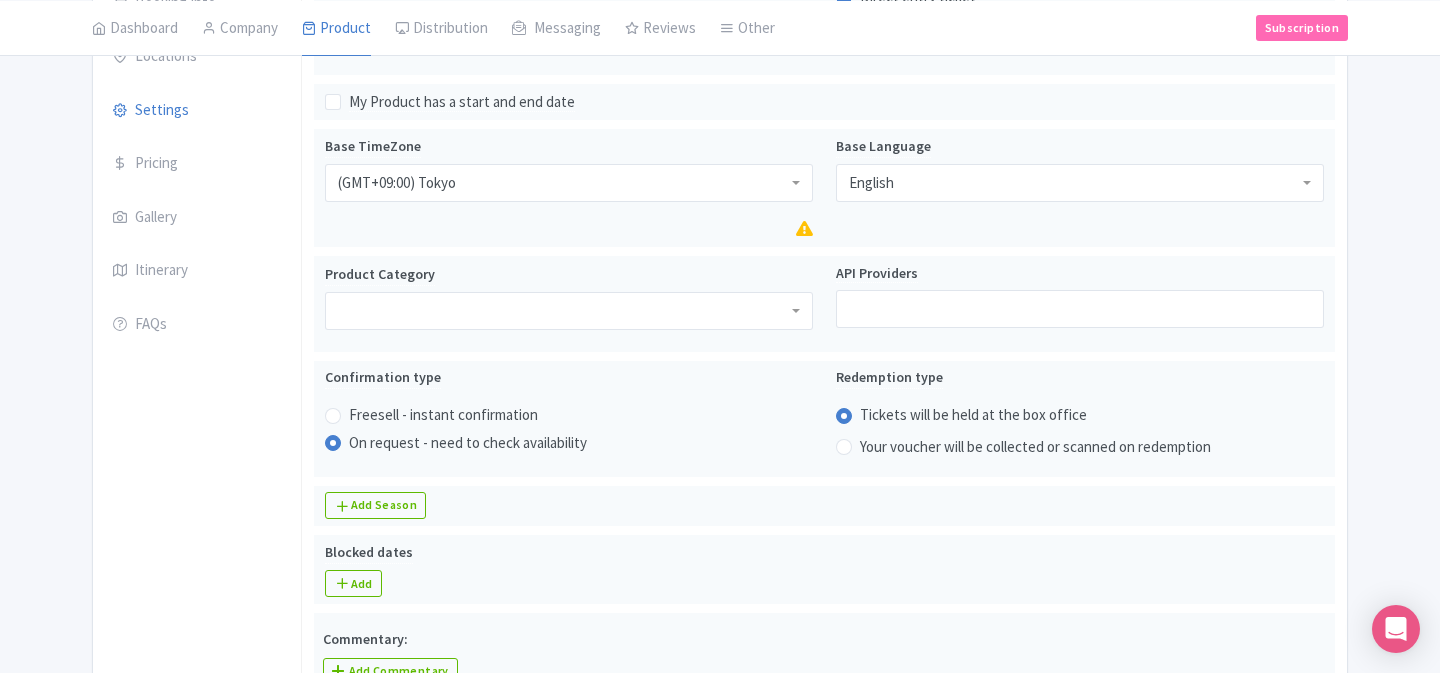scroll, scrollTop: 396, scrollLeft: 0, axis: vertical 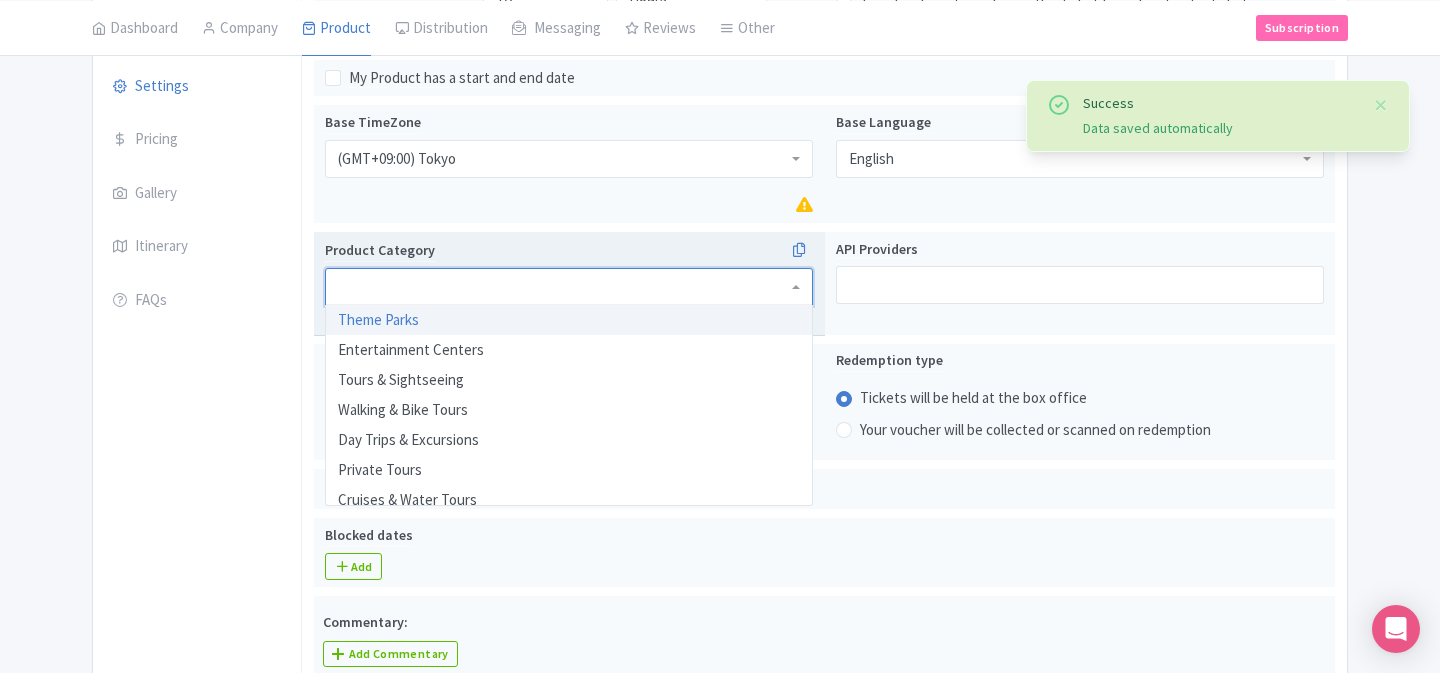 click at bounding box center (569, 287) 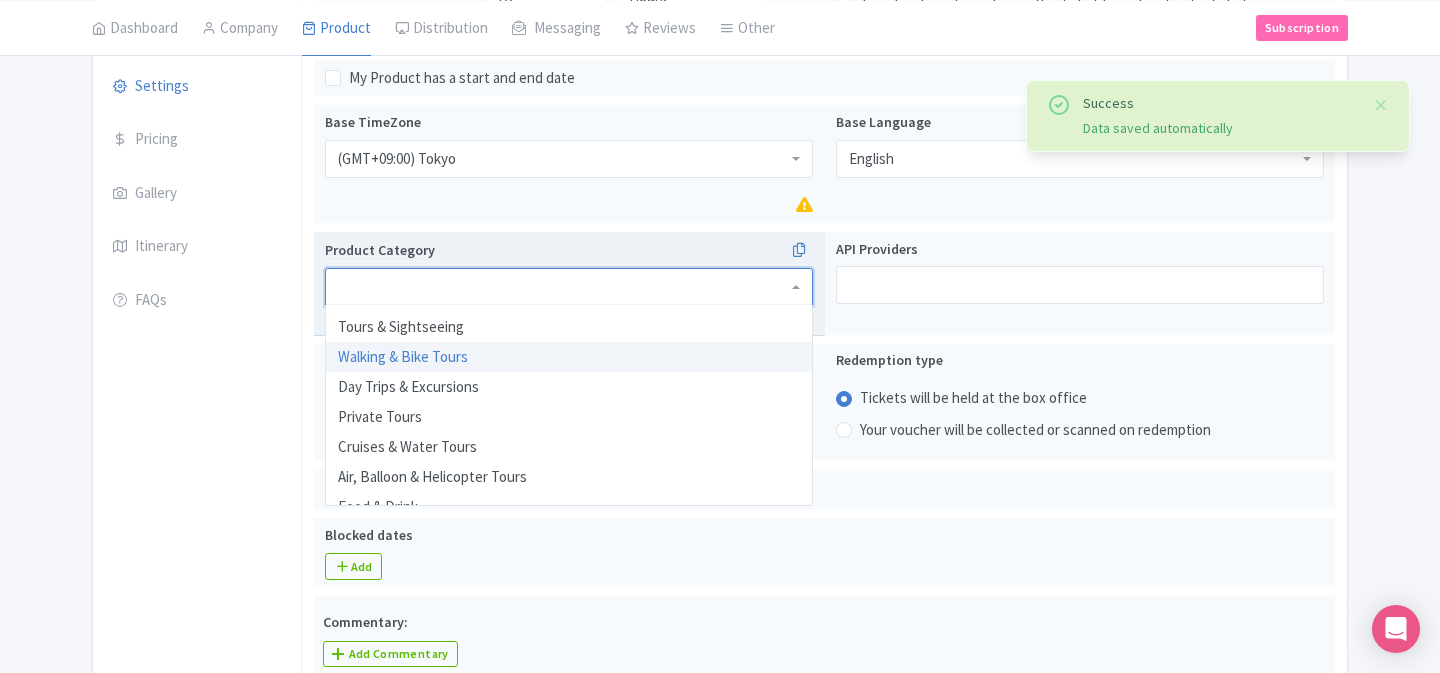 scroll, scrollTop: 46, scrollLeft: 0, axis: vertical 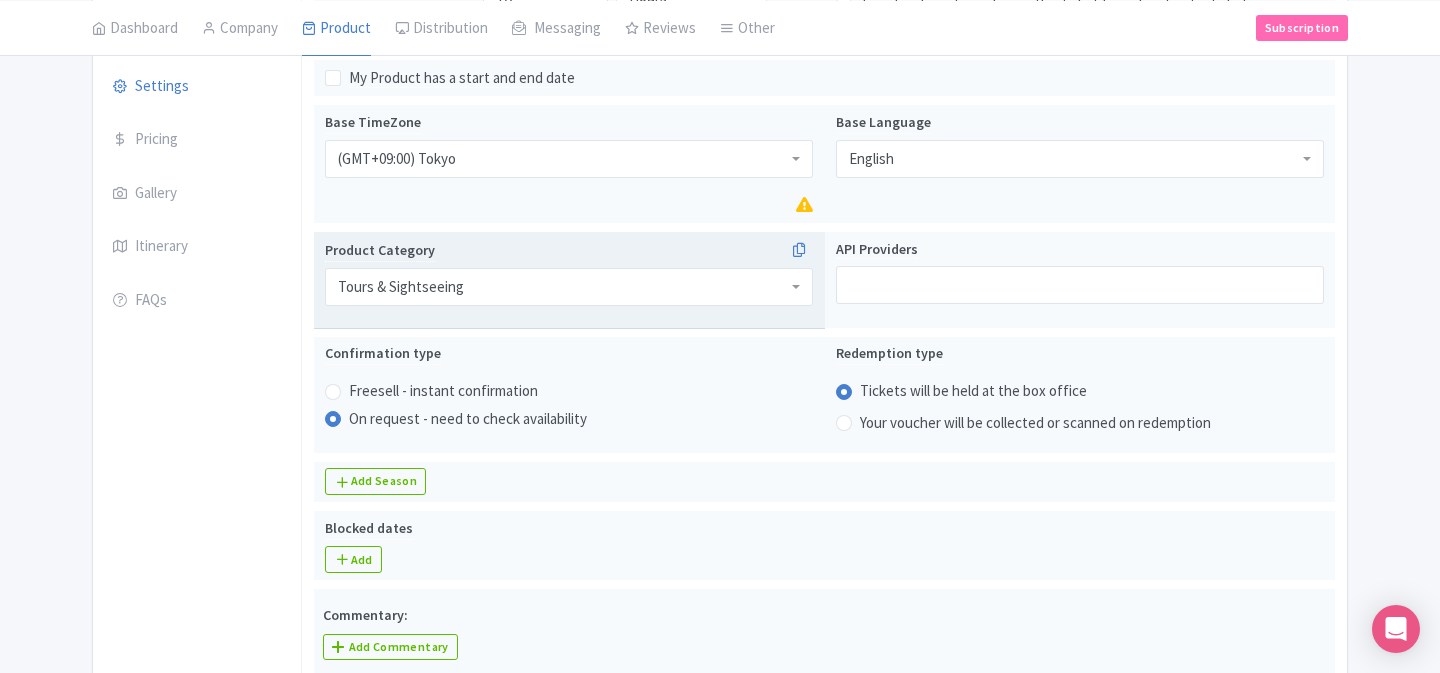 click on "Success
Data saved automatically
← Back to Products
Mount Fuji & Lake Kawaguchi Small Group Day Tour from Tokyo
ID# KZQMEB
Content
Distribution
Google  Things to do
Optimization
Audio
Active
Inactive
Building
Archived
Save
Actions
View on Magpie
Customer View
Industry Partner View
Download
Excel
Word
All Images ZIP
Share Products
Delete Product
Create new version
Confirm Copy Operation
Yes, Copy
Cancel
You are currently editing a version of this product: Primary Product
General
Booking Info
Locations
Settings
Pricing" at bounding box center (720, 824) 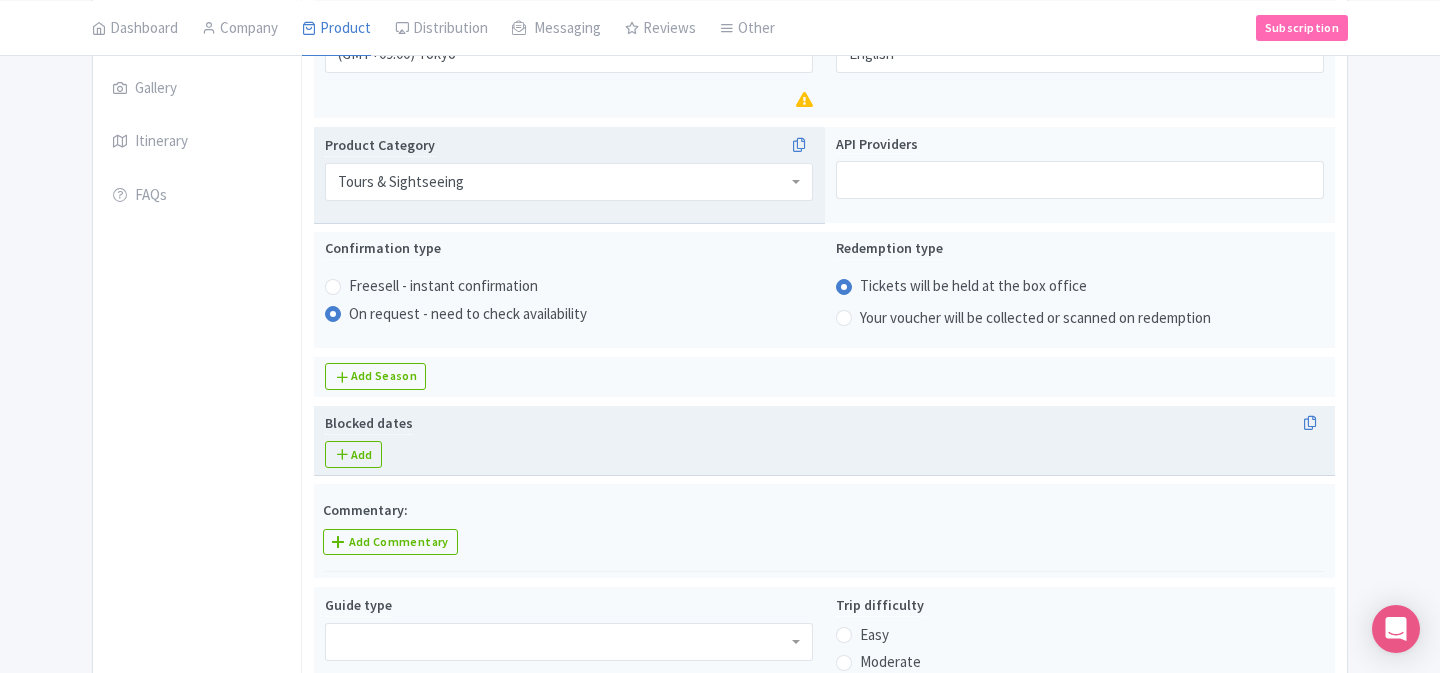 scroll, scrollTop: 513, scrollLeft: 0, axis: vertical 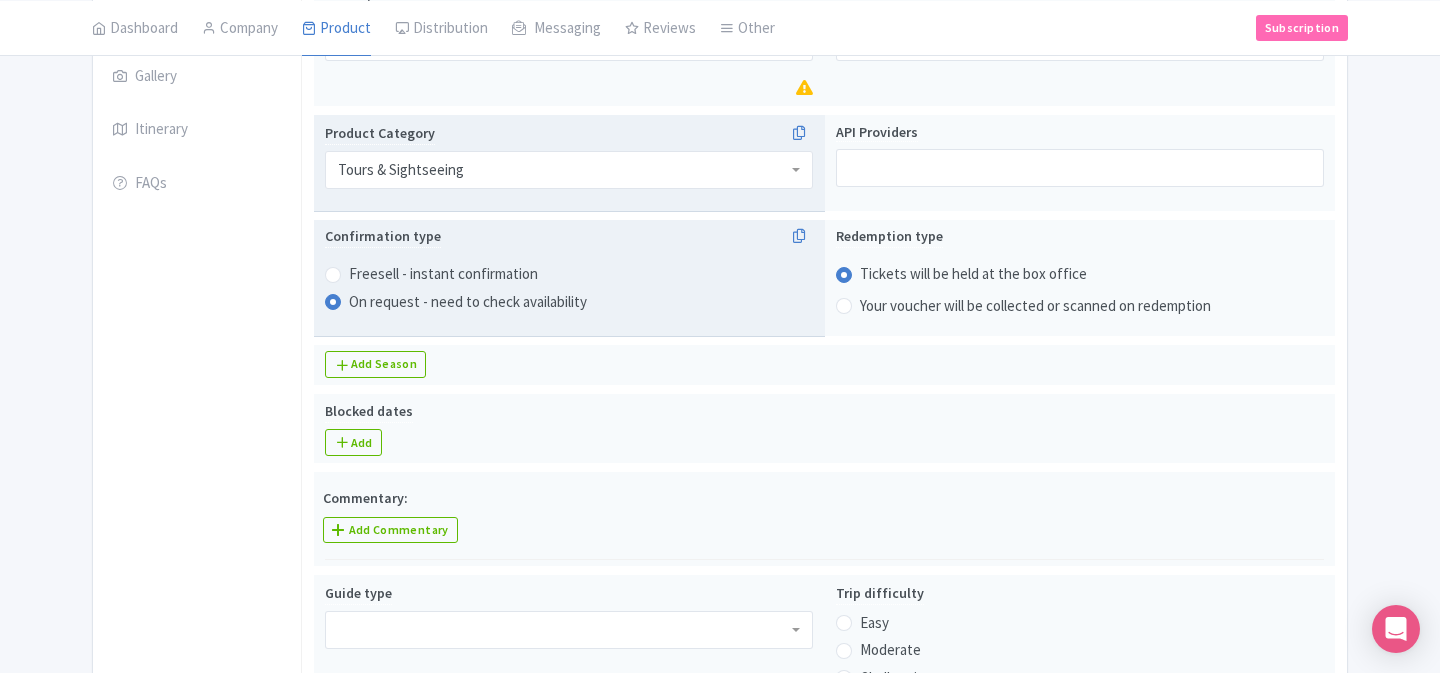 click on "Freesell - instant confirmation" at bounding box center [443, 274] 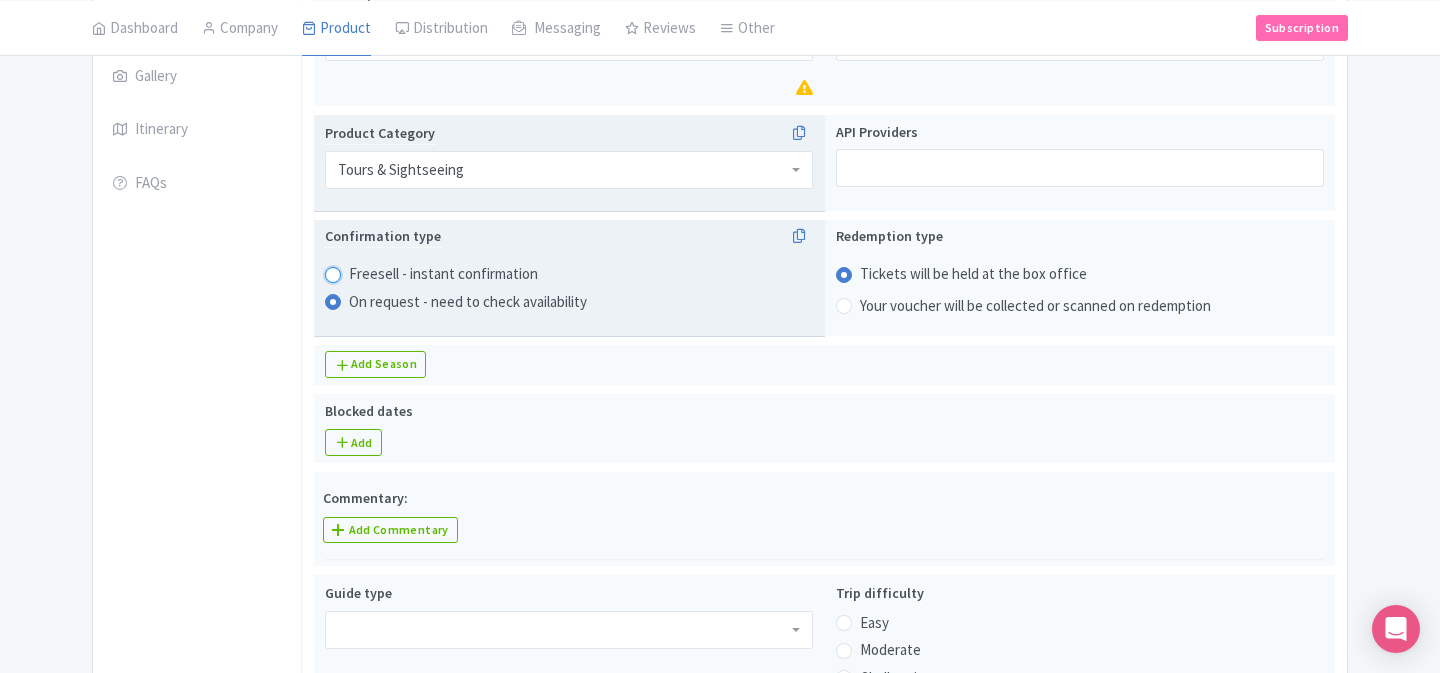 click on "Freesell - instant confirmation" at bounding box center [359, 272] 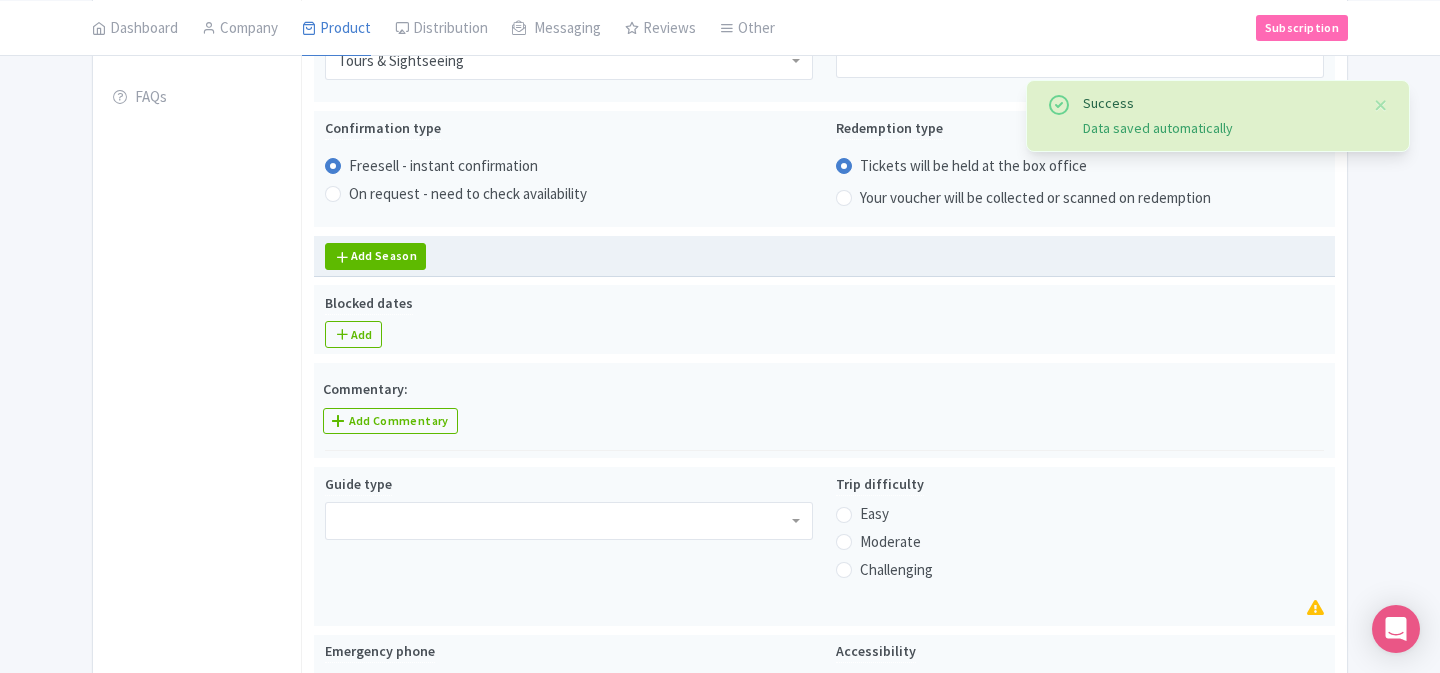 scroll, scrollTop: 614, scrollLeft: 0, axis: vertical 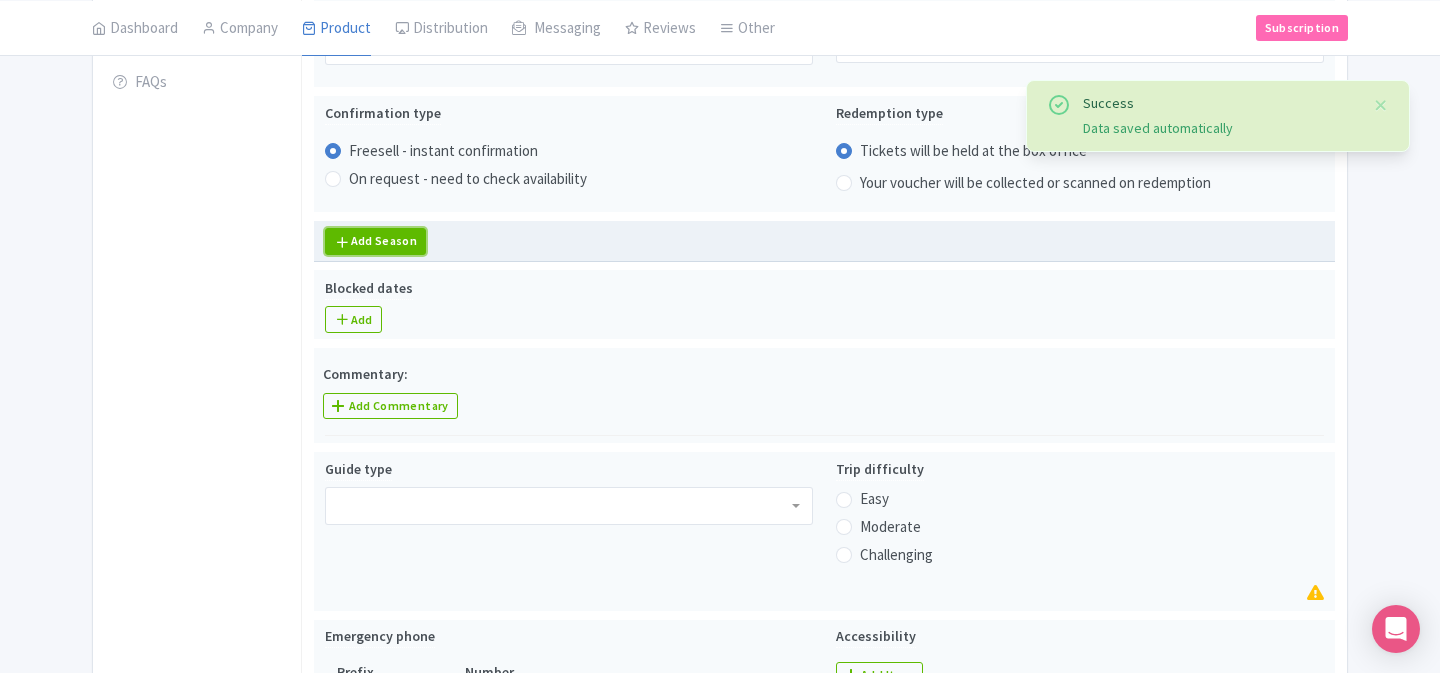 click on "Add Season" at bounding box center [375, 241] 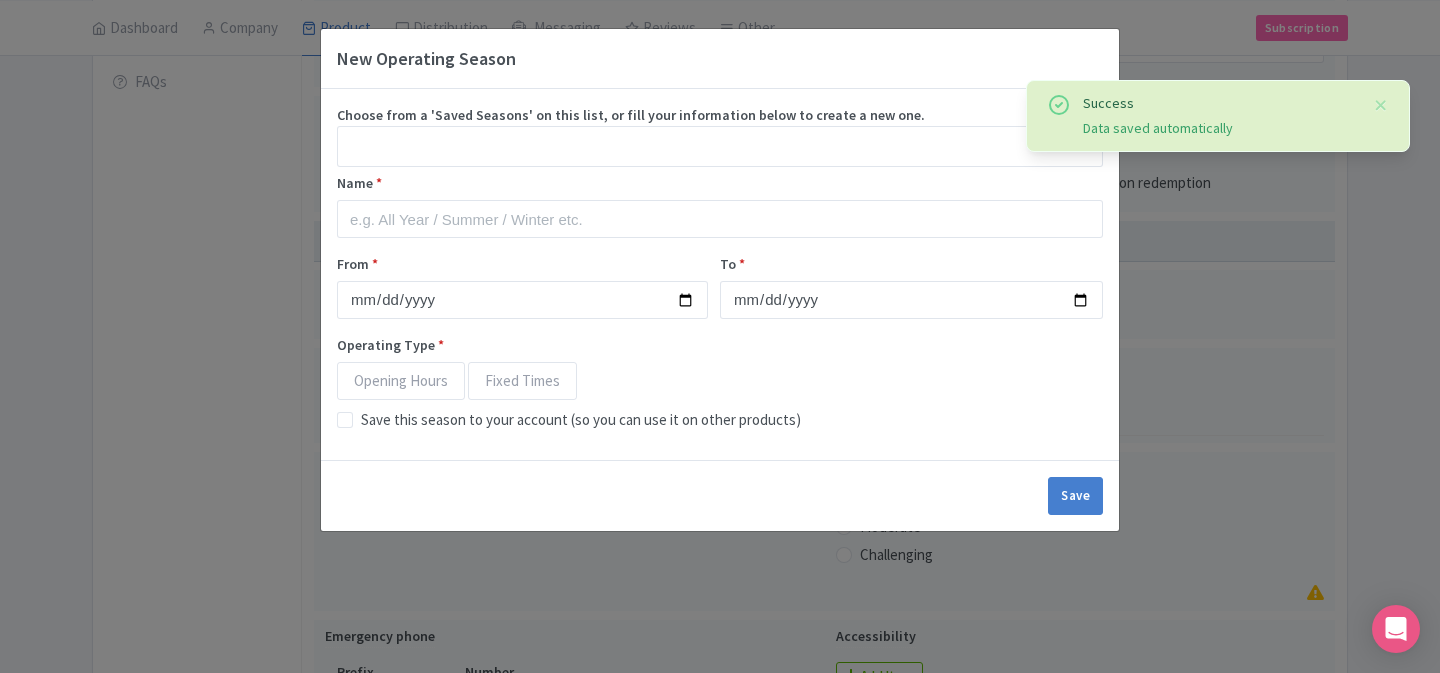 click on "All Year" at bounding box center (720, 146) 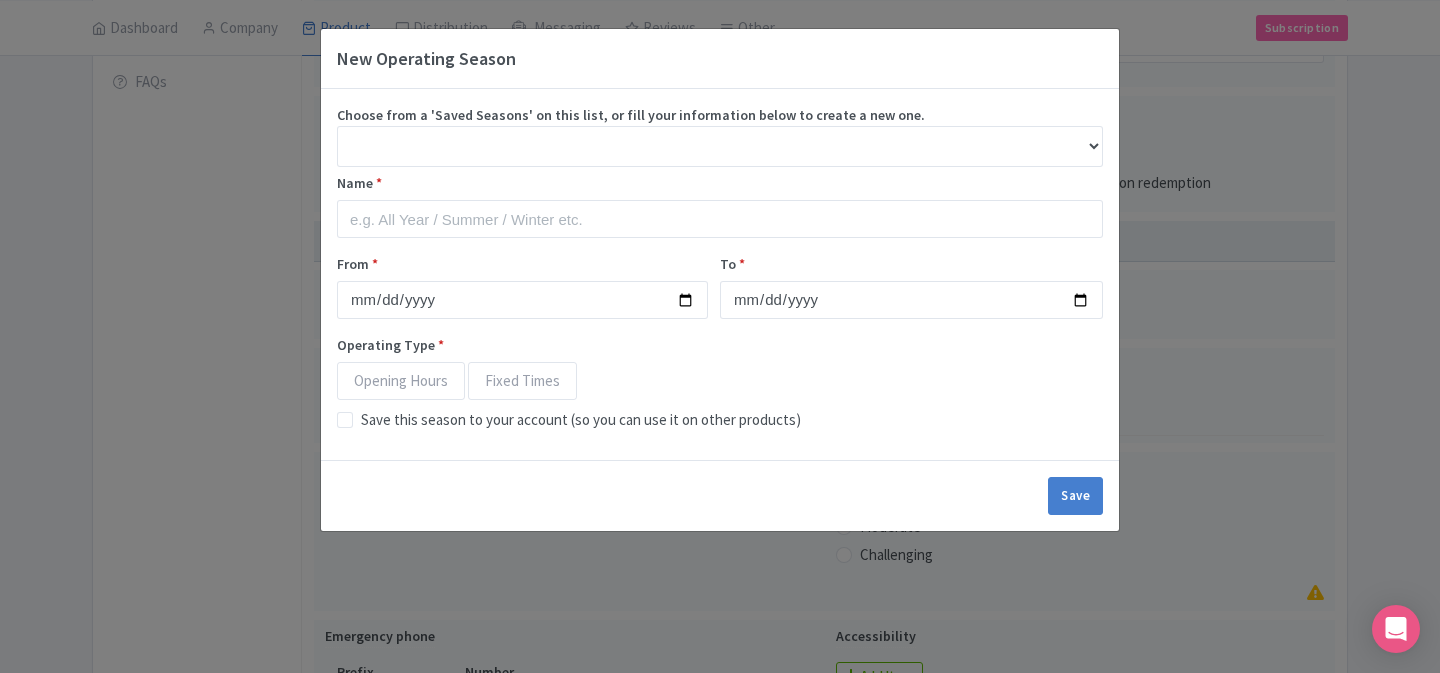 select on "<input value="1" data-product="operating_season_destroy" autocomplete="off" type="hidden" name="product[operating_seasons_attributes][0][_destroy]" id="product_operating_seasons_attributes_0__destroy" />
<div class='w-full'>
<div class="form-group string required product_operating_seasons_name"><label class="form-label string required" for="product_operating_seasons_attributes_0_name"><span class='label-text'>Name</span> <span class="form-required">*</span></label><input class="form-control string required season-name-input" required="required" aria-required="true" placeholder="e.g. All Year / Summer / Winter etc." type="text" value="All Year" name="product[operating_seasons_attributes][0][name]" id="product_operating_seasons_attributes_0_name" /></div>
</div>
<div class='flex'>
<div class='w-1/2 pr-3'><div class="form-group date required product_operating_seasons_from"><label class="form-label date required" for="product_operating_seasons_attributes_0_from"><span class='label-text'>From</span> <span class..." 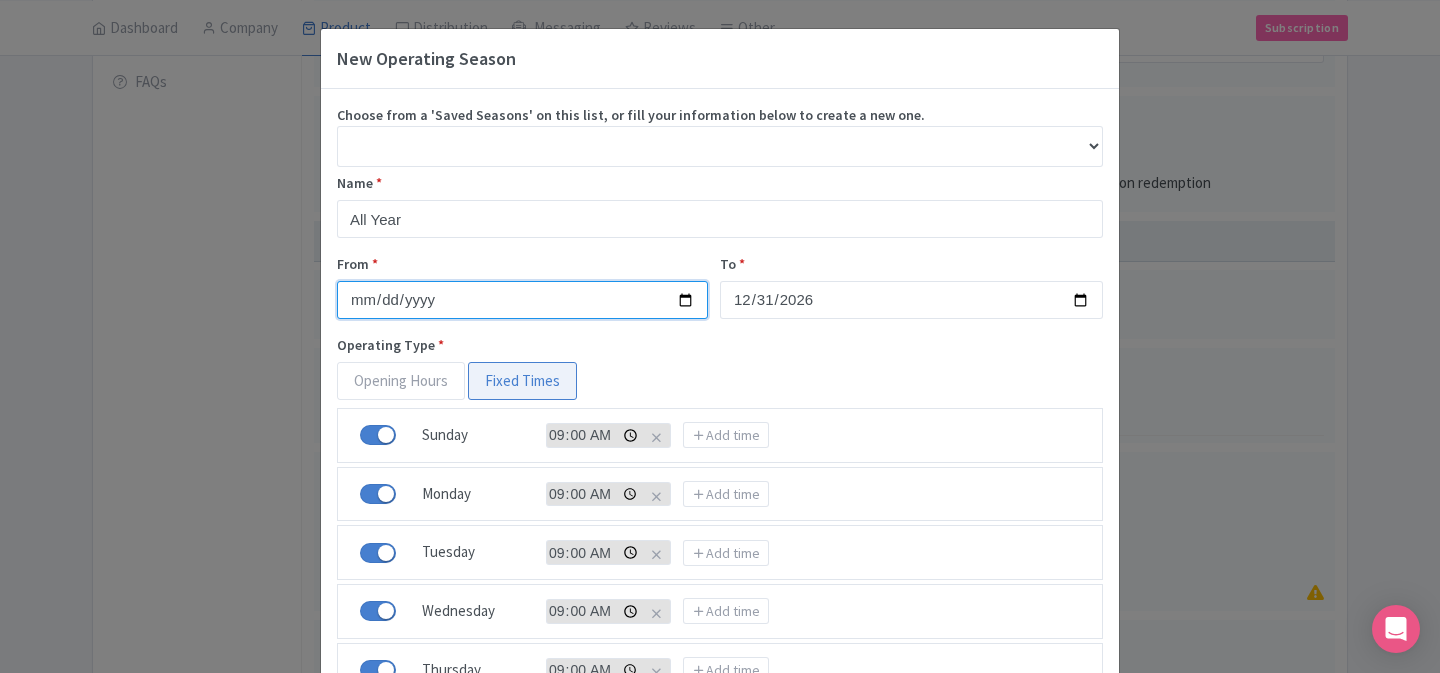 click on "2025-05-29" at bounding box center [522, 300] 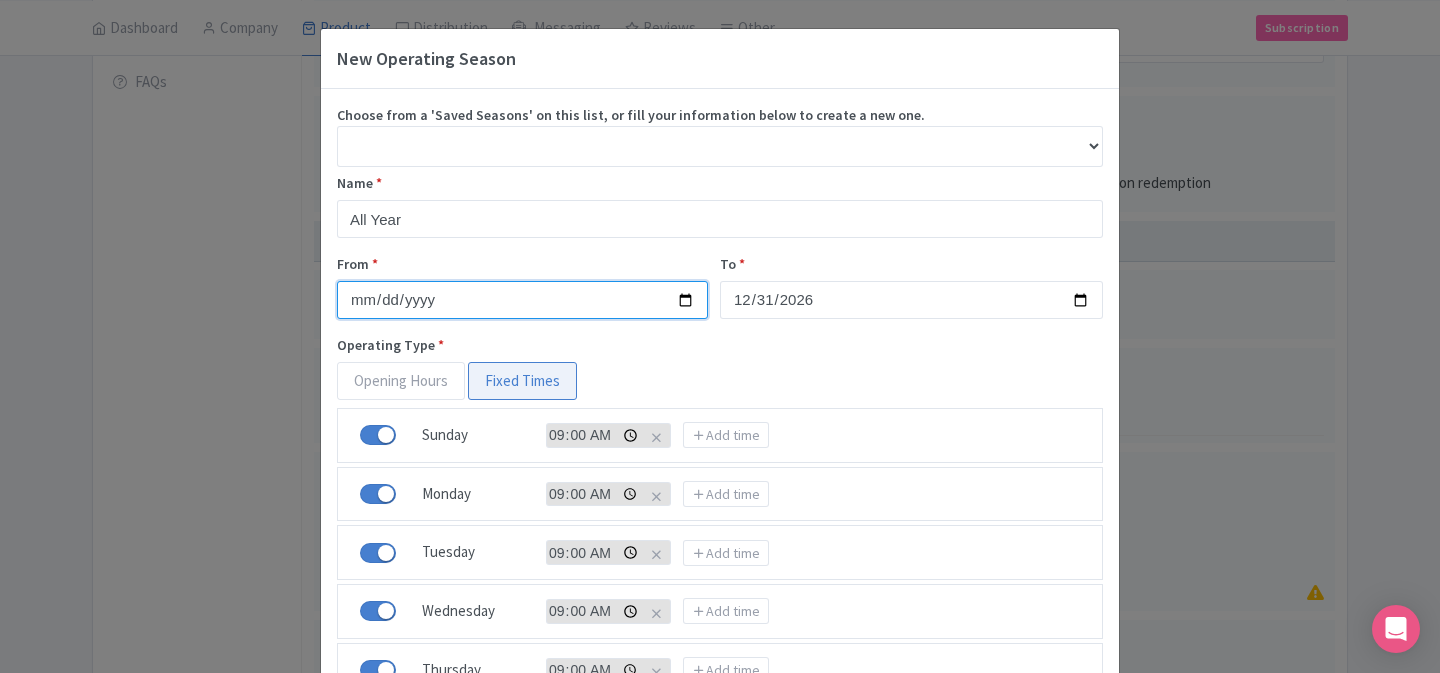 click on "2025-05-29" at bounding box center (522, 300) 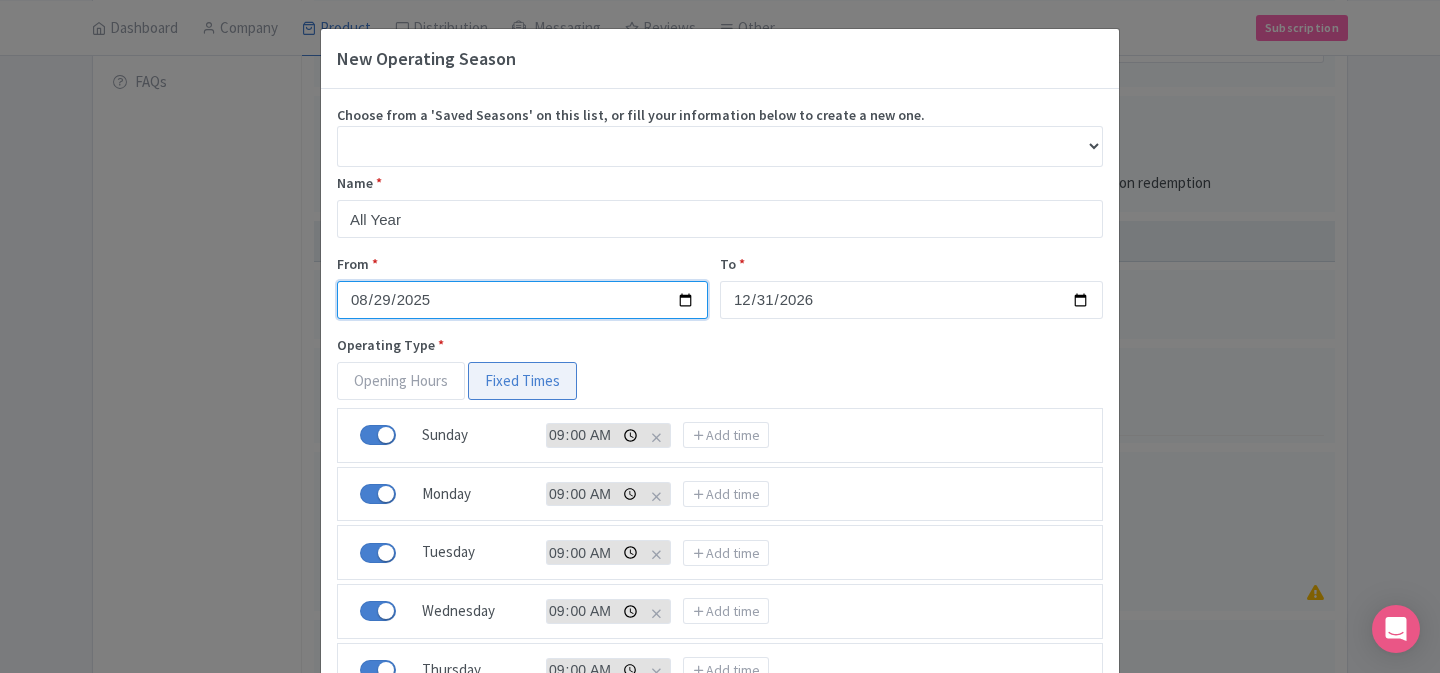 type on "2025-08-07" 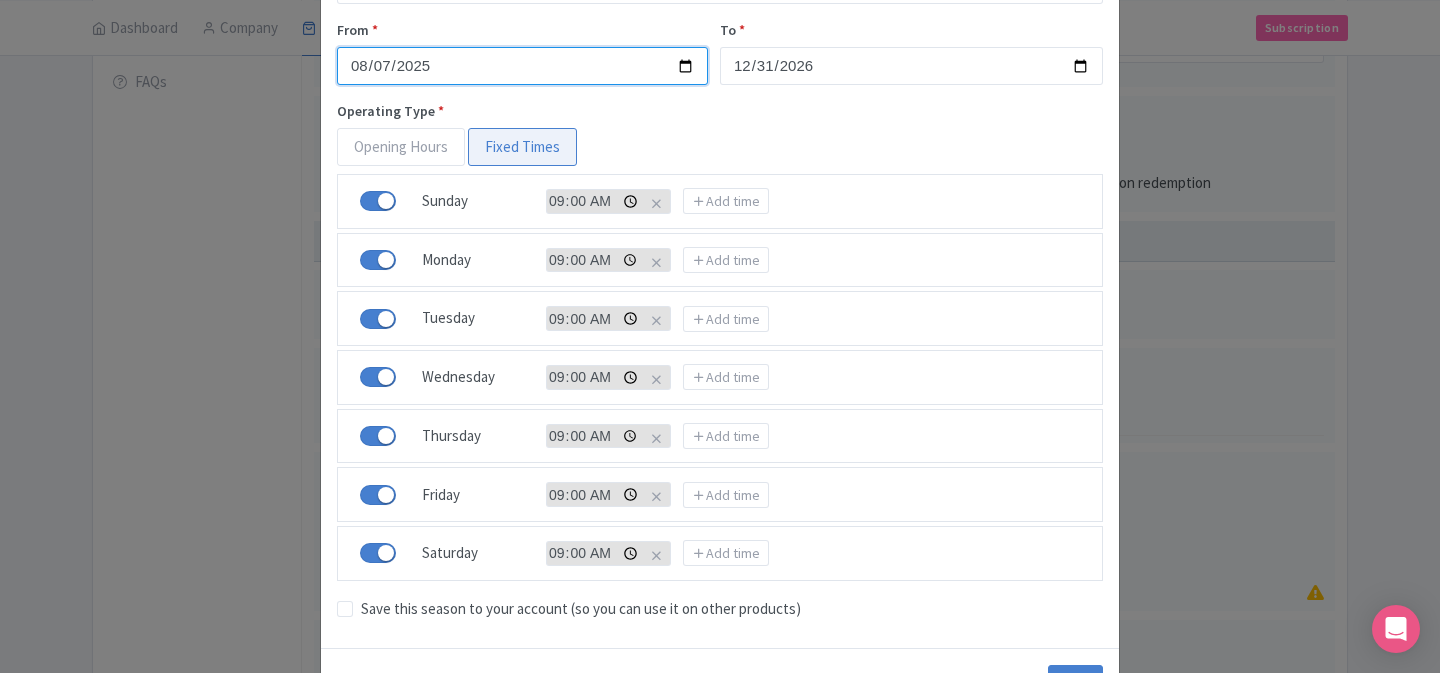 scroll, scrollTop: 310, scrollLeft: 0, axis: vertical 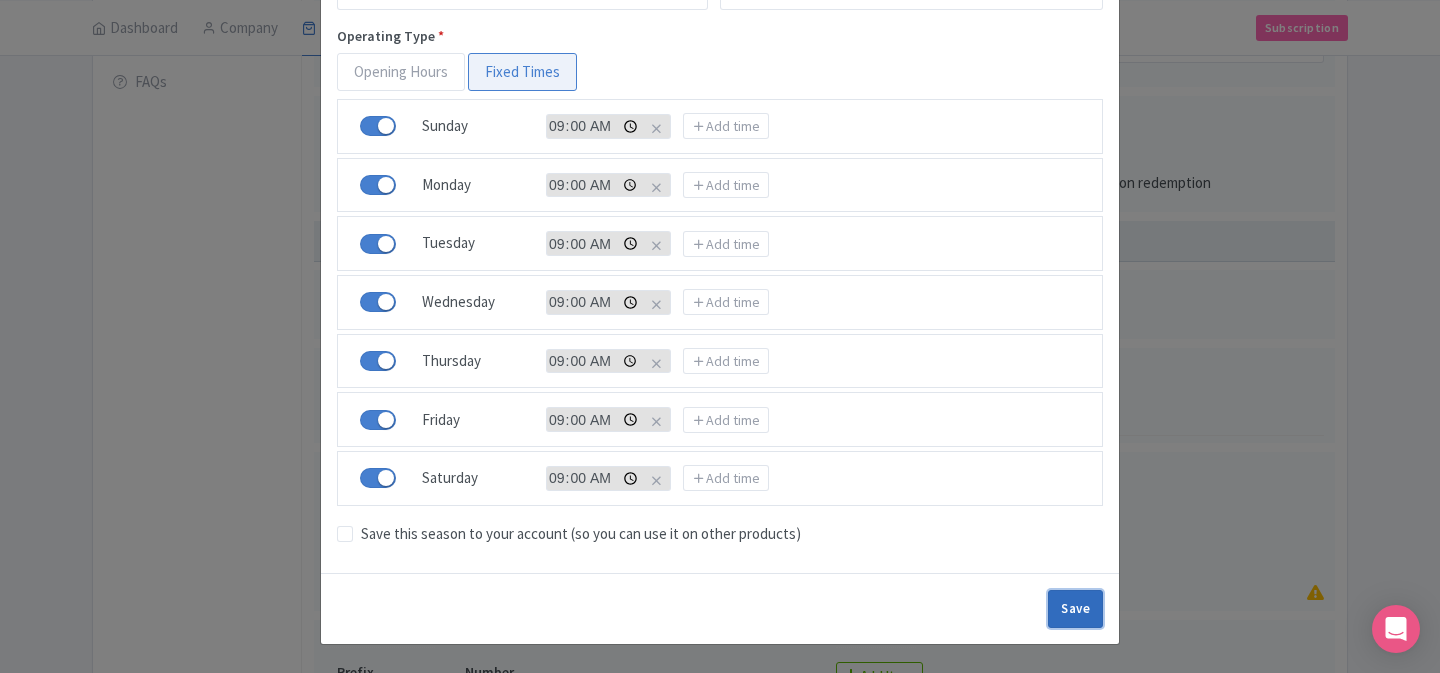 click on "Save" at bounding box center (1075, 609) 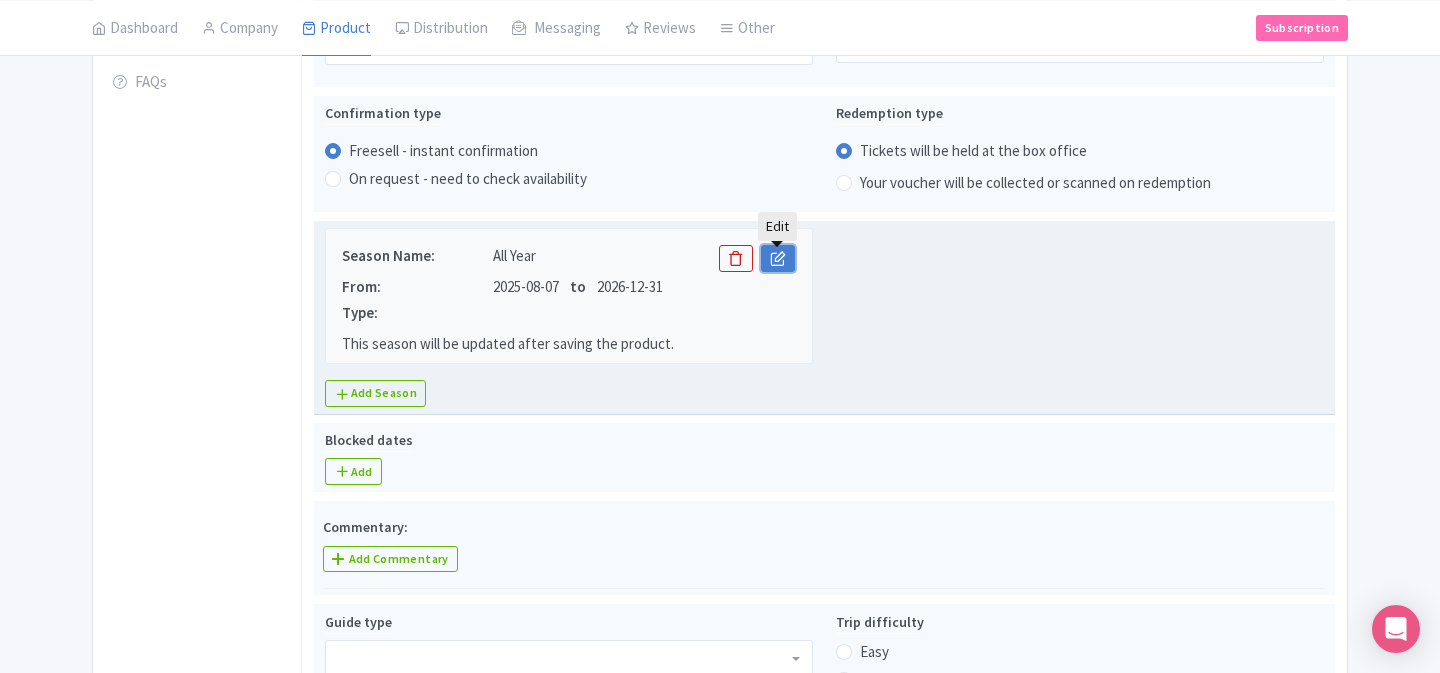click at bounding box center [778, 258] 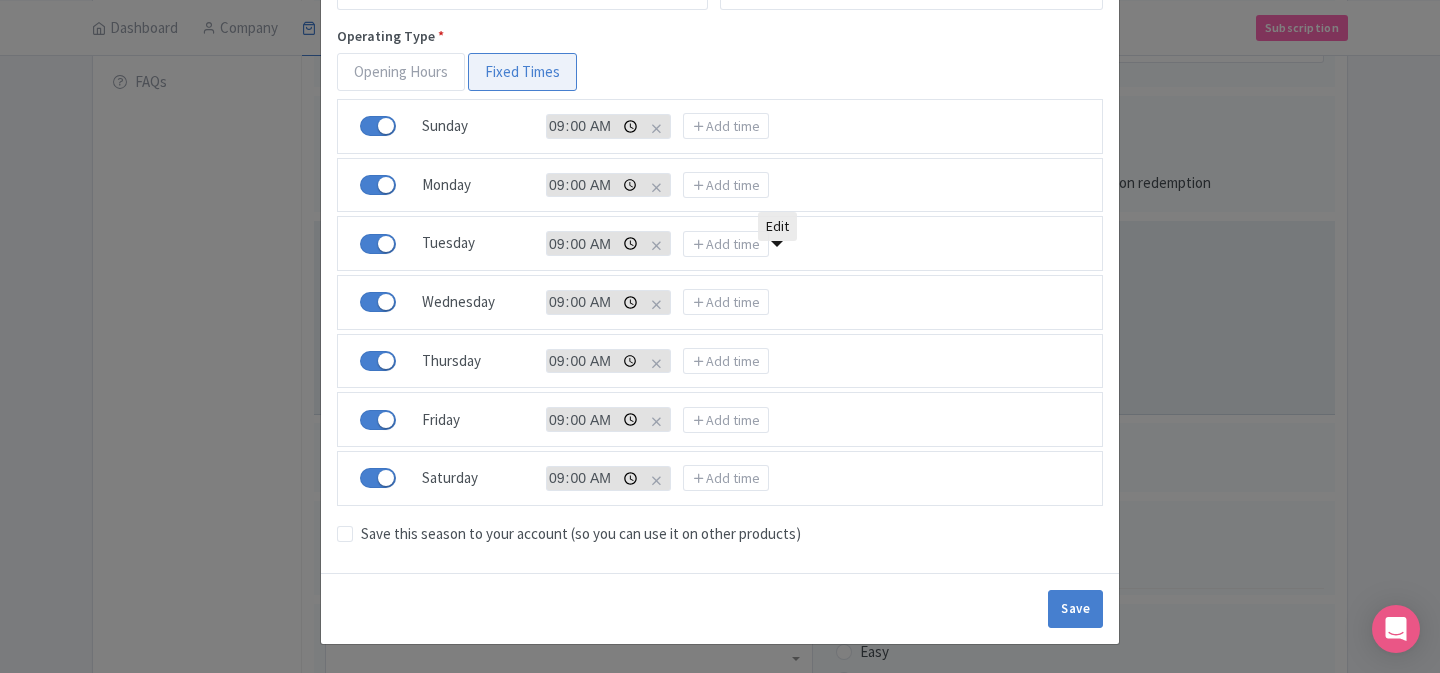 scroll, scrollTop: 0, scrollLeft: 0, axis: both 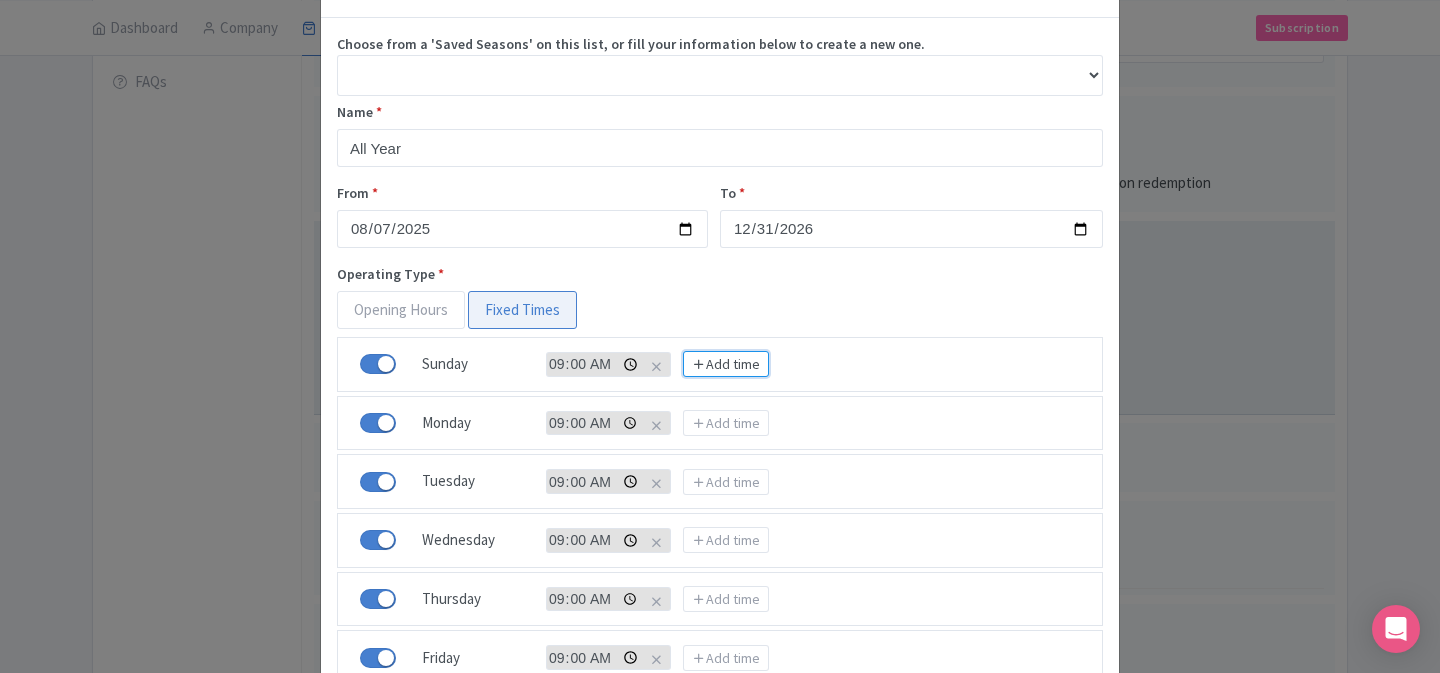 click on "Add time" at bounding box center [726, 364] 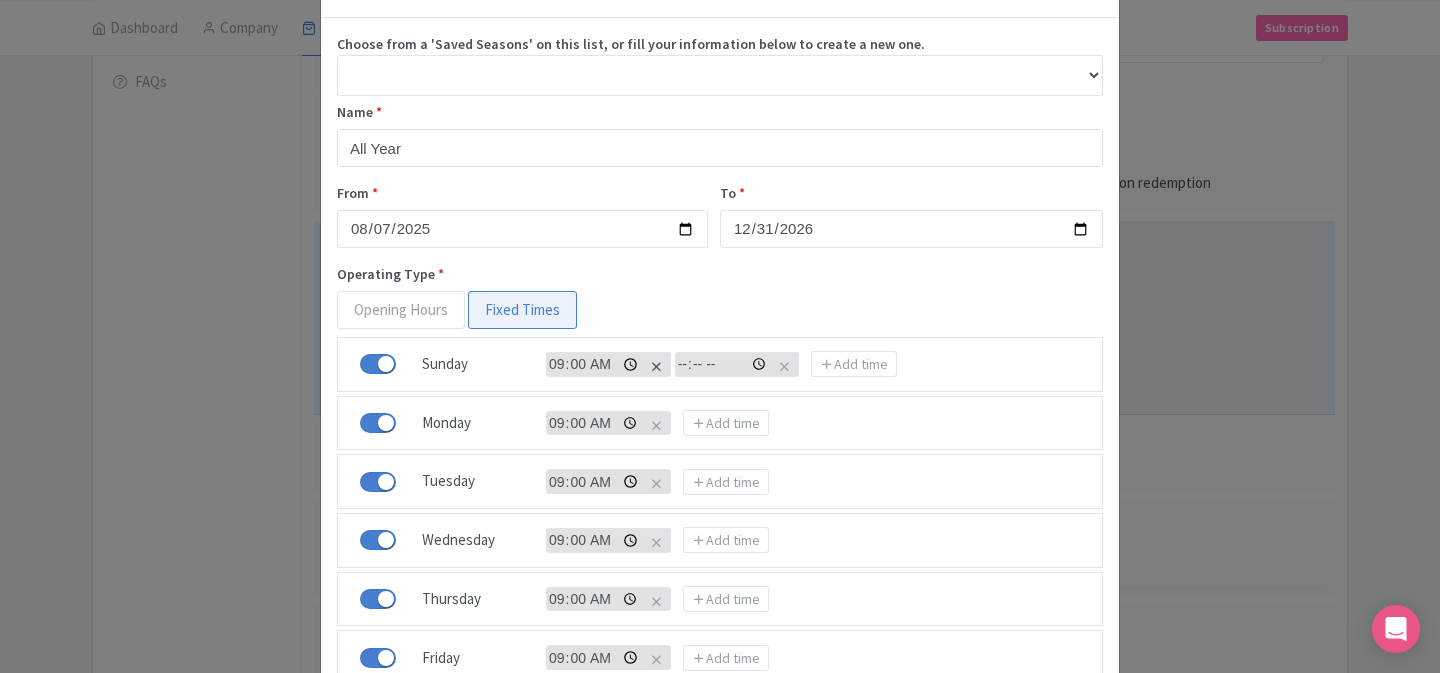 click at bounding box center [656, 367] 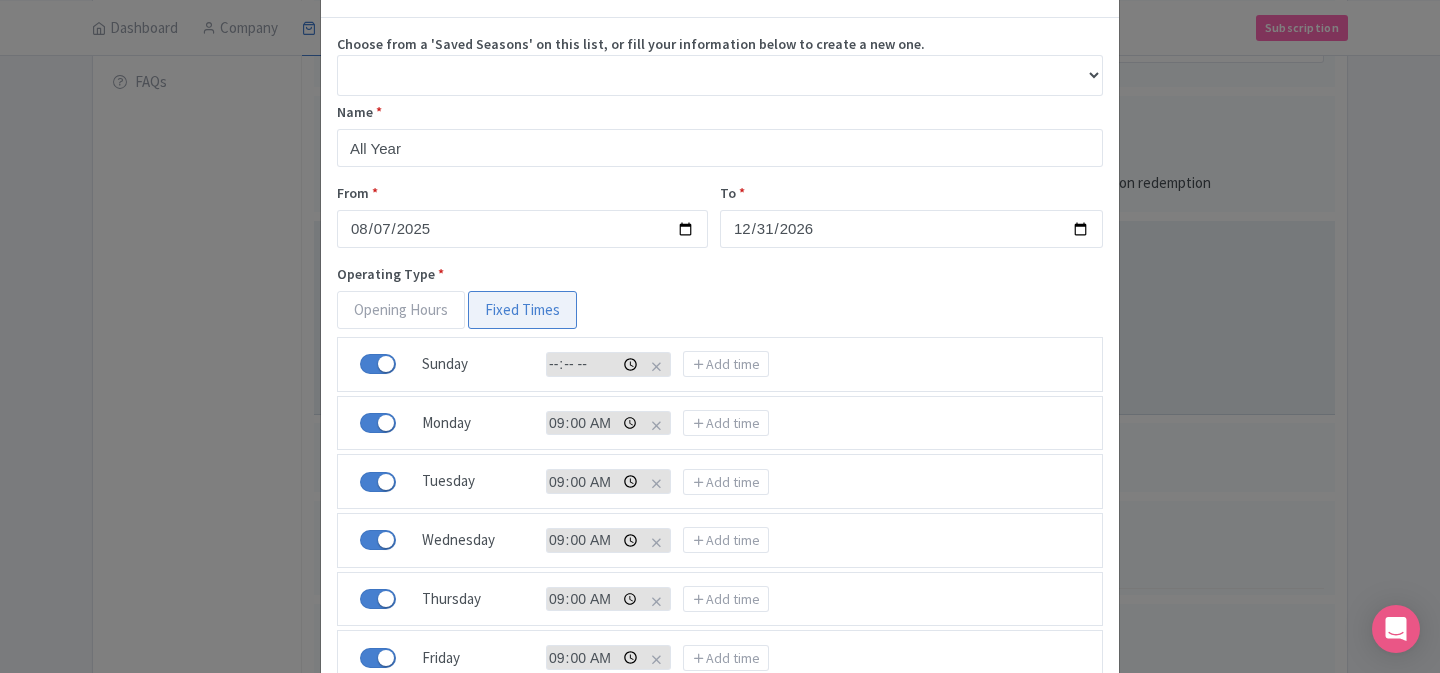 click at bounding box center [594, 364] 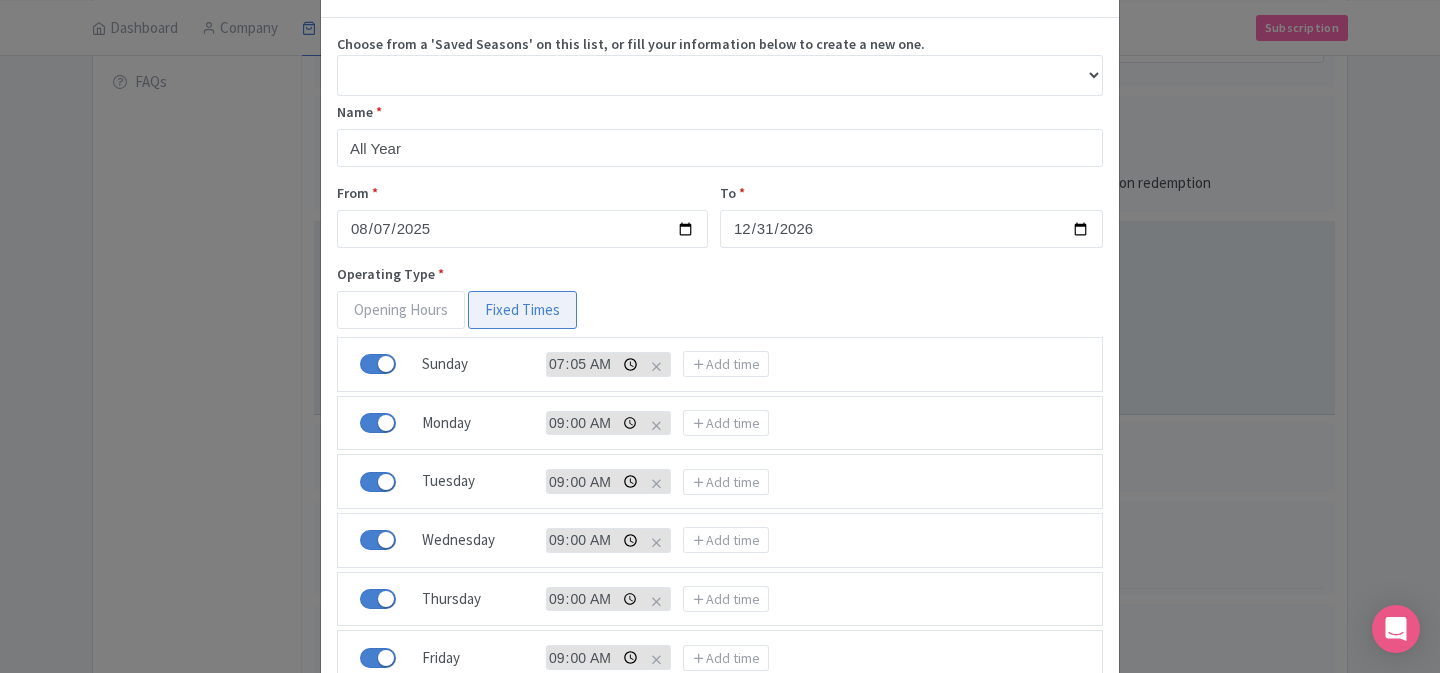 type on "07:50" 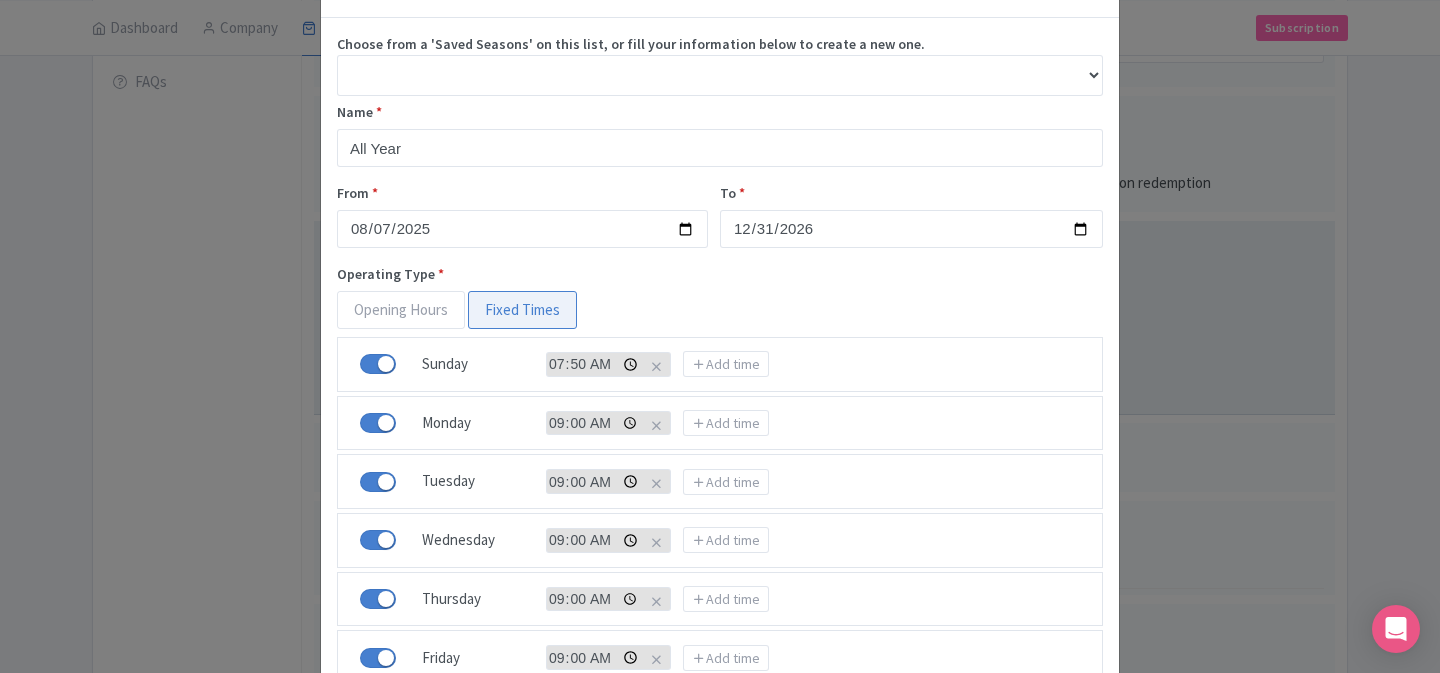 click on "Operating Type
*
Opening Hours
Fixed Times
Open
Sunday
09:00:00.000
07:50
Add time
Open
Monday
09:00:00.000
Add time
Open
Tuesday
09:00:00.000
Add time
Open
Wednesday
09:00:00.000
Add time
Open
Thursday
09:00:00.000
Add time
Open
Friday
09:00:00.000
Add time
Open
Saturday
09:00:00.000
Add time
Save this season to your account (so you can use it on other products)" at bounding box center [720, 523] 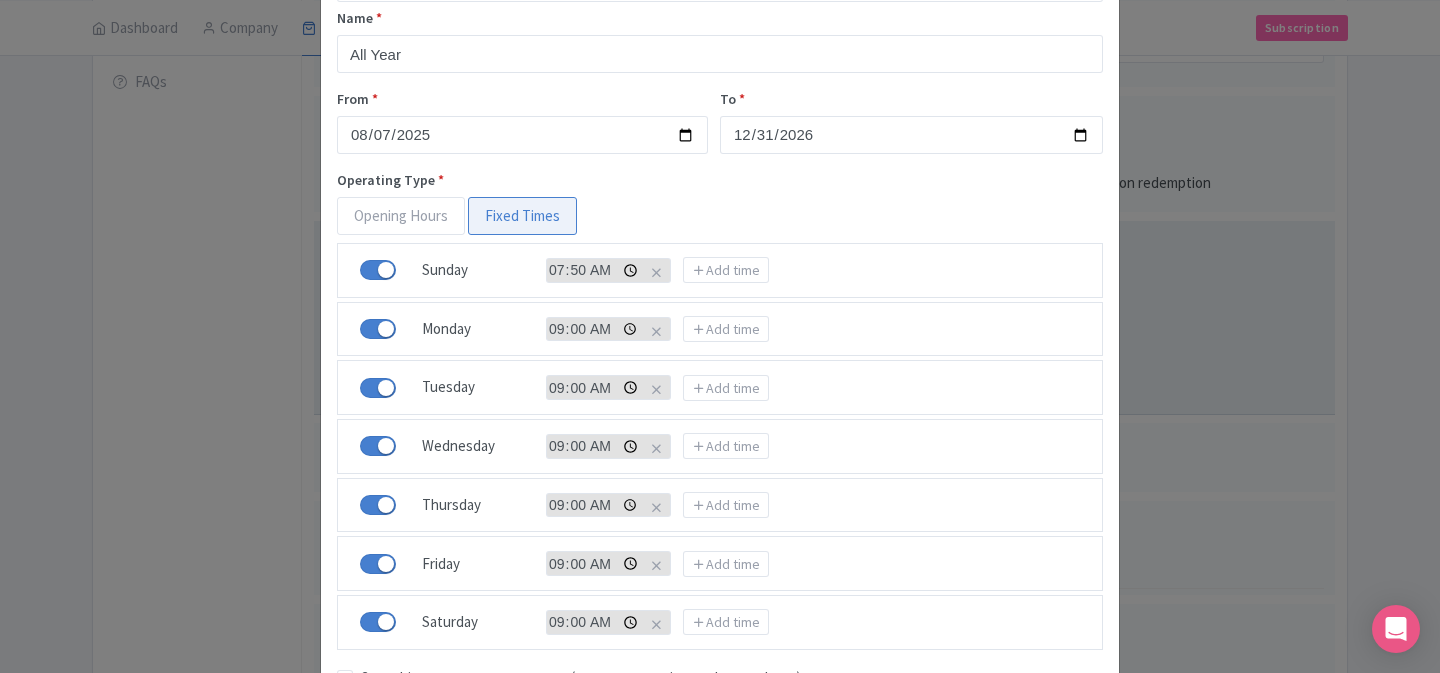 scroll, scrollTop: 238, scrollLeft: 0, axis: vertical 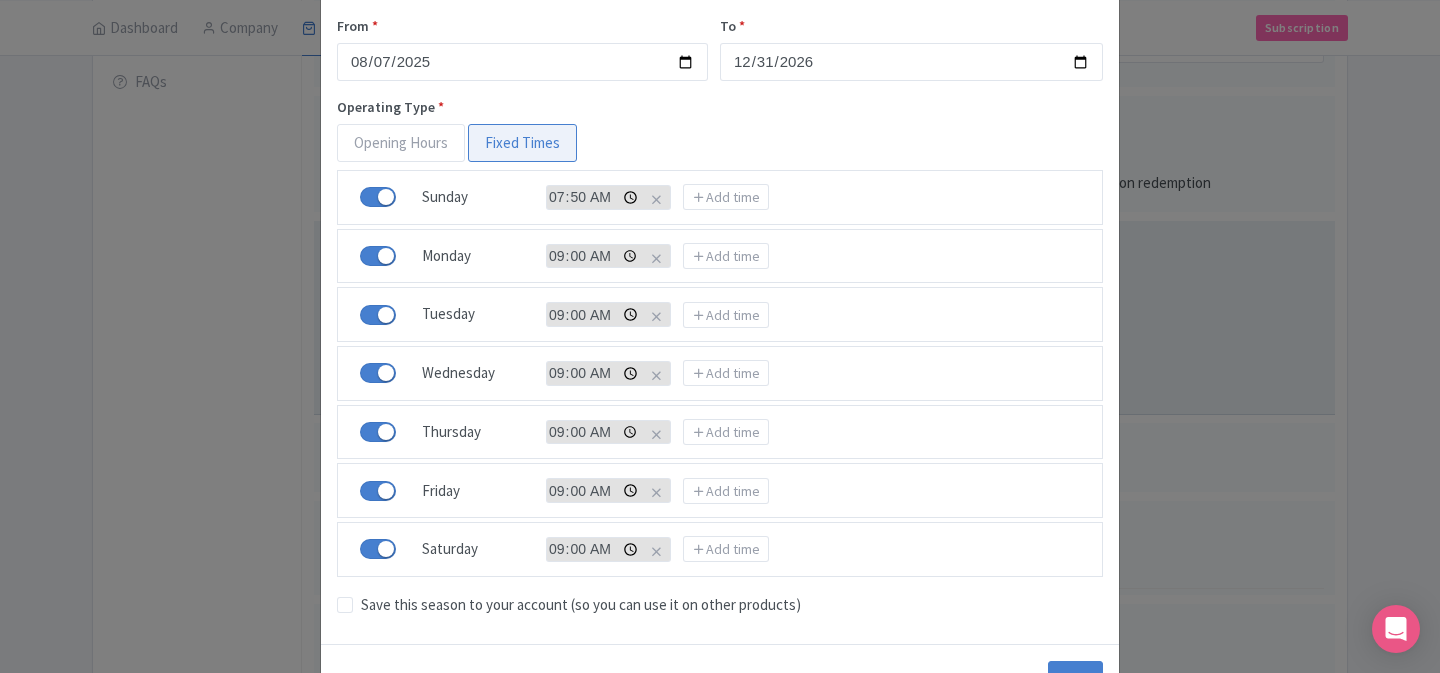 click on "09:00:00.000" at bounding box center (594, 256) 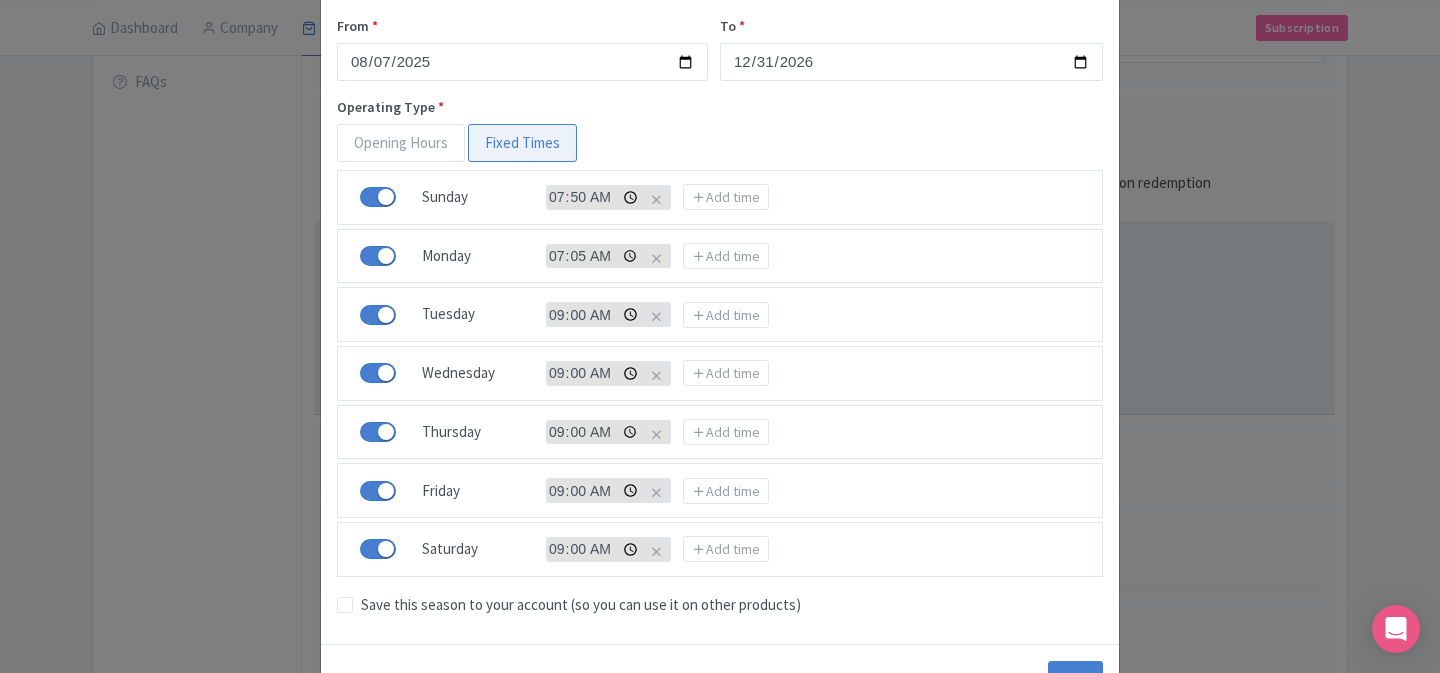 type on "07:50" 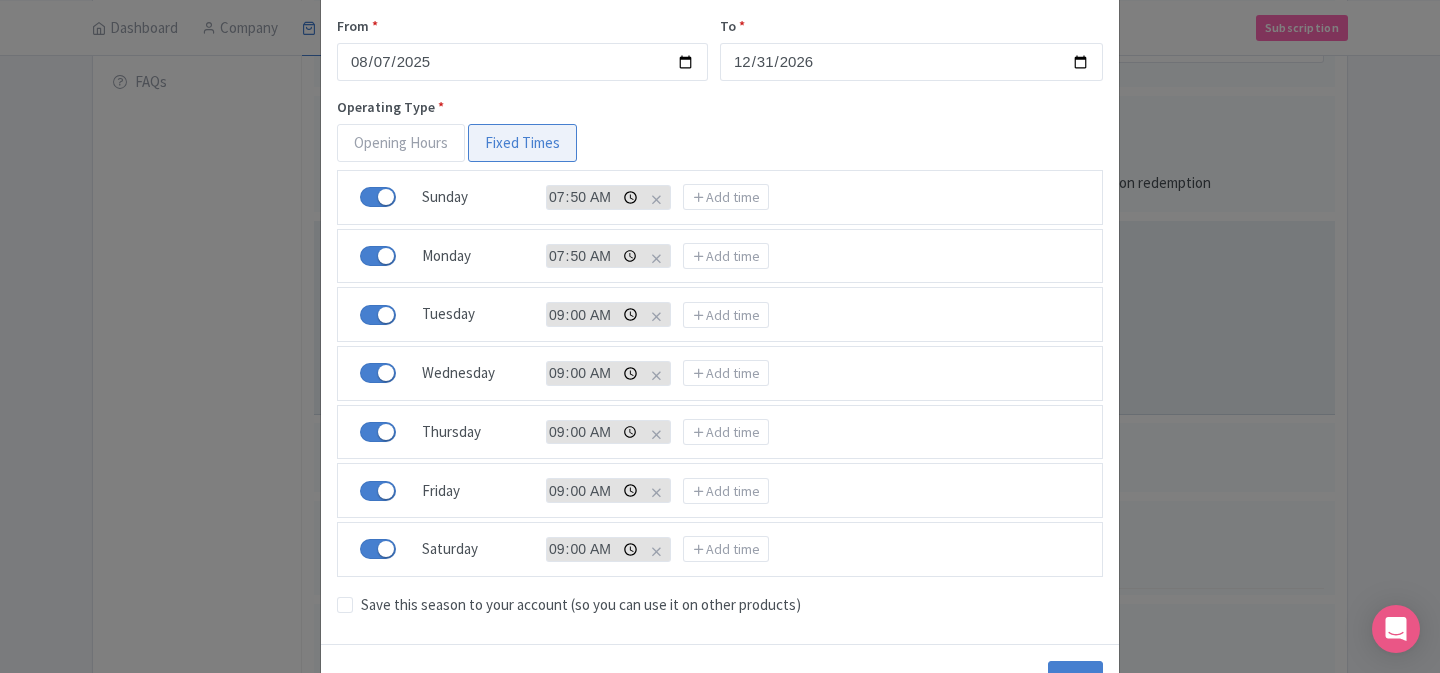 click on "09:00:00.000" at bounding box center (594, 314) 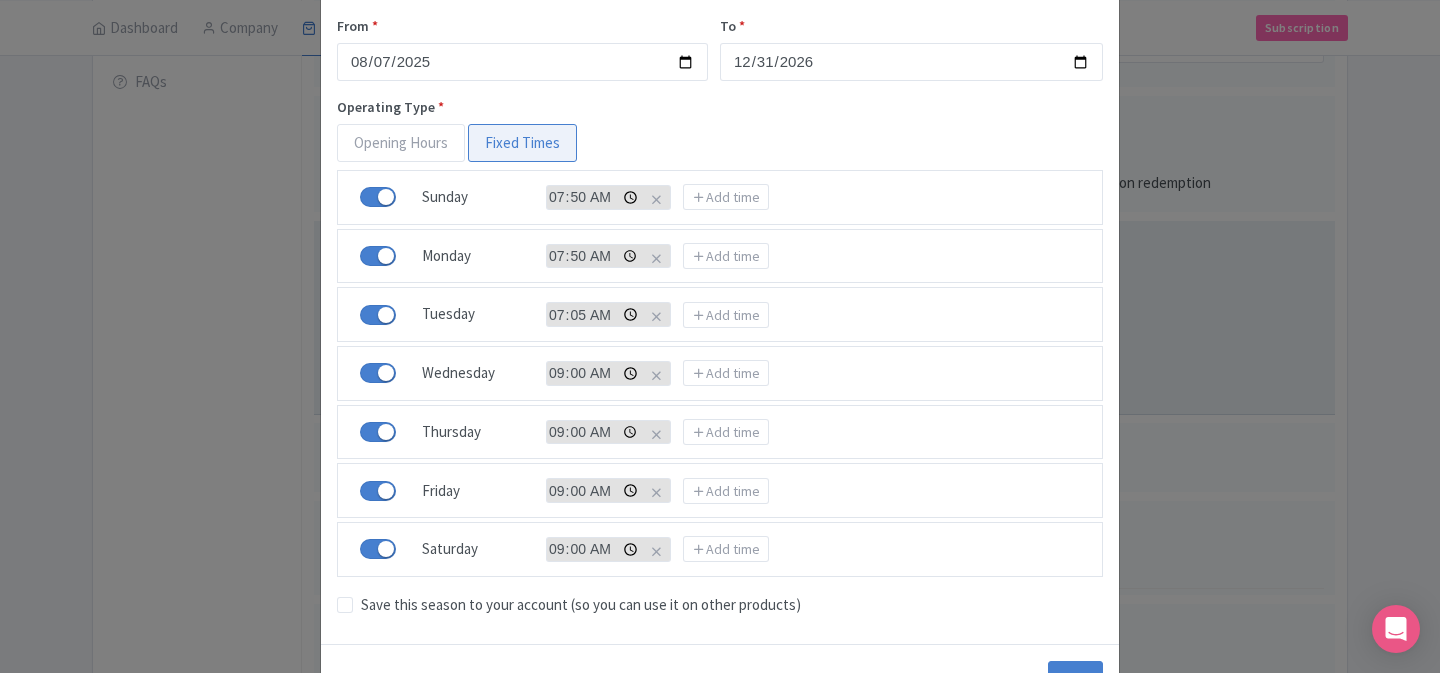 type on "07:50" 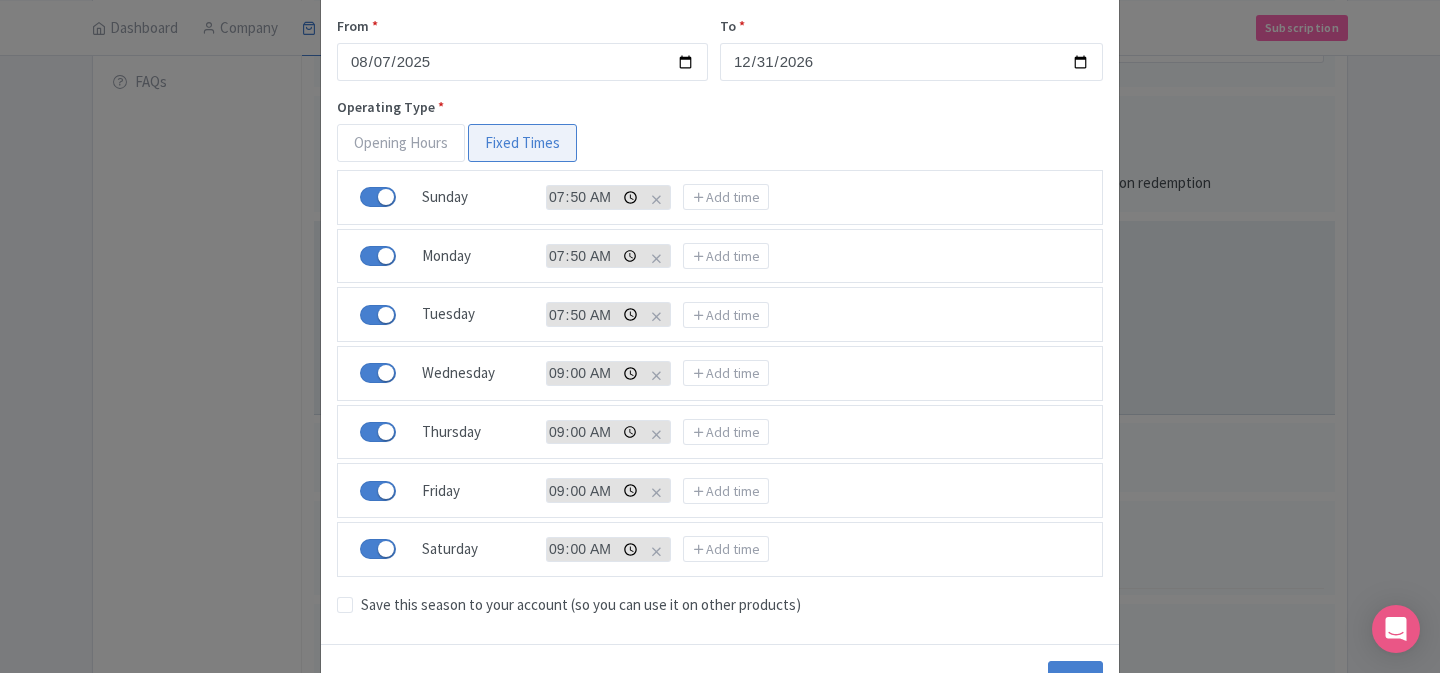 click on "09:00:00.000" at bounding box center (594, 373) 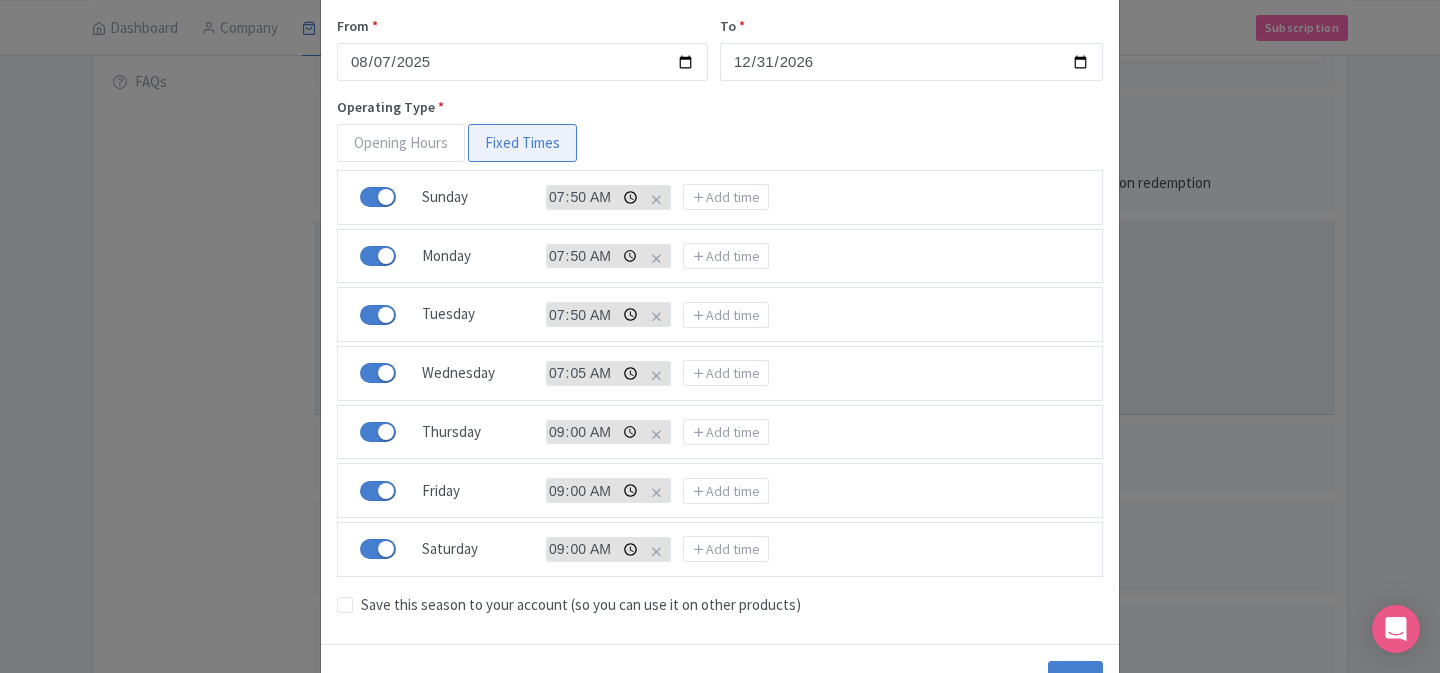 type on "07:50" 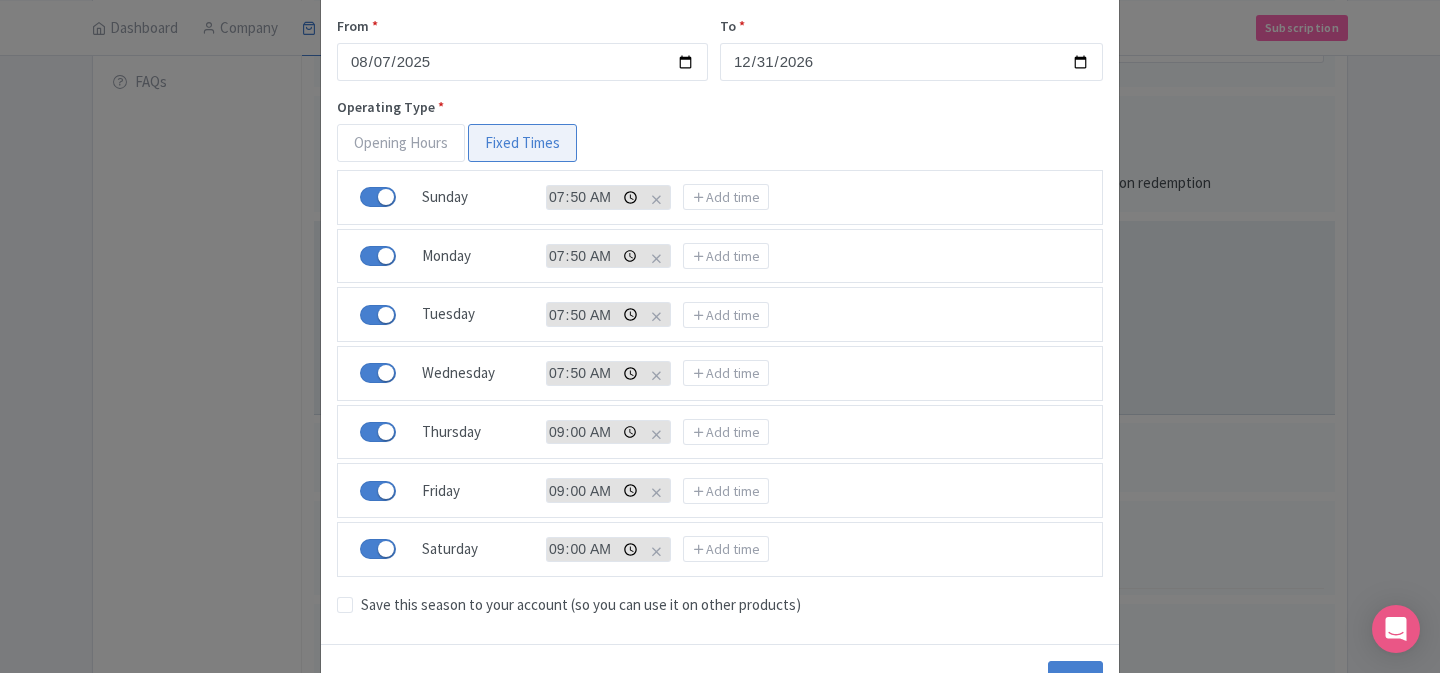 click on "09:00:00.000" at bounding box center (594, 432) 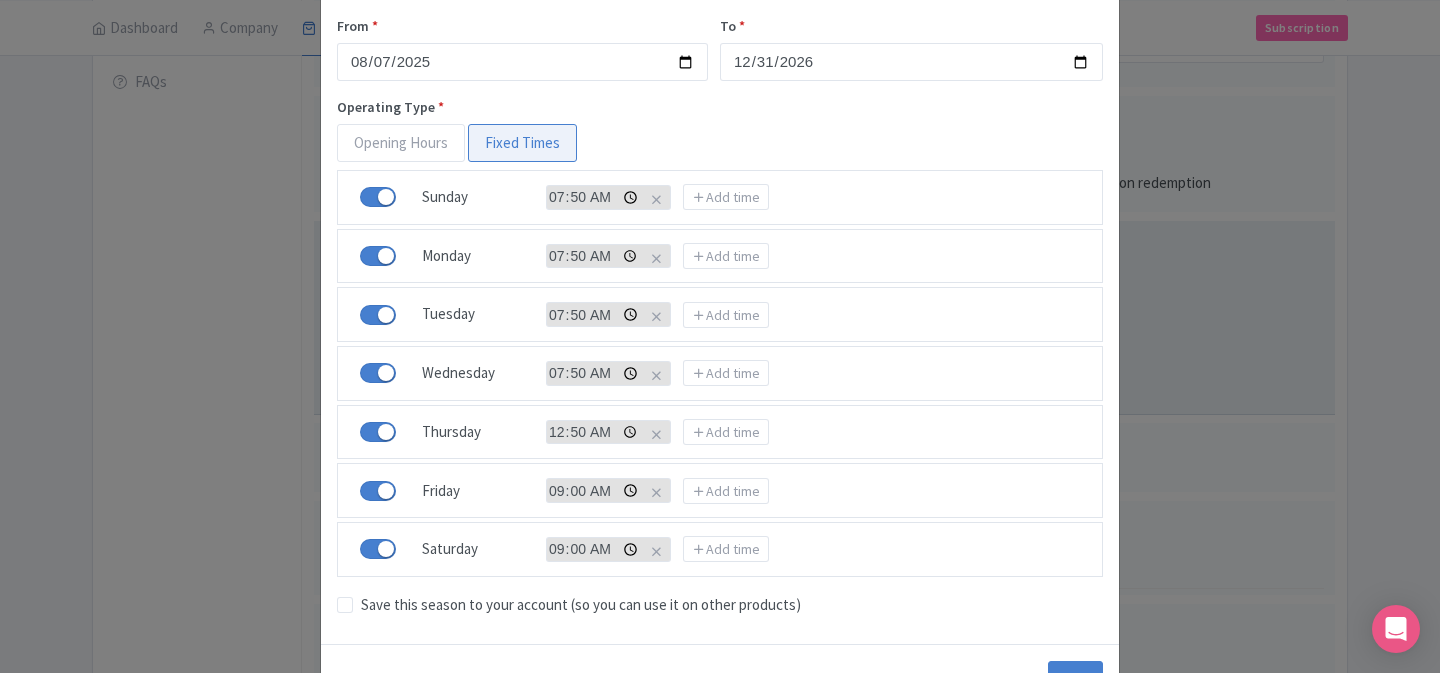 click on "00:50" at bounding box center (594, 432) 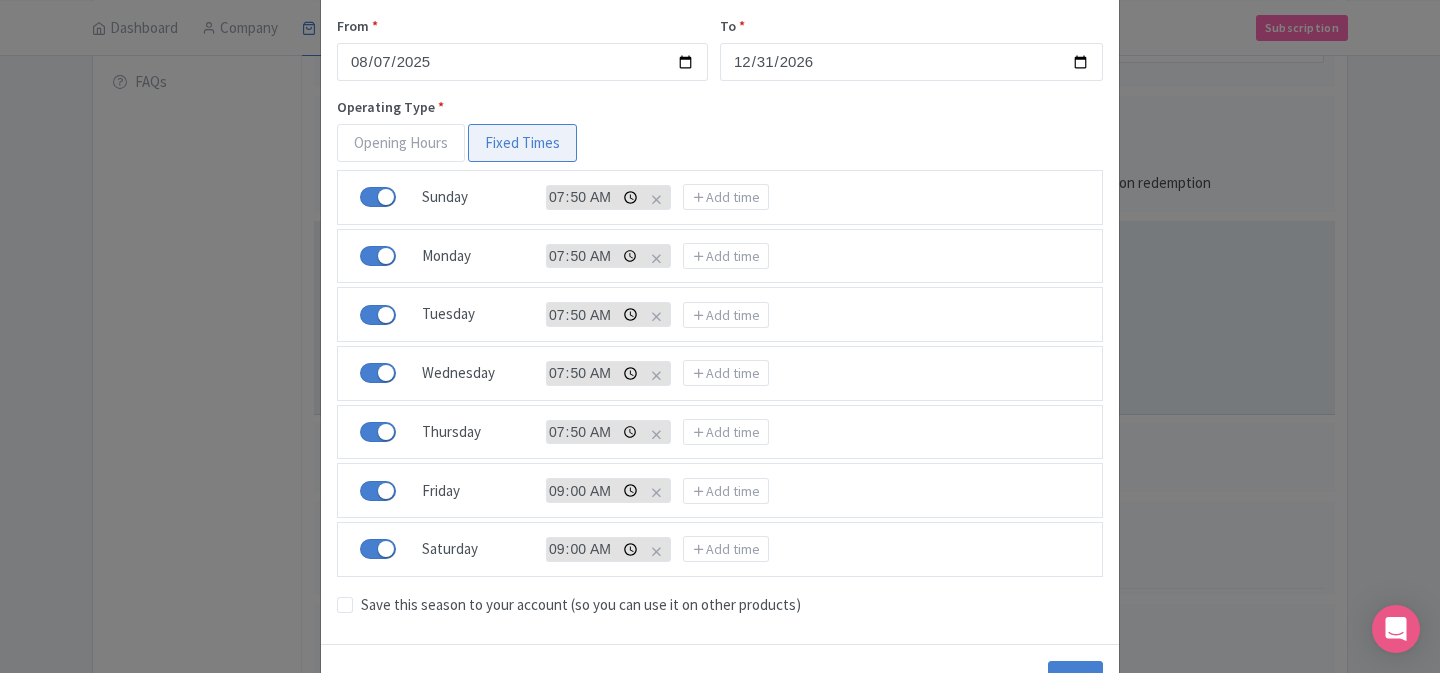 click on "09:00:00.000" at bounding box center (594, 490) 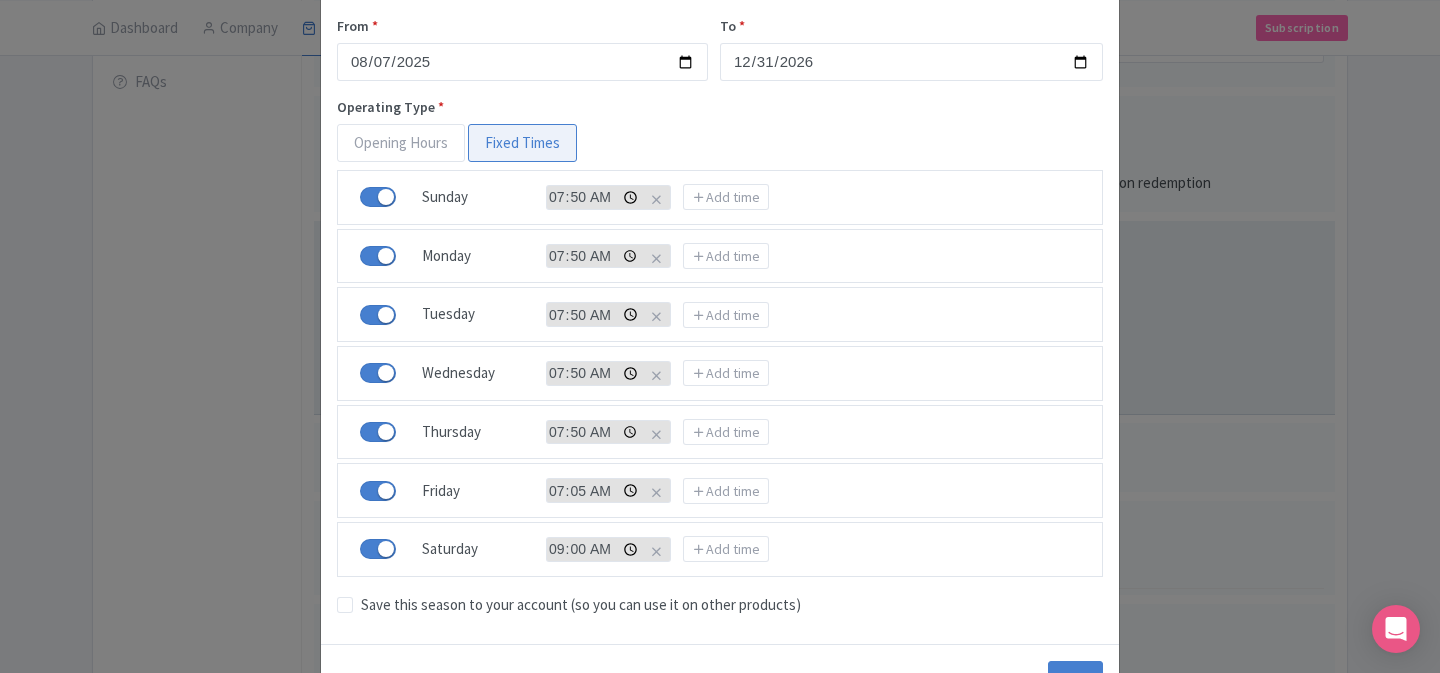 type on "07:50" 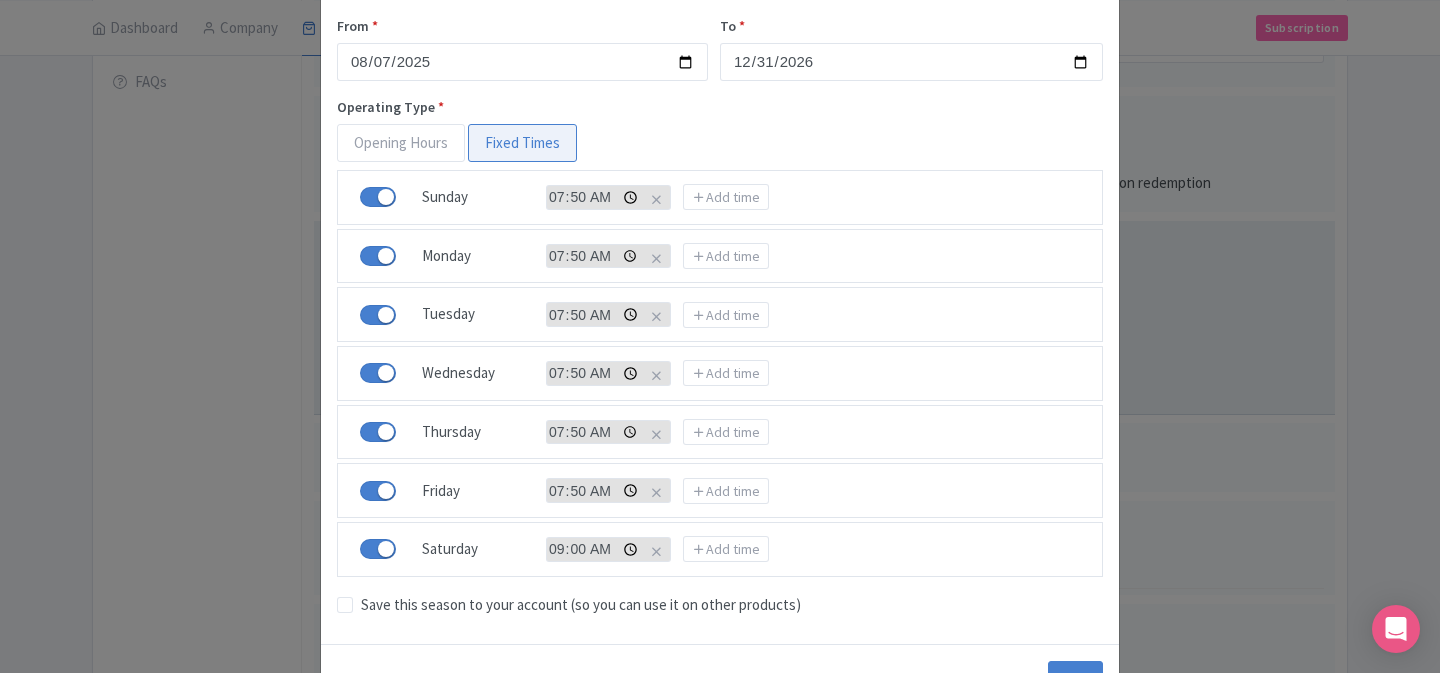 click on "09:00:00.000" at bounding box center (594, 549) 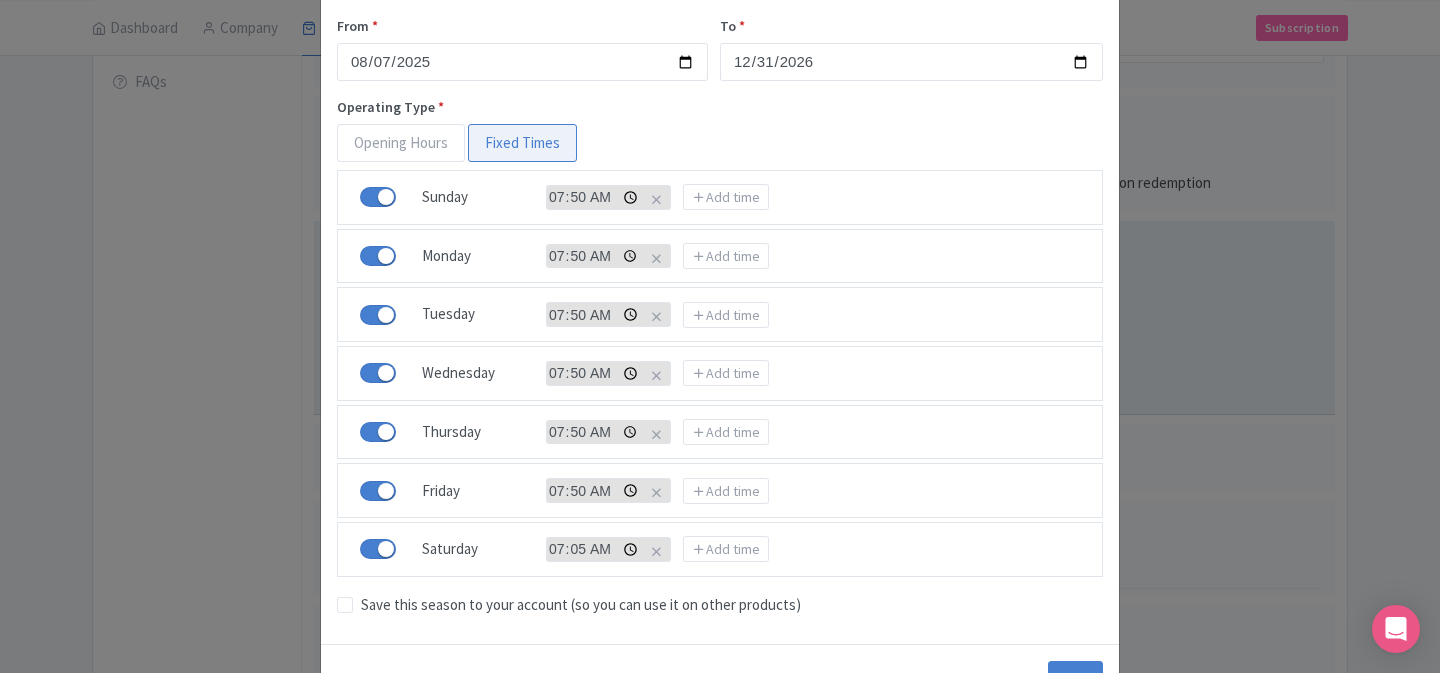 type on "07:50" 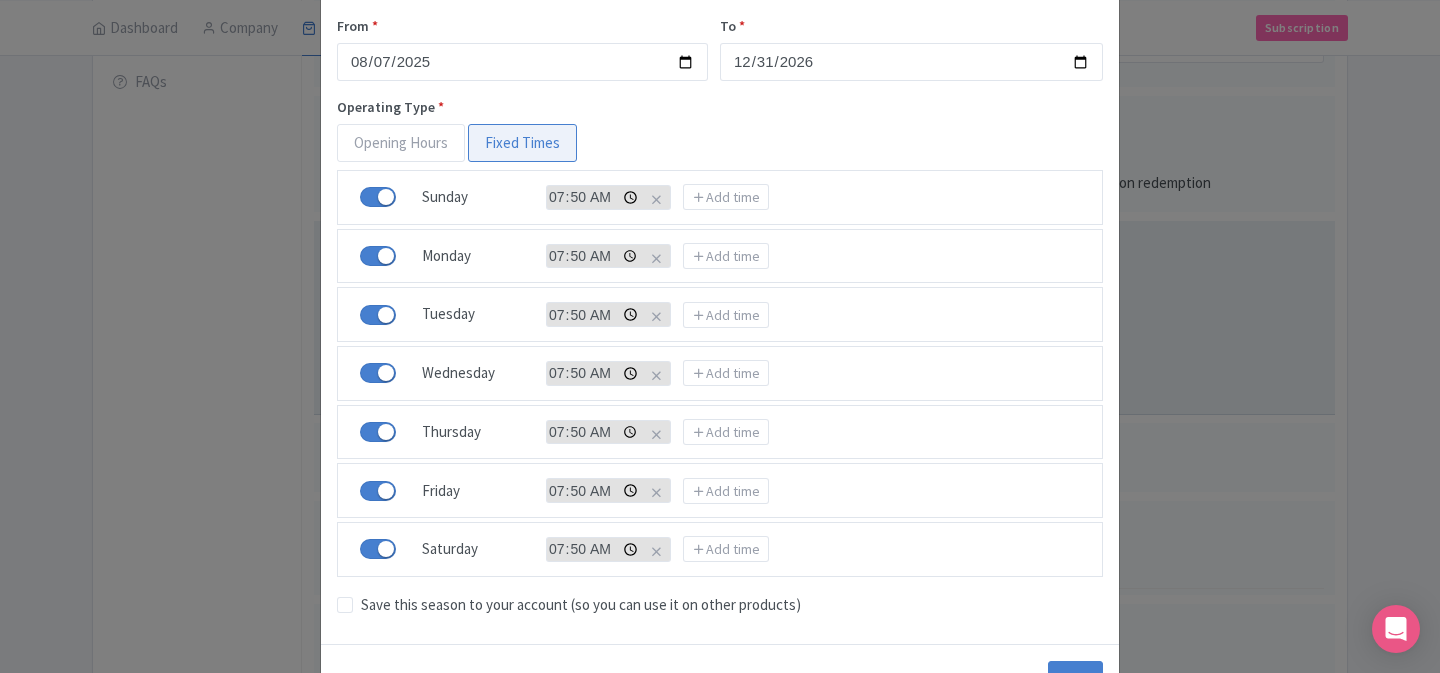 click on "Open
Saturday
07:50
Add time" at bounding box center (720, 549) 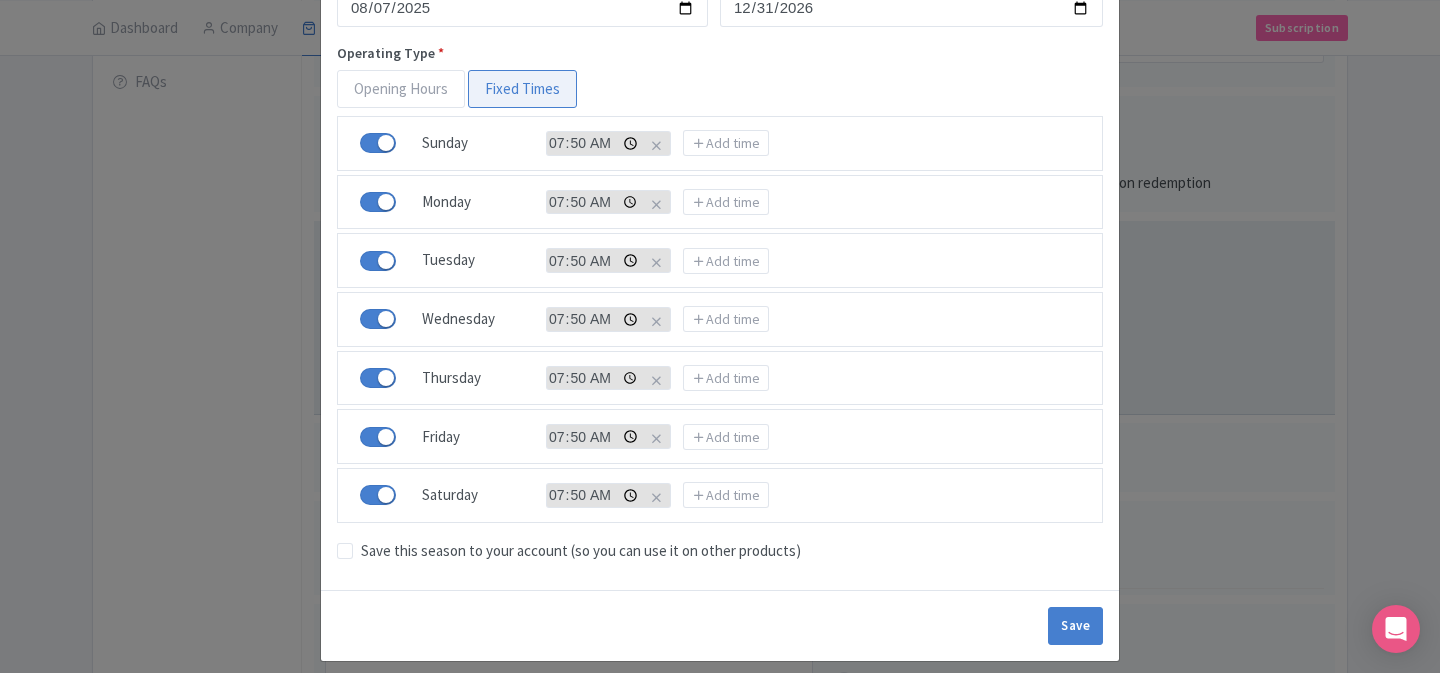 scroll, scrollTop: 297, scrollLeft: 0, axis: vertical 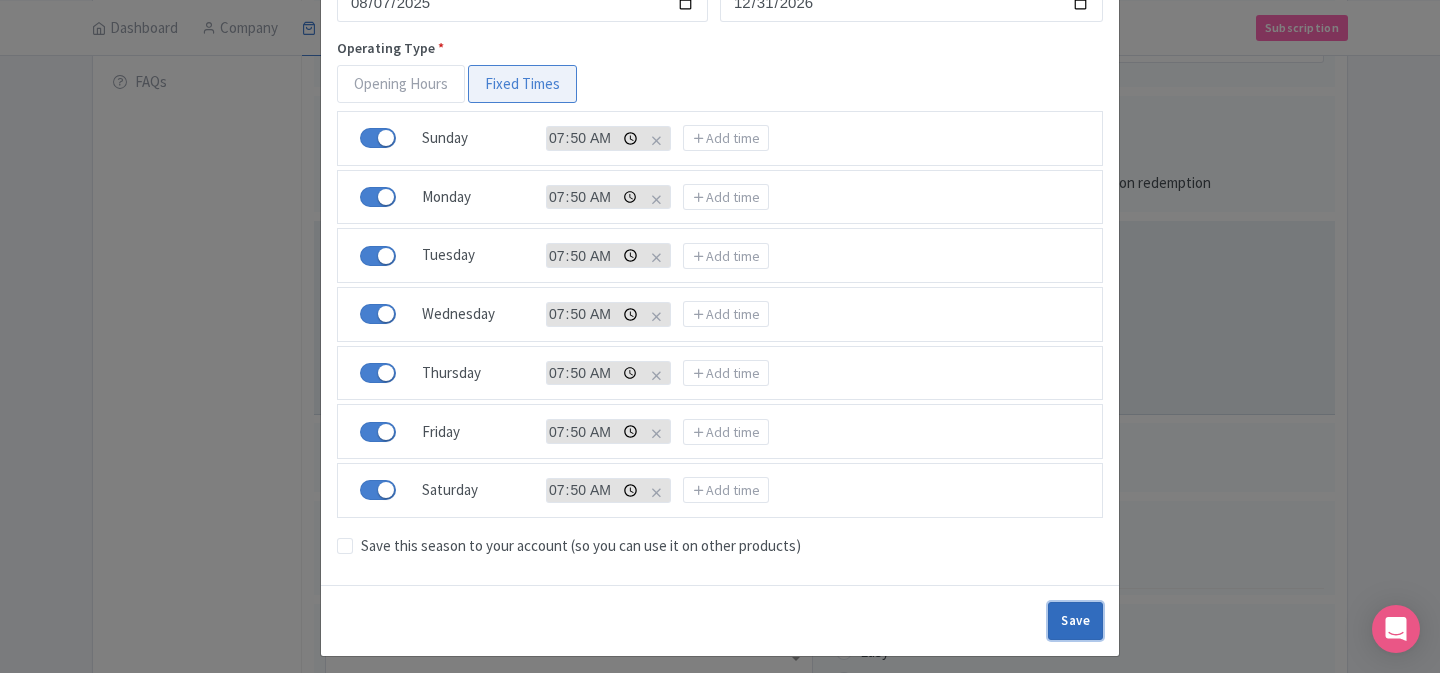 click on "Save" at bounding box center [1075, 621] 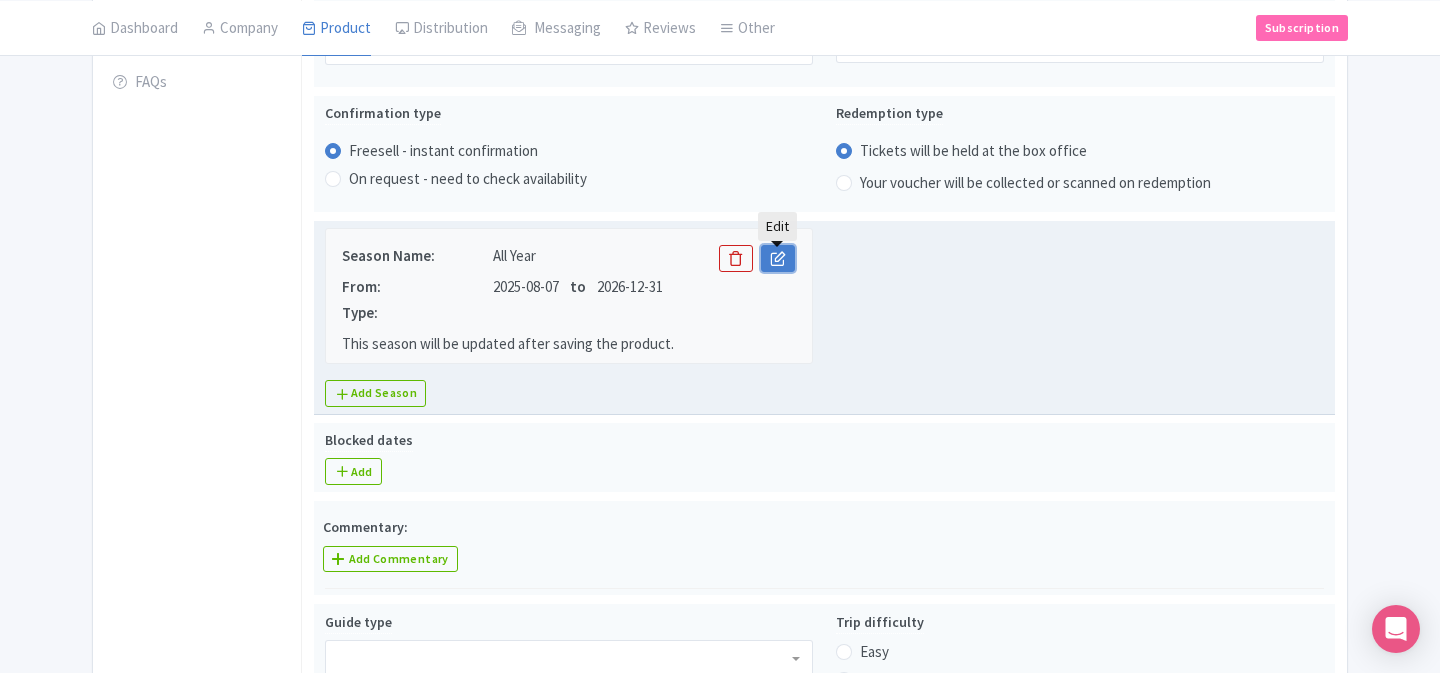 click at bounding box center [778, 258] 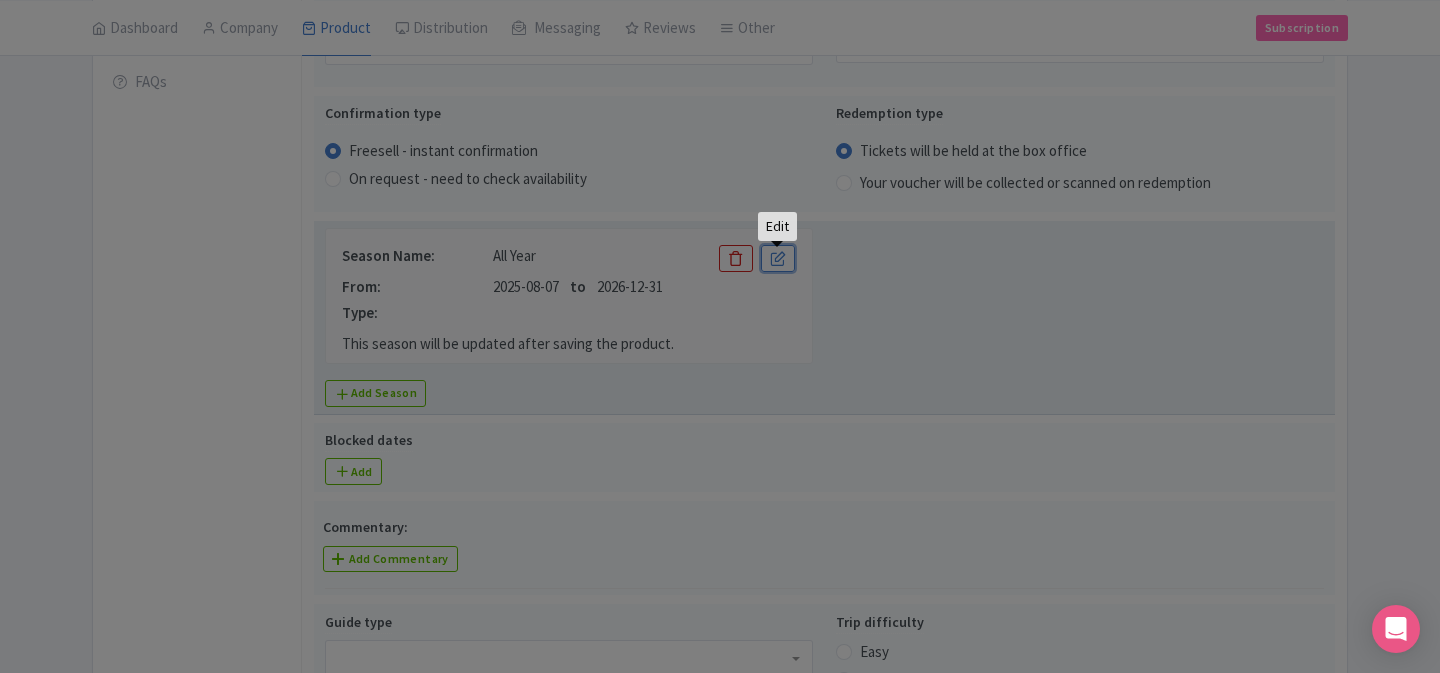 scroll, scrollTop: 0, scrollLeft: 0, axis: both 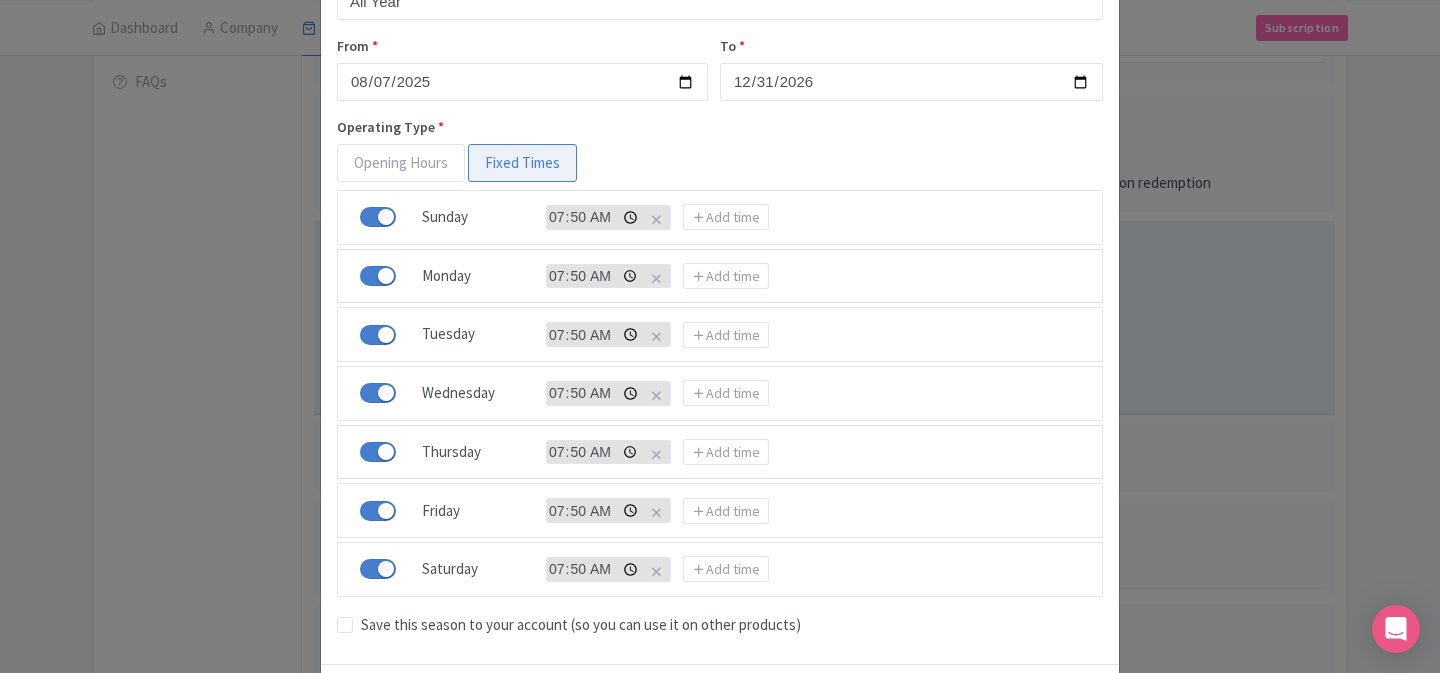 click at bounding box center [378, 217] 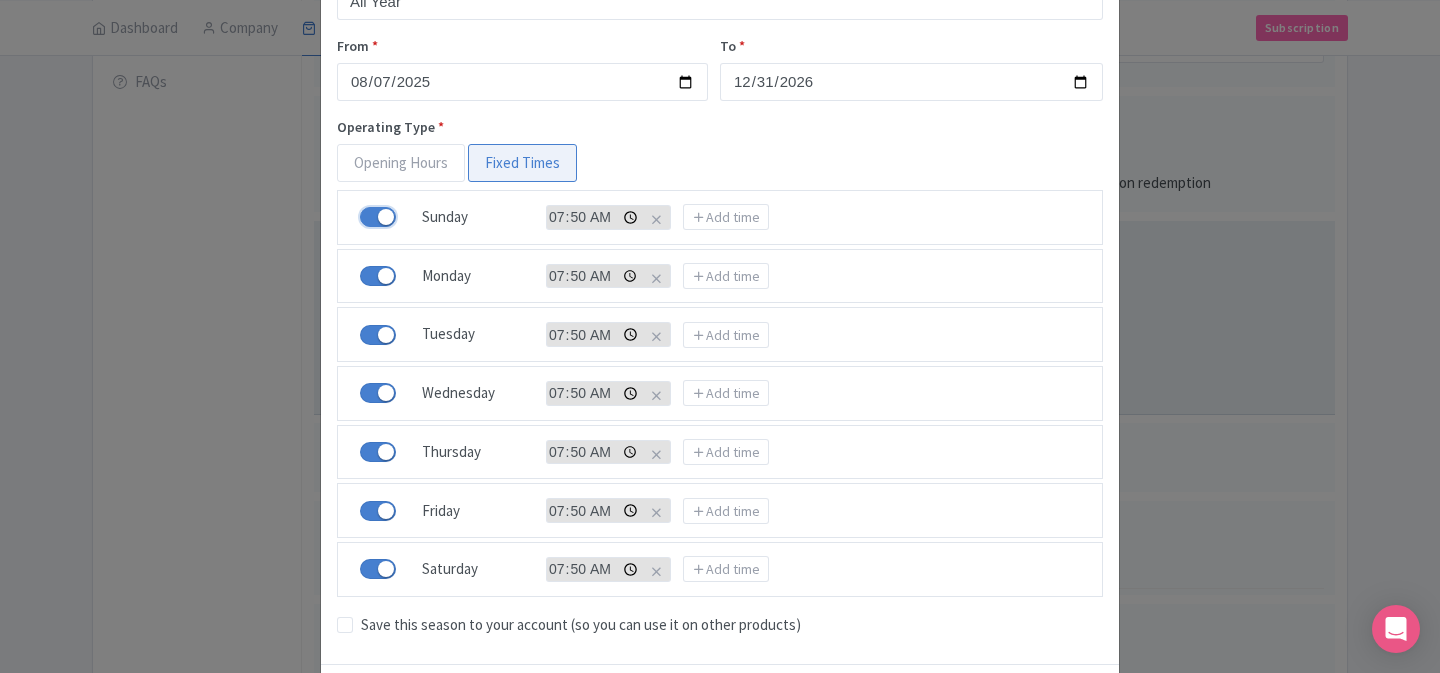 click on "Open" at bounding box center [378, 217] 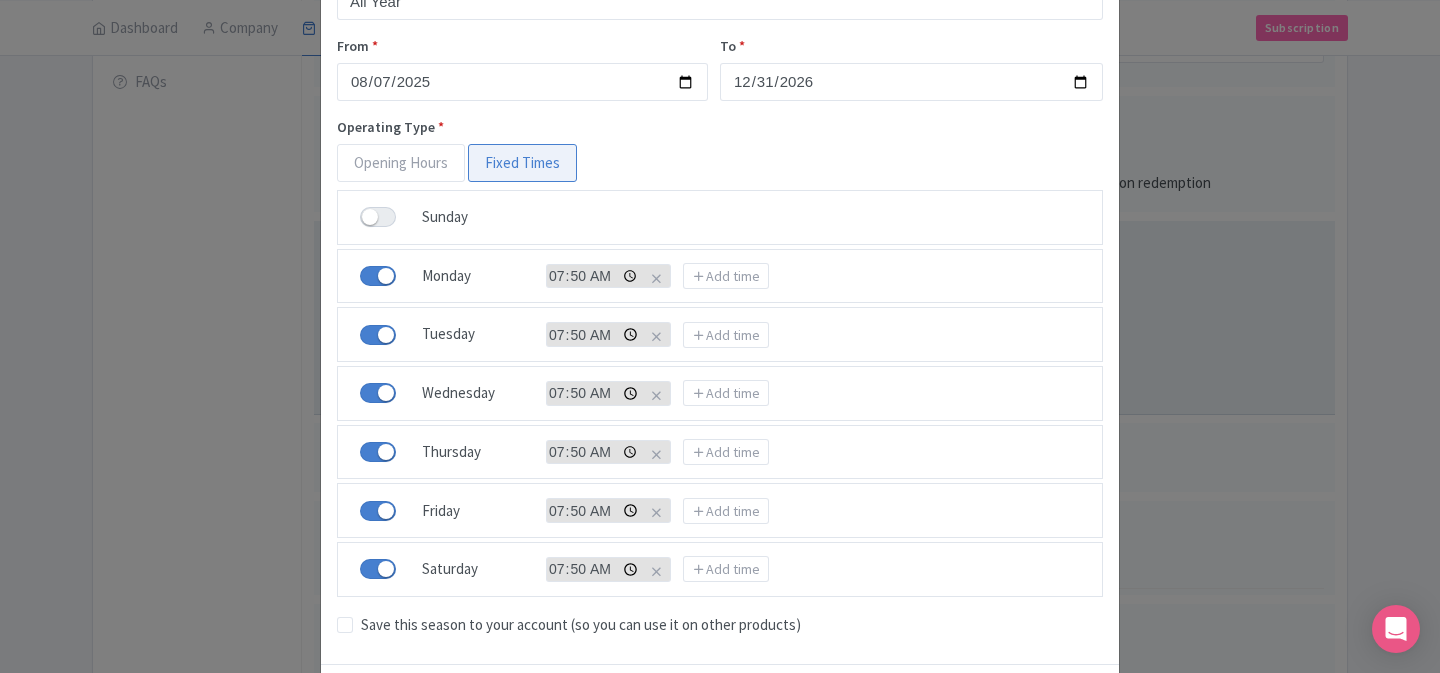 click at bounding box center [378, 217] 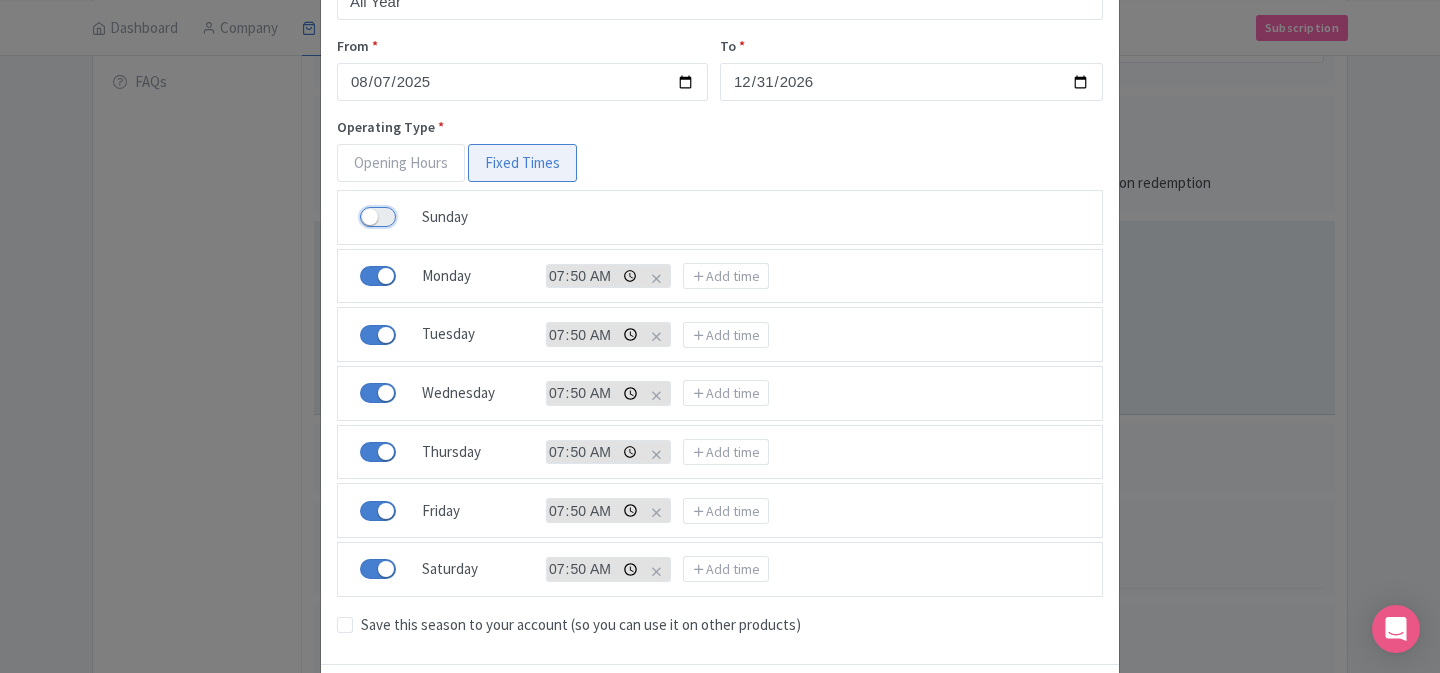 click on "Closed" at bounding box center [378, 217] 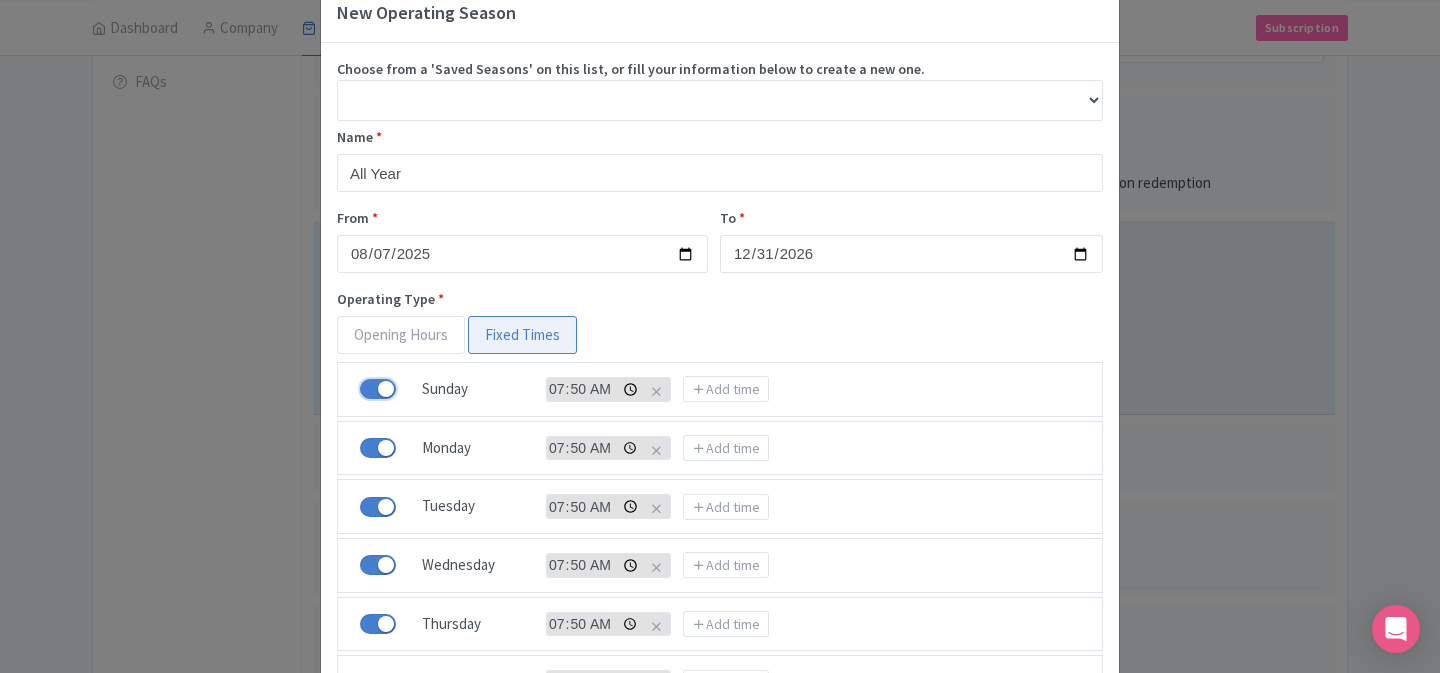 scroll, scrollTop: 40, scrollLeft: 0, axis: vertical 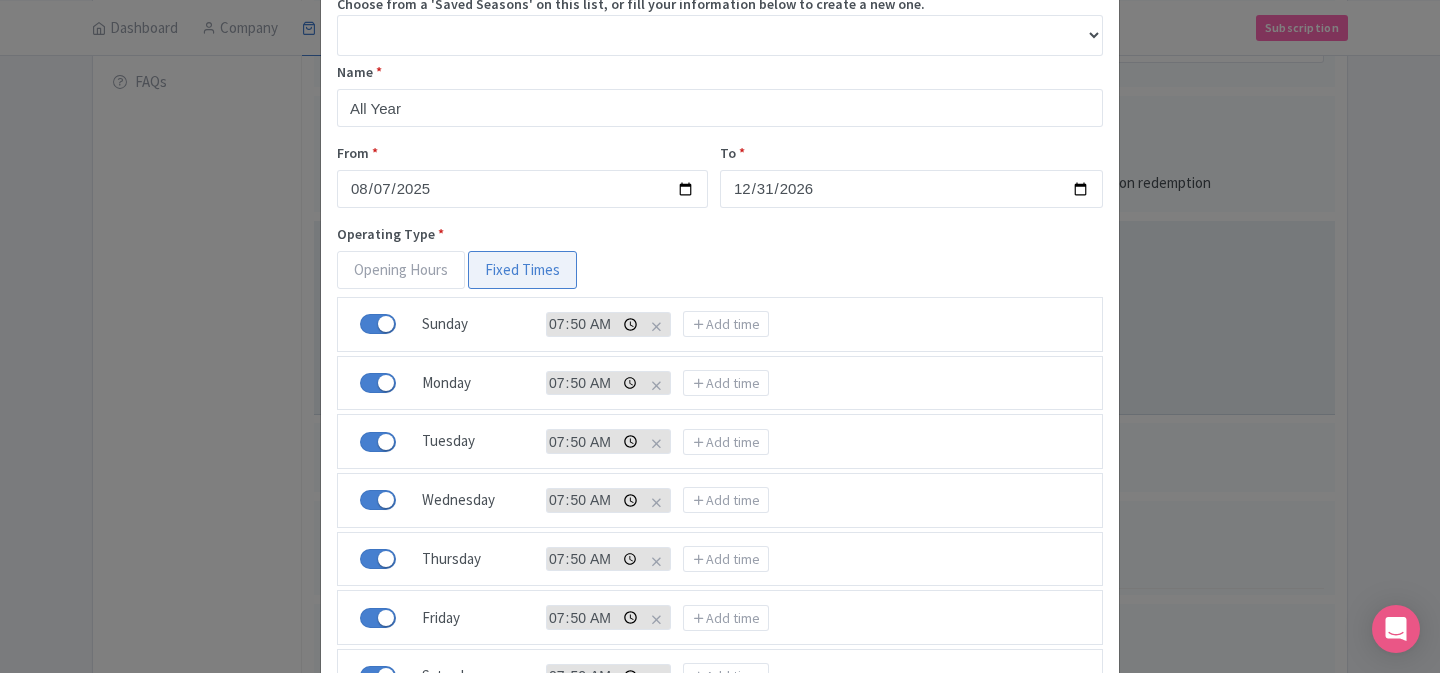 click on "07:50" at bounding box center (594, 324) 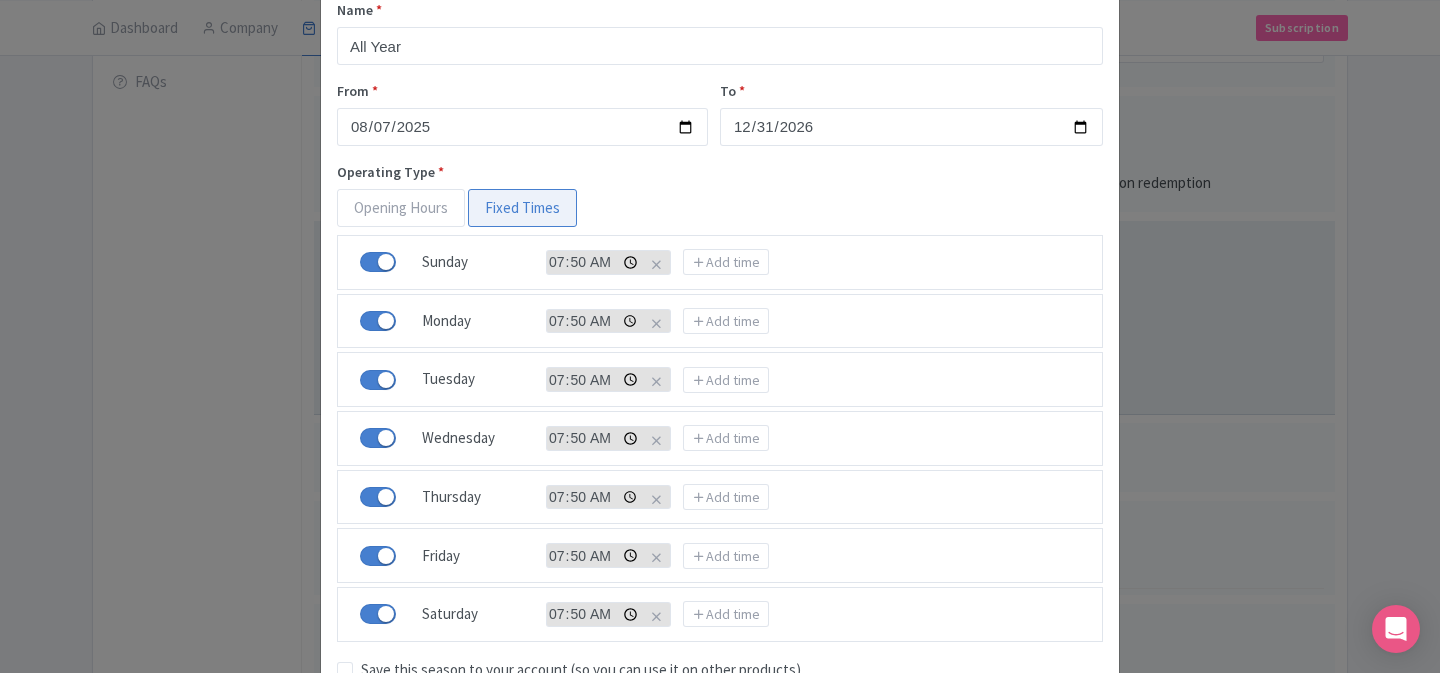 scroll, scrollTop: 177, scrollLeft: 0, axis: vertical 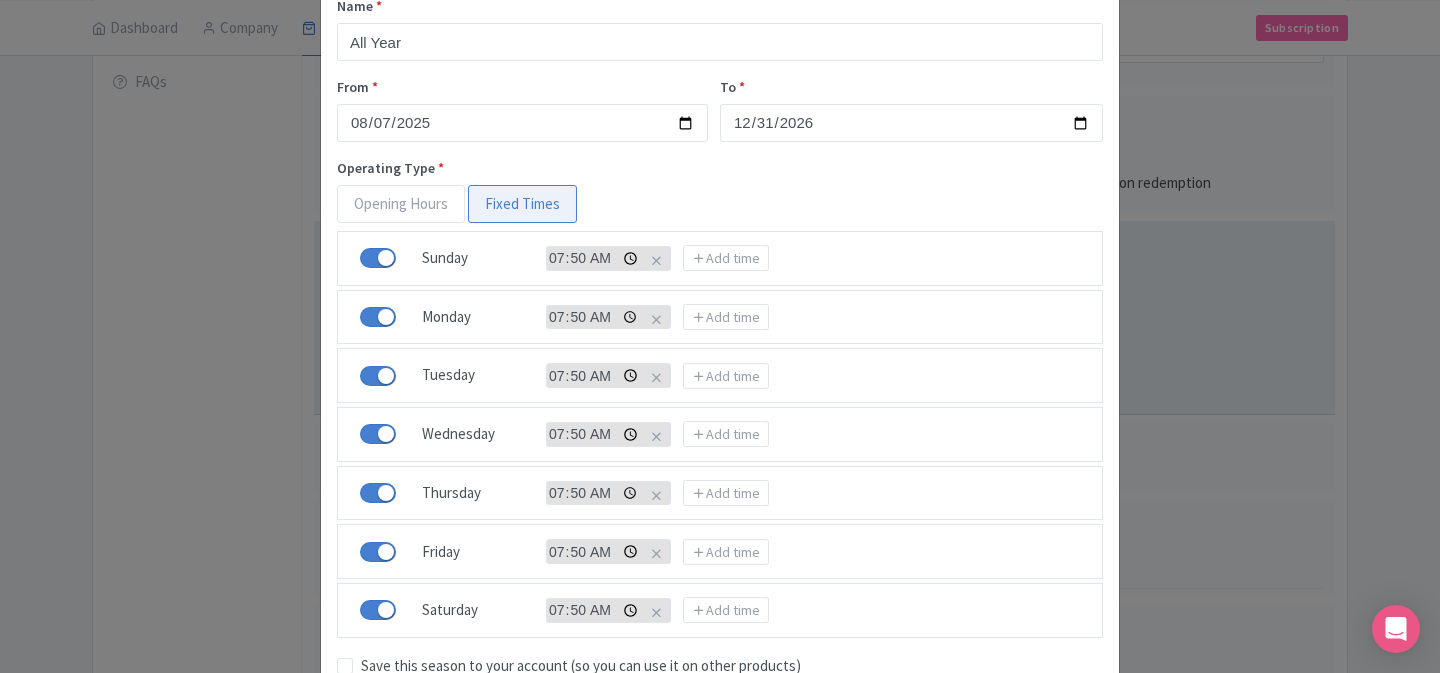 click on "09:00:00.000
07:50
Add time" at bounding box center (813, 258) 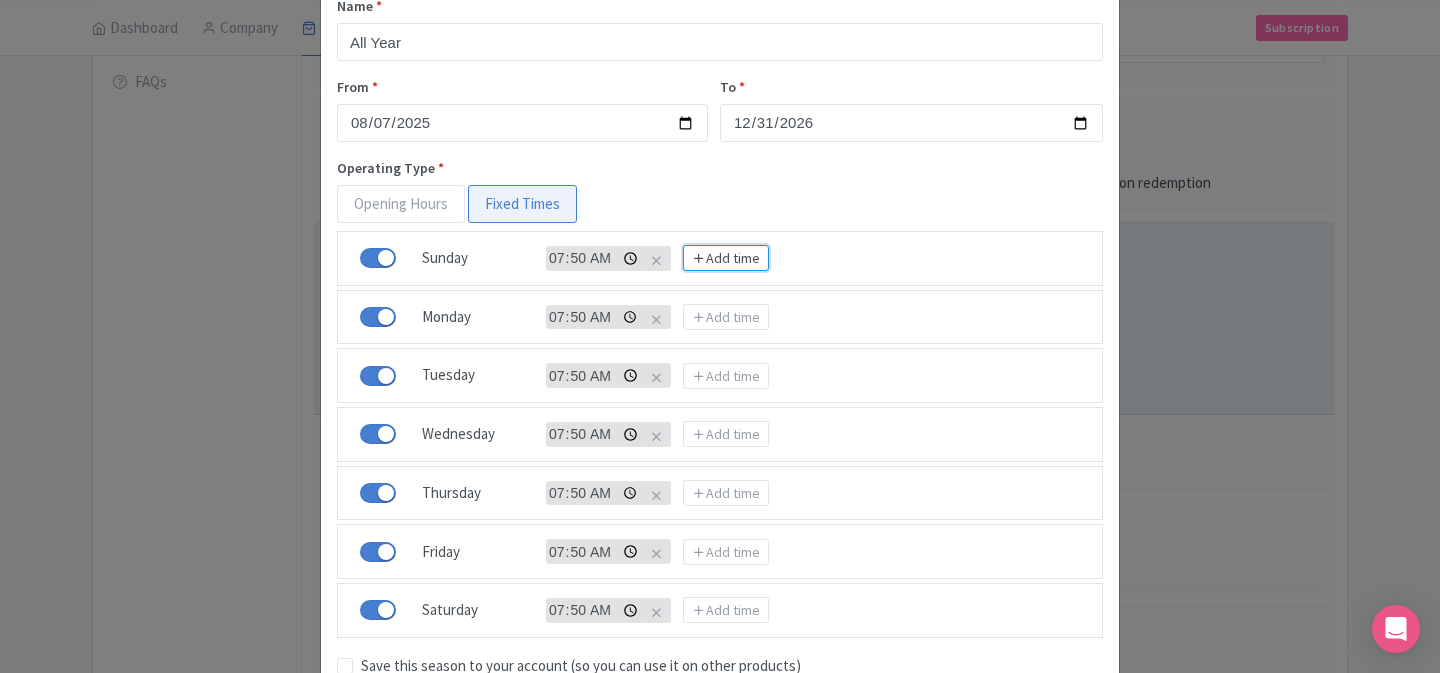 click on "Add time" at bounding box center [726, 258] 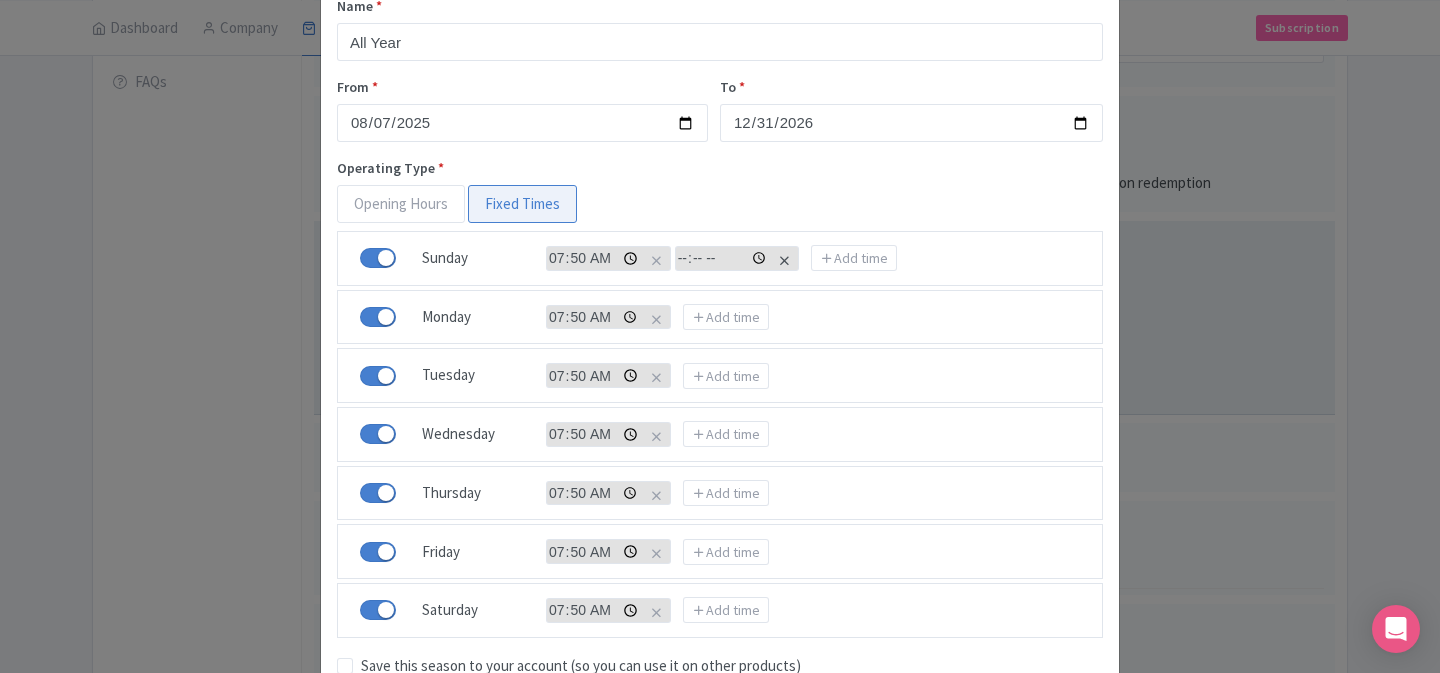 click at bounding box center [784, 261] 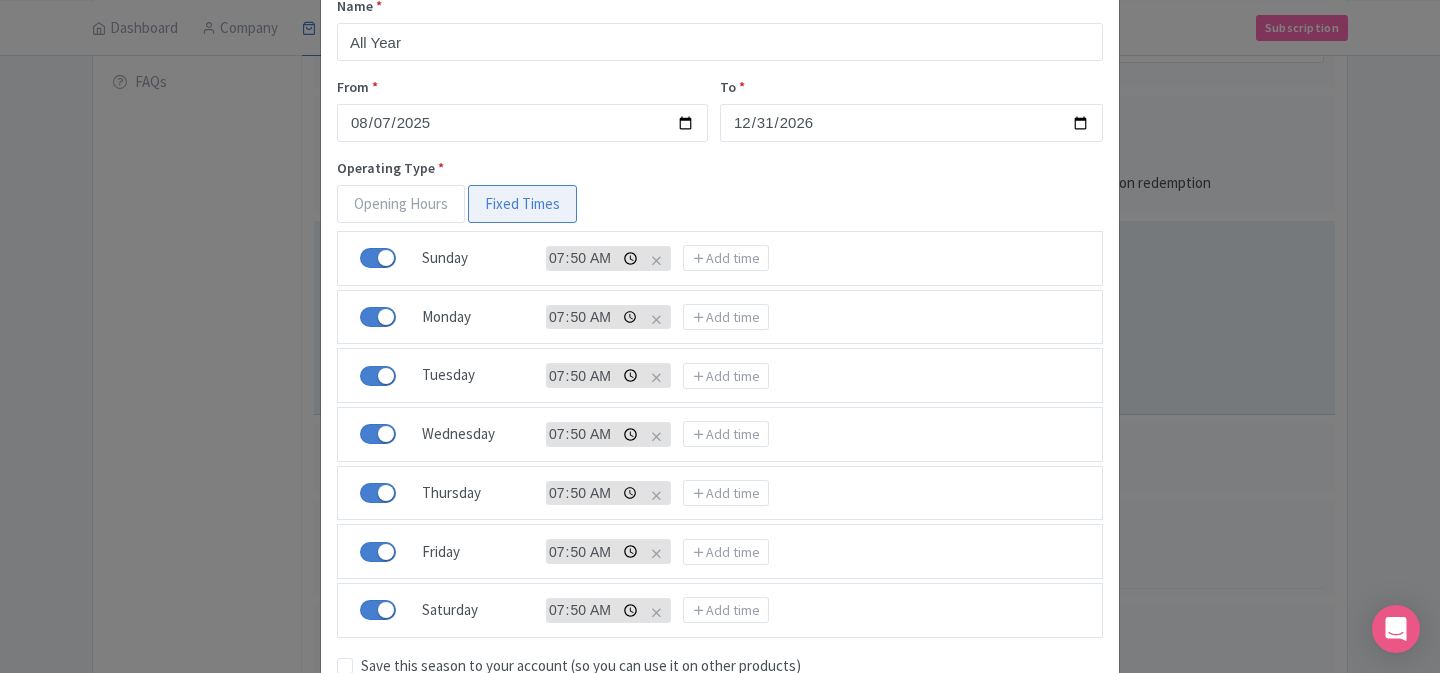 click on "Operating Type
*
Opening Hours
Fixed Times
Open
Sunday
09:00:00.000
07:50
Add time
Open
Monday
07:50
Add time
Open
Tuesday
07:50
Add time
Open
Wednesday
07:50
Add time
Open
Thursday
07:50
Add time
Open
Friday
07:50
Add time
Open
Saturday
07:50
Add time
Save this season to your account (so you can use it on other products)" at bounding box center (720, 417) 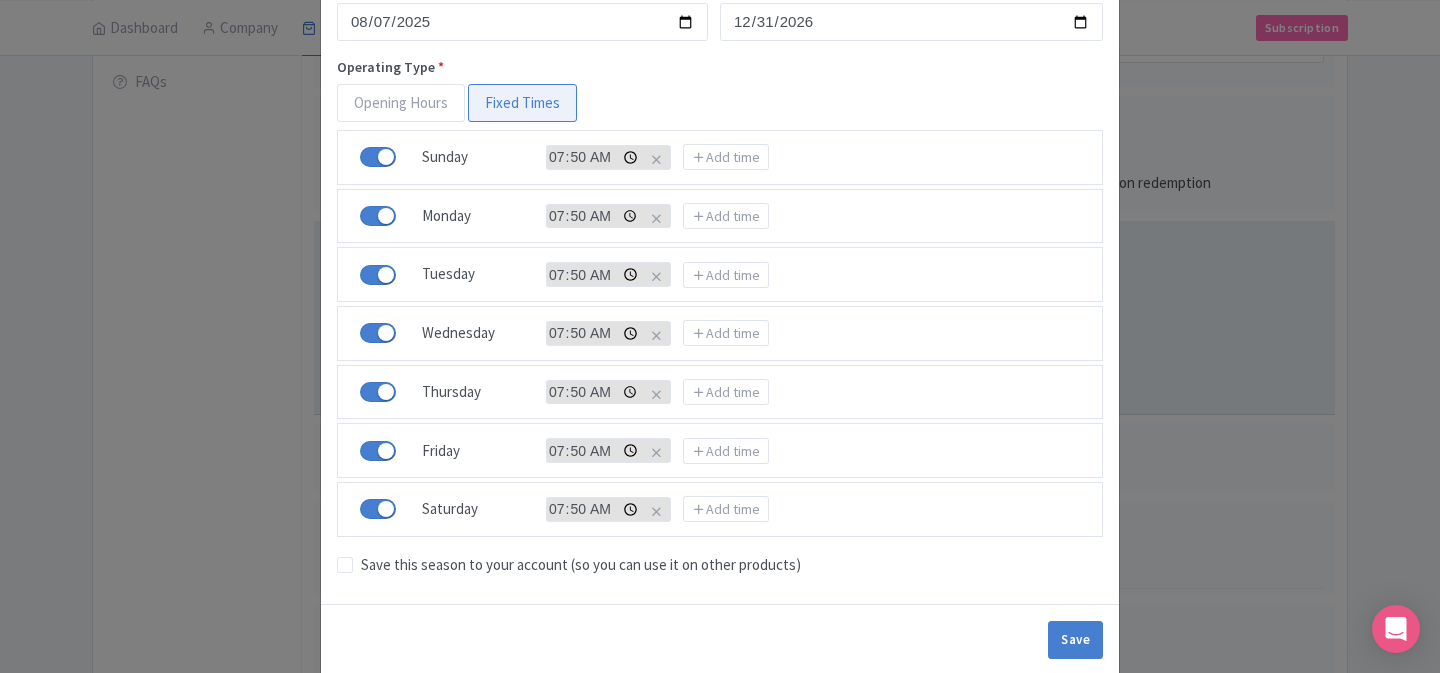 scroll, scrollTop: 310, scrollLeft: 0, axis: vertical 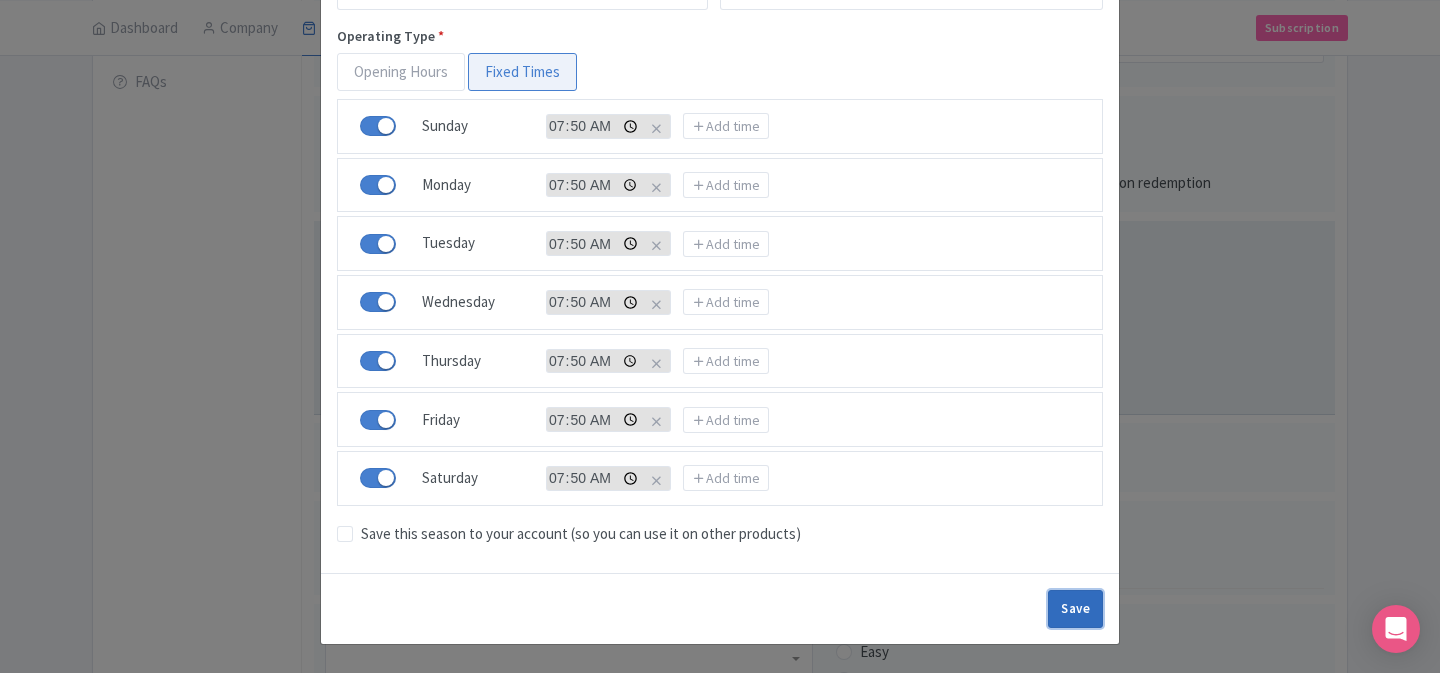 click on "Save" at bounding box center [1075, 609] 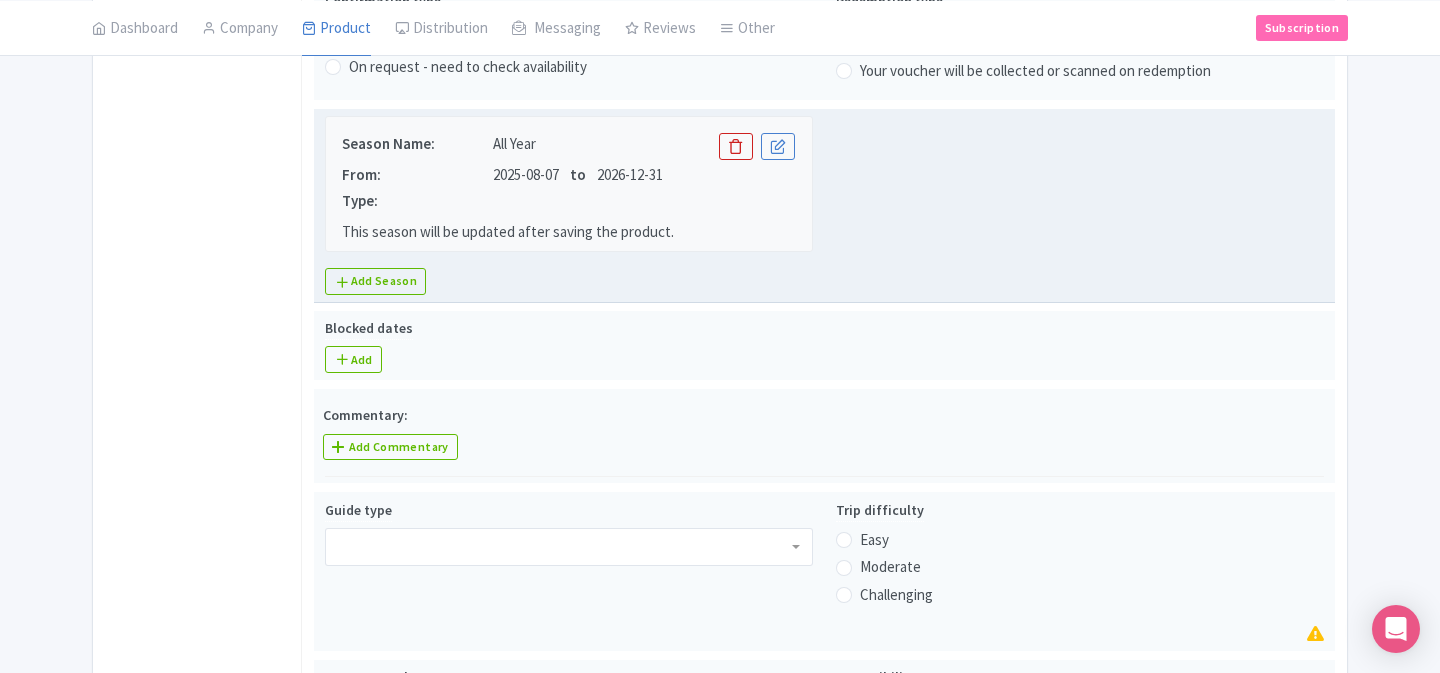 scroll, scrollTop: 739, scrollLeft: 0, axis: vertical 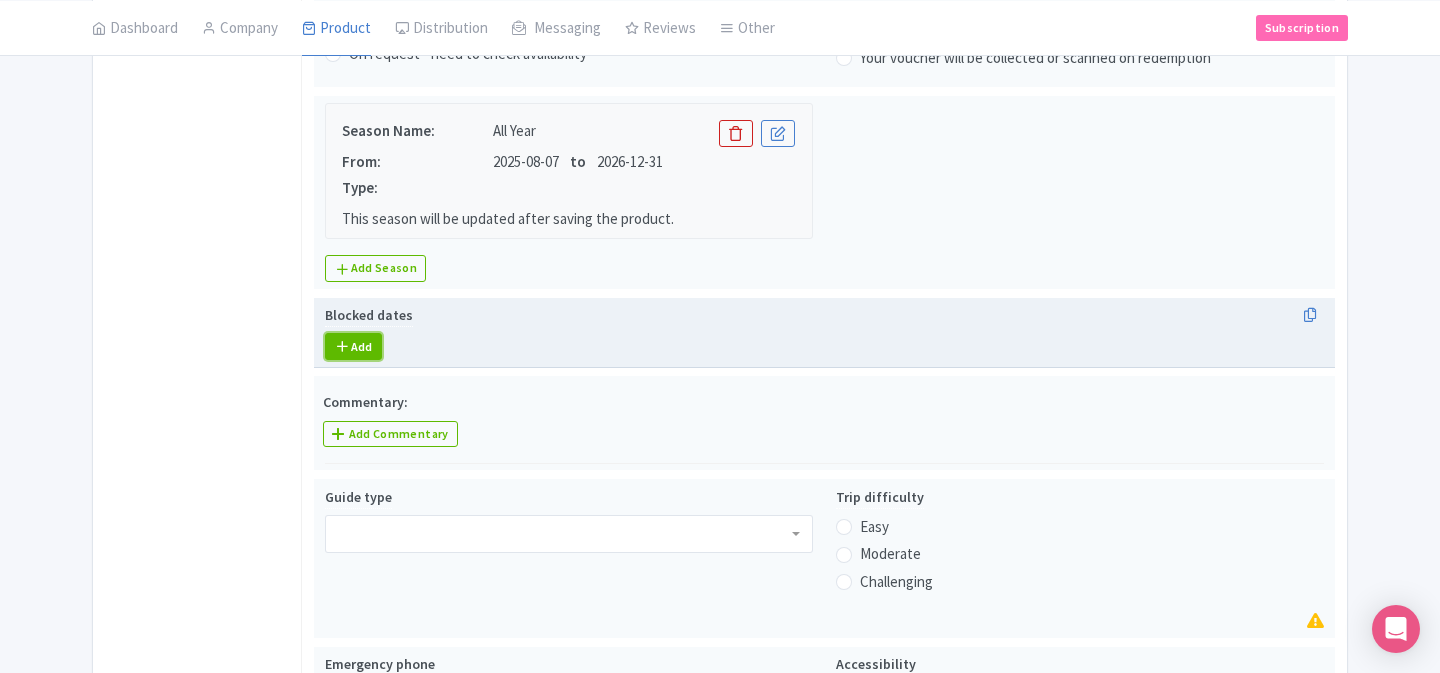 click on "Add" at bounding box center [353, 346] 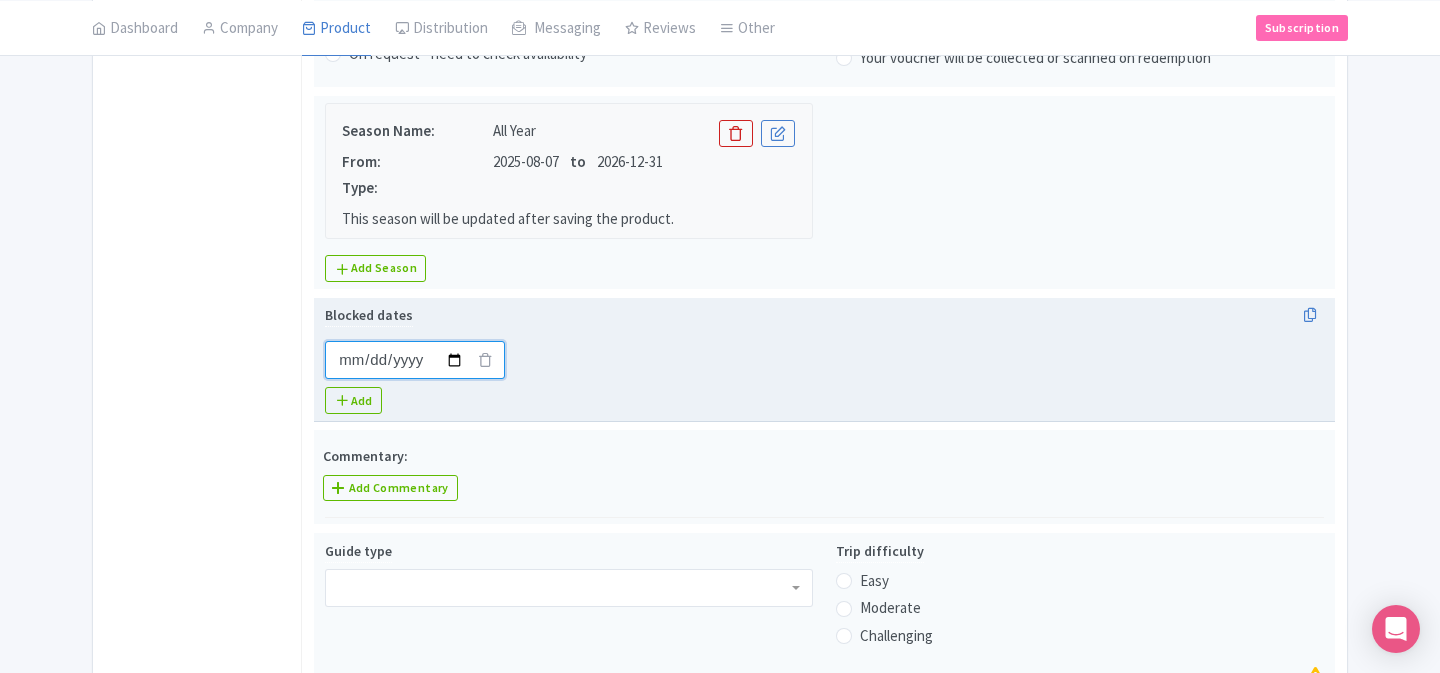 click on "Blocked dates" at bounding box center [415, 360] 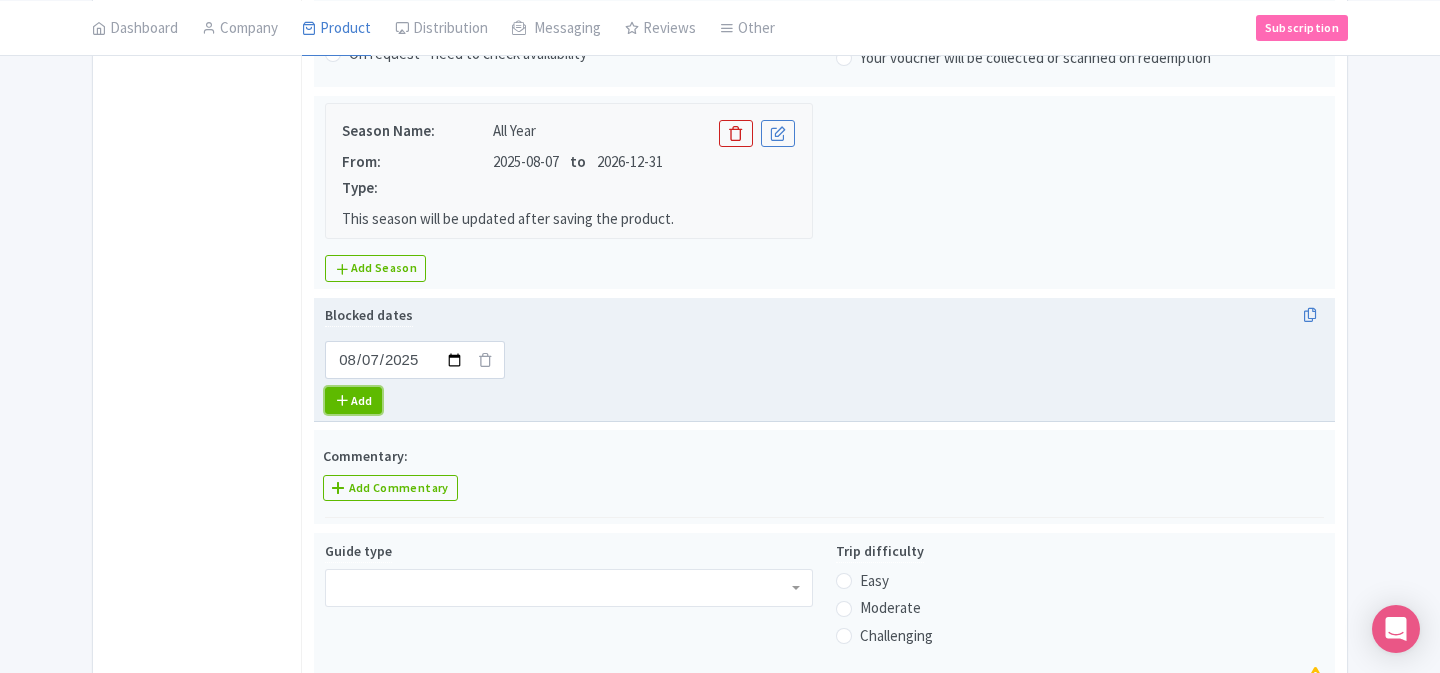 click on "Add" at bounding box center (353, 400) 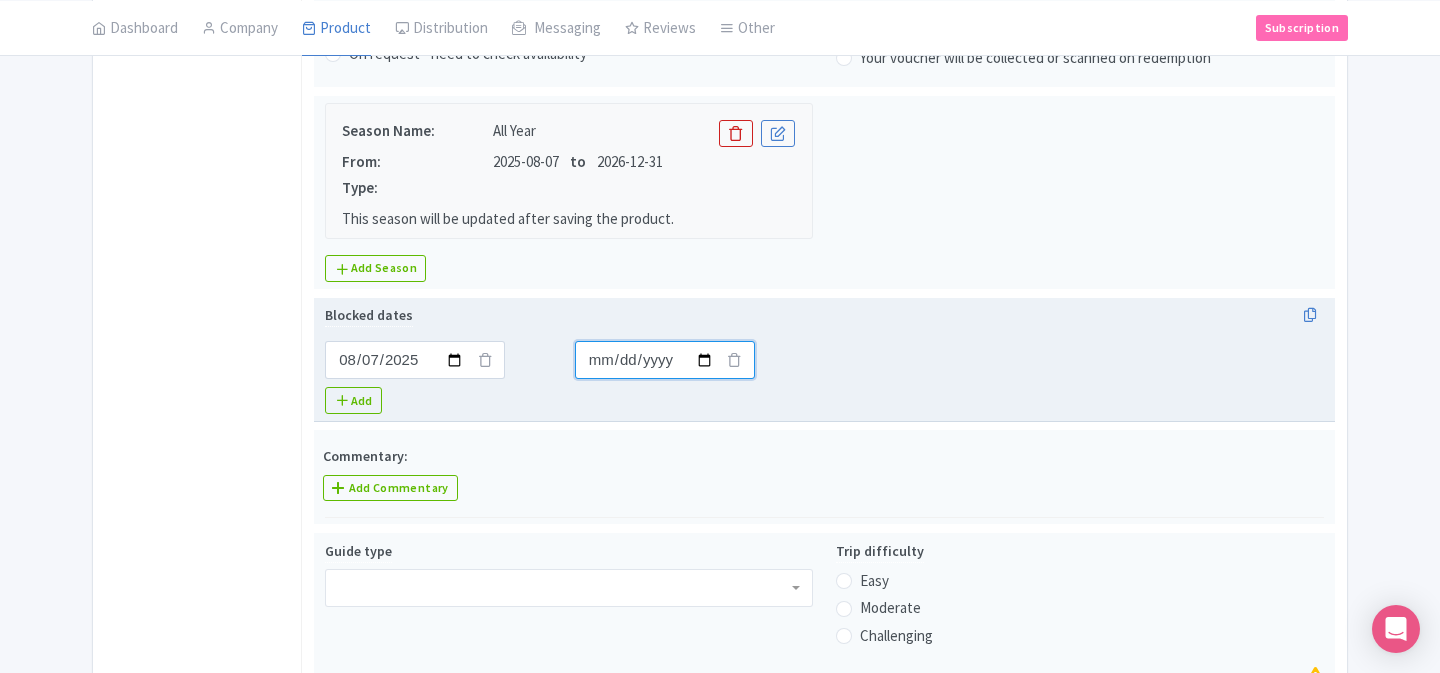 click on "Blocked dates" at bounding box center [415, 360] 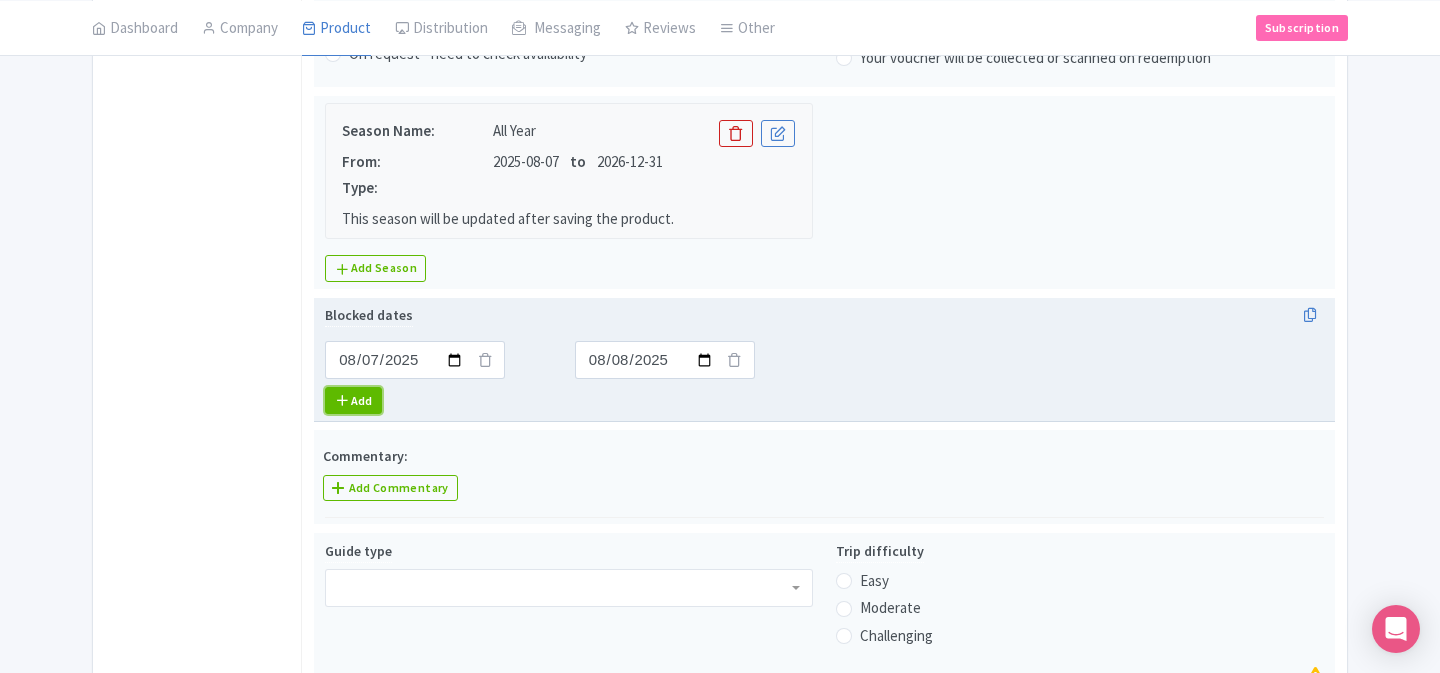 click on "Add" at bounding box center (353, 400) 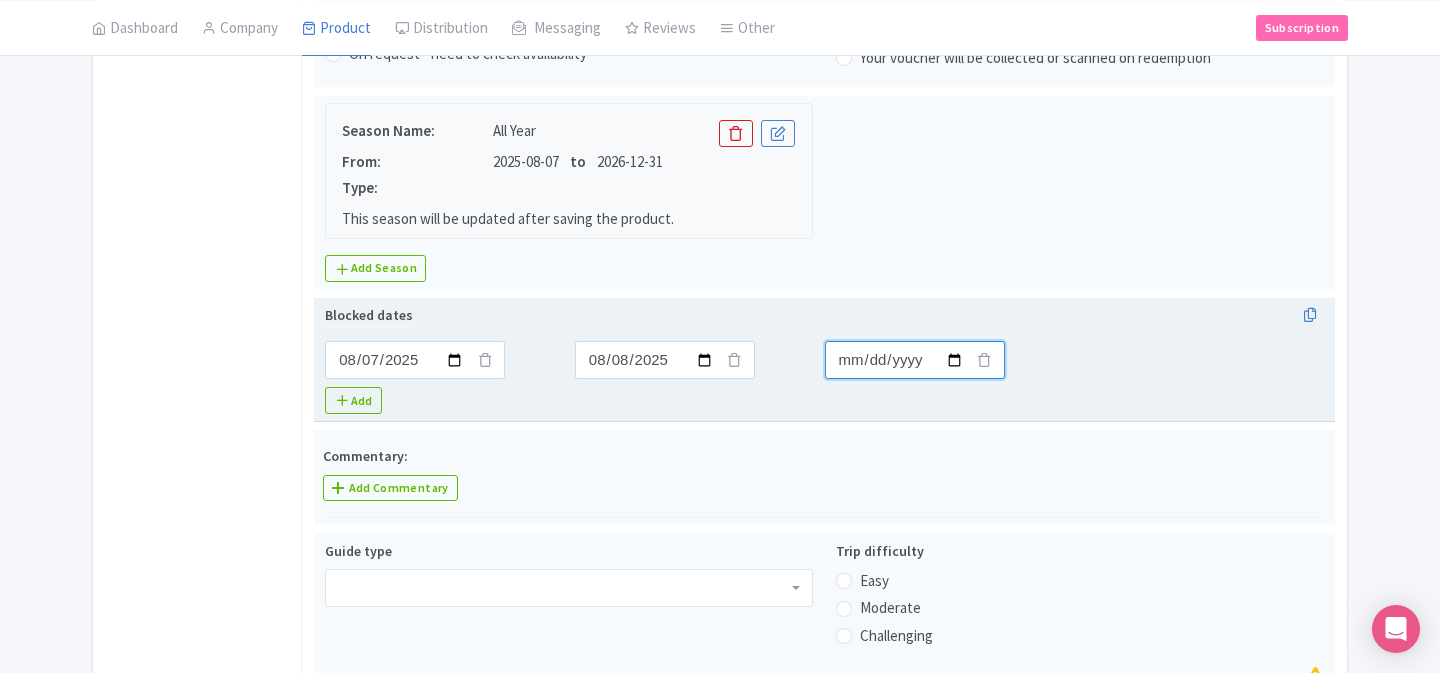 click on "Blocked dates" at bounding box center (415, 360) 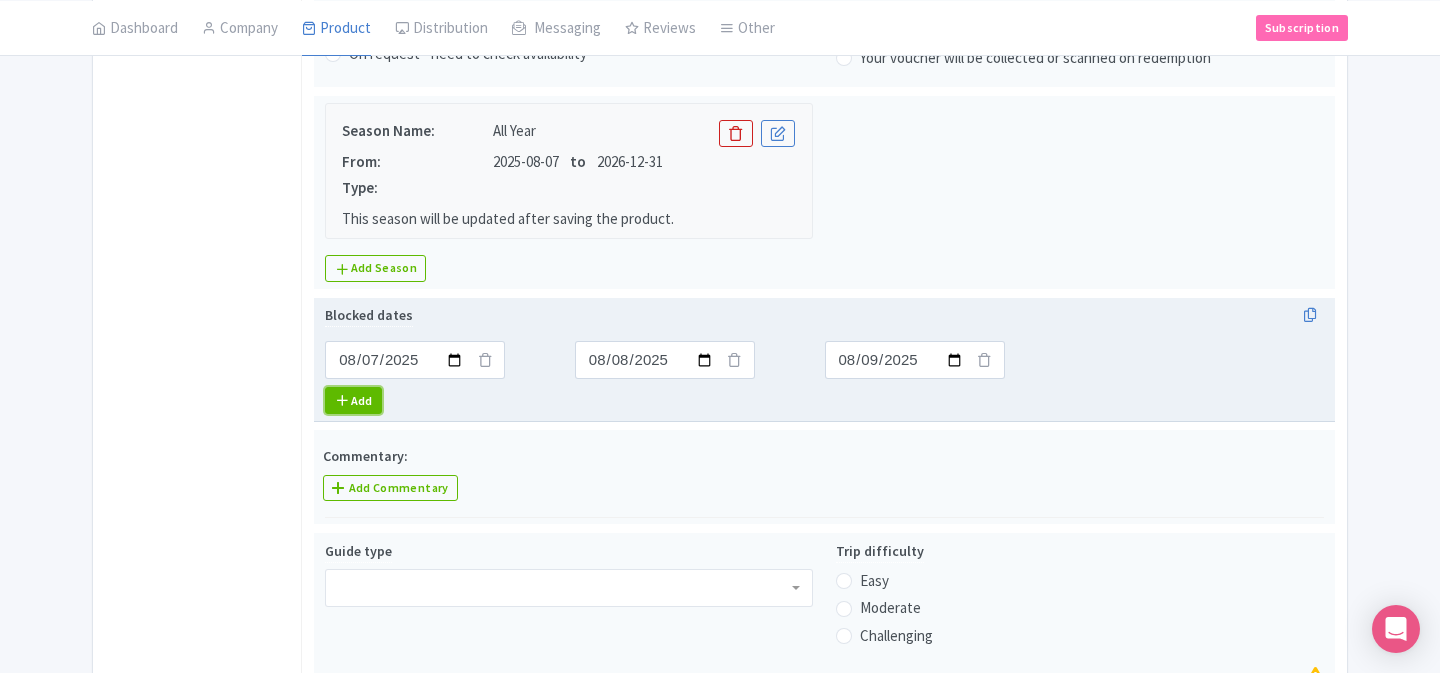 click at bounding box center [342, 400] 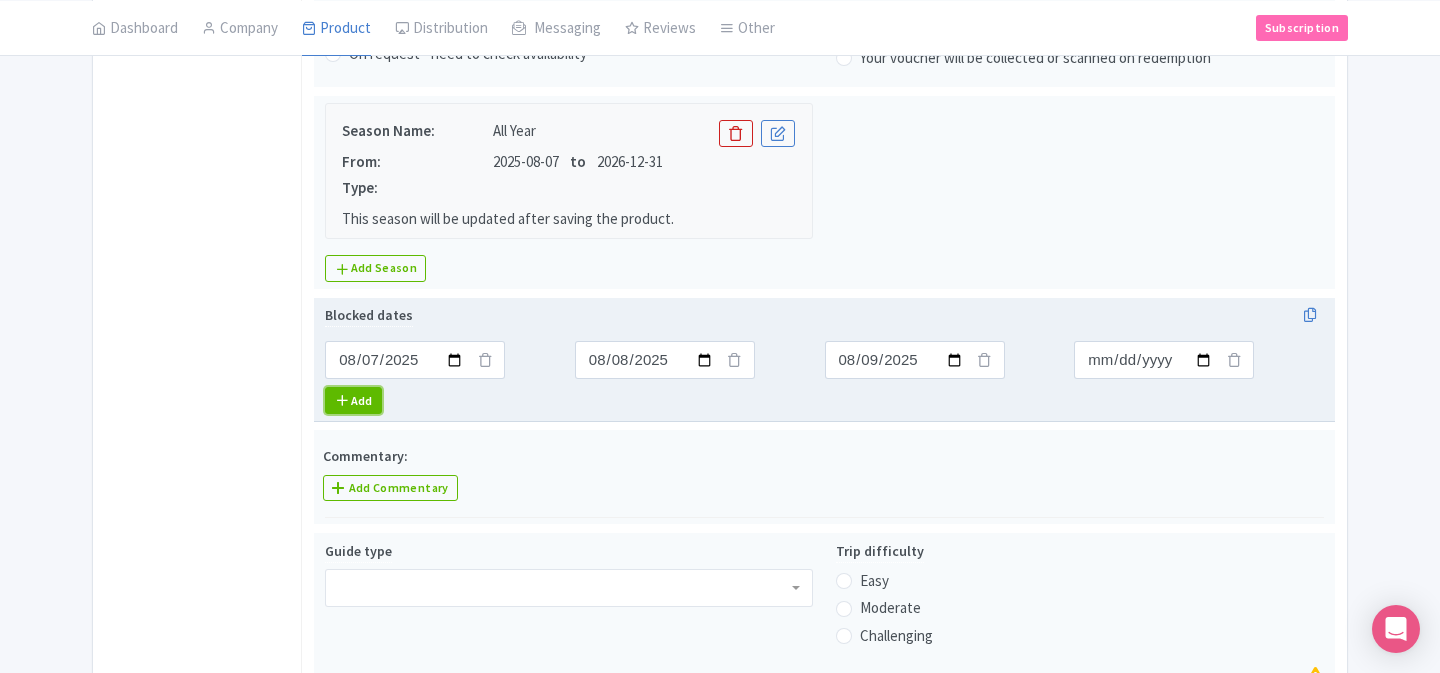 click on "Add" at bounding box center [353, 400] 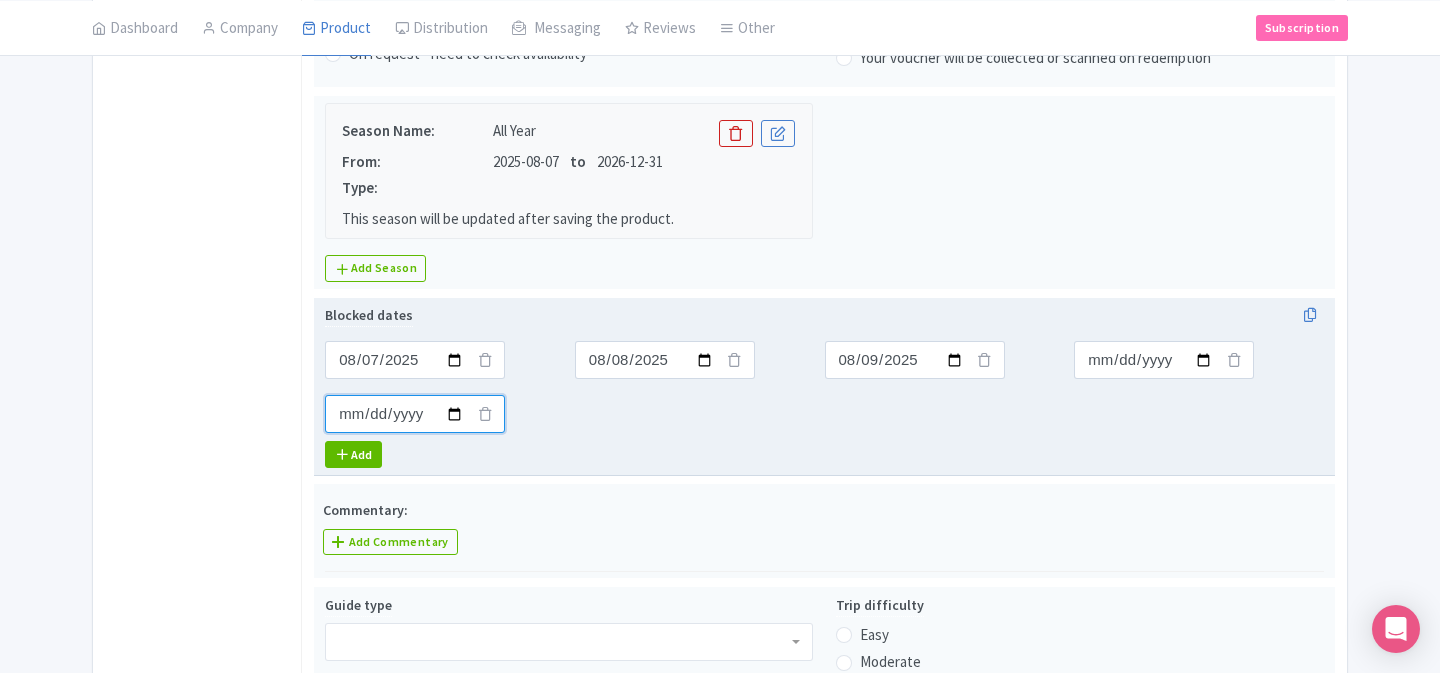 click on "Blocked dates" at bounding box center [415, 360] 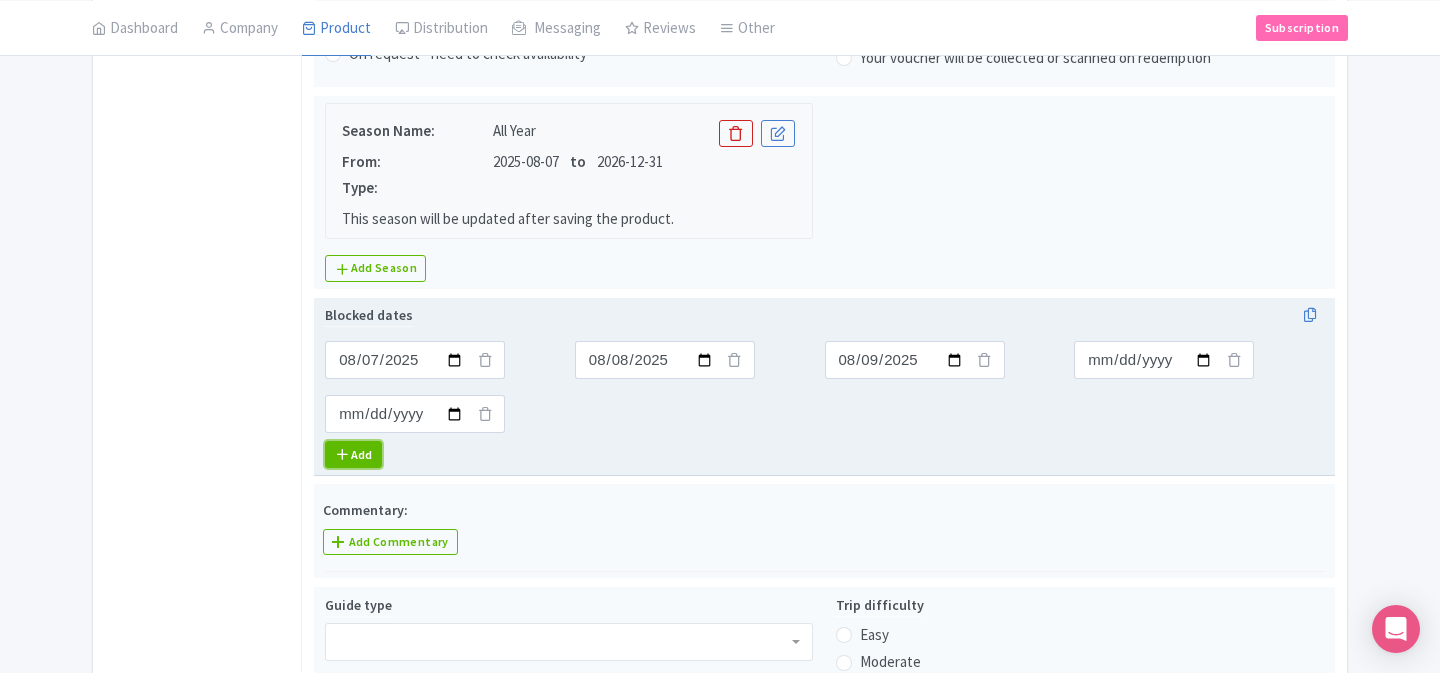 click on "Add" at bounding box center [353, 454] 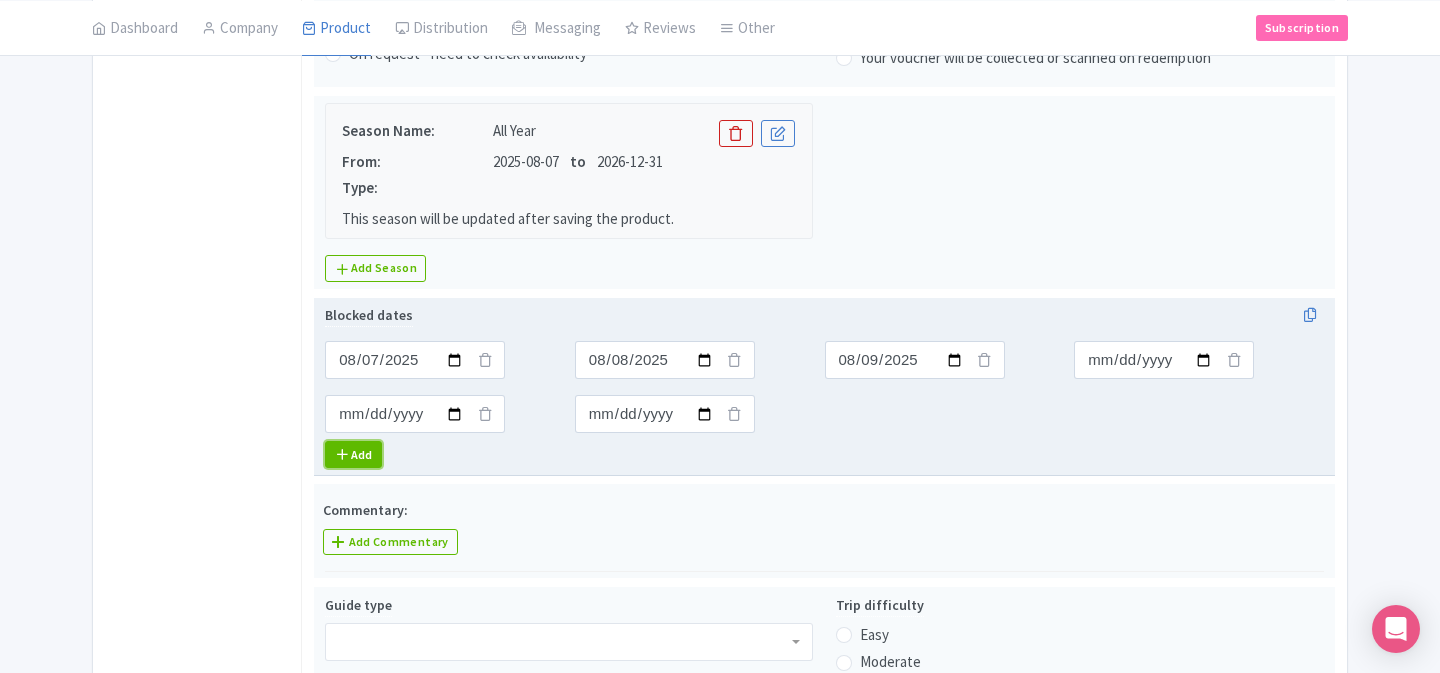 click on "Add" at bounding box center (353, 454) 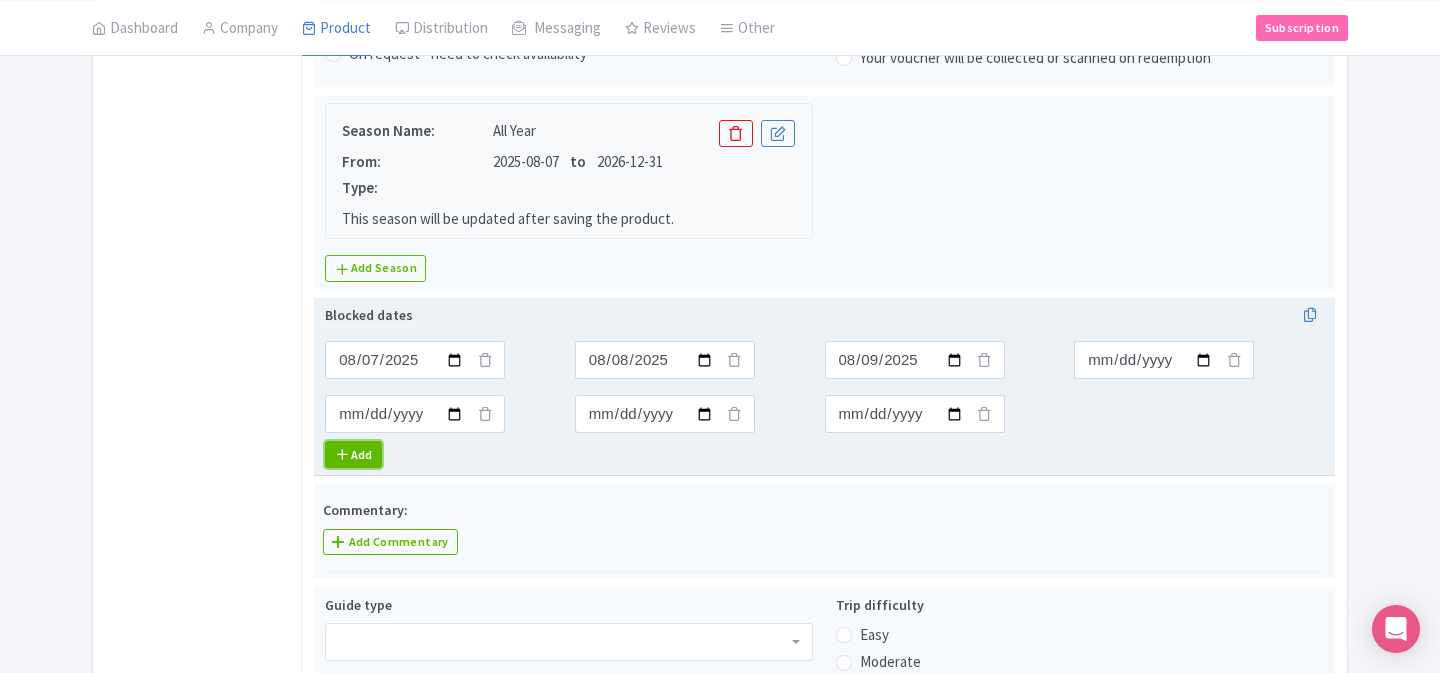 click on "Add" at bounding box center (353, 454) 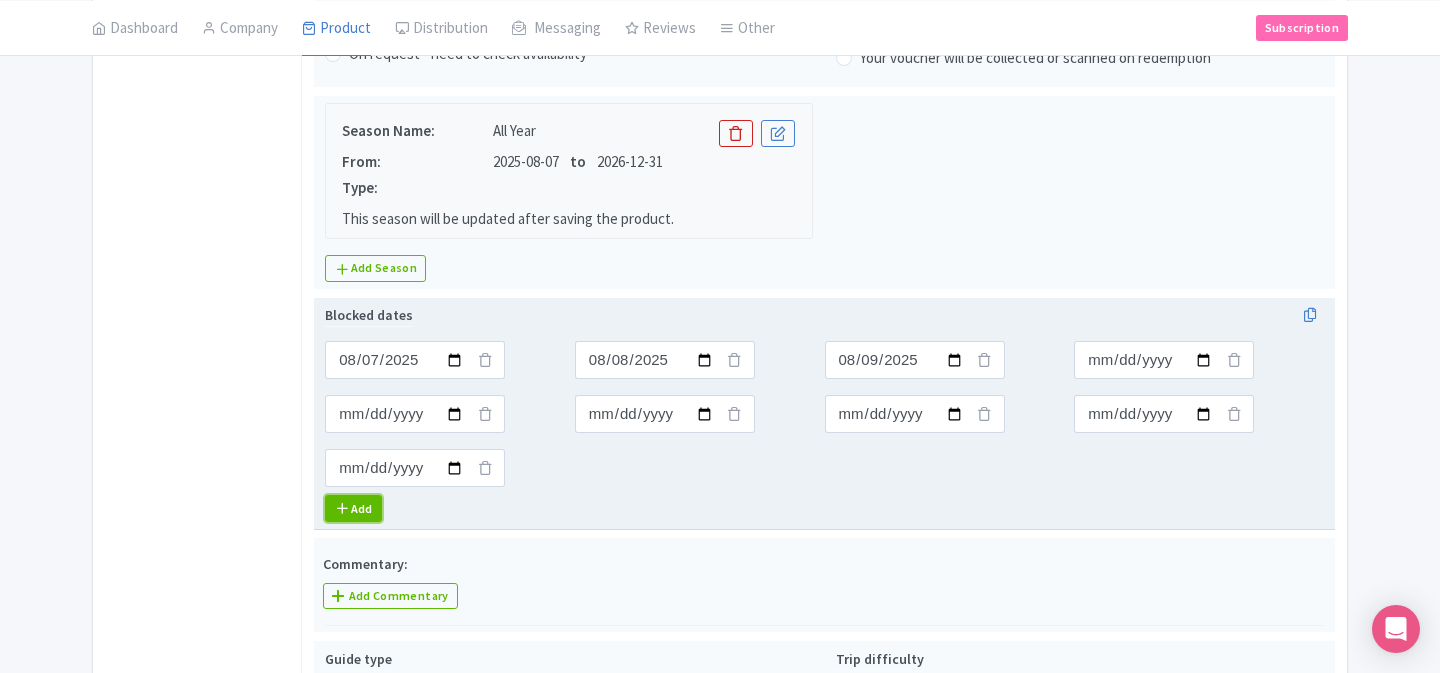 click on "Add" at bounding box center [353, 508] 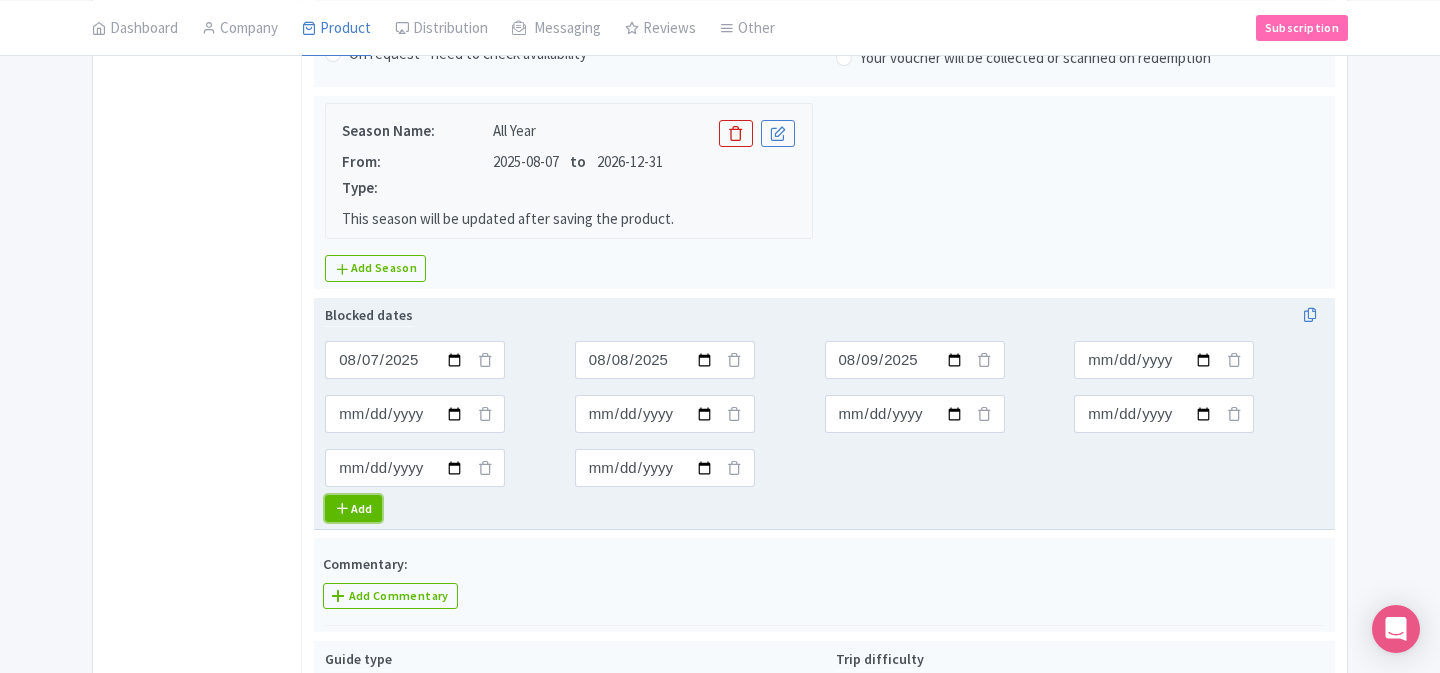 click on "Add" at bounding box center [353, 508] 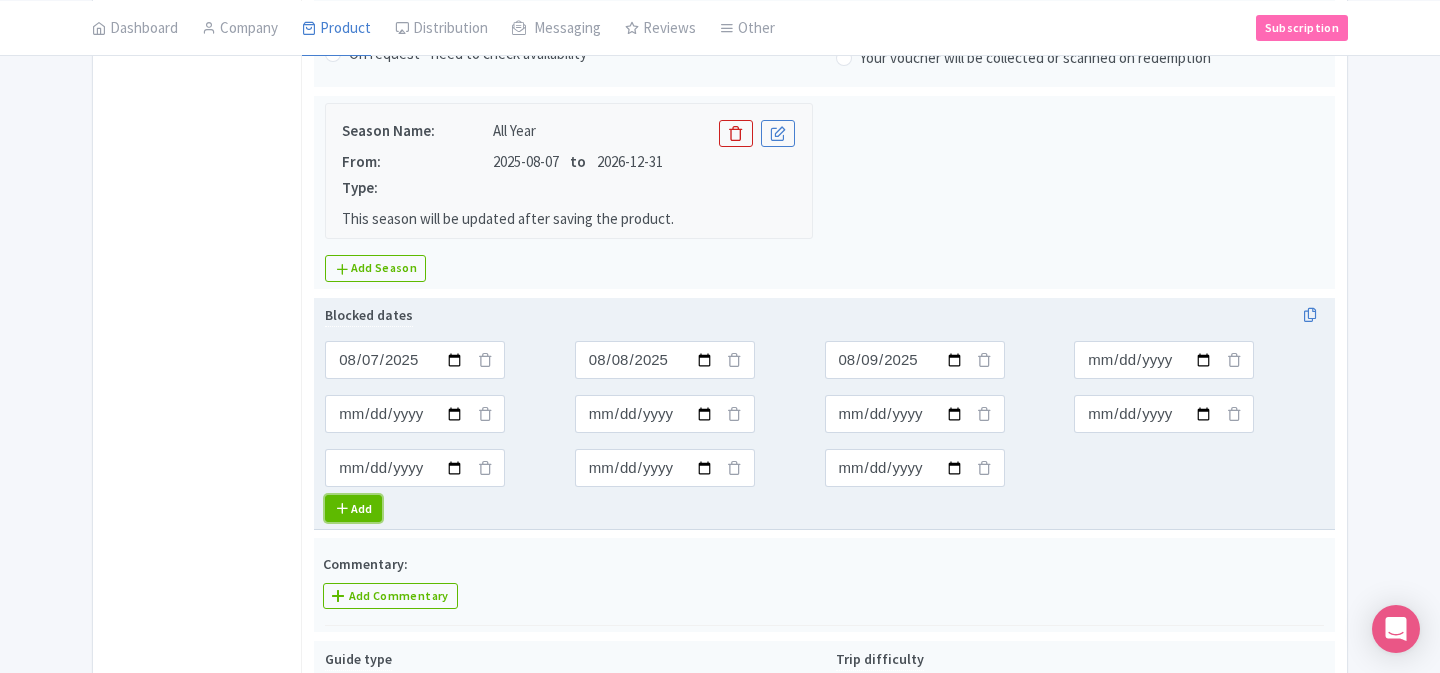 click on "Add" at bounding box center (353, 508) 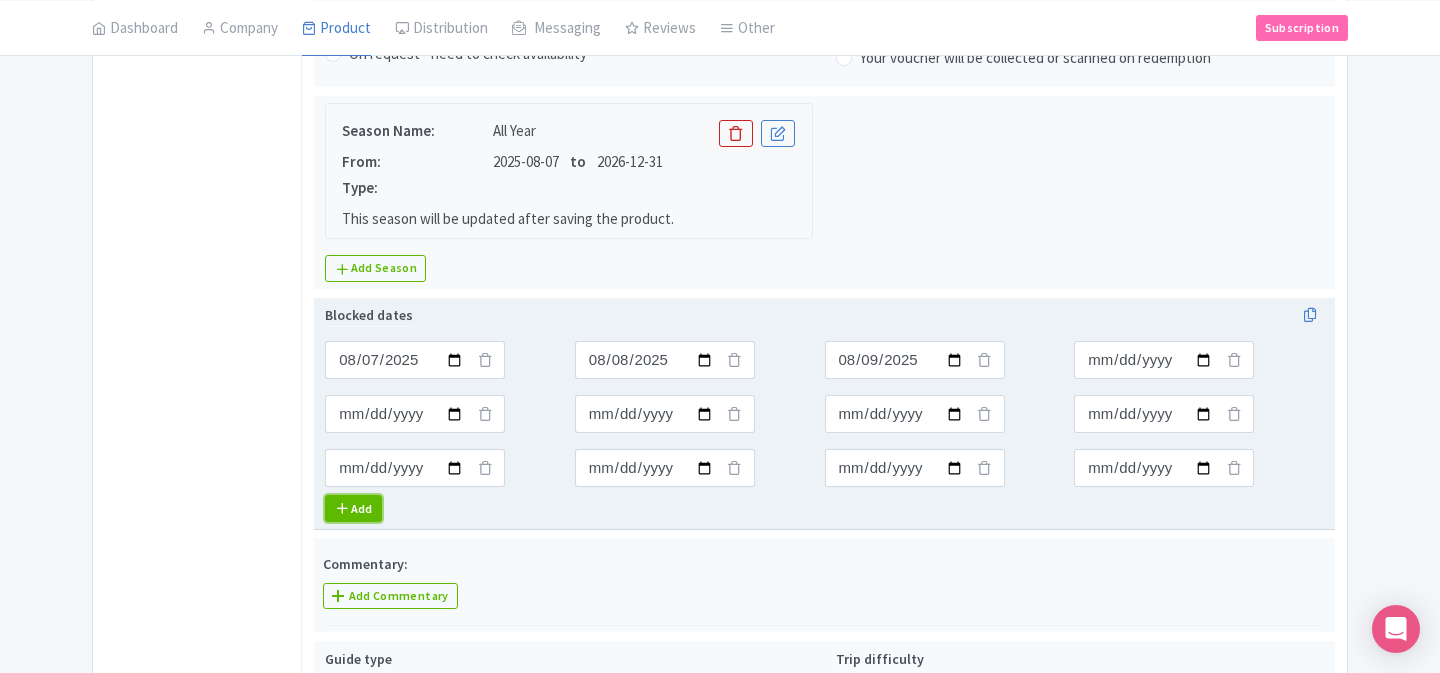 click on "Add" at bounding box center (353, 508) 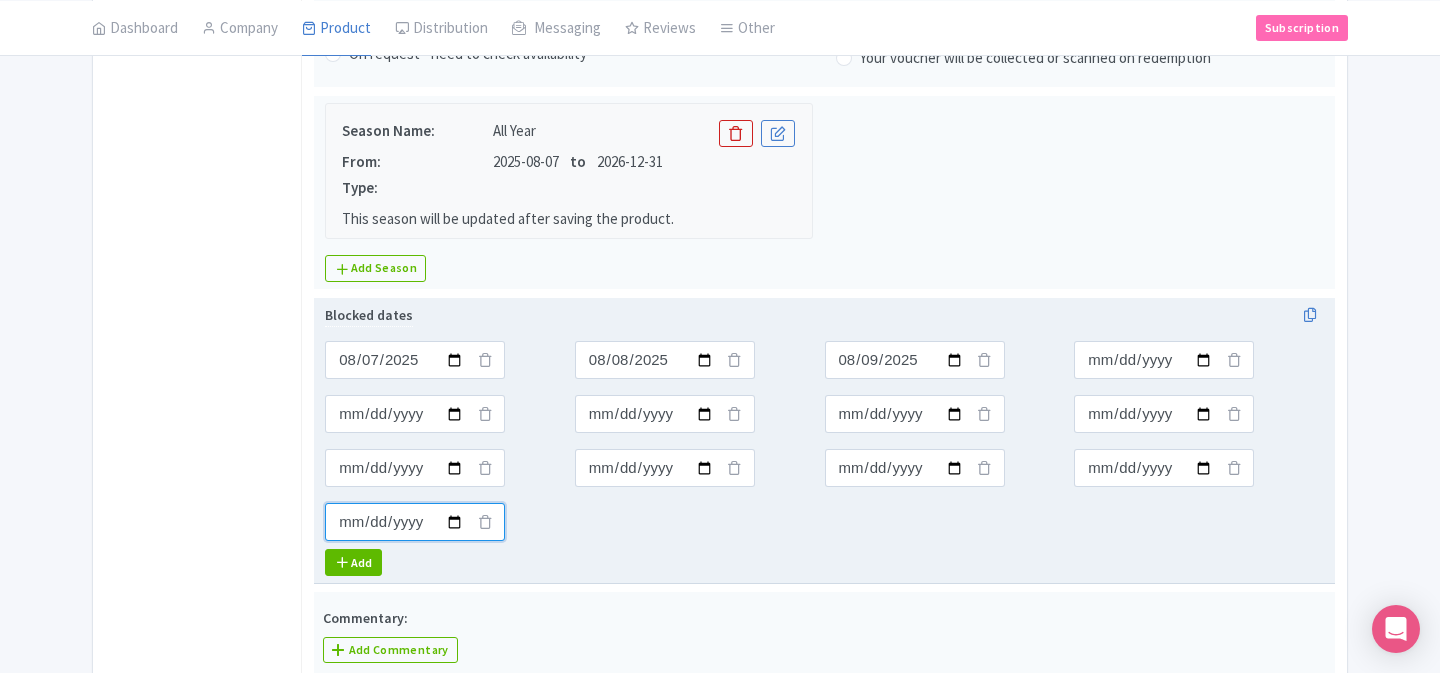 click on "Blocked dates" at bounding box center [415, 360] 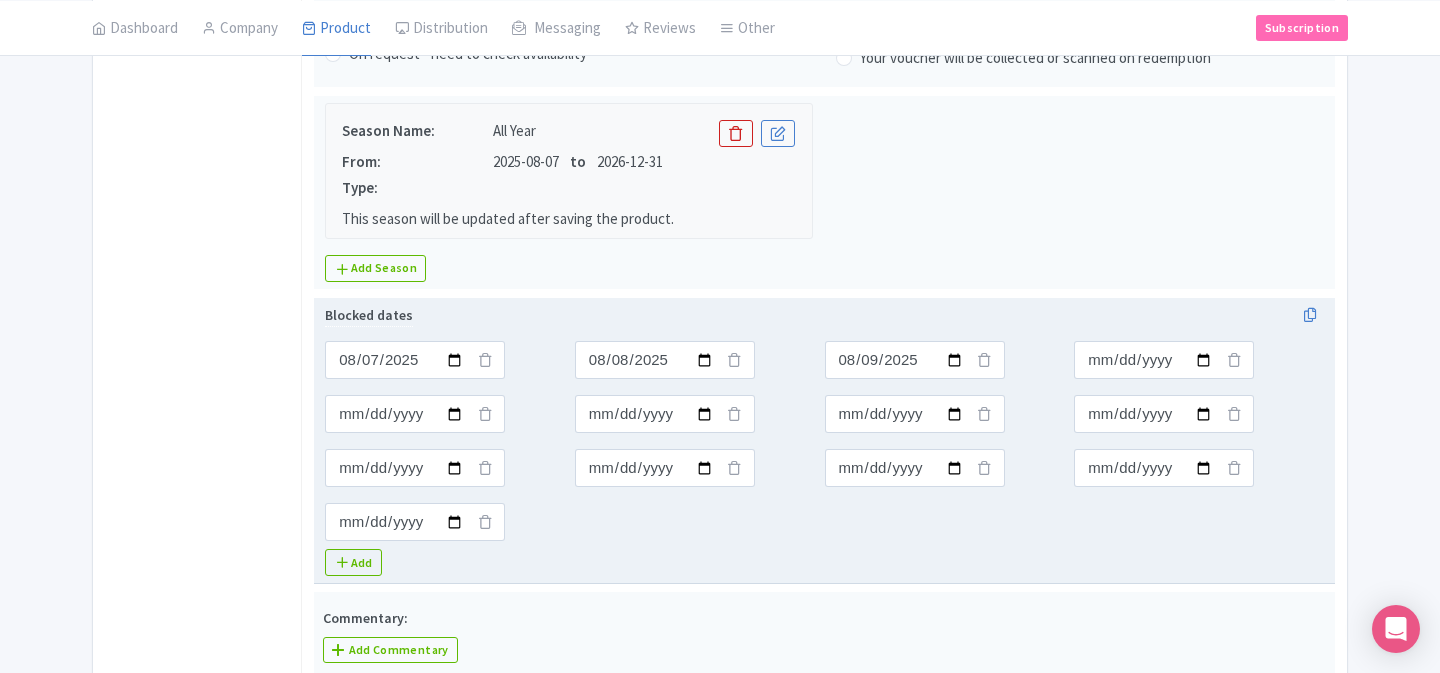 click on "Blocked dates 2025-08-07 2025-08-08 2025-08-09 Add" at bounding box center [824, 440] 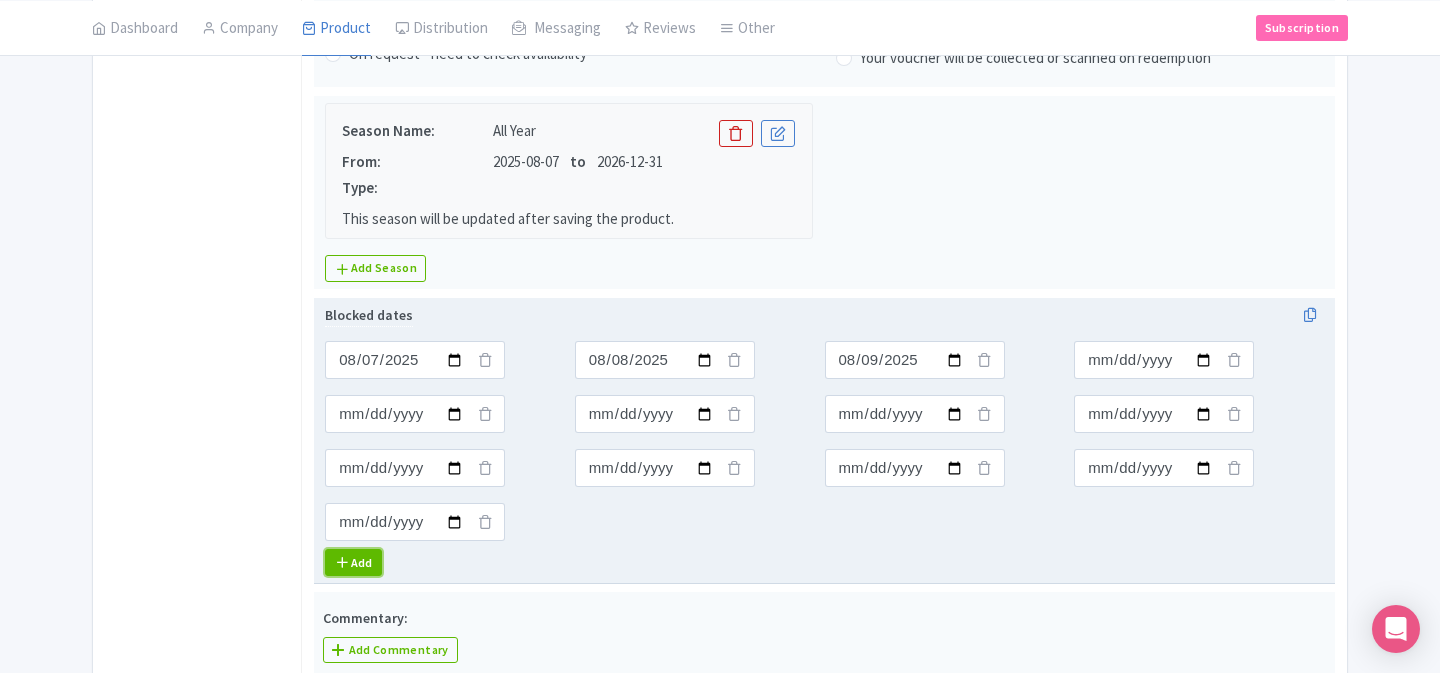 click on "Add" at bounding box center (353, 562) 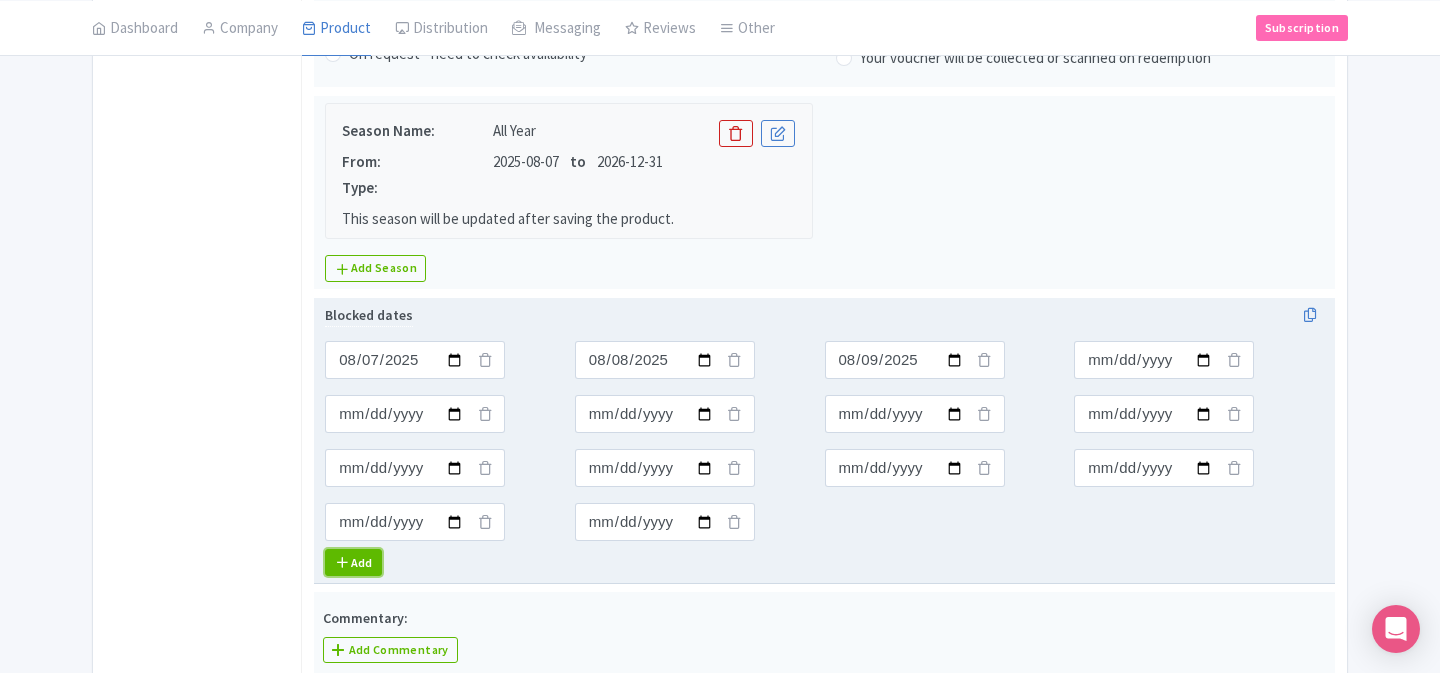 click on "Add" at bounding box center [353, 562] 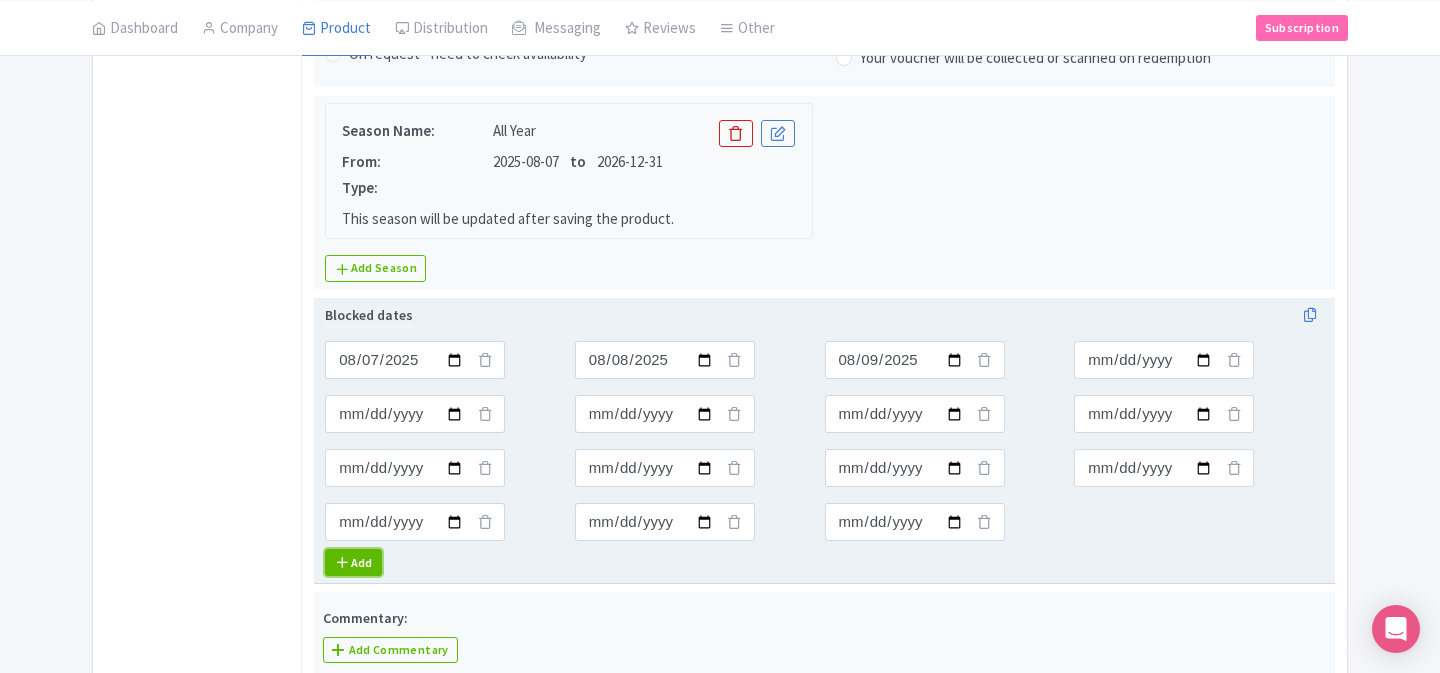 click on "Add" at bounding box center [353, 562] 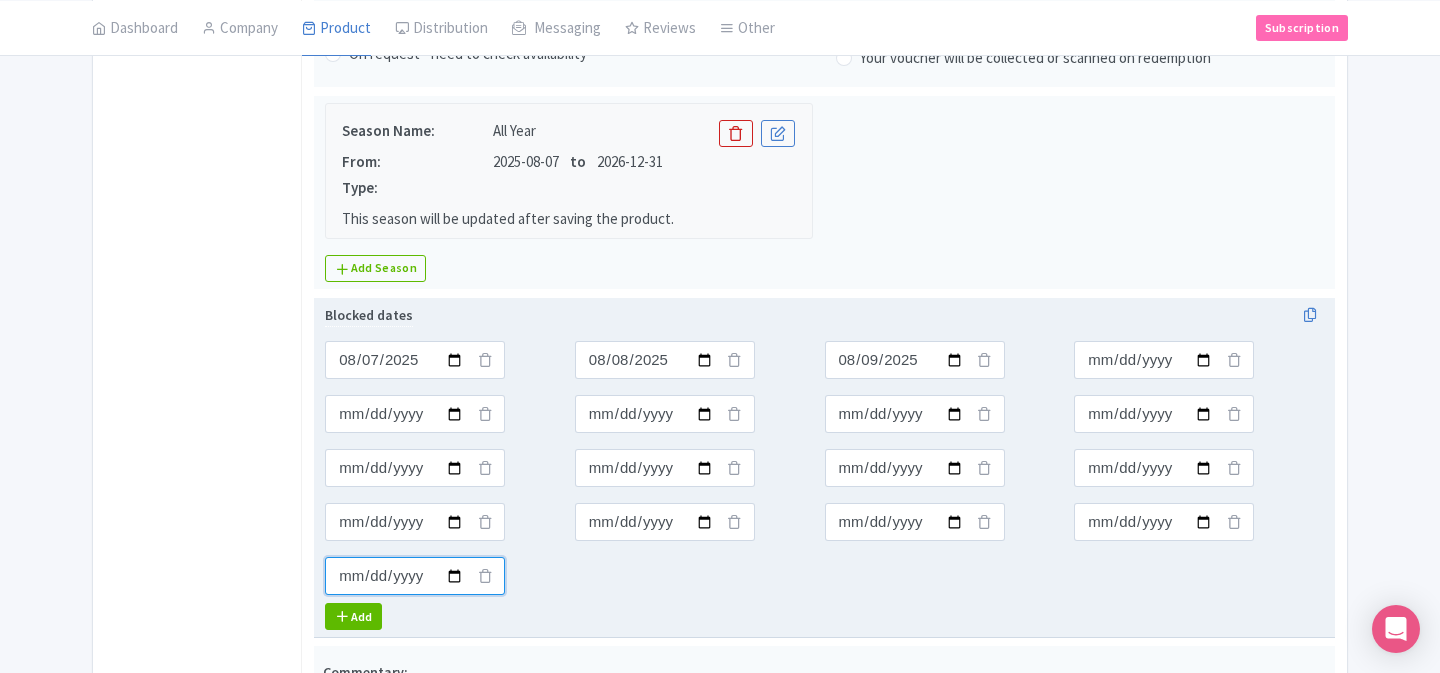 click on "Blocked dates" at bounding box center (415, 360) 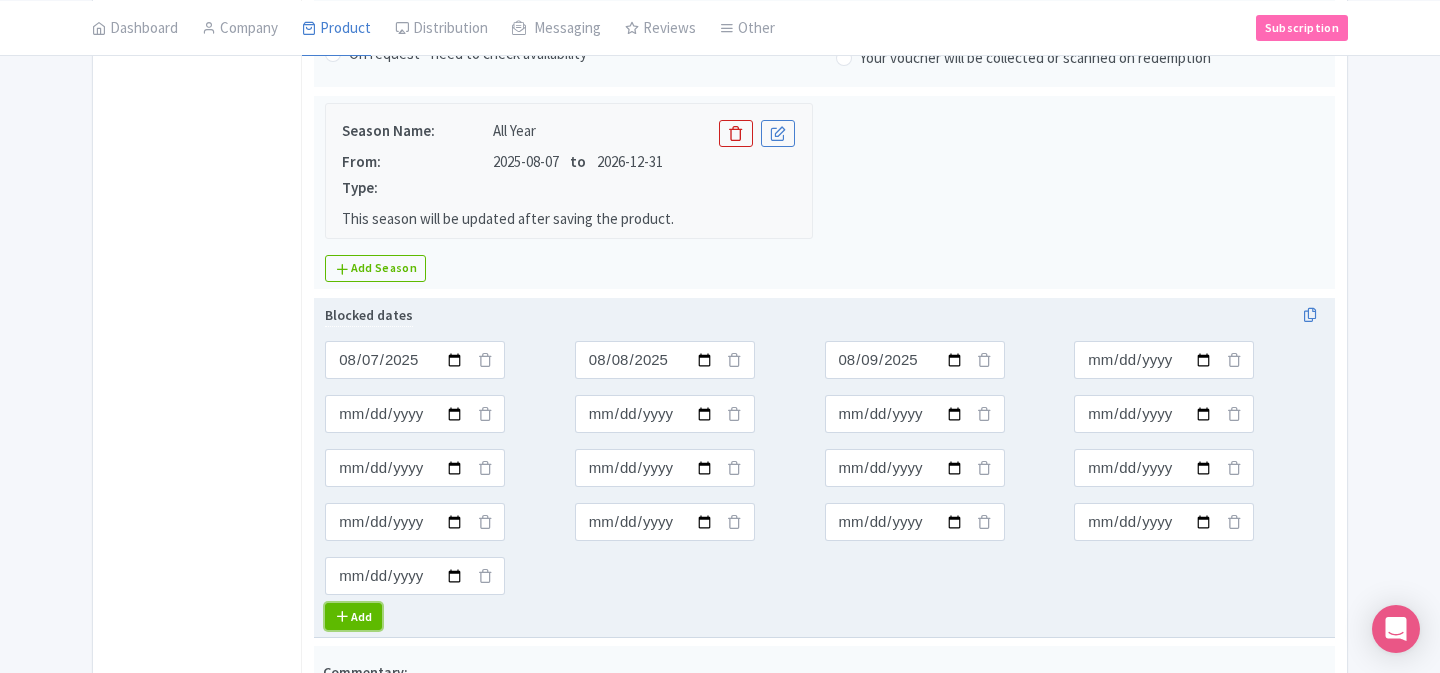 click on "Add" at bounding box center [353, 616] 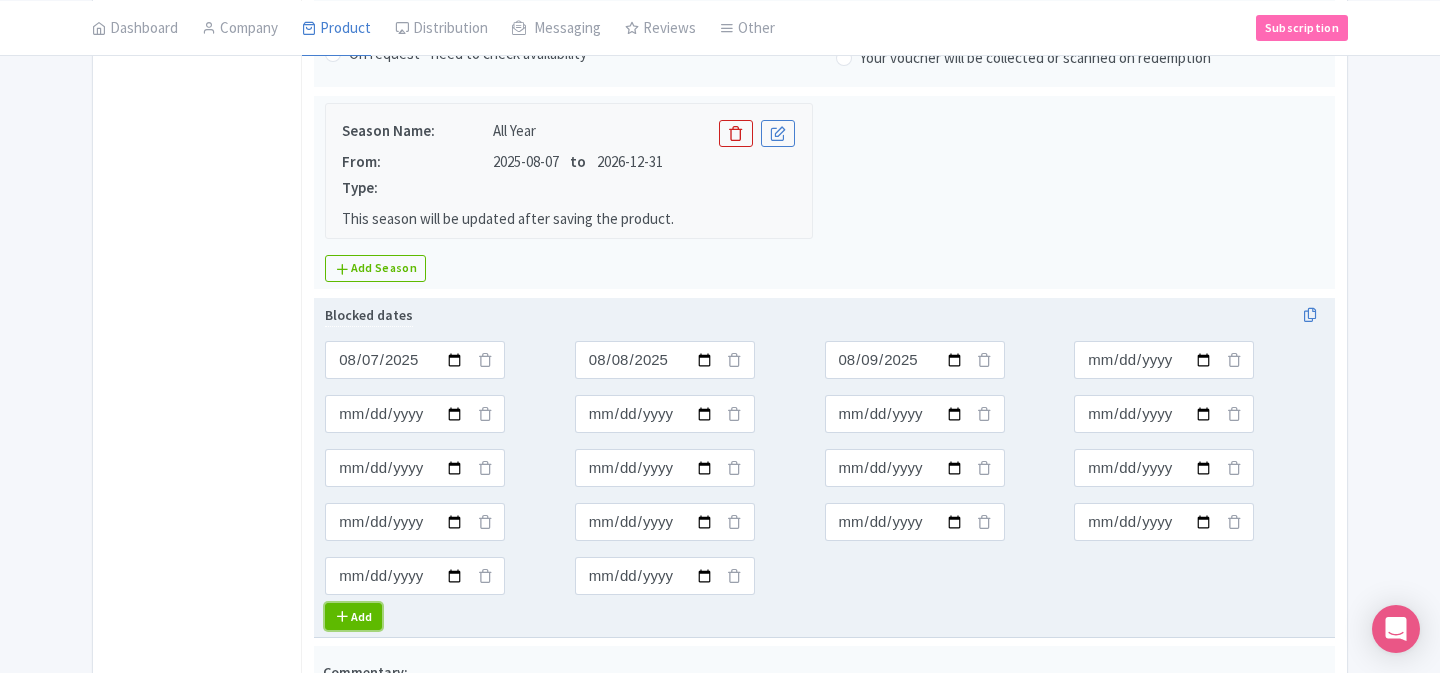 click on "Add" at bounding box center (353, 616) 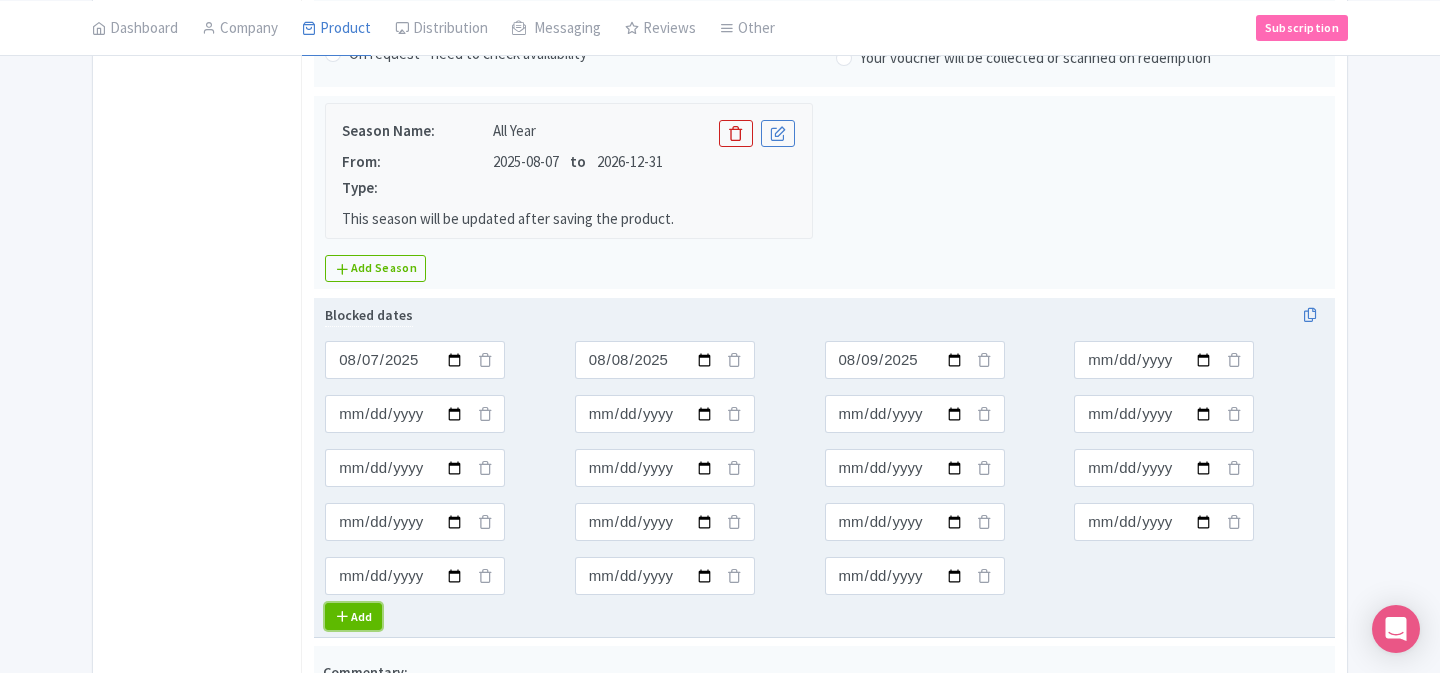 click on "Add" at bounding box center (353, 616) 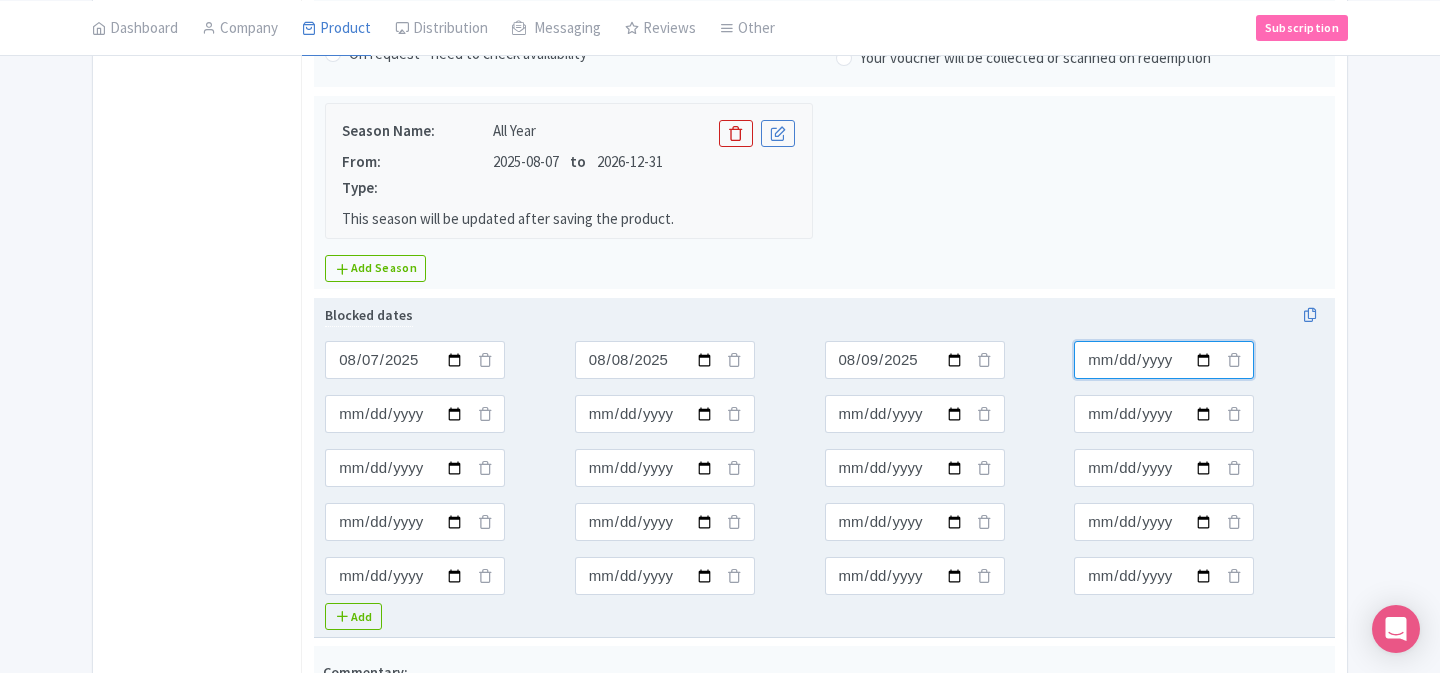 click on "Blocked dates" at bounding box center (415, 360) 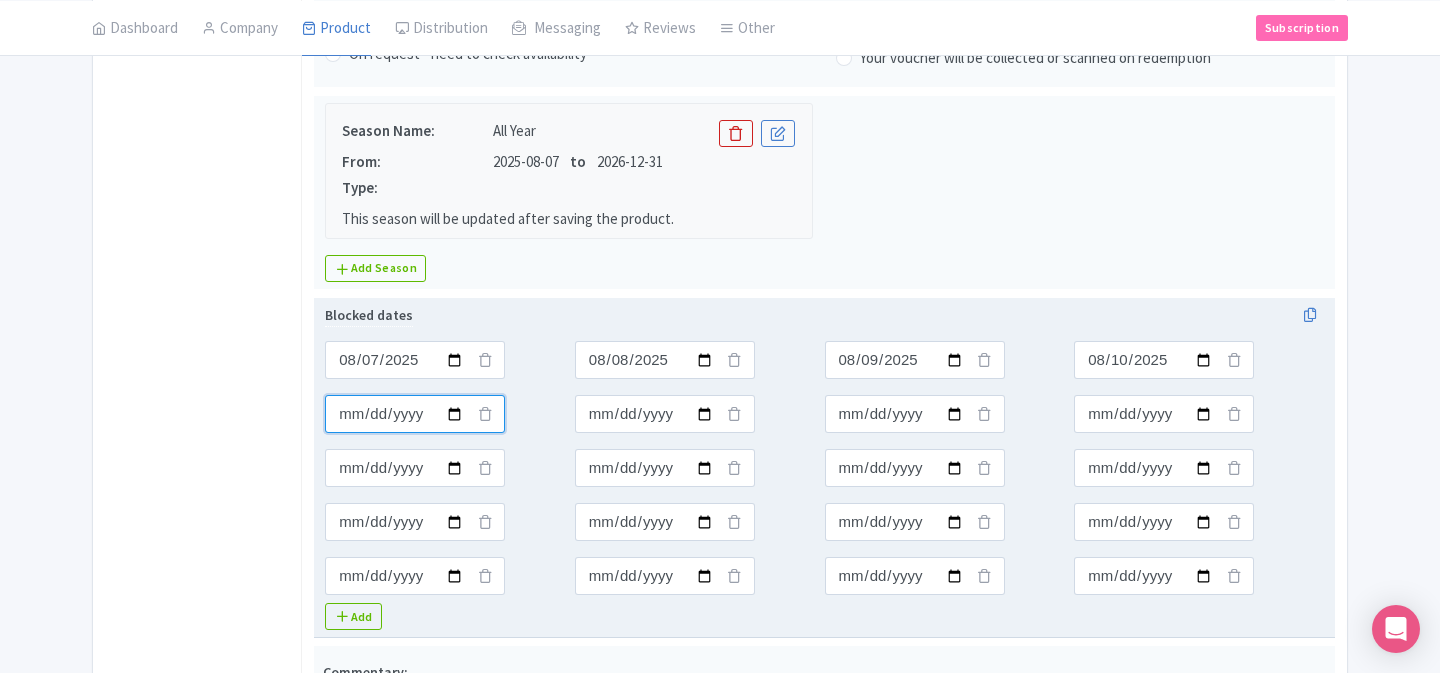 click on "Blocked dates" at bounding box center [415, 360] 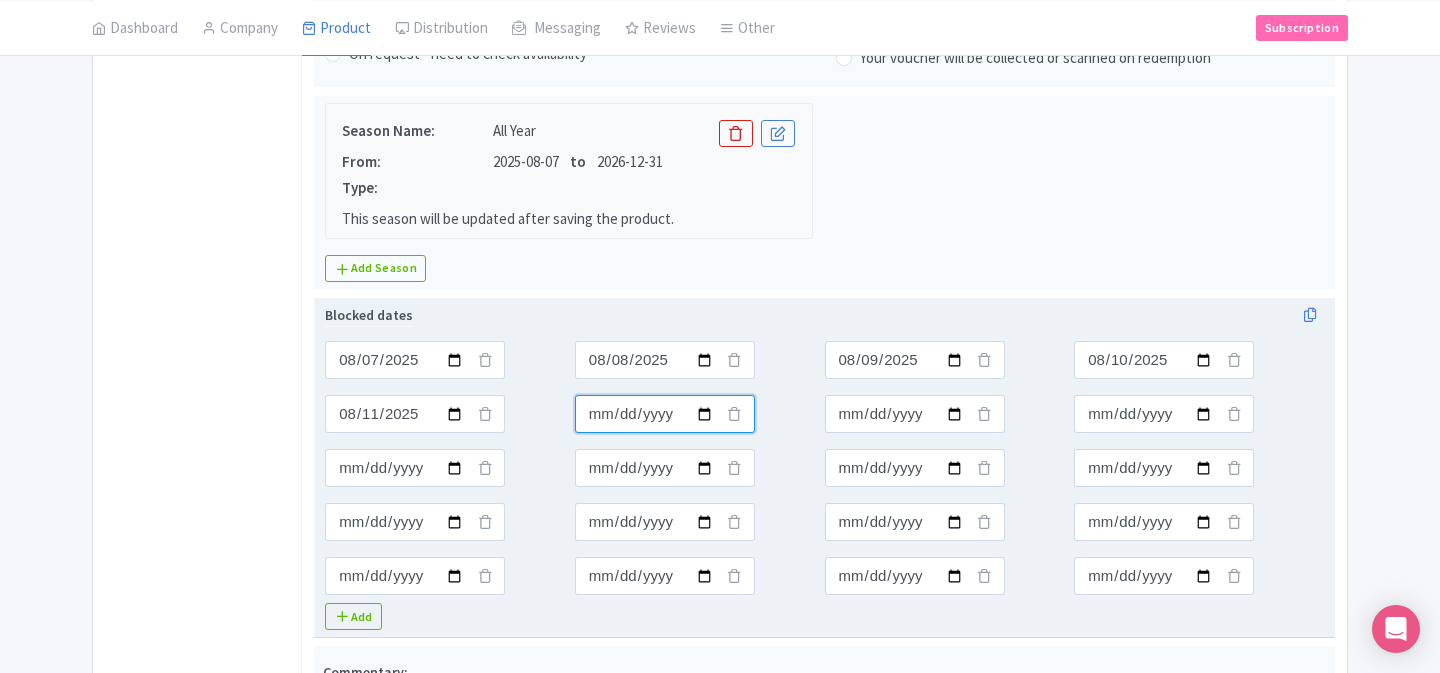 click on "Blocked dates" at bounding box center (415, 360) 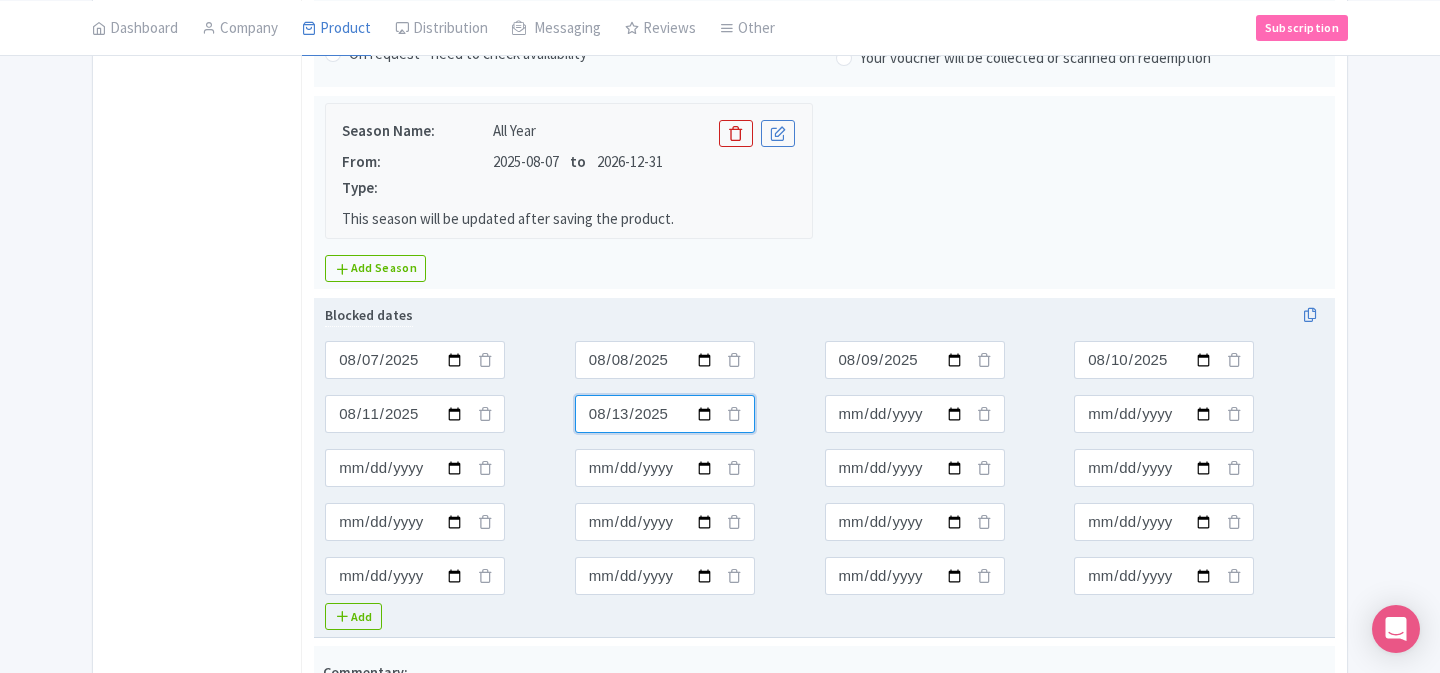 type on "2025-08-13" 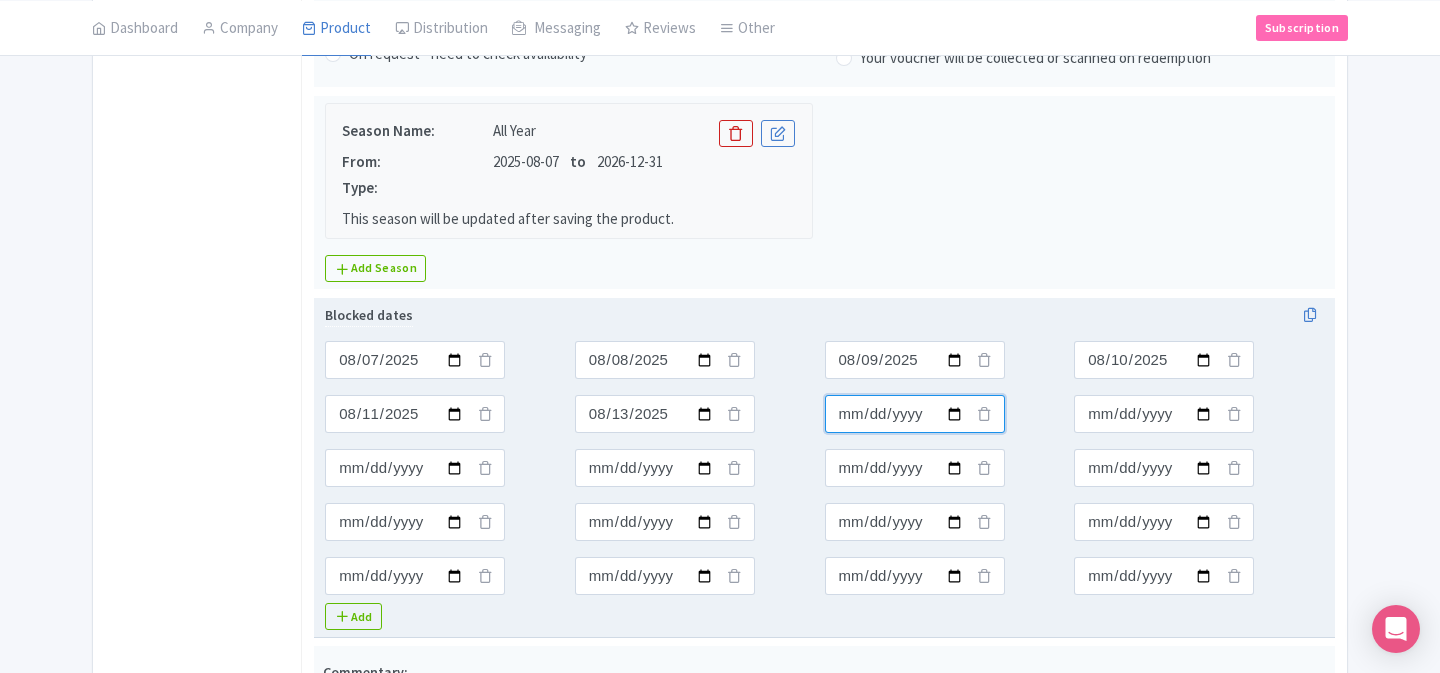 click on "Blocked dates" at bounding box center (415, 360) 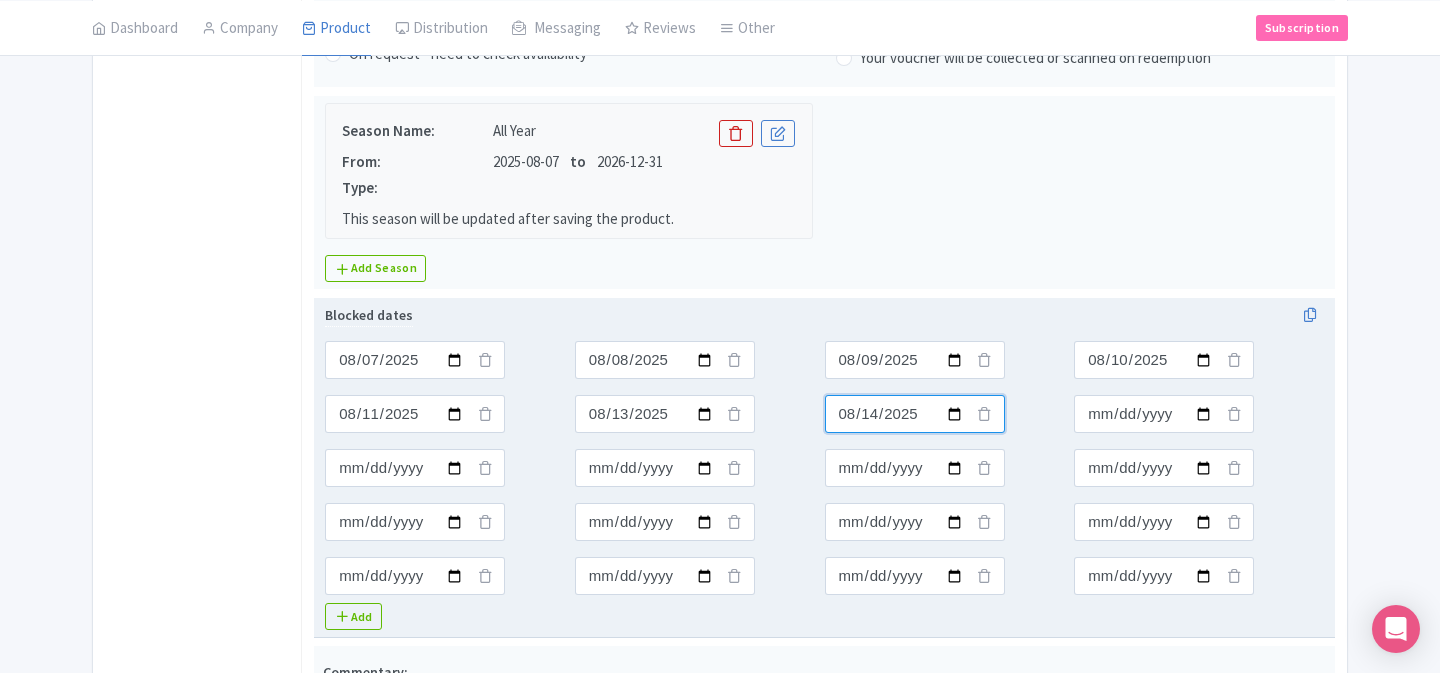 type on "2025-08-14" 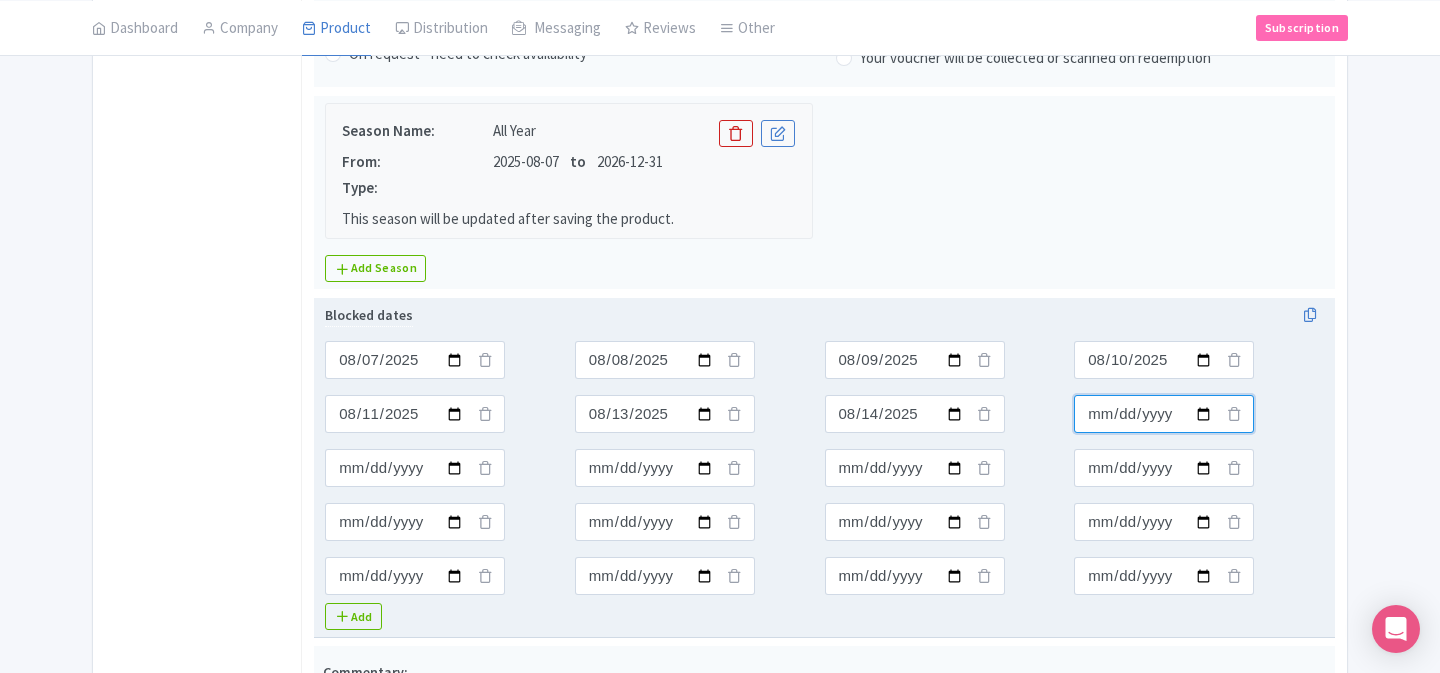 click on "Blocked dates" at bounding box center (415, 360) 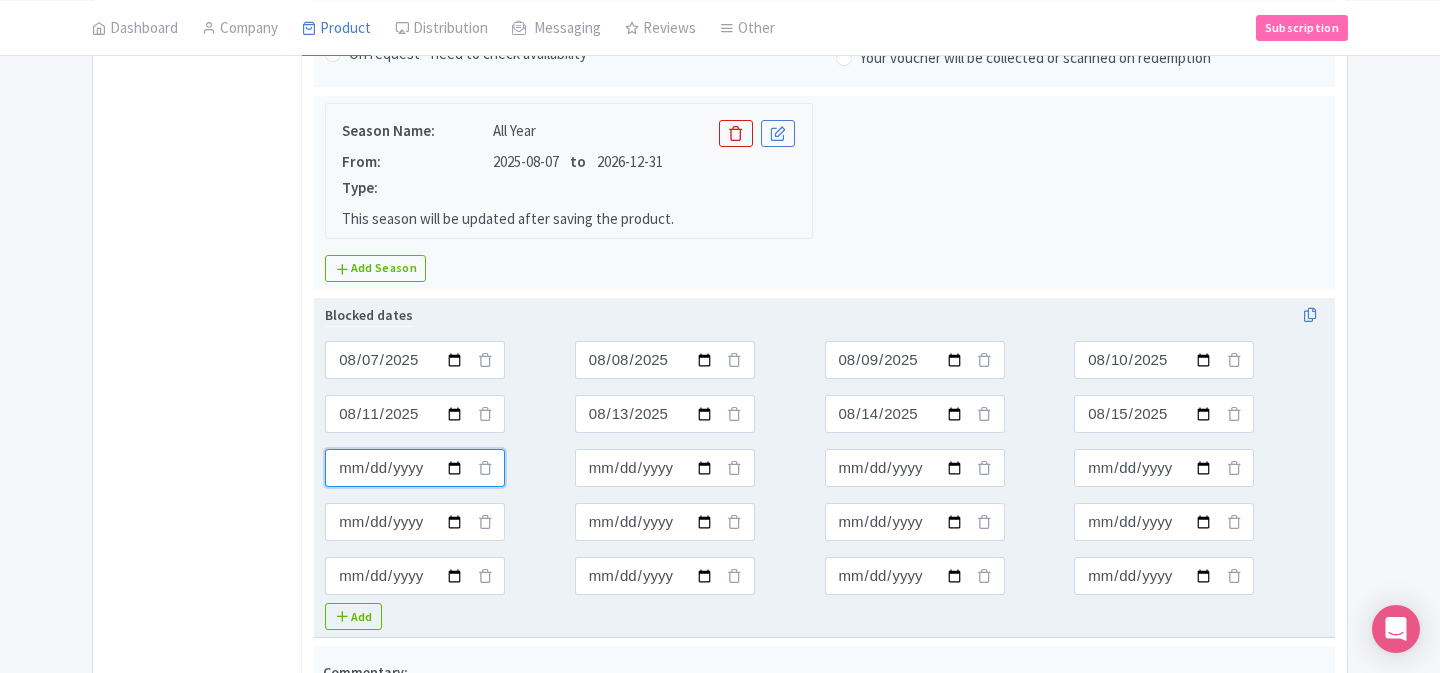 click on "Blocked dates" at bounding box center [415, 360] 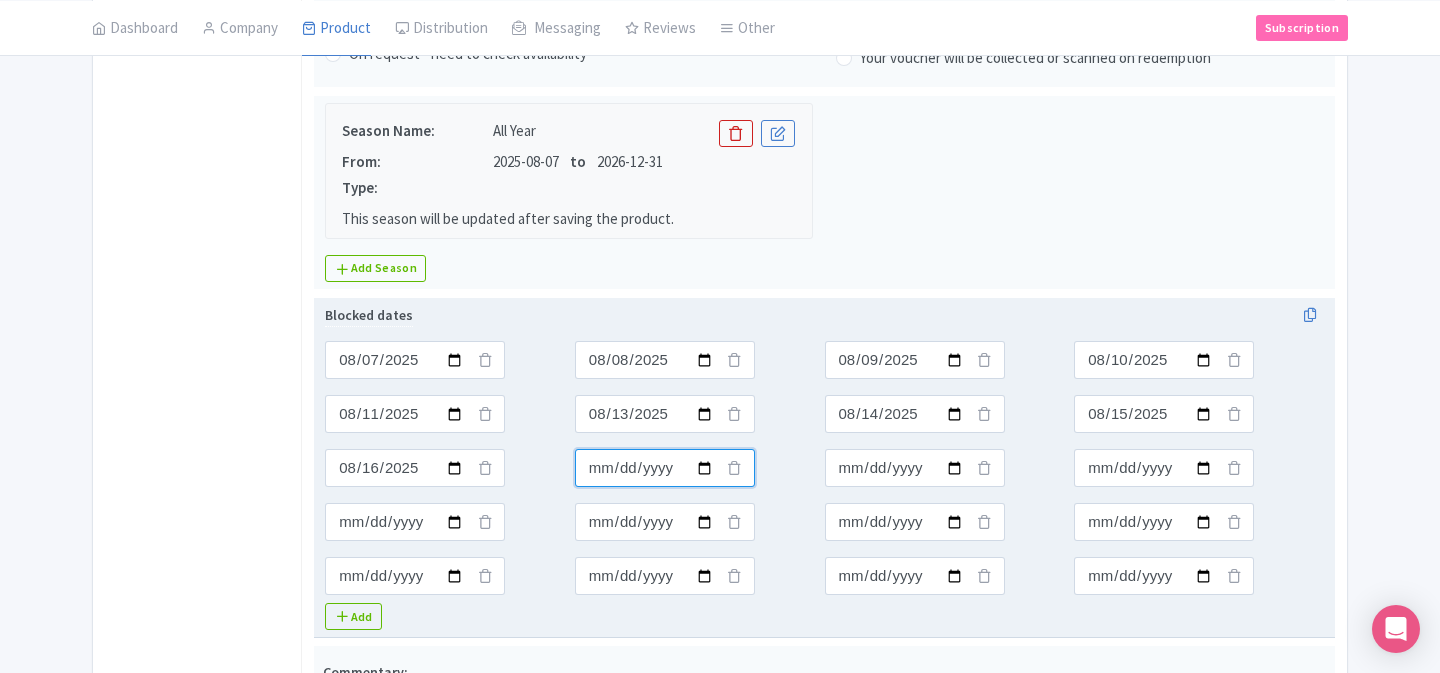 click on "Blocked dates" at bounding box center [415, 360] 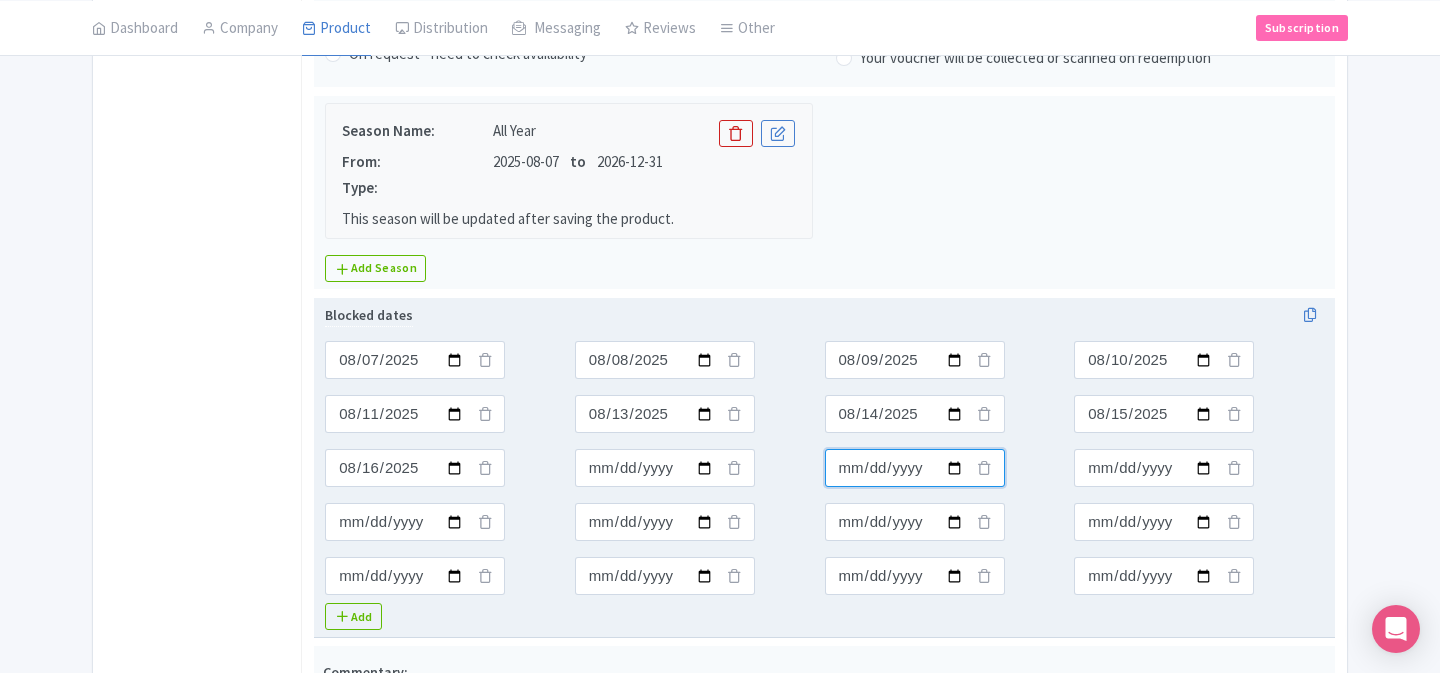 click on "Blocked dates" at bounding box center [415, 360] 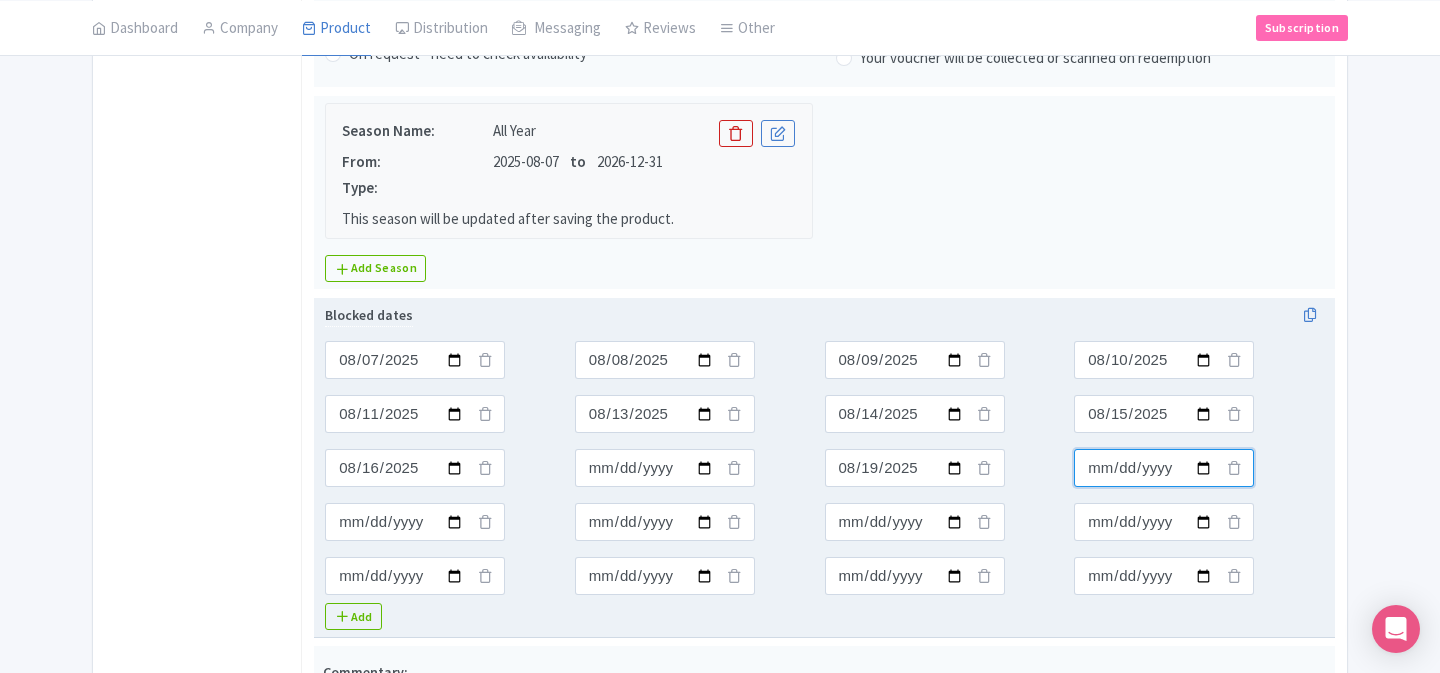 click on "Blocked dates" at bounding box center [415, 360] 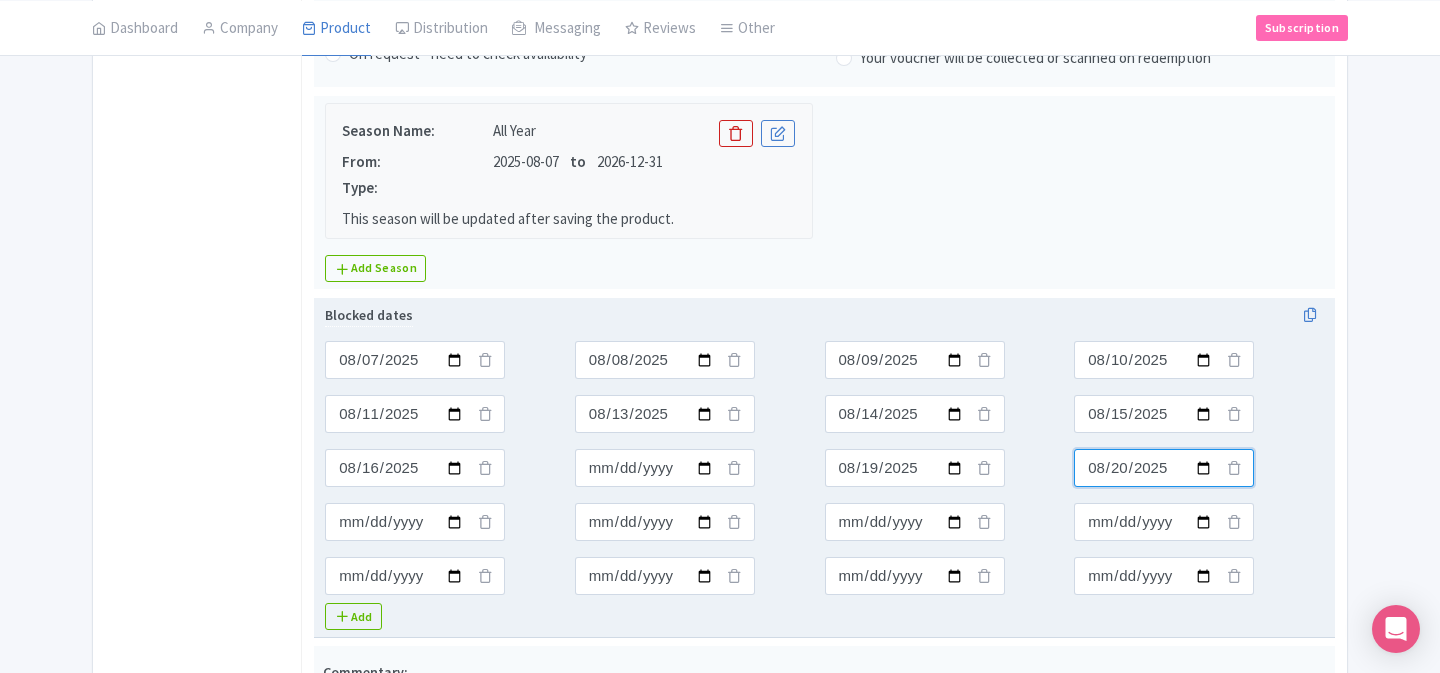 type on "2025-08-20" 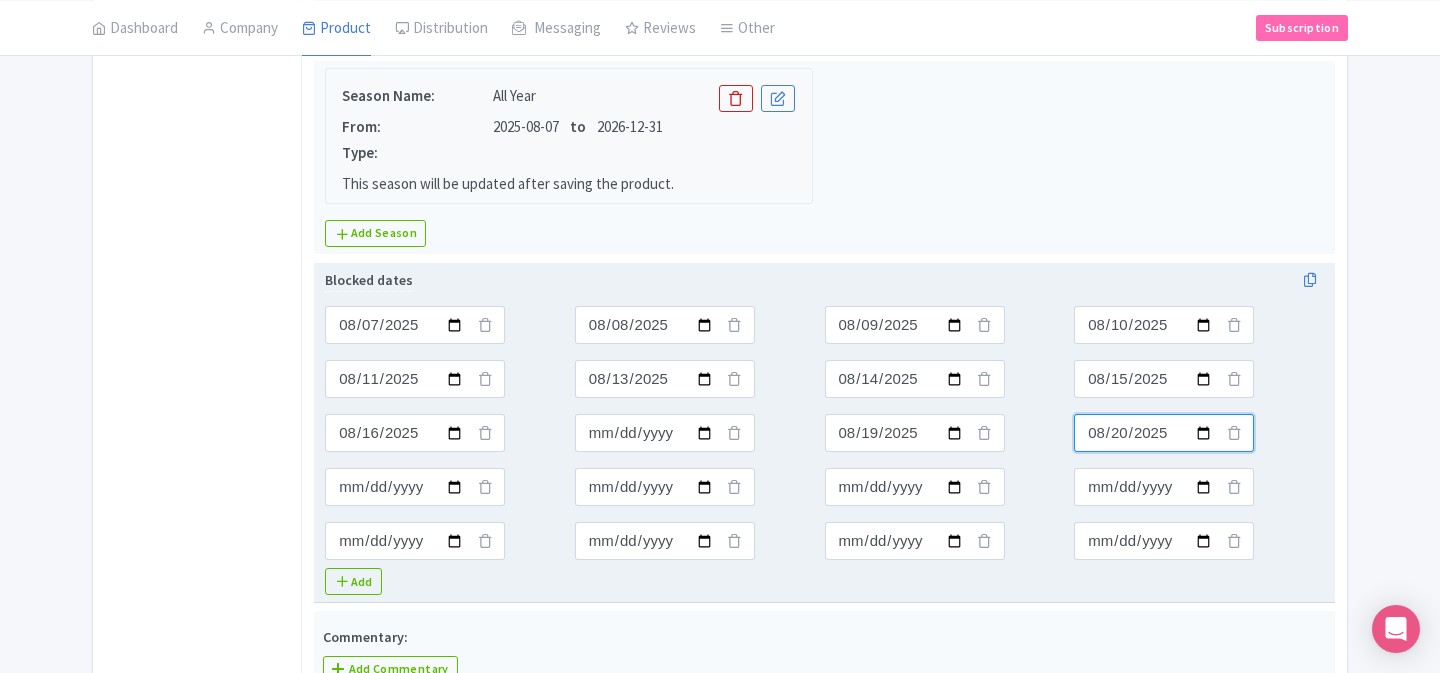 scroll, scrollTop: 808, scrollLeft: 0, axis: vertical 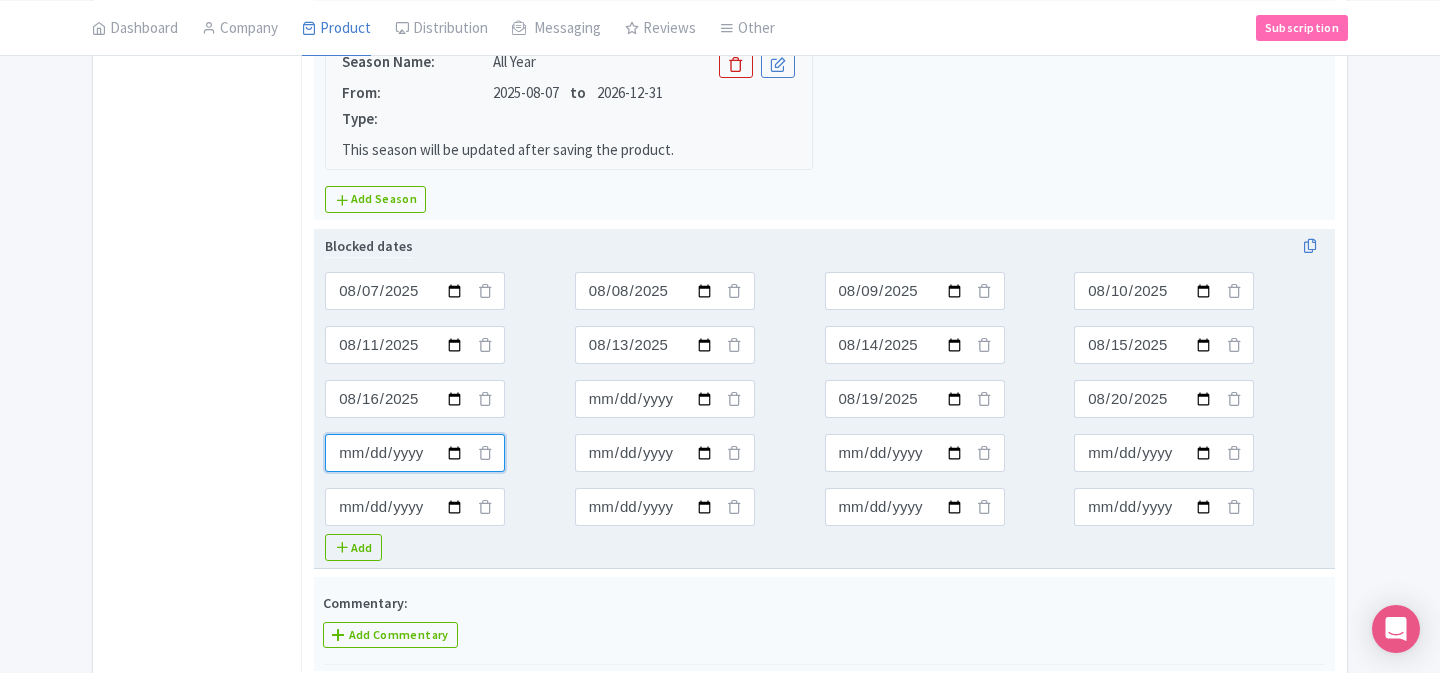 click on "Blocked dates" at bounding box center [415, 291] 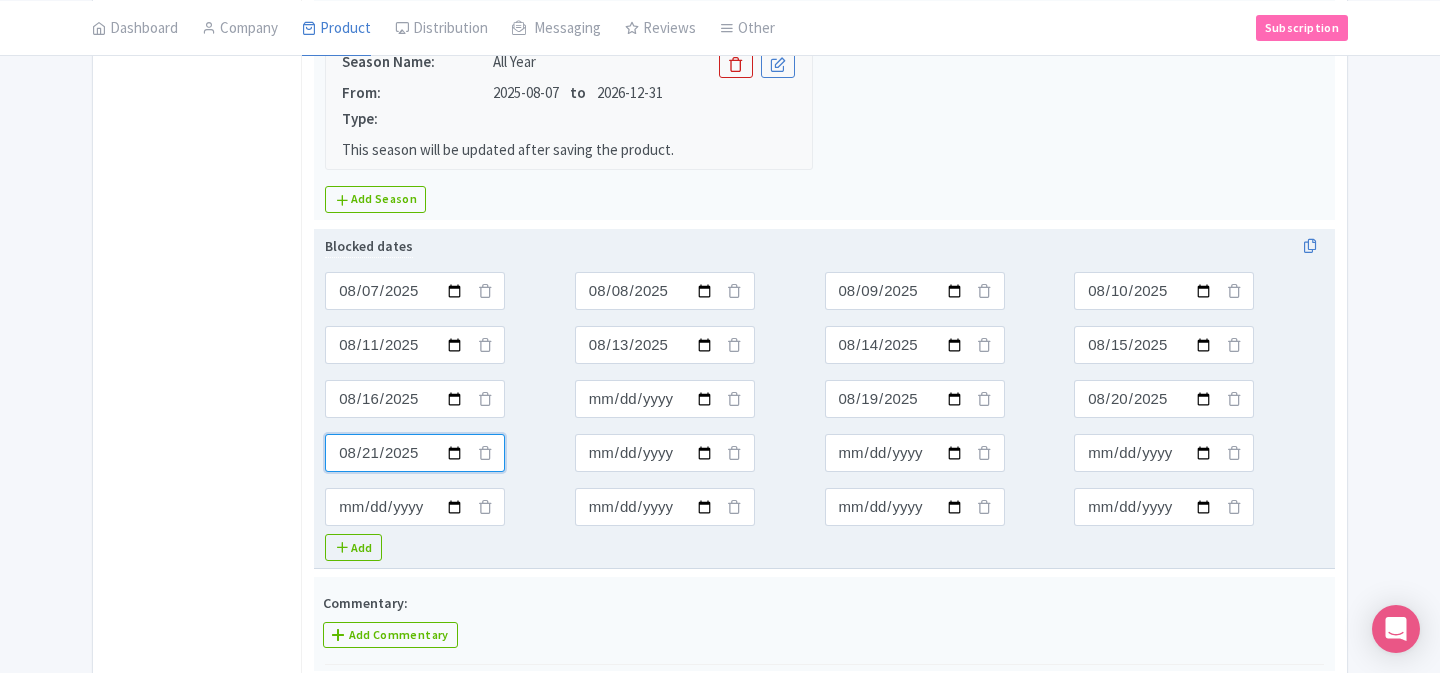 type on "2025-08-21" 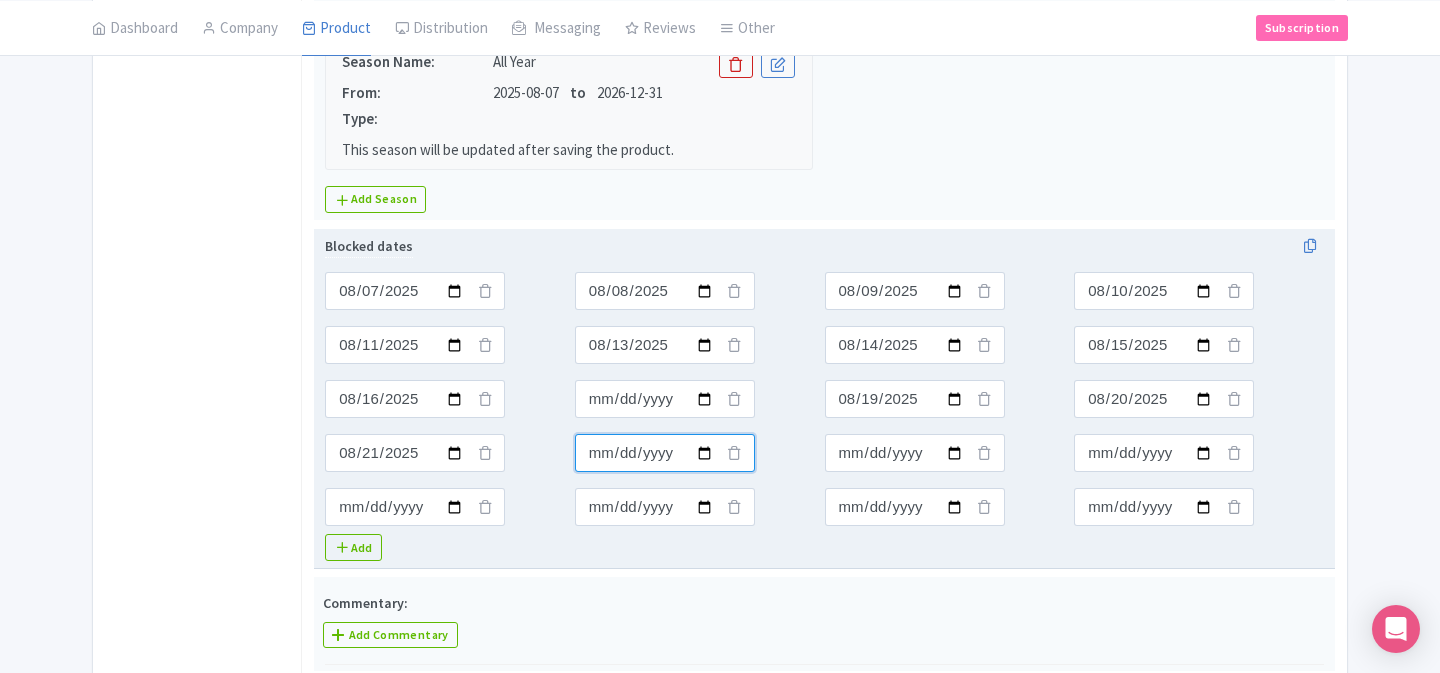 click on "Blocked dates" at bounding box center [415, 291] 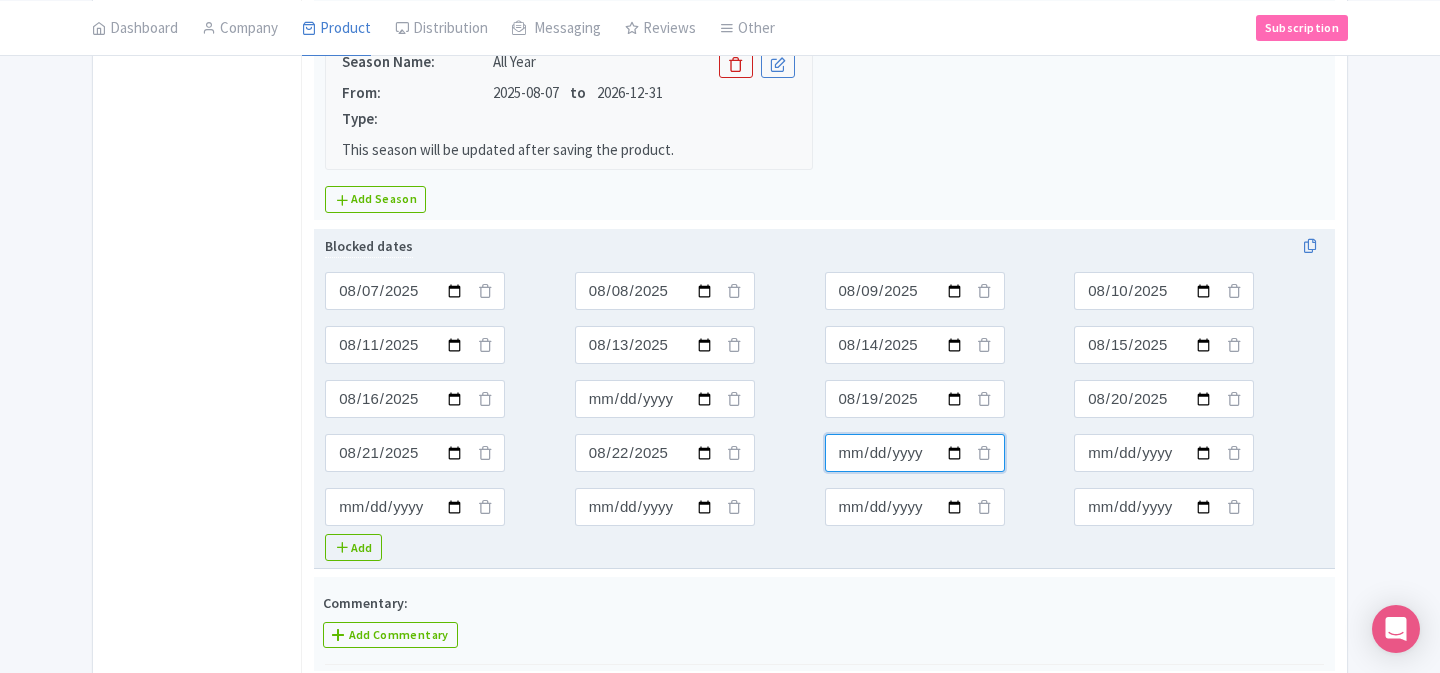 click on "Blocked dates" at bounding box center [415, 291] 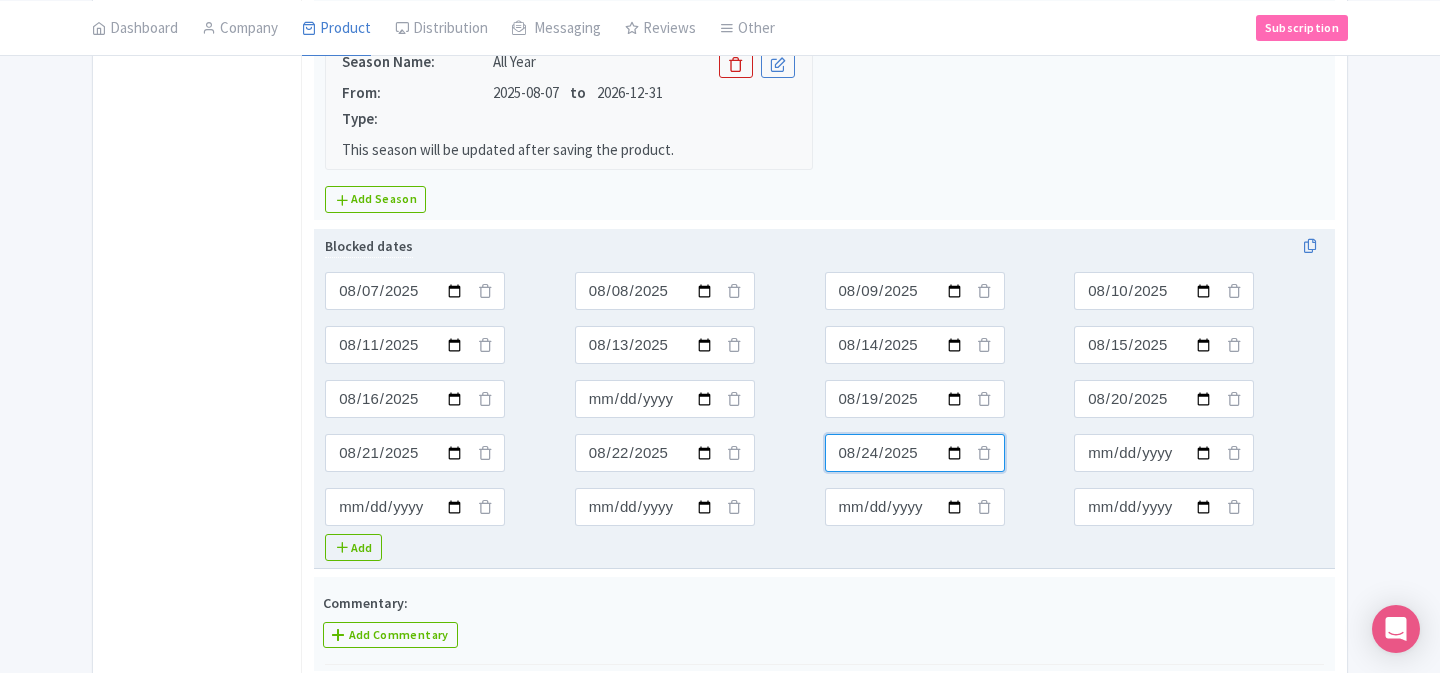 type on "2025-08-24" 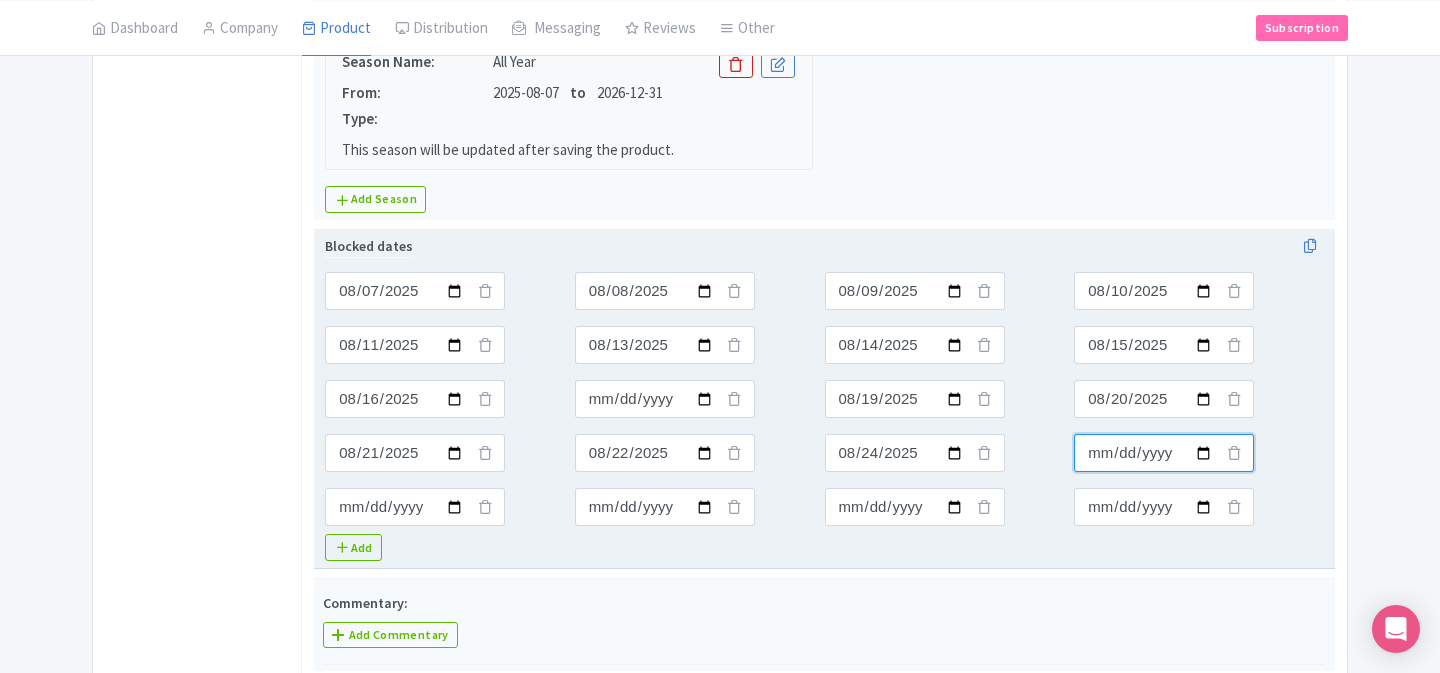 click on "Blocked dates" at bounding box center [415, 291] 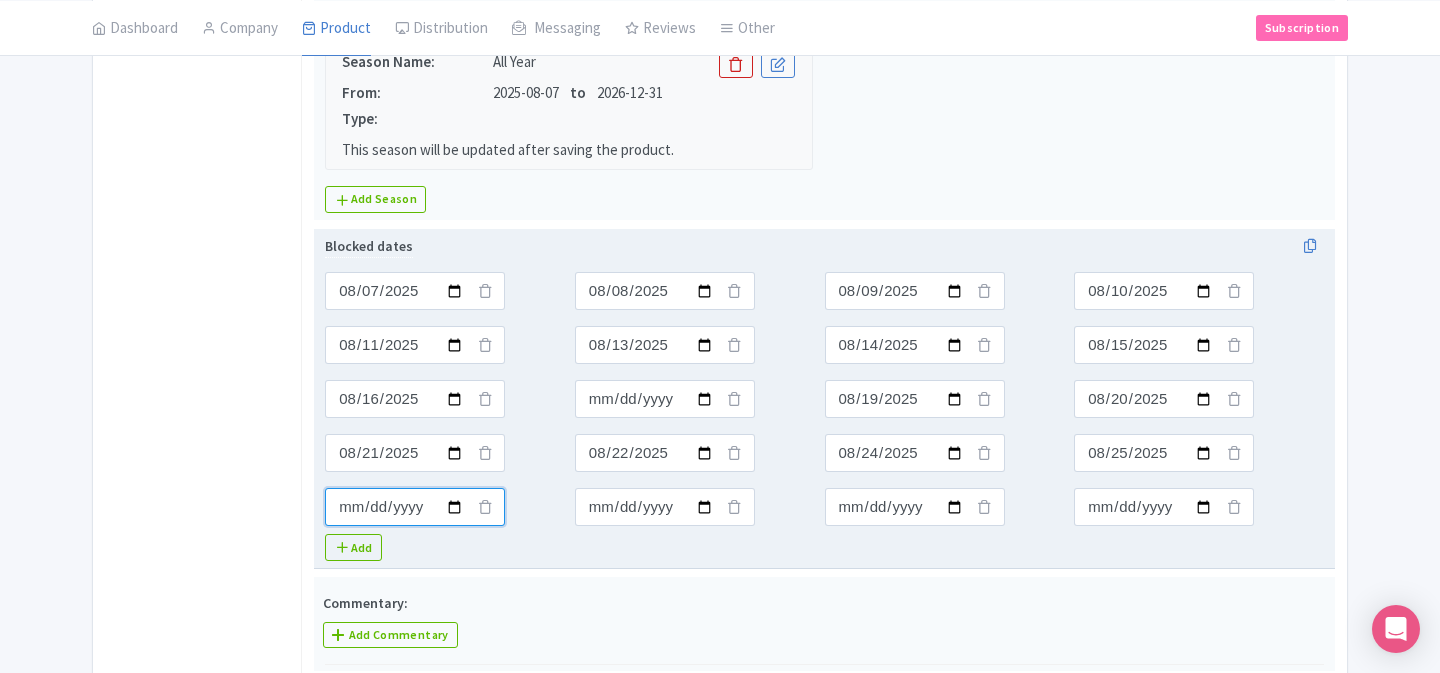 click on "Blocked dates" at bounding box center [415, 291] 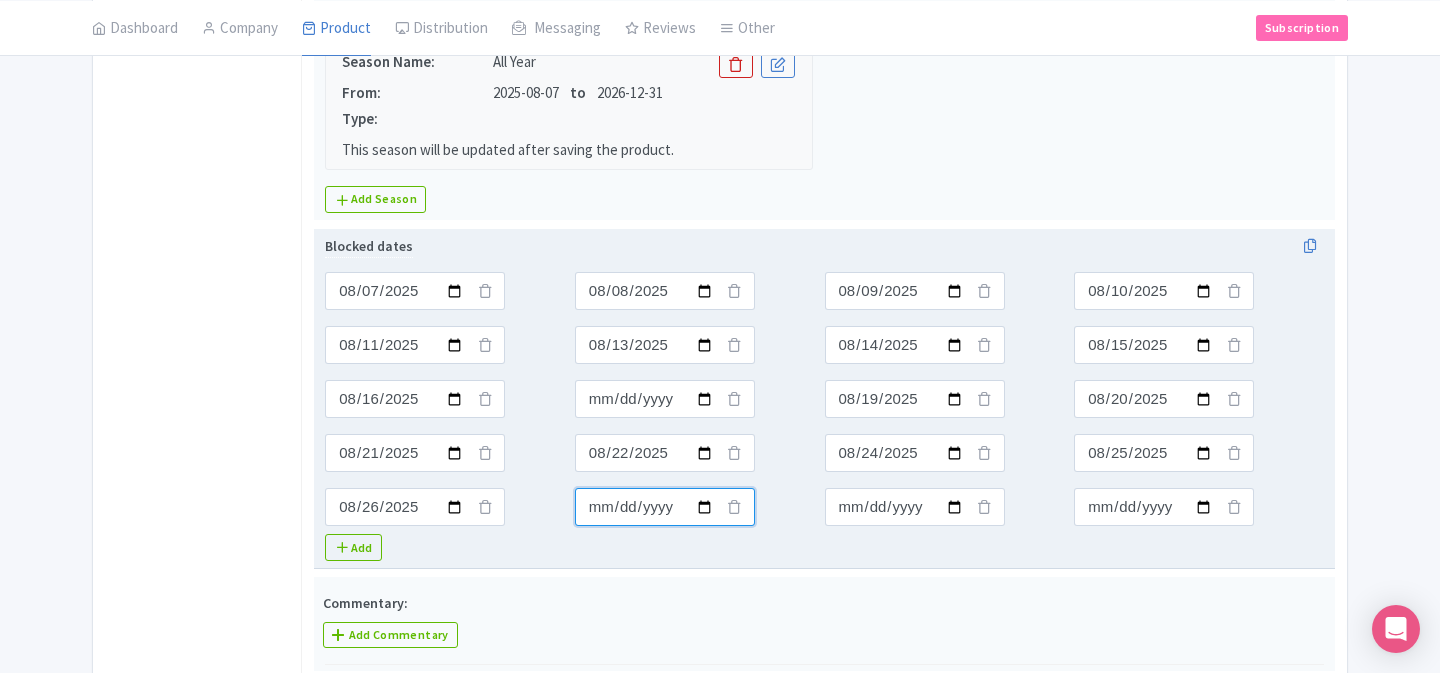 click on "Blocked dates" at bounding box center [415, 291] 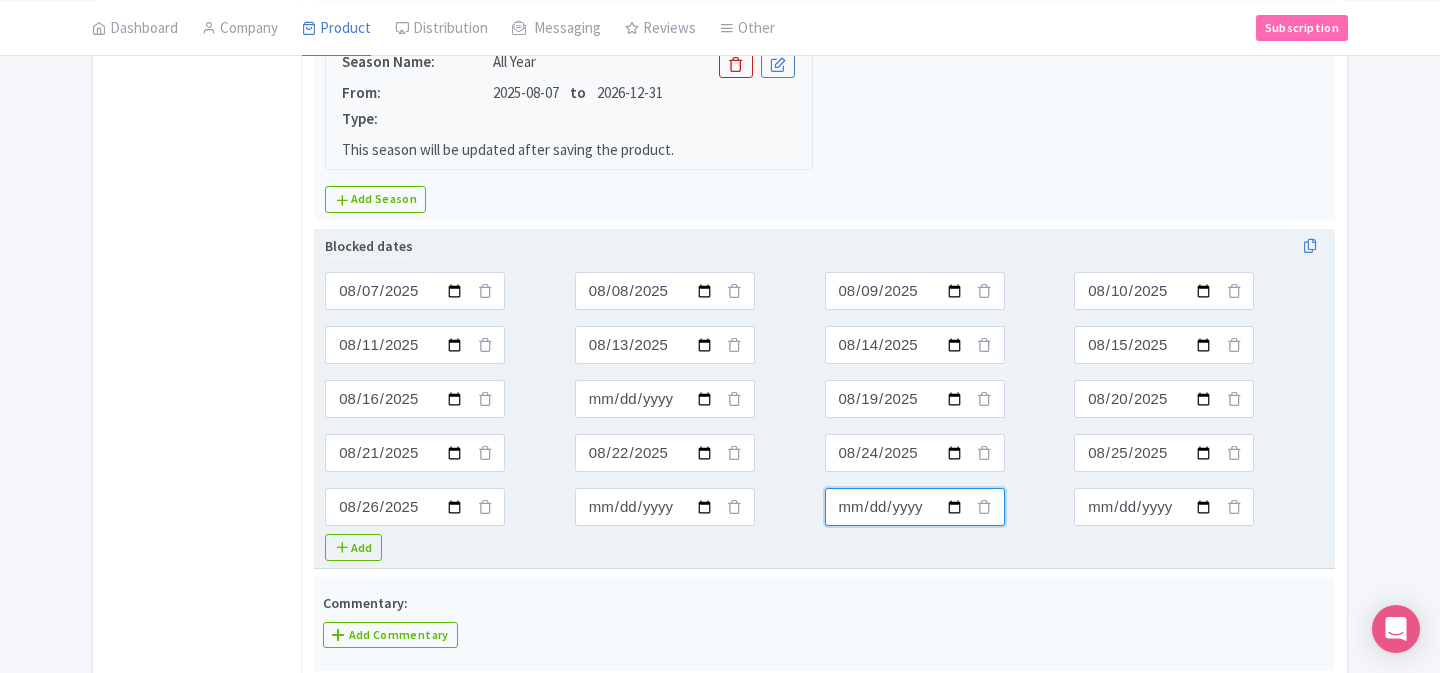 click on "Blocked dates" at bounding box center (415, 291) 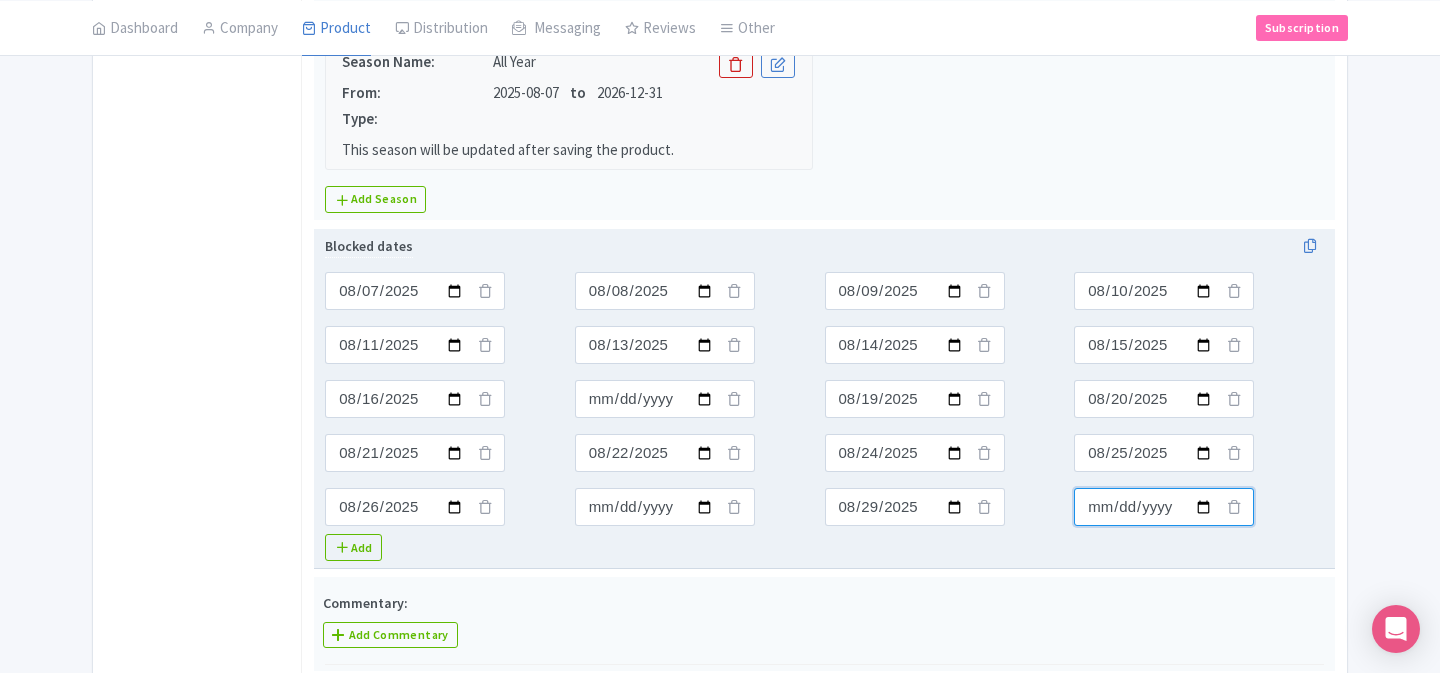 click on "Blocked dates" at bounding box center [415, 291] 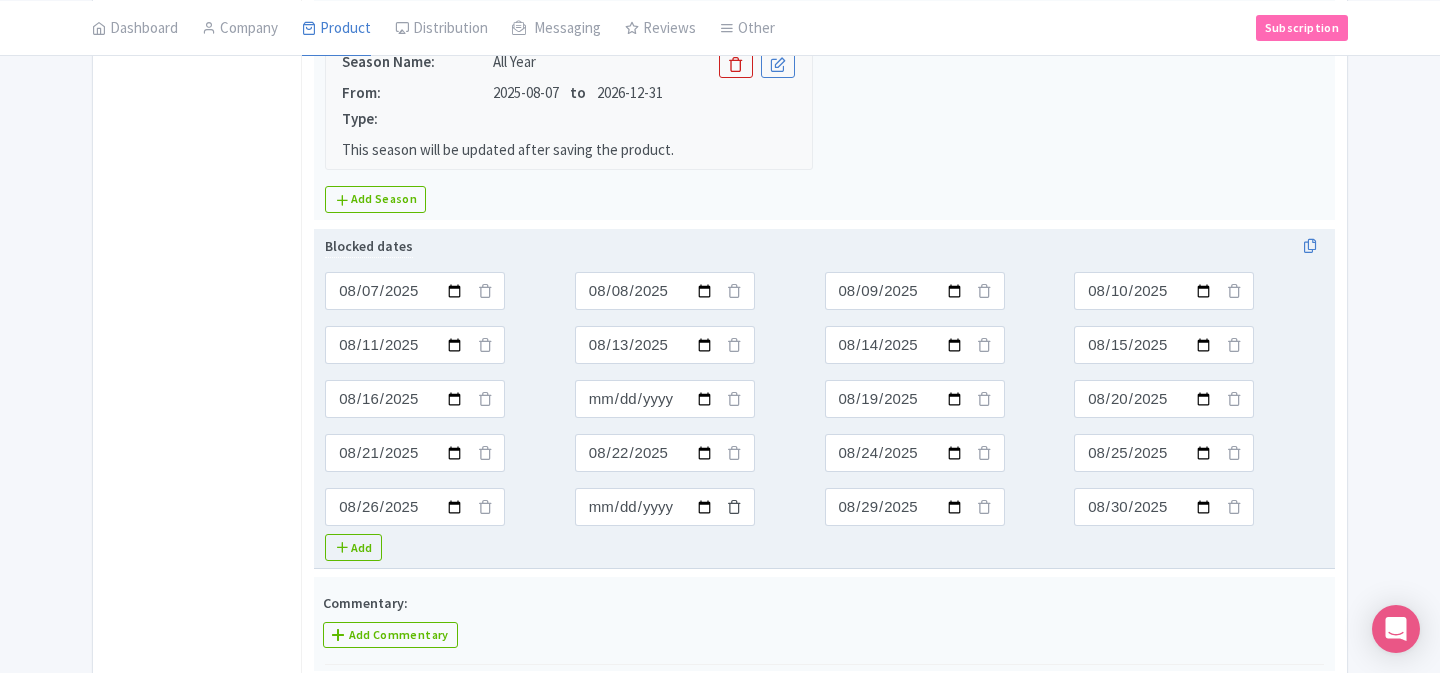 click at bounding box center (734, 506) 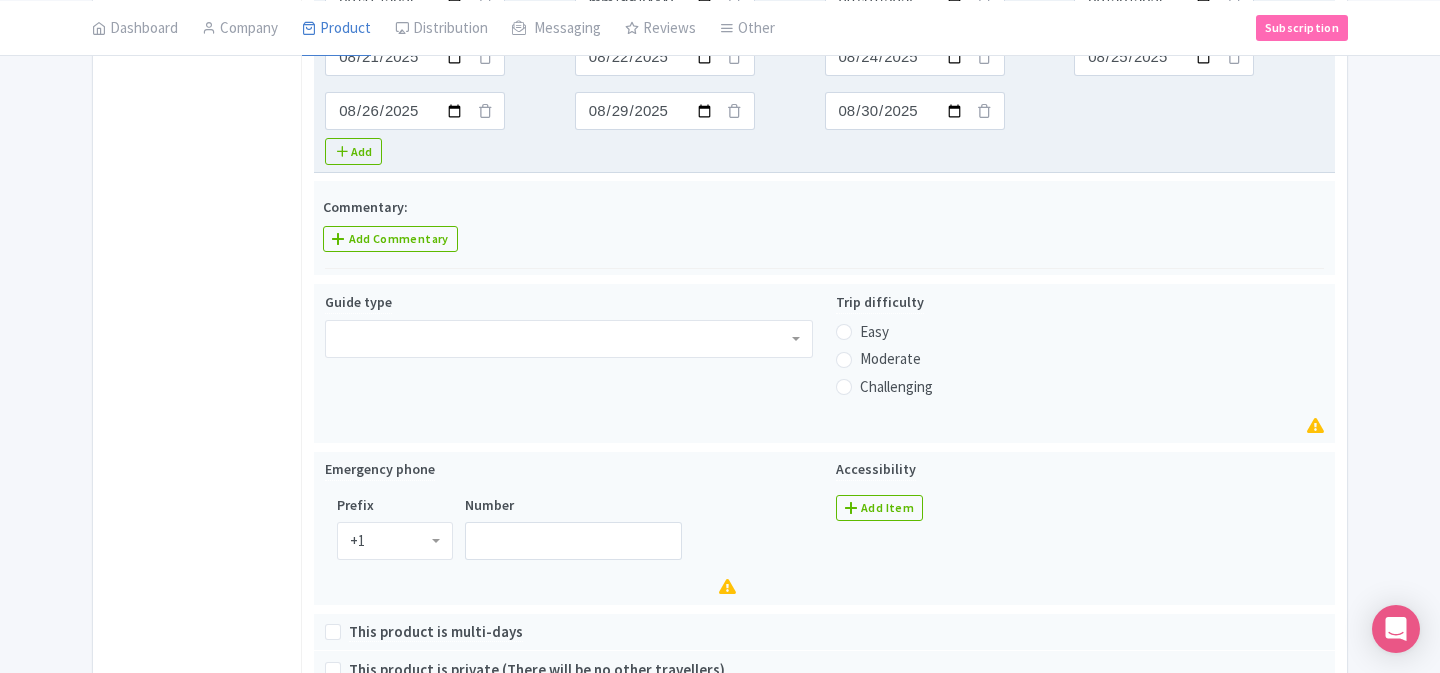 scroll, scrollTop: 1214, scrollLeft: 0, axis: vertical 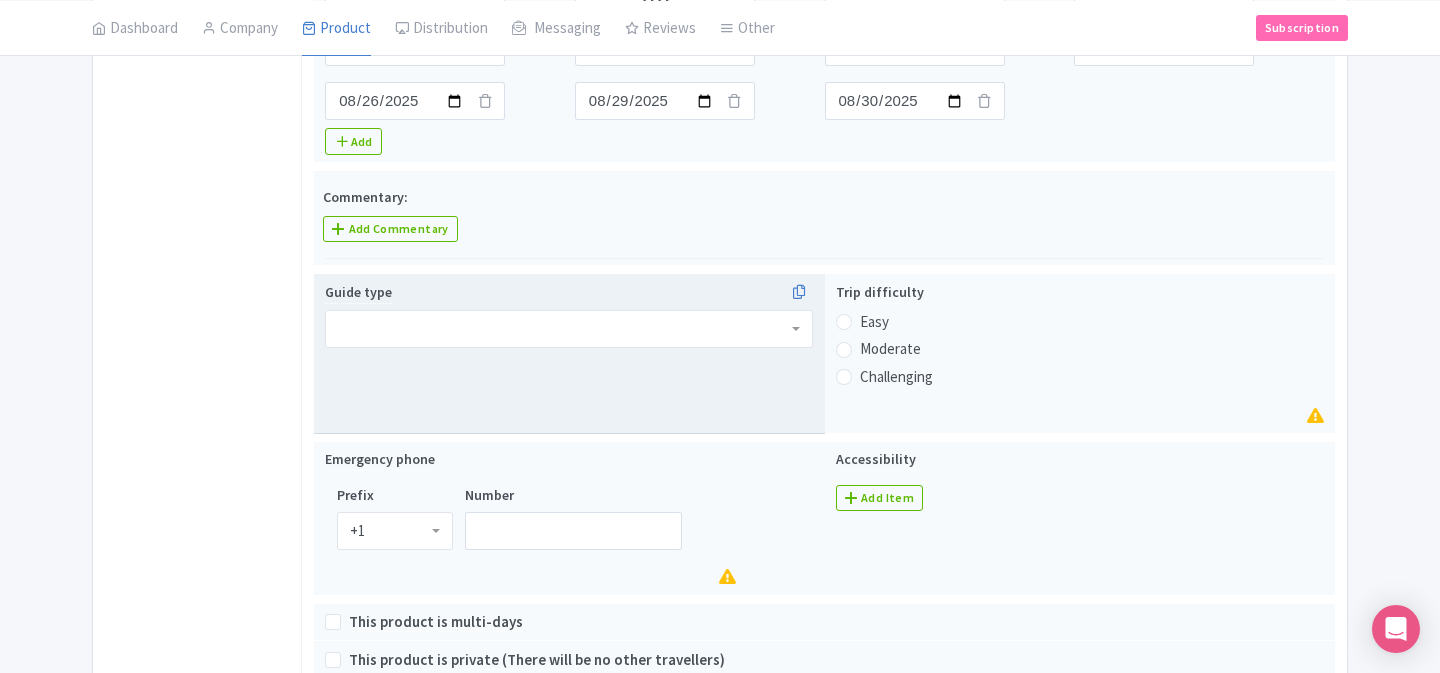 click at bounding box center (569, 329) 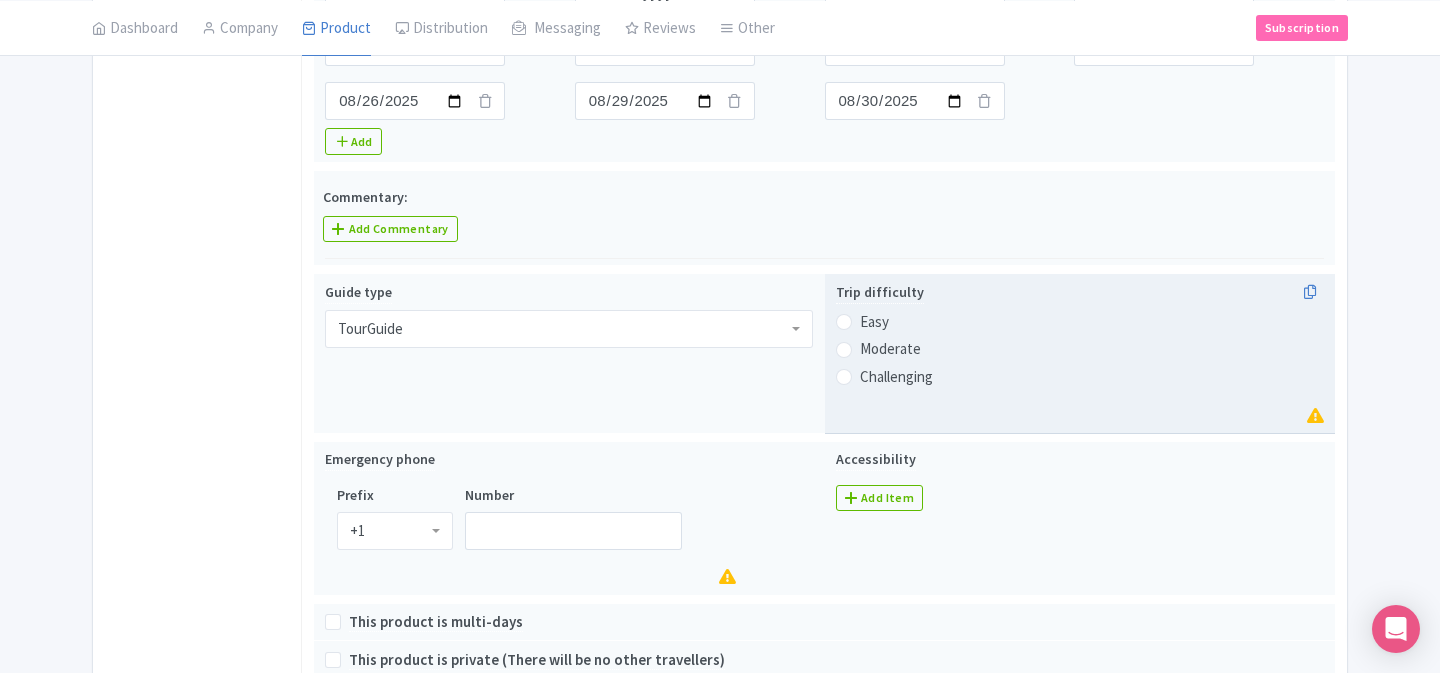 click on "Moderate" at bounding box center (890, 349) 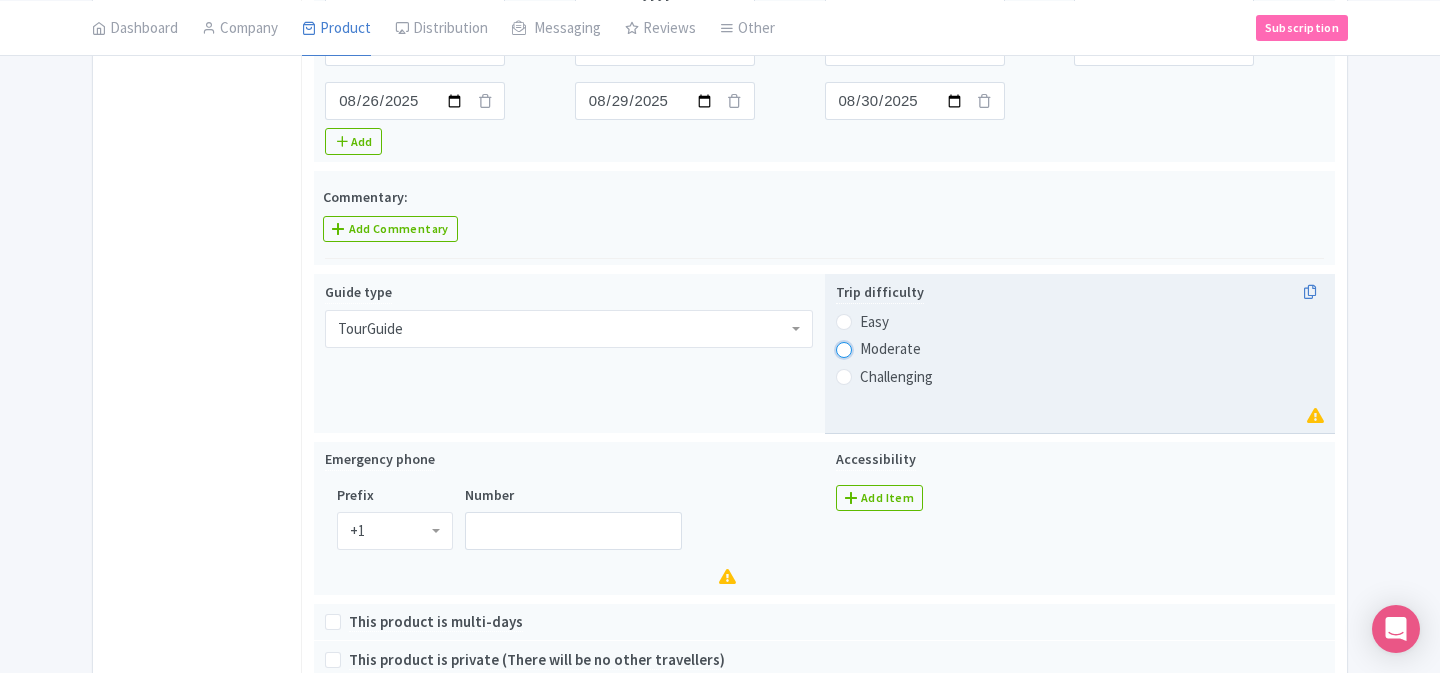 click on "Moderate" at bounding box center (870, 347) 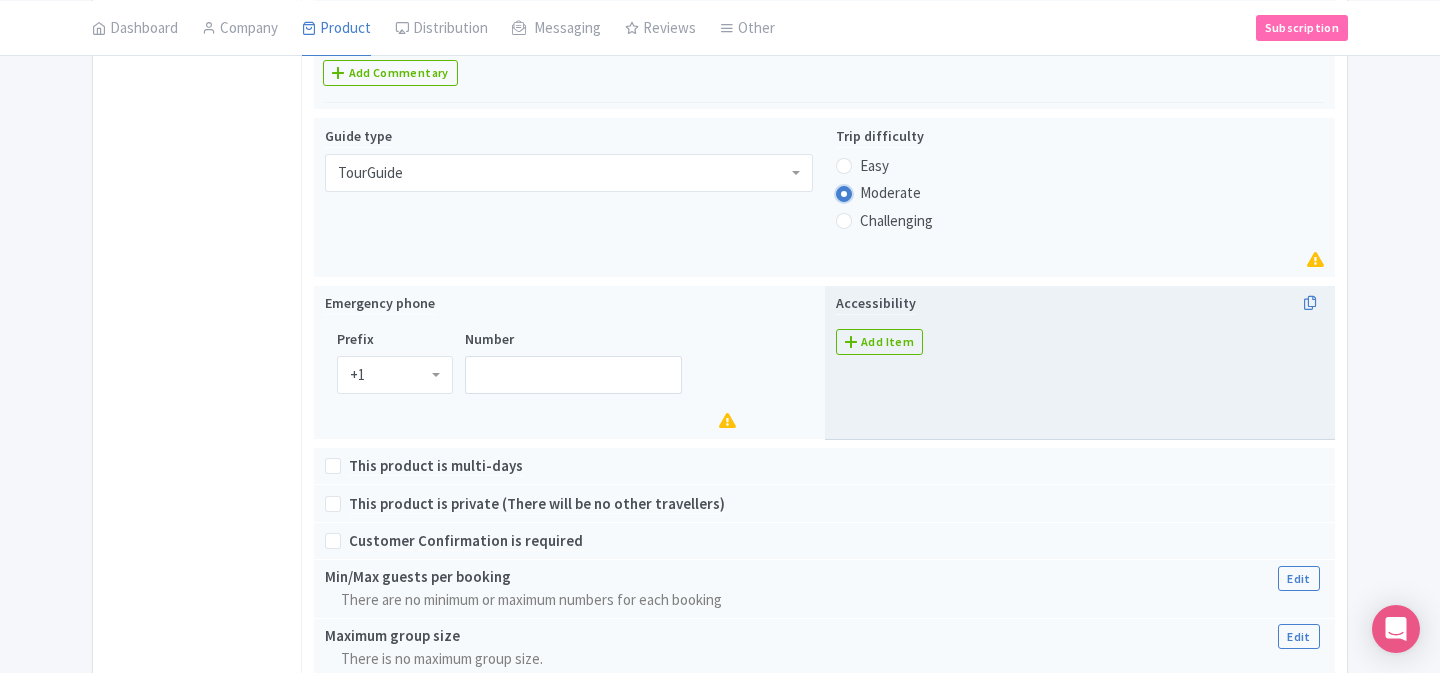 scroll, scrollTop: 1377, scrollLeft: 0, axis: vertical 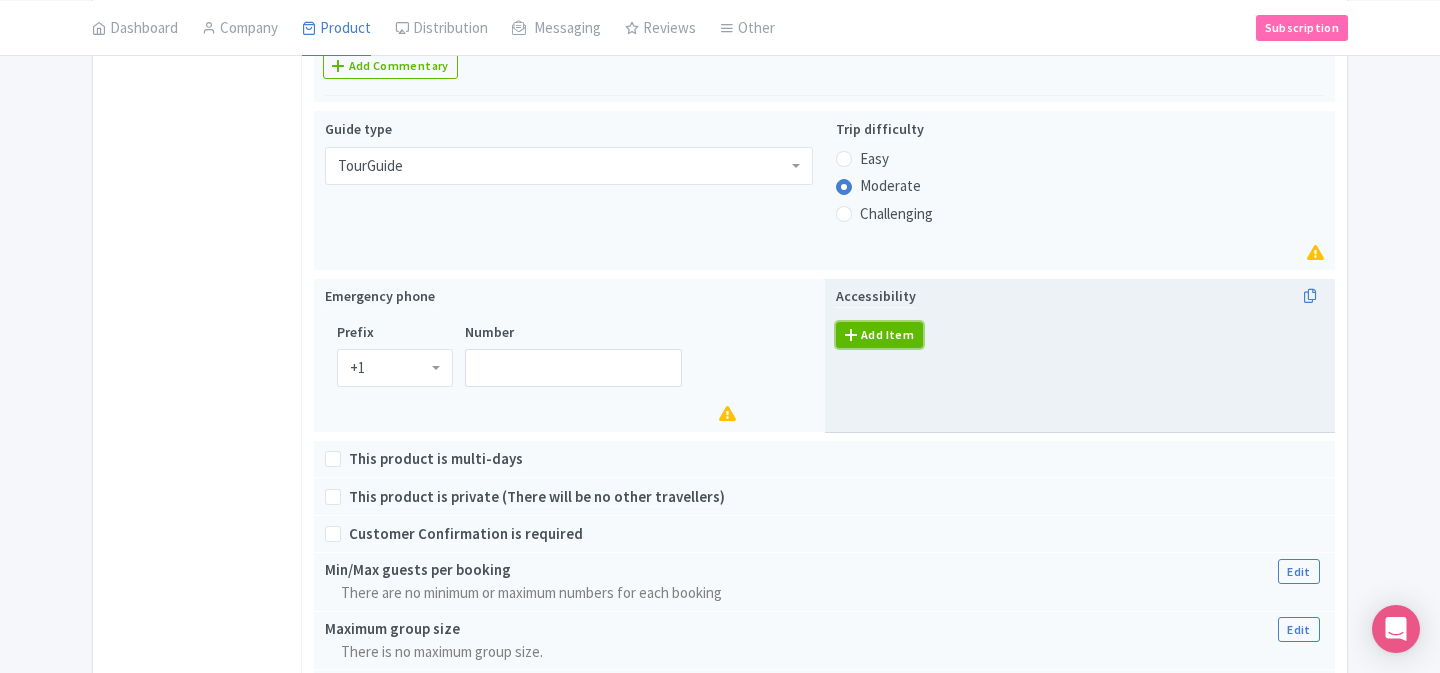 click on "Add Item" at bounding box center [879, 335] 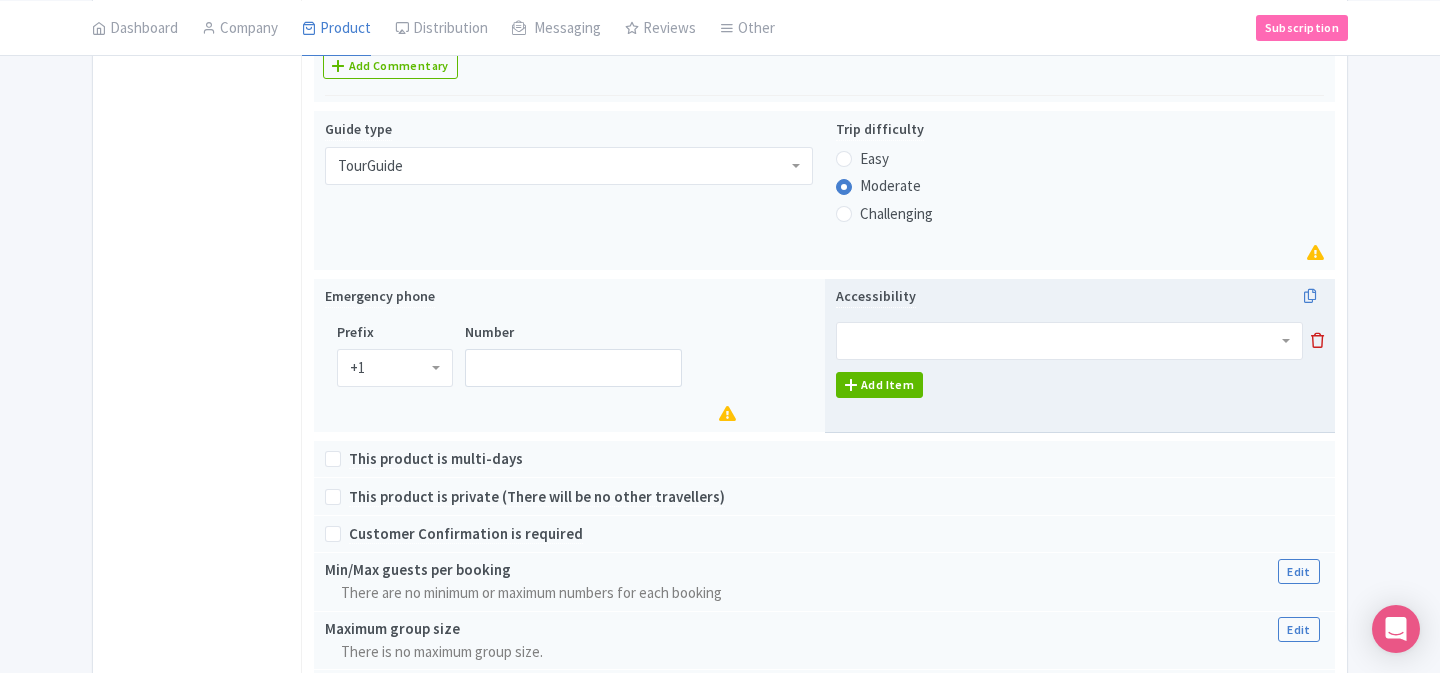click at bounding box center (1069, 341) 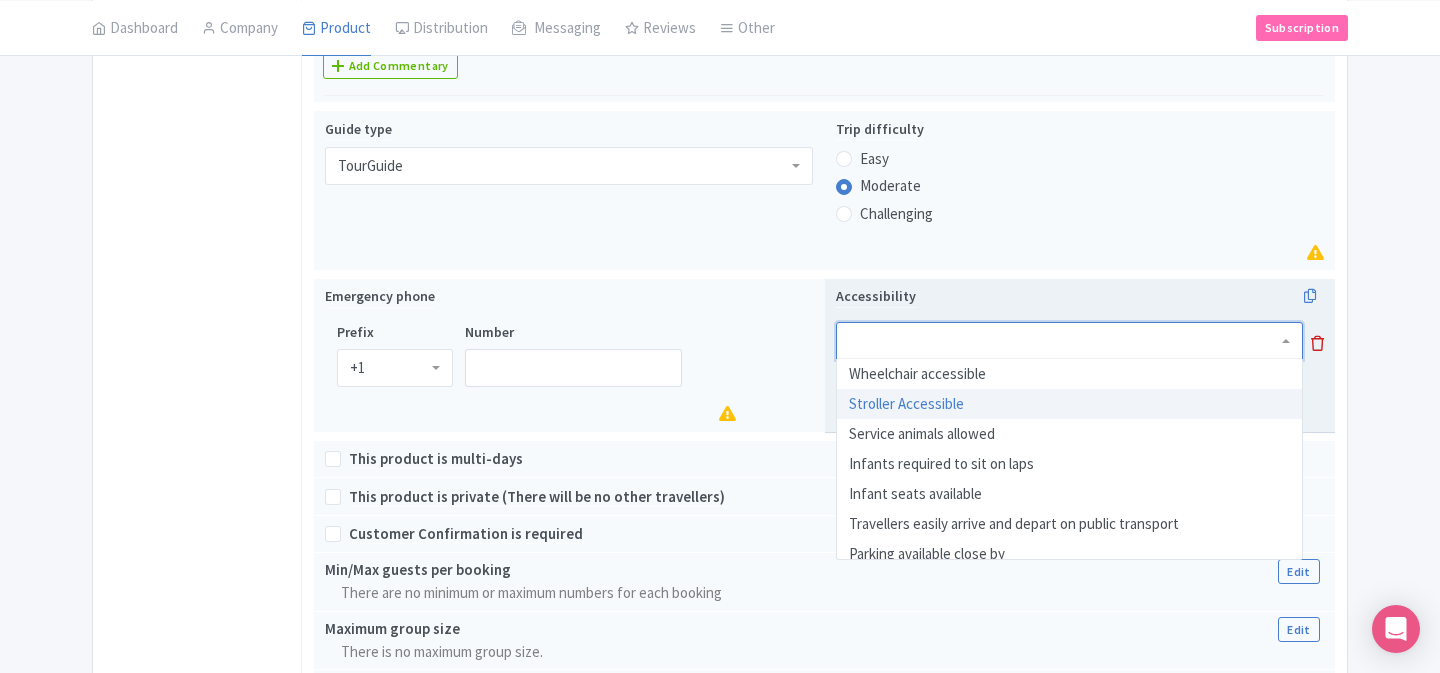 scroll, scrollTop: 10, scrollLeft: 0, axis: vertical 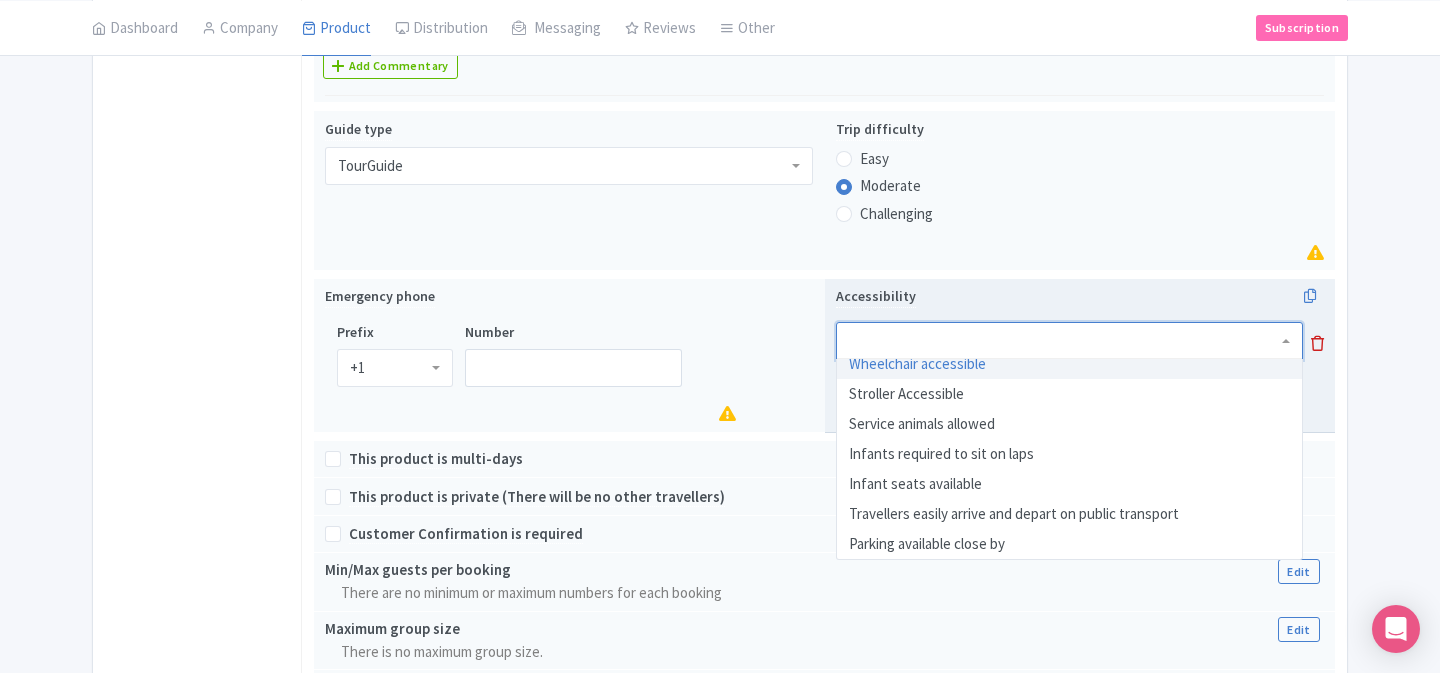click at bounding box center (1317, 343) 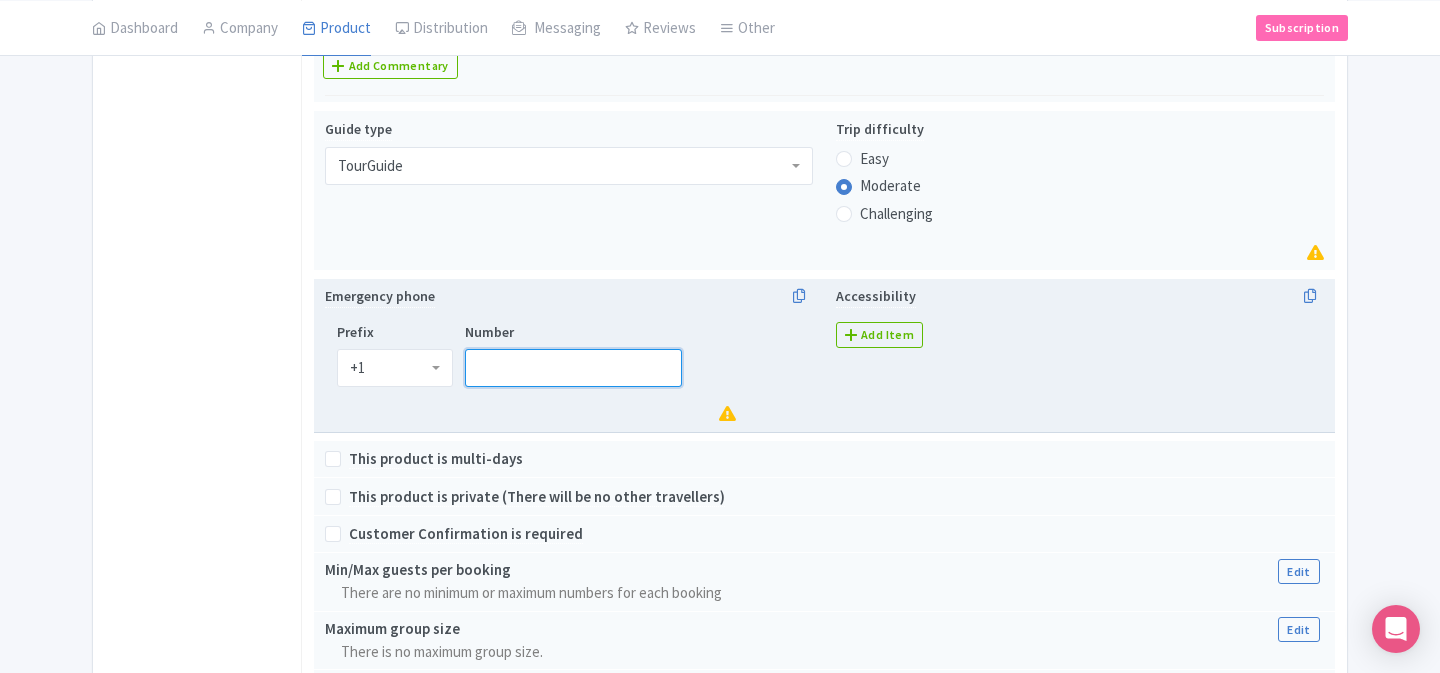 click on "Number" at bounding box center (573, 368) 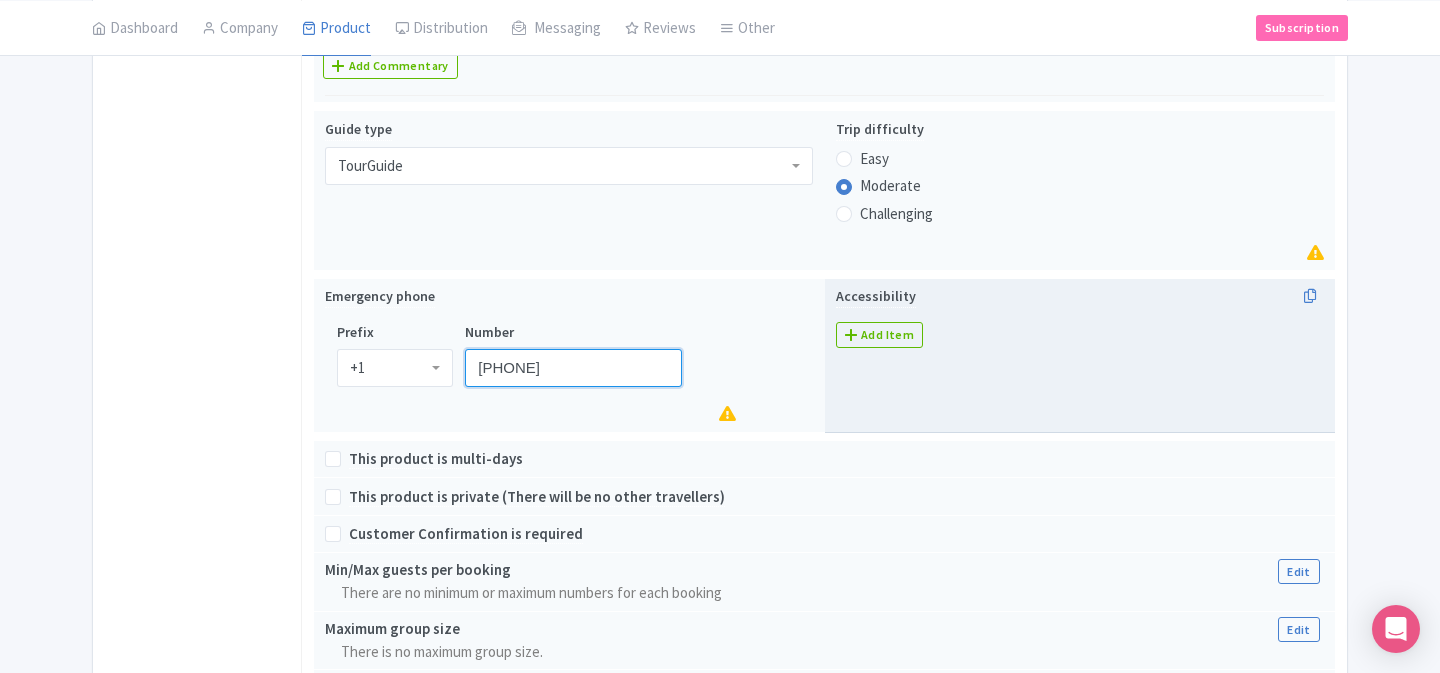 type on "858 544-6442" 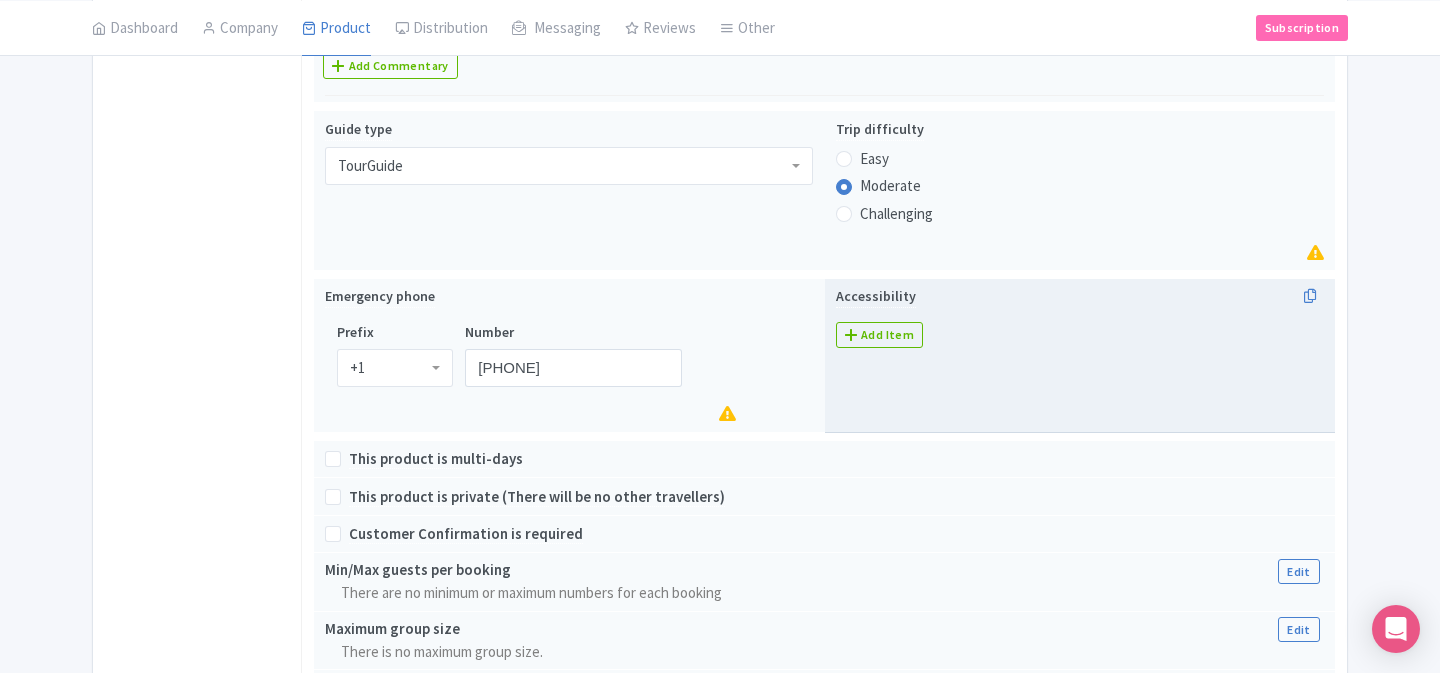 click on "Accessibility
Add Item" at bounding box center [1080, 355] 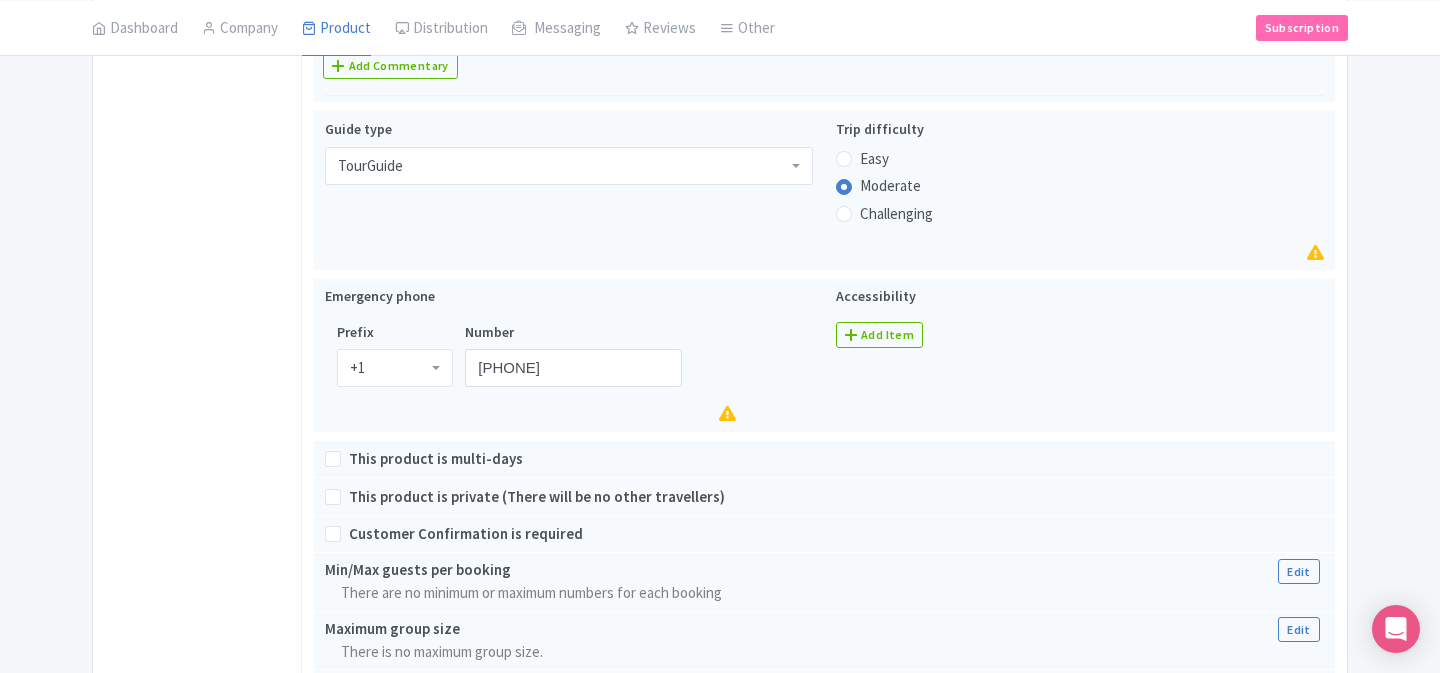 click on "Success
Data saved automatically
← Back to Products
Mount Fuji & Lake Kawaguchi Small Group Day Tour from Tokyo
ID# KZQMEB
Content
Distribution
Google  Things to do
Optimization
Audio
Active
Inactive
Building
Archived
Save
Actions
View on Magpie
Customer View
Industry Partner View
Download
Excel
Word
All Images ZIP
Share Products
Delete Product
Create new version
Confirm Copy Operation
Yes, Copy
Cancel
You are currently editing a version of this product: Primary Product
General
Booking Info
Locations
Settings
Pricing" at bounding box center [720, 43] 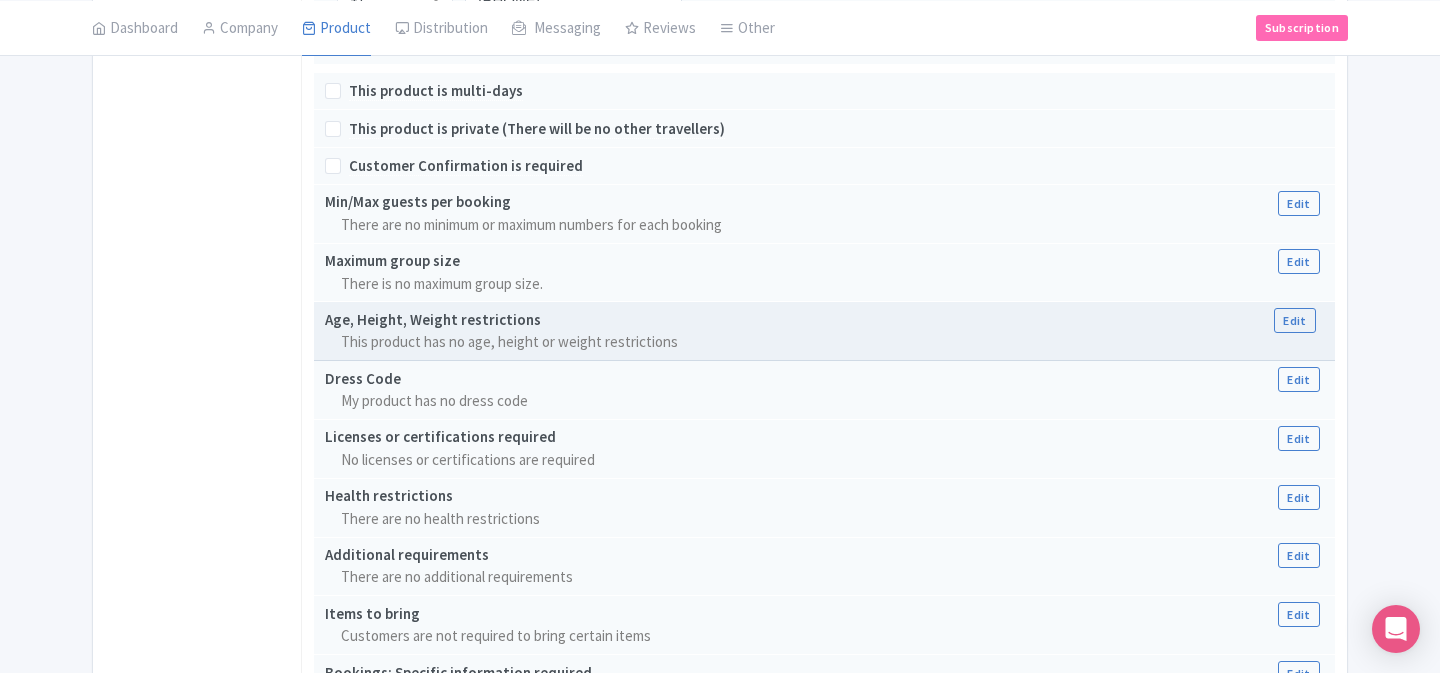 scroll, scrollTop: 1746, scrollLeft: 0, axis: vertical 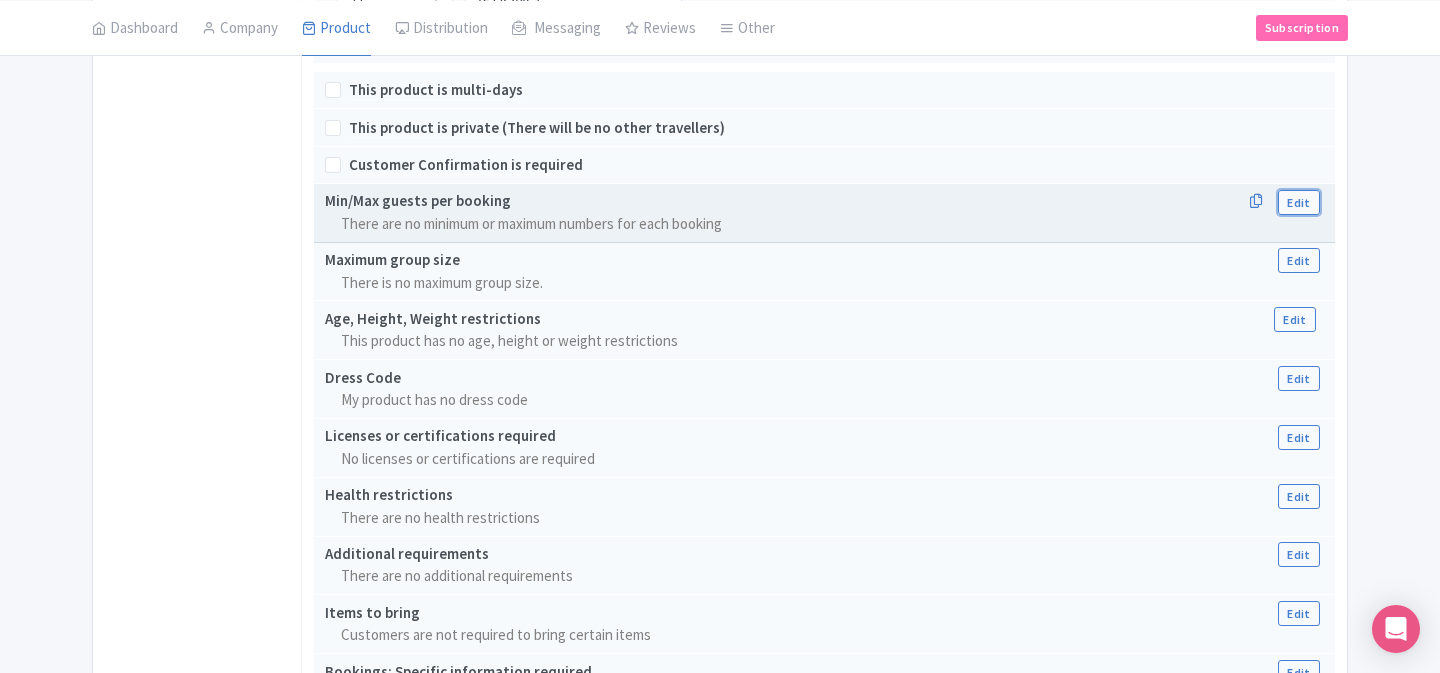 click on "Edit" at bounding box center (1298, 202) 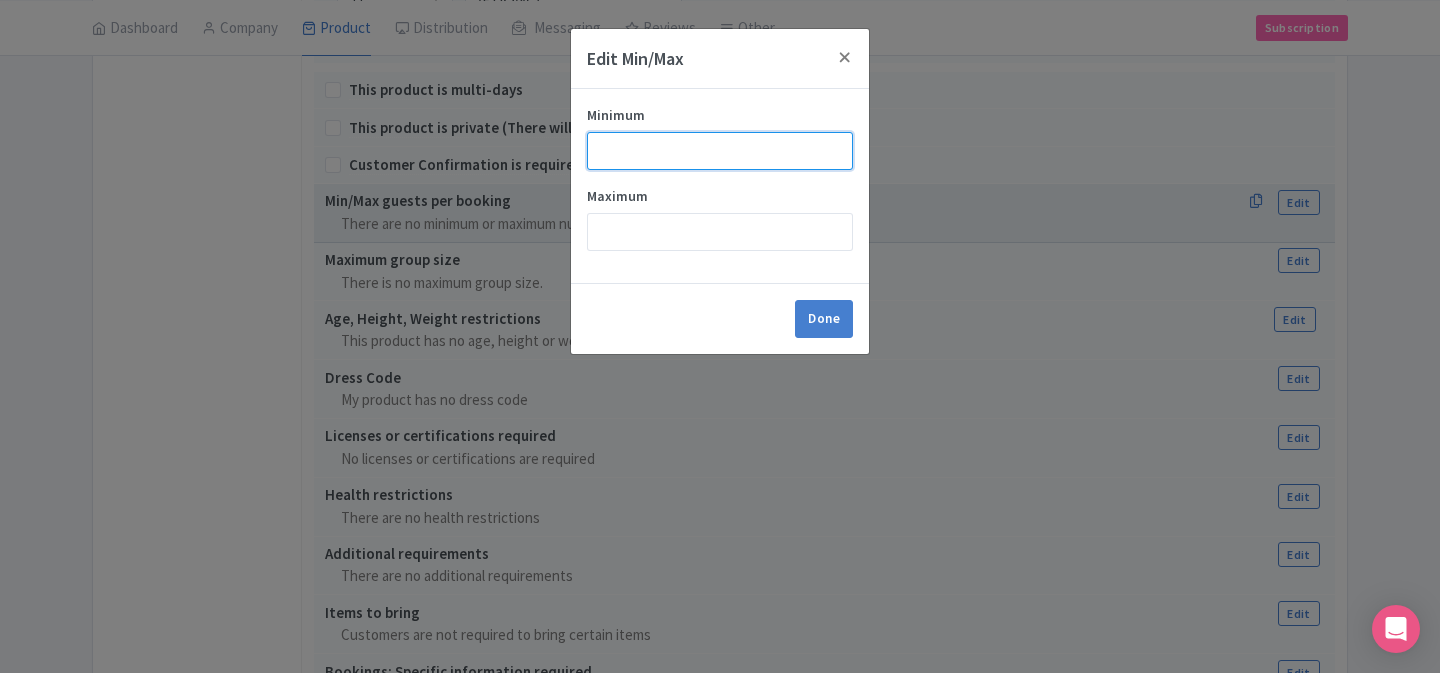click on "Minimum" at bounding box center (720, 151) 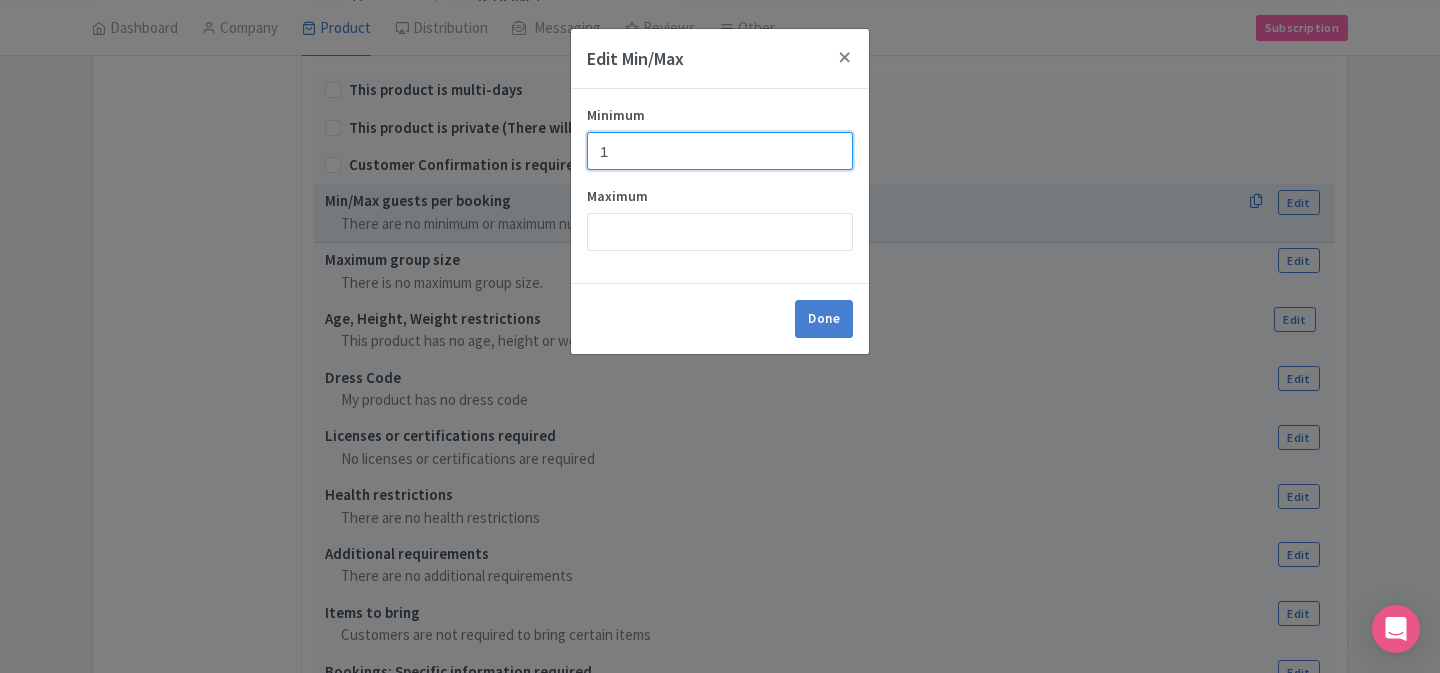 type on "1" 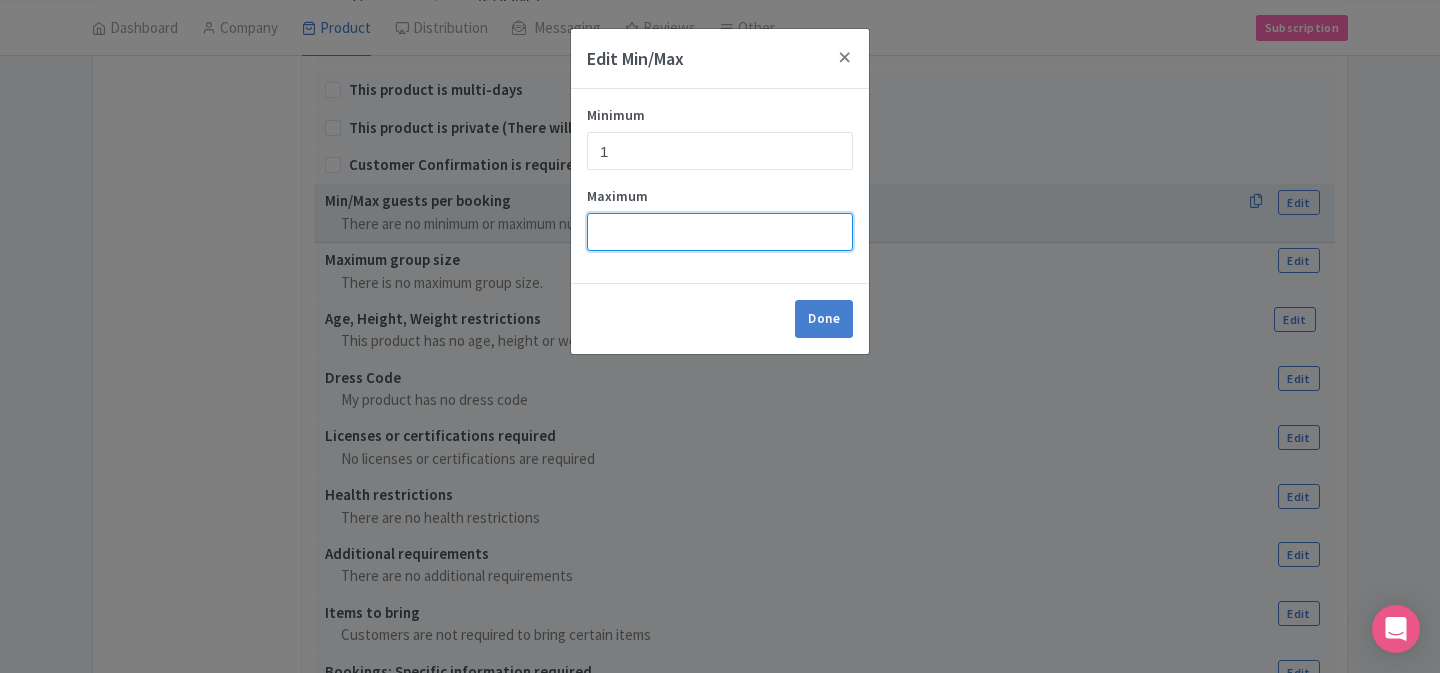 click on "Maximum" at bounding box center [720, 232] 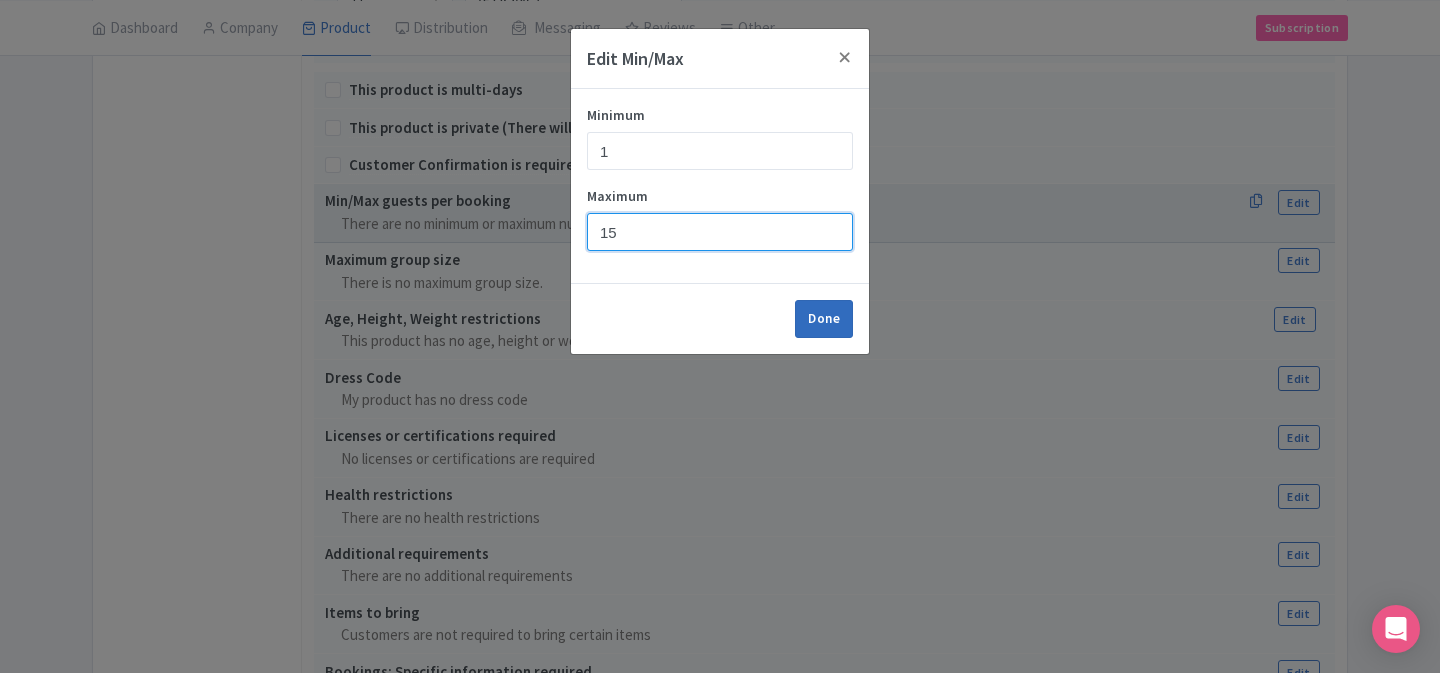 type on "15" 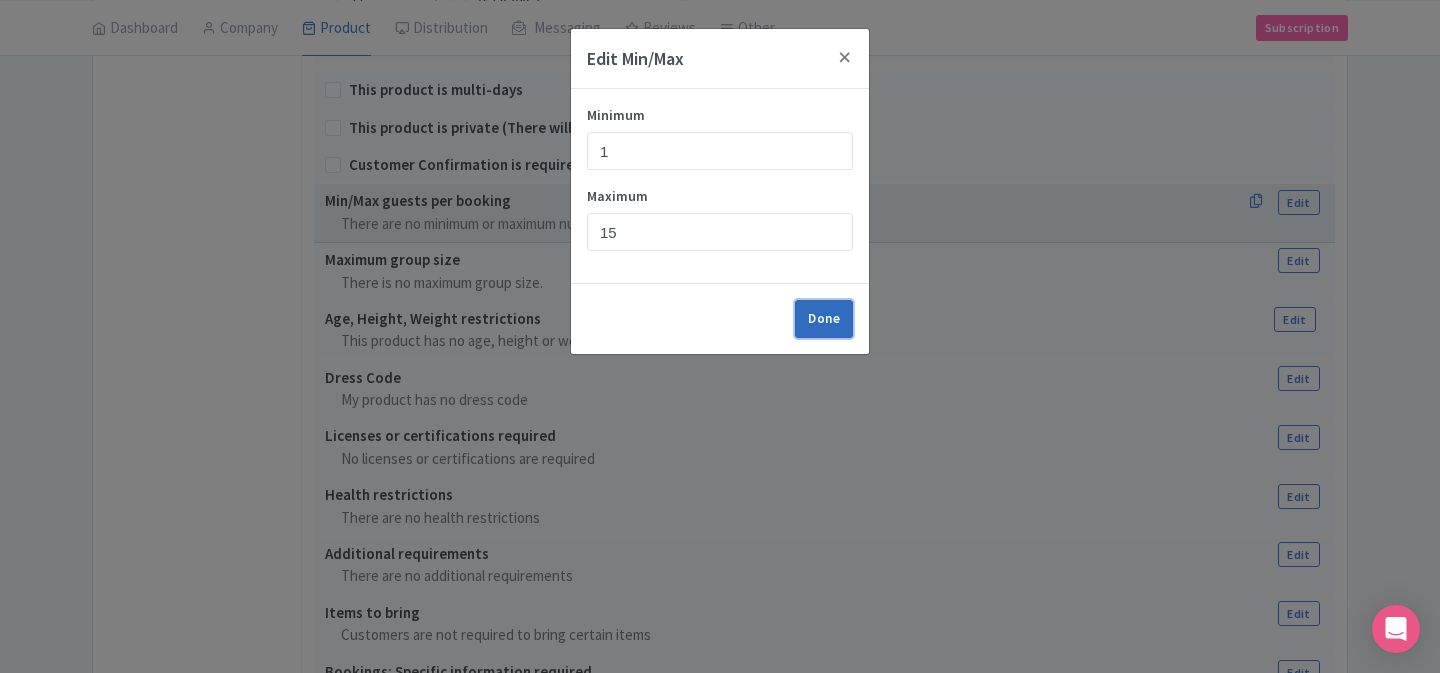 click on "Done" at bounding box center (824, 319) 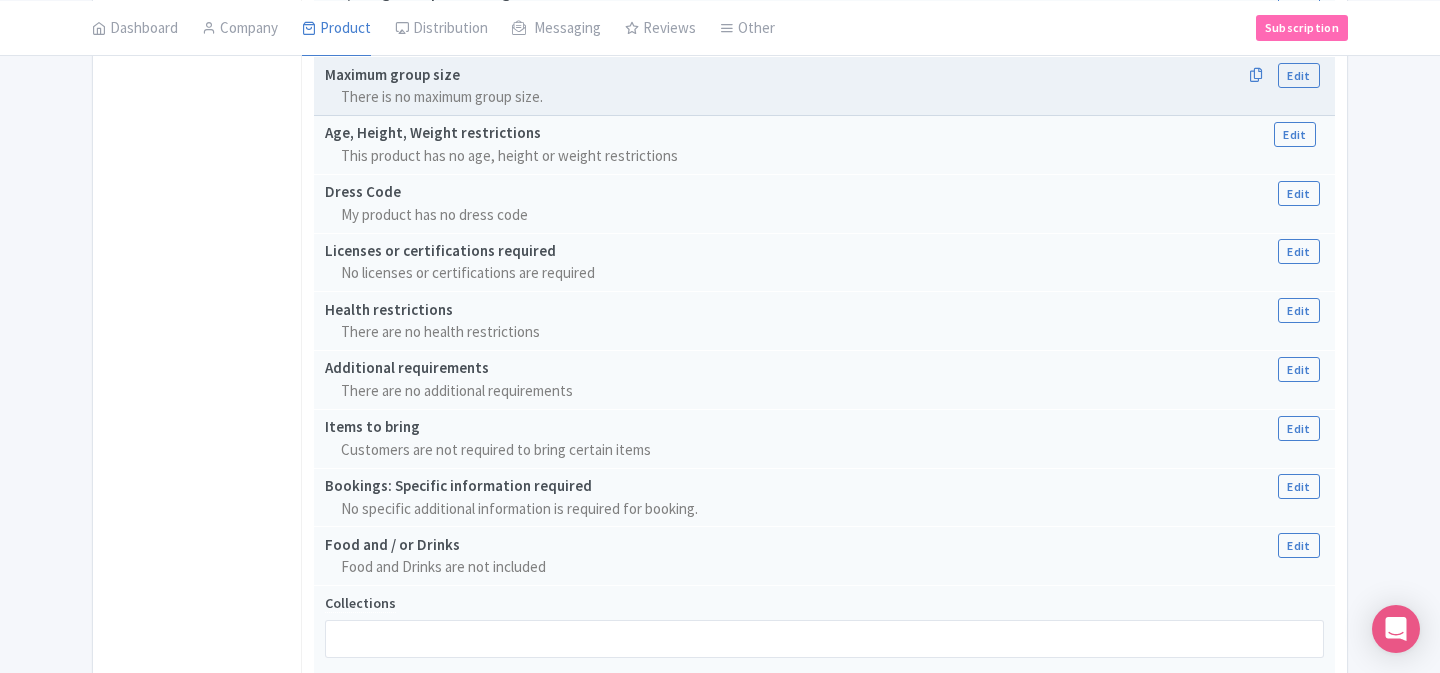 scroll, scrollTop: 1963, scrollLeft: 0, axis: vertical 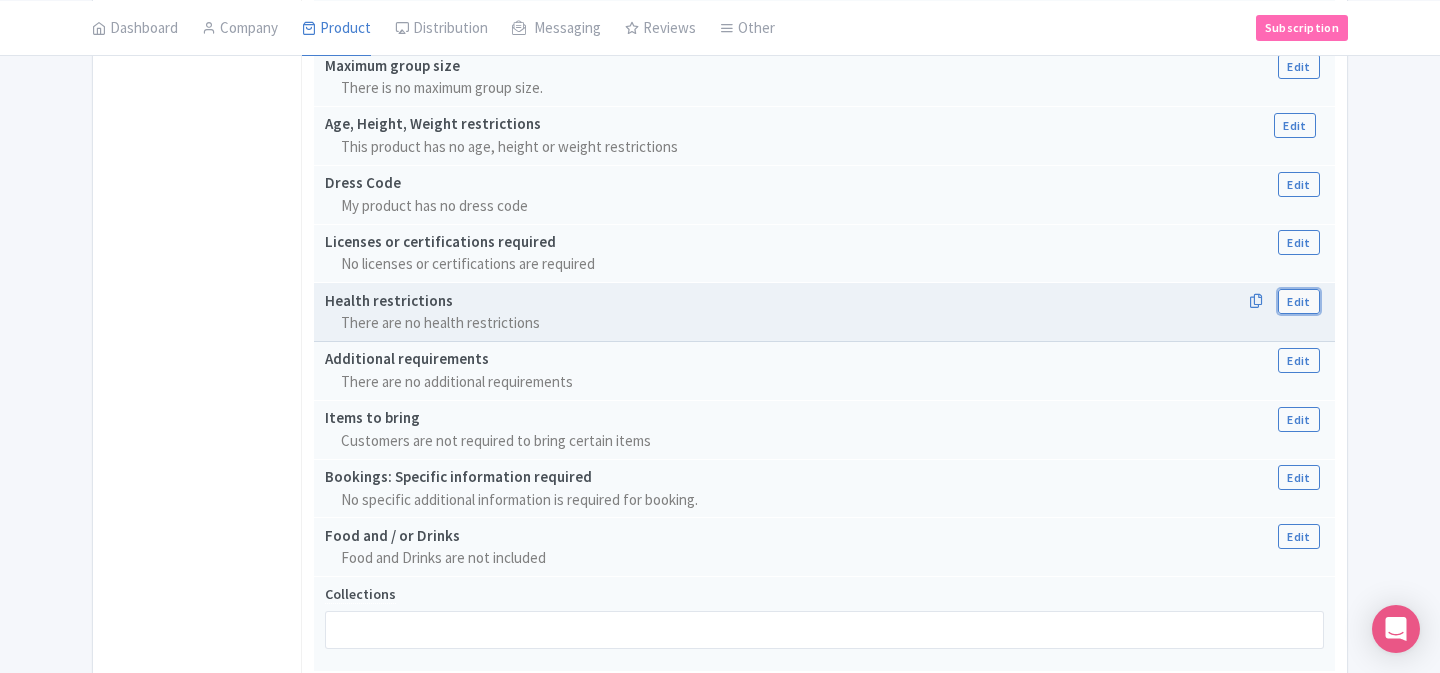 click on "Edit" at bounding box center (1298, 301) 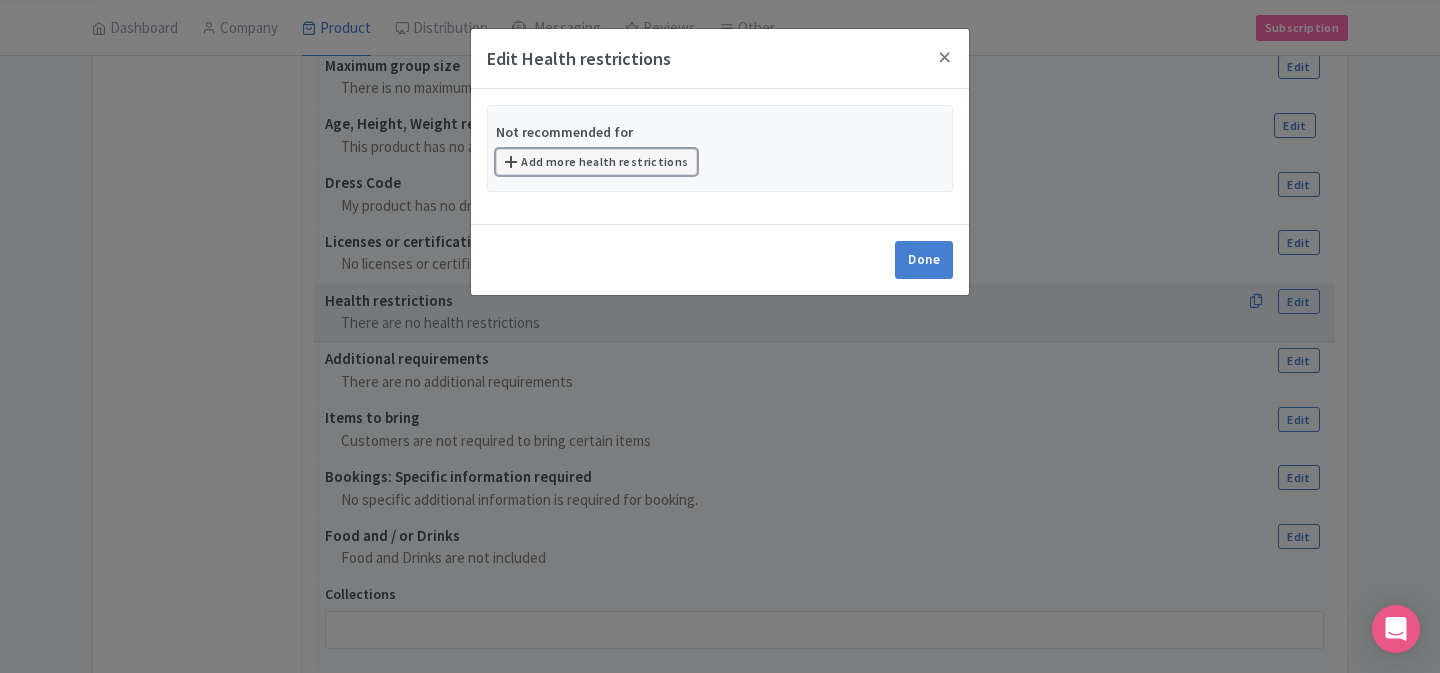 click on "Add more health restrictions" at bounding box center [596, 162] 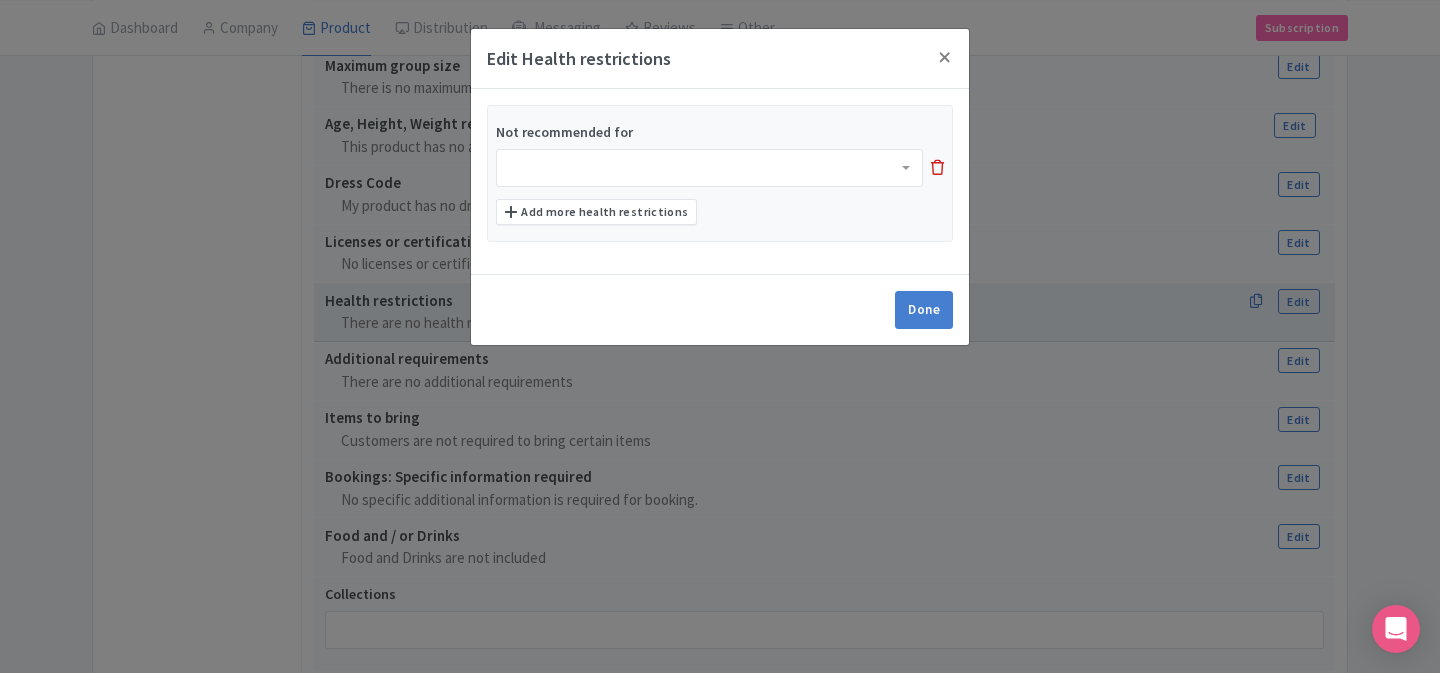 click at bounding box center [709, 168] 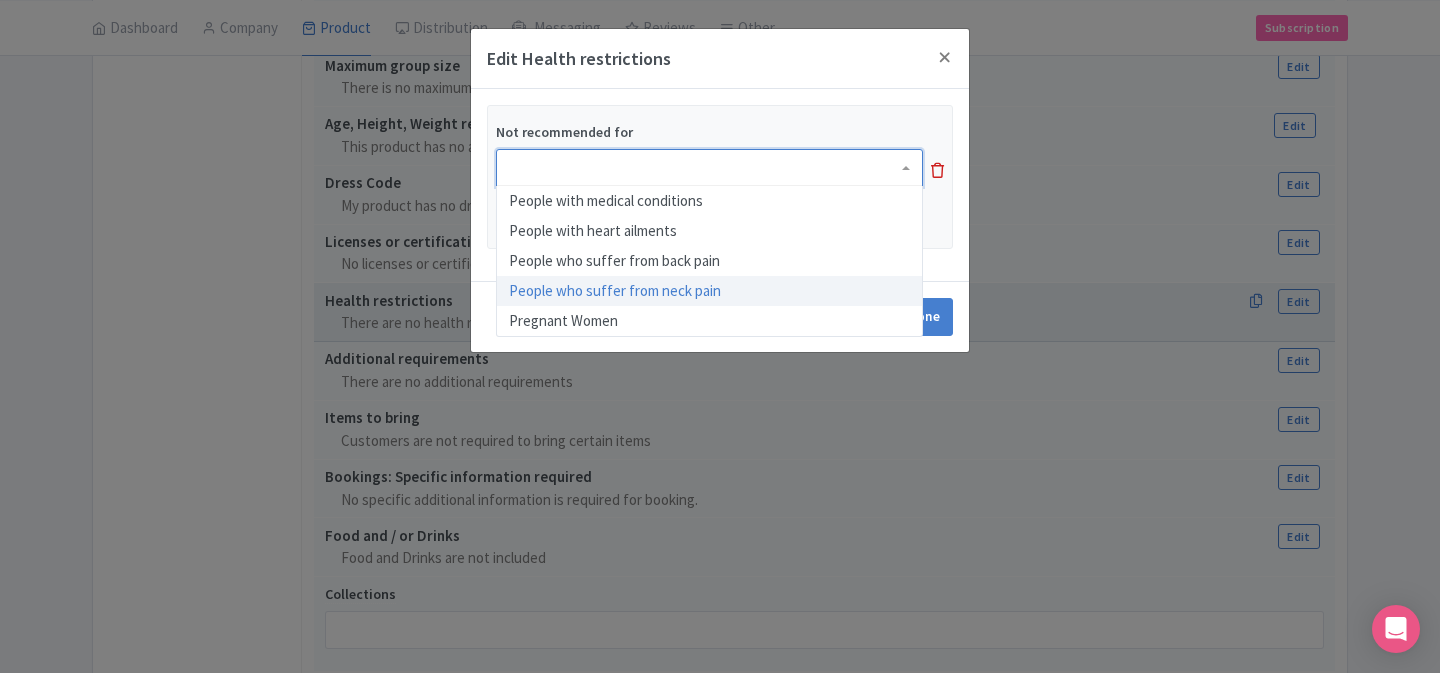 click on "Not recommended for
People with medical conditions People with heart ailments People who suffer from back pain People who suffer from neck pain Pregnant Women
Add more health restrictions" at bounding box center (720, 177) 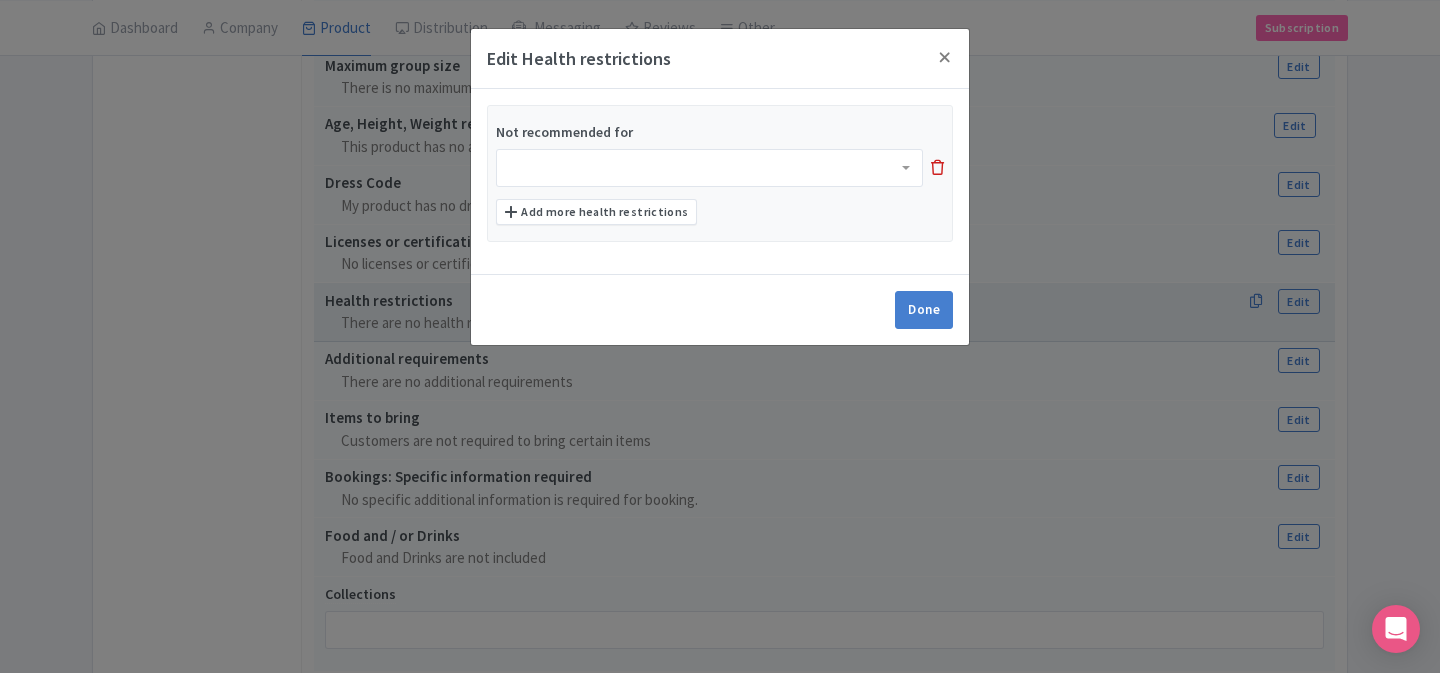 click at bounding box center (937, 167) 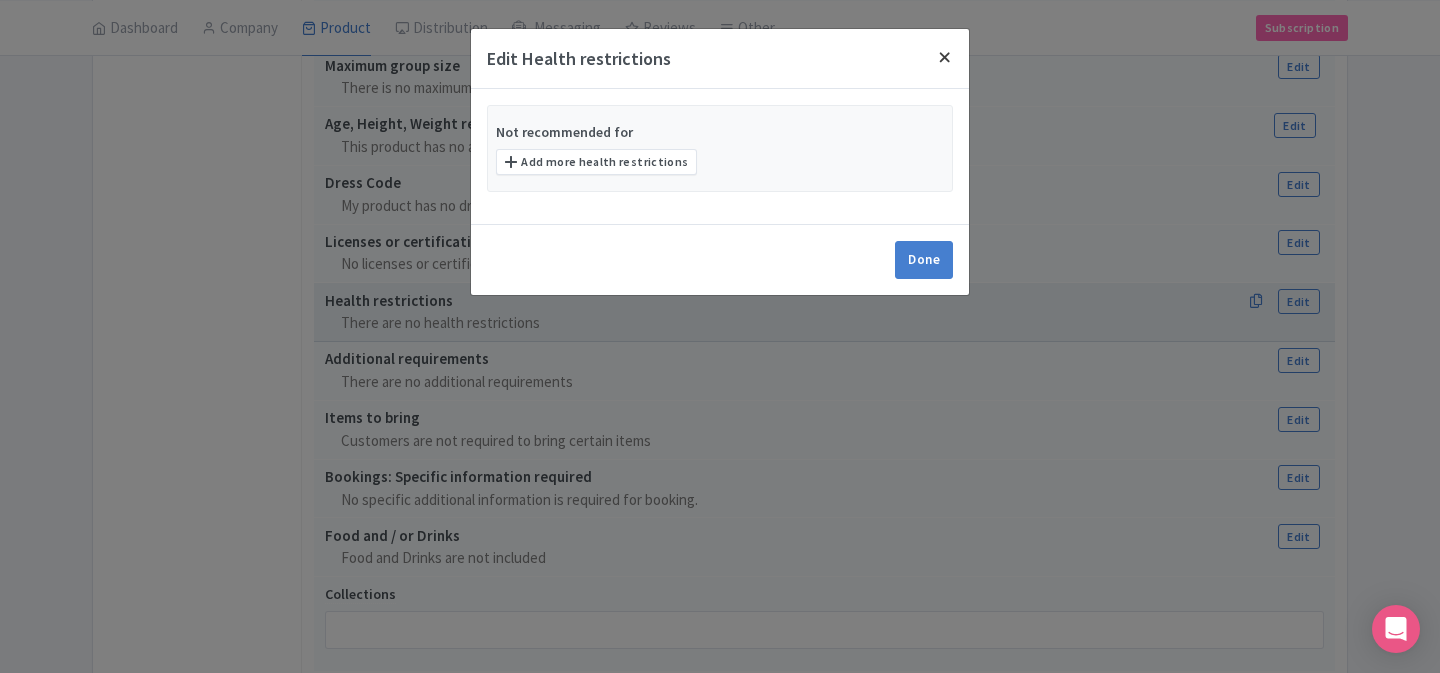 click at bounding box center [945, 57] 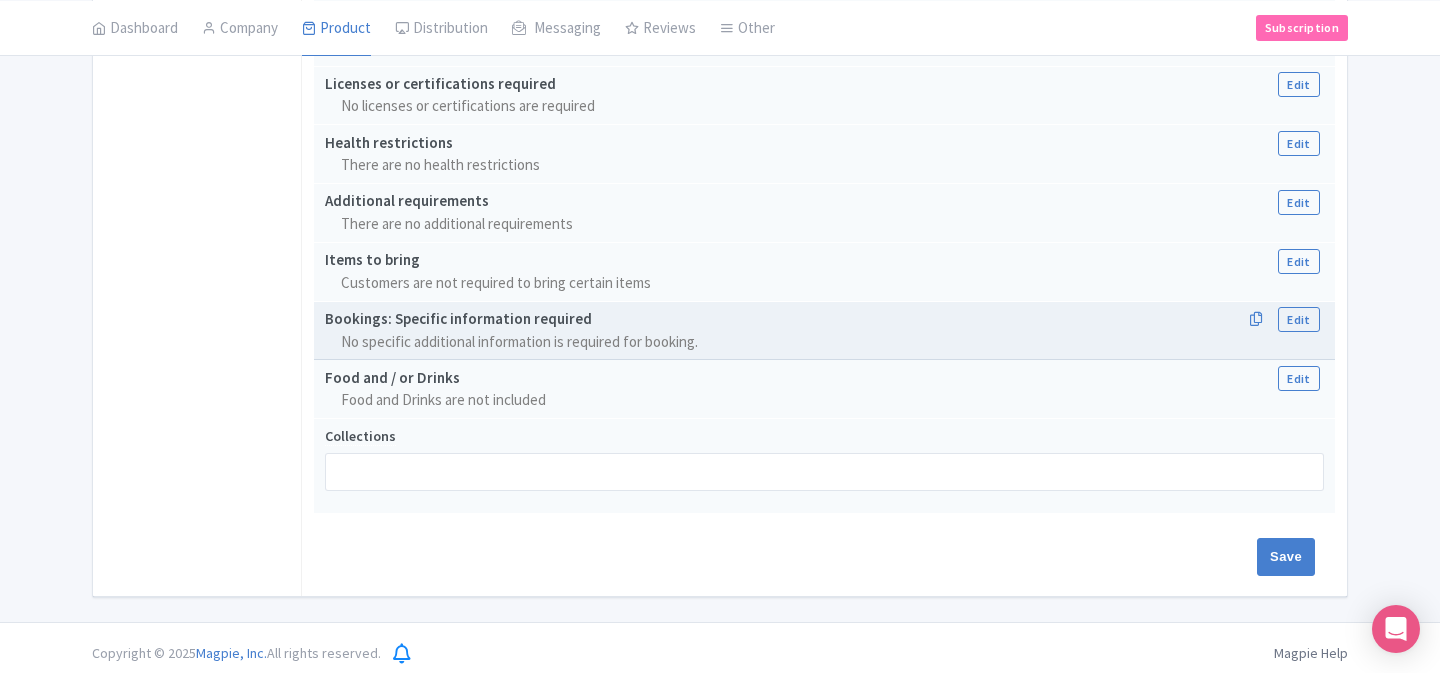 scroll, scrollTop: 2122, scrollLeft: 0, axis: vertical 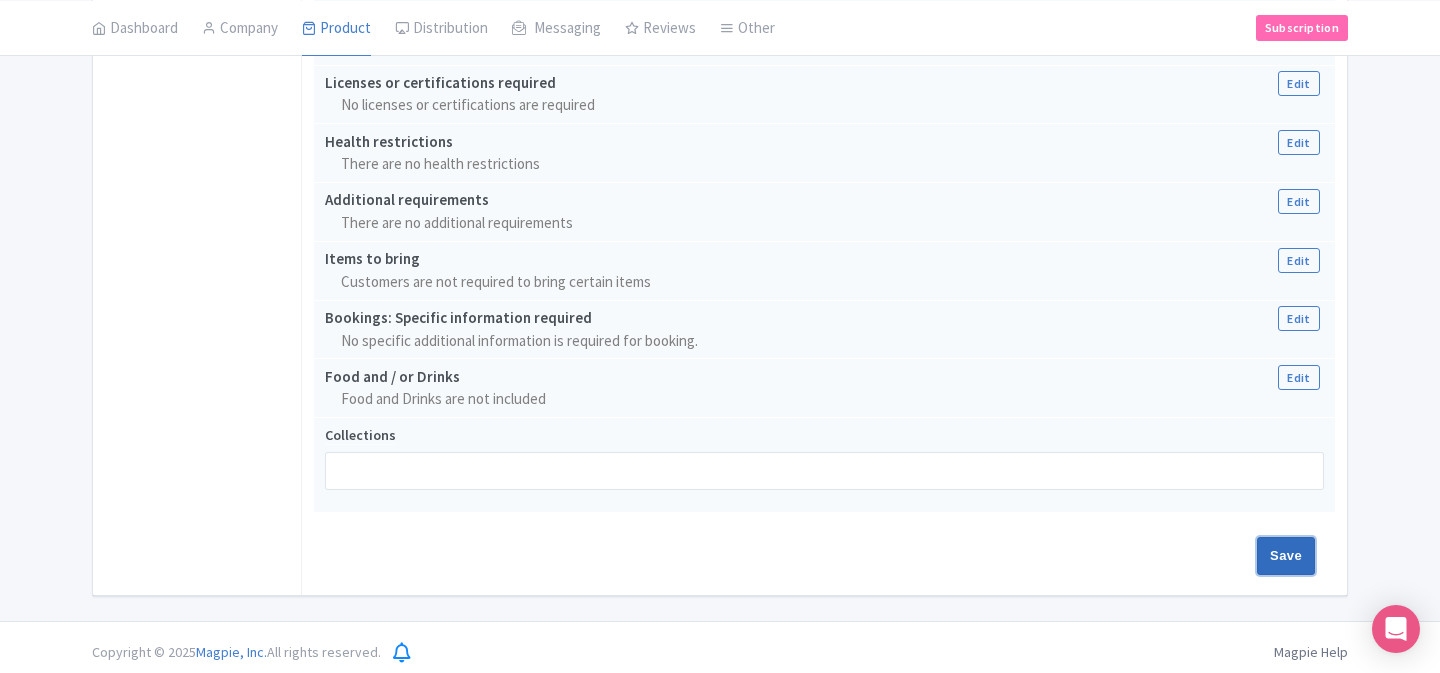 click on "Save" at bounding box center (1286, 556) 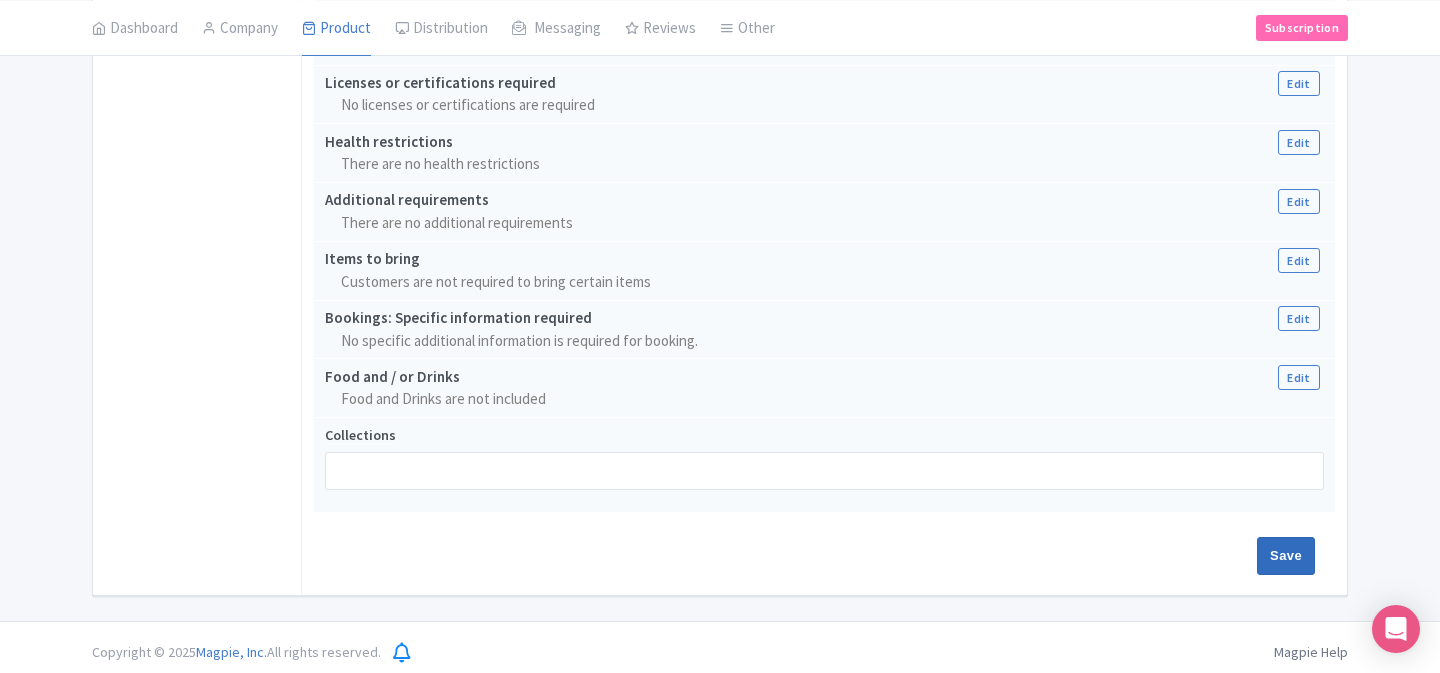 type on "Update Product" 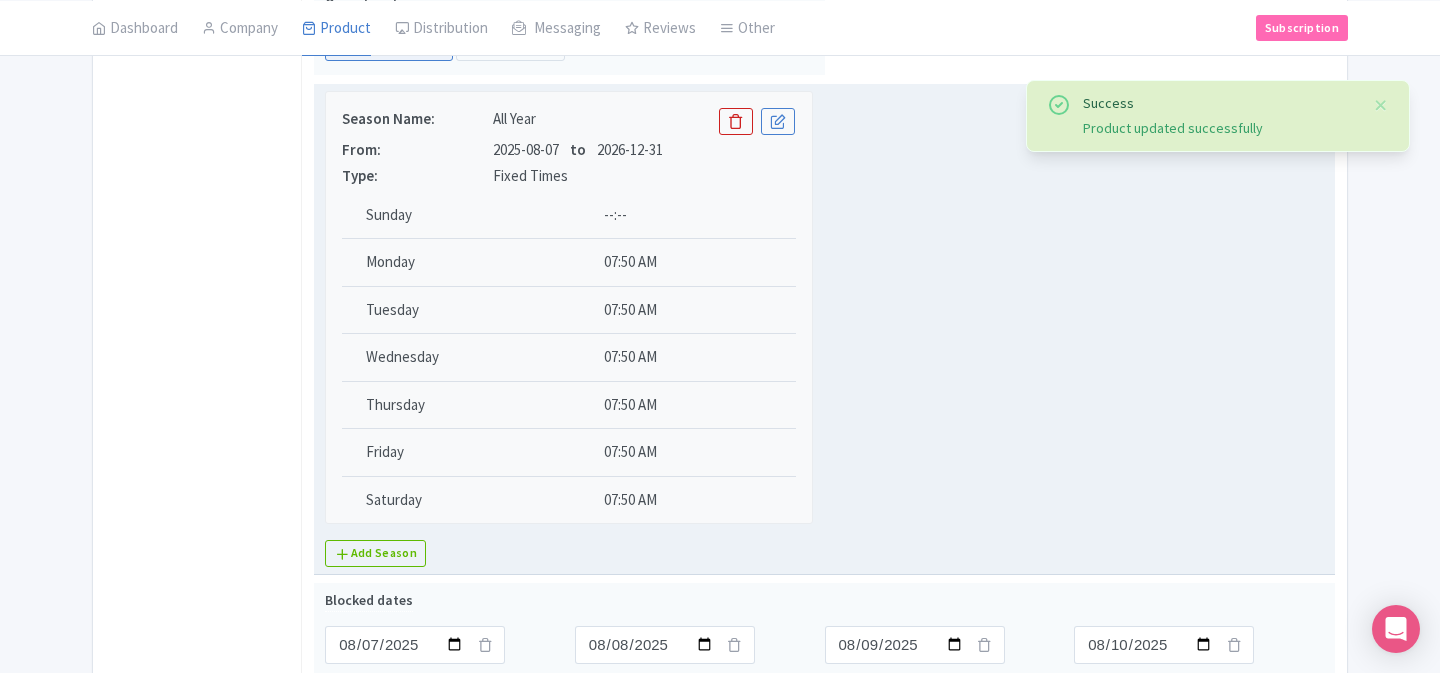 scroll, scrollTop: 832, scrollLeft: 0, axis: vertical 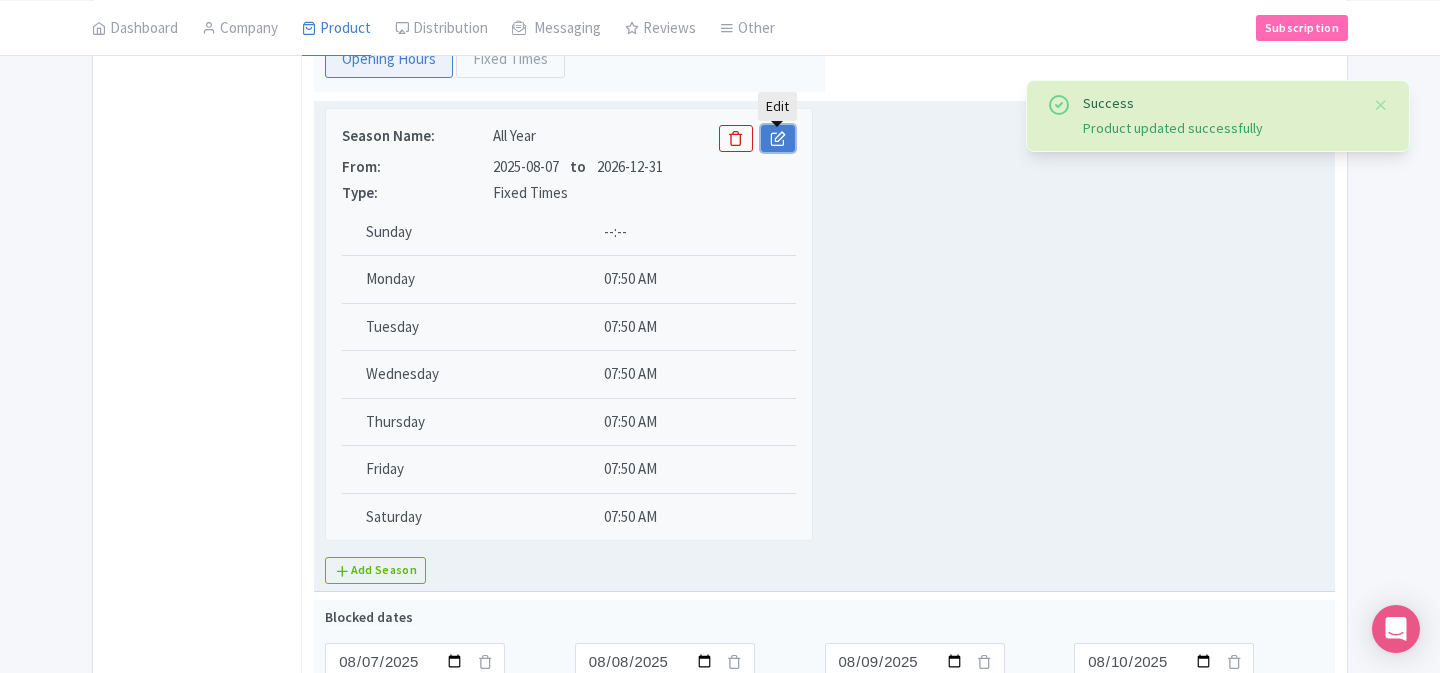 click at bounding box center [778, 138] 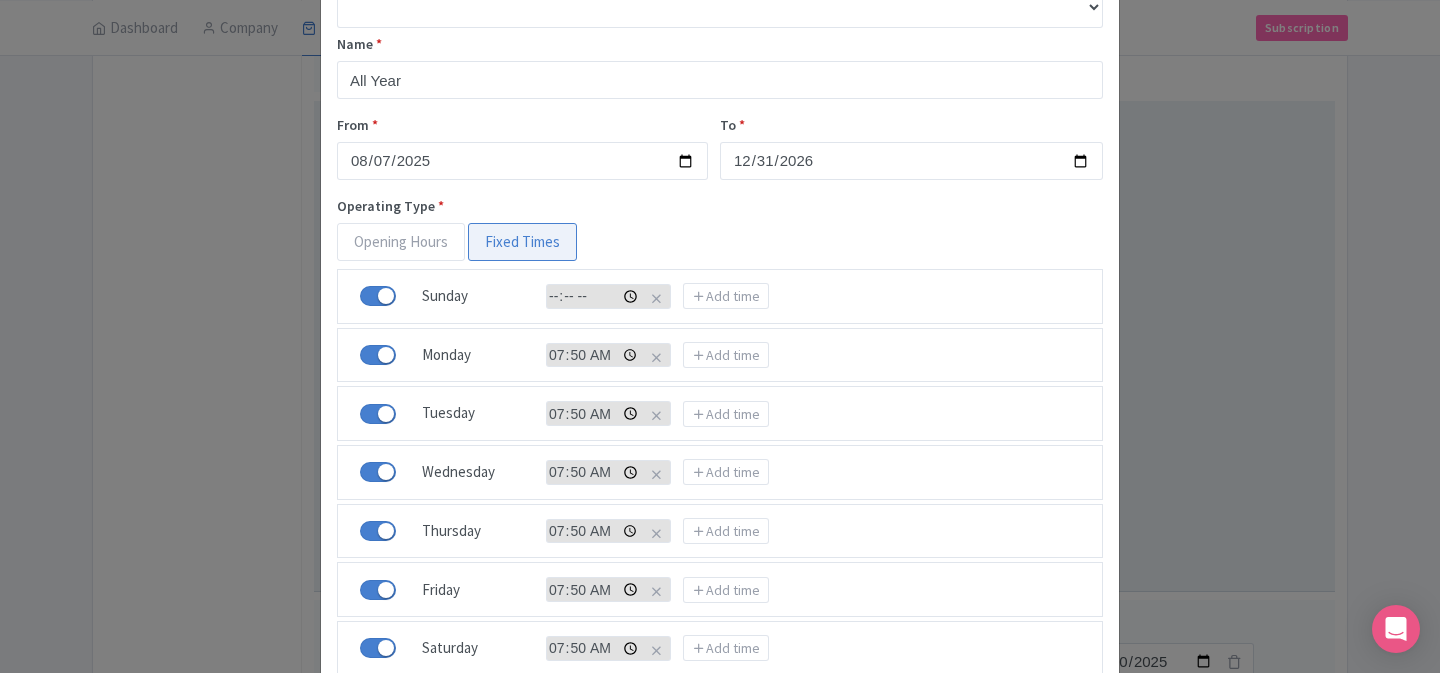 scroll, scrollTop: 172, scrollLeft: 0, axis: vertical 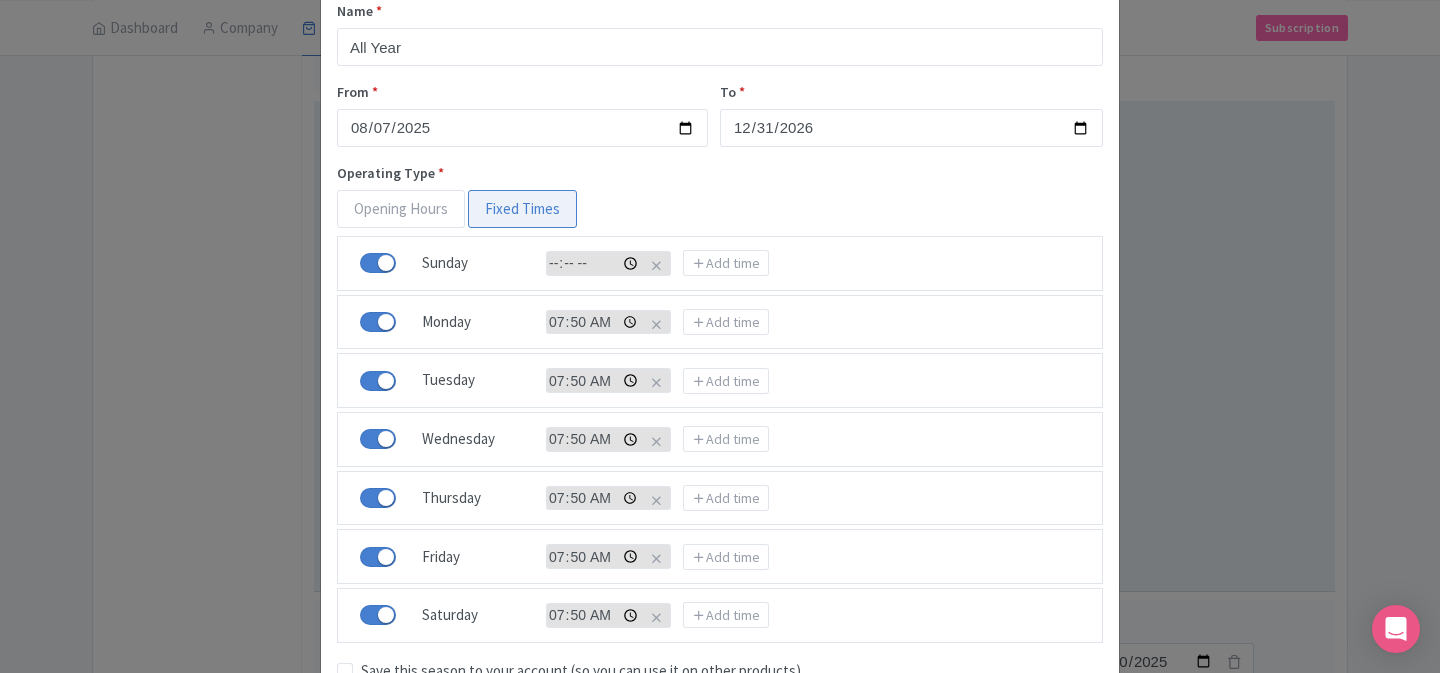 click at bounding box center (594, 263) 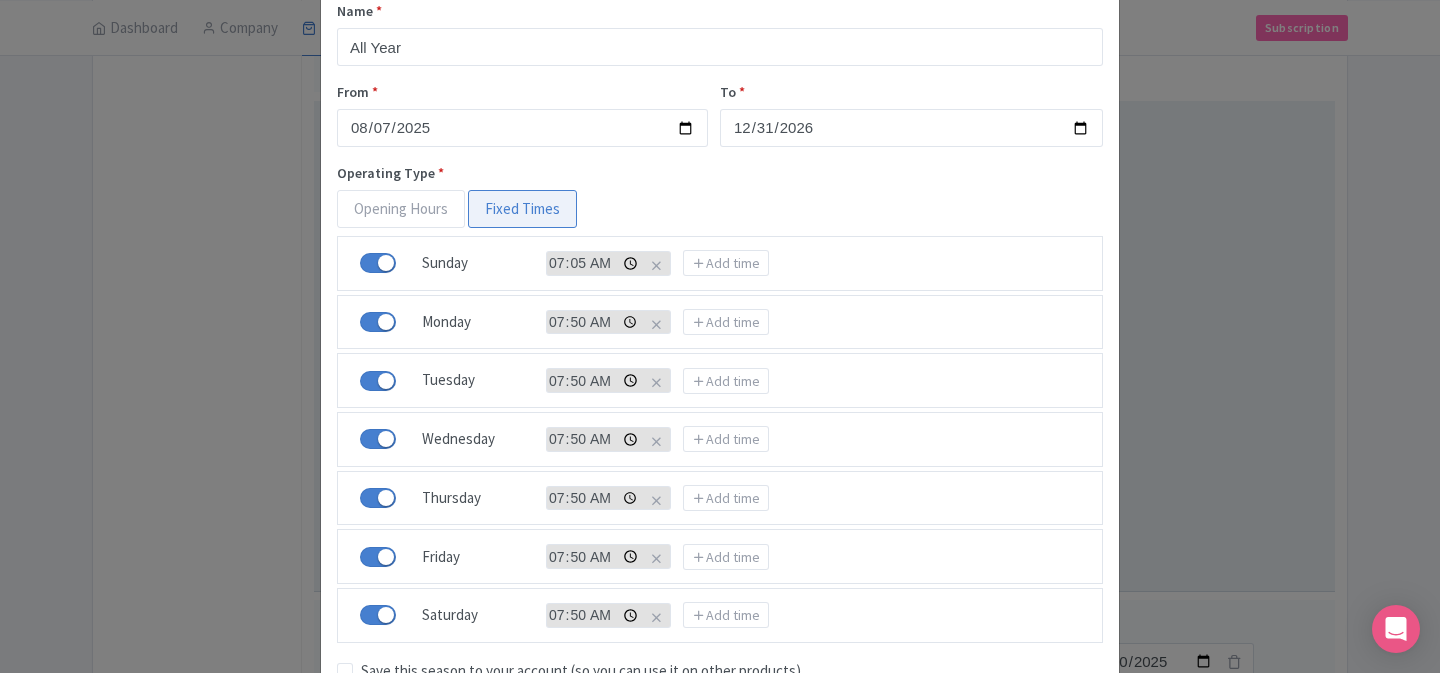 type on "07:50" 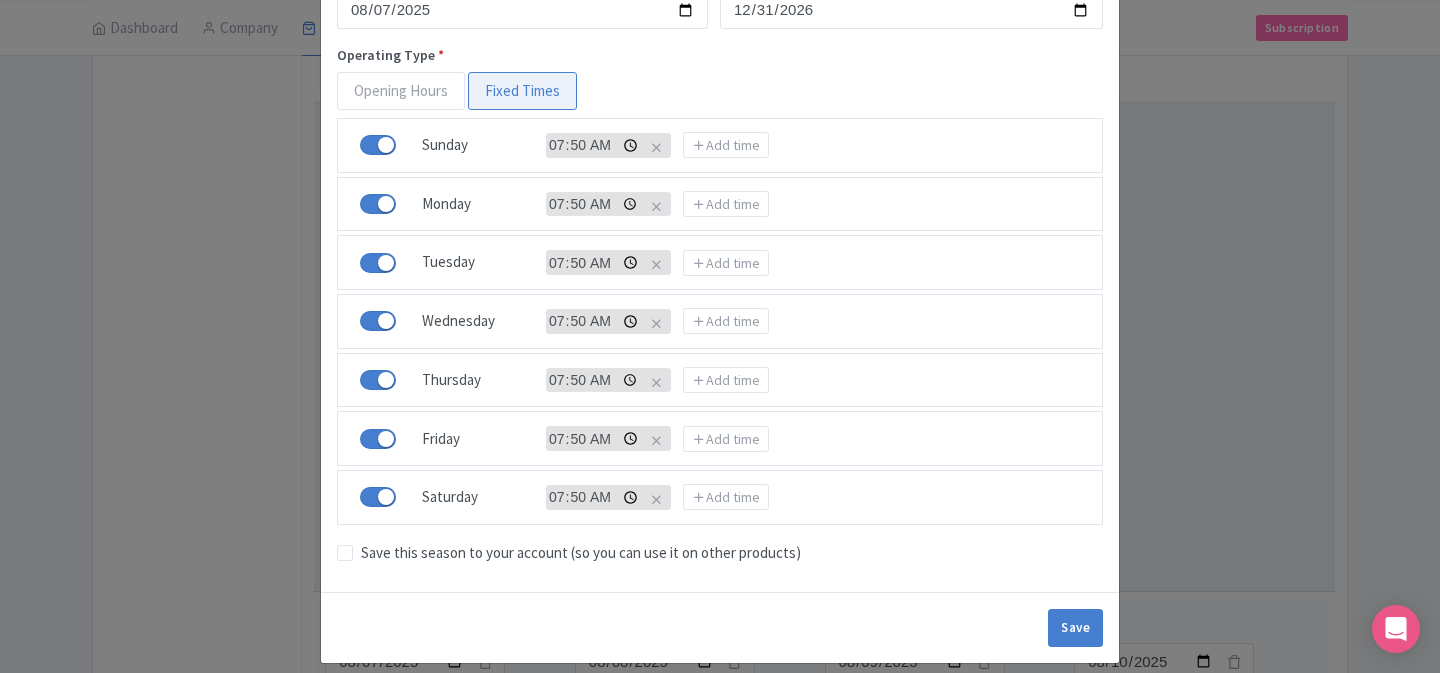 scroll, scrollTop: 310, scrollLeft: 0, axis: vertical 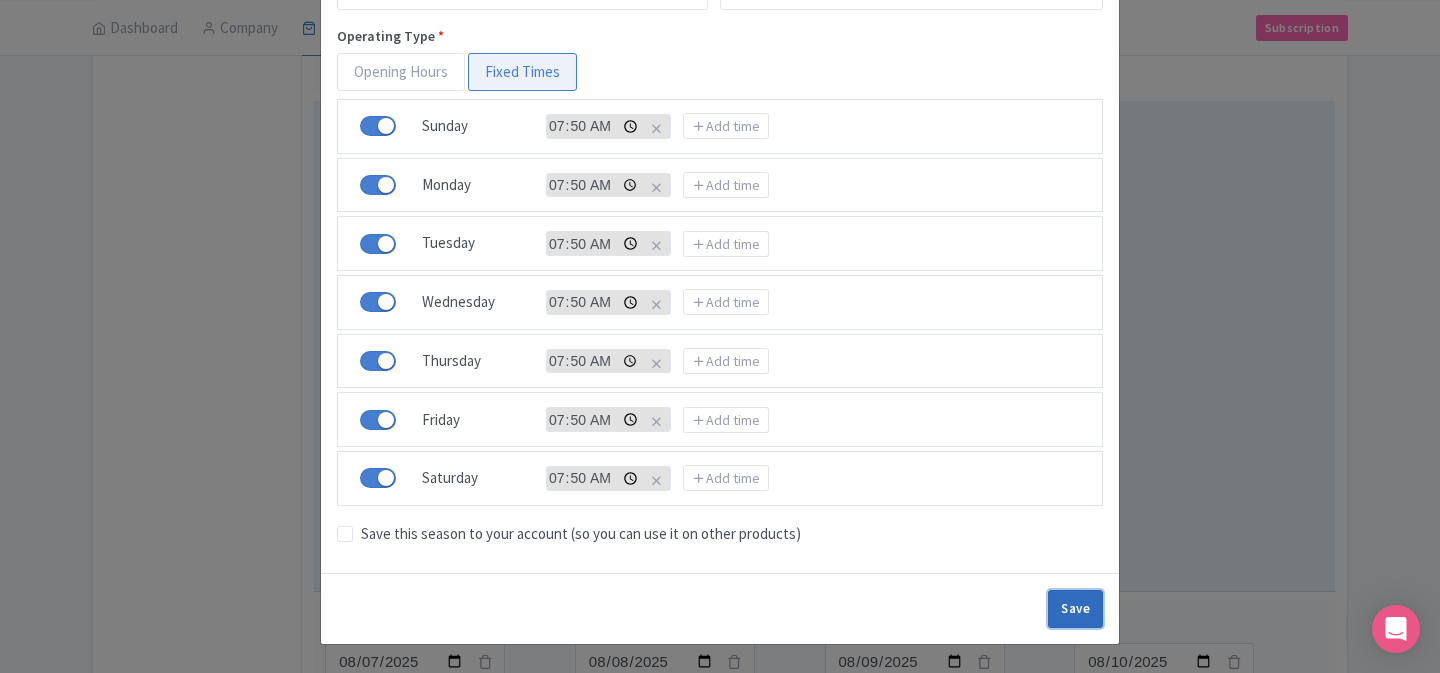 click on "Save" at bounding box center [1075, 609] 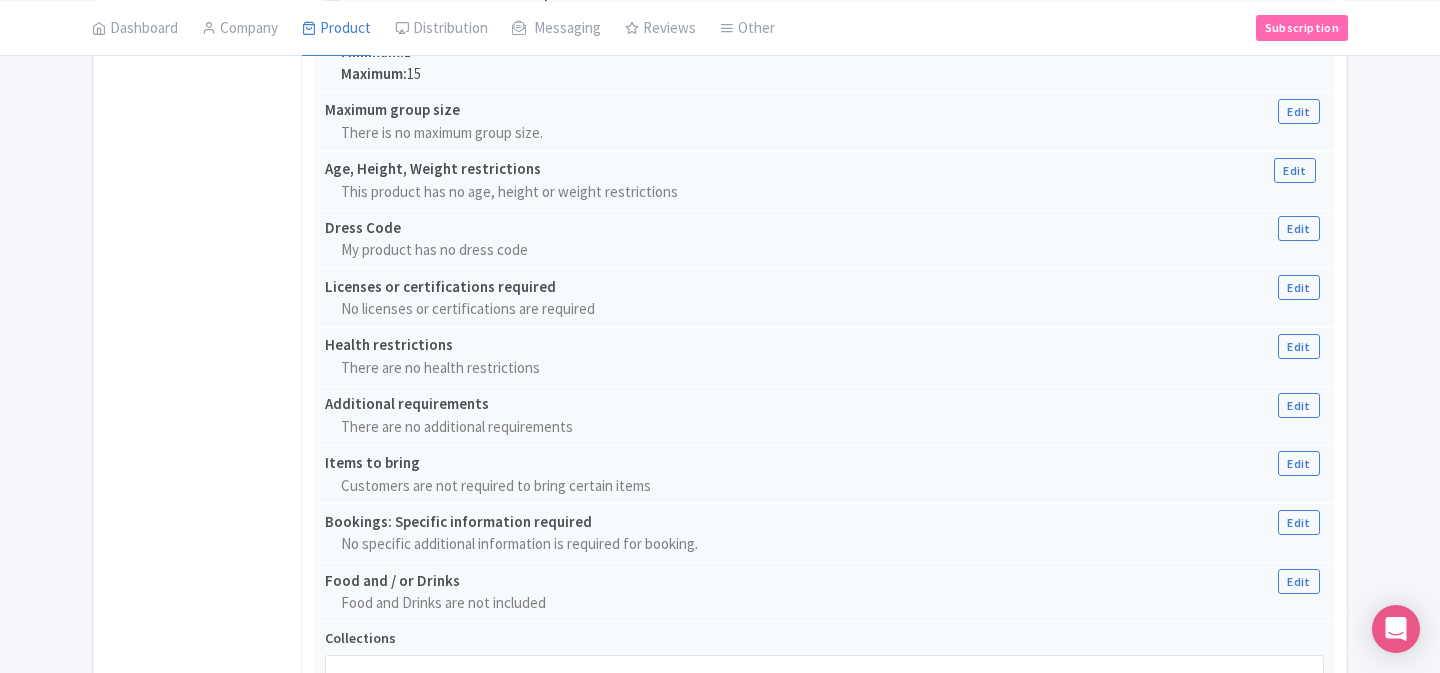 scroll, scrollTop: 2191, scrollLeft: 0, axis: vertical 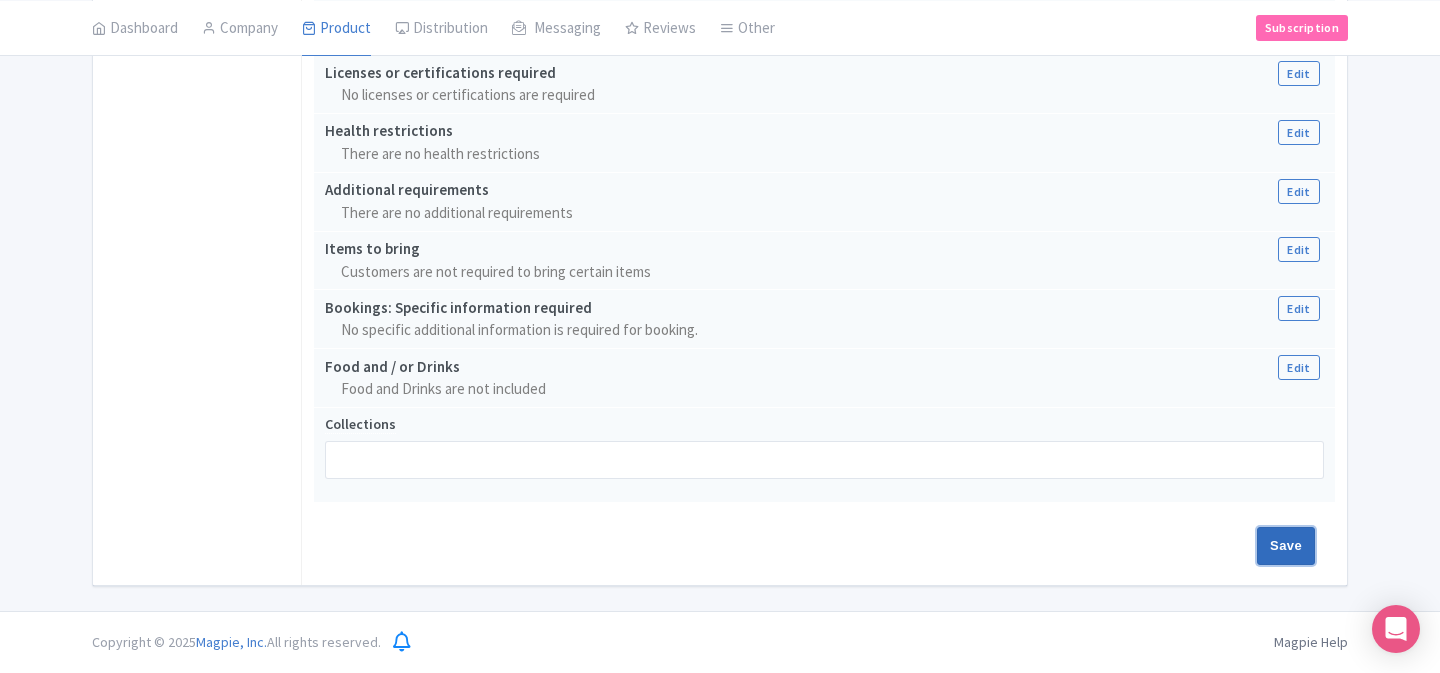 click on "Save" at bounding box center (1286, 546) 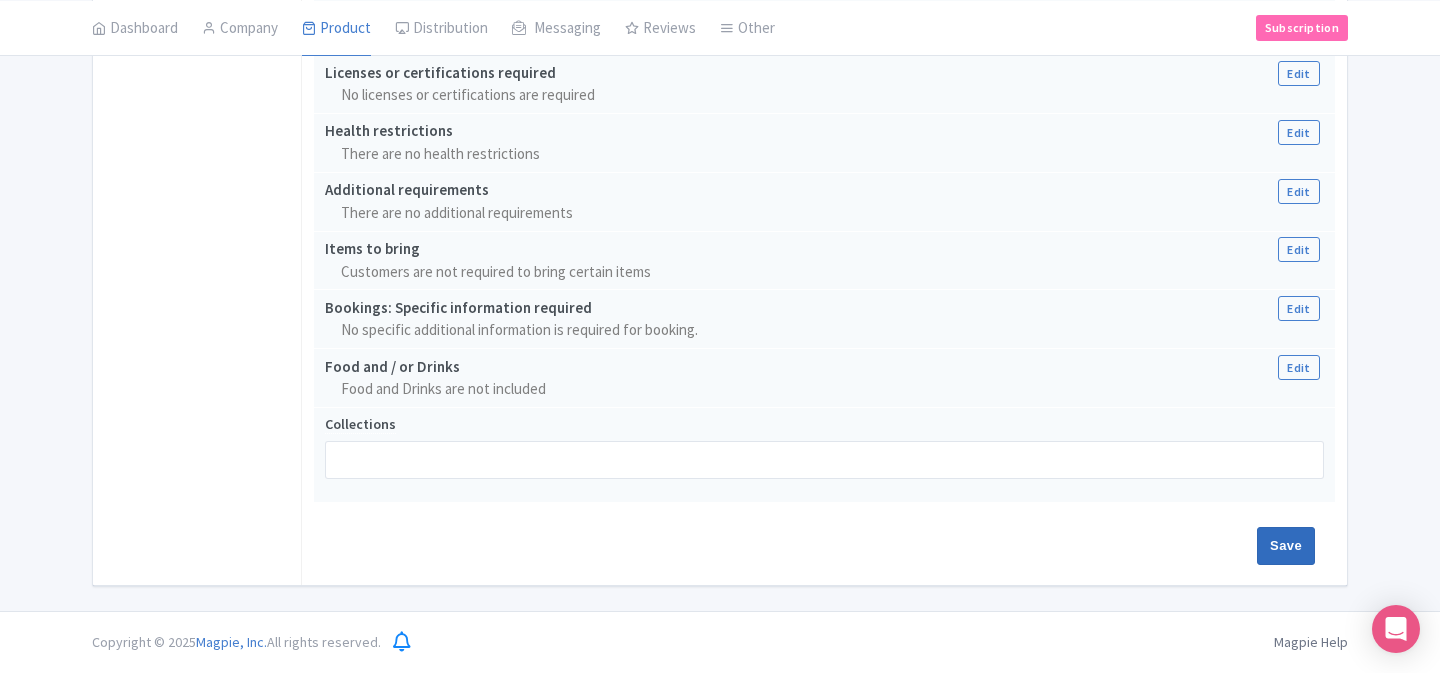 type on "Saving..." 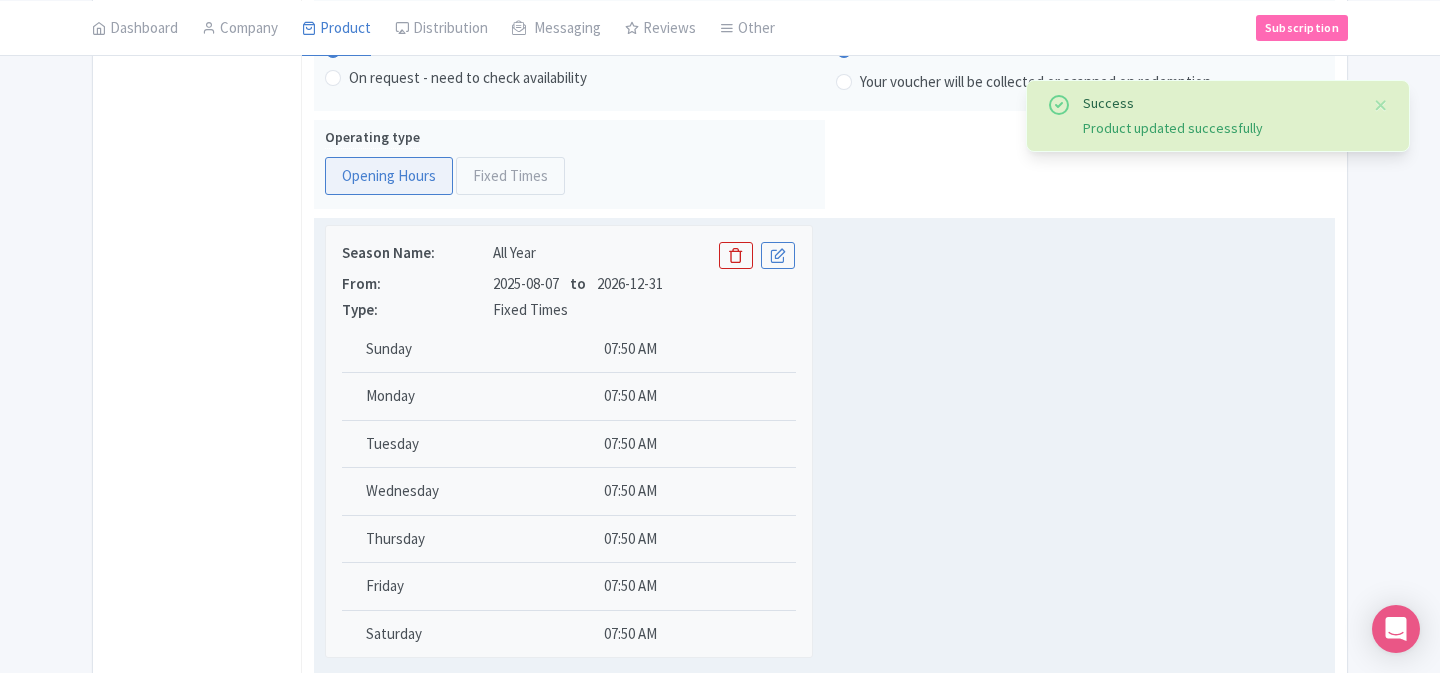 scroll, scrollTop: 737, scrollLeft: 0, axis: vertical 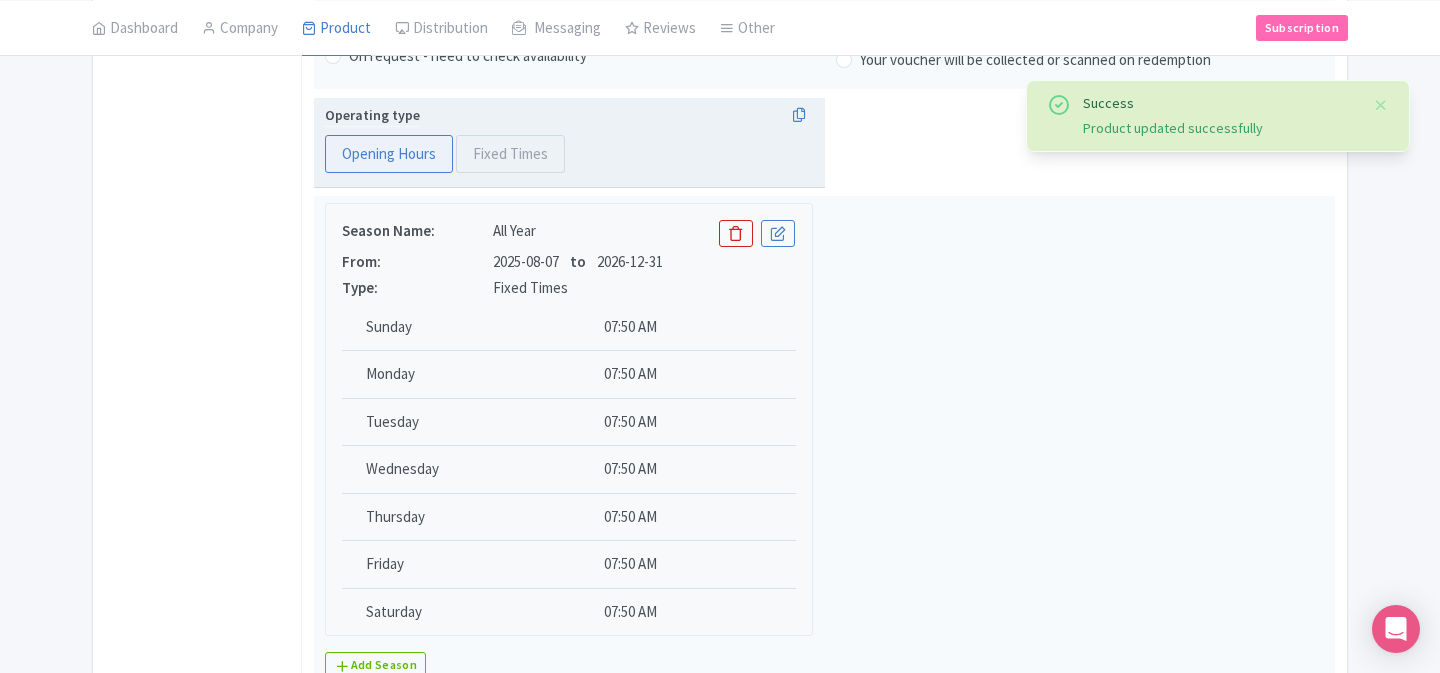 click on "Fixed Times" at bounding box center (510, 154) 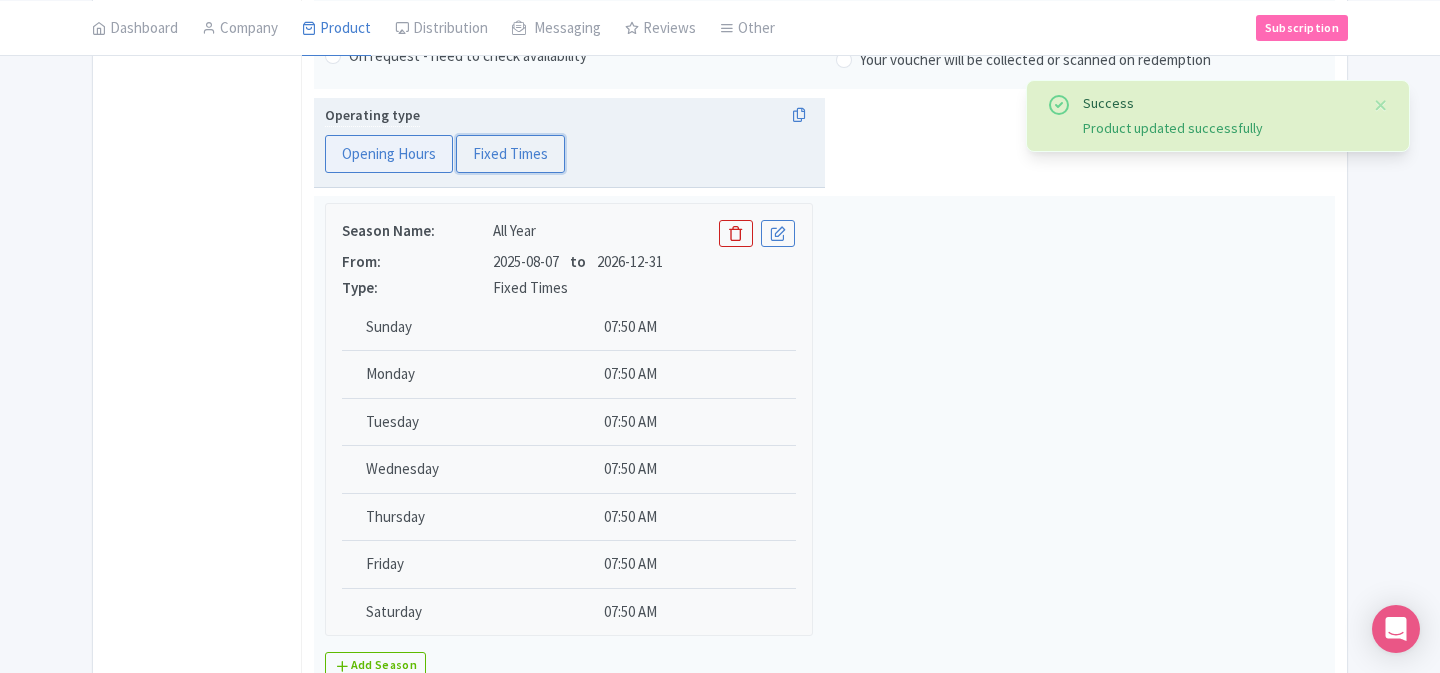 click on "Fixed Times" at bounding box center (466, 145) 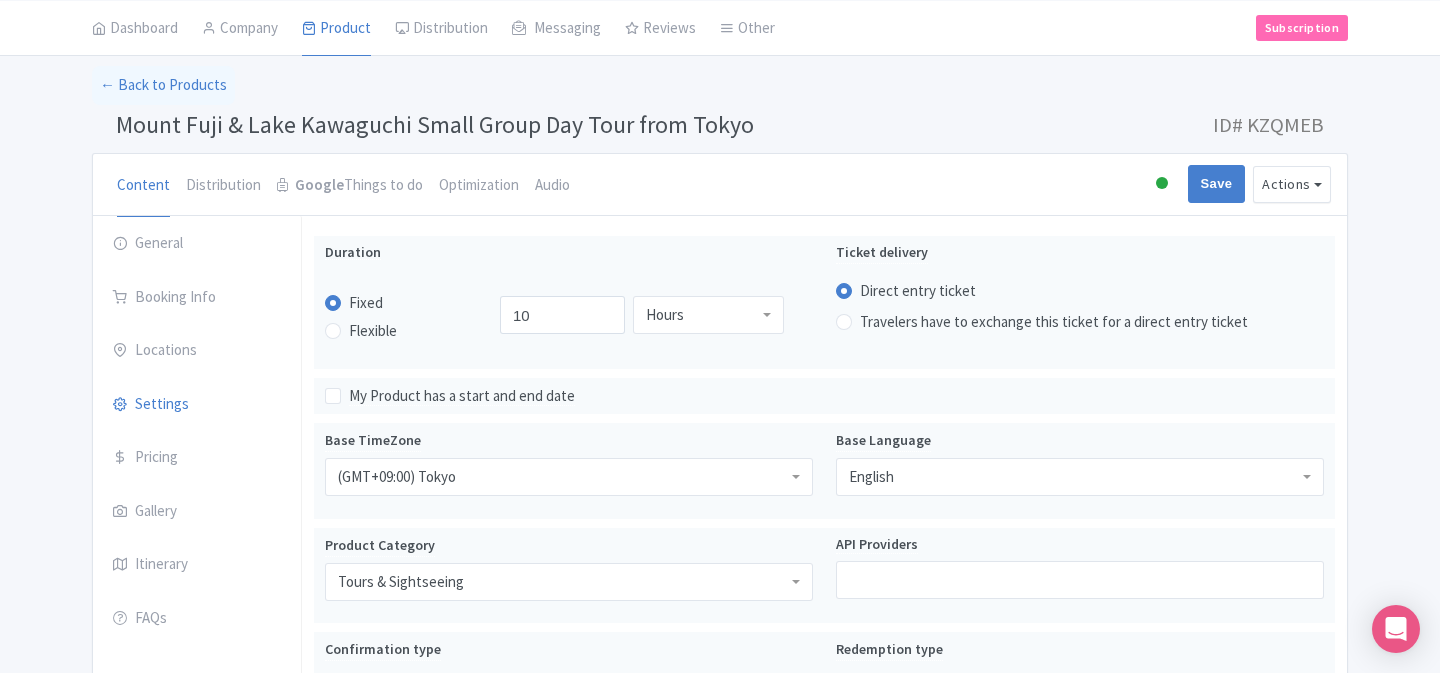 scroll, scrollTop: 66, scrollLeft: 0, axis: vertical 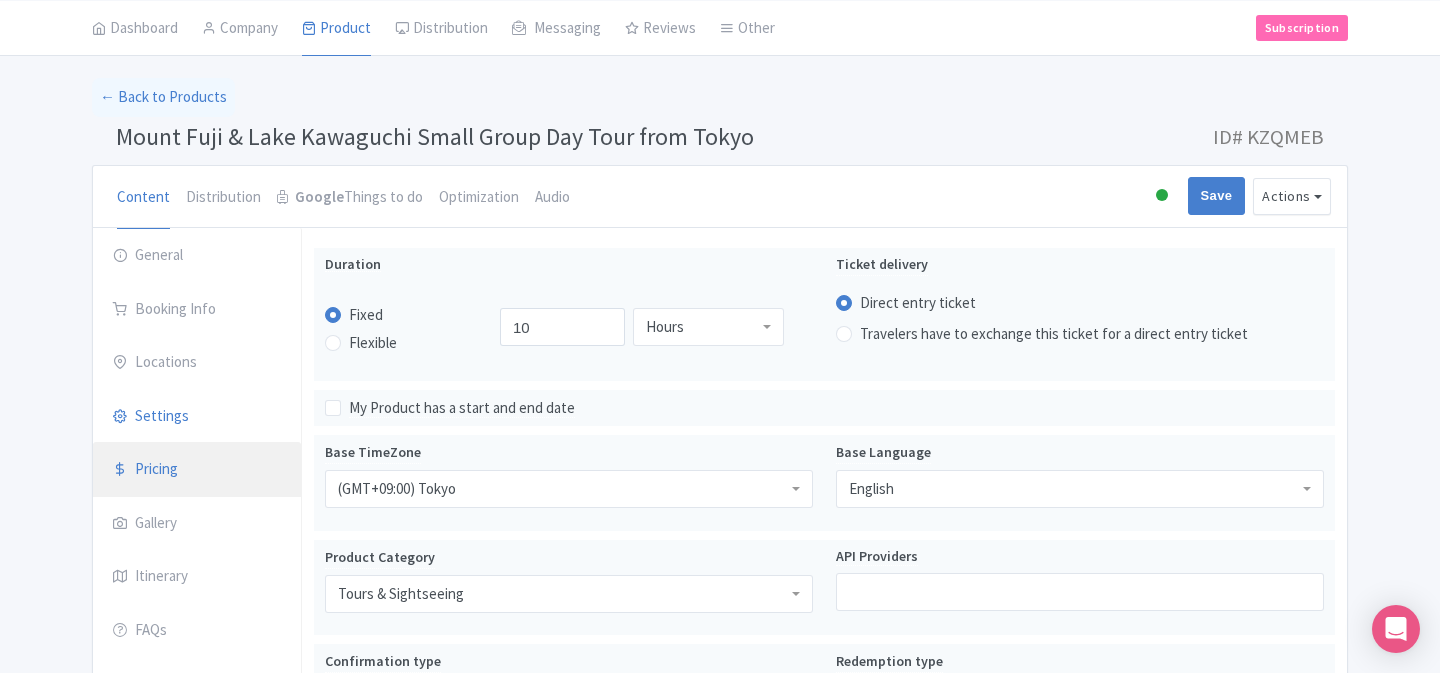 click on "Pricing" at bounding box center (197, 470) 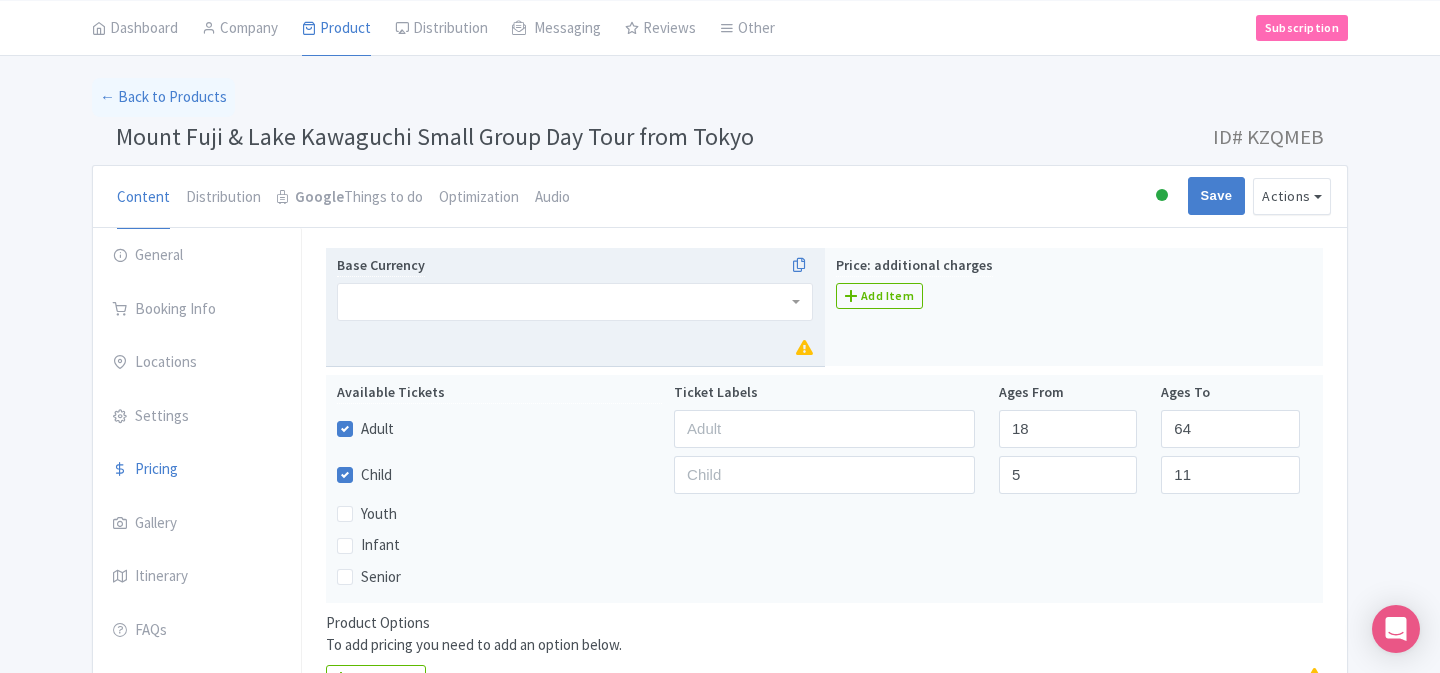 click at bounding box center (575, 302) 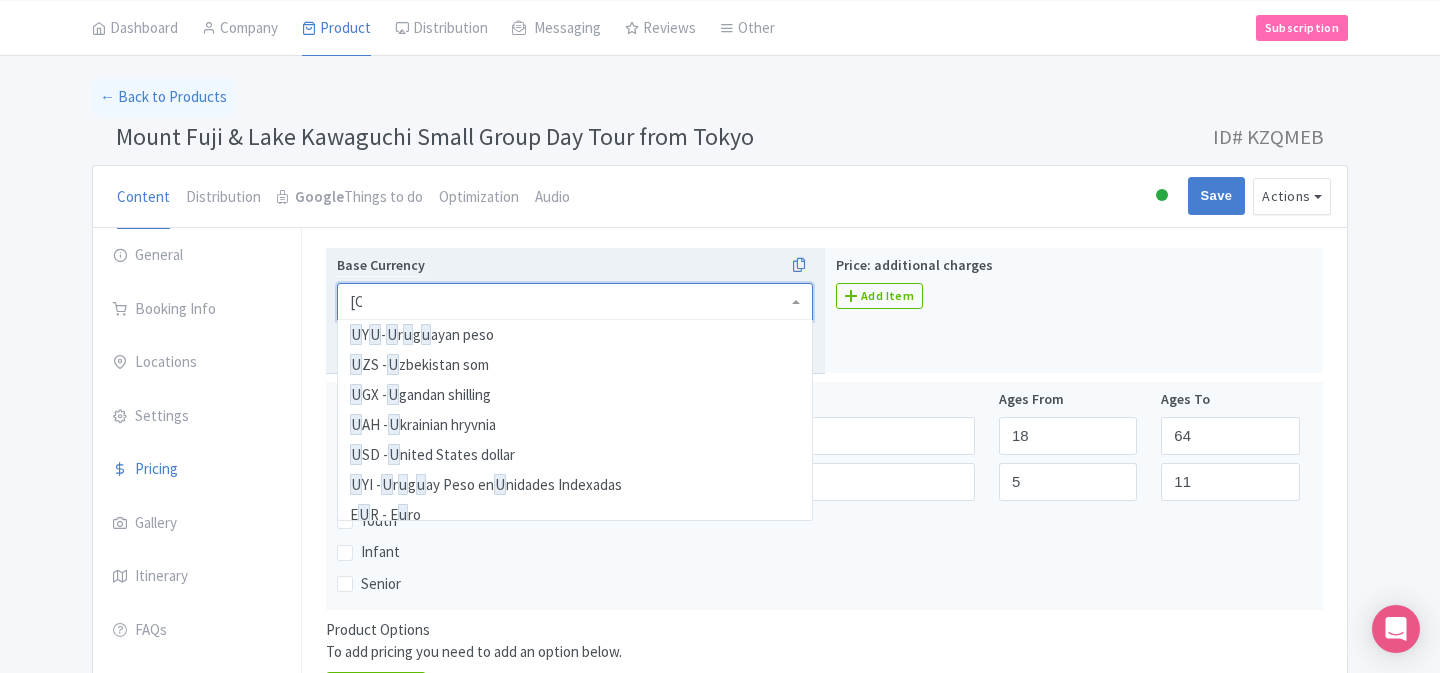 scroll, scrollTop: 0, scrollLeft: 0, axis: both 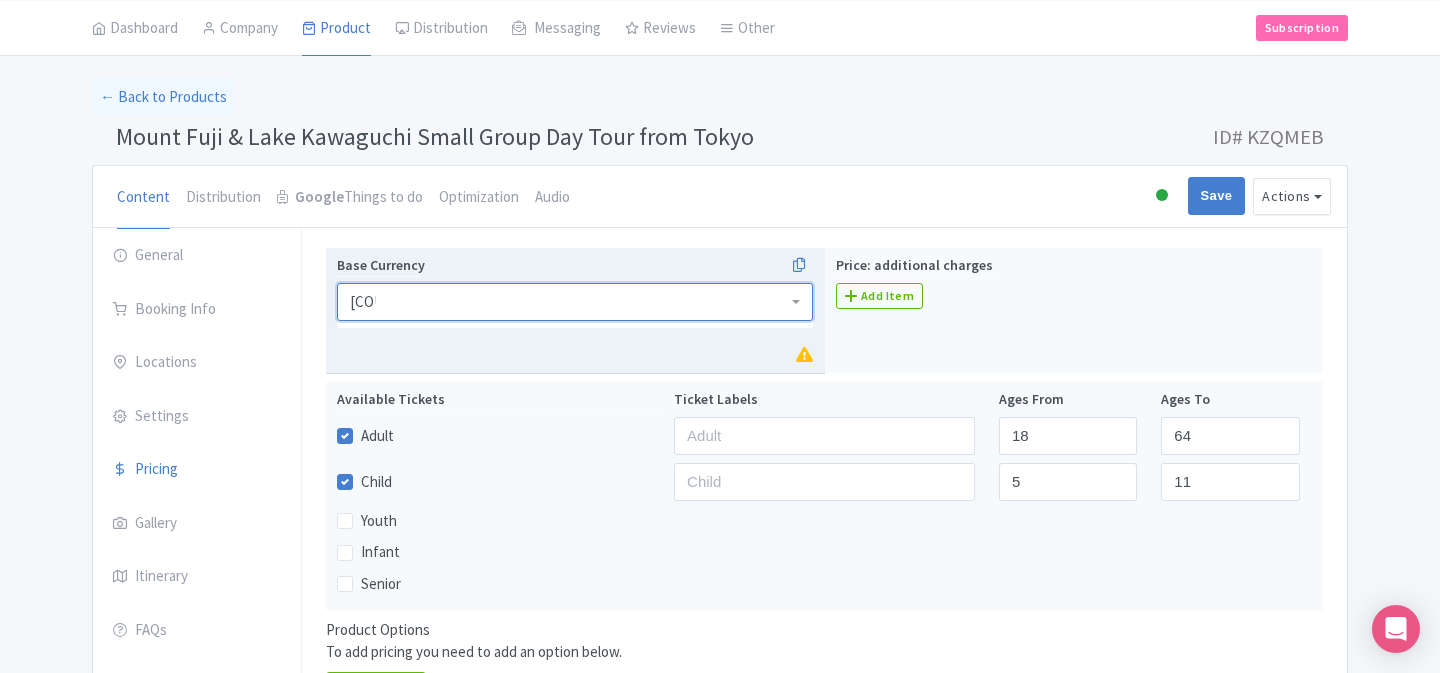 type on "[COUNTRY]" 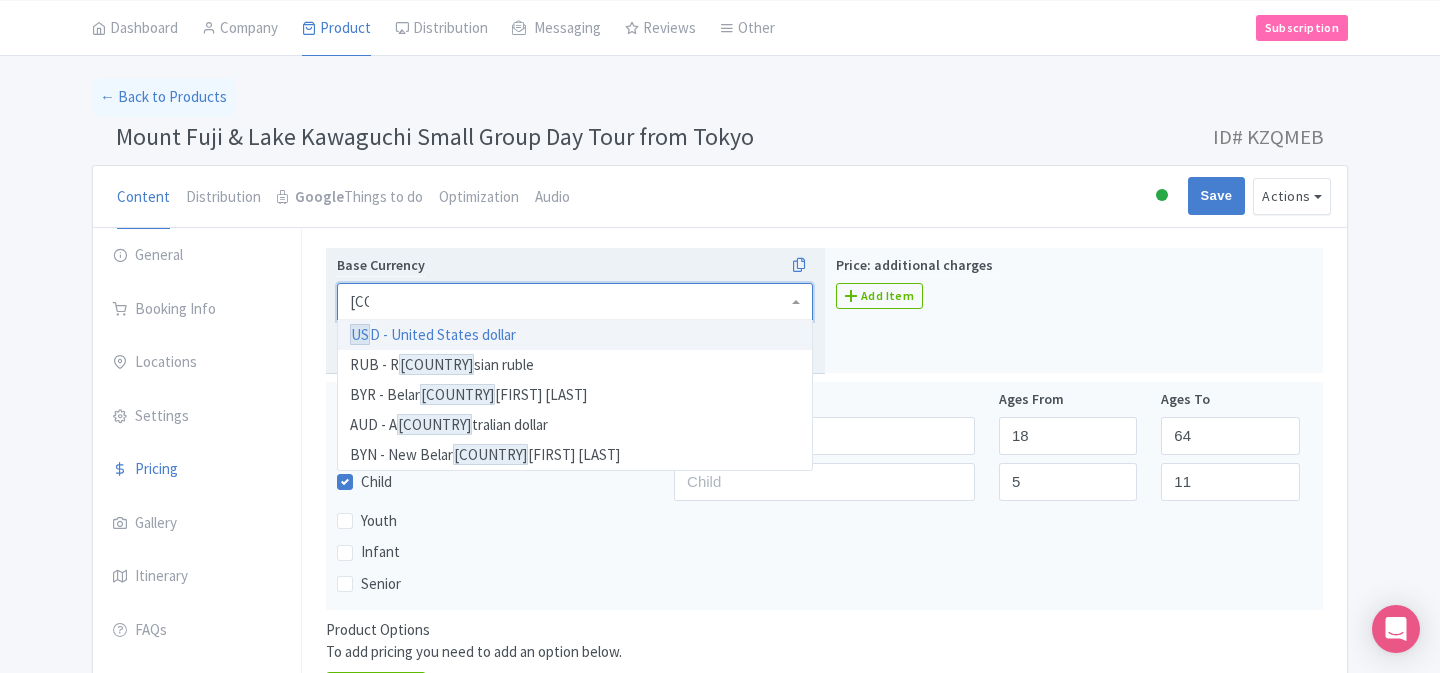 type 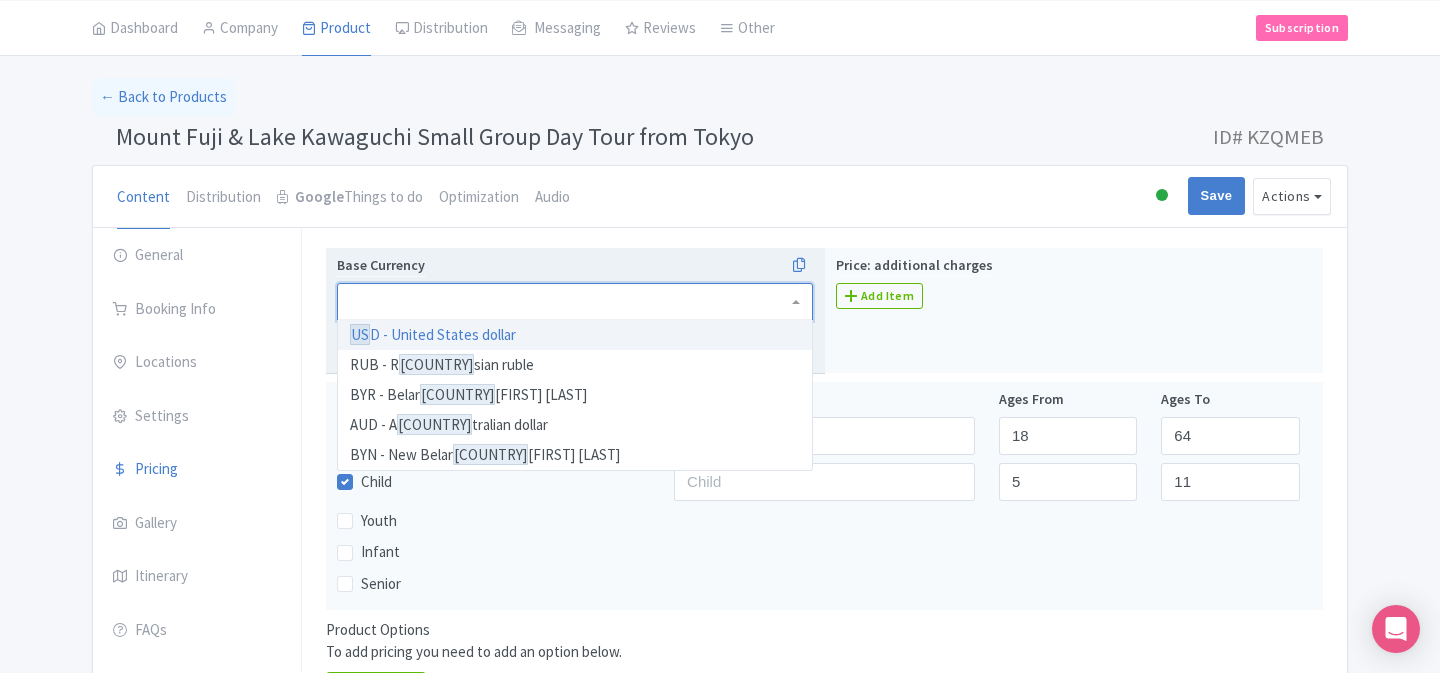 scroll, scrollTop: 0, scrollLeft: 0, axis: both 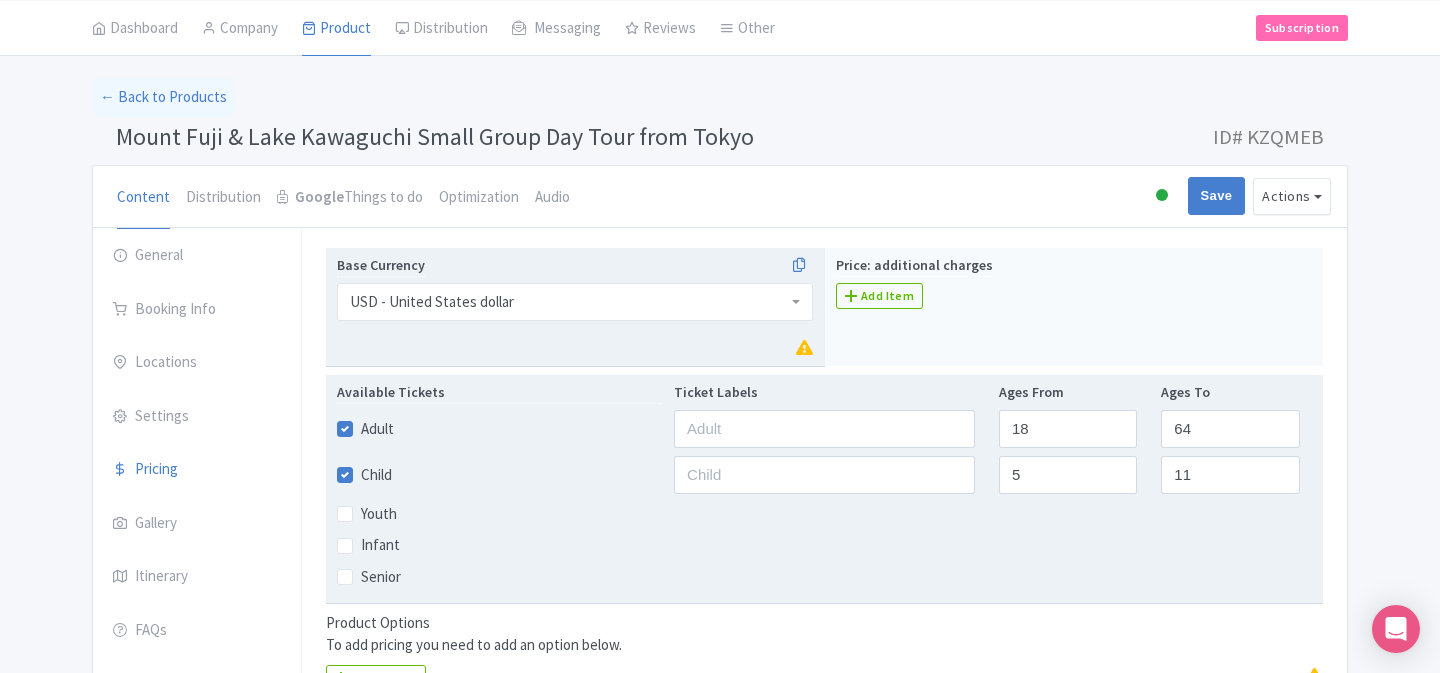 click on "Child" at bounding box center (376, 475) 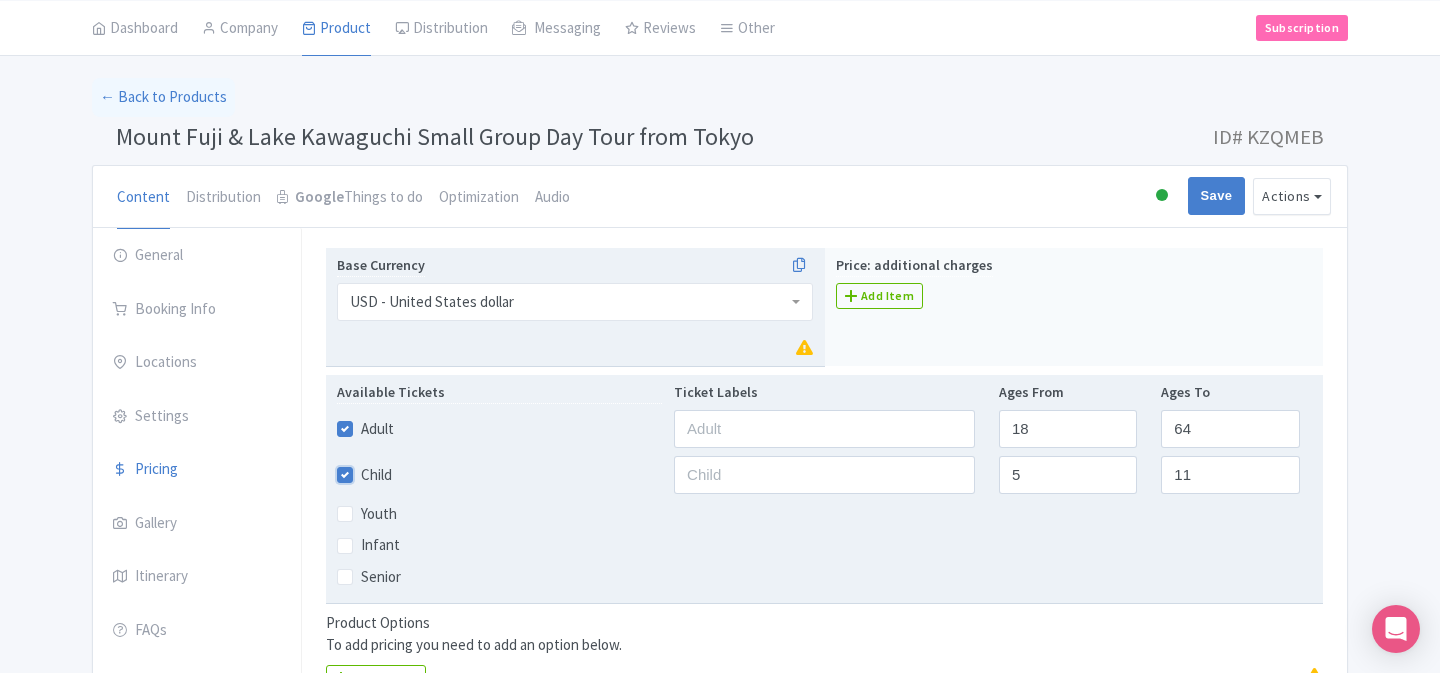 click on "Child" at bounding box center (367, 469) 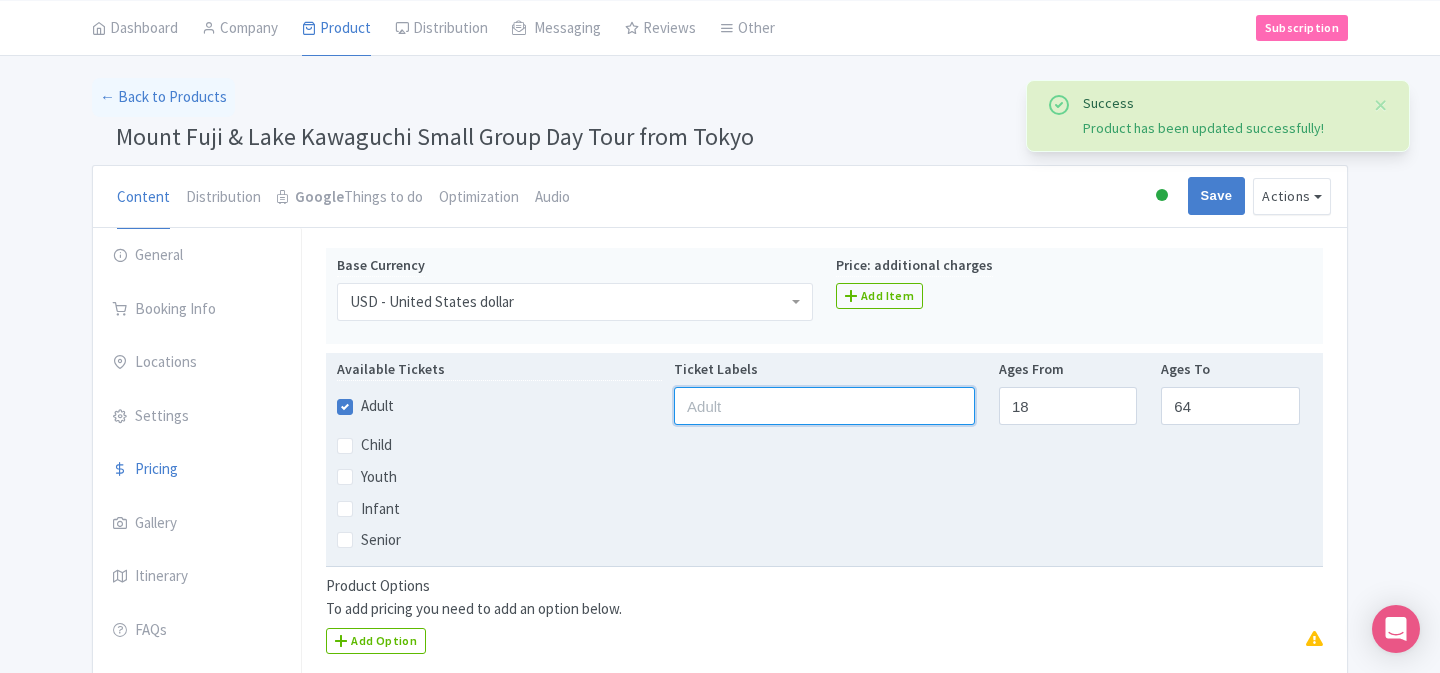 click at bounding box center [824, 406] 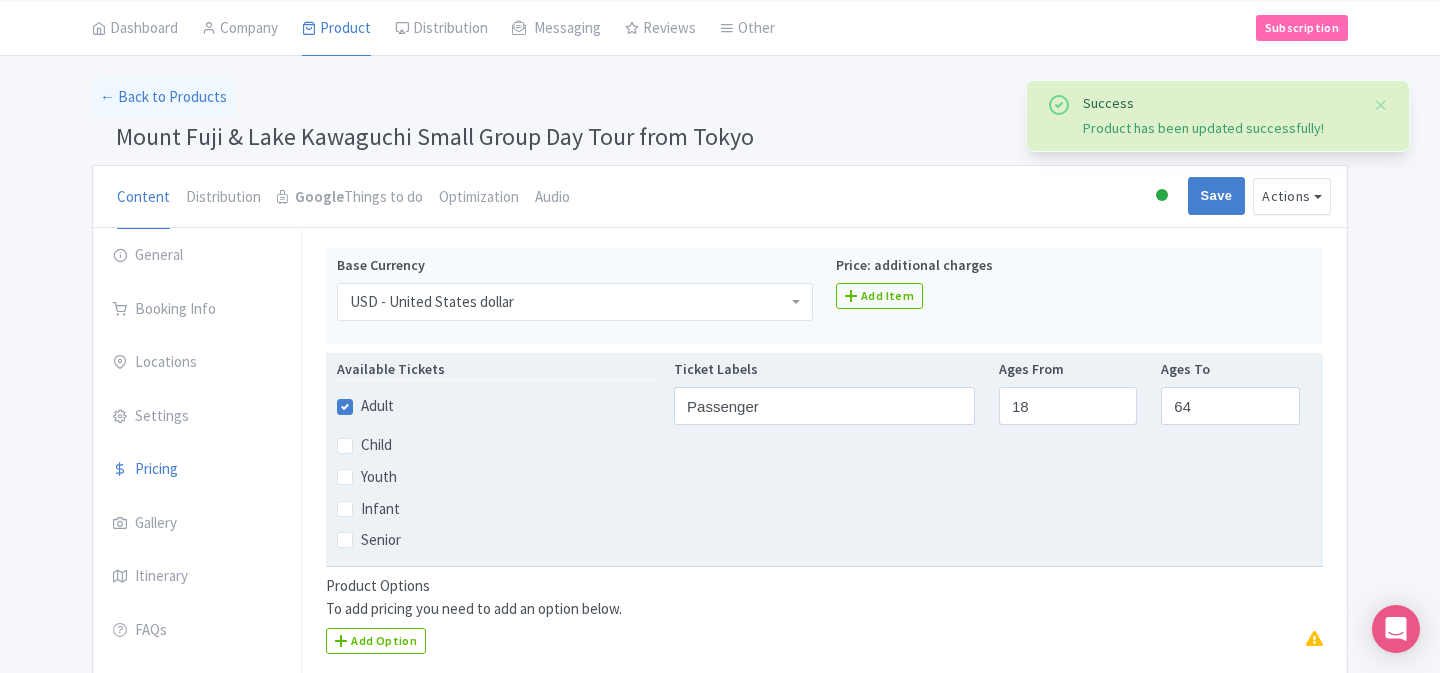 click on "Youth" at bounding box center [824, 477] 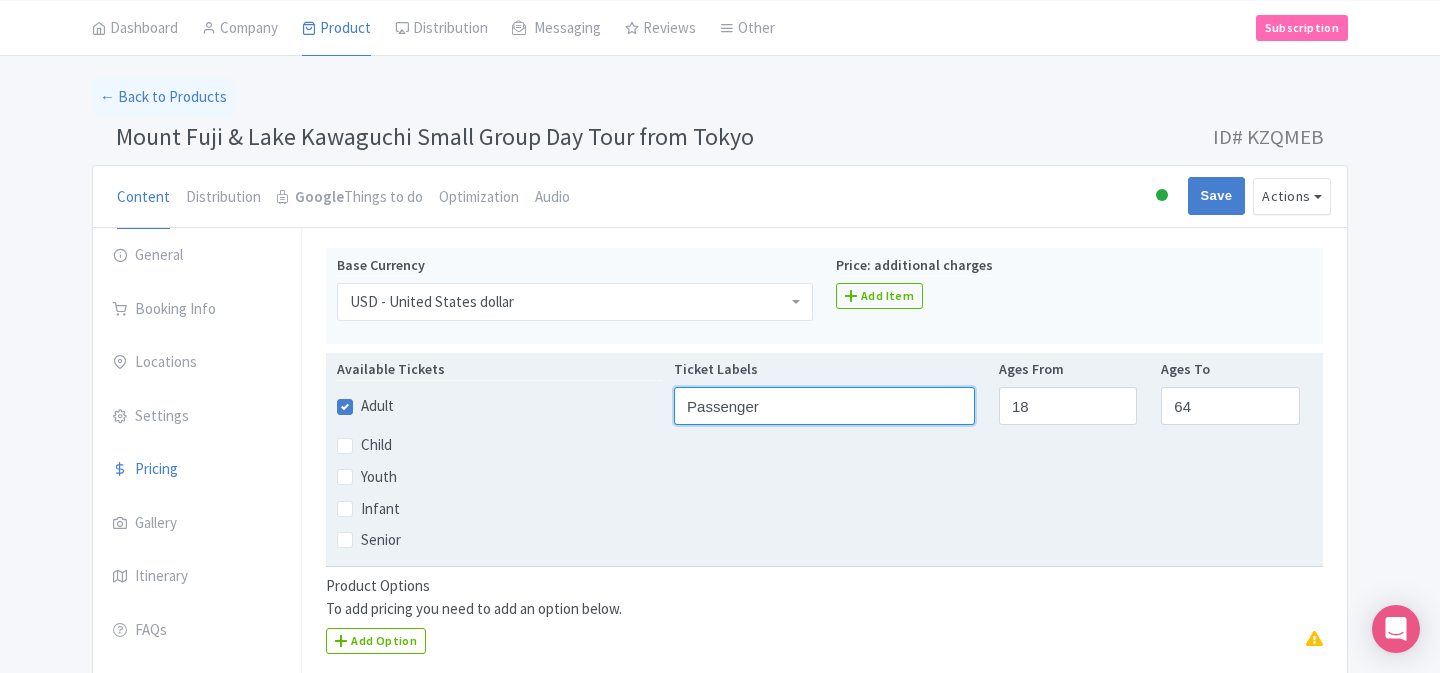 click on "Passenger" at bounding box center (824, 406) 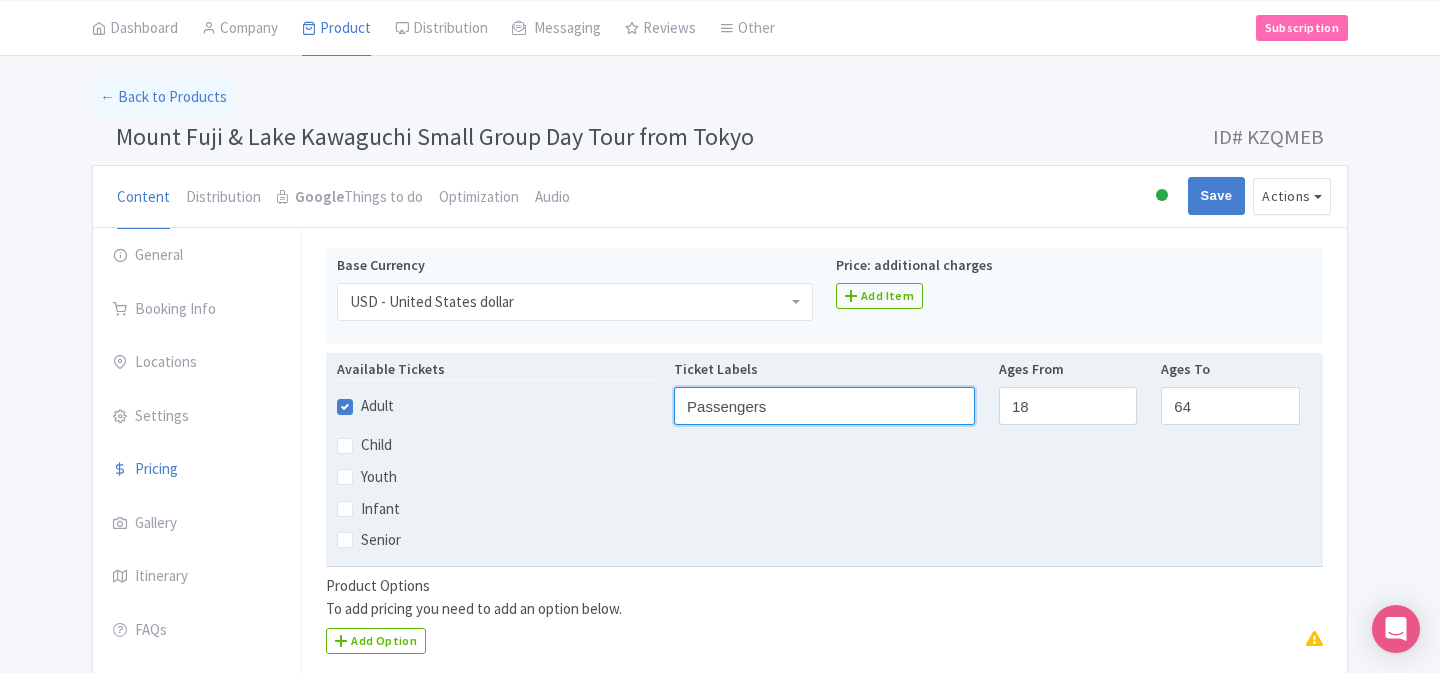 type on "Passengers" 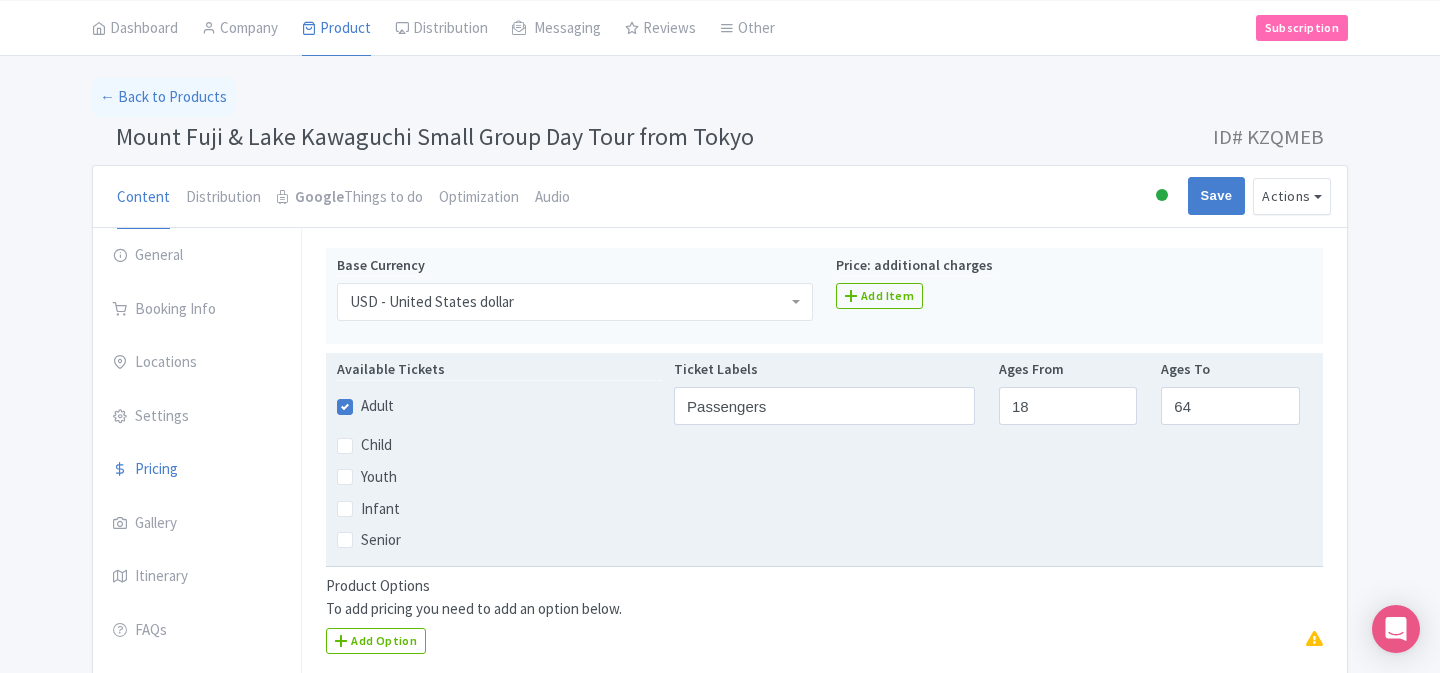 click on "Youth" at bounding box center (824, 477) 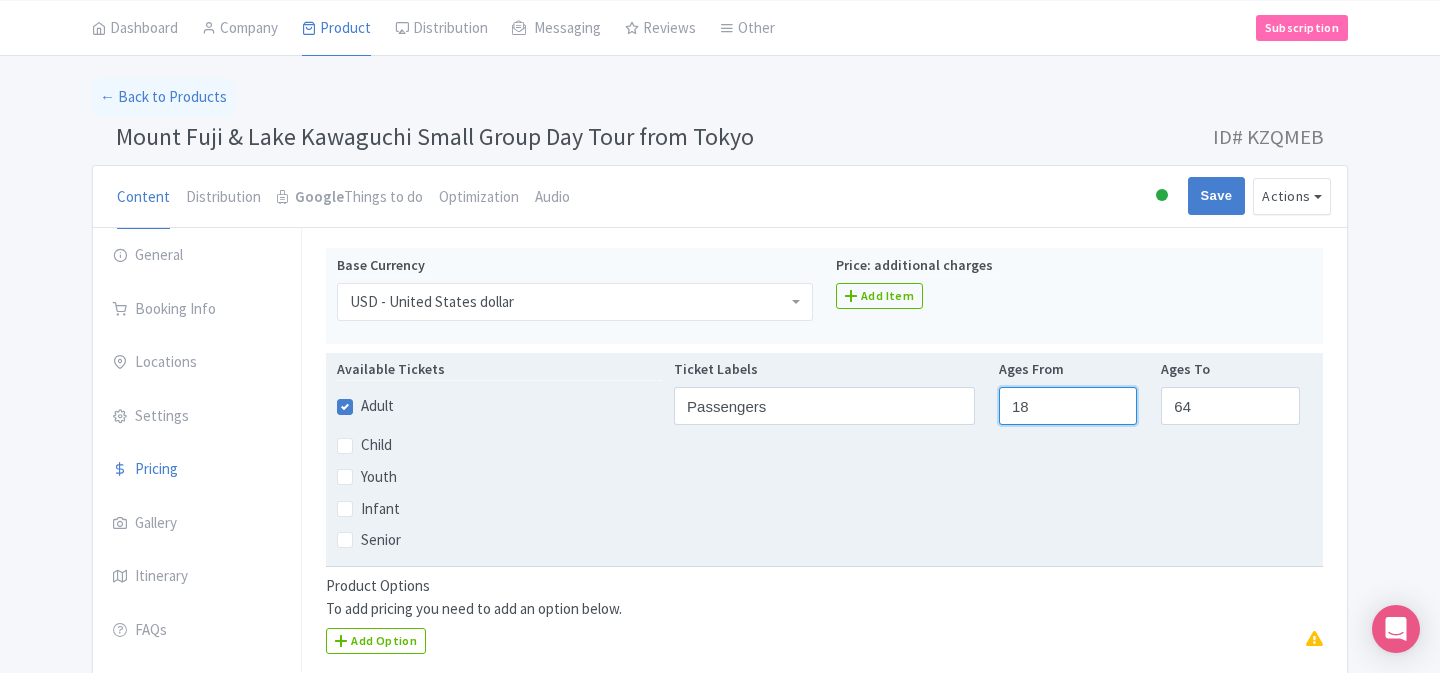 drag, startPoint x: 1053, startPoint y: 401, endPoint x: 989, endPoint y: 397, distance: 64.12488 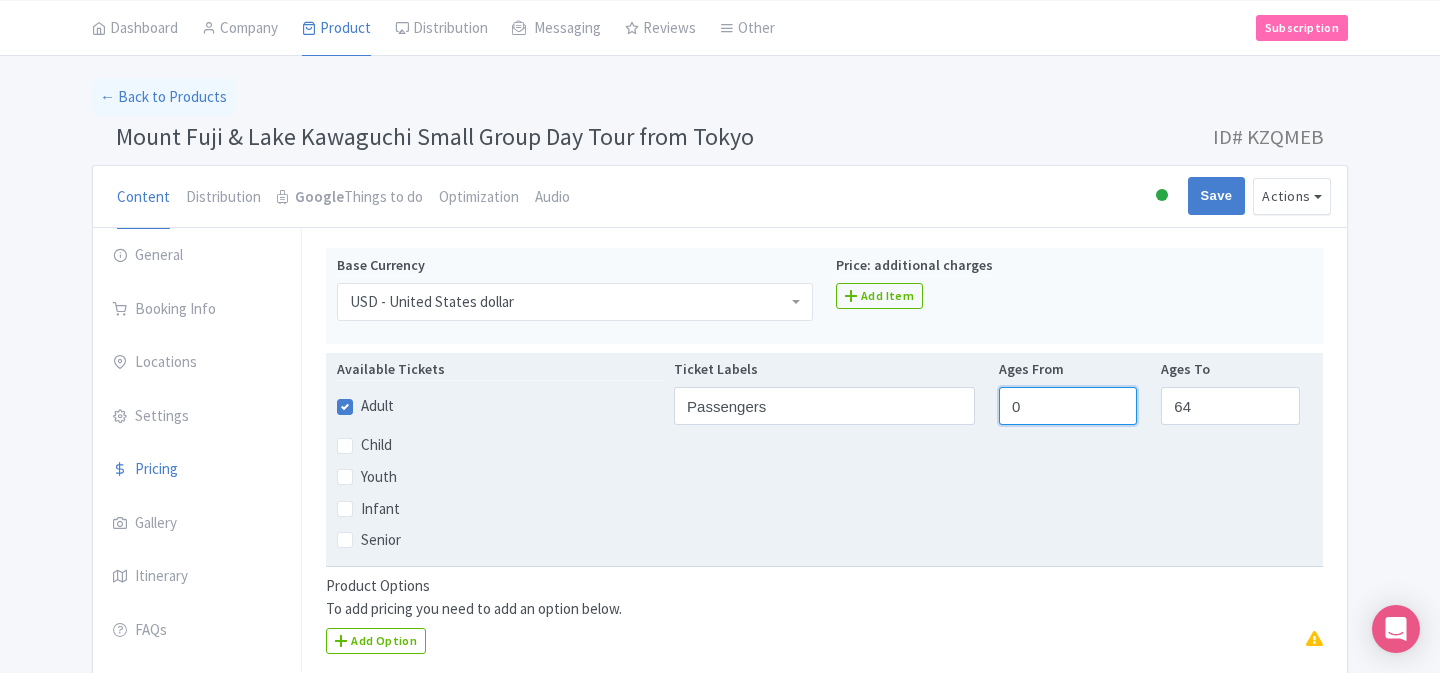type on "0" 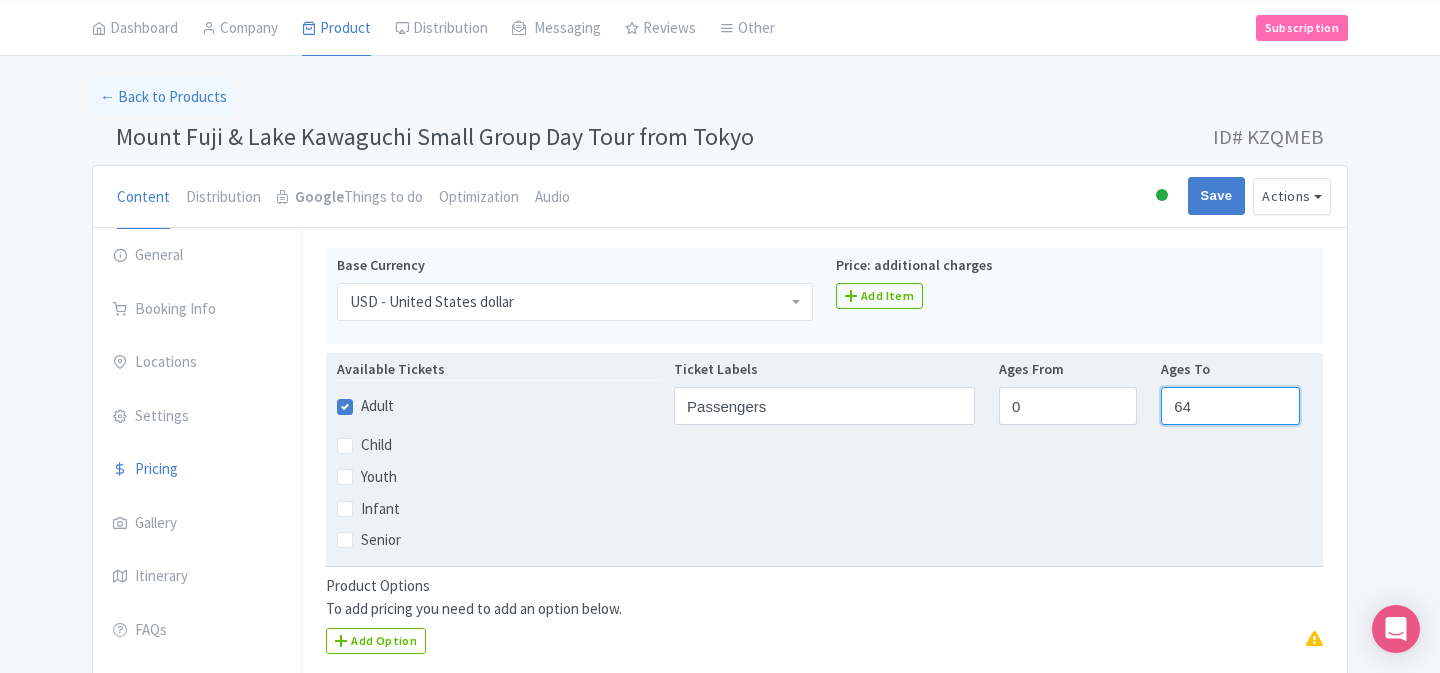 drag, startPoint x: 1188, startPoint y: 408, endPoint x: 1137, endPoint y: 387, distance: 55.154327 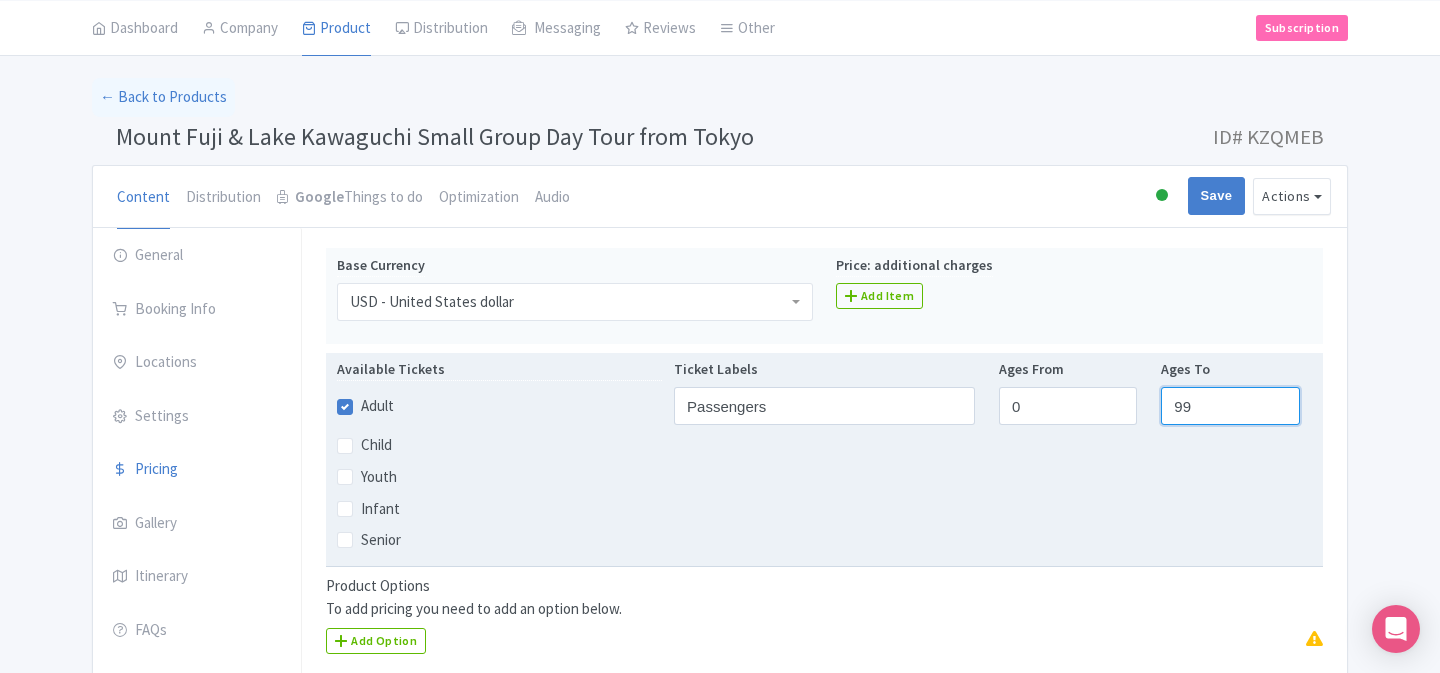 type on "99" 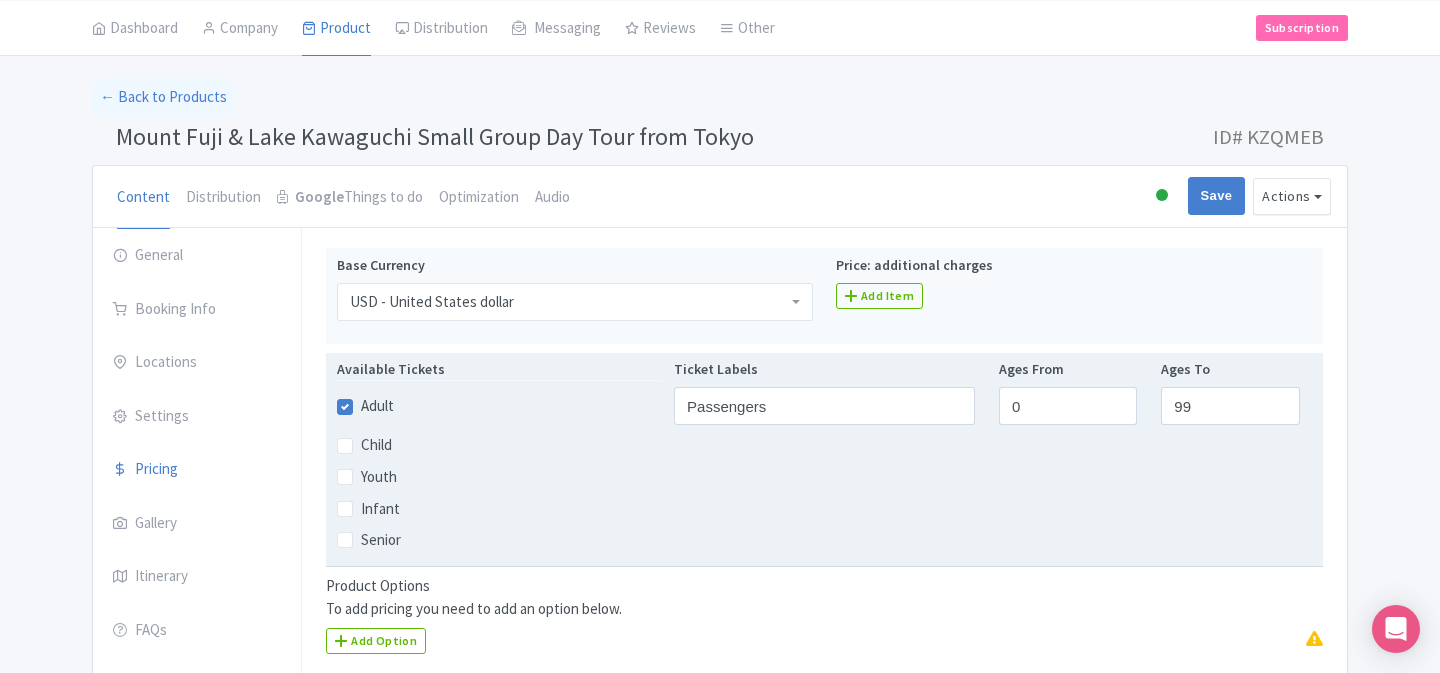 click on "Available Tickets
Ticket Labels
Ages From
Ages To
Adult
Passengers
0
99
Child
Youth
Infant
Senior" at bounding box center (824, 460) 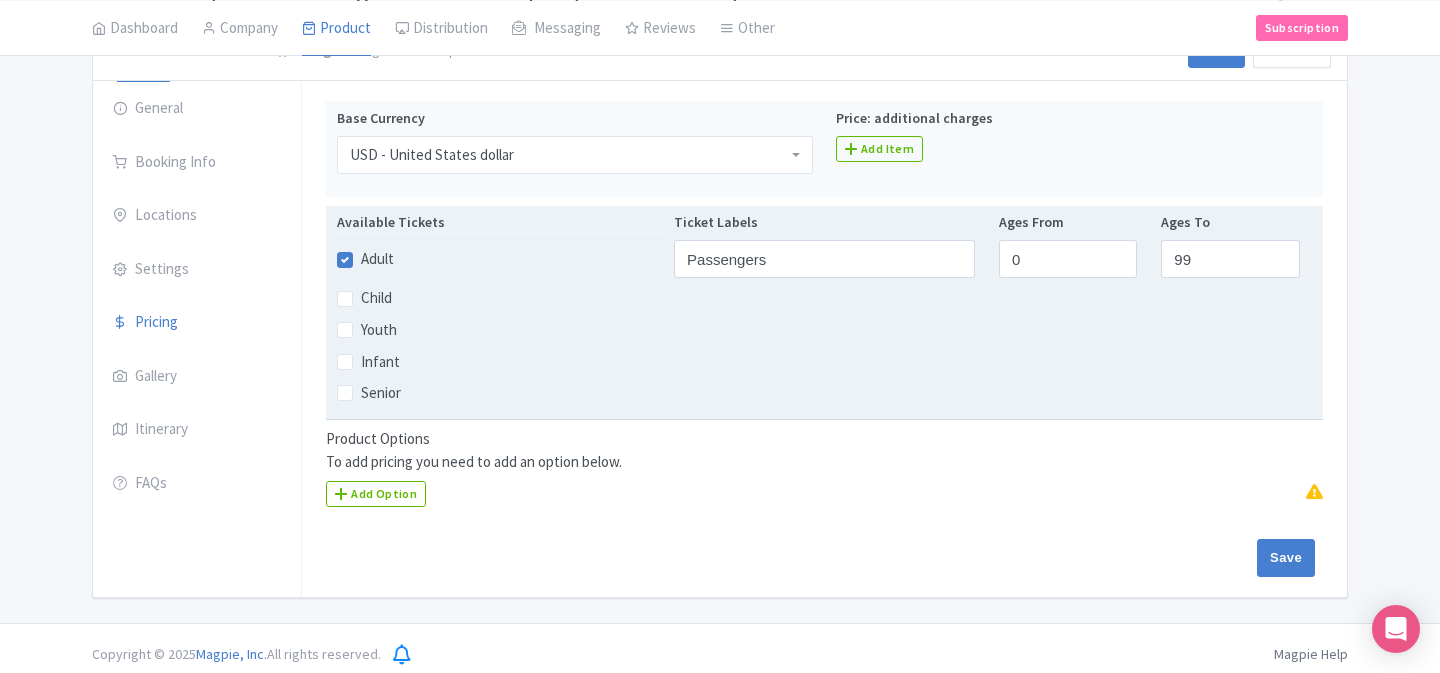 scroll, scrollTop: 227, scrollLeft: 0, axis: vertical 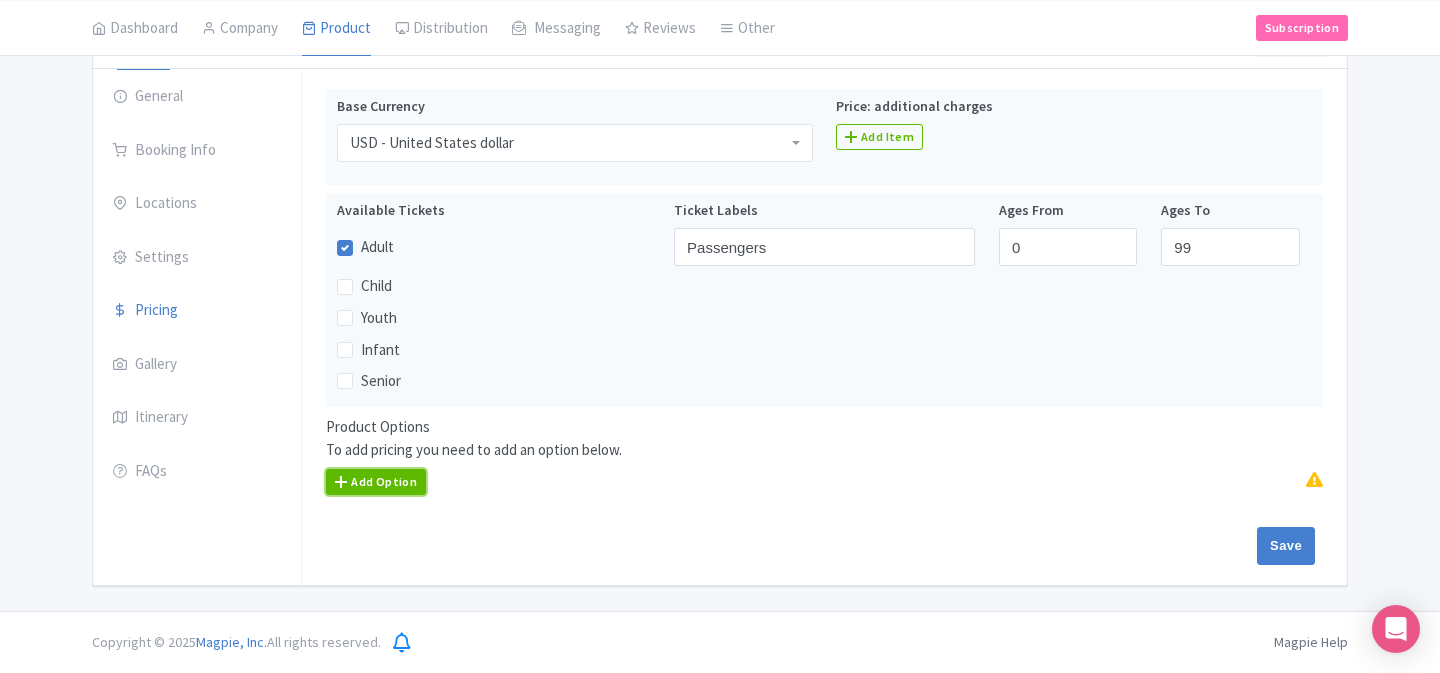 click on "Add Option" at bounding box center (376, 482) 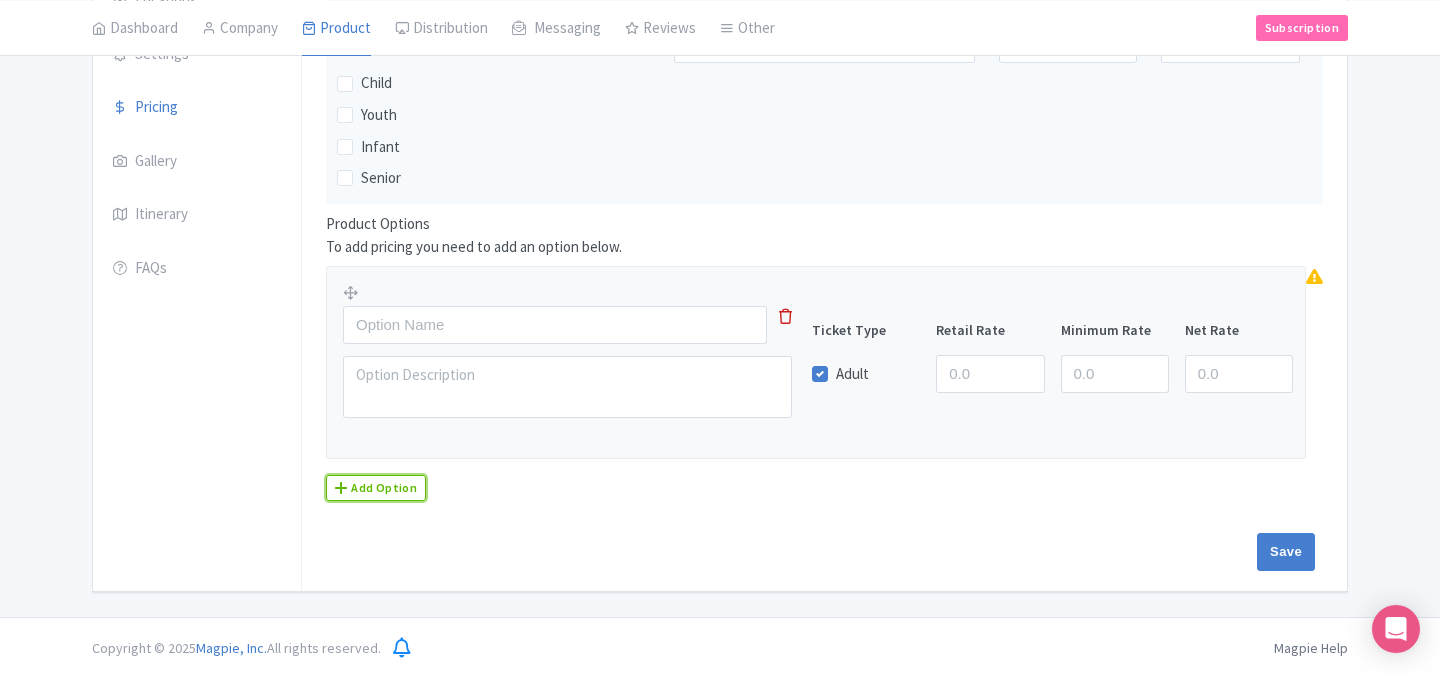 scroll, scrollTop: 435, scrollLeft: 0, axis: vertical 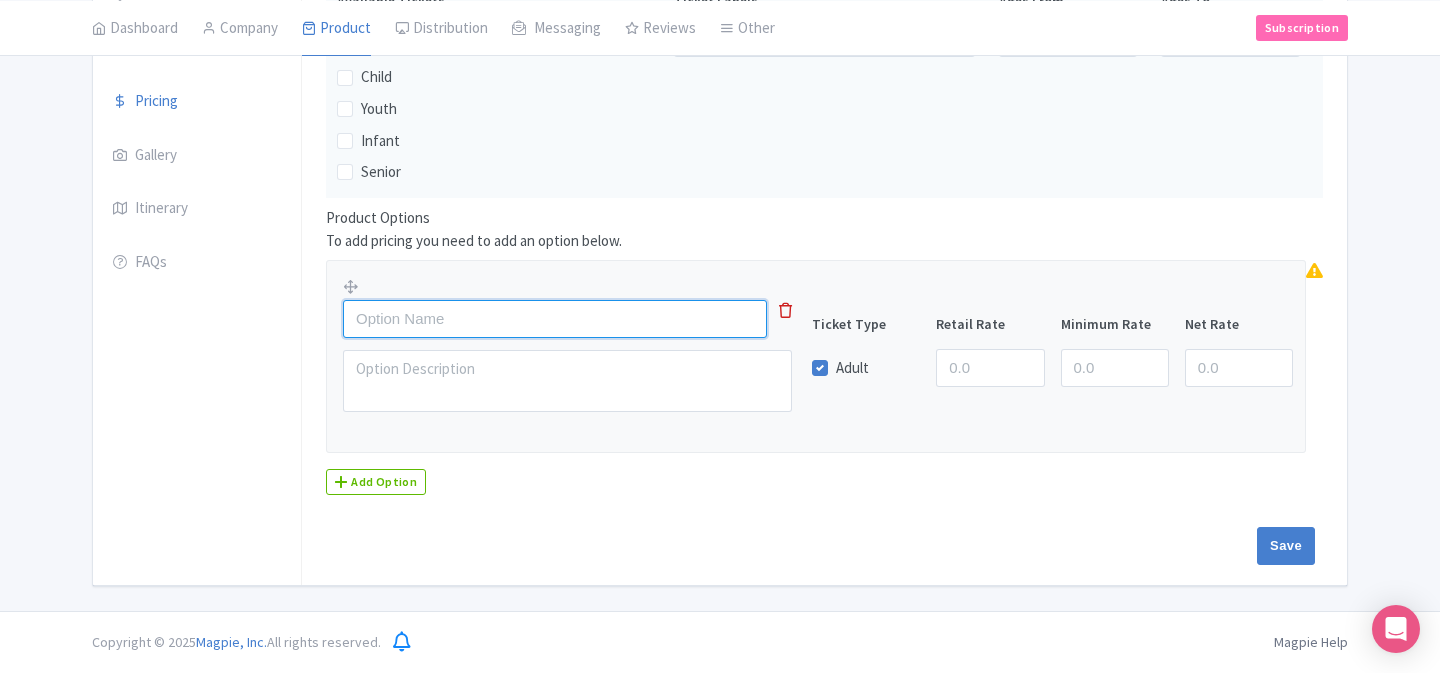 click at bounding box center [555, 319] 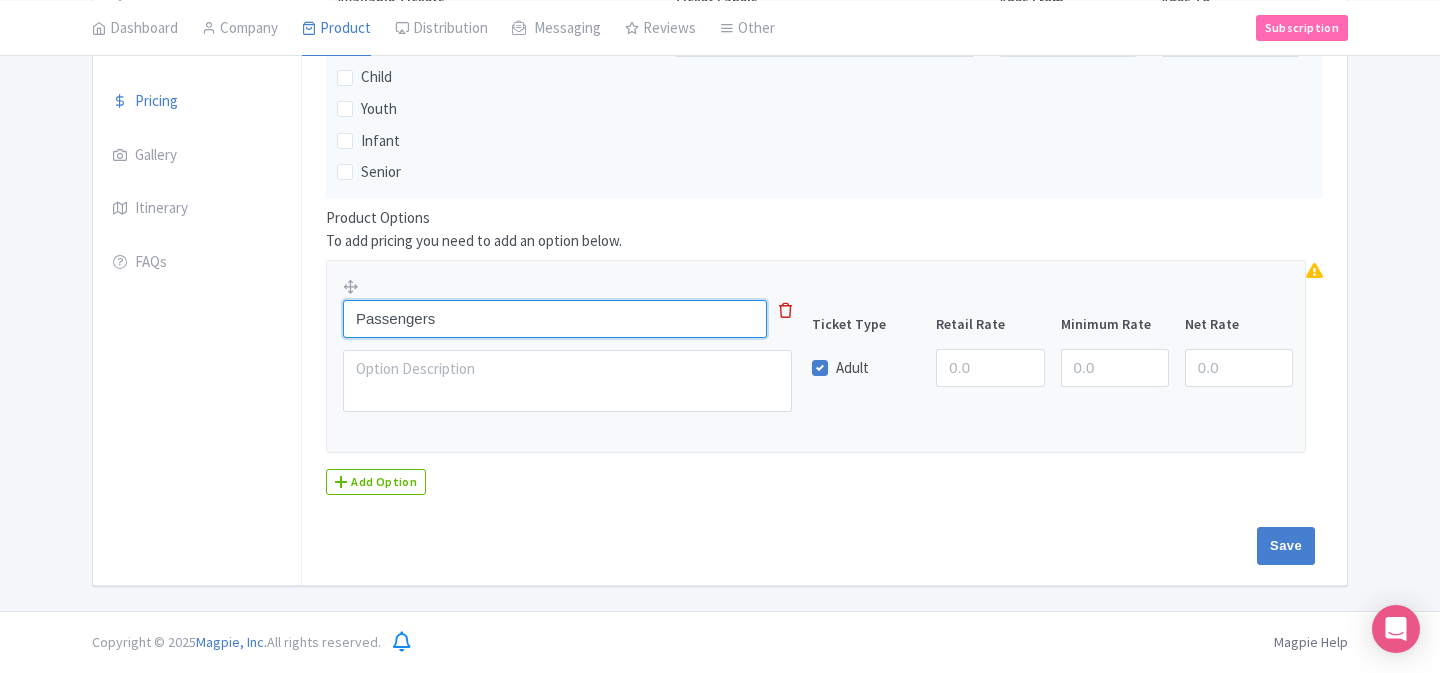 type on "Passengers" 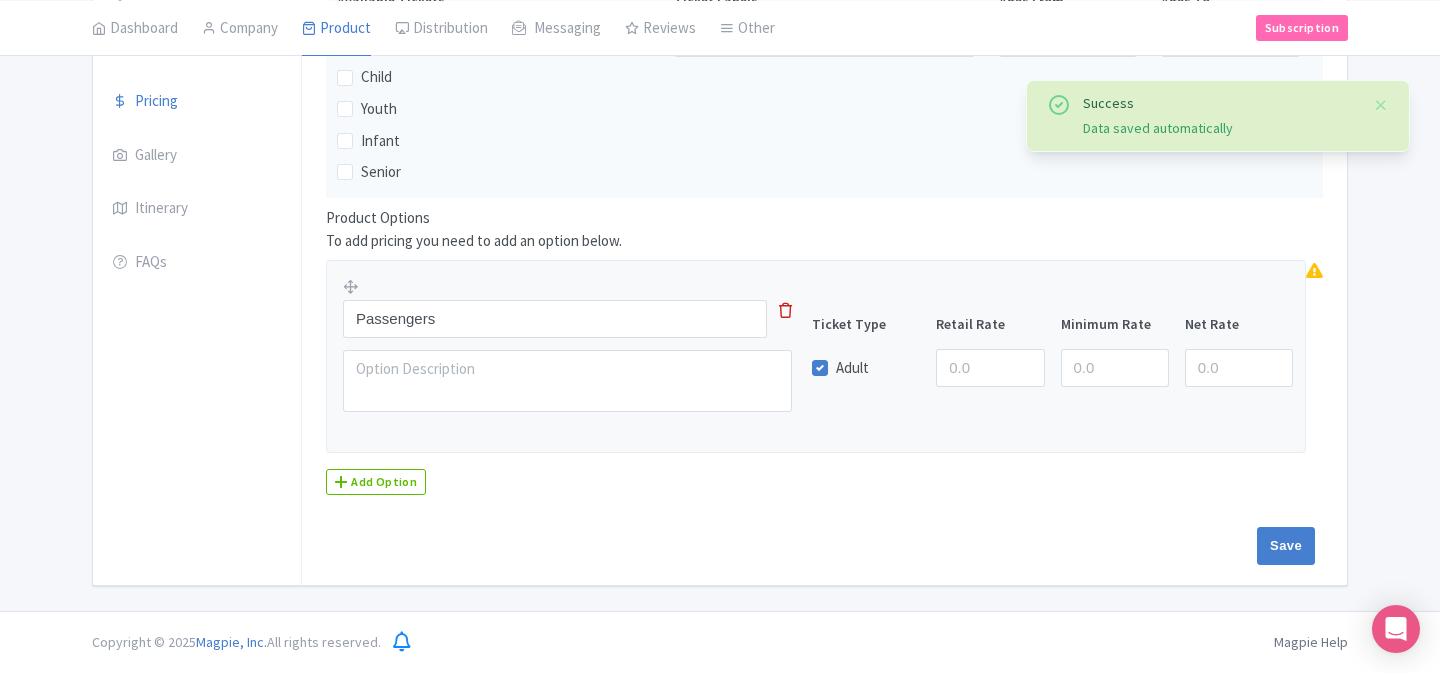 click on "Product Options
To add pricing you need to add an option below.
Passengers
Ticket Type
Retail Rate
Minimum Rate
Net Rate
Adult
Add Option" at bounding box center [824, 351] 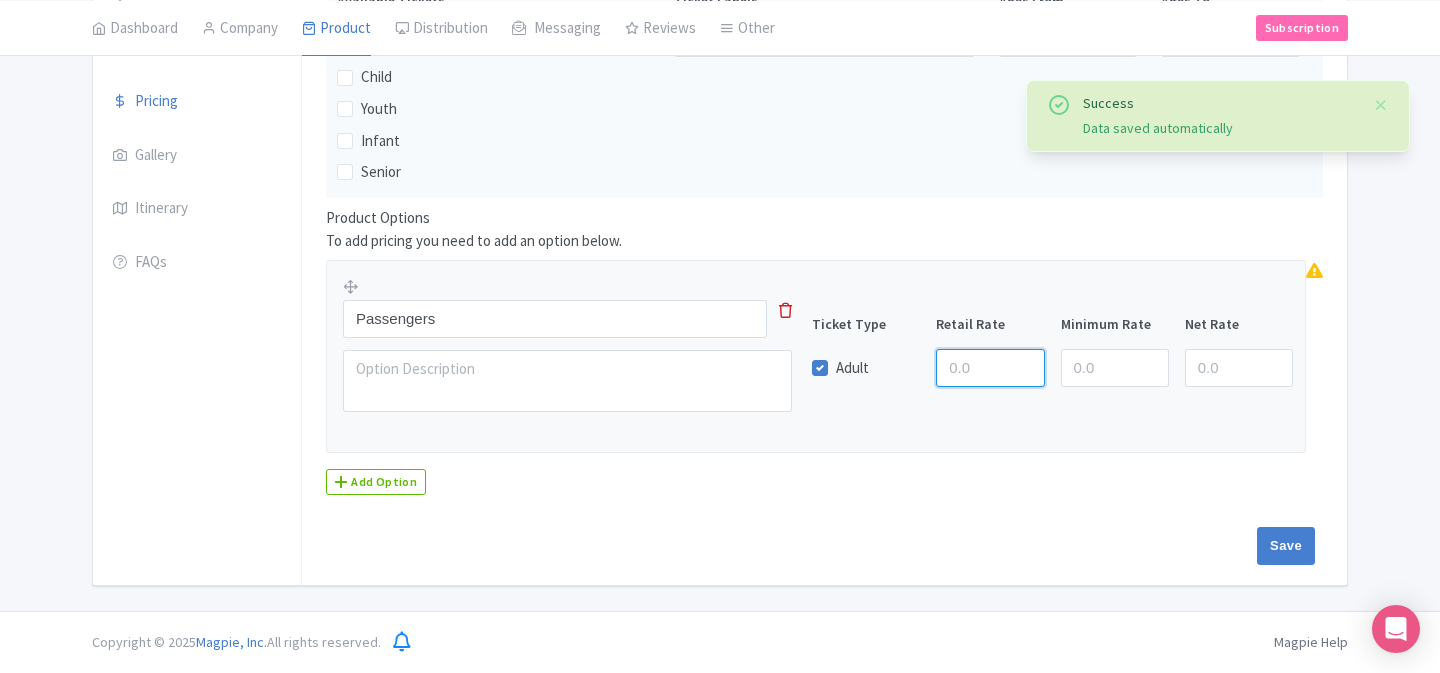 click at bounding box center (990, 368) 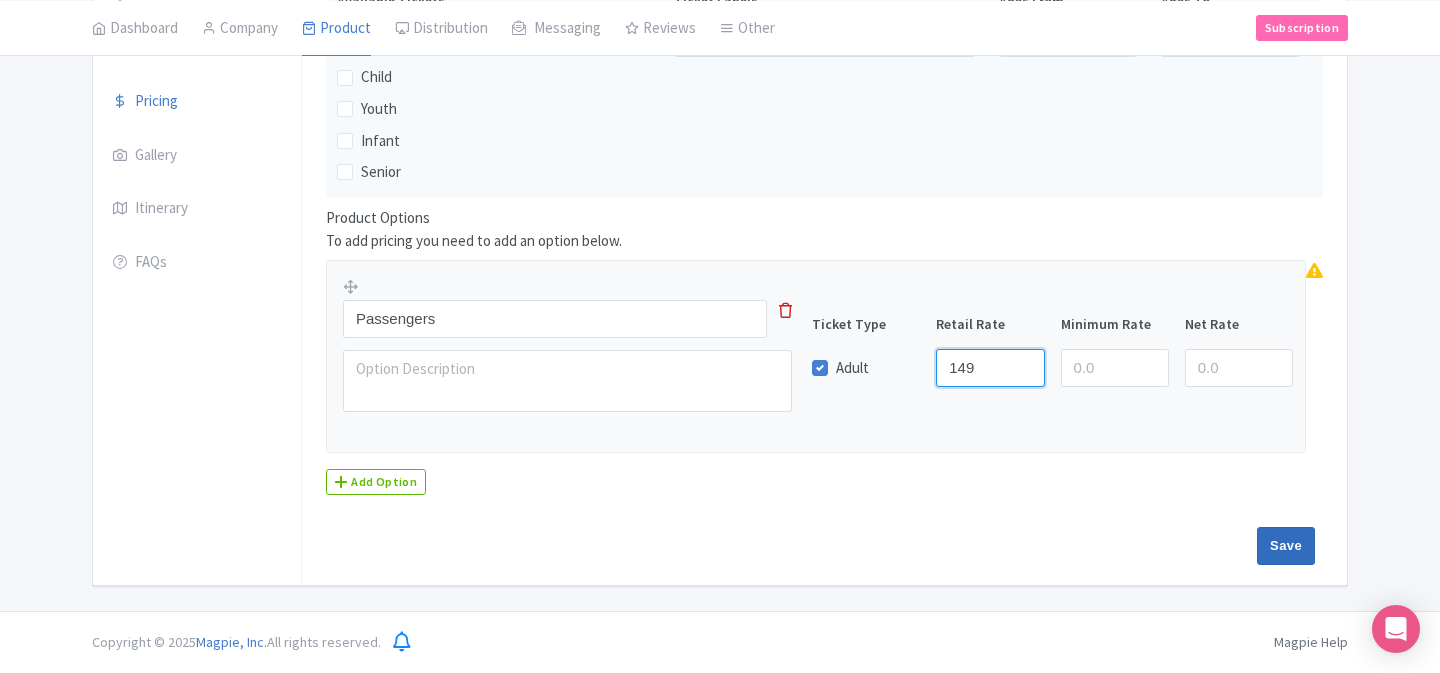 type on "149" 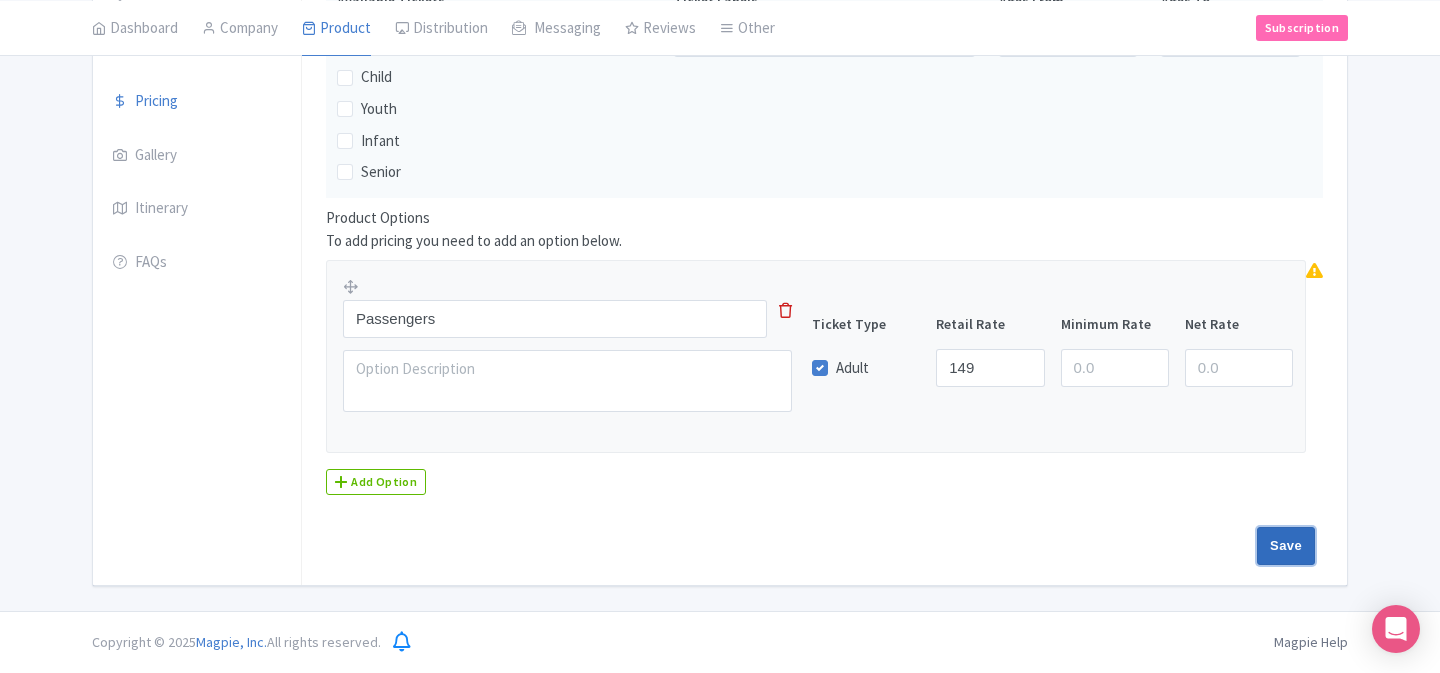 click on "Save" at bounding box center (1286, 546) 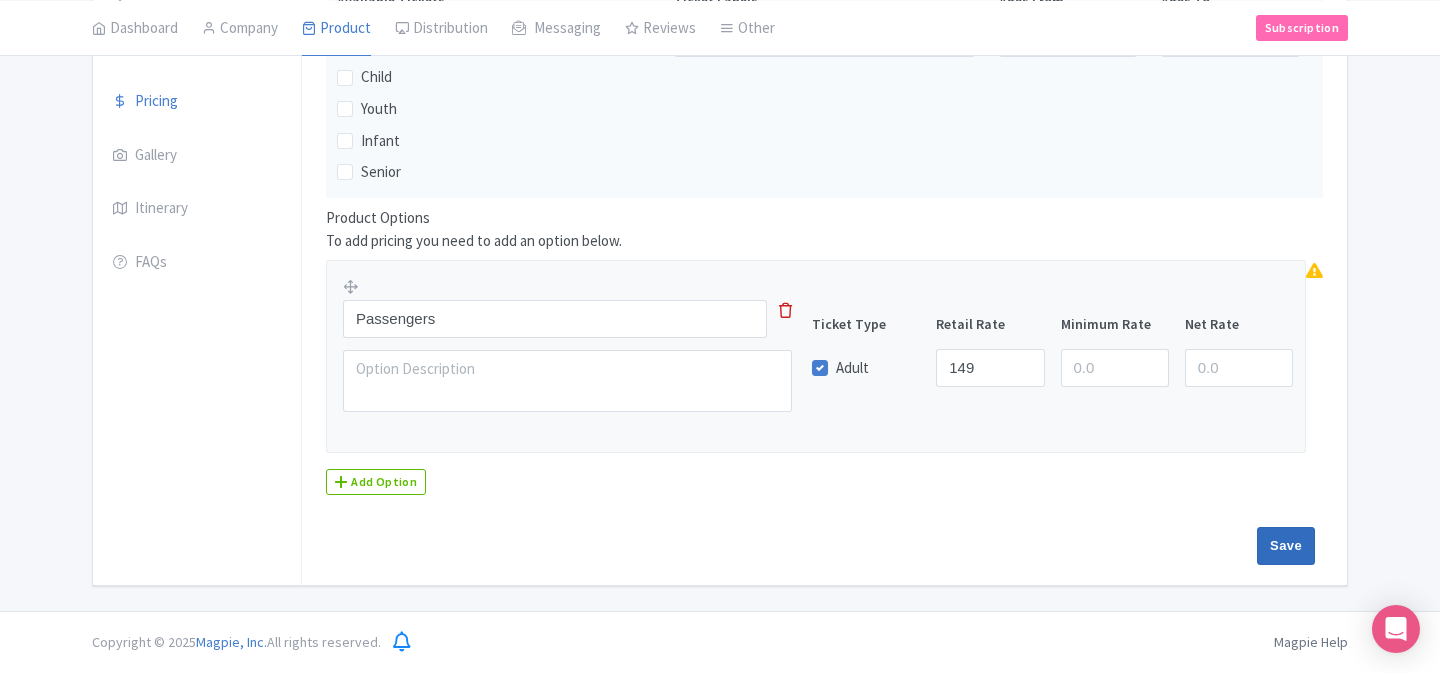 type on "Update Product" 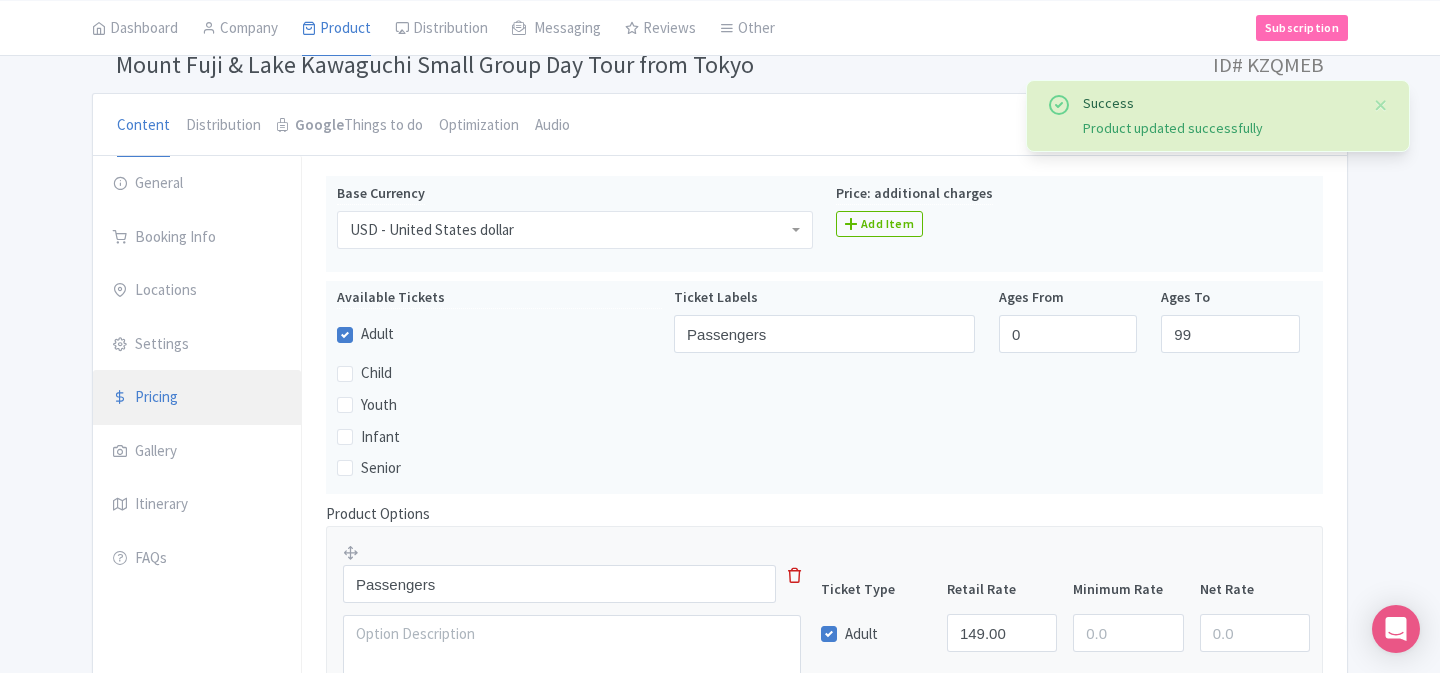 scroll, scrollTop: 140, scrollLeft: 0, axis: vertical 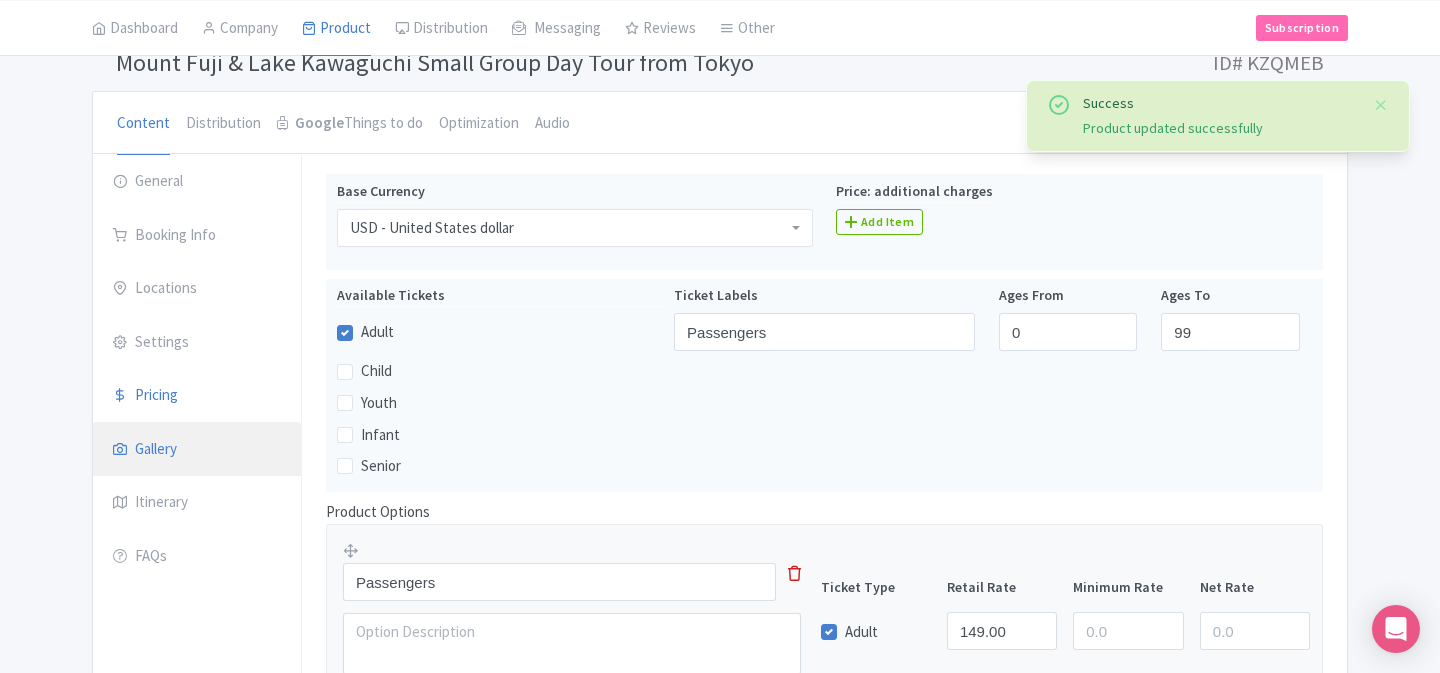 click on "Gallery" at bounding box center [197, 450] 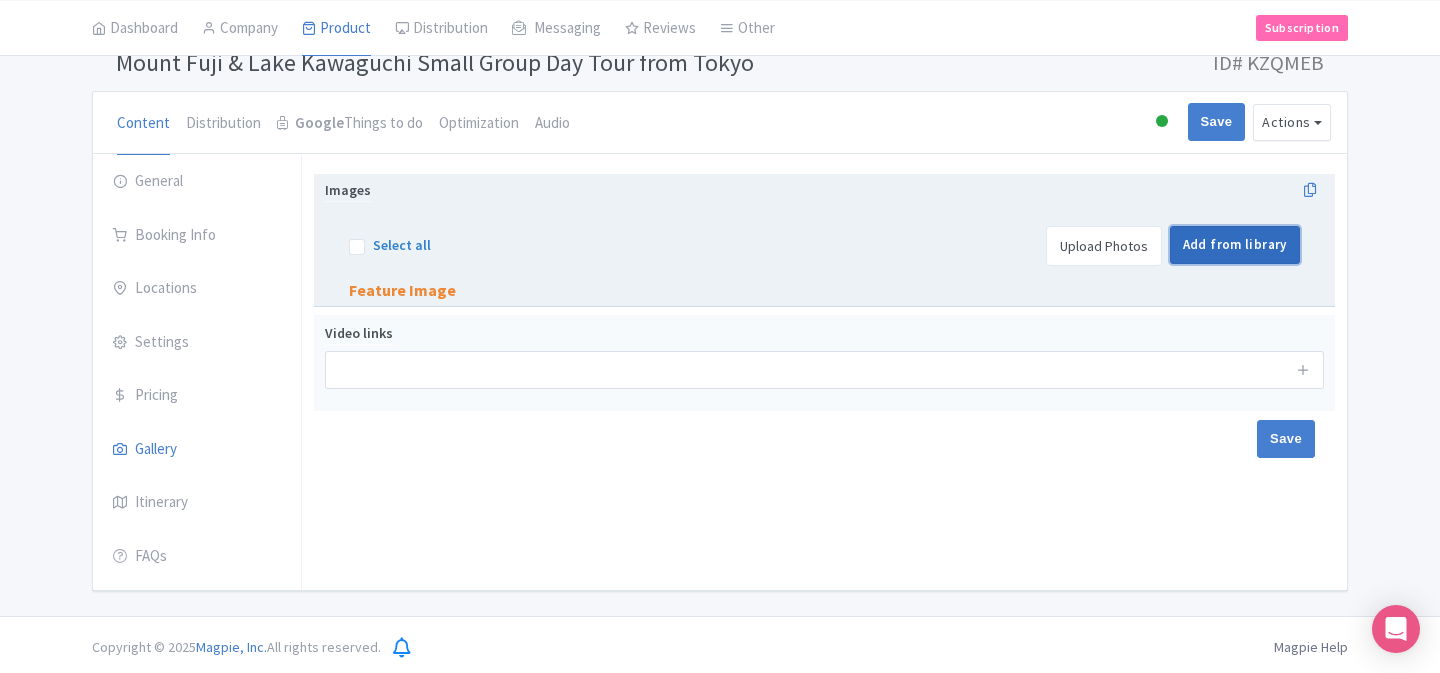 click on "Add from library" at bounding box center (1235, 245) 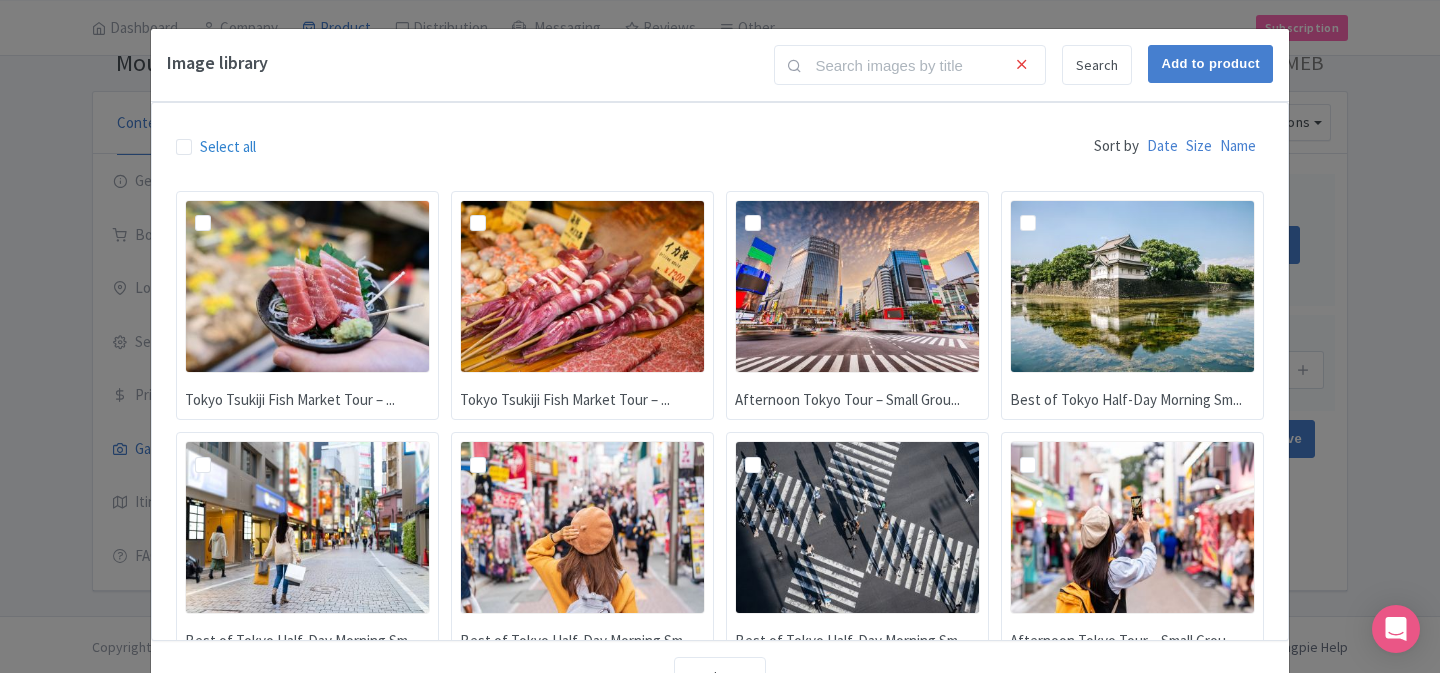 click on "Image library
Search
Add to product
Select all
Sort by
Date
Size
Name
Tokyo Tsukiji Fish Market Tour – ...
Tokyo Tsukiji Fish Market Tour – ...
Afternoon Tokyo Tour – Small Grou...
Best of Tokyo Half-Day Morning Sm...
Best of Tokyo Half-Day Morning Sm...
Best of Tokyo Half-Day Morning Sm...
Best of Tokyo Half-Day Morning Sm...
Afternoon Tokyo Tour – Small Grou...
Best of Tokyo Half-Day Morning Sm...
Best of Tokyo in a Day Small Grou...
Tokyo Tsukiji Fish Market Tour – ...
Afternoon Tokyo Tour – Small Grou...
Loading...
Load more" at bounding box center [720, 336] 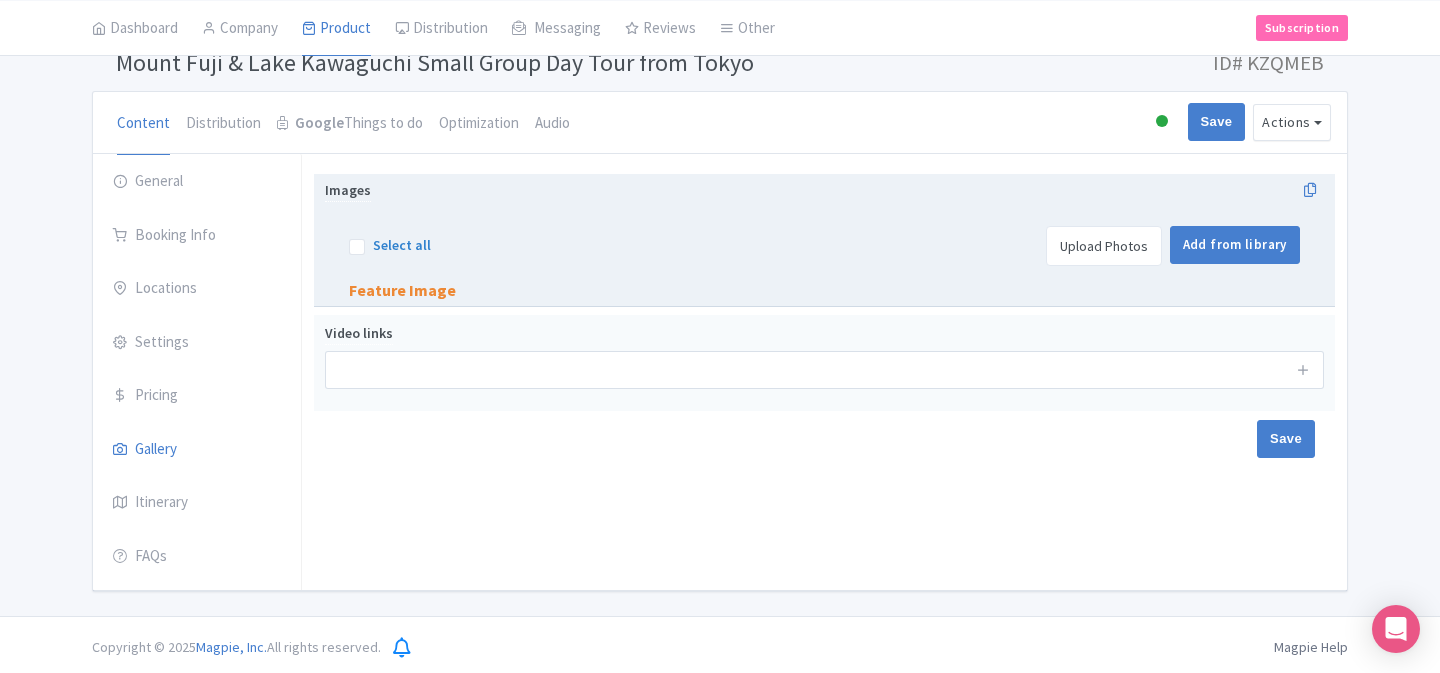 click on "Upload Photos" at bounding box center (1104, 246) 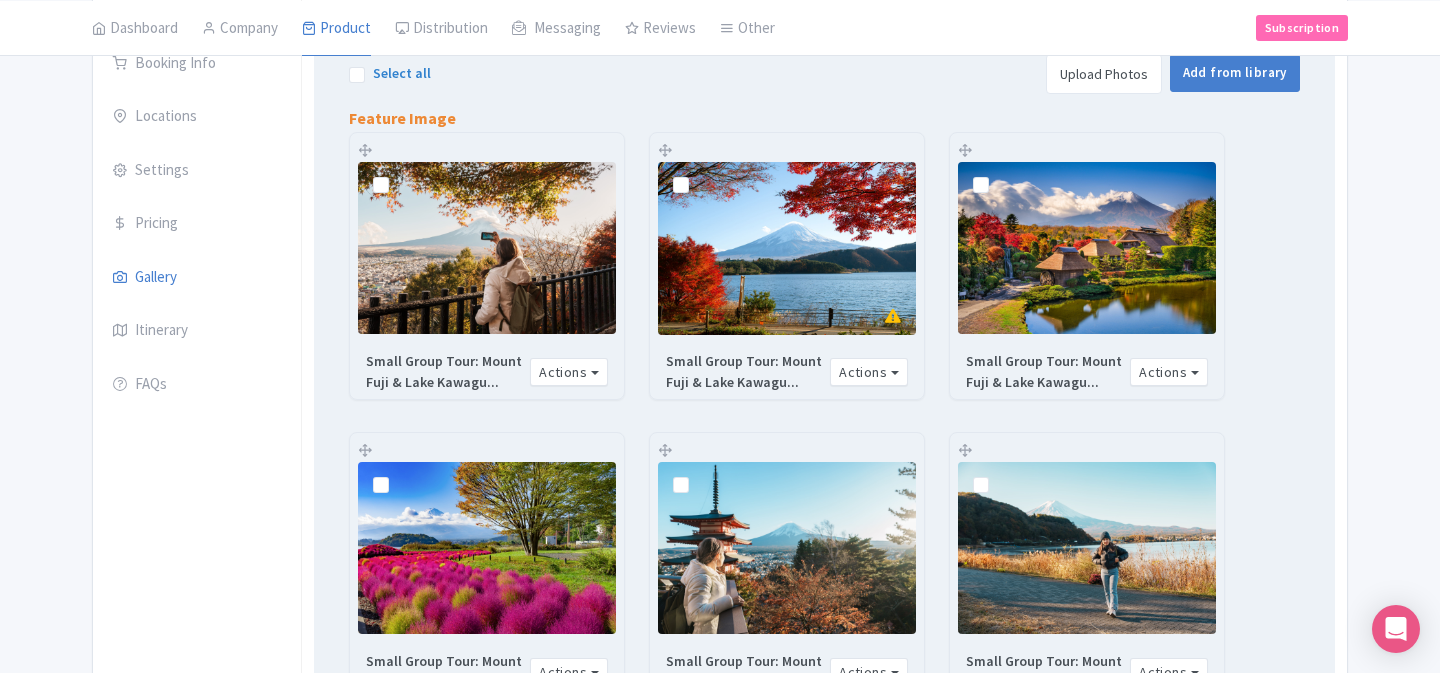 scroll, scrollTop: 315, scrollLeft: 0, axis: vertical 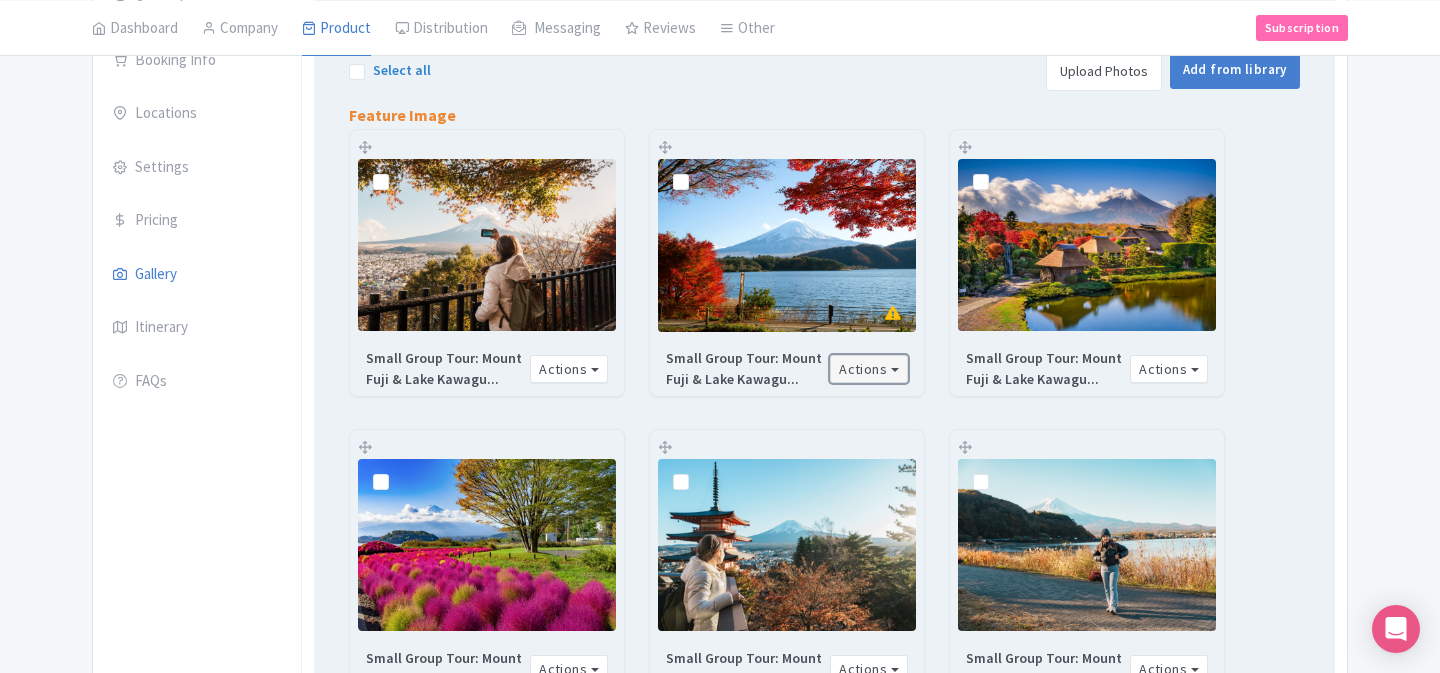 click on "Actions" at bounding box center (869, 369) 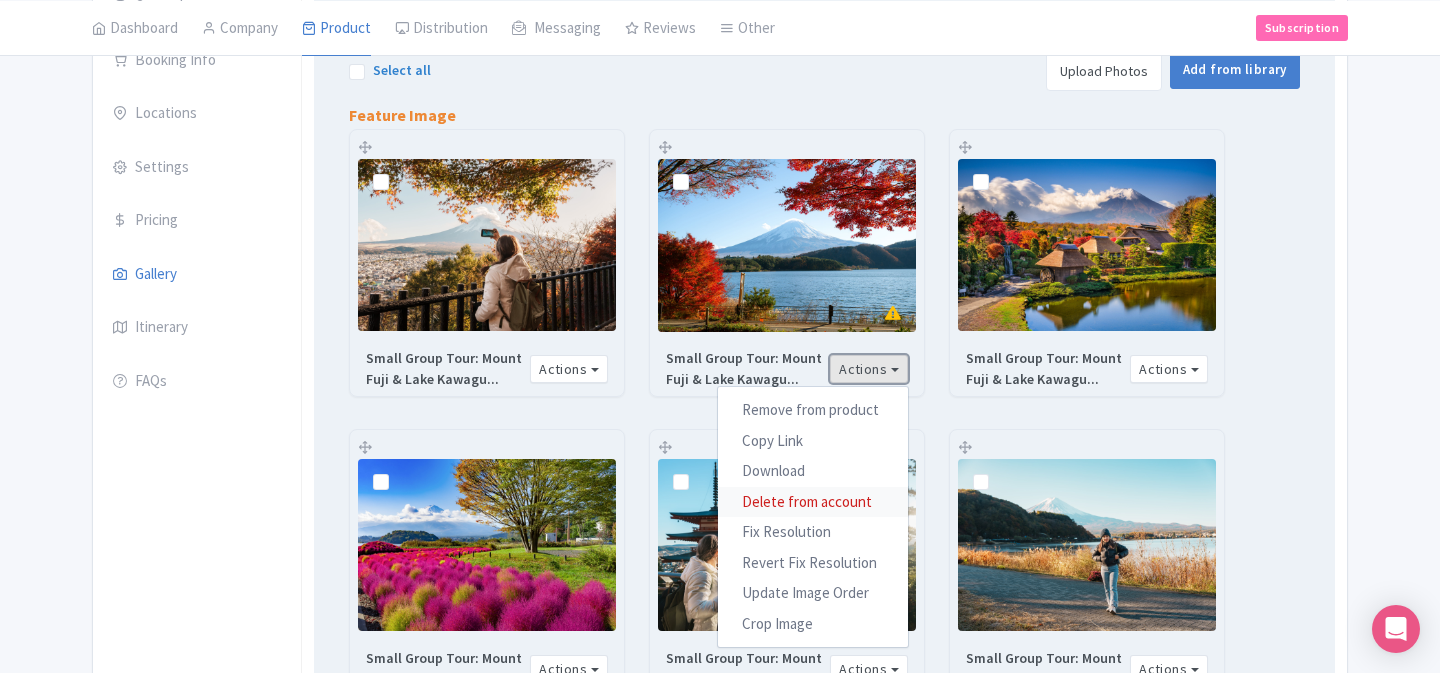 click on "Delete from account" at bounding box center [813, 501] 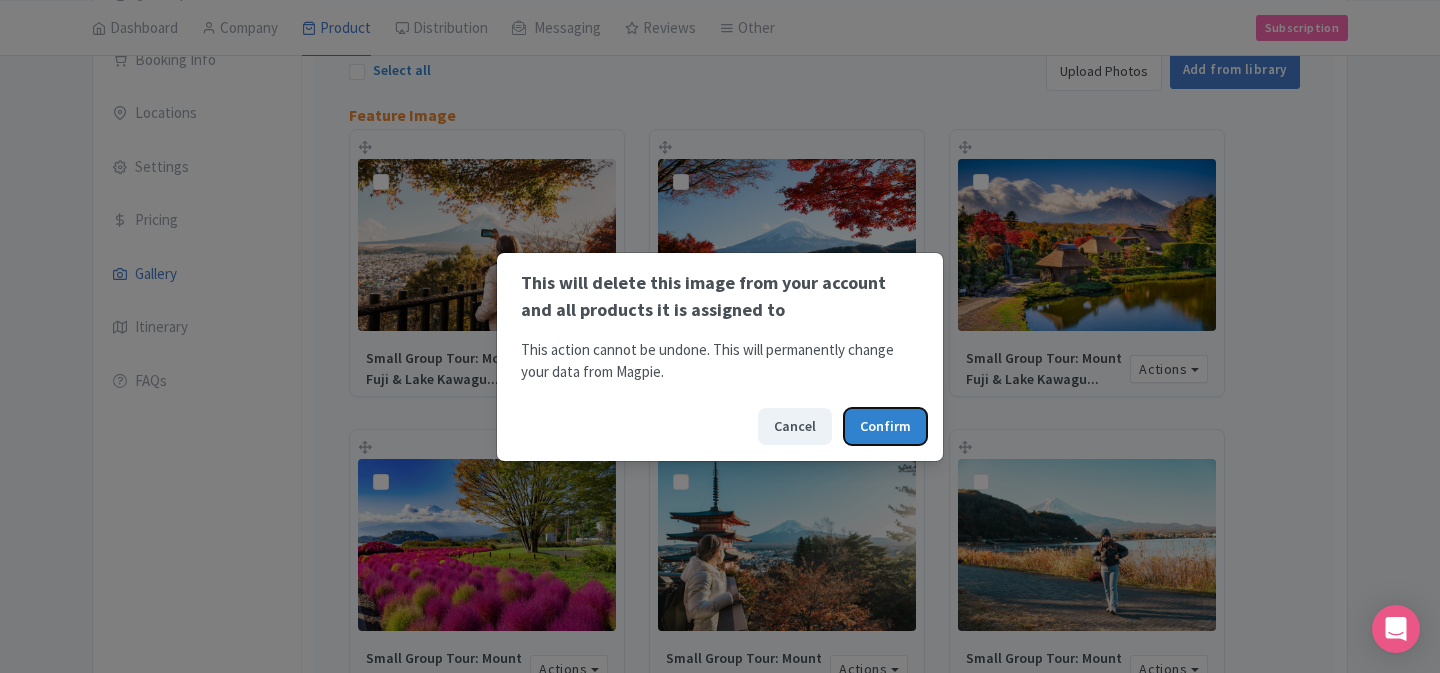 click on "Confirm" at bounding box center [885, 426] 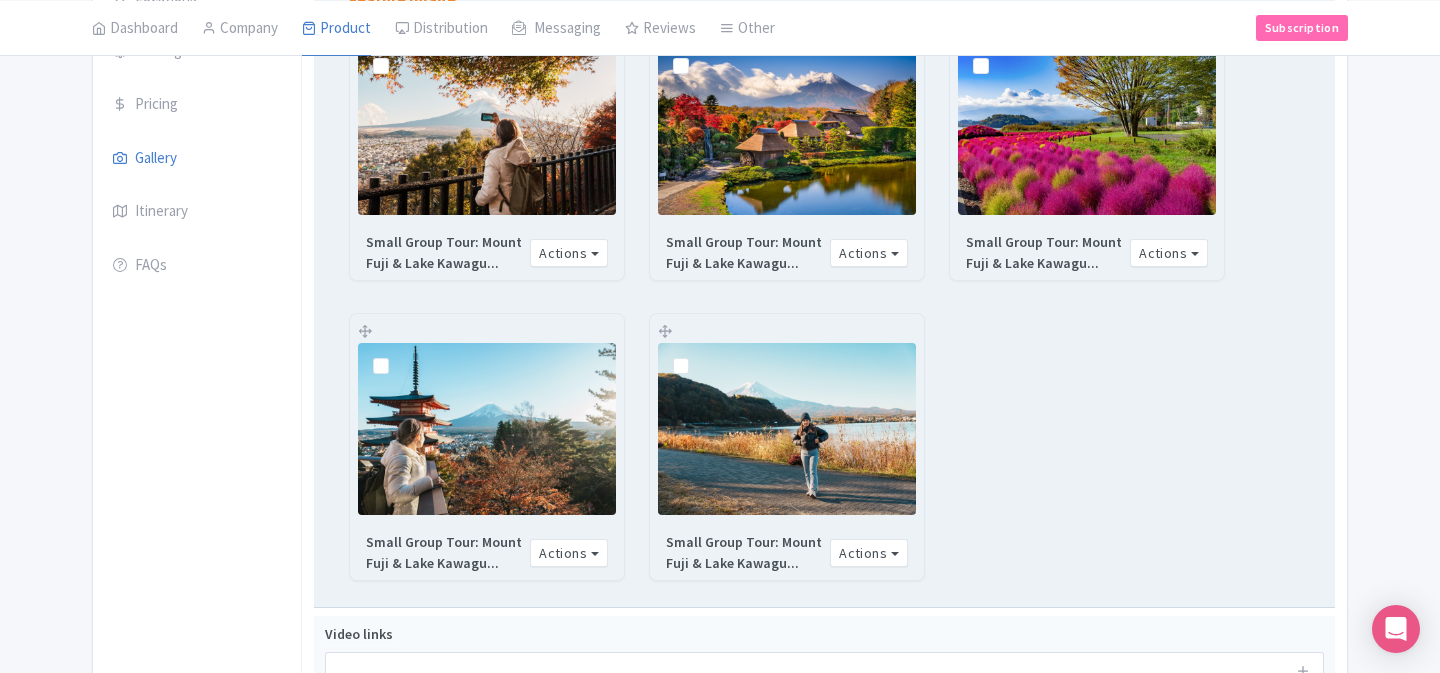 scroll, scrollTop: 625, scrollLeft: 0, axis: vertical 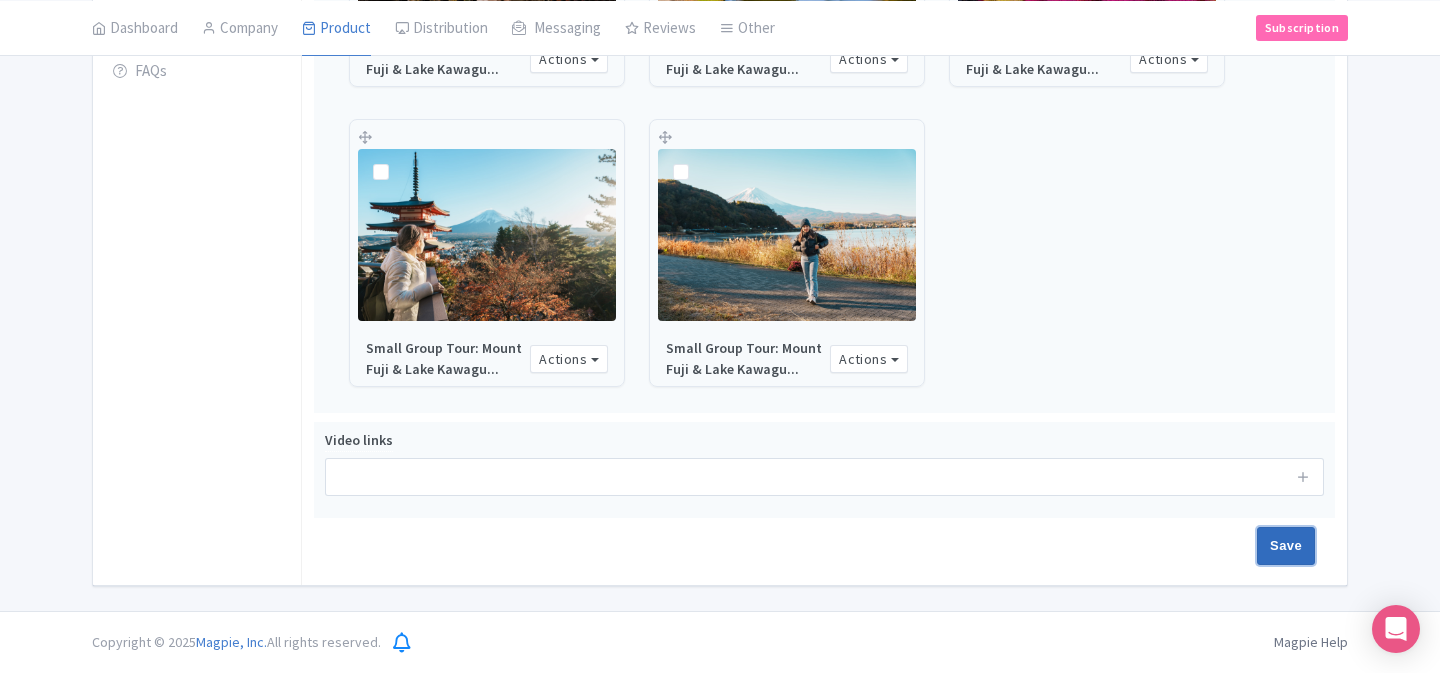 click on "Save" at bounding box center [1286, 546] 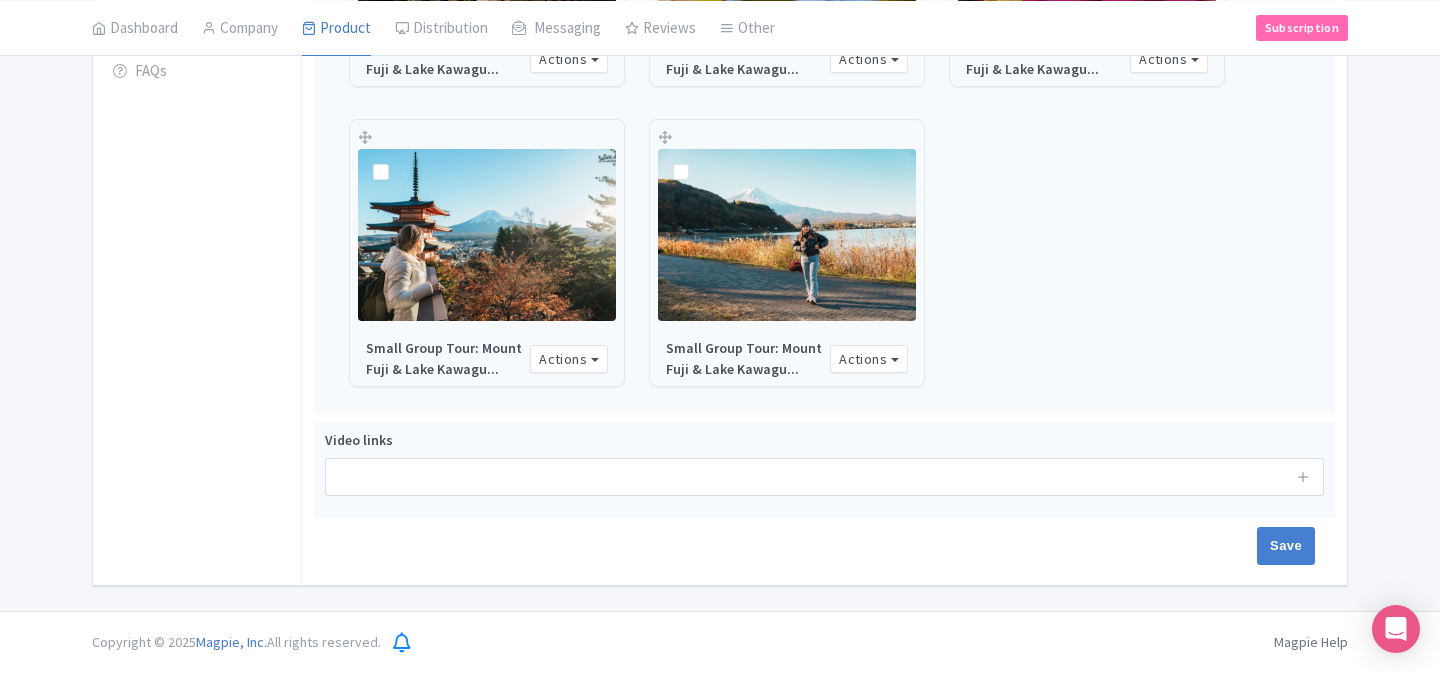 type on "Saving..." 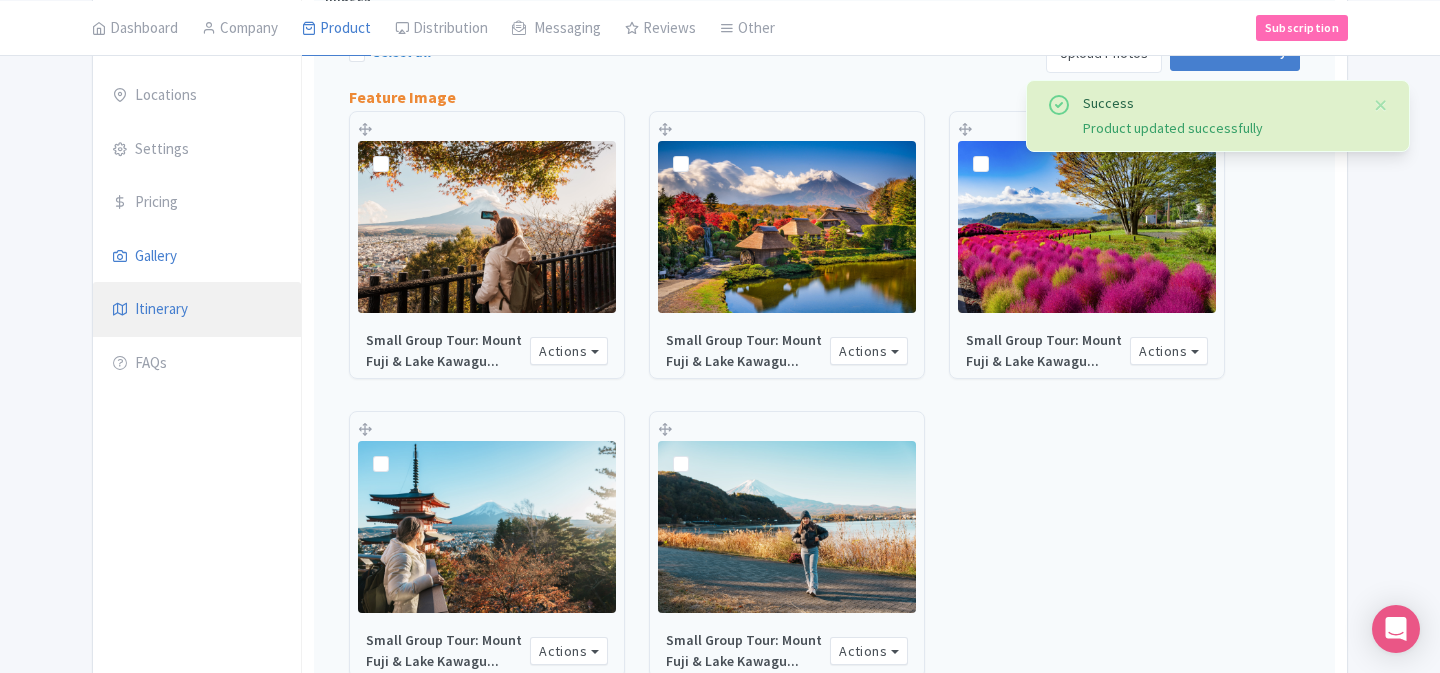 click on "Itinerary" at bounding box center [197, 310] 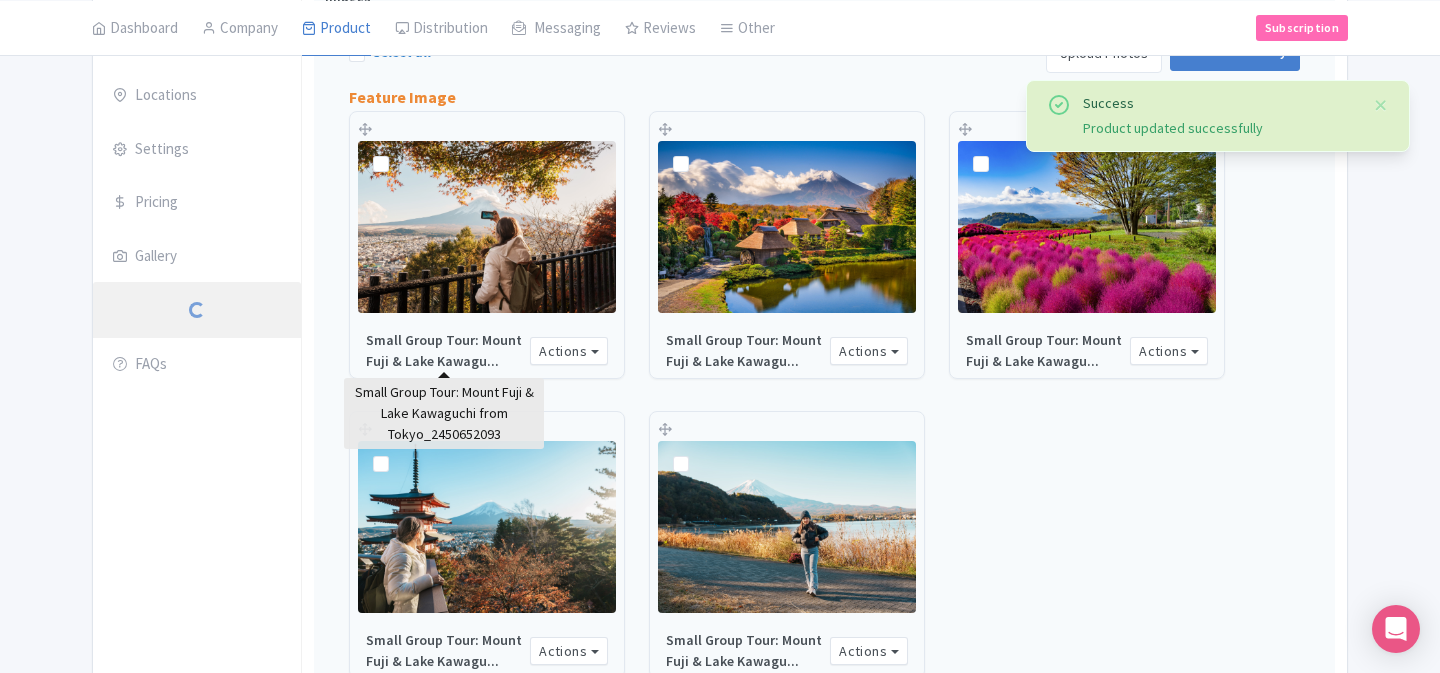 scroll, scrollTop: 145, scrollLeft: 0, axis: vertical 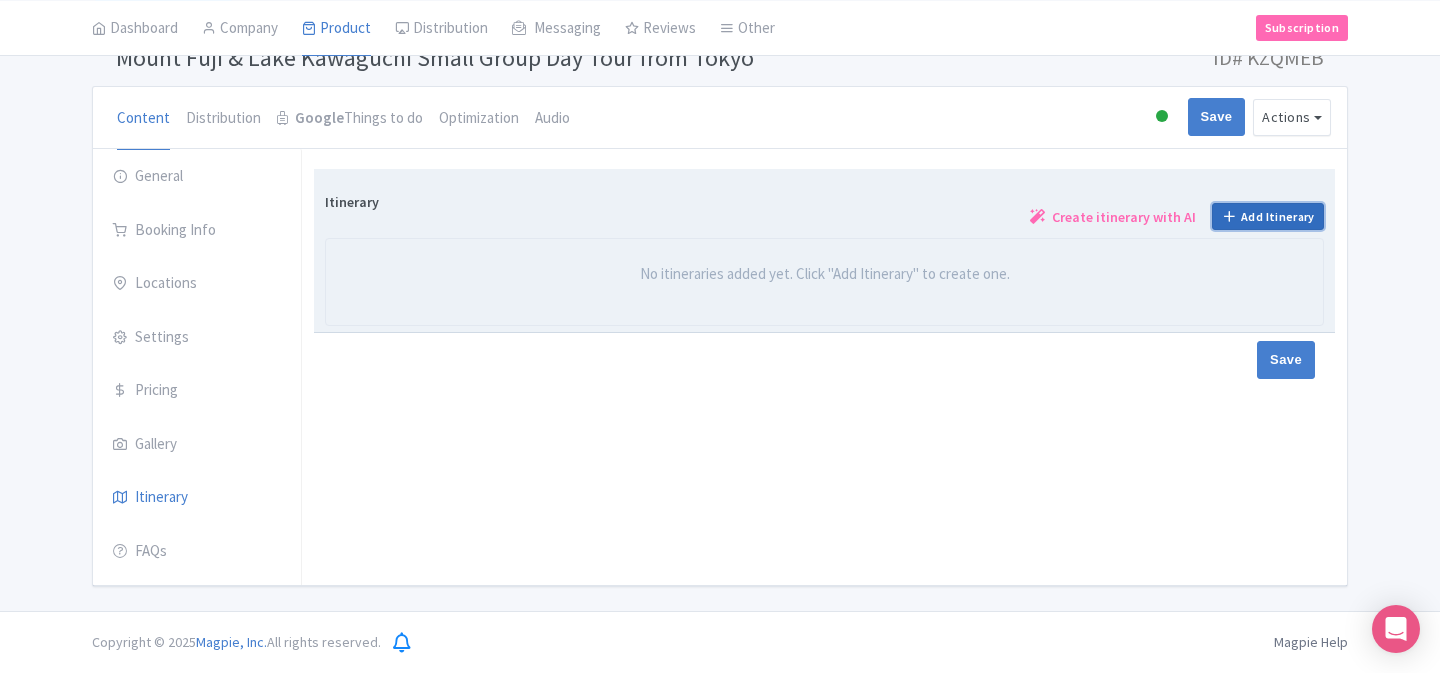 click on "Add Itinerary" at bounding box center [1268, 216] 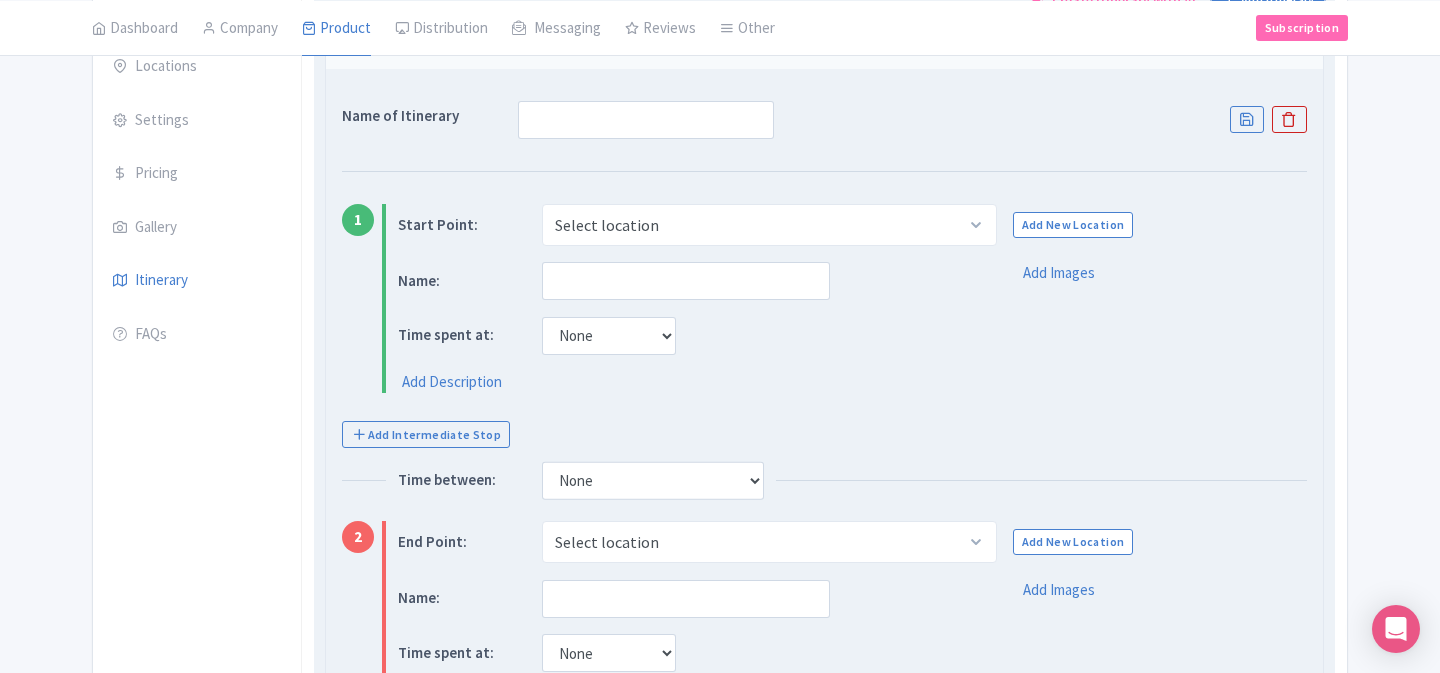 scroll, scrollTop: 382, scrollLeft: 0, axis: vertical 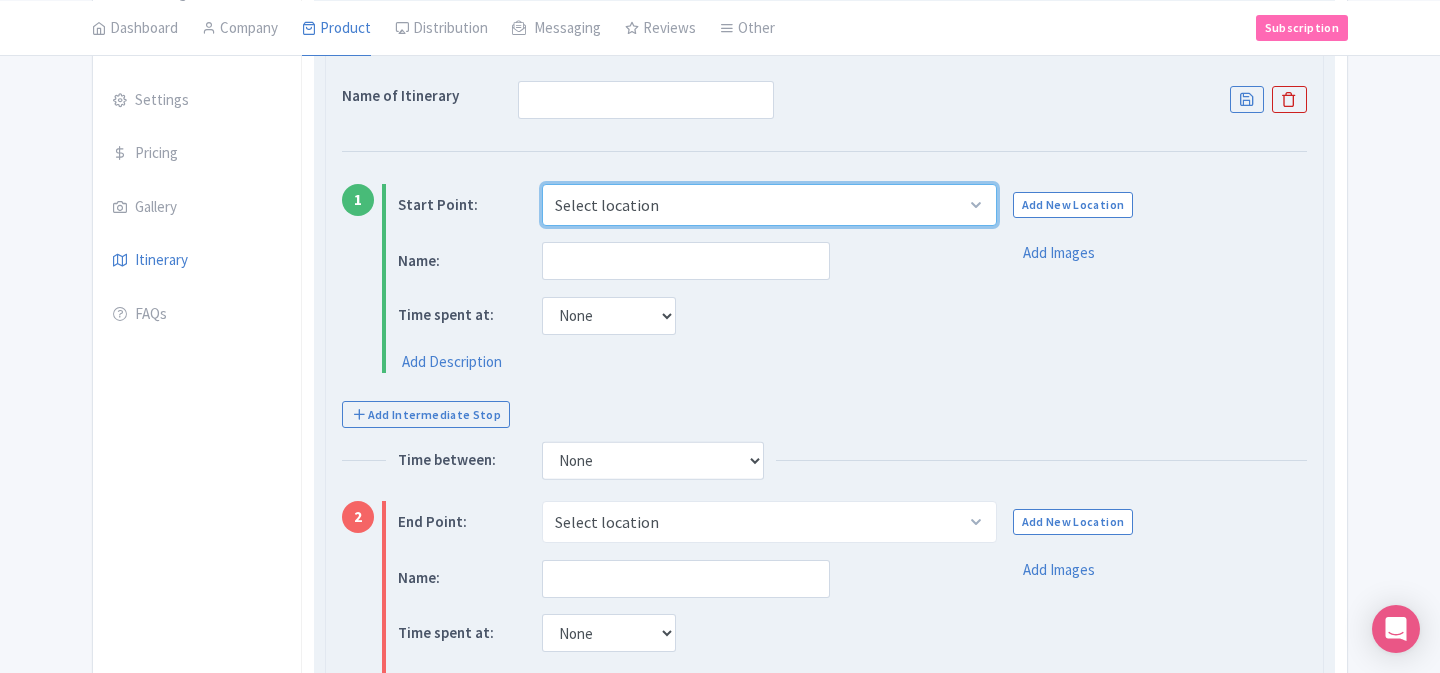 click on "Select location
Lad’s de Wine Shimbashi, [COUNTRY], 〒[POSTAL_CODE] [CITY], [DISTRICT], [NEIGHBORHOOD], [STREET_ADDRESS]" at bounding box center (769, 205) 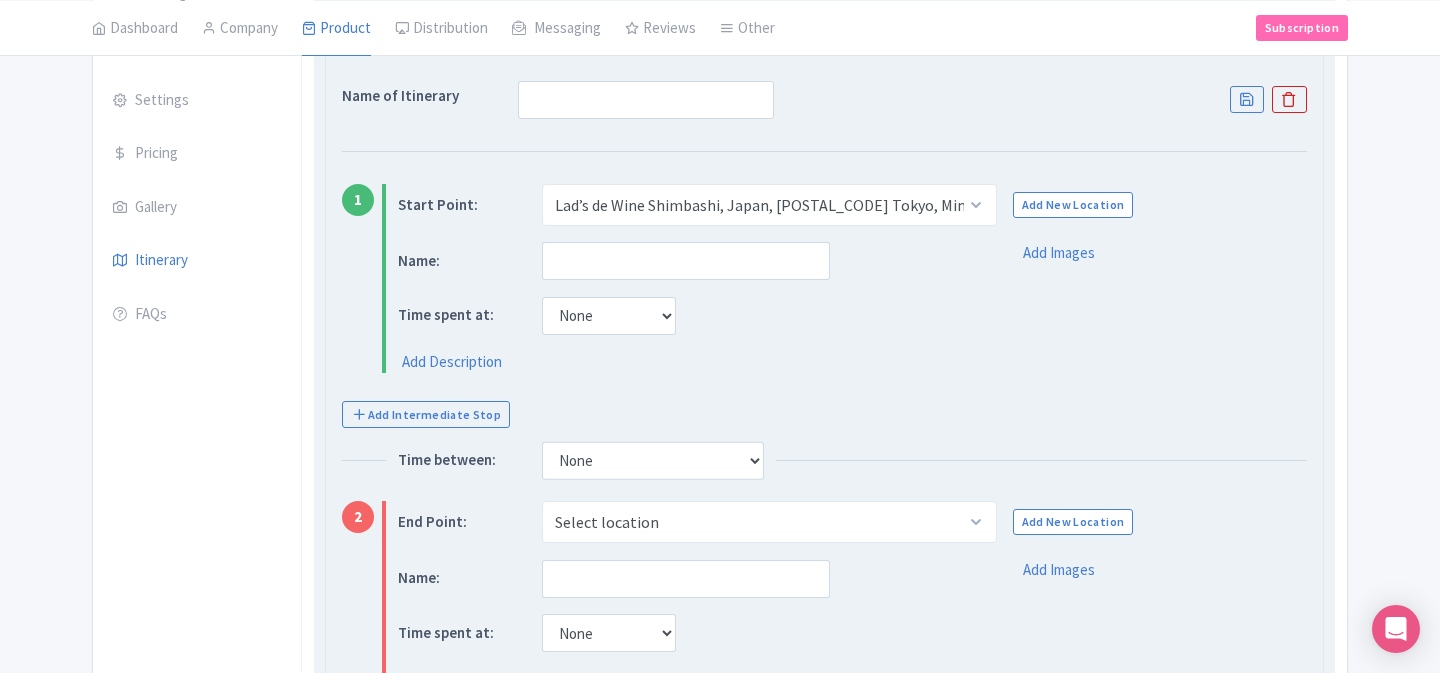 click on "Add Description" at bounding box center [682, 362] 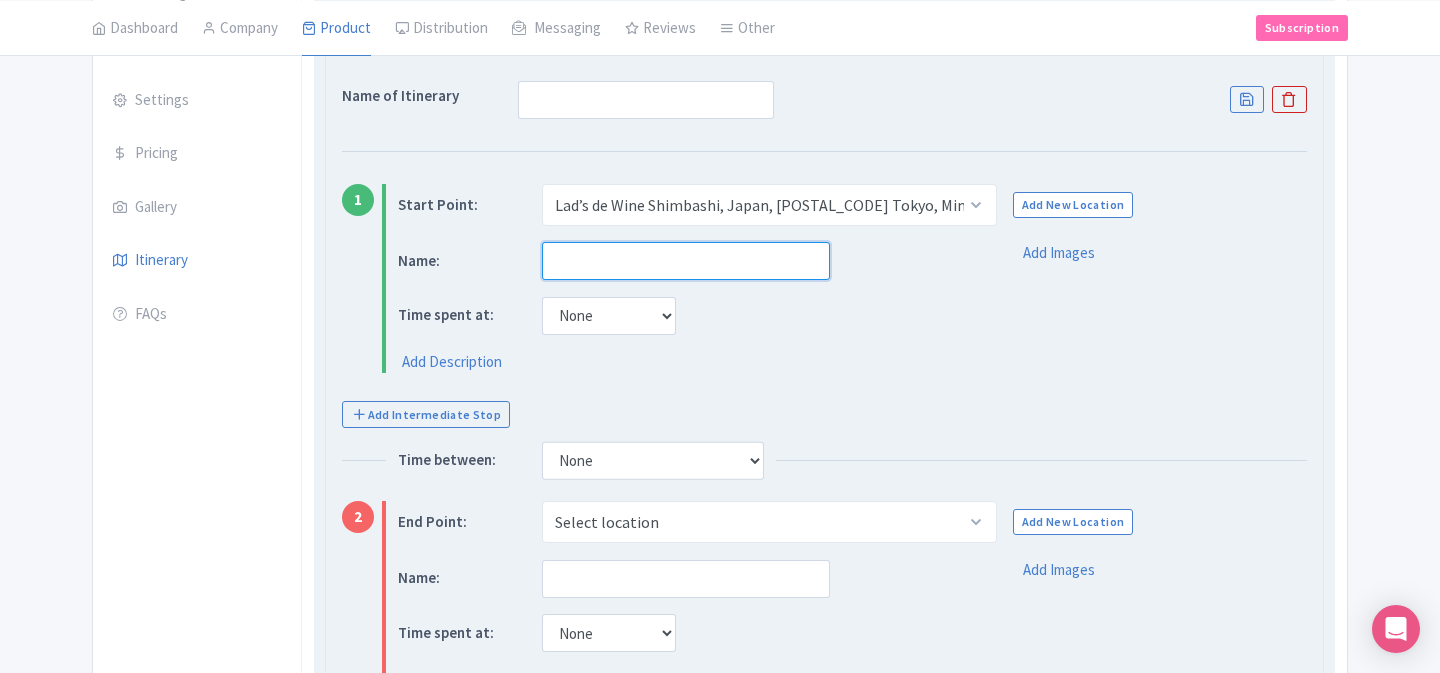 click at bounding box center [686, 261] 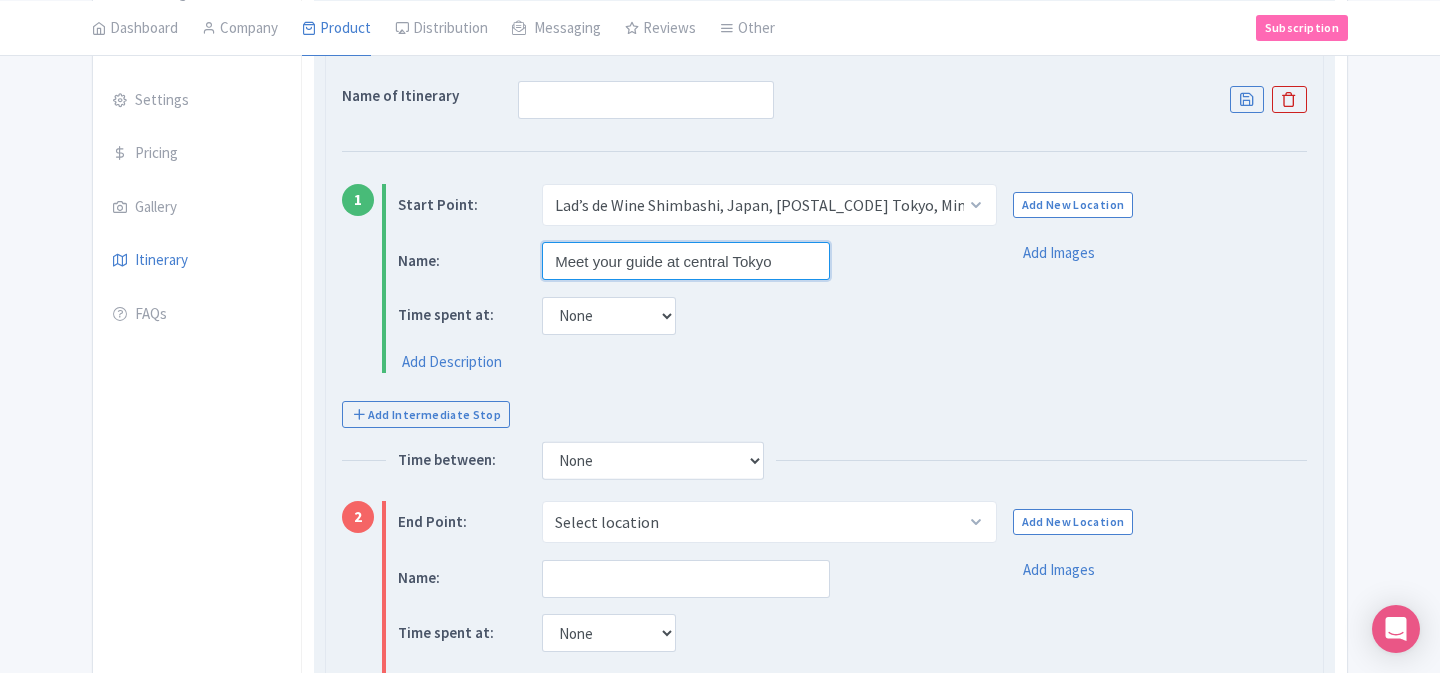 drag, startPoint x: 683, startPoint y: 264, endPoint x: 771, endPoint y: 253, distance: 88.68484 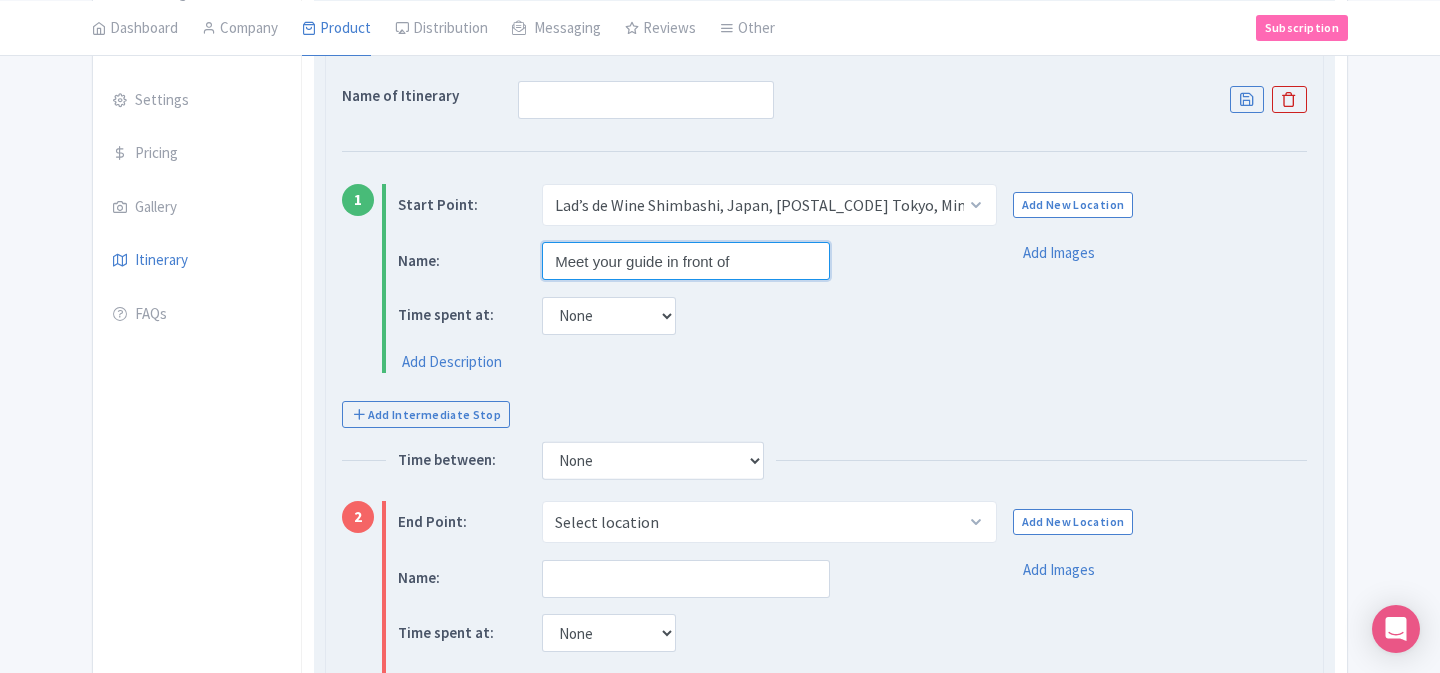 paste on "Lad’s de Wine Shimbashi" 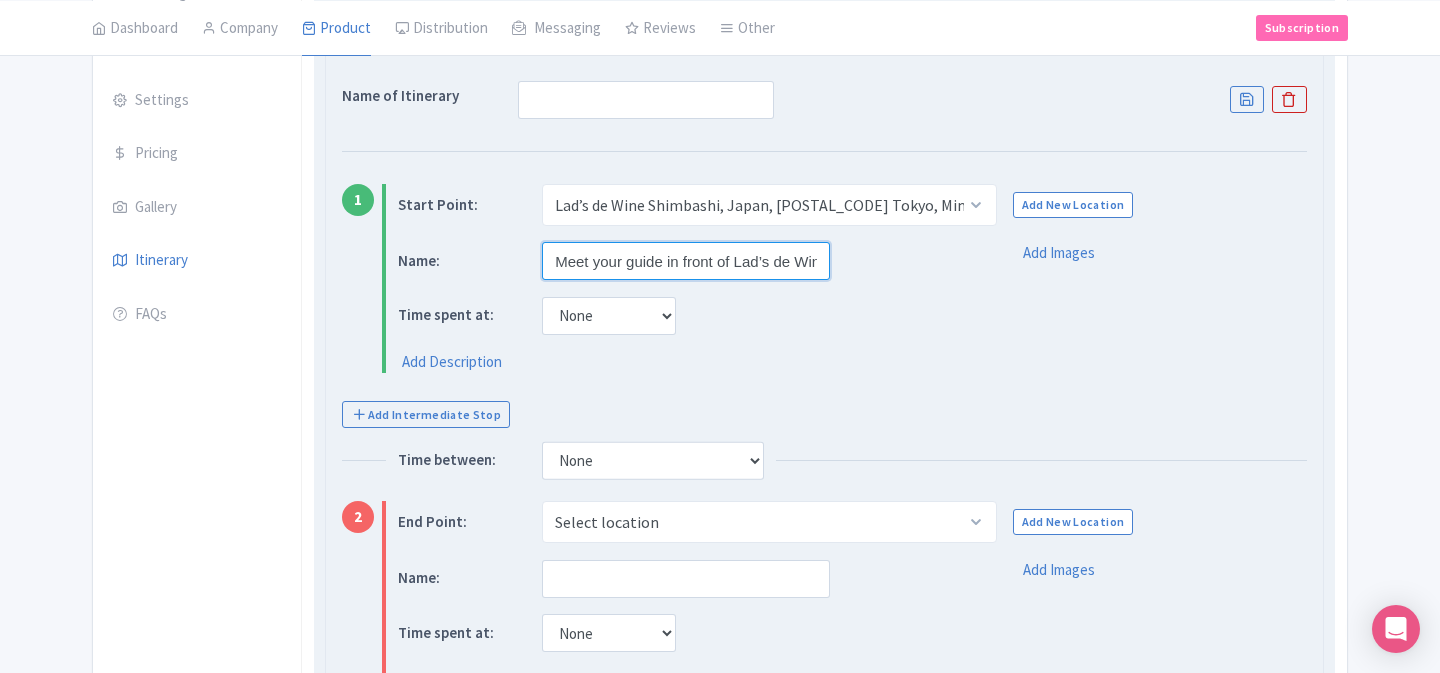 scroll, scrollTop: 0, scrollLeft: 85, axis: horizontal 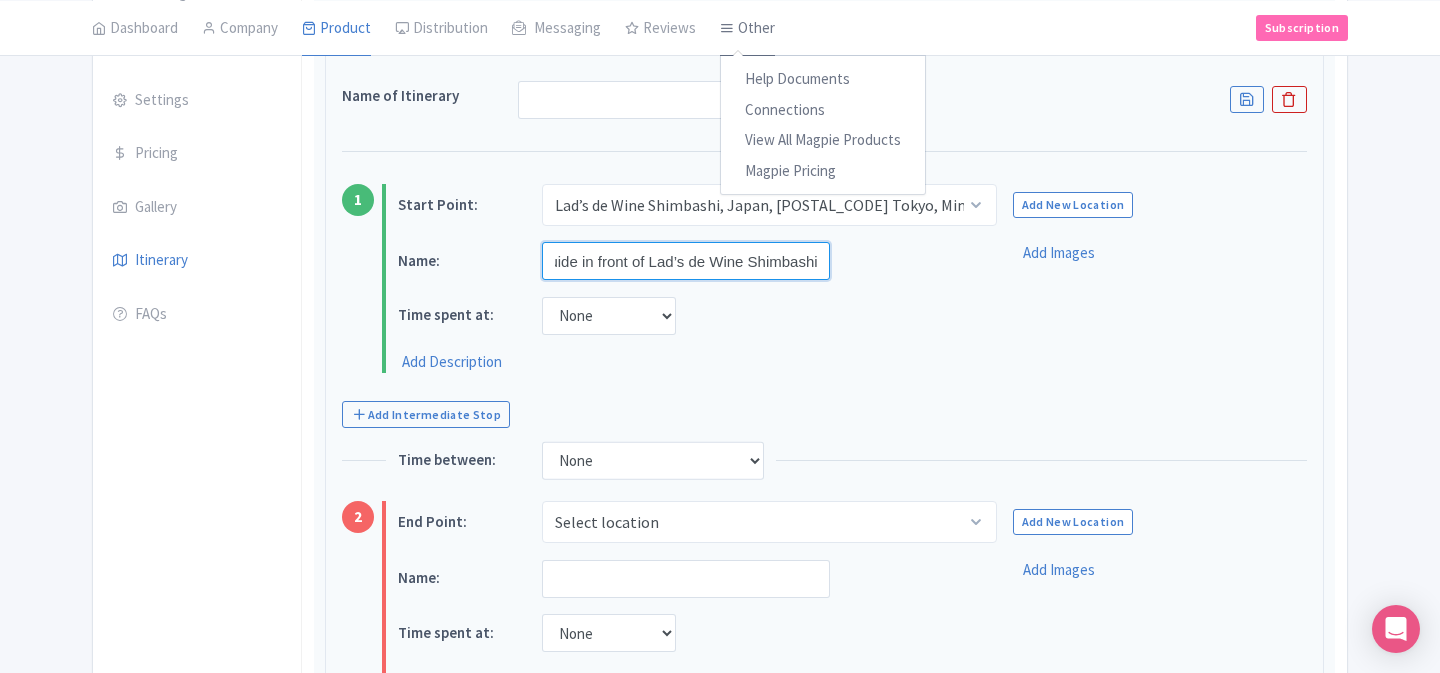type on "Meet your guide in front of Lad’s de Wine Shimbashi" 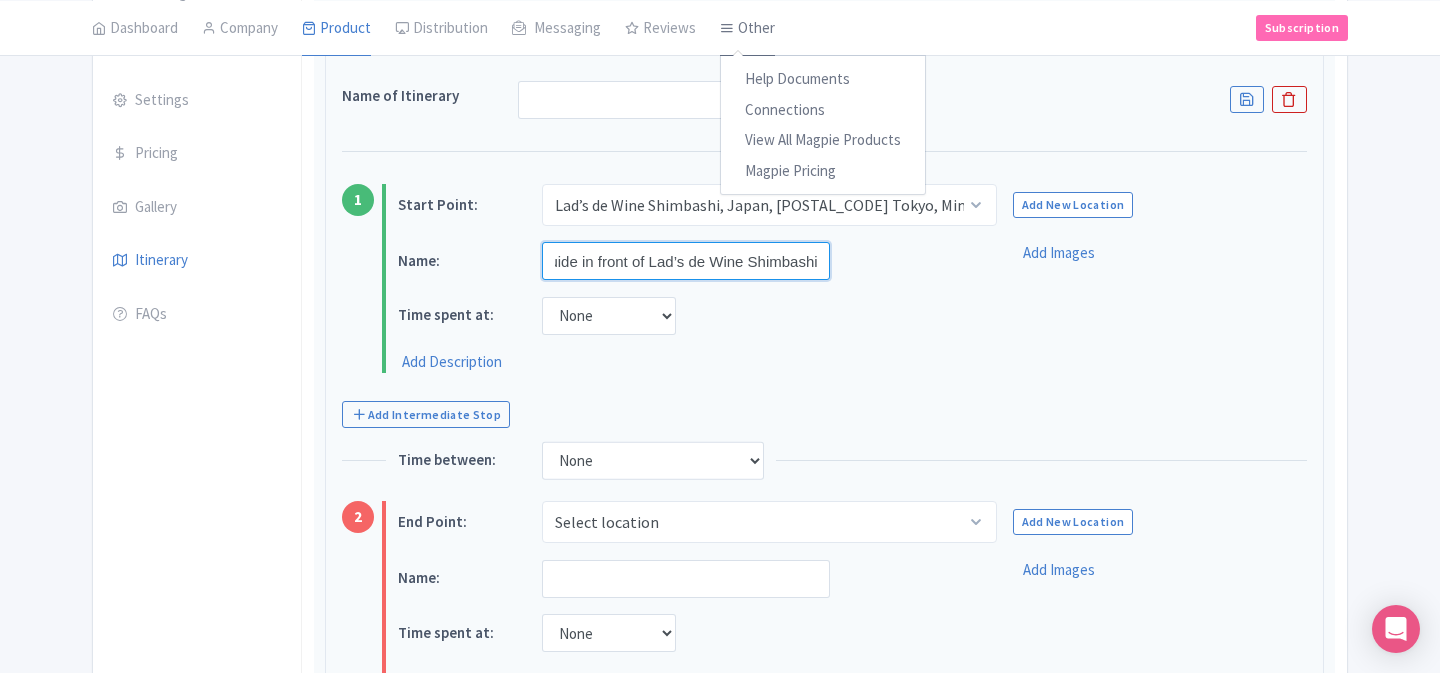 scroll, scrollTop: 0, scrollLeft: 0, axis: both 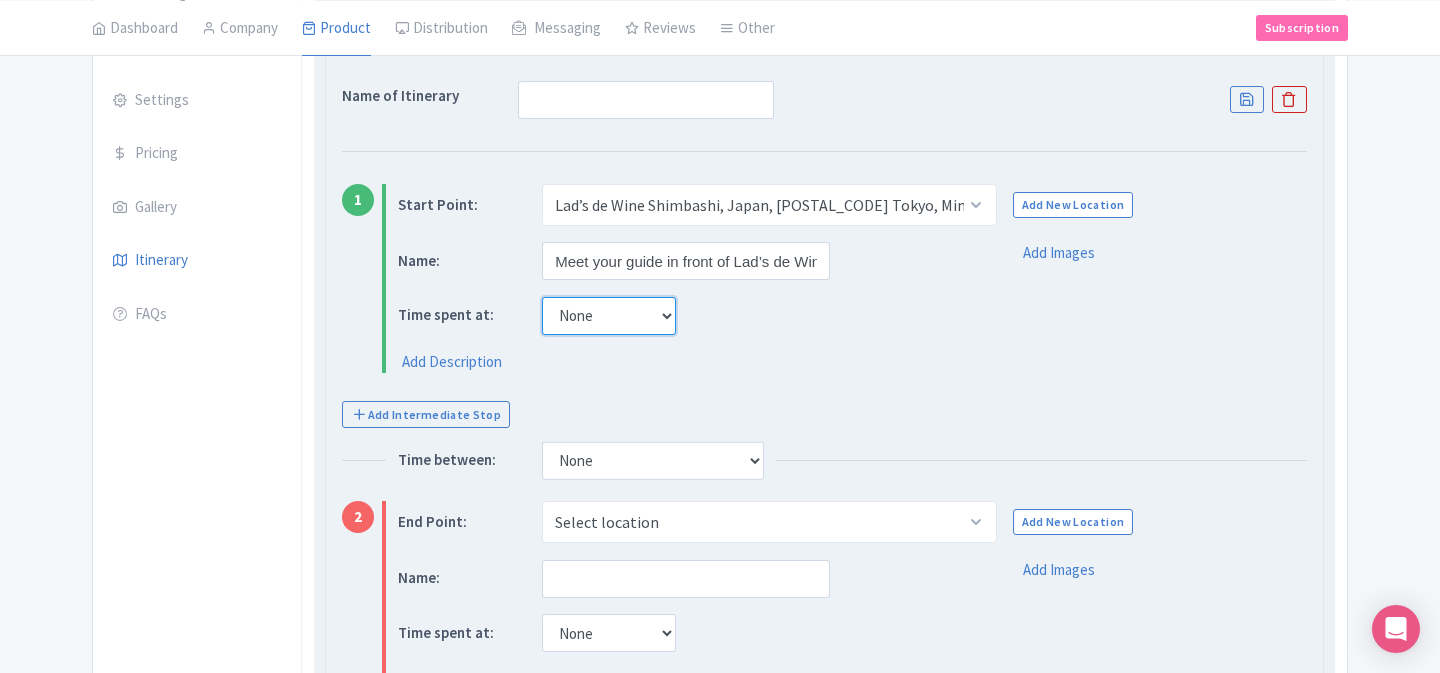 click on "None
15 mins
30 mins
45 mins
1 hour
1 hour 15 mins
1 hour 30 mins
1 hour 45 mins
2 hours" at bounding box center [609, 316] 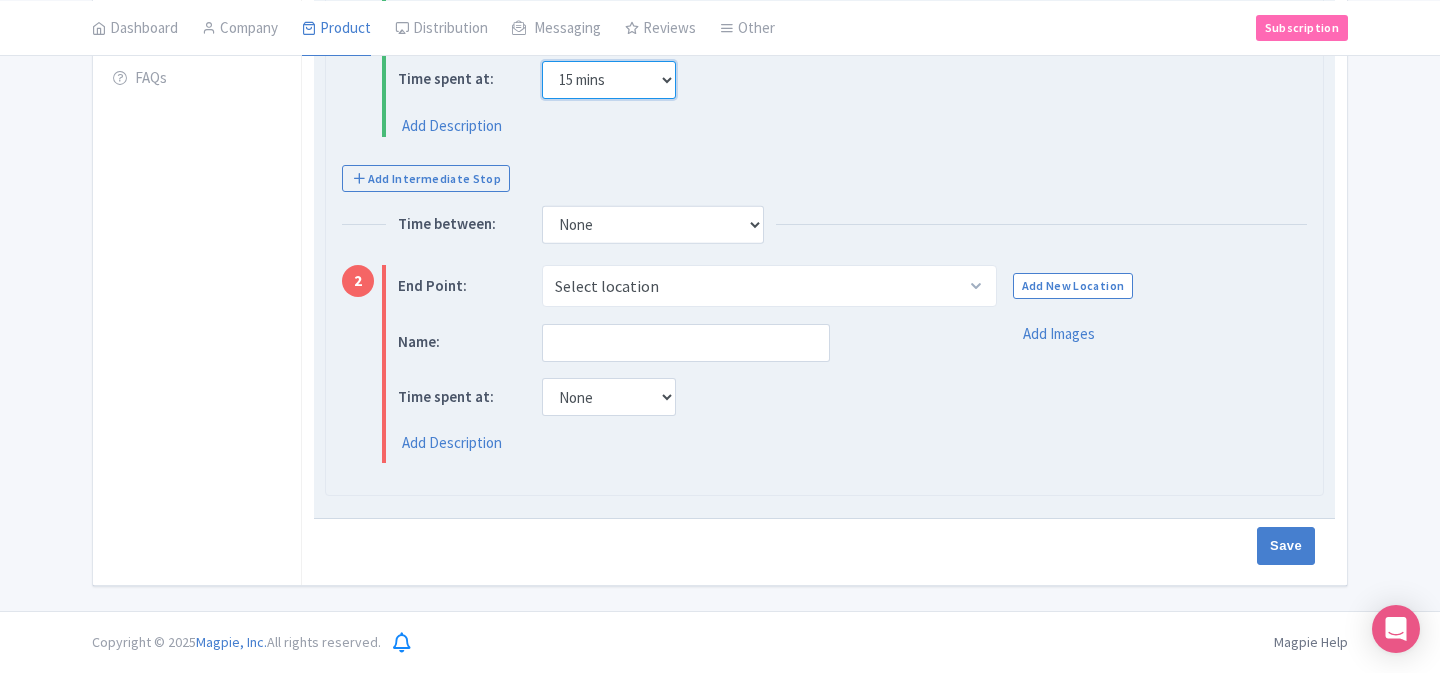 scroll, scrollTop: 602, scrollLeft: 0, axis: vertical 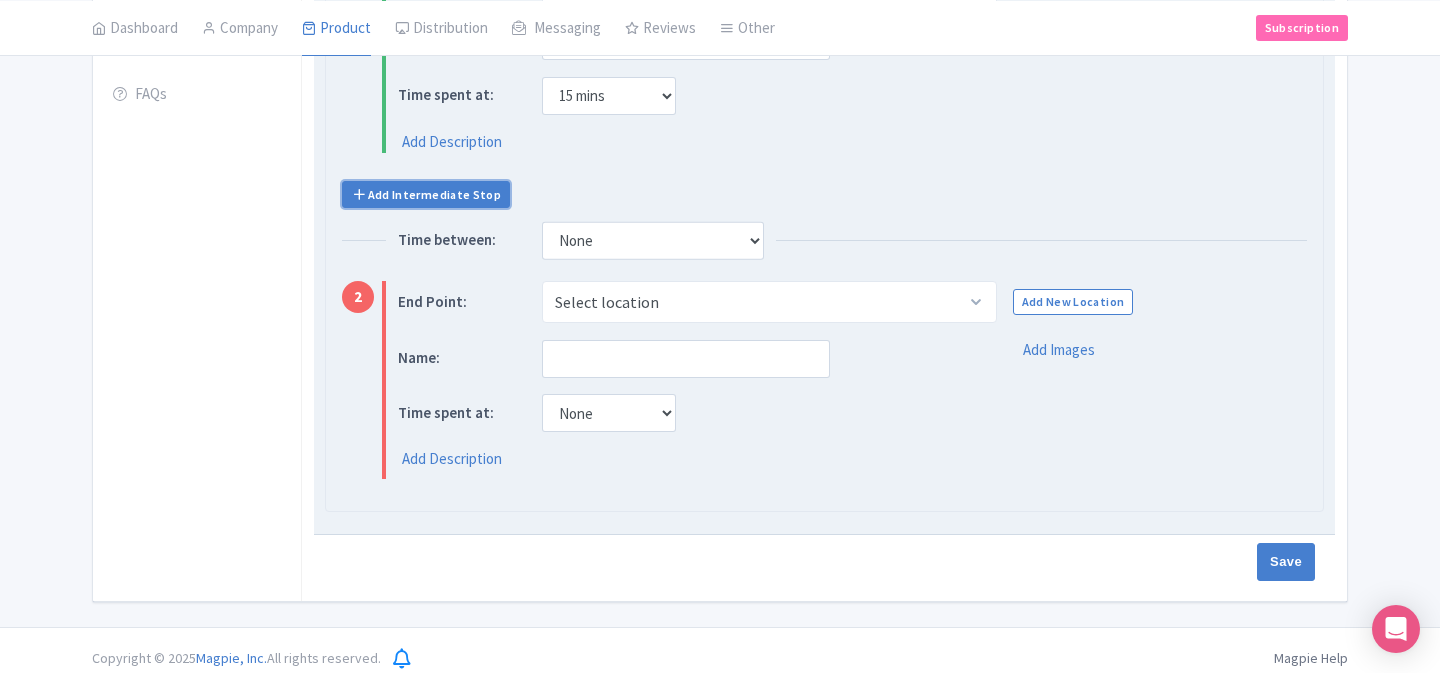 click on "Add Intermediate Stop" at bounding box center (426, 194) 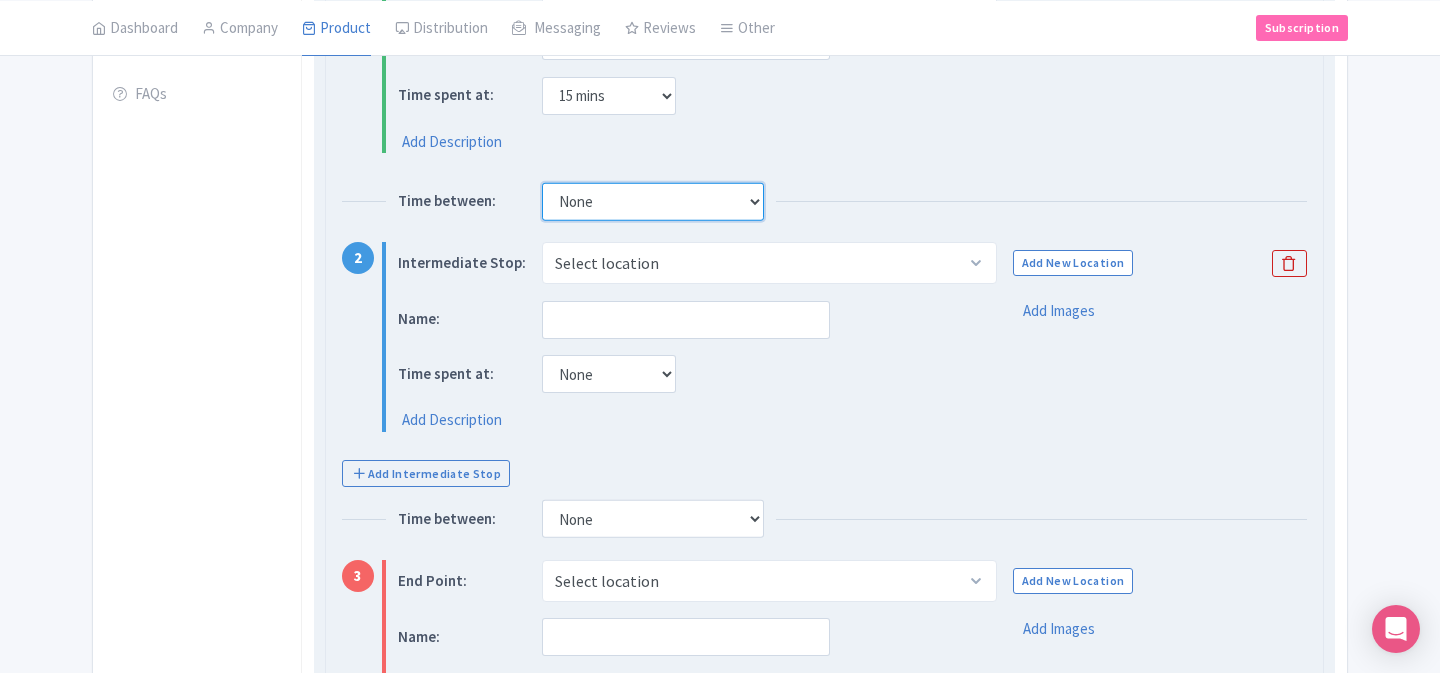 click on "None
15 mins
30 mins
45 mins
1 hour
1 hour 15 mins
1 hour 30 mins
1 hour 45 mins
2 hours" at bounding box center [653, 201] 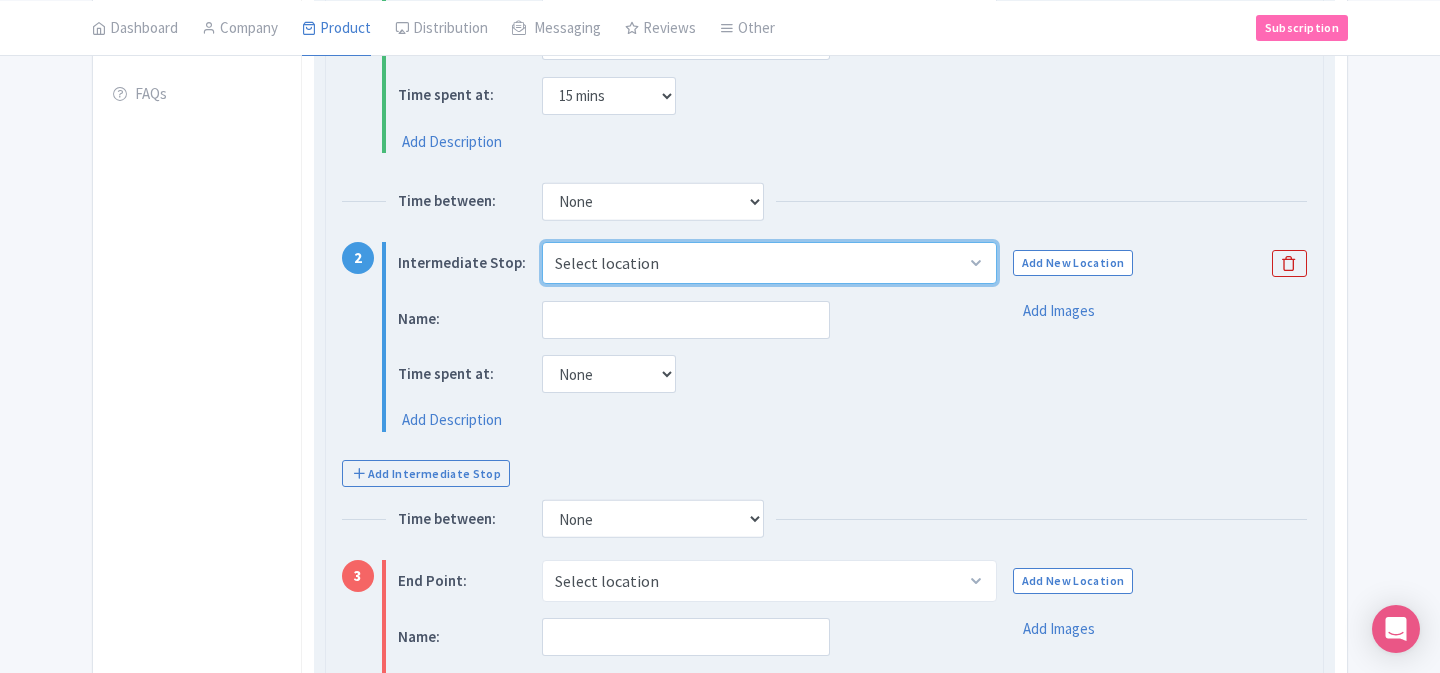 click on "Select location" at bounding box center [769, 263] 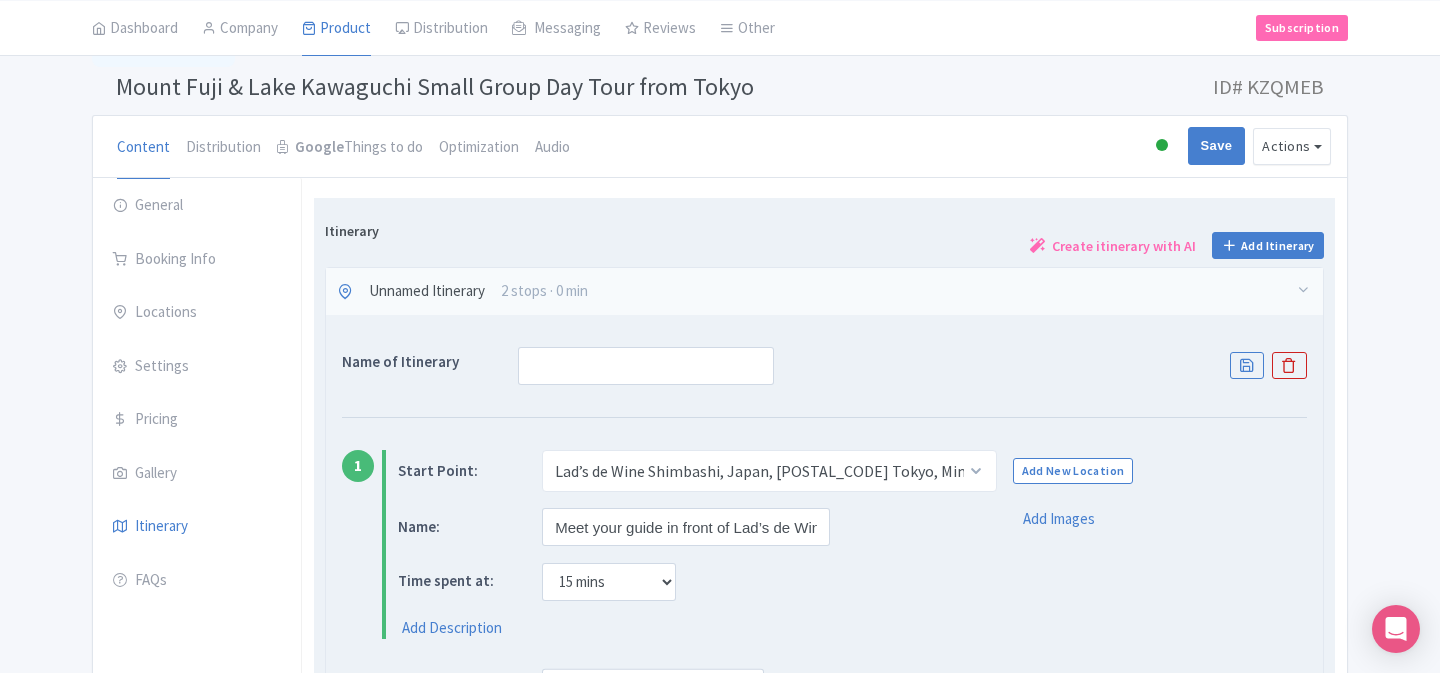 scroll, scrollTop: 0, scrollLeft: 0, axis: both 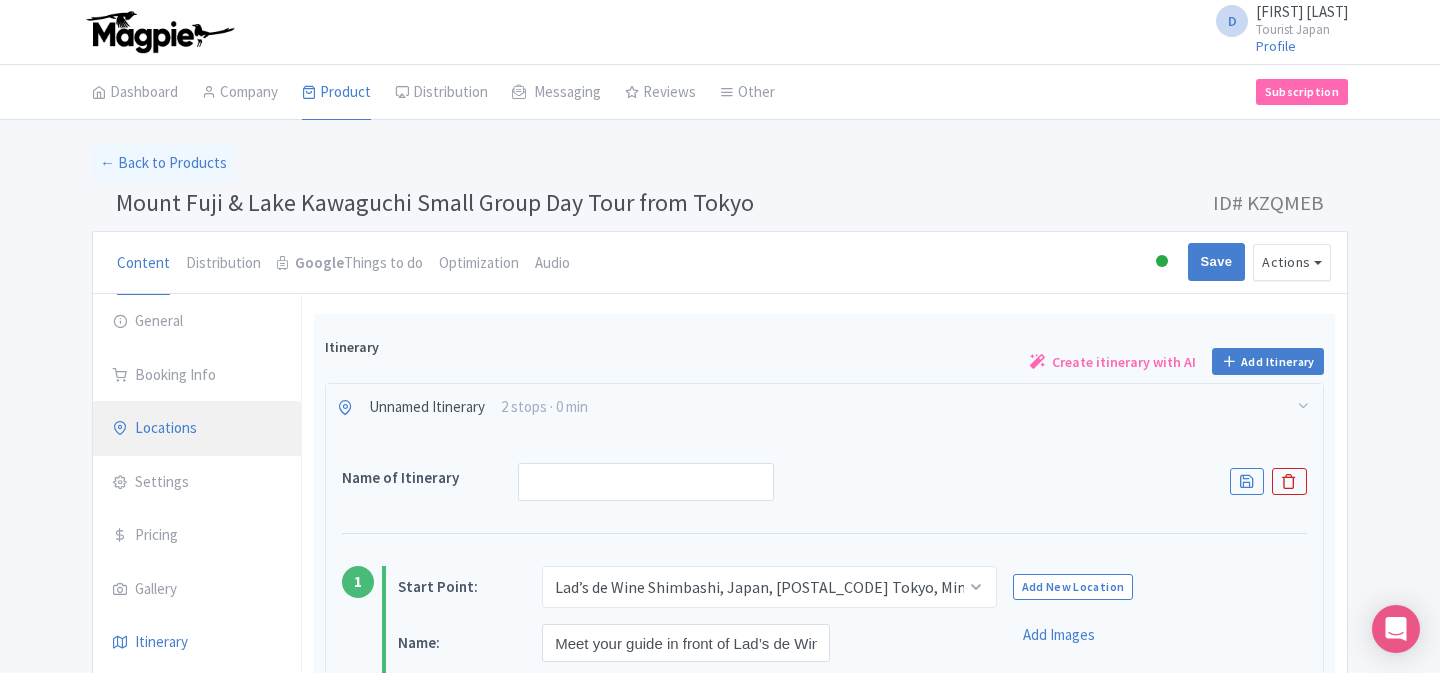 click on "Locations" at bounding box center [197, 429] 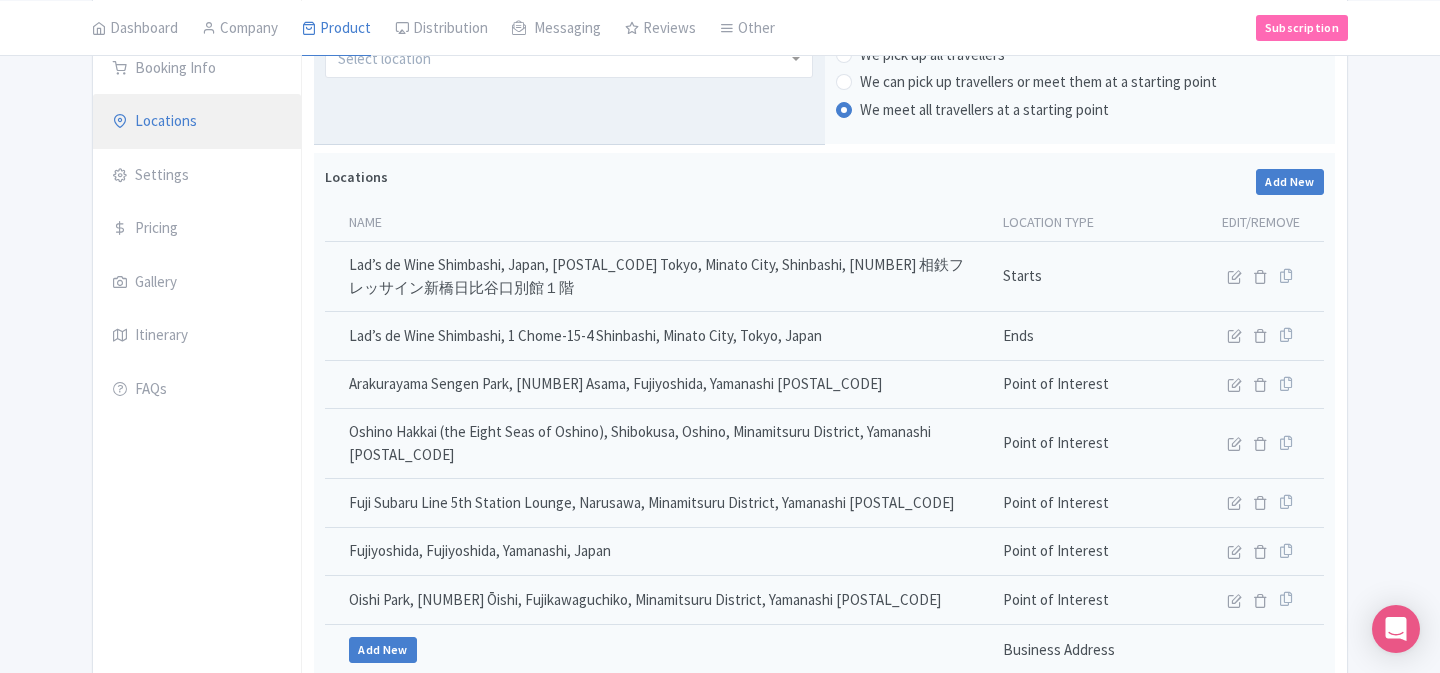 scroll, scrollTop: 413, scrollLeft: 0, axis: vertical 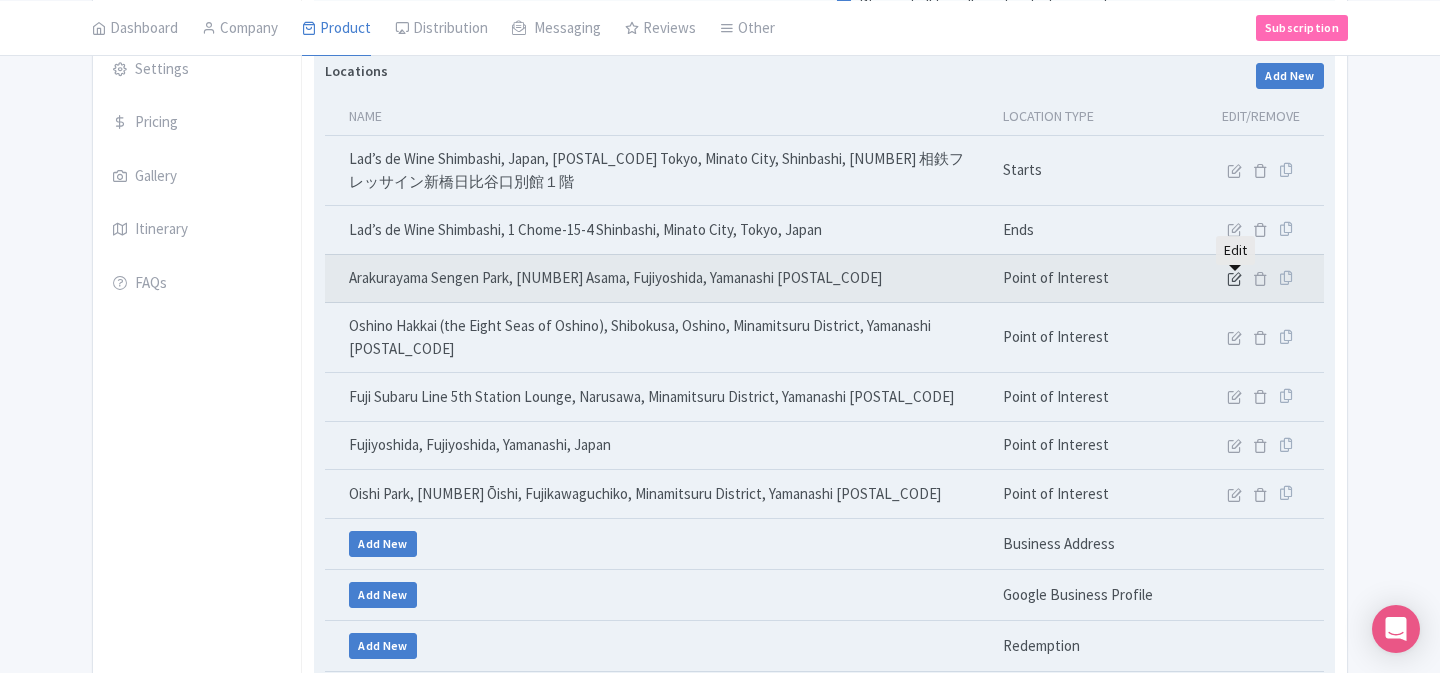 click at bounding box center [1234, 278] 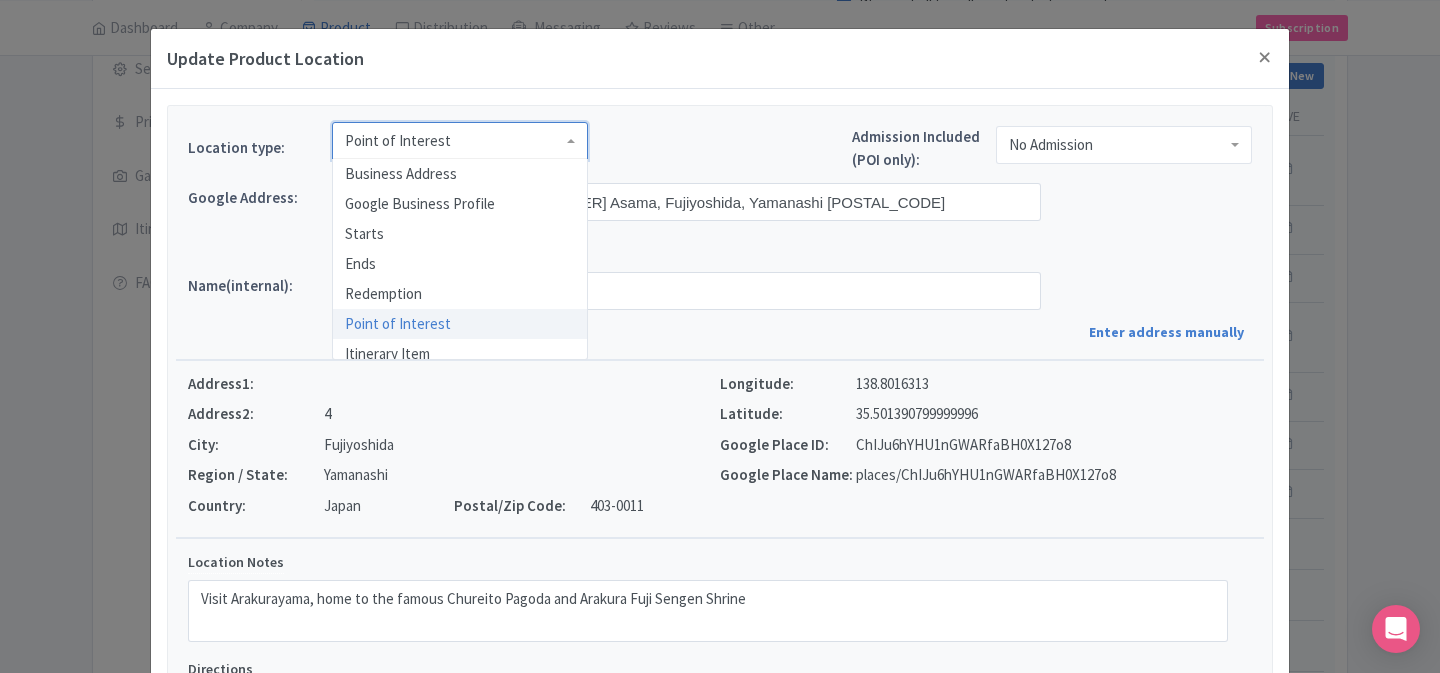 click on "Point of Interest" at bounding box center [460, 141] 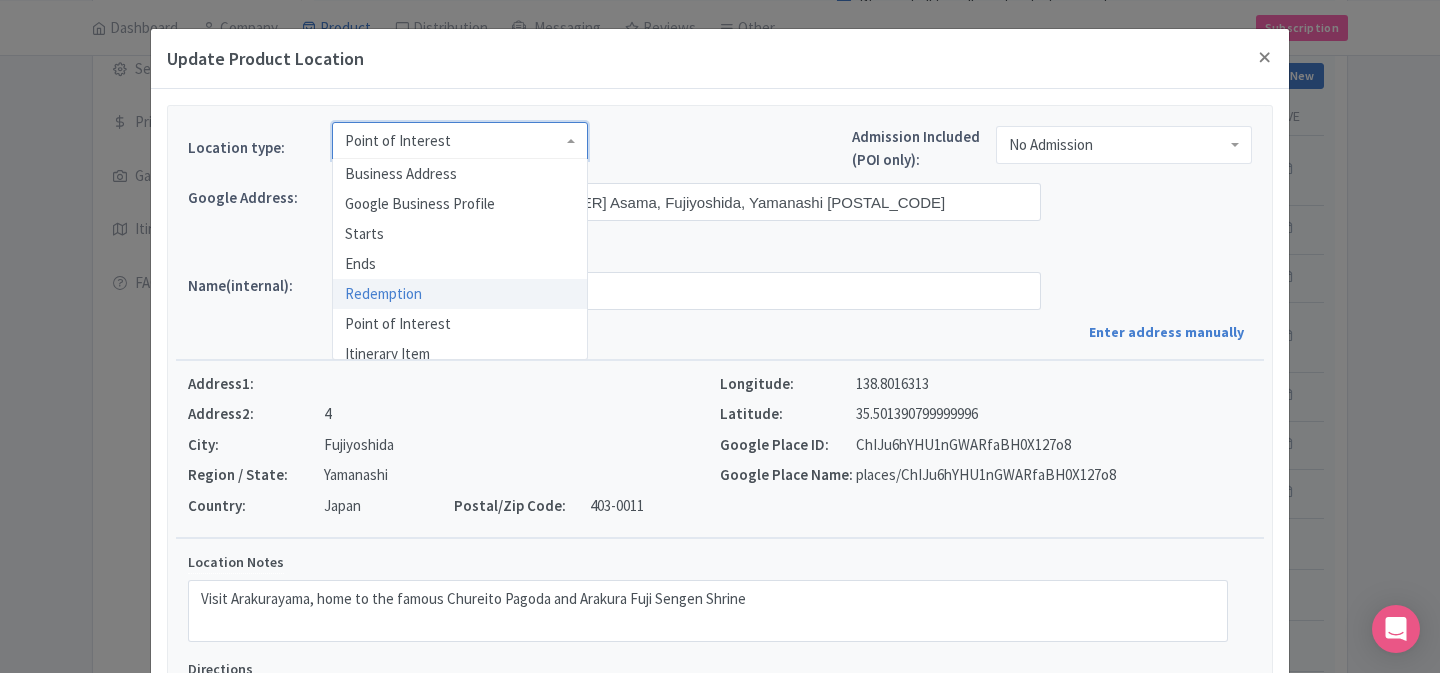 scroll, scrollTop: 10, scrollLeft: 0, axis: vertical 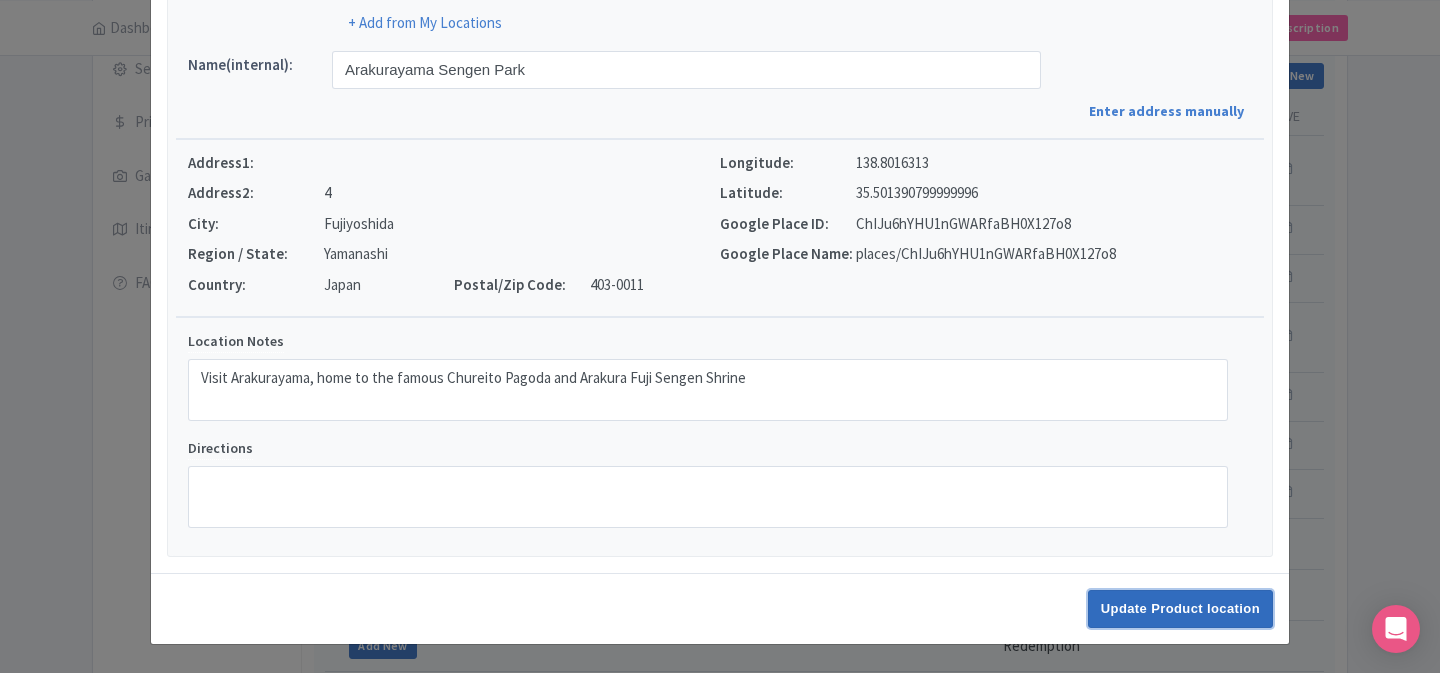 click on "Update Product location" at bounding box center [1180, 609] 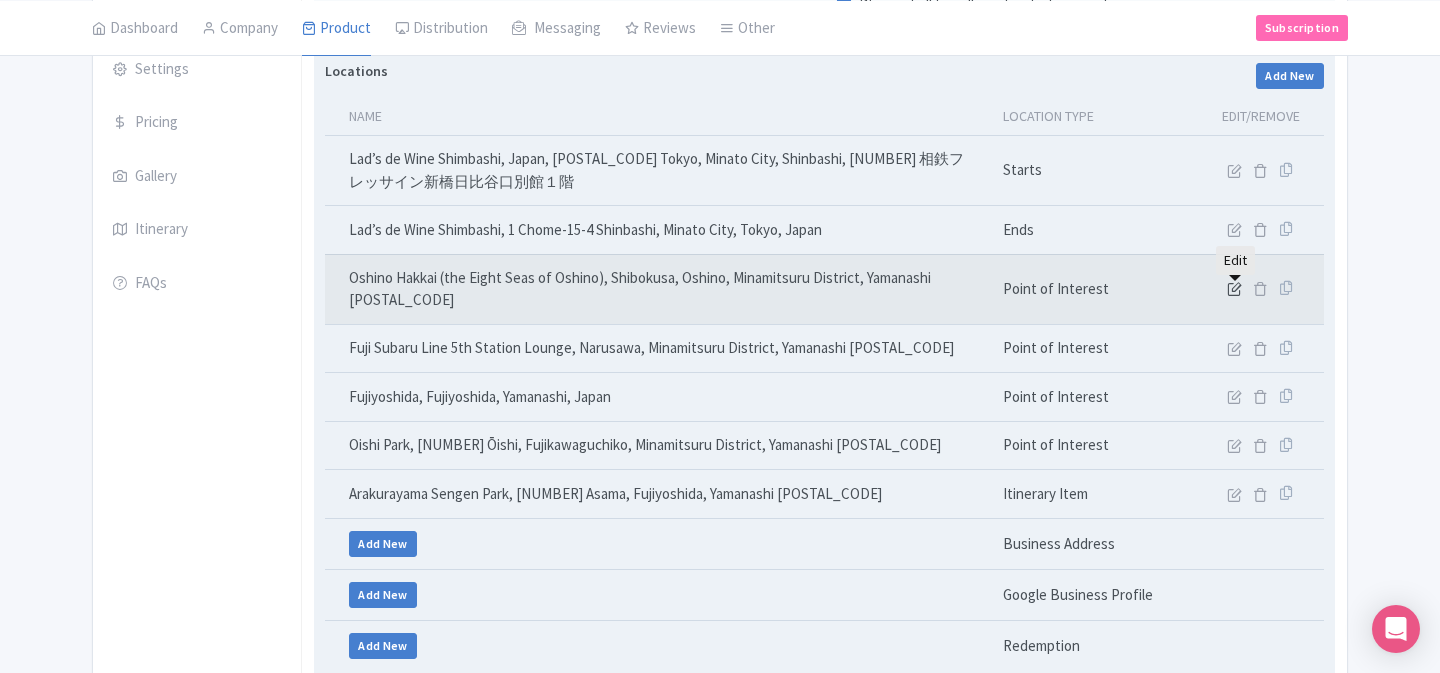 click at bounding box center [1234, 288] 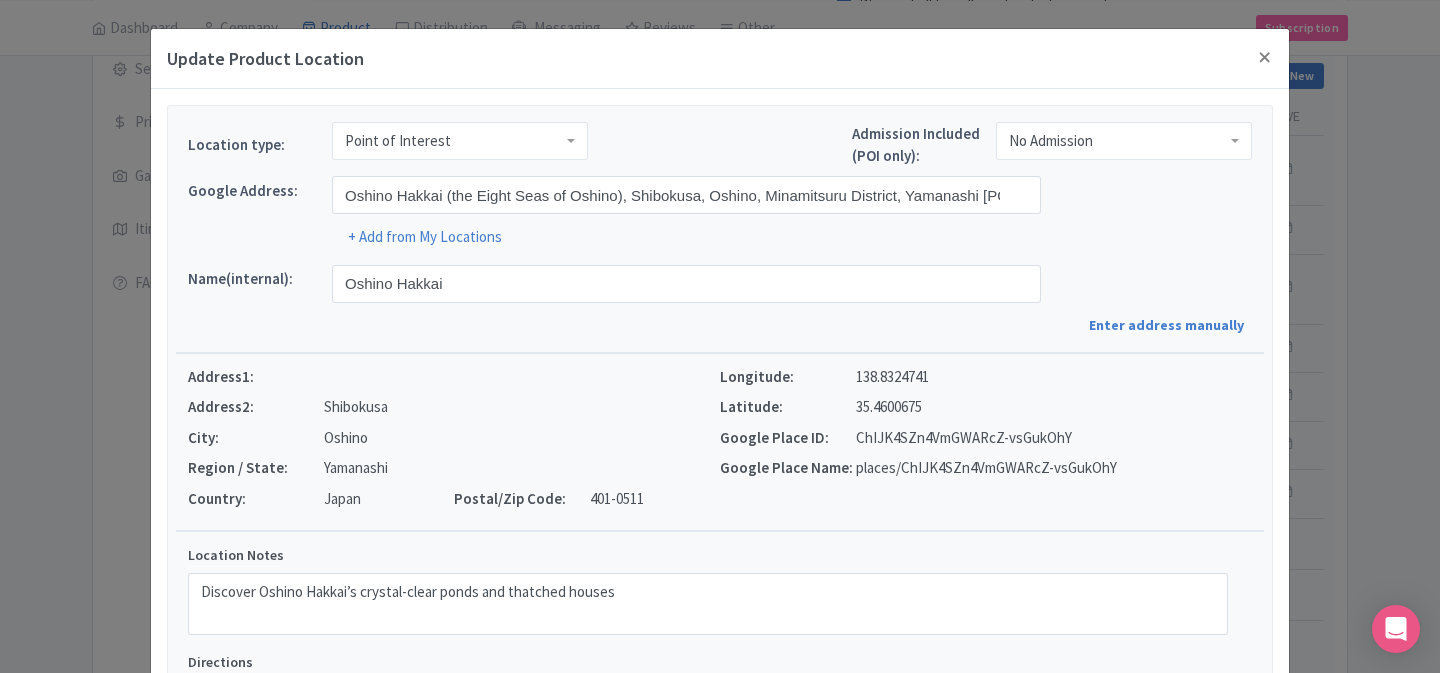 click on "Point of Interest" at bounding box center [460, 141] 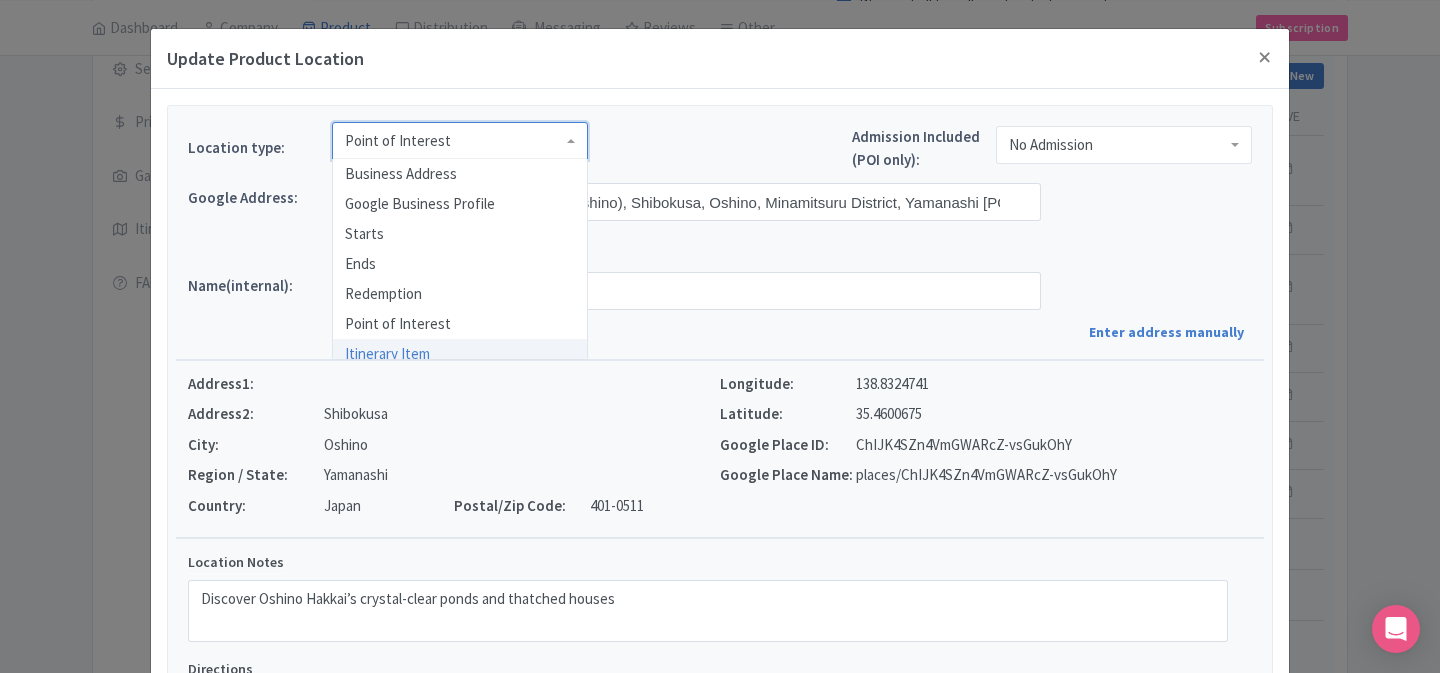 scroll, scrollTop: 0, scrollLeft: 0, axis: both 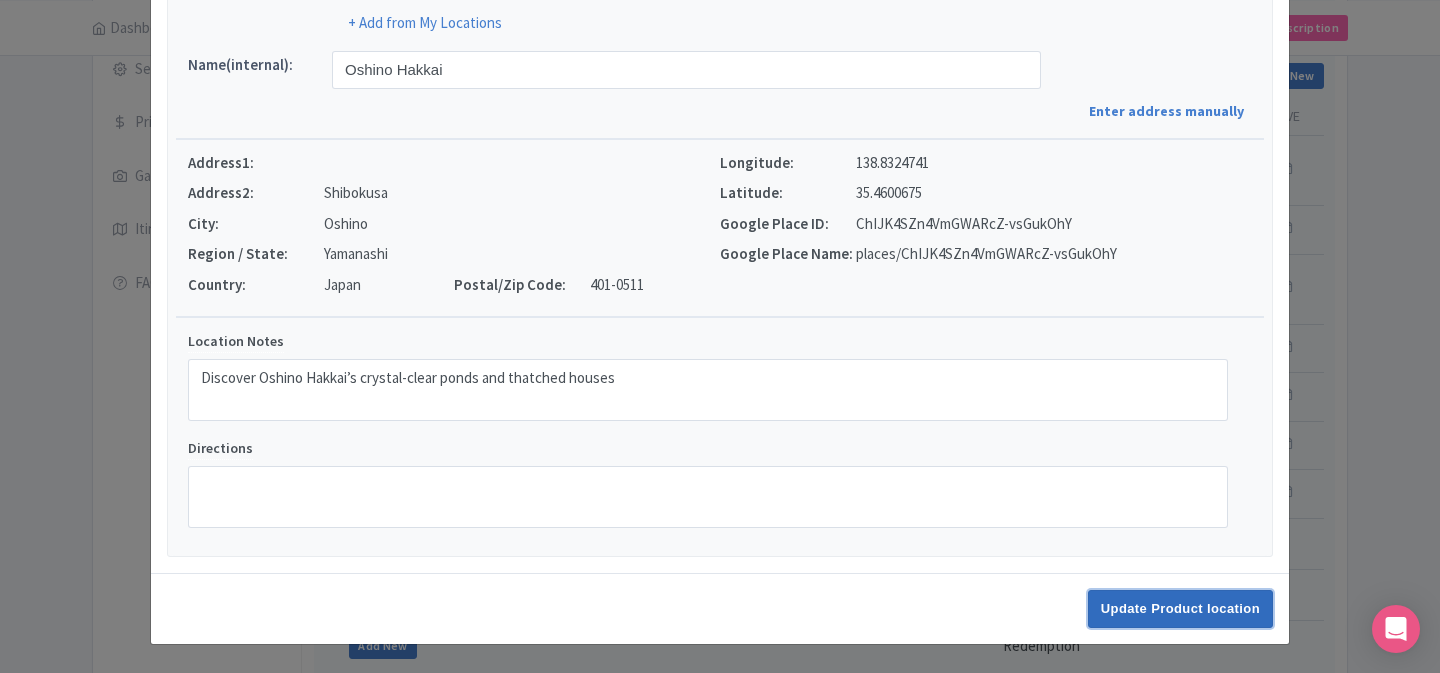 click on "Update Product location" at bounding box center [1180, 609] 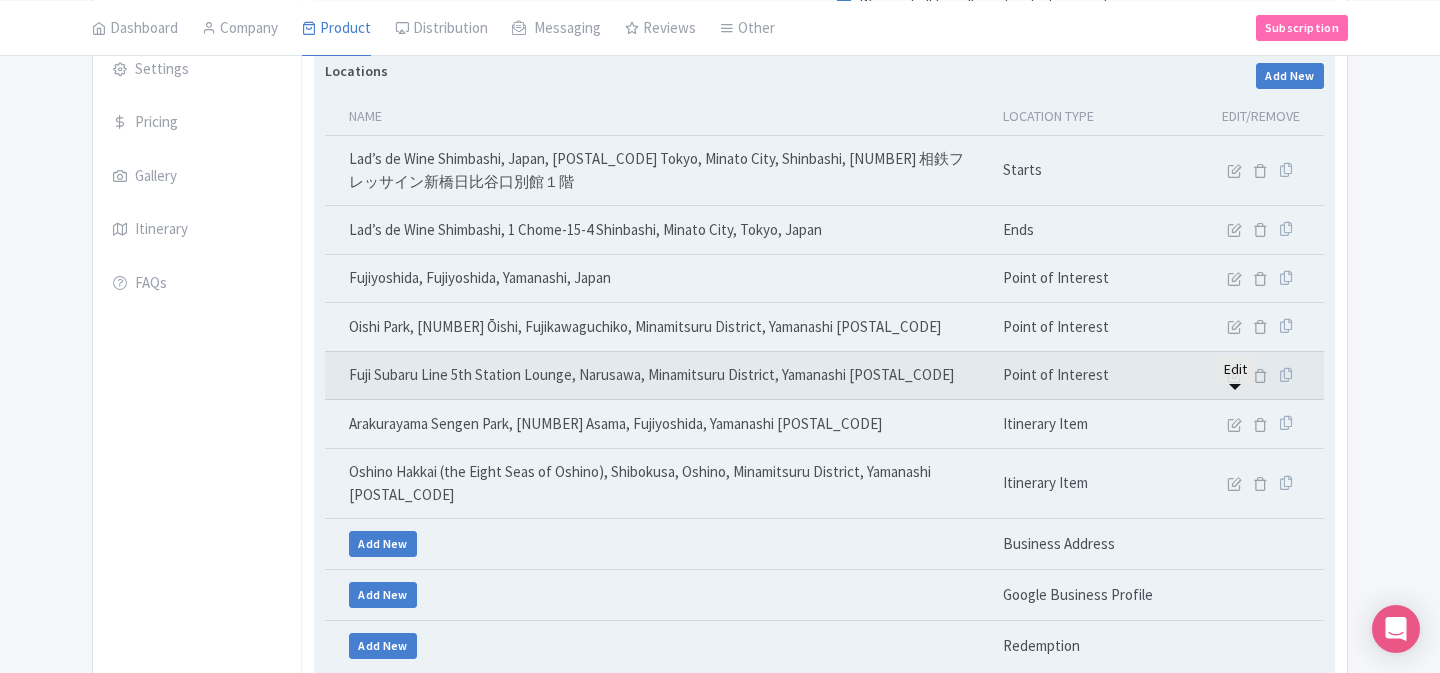 click at bounding box center [1234, 375] 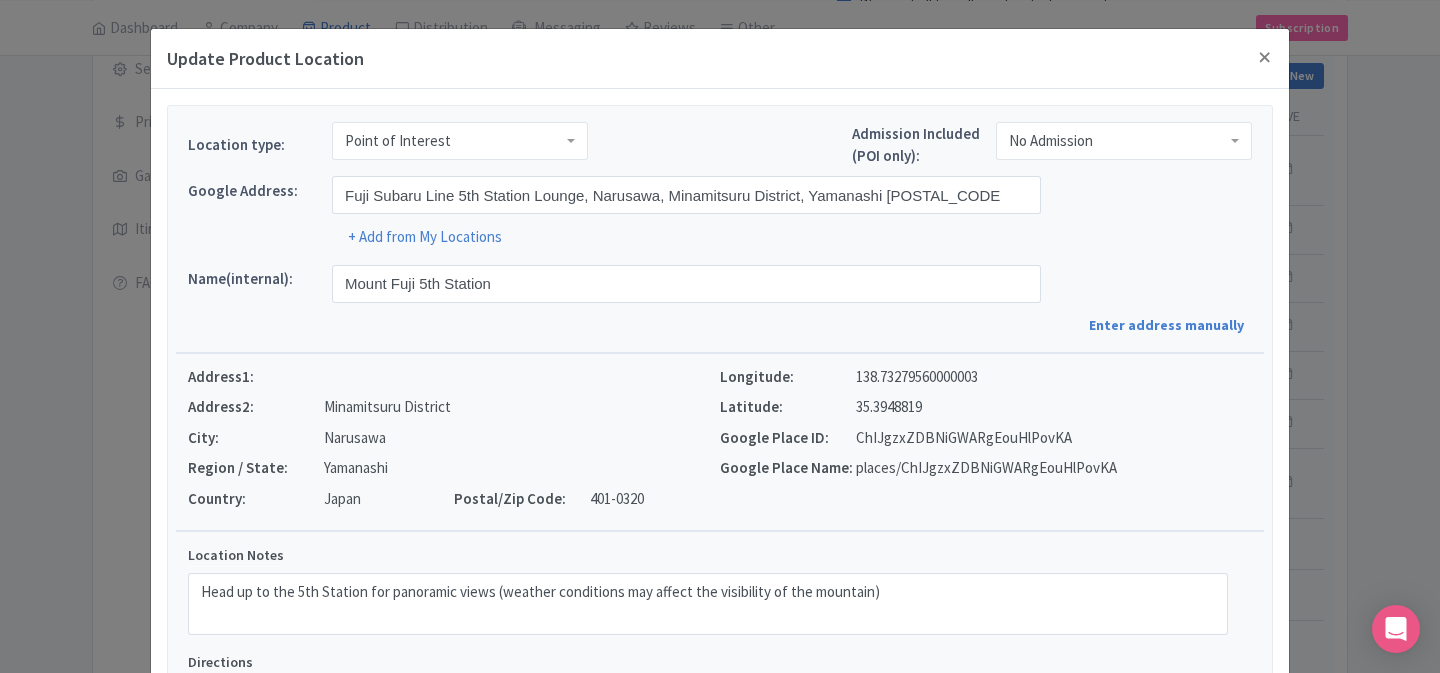 click on "Point of Interest" at bounding box center [460, 141] 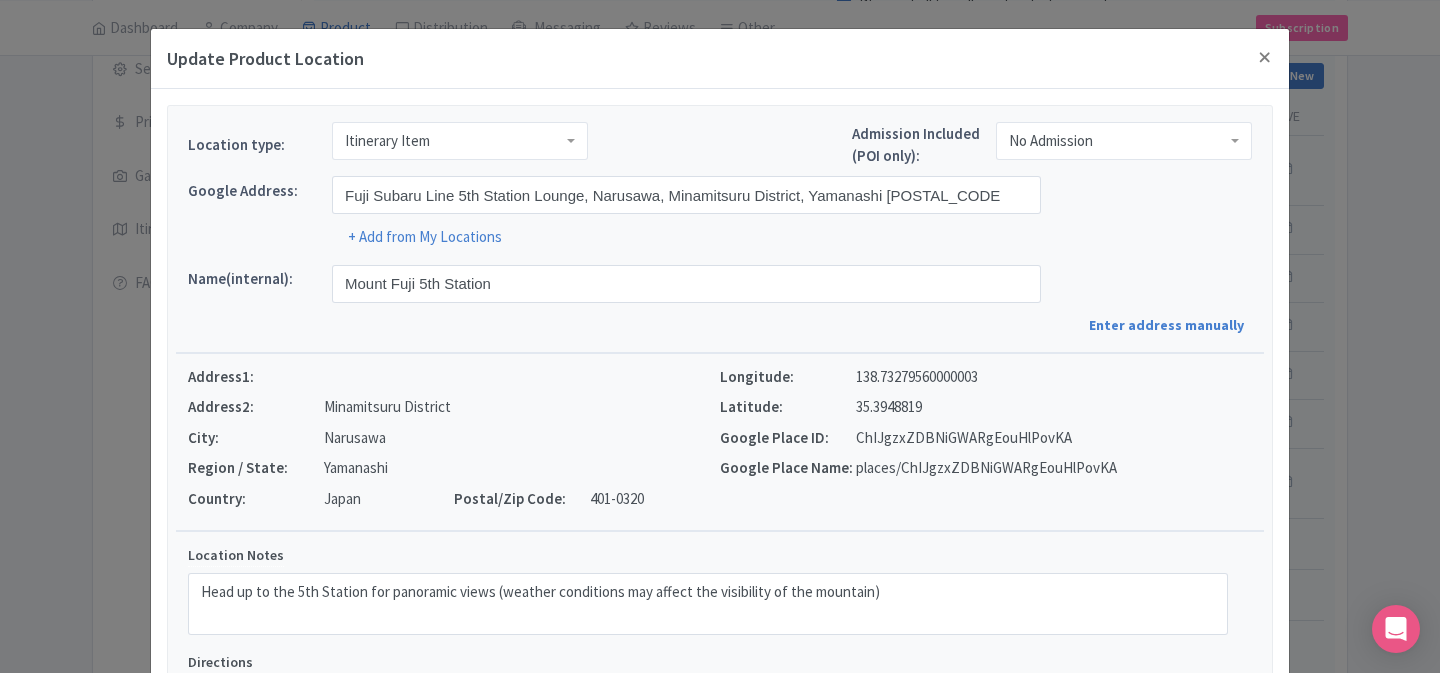 scroll, scrollTop: 0, scrollLeft: 0, axis: both 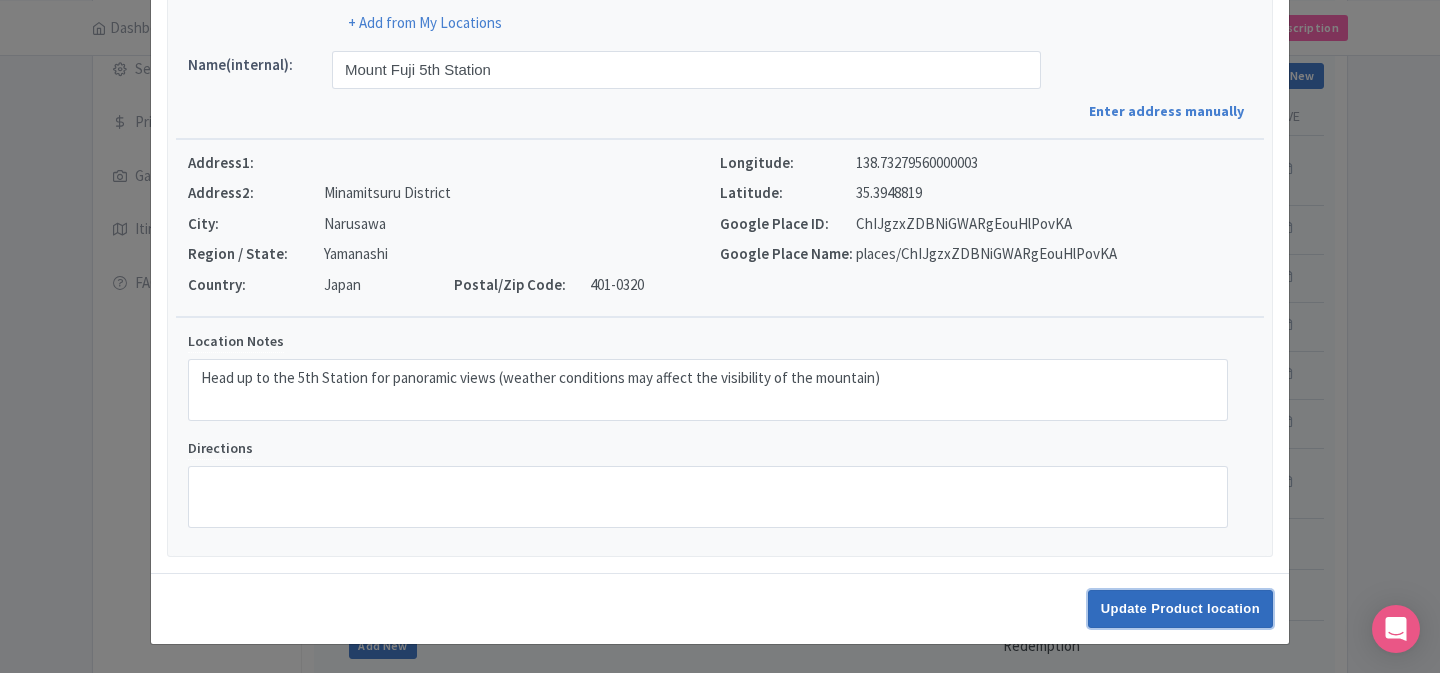 click on "Update Product location" at bounding box center (1180, 609) 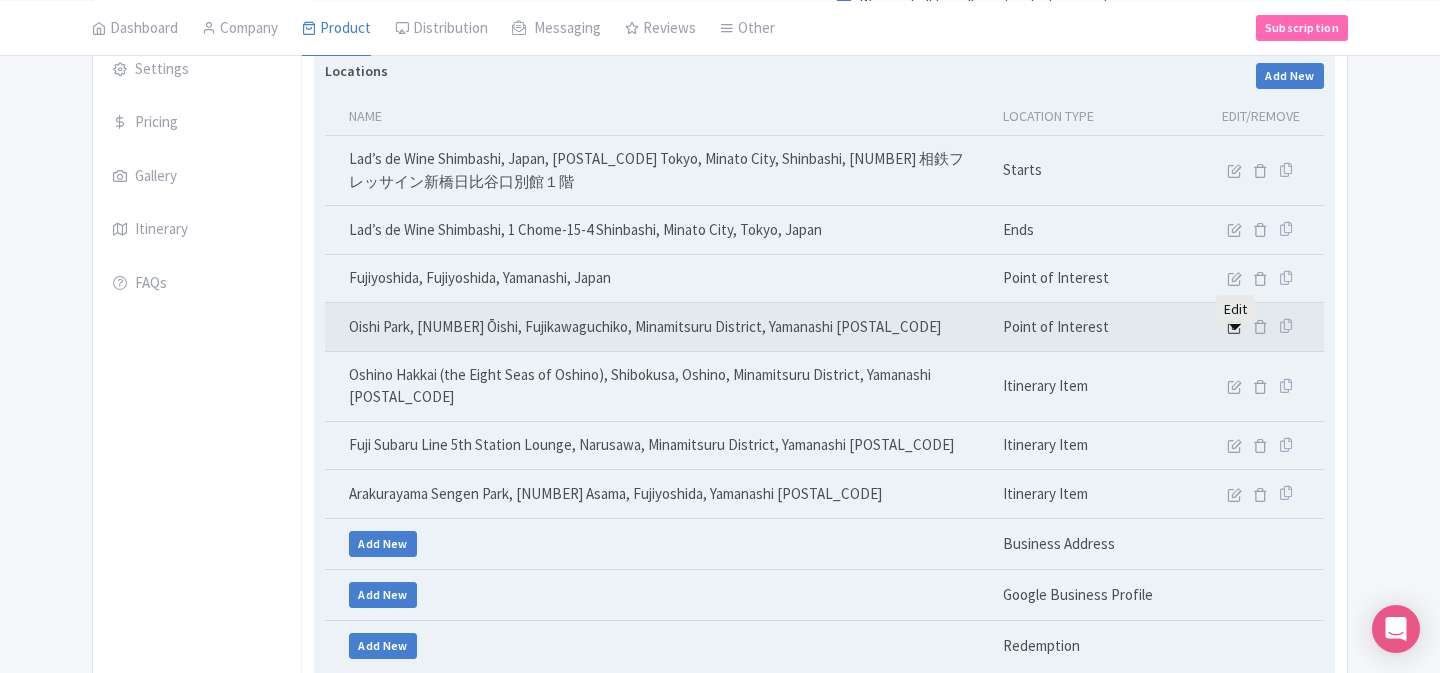 click at bounding box center [1234, 326] 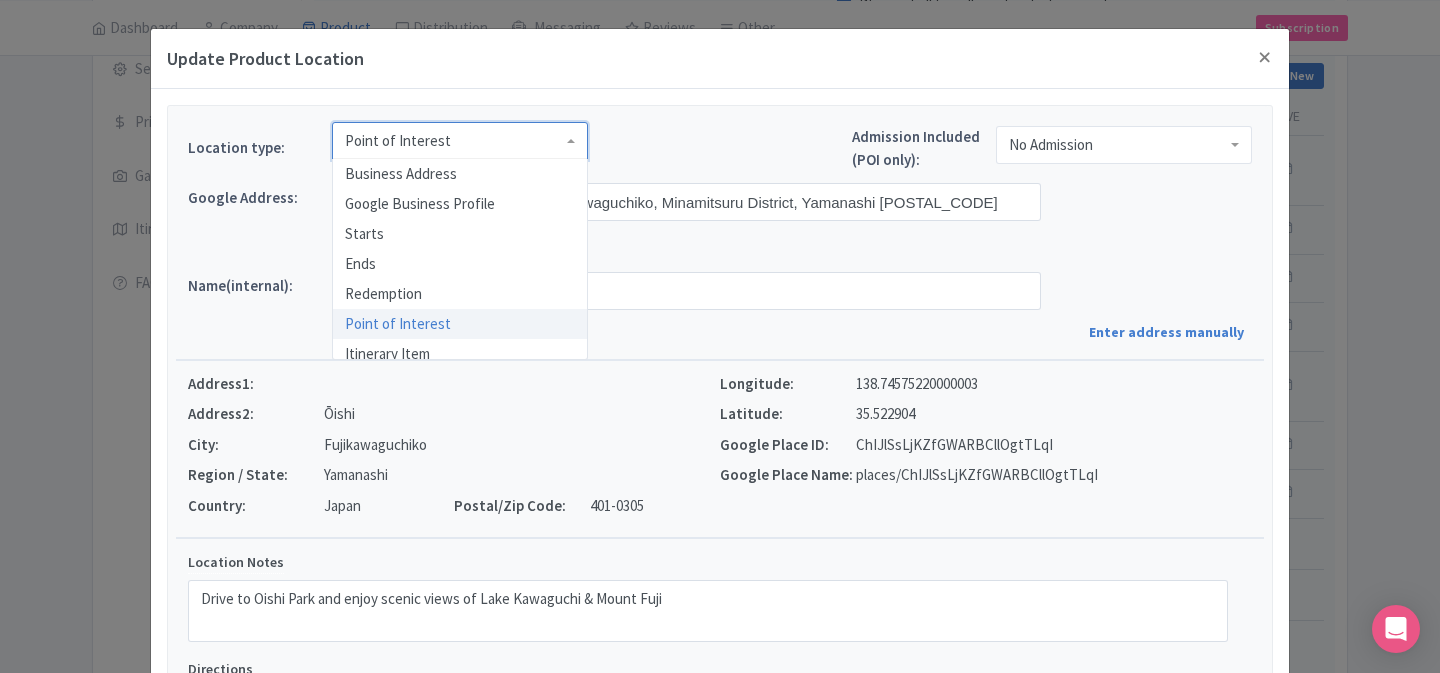 click on "Point of Interest" at bounding box center (460, 141) 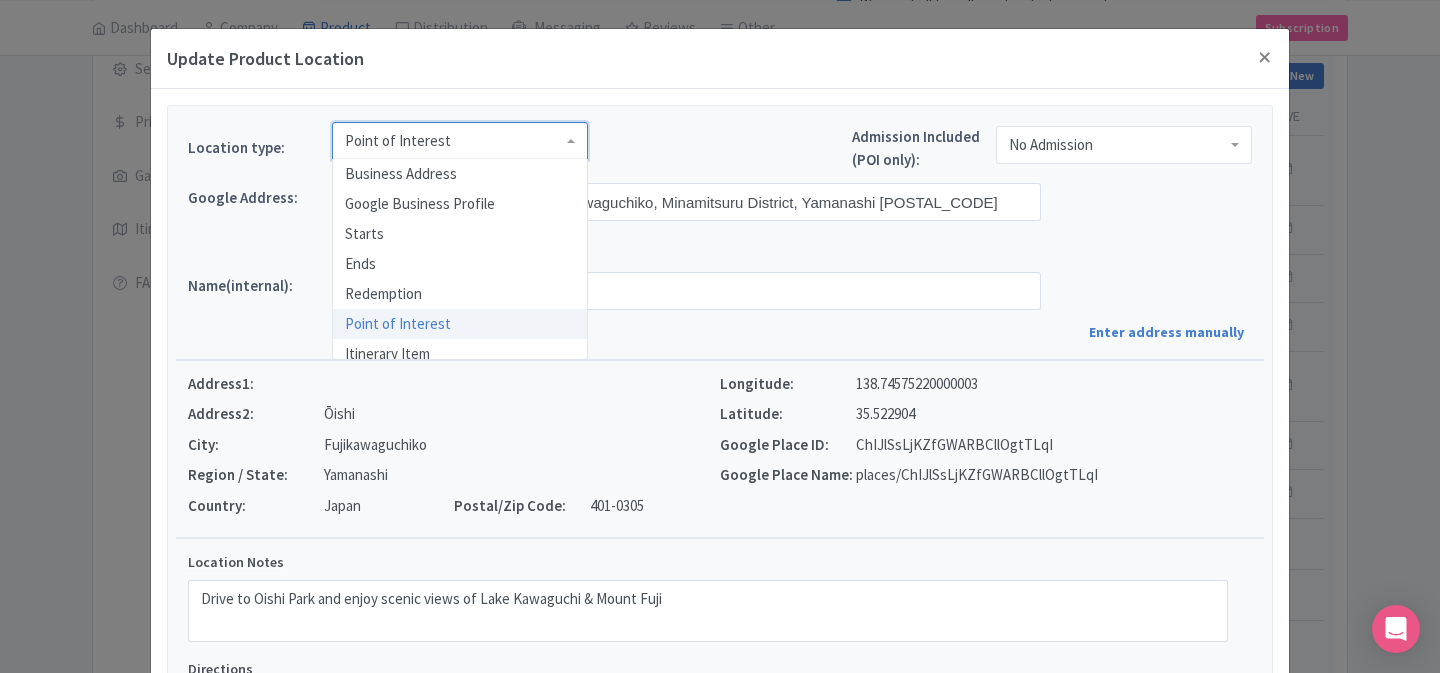 scroll, scrollTop: 10, scrollLeft: 0, axis: vertical 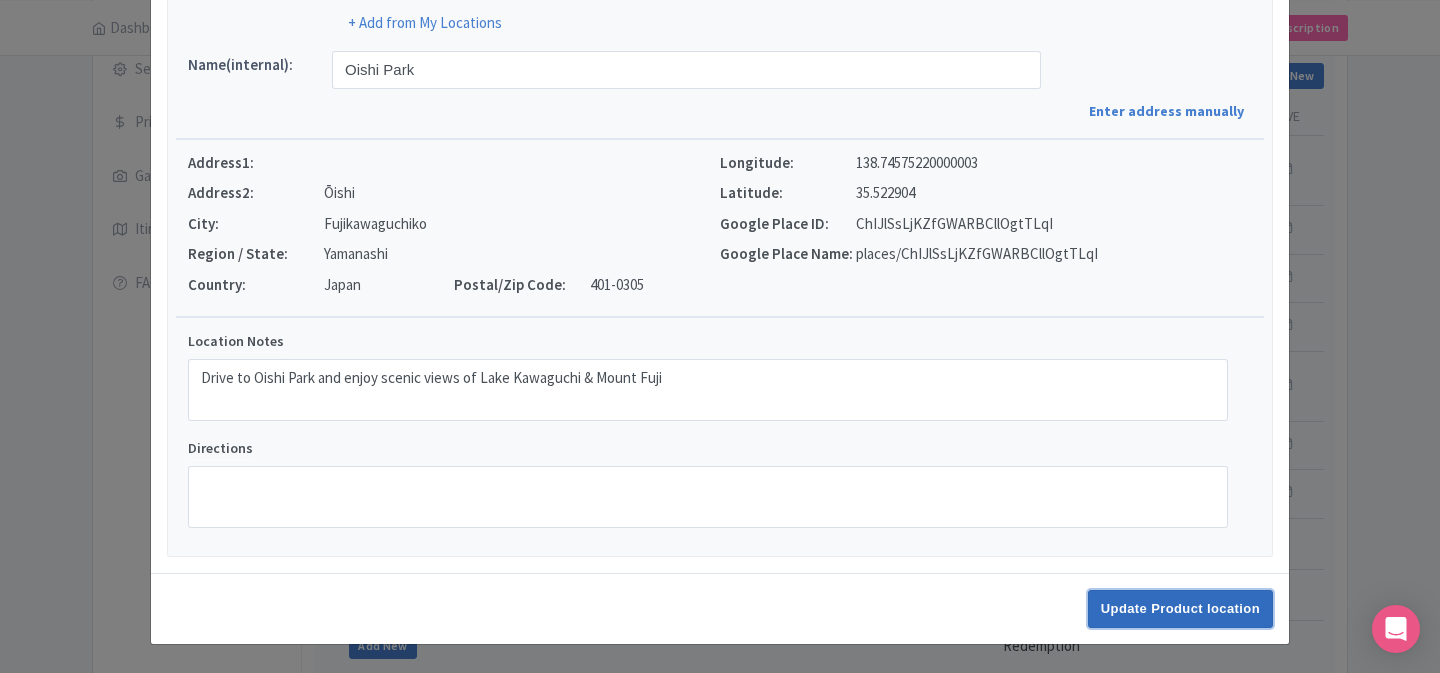 click on "Update Product location" at bounding box center [1180, 609] 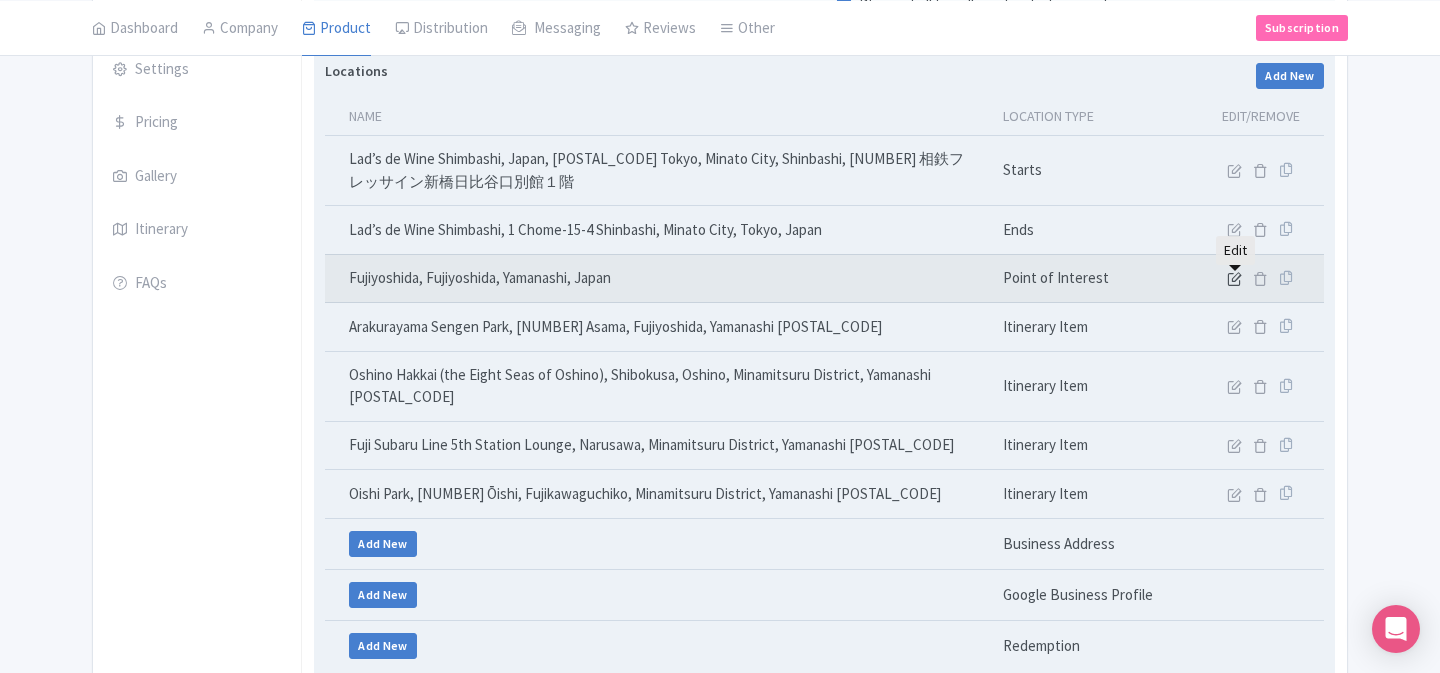 click at bounding box center [1234, 278] 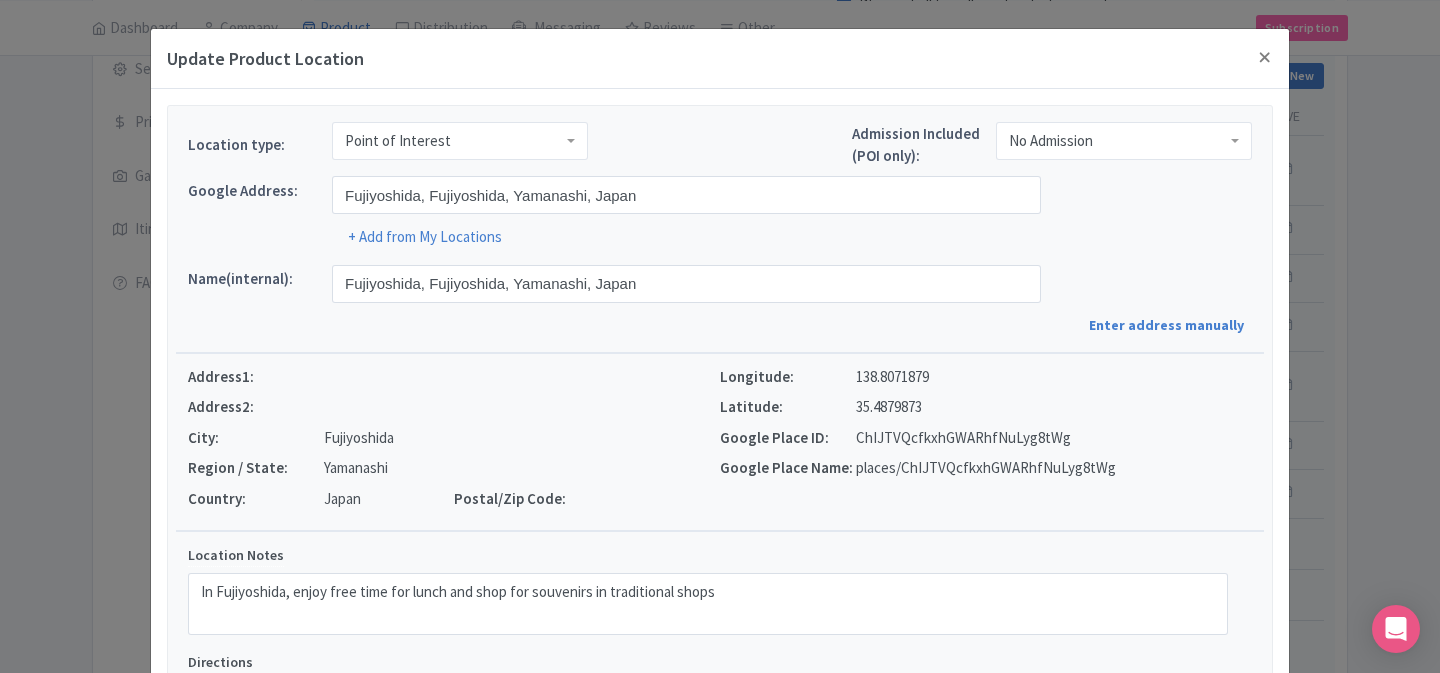 click on "Point of Interest" at bounding box center (460, 141) 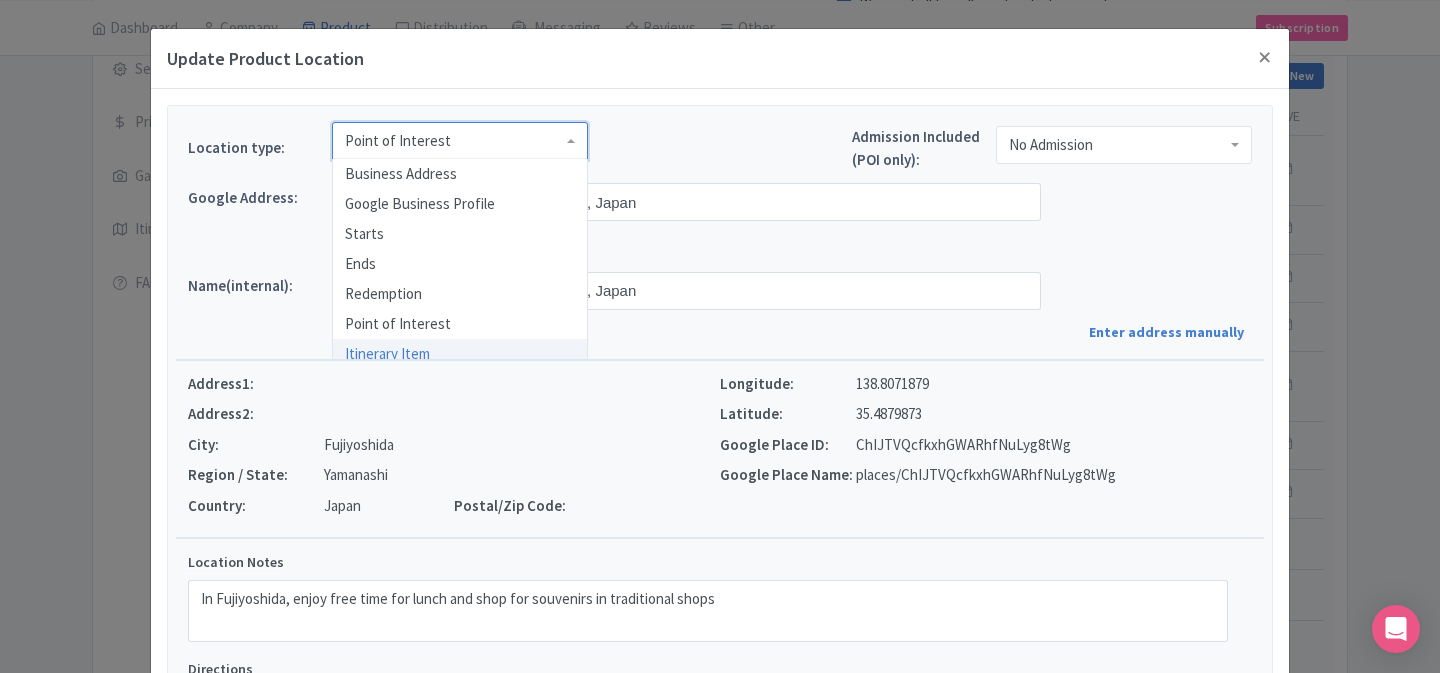 scroll, scrollTop: 0, scrollLeft: 0, axis: both 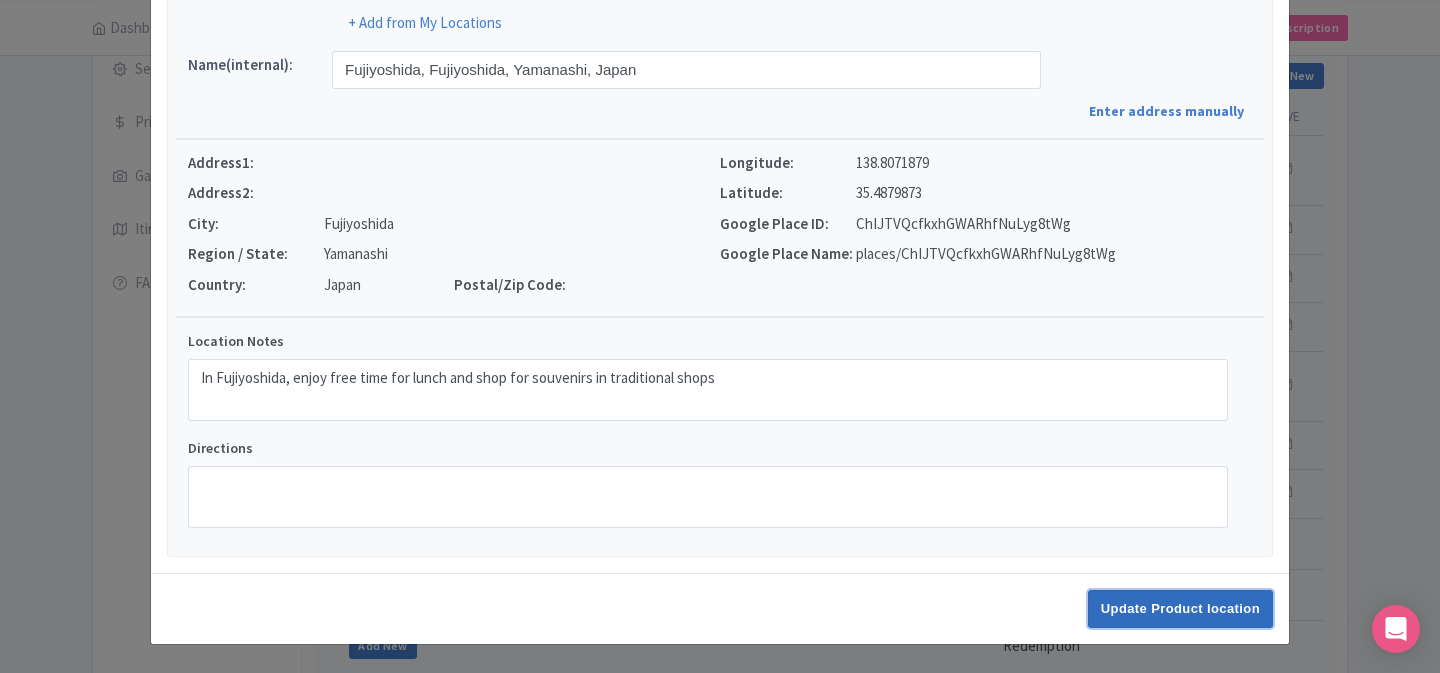 click on "Update Product location" at bounding box center [1180, 609] 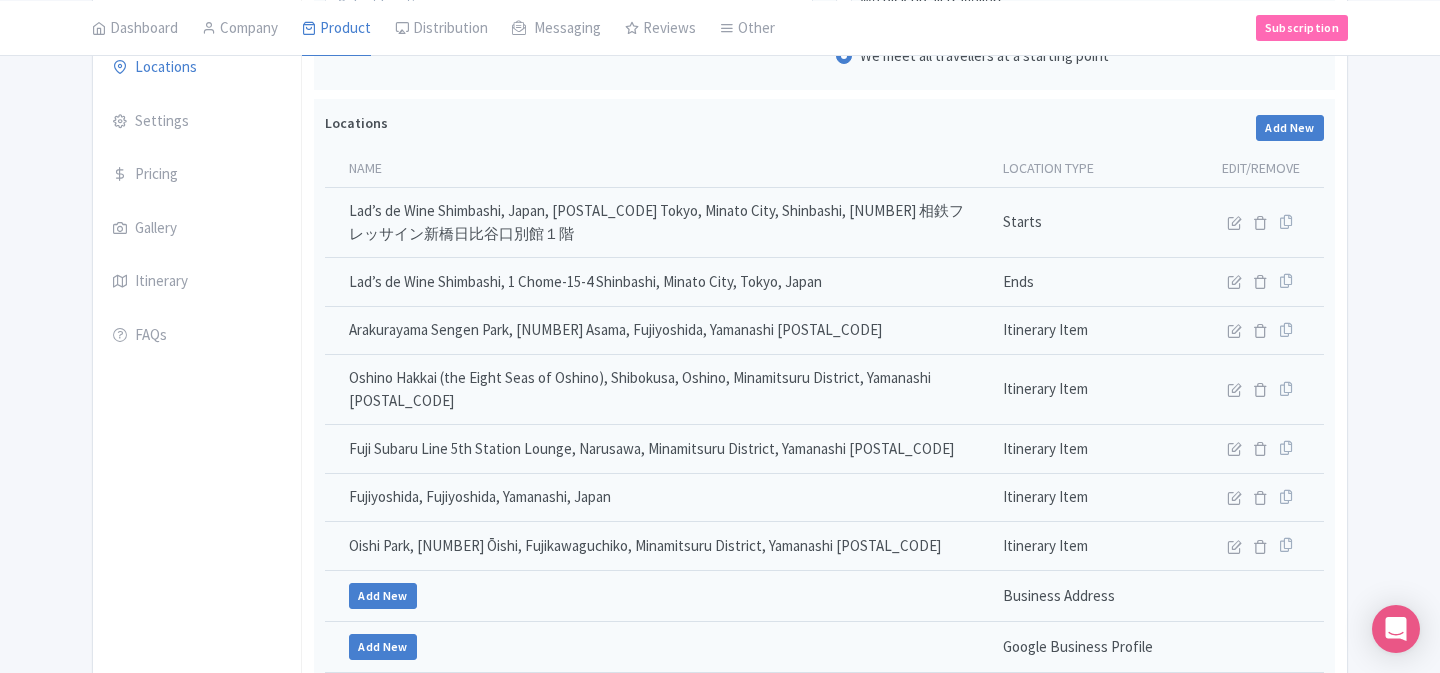 scroll, scrollTop: 672, scrollLeft: 0, axis: vertical 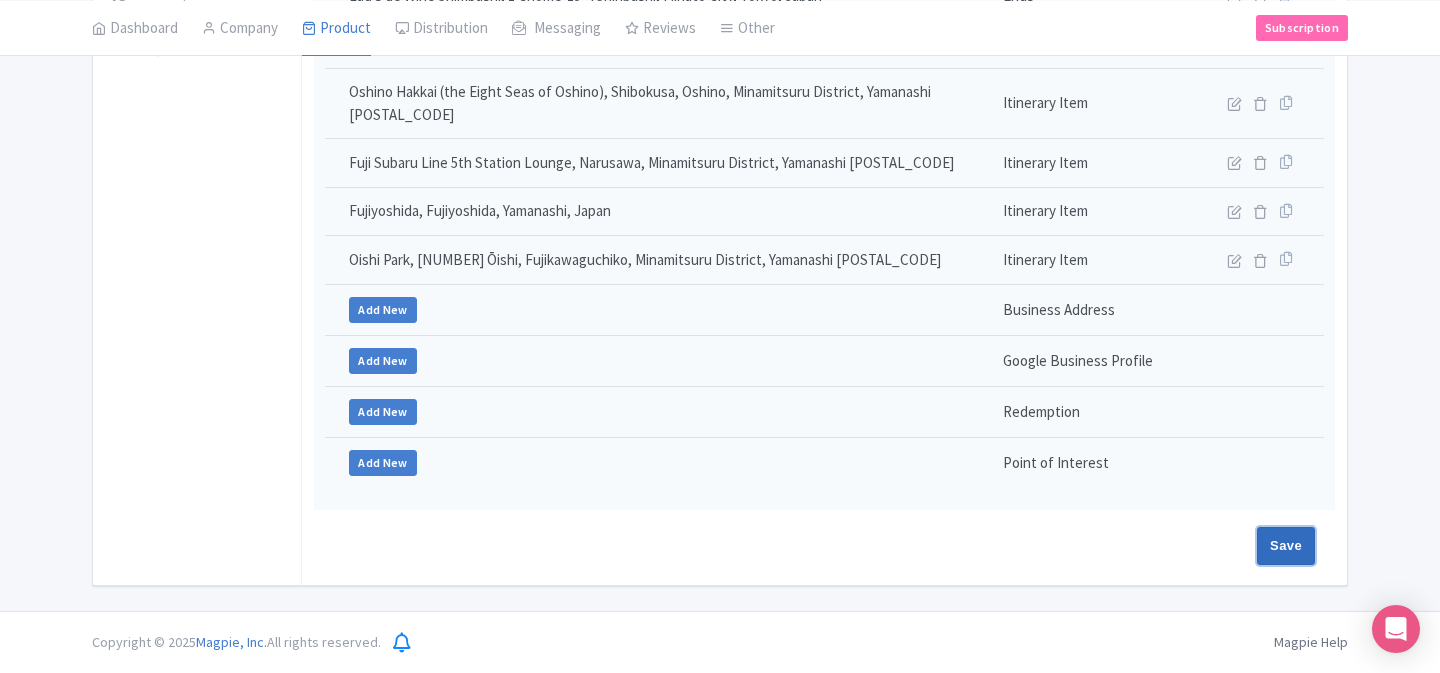 click on "Save" at bounding box center [1286, 546] 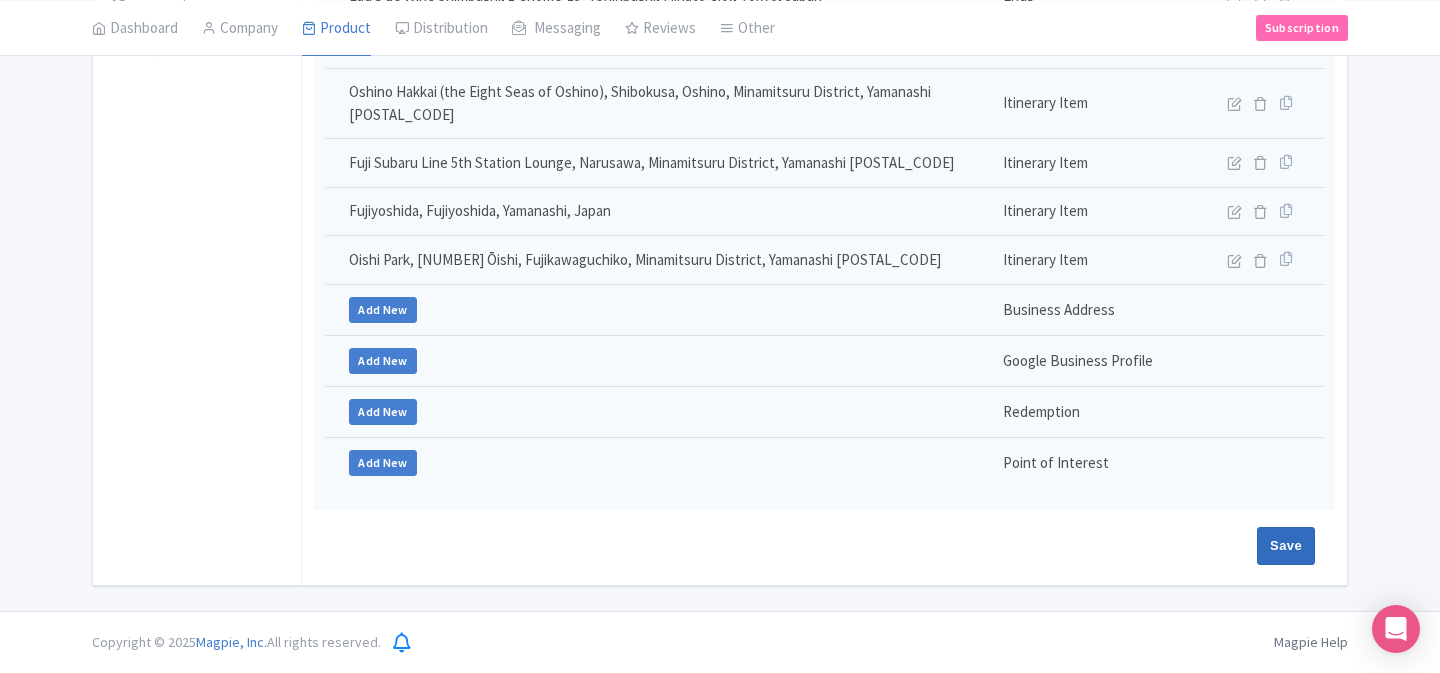 type on "Update Product" 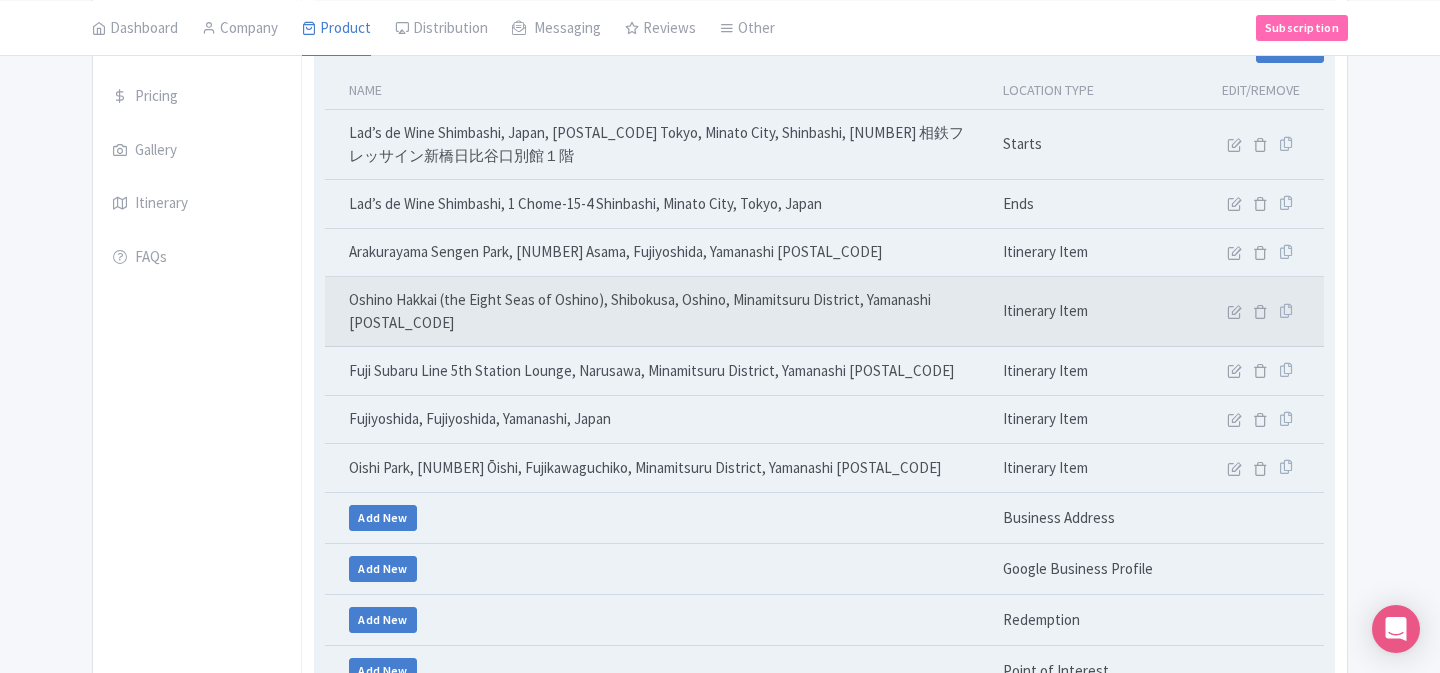 scroll, scrollTop: 357, scrollLeft: 0, axis: vertical 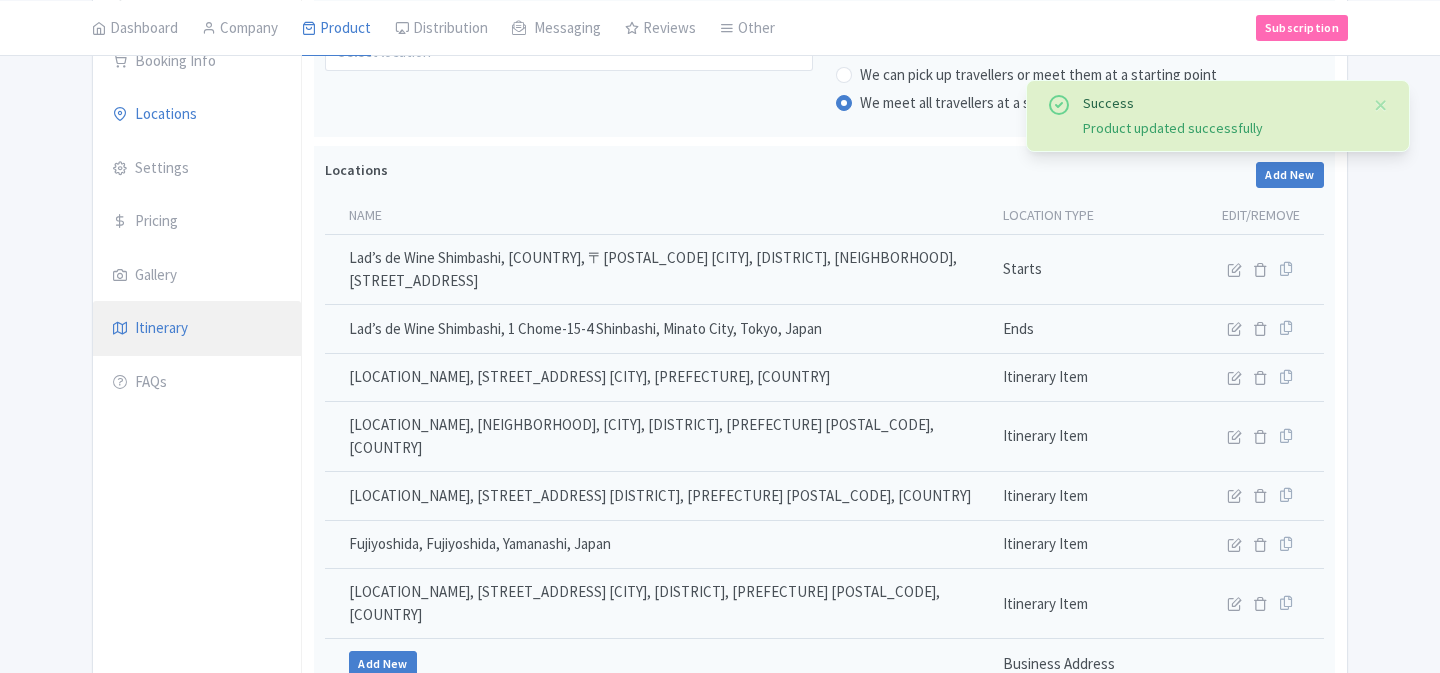 click on "Itinerary" at bounding box center (197, 329) 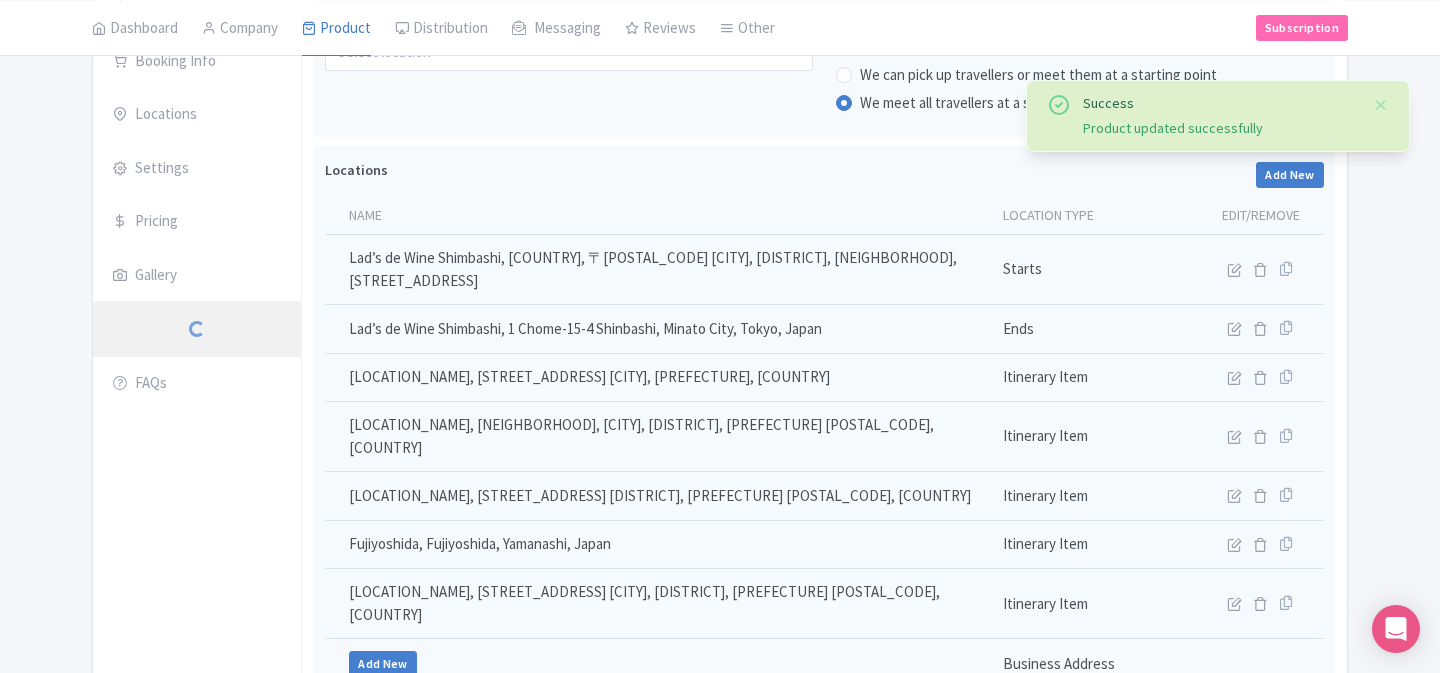 scroll, scrollTop: 145, scrollLeft: 0, axis: vertical 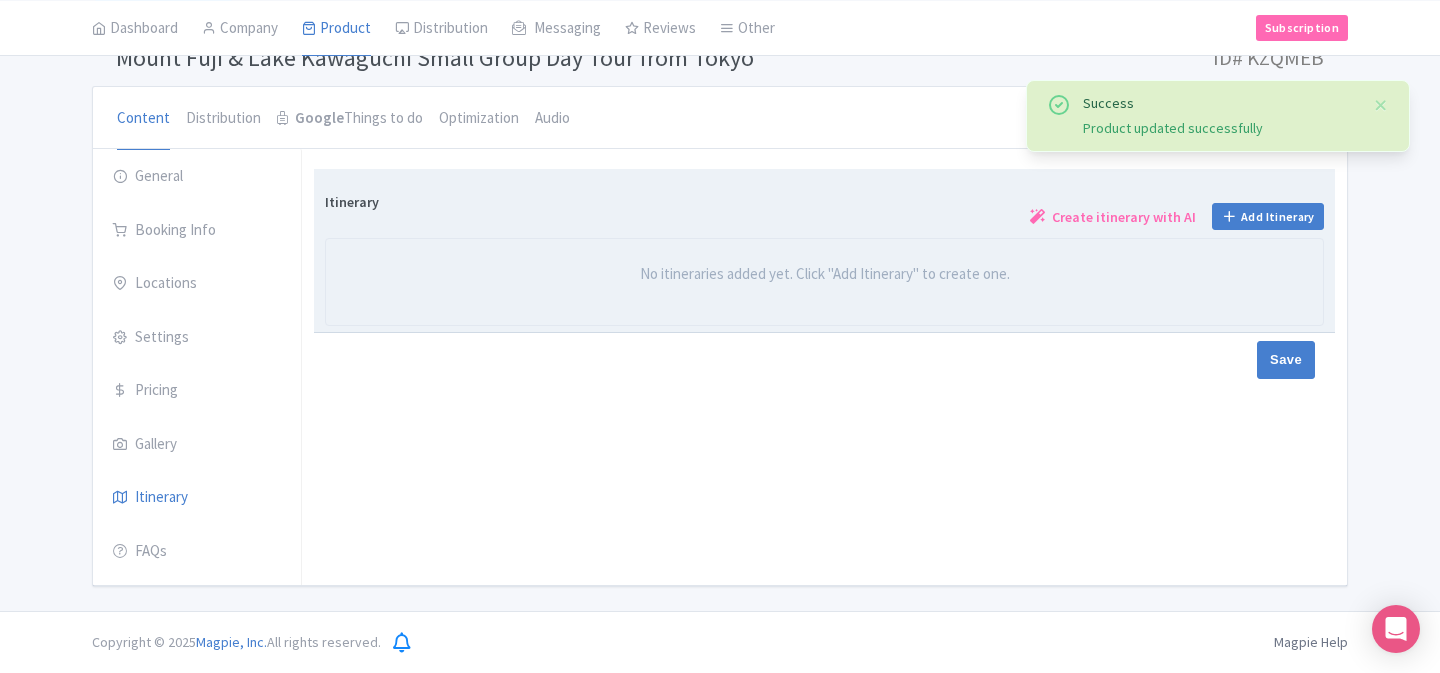 click on "No itineraries added yet. Click "Add Itinerary" to create one." at bounding box center [824, 274] 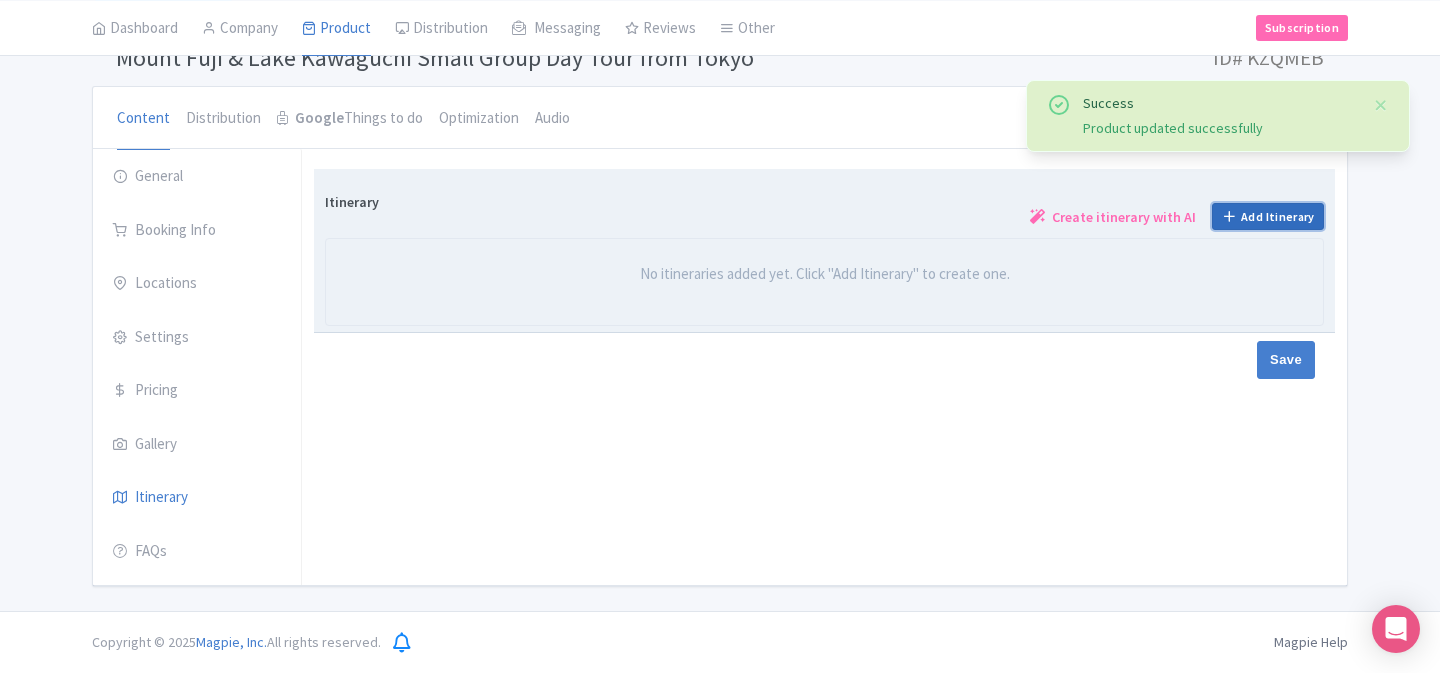 click on "Add Itinerary" at bounding box center (1268, 216) 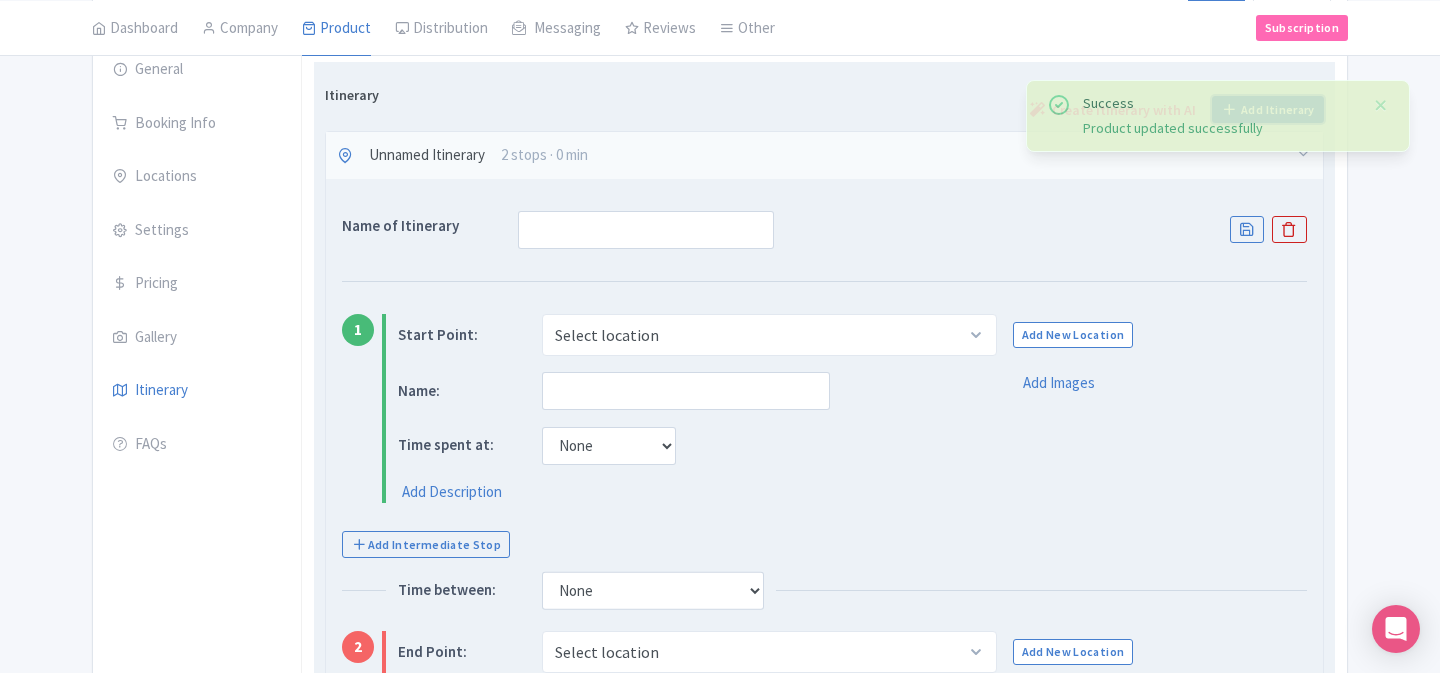 scroll, scrollTop: 381, scrollLeft: 0, axis: vertical 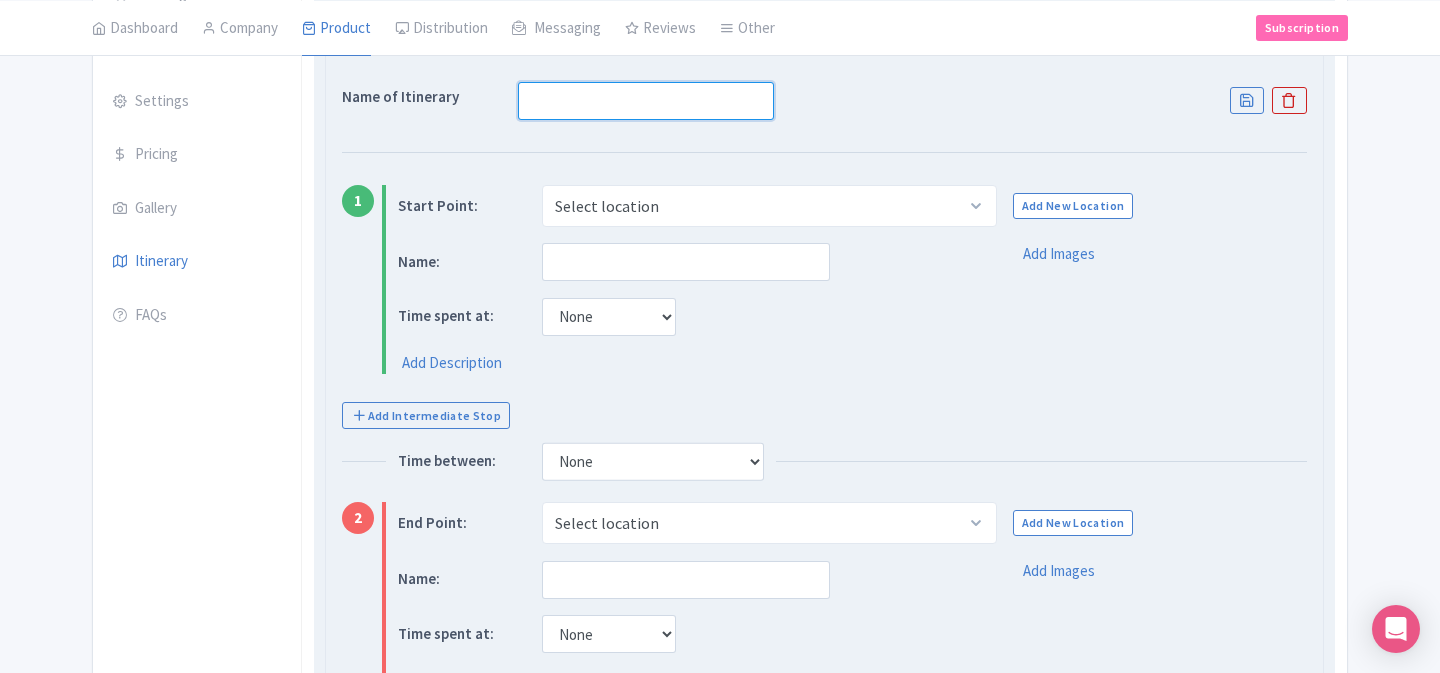 click at bounding box center [646, 101] 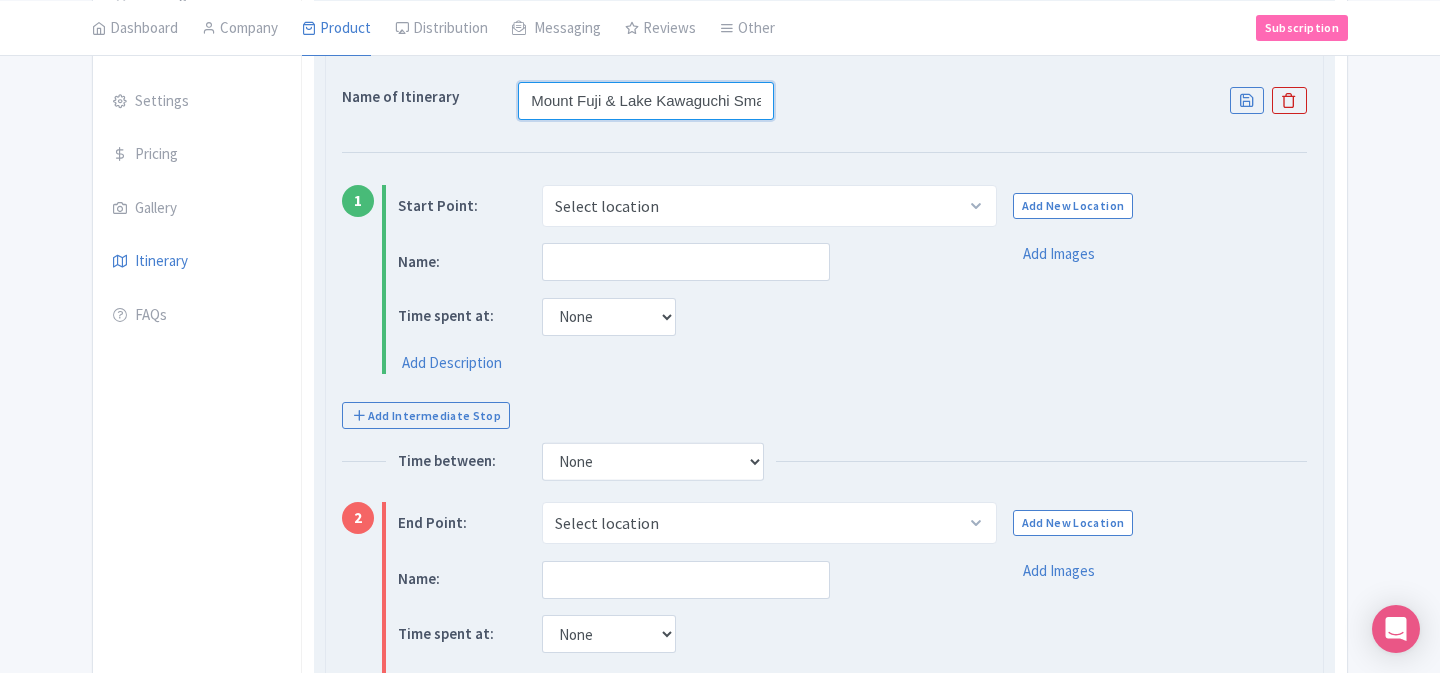 scroll, scrollTop: 0, scrollLeft: 197, axis: horizontal 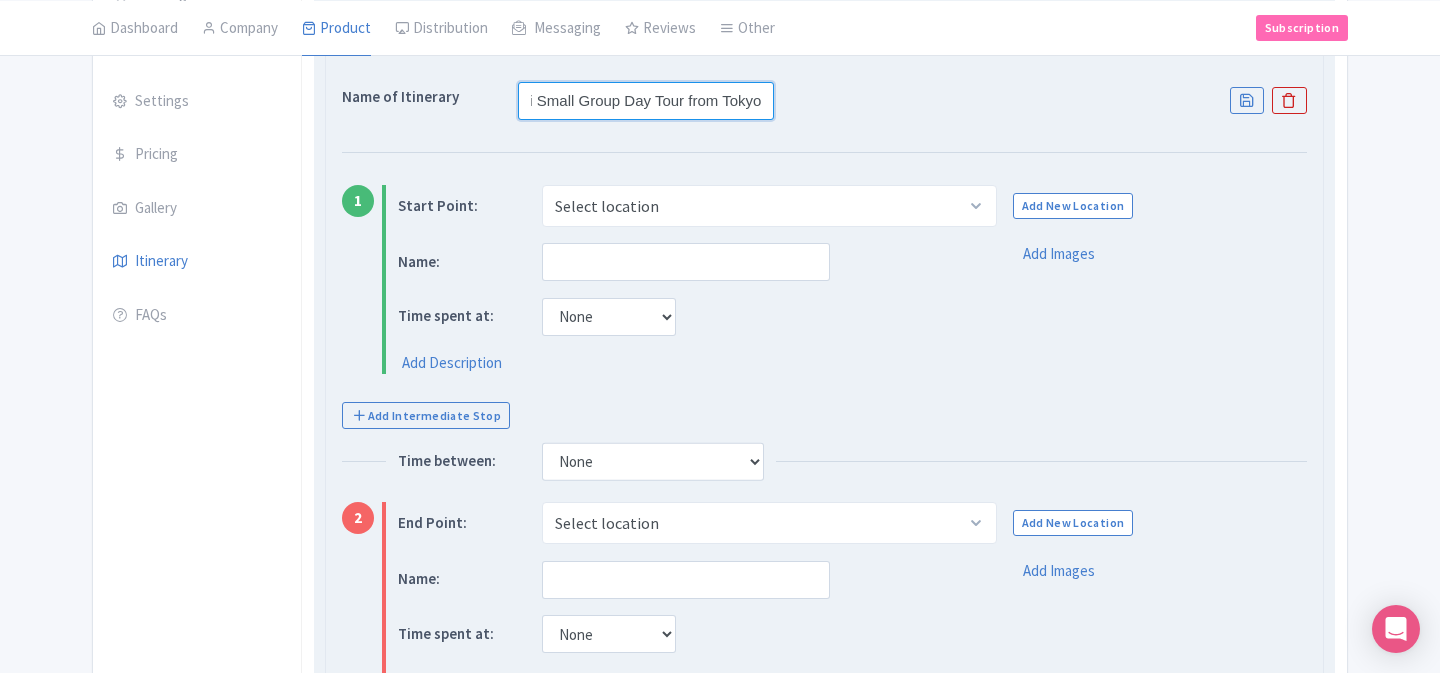 type on "Mount Fuji & Lake Kawaguchi Small Group Day Tour from Tokyo" 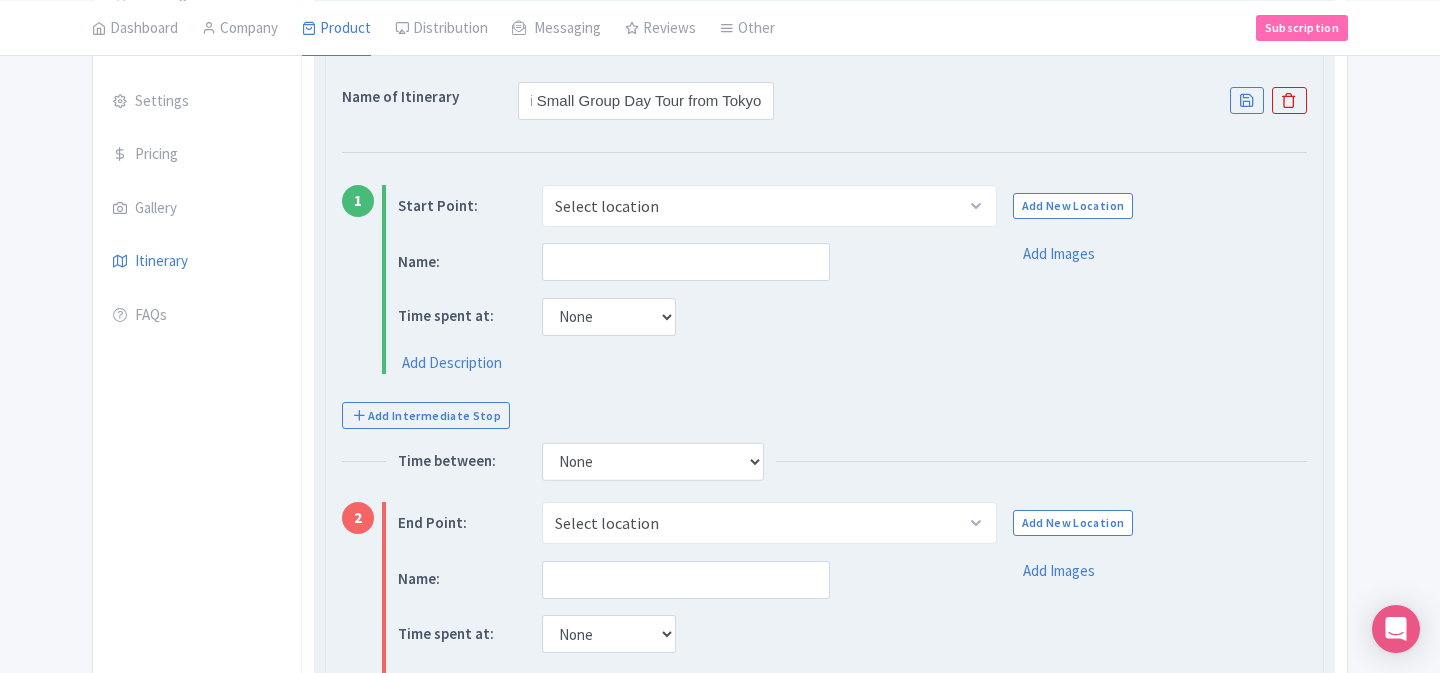 click on "Name of Itinerary
Mount Fuji & Lake Kawaguchi Small Group Day Tour from Tokyo
1
Start Point:
Select location
Lad’s de Wine Shimbashi, [COUNTRY], 〒[POSTAL_CODE] [CITY], [DISTRICT], [NEIGHBORHOOD], [STREET_ADDRESS]
Add New Location
Name:
Time spent at:
None
15 mins
30 mins
45 mins
1 hour
1 hour 15 mins
1 hour 30 mins
1 hour 45 mins
2 hours
Add Description
Add Images
Add Intermediate Stop
Time between:
None
15 mins
30 mins
45 mins
1 hour
1 hour 15 mins
1 hour 30 mins
1 hour 45 mins
2 hours
2
End Point:
Select location
Lad’s de Wine Shimbashi, [STREET_ADDRESS] [CITY], [CITY], [COUNTRY]
Add New Location
Name:
Time spent at:
None
15 mins
30 mins
45 mins
1 hour
1 hour 15 mins
1 hour 30 mins
1 hour 45 mins
2 hours" at bounding box center (824, 391) 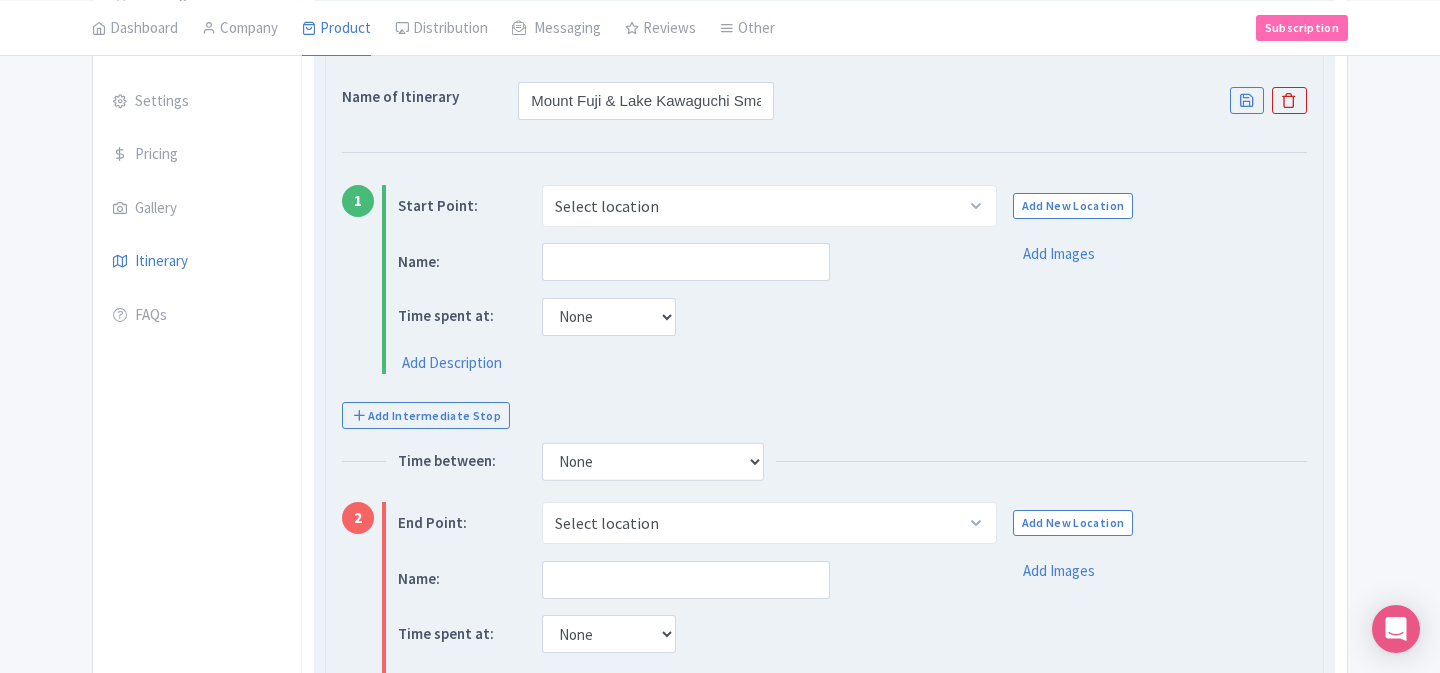 scroll, scrollTop: 429, scrollLeft: 0, axis: vertical 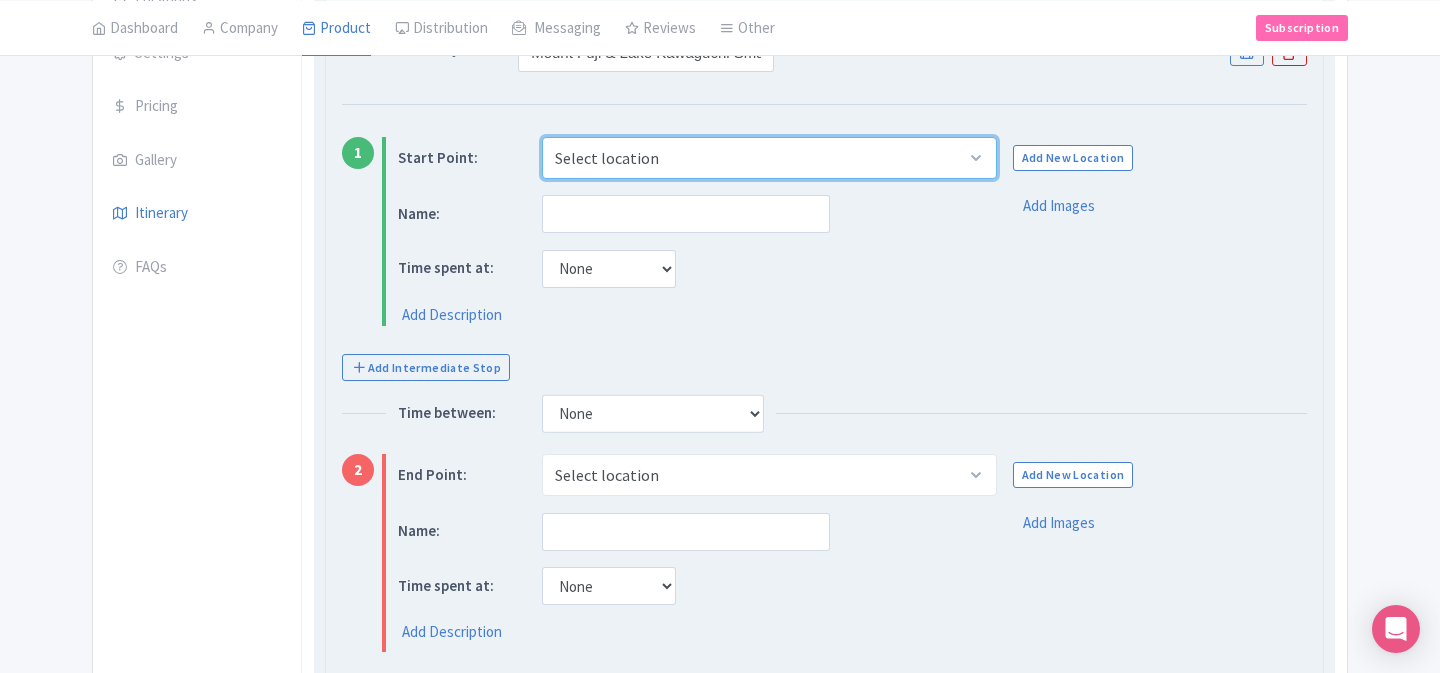 click on "Select location
Lad’s de Wine Shimbashi, [COUNTRY], 〒[POSTAL_CODE] [CITY], [DISTRICT], [NEIGHBORHOOD], [STREET_ADDRESS]" at bounding box center [769, 158] 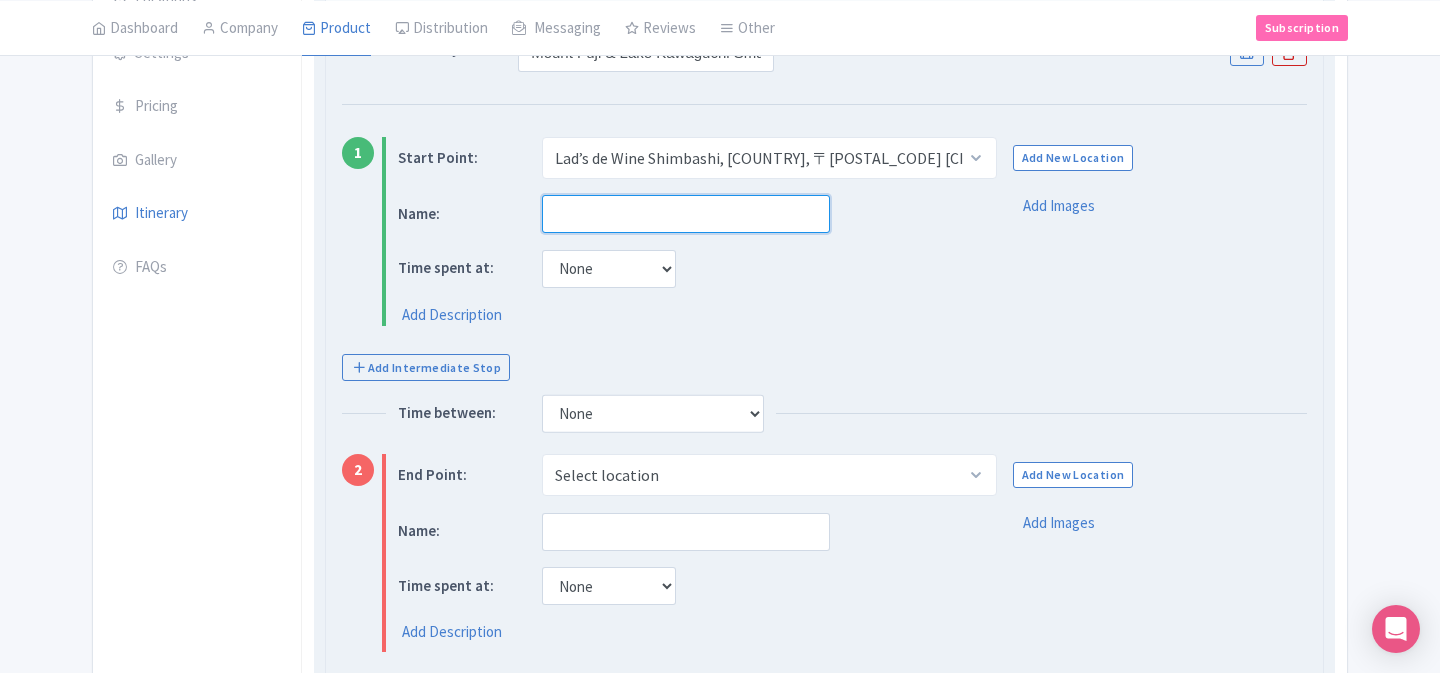 click at bounding box center (686, 214) 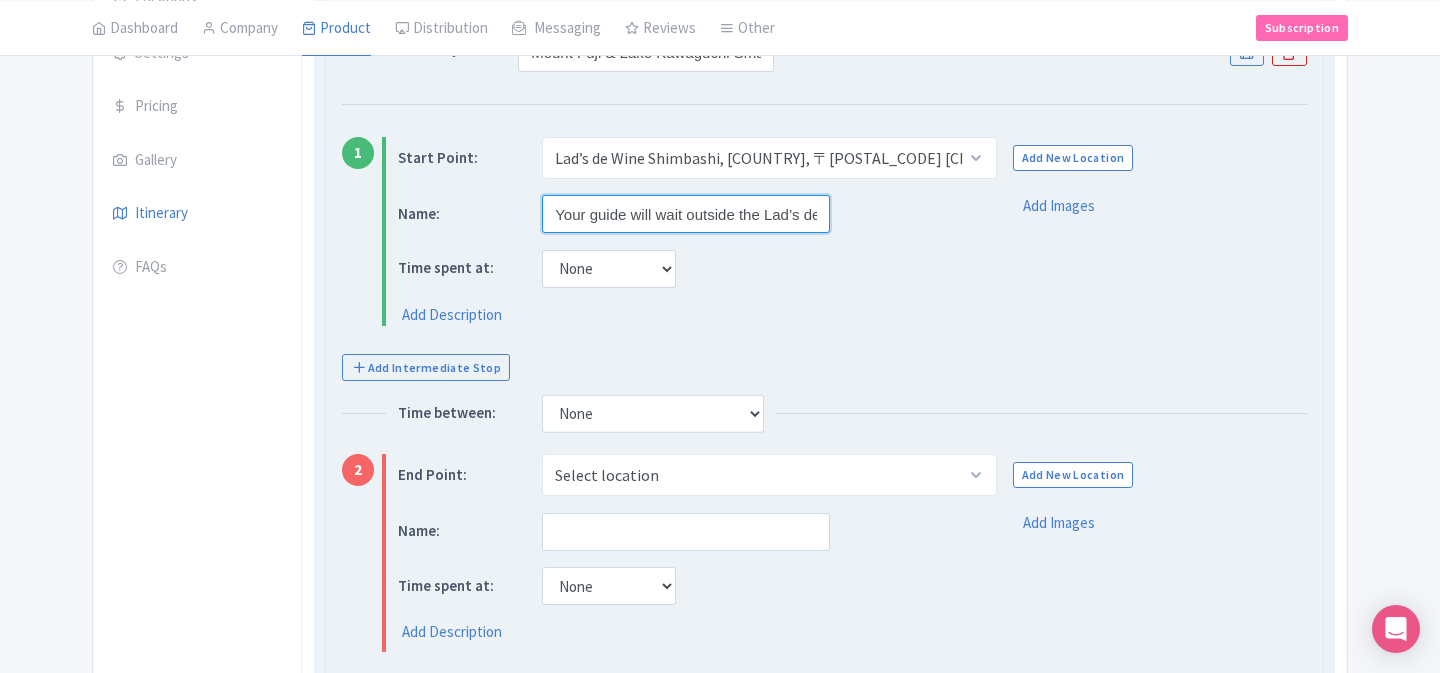scroll, scrollTop: 0, scrollLeft: 422, axis: horizontal 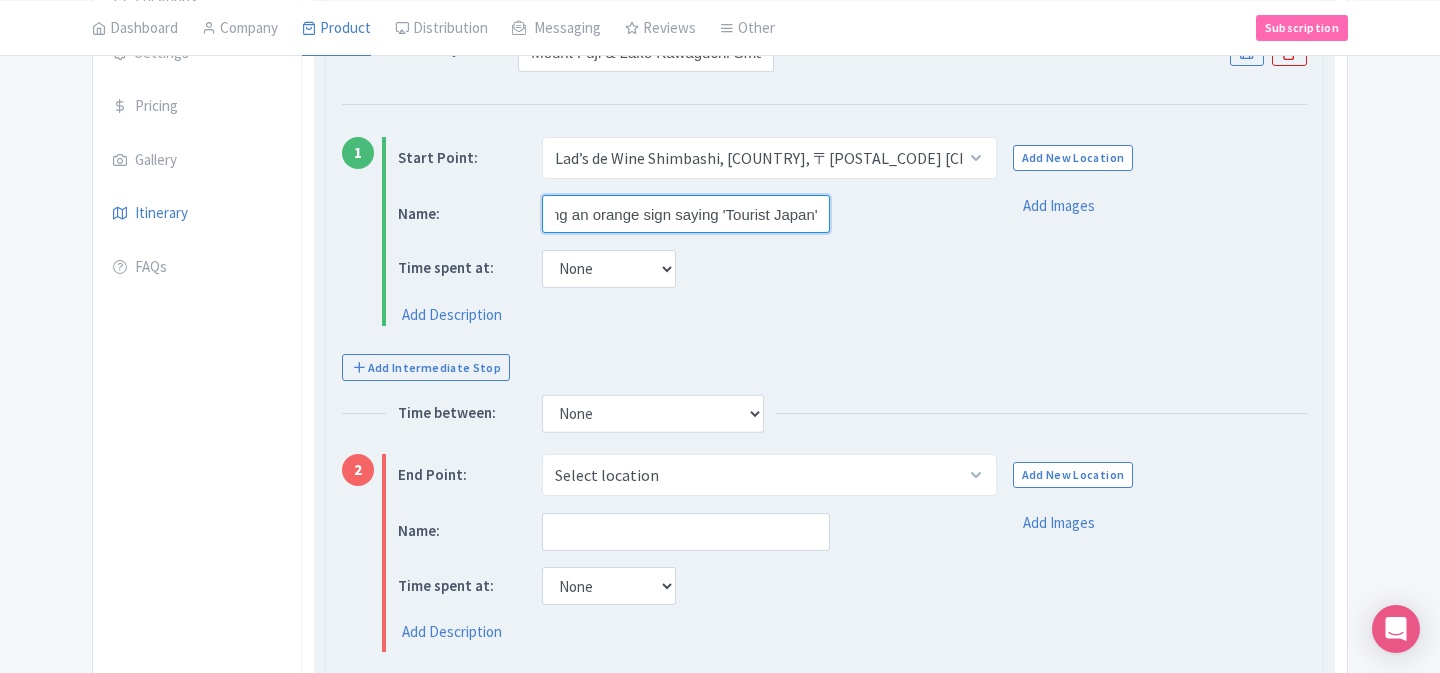 type on "Your guide will wait outside the Lad’s de Wine Shimbashi, holding an orange sign saying 'Tourist Japan'" 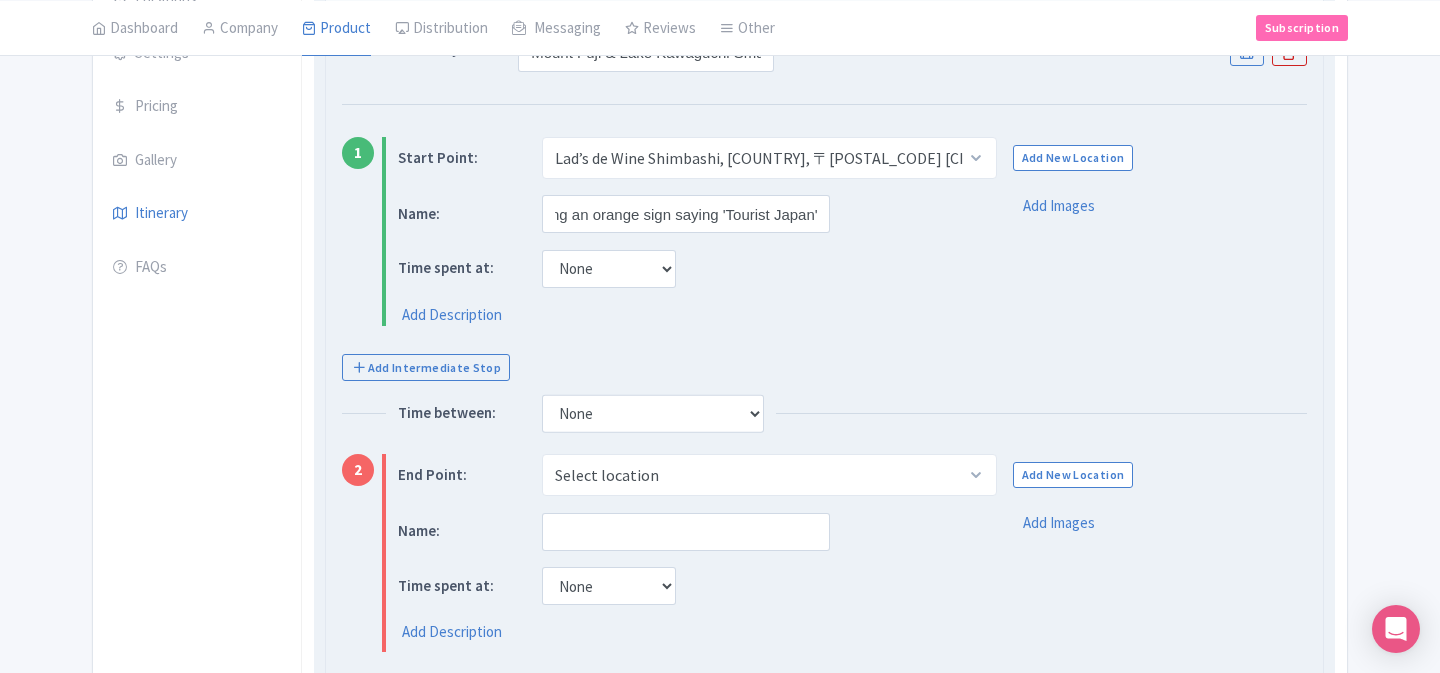 click on "Time spent at:
None
15 mins
30 mins
45 mins
1 hour
1 hour 15 mins
1 hour 30 mins
1 hour 45 mins
2 hours" at bounding box center (682, 268) 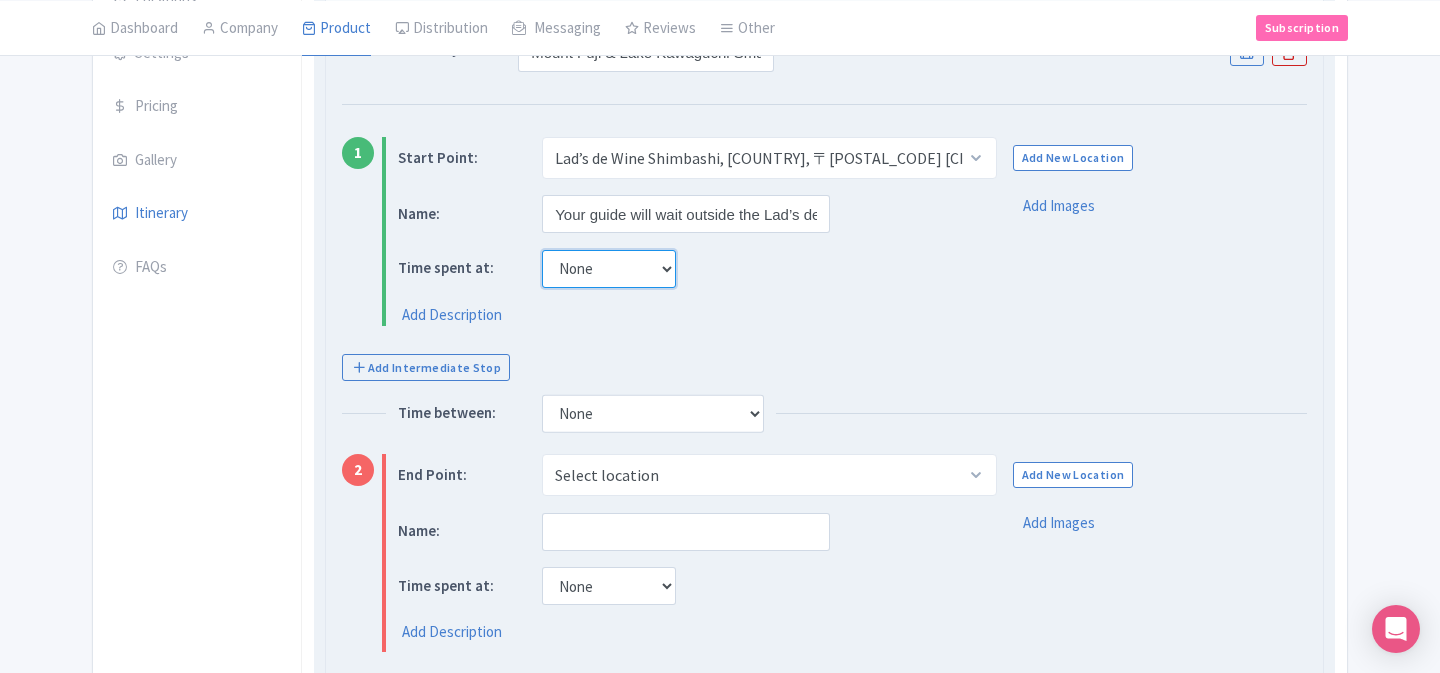 click on "None
15 mins
30 mins
45 mins
1 hour
1 hour 15 mins
1 hour 30 mins
1 hour 45 mins
2 hours" at bounding box center (609, 269) 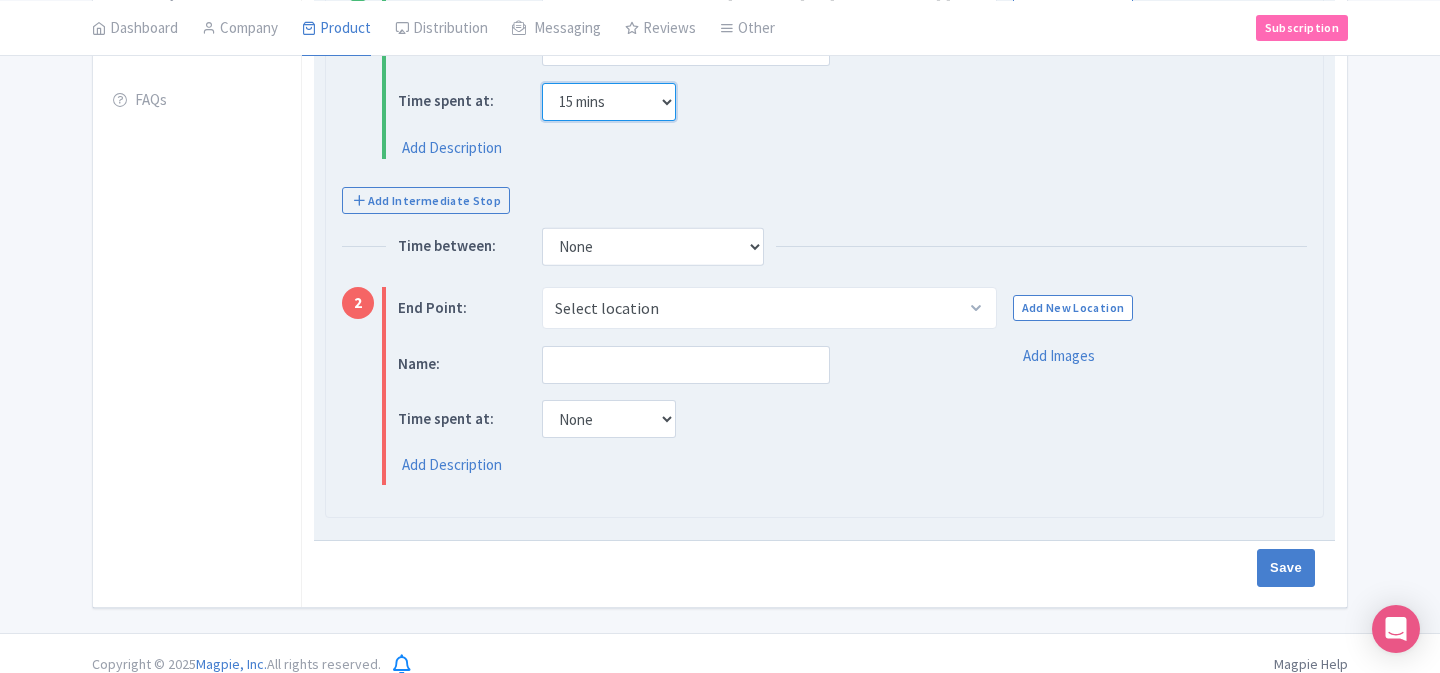 scroll, scrollTop: 603, scrollLeft: 0, axis: vertical 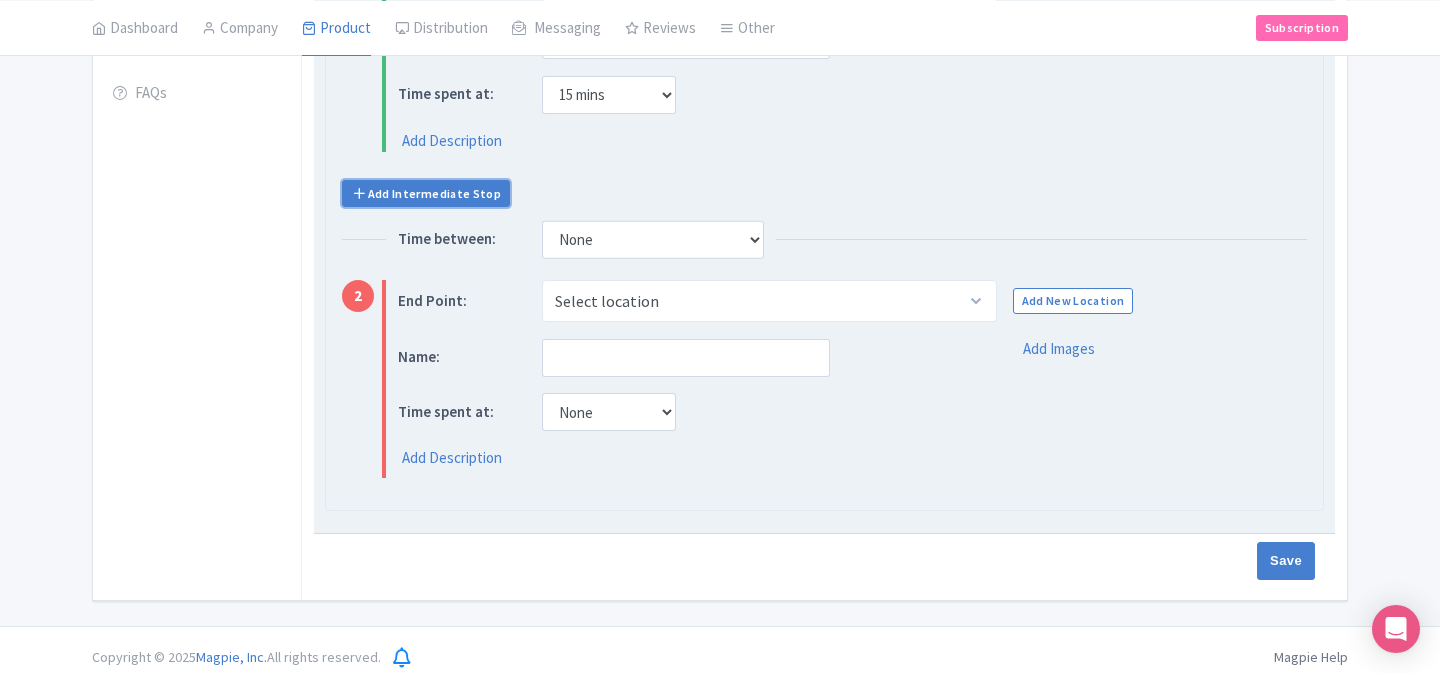 click on "Add Intermediate Stop" at bounding box center [426, 193] 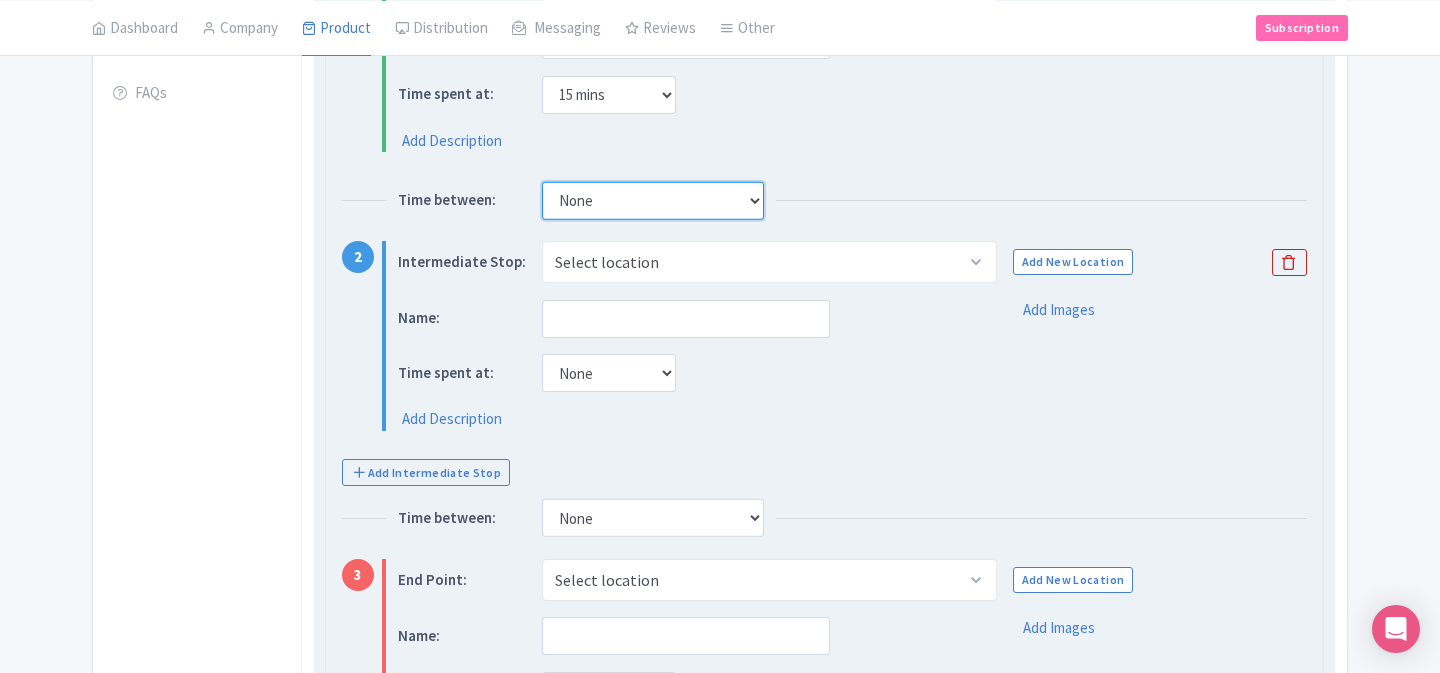 click on "None
15 mins
30 mins
45 mins
1 hour
1 hour 15 mins
1 hour 30 mins
1 hour 45 mins
2 hours" at bounding box center [653, 200] 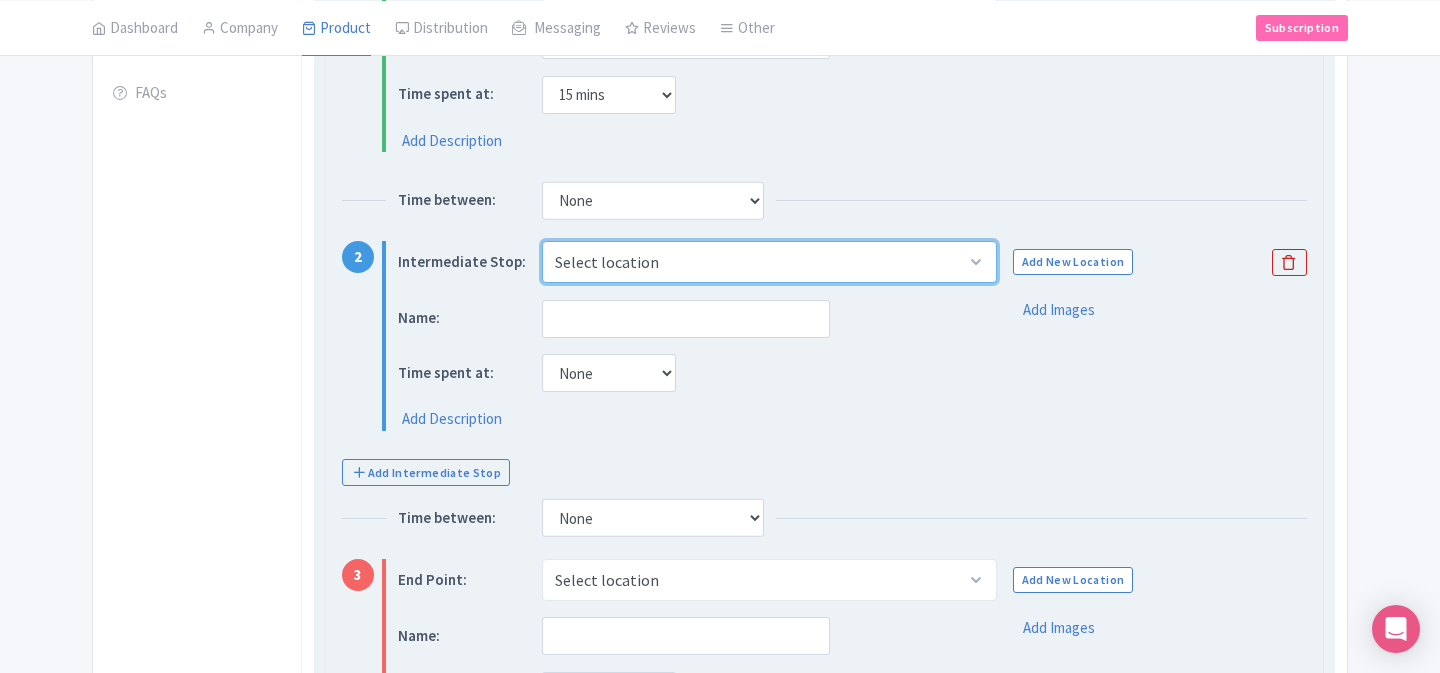 click on "Select location
Oishi Park, ２５２５番地の１１先 Ōishi, Fujikawaguchiko, Minamitsuru District, Yamanashi 401-0305, Japan
Arakurayama Sengen Park, 2-chōme-4-1 Asama, Fujiyoshida, Yamanashi 403-0011, Japan
Fujiyoshida, Fujiyoshida, Yamanashi, Japan
Oshino Hakkai (the Eight Seas of Oshino), Shibokusa, Oshino, Minamitsuru District, Yamanashi 401-0511, Japan
Fuji Subaru Line 5th Station Lounge, Narusawa, Minamitsuru District, Yamanashi 401-0320, Japan" at bounding box center (769, 262) 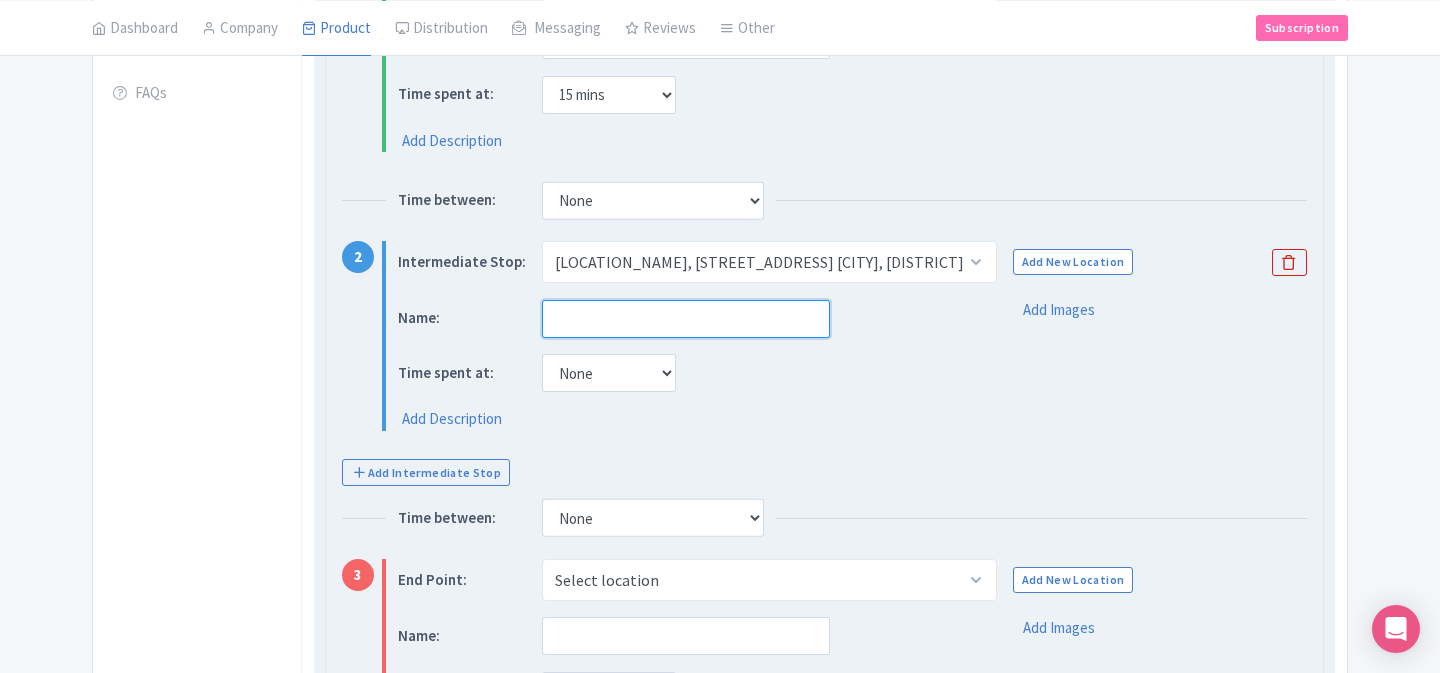 click at bounding box center [686, 319] 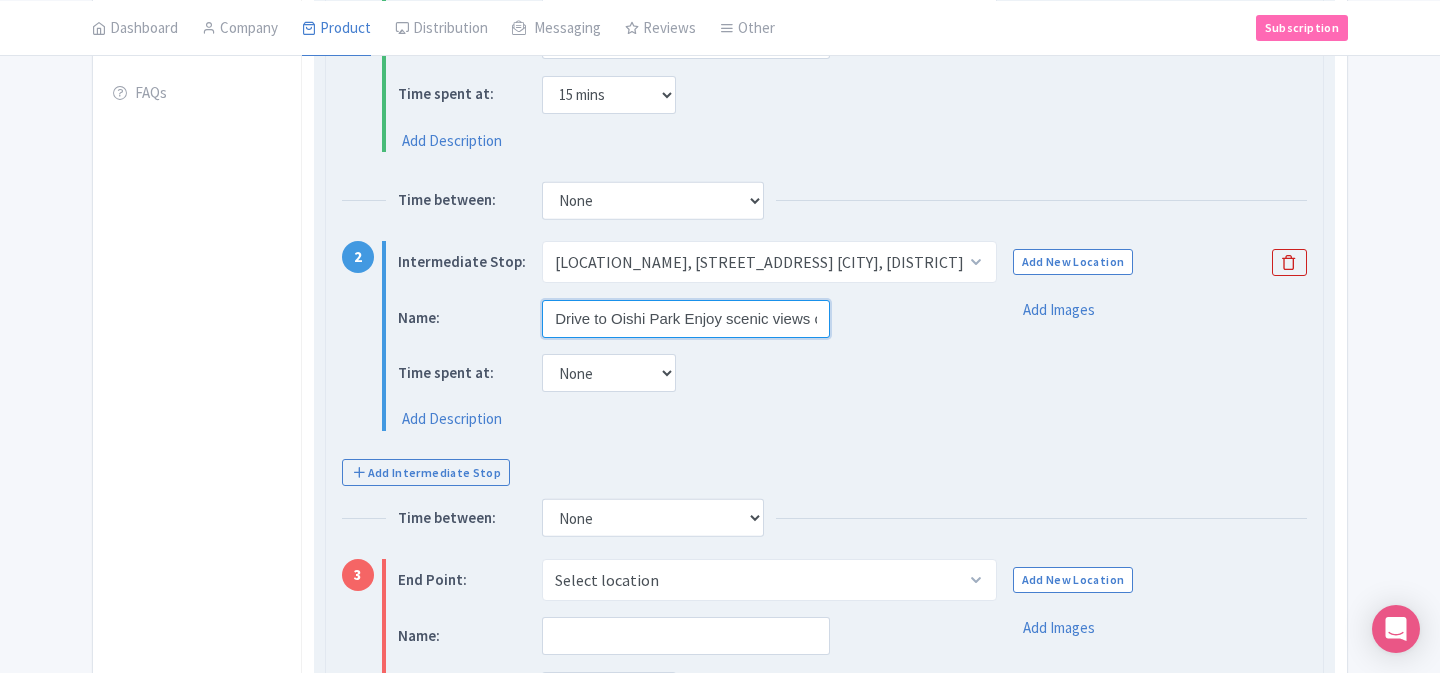 scroll, scrollTop: 0, scrollLeft: 212, axis: horizontal 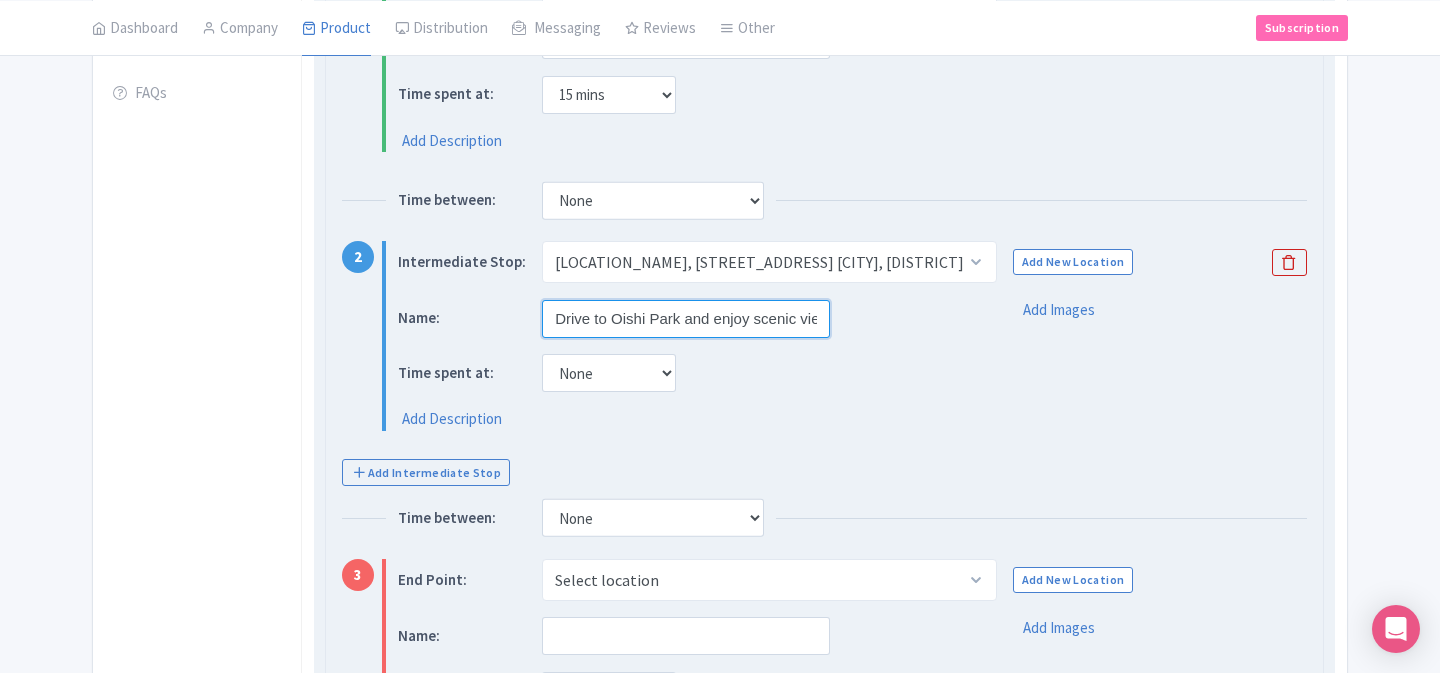 type on "Drive to Oishi Park and enjoy scenic views of Lake Kawaguchi & Mount Fuji" 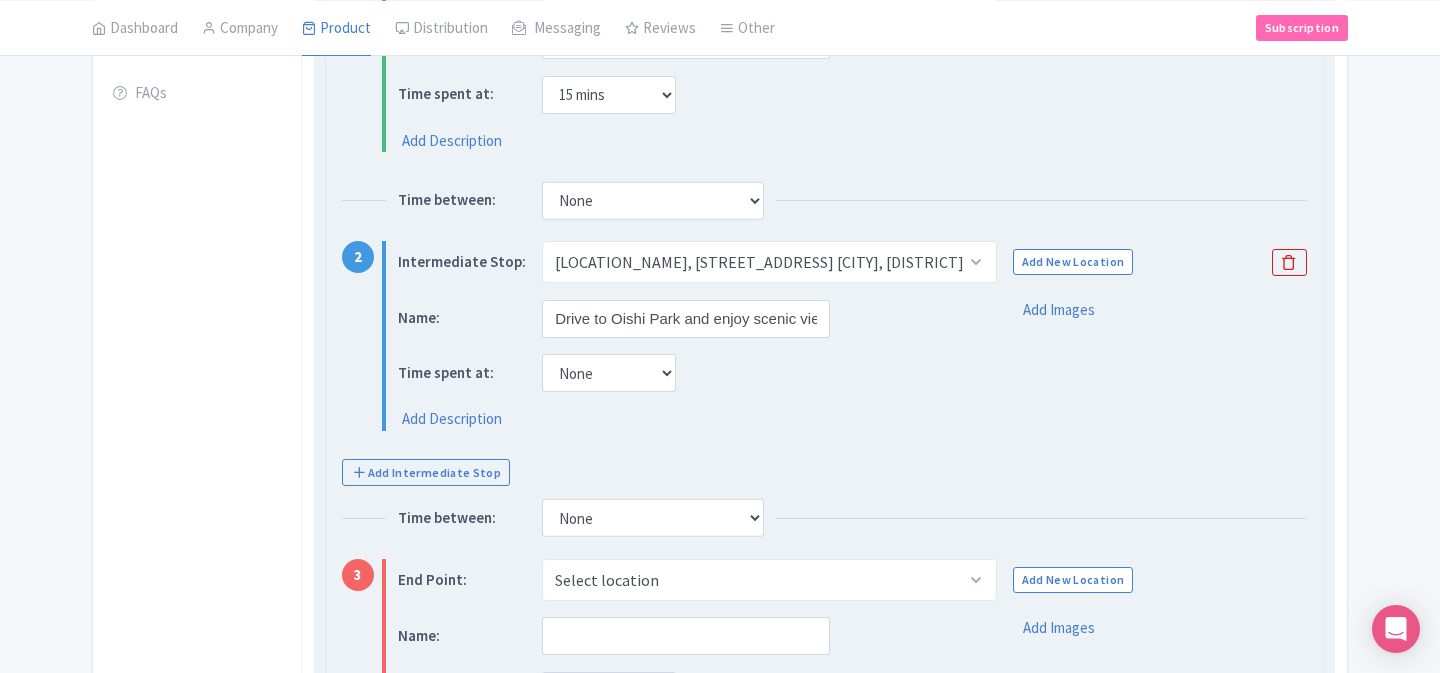 click on "Time spent at:
None
15 mins
30 mins
45 mins
1 hour
1 hour 15 mins
1 hour 30 mins
1 hour 45 mins
2 hours" at bounding box center [682, 373] 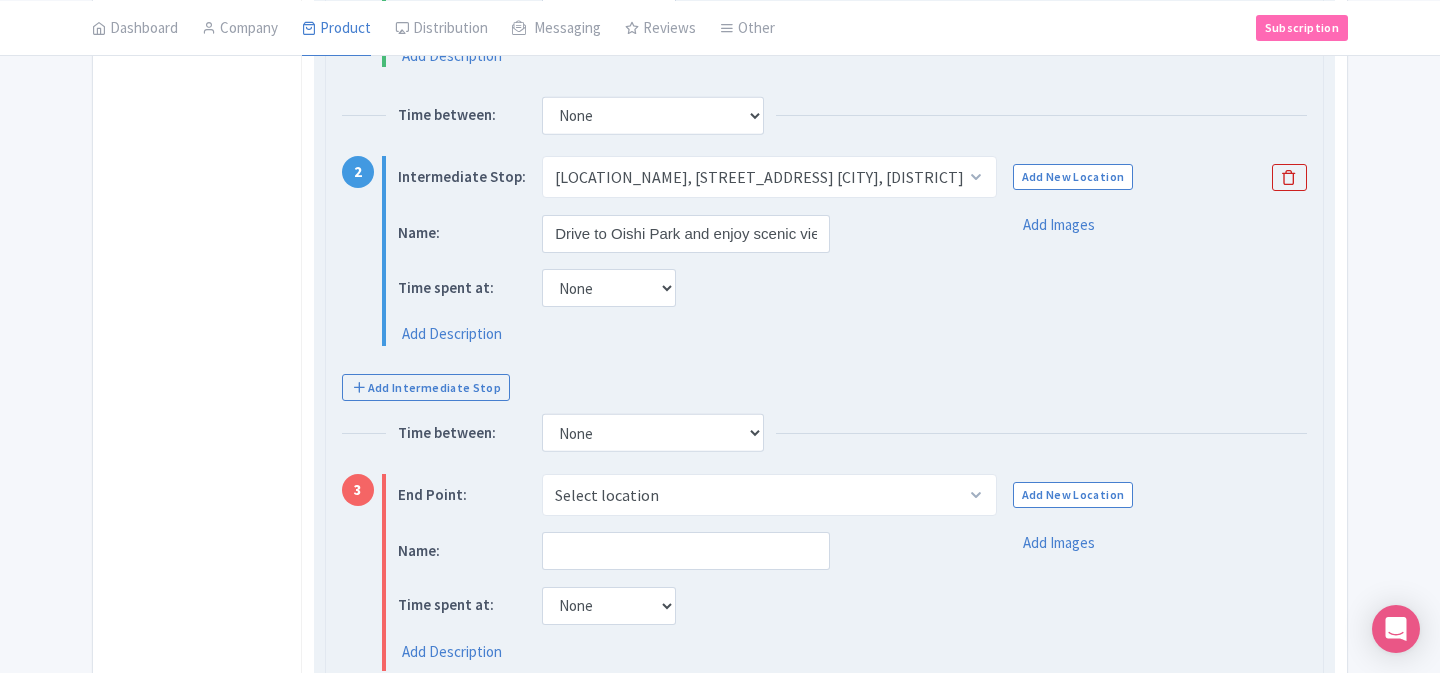 scroll, scrollTop: 690, scrollLeft: 0, axis: vertical 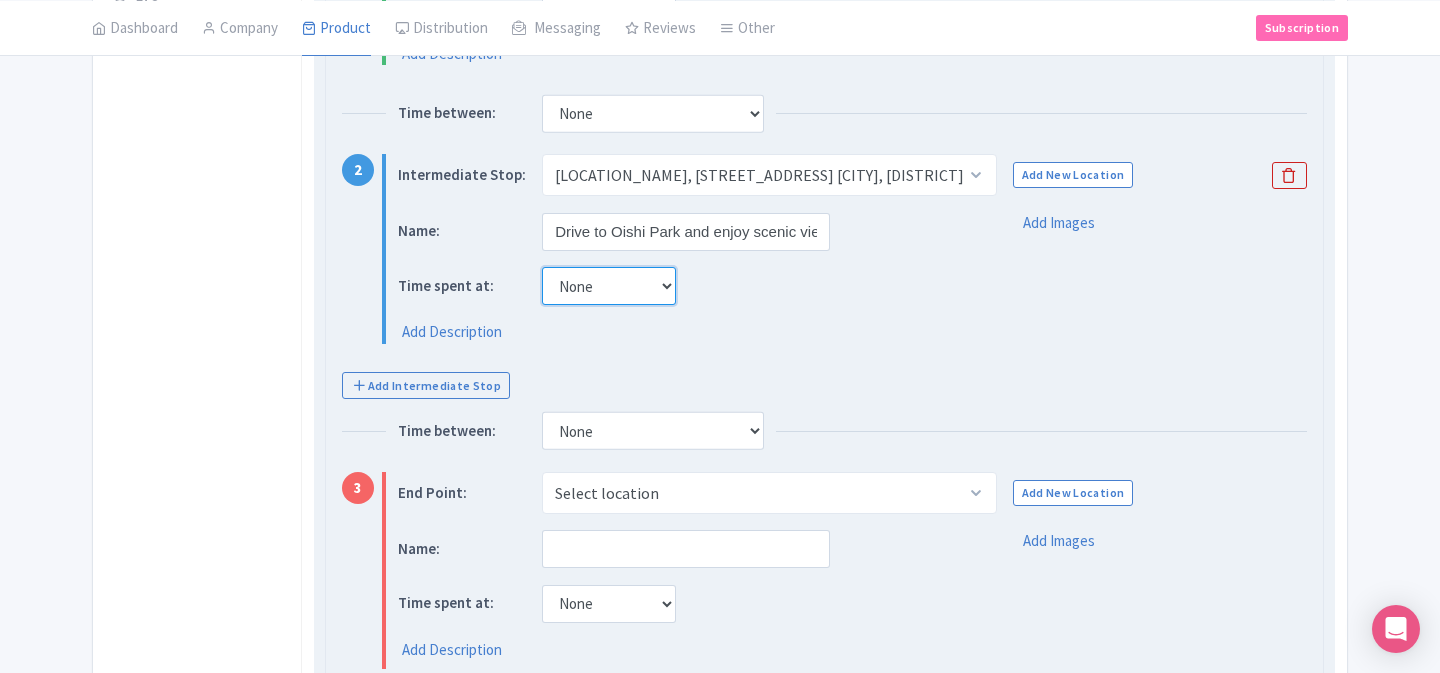 click on "None
15 mins
30 mins
45 mins
1 hour
1 hour 15 mins
1 hour 30 mins
1 hour 45 mins
2 hours" at bounding box center (609, 286) 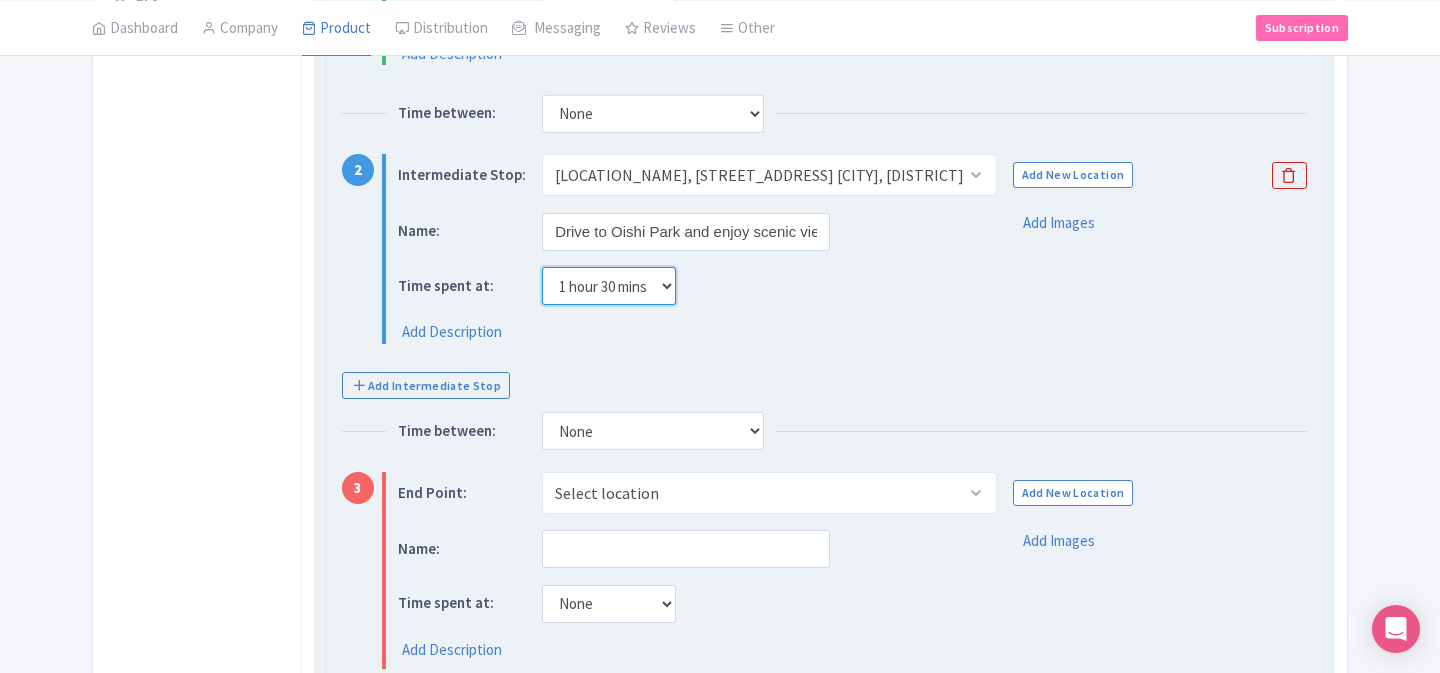 click on "None
15 mins
30 mins
45 mins
1 hour
1 hour 15 mins
1 hour 30 mins
1 hour 45 mins
2 hours" at bounding box center (609, 286) 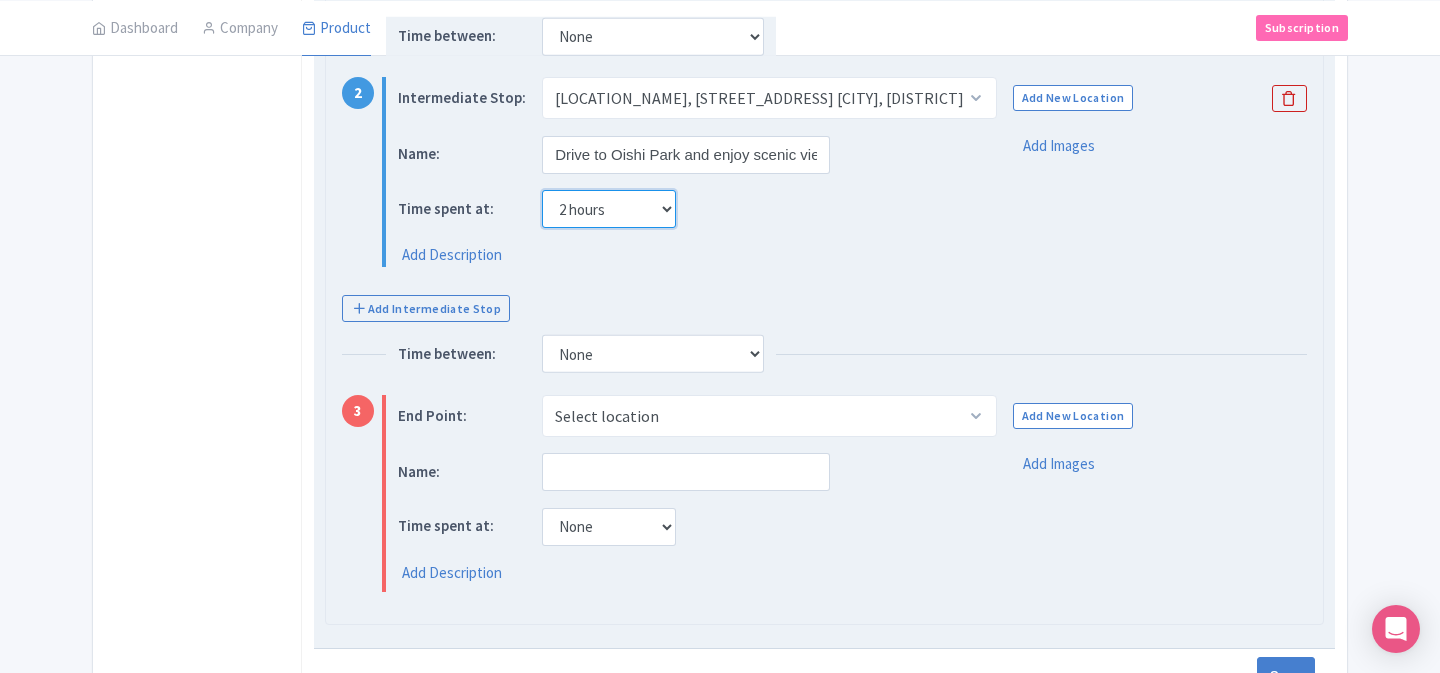 scroll, scrollTop: 791, scrollLeft: 0, axis: vertical 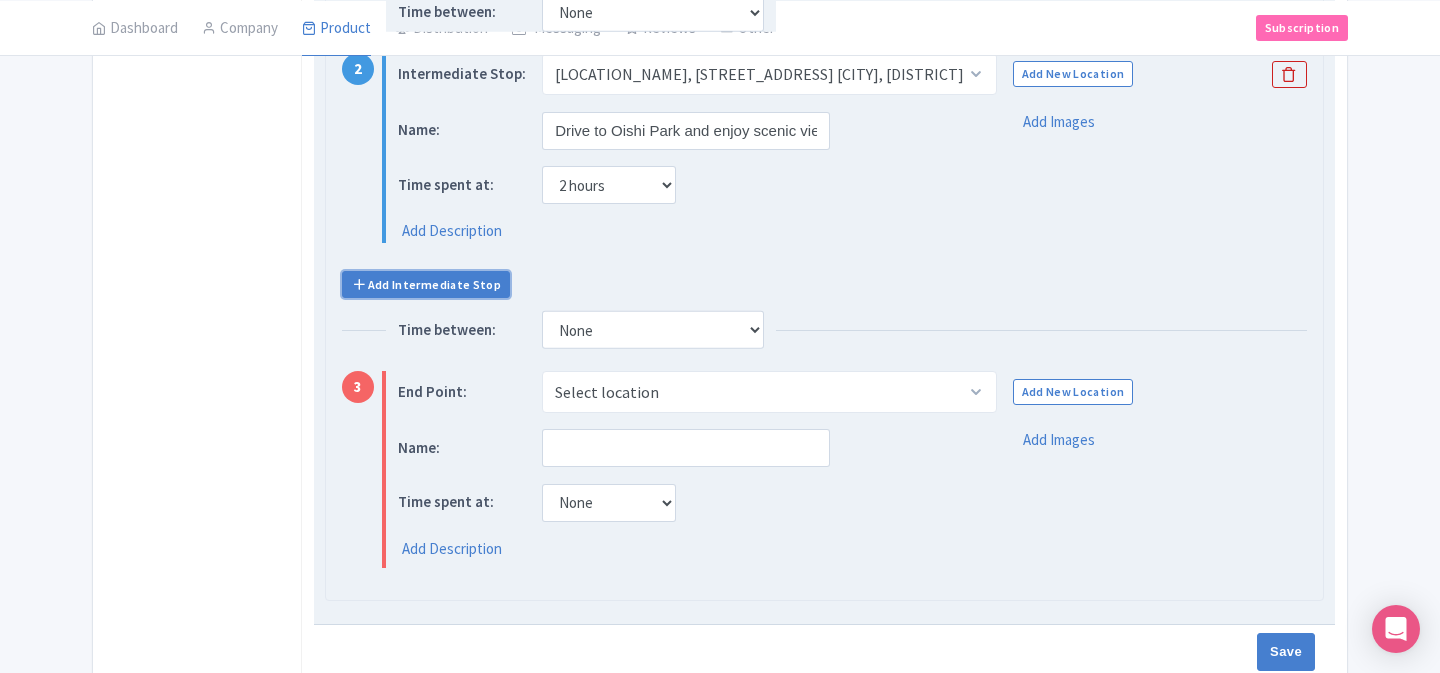 click on "Add Intermediate Stop" at bounding box center (426, 284) 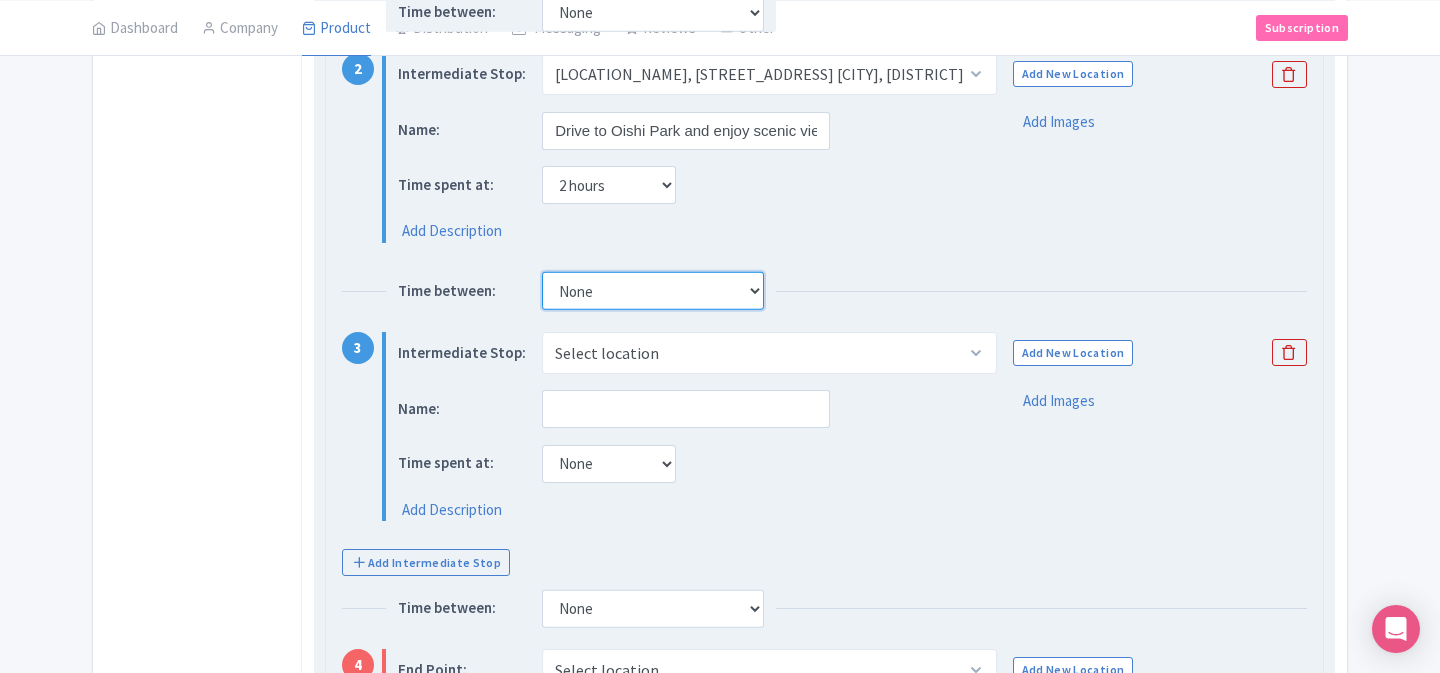 click on "None
15 mins
30 mins
45 mins
1 hour
1 hour 15 mins
1 hour 30 mins
1 hour 45 mins
2 hours" at bounding box center [653, 291] 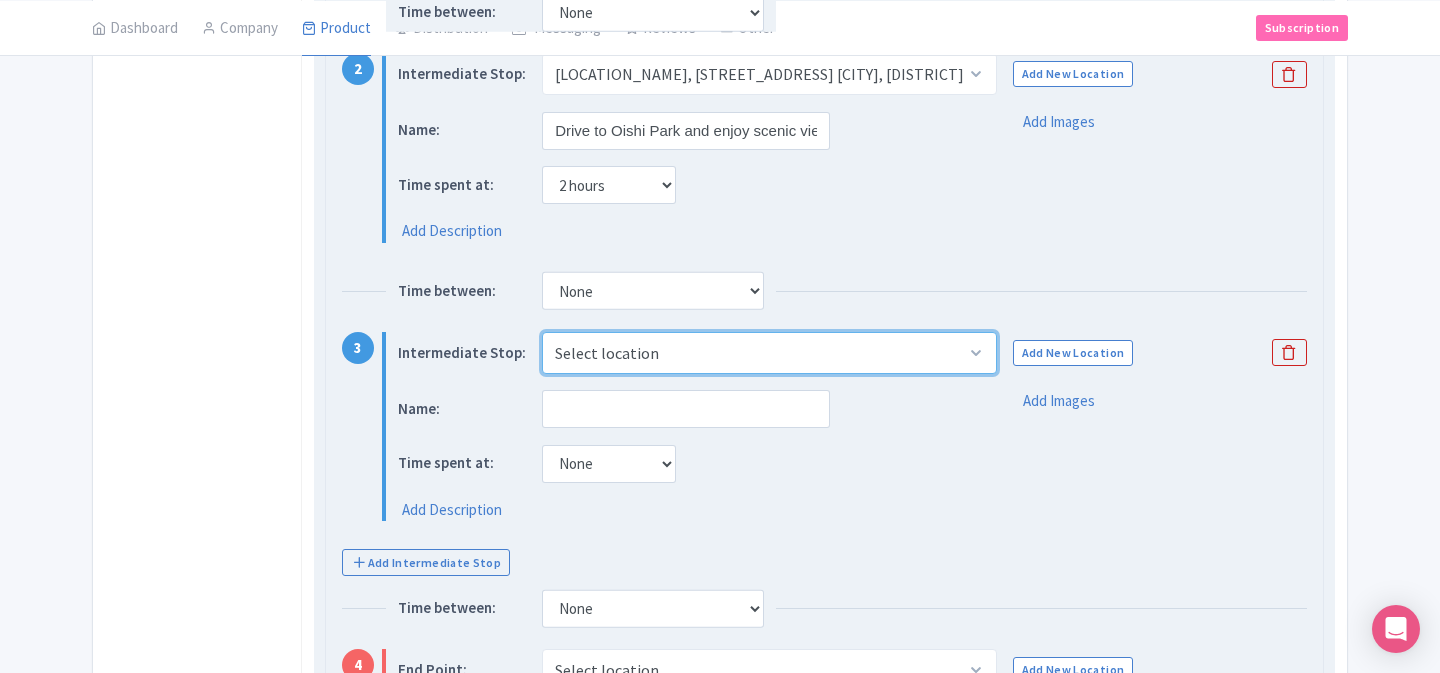 click on "Select location
Oishi Park, ２５２５番地の１１先 Ōishi, Fujikawaguchiko, Minamitsuru District, Yamanashi 401-0305, Japan
Arakurayama Sengen Park, 2-chōme-4-1 Asama, Fujiyoshida, Yamanashi 403-0011, Japan
Fujiyoshida, Fujiyoshida, Yamanashi, Japan
Oshino Hakkai (the Eight Seas of Oshino), Shibokusa, Oshino, Minamitsuru District, Yamanashi 401-0511, Japan
Fuji Subaru Line 5th Station Lounge, Narusawa, Minamitsuru District, Yamanashi 401-0320, Japan" at bounding box center [769, 353] 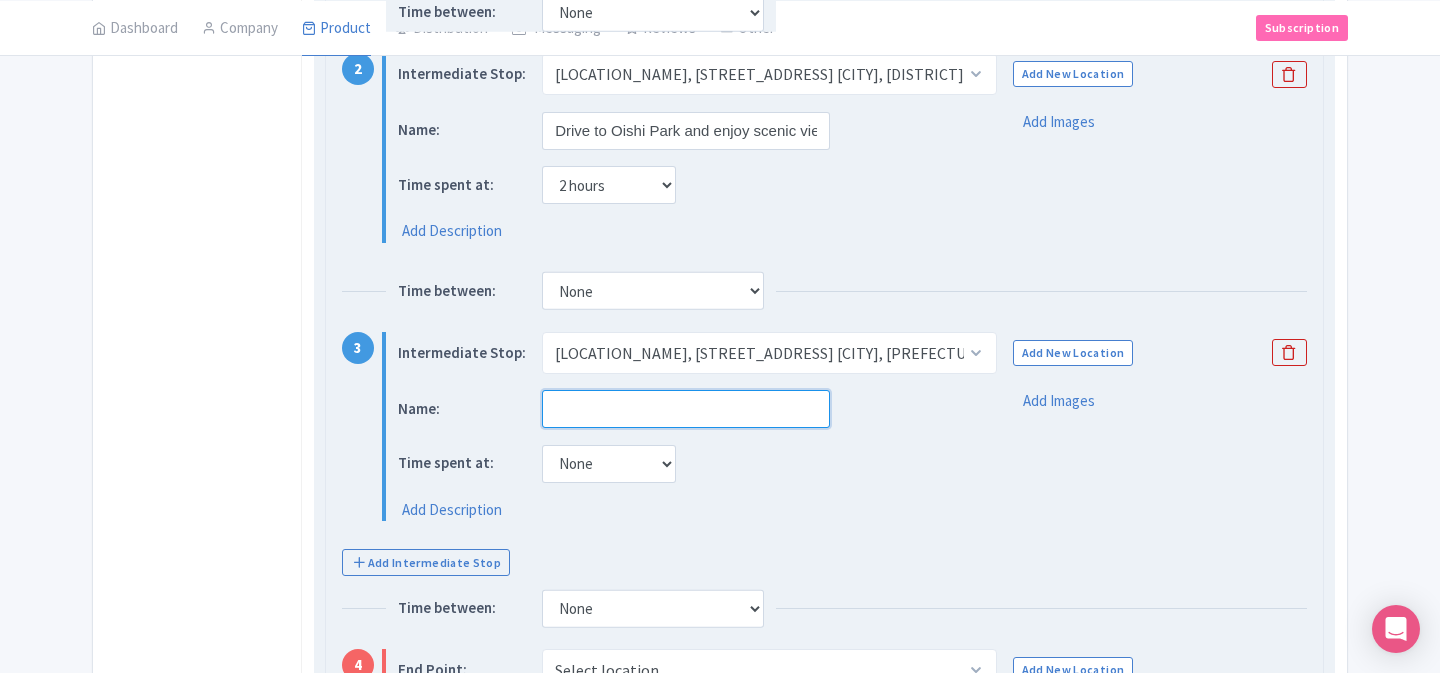 click at bounding box center [686, 409] 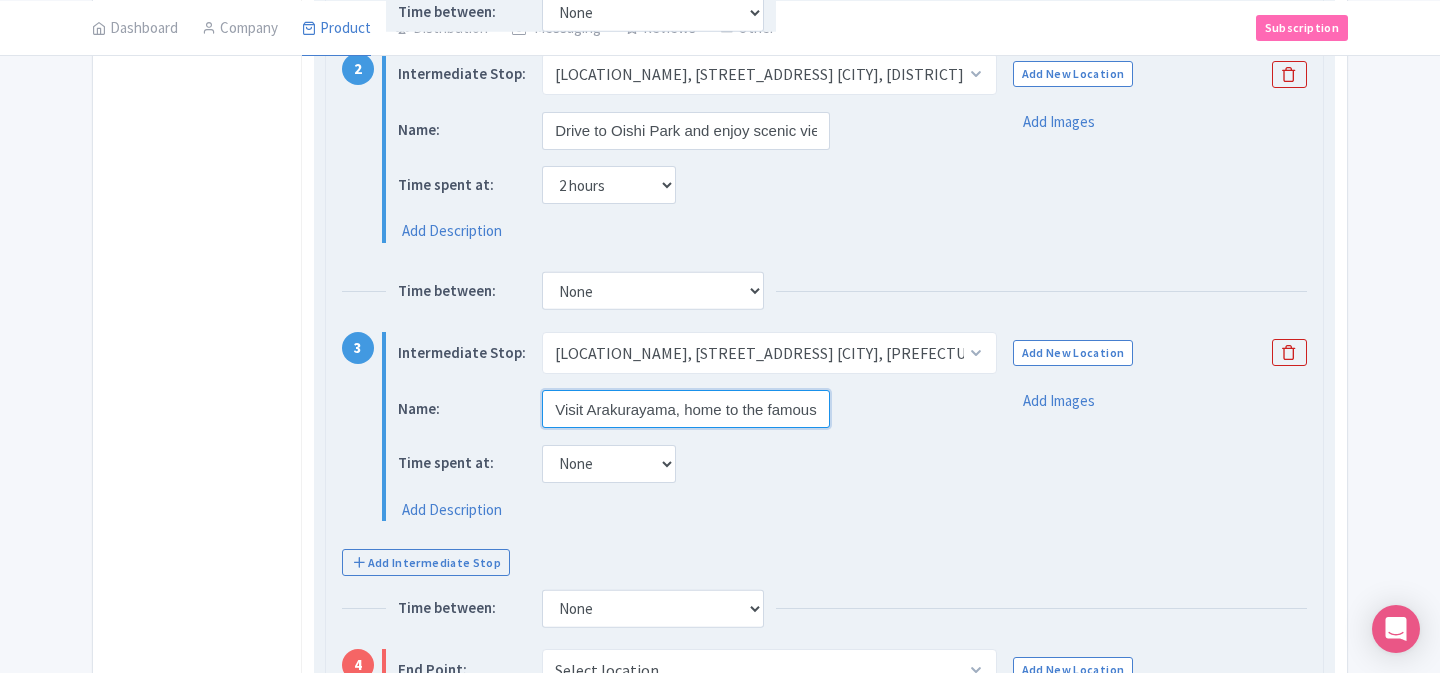 scroll, scrollTop: 0, scrollLeft: 333, axis: horizontal 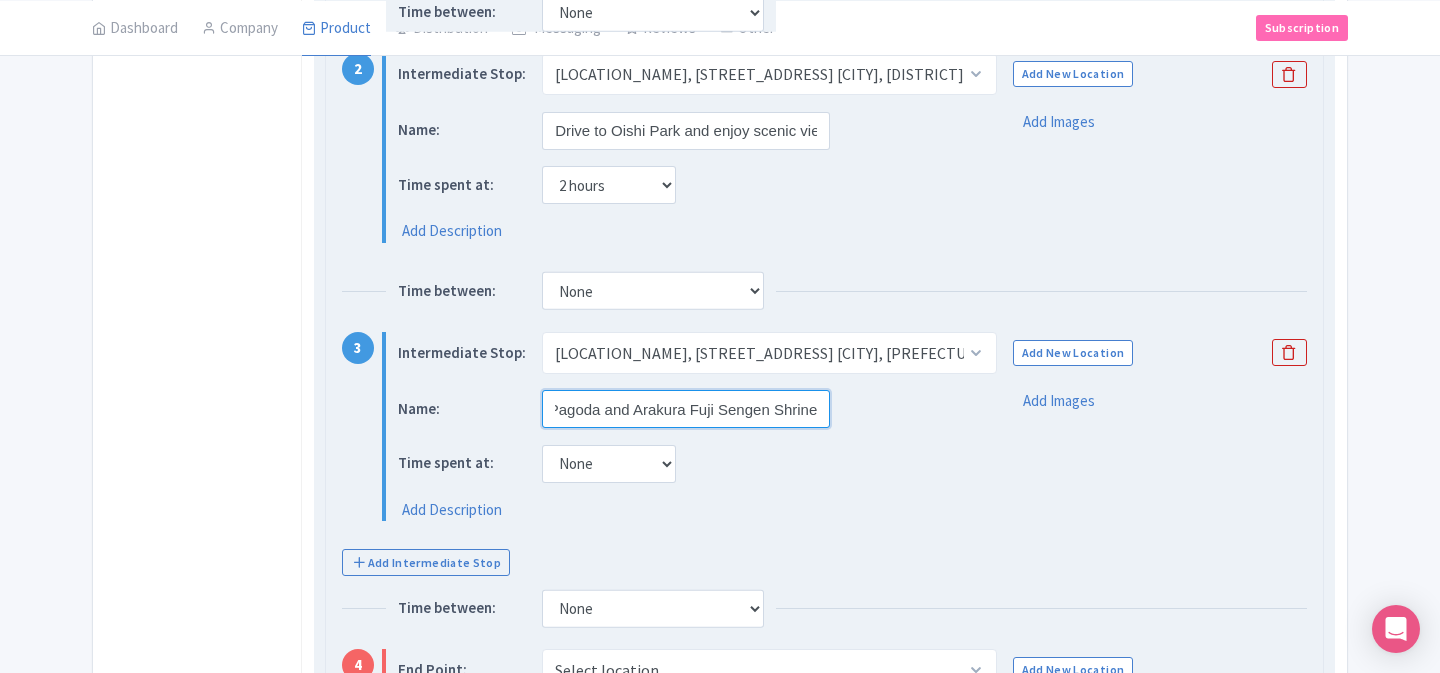 type on "Visit Arakurayama, home to the famous Chureito Pagoda and Arakura Fuji Sengen Shrine" 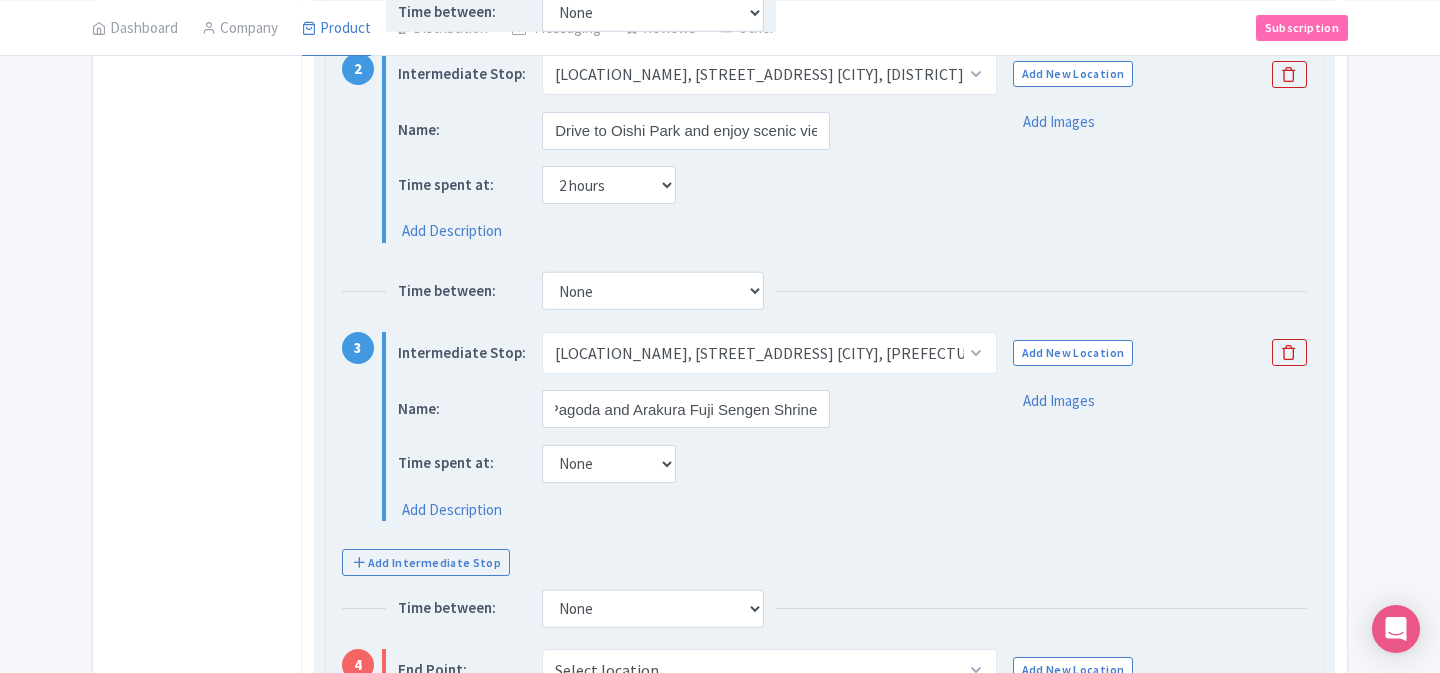 click on "Name:
Visit Arakurayama, home to the famous Chureito Pagoda and Arakura Fuji Sengen Shrine
Time spent at:
None
15 mins
30 mins
45 mins
1 hour
1 hour 15 mins
1 hour 30 mins
1 hour 45 mins
2 hours
Add Description" at bounding box center [682, 456] 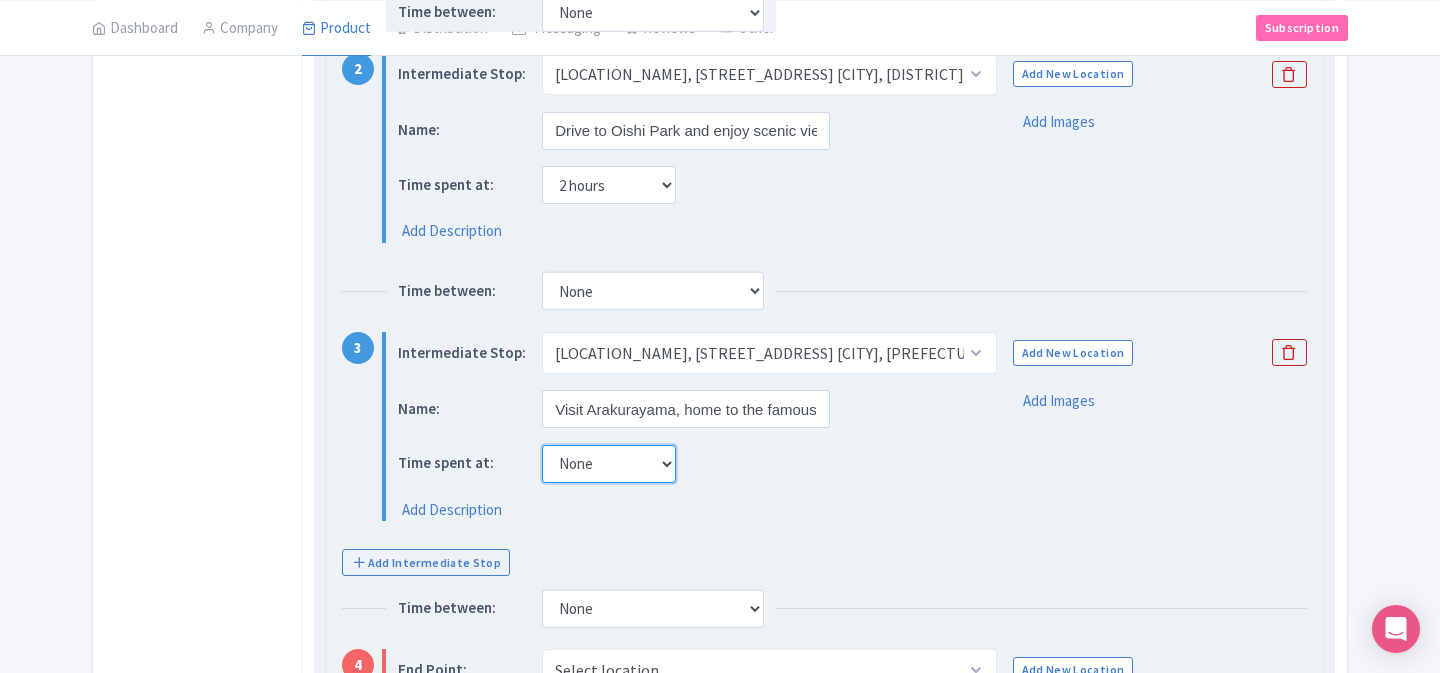 click on "None
15 mins
30 mins
45 mins
1 hour
1 hour 15 mins
1 hour 30 mins
1 hour 45 mins
2 hours" at bounding box center [609, 464] 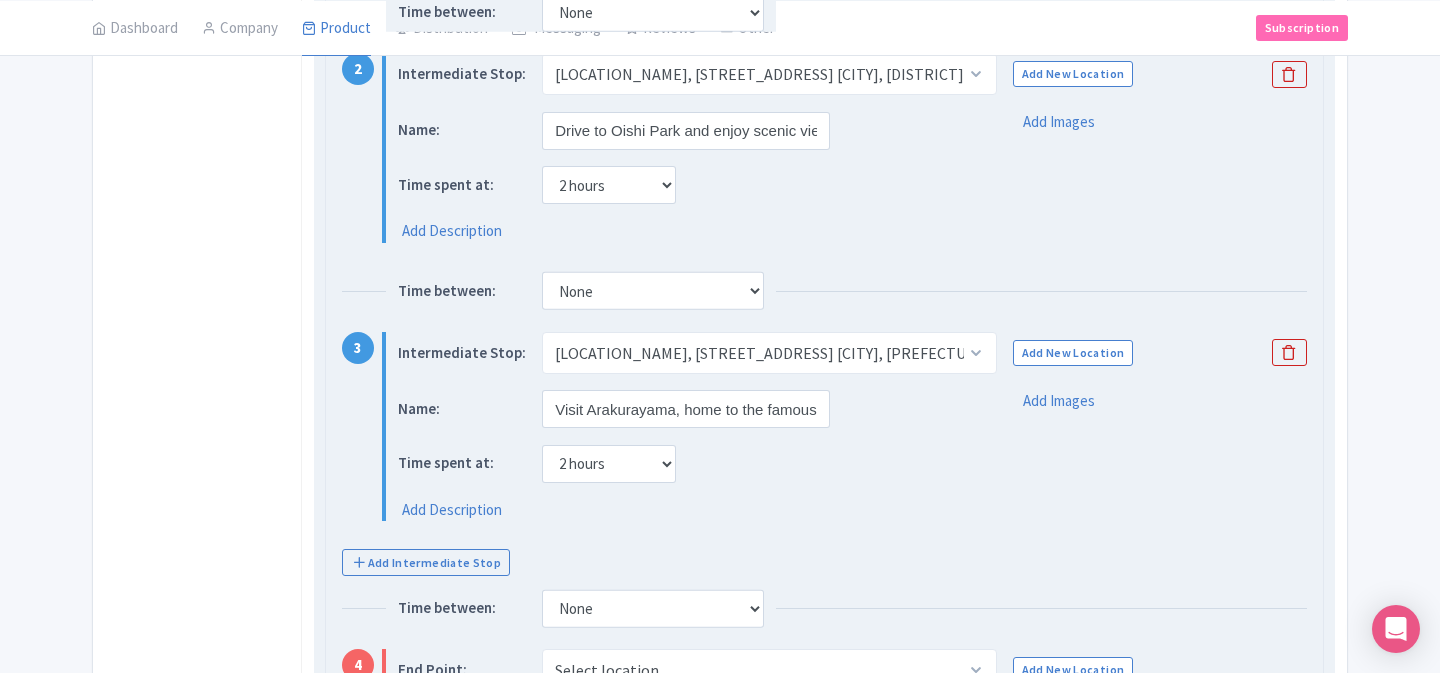 click on "Add Description" at bounding box center [682, 510] 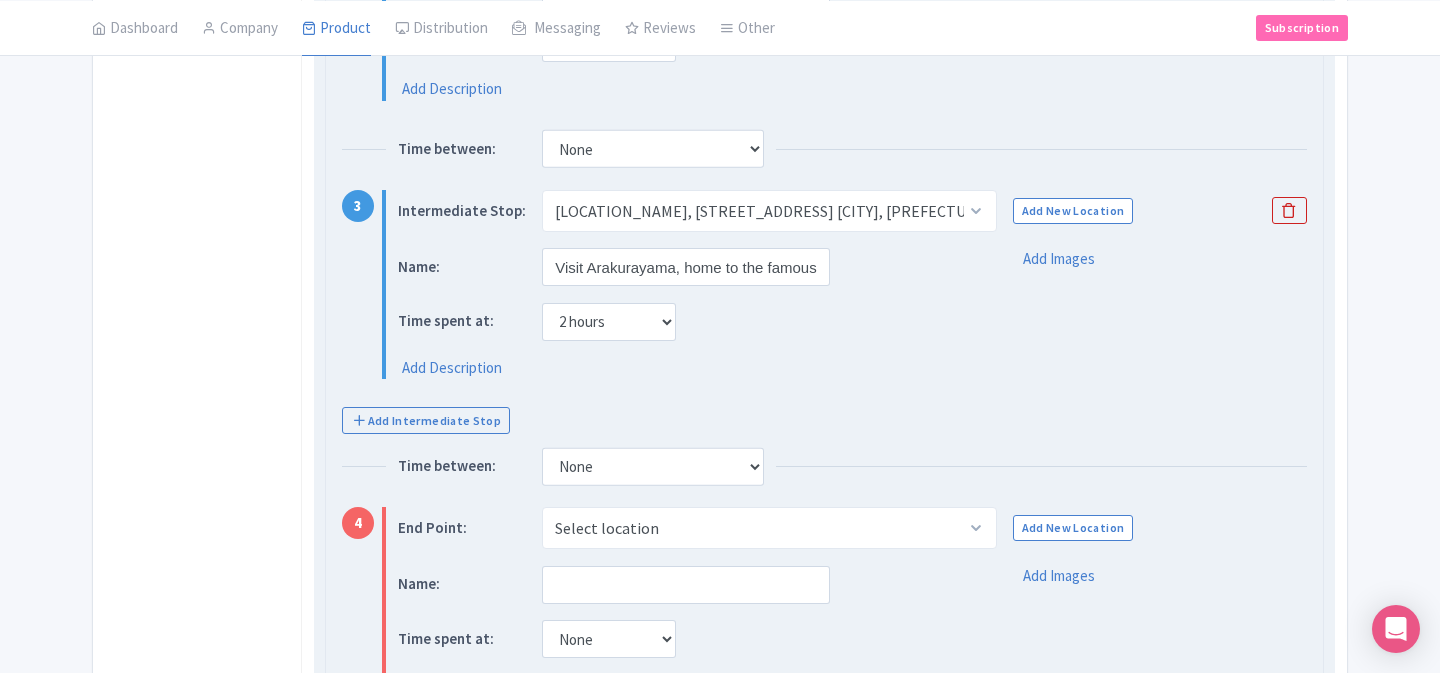 scroll, scrollTop: 998, scrollLeft: 0, axis: vertical 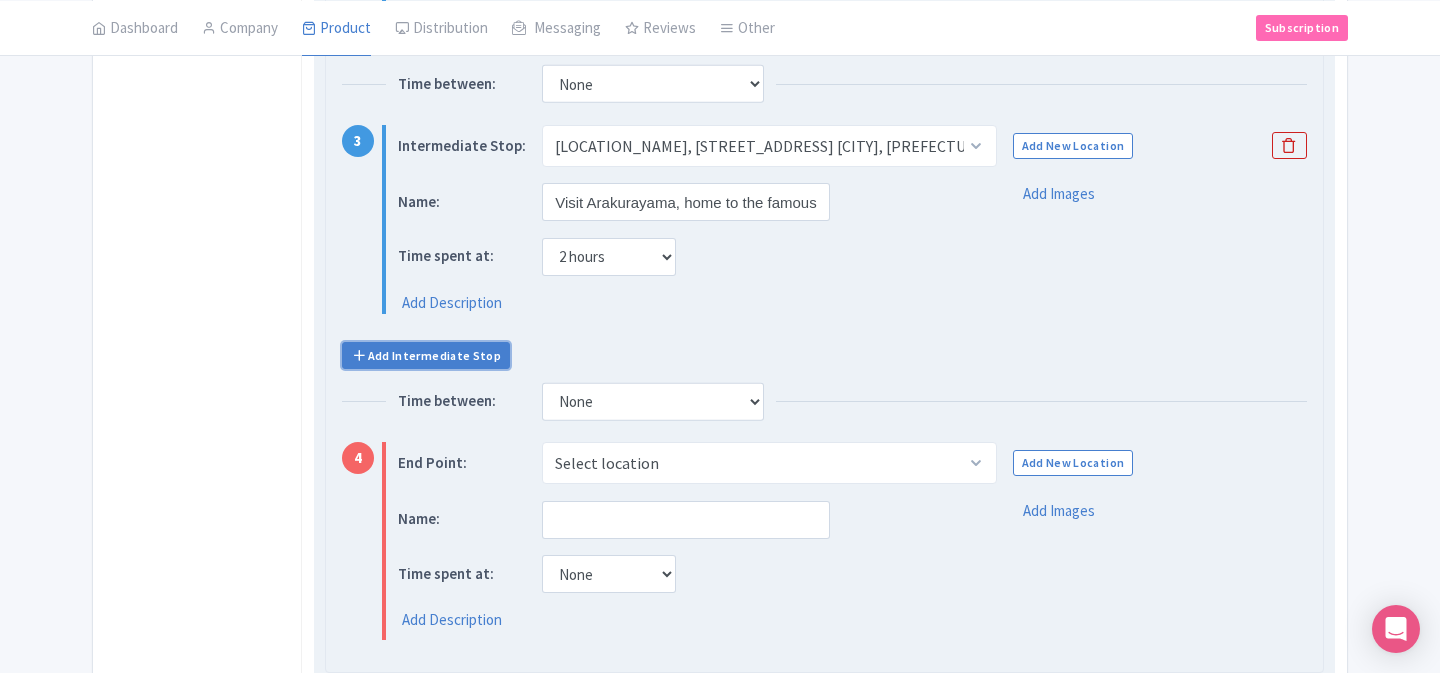 click on "Add Intermediate Stop" at bounding box center [426, 355] 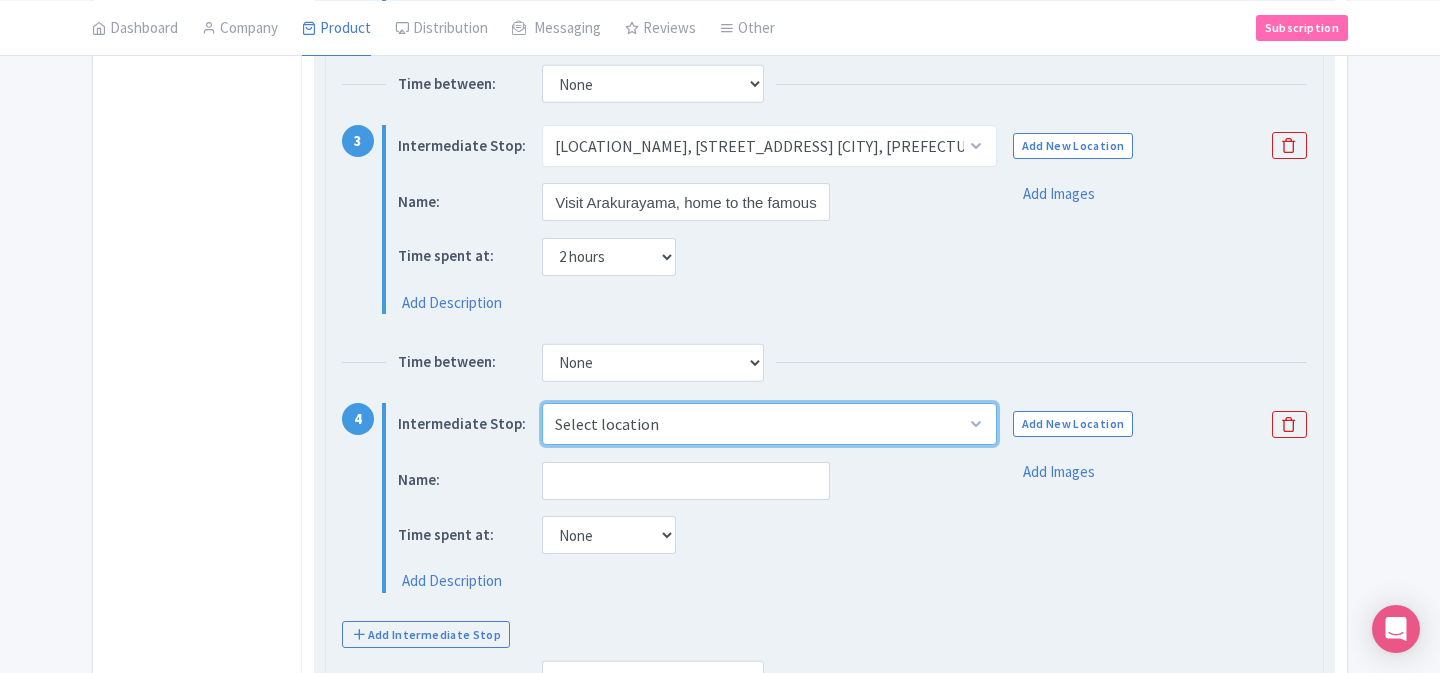 click on "Select location
Oishi Park, ２５２５番地の１１先 Ōishi, Fujikawaguchiko, Minamitsuru District, Yamanashi 401-0305, Japan
Arakurayama Sengen Park, 2-chōme-4-1 Asama, Fujiyoshida, Yamanashi 403-0011, Japan
Fujiyoshida, Fujiyoshida, Yamanashi, Japan
Oshino Hakkai (the Eight Seas of Oshino), Shibokusa, Oshino, Minamitsuru District, Yamanashi 401-0511, Japan
Fuji Subaru Line 5th Station Lounge, Narusawa, Minamitsuru District, Yamanashi 401-0320, Japan" at bounding box center [769, 424] 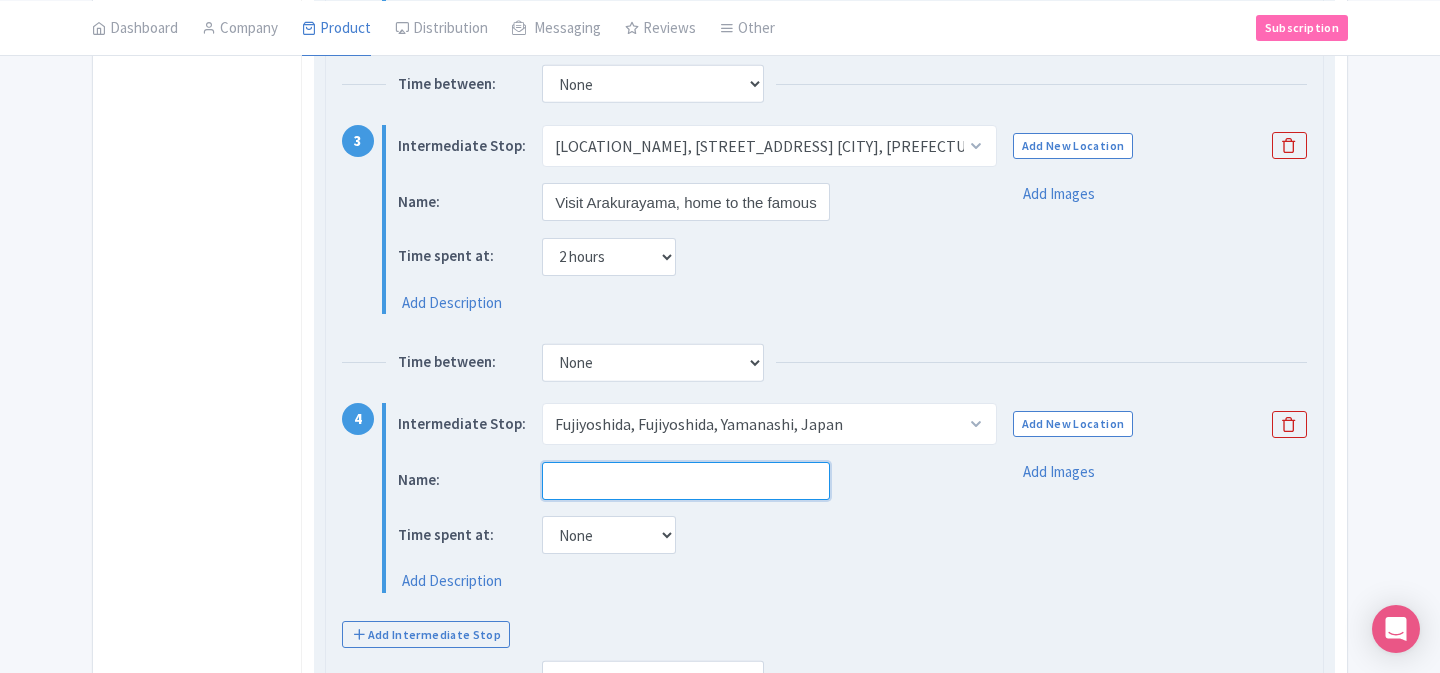 click at bounding box center [686, 481] 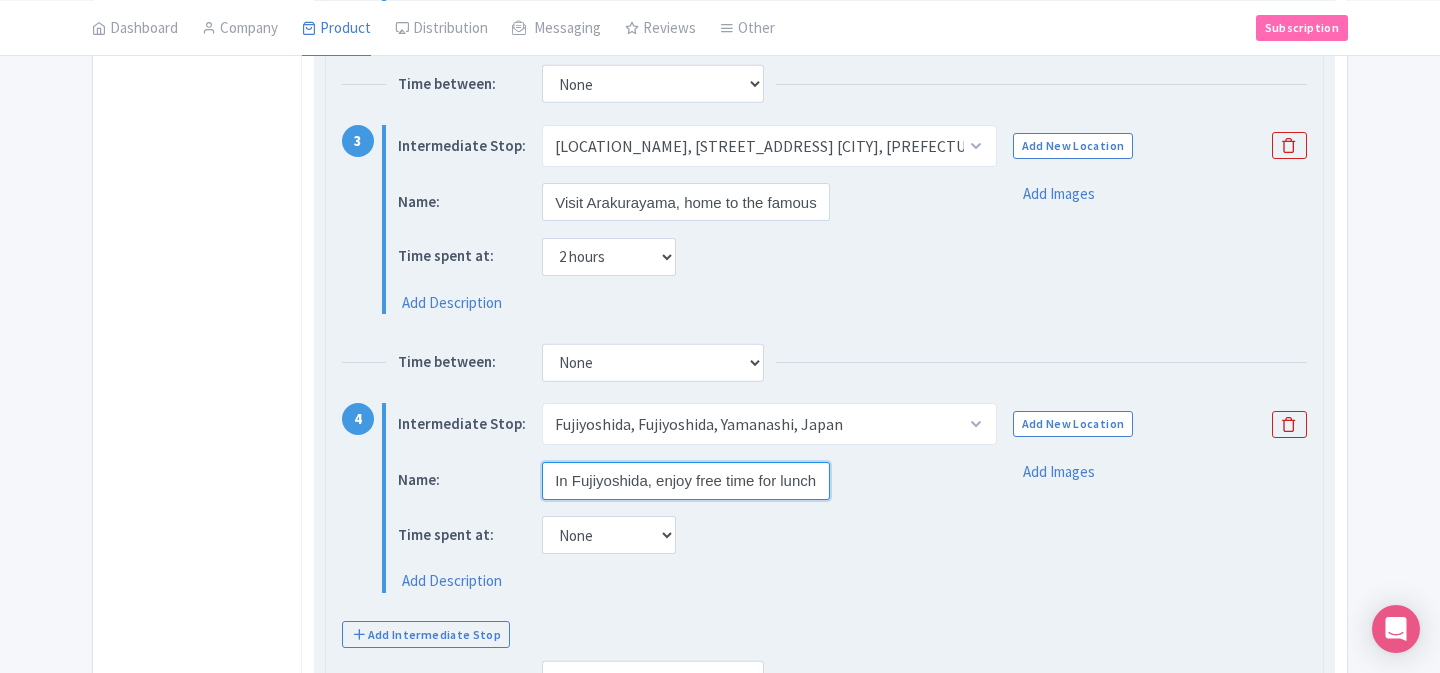 scroll, scrollTop: 0, scrollLeft: 284, axis: horizontal 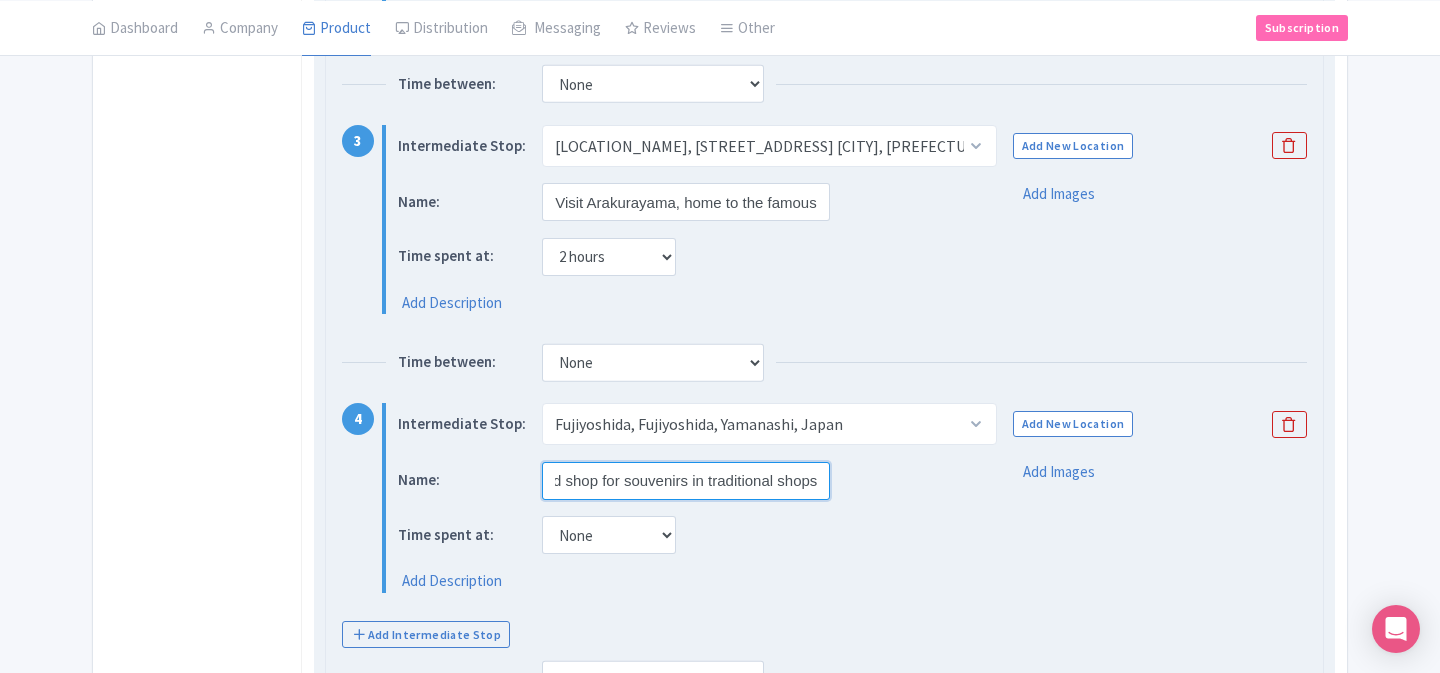 type on "In Fujiyoshida, enjoy free time for lunch and shop for souvenirs in traditional shops" 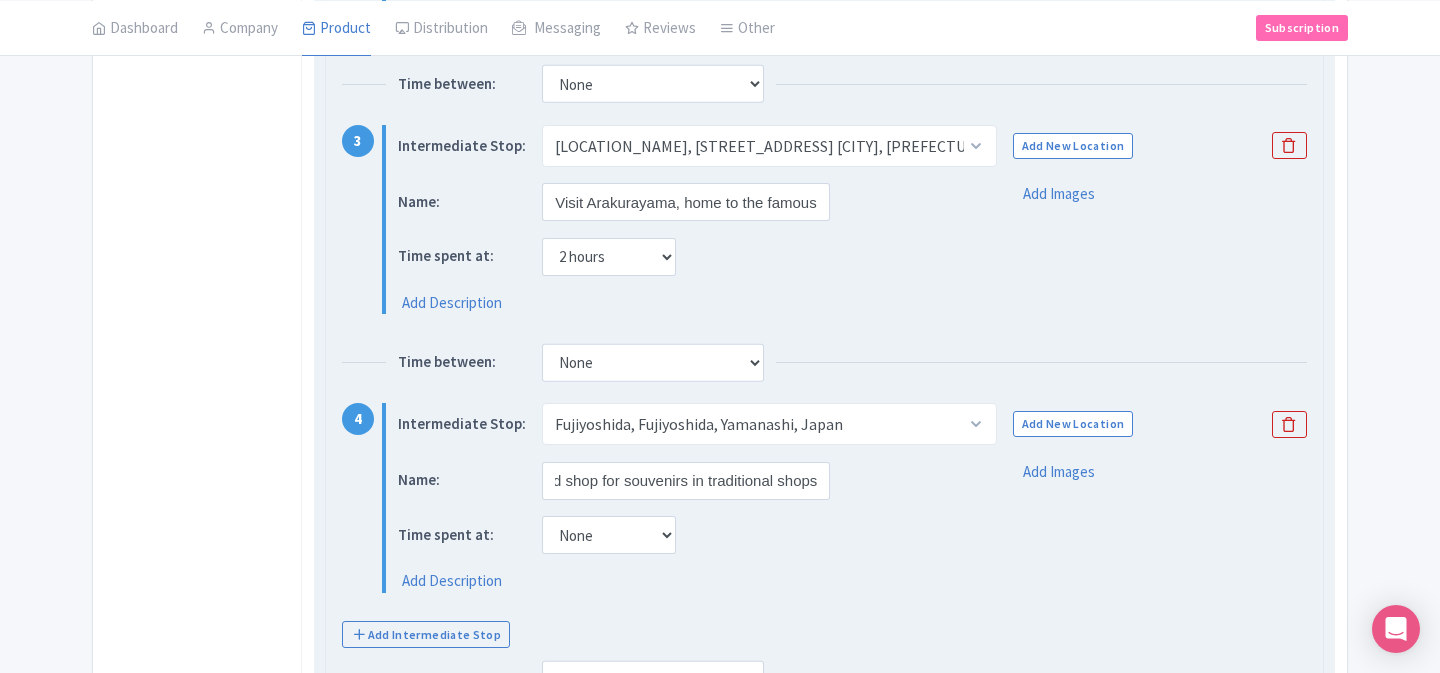scroll, scrollTop: 0, scrollLeft: 0, axis: both 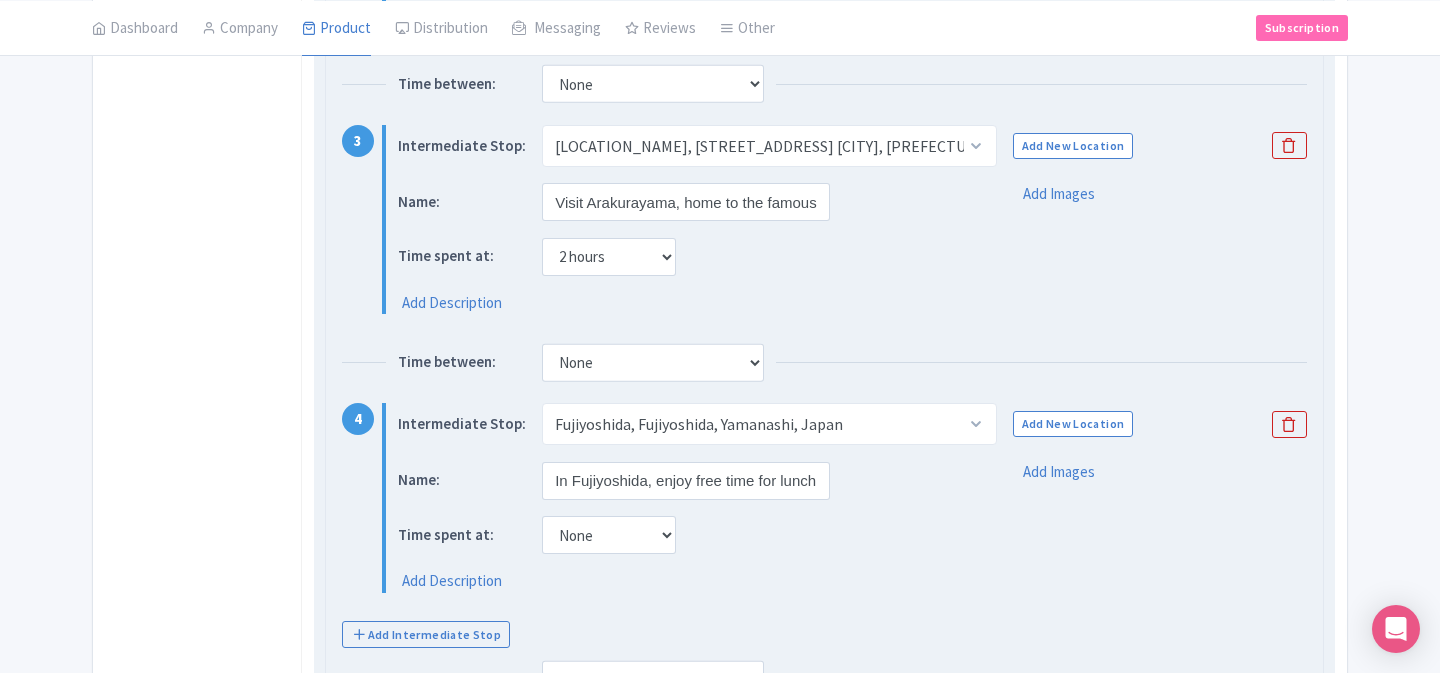 click on "Time spent at:
None
15 mins
30 mins
45 mins
1 hour
1 hour 15 mins
1 hour 30 mins
1 hour 45 mins
2 hours" at bounding box center [682, 535] 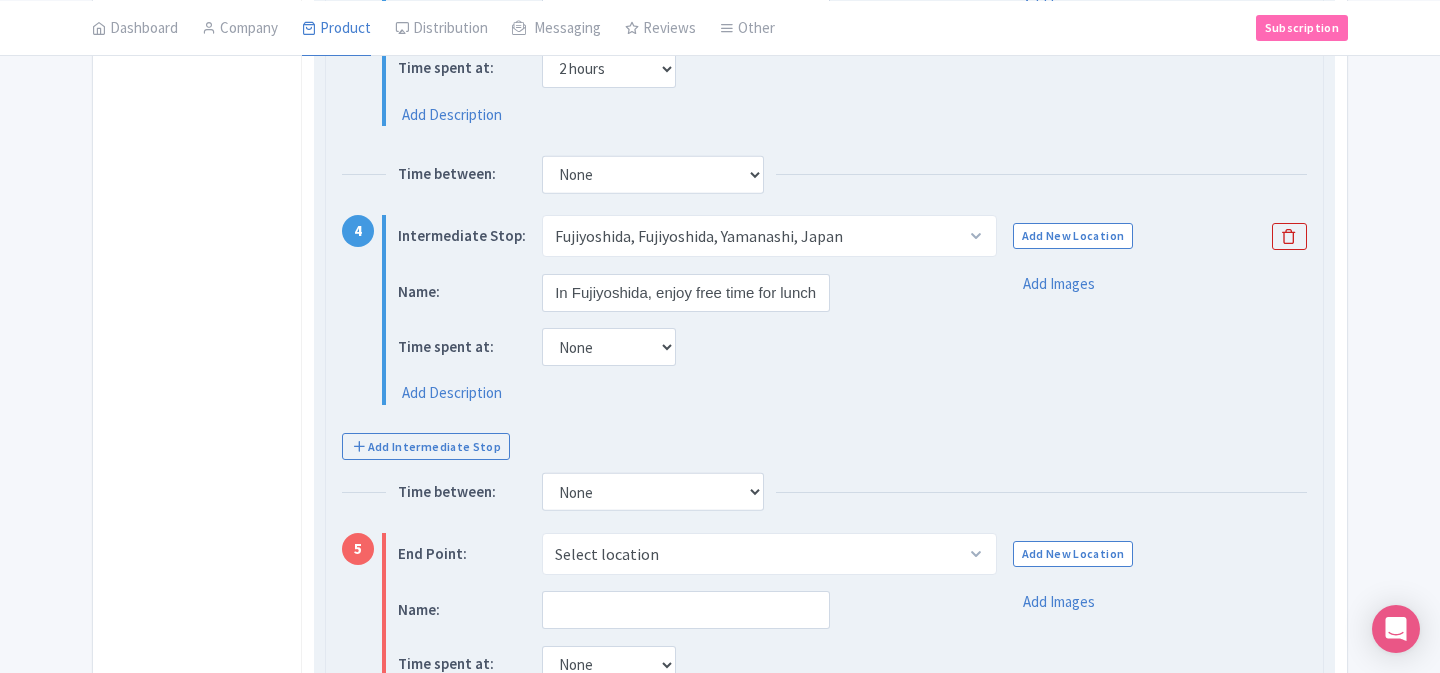 scroll, scrollTop: 1215, scrollLeft: 0, axis: vertical 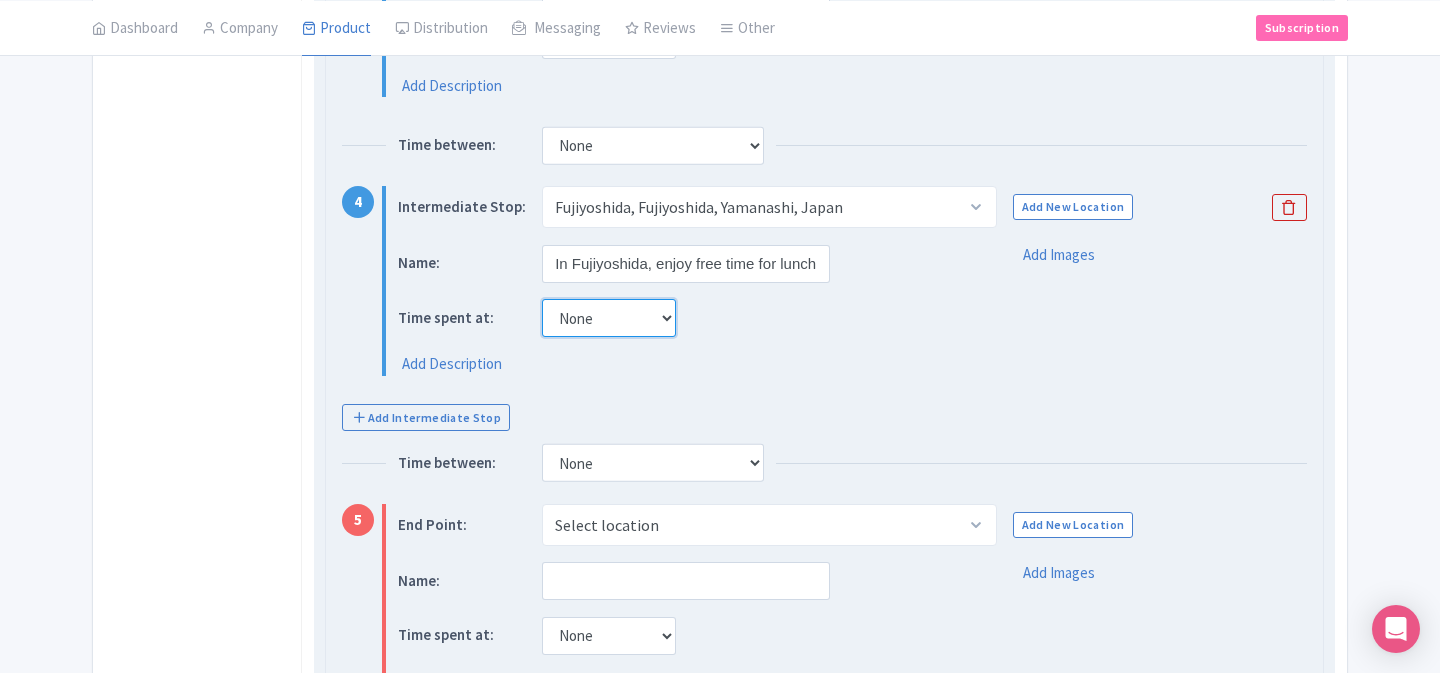 click on "None
15 mins
30 mins
45 mins
1 hour
1 hour 15 mins
1 hour 30 mins
1 hour 45 mins
2 hours" at bounding box center (609, 318) 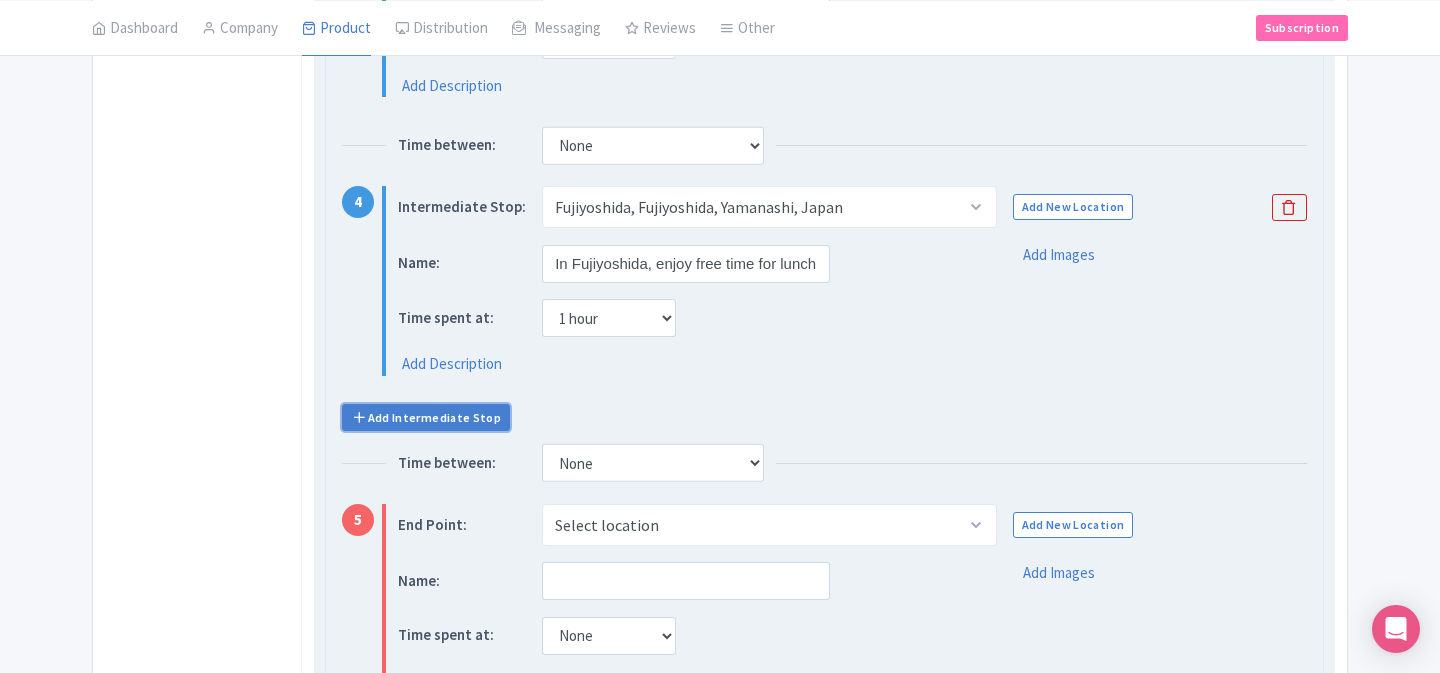 click on "Add Intermediate Stop" at bounding box center [426, 417] 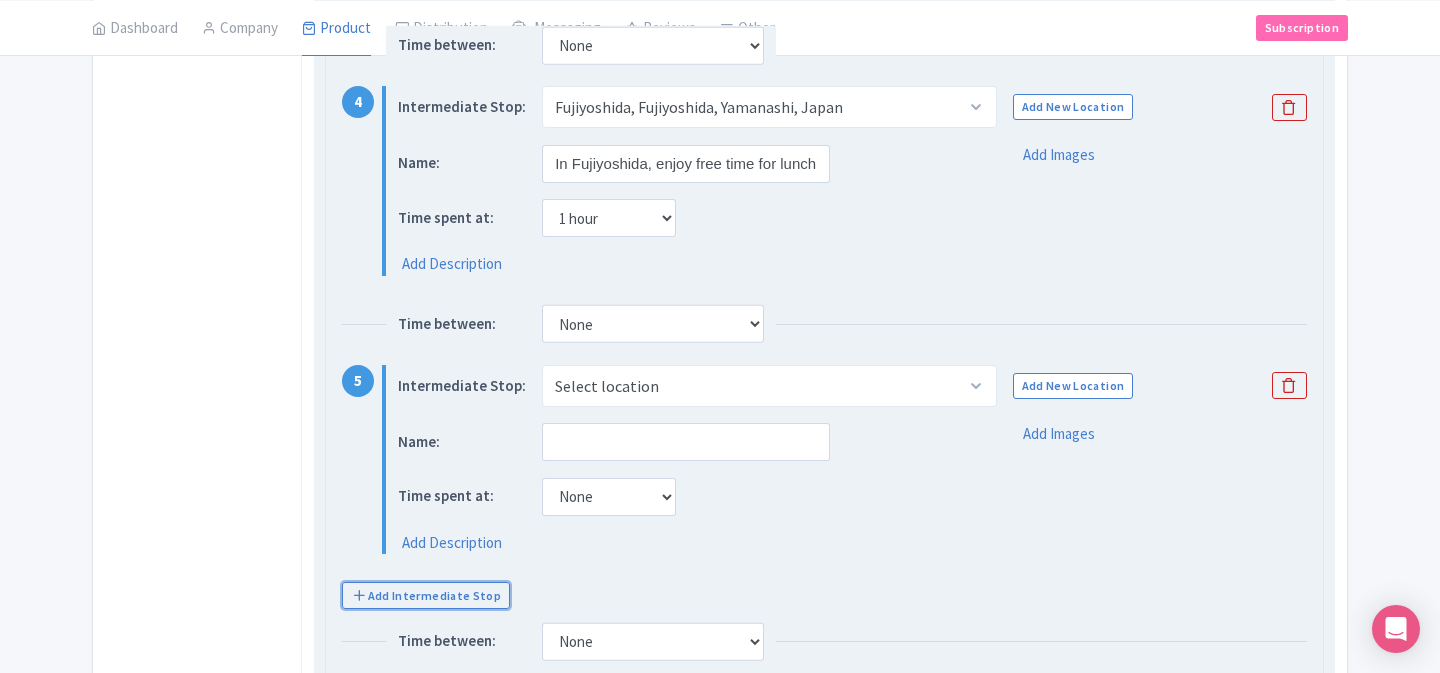 scroll, scrollTop: 1357, scrollLeft: 0, axis: vertical 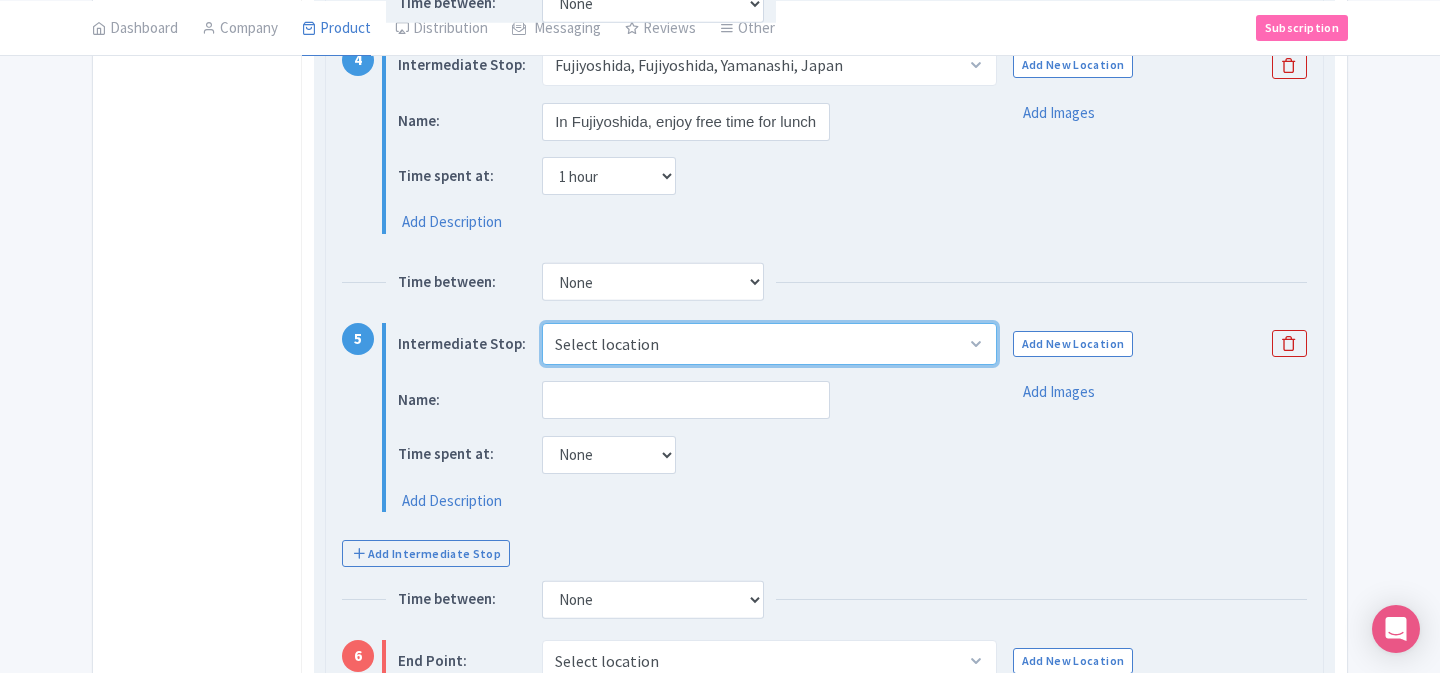 click on "Select location
Oishi Park, ２５２５番地の１１先 Ōishi, Fujikawaguchiko, Minamitsuru District, Yamanashi 401-0305, Japan
Arakurayama Sengen Park, 2-chōme-4-1 Asama, Fujiyoshida, Yamanashi 403-0011, Japan
Fujiyoshida, Fujiyoshida, Yamanashi, Japan
Oshino Hakkai (the Eight Seas of Oshino), Shibokusa, Oshino, Minamitsuru District, Yamanashi 401-0511, Japan
Fuji Subaru Line 5th Station Lounge, Narusawa, Minamitsuru District, Yamanashi 401-0320, Japan" at bounding box center [769, 344] 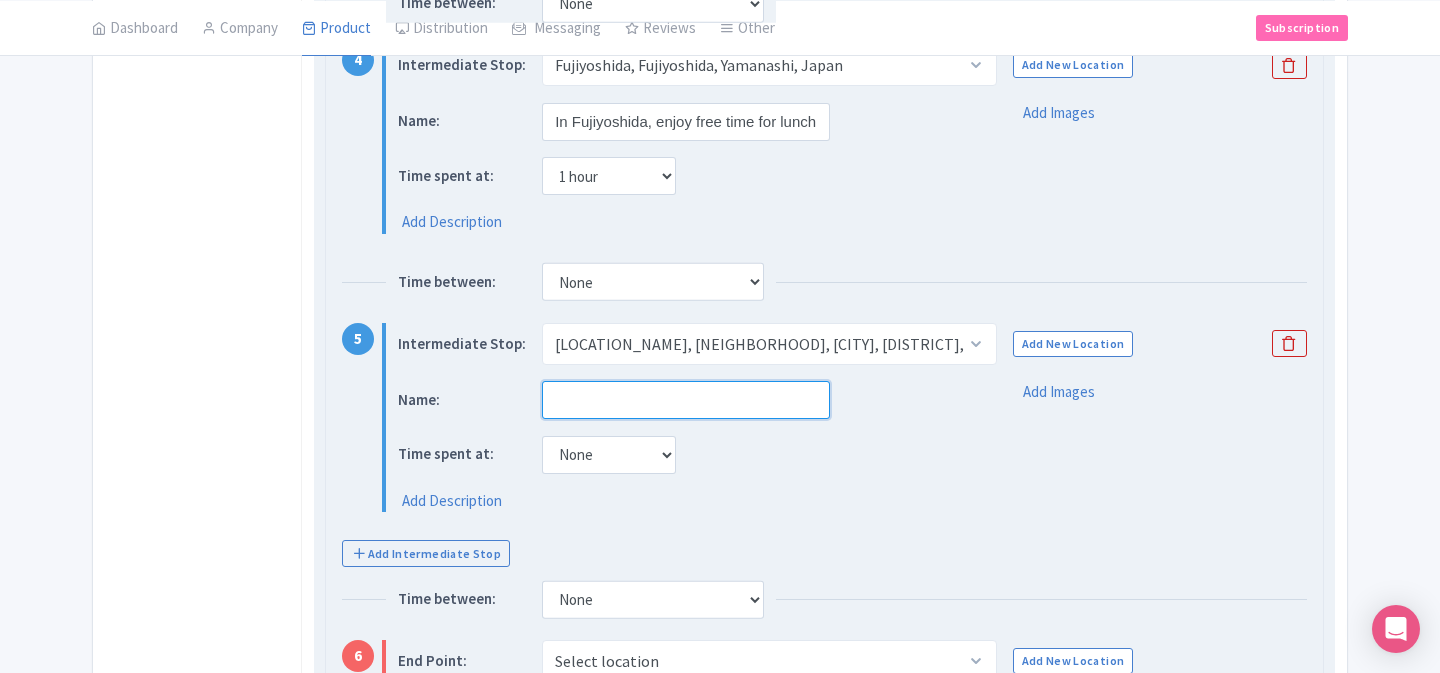 click at bounding box center (686, 400) 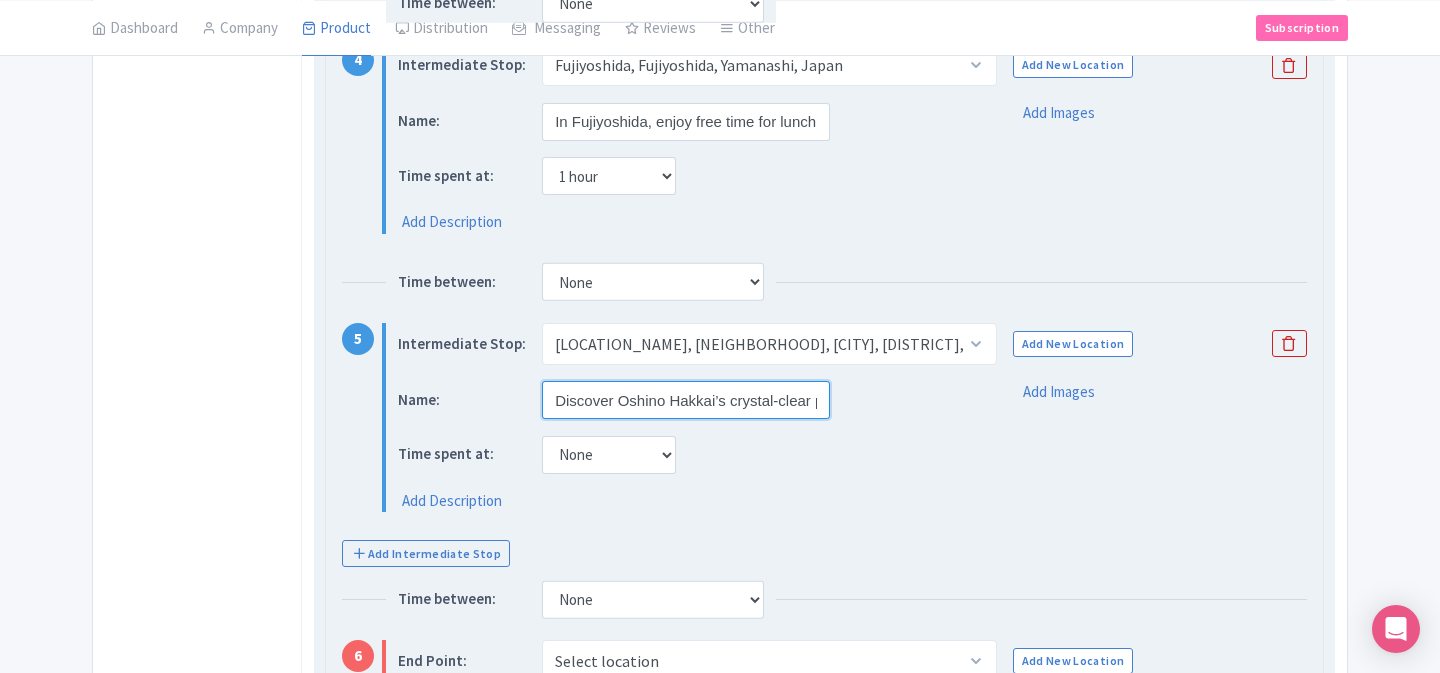 scroll, scrollTop: 0, scrollLeft: 182, axis: horizontal 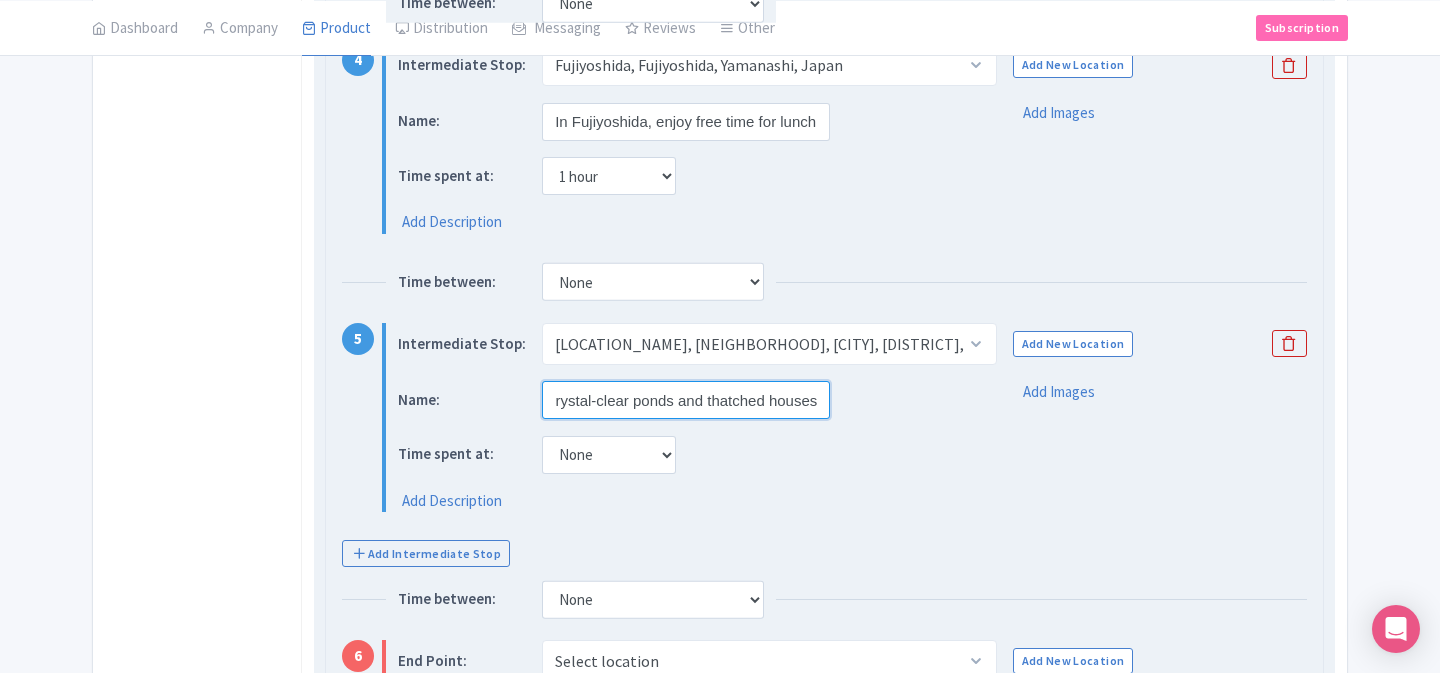 type on "Discover Oshino Hakkai’s crystal-clear ponds and thatched houses" 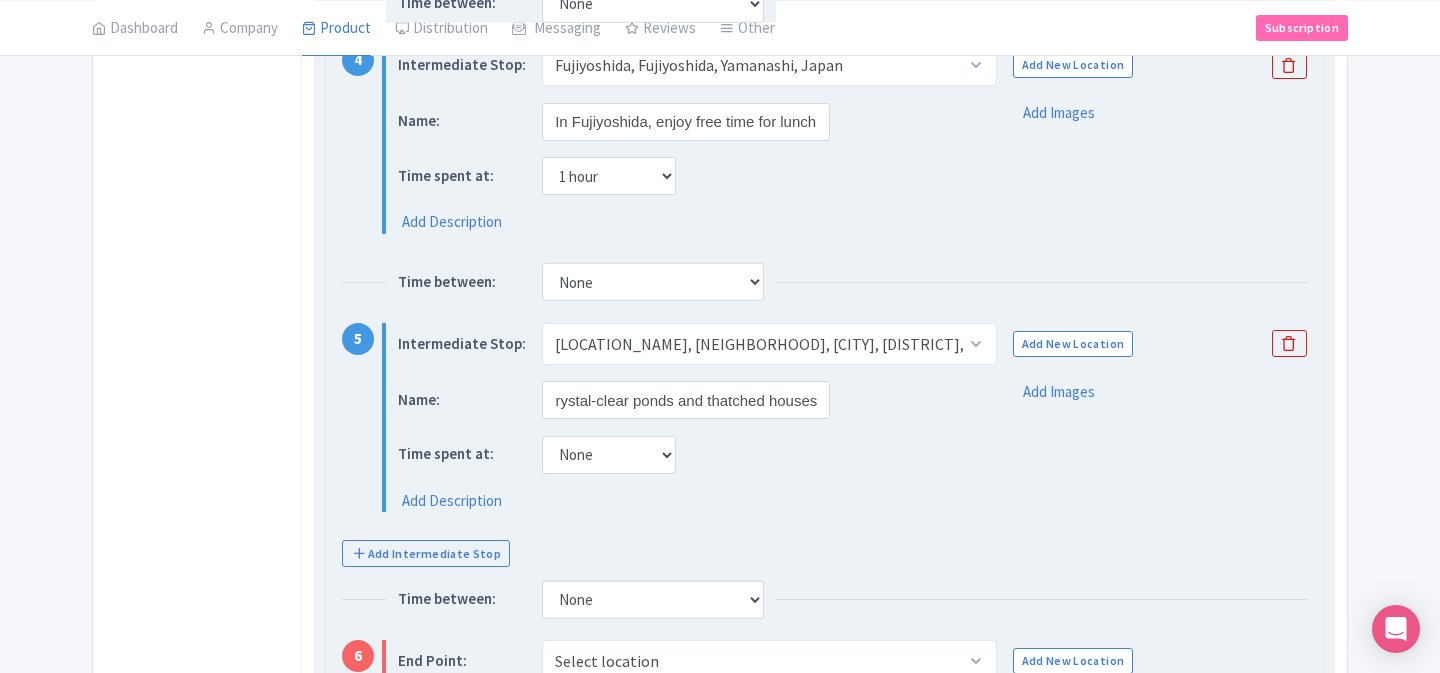 click on "Time spent at:
None
15 mins
30 mins
45 mins
1 hour
1 hour 15 mins
1 hour 30 mins
1 hour 45 mins
2 hours" at bounding box center [682, 454] 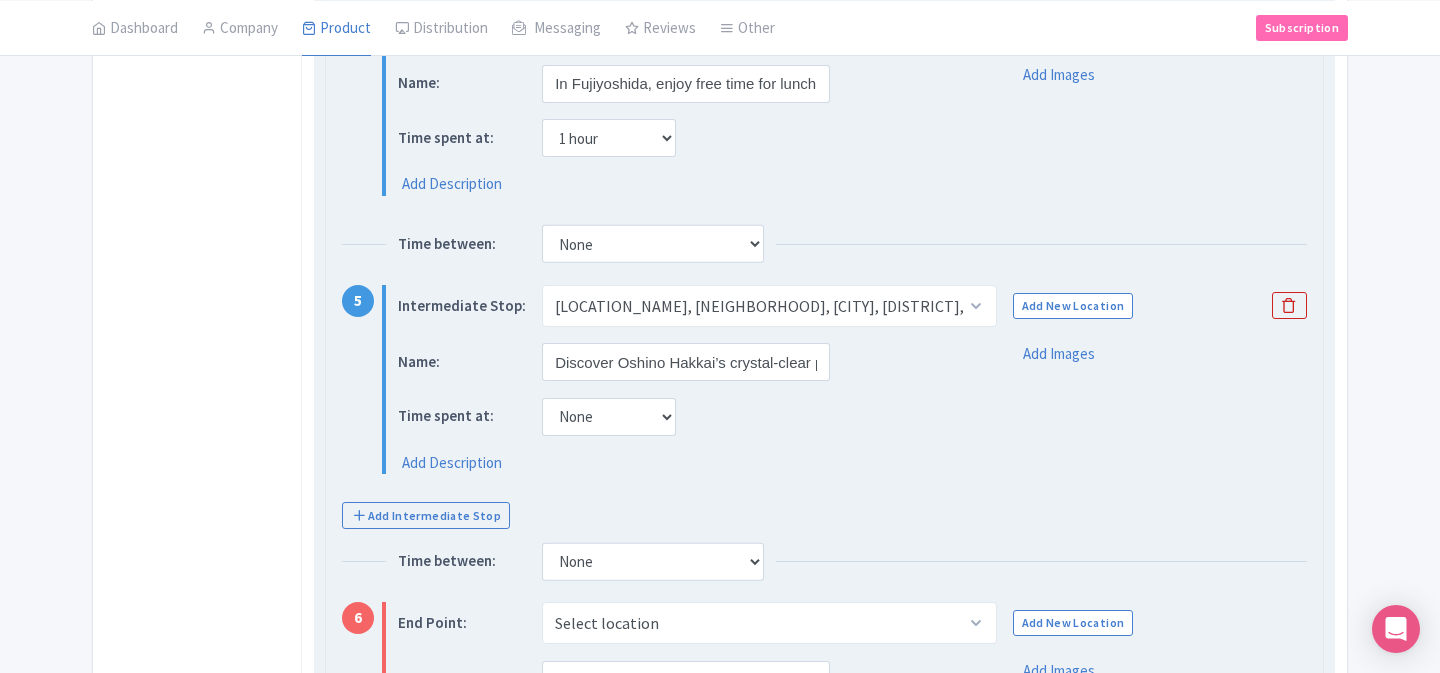 scroll, scrollTop: 1442, scrollLeft: 0, axis: vertical 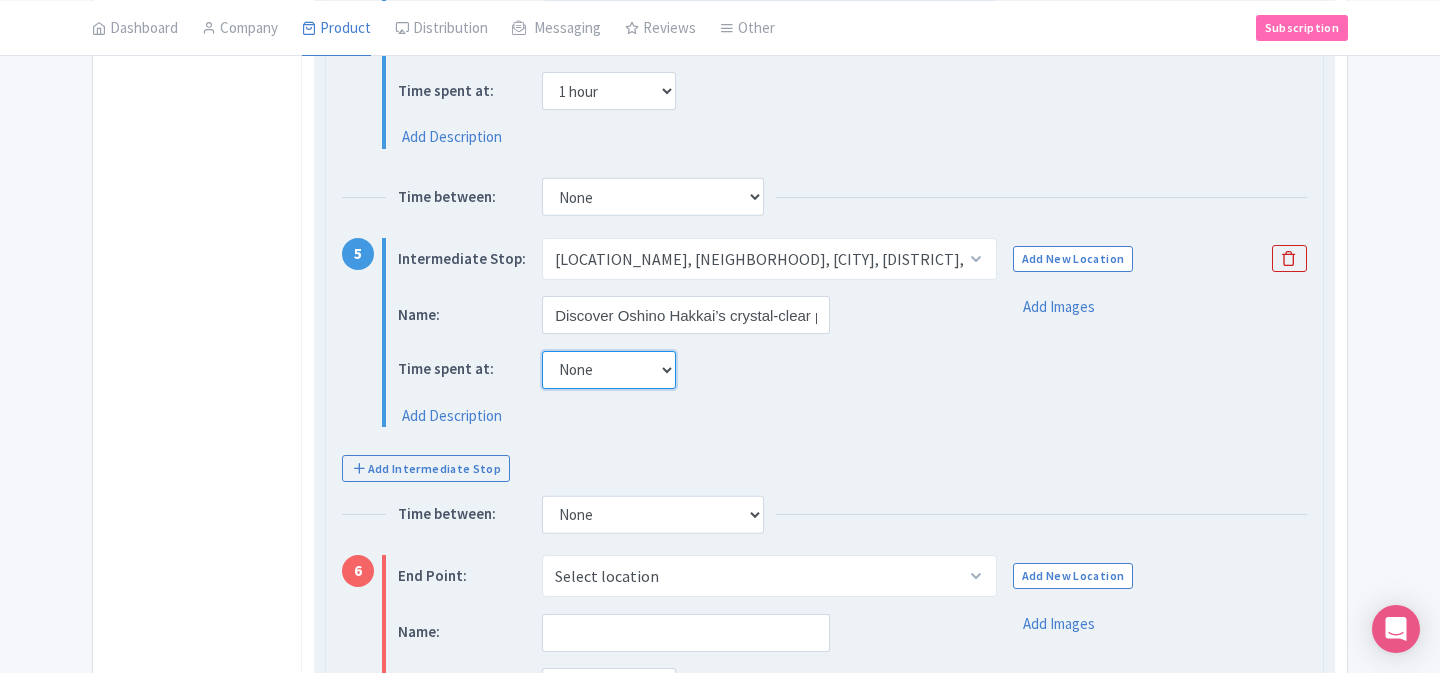 click on "None
15 mins
30 mins
45 mins
1 hour
1 hour 15 mins
1 hour 30 mins
1 hour 45 mins
2 hours" at bounding box center [609, 370] 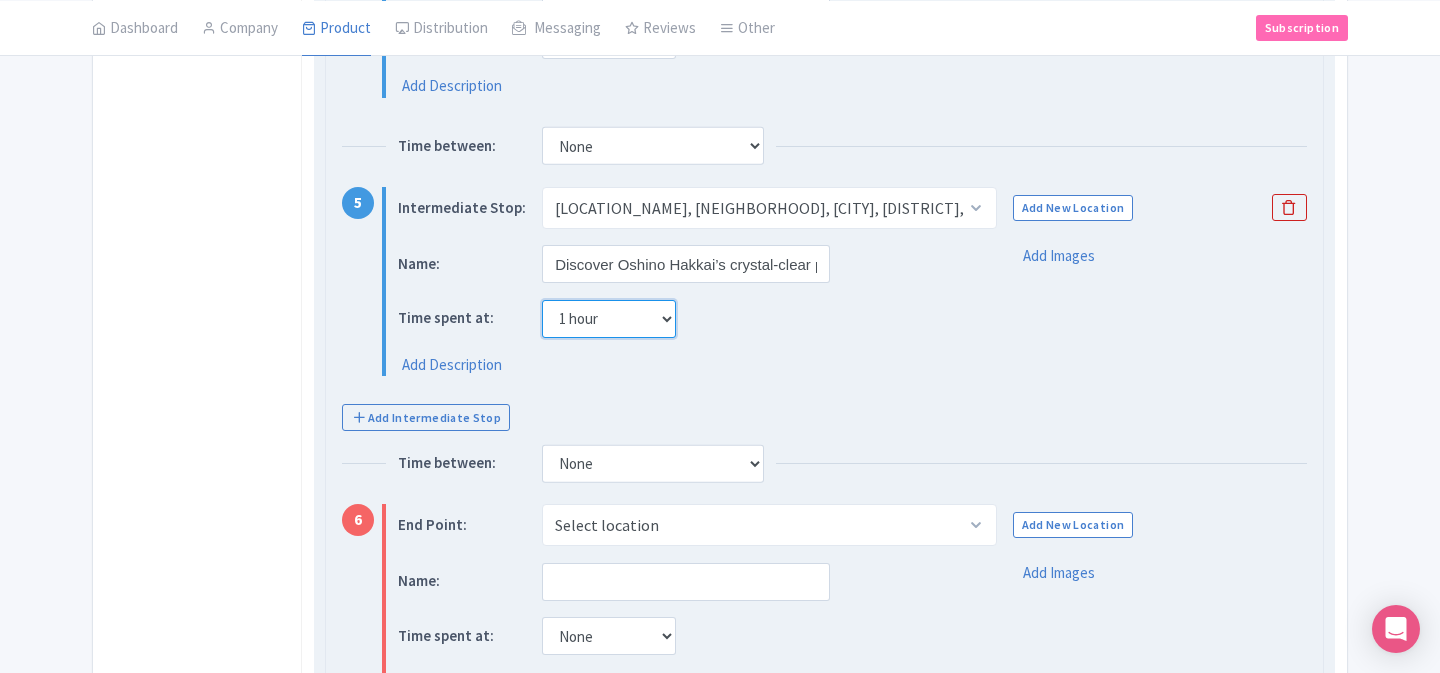 scroll, scrollTop: 1505, scrollLeft: 0, axis: vertical 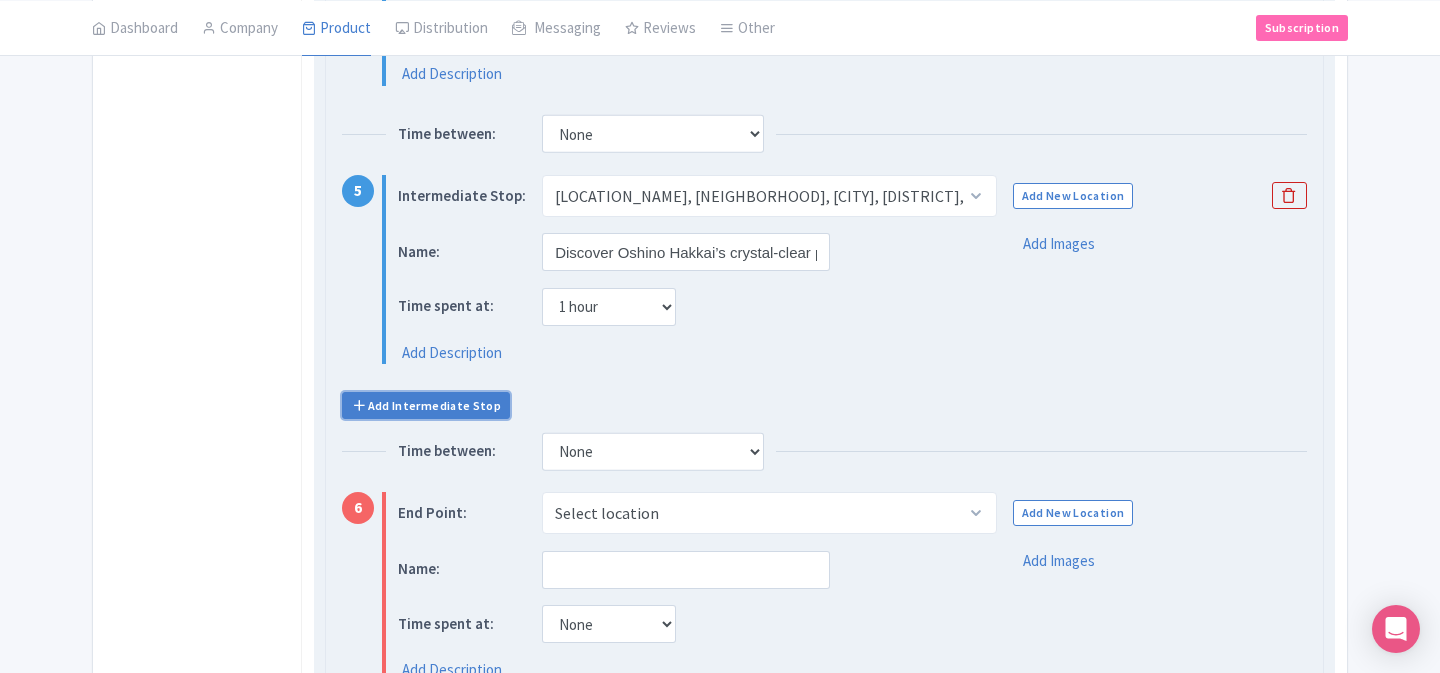 click on "Add Intermediate Stop" at bounding box center [426, 405] 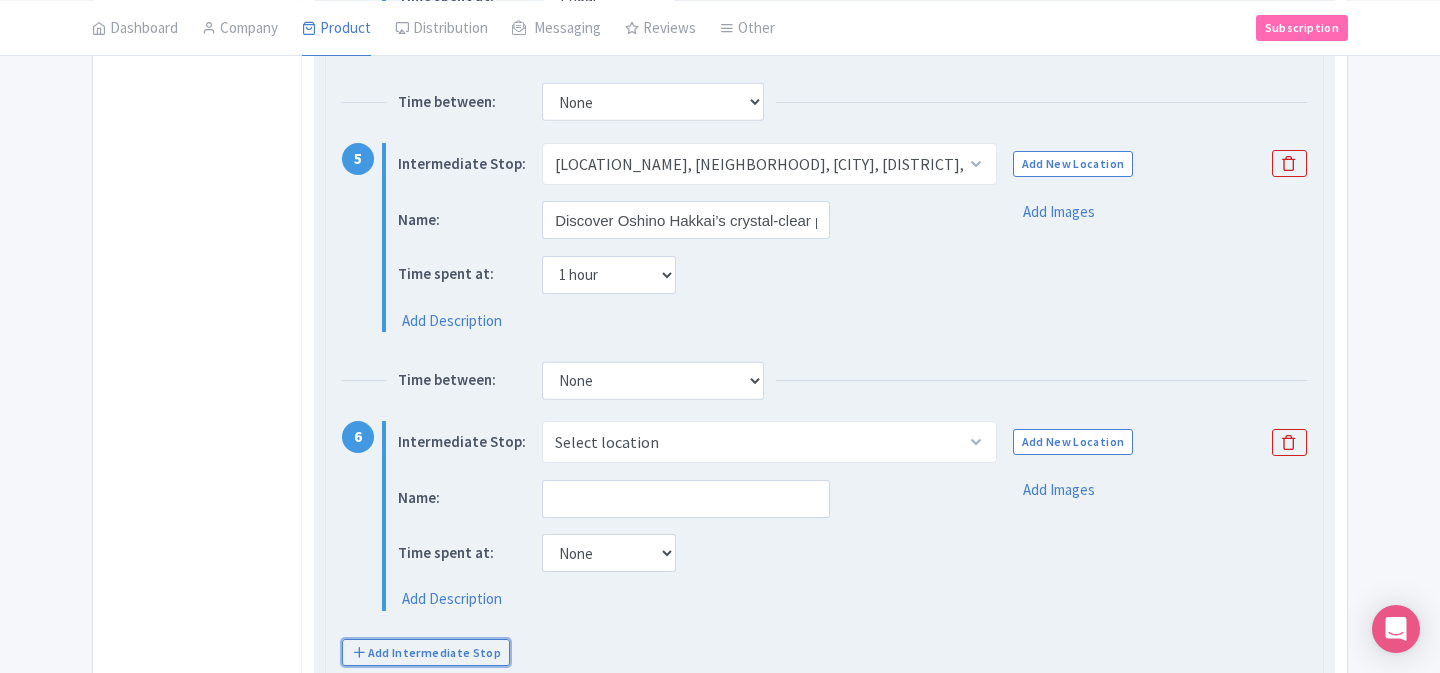 scroll, scrollTop: 1540, scrollLeft: 0, axis: vertical 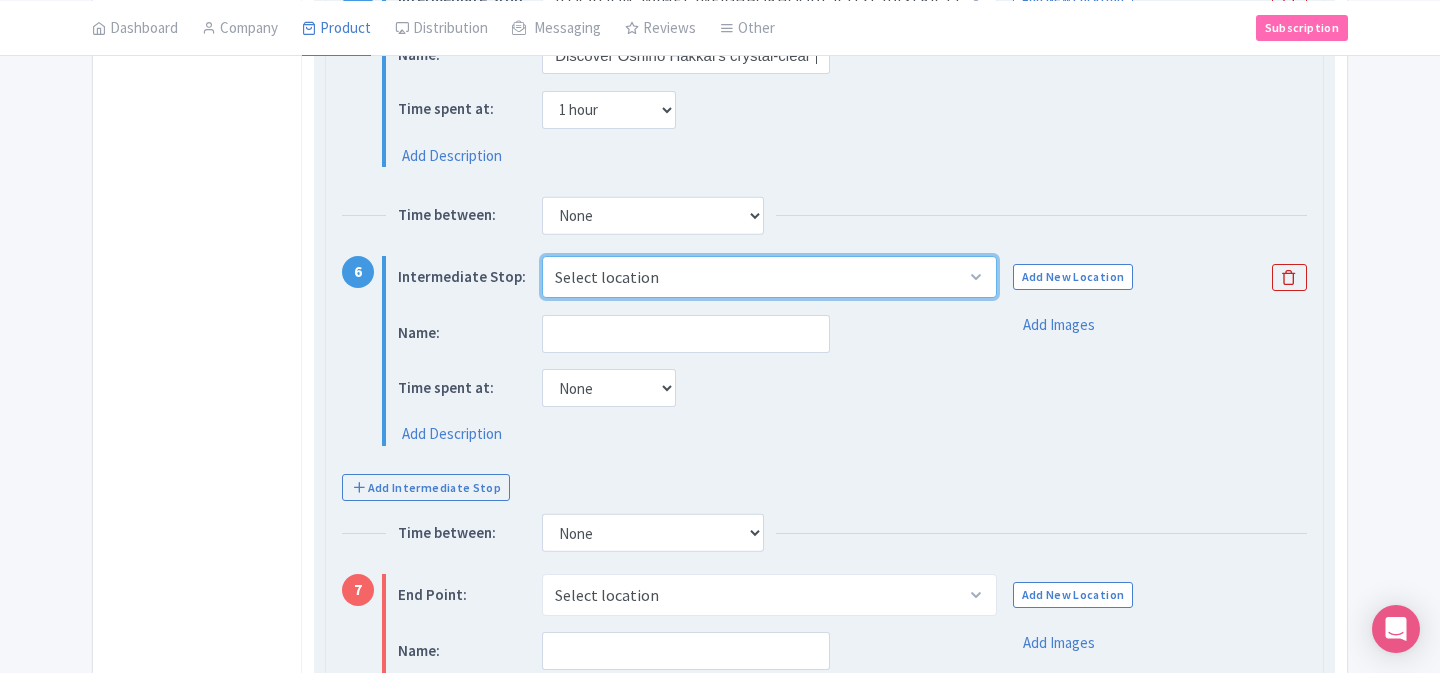 click on "Select location
Oishi Park, ２５２５番地の１１先 Ōishi, Fujikawaguchiko, Minamitsuru District, Yamanashi 401-0305, Japan
Arakurayama Sengen Park, 2-chōme-4-1 Asama, Fujiyoshida, Yamanashi 403-0011, Japan
Fujiyoshida, Fujiyoshida, Yamanashi, Japan
Oshino Hakkai (the Eight Seas of Oshino), Shibokusa, Oshino, Minamitsuru District, Yamanashi 401-0511, Japan
Fuji Subaru Line 5th Station Lounge, Narusawa, Minamitsuru District, Yamanashi 401-0320, Japan" at bounding box center (769, 277) 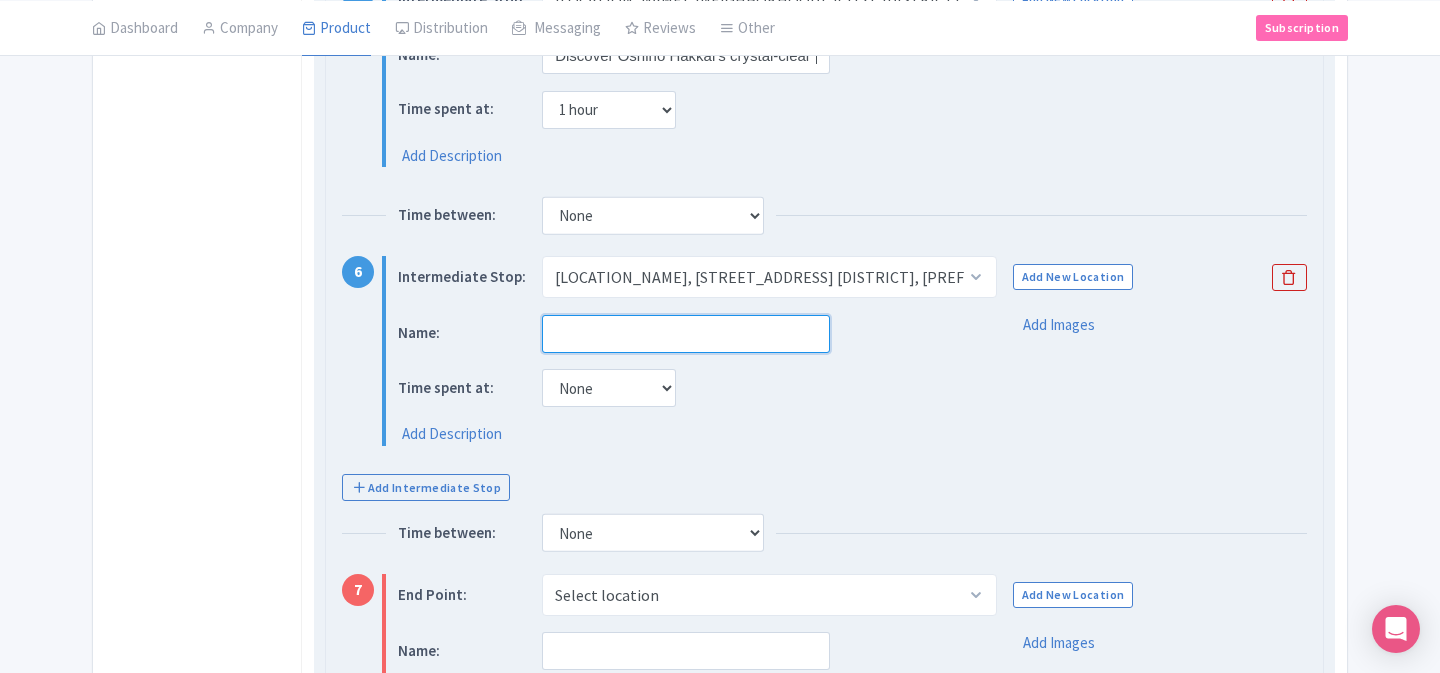 click at bounding box center [686, 334] 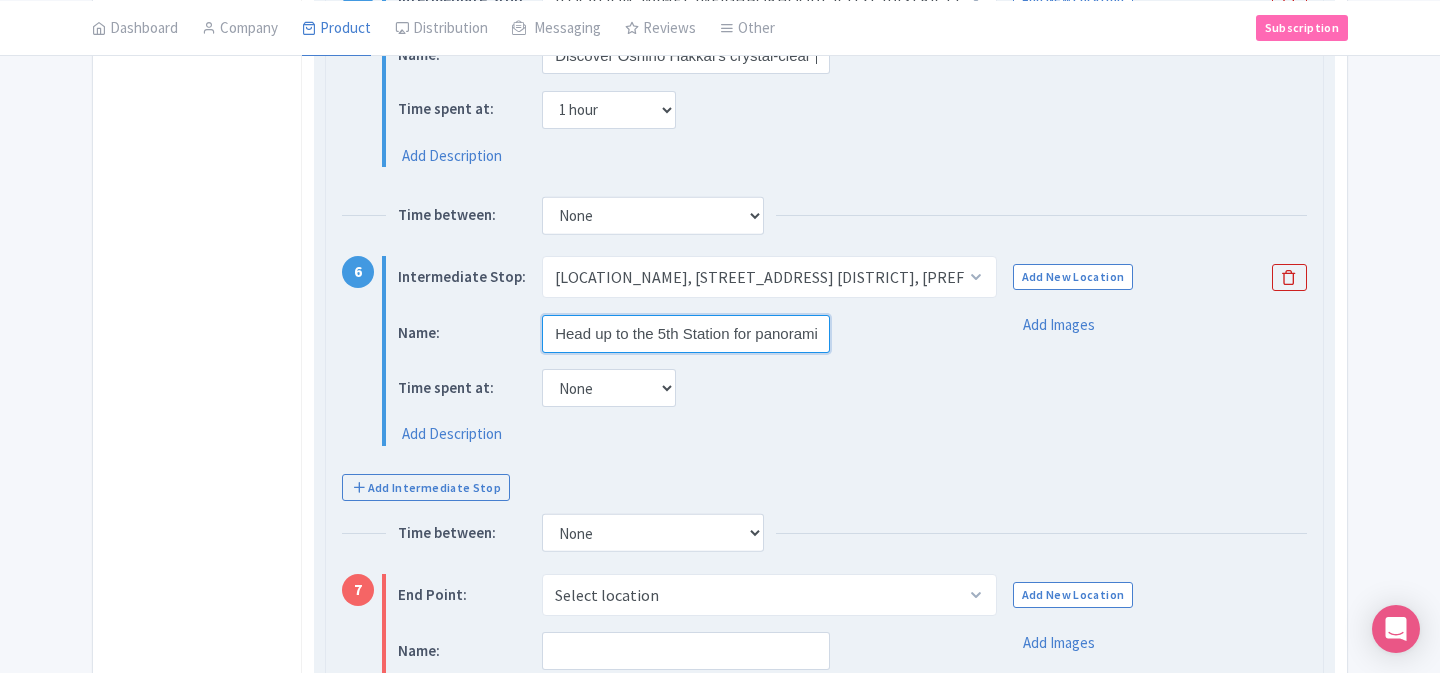 scroll, scrollTop: 0, scrollLeft: 450, axis: horizontal 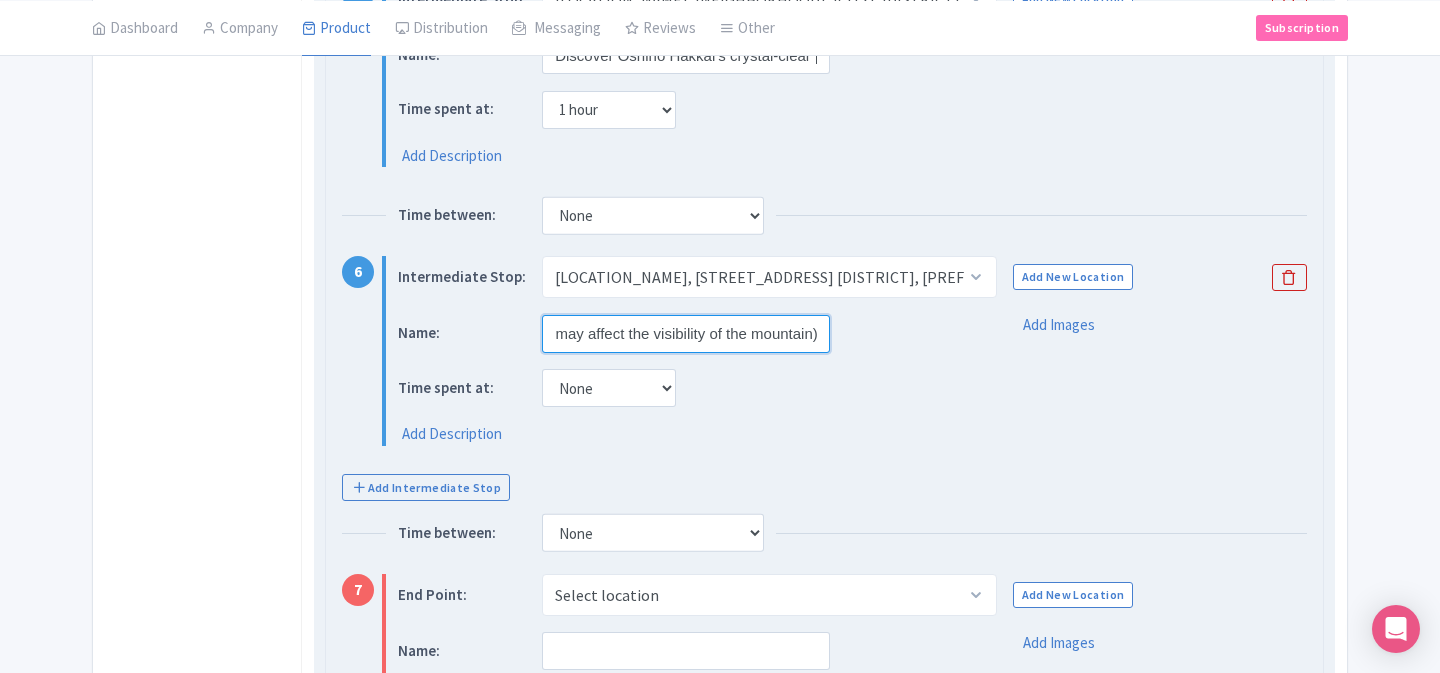 type on "Head up to the 5th Station for panoramic views (weather conditions may affect the visibility of the mountain)" 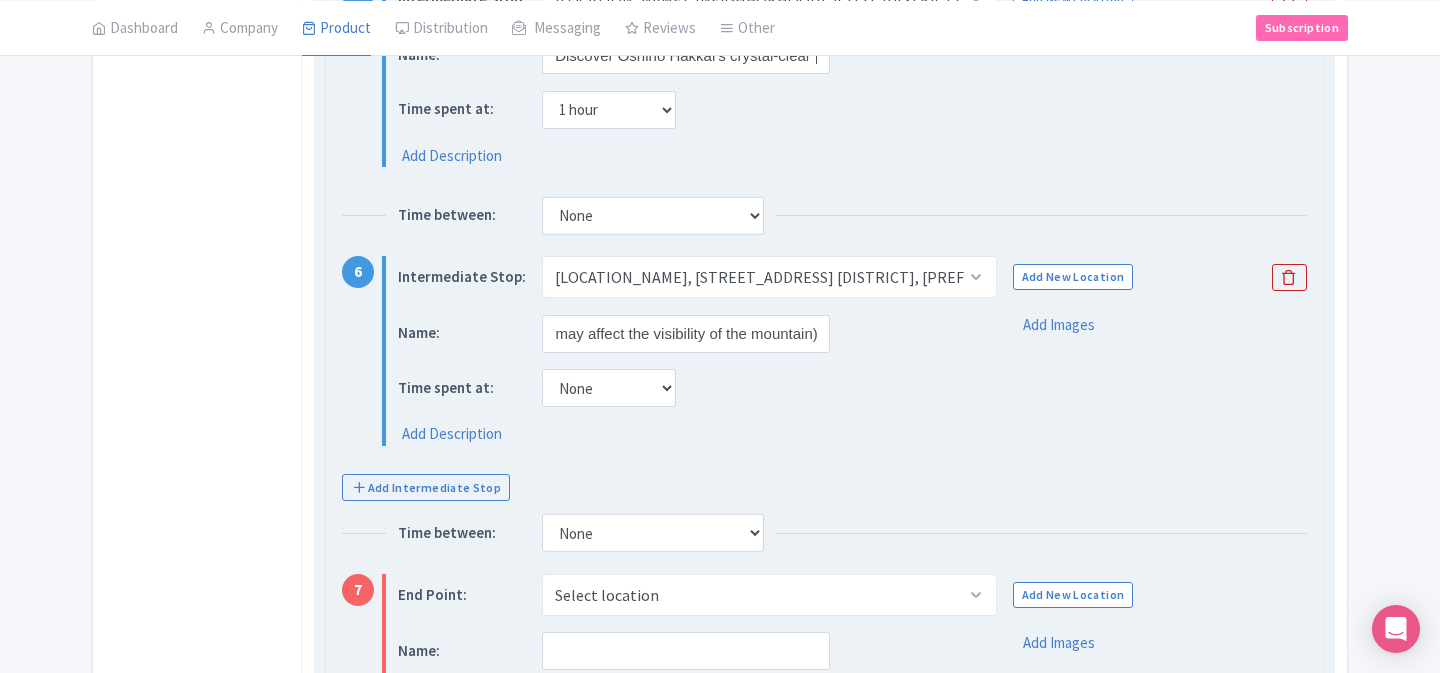 click on "Time spent at:
None
15 mins
30 mins
45 mins
1 hour
1 hour 15 mins
1 hour 30 mins
1 hour 45 mins
2 hours" at bounding box center [682, 388] 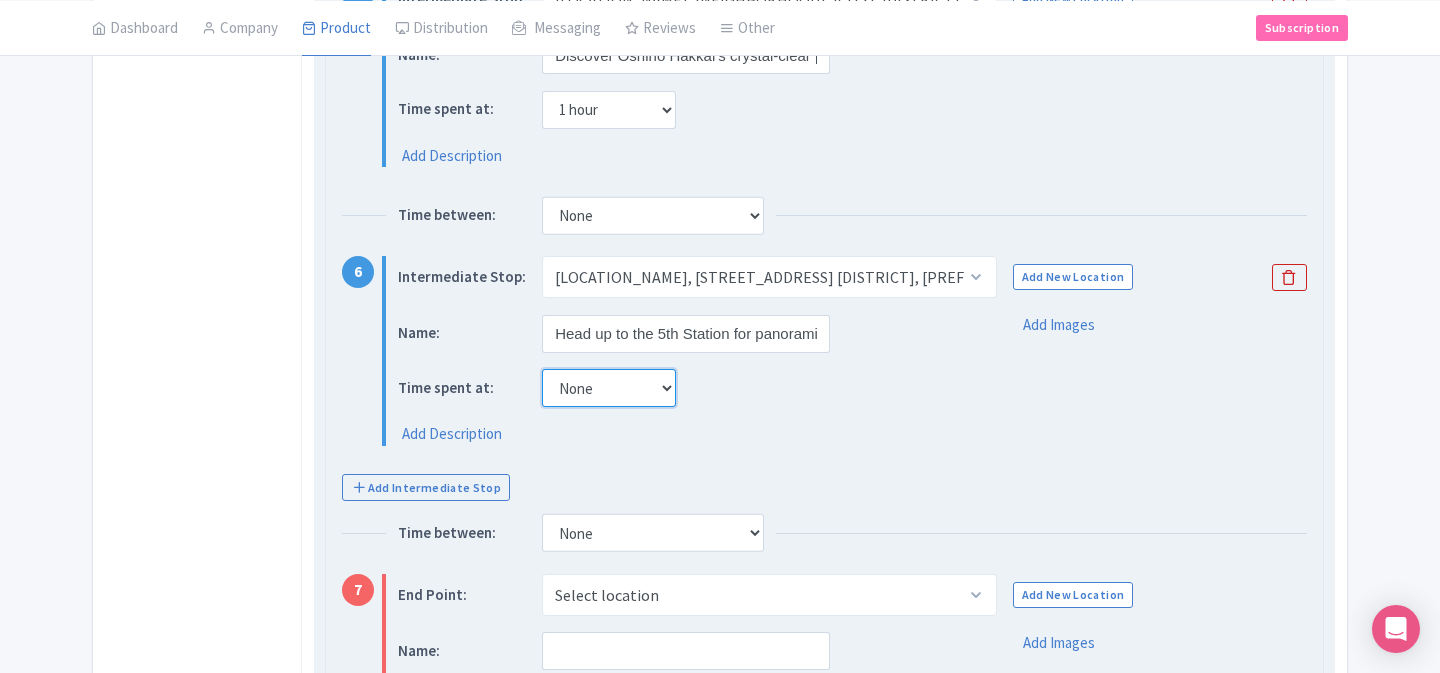 click on "None
15 mins
30 mins
45 mins
1 hour
1 hour 15 mins
1 hour 30 mins
1 hour 45 mins
2 hours" at bounding box center (609, 388) 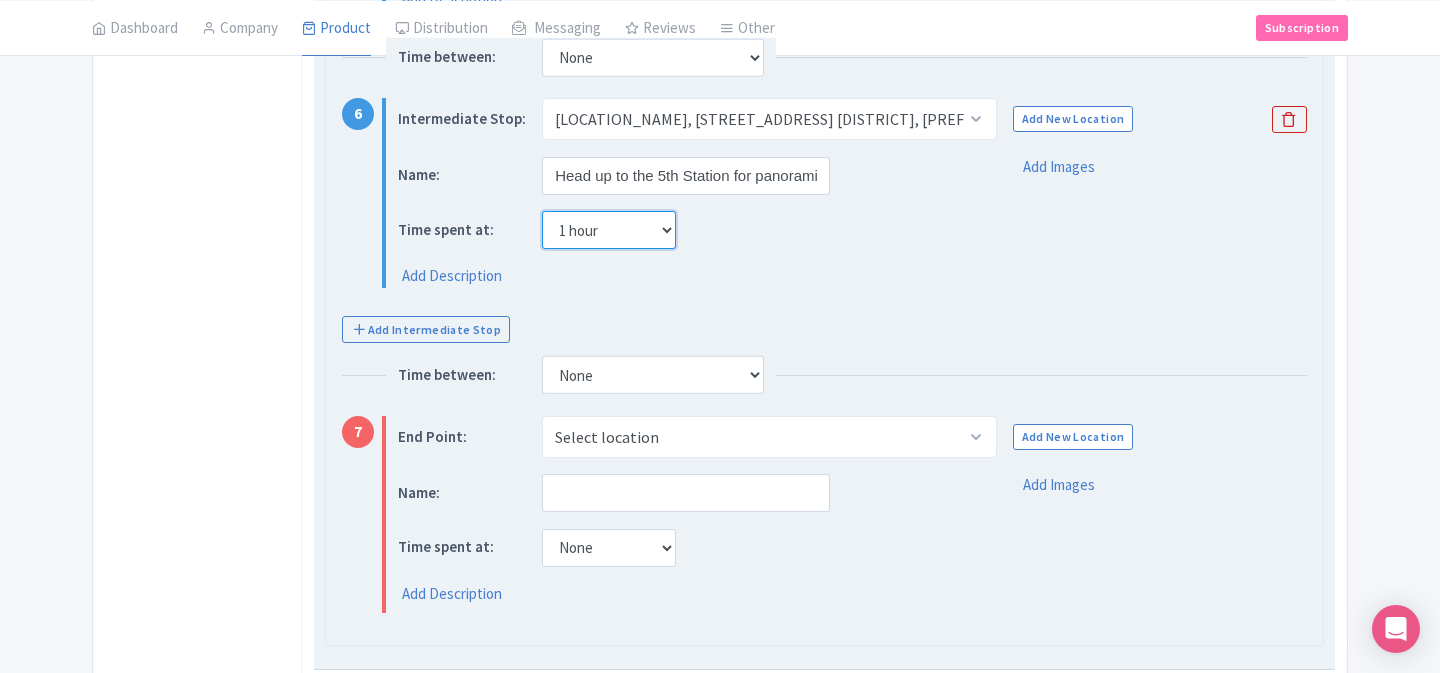 scroll, scrollTop: 1944, scrollLeft: 0, axis: vertical 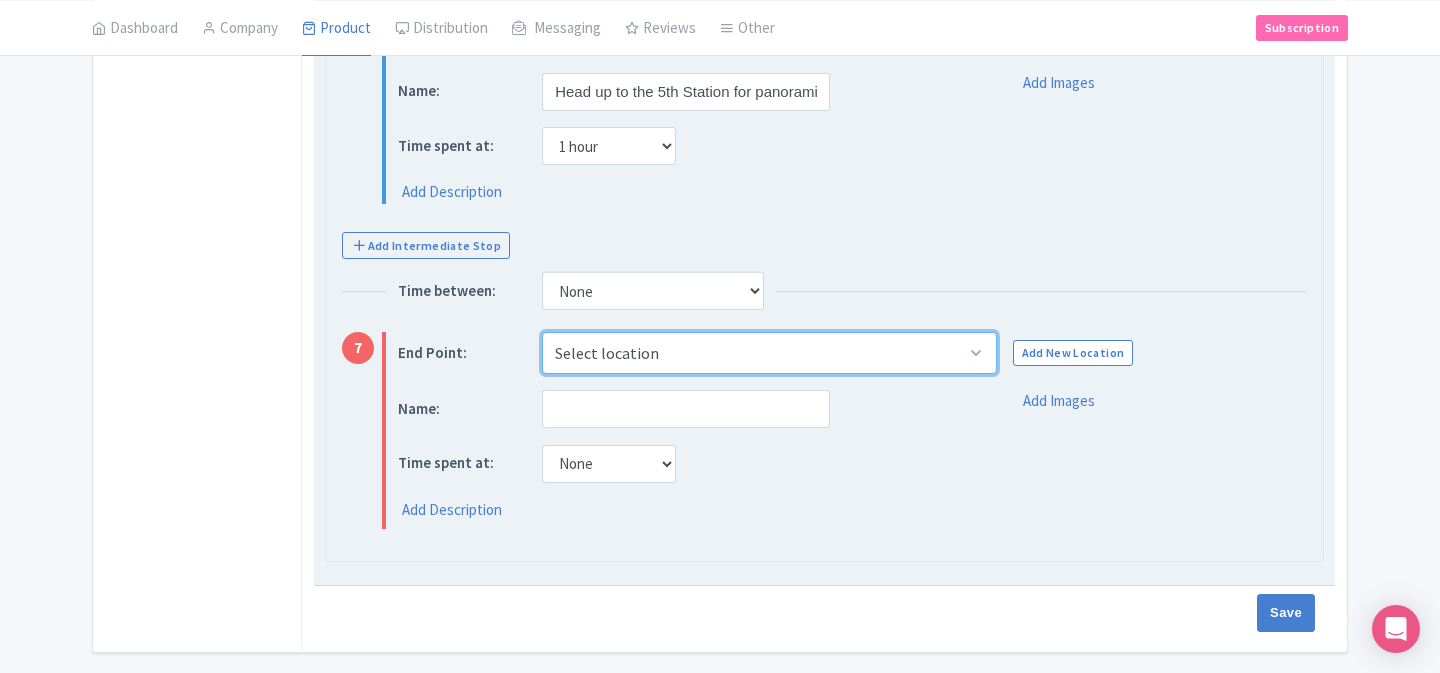 click on "Select location
Lad’s de Wine Shimbashi, 1 Chome-15-4 Shinbashi, Minato City, Tokyo, Japan" at bounding box center [769, 353] 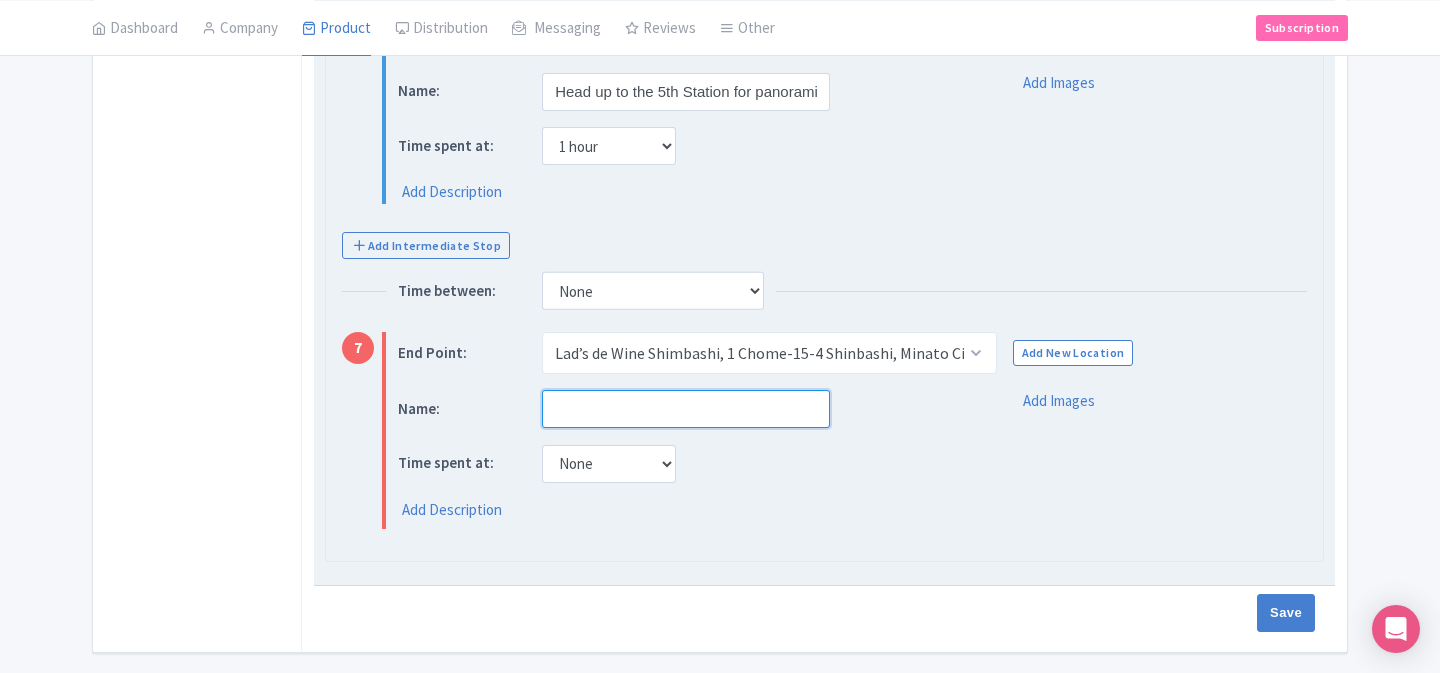 click at bounding box center (686, 409) 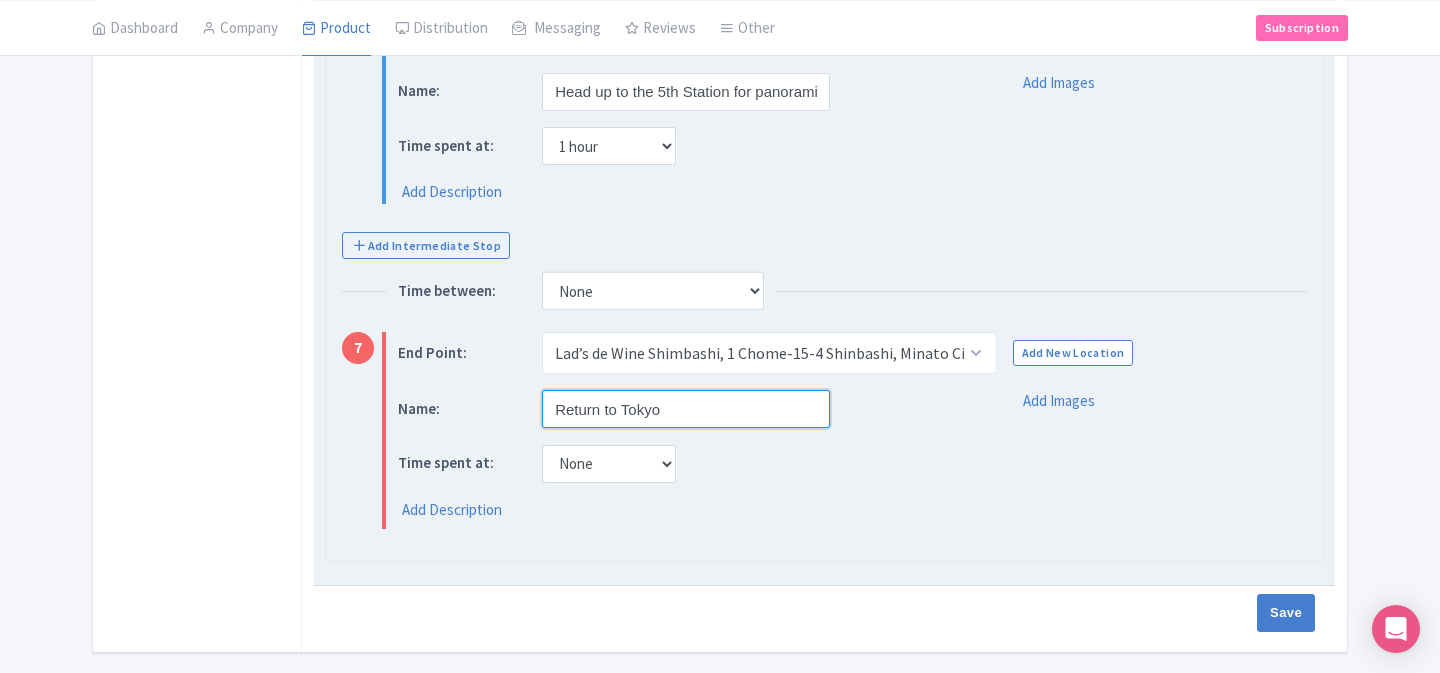 type on "Return to Tokyo" 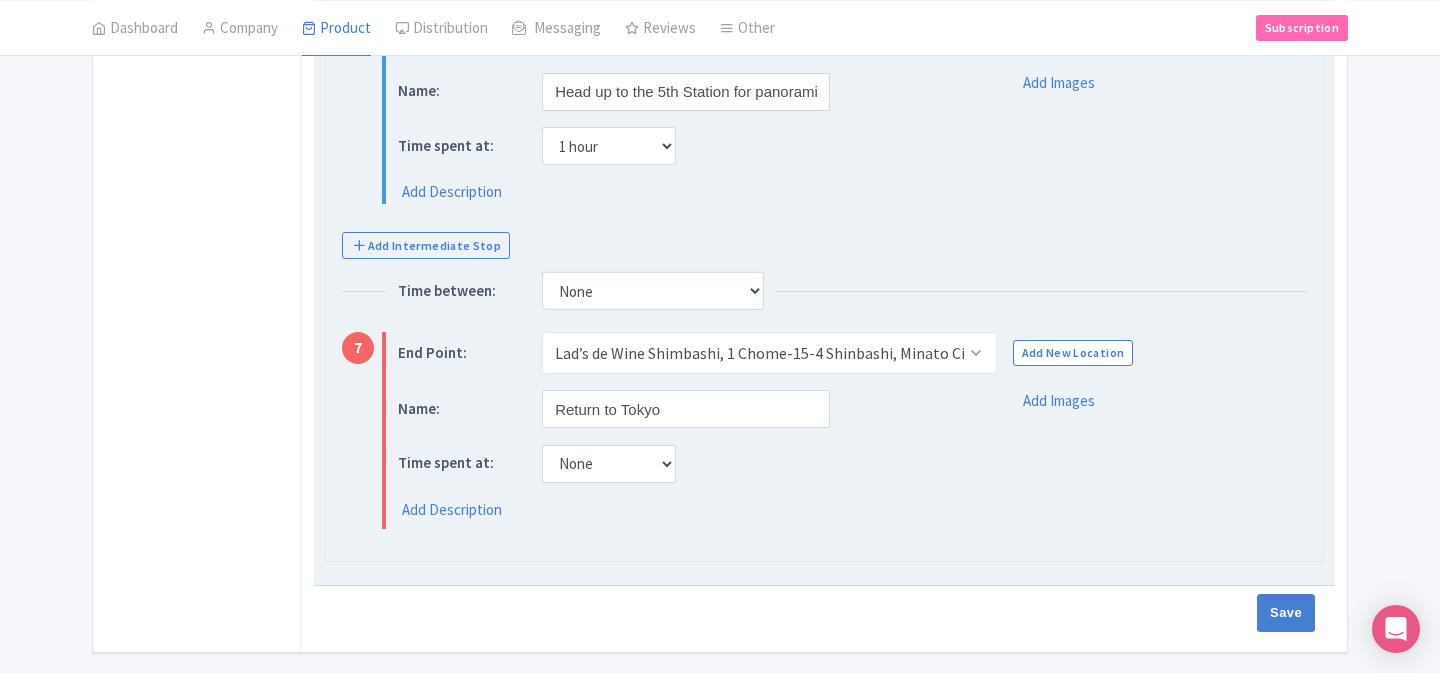 click on "Time spent at:
None
15 mins
30 mins
45 mins
1 hour
1 hour 15 mins
1 hour 30 mins
1 hour 45 mins
2 hours" at bounding box center [682, 463] 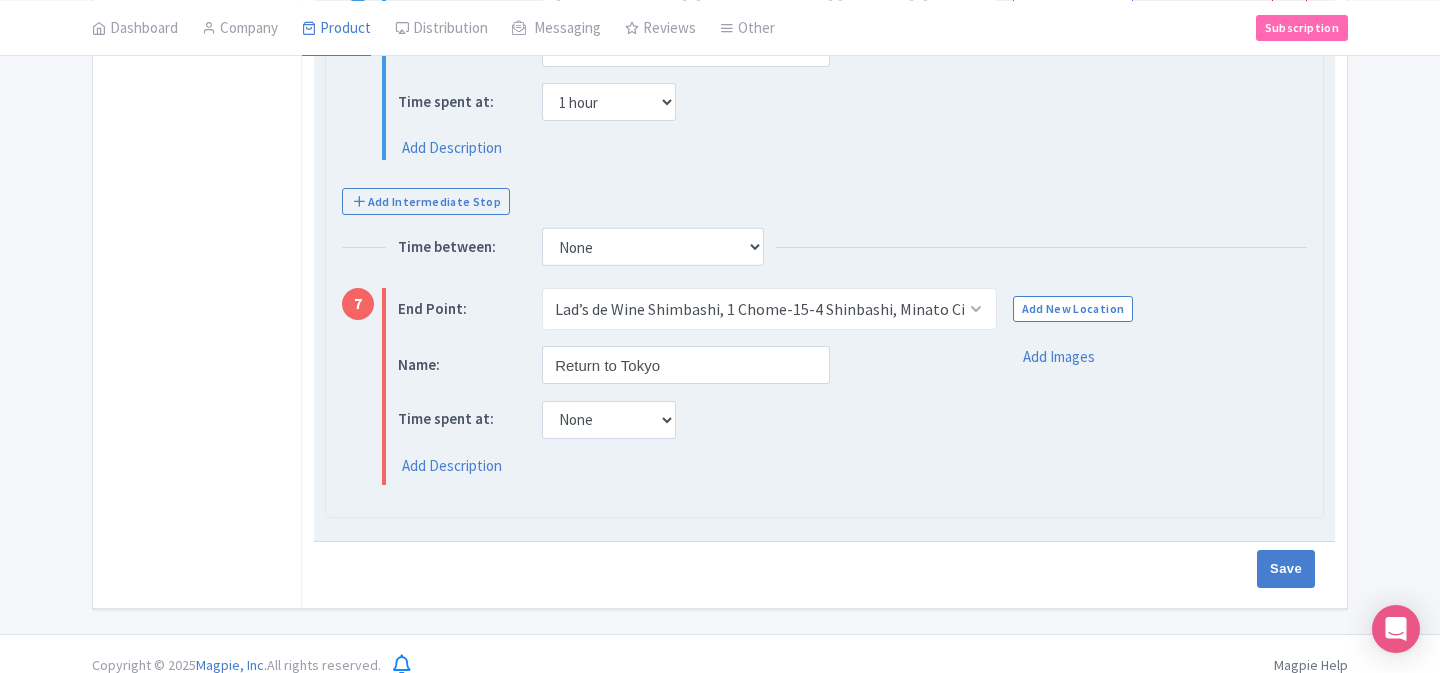 scroll, scrollTop: 2011, scrollLeft: 0, axis: vertical 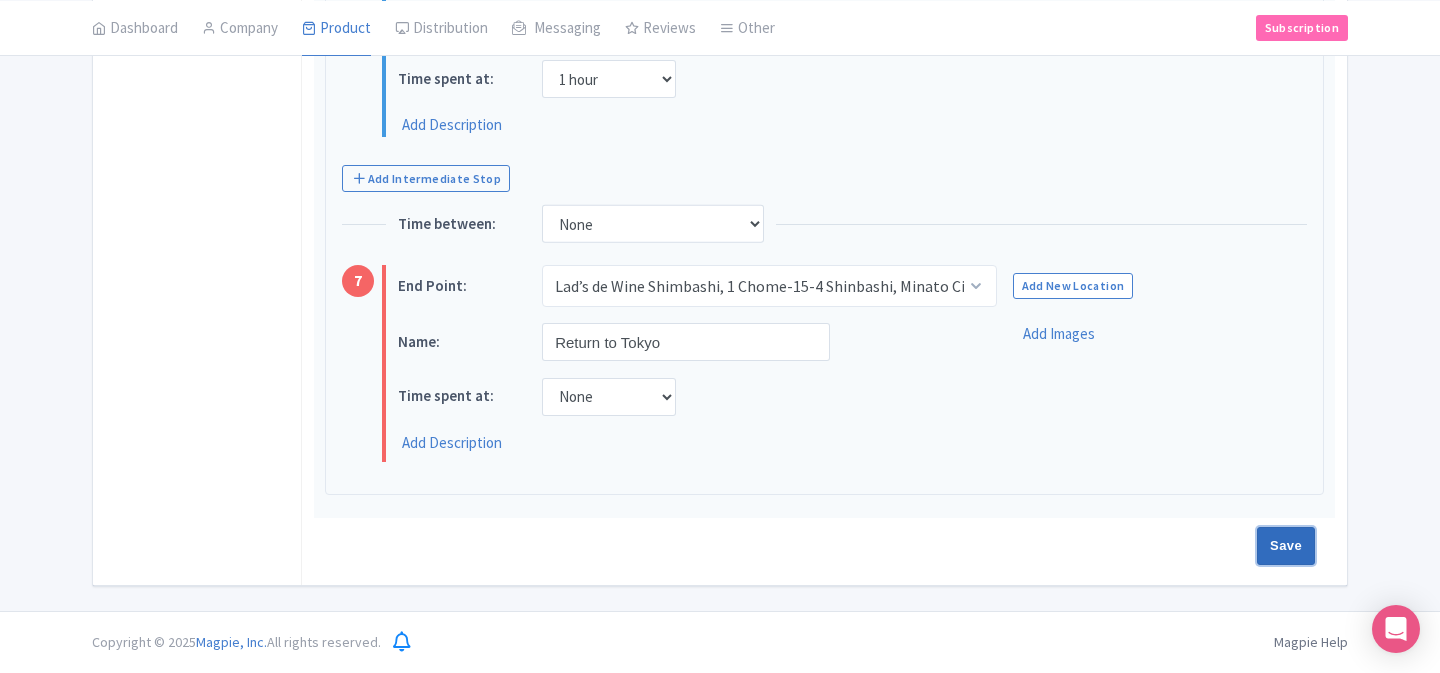 click on "Save" at bounding box center (1286, 546) 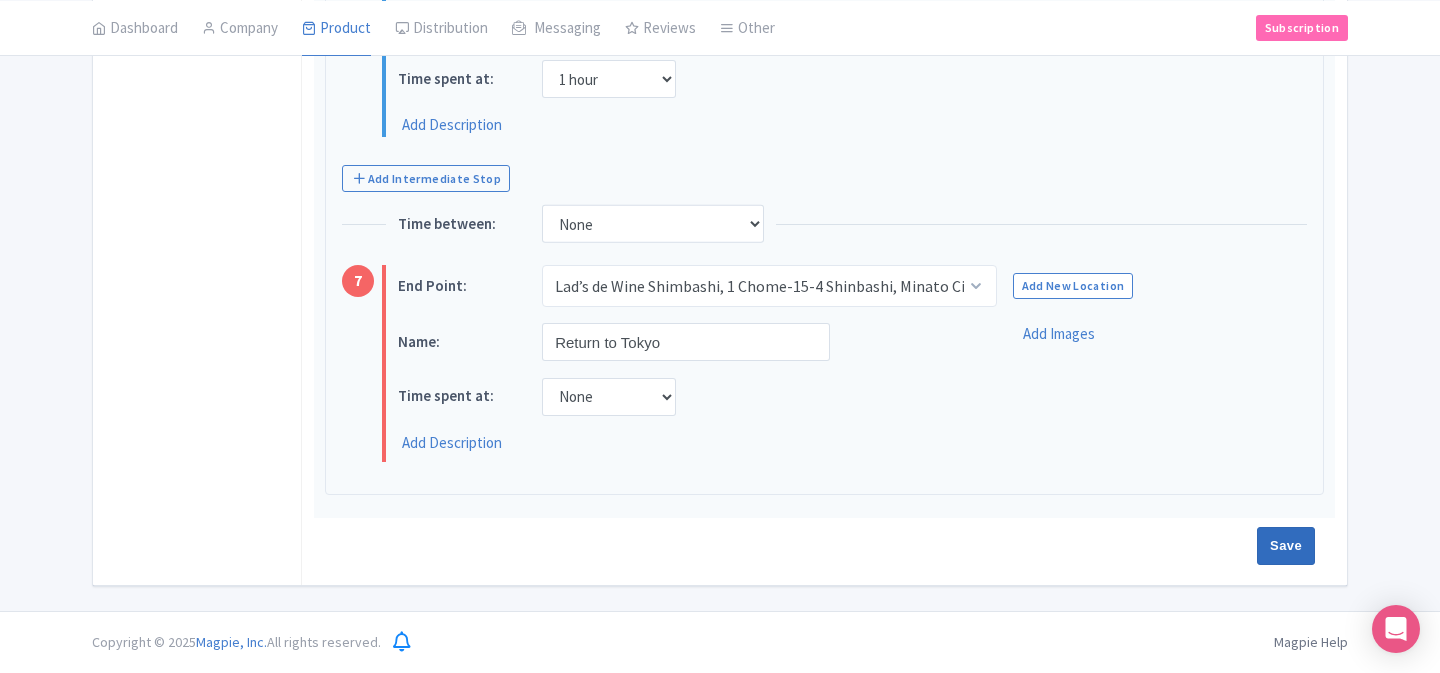 type on "Saving..." 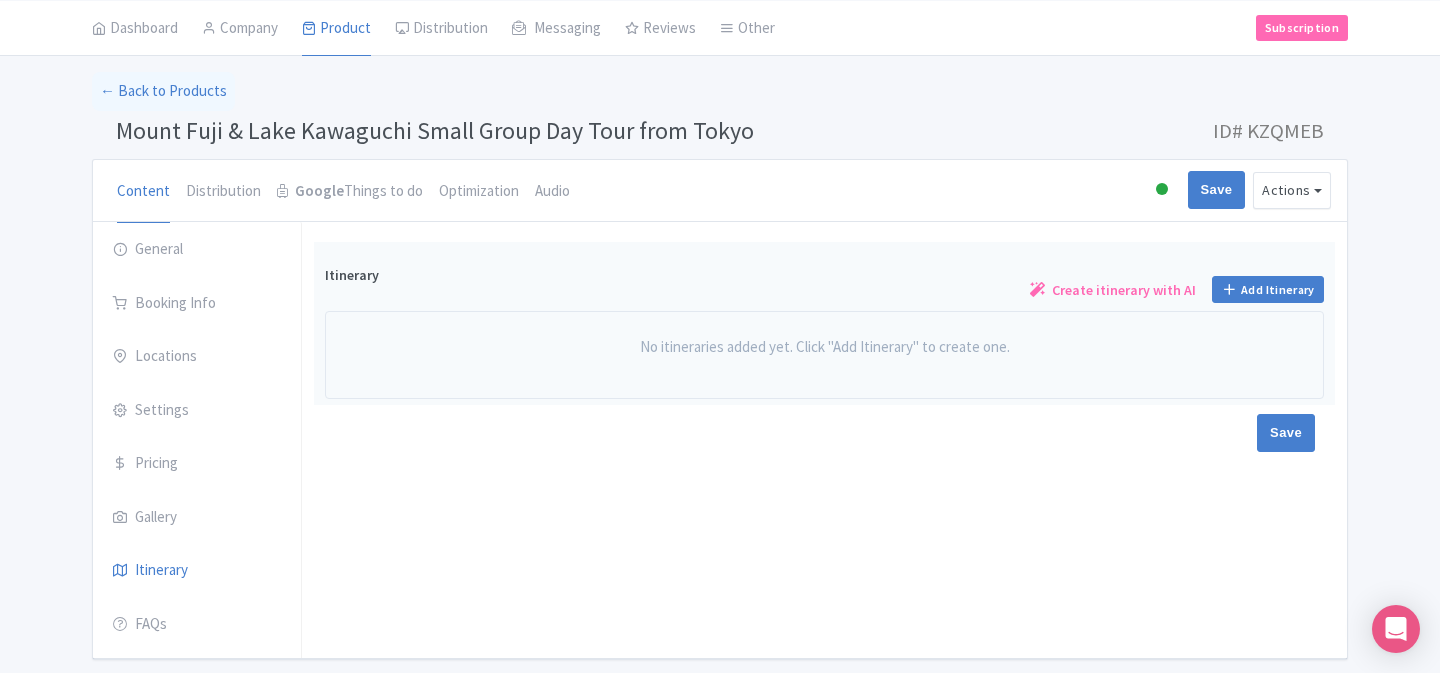 scroll, scrollTop: 82, scrollLeft: 0, axis: vertical 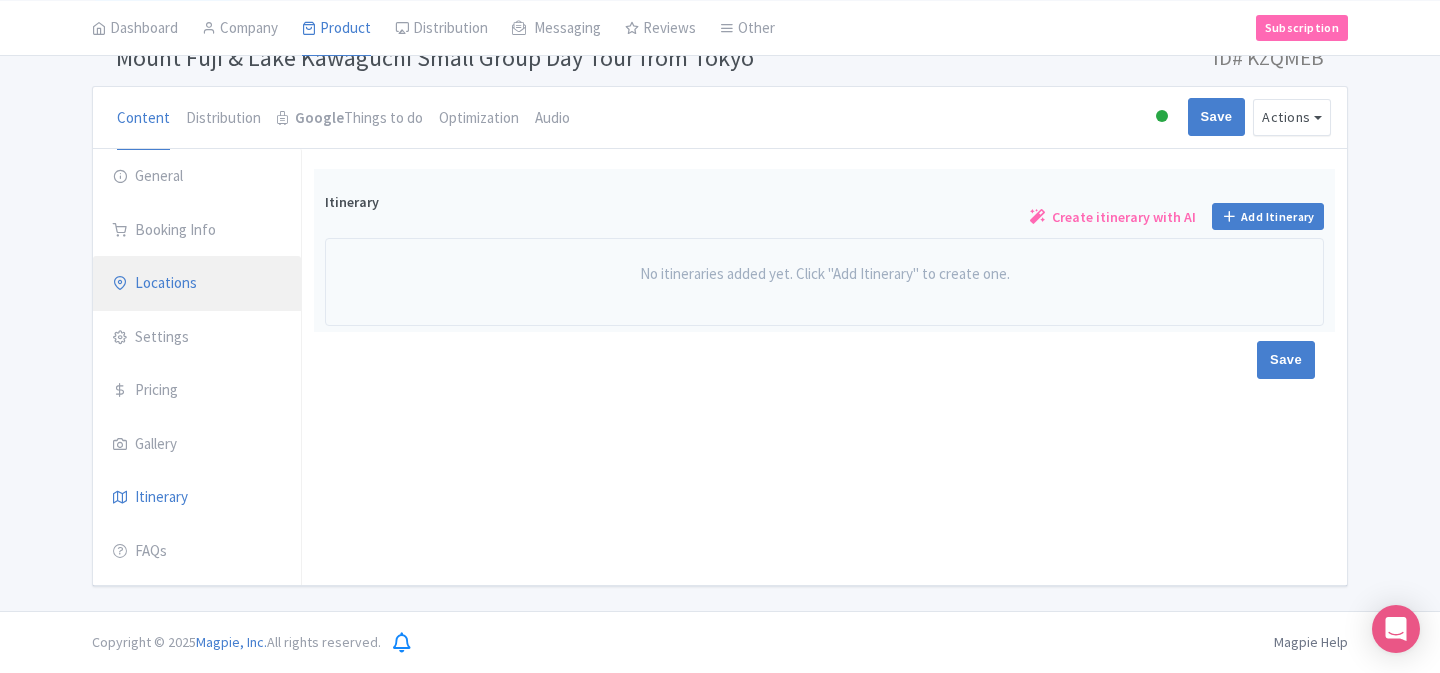 click on "Locations" at bounding box center [197, 284] 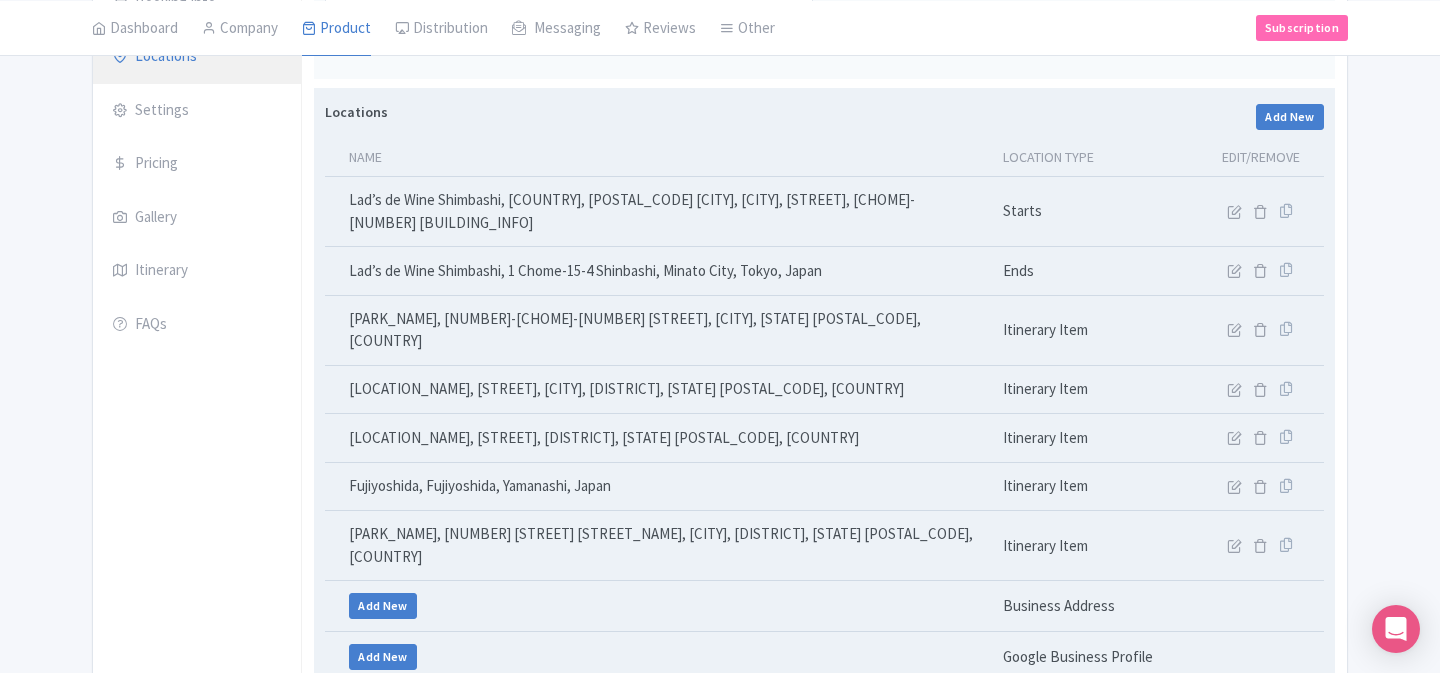 scroll, scrollTop: 344, scrollLeft: 0, axis: vertical 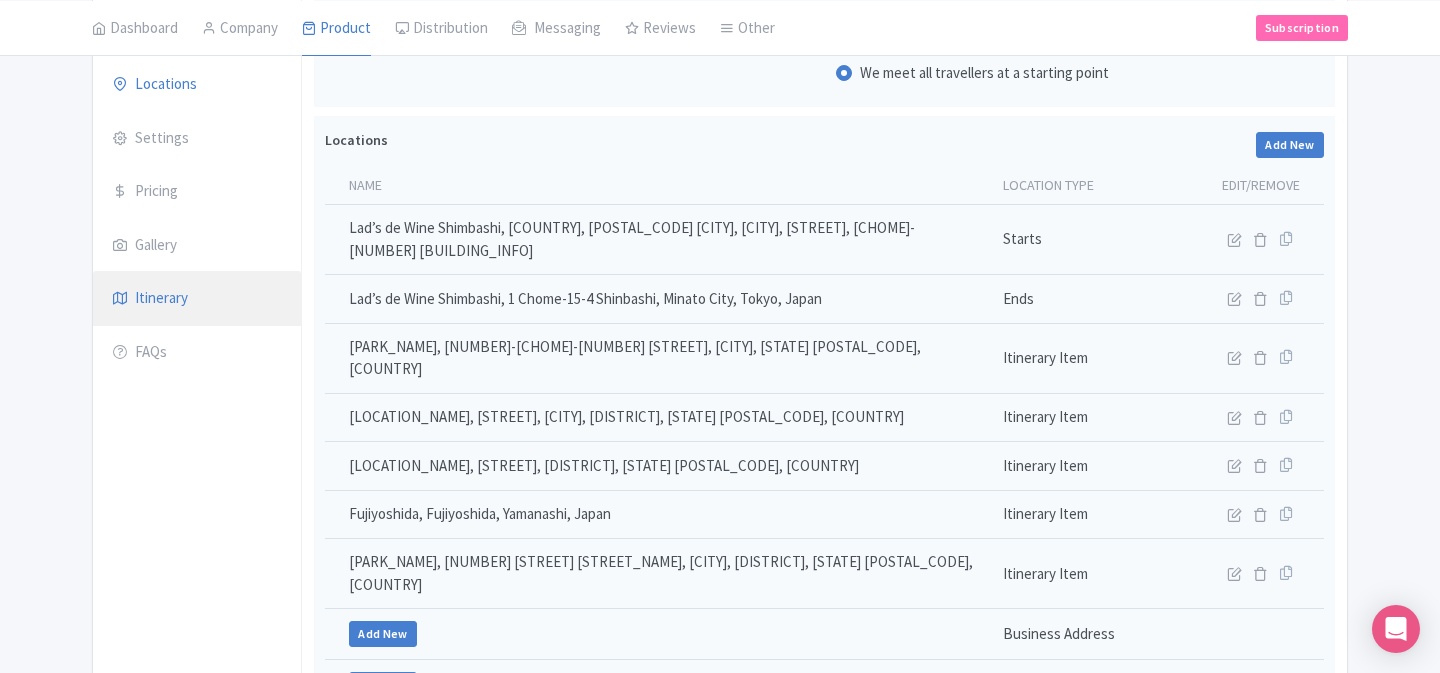 click on "Itinerary" at bounding box center [197, 299] 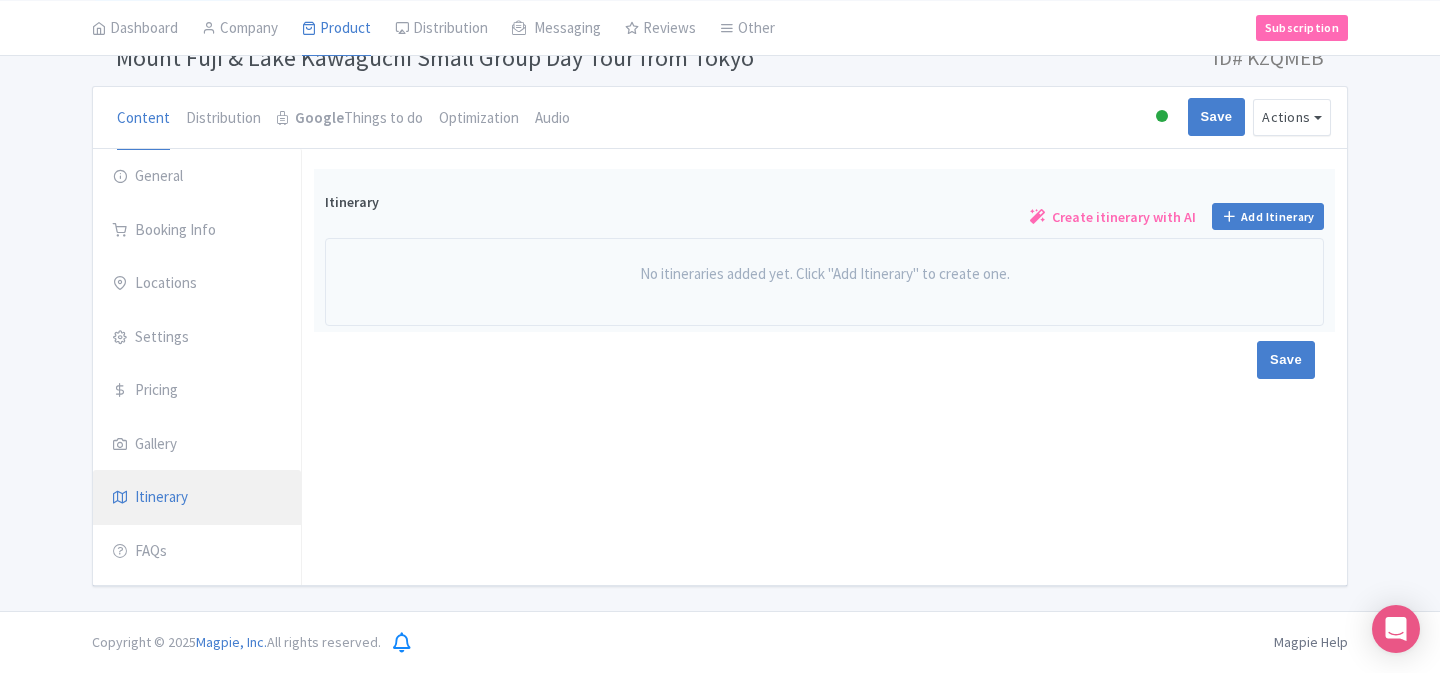 scroll, scrollTop: 145, scrollLeft: 0, axis: vertical 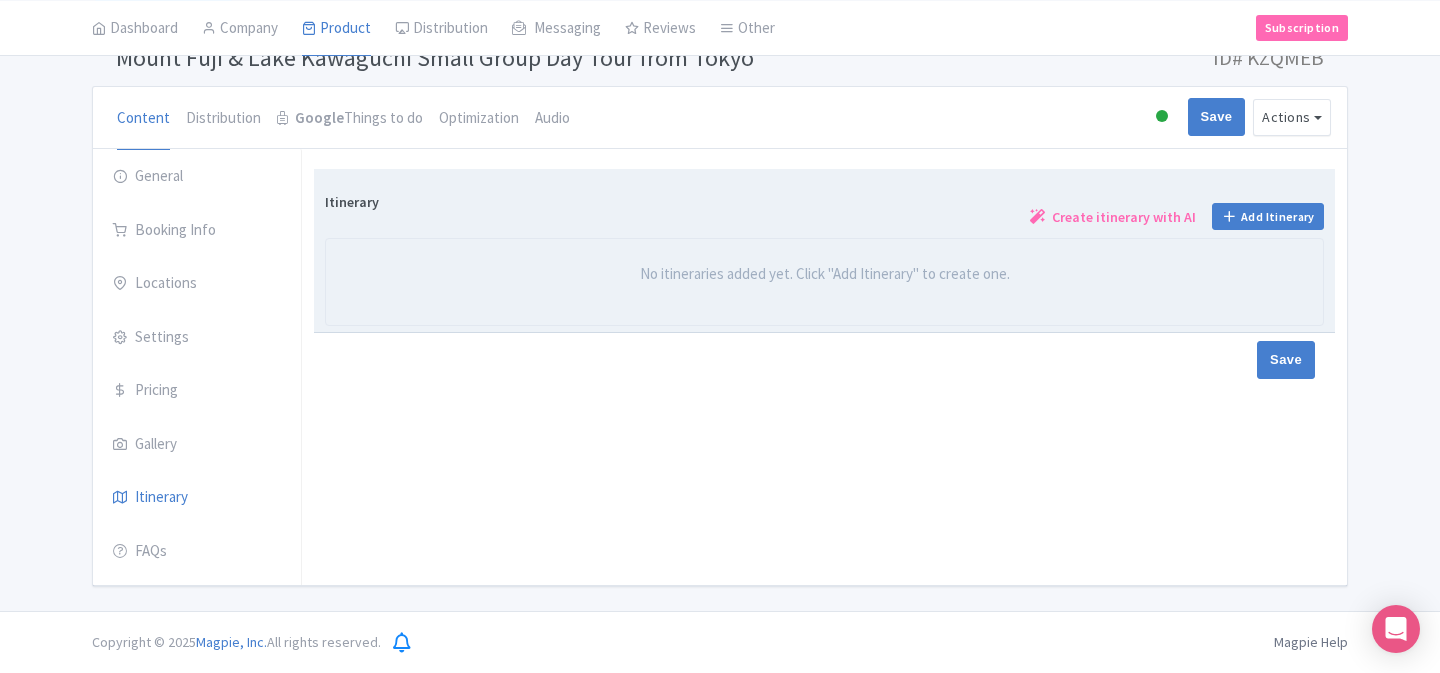 click on "No itineraries added yet. Click "Add Itinerary" to create one." at bounding box center (824, 274) 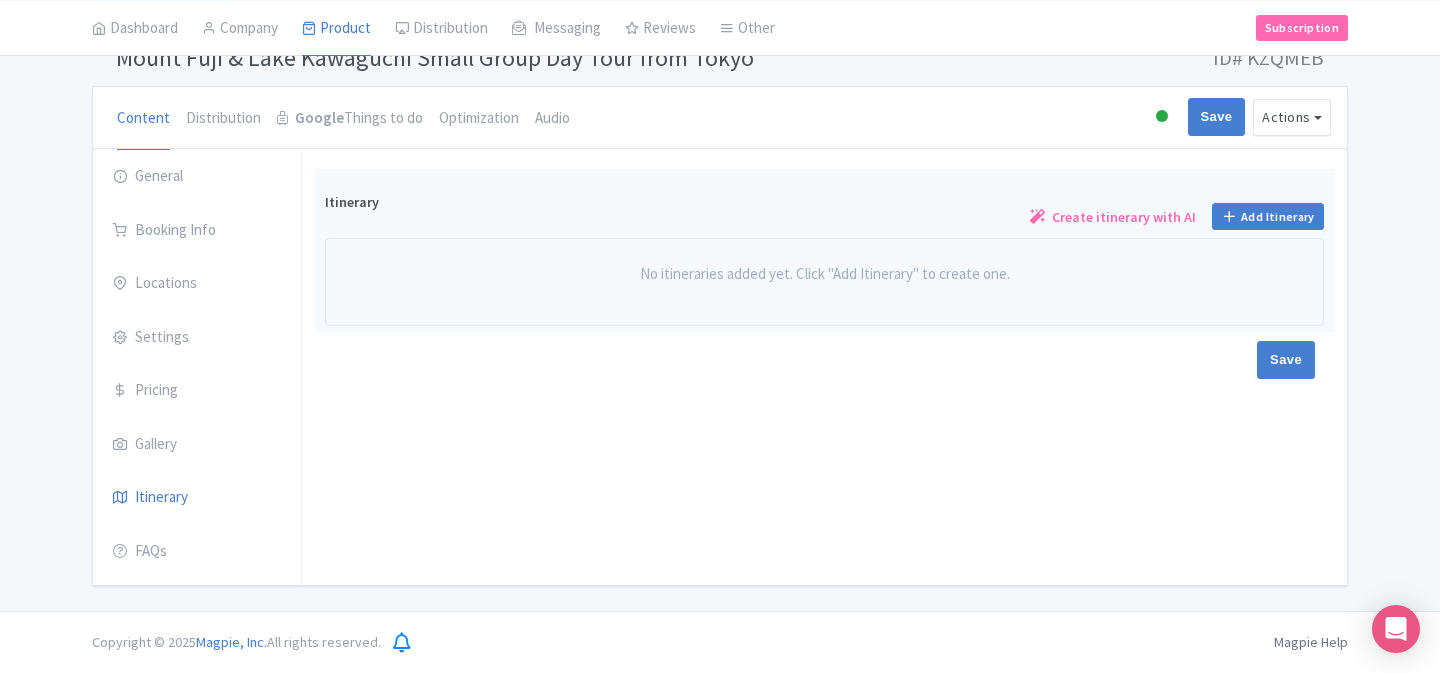 click on "Save" at bounding box center [820, 360] 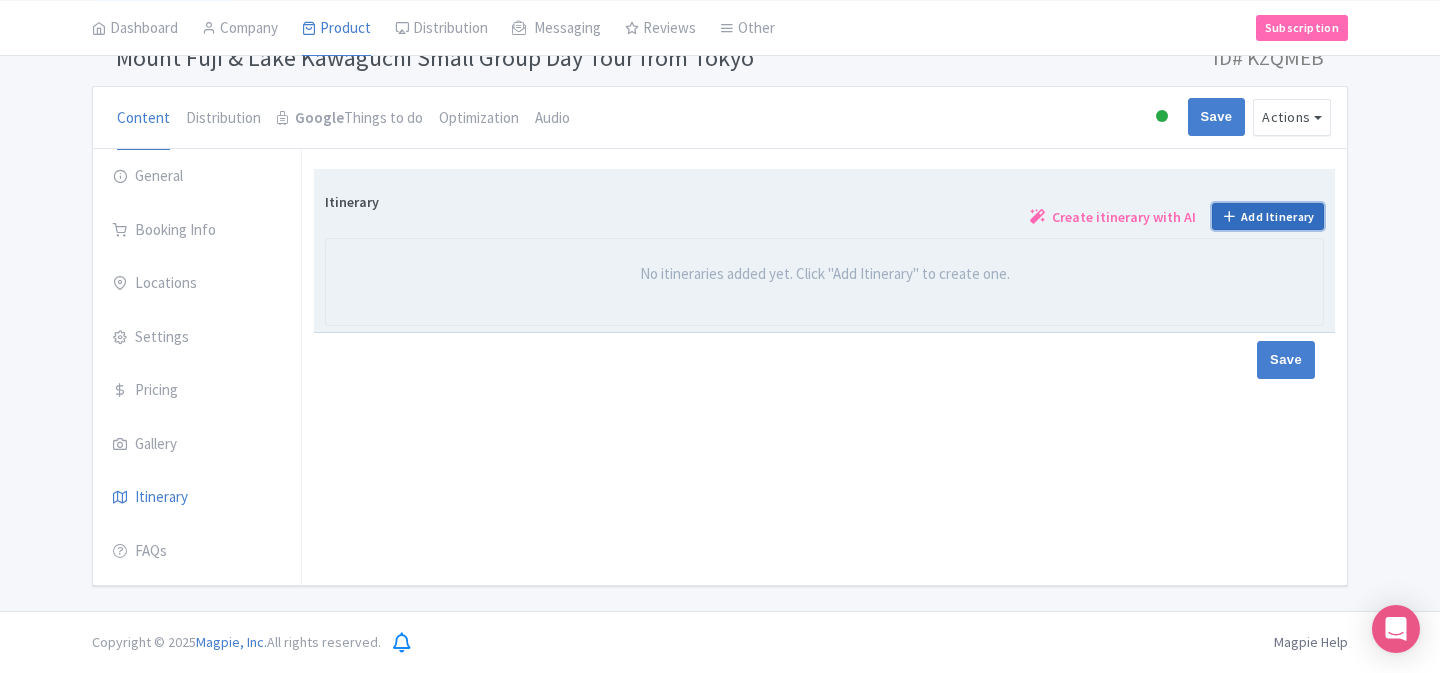 click on "Add Itinerary" at bounding box center (1268, 216) 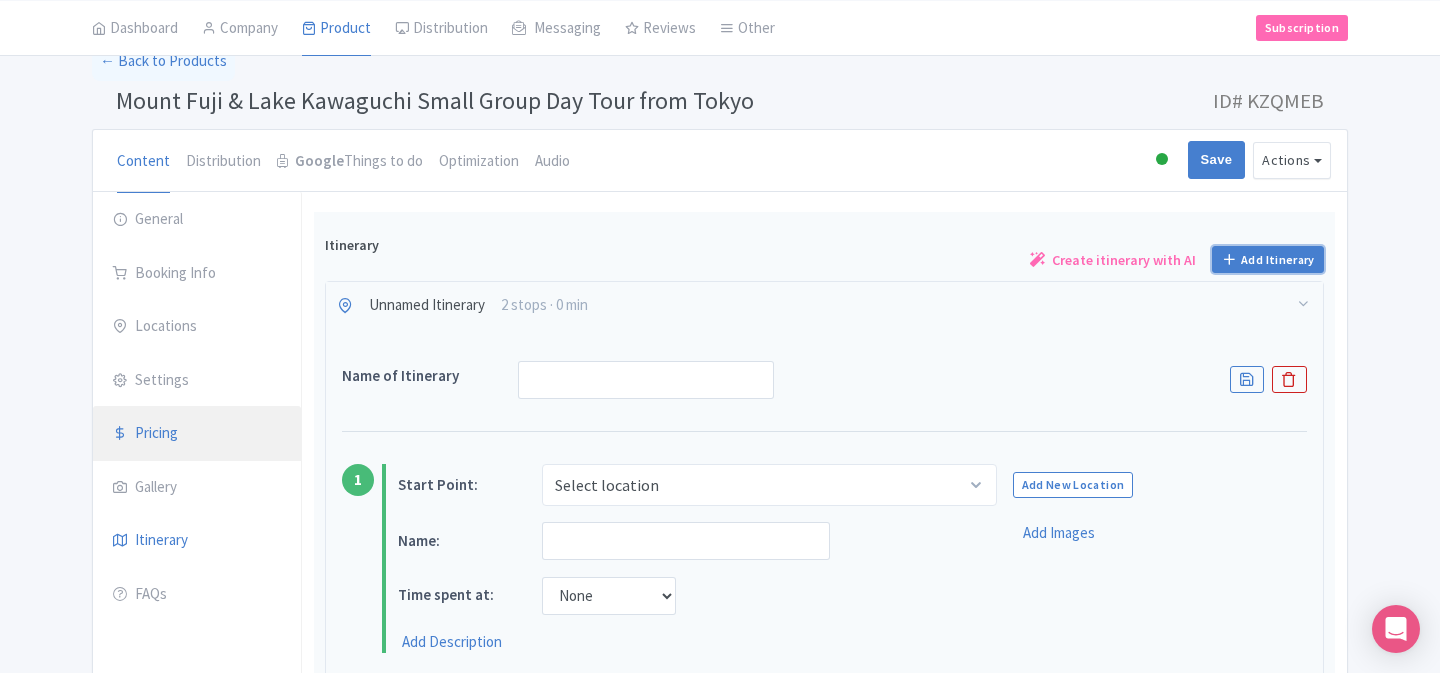 scroll, scrollTop: 191, scrollLeft: 0, axis: vertical 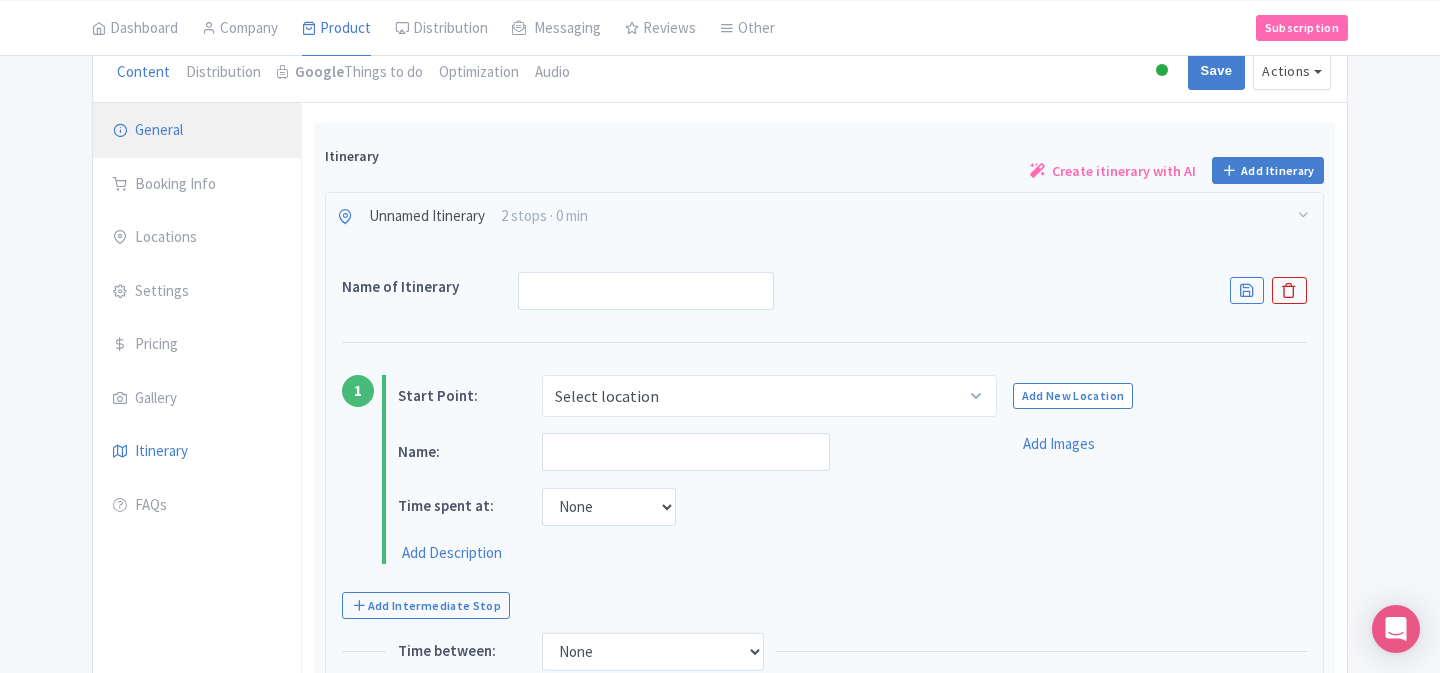 click on "General" at bounding box center [197, 131] 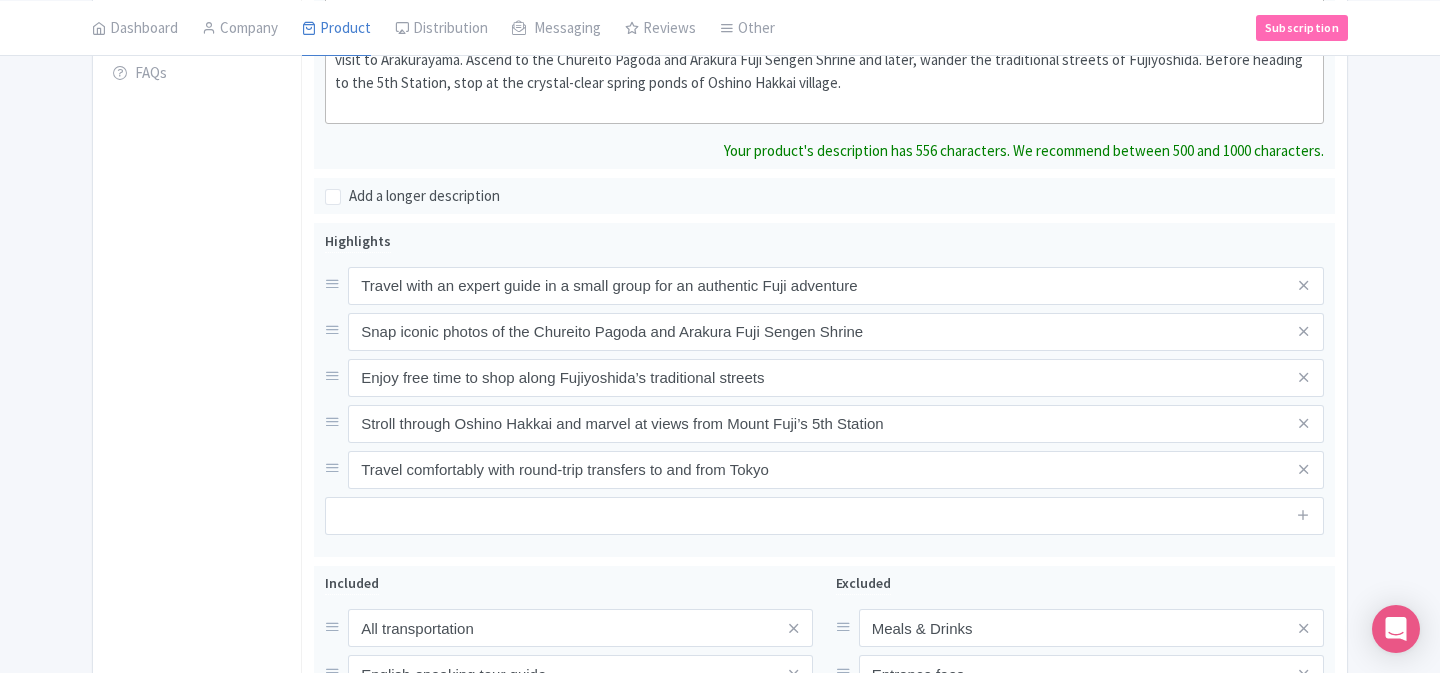 scroll, scrollTop: 0, scrollLeft: 0, axis: both 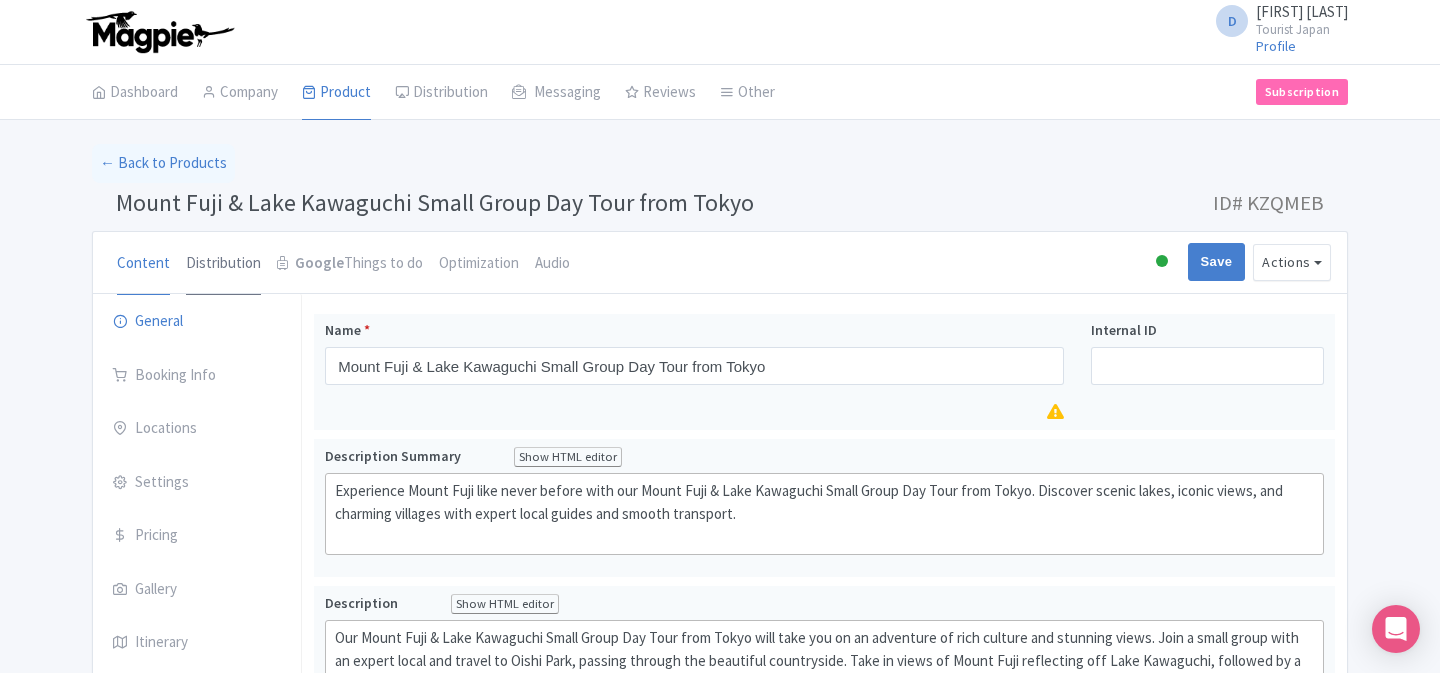 click on "Distribution" at bounding box center [223, 264] 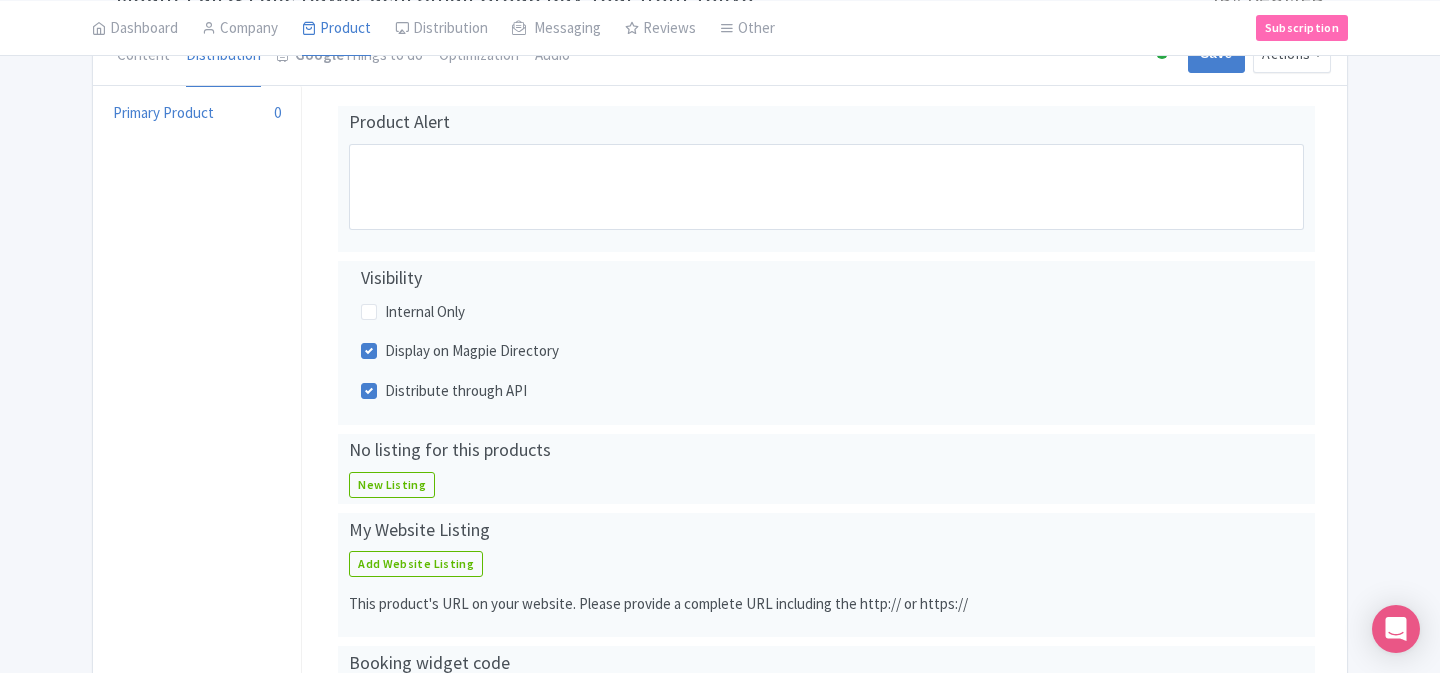 scroll, scrollTop: 235, scrollLeft: 0, axis: vertical 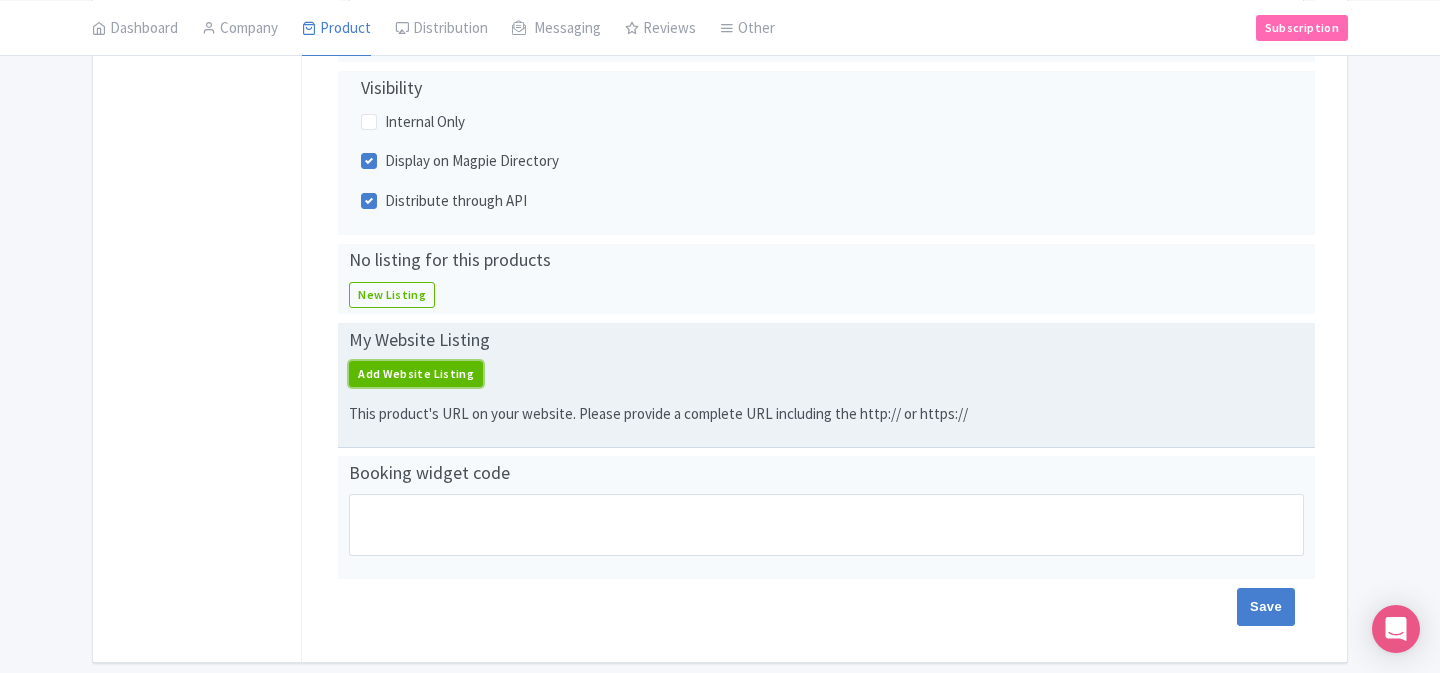 click on "Add Website Listing" at bounding box center (416, 374) 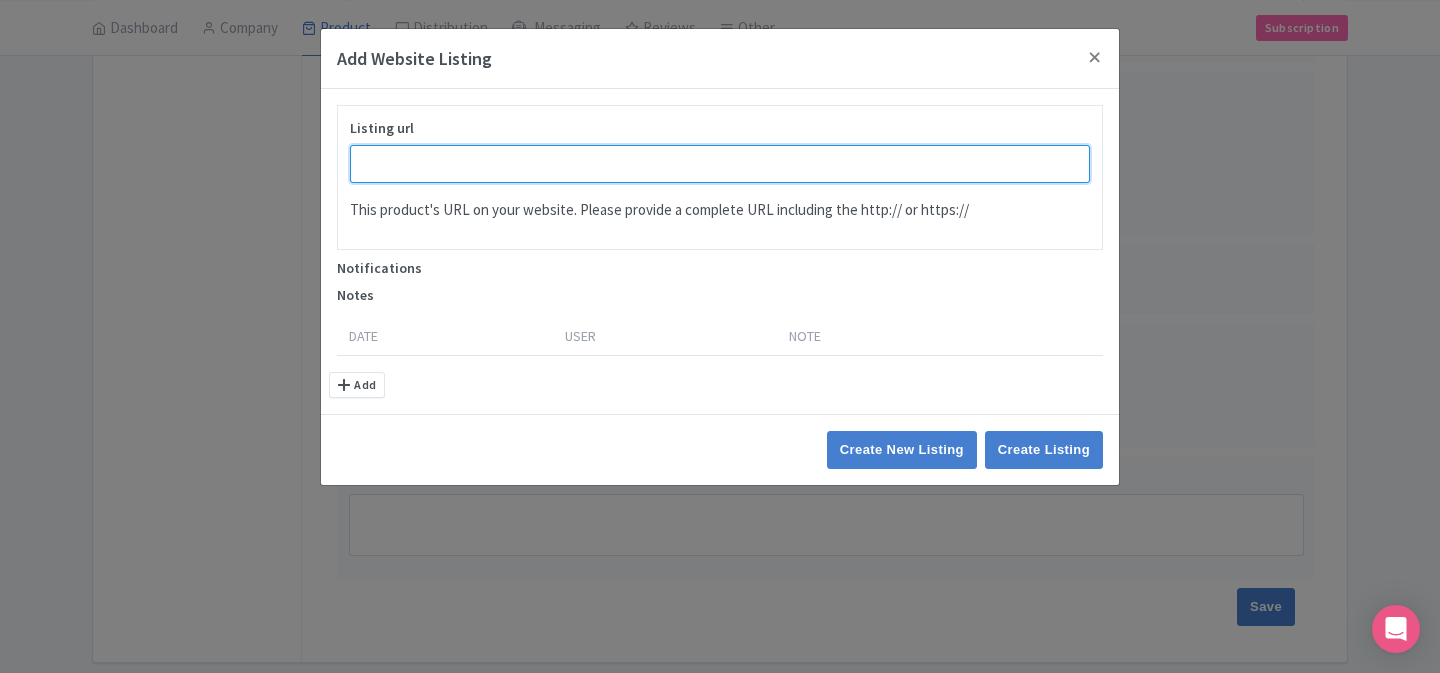 click on "Listing url" at bounding box center (720, 164) 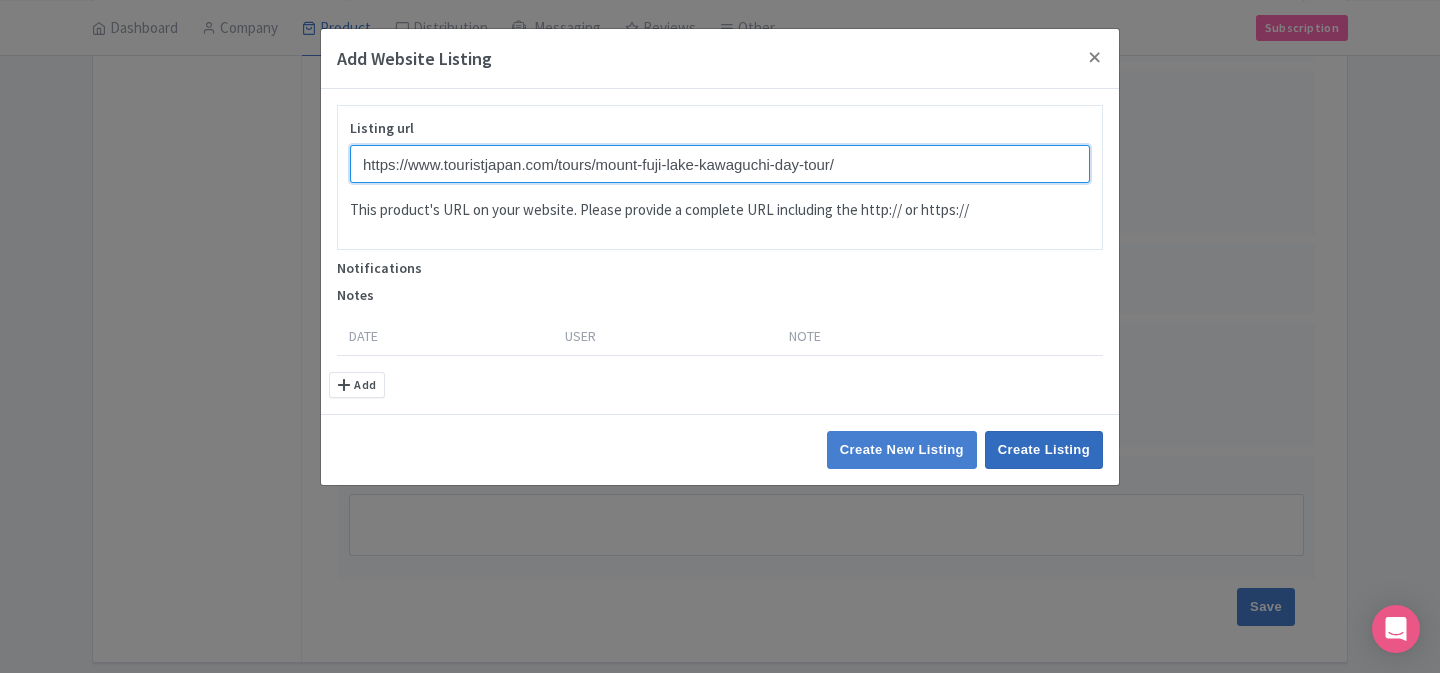 type on "https://www.touristjapan.com/tours/mount-fuji-lake-kawaguchi-day-tour/" 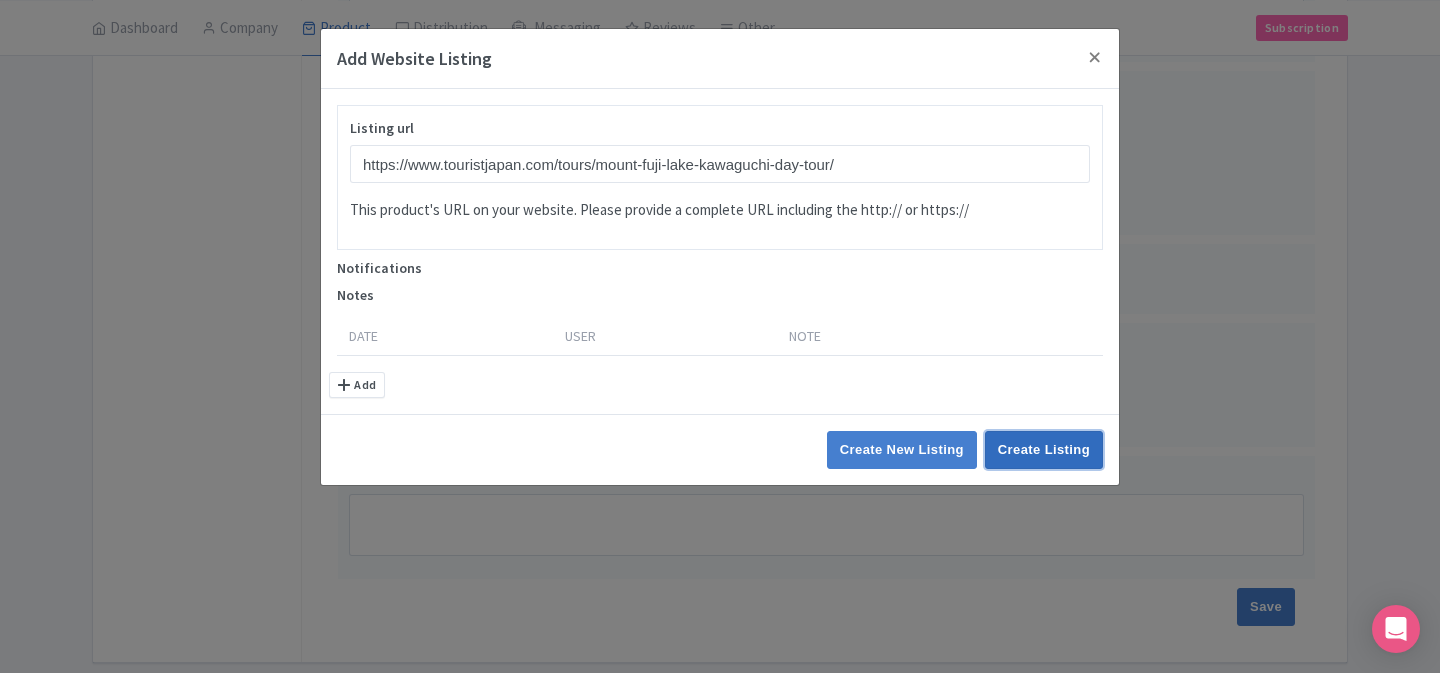 click on "Create Listing" at bounding box center [1044, 450] 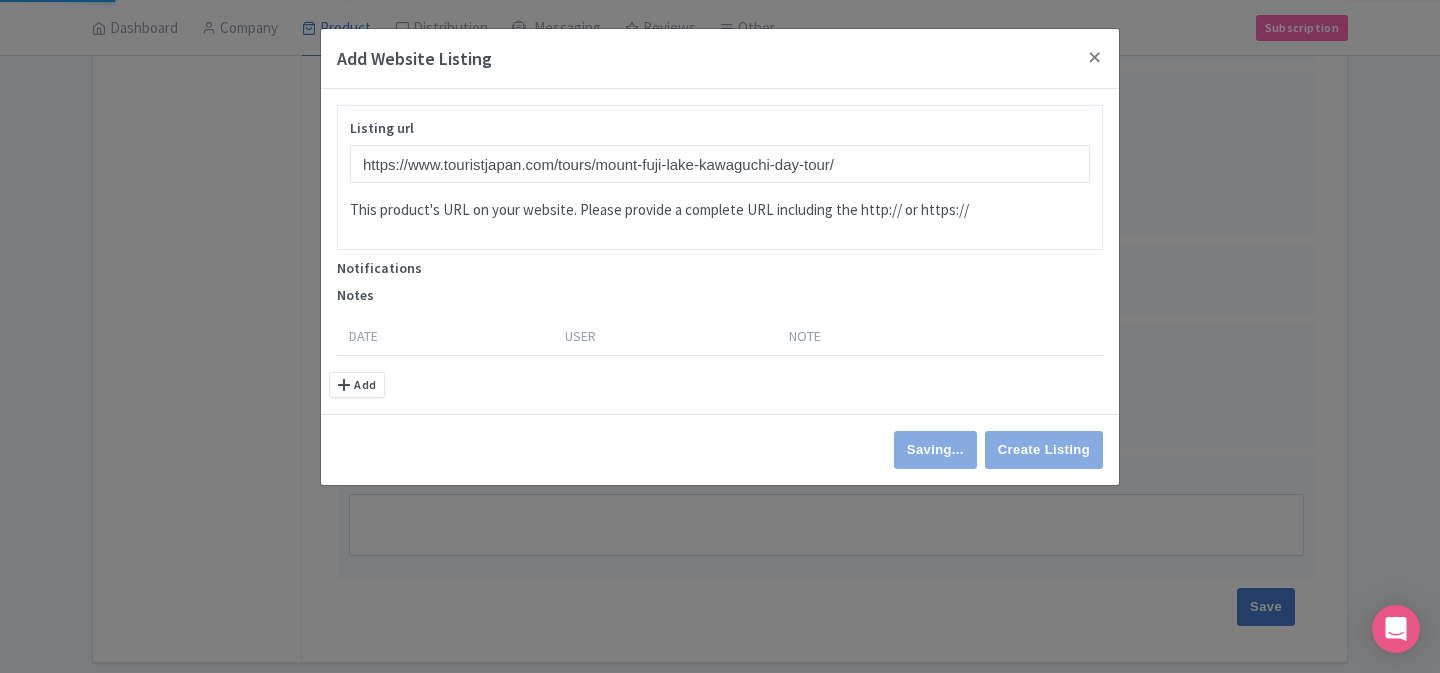 type on "Create New Listing" 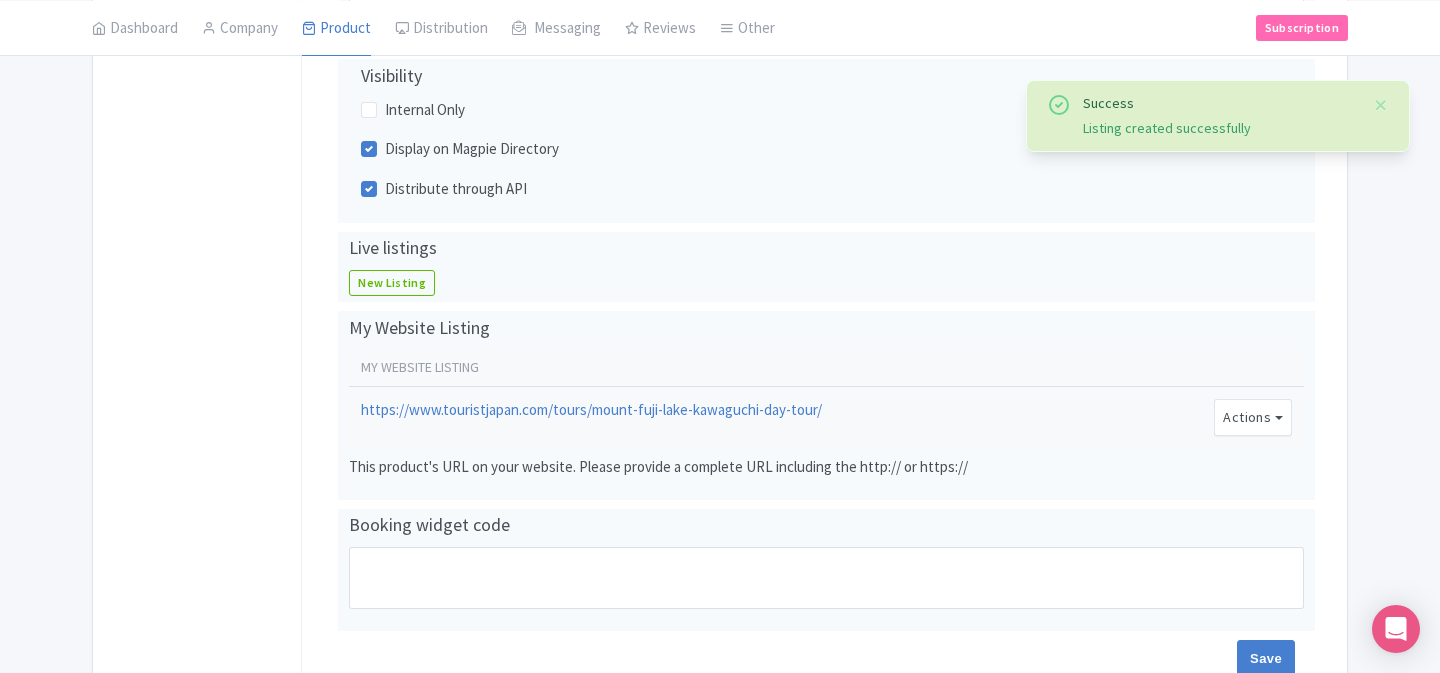 scroll, scrollTop: 541, scrollLeft: 0, axis: vertical 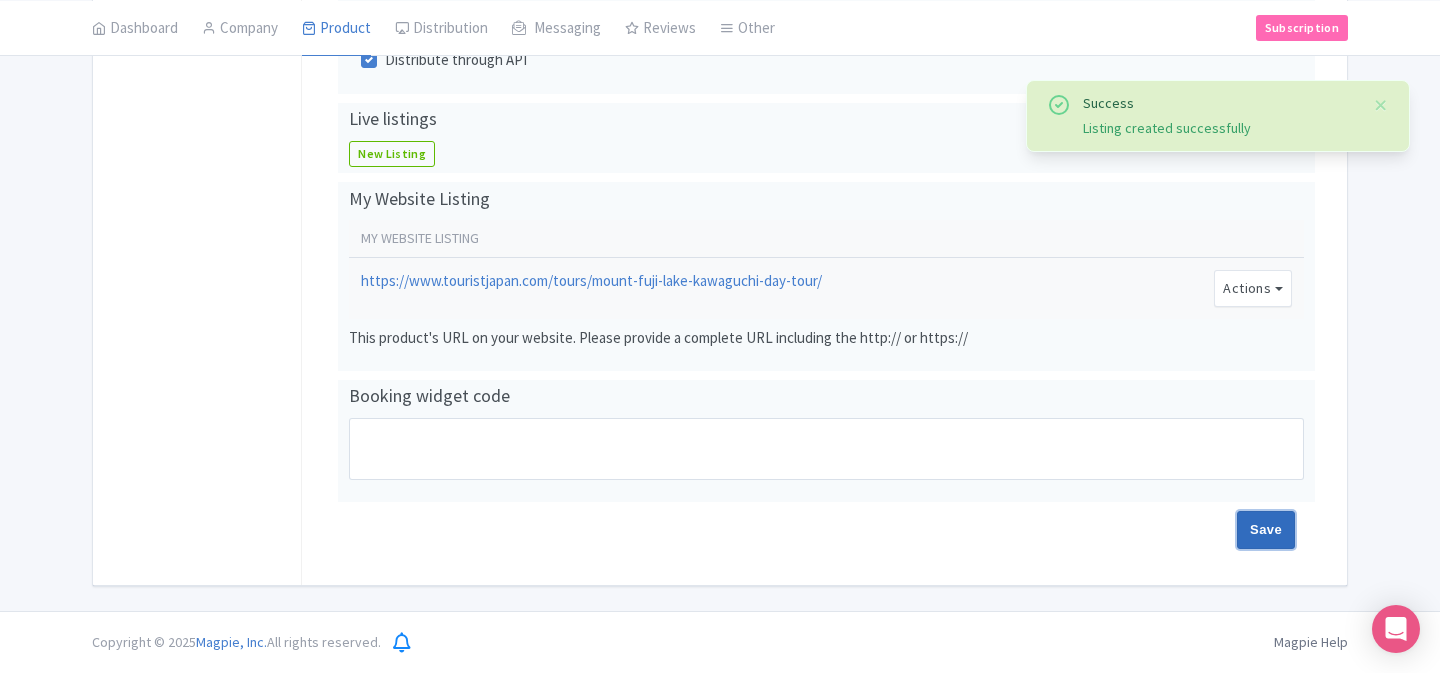 click on "Save" at bounding box center [1266, 530] 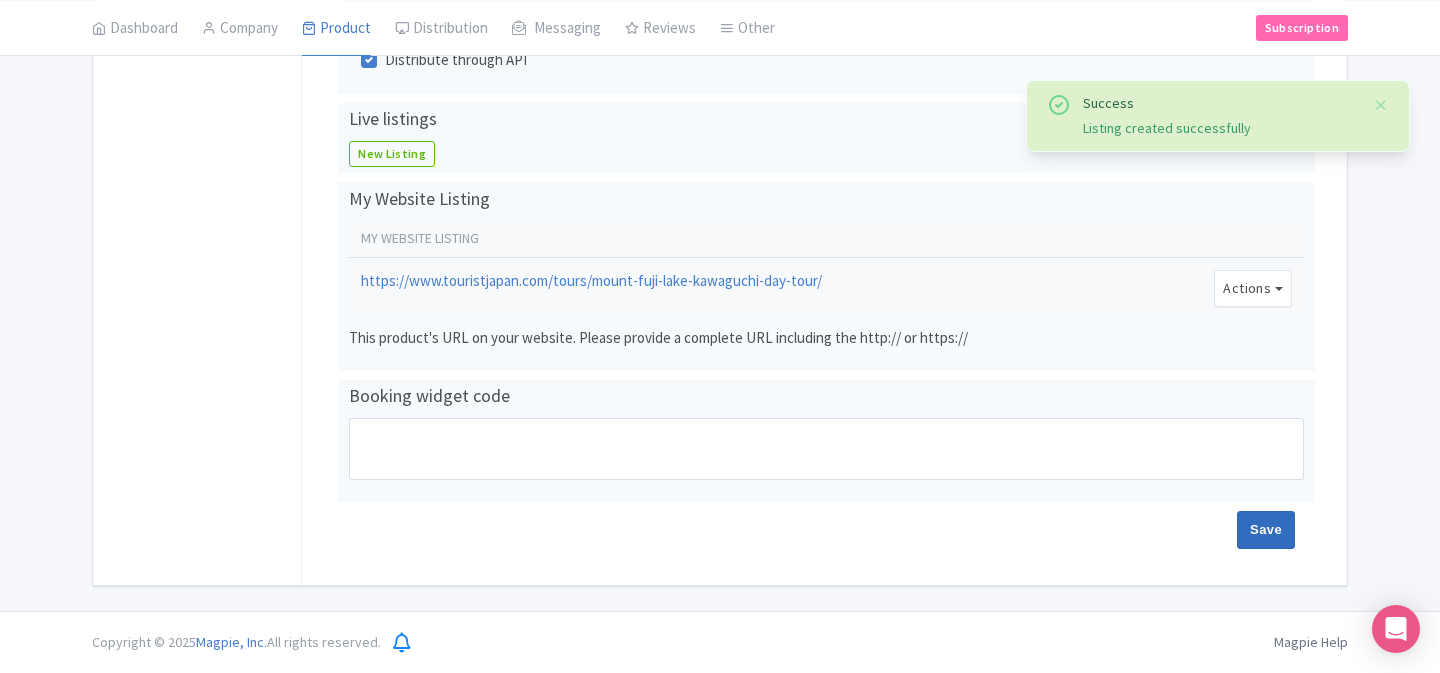 type on "Saving..." 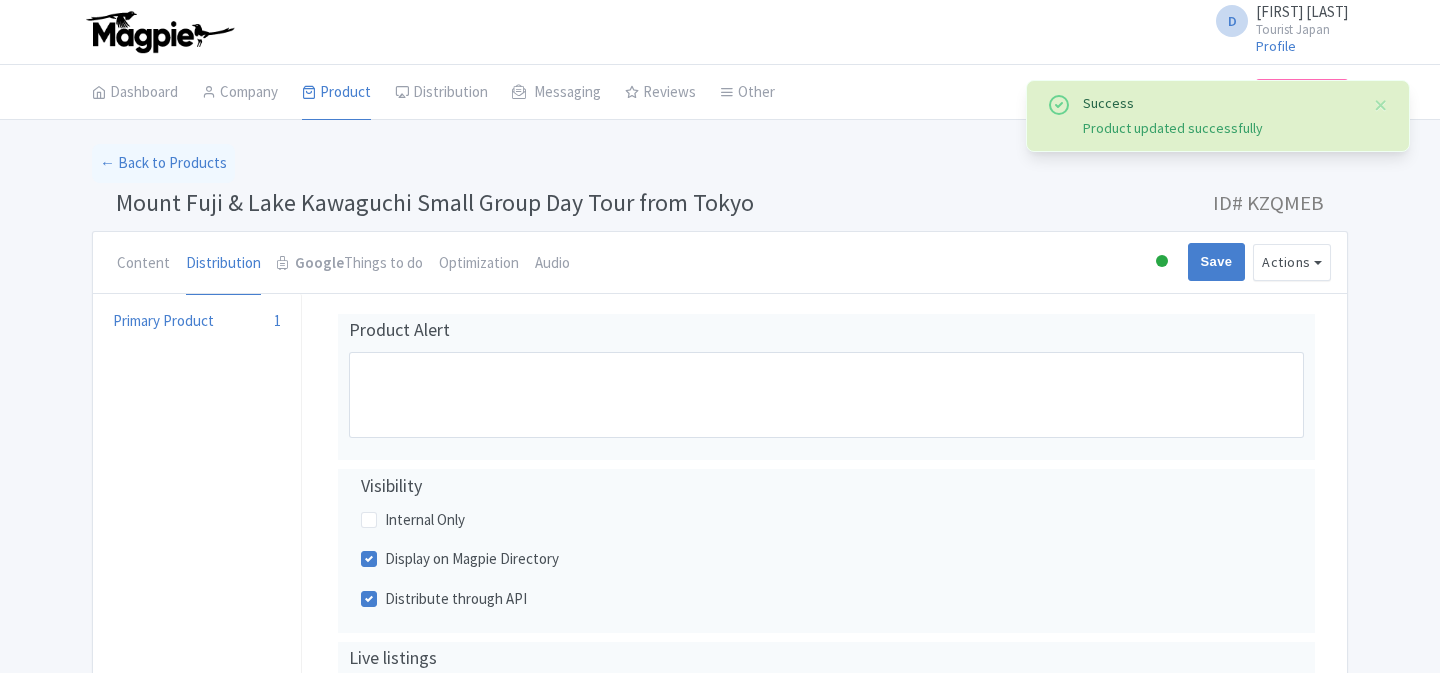 scroll, scrollTop: 0, scrollLeft: 0, axis: both 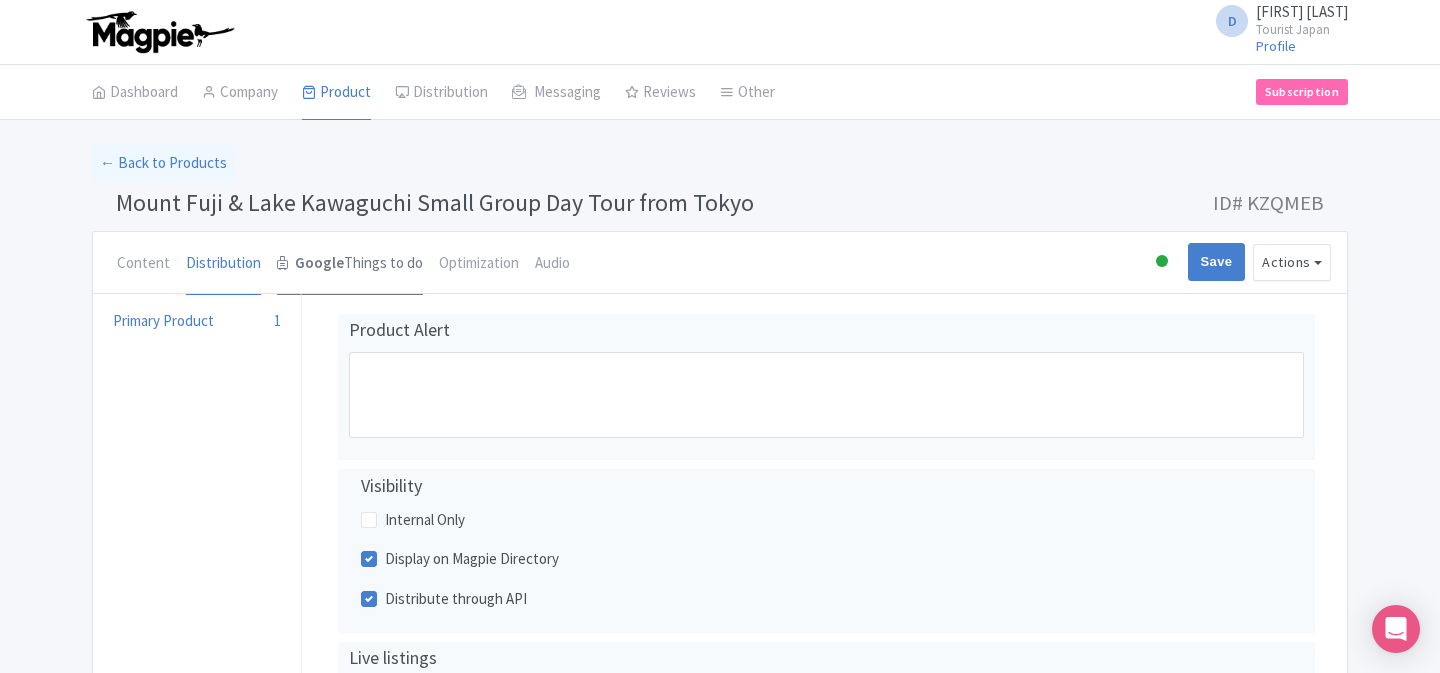 click on "Google  Things to do" at bounding box center (350, 264) 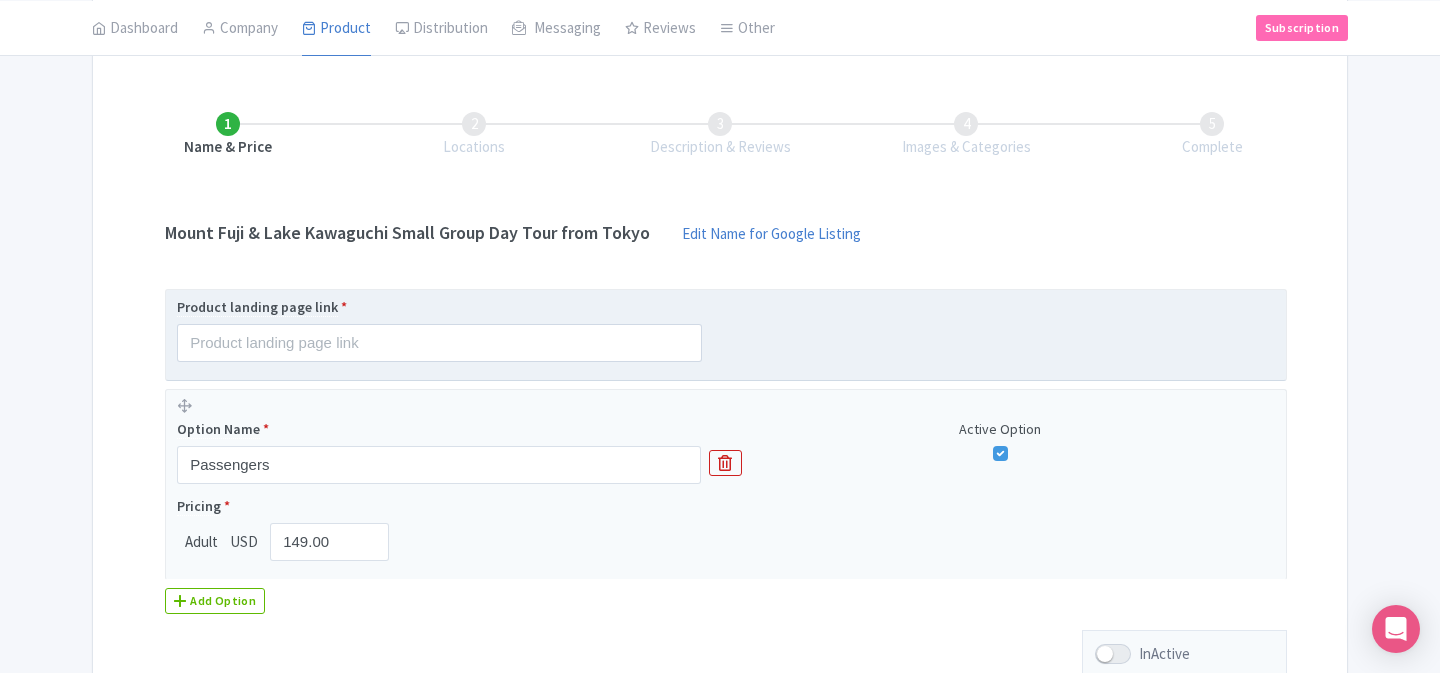 scroll, scrollTop: 324, scrollLeft: 0, axis: vertical 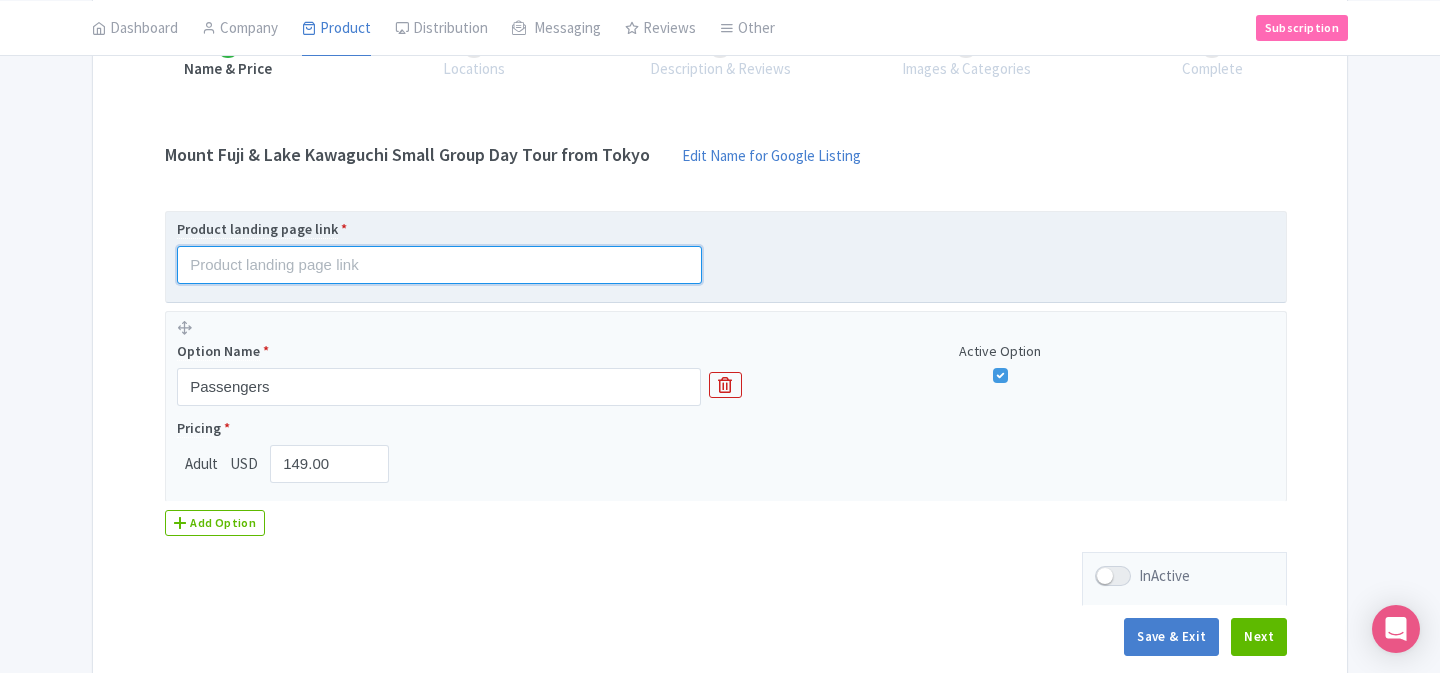 click at bounding box center [439, 265] 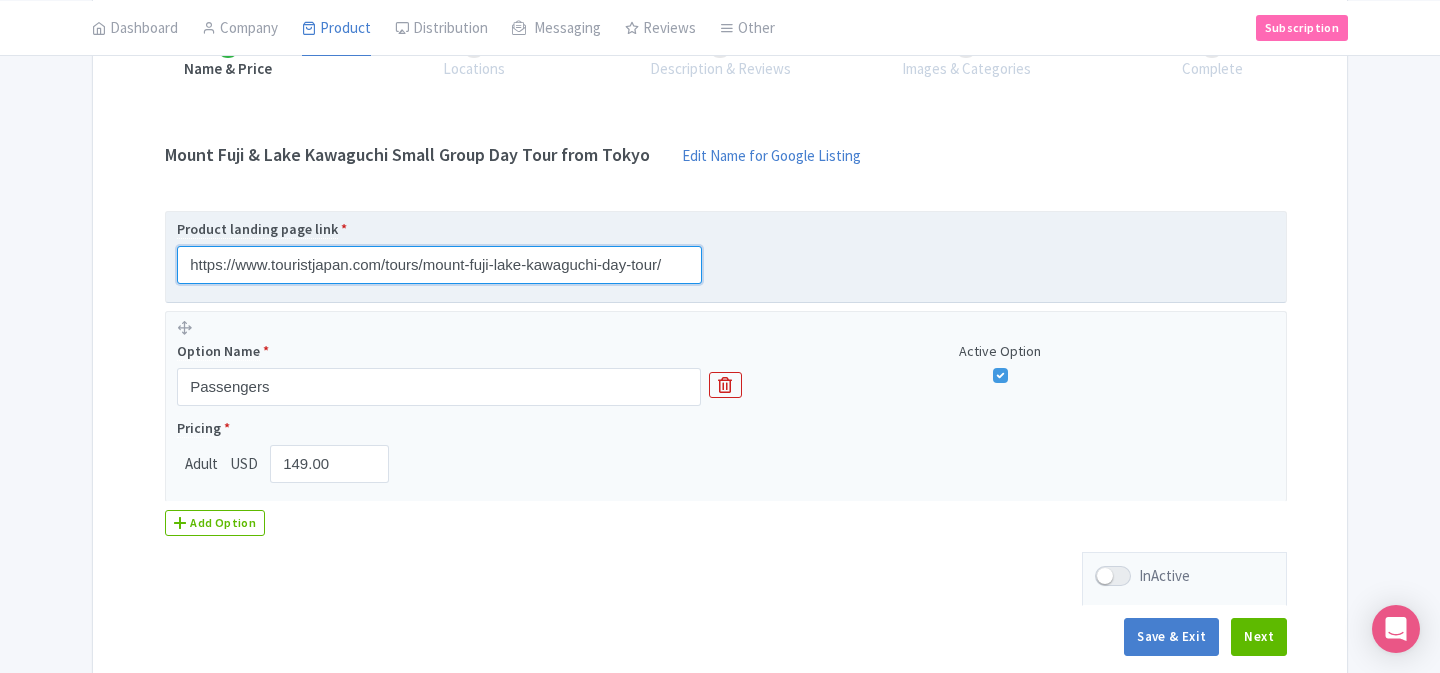 type on "https://www.touristjapan.com/tours/mount-fuji-lake-kawaguchi-day-tour/" 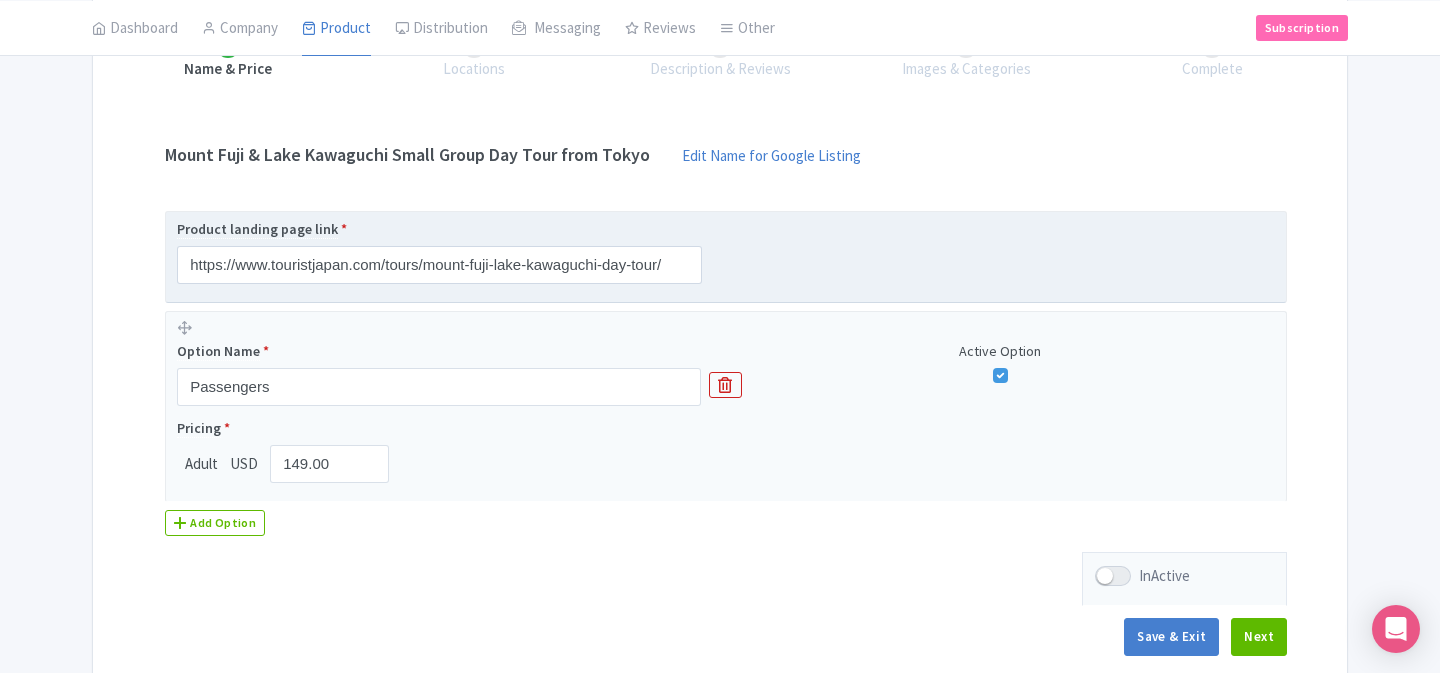 click on "Product landing page link
*
https://www.touristjapan.com/tours/mount-fuji-lake-kawaguchi-day-tour/" at bounding box center [726, 251] 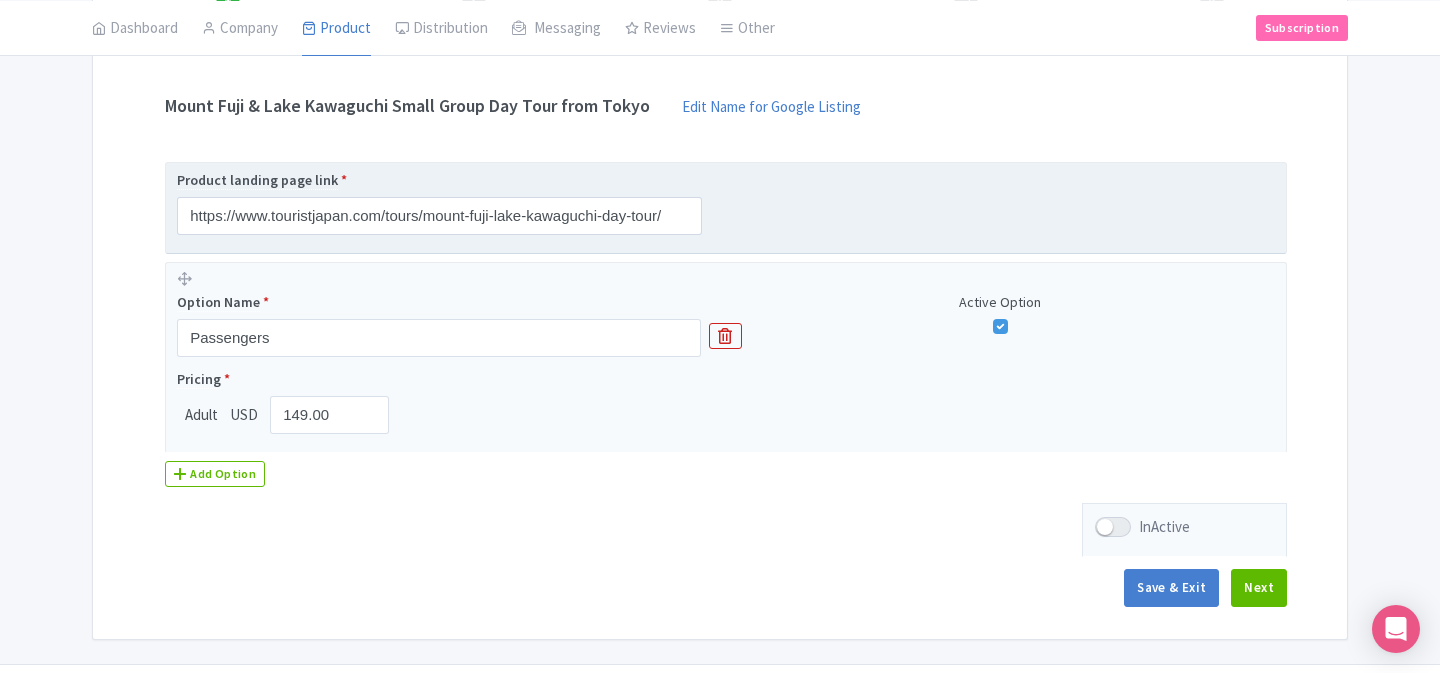 scroll, scrollTop: 378, scrollLeft: 0, axis: vertical 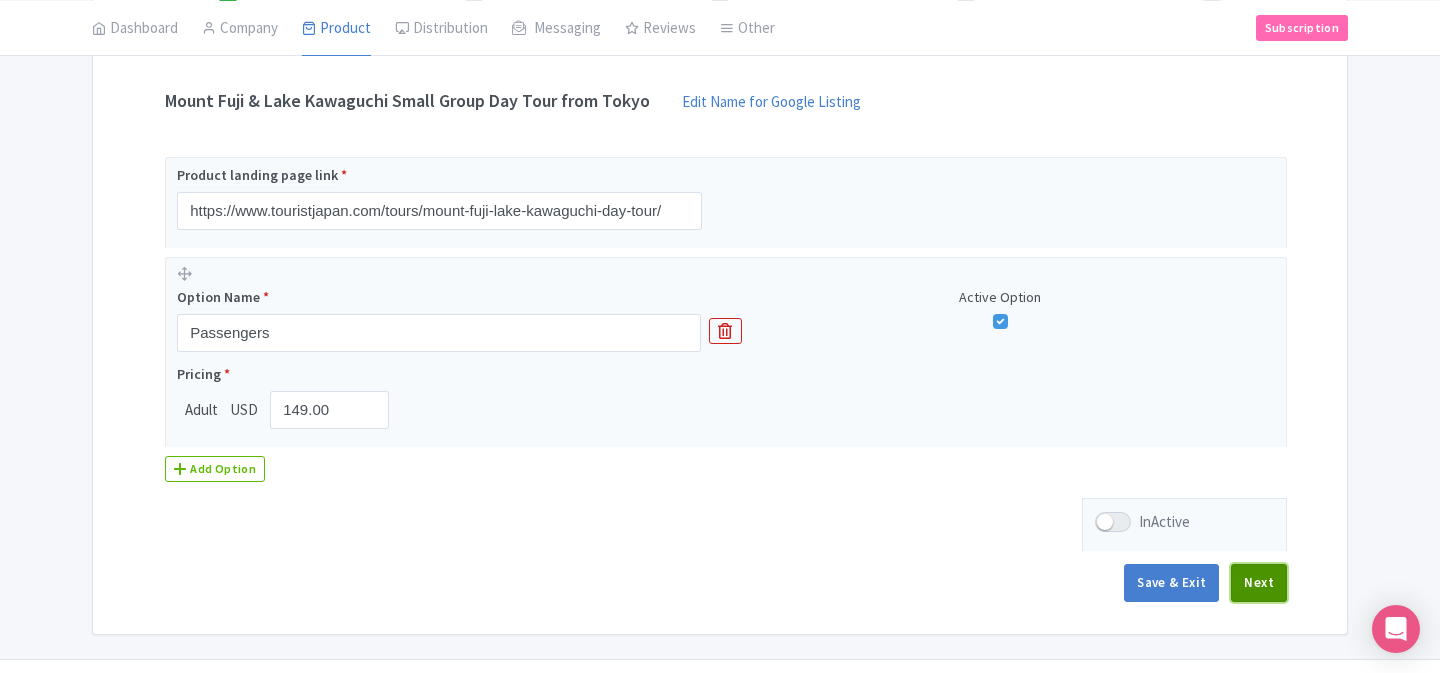 click on "Next" at bounding box center (1259, 583) 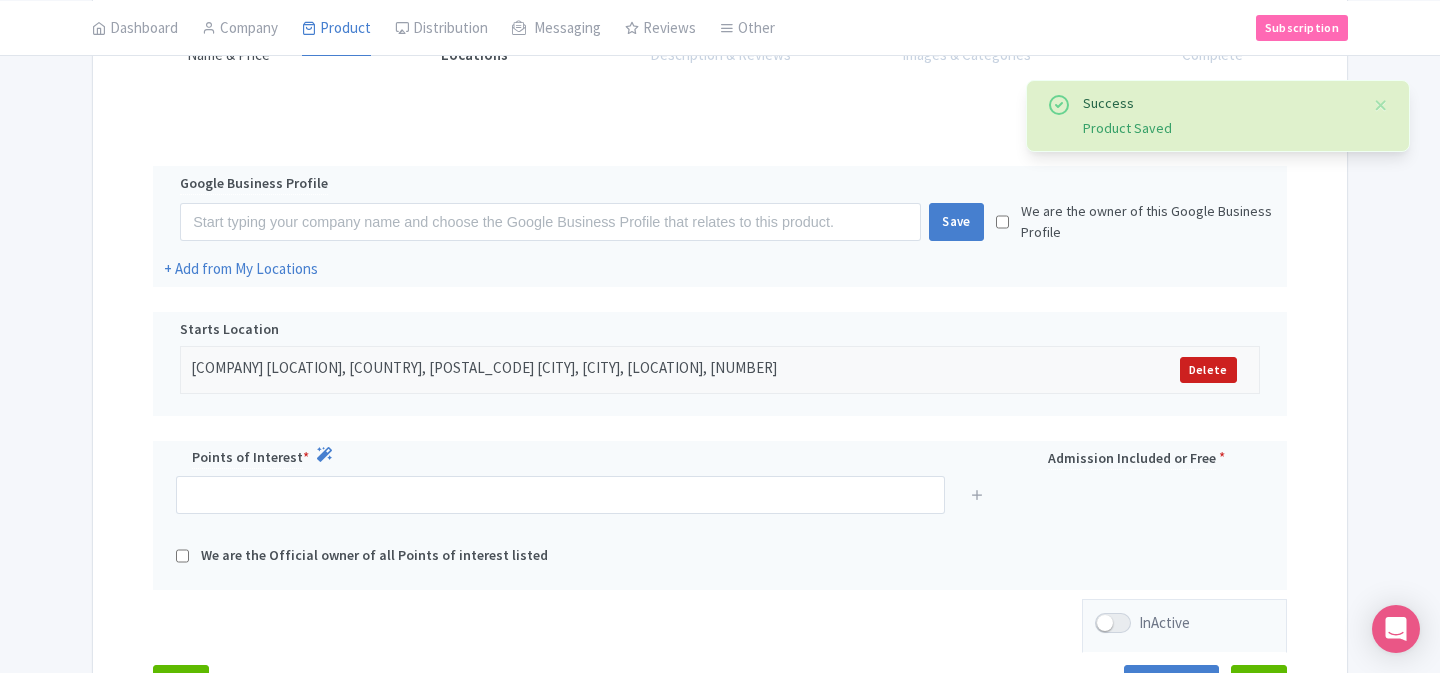 scroll, scrollTop: 328, scrollLeft: 0, axis: vertical 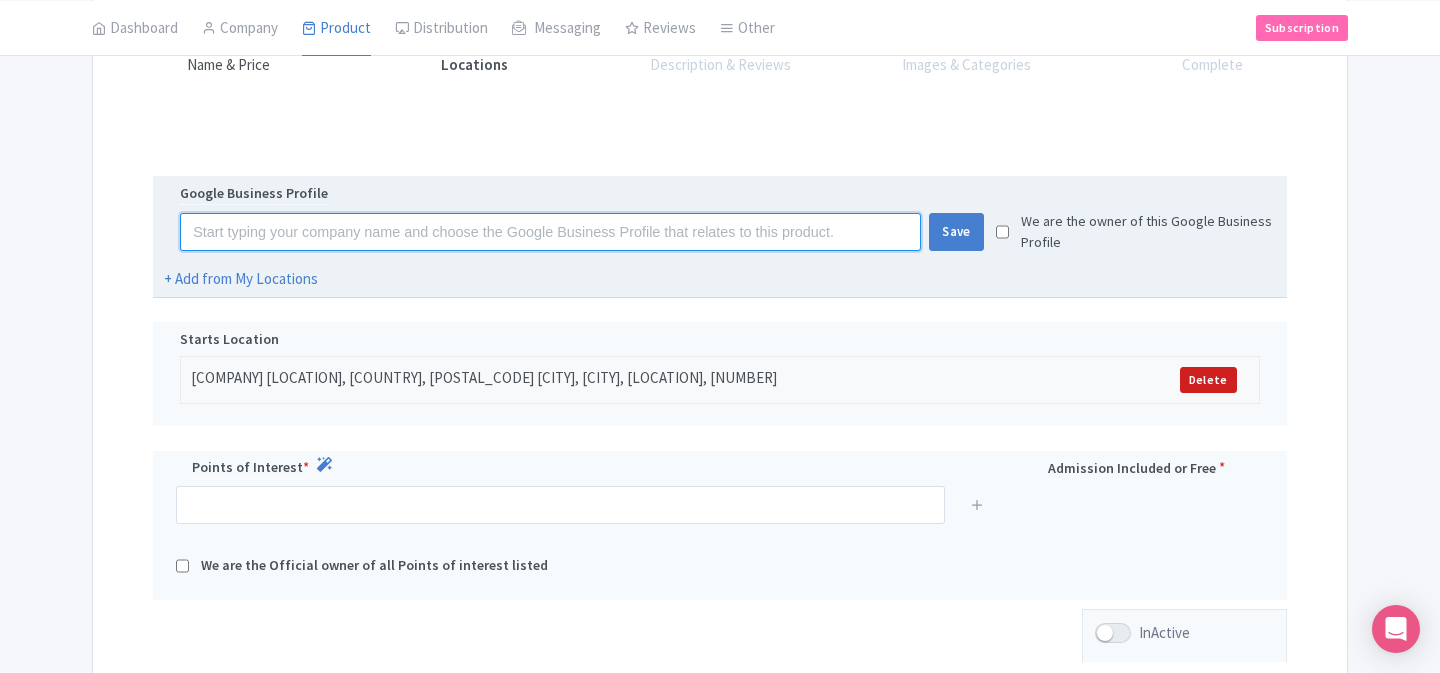 click at bounding box center (550, 232) 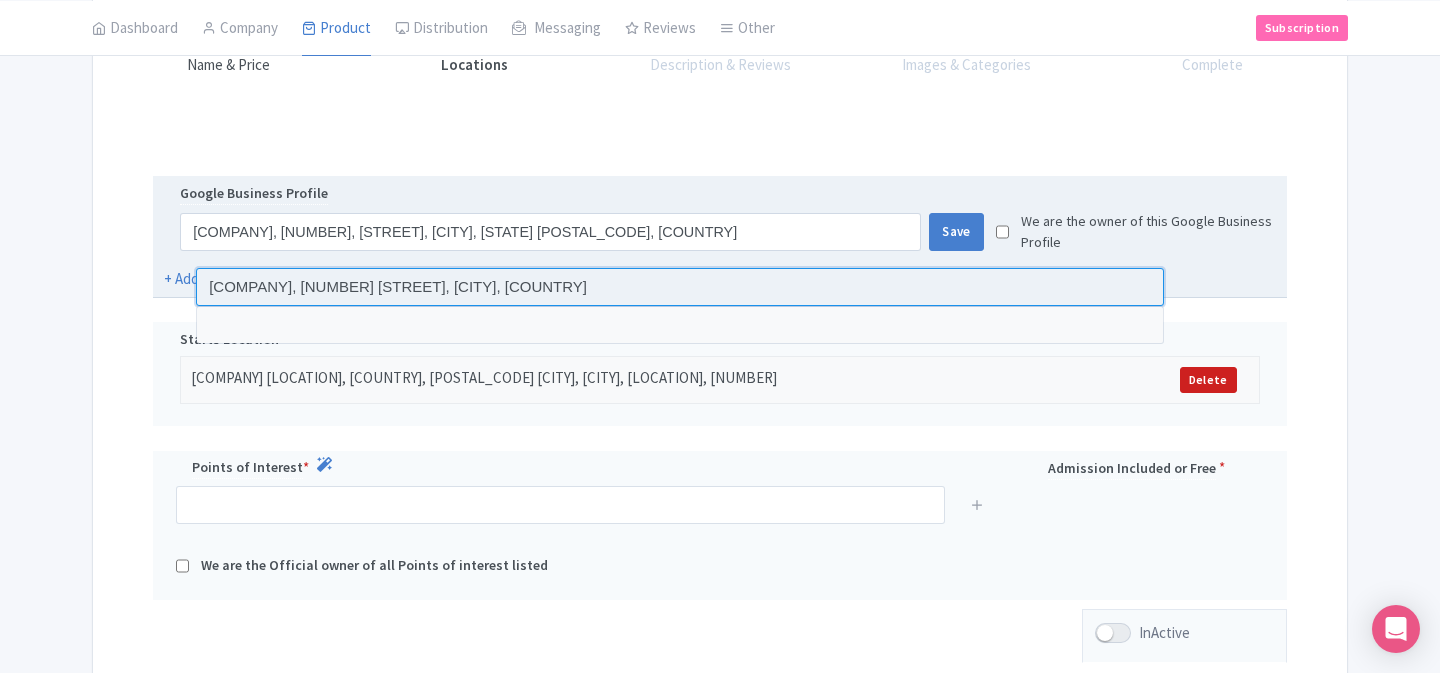 click at bounding box center (680, 287) 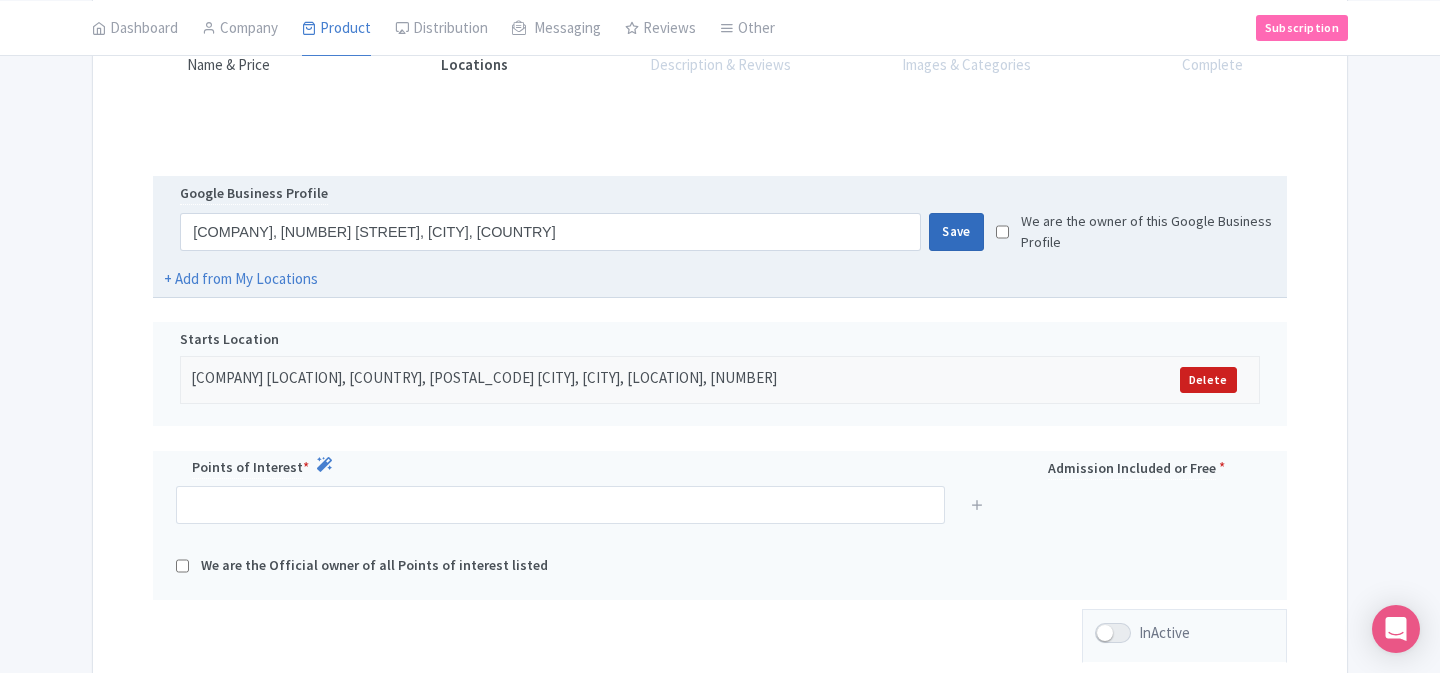 click on "Save" at bounding box center (956, 232) 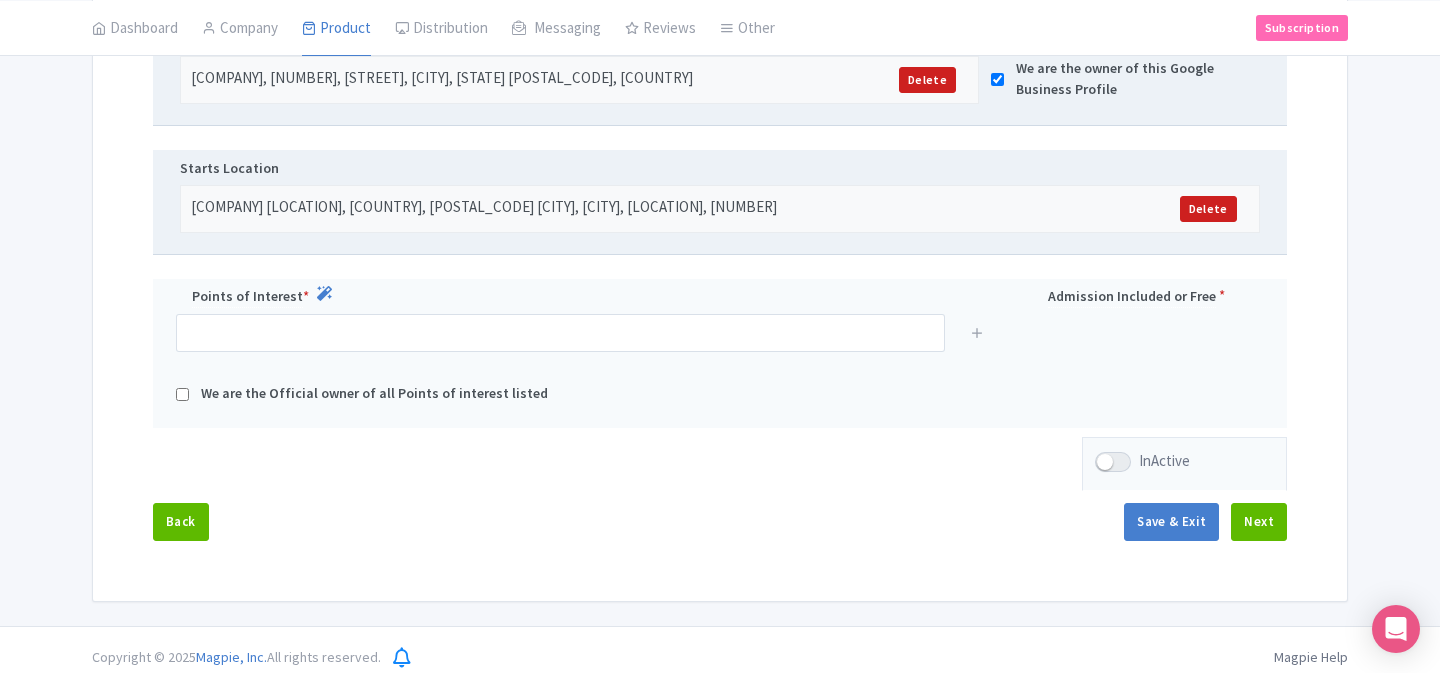 scroll, scrollTop: 516, scrollLeft: 0, axis: vertical 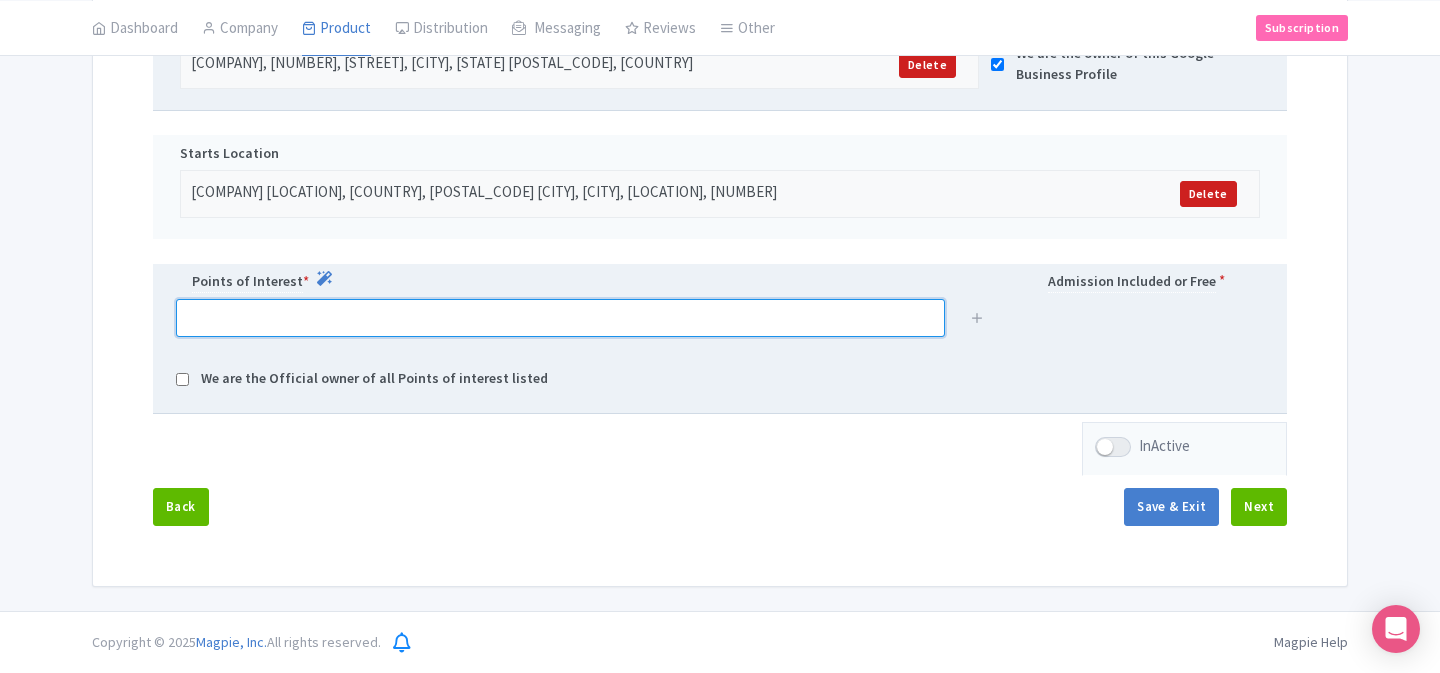click at bounding box center [560, 318] 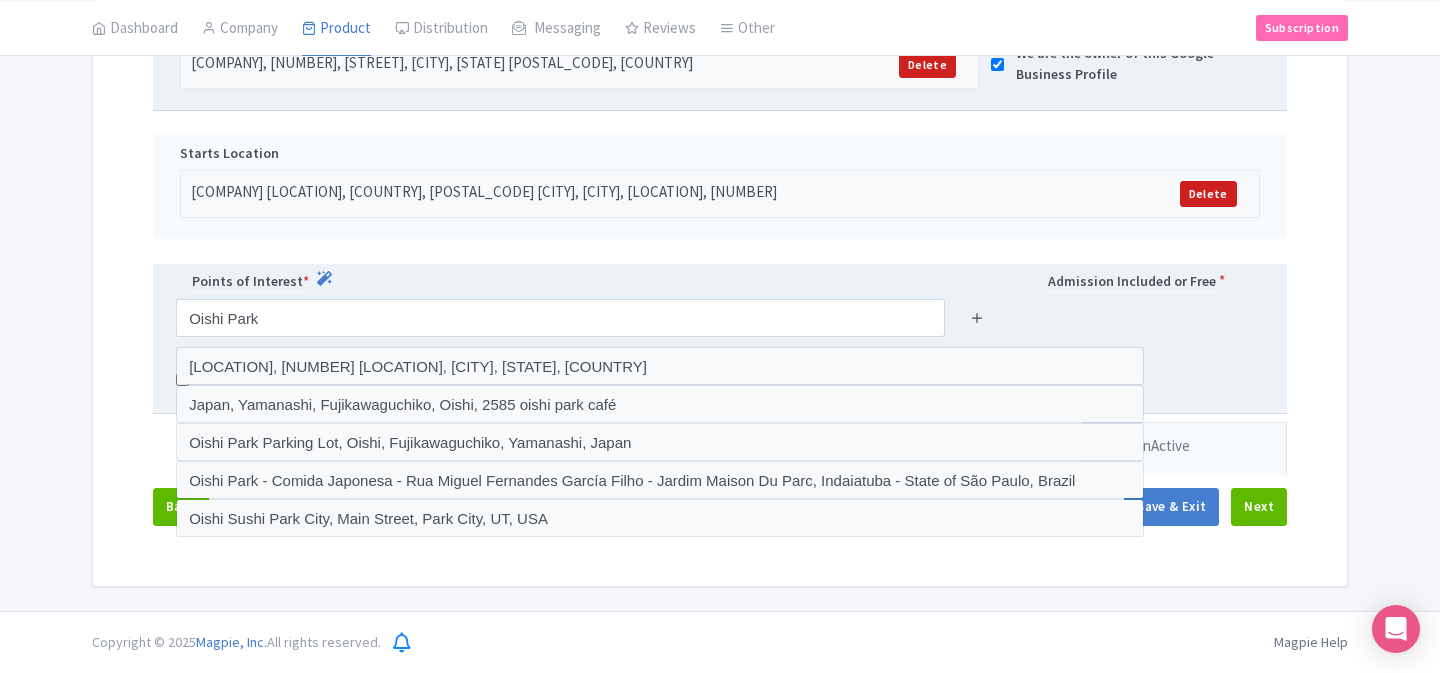 click at bounding box center [977, 317] 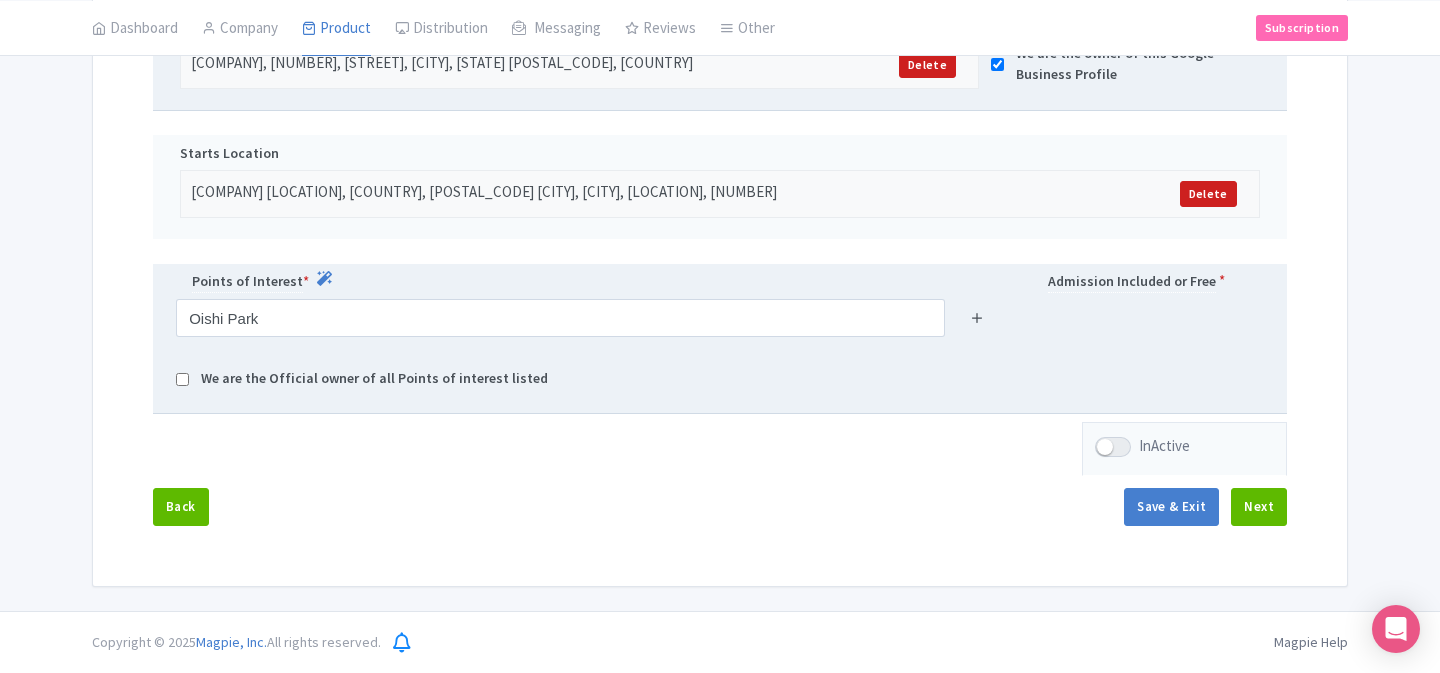 click at bounding box center [977, 317] 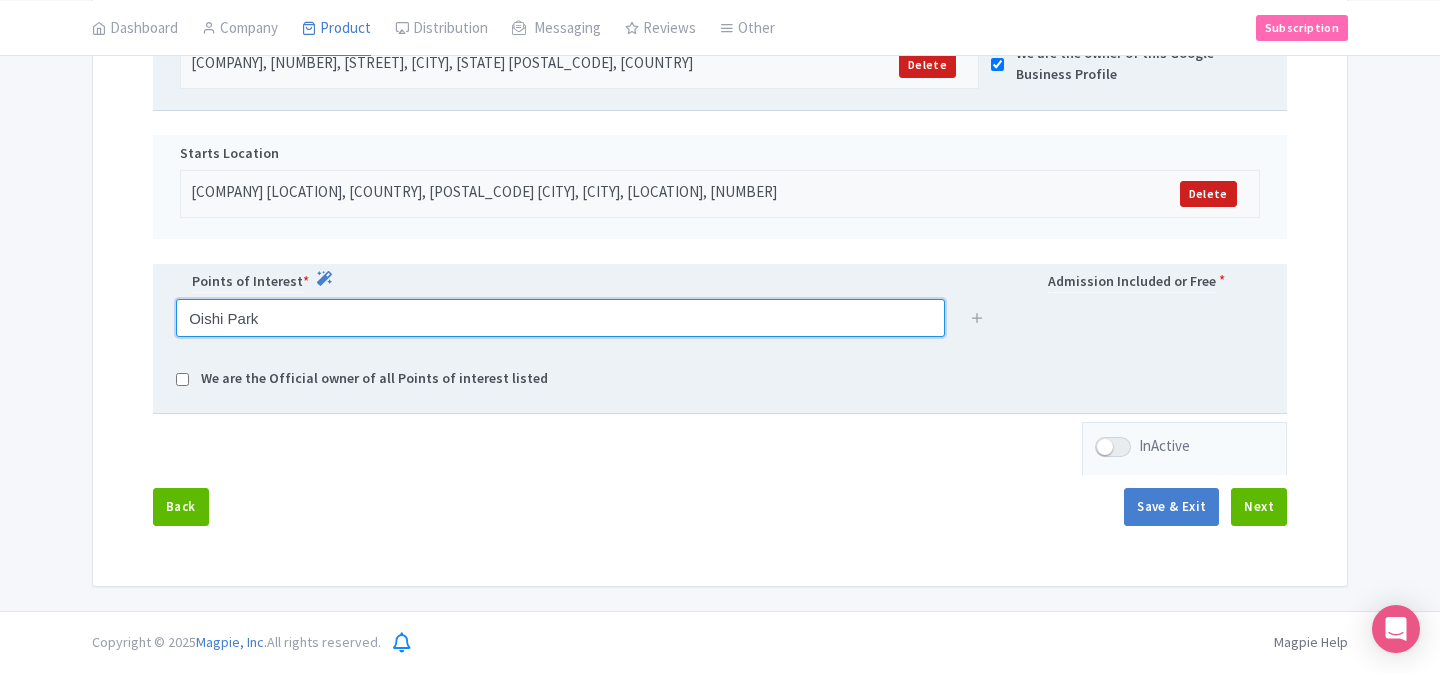 click on "Oishi Park" at bounding box center [560, 318] 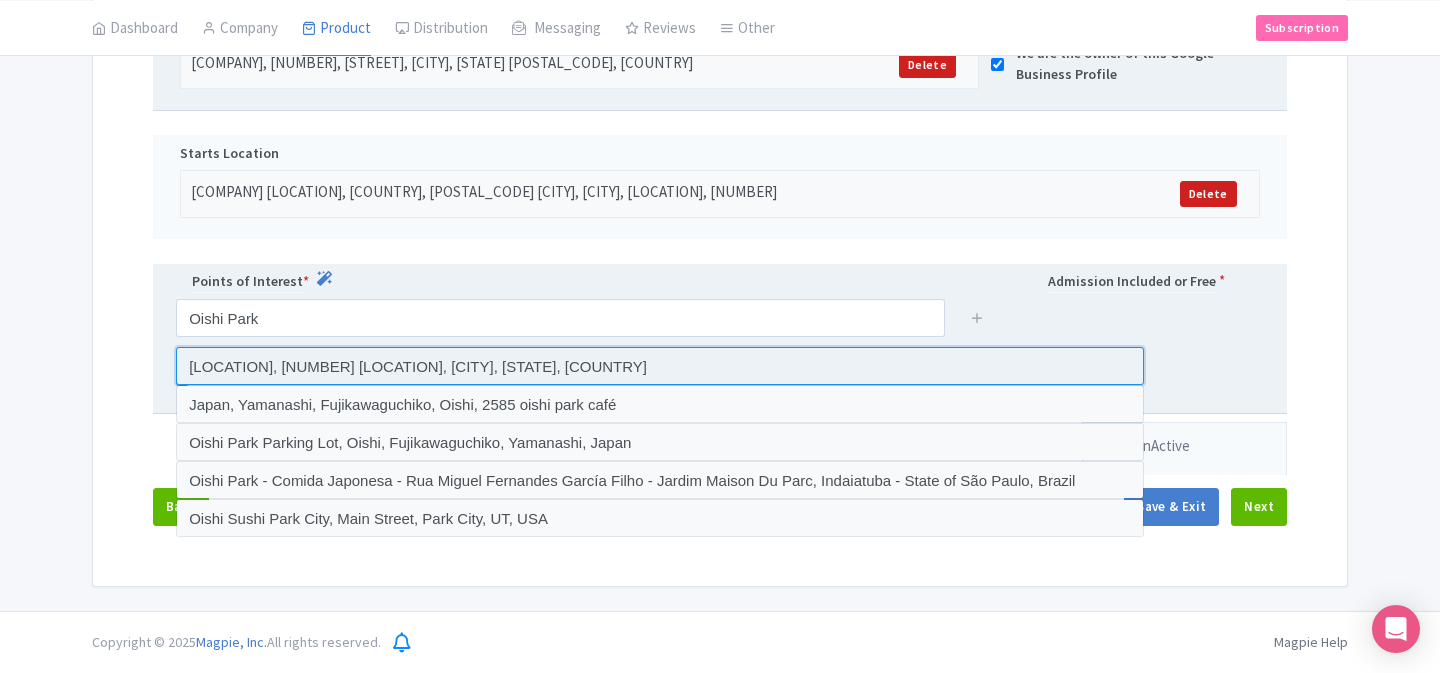 click at bounding box center [660, 366] 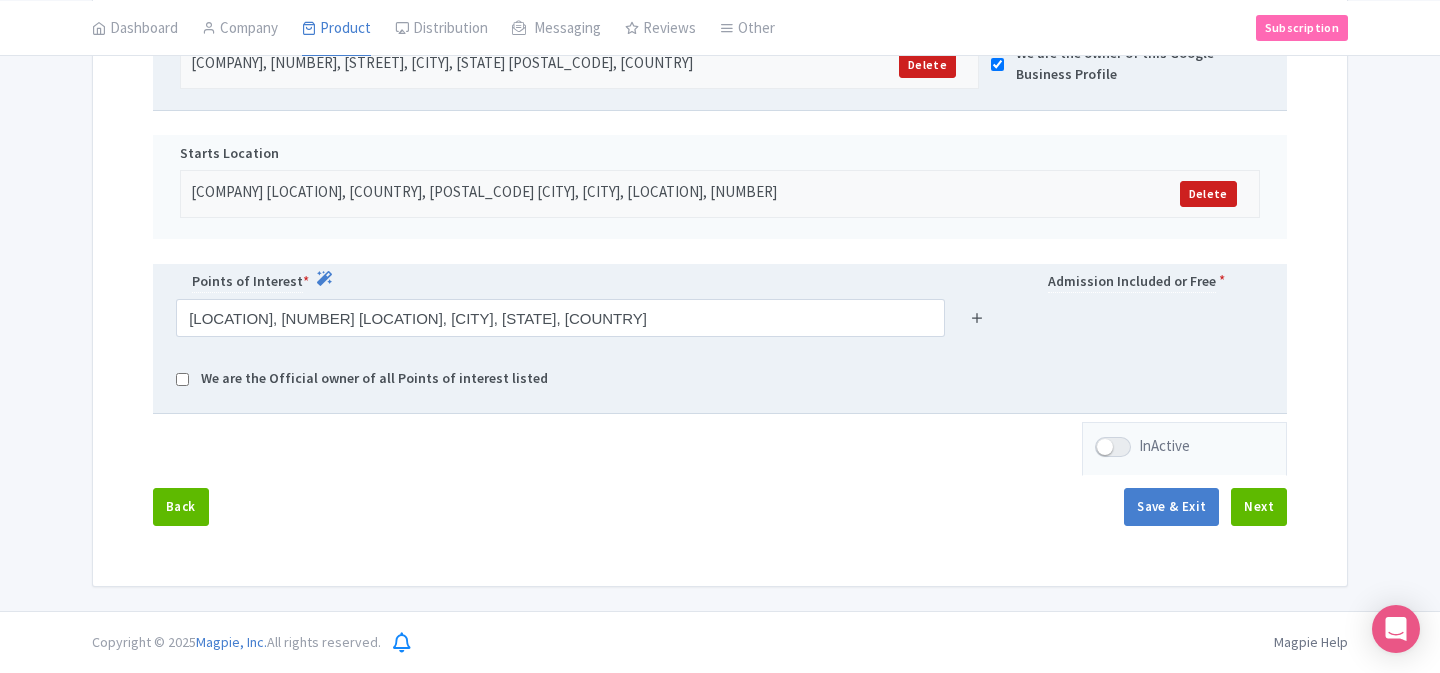 click at bounding box center [977, 318] 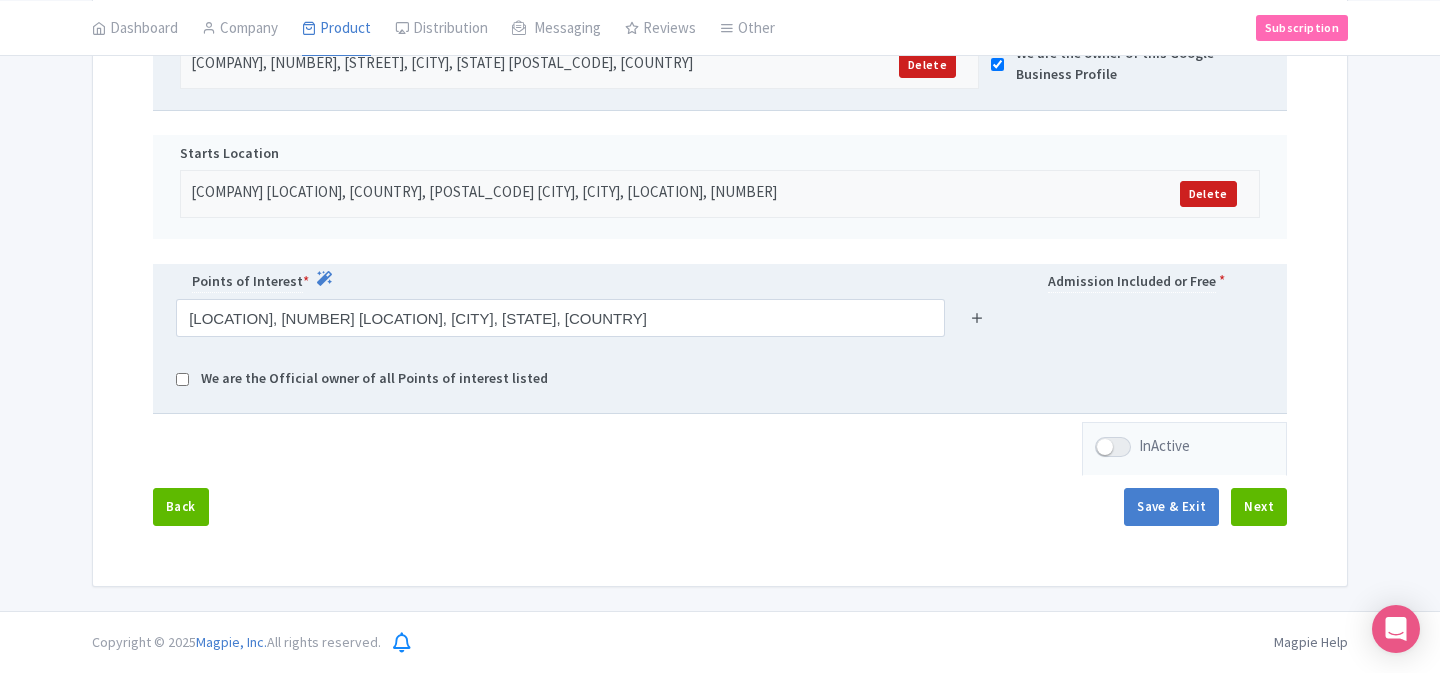 click at bounding box center (977, 317) 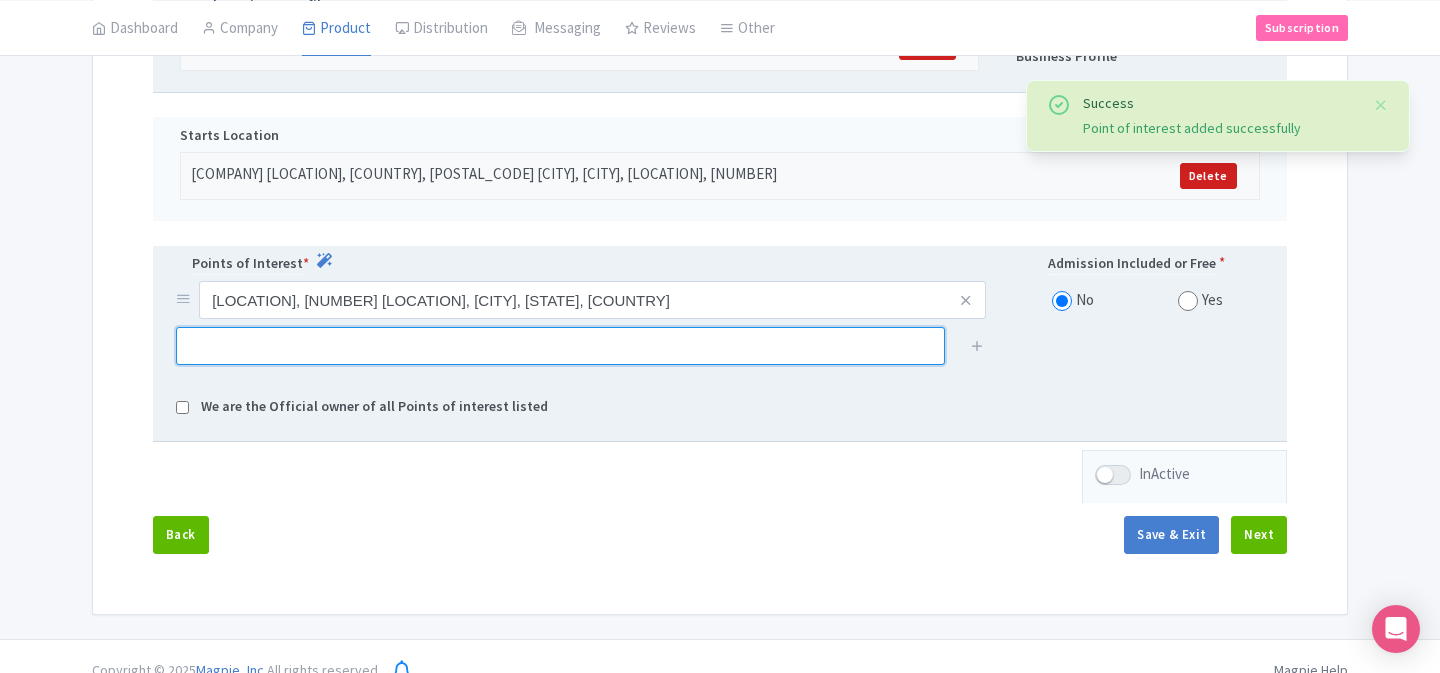 click at bounding box center [560, 346] 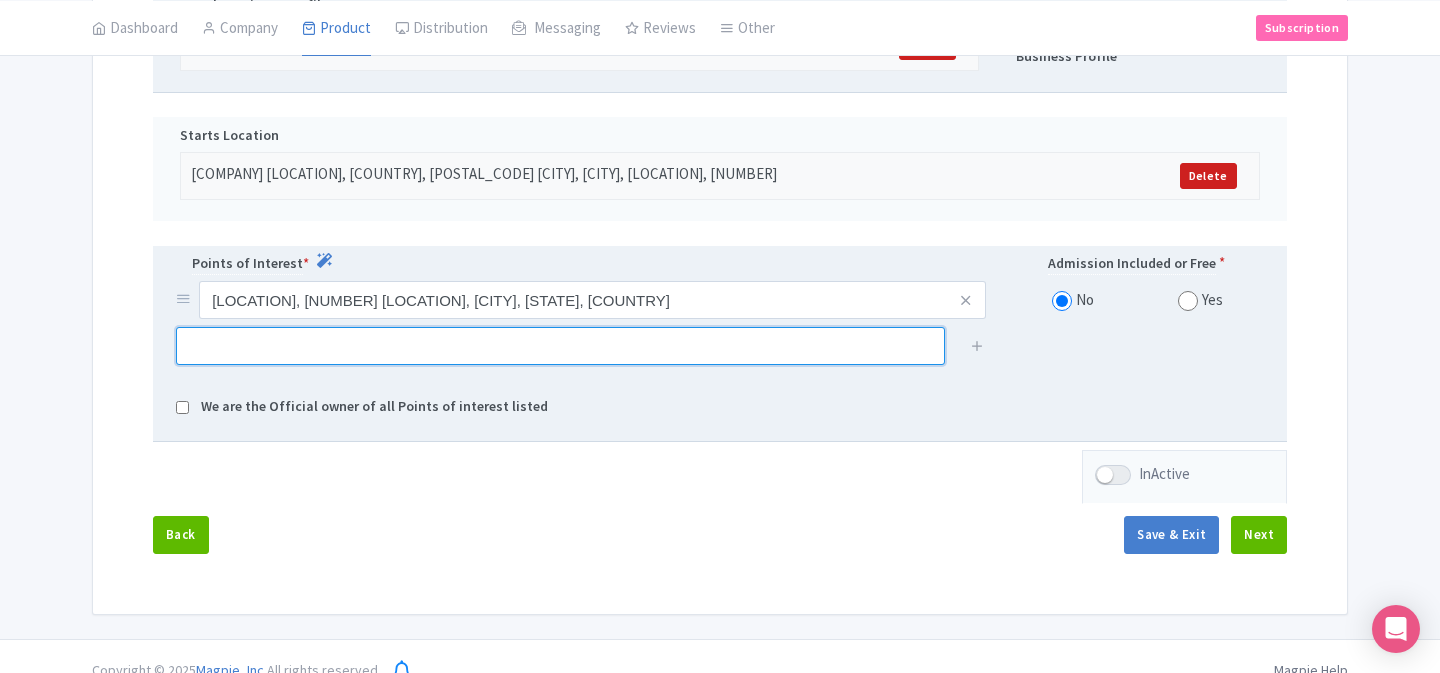 paste on "Arakurayama" 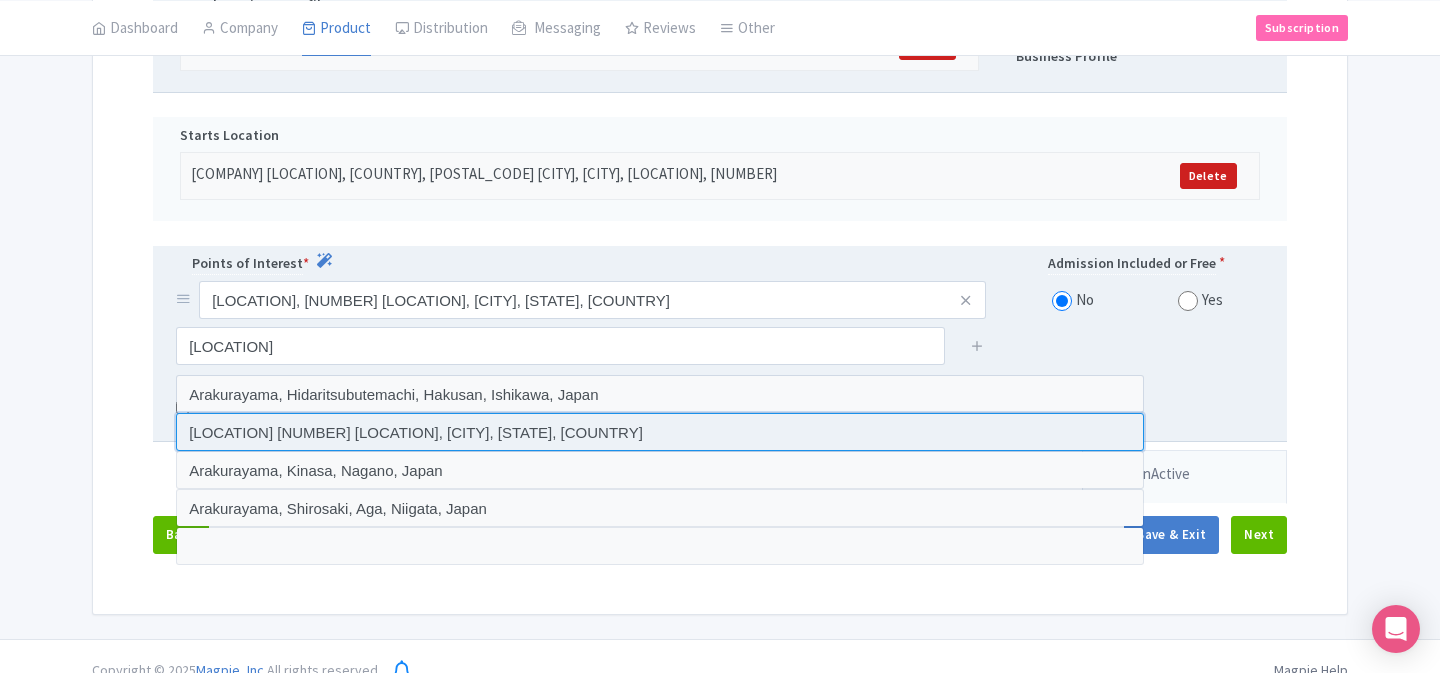 click at bounding box center (660, 432) 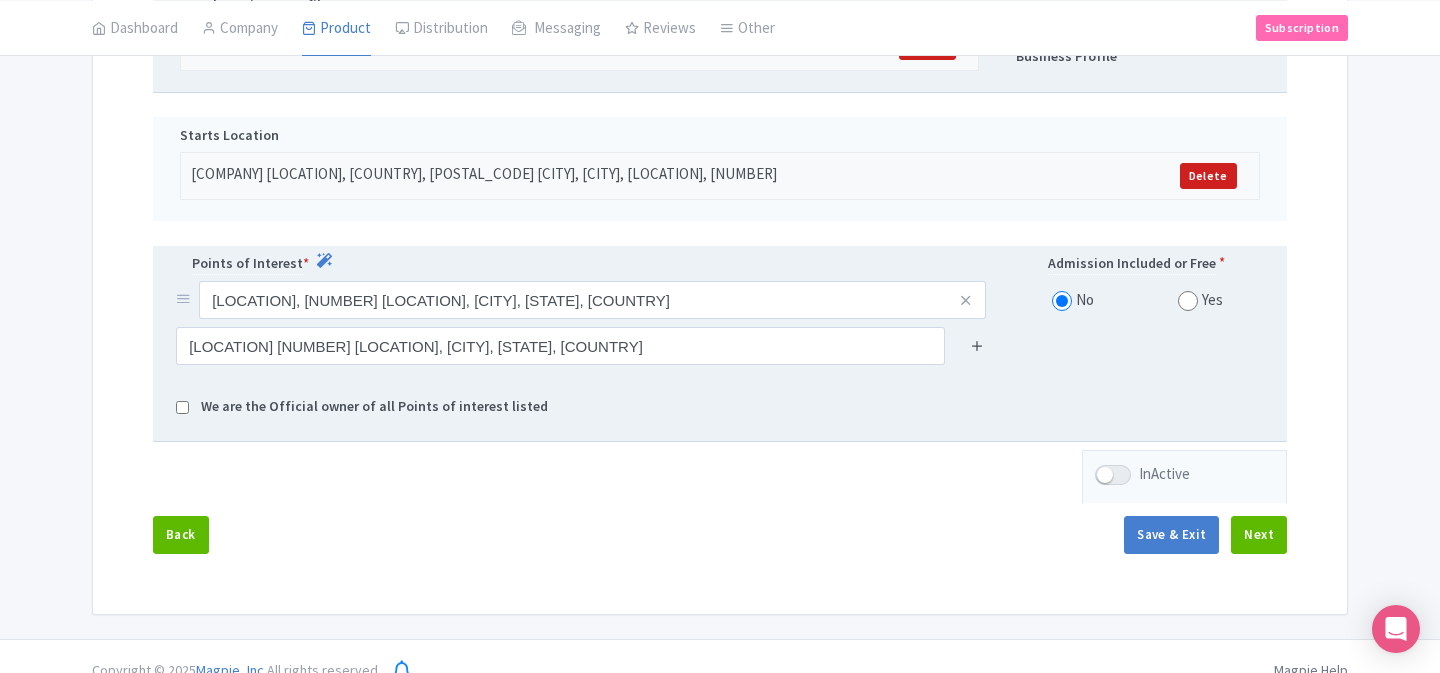 click at bounding box center [977, 345] 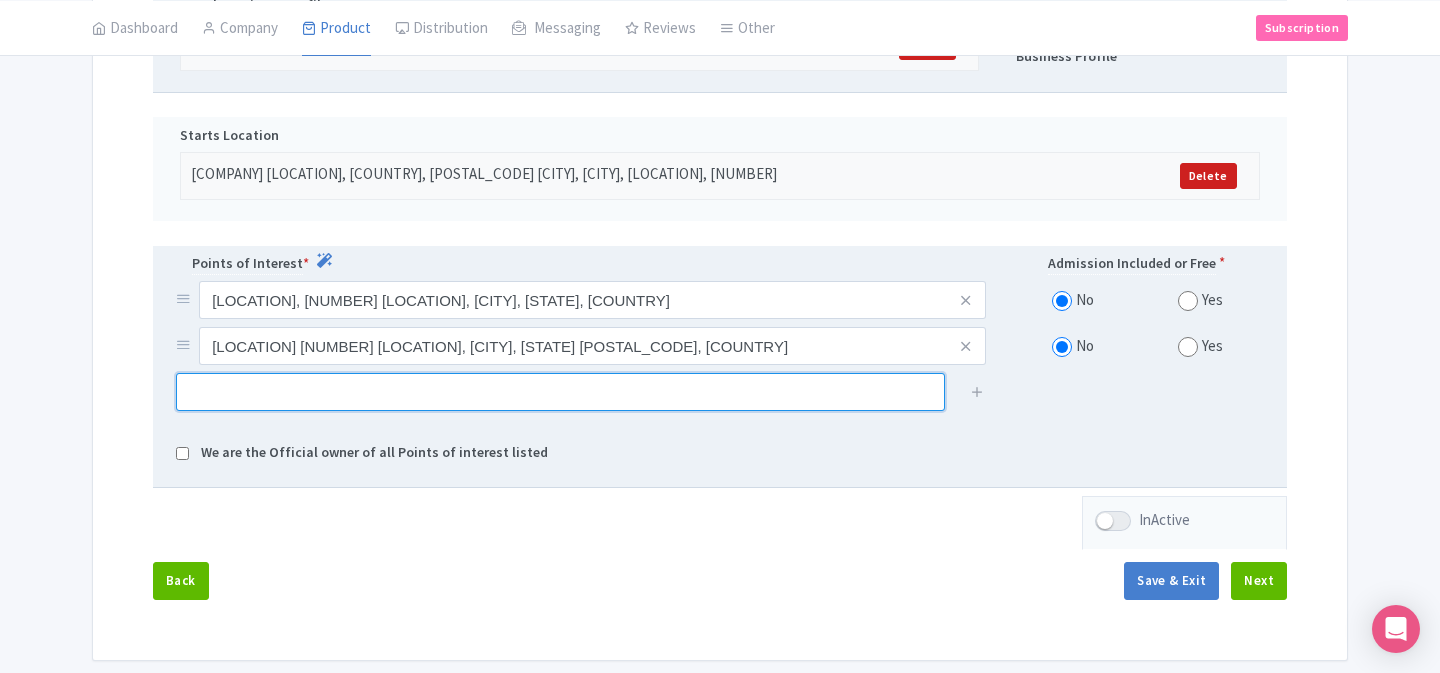 click at bounding box center [560, 392] 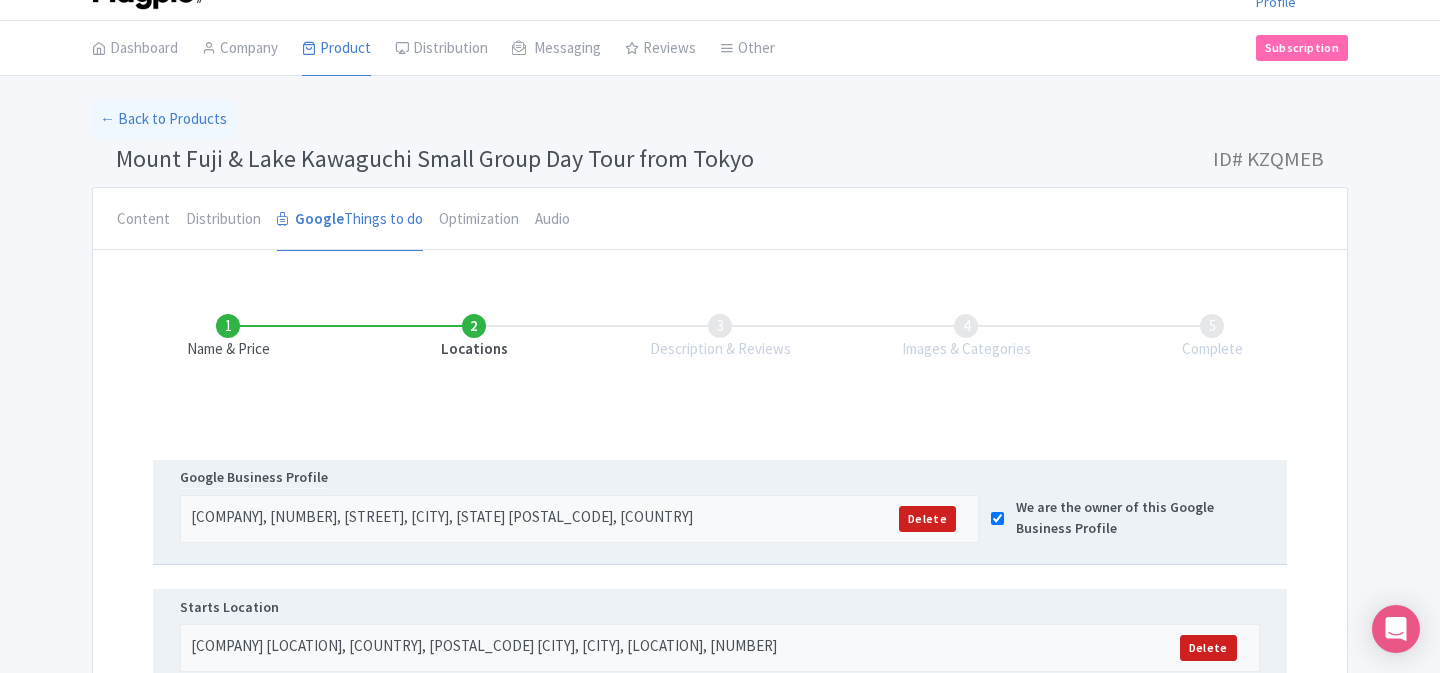 scroll, scrollTop: 32, scrollLeft: 0, axis: vertical 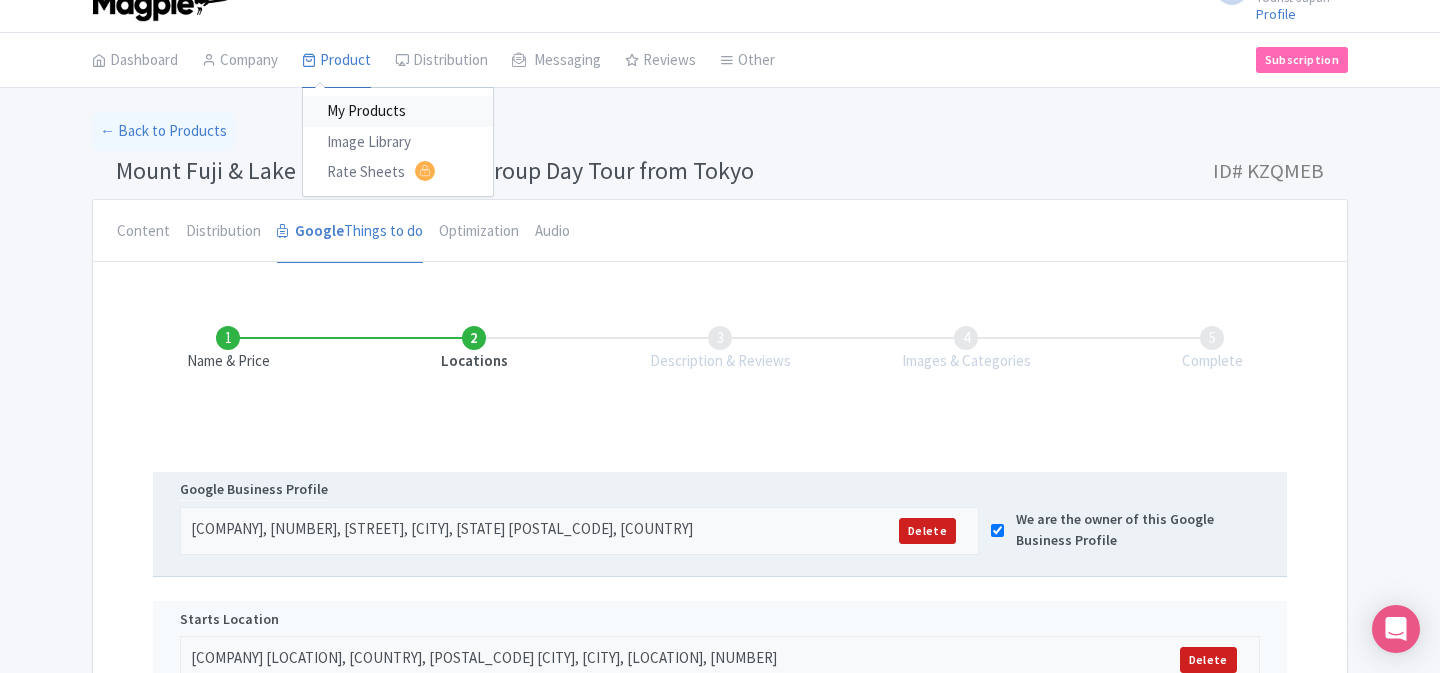 click on "My Products" at bounding box center (398, 111) 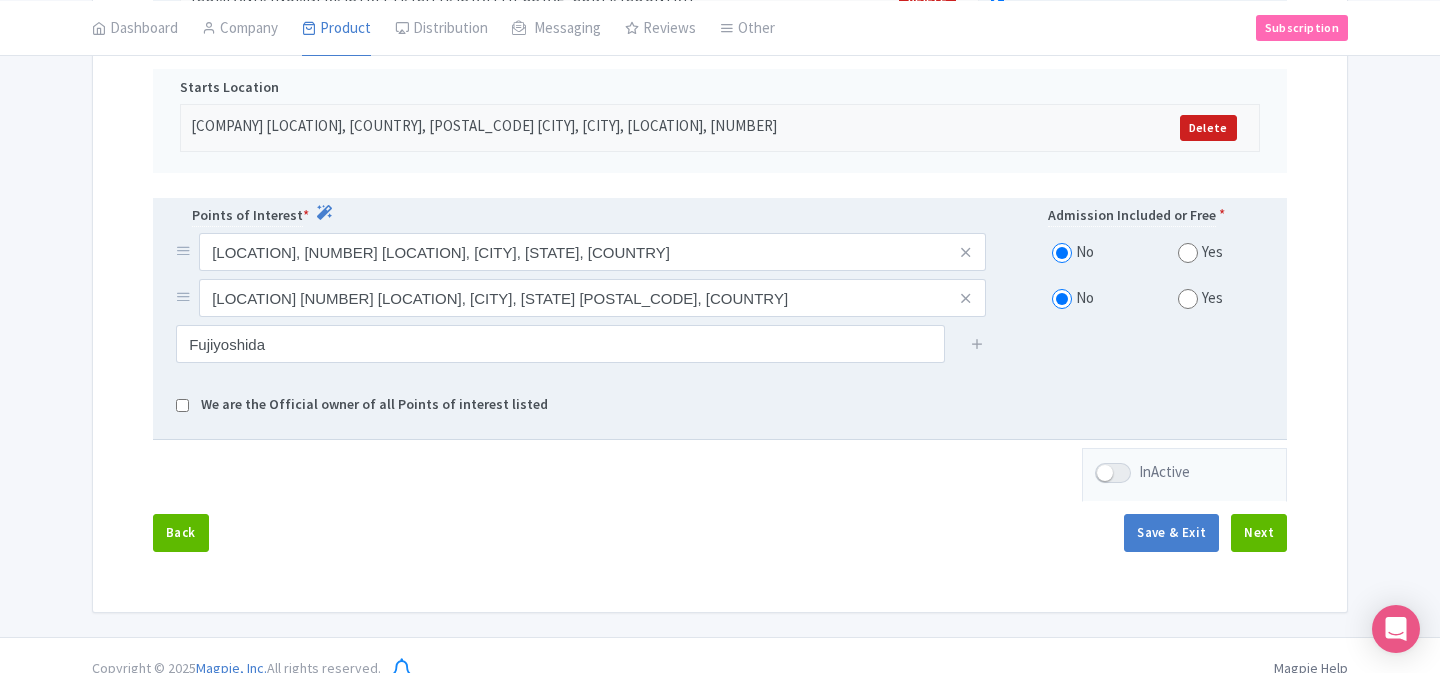 scroll, scrollTop: 567, scrollLeft: 0, axis: vertical 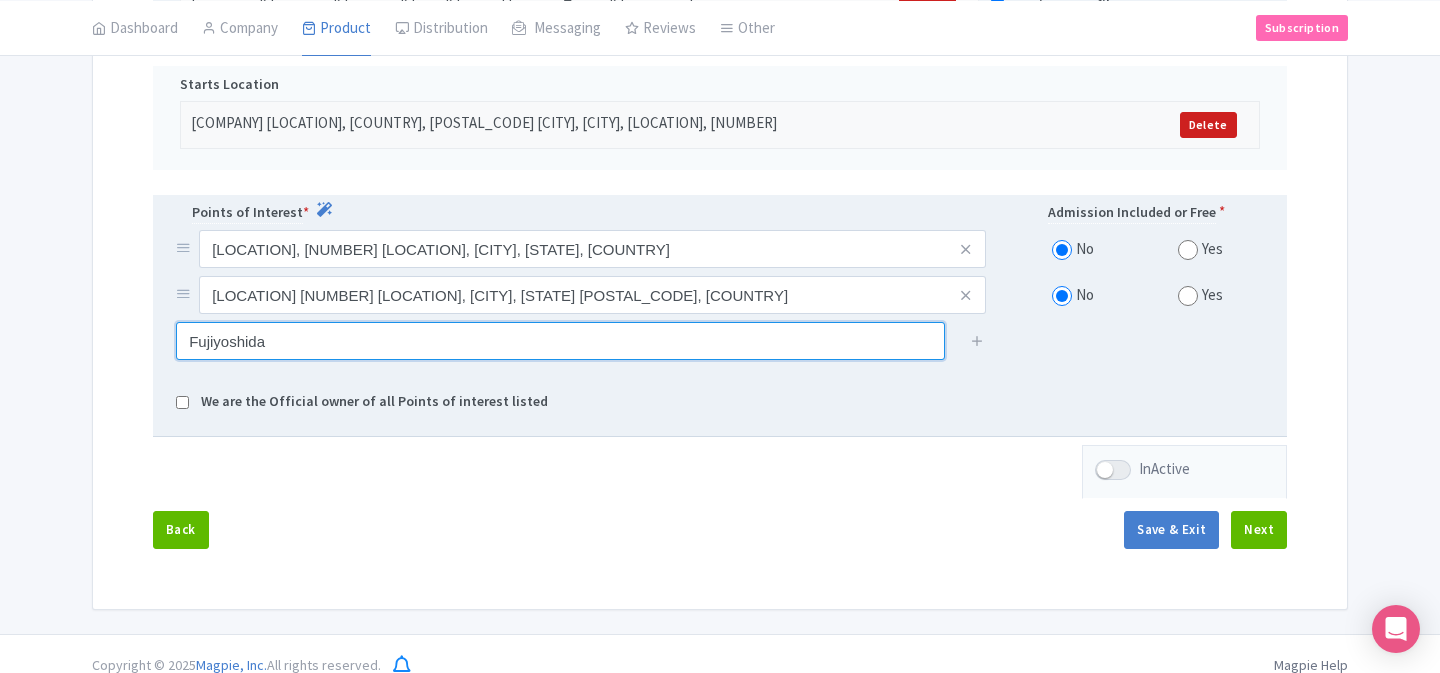 click on "Fujiyoshida" at bounding box center [560, 341] 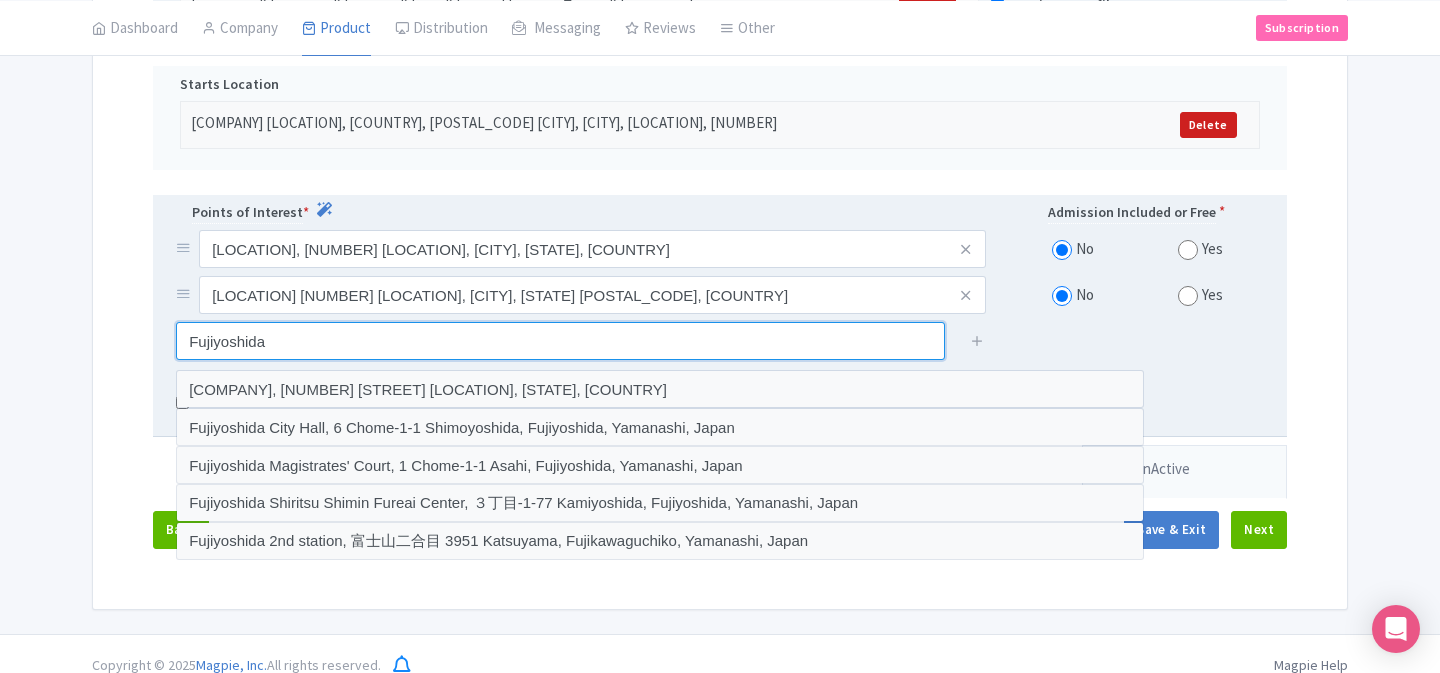 drag, startPoint x: 422, startPoint y: 367, endPoint x: 155, endPoint y: 357, distance: 267.1872 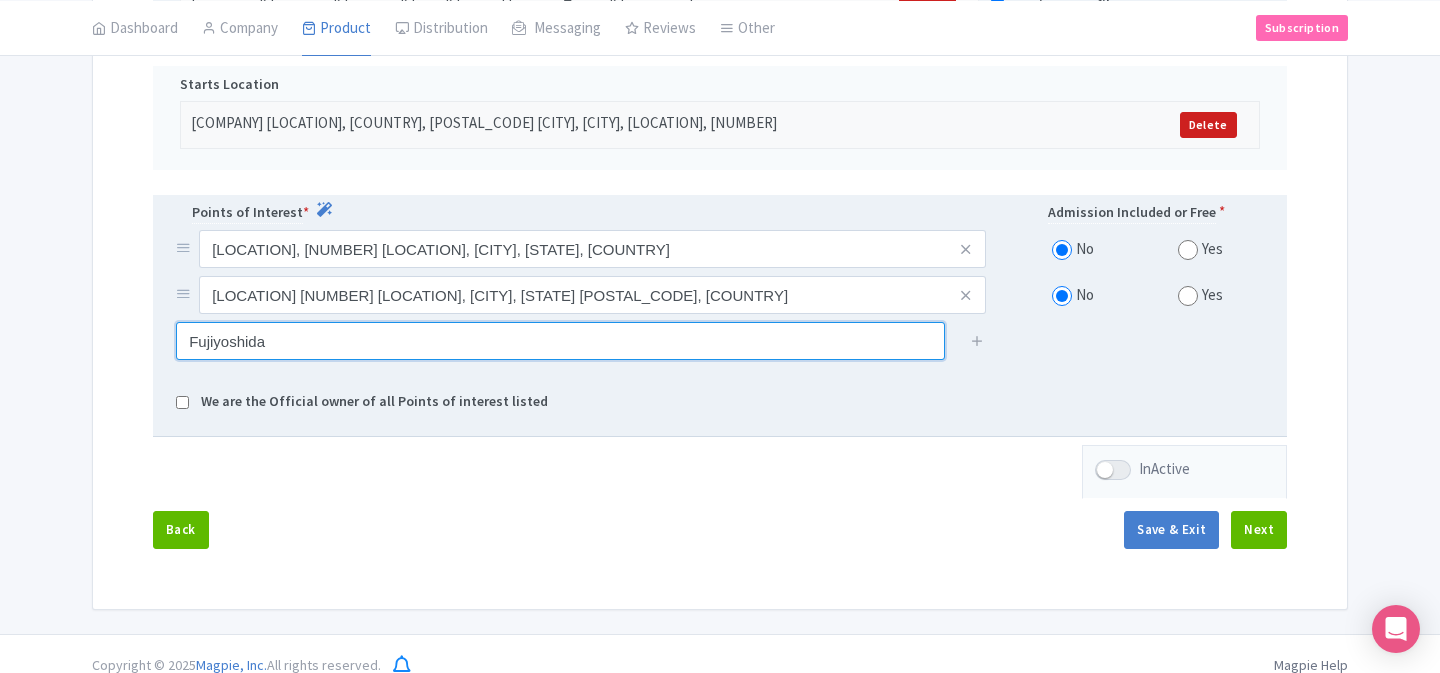 paste on ", Fujiyoshida, Yamanashi, Japan" 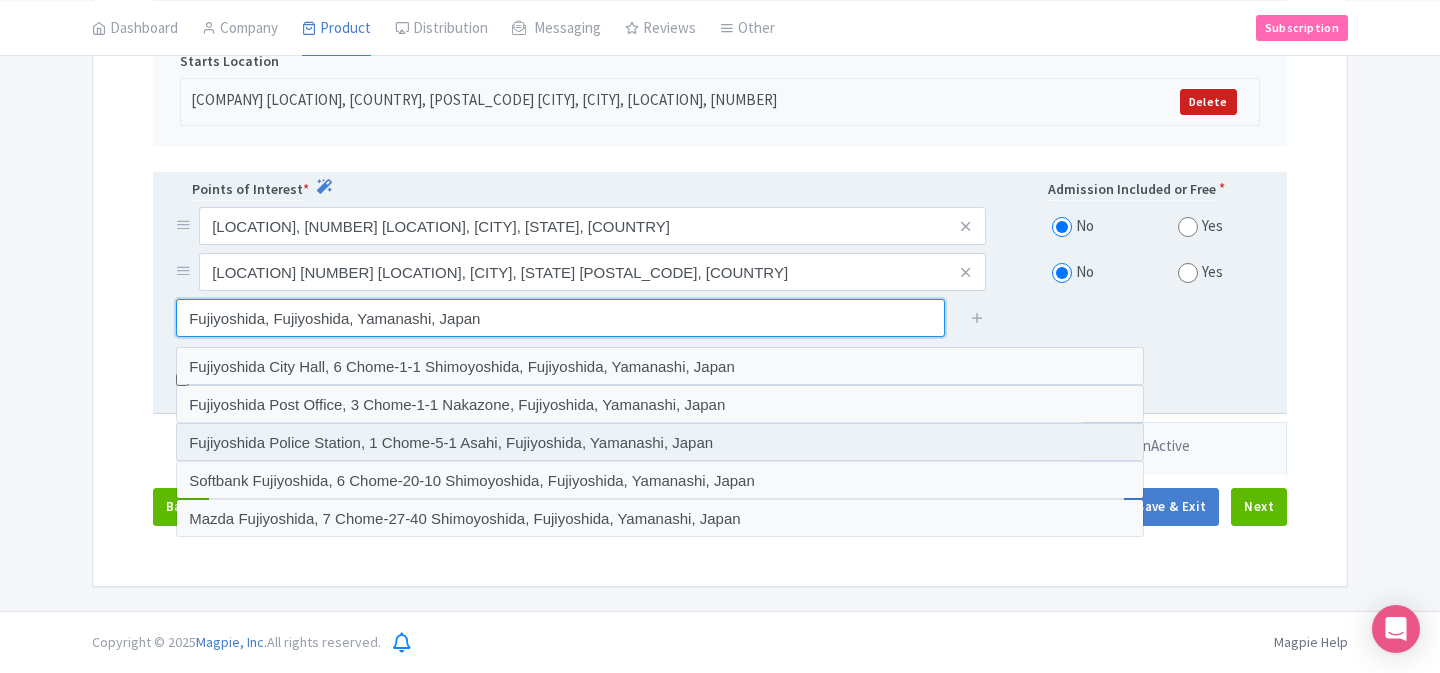 scroll, scrollTop: 587, scrollLeft: 0, axis: vertical 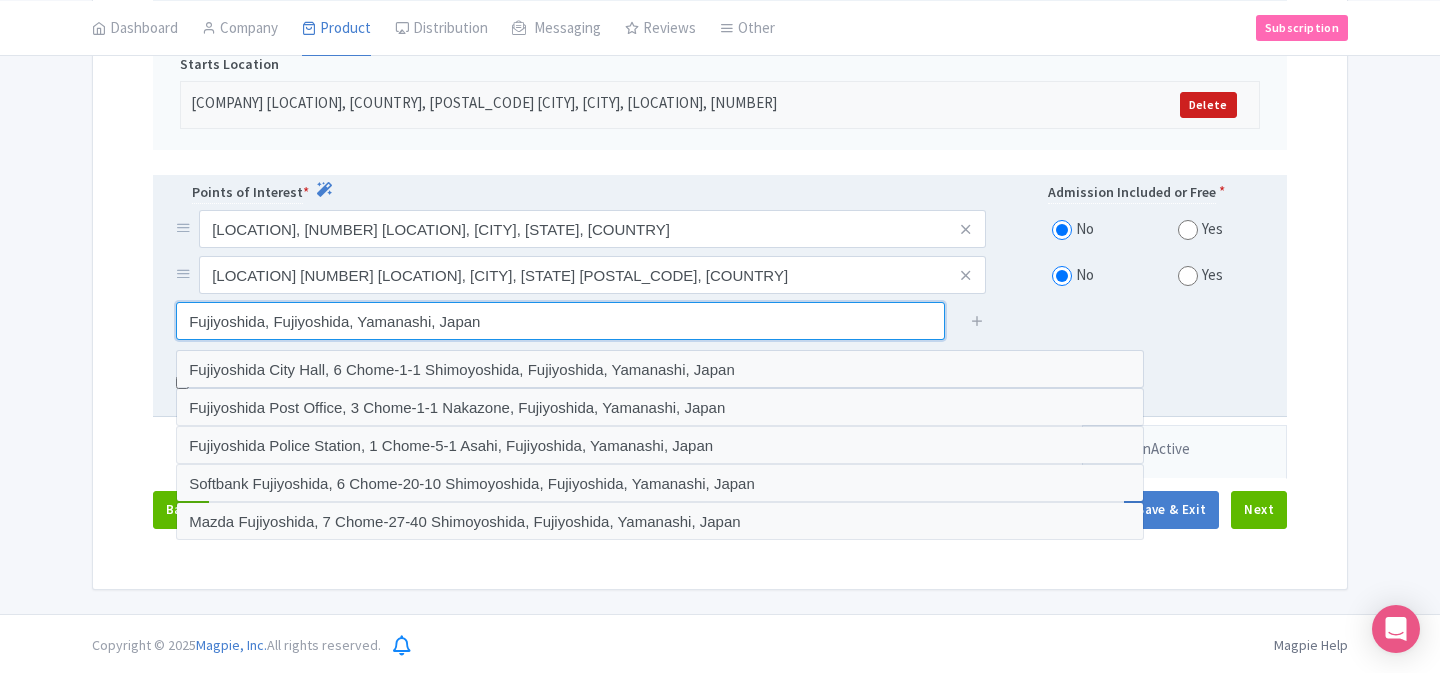 type on "Fujiyoshida, Fujiyoshida, Yamanashi, Japan" 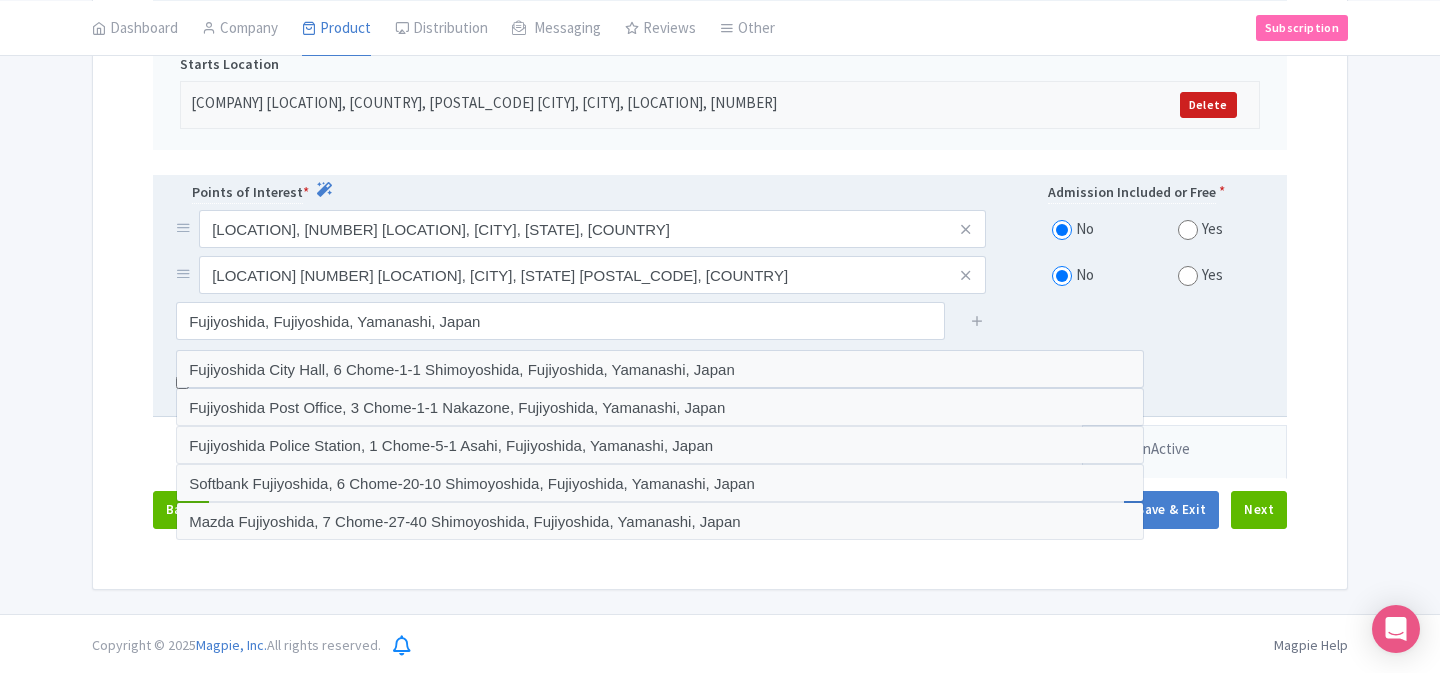 click on "Fujiyoshida, Fujiyoshida, Yamanashi, Japan" at bounding box center [720, 328] 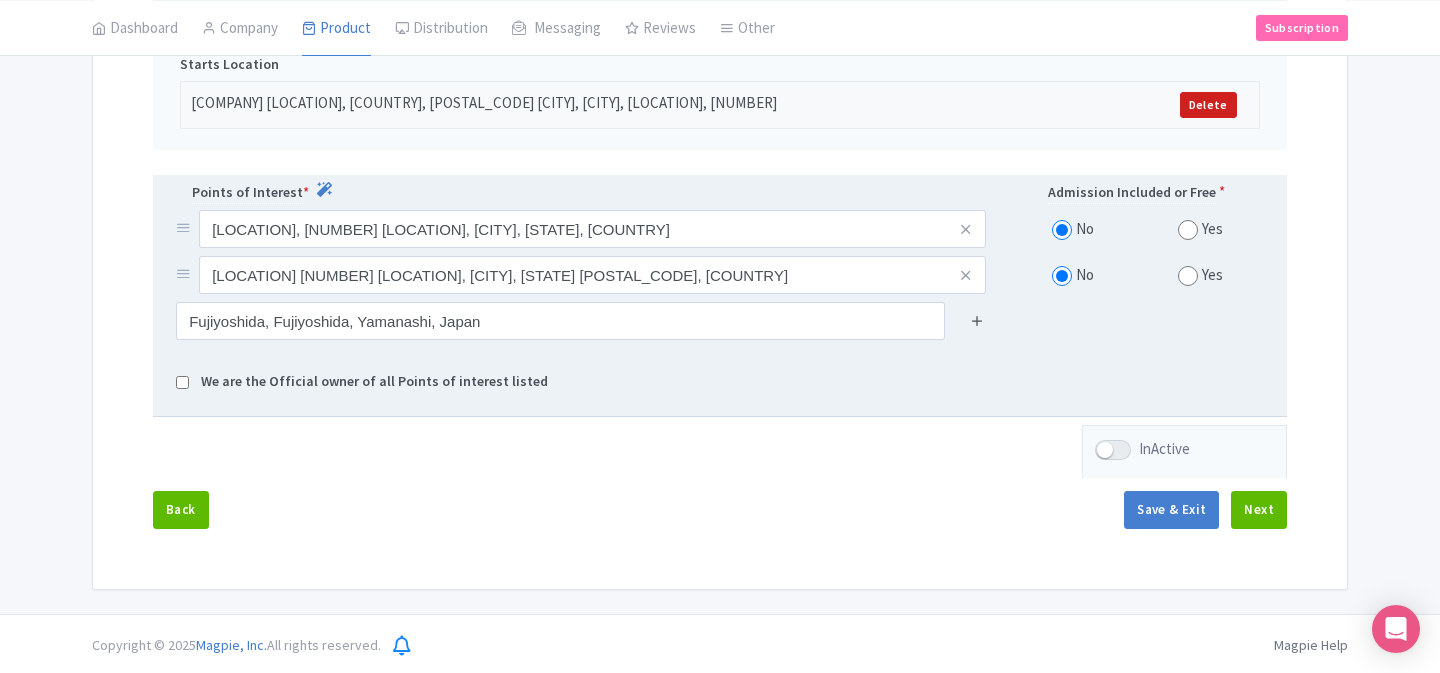 click at bounding box center [977, 320] 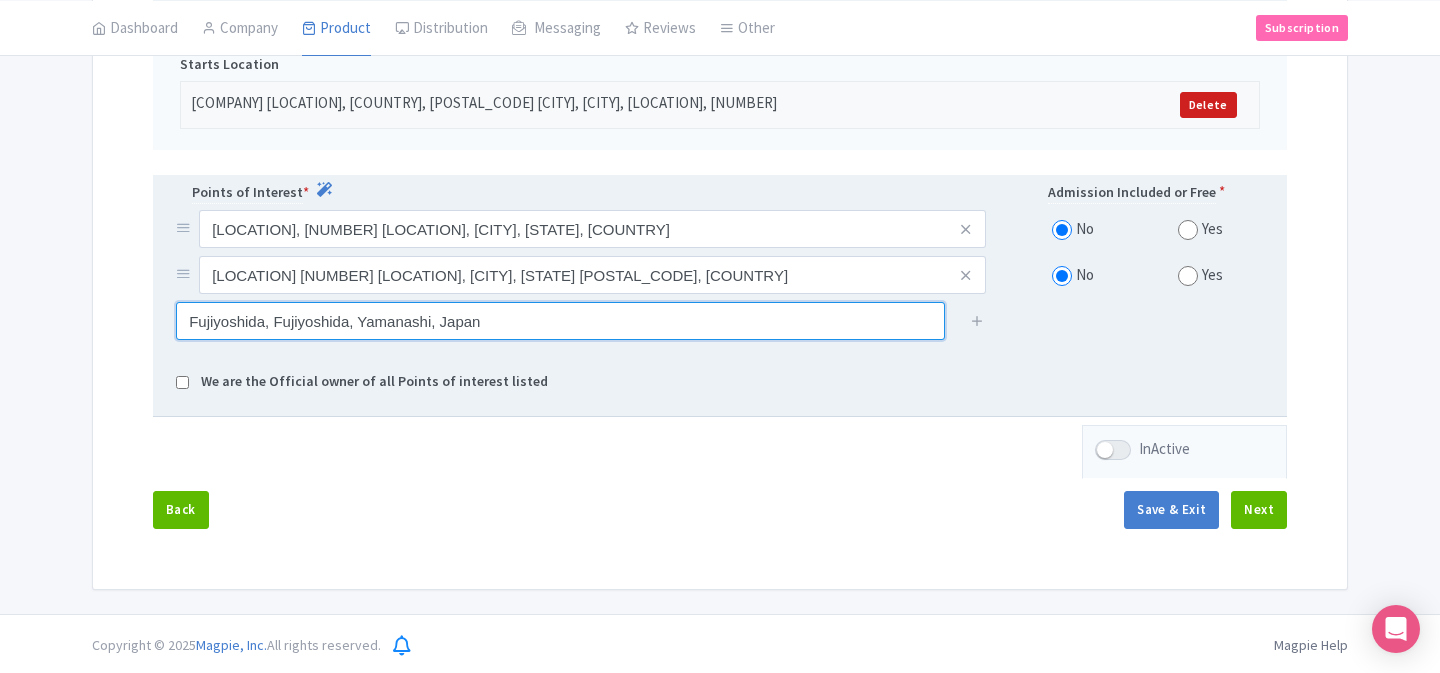 click on "Fujiyoshida, Fujiyoshida, Yamanashi, Japan" at bounding box center [560, 321] 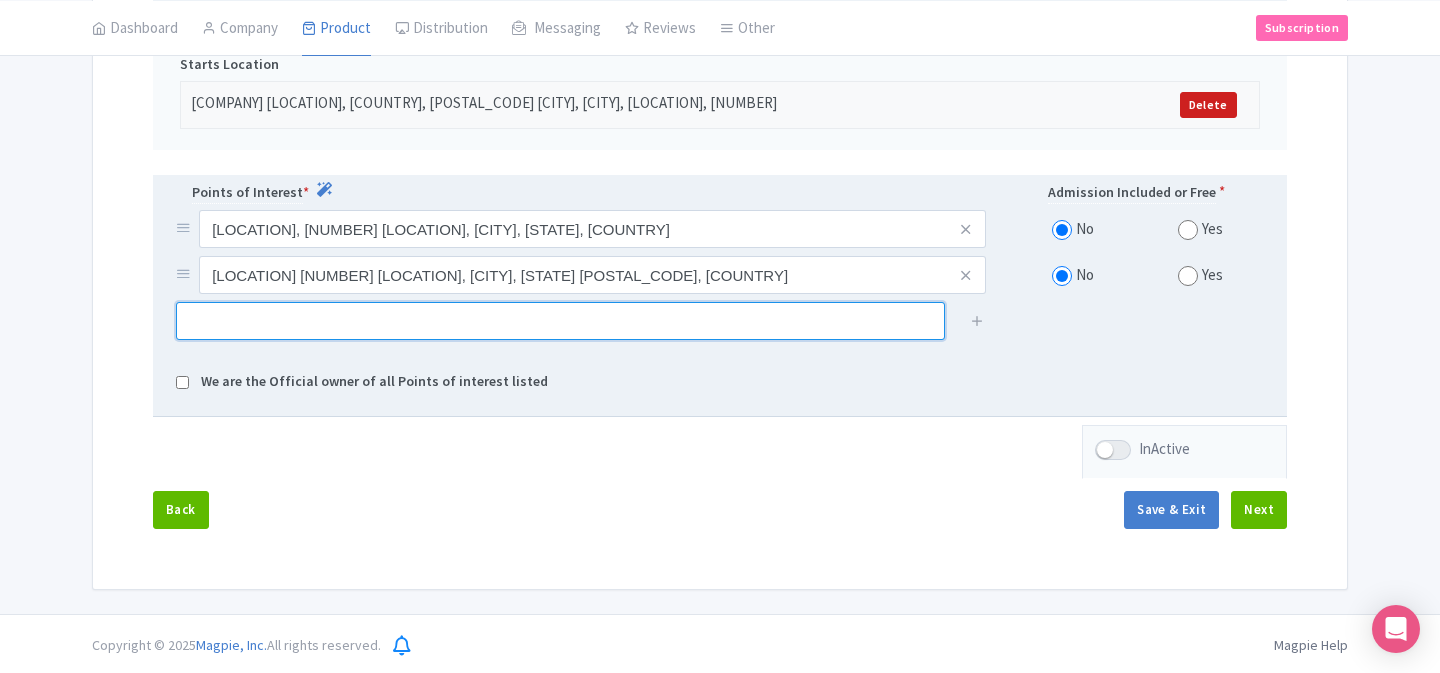 paste on "Fujiyoshida, Fujiyoshida, Yamanashi, Japan" 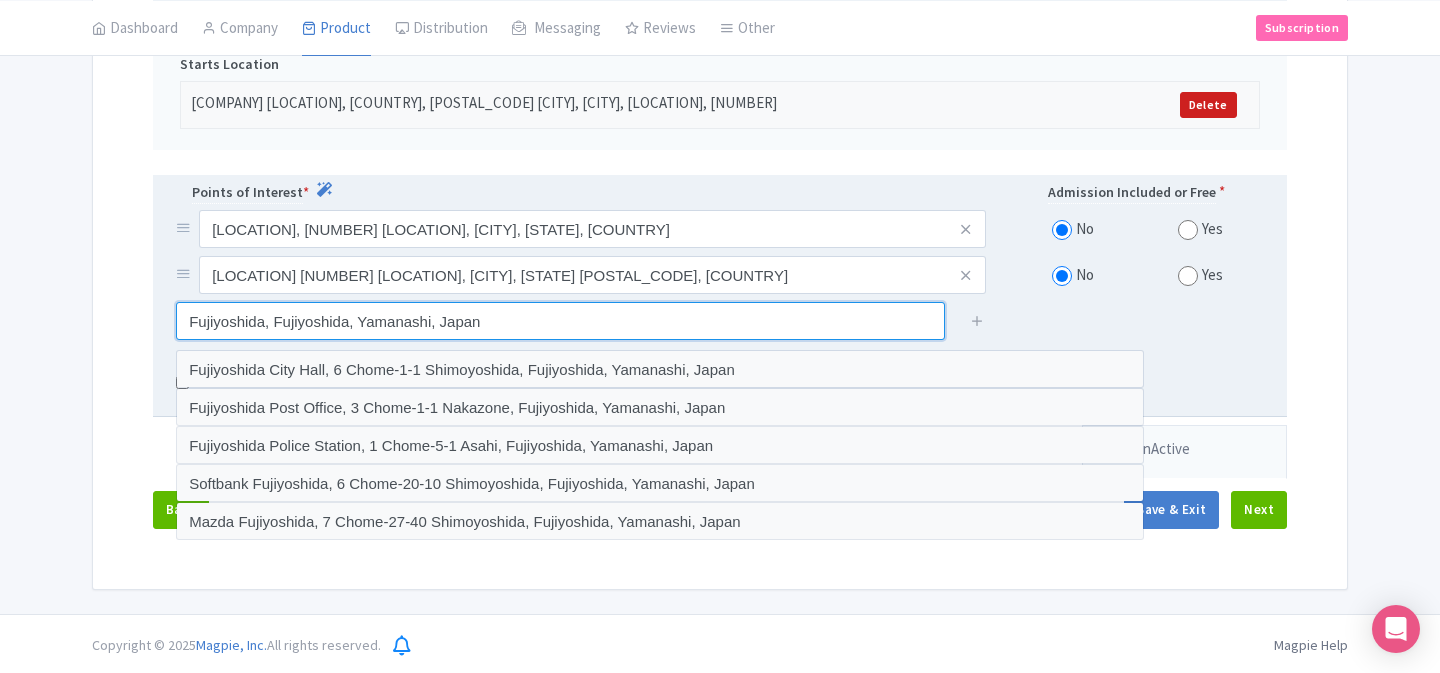 drag, startPoint x: 269, startPoint y: 342, endPoint x: 343, endPoint y: 338, distance: 74.10803 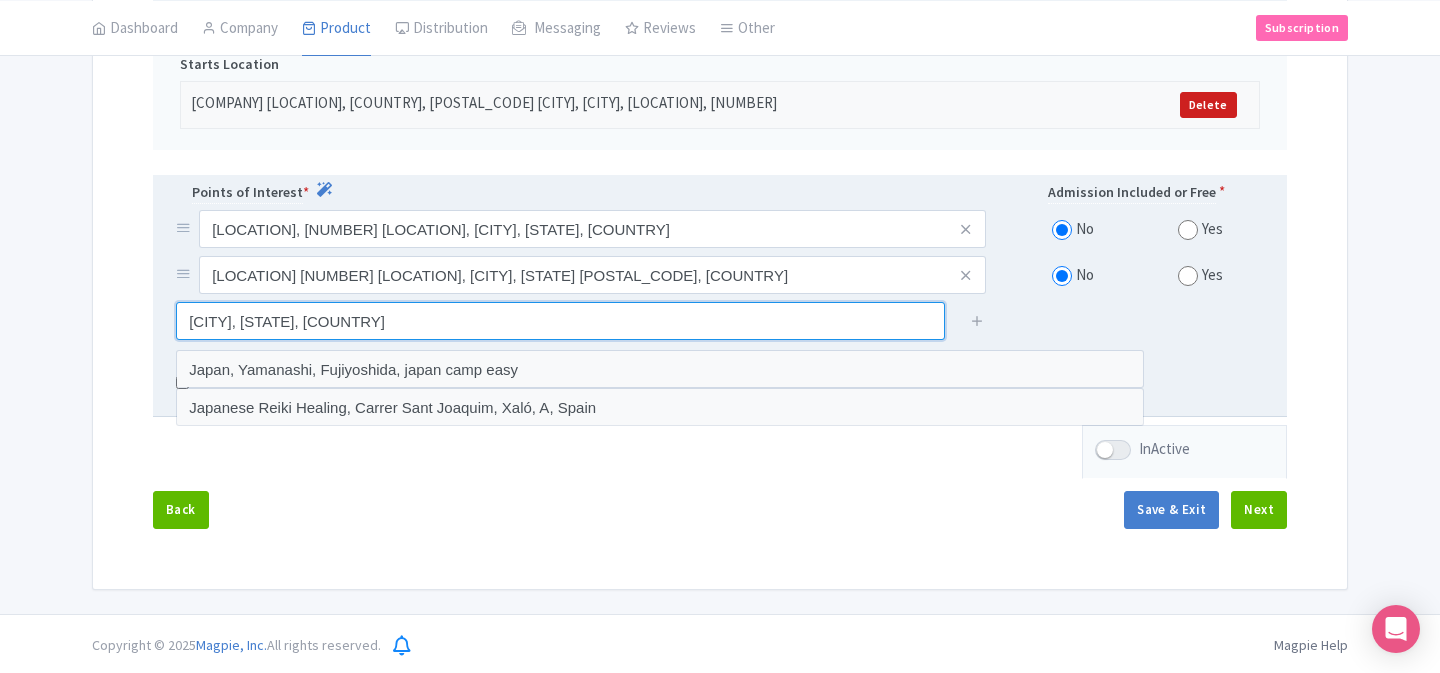 click on "Fujiyoshida, Yamanashi, Japan" at bounding box center [560, 321] 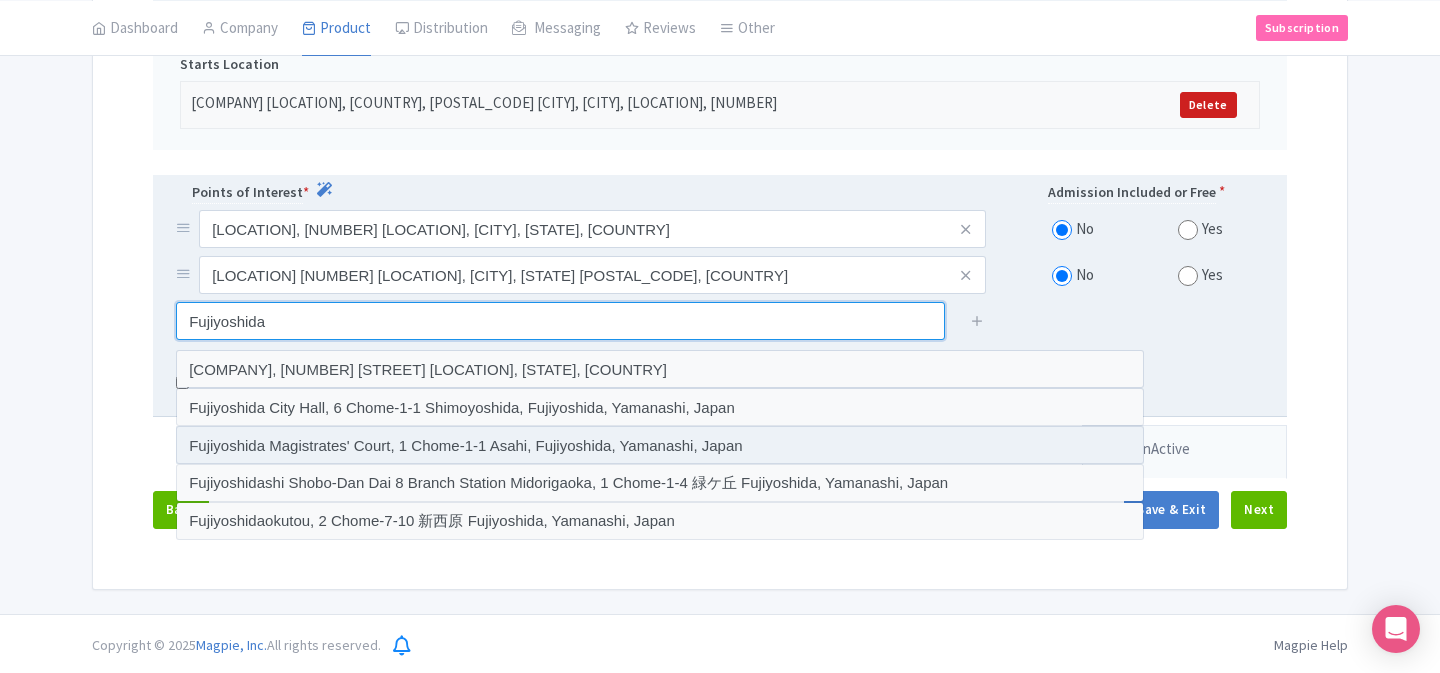 scroll, scrollTop: 608, scrollLeft: 0, axis: vertical 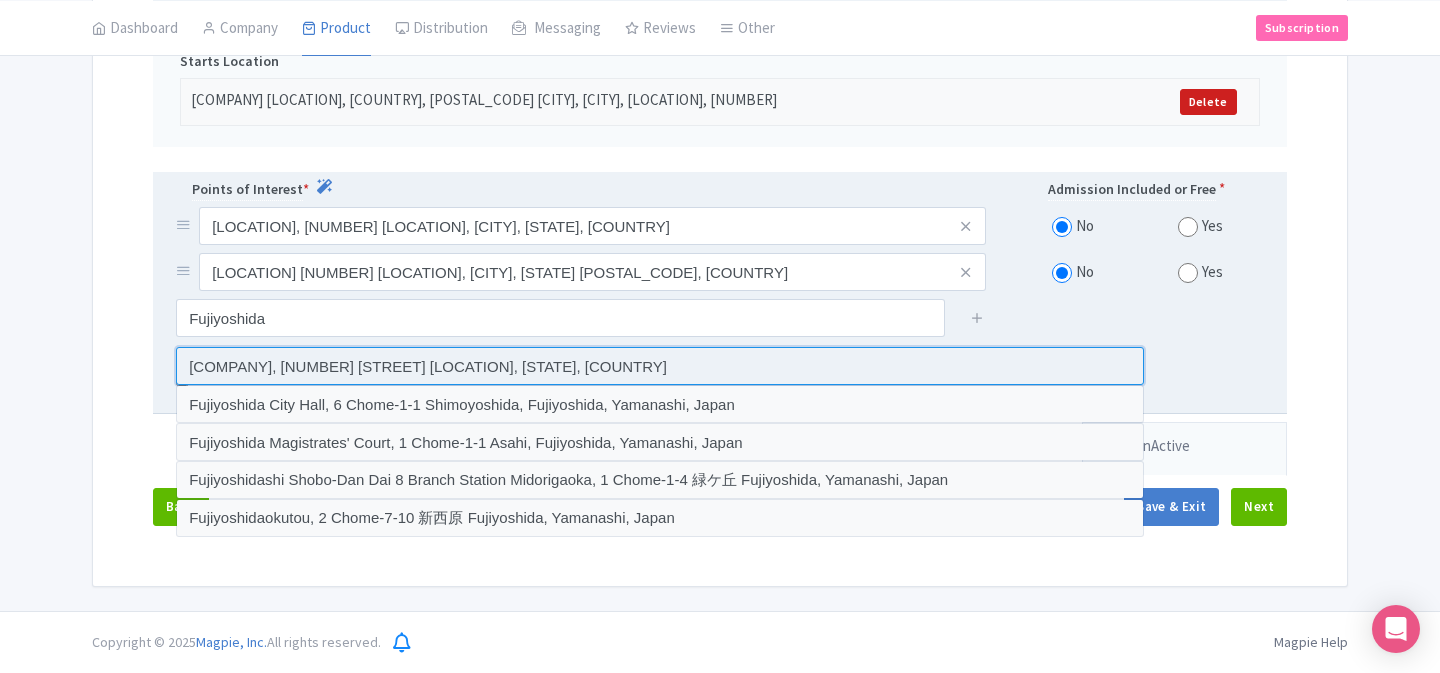 click at bounding box center [660, 366] 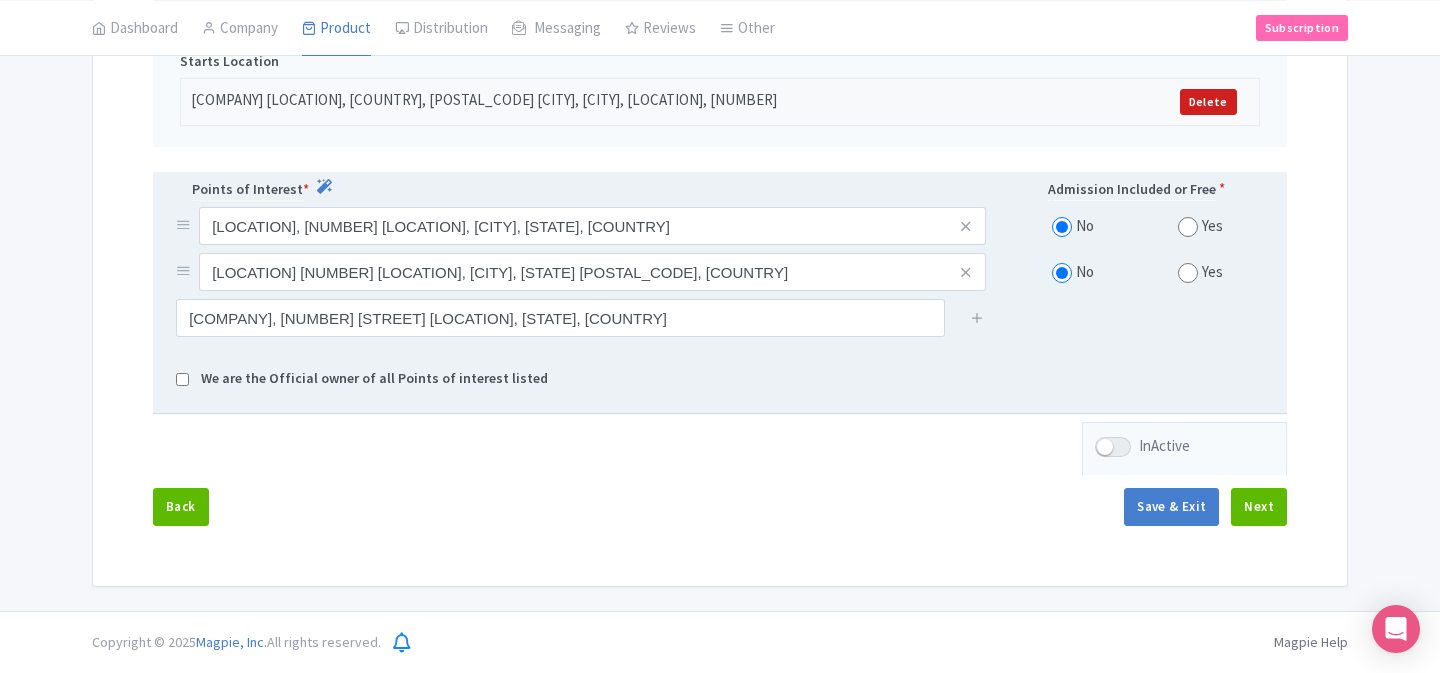 click at bounding box center [978, 318] 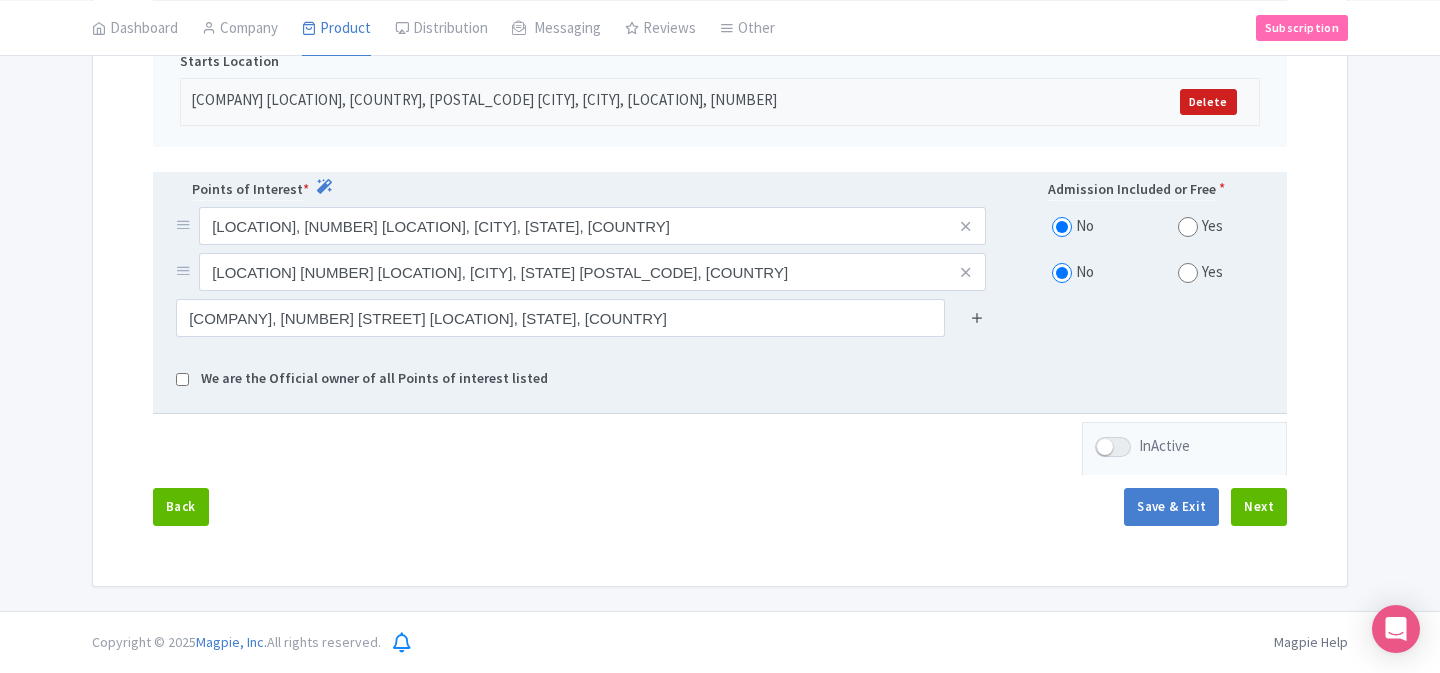 click at bounding box center (977, 317) 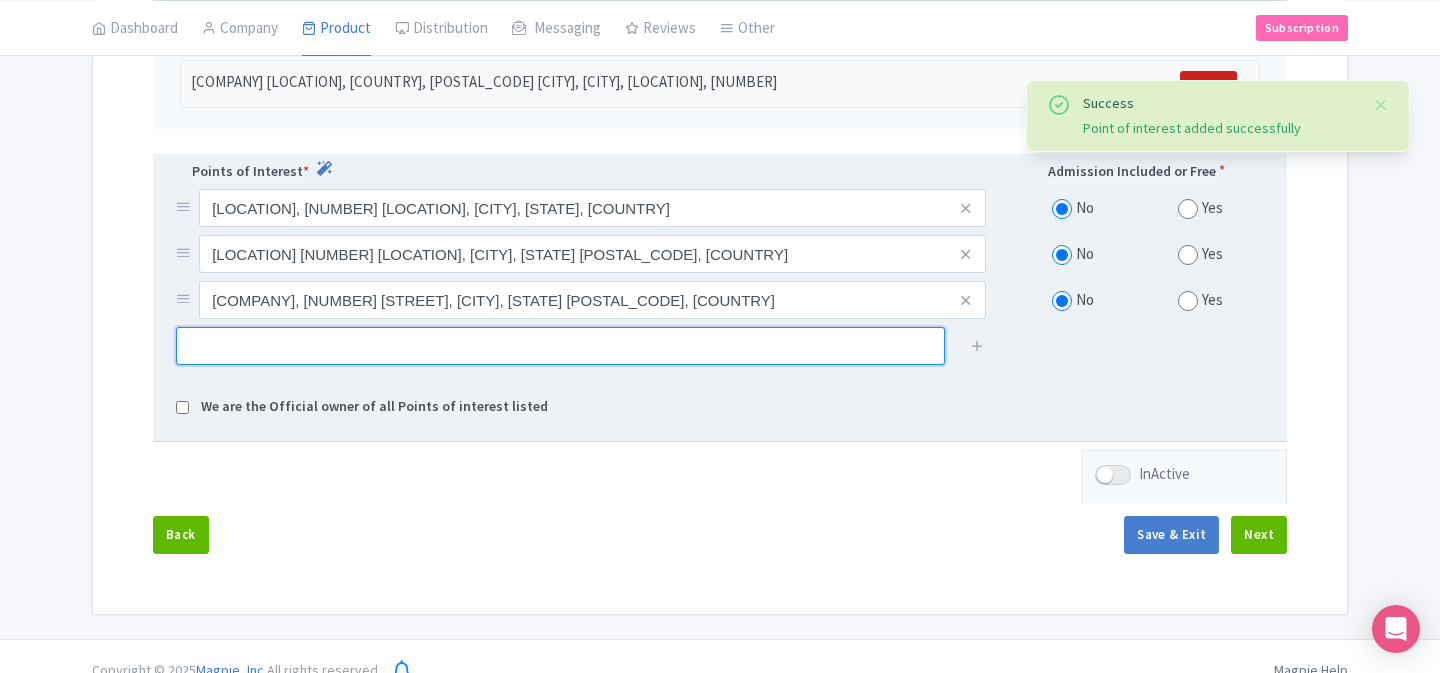 click at bounding box center (560, 346) 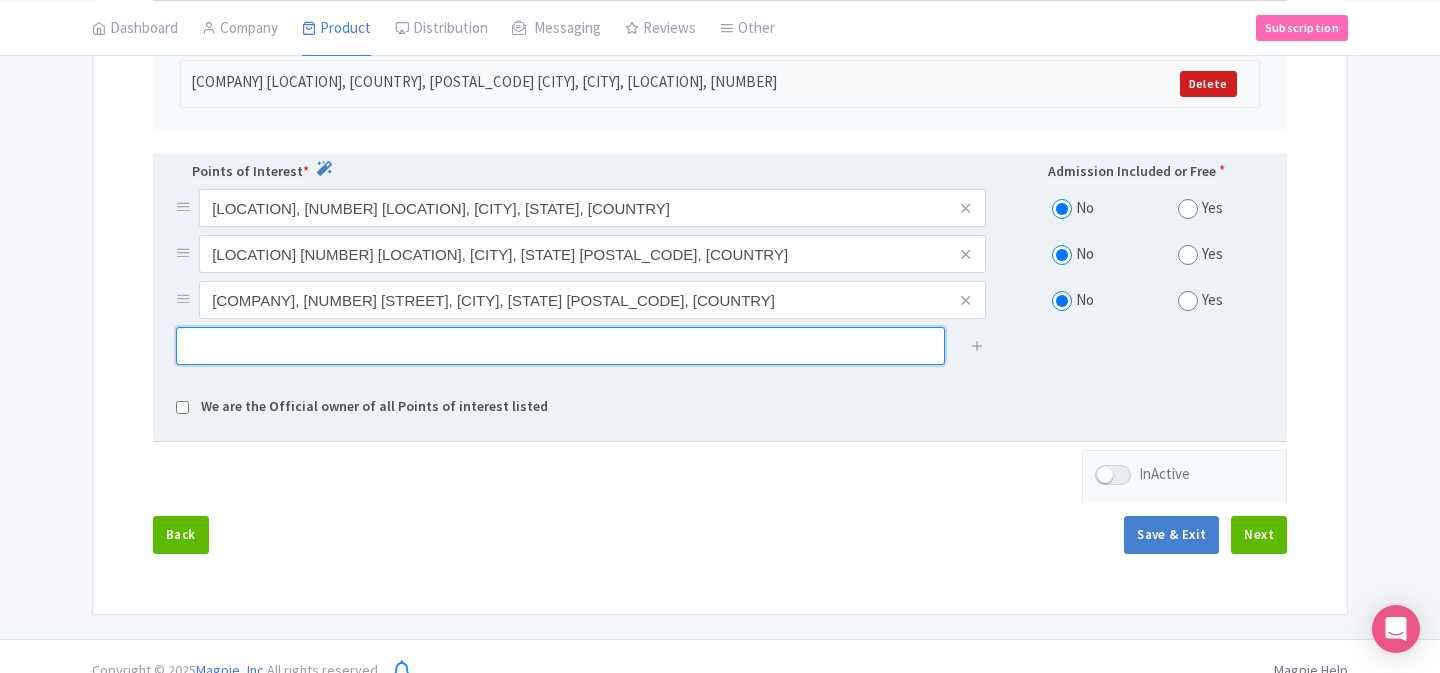 paste on "Oshino Hakkai (the Eight Seas of Oshino), [STREET], [CITY], [DISTRICT], [STATE] [POSTAL_CODE], [COUNTRY]" 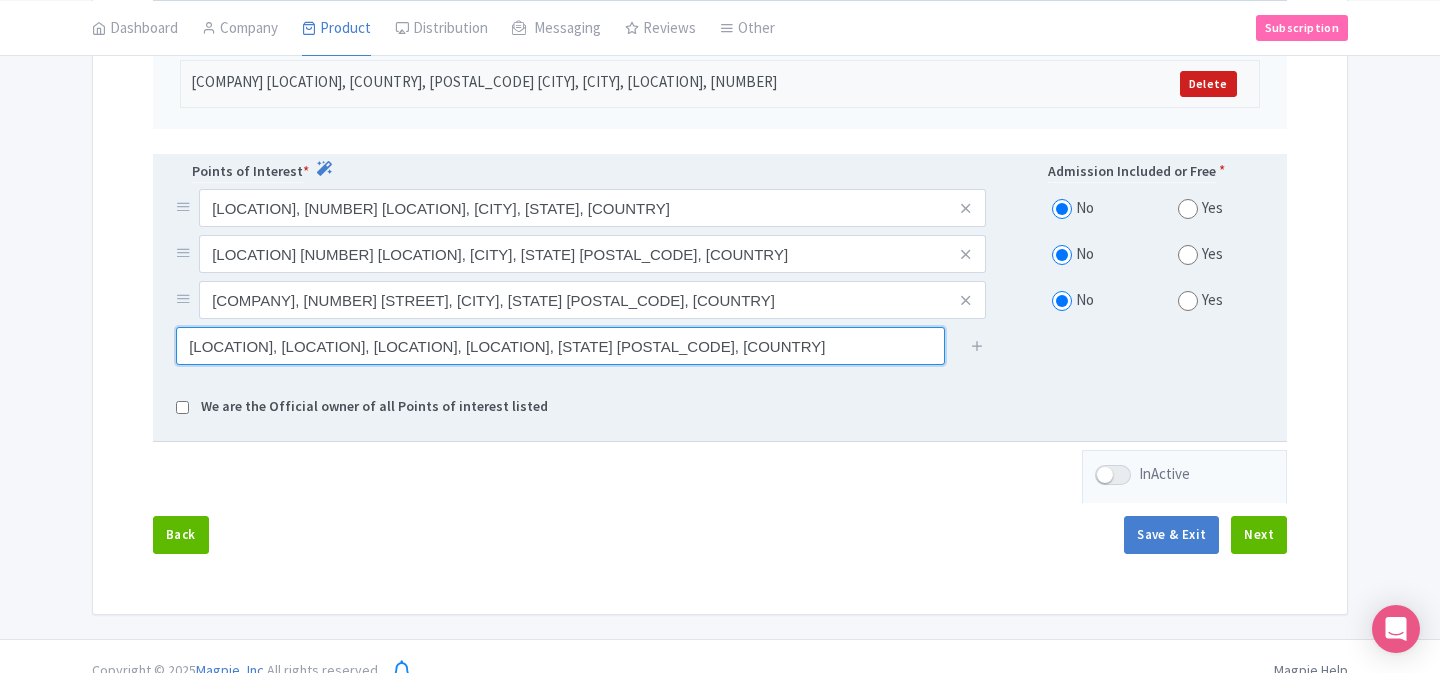 scroll, scrollTop: 0, scrollLeft: 6, axis: horizontal 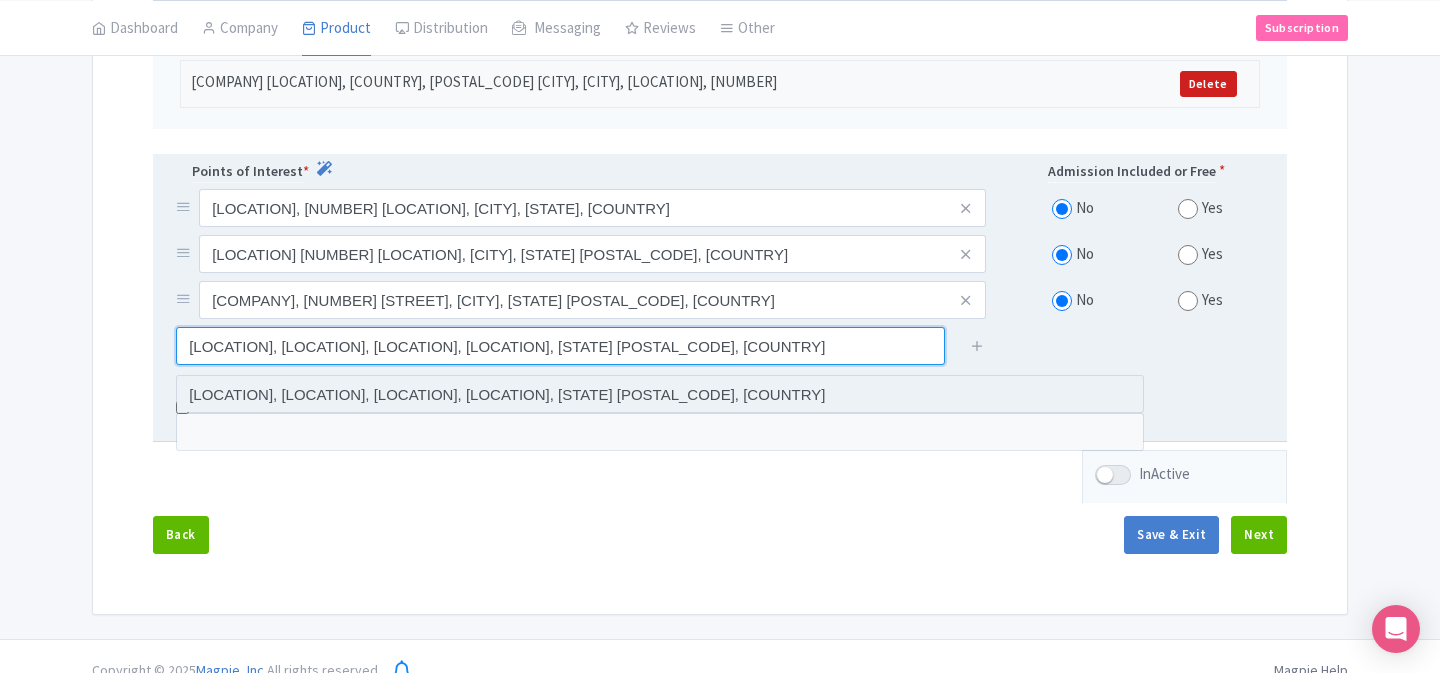 type on "Oshino Hakkai (the Eight Seas of Oshino), [STREET], [CITY], [DISTRICT], [STATE] [POSTAL_CODE], [COUNTRY]" 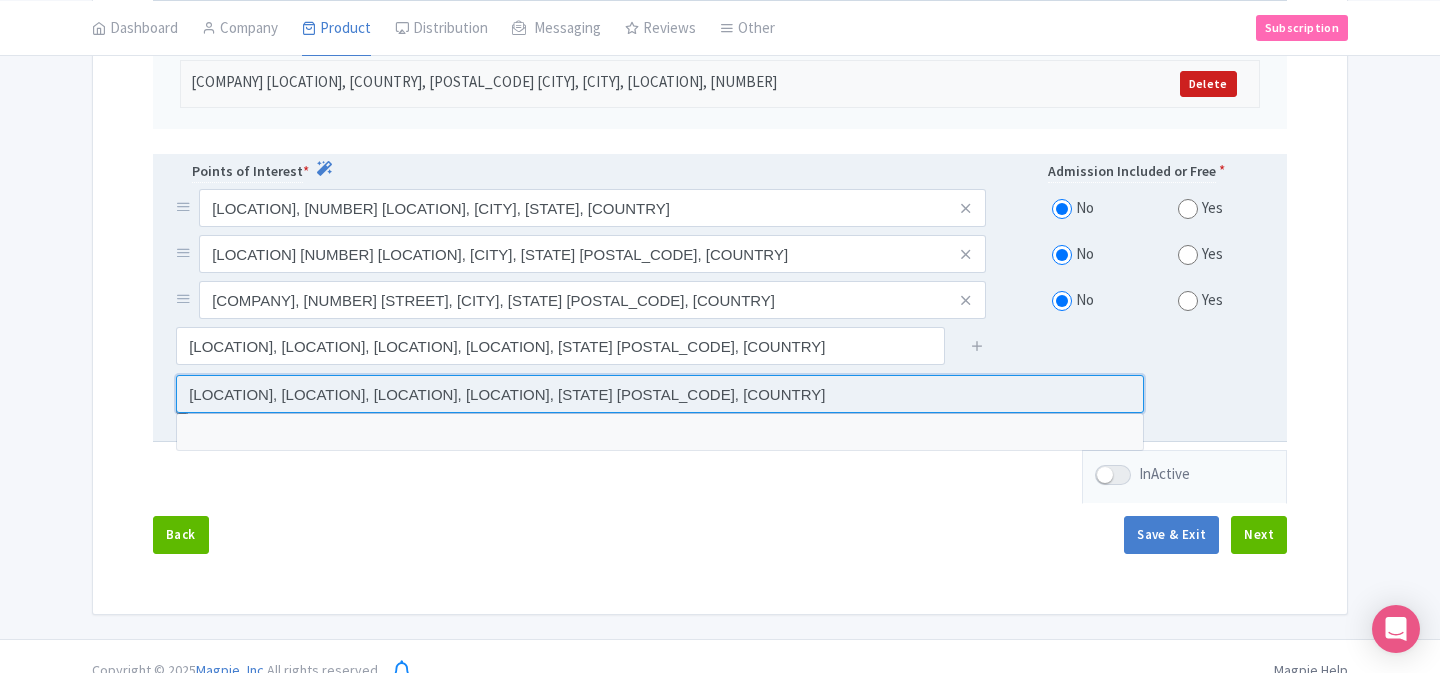 click at bounding box center [660, 394] 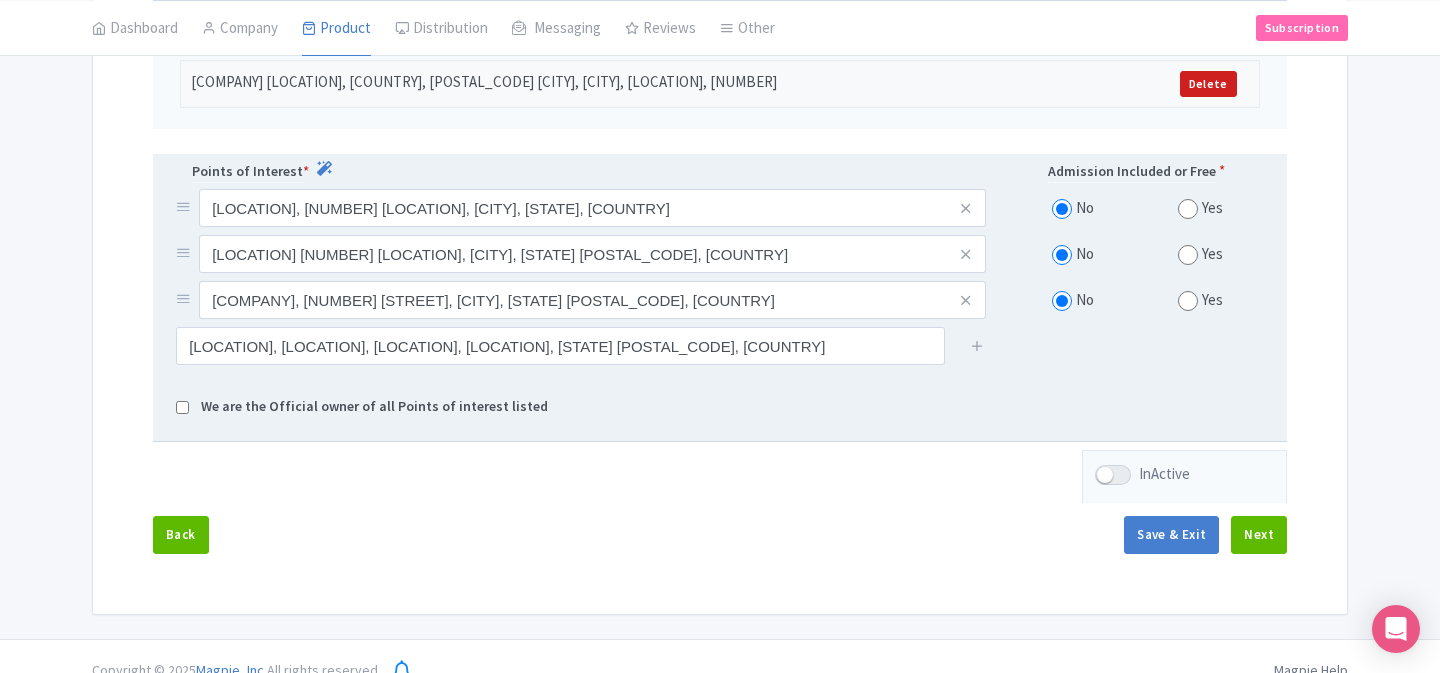 scroll, scrollTop: 0, scrollLeft: 0, axis: both 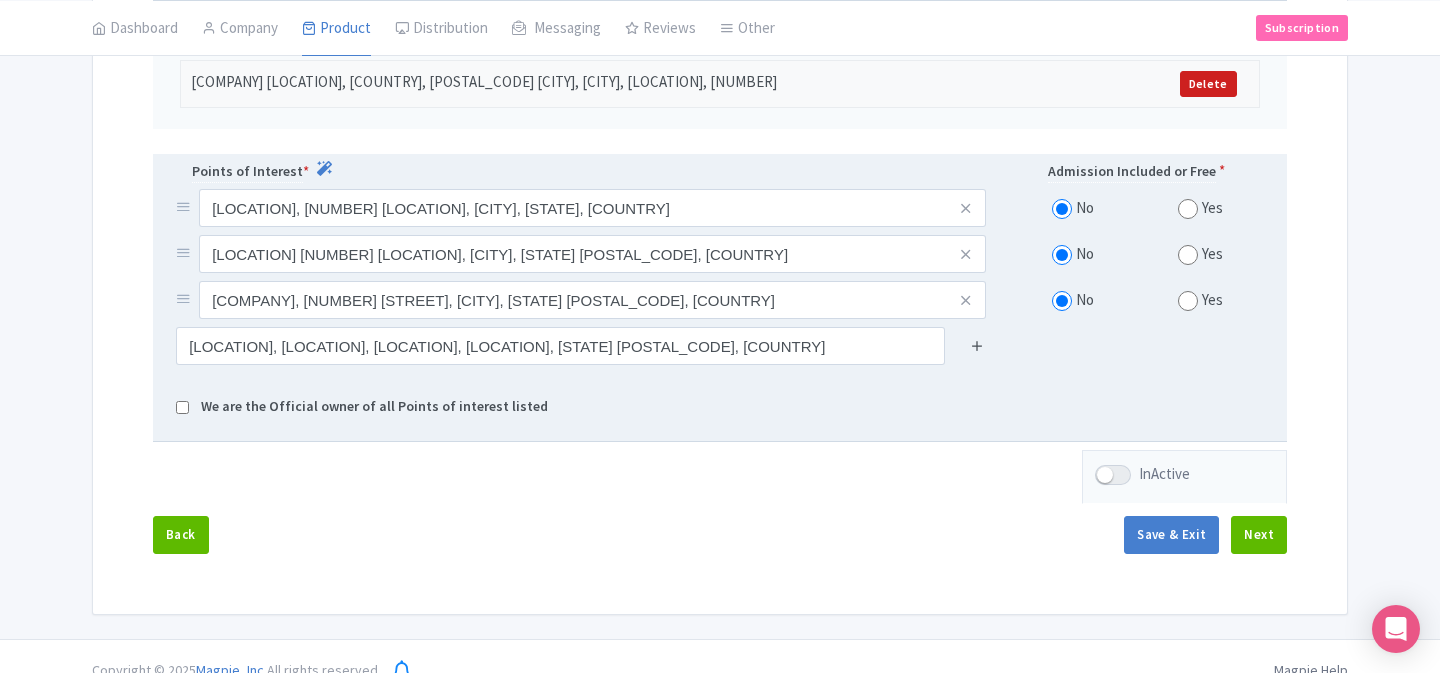 click at bounding box center [977, 345] 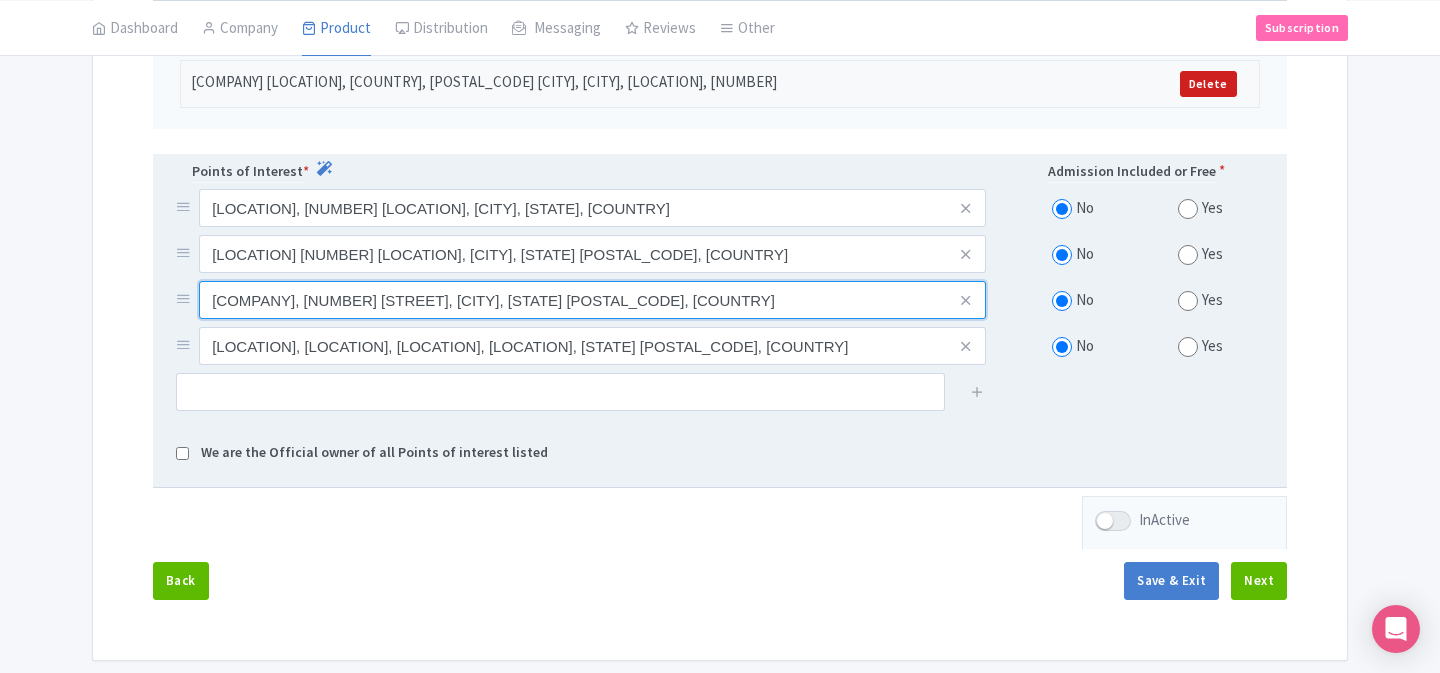 click on "[COMPANY], [NUMBER]-[NUMBER] [STREET], [CITY], [POSTAL_CODE], [COUNTRY]" at bounding box center [592, 208] 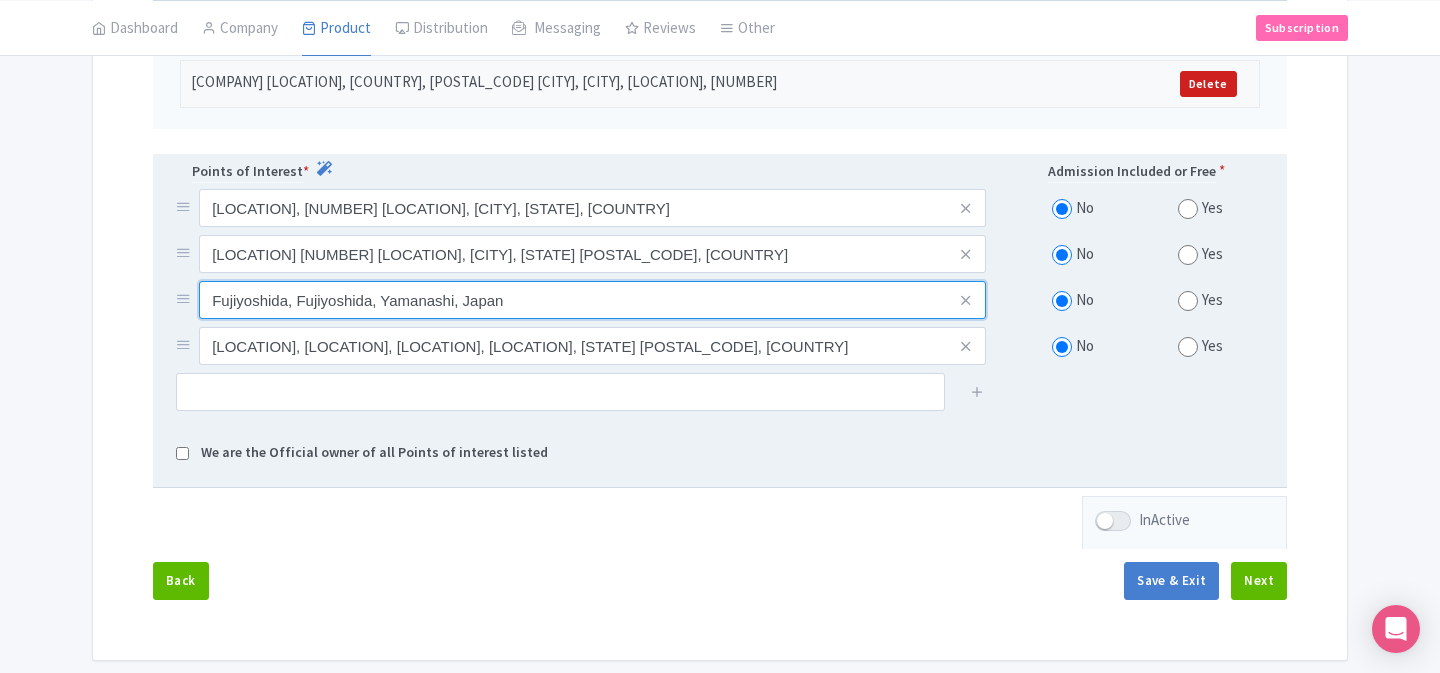 type on "Fujiyoshida, Fujiyoshida, Yamanashi, Japan" 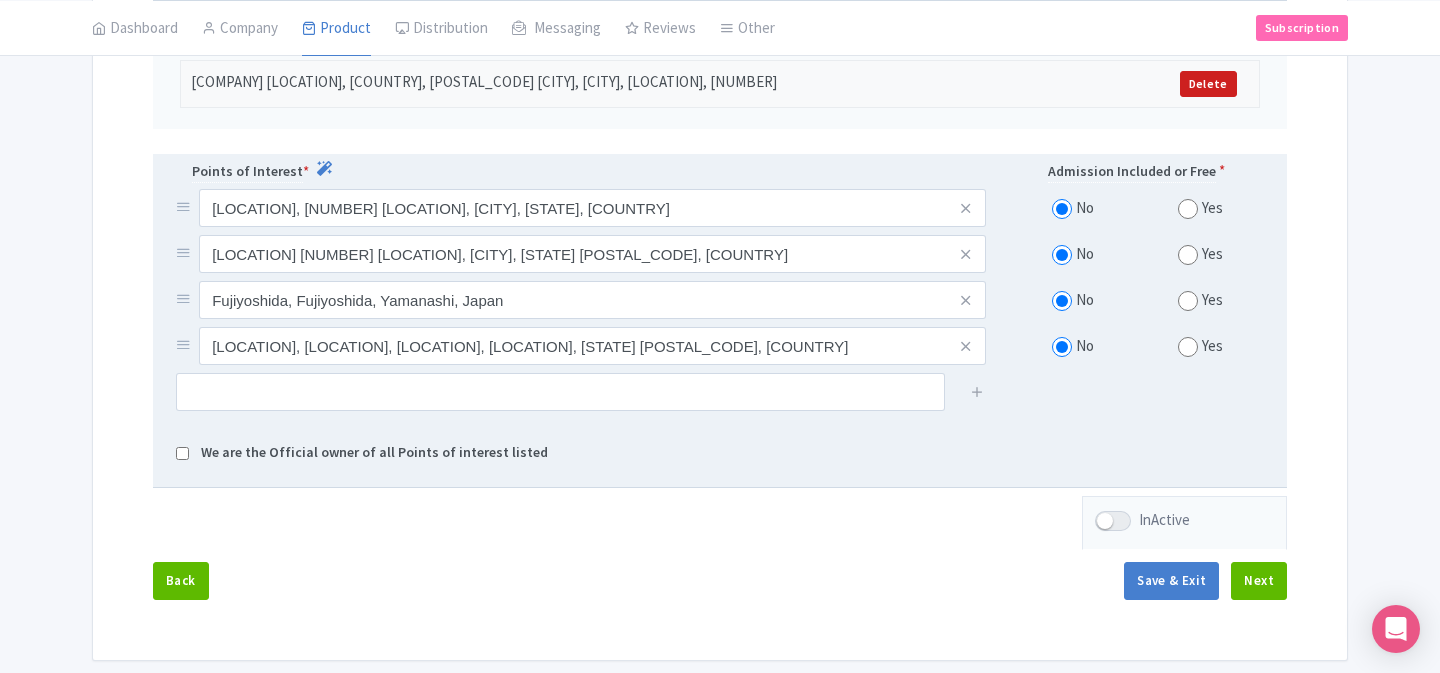 click on "Points of Interest
*
Admission Included or Free
*
Oishi Park, ２５２５番地の１１先 Oishi, Fujikawaguchiko, Yamanashi, Japan
No
Yes
Arakurayama Sengen Park Observation Deck, 3360 Shimoyoshida, Fujiyoshida, Yamanashi 403-0004, Japan
No
Yes
Fujiyoshida, Fujiyoshida, Yamanashi, Japan
No
Yes
Oshino Hakkai (the Eight Seas of Oshino), Shibokusa, Oshino, Minamitsuru District, Yamanashi 401-0511, Japan
No
Yes
We are the Official owner of all Points of interest listed" at bounding box center [720, 321] 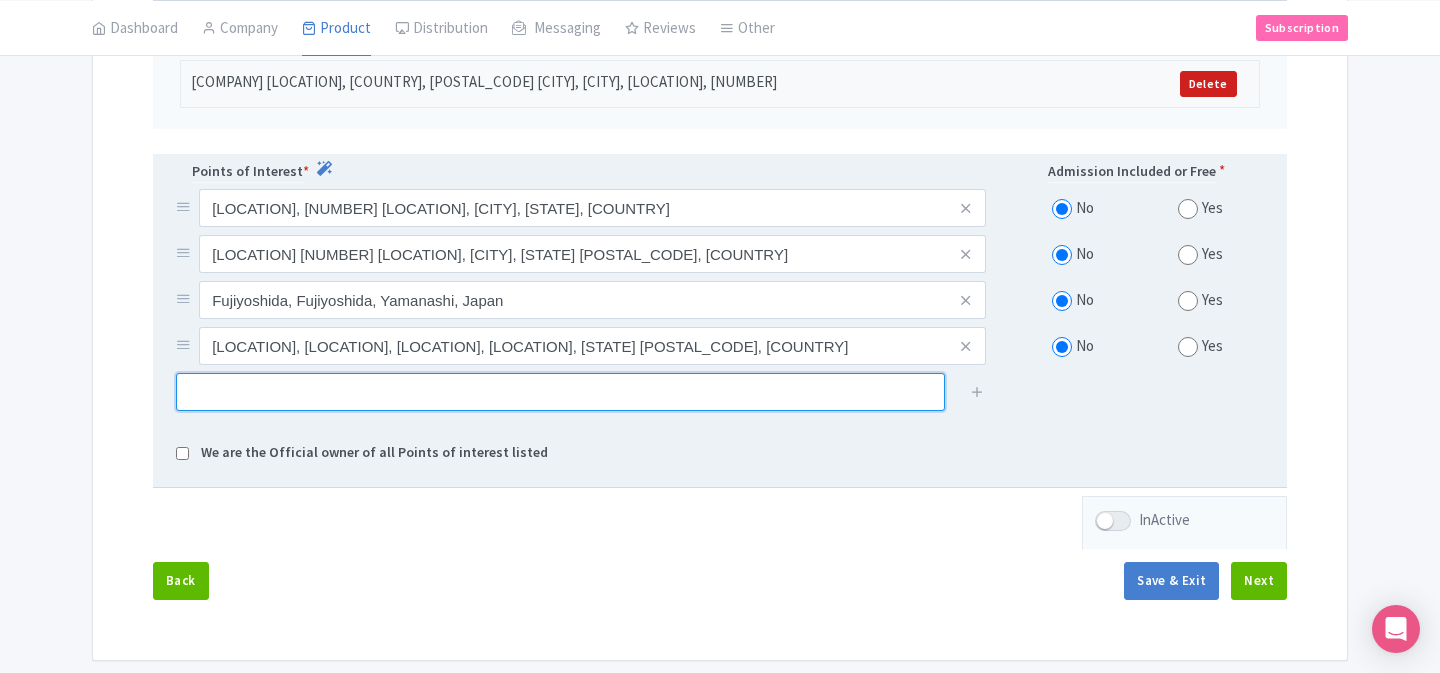 click at bounding box center (560, 392) 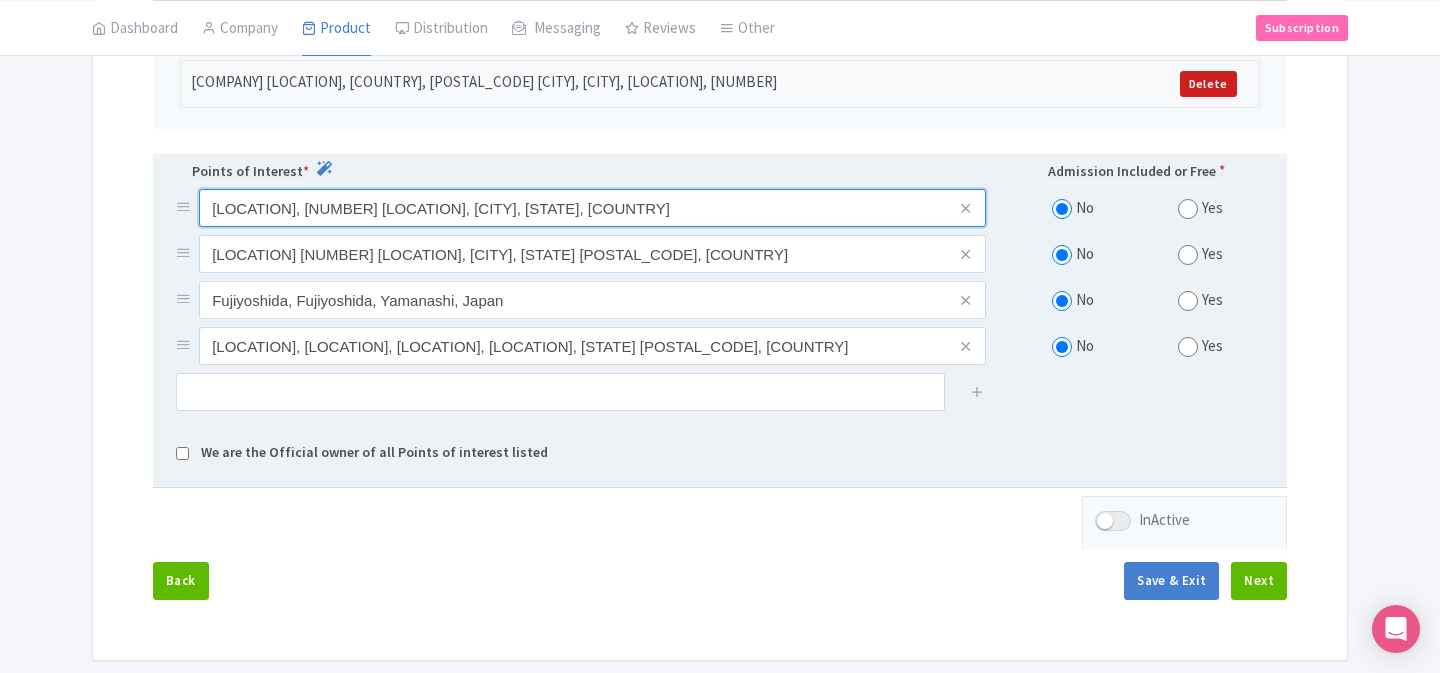 drag, startPoint x: 279, startPoint y: 228, endPoint x: 749, endPoint y: 210, distance: 470.34454 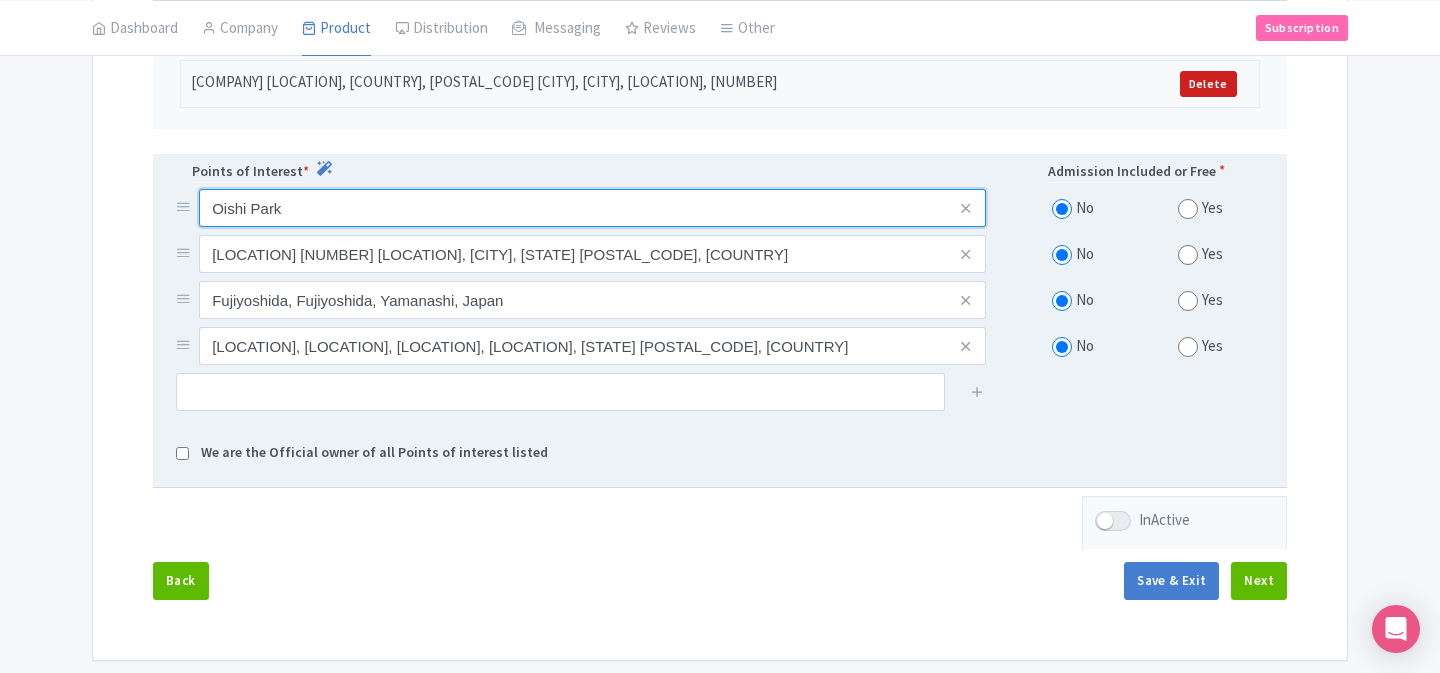 type on "Oishi Park" 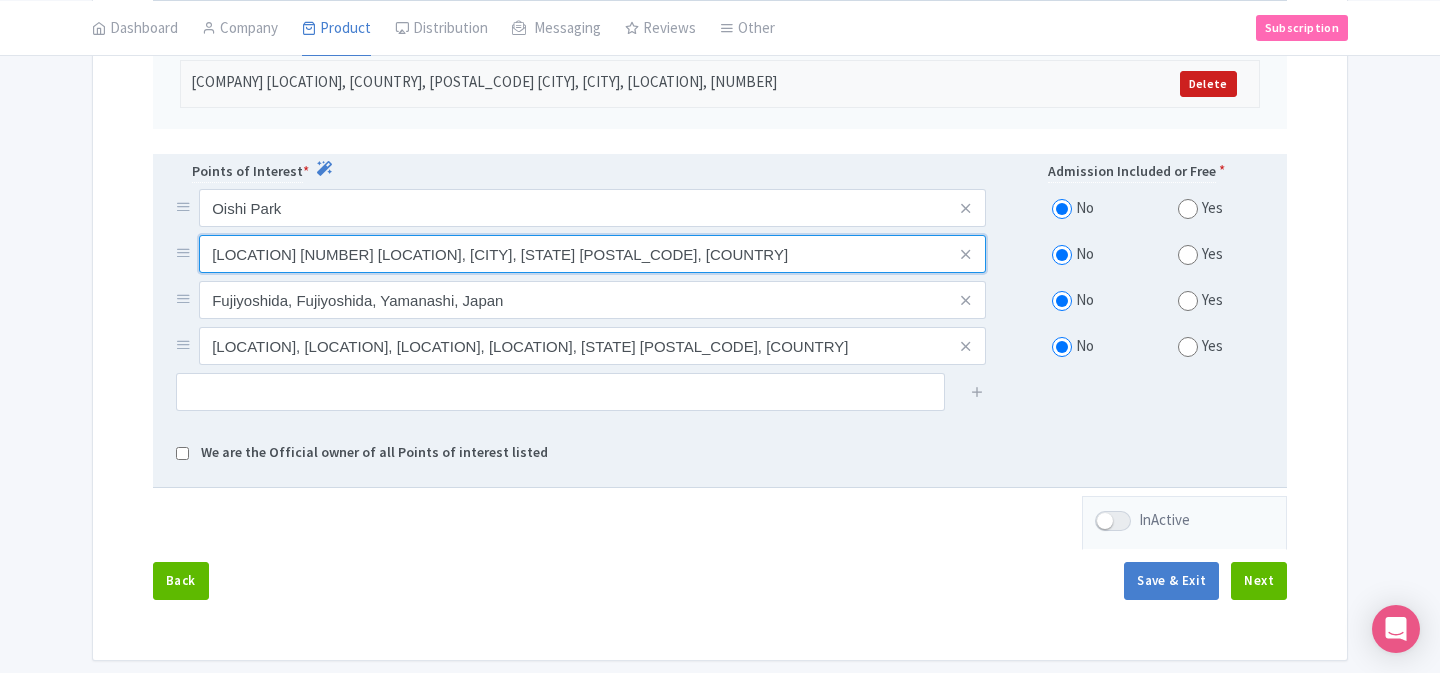 click on "[PLACE], [NUMBER] [STREET], [CITY], [POSTAL_CODE], [COUNTRY]" at bounding box center [592, 208] 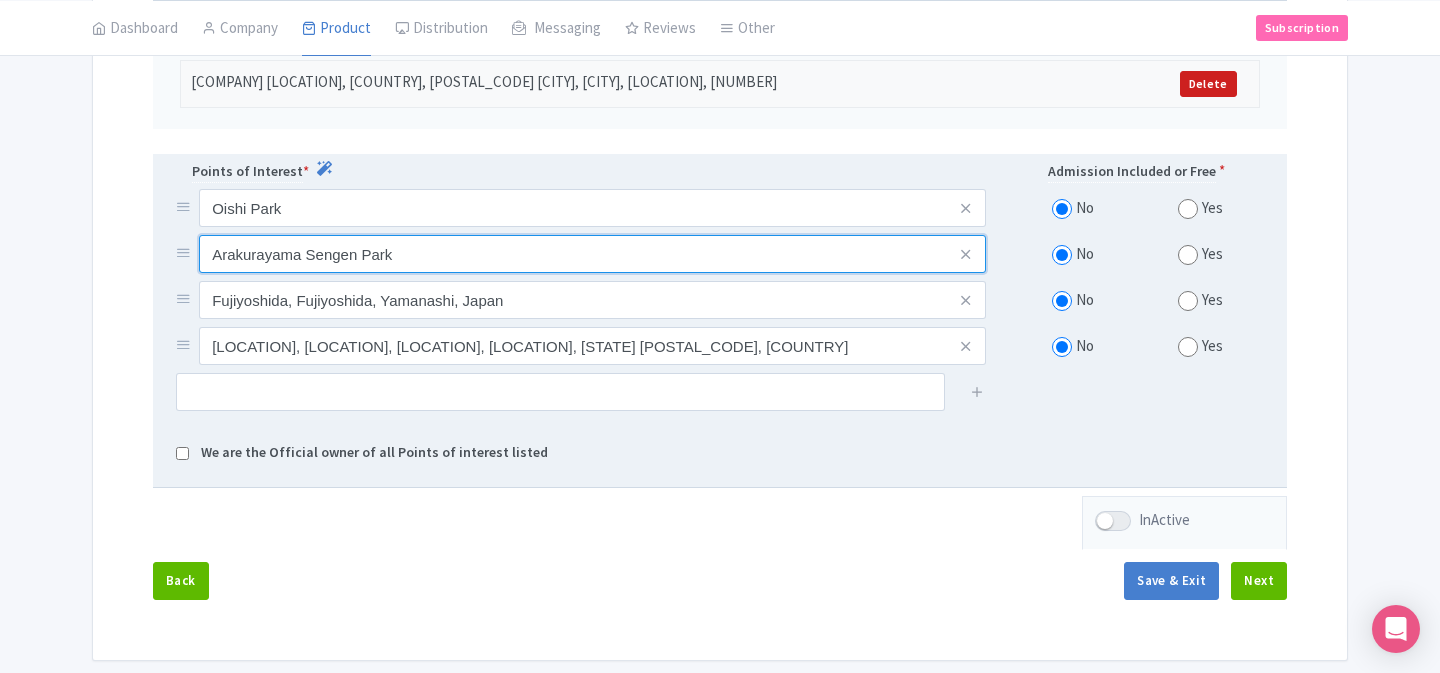 type on "Arakurayama Sengen Park" 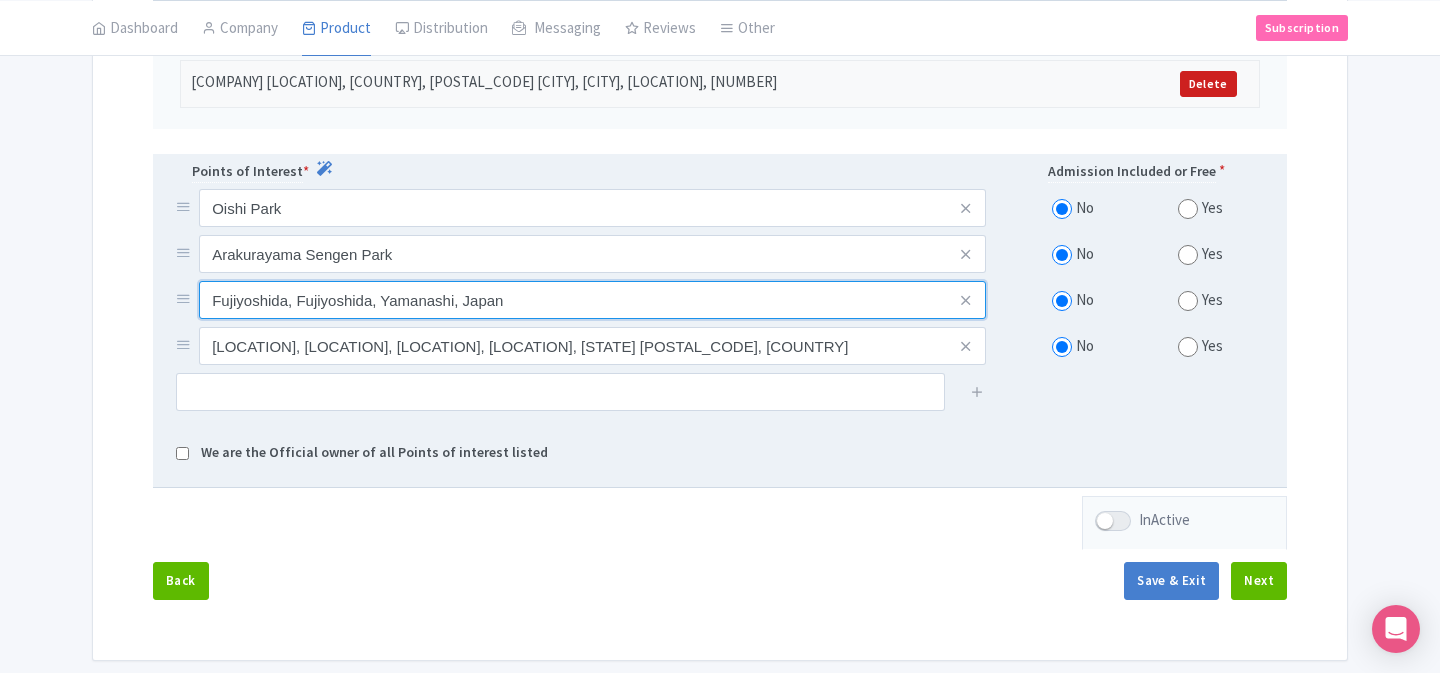 drag, startPoint x: 300, startPoint y: 321, endPoint x: 456, endPoint y: 324, distance: 156.02884 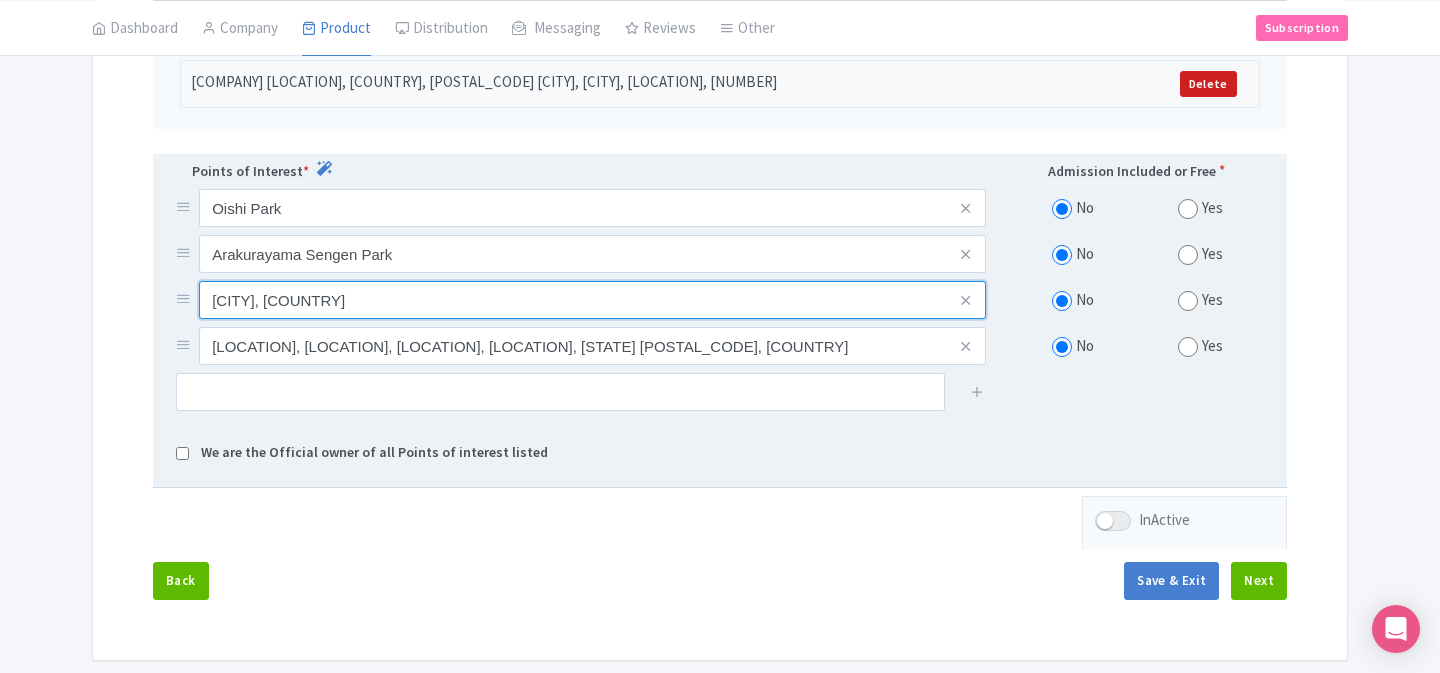 type on "Fujiyoshida, Japan" 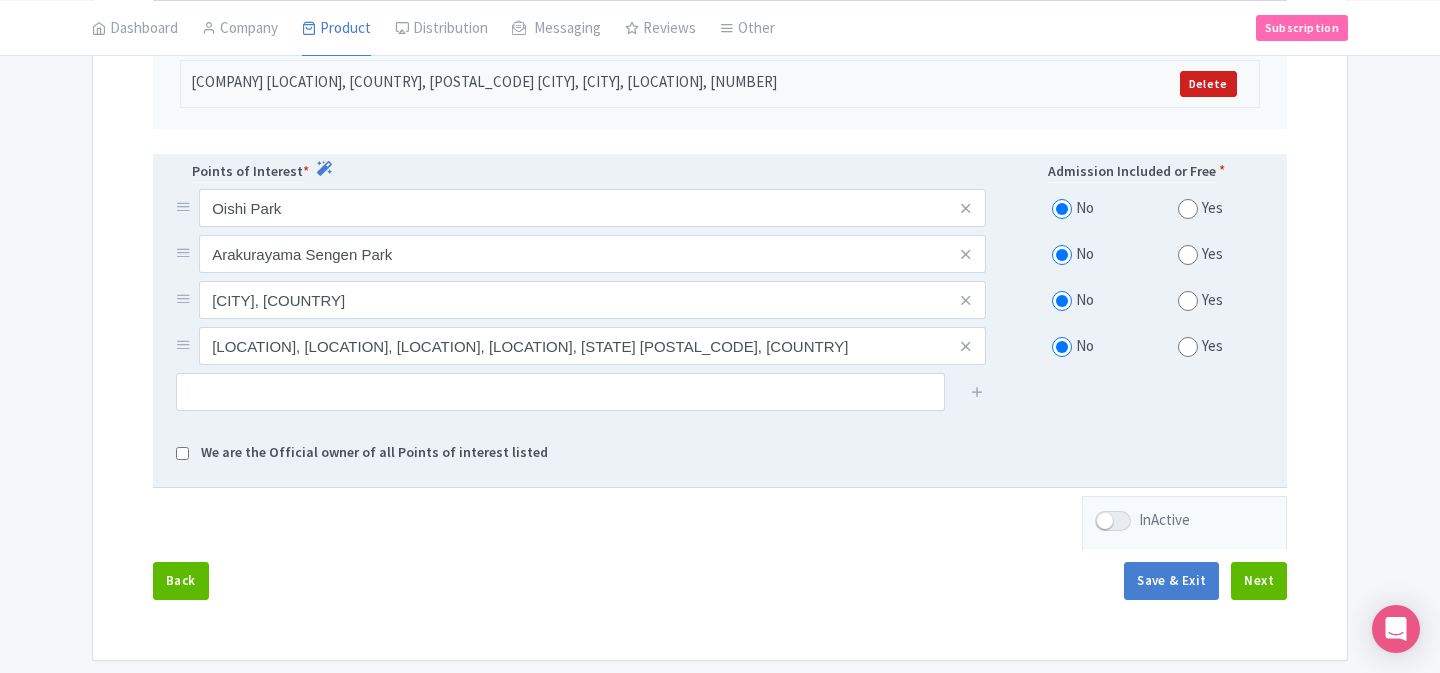 click on "Points of Interest
*
Admission Included or Free
*
Oishi Park
No
Yes
Arakurayama Sengen Park
No
Yes
Fujiyoshida, Japan
No
Yes
Oshino Hakkai (the Eight Seas of Oshino), Shibokusa, Oshino, Minamitsuru District, Yamanashi 401-0511, Japan
No
Yes
We are the Official owner of all Points of interest listed" at bounding box center (720, 321) 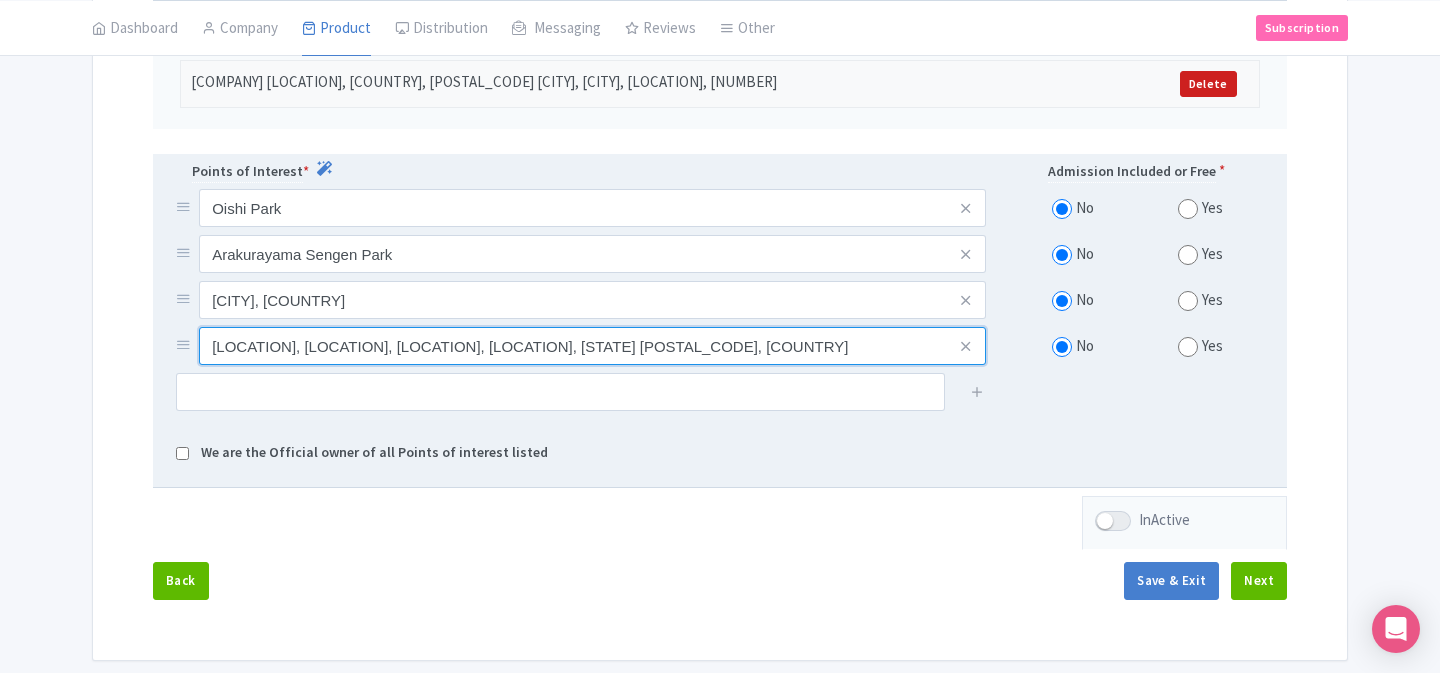 drag, startPoint x: 487, startPoint y: 366, endPoint x: 705, endPoint y: 345, distance: 219.00912 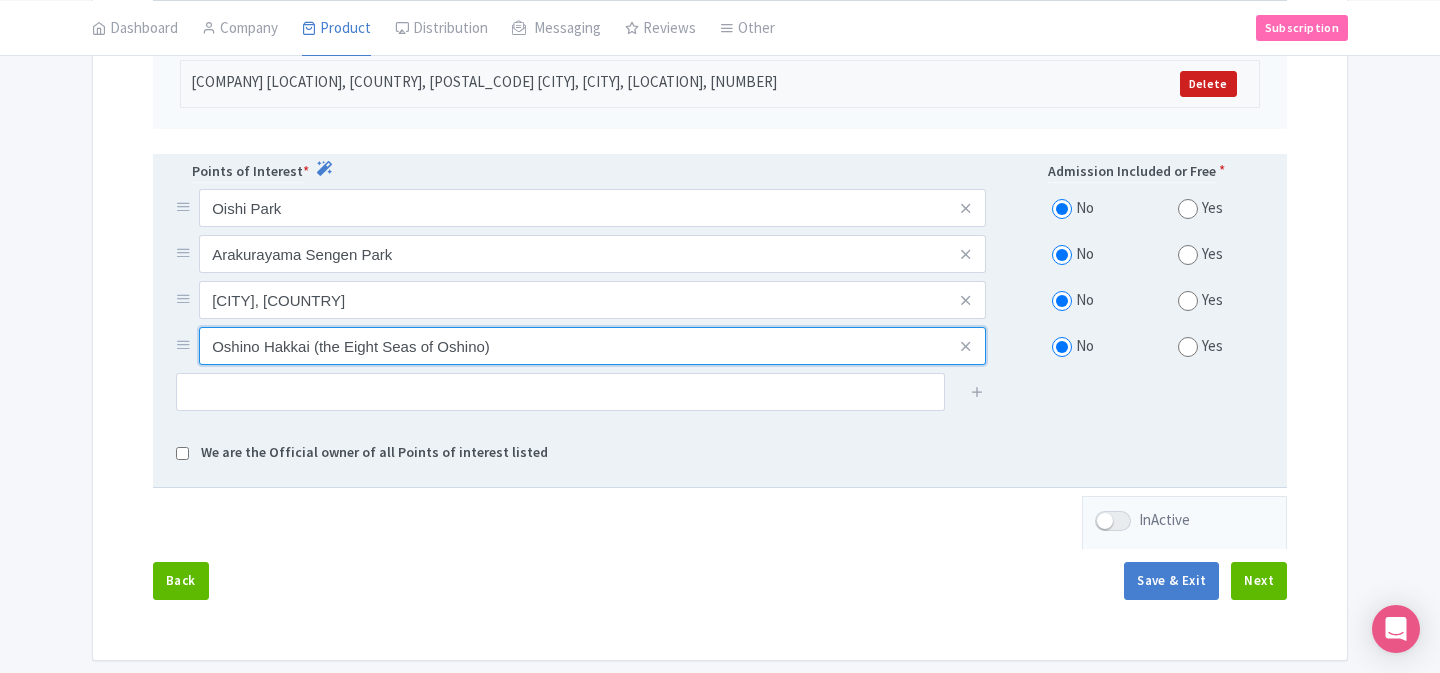 scroll, scrollTop: 0, scrollLeft: 0, axis: both 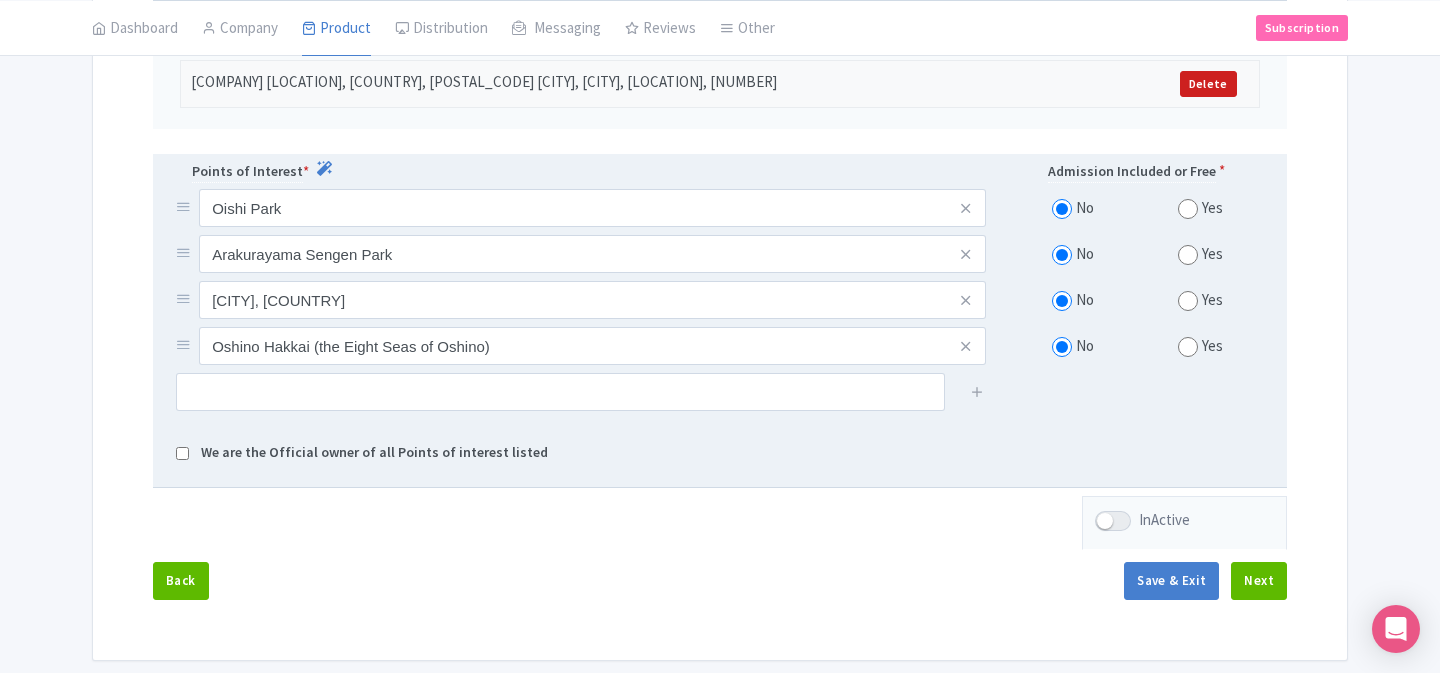 click on "Points of Interest
*
Admission Included or Free
*
Oishi Park
No
Yes
Arakurayama Sengen Park
No
Yes
Fujiyoshida, Japan
No
Yes
Oshino Hakkai (the Eight Seas of Oshino)
No
Yes
We are the Official owner of all Points of interest listed" at bounding box center [720, 321] 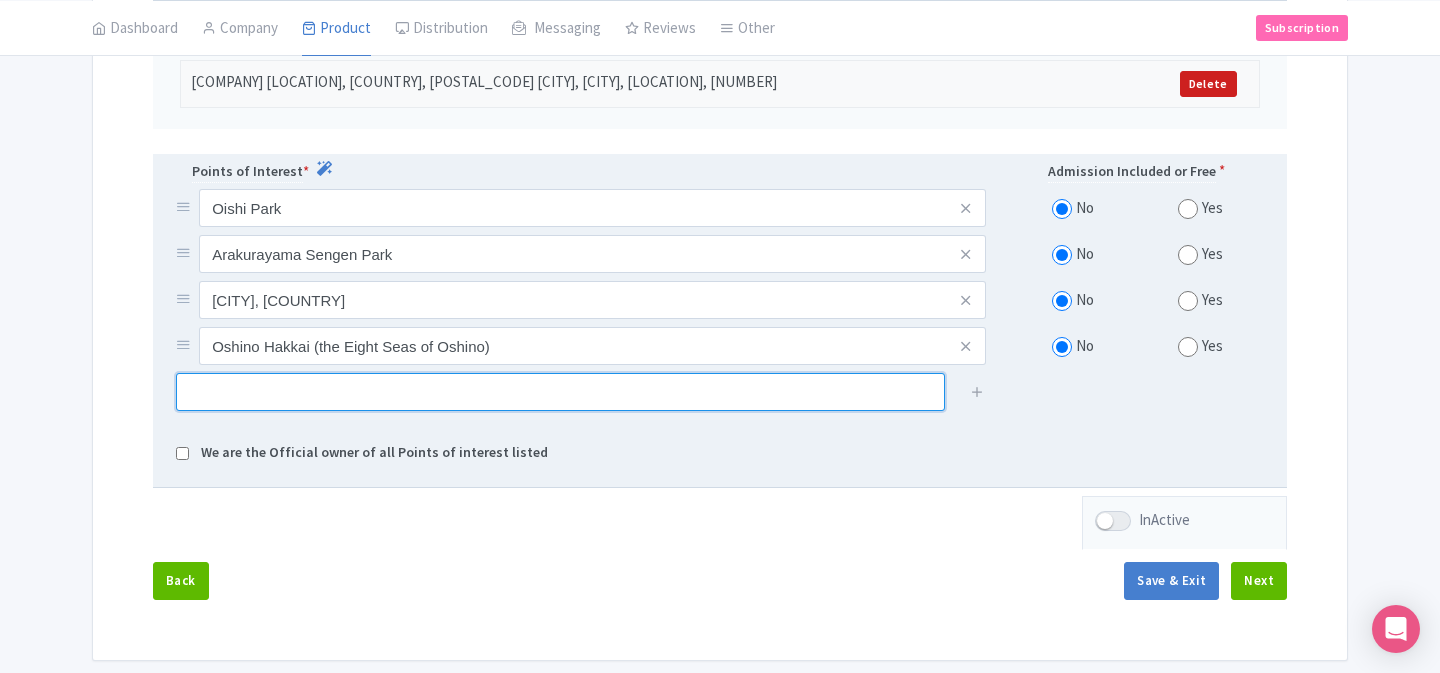click at bounding box center [560, 392] 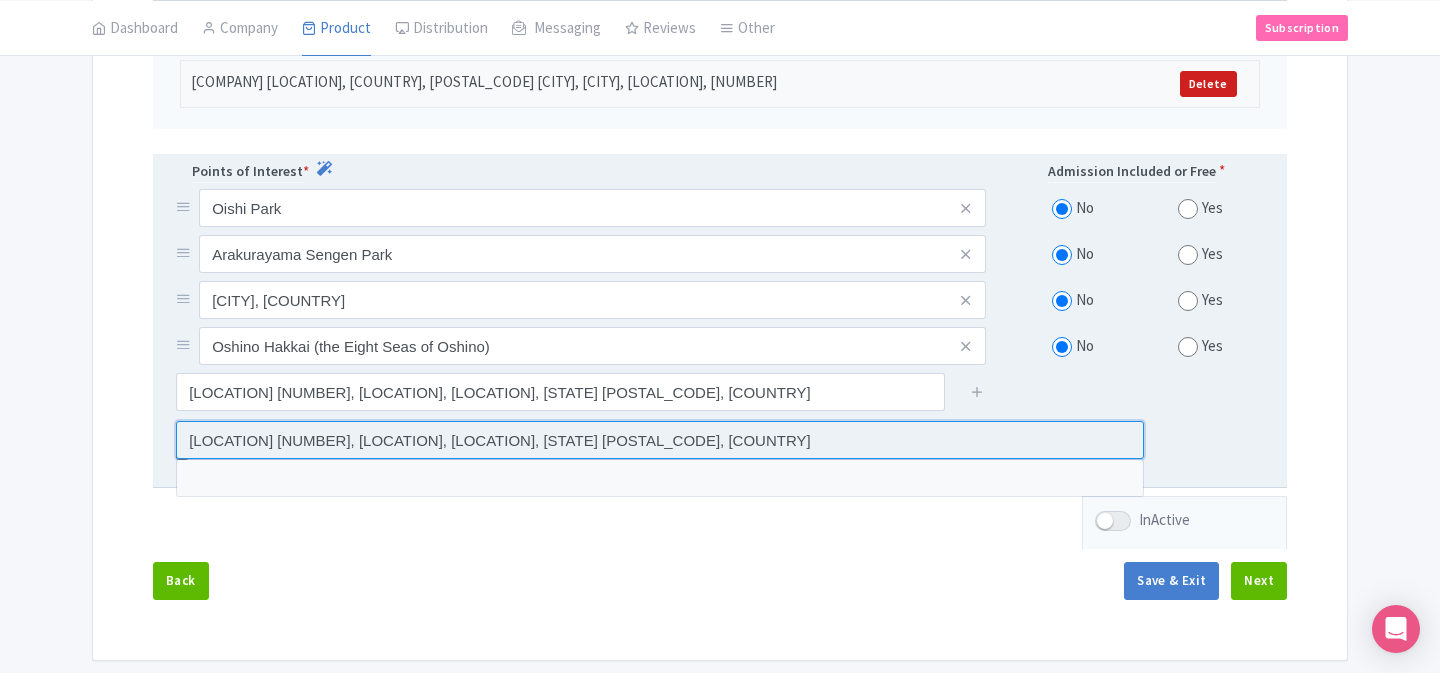 click at bounding box center [660, 440] 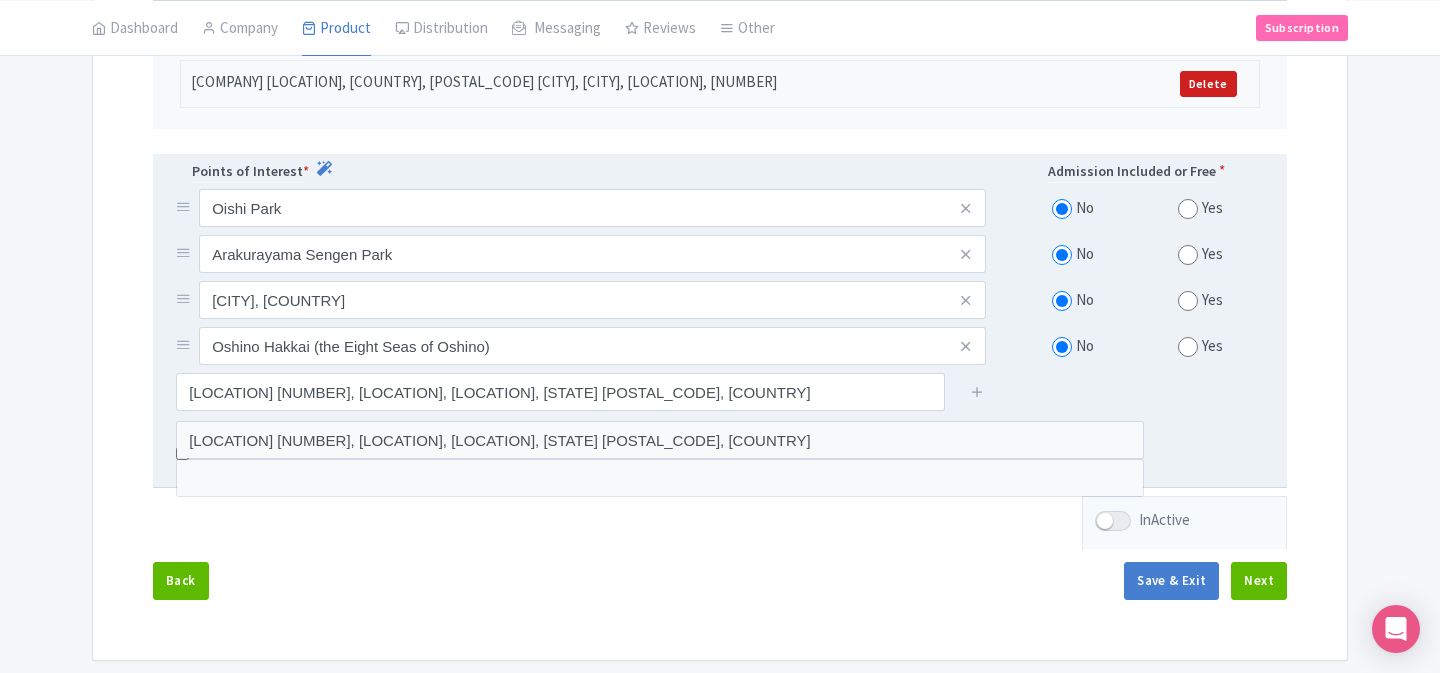 click at bounding box center (978, 392) 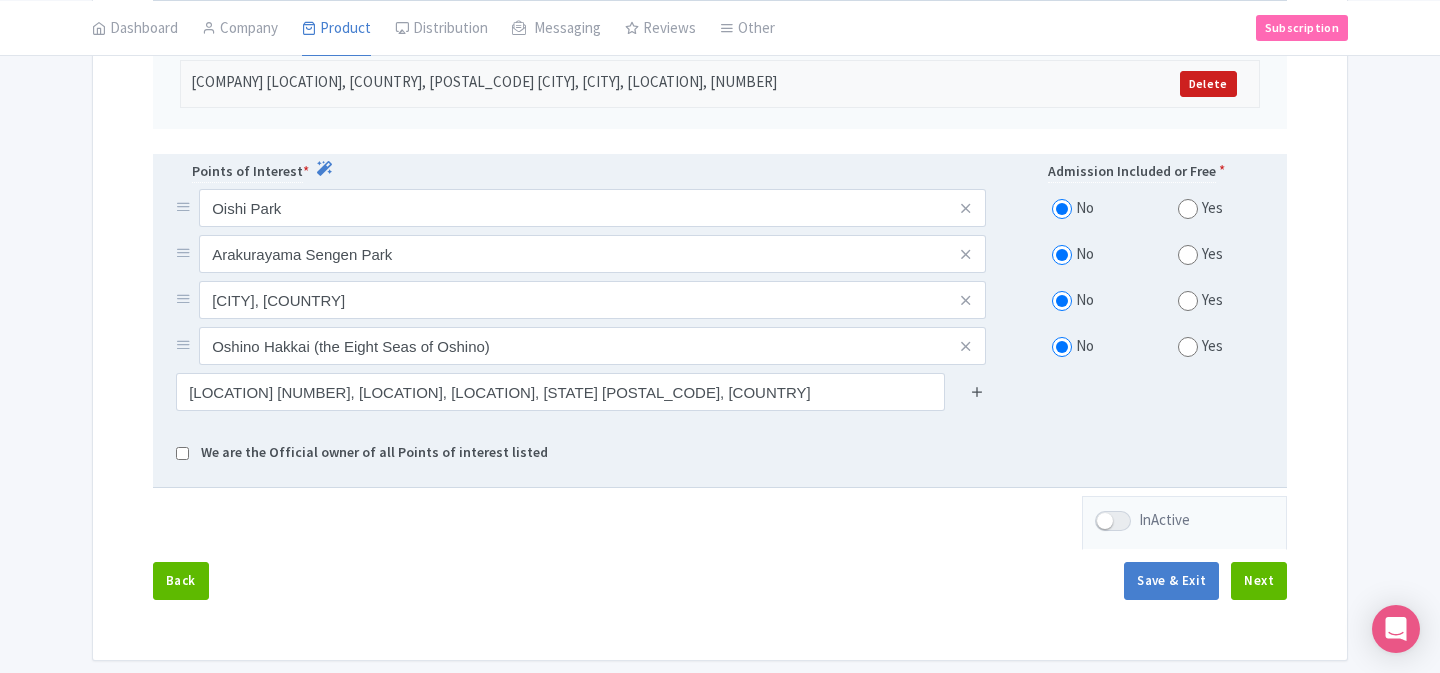 click at bounding box center (977, 391) 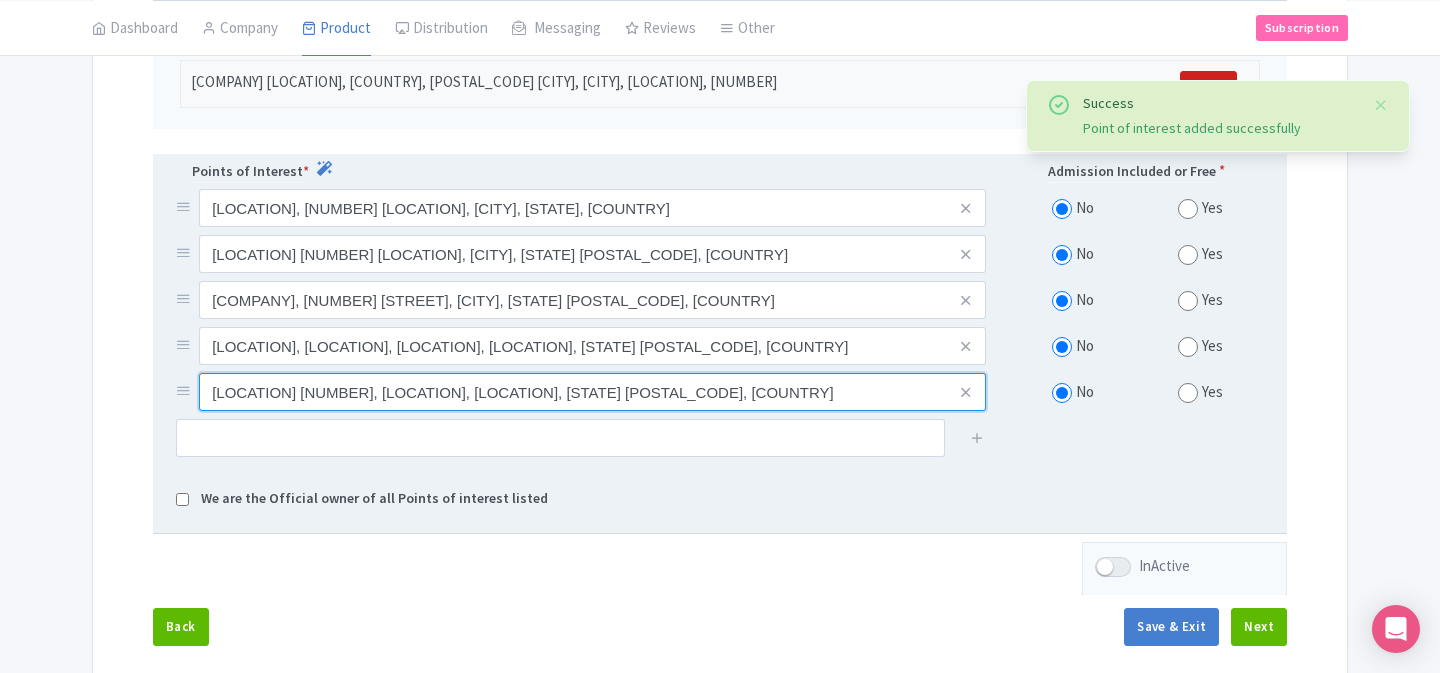 click on "[PLACE], [PLACE], [PLACE], [POSTAL_CODE], [COUNTRY]" at bounding box center [592, 208] 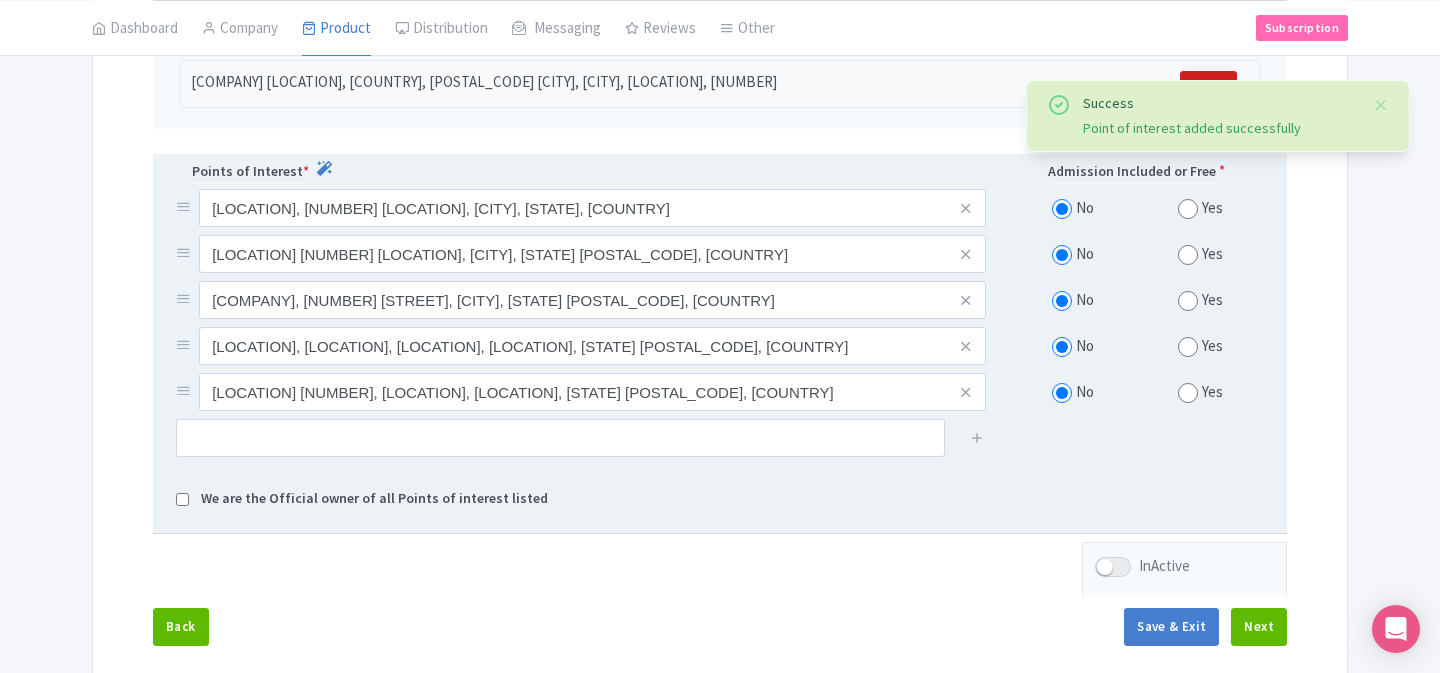 click on "We are the Official owner of all Points of interest listed" at bounding box center (720, 499) 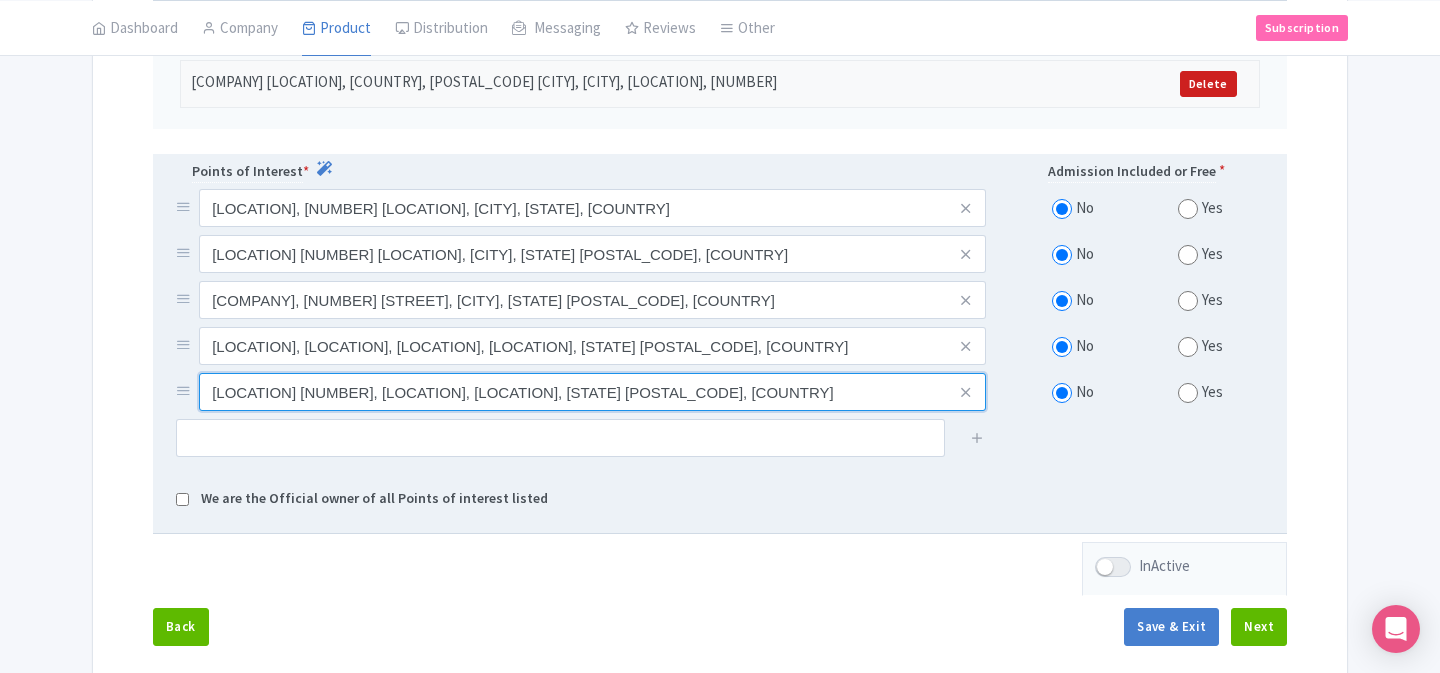 click on "[PLACE], [PLACE], [PLACE], [POSTAL_CODE], [COUNTRY]" at bounding box center (592, 208) 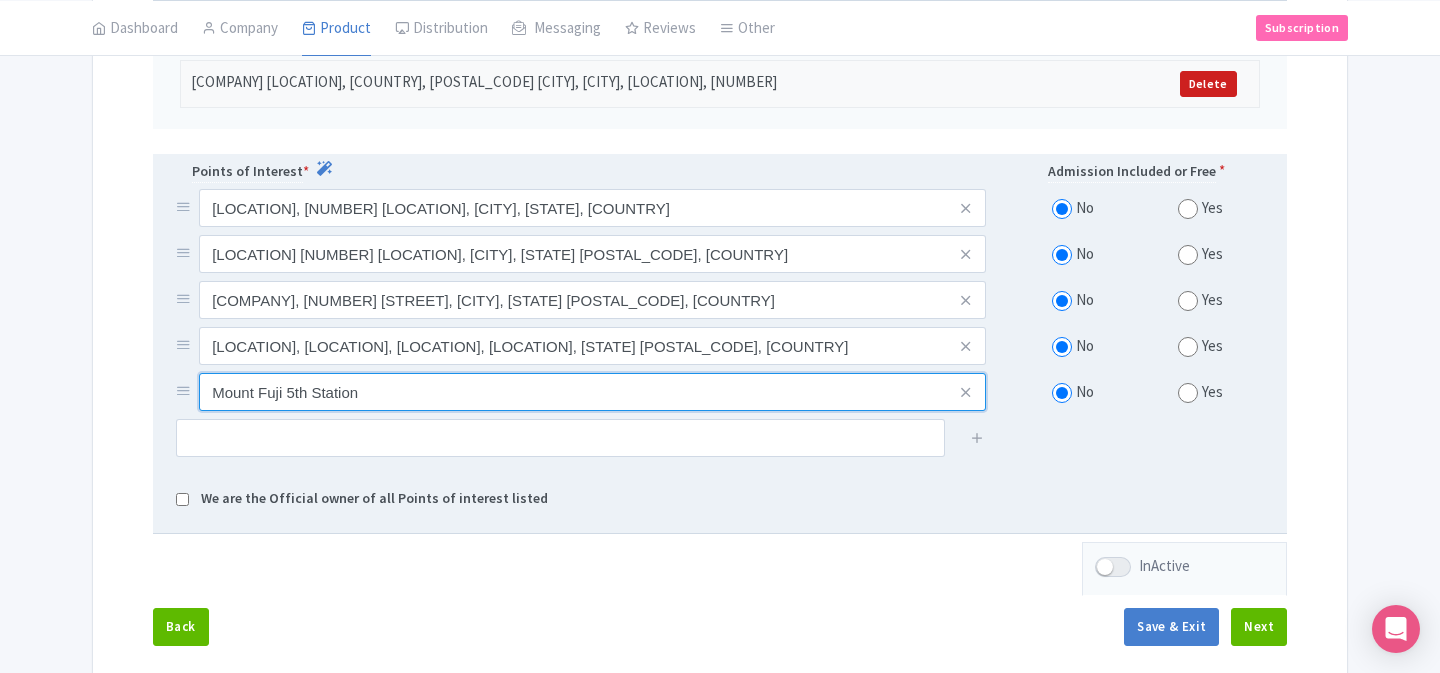type on "Mount Fuji 5th Station" 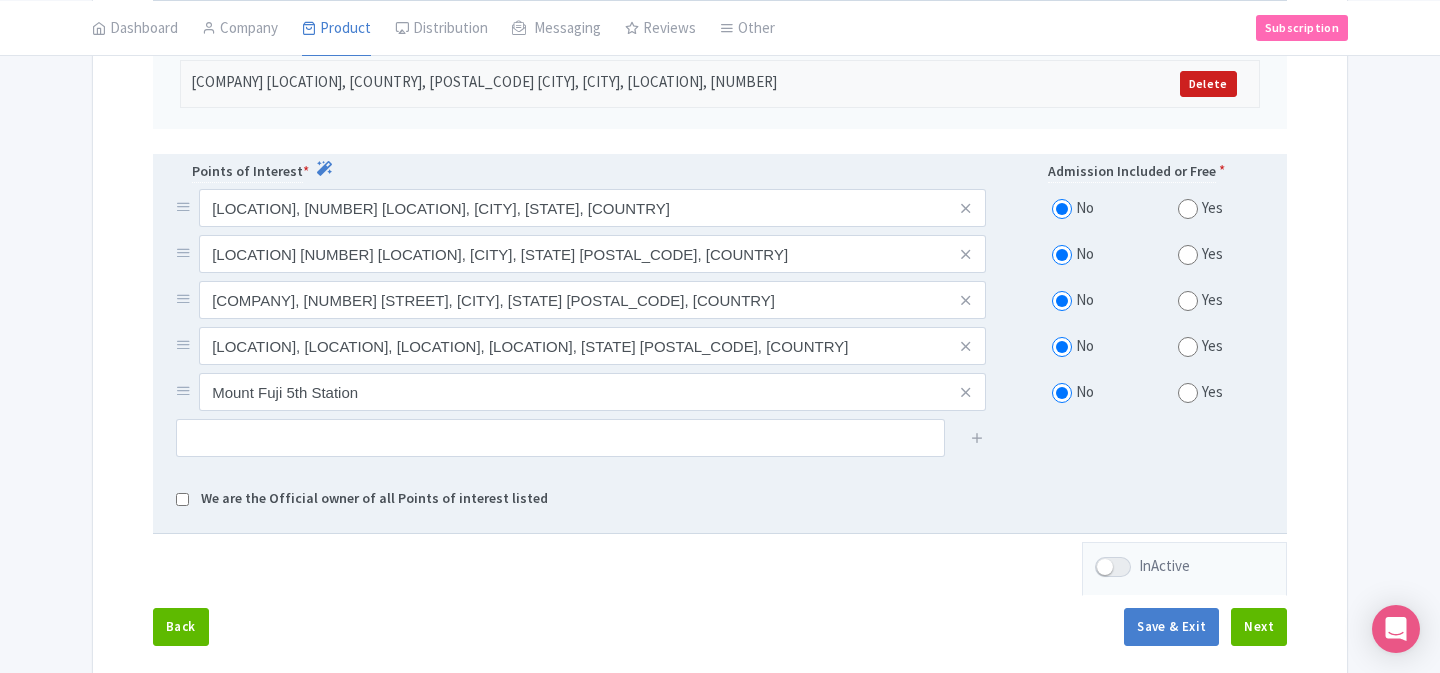 click on "We are the Official owner of all Points of interest listed" at bounding box center [720, 499] 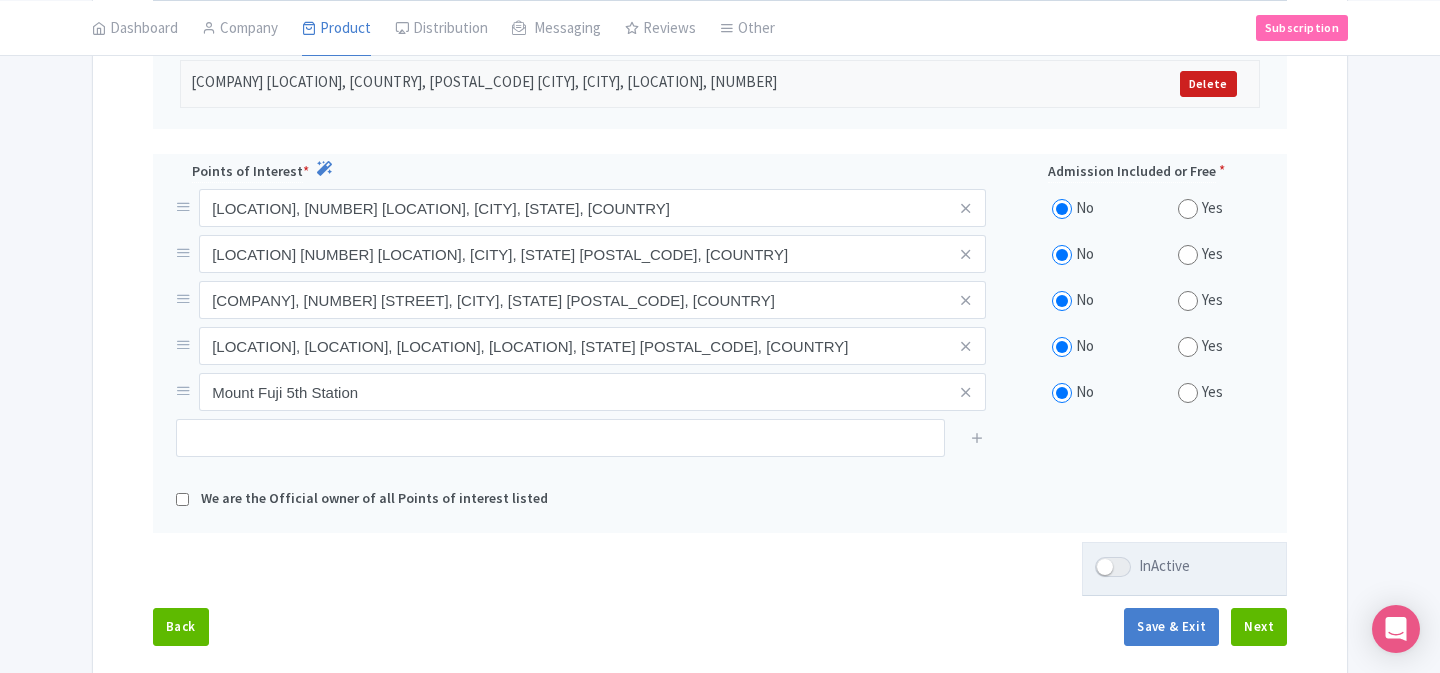 scroll, scrollTop: 646, scrollLeft: 0, axis: vertical 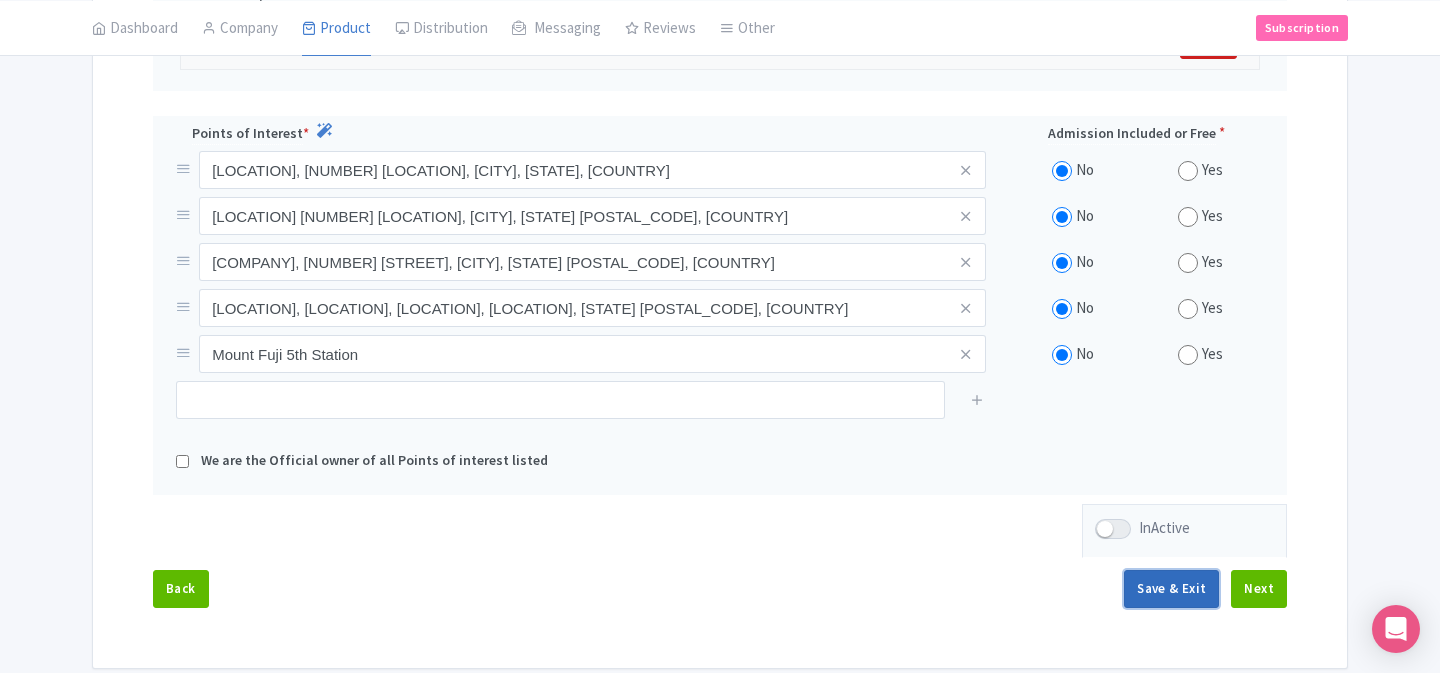 click on "Save & Exit" at bounding box center [1171, 589] 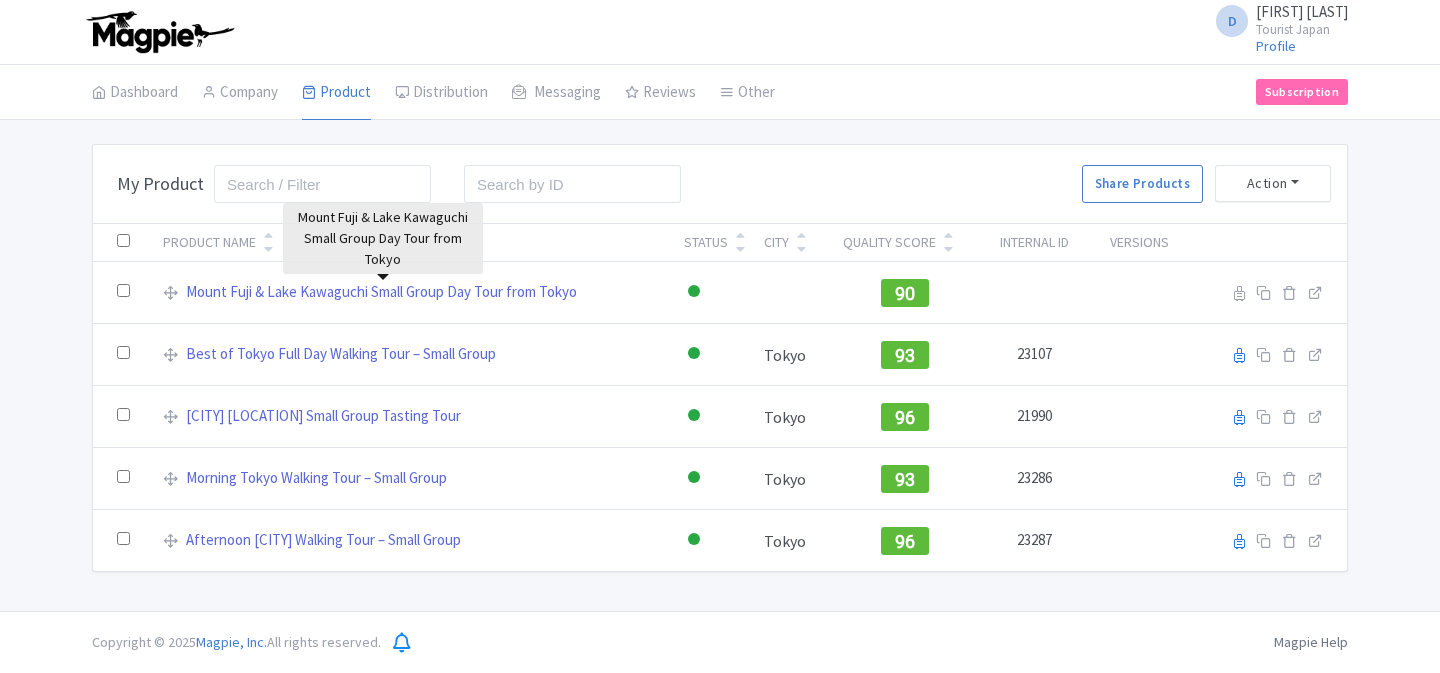 scroll, scrollTop: 0, scrollLeft: 0, axis: both 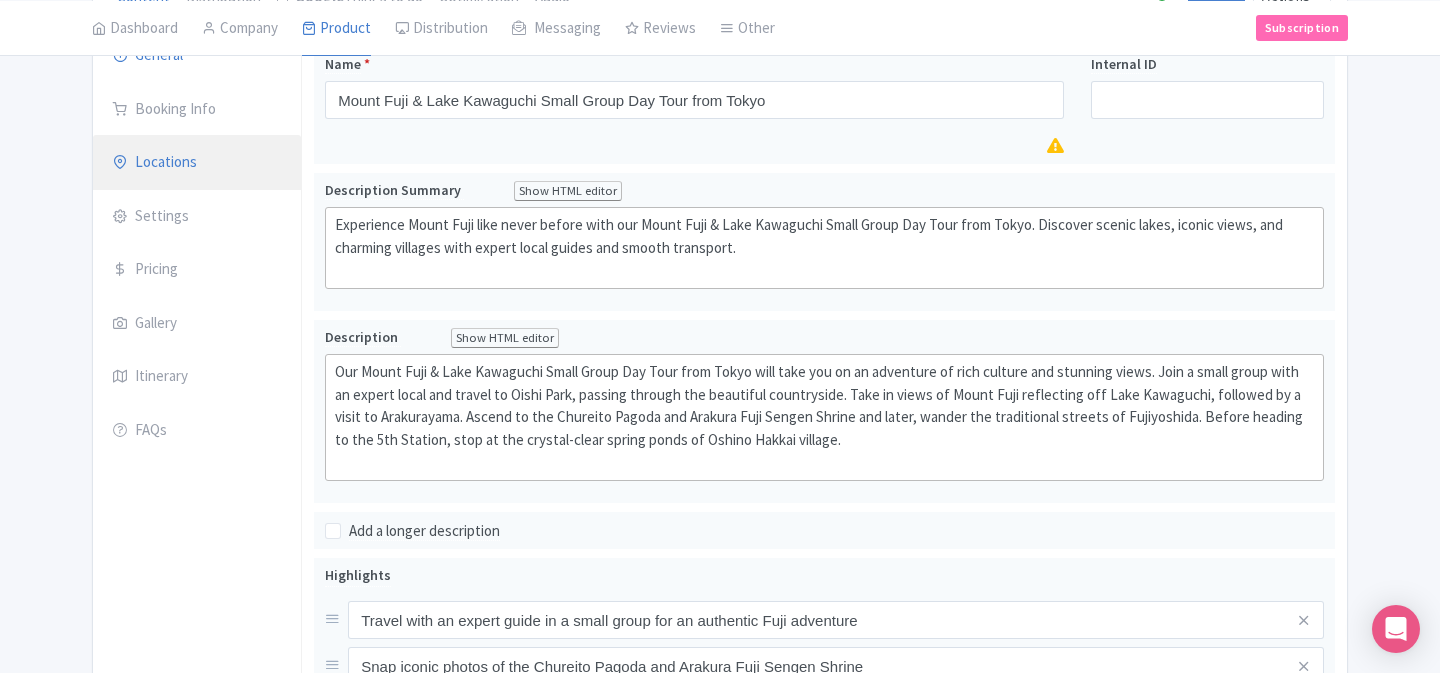 click on "Locations" at bounding box center [197, 163] 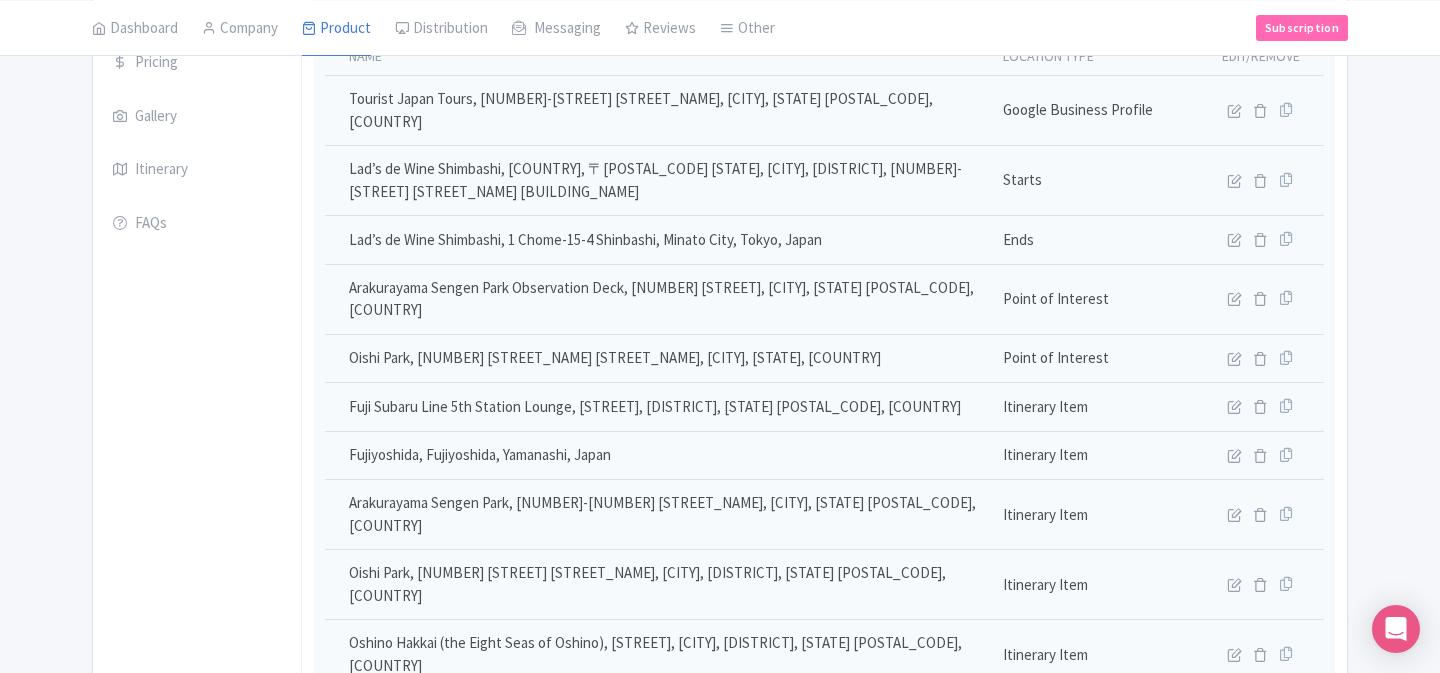 scroll, scrollTop: 490, scrollLeft: 0, axis: vertical 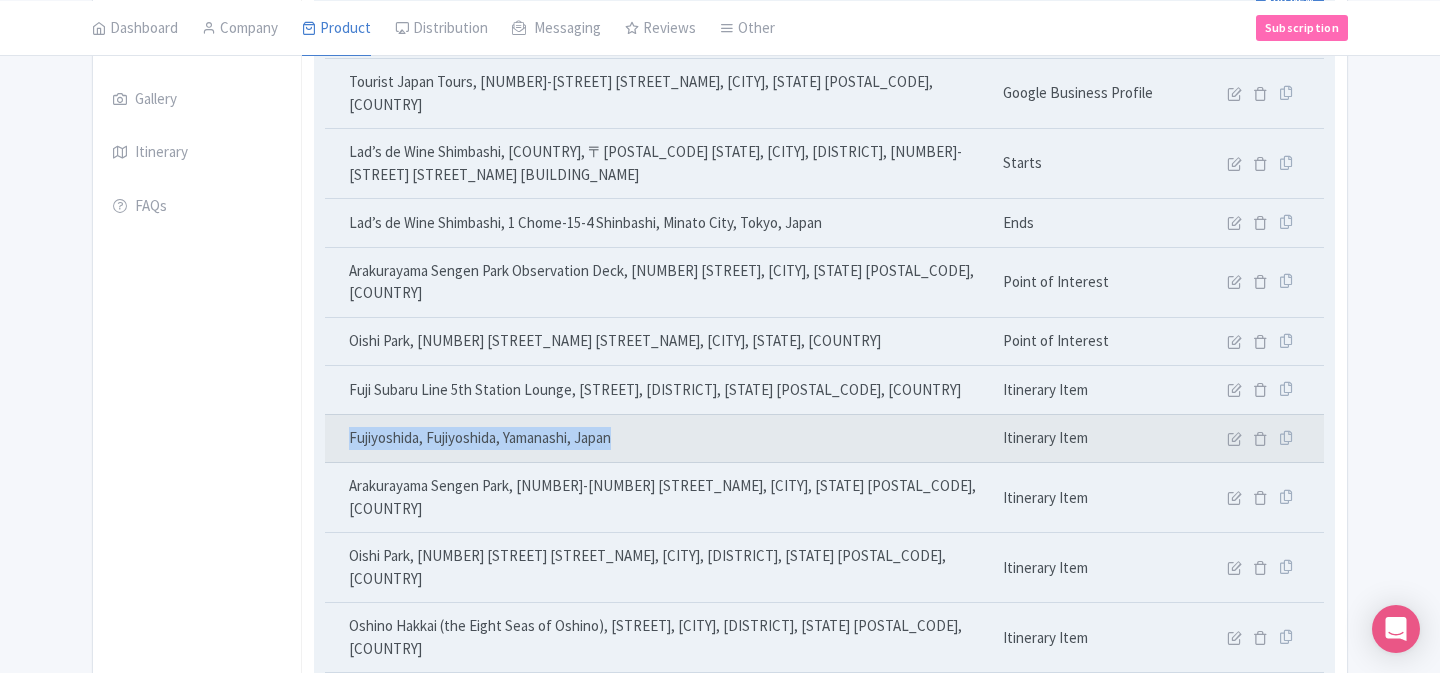 drag, startPoint x: 620, startPoint y: 420, endPoint x: 350, endPoint y: 421, distance: 270.00186 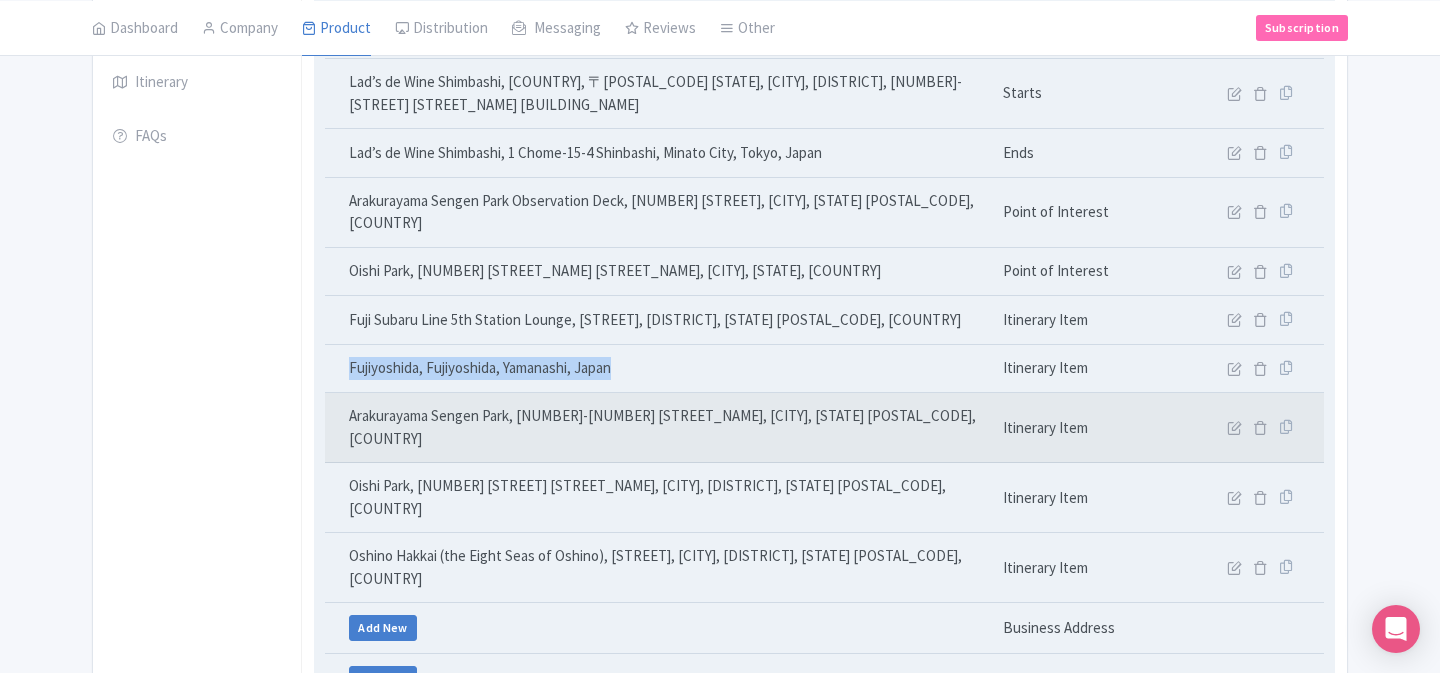 scroll, scrollTop: 556, scrollLeft: 0, axis: vertical 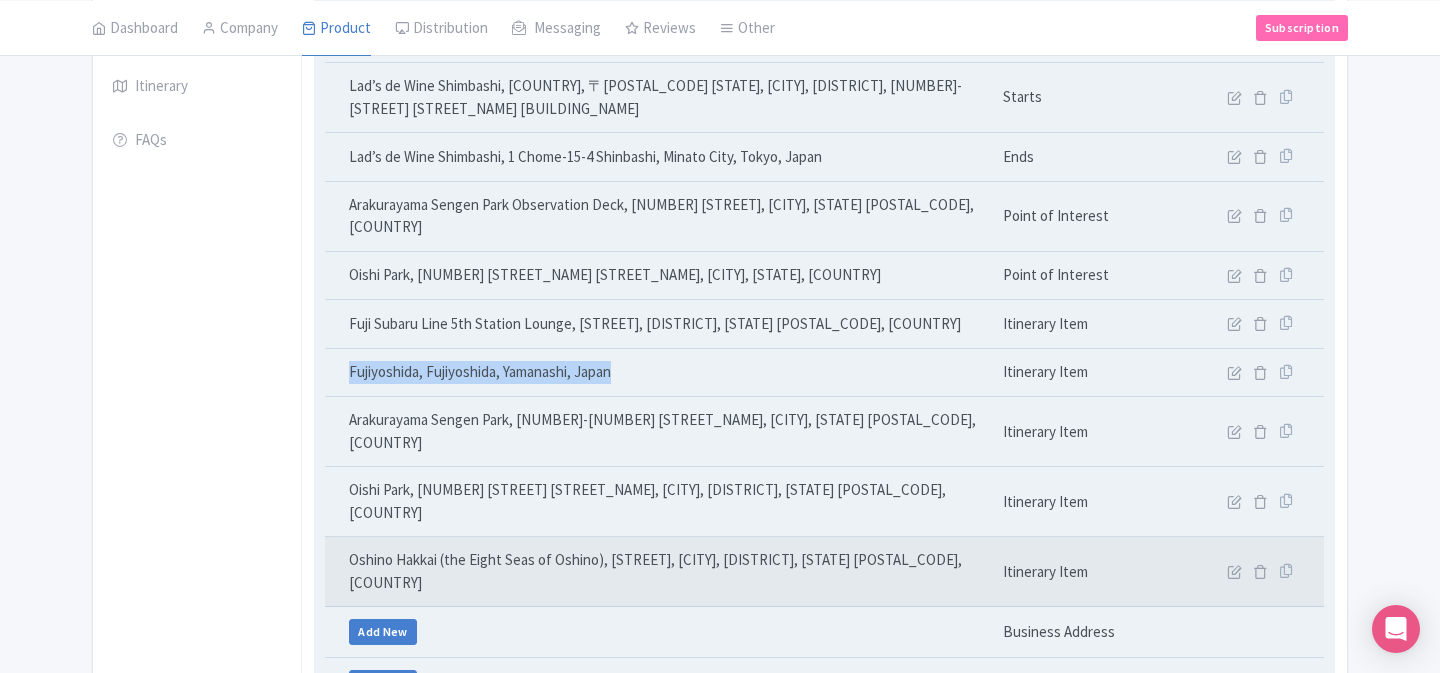 drag, startPoint x: 352, startPoint y: 521, endPoint x: 453, endPoint y: 544, distance: 103.58572 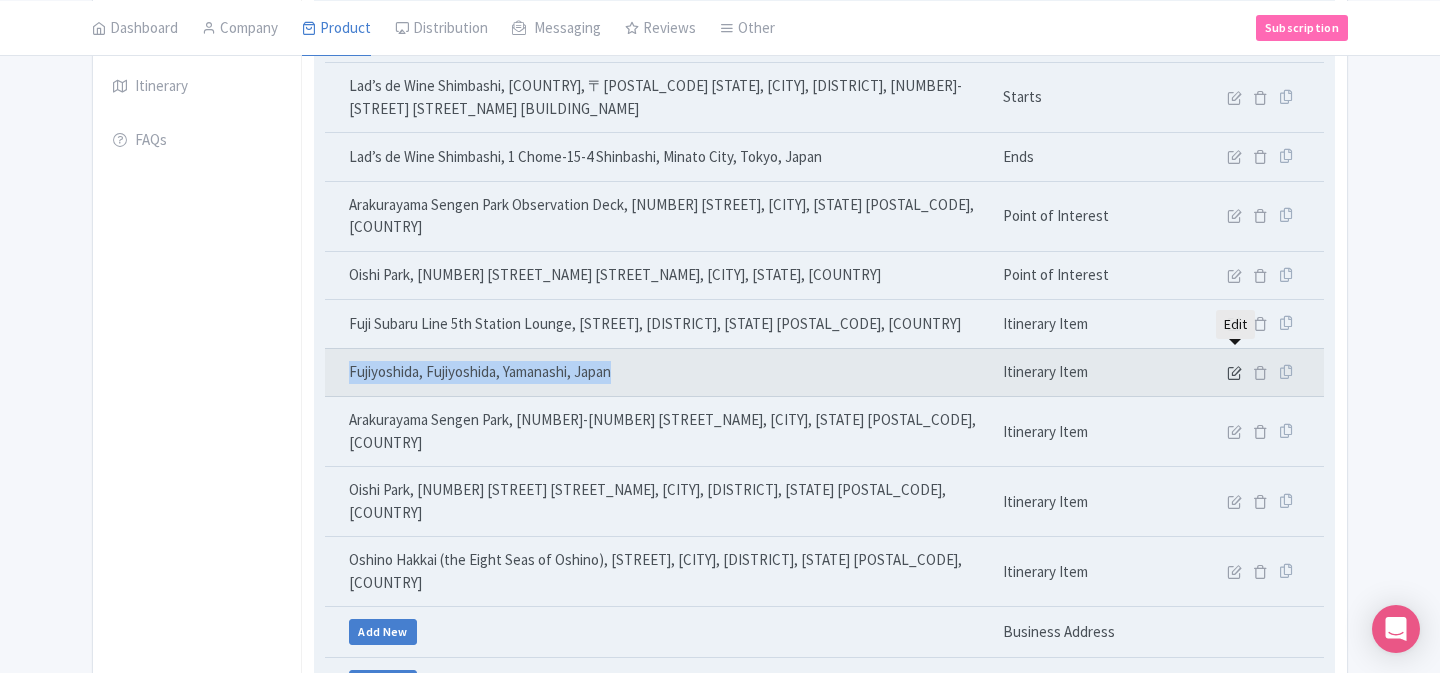 click at bounding box center [1234, 372] 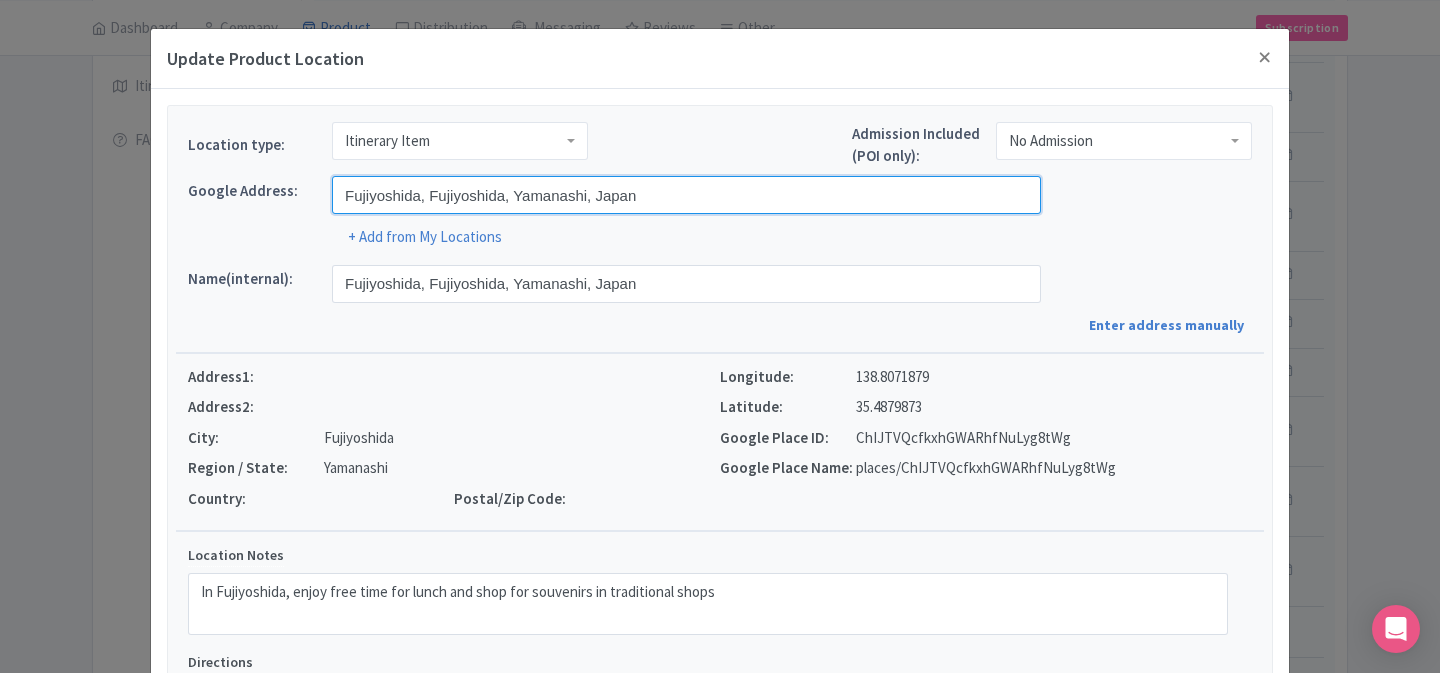 click on "Fujiyoshida, Fujiyoshida, Yamanashi, Japan" at bounding box center [686, 195] 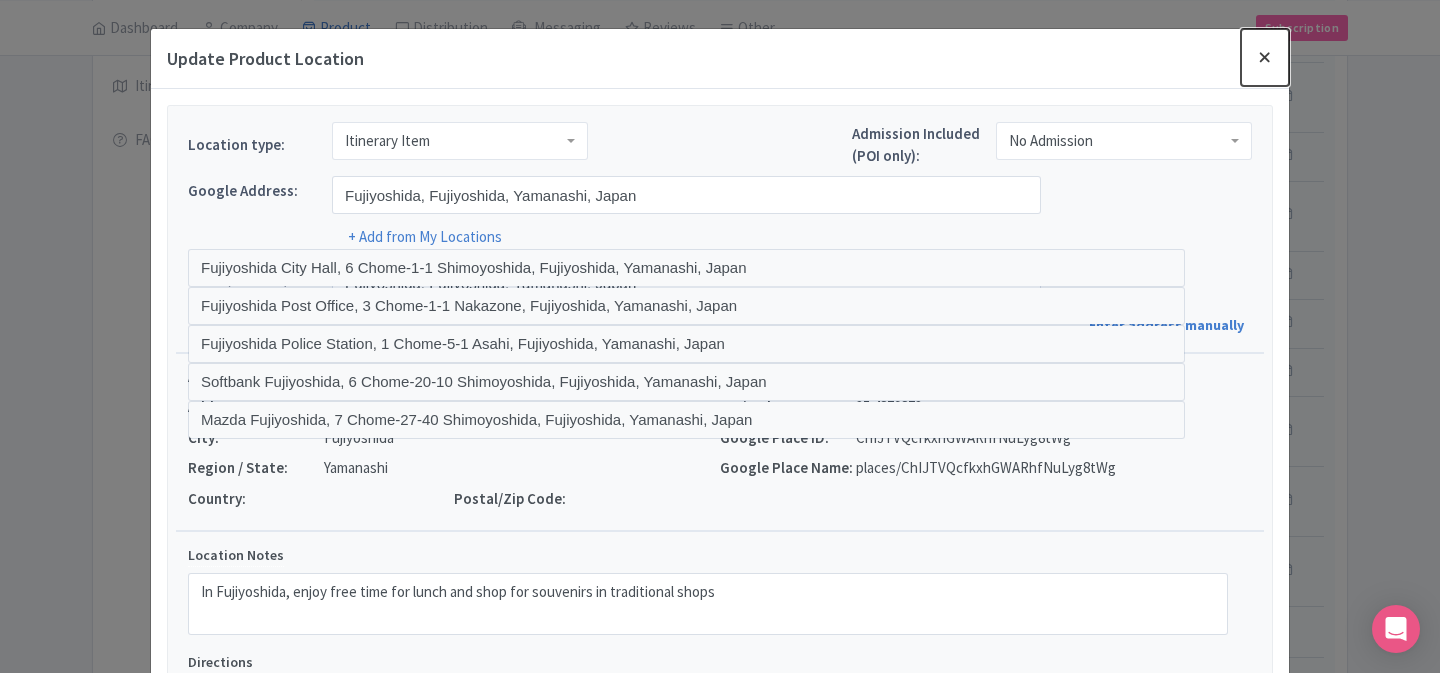 click at bounding box center (1265, 57) 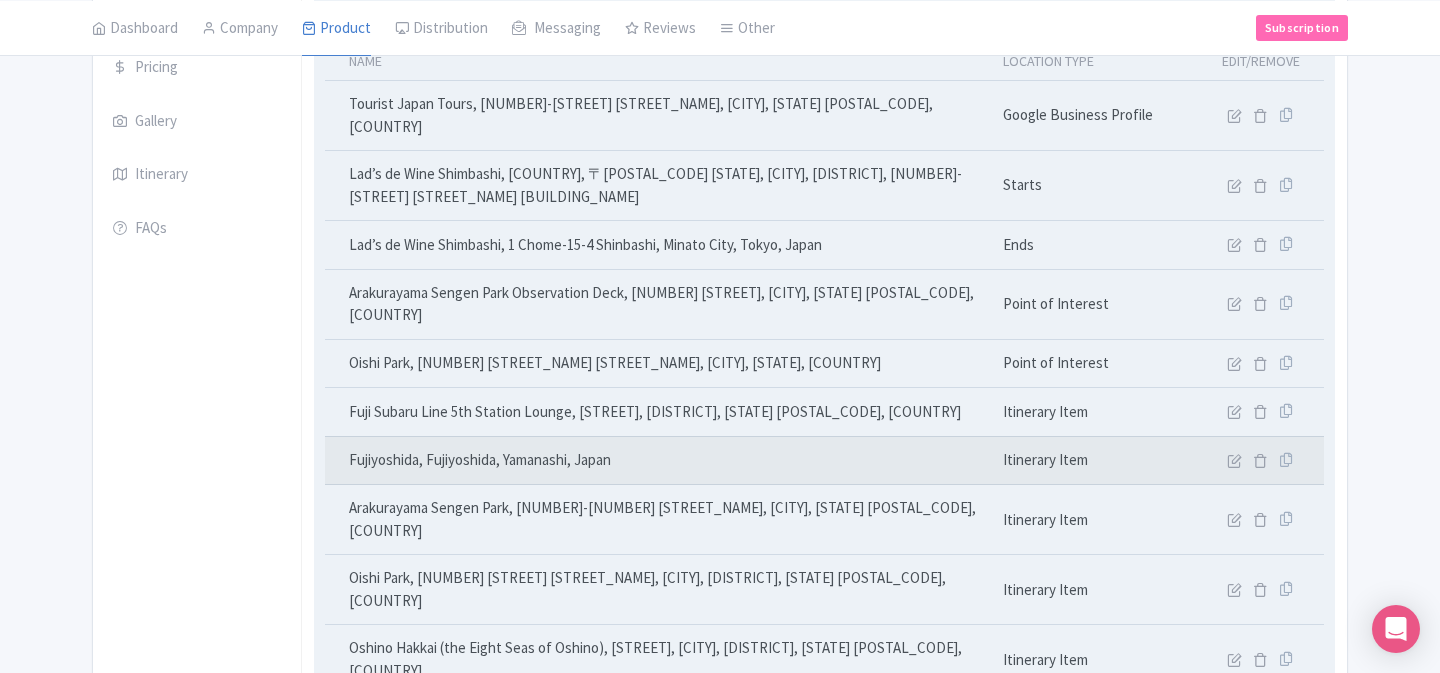 scroll, scrollTop: 475, scrollLeft: 0, axis: vertical 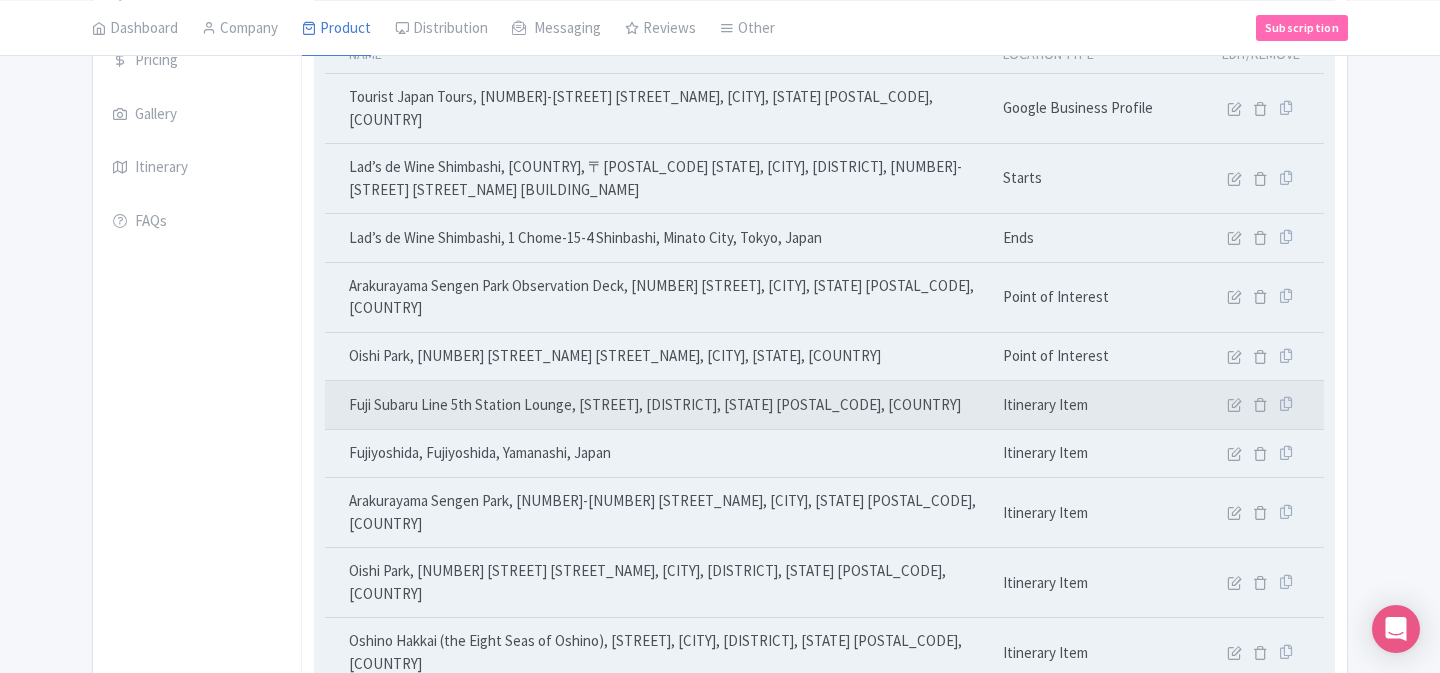 drag, startPoint x: 347, startPoint y: 387, endPoint x: 957, endPoint y: 384, distance: 610.0074 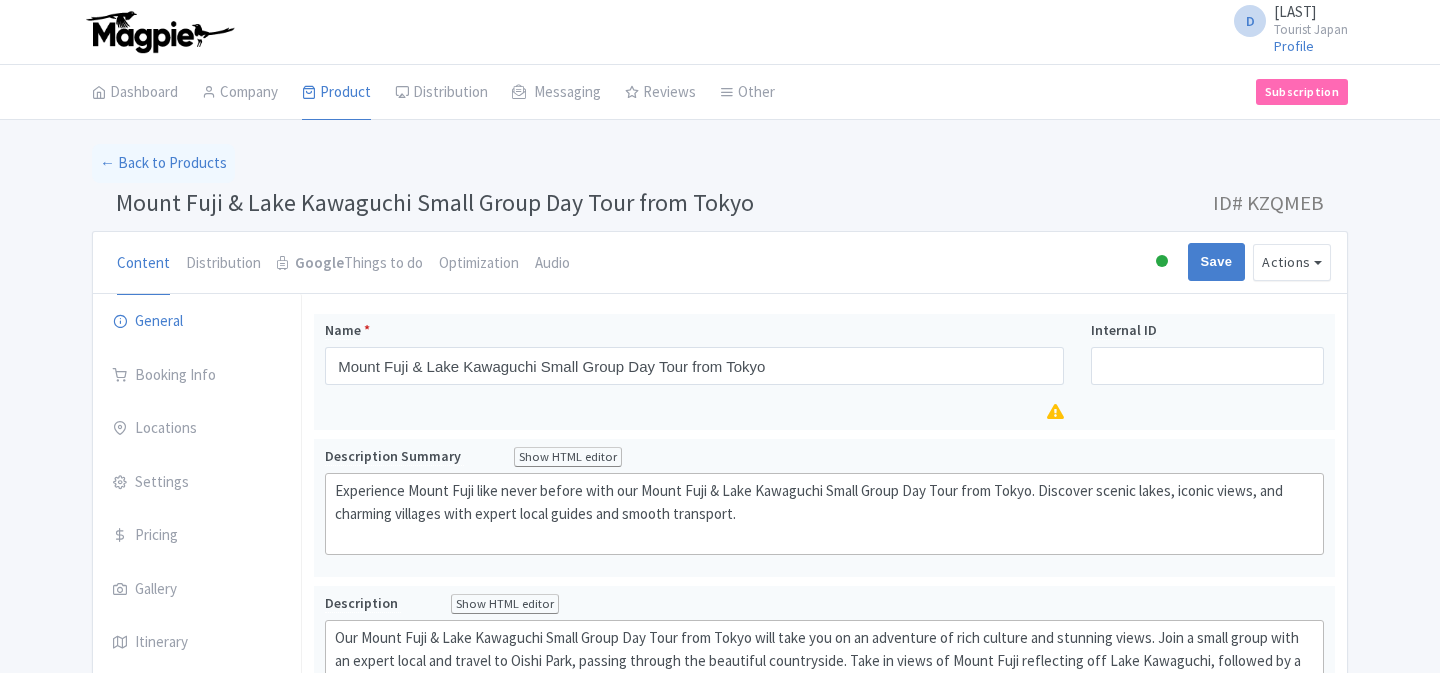 scroll, scrollTop: 0, scrollLeft: 0, axis: both 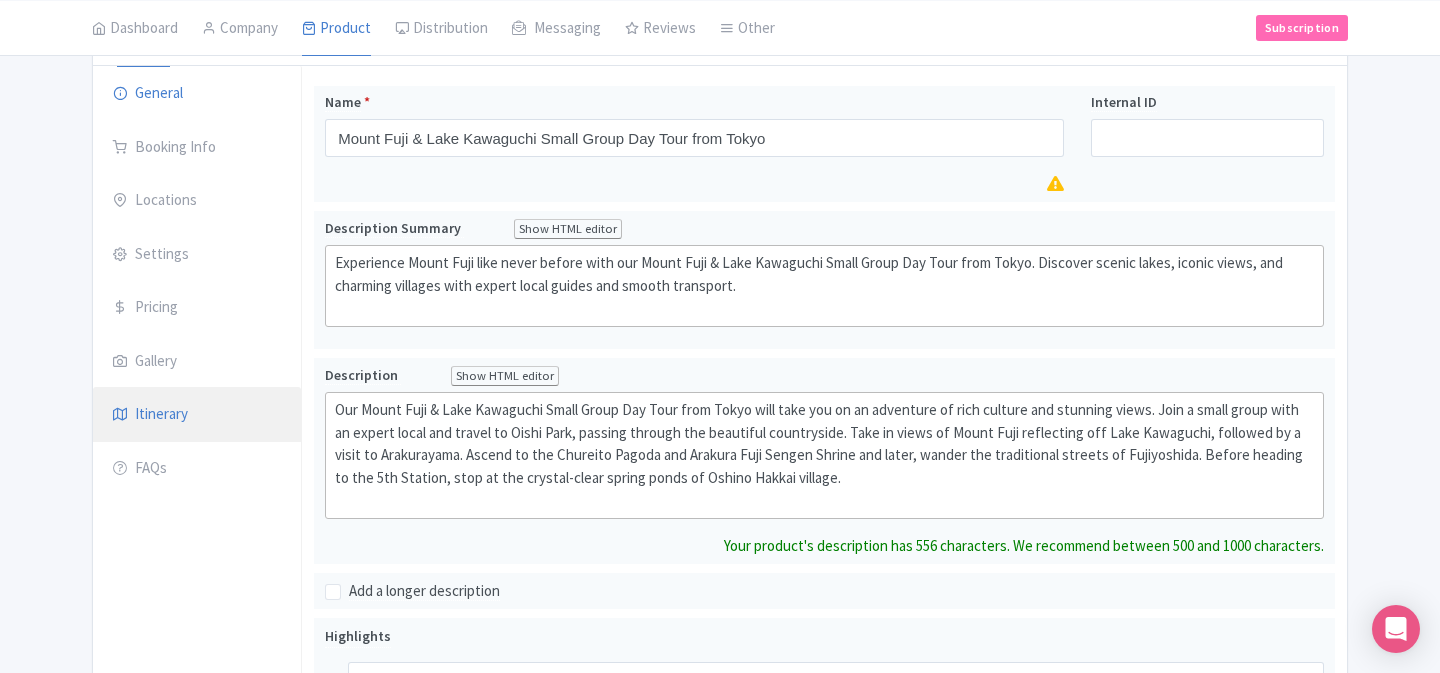 click on "Itinerary" at bounding box center [197, 415] 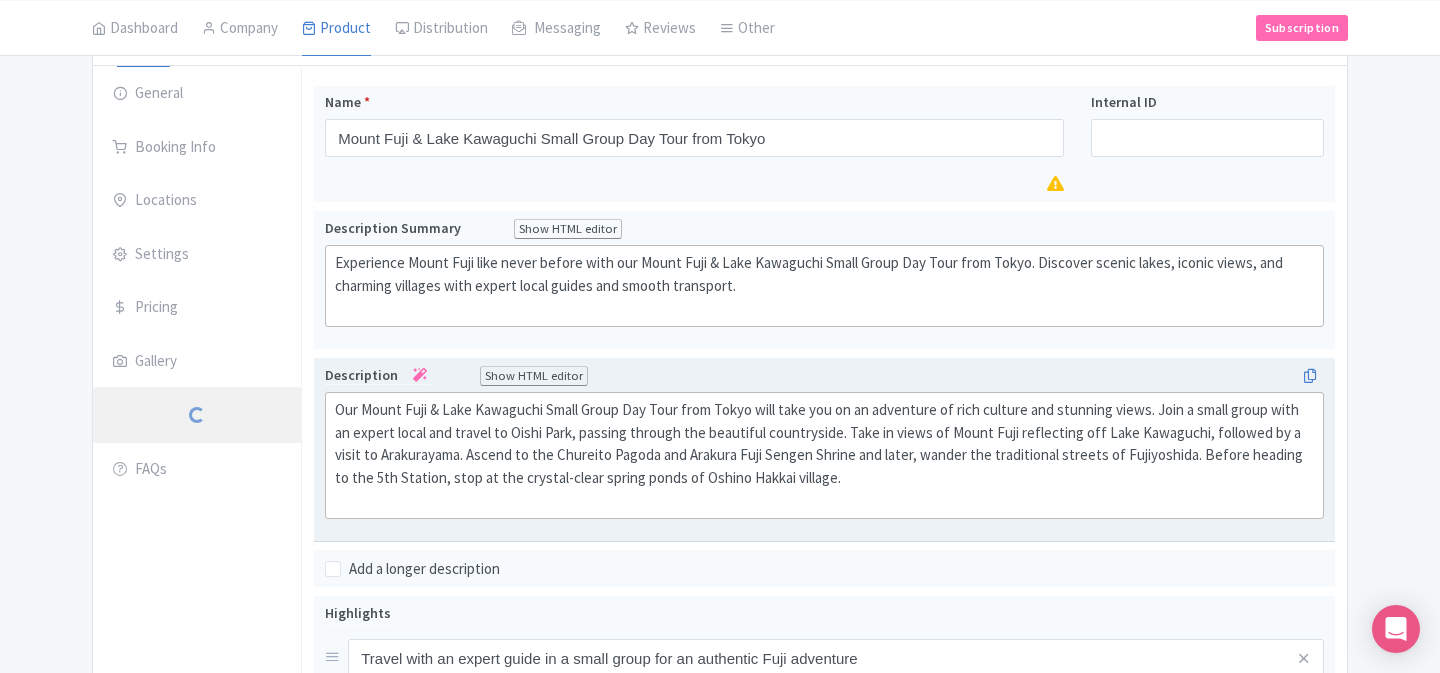 scroll, scrollTop: 145, scrollLeft: 0, axis: vertical 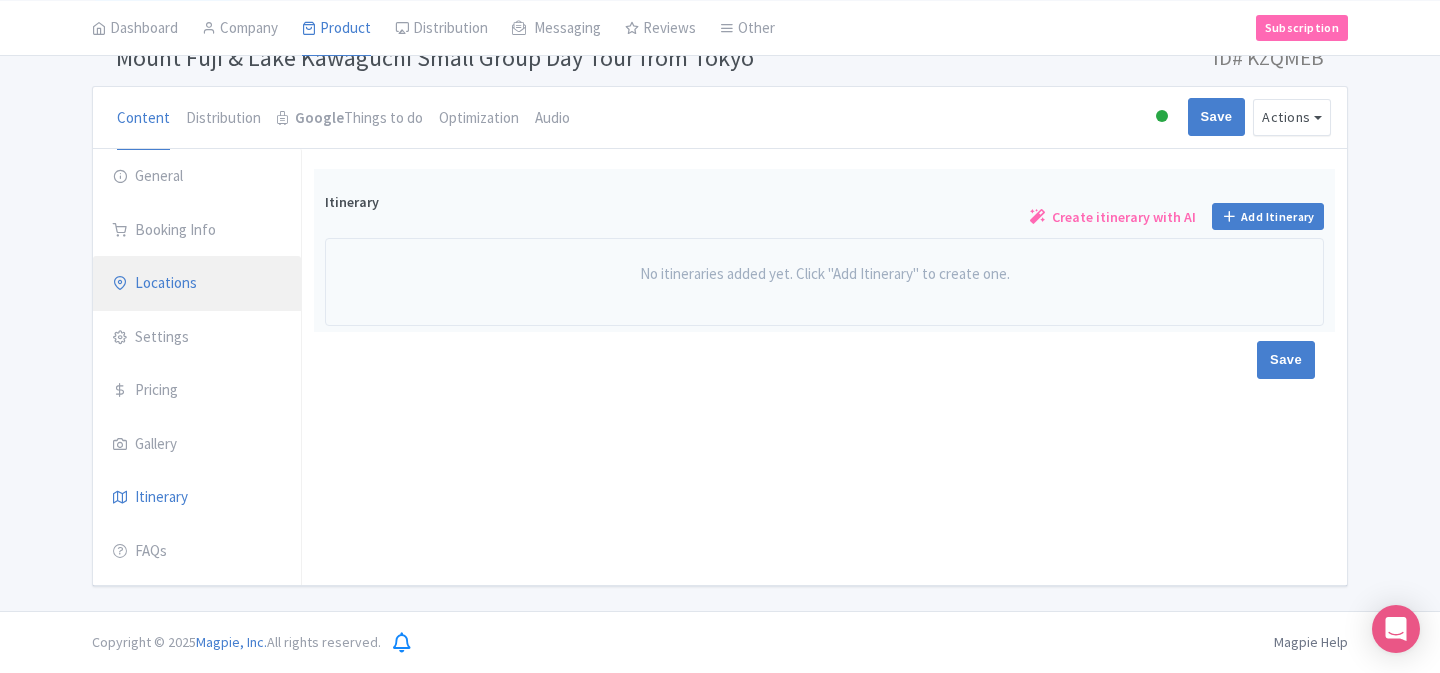 click on "Locations" at bounding box center (197, 284) 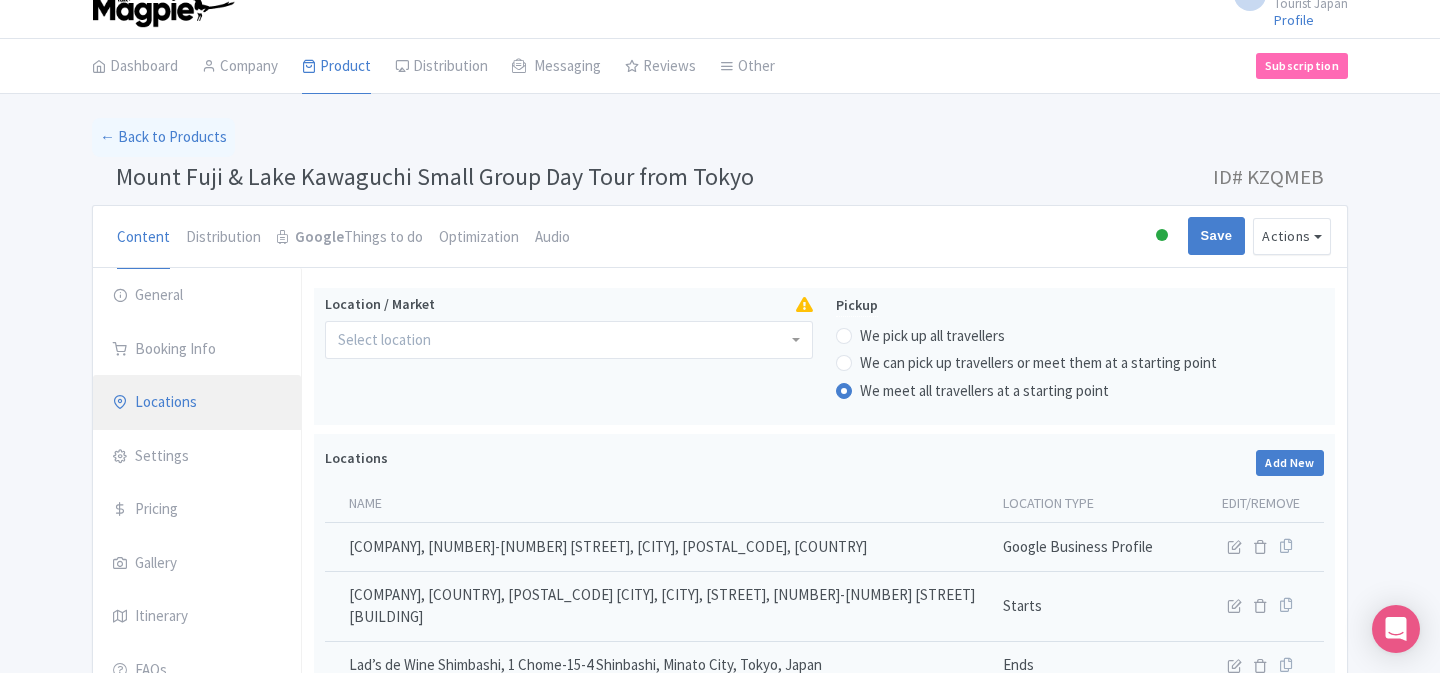 scroll, scrollTop: 18, scrollLeft: 0, axis: vertical 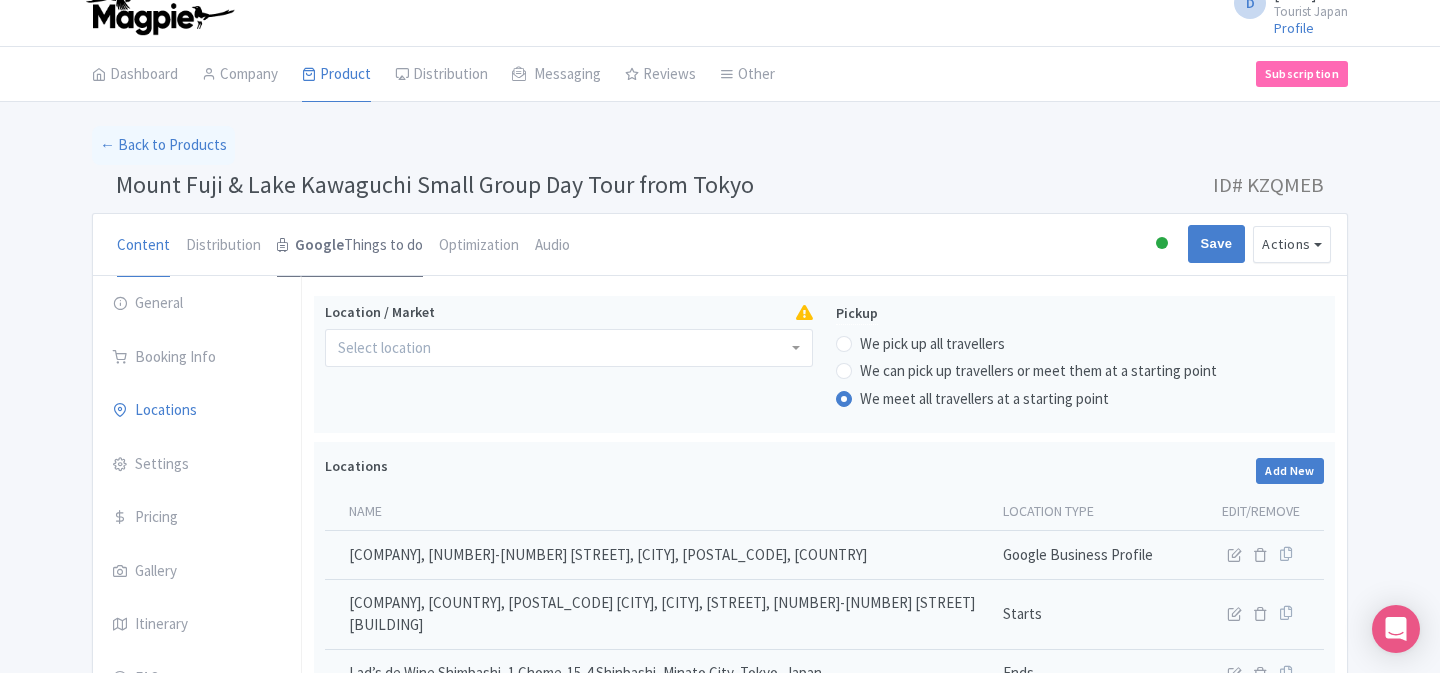 click on "Google" at bounding box center (319, 245) 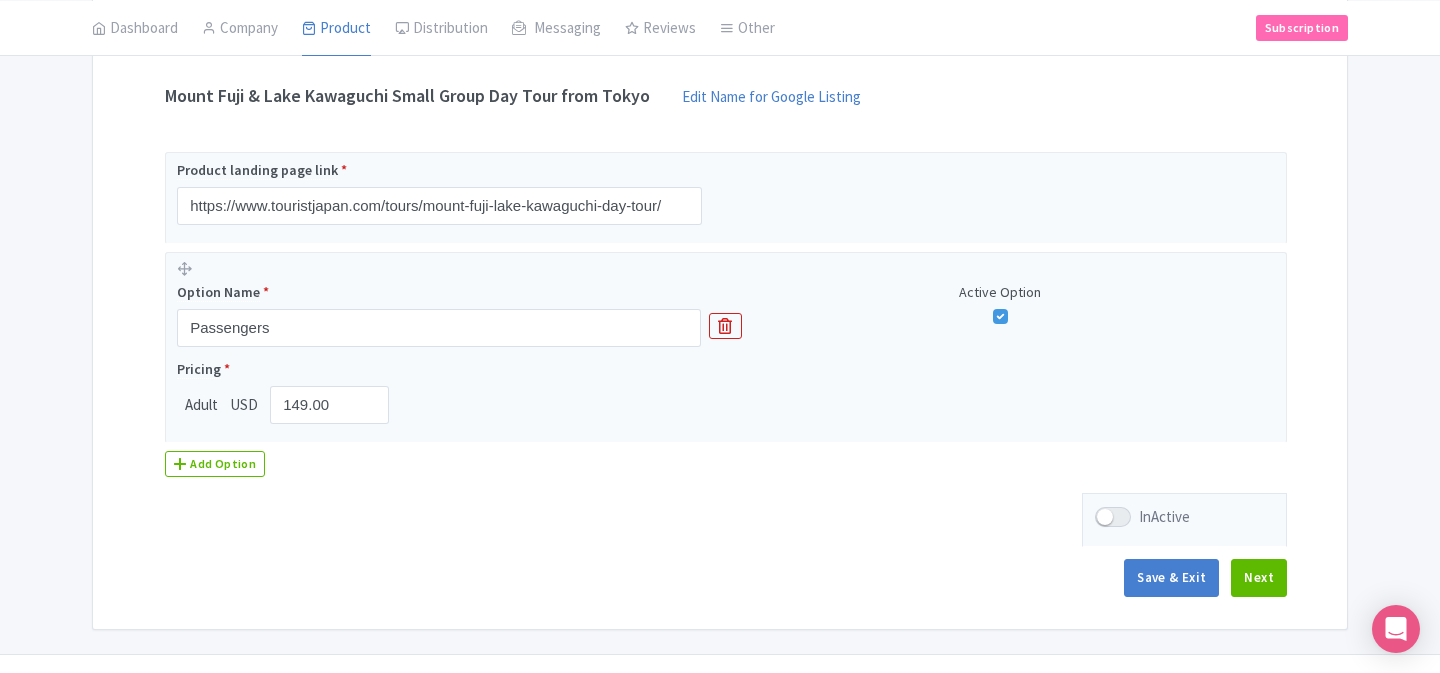 scroll, scrollTop: 350, scrollLeft: 0, axis: vertical 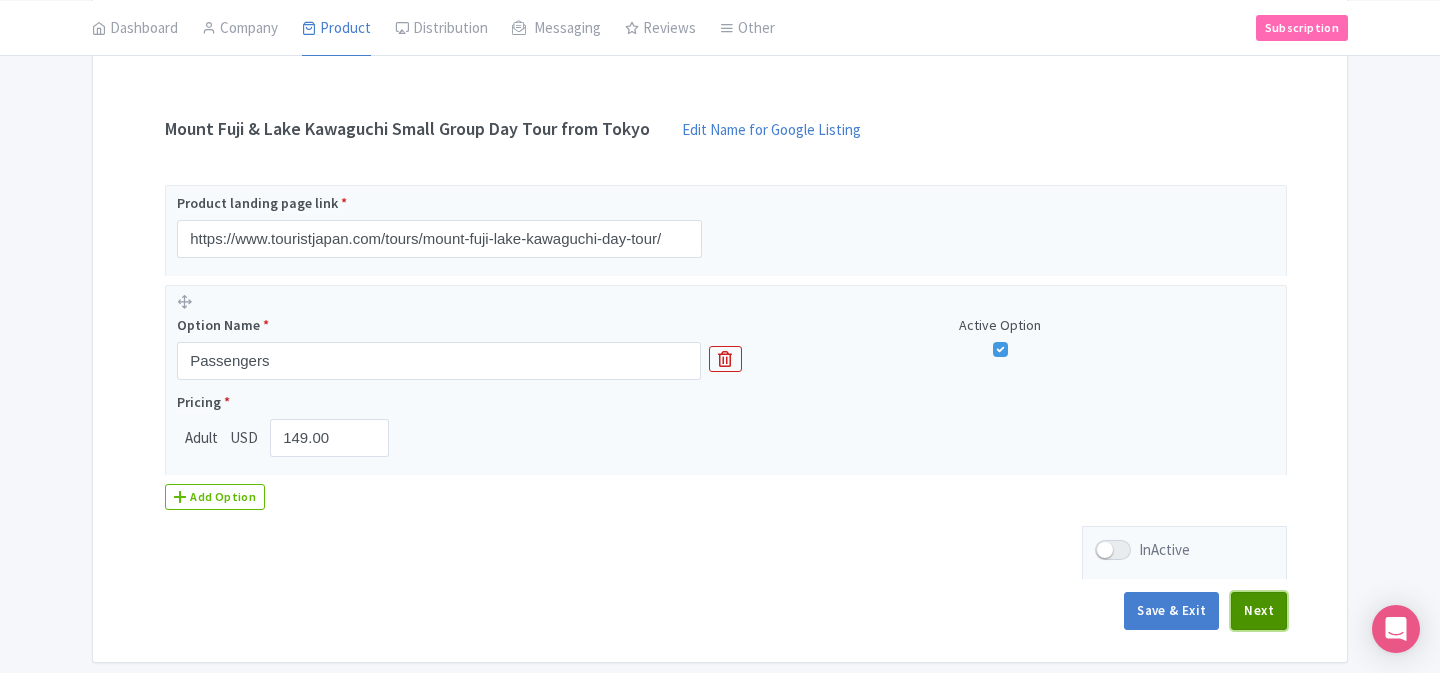 click on "Next" at bounding box center [1259, 611] 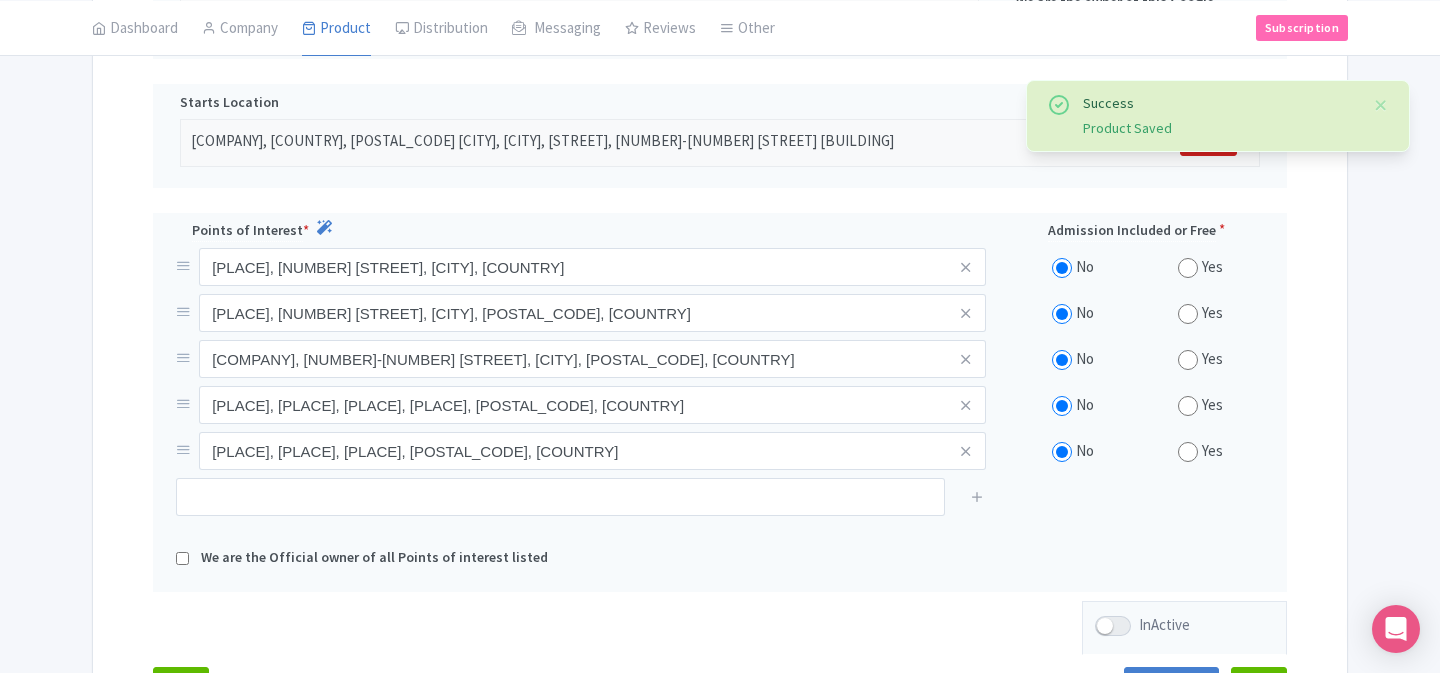 scroll, scrollTop: 746, scrollLeft: 0, axis: vertical 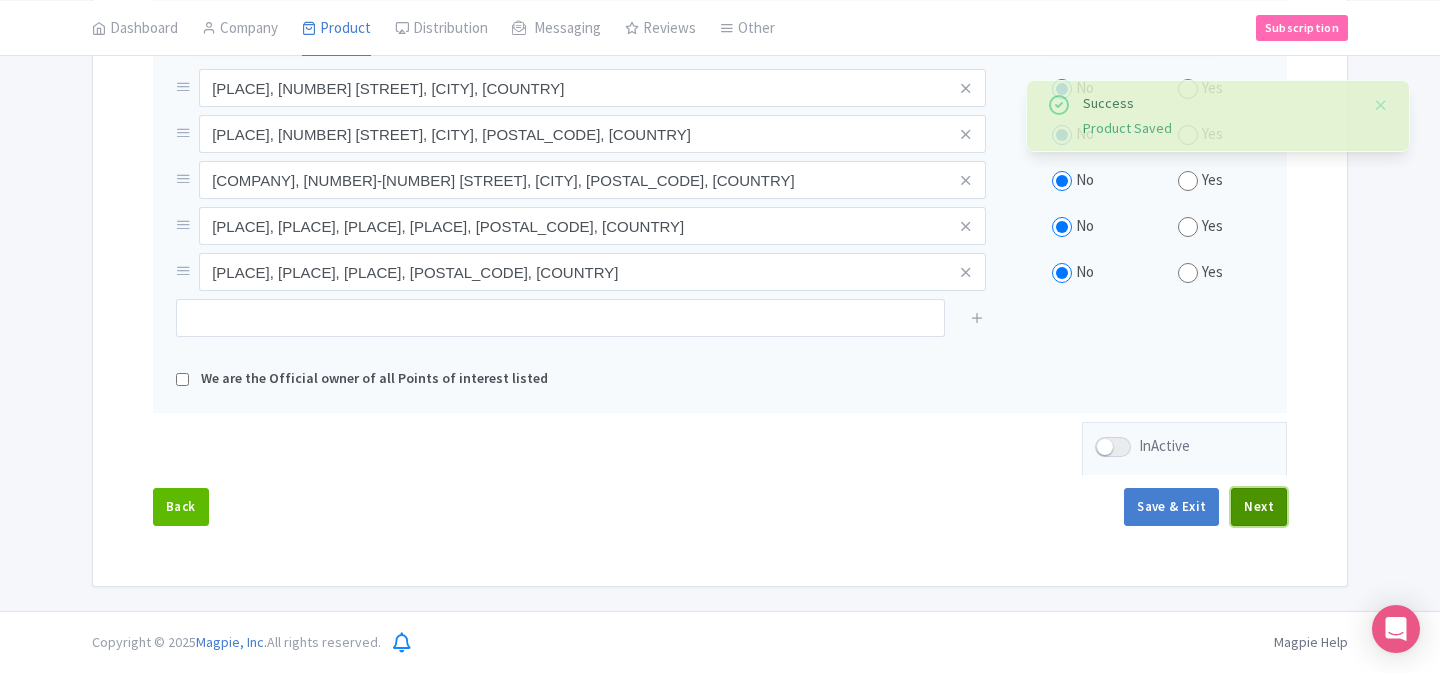 click on "Next" at bounding box center [1259, 507] 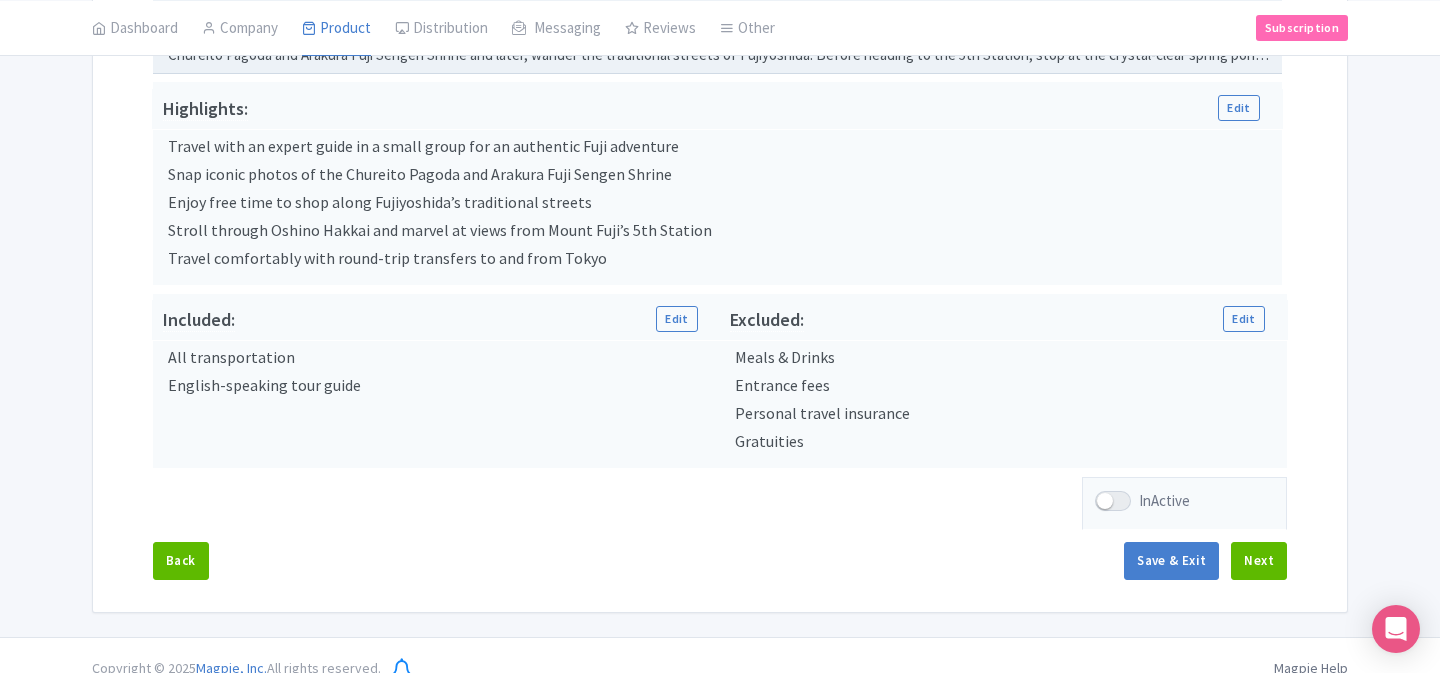 scroll, scrollTop: 741, scrollLeft: 0, axis: vertical 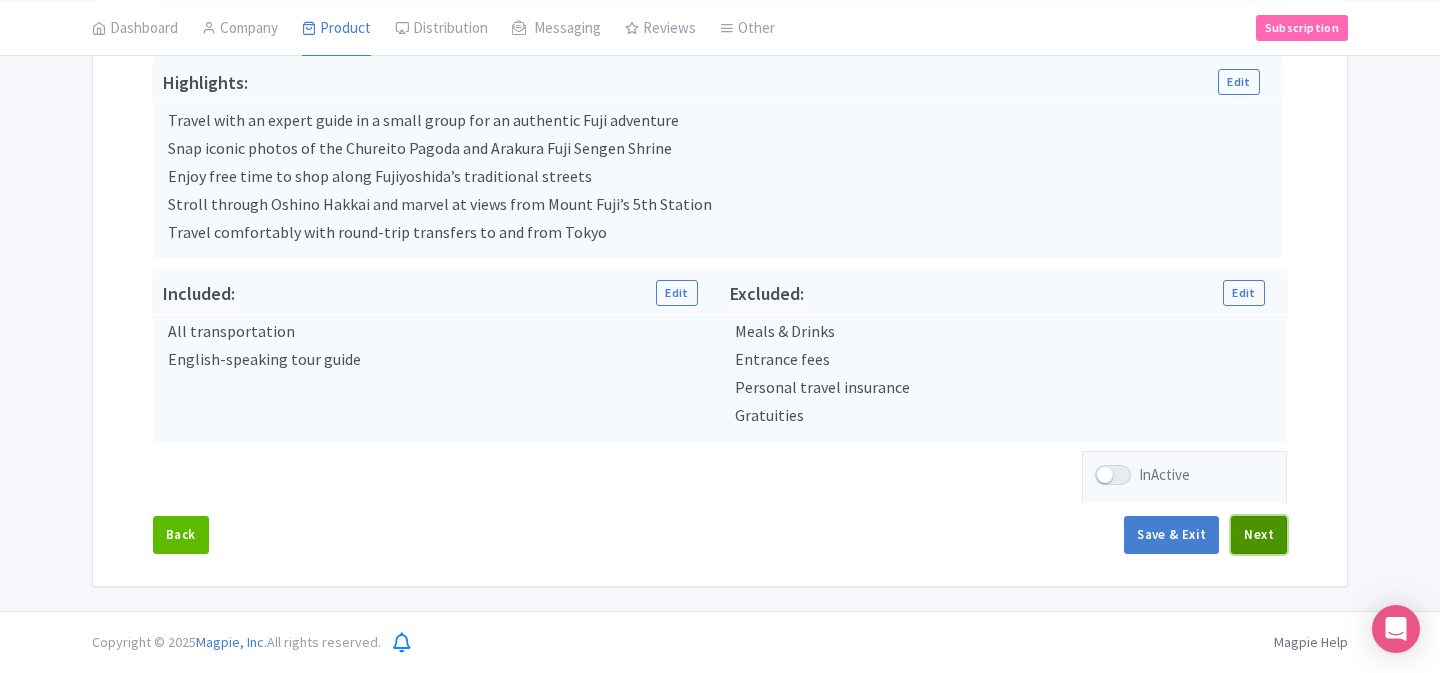 click on "Next" at bounding box center [1259, 535] 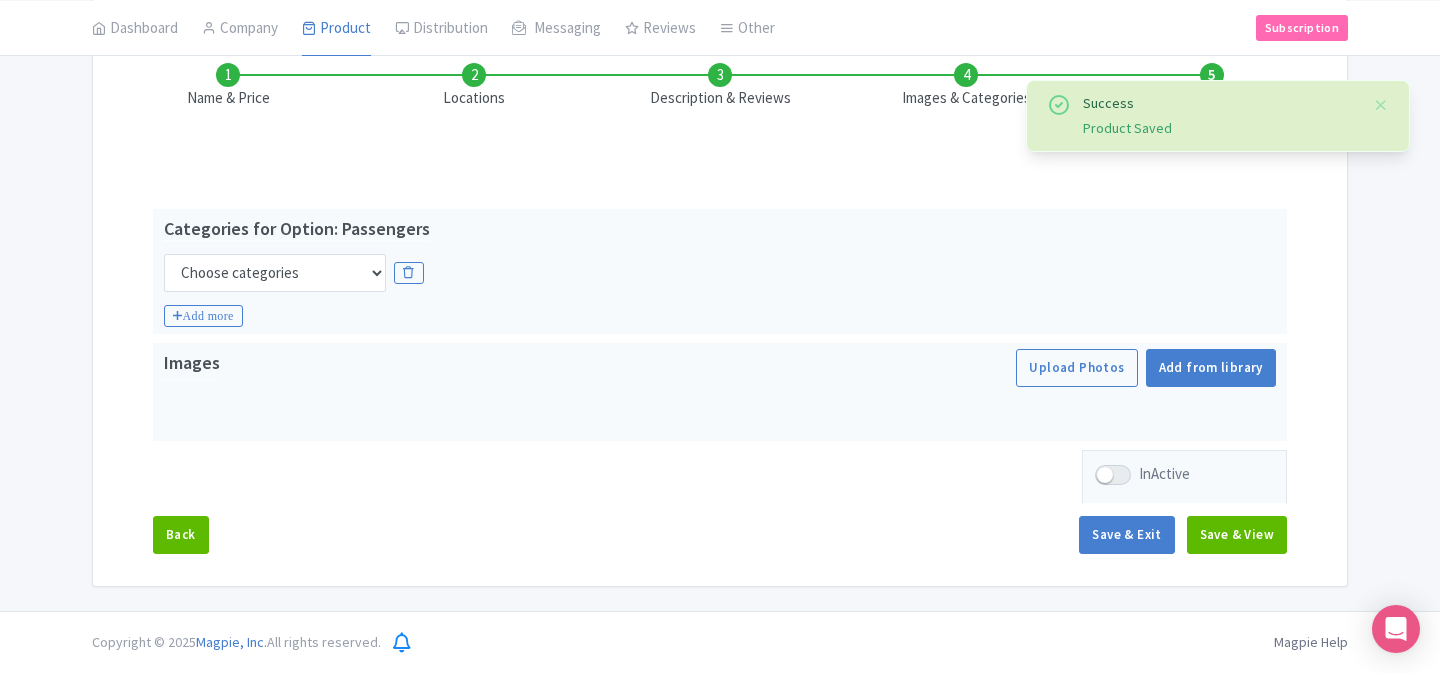 scroll, scrollTop: 295, scrollLeft: 0, axis: vertical 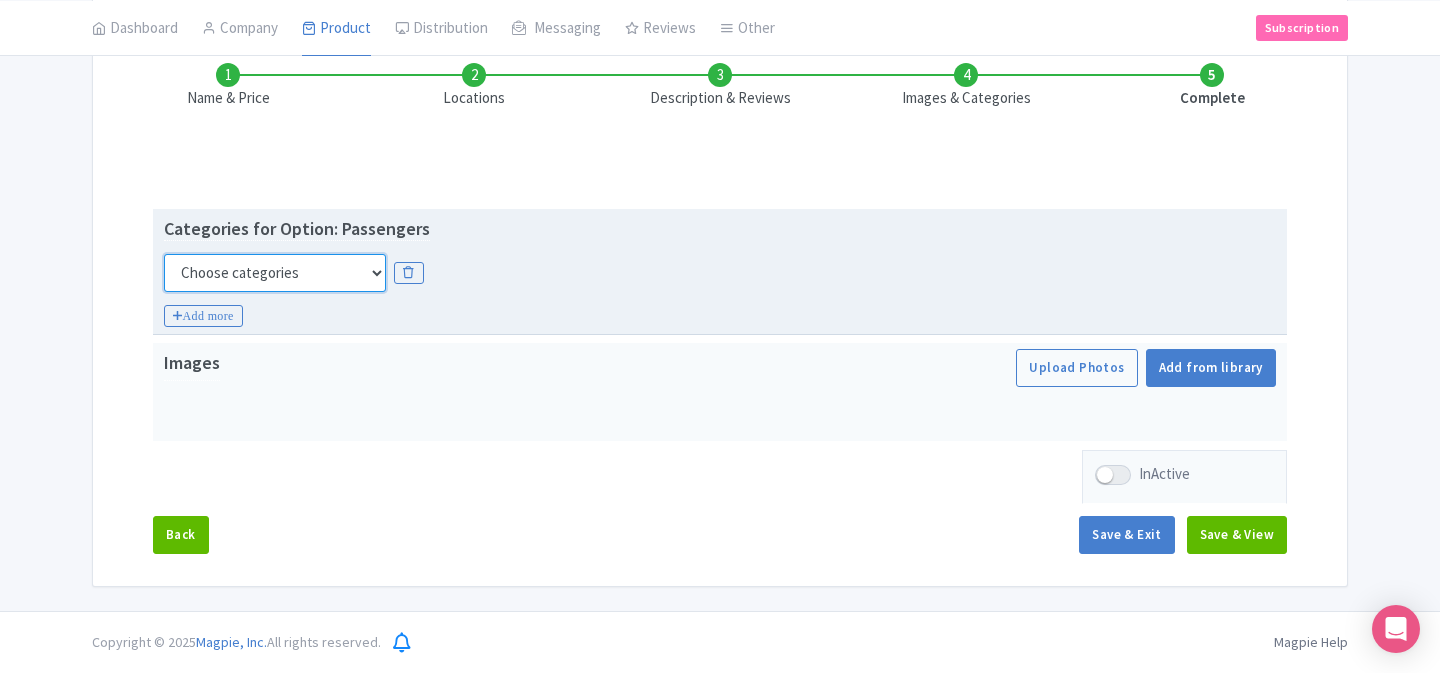 click on "Choose categories Adults Only
Animals
Audio Guide
Beaches
Bike Tours
Boat Tours
City Cards
Classes
Day Trips
Family Friendly
Fast Track
Food
Guided Tours
History
Hop On Hop Off
Literature
Live Music
Museums
Nightlife
Outdoors
Private Tours
Romantic
Self Guided
Small Group Tours
Sports
Theme Parks
Walking Tours
Wheelchair Accessible
Recurring Events" at bounding box center (275, 273) 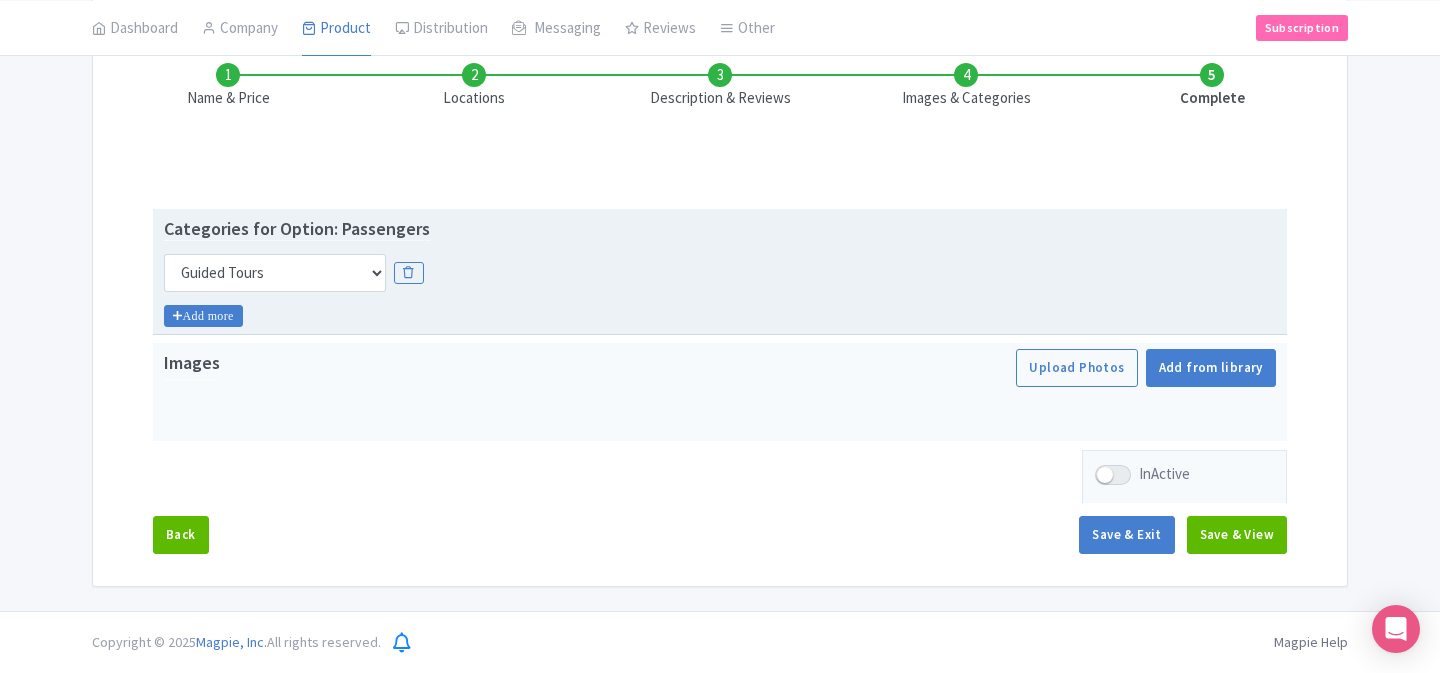 click on "Add more" at bounding box center (203, 316) 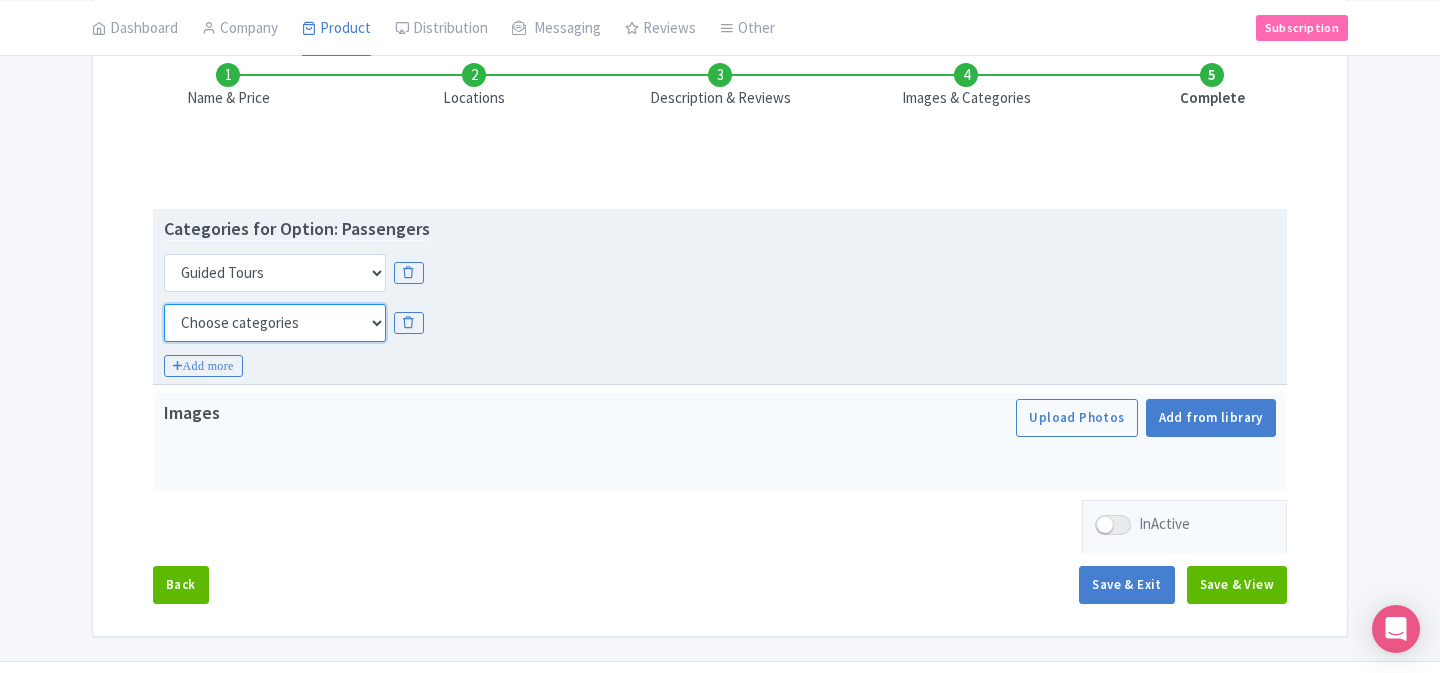 click on "Choose categories Adults Only
Animals
Audio Guide
Beaches
Bike Tours
Boat Tours
City Cards
Classes
Day Trips
Family Friendly
Fast Track
Food
Guided Tours
History
Hop On Hop Off
Literature
Live Music
Museums
Nightlife
Outdoors
Private Tours
Romantic
Self Guided
Small Group Tours
Sports
Theme Parks
Walking Tours
Wheelchair Accessible
Recurring Events" at bounding box center (275, 323) 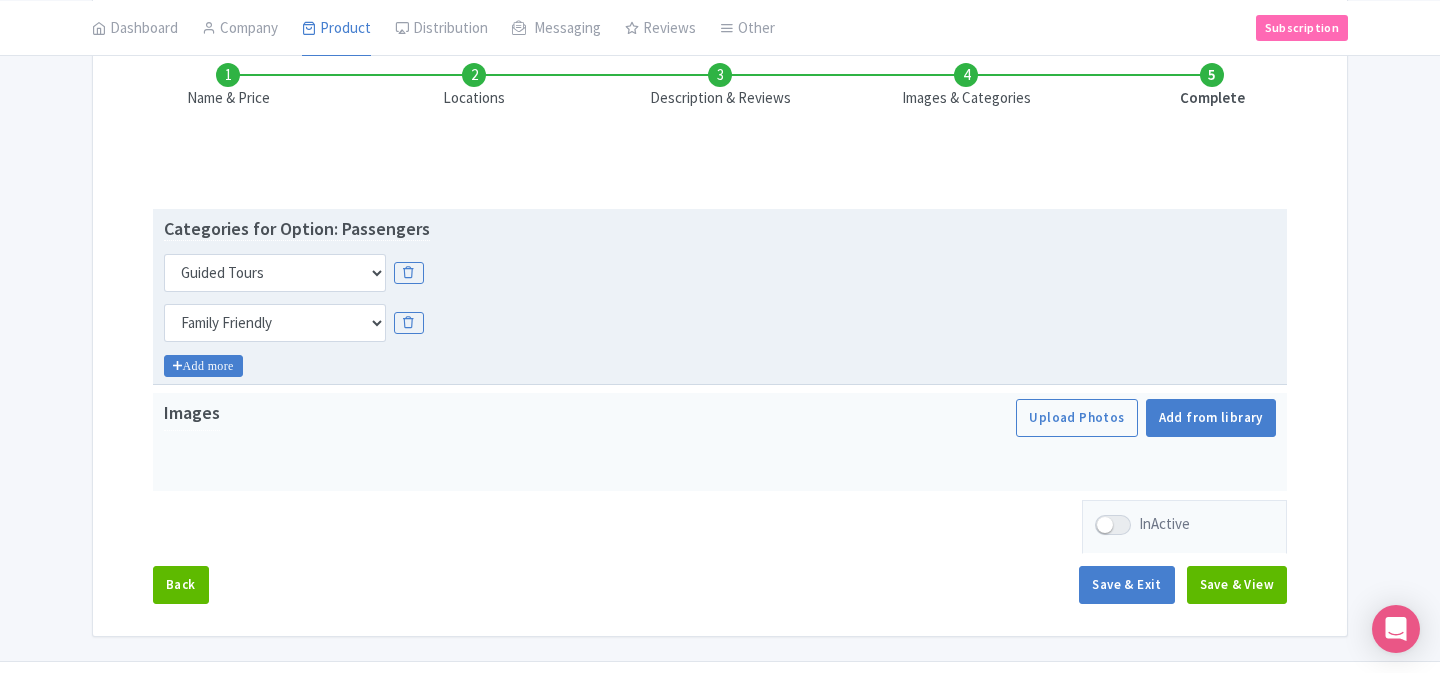 click on "Add more" at bounding box center [203, 366] 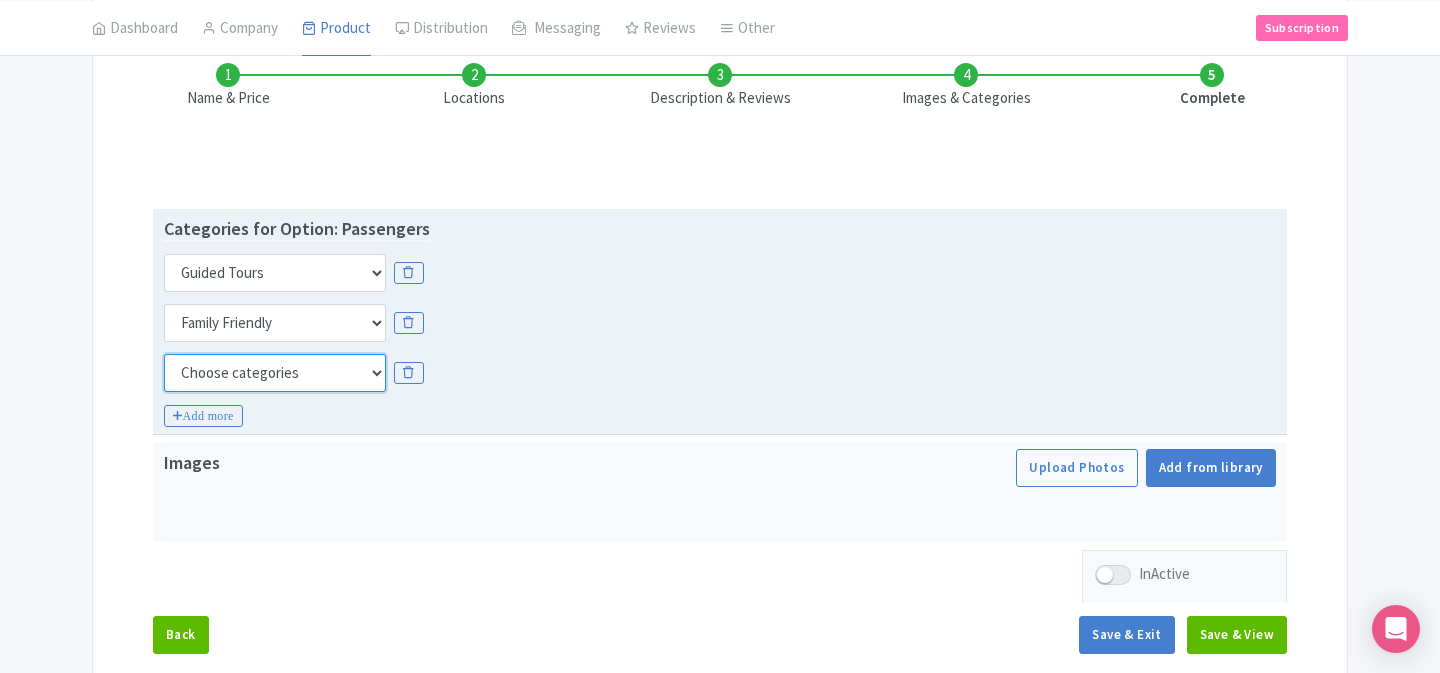 click on "Choose categories Adults Only
Animals
Audio Guide
Beaches
Bike Tours
Boat Tours
City Cards
Classes
Day Trips
Family Friendly
Fast Track
Food
Guided Tours
History
Hop On Hop Off
Literature
Live Music
Museums
Nightlife
Outdoors
Private Tours
Romantic
Self Guided
Small Group Tours
Sports
Theme Parks
Walking Tours
Wheelchair Accessible
Recurring Events" at bounding box center [275, 373] 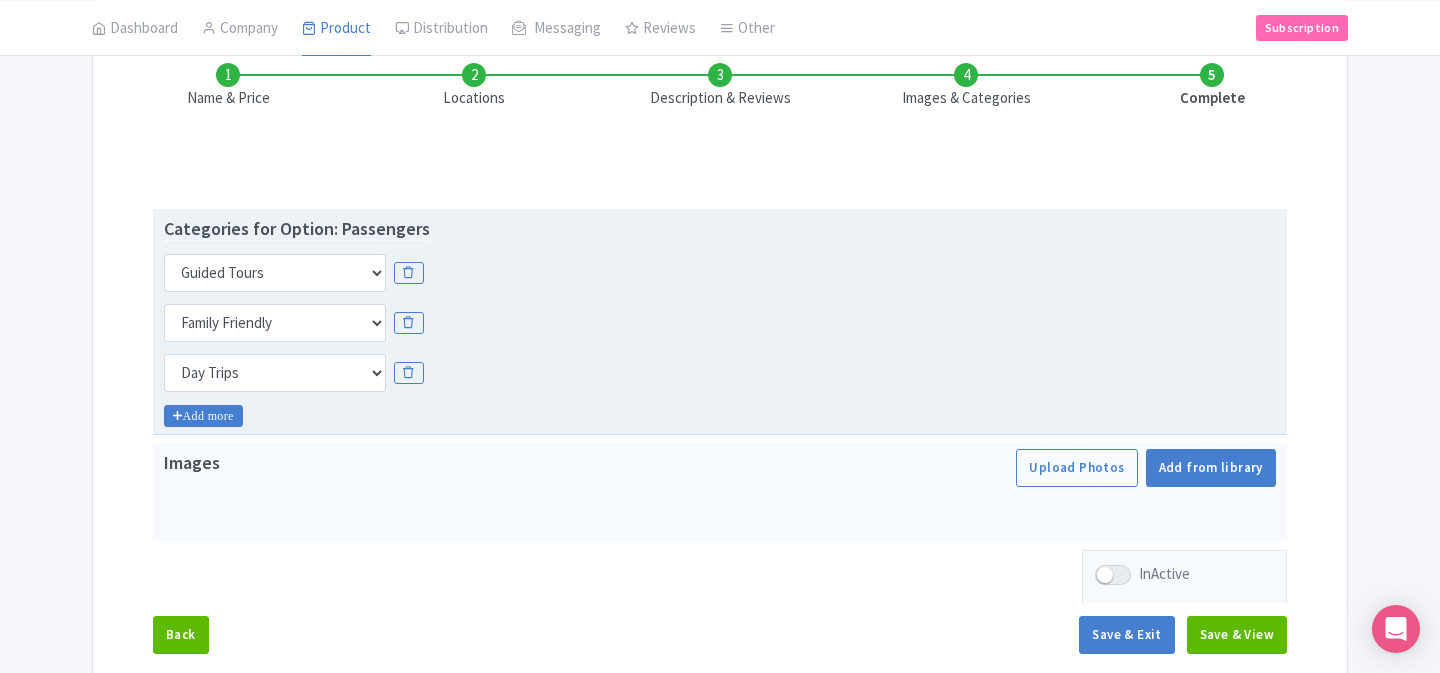 click on "Add more" at bounding box center (203, 416) 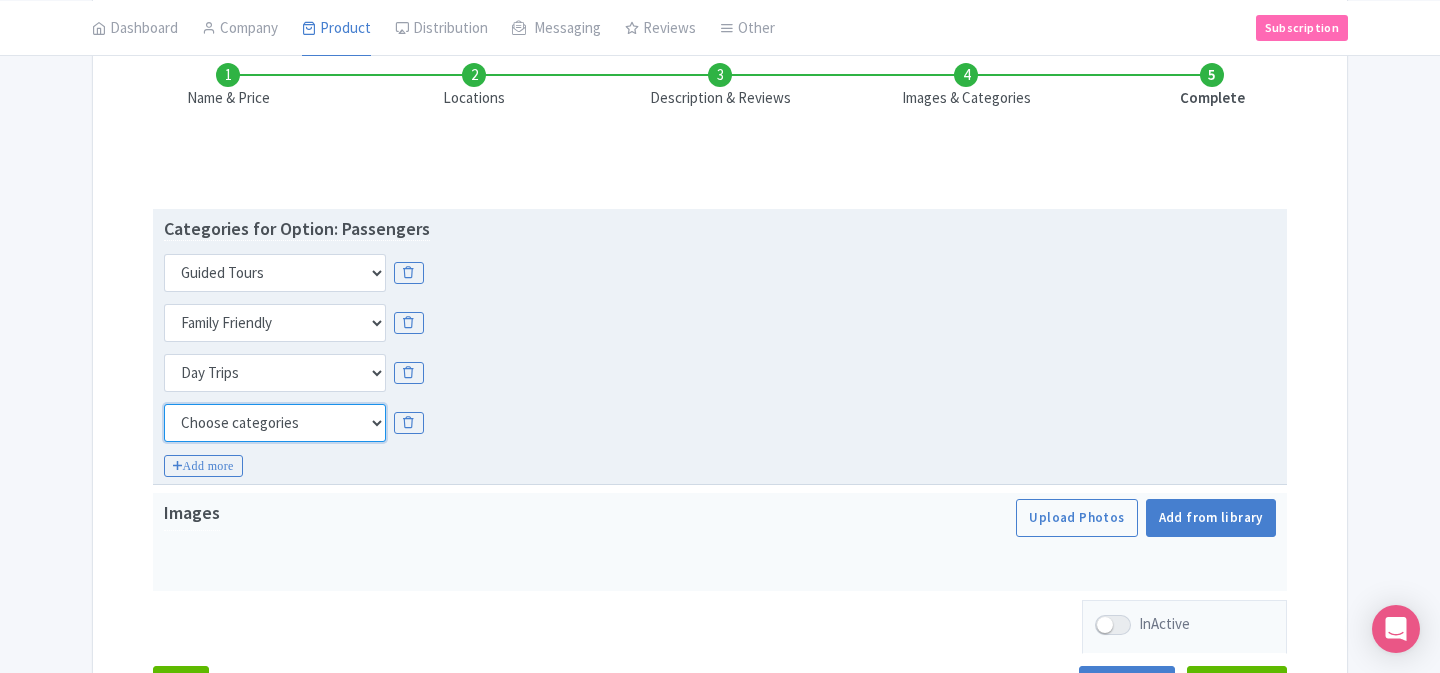 click on "Choose categories Adults Only
Animals
Audio Guide
Beaches
Bike Tours
Boat Tours
City Cards
Classes
Day Trips
Family Friendly
Fast Track
Food
Guided Tours
History
Hop On Hop Off
Literature
Live Music
Museums
Nightlife
Outdoors
Private Tours
Romantic
Self Guided
Small Group Tours
Sports
Theme Parks
Walking Tours
Wheelchair Accessible
Recurring Events" at bounding box center (275, 423) 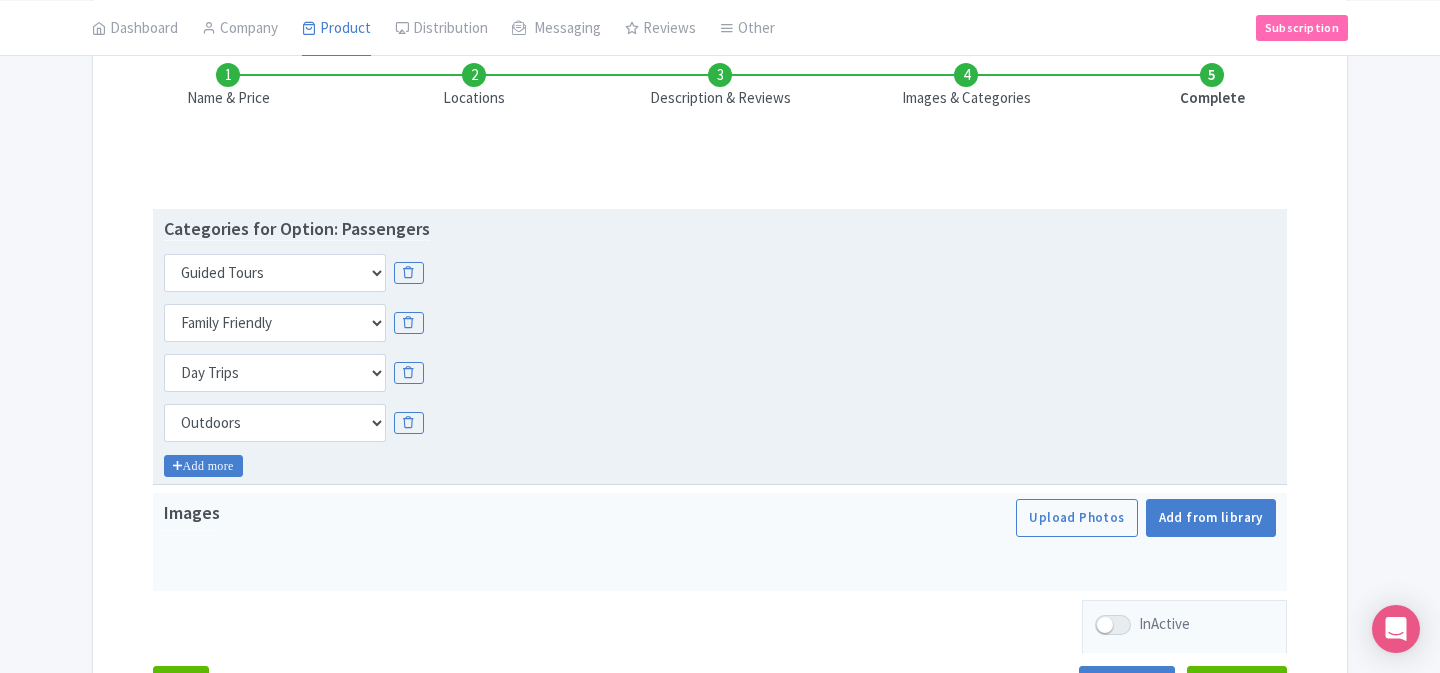 click on "Add more" at bounding box center [203, 466] 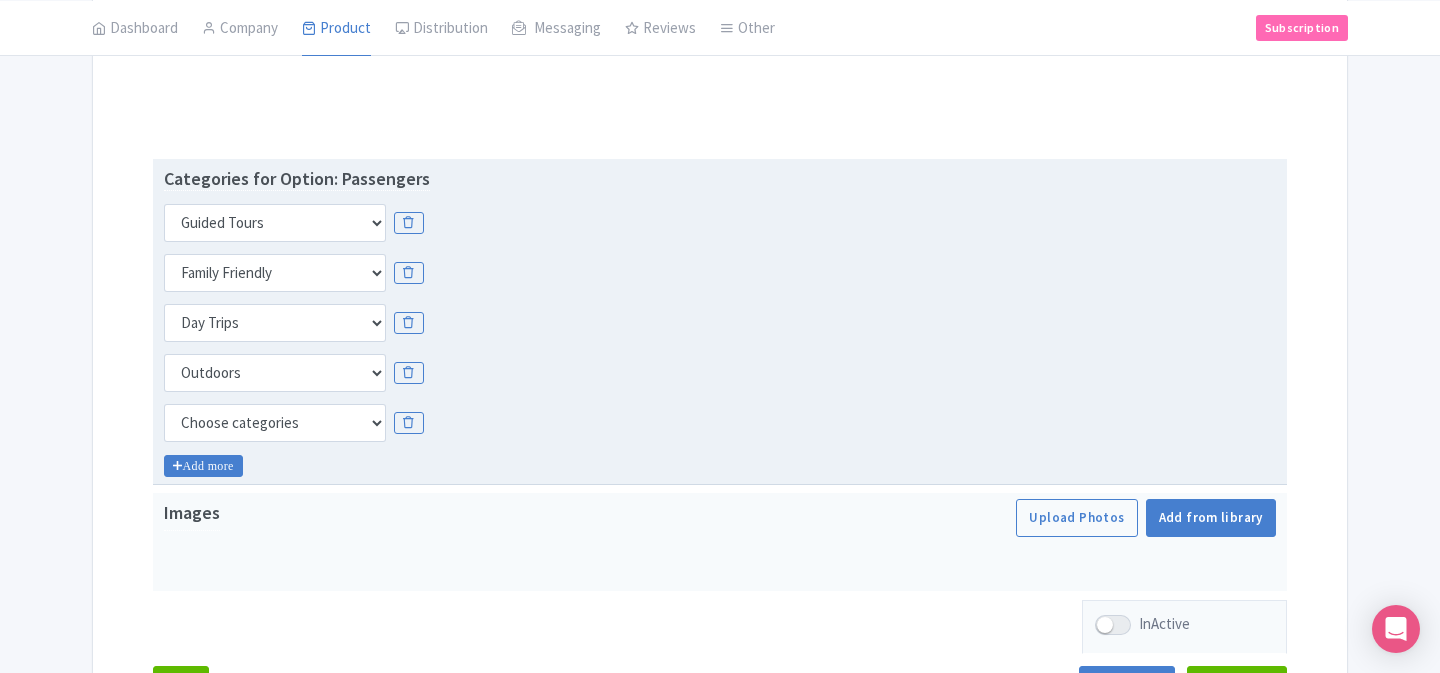 scroll, scrollTop: 412, scrollLeft: 0, axis: vertical 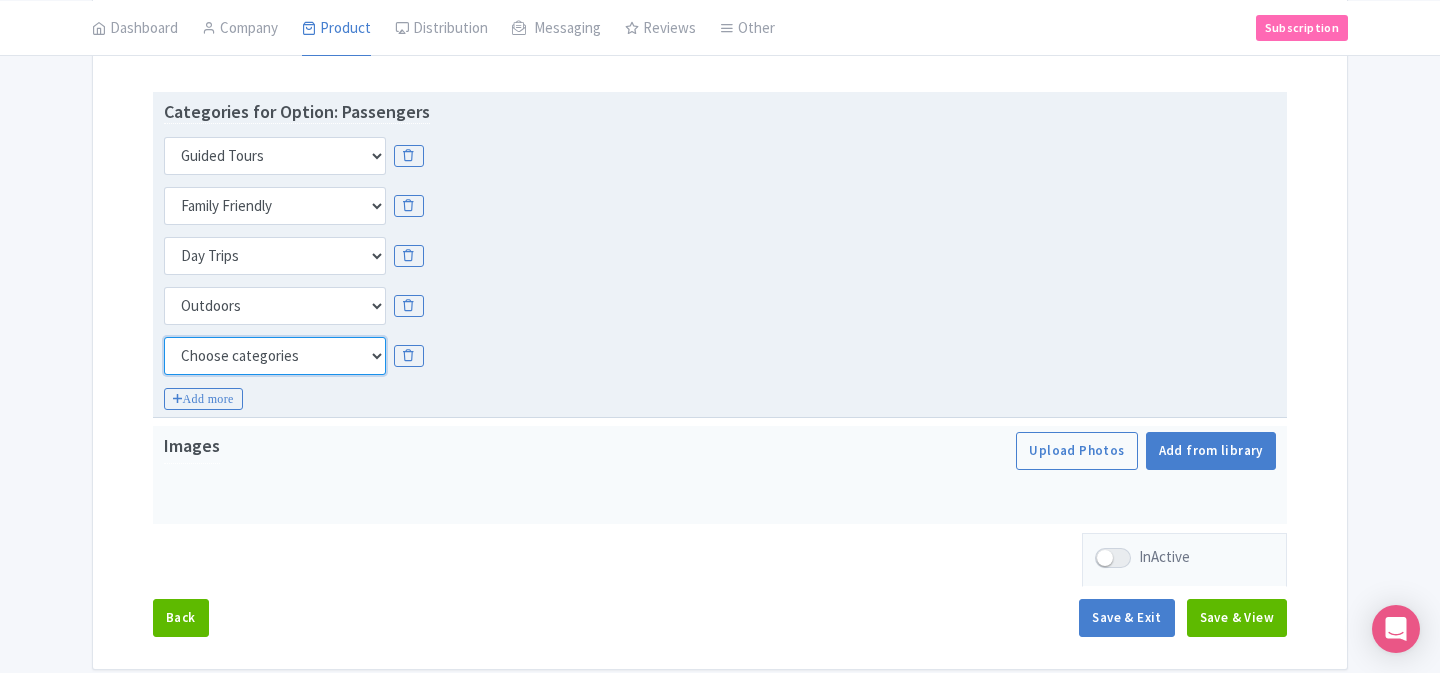 click on "Choose categories Adults Only
Animals
Audio Guide
Beaches
Bike Tours
Boat Tours
City Cards
Classes
Day Trips
Family Friendly
Fast Track
Food
Guided Tours
History
Hop On Hop Off
Literature
Live Music
Museums
Nightlife
Outdoors
Private Tours
Romantic
Self Guided
Small Group Tours
Sports
Theme Parks
Walking Tours
Wheelchair Accessible
Recurring Events" at bounding box center [275, 356] 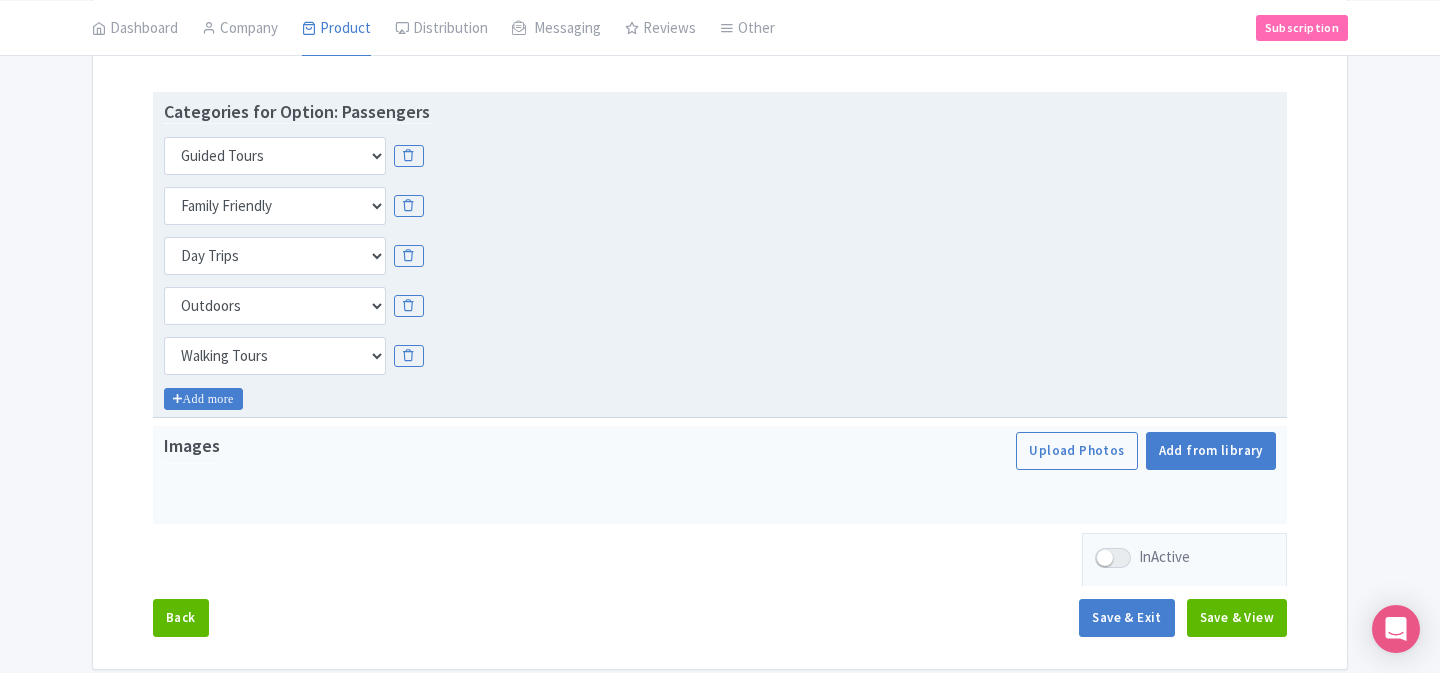 click on "Add more" at bounding box center [203, 399] 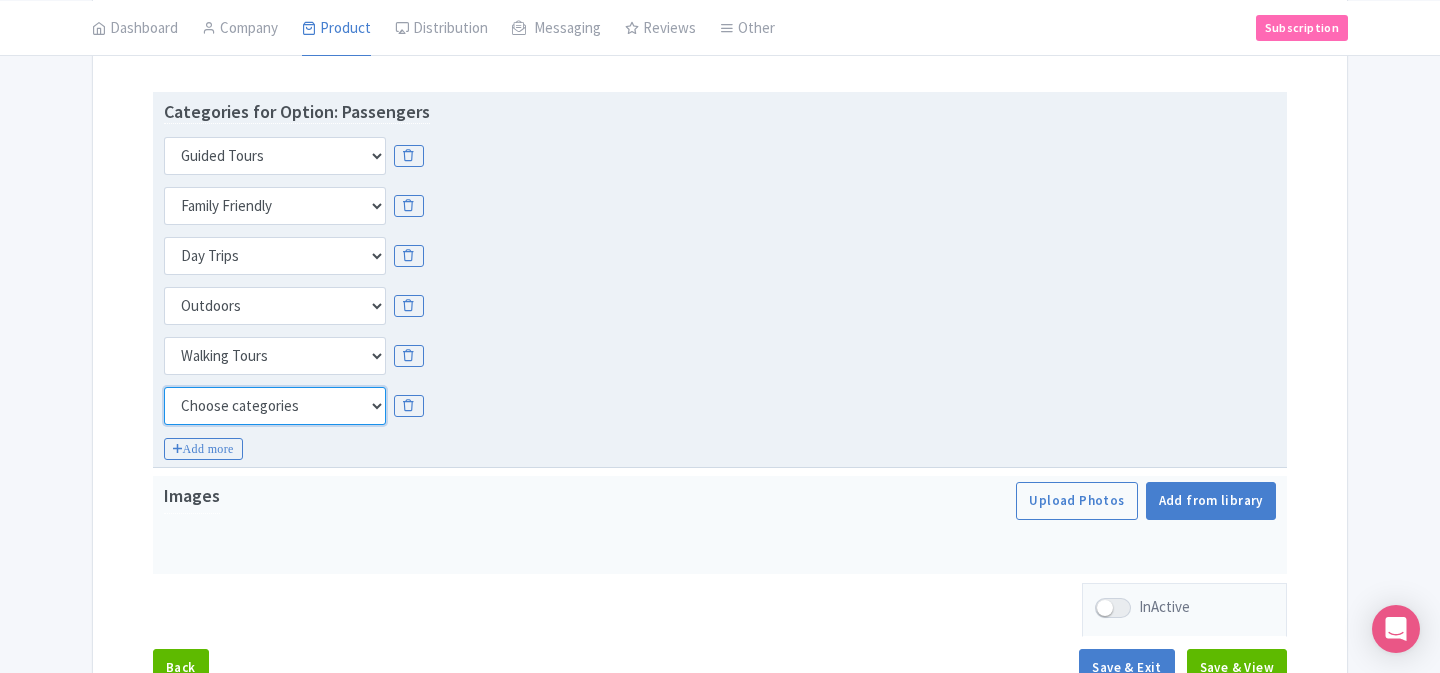 click on "Choose categories Adults Only
Animals
Audio Guide
Beaches
Bike Tours
Boat Tours
City Cards
Classes
Day Trips
Family Friendly
Fast Track
Food
Guided Tours
History
Hop On Hop Off
Literature
Live Music
Museums
Nightlife
Outdoors
Private Tours
Romantic
Self Guided
Small Group Tours
Sports
Theme Parks
Walking Tours
Wheelchair Accessible
Recurring Events" at bounding box center [275, 406] 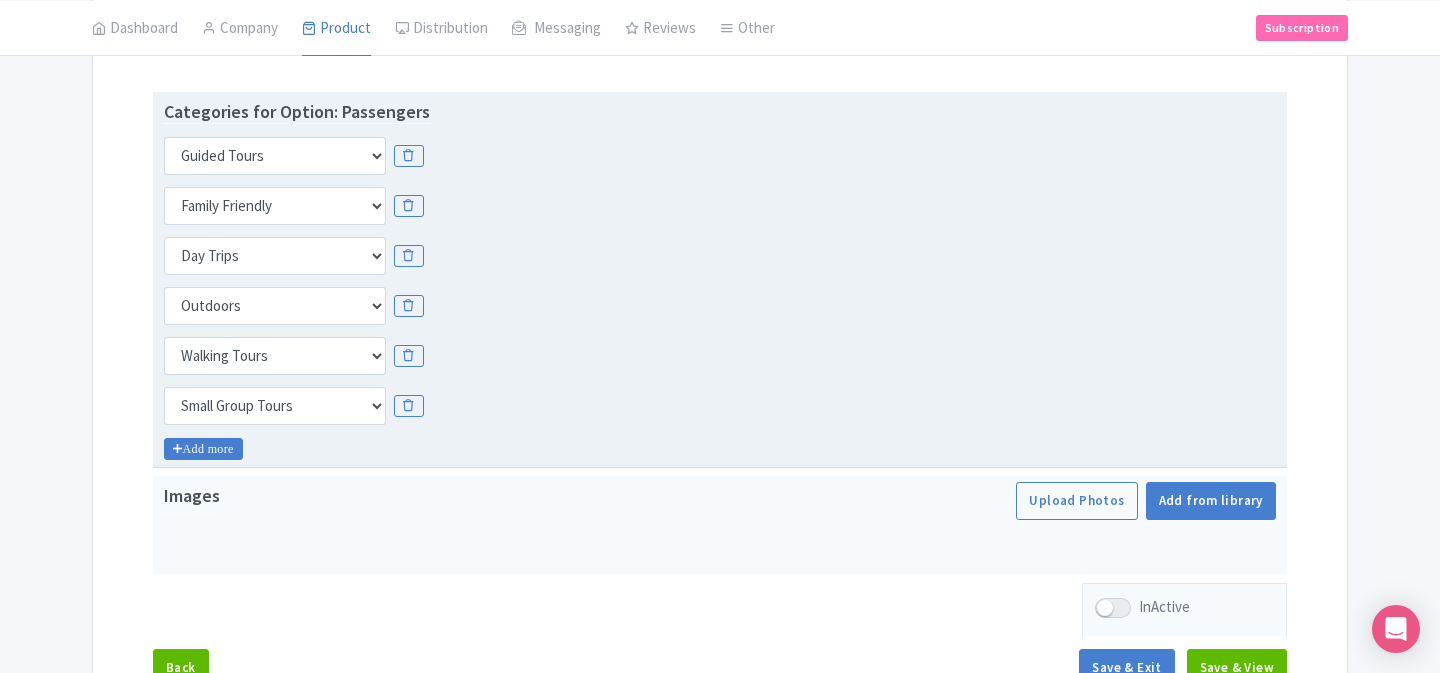 click on "Add more" at bounding box center [203, 449] 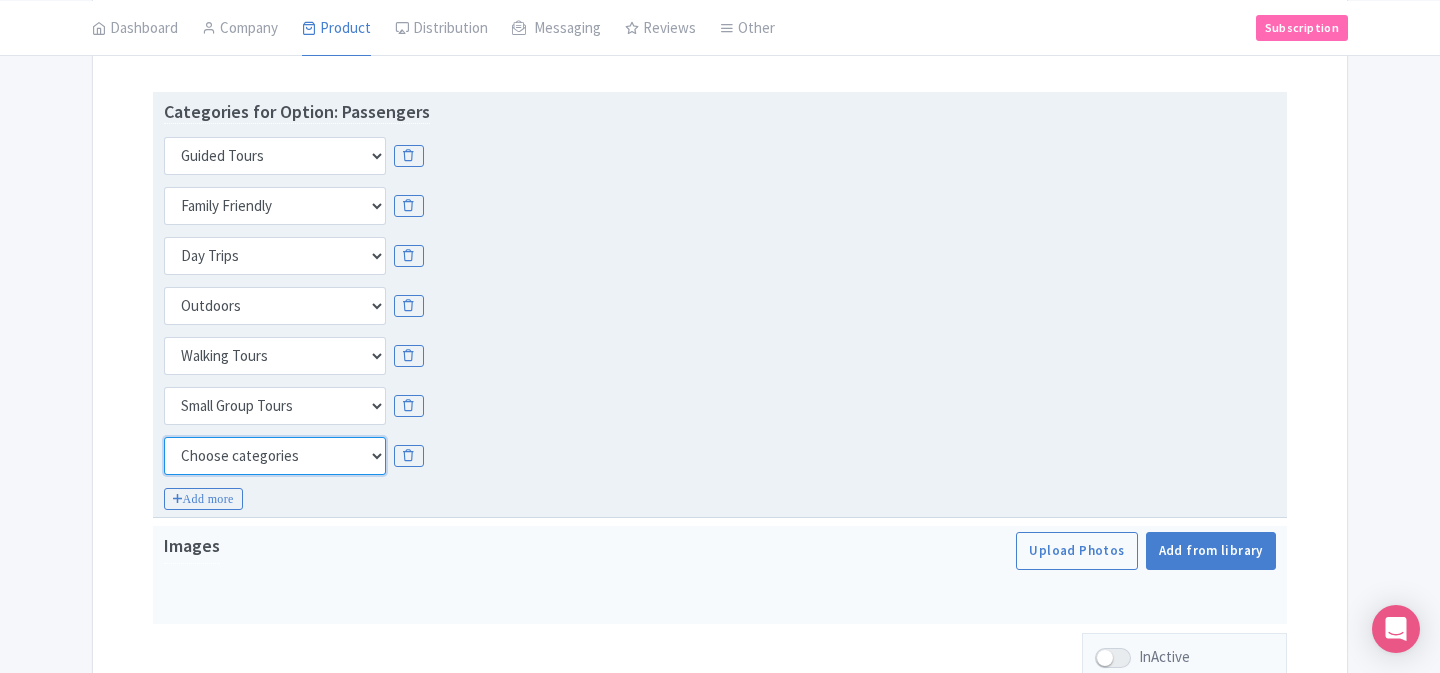 click on "Choose categories Adults Only
Animals
Audio Guide
Beaches
Bike Tours
Boat Tours
City Cards
Classes
Day Trips
Family Friendly
Fast Track
Food
Guided Tours
History
Hop On Hop Off
Literature
Live Music
Museums
Nightlife
Outdoors
Private Tours
Romantic
Self Guided
Small Group Tours
Sports
Theme Parks
Walking Tours
Wheelchair Accessible
Recurring Events" at bounding box center [275, 456] 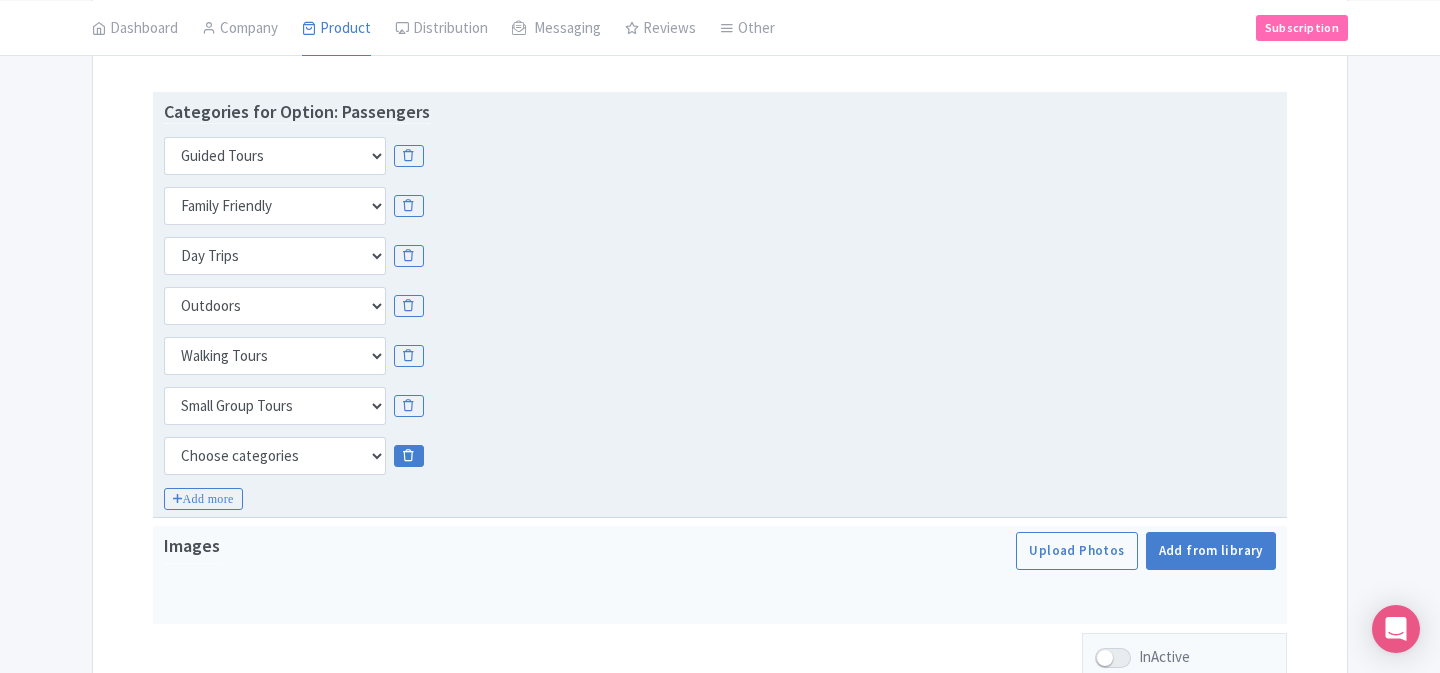 click at bounding box center (408, 456) 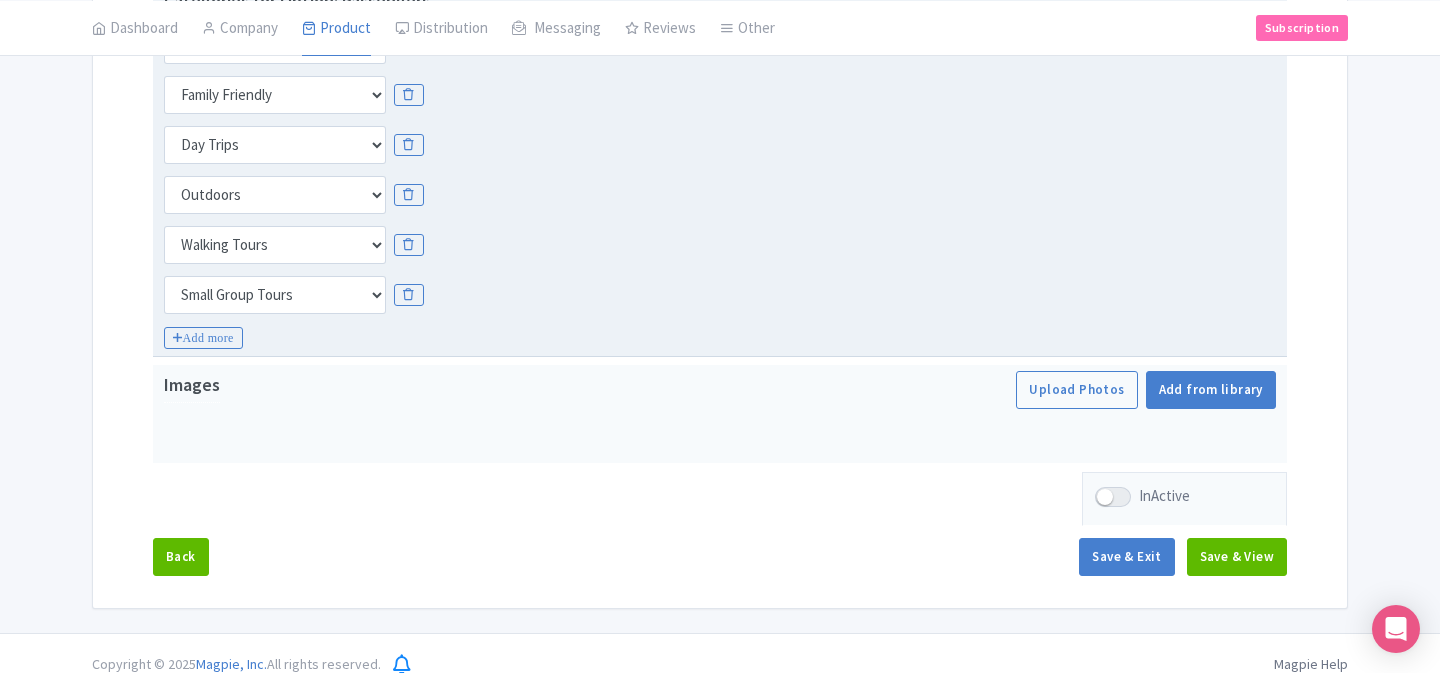 scroll, scrollTop: 545, scrollLeft: 0, axis: vertical 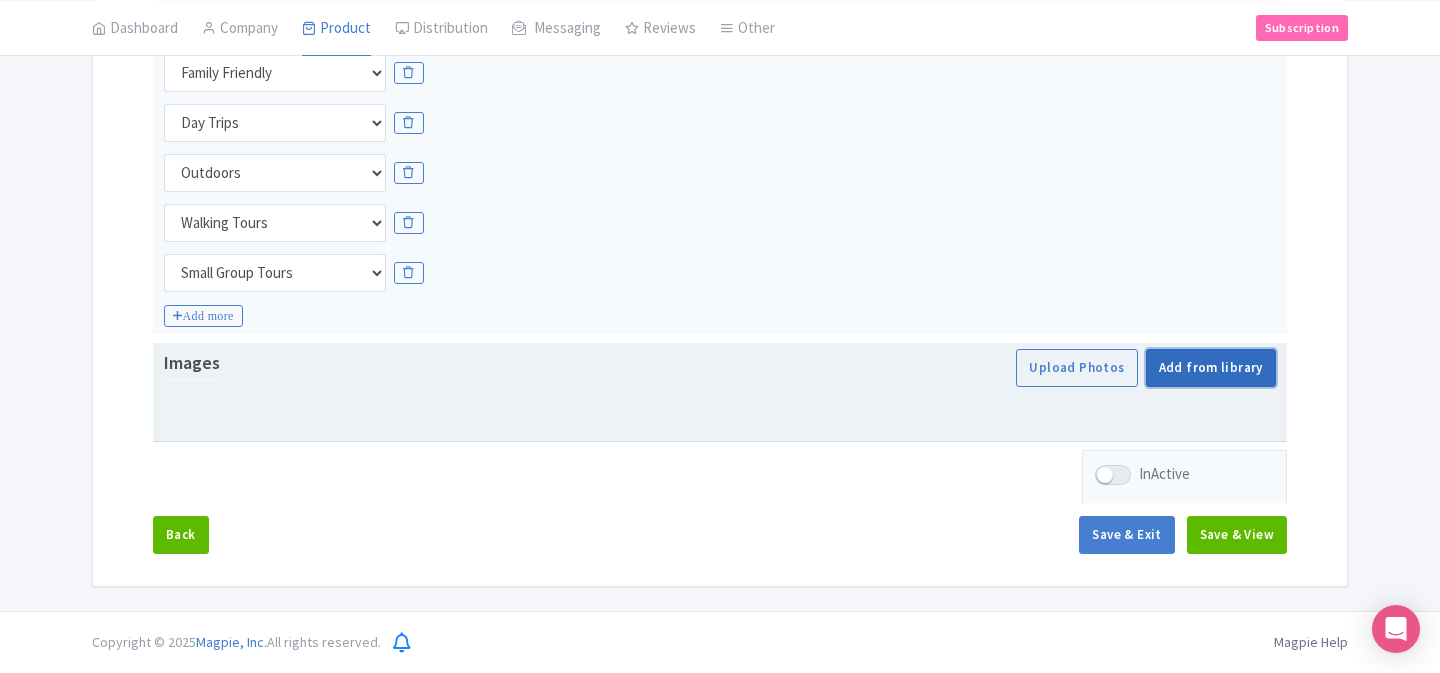 click on "Add from library" at bounding box center (1211, 368) 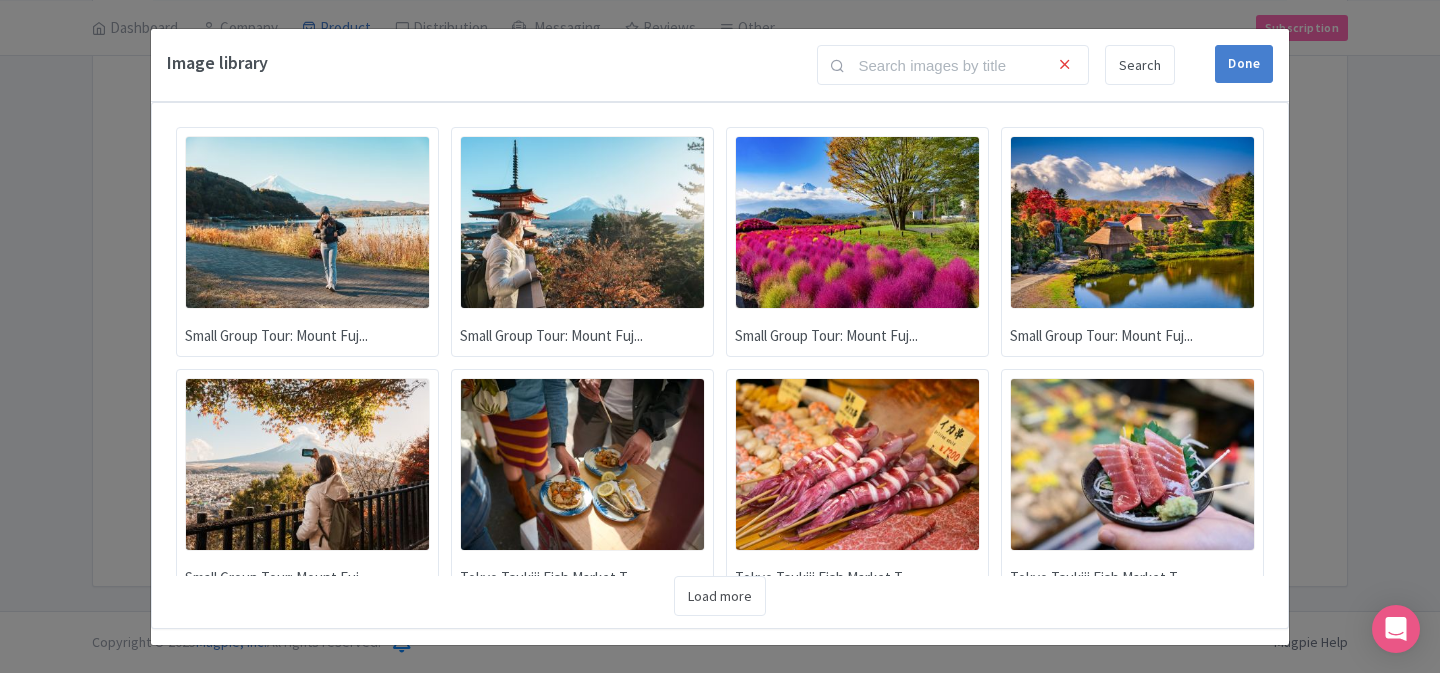 click at bounding box center (857, 222) 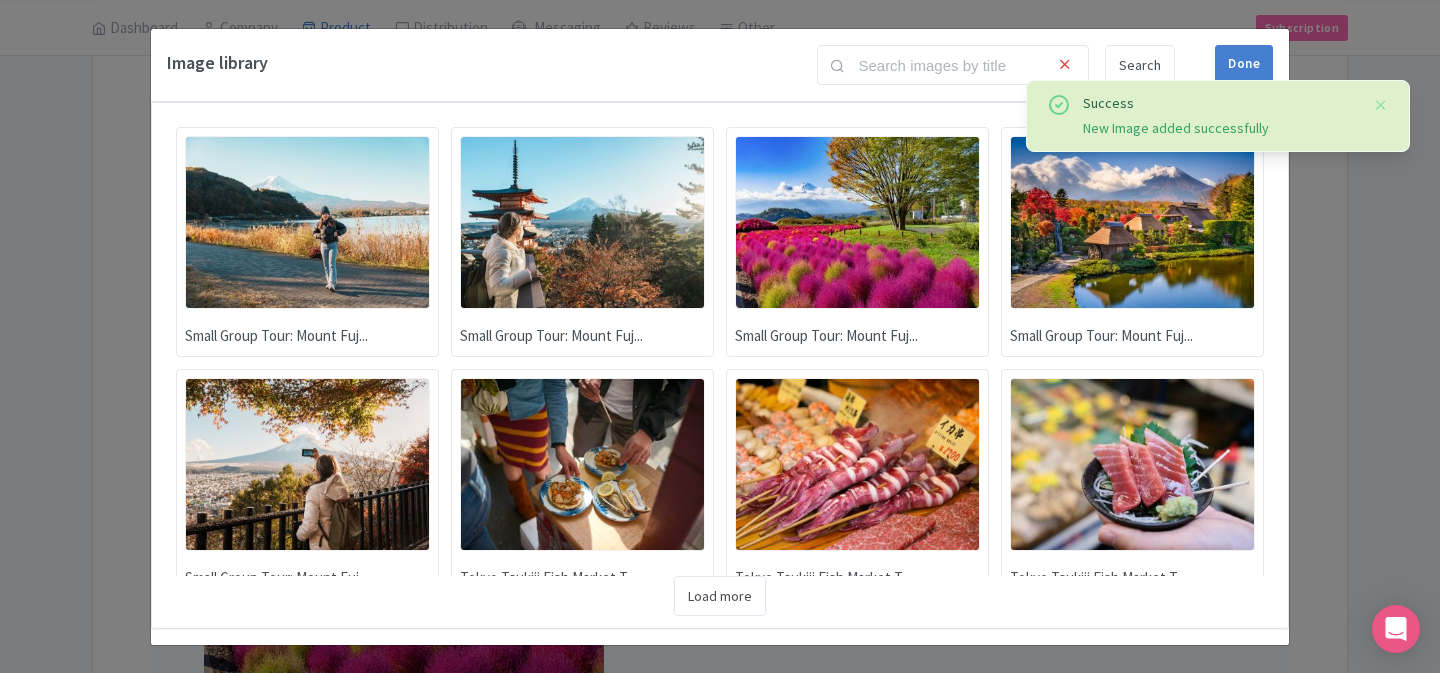 click at bounding box center [1132, 222] 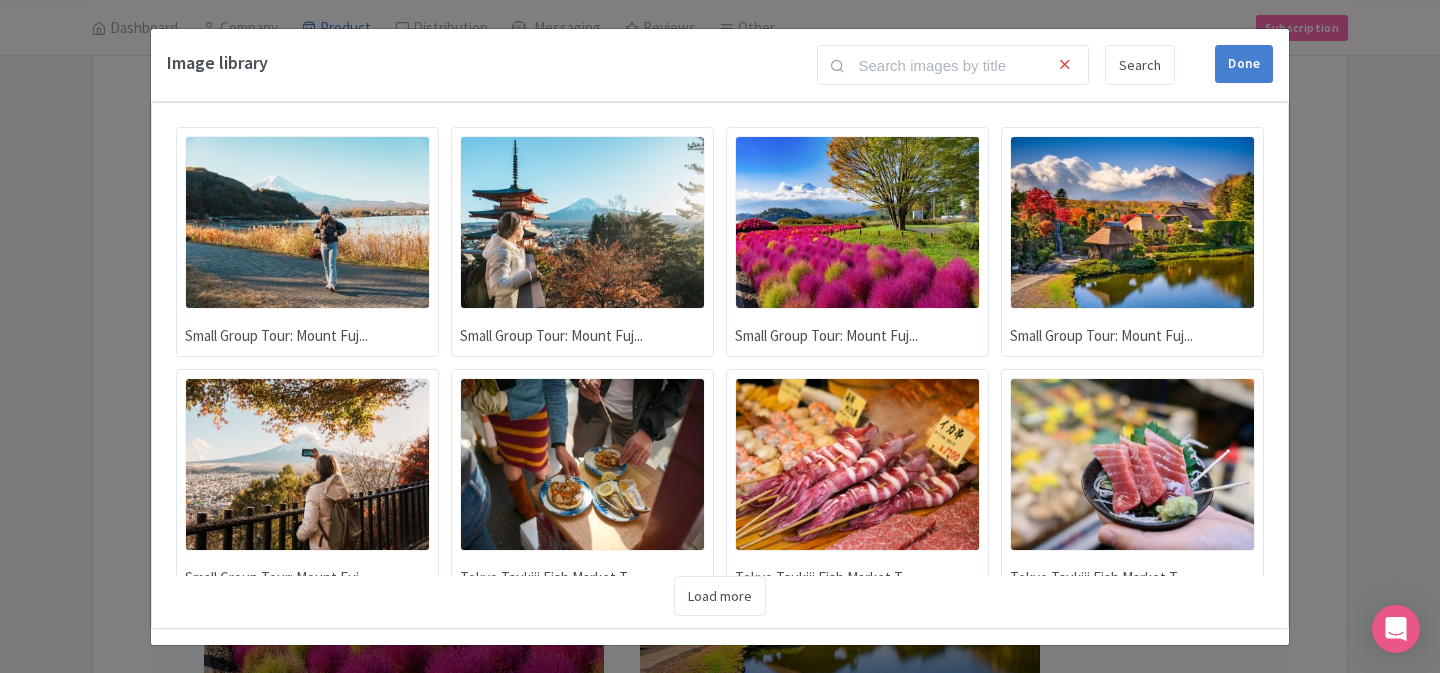 click at bounding box center [582, 222] 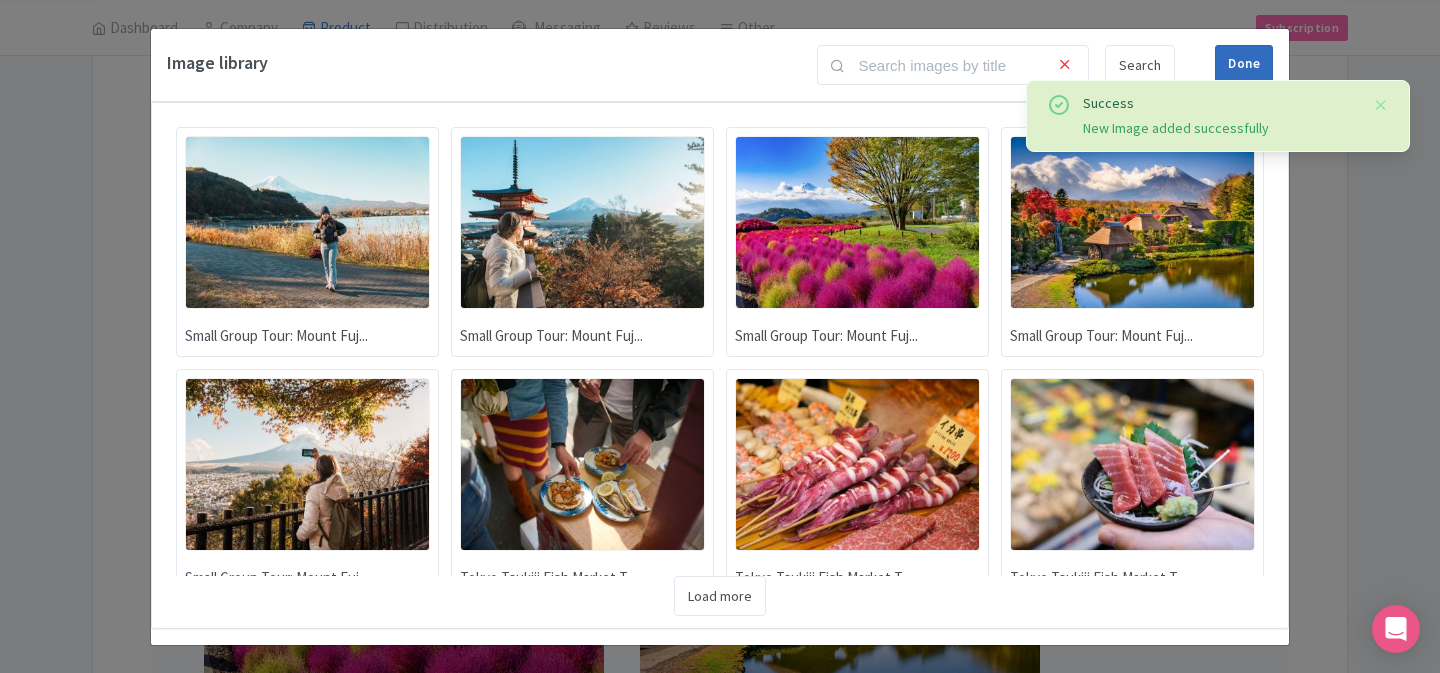 click on "Done" at bounding box center (1244, 64) 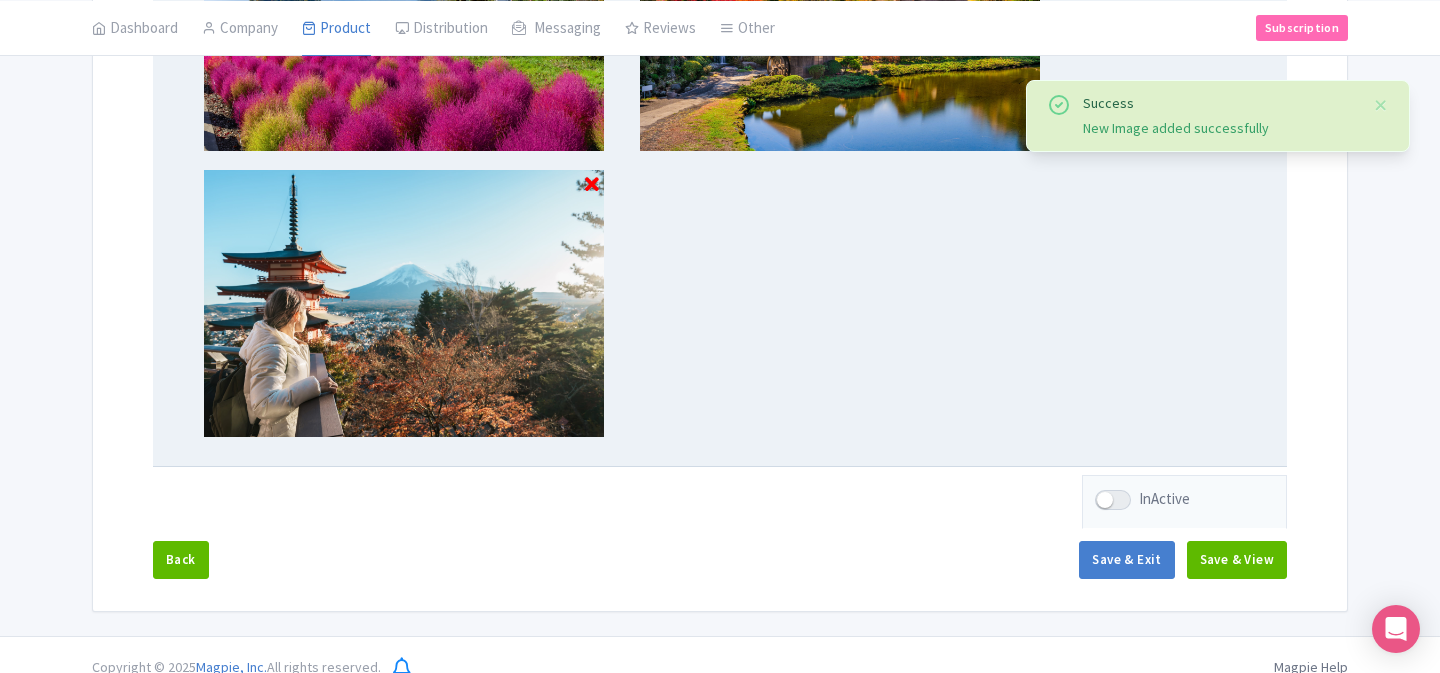 scroll, scrollTop: 1068, scrollLeft: 0, axis: vertical 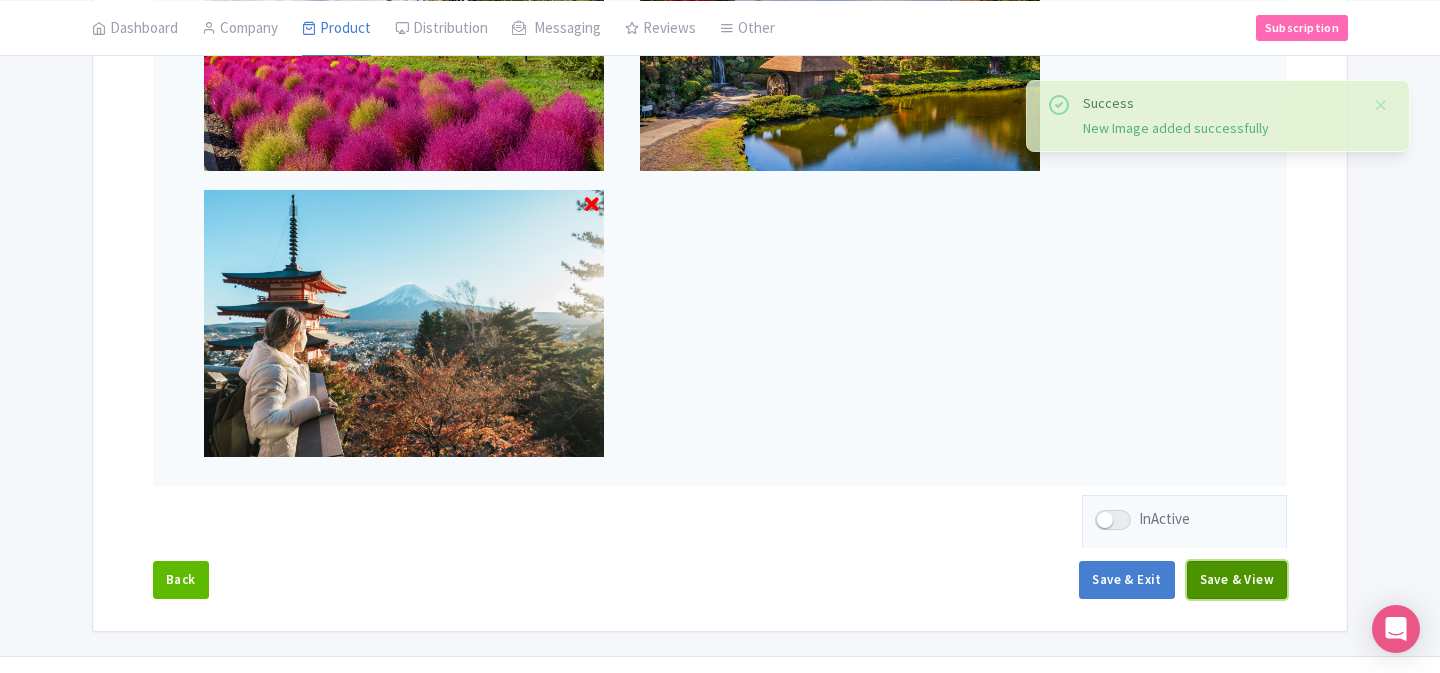 click on "Save & View" at bounding box center (1237, 580) 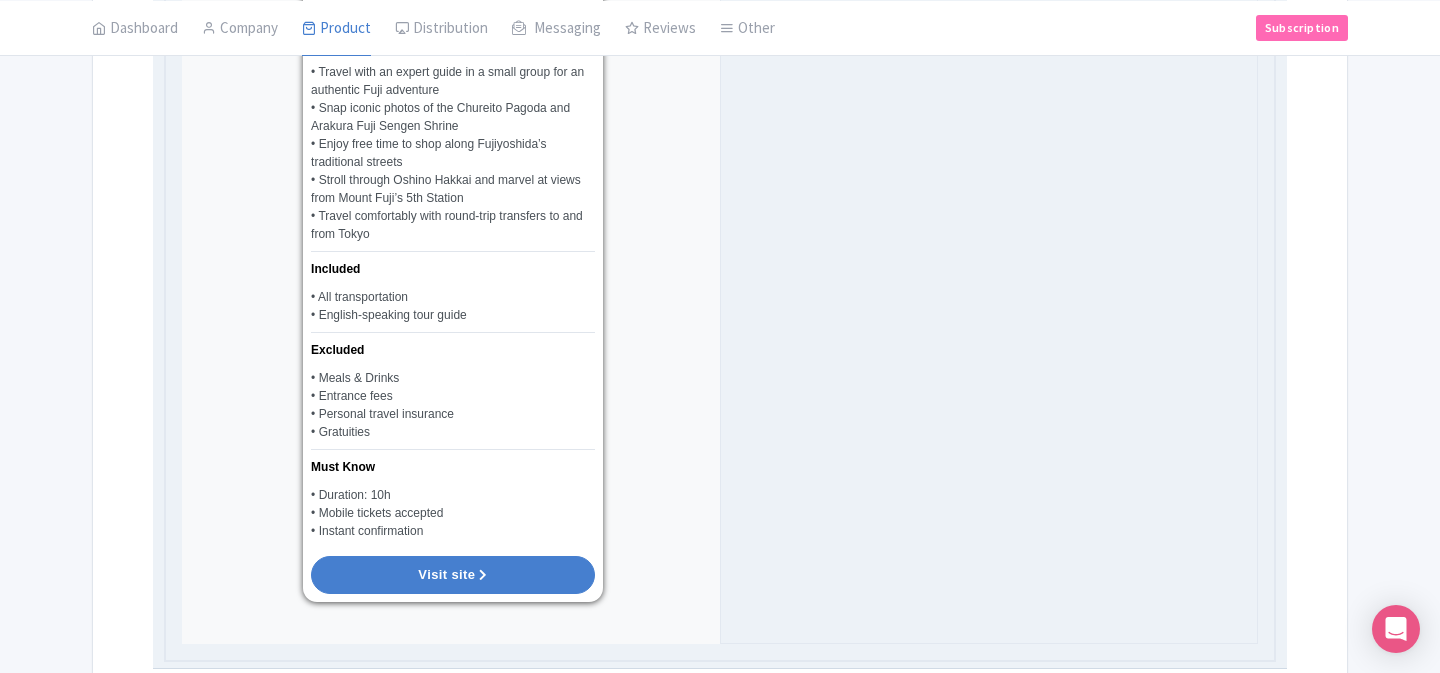 scroll, scrollTop: 2163, scrollLeft: 0, axis: vertical 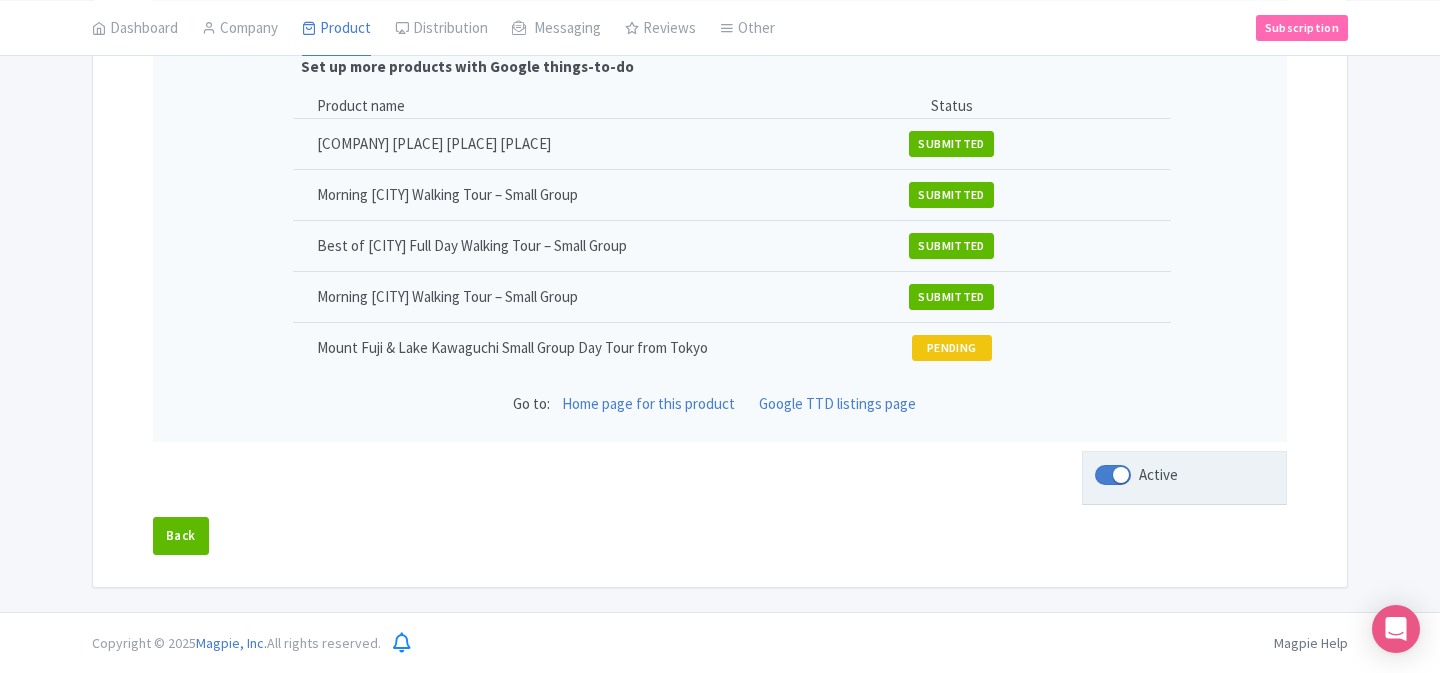 click at bounding box center [1113, 475] 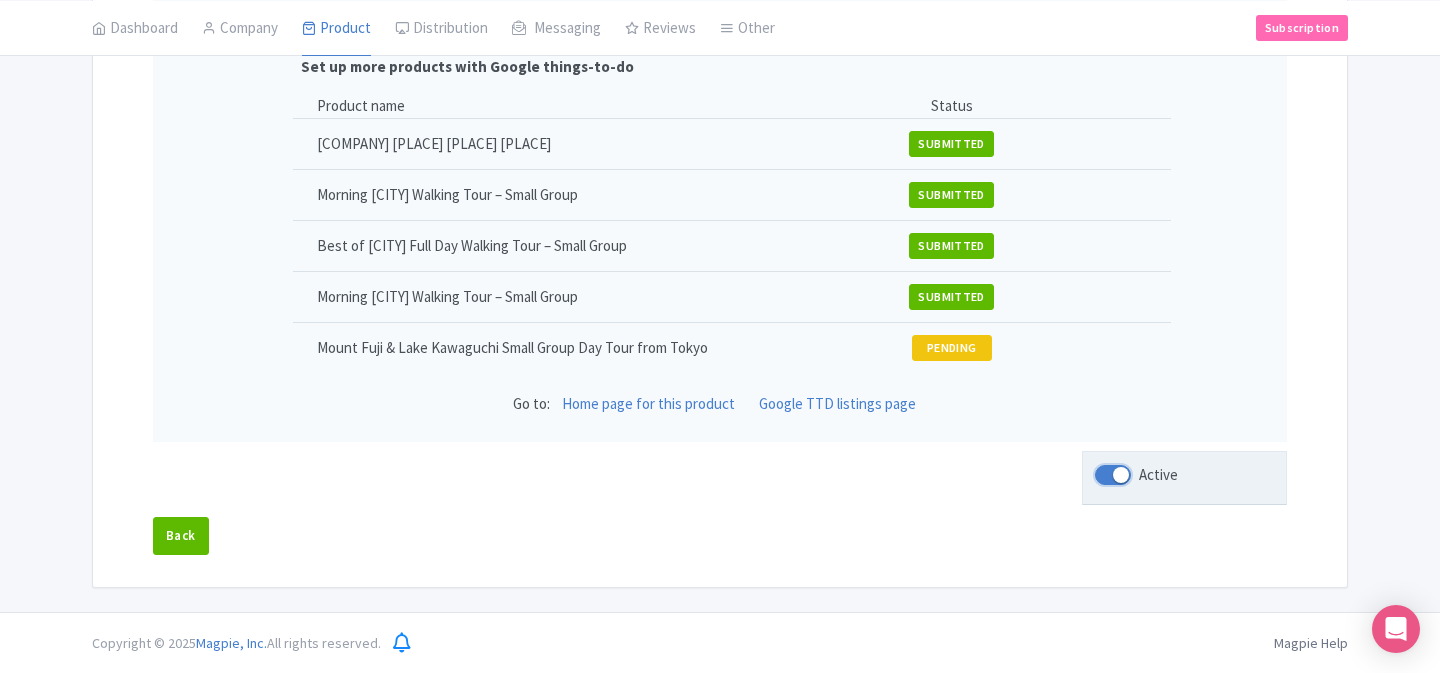 checkbox on "false" 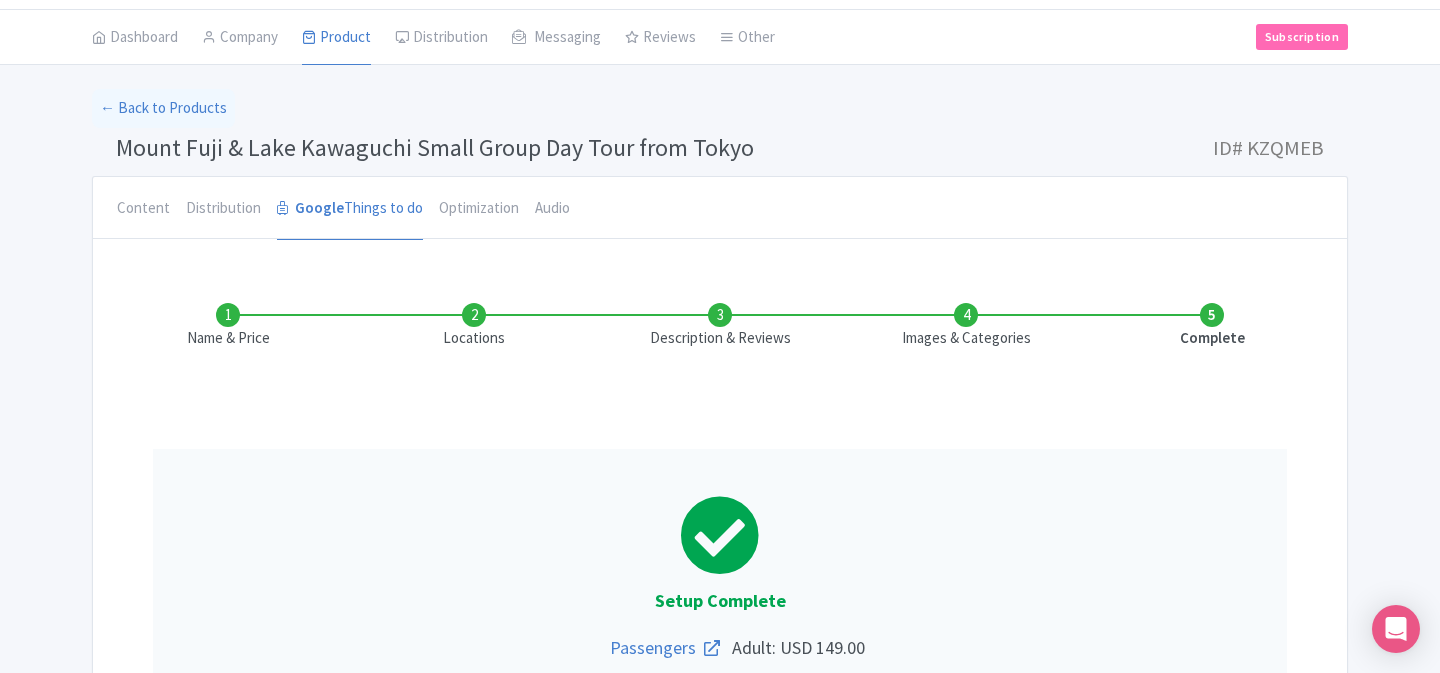 scroll, scrollTop: 0, scrollLeft: 0, axis: both 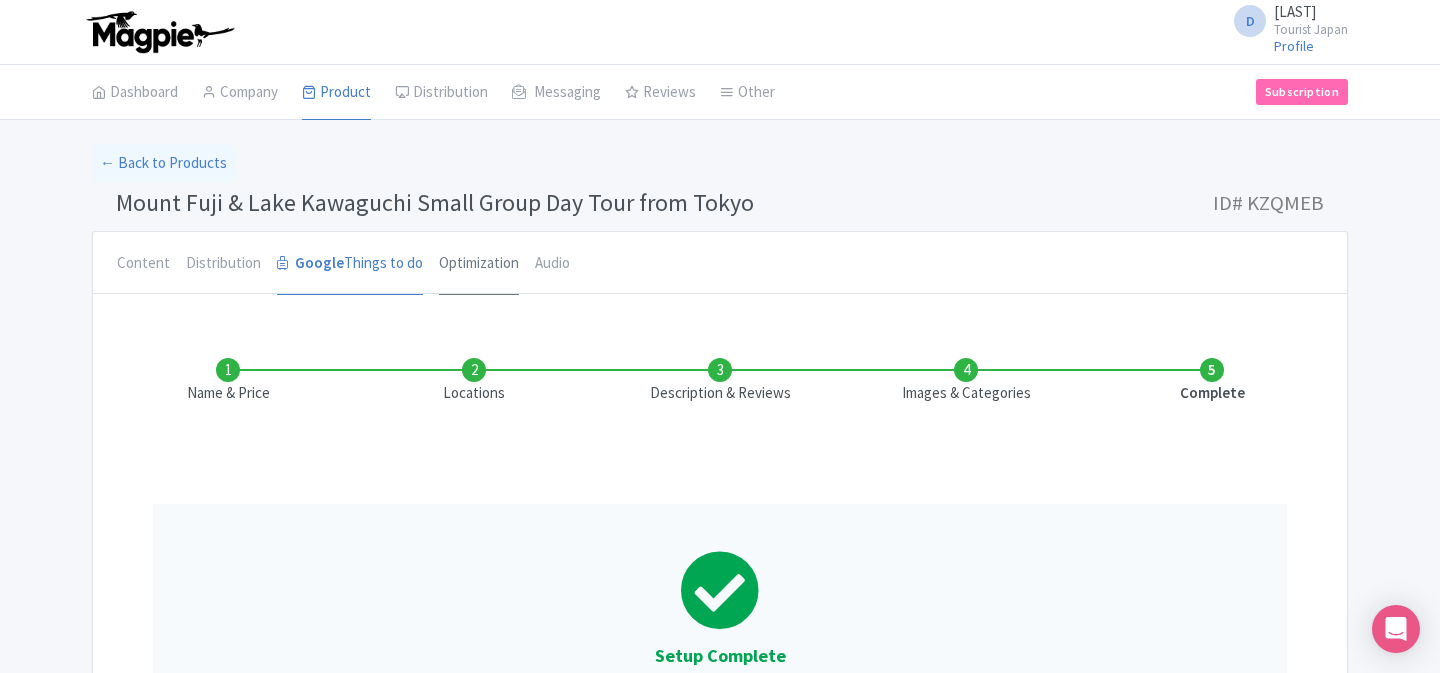 click on "Optimization" at bounding box center (479, 264) 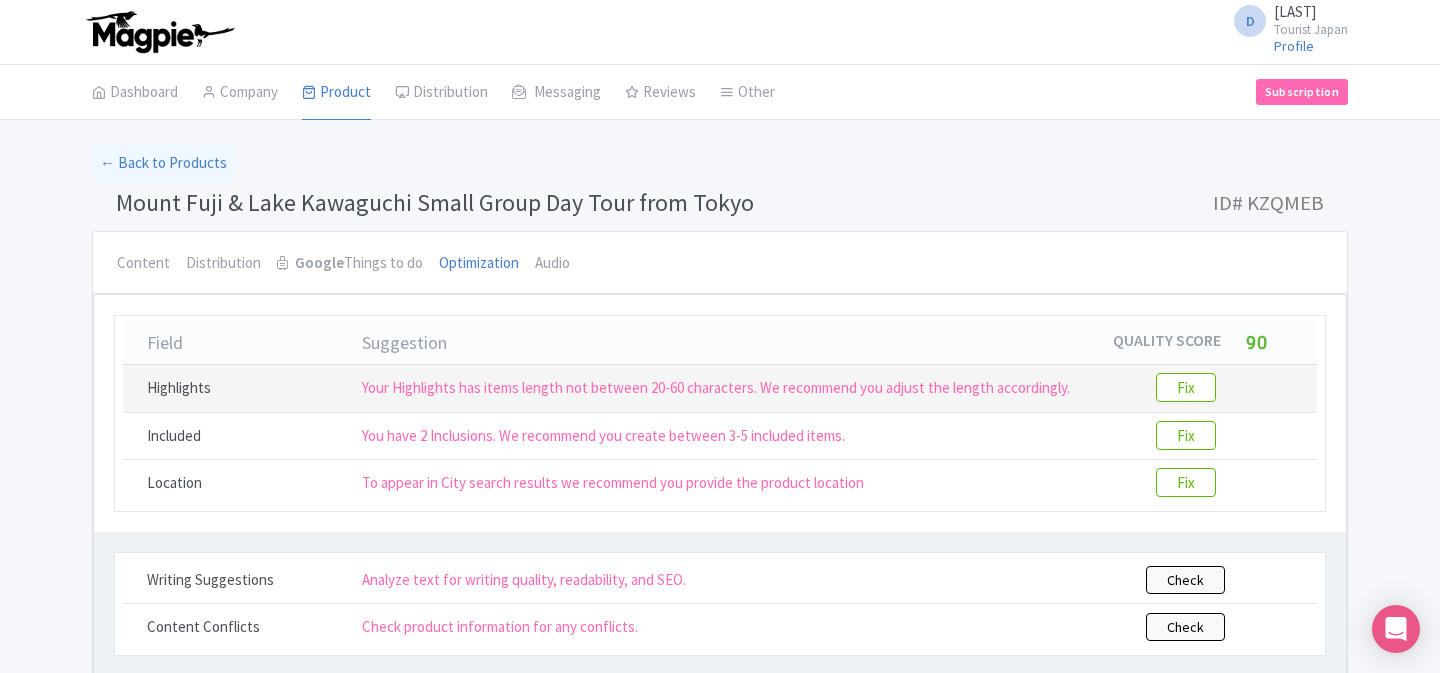 scroll, scrollTop: 90, scrollLeft: 0, axis: vertical 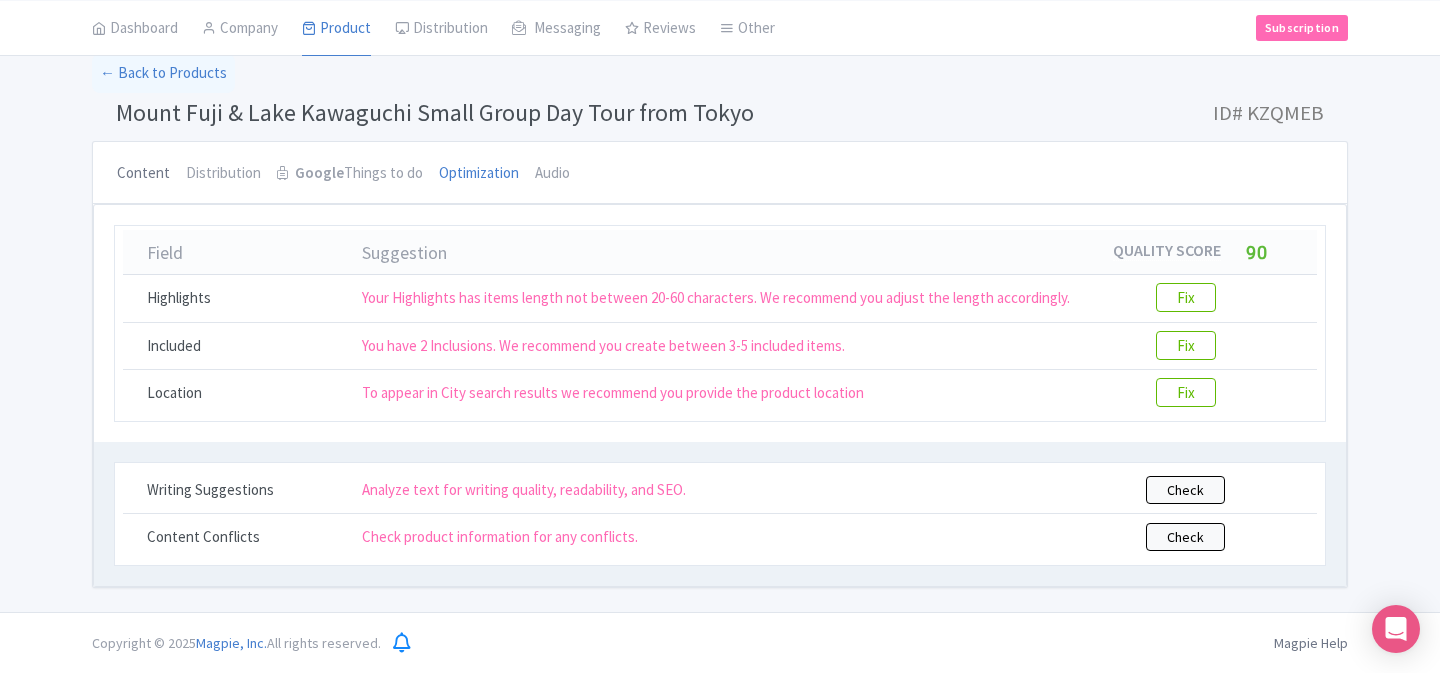 click on "Content" at bounding box center [143, 174] 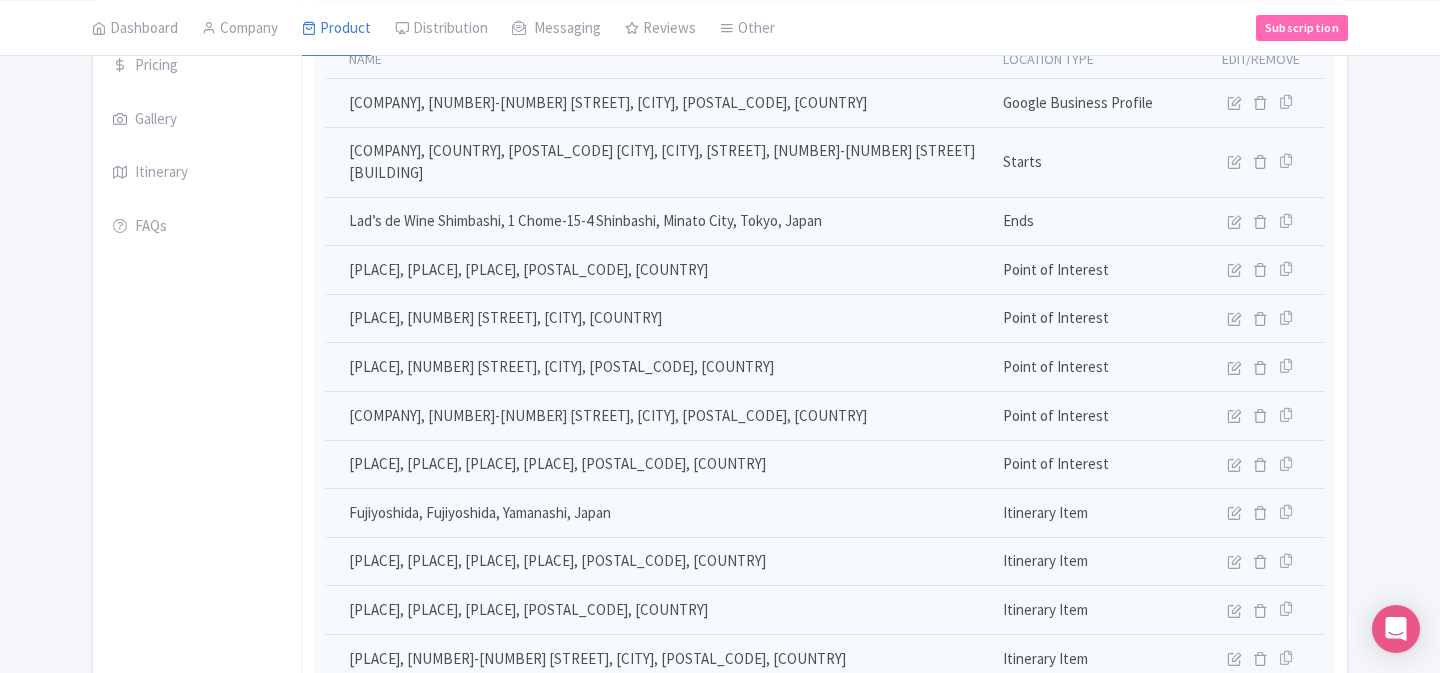 scroll, scrollTop: 472, scrollLeft: 0, axis: vertical 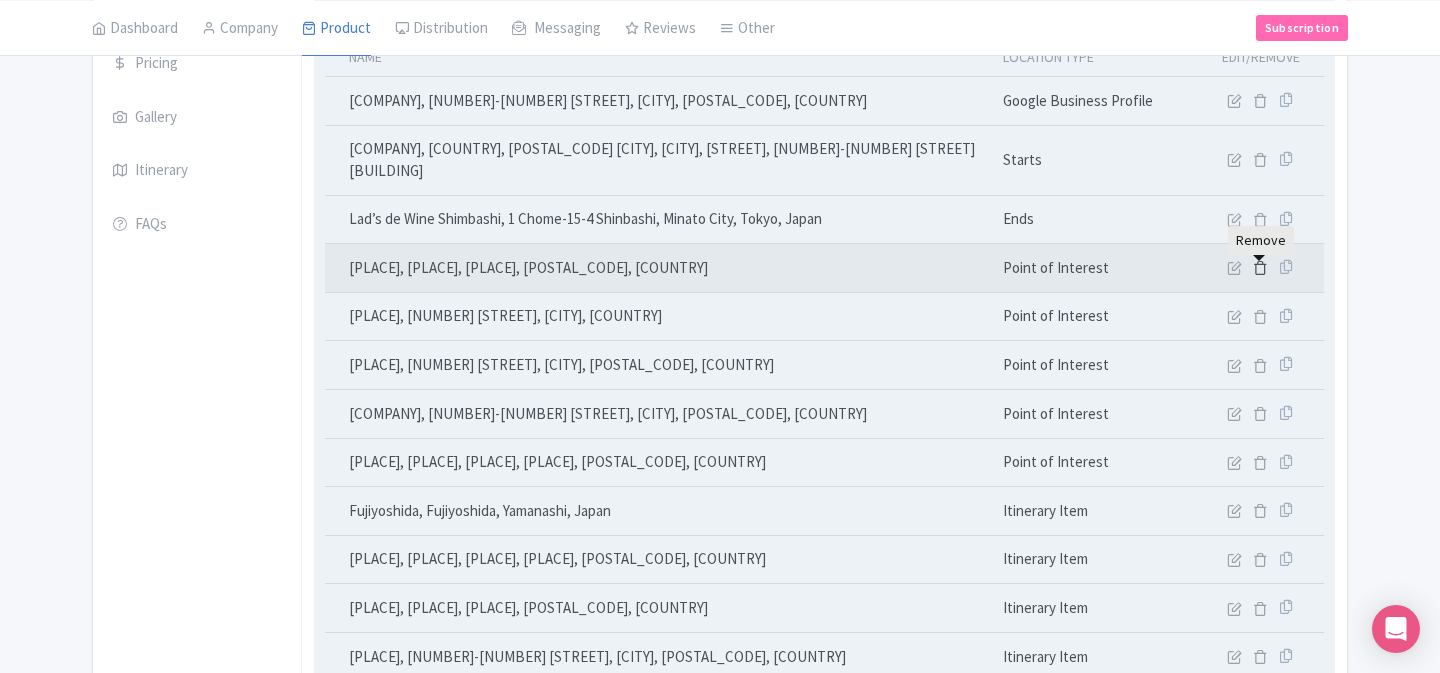 click at bounding box center [1260, 267] 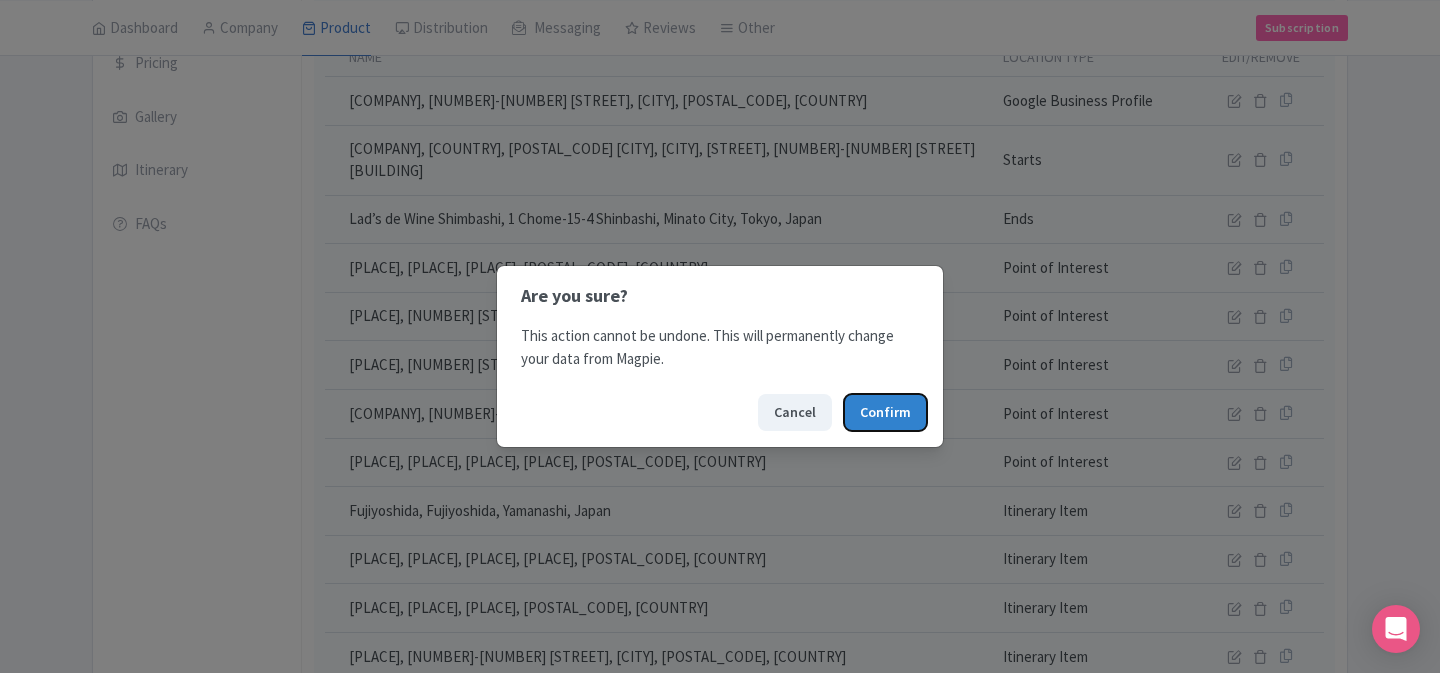click on "Confirm" at bounding box center (885, 412) 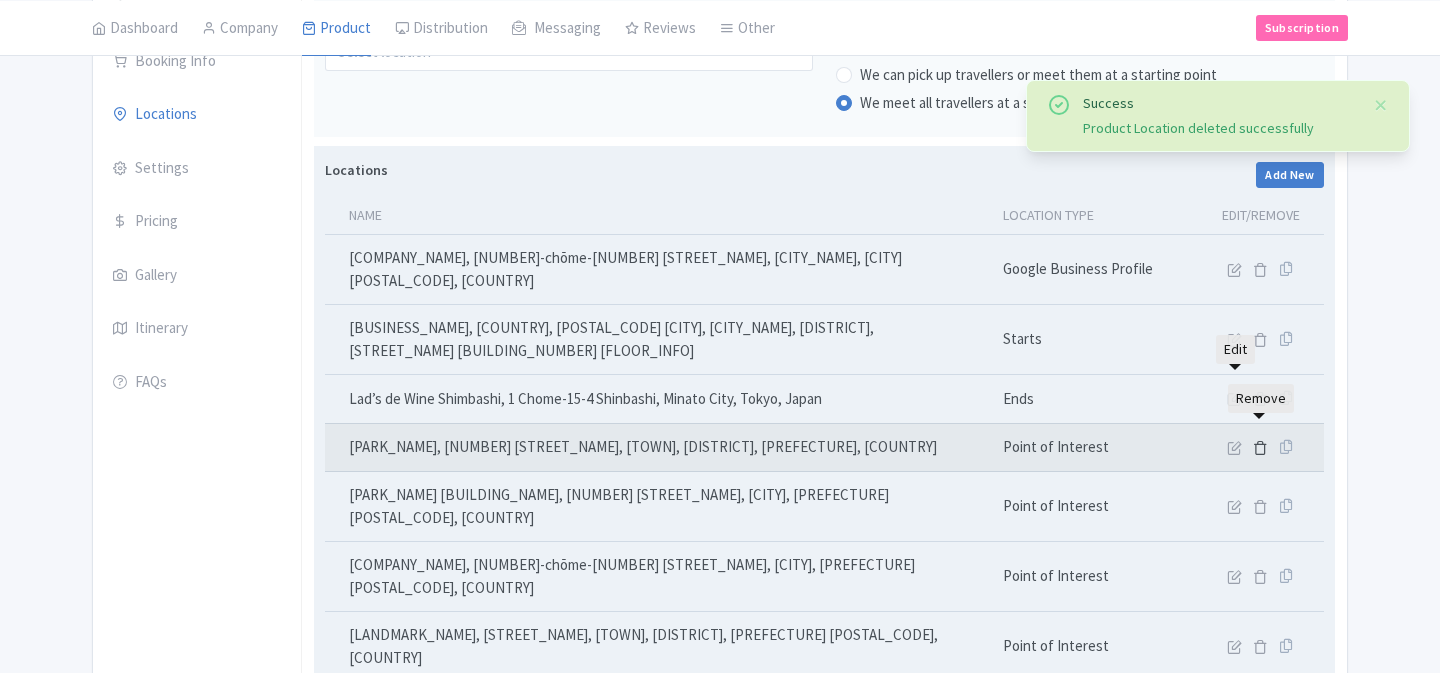 scroll, scrollTop: 314, scrollLeft: 0, axis: vertical 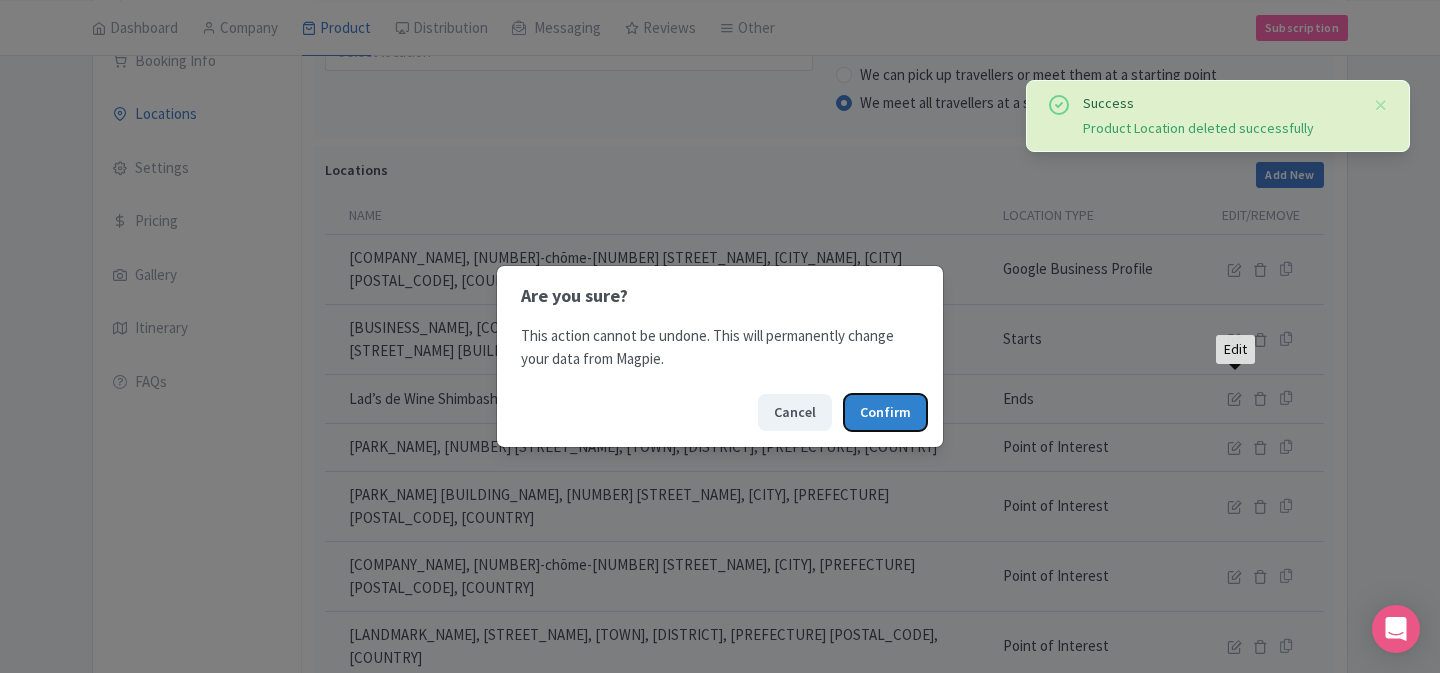 click on "Confirm" at bounding box center [885, 412] 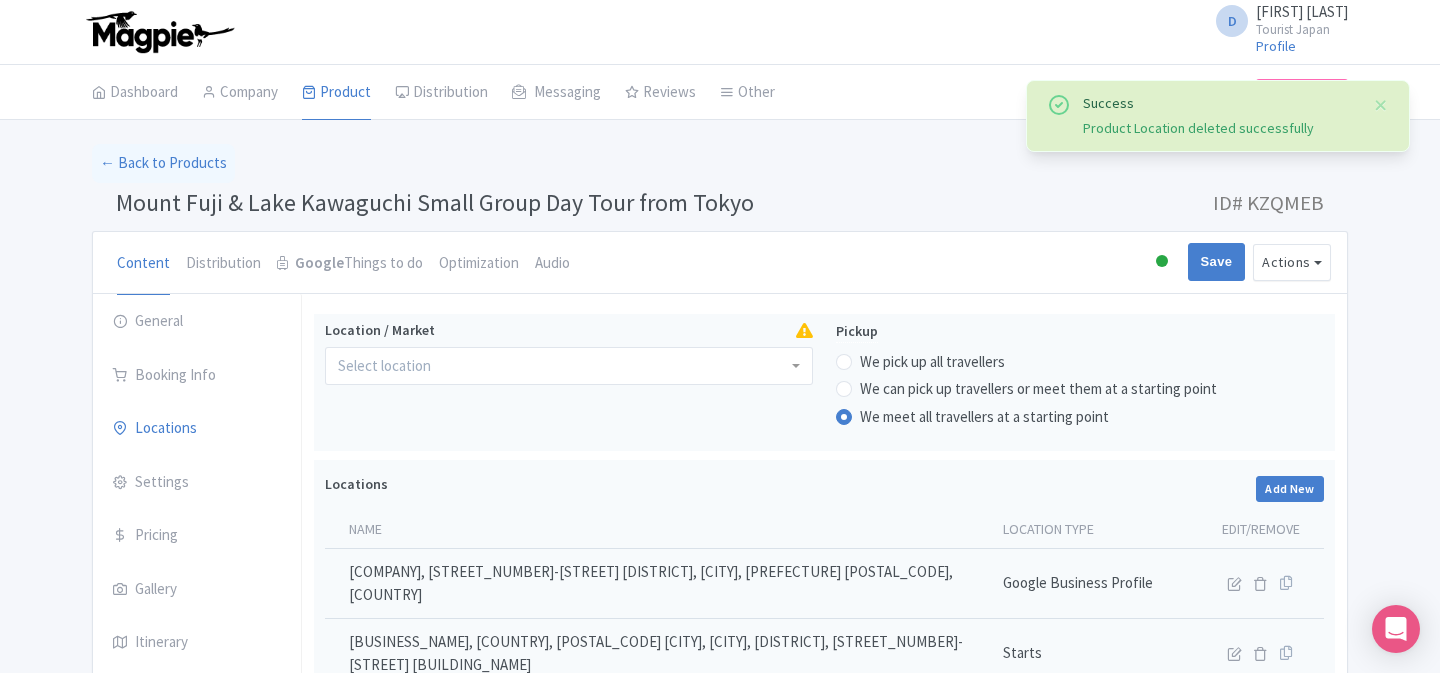 scroll, scrollTop: 314, scrollLeft: 0, axis: vertical 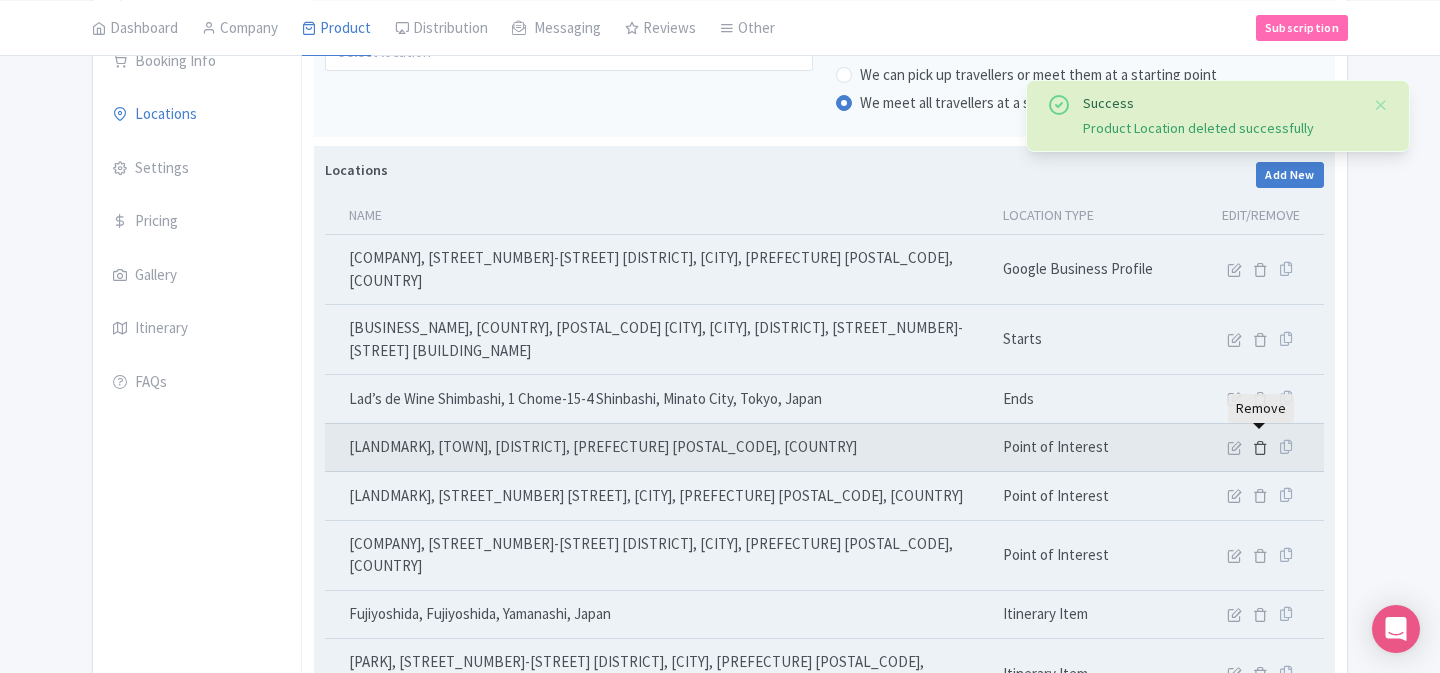 click at bounding box center (1260, 447) 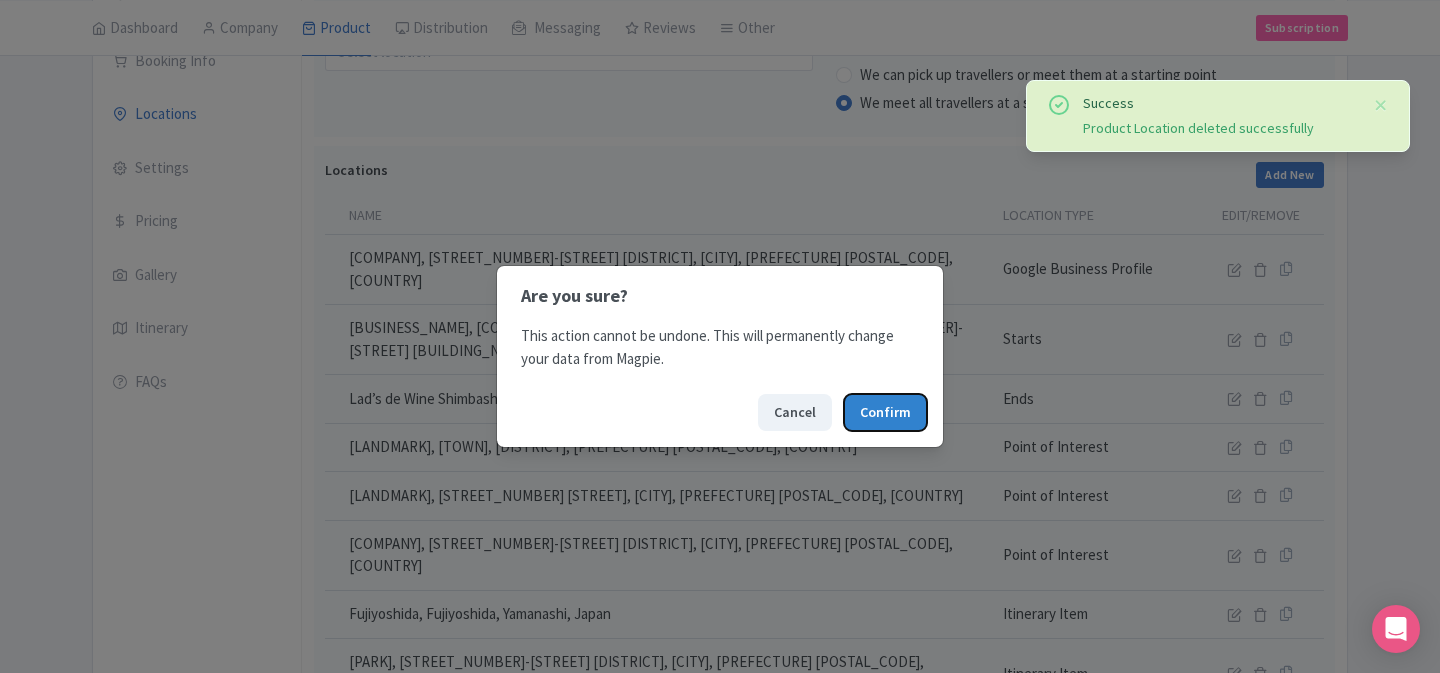click on "Confirm" at bounding box center [885, 412] 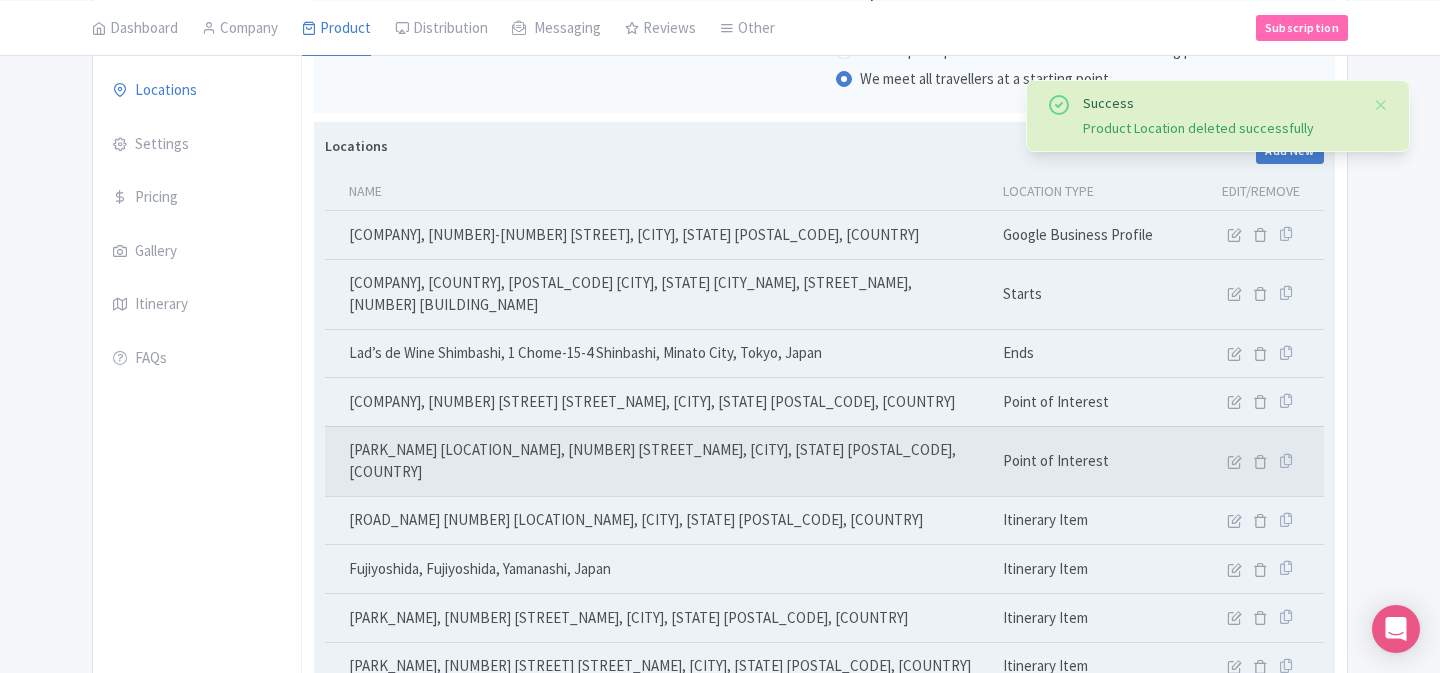 scroll, scrollTop: 347, scrollLeft: 0, axis: vertical 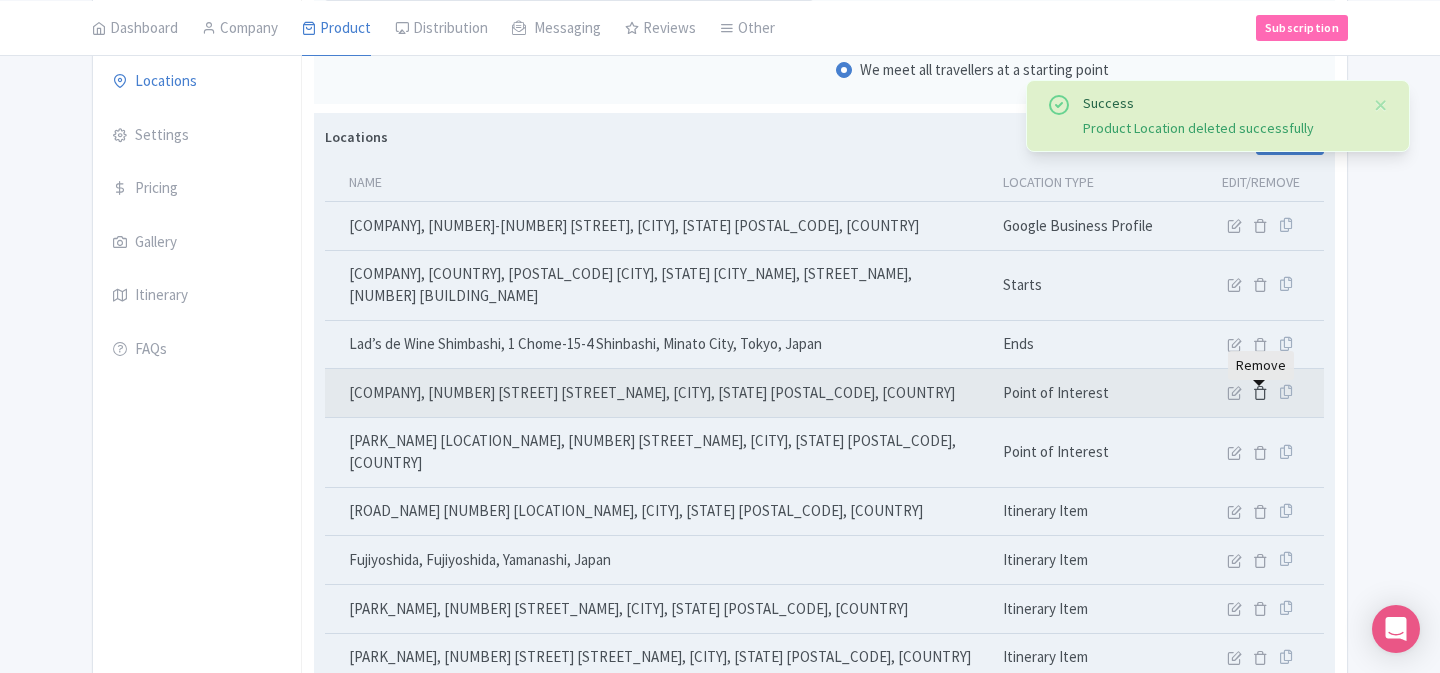 click at bounding box center [1260, 392] 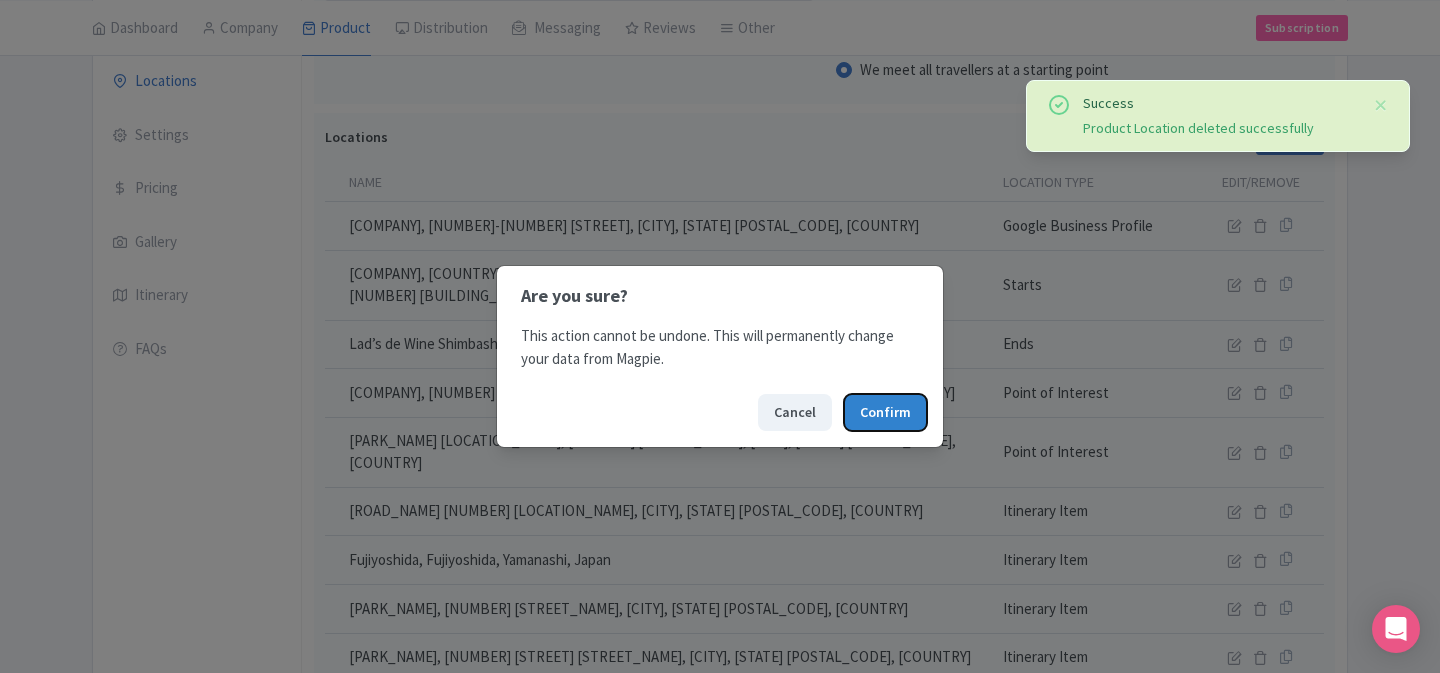 click on "Confirm" at bounding box center [885, 412] 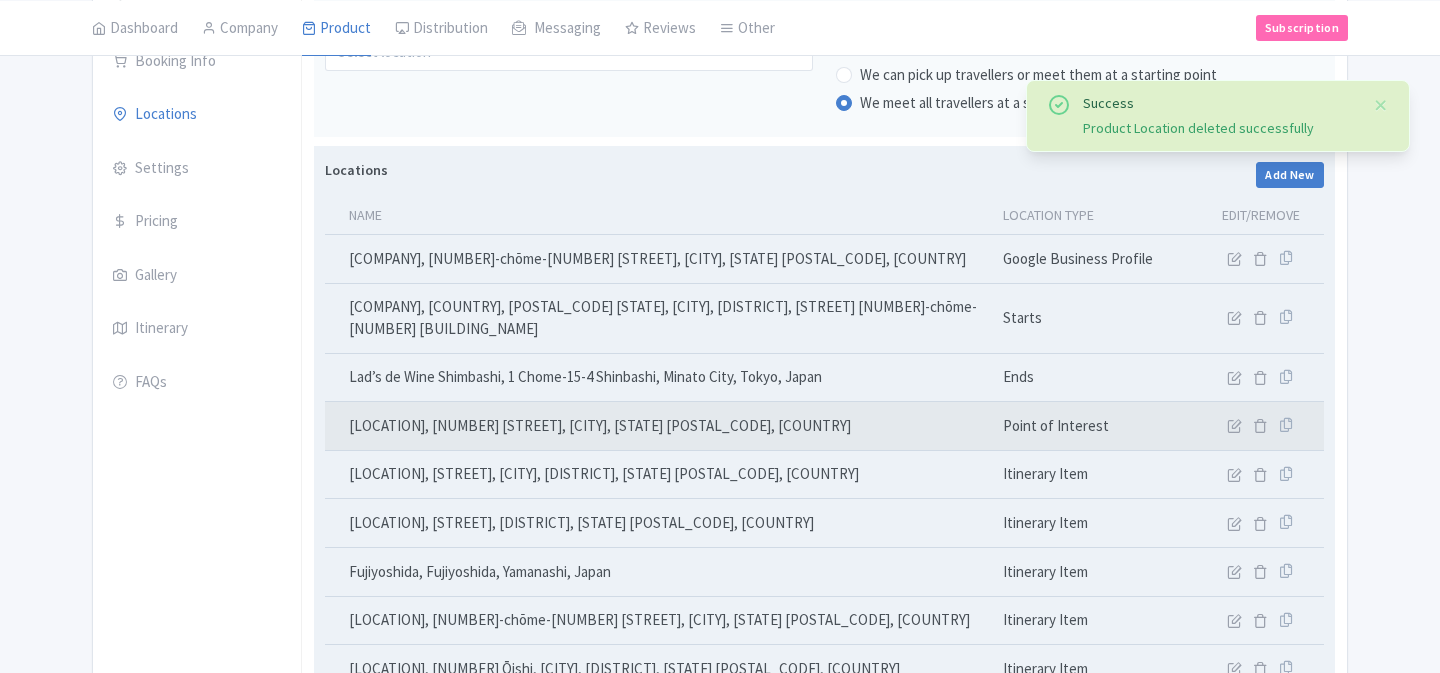 scroll, scrollTop: 314, scrollLeft: 0, axis: vertical 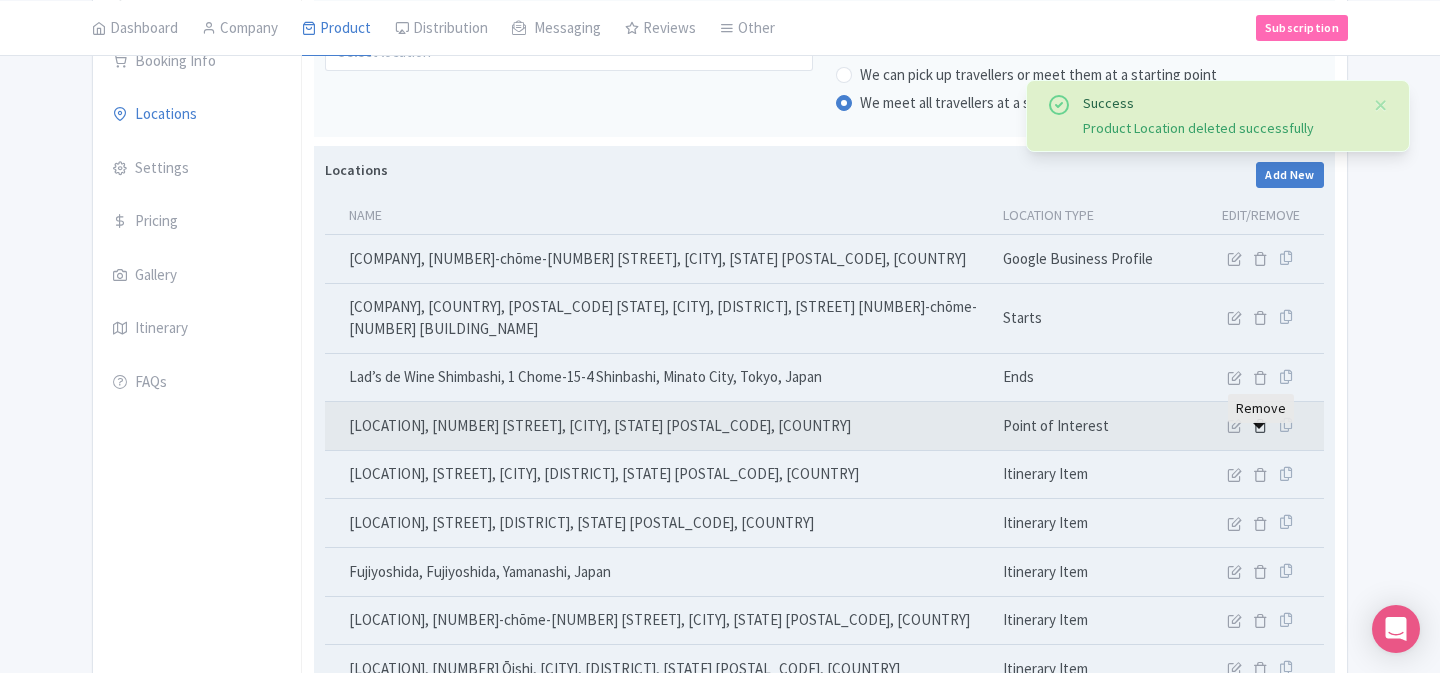 click at bounding box center [1260, 425] 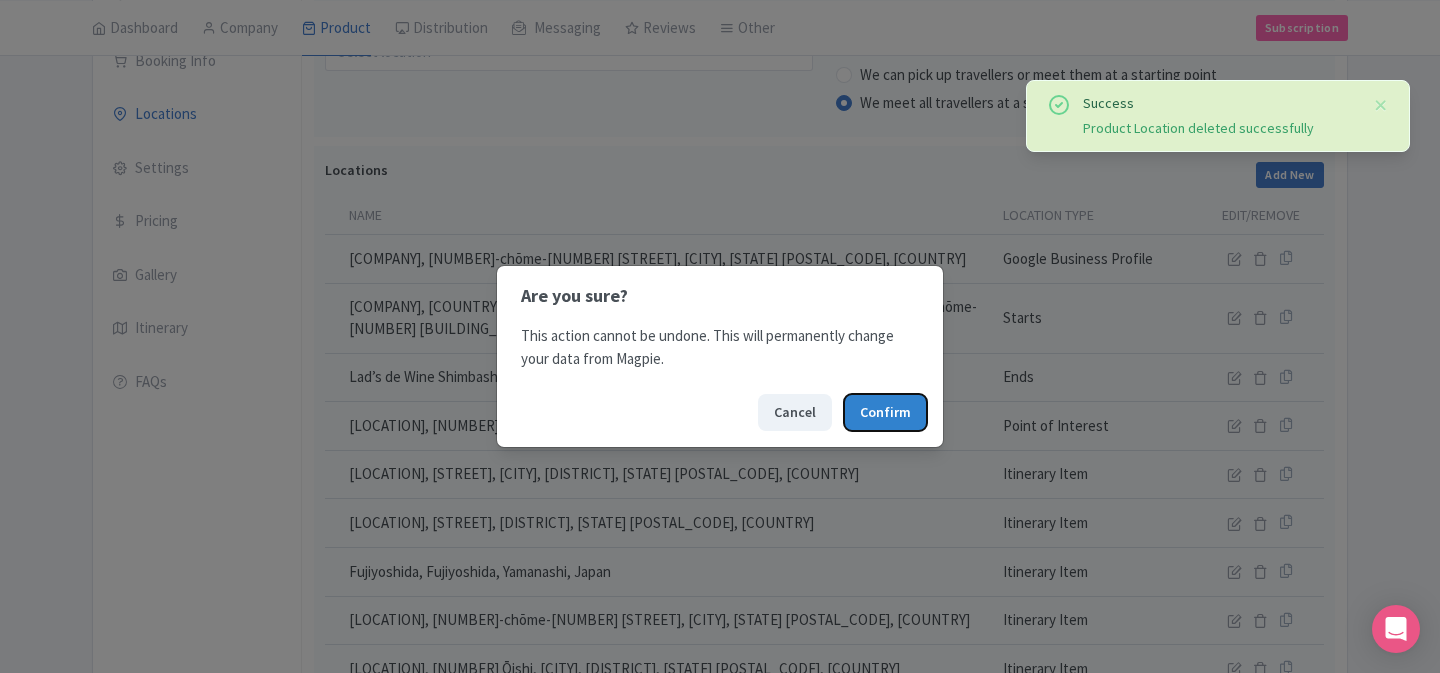 click on "Confirm" at bounding box center [885, 412] 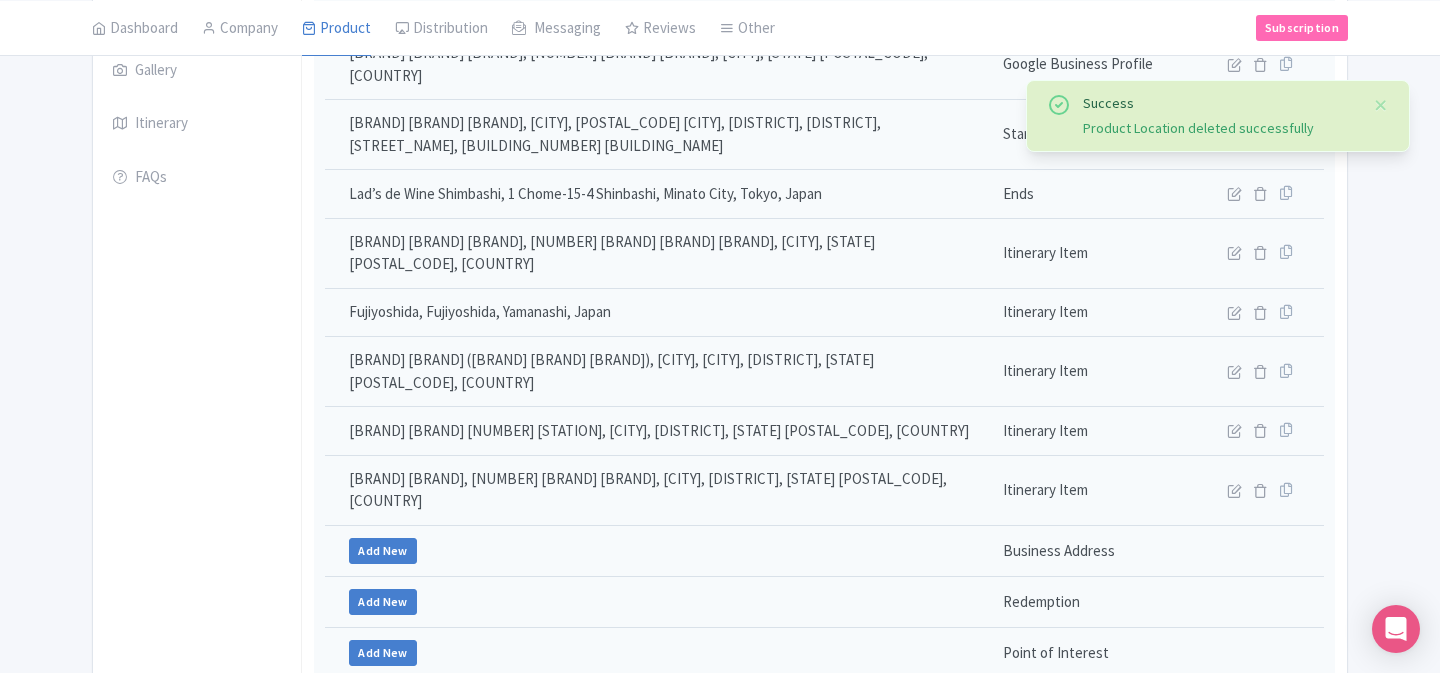 scroll, scrollTop: 0, scrollLeft: 0, axis: both 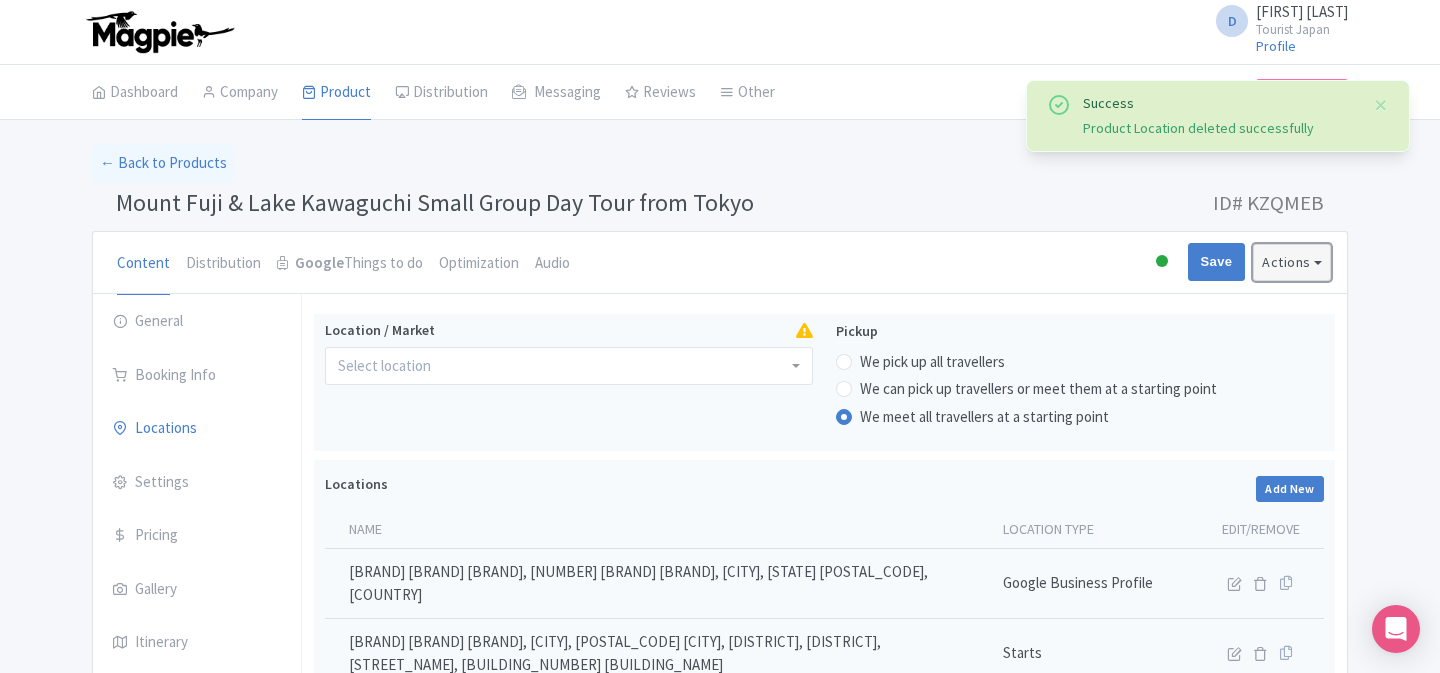 click on "Actions" at bounding box center [1292, 262] 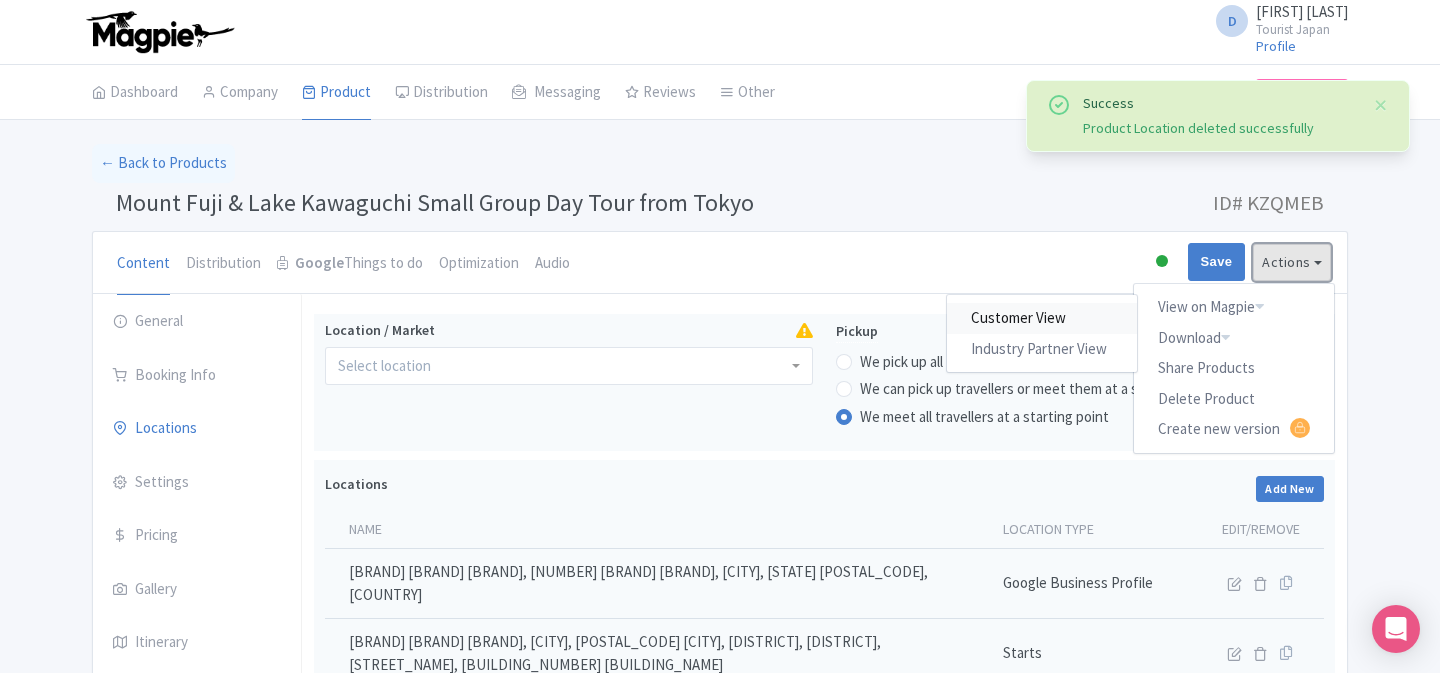 type 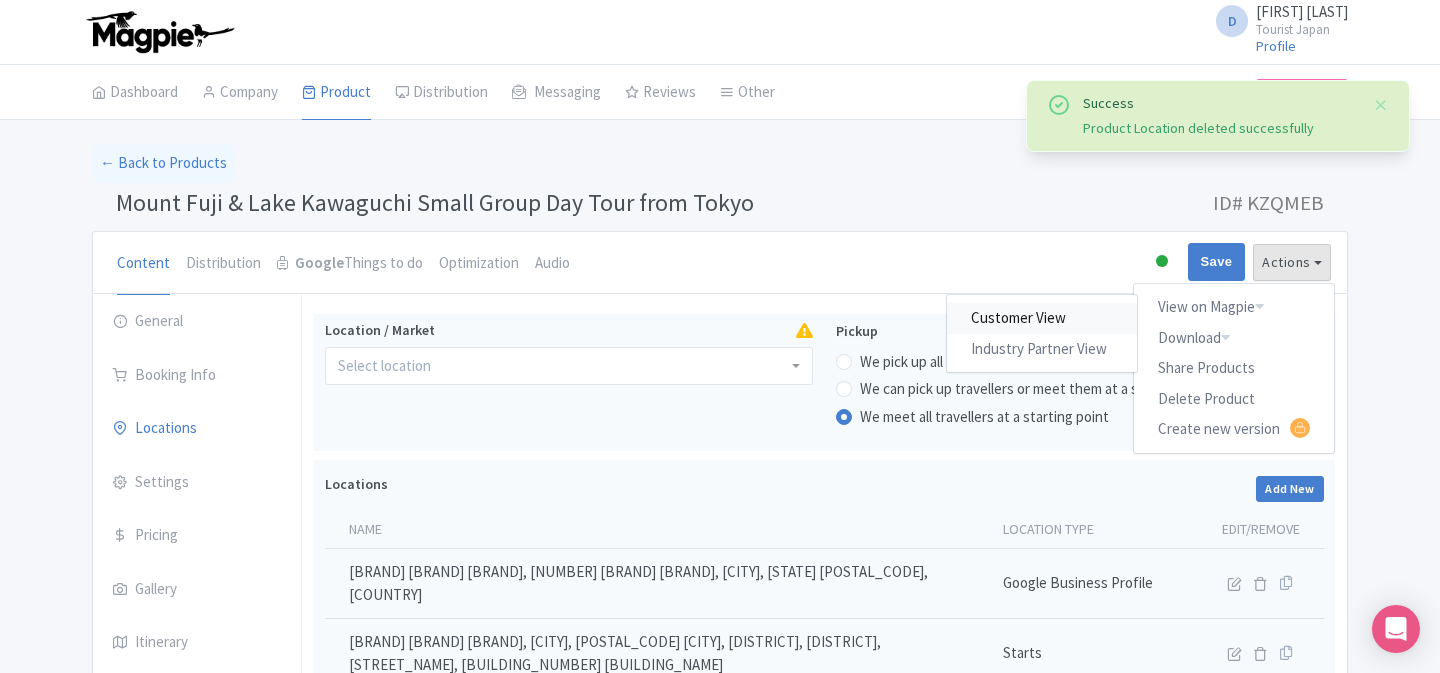 click on "Customer View" at bounding box center [1042, 318] 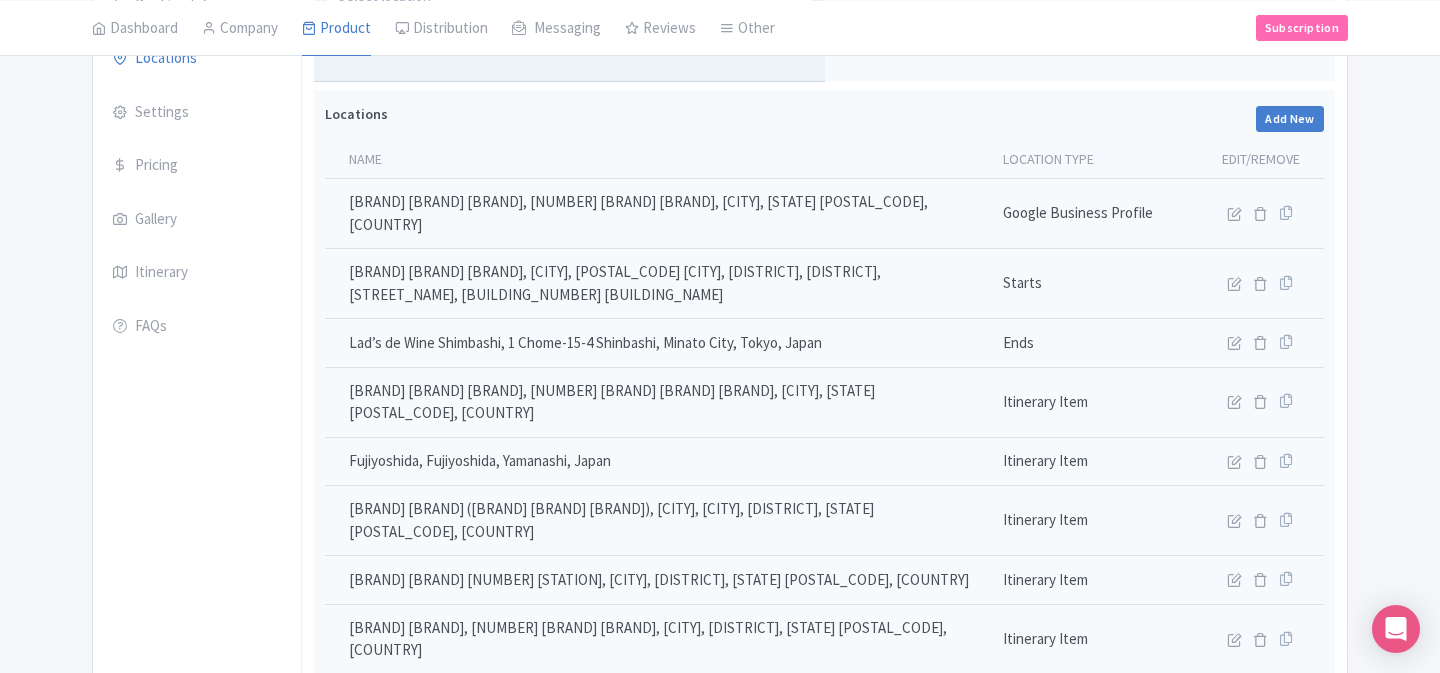scroll, scrollTop: 662, scrollLeft: 0, axis: vertical 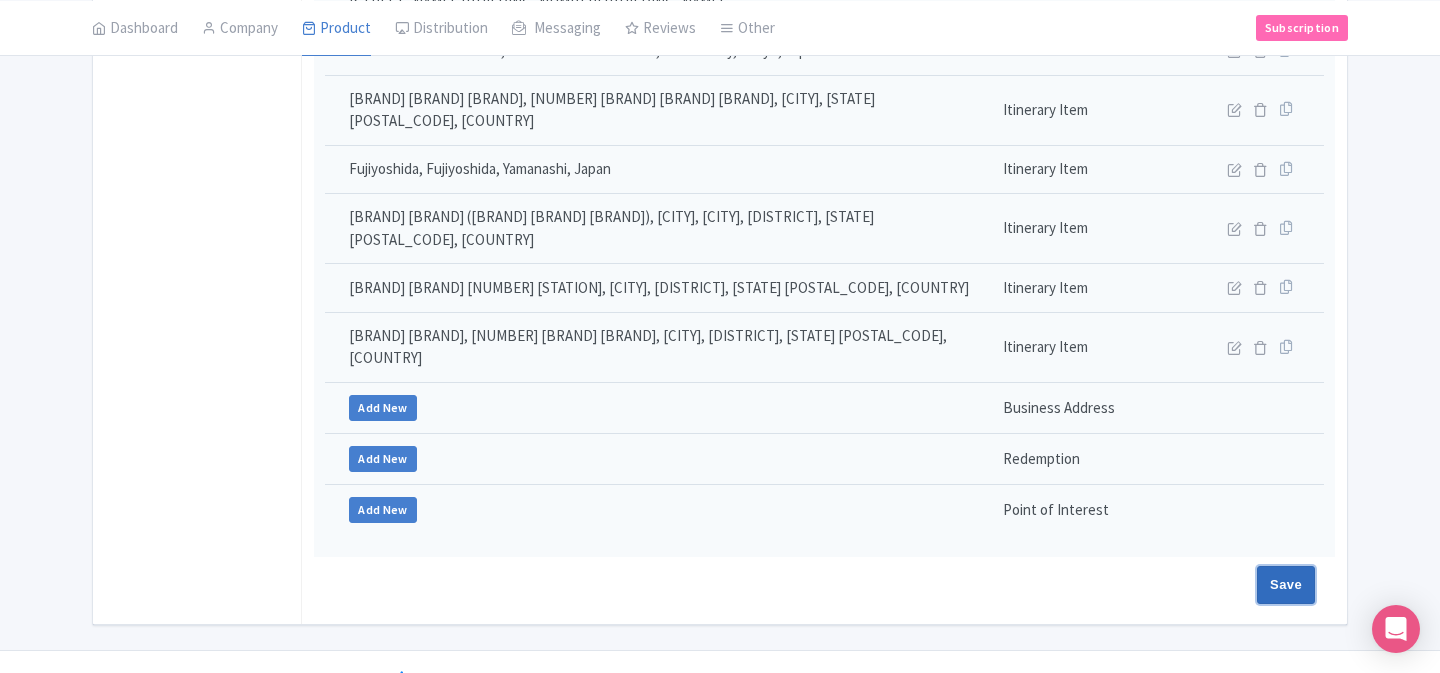 click on "Save" at bounding box center (1286, 585) 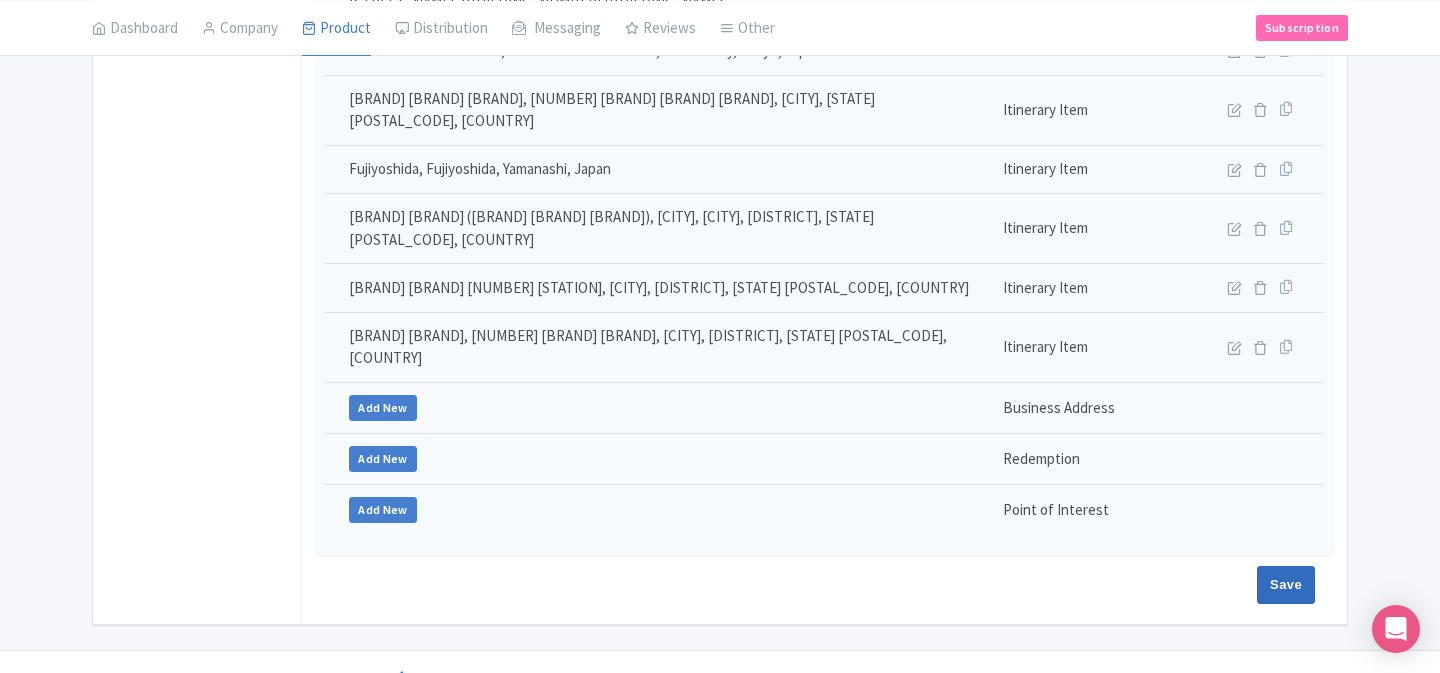 type on "Saving..." 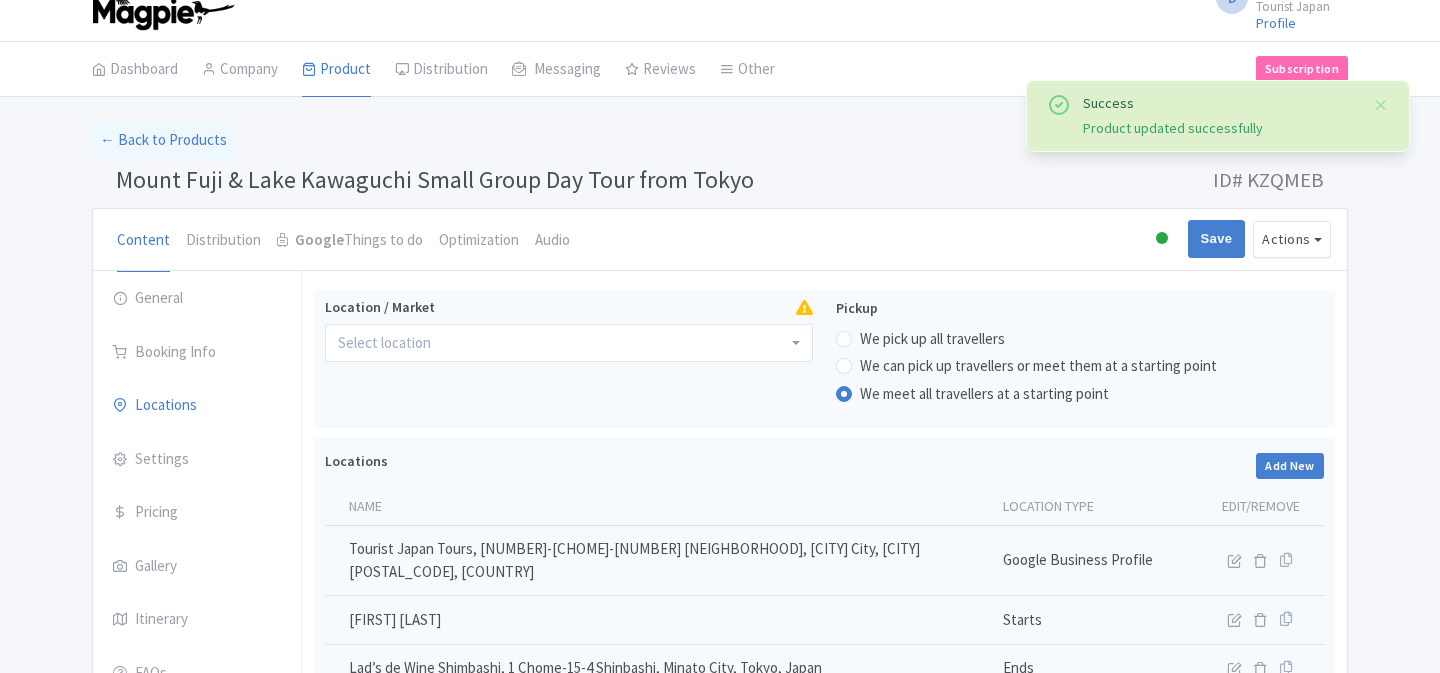 scroll, scrollTop: 0, scrollLeft: 0, axis: both 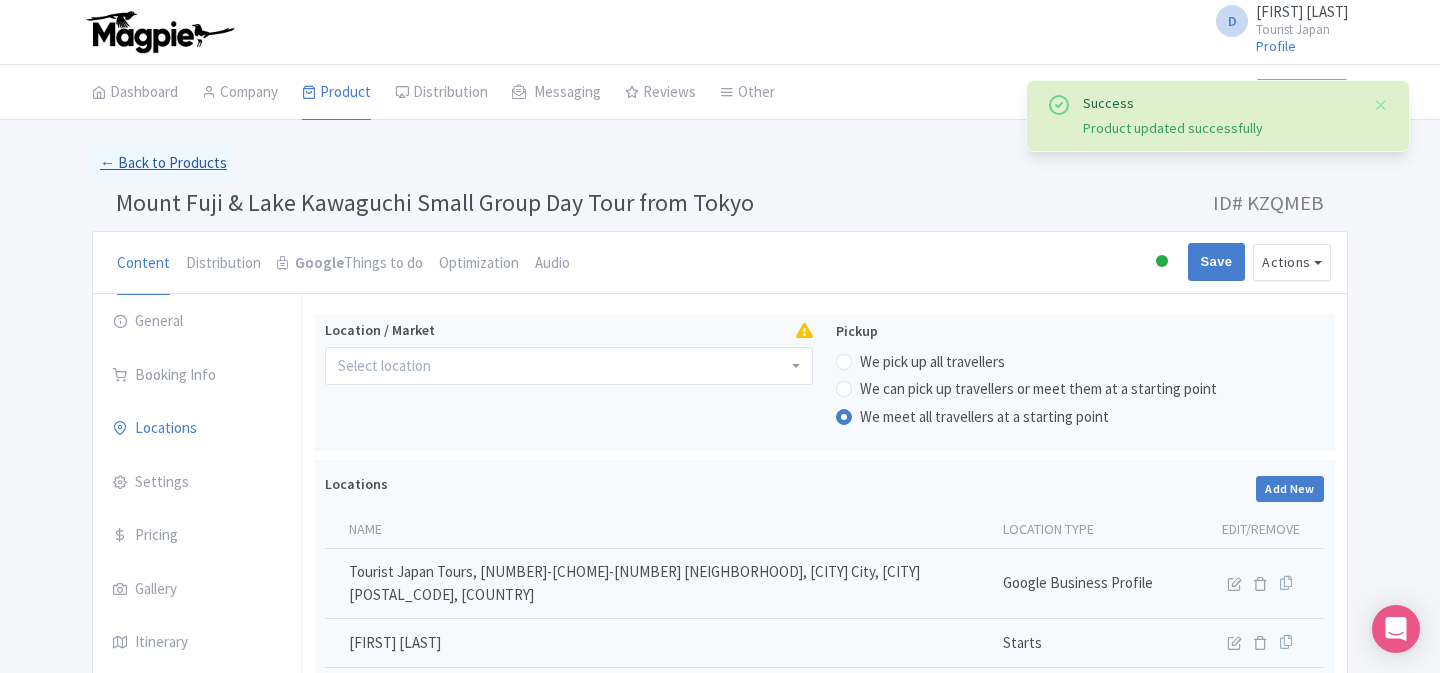 click on "← Back to Products" at bounding box center [163, 163] 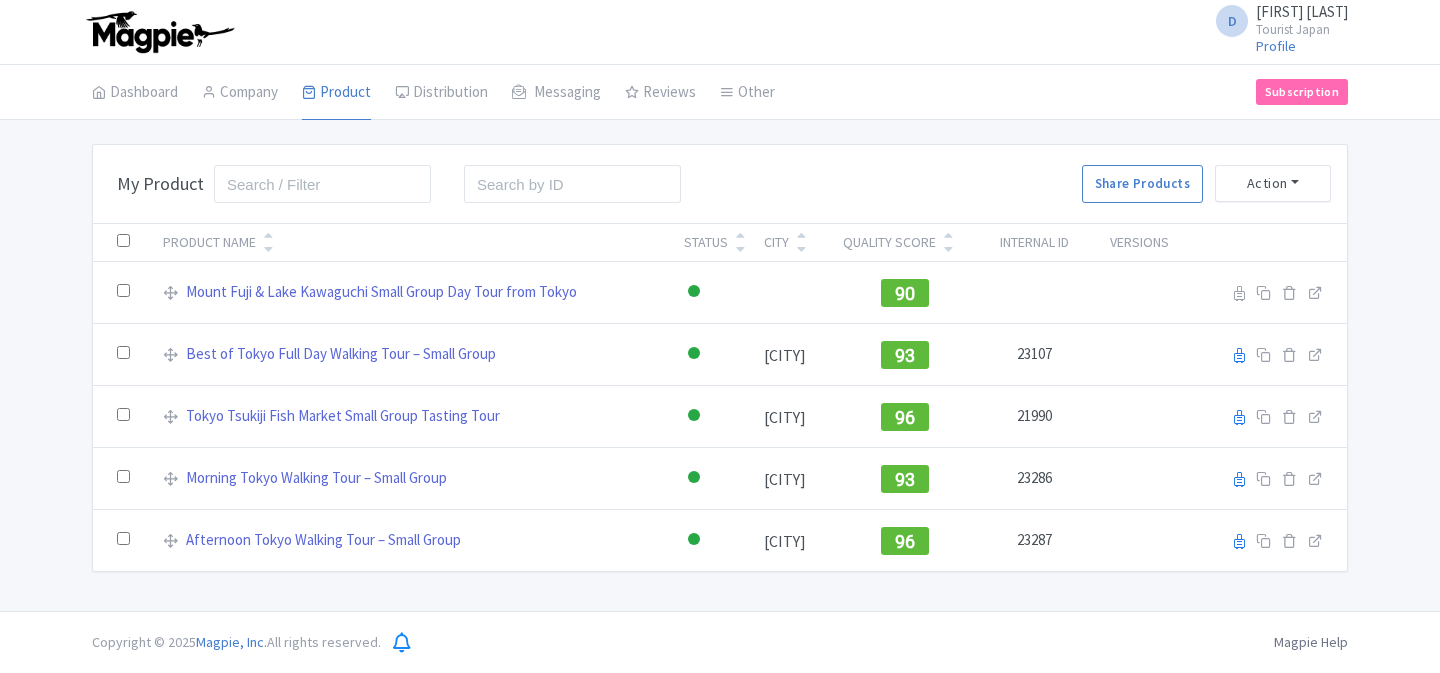 scroll, scrollTop: 0, scrollLeft: 0, axis: both 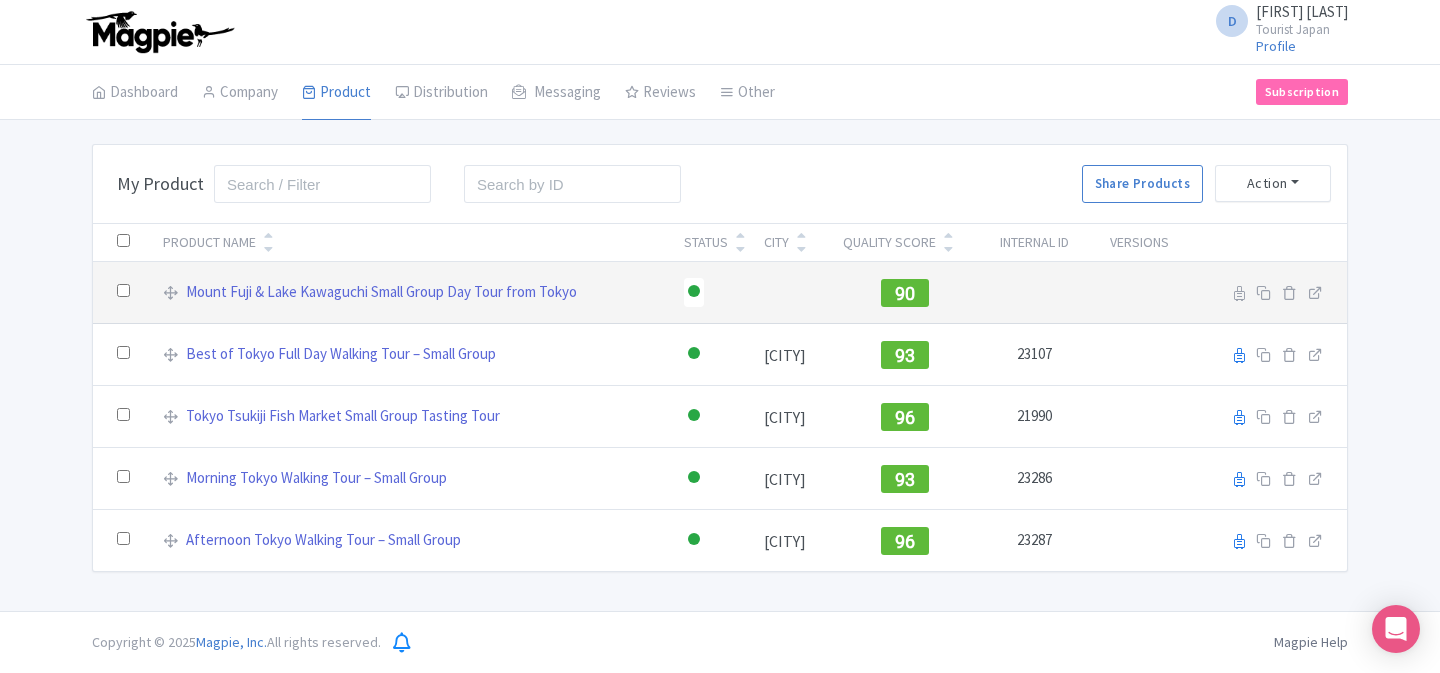 click at bounding box center [694, 291] 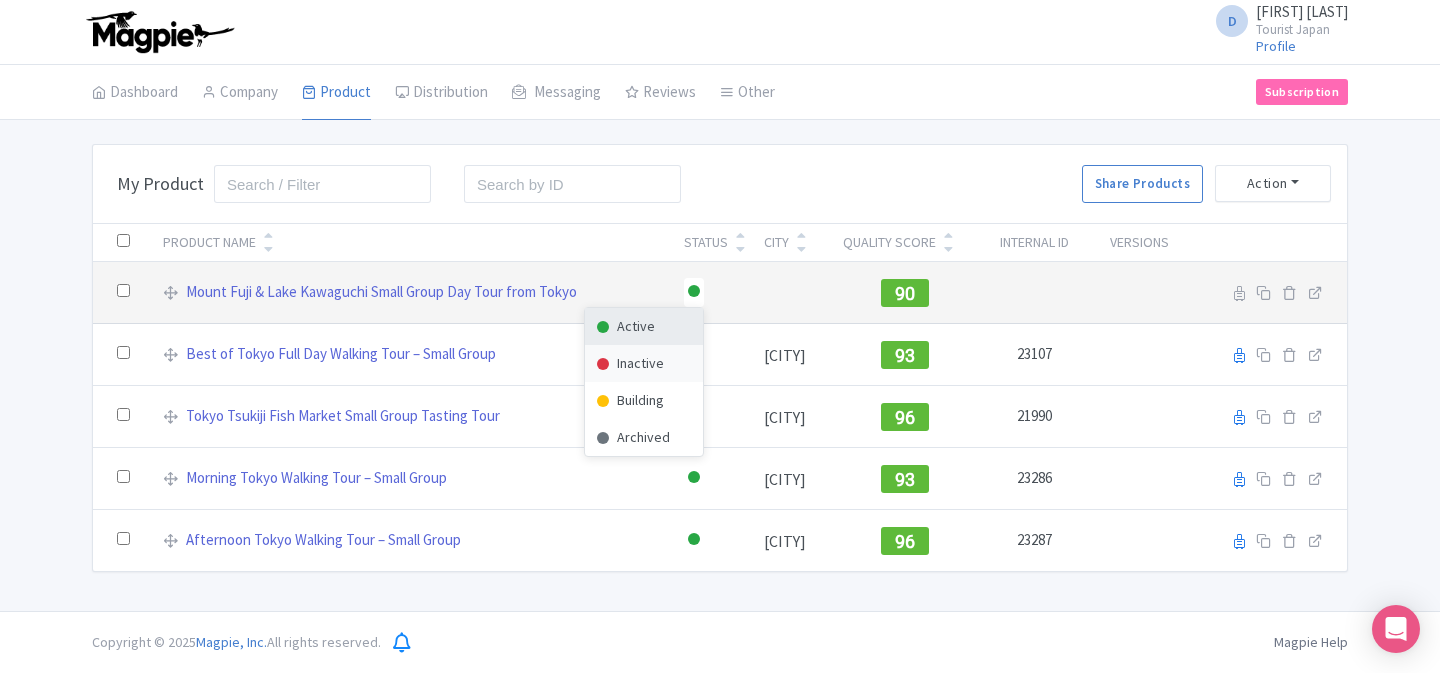click on "Inactive" at bounding box center [644, 363] 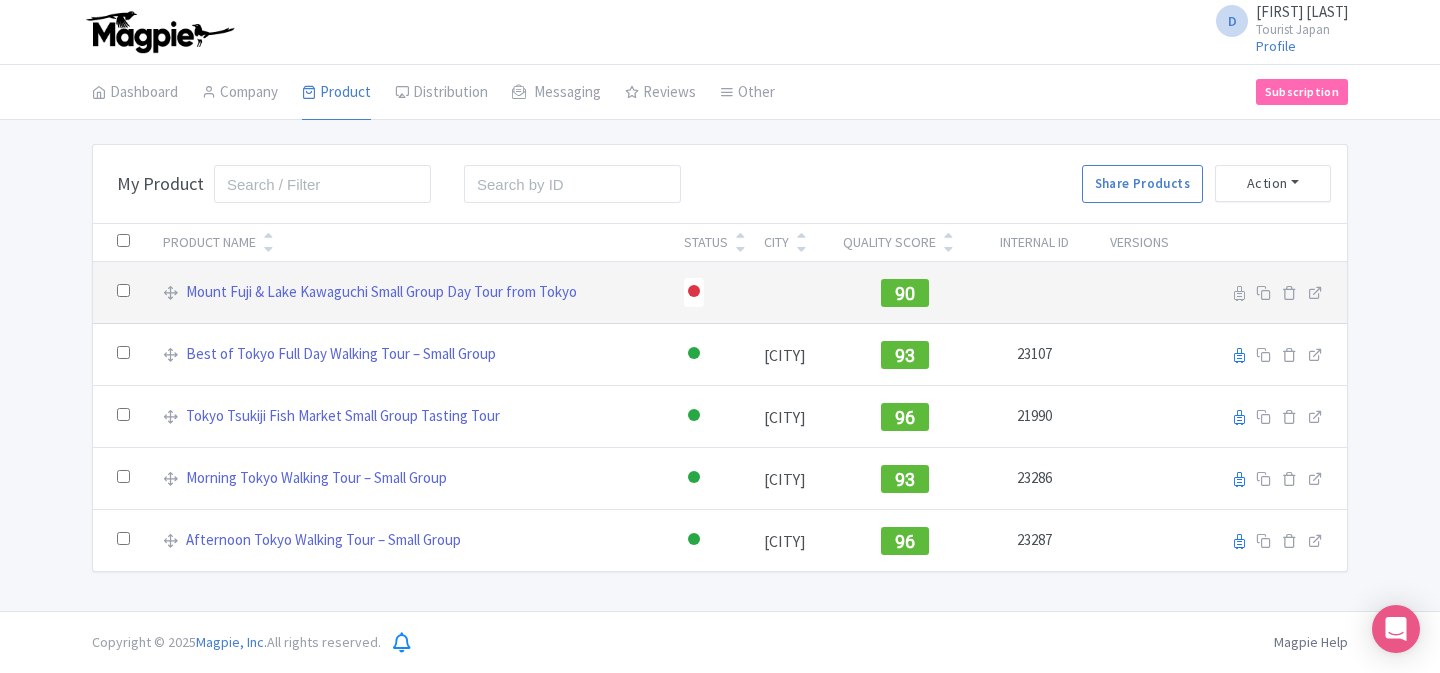 click at bounding box center [791, 293] 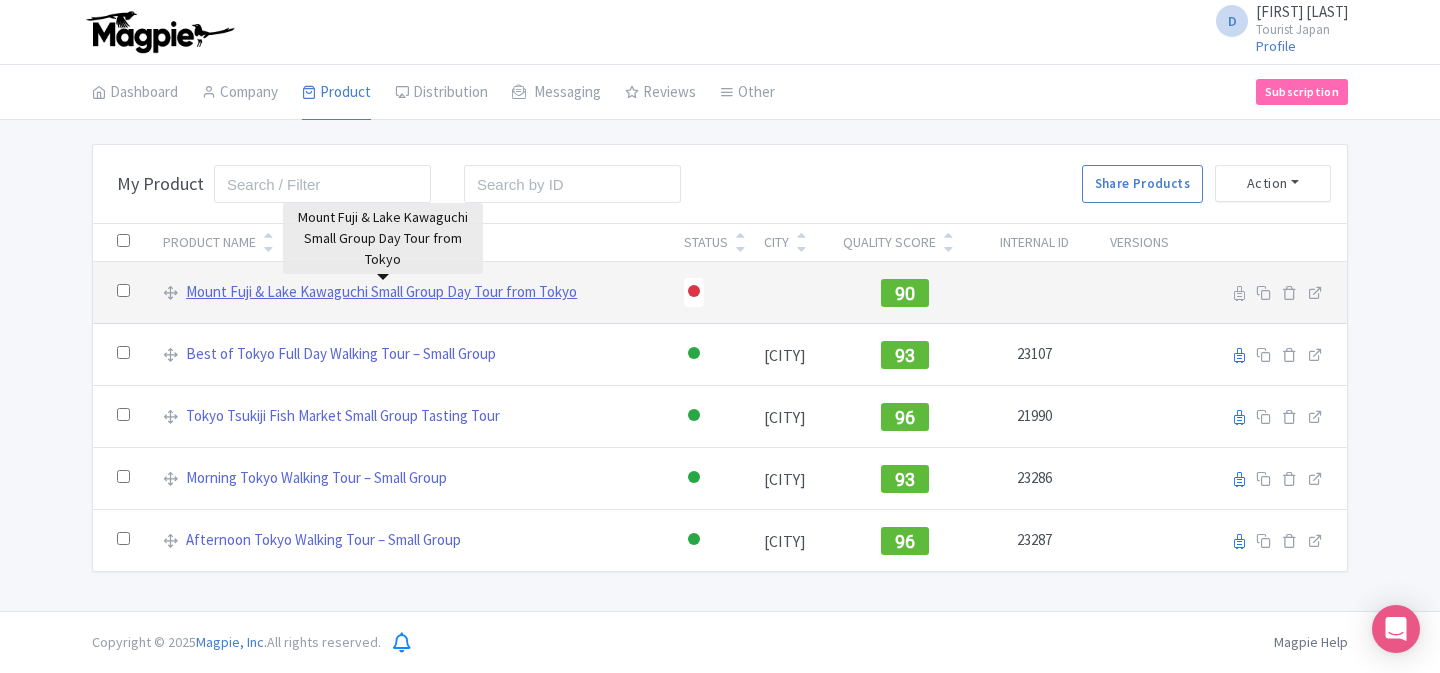 click on "Mount Fuji & Lake Kawaguchi Small Group Day Tour from Tokyo" at bounding box center (381, 292) 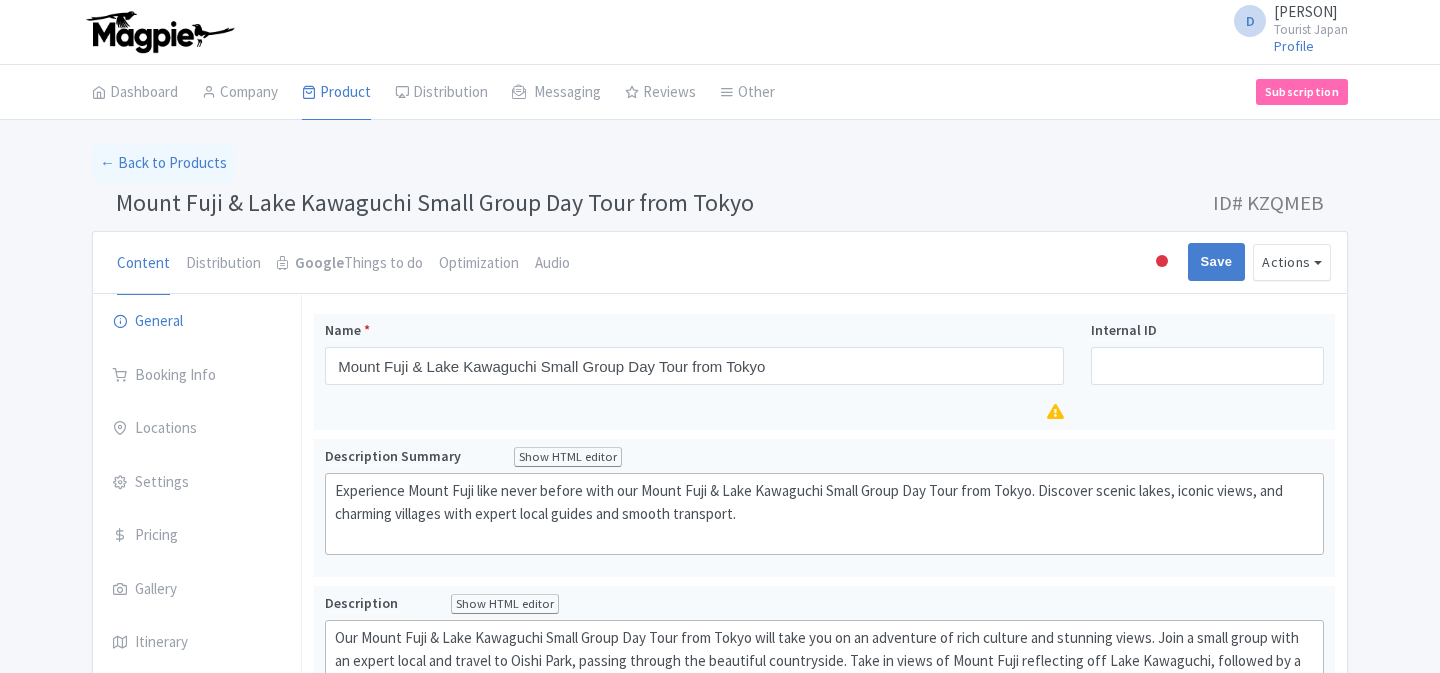 scroll, scrollTop: 0, scrollLeft: 0, axis: both 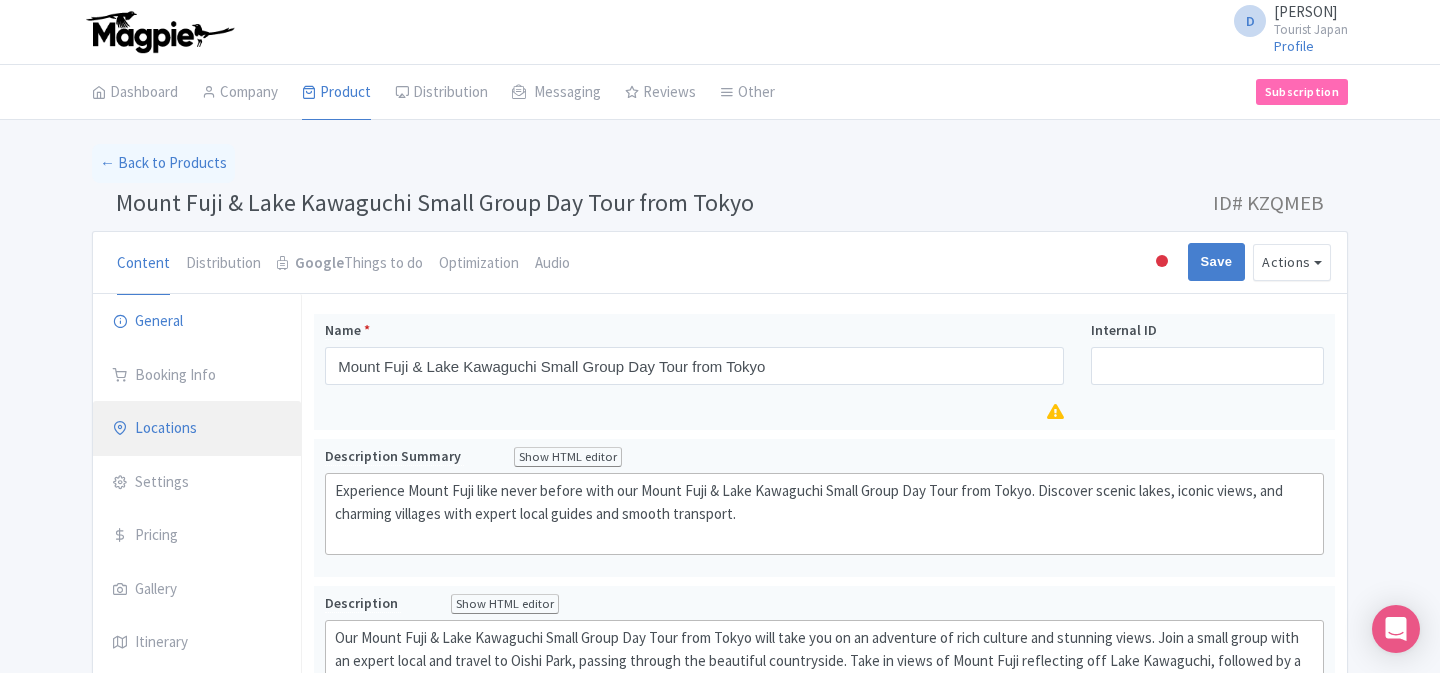 click on "Locations" at bounding box center [197, 429] 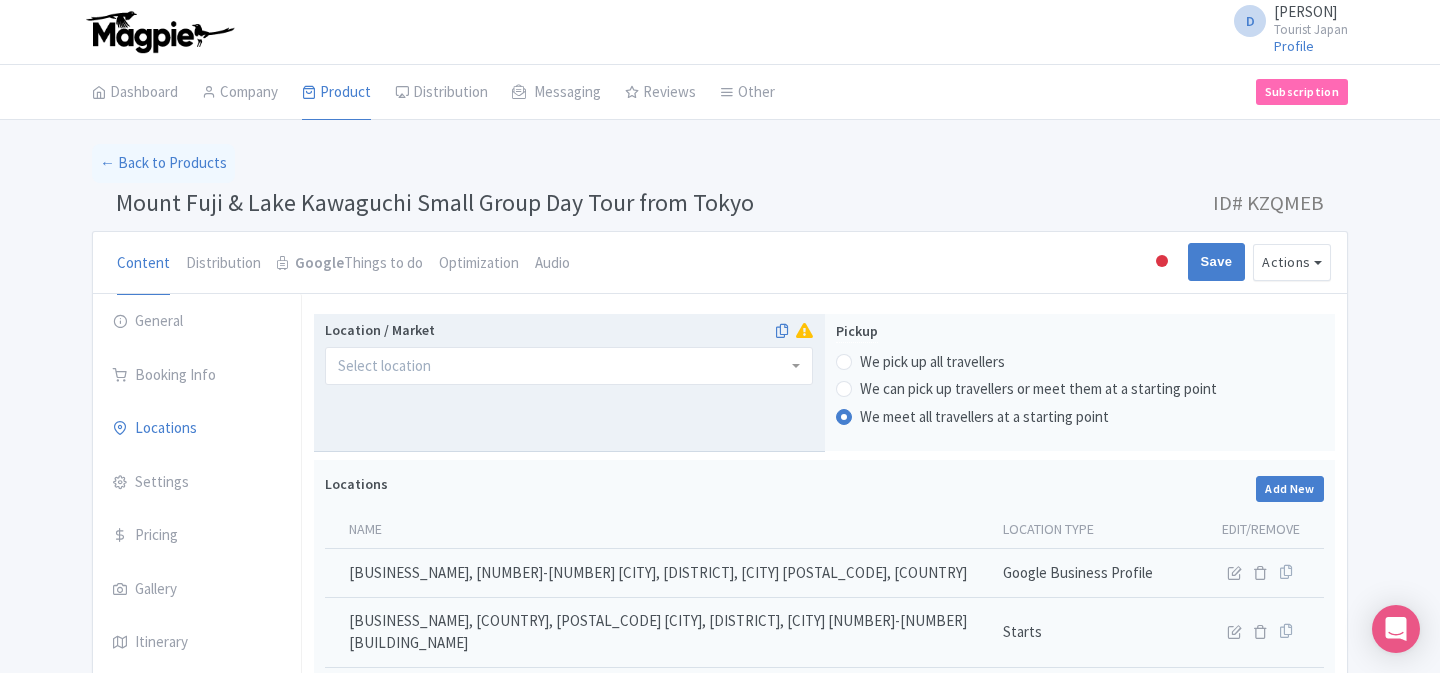 click at bounding box center (569, 366) 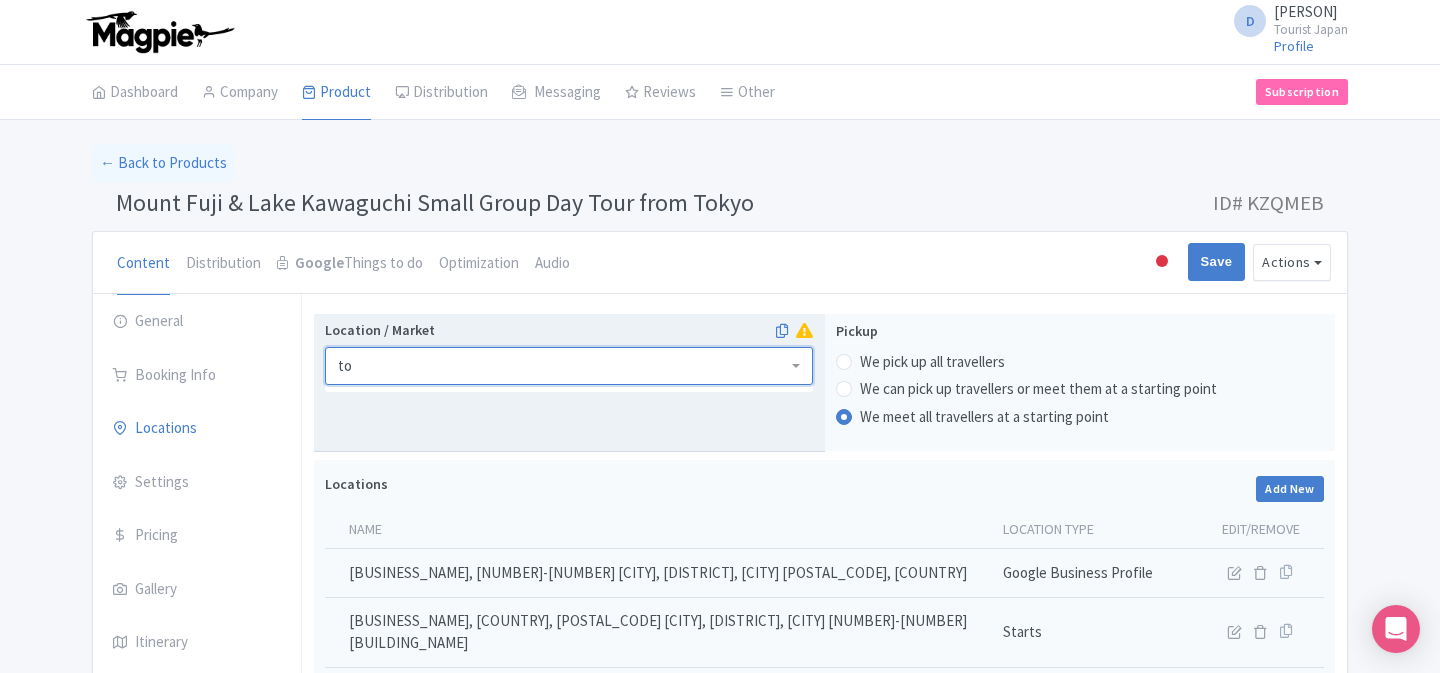 scroll, scrollTop: 40, scrollLeft: 0, axis: vertical 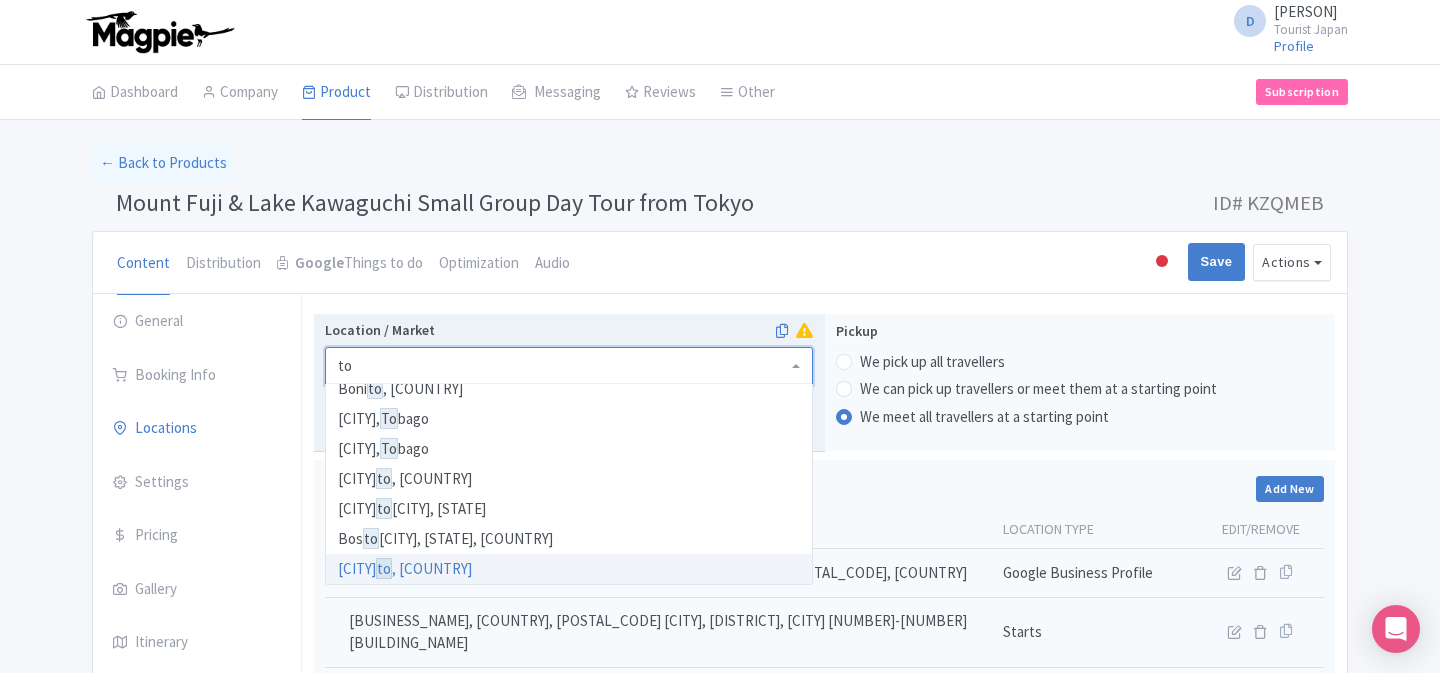 type on "tok" 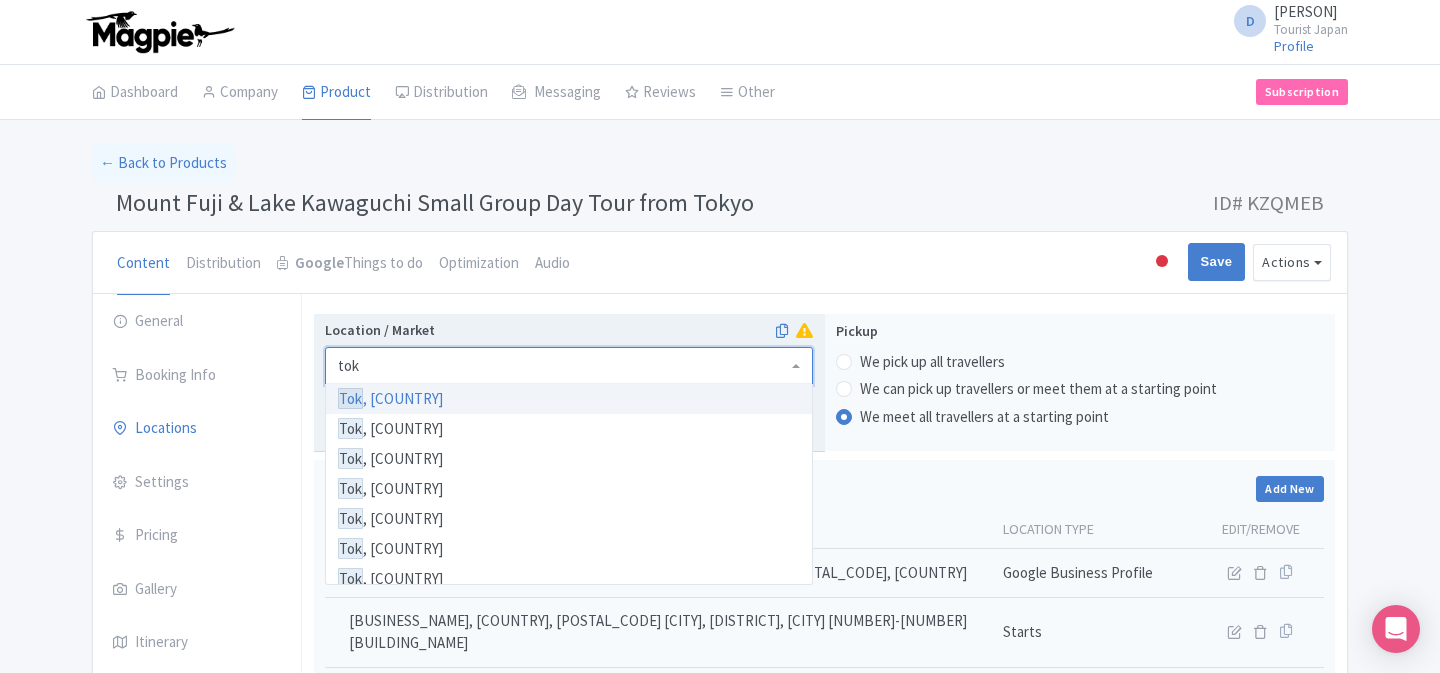 type 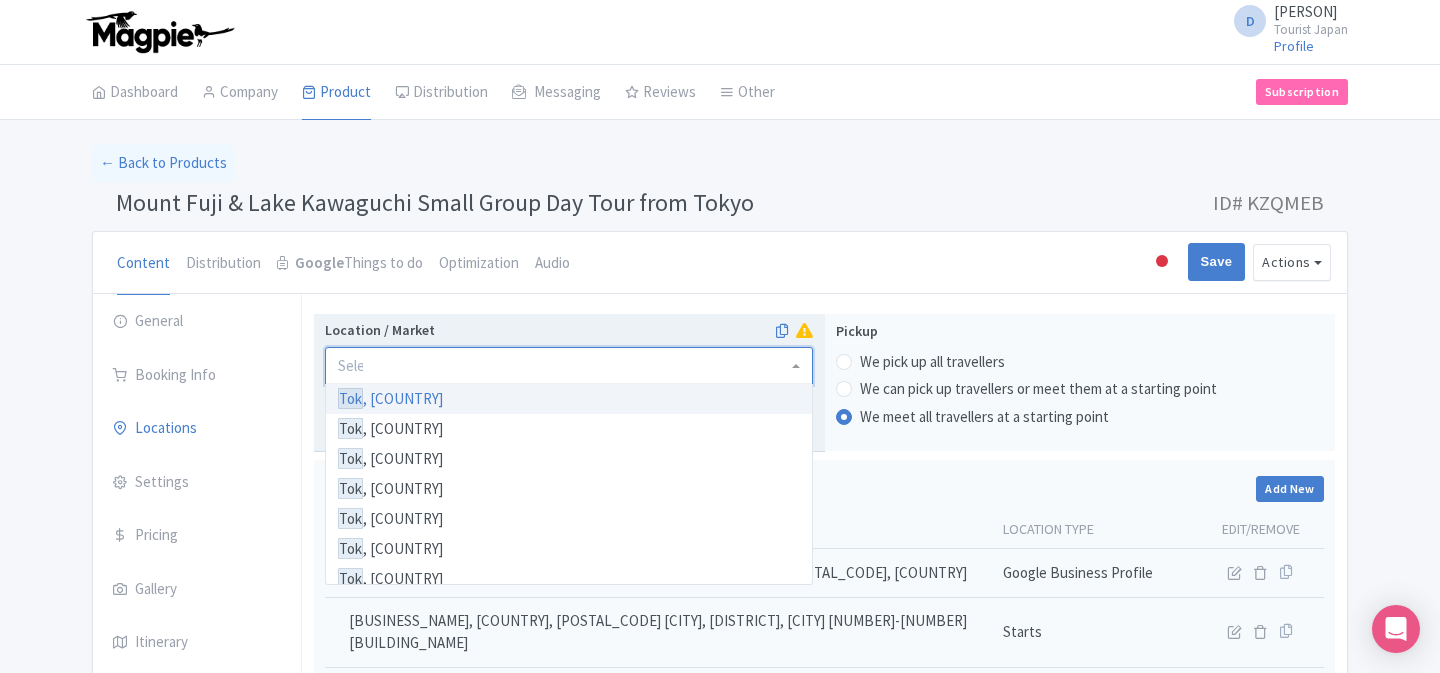 scroll, scrollTop: 0, scrollLeft: 0, axis: both 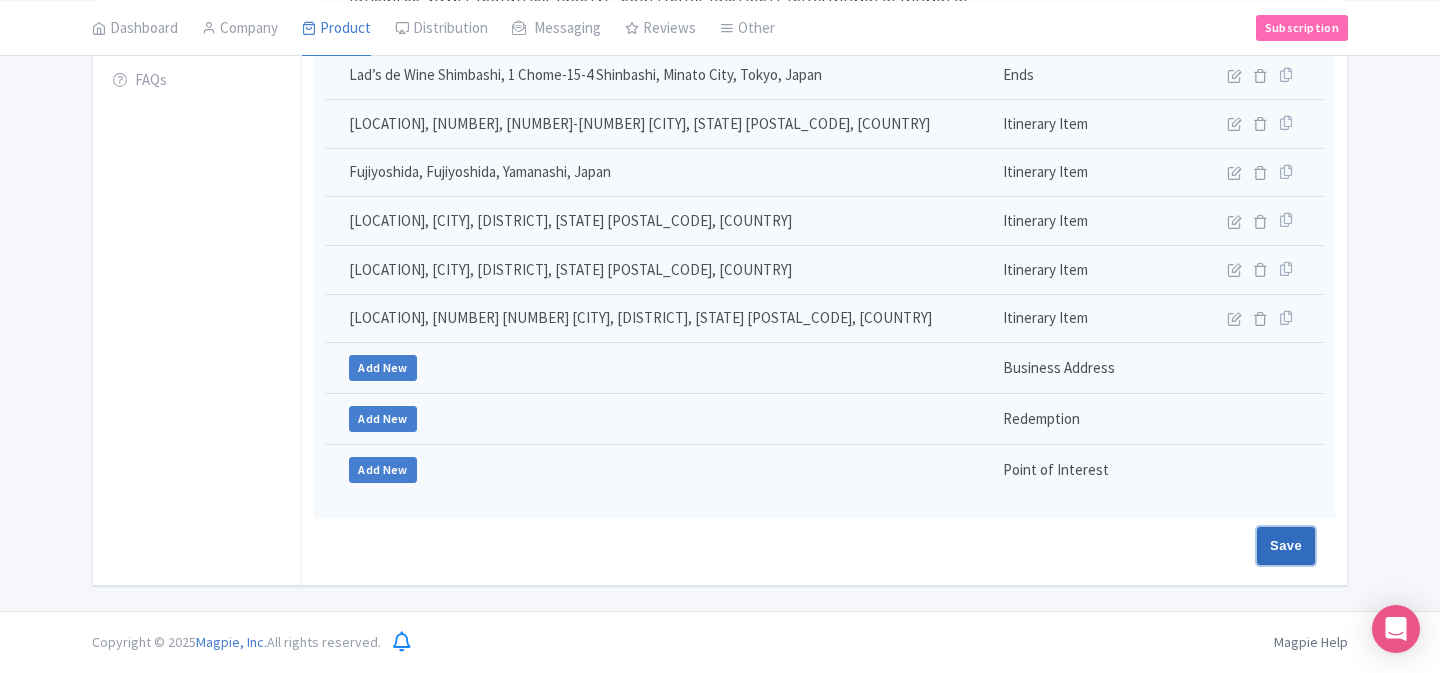 click on "Save" at bounding box center [1286, 546] 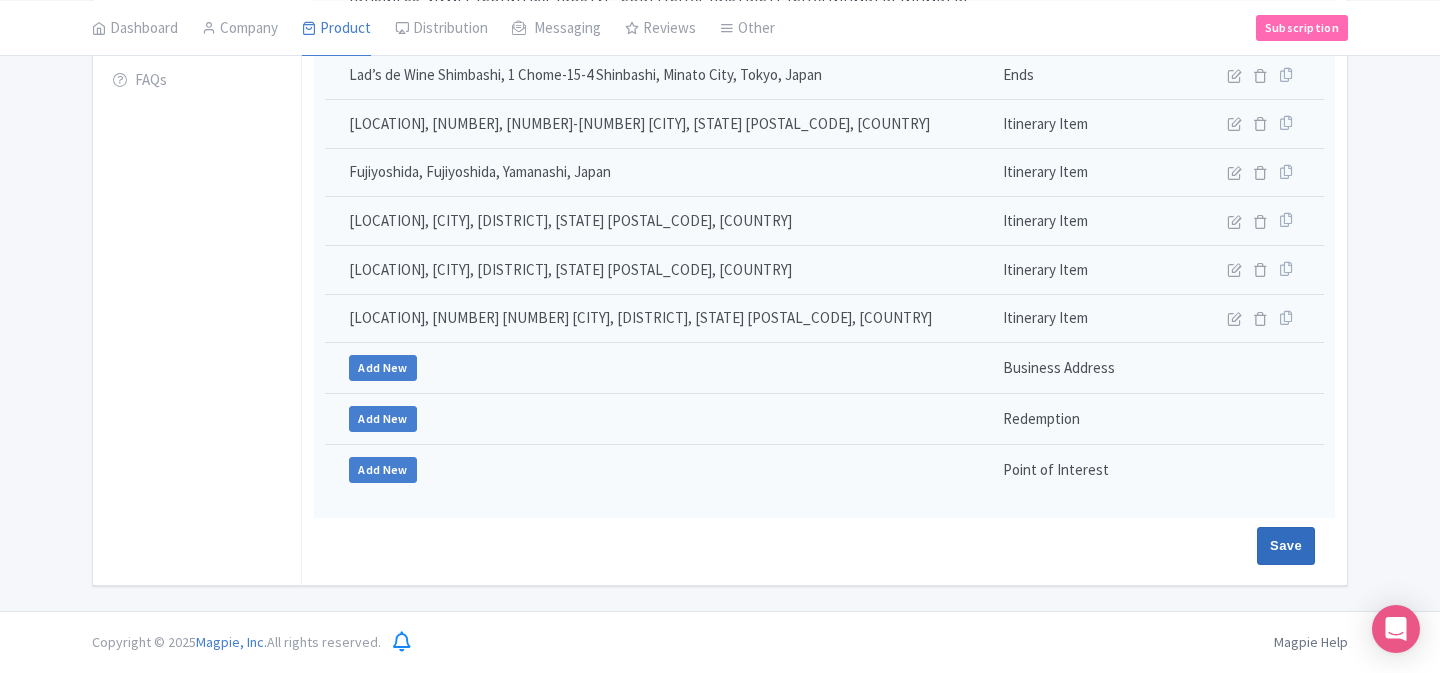 type on "Saving..." 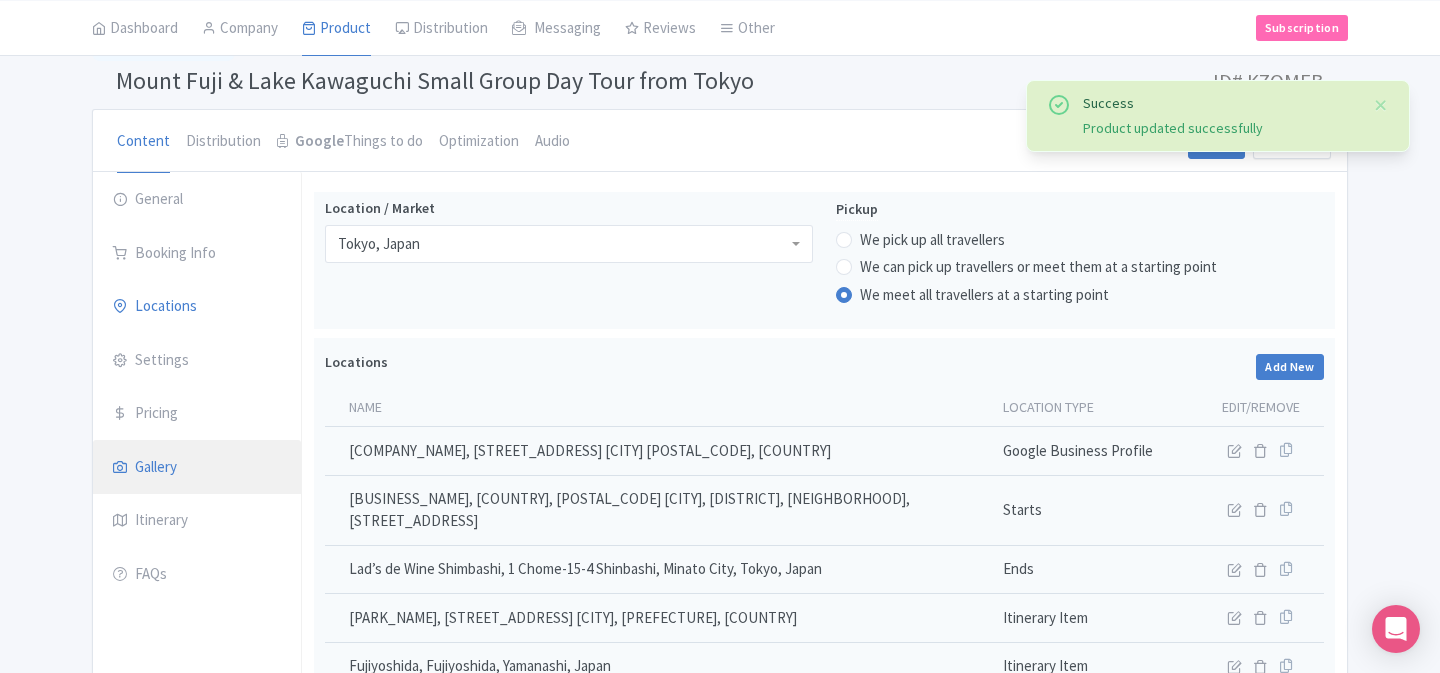 scroll, scrollTop: 138, scrollLeft: 0, axis: vertical 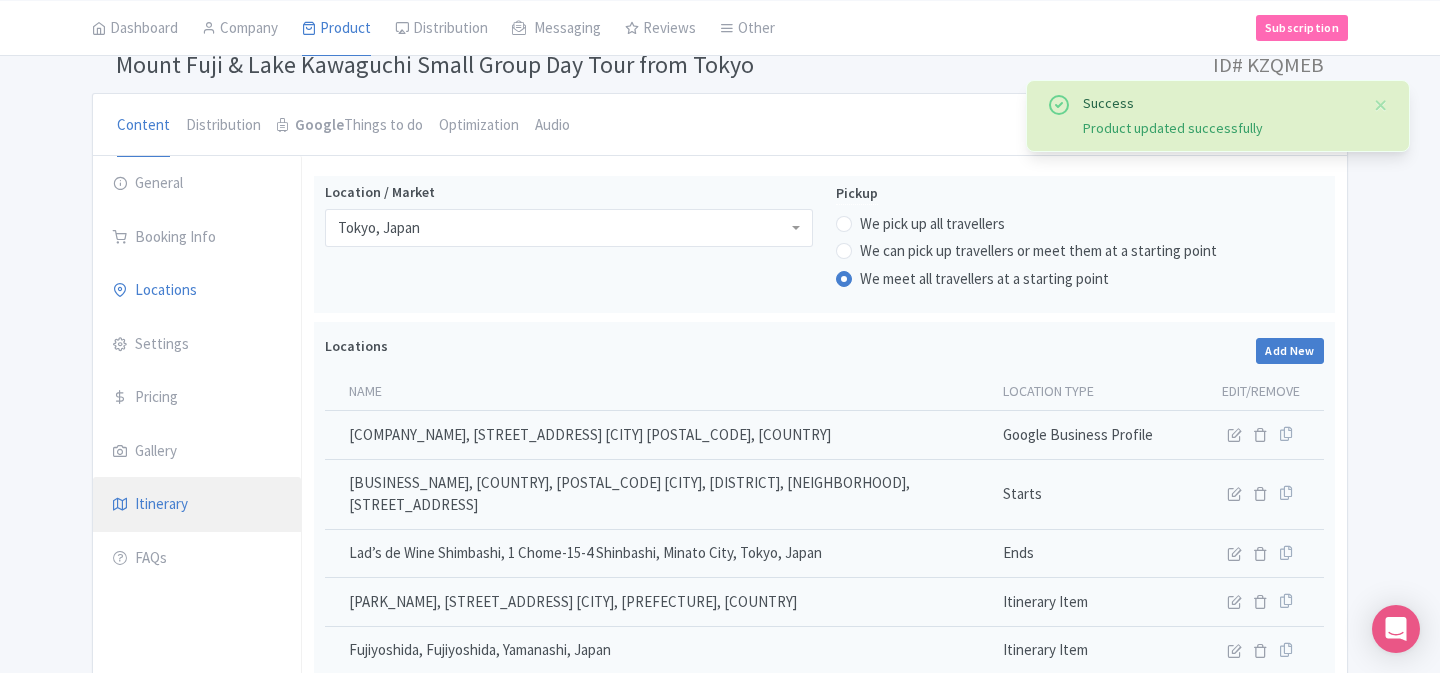 click on "Itinerary" at bounding box center (197, 505) 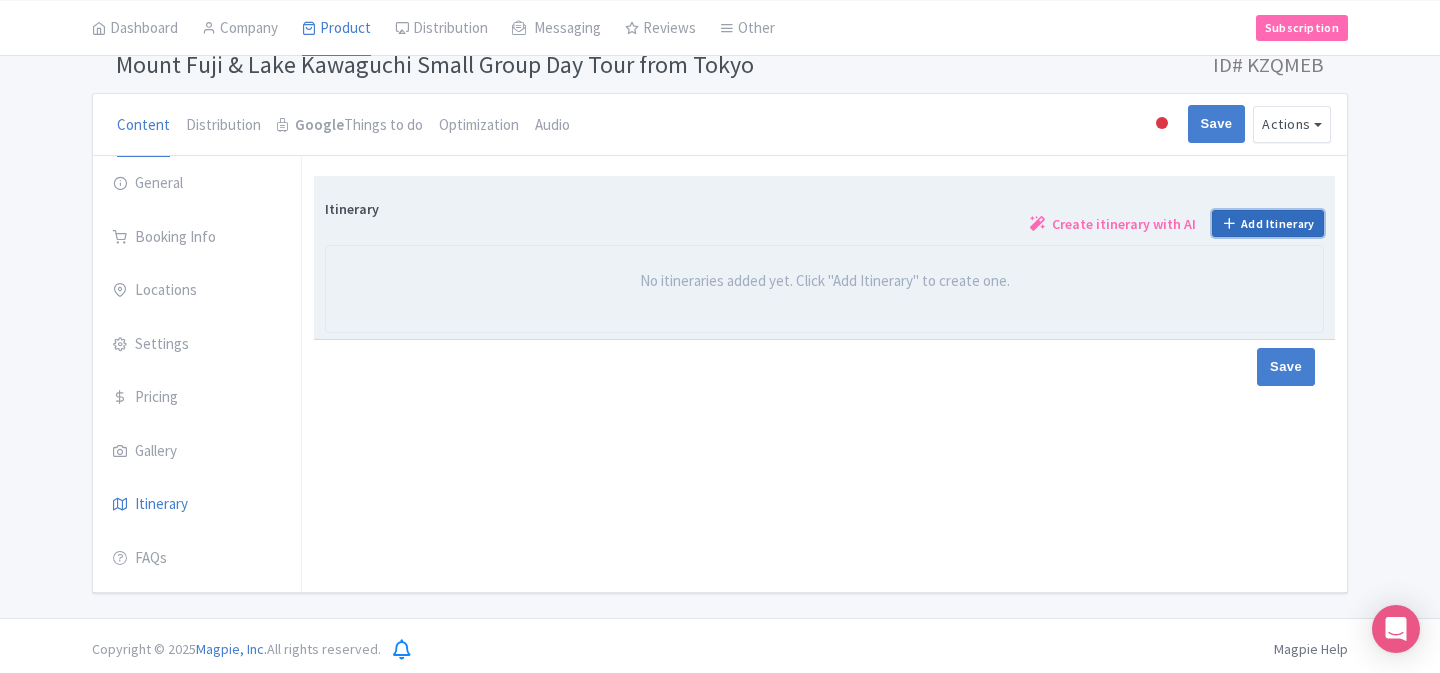 click on "Add Itinerary" at bounding box center (1268, 223) 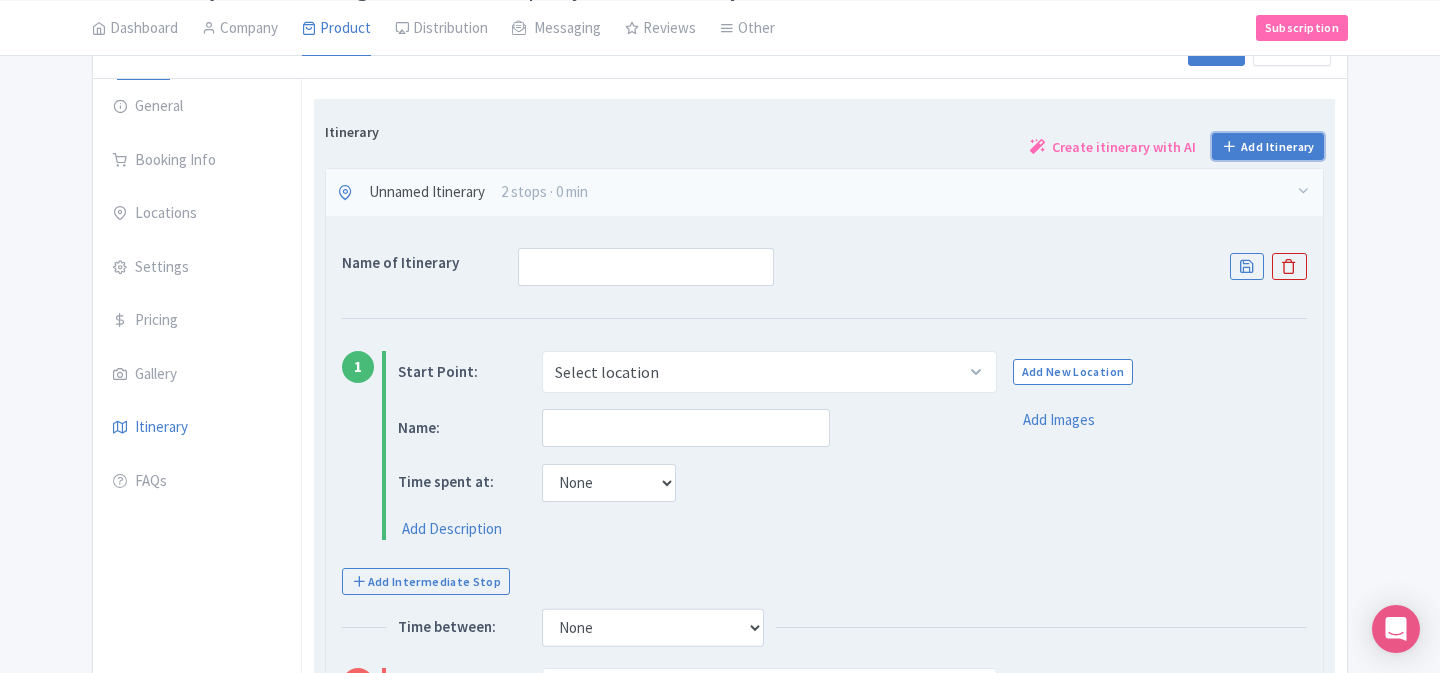 scroll, scrollTop: 306, scrollLeft: 0, axis: vertical 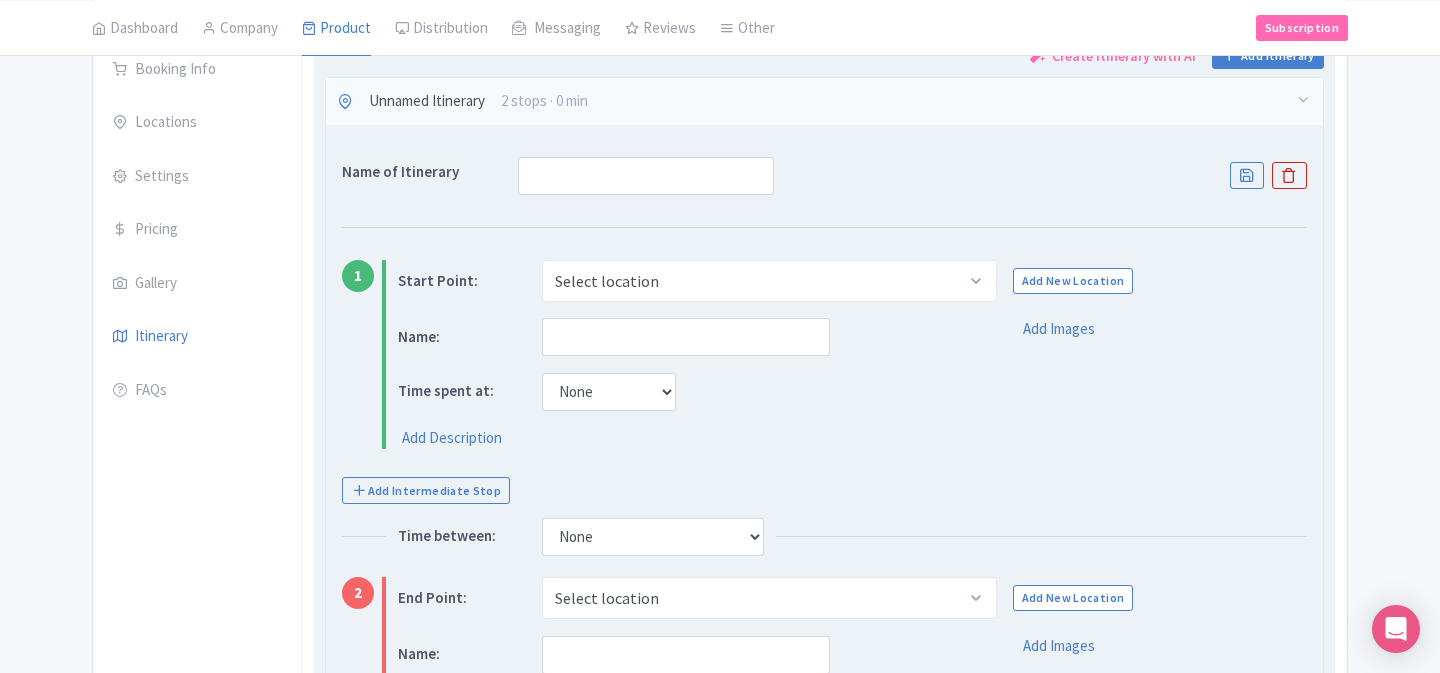 click on "Name of Itinerary
1
Start Point:
Select location
Lad’s de Wine Shimbashi, Japan, 〒105-0004 Tokyo, Minato City, Shinbashi, 1-chōme−15−４ 相鉄フレッサイン新橋日比谷口別館１階
Add New Location
Name:
Time spent at:
None
15 mins
30 mins
45 mins
1 hour
1 hour 15 mins
1 hour 30 mins
1 hour 45 mins
2 hours
Add Description
Add Images
Add Intermediate Stop
Time between:
None
15 mins
30 mins
45 mins
1 hour
1 hour 15 mins
1 hour 30 mins
1 hour 45 mins
2 hours
2
End Point:
Select location
Lad’s de Wine Shimbashi, 1 Chome-15-4 Shinbashi, Minato City, Tokyo, Japan
Add New Location
Name:
Time spent at:
None
15 mins
30 mins
45 mins
1 hour
1 hour 15 mins
1 hour 30 mins
1 hour 45 mins
2 hours
Add Description
Add Images" at bounding box center [824, 466] 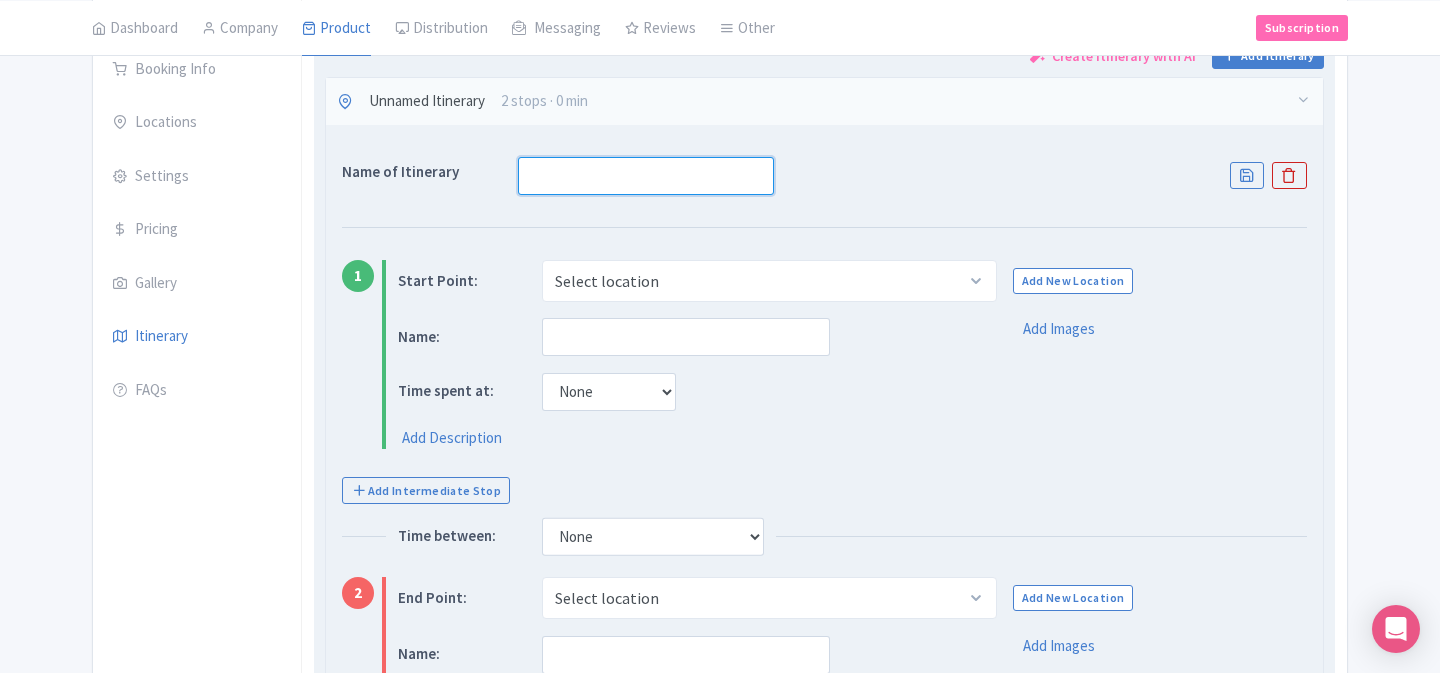 click at bounding box center [646, 176] 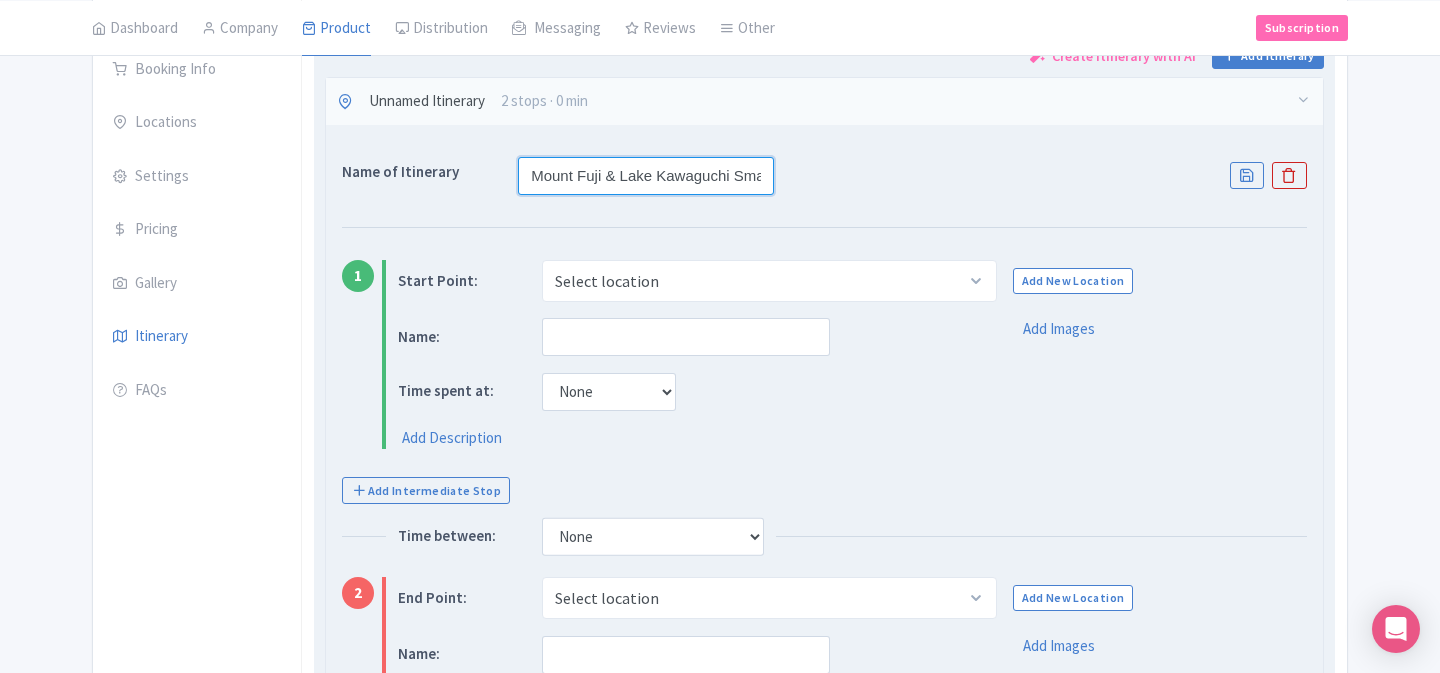scroll, scrollTop: 0, scrollLeft: 197, axis: horizontal 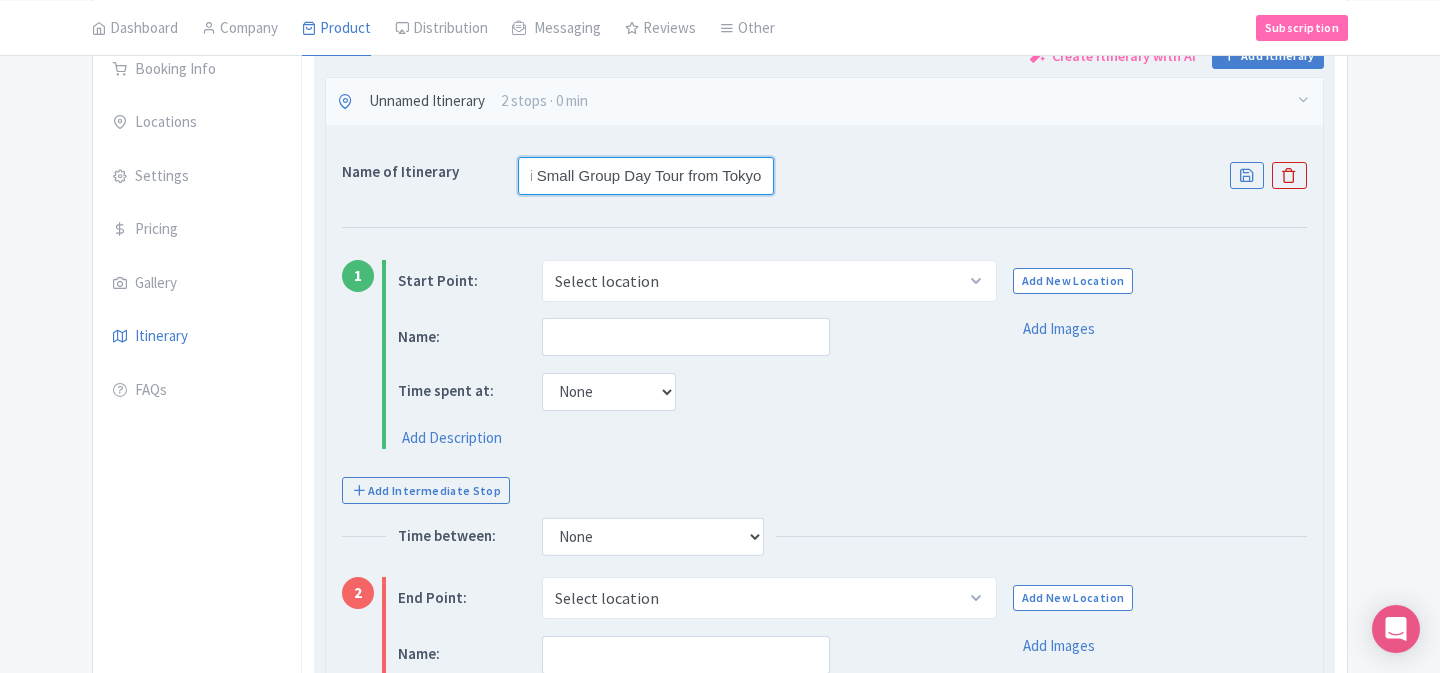 type on "Mount Fuji & Lake Kawaguchi Small Group Day Tour from Tokyo" 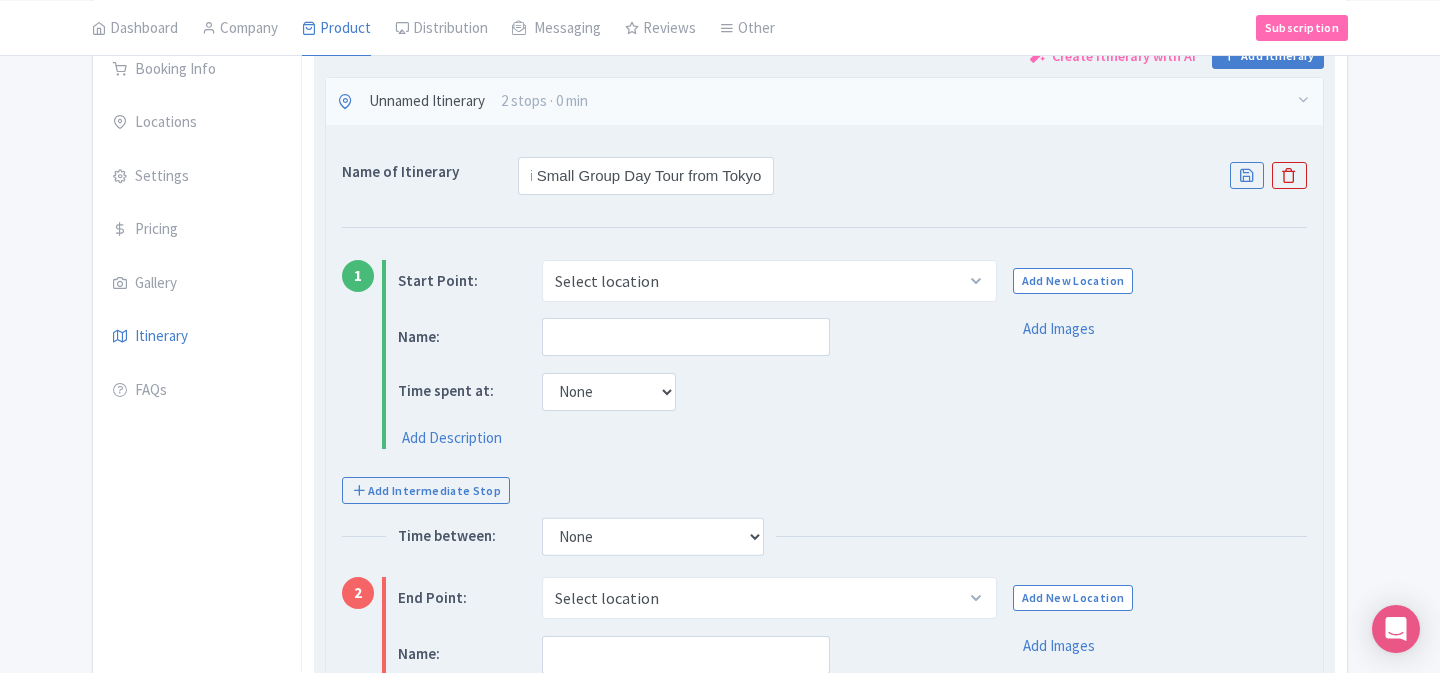 click on "Name of Itinerary
Mount Fuji & Lake Kawaguchi Small Group Day Tour from Tokyo
1
Start Point:
Select location
Lad’s de Wine Shimbashi, Japan, 〒105-0004 Tokyo, Minato City, Shinbashi, 1-chōme−15−４ 相鉄フレッサイン新橋日比谷口別館１階
Add New Location
Name:
Time spent at:
None
15 mins
30 mins
45 mins
1 hour
1 hour 15 mins
1 hour 30 mins
1 hour 45 mins
2 hours
Add Description
Add Images
Add Intermediate Stop
Time between:
None
15 mins
30 mins
45 mins
1 hour
1 hour 15 mins
1 hour 30 mins
1 hour 45 mins
2 hours
2
End Point:
Select location
Lad’s de Wine Shimbashi, 1 Chome-15-4 Shinbashi, Minato City, Tokyo, Japan
Add New Location
Name:
Time spent at:
None
15 mins
30 mins
45 mins
1 hour
1 hour 15 mins
1 hour 30 mins
1 hour 45 mins
2 hours" at bounding box center (824, 466) 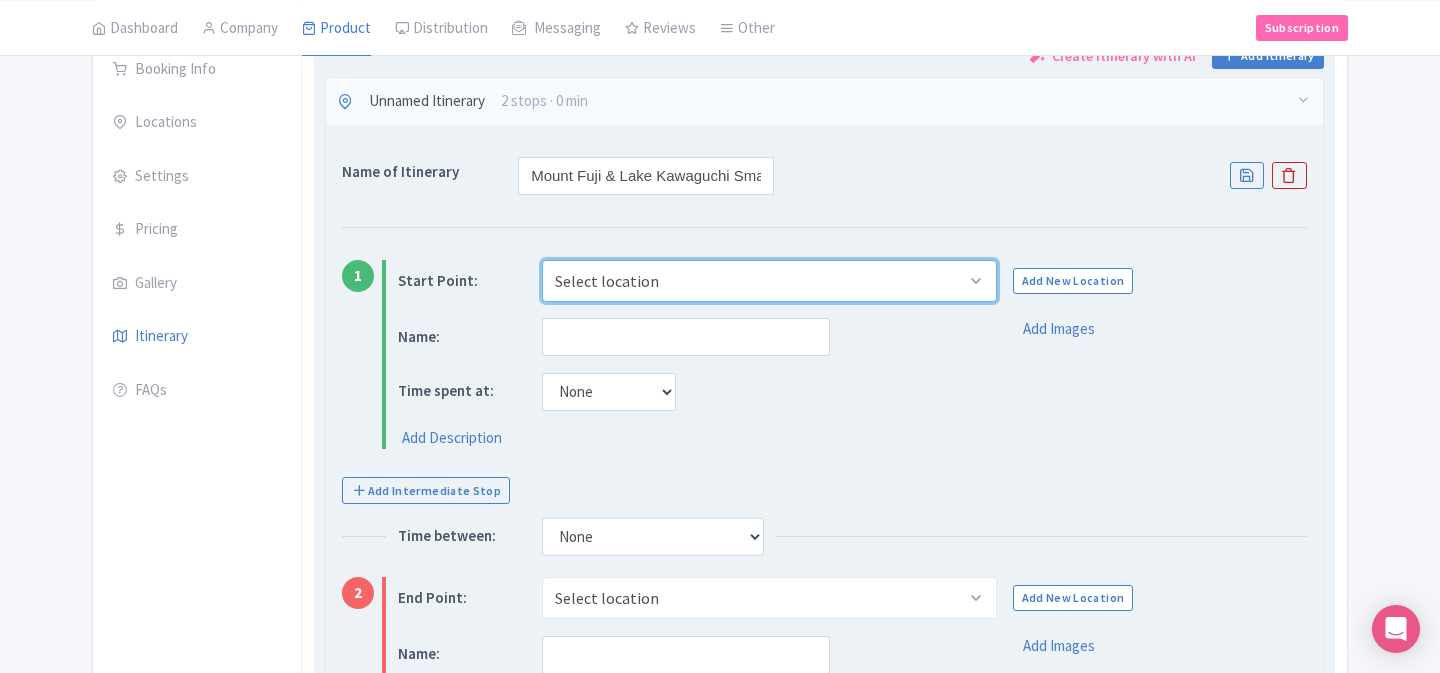 click on "Select location
Lad’s de Wine Shimbashi, Japan, 〒105-0004 Tokyo, Minato City, Shinbashi, 1-chōme−15−４ 相鉄フレッサイン新橋日比谷口別館１階" at bounding box center [769, 281] 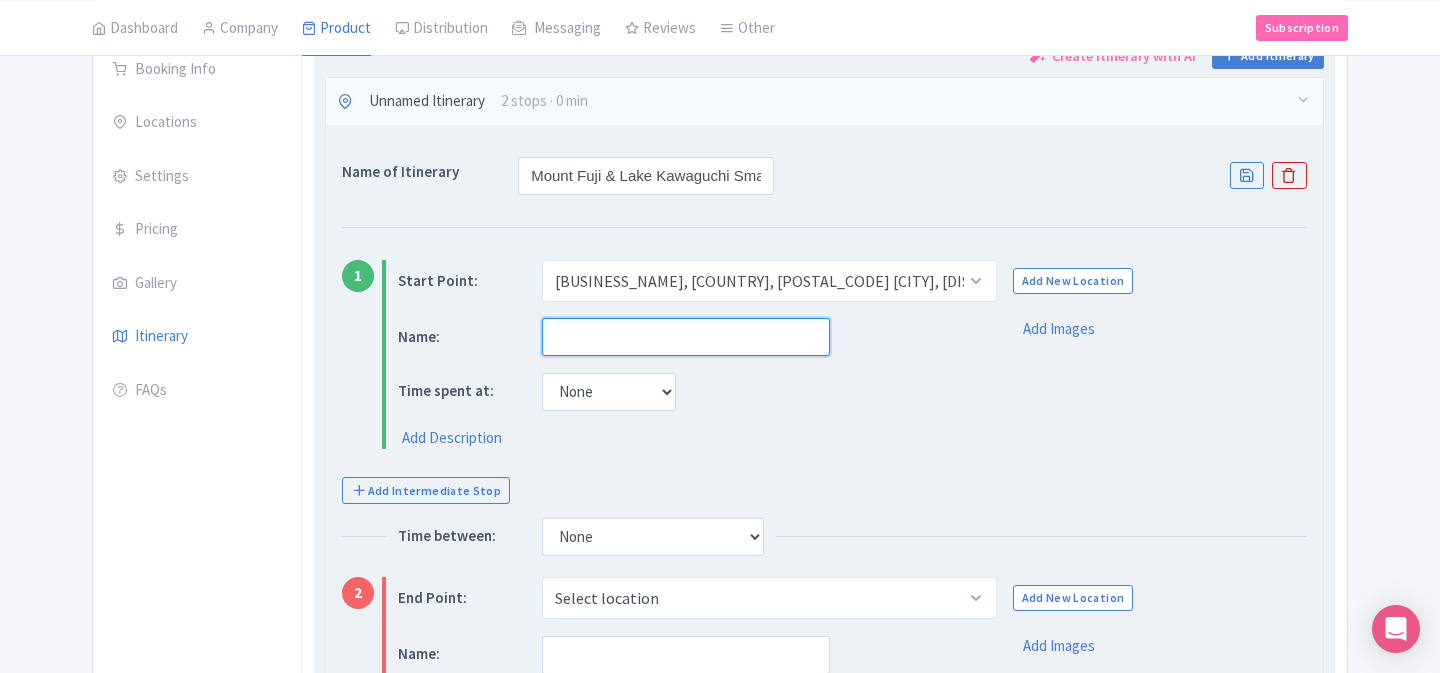 click at bounding box center (686, 337) 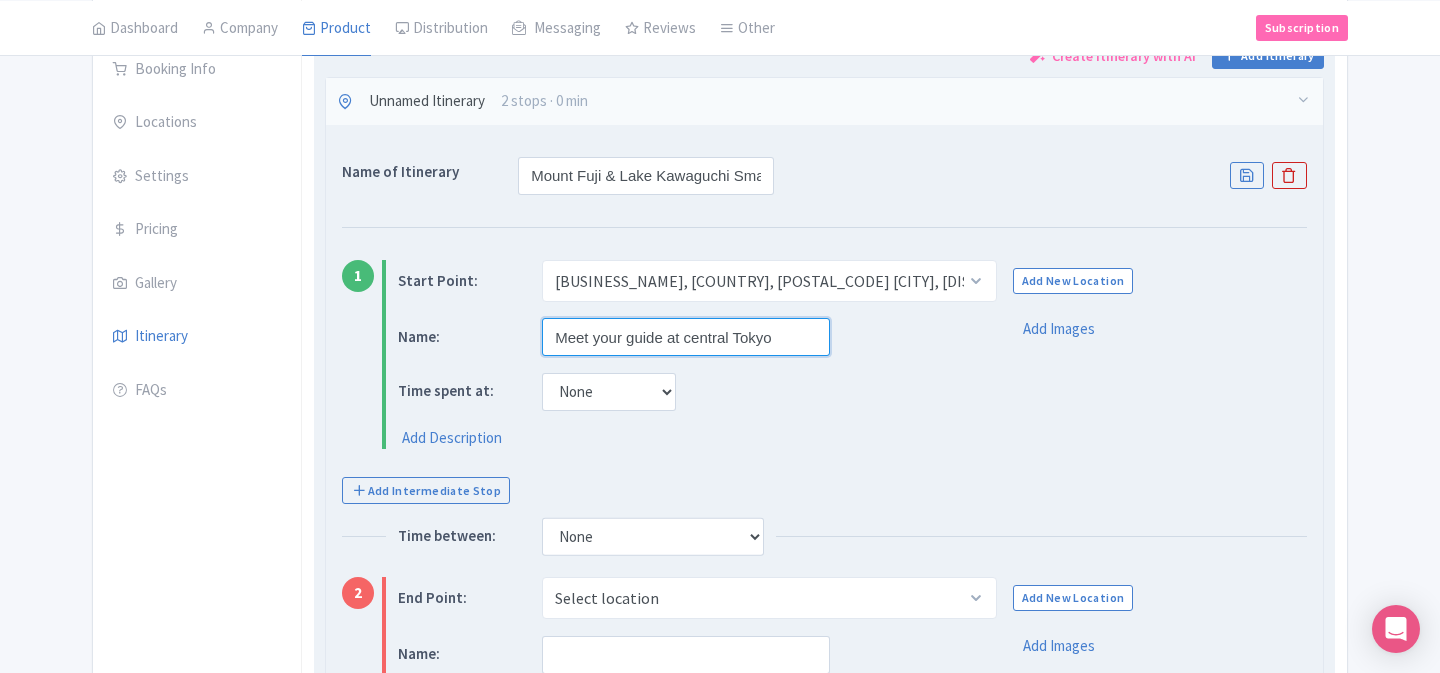 type on "Meet your guide at central Tokyo" 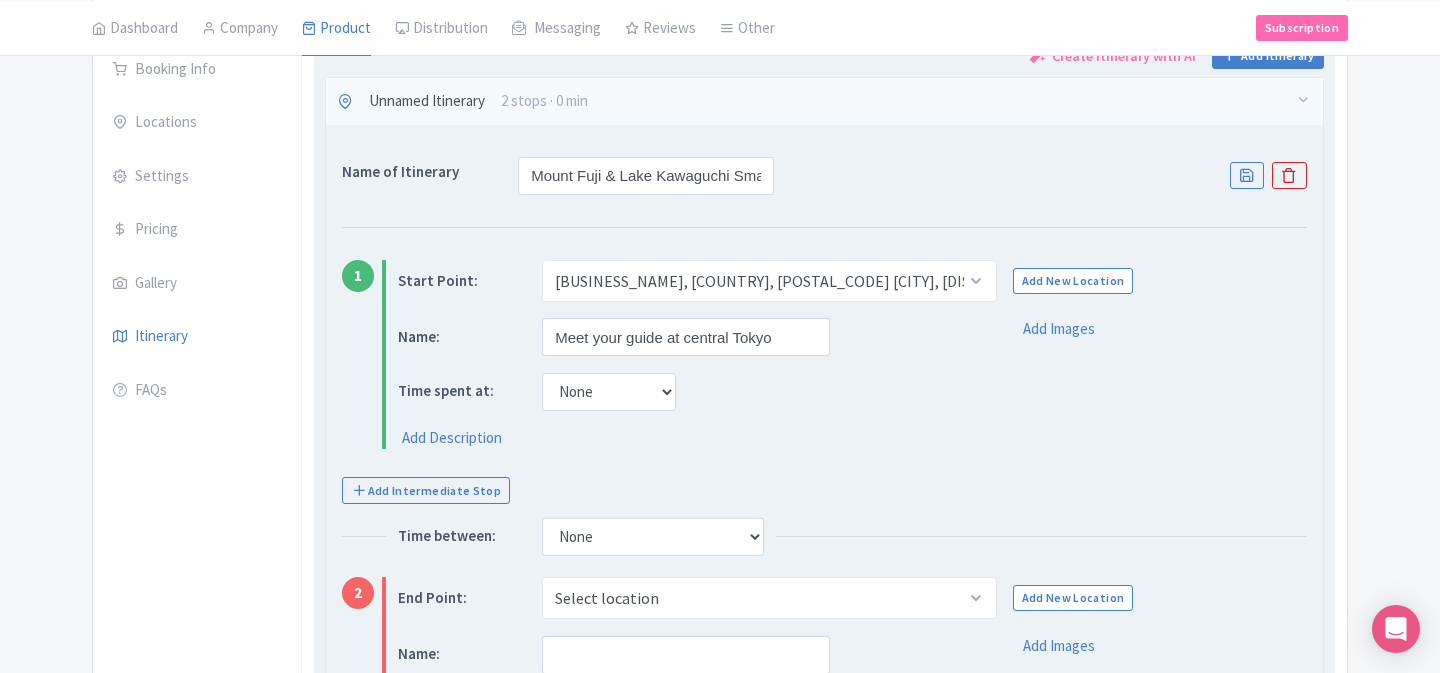 click on "Time spent at:
None
15 mins
30 mins
45 mins
1 hour
1 hour 15 mins
1 hour 30 mins
1 hour 45 mins
2 hours" at bounding box center (682, 391) 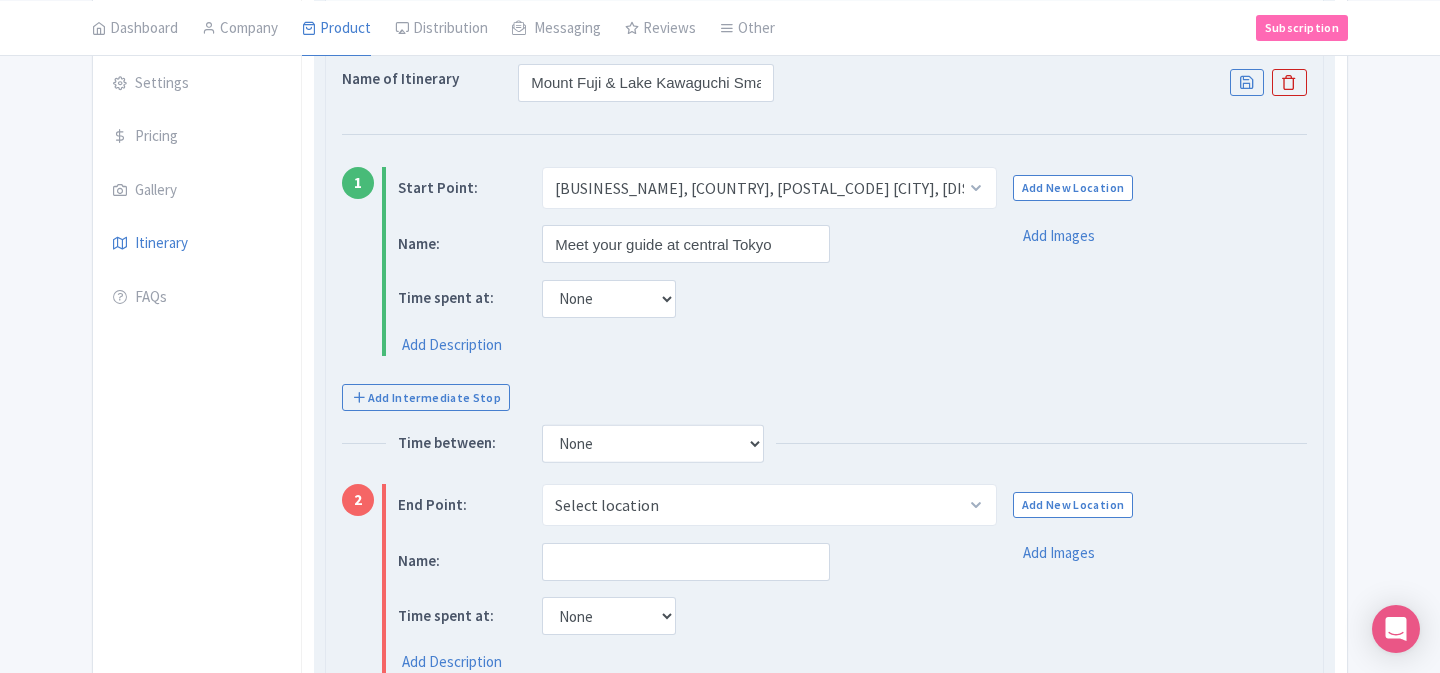 scroll, scrollTop: 420, scrollLeft: 0, axis: vertical 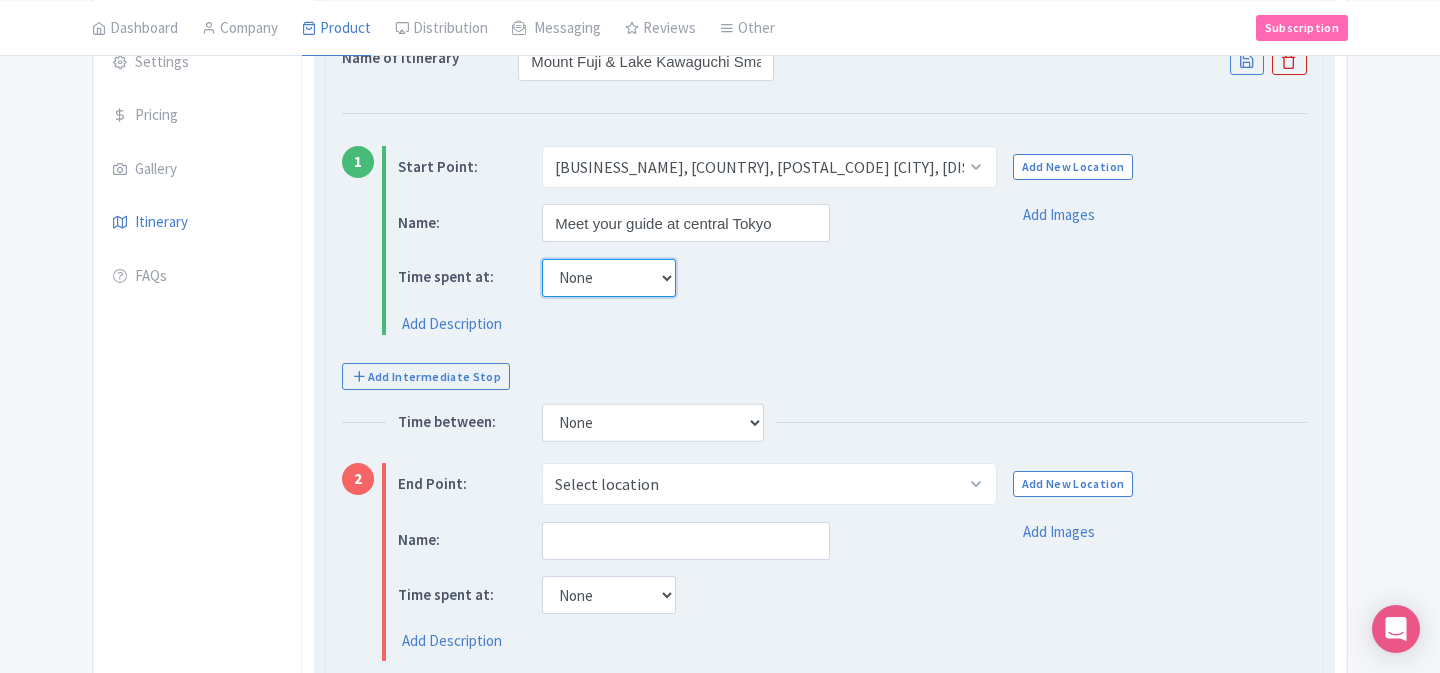 click on "None
15 mins
30 mins
45 mins
1 hour
1 hour 15 mins
1 hour 30 mins
1 hour 45 mins
2 hours" at bounding box center [609, 278] 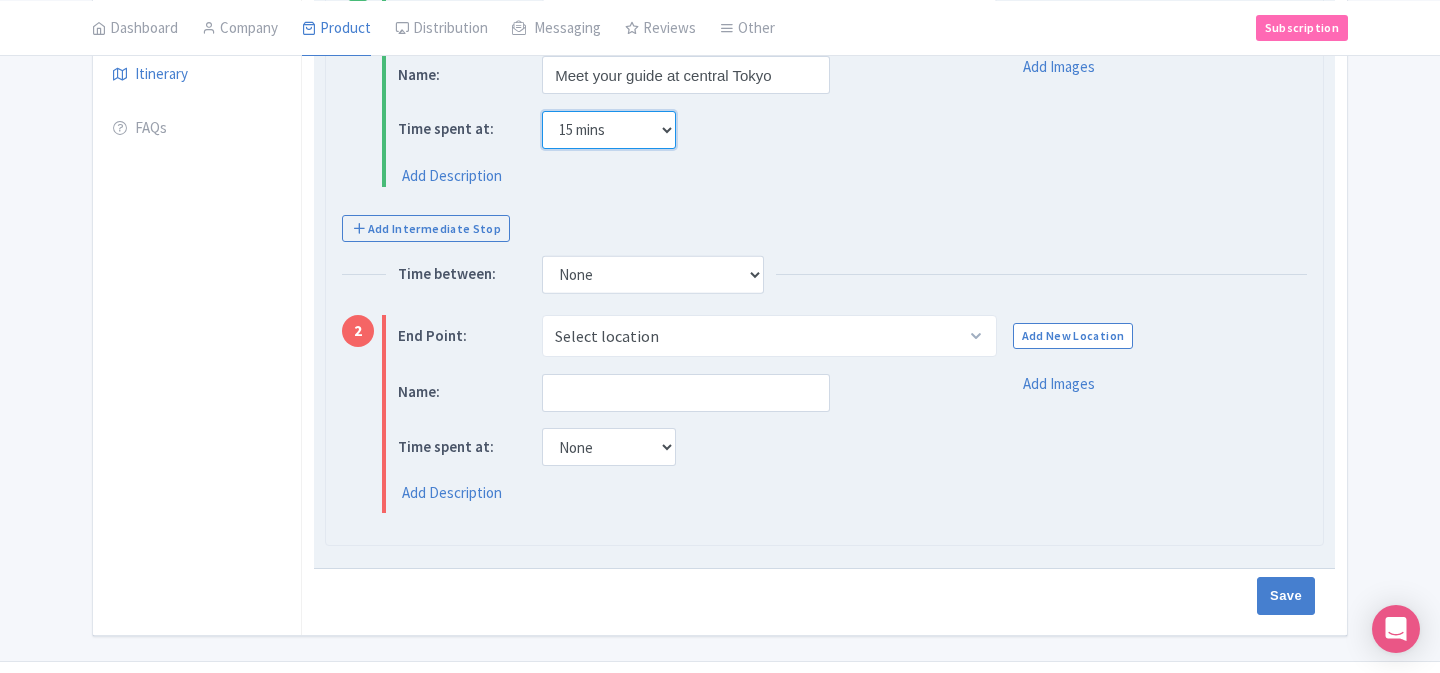 scroll, scrollTop: 618, scrollLeft: 0, axis: vertical 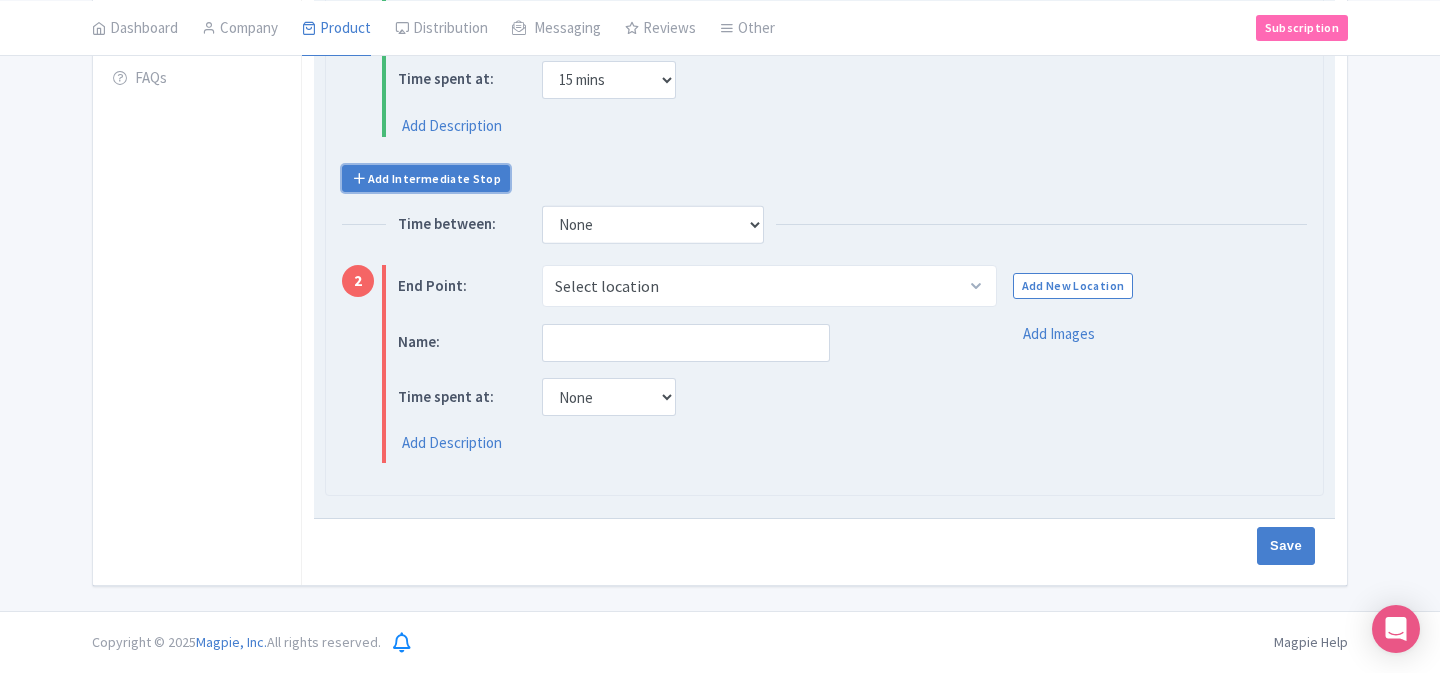 click on "Add Intermediate Stop" at bounding box center [426, 178] 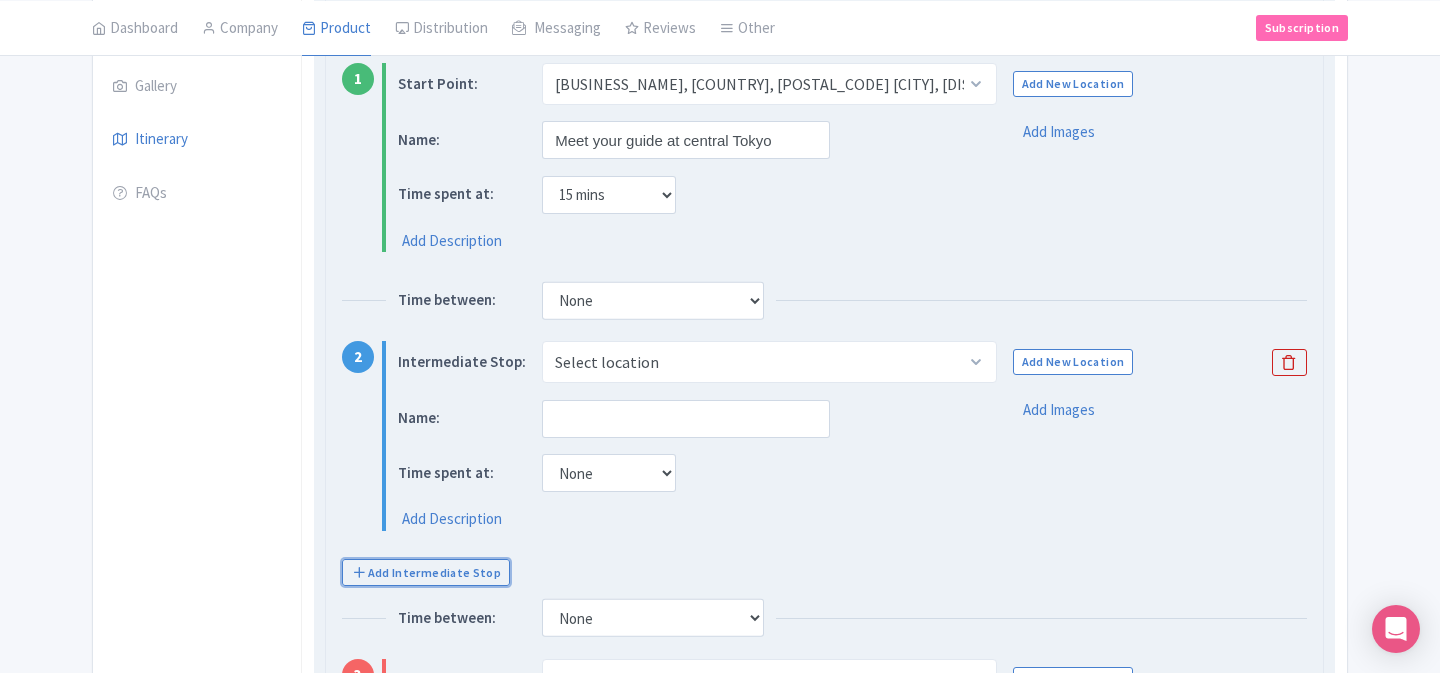 scroll, scrollTop: 497, scrollLeft: 0, axis: vertical 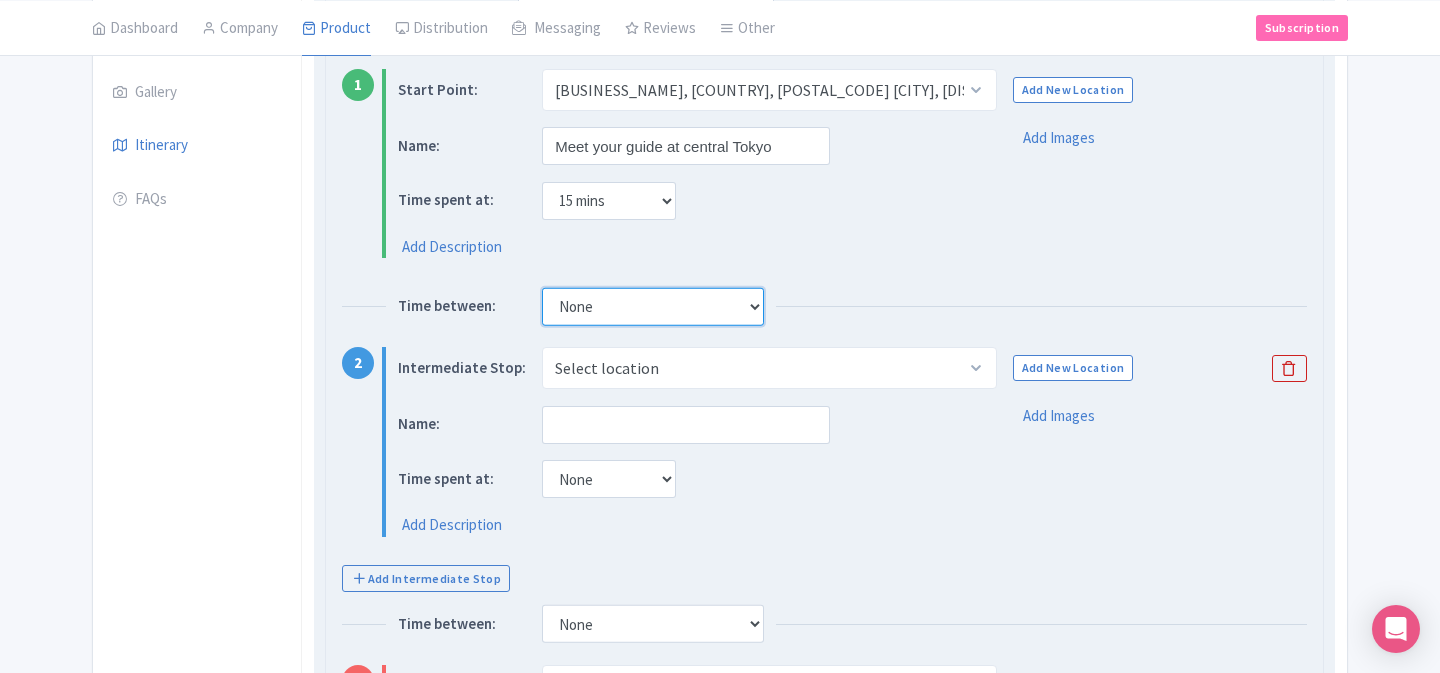 click on "None
15 mins
30 mins
45 mins
1 hour
1 hour 15 mins
1 hour 30 mins
1 hour 45 mins
2 hours" at bounding box center (653, 306) 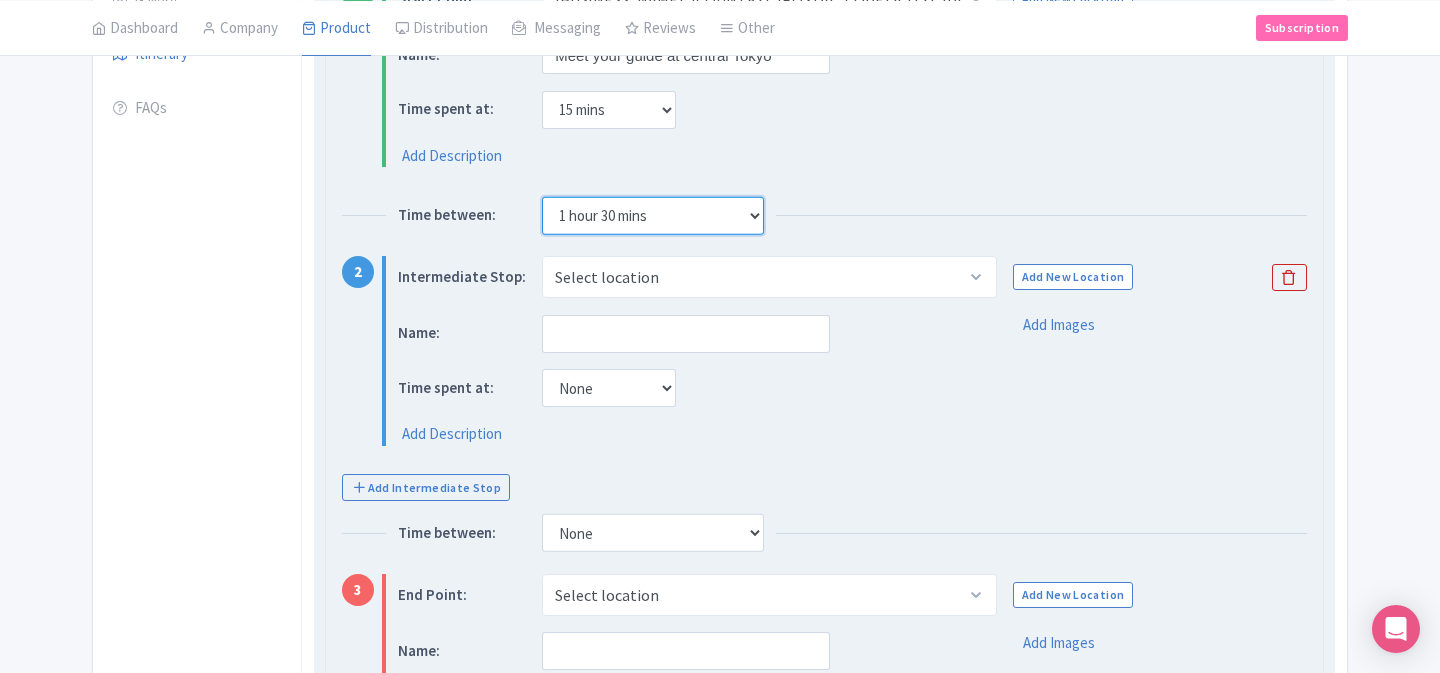 scroll, scrollTop: 636, scrollLeft: 0, axis: vertical 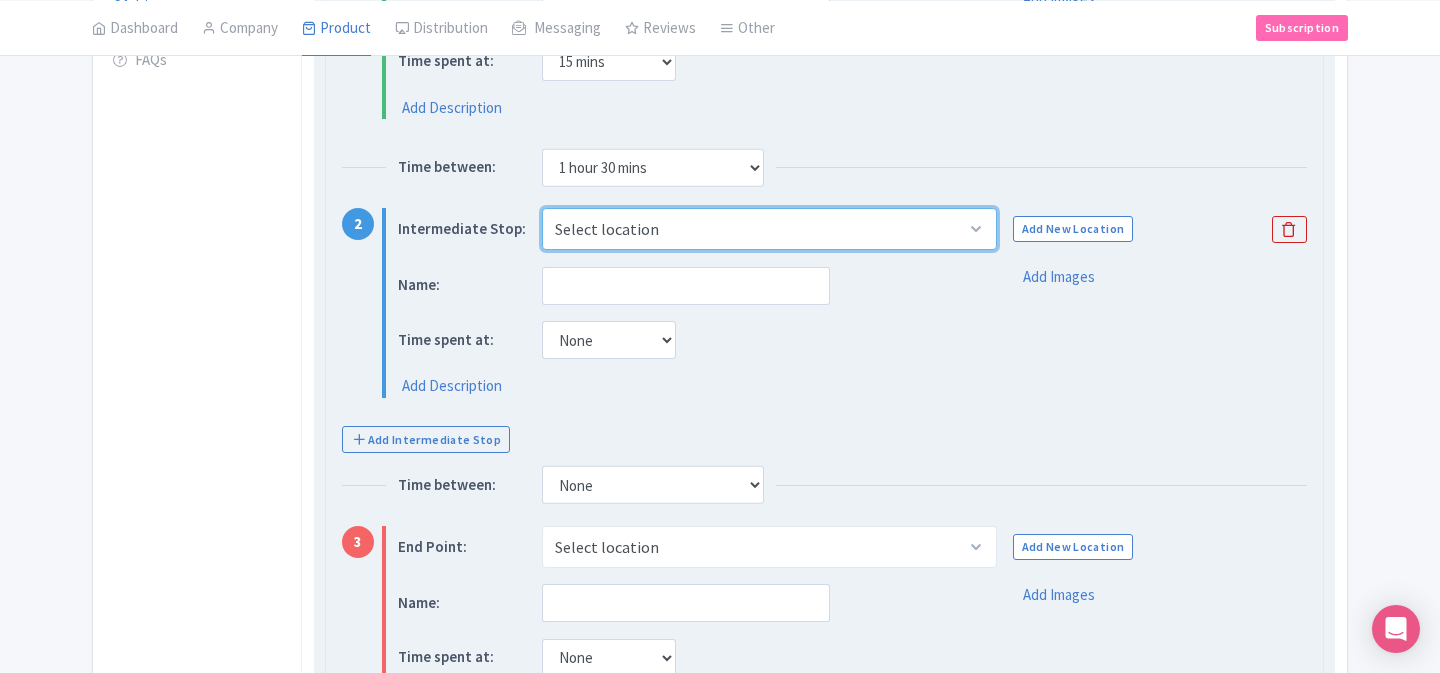 click on "Select location
Oishi Park, ２５２５番地の１１先 Ōishi, Fujikawaguchiko, Minamitsuru District, Yamanashi 401-0305, Japan
Arakurayama Sengen Park, 2-chōme-4-1 Asama, Fujiyoshida, Yamanashi 403-0011, Japan
Fujiyoshida, Fujiyoshida, Yamanashi, Japan
Oshino Hakkai (the Eight Seas of Oshino), Shibokusa, Oshino, Minamitsuru District, Yamanashi 401-0511, Japan
Fuji Subaru Line 5th Station Lounge, Narusawa, Minamitsuru District, Yamanashi 401-0320, Japan" at bounding box center (769, 229) 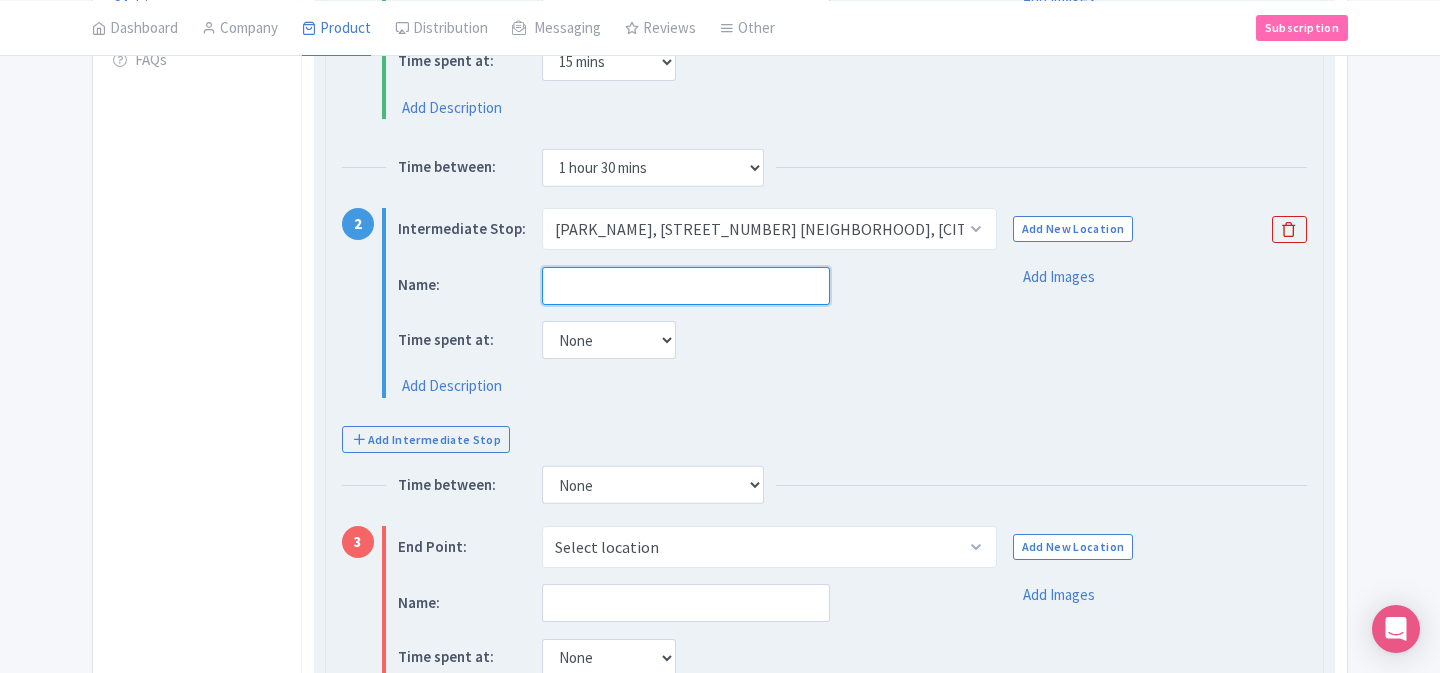 click at bounding box center [686, 286] 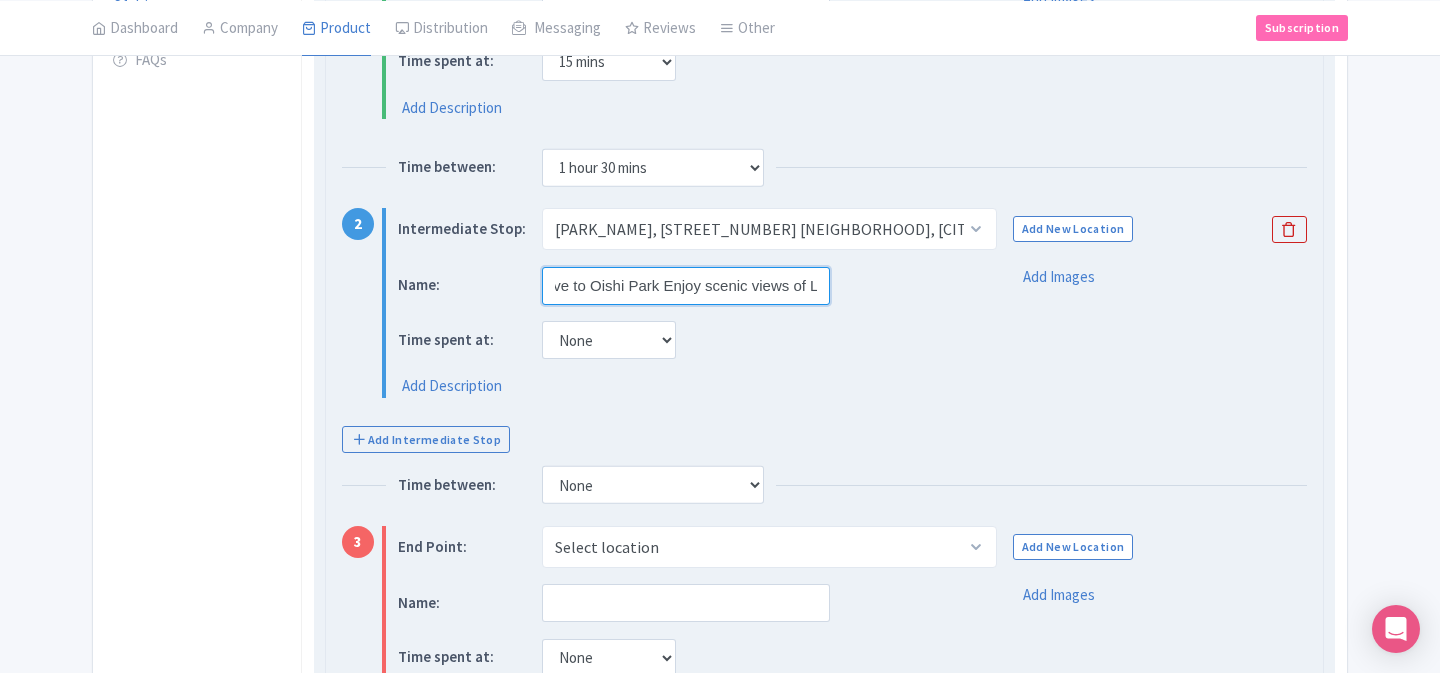 scroll, scrollTop: 0, scrollLeft: 0, axis: both 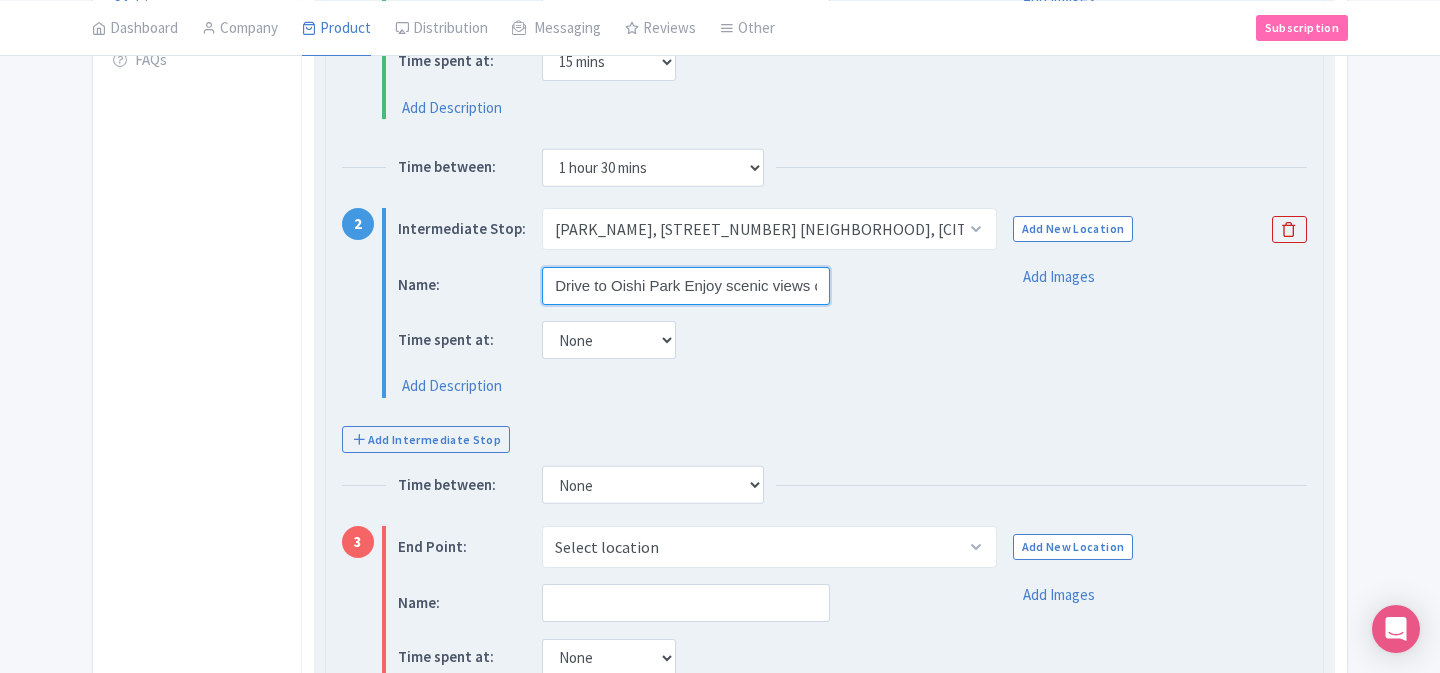 drag, startPoint x: 571, startPoint y: 293, endPoint x: 480, endPoint y: 285, distance: 91.350975 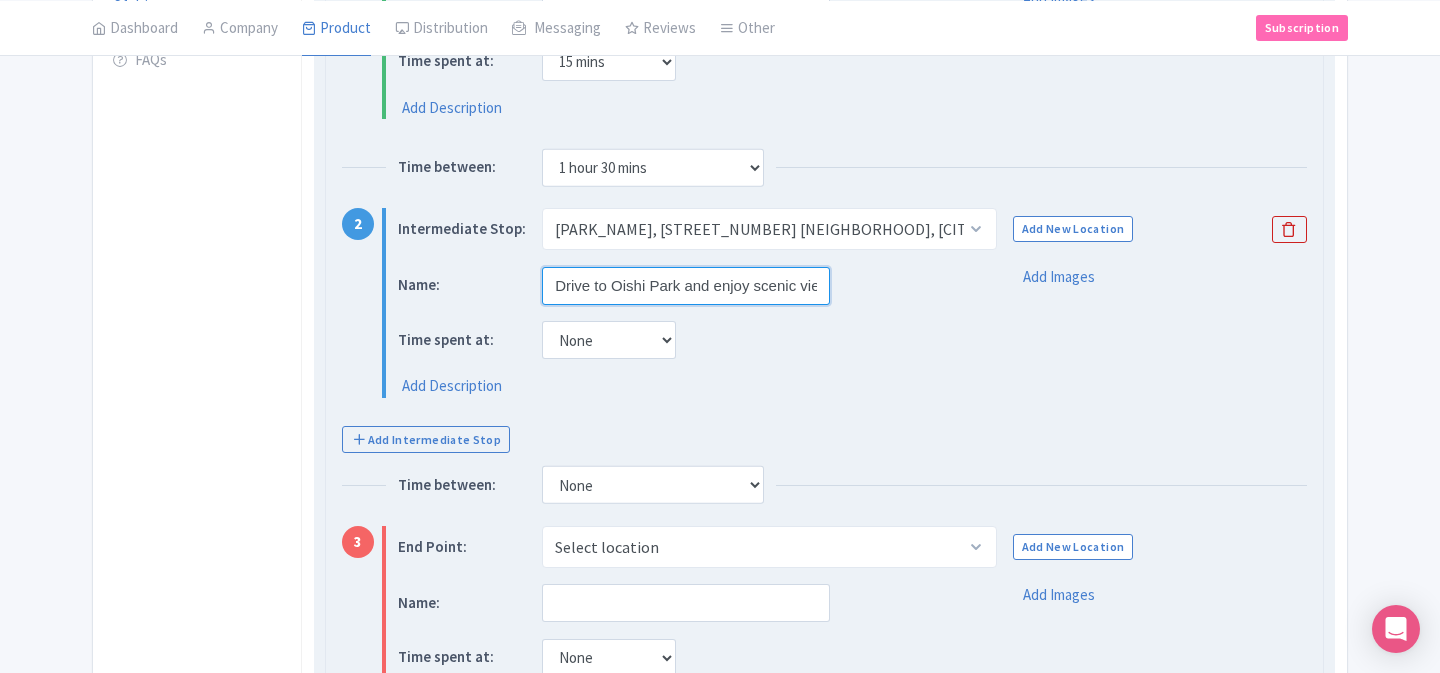 type on "Drive to Oishi Park and enjoy scenic views of Lake Kawaguchi & Mount Fuji" 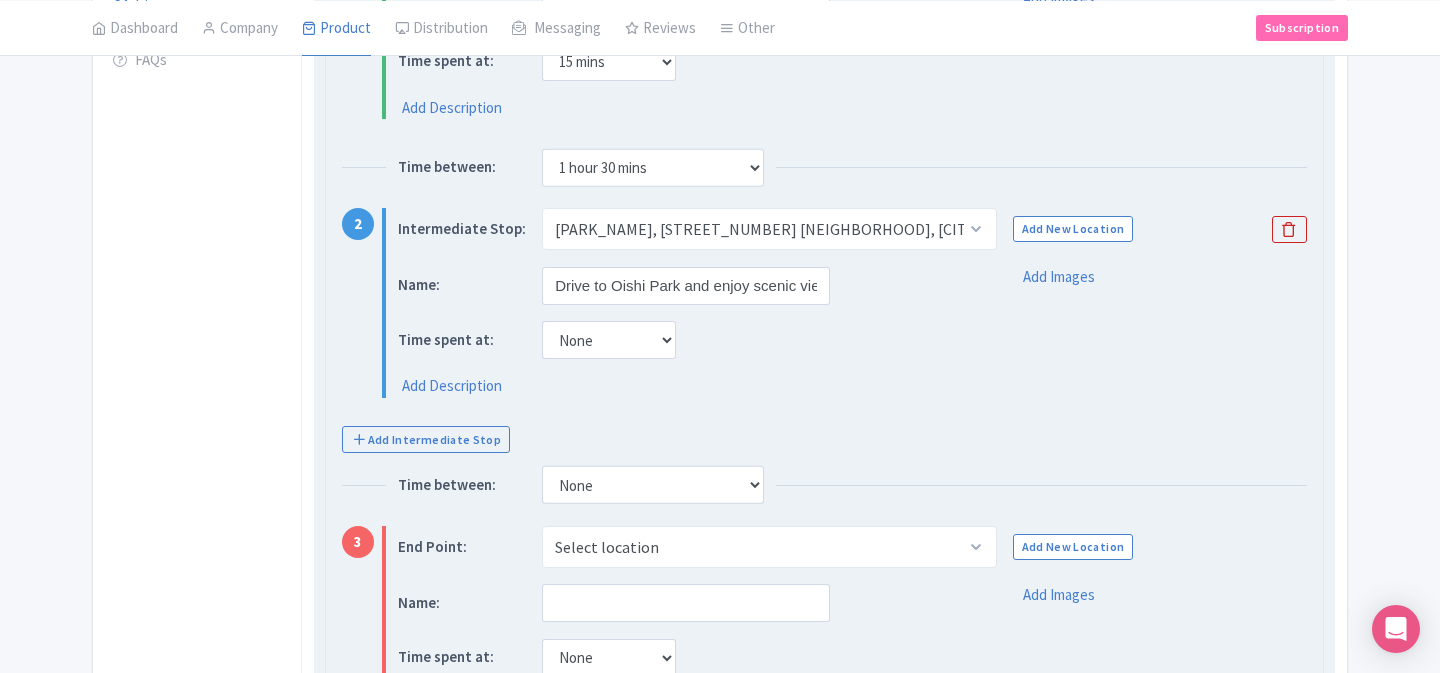 click on "Time spent at:
None
15 mins
30 mins
45 mins
1 hour
1 hour 15 mins
1 hour 30 mins
1 hour 45 mins
2 hours" at bounding box center [682, 340] 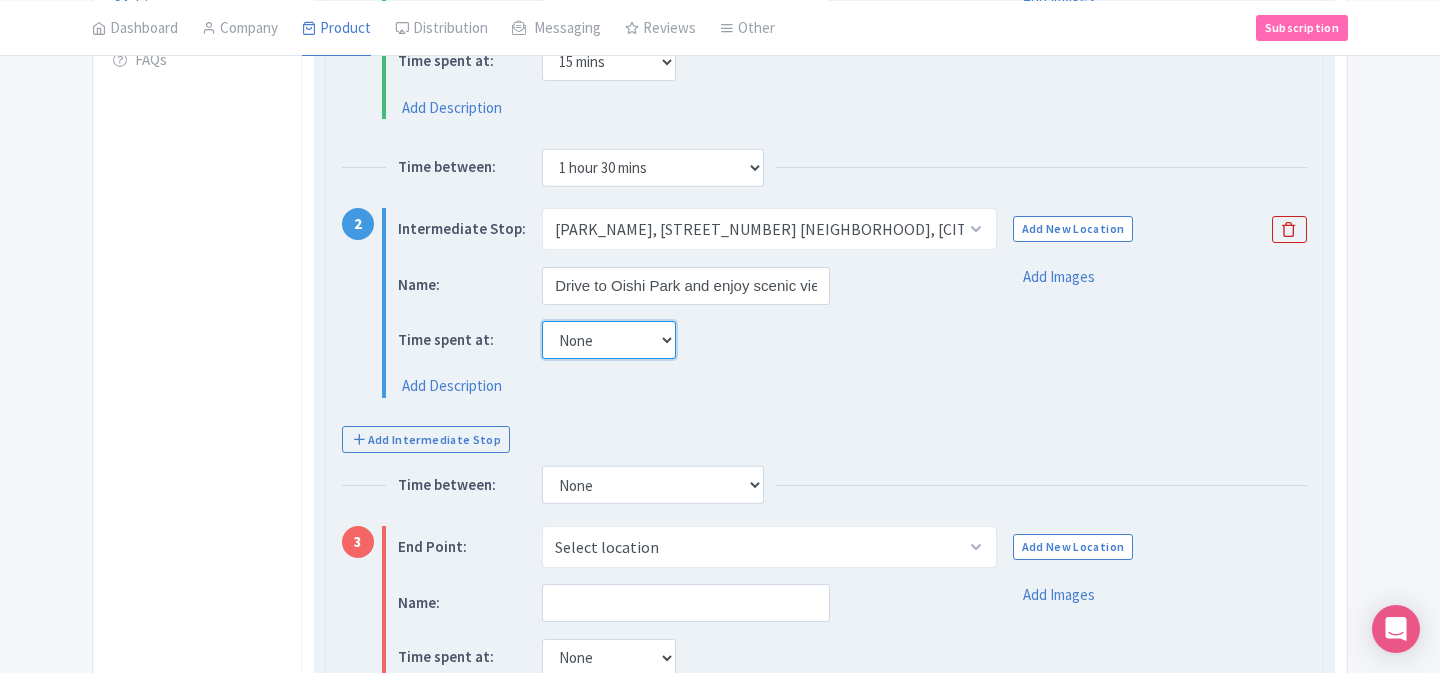 click on "None
15 mins
30 mins
45 mins
1 hour
1 hour 15 mins
1 hour 30 mins
1 hour 45 mins
2 hours" at bounding box center (609, 340) 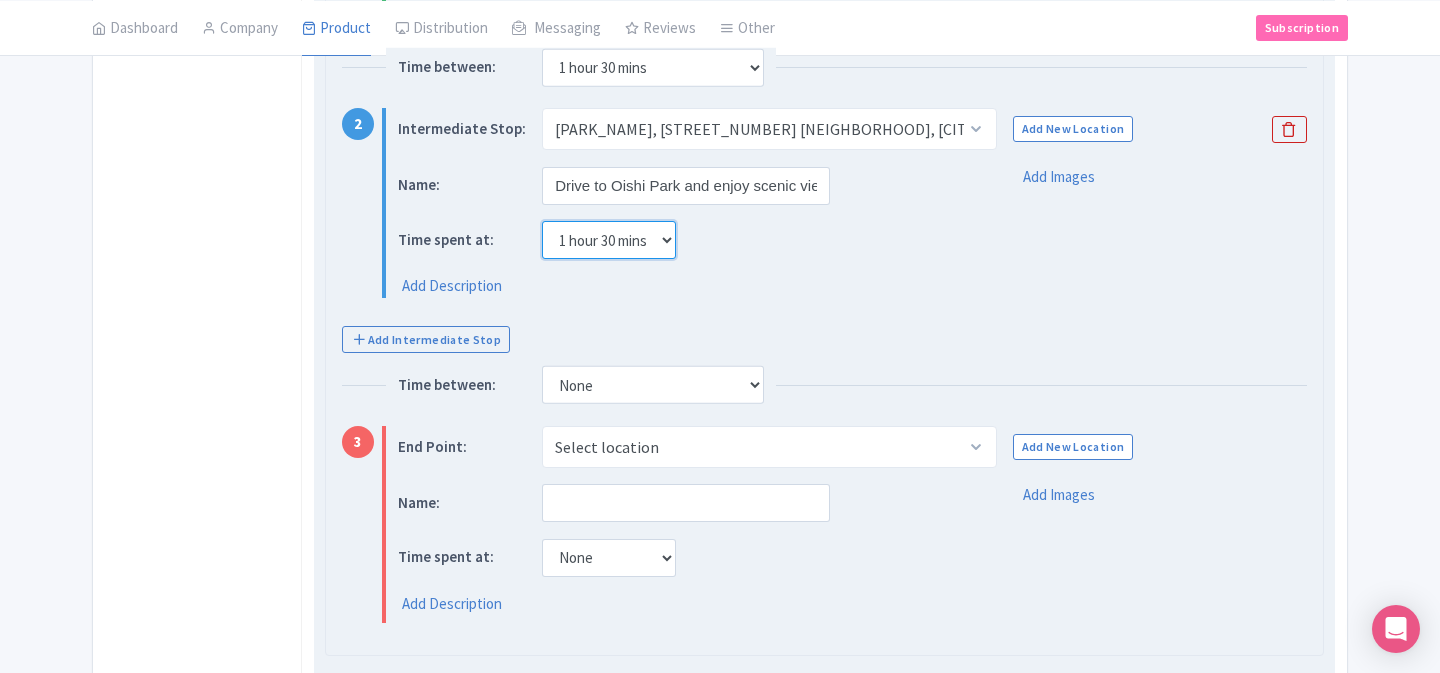 scroll, scrollTop: 737, scrollLeft: 0, axis: vertical 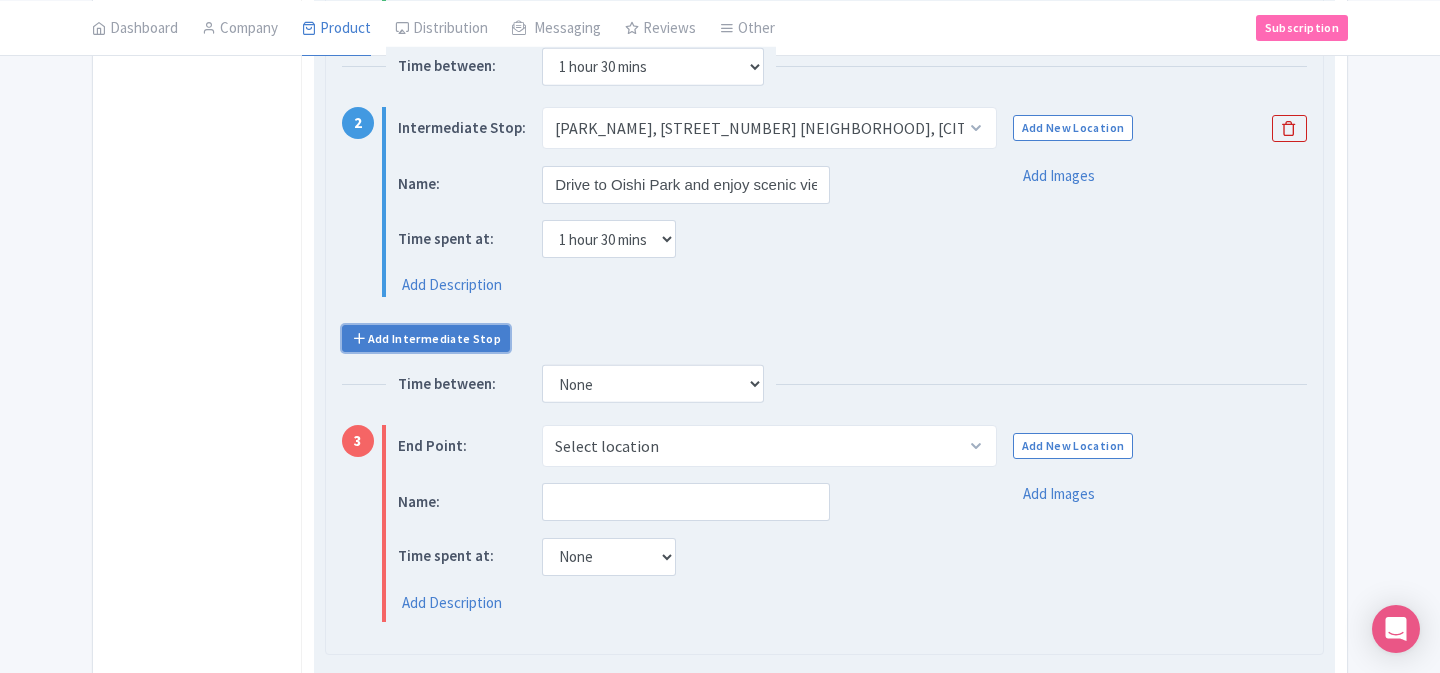 click on "Add Intermediate Stop" at bounding box center (426, 338) 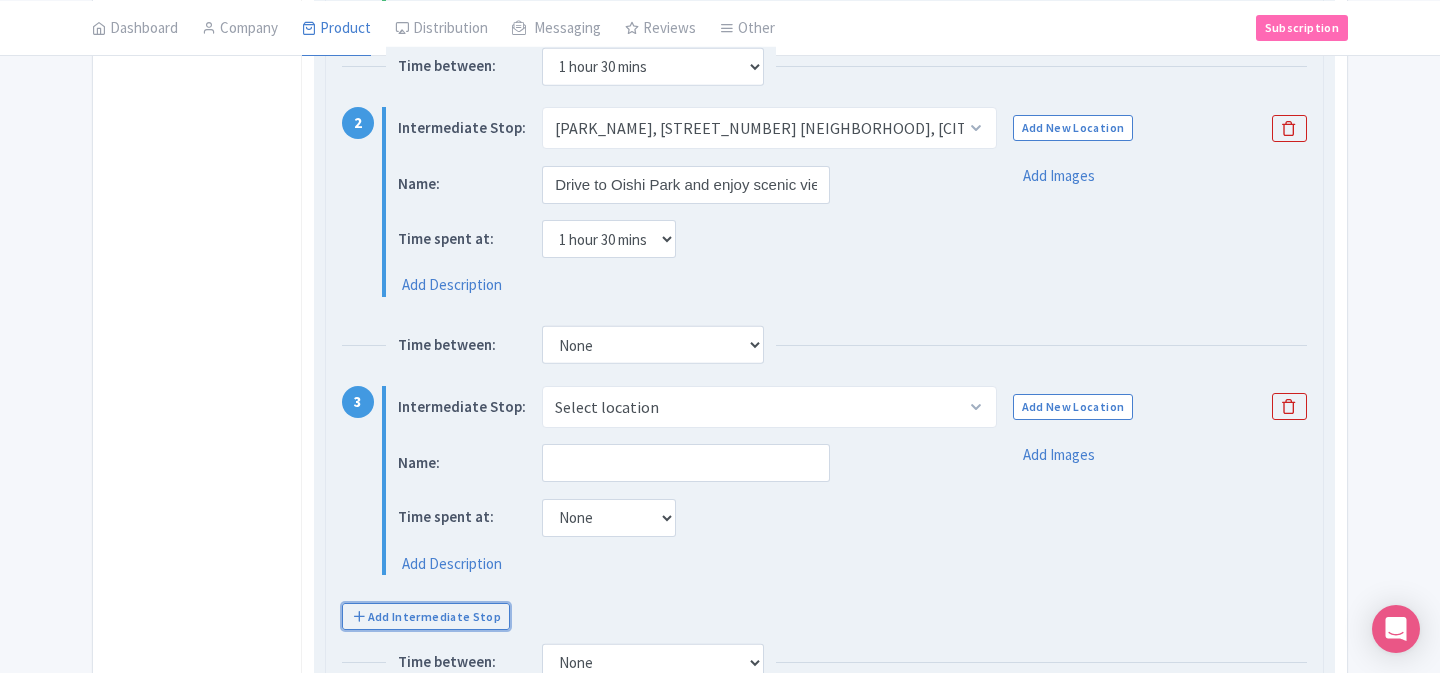 scroll, scrollTop: 756, scrollLeft: 0, axis: vertical 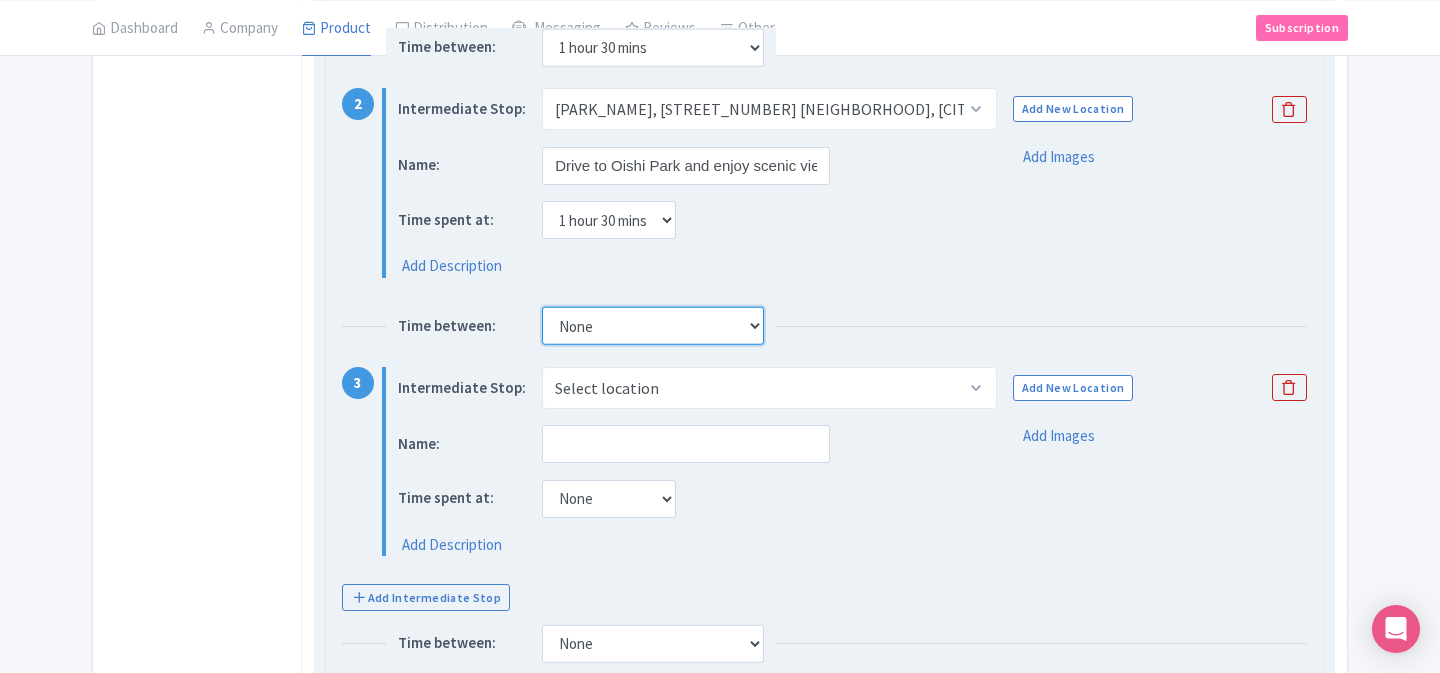 click on "None
15 mins
30 mins
45 mins
1 hour
1 hour 15 mins
1 hour 30 mins
1 hour 45 mins
2 hours" at bounding box center (653, 326) 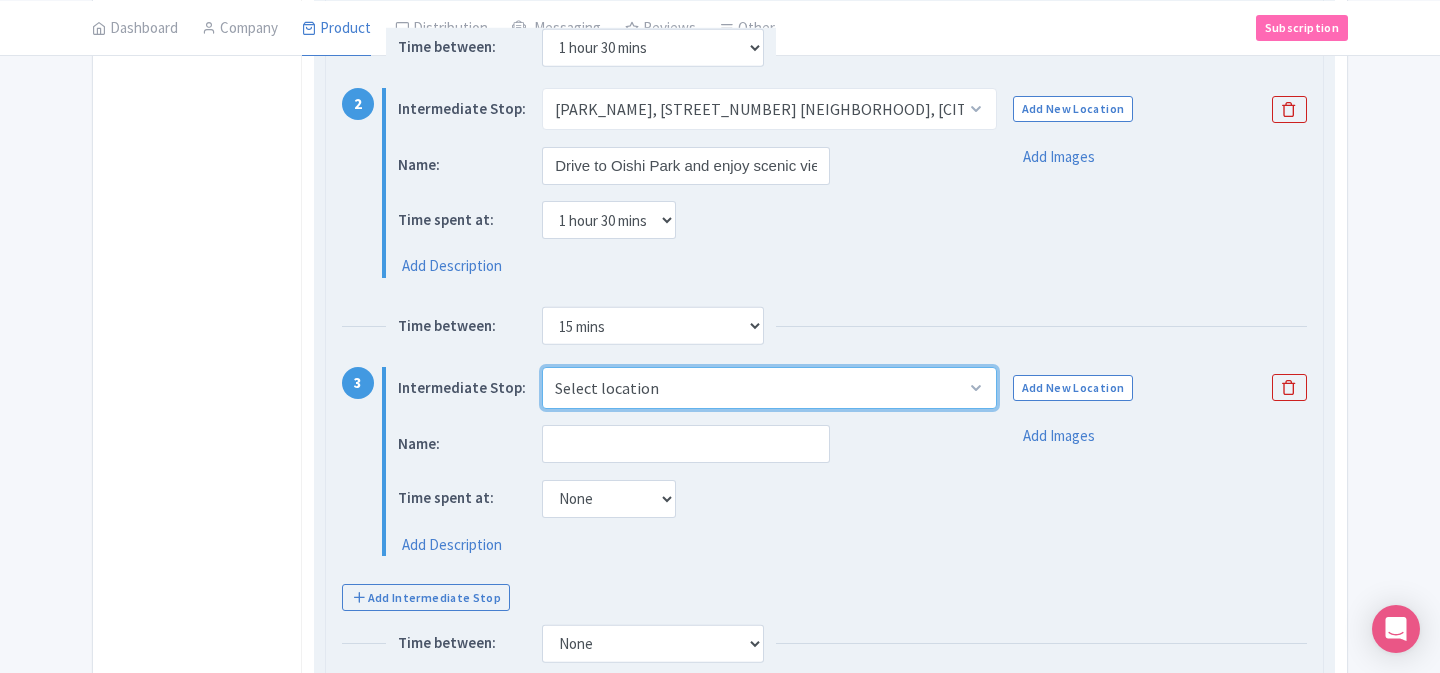 click on "Select location
Oishi Park, ２５２５番地の１１先 Ōishi, Fujikawaguchiko, Minamitsuru District, Yamanashi 401-0305, Japan
Arakurayama Sengen Park, 2-chōme-4-1 Asama, Fujiyoshida, Yamanashi 403-0011, Japan
Fujiyoshida, Fujiyoshida, Yamanashi, Japan
Oshino Hakkai (the Eight Seas of Oshino), Shibokusa, Oshino, Minamitsuru District, Yamanashi 401-0511, Japan
Fuji Subaru Line 5th Station Lounge, Narusawa, Minamitsuru District, Yamanashi 401-0320, Japan" at bounding box center [769, 388] 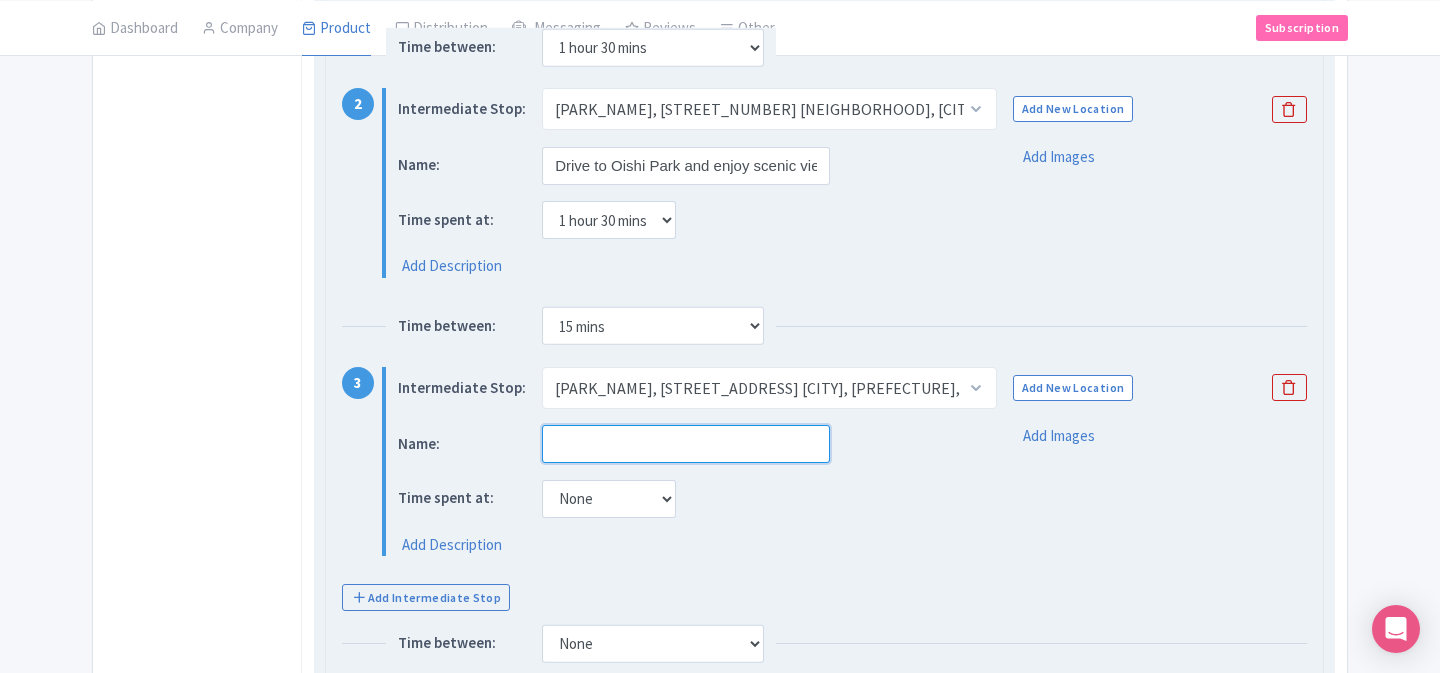 click at bounding box center [686, 444] 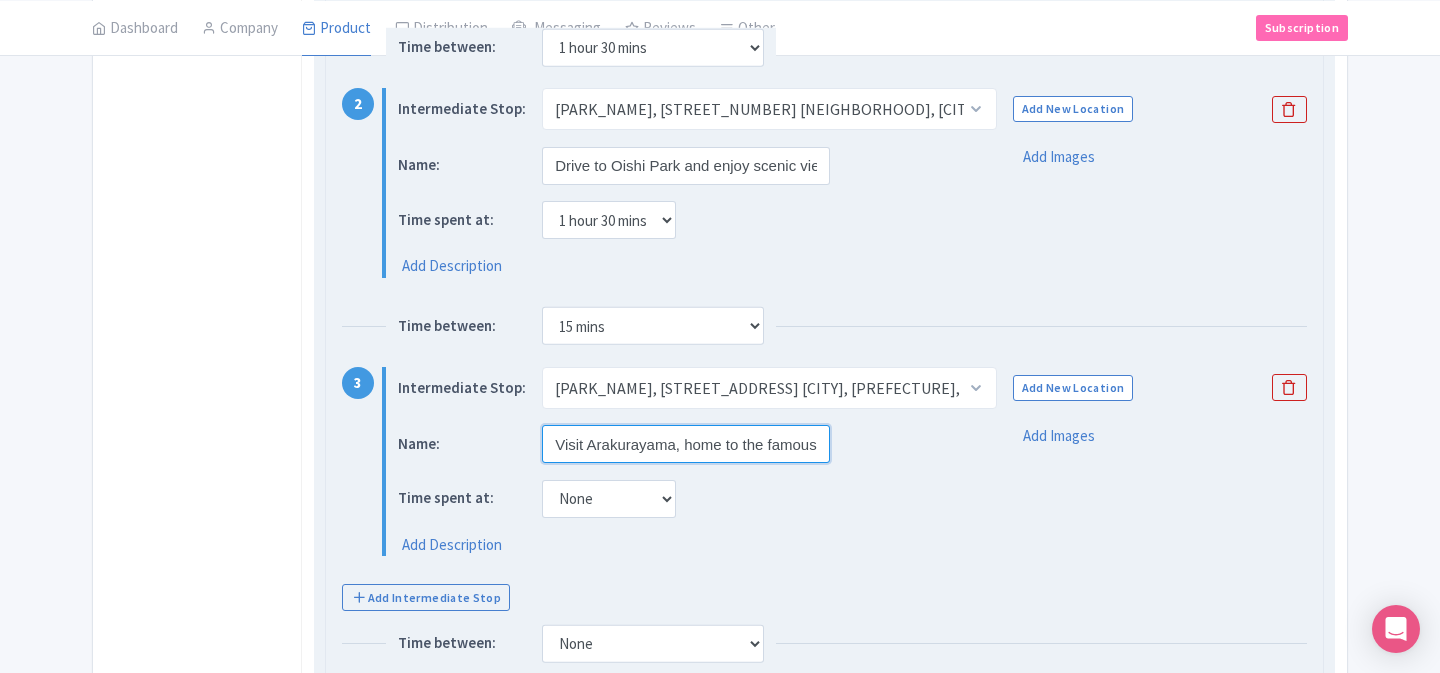 scroll, scrollTop: 0, scrollLeft: 333, axis: horizontal 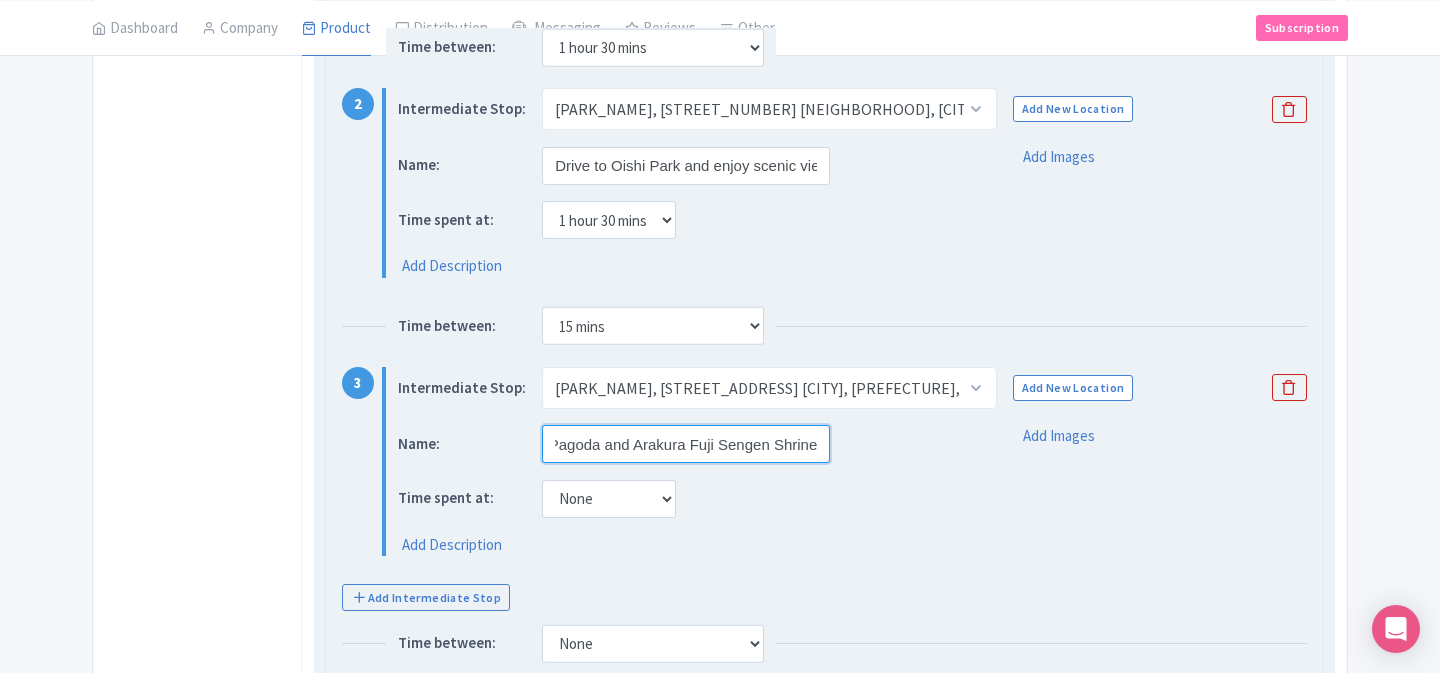 type on "Visit Arakurayama, home to the famous Chureito Pagoda and Arakura Fuji Sengen Shrine" 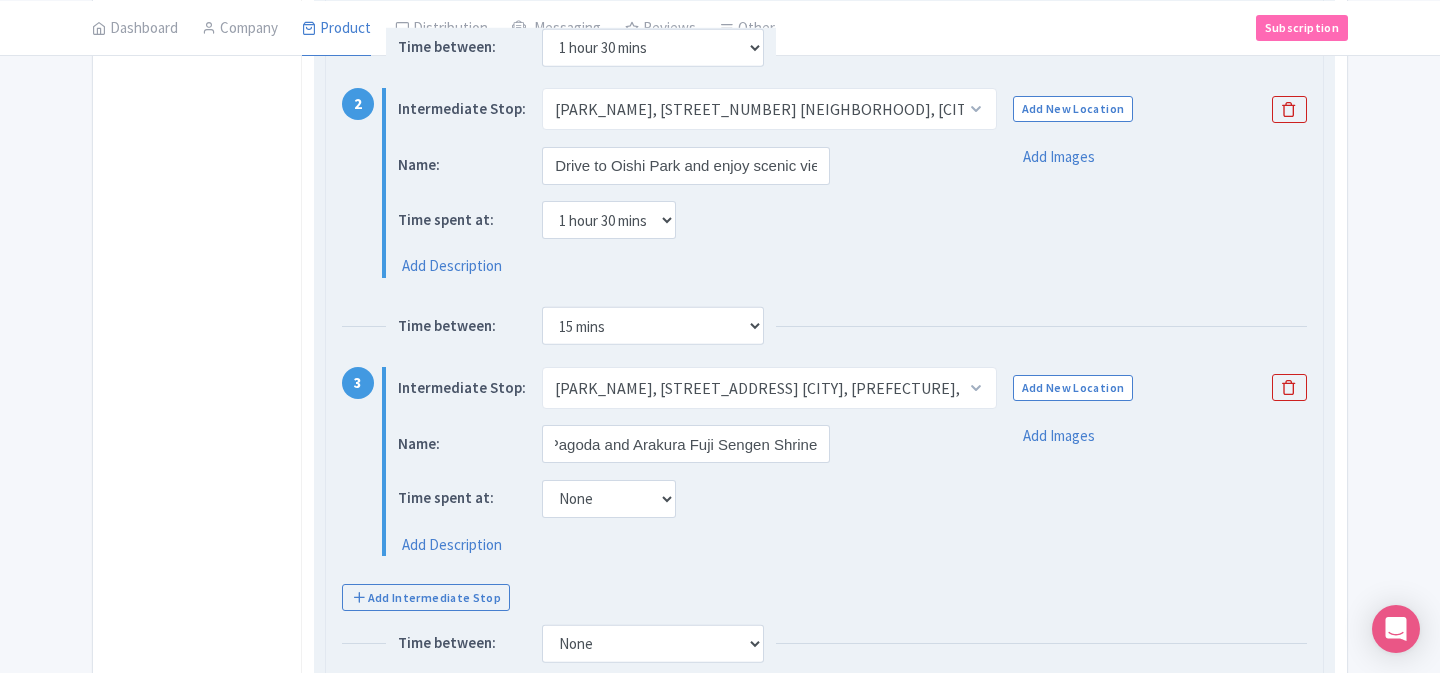 click on "Time spent at:
None
15 mins
30 mins
45 mins
1 hour
1 hour 15 mins
1 hour 30 mins
1 hour 45 mins
2 hours" at bounding box center [682, 498] 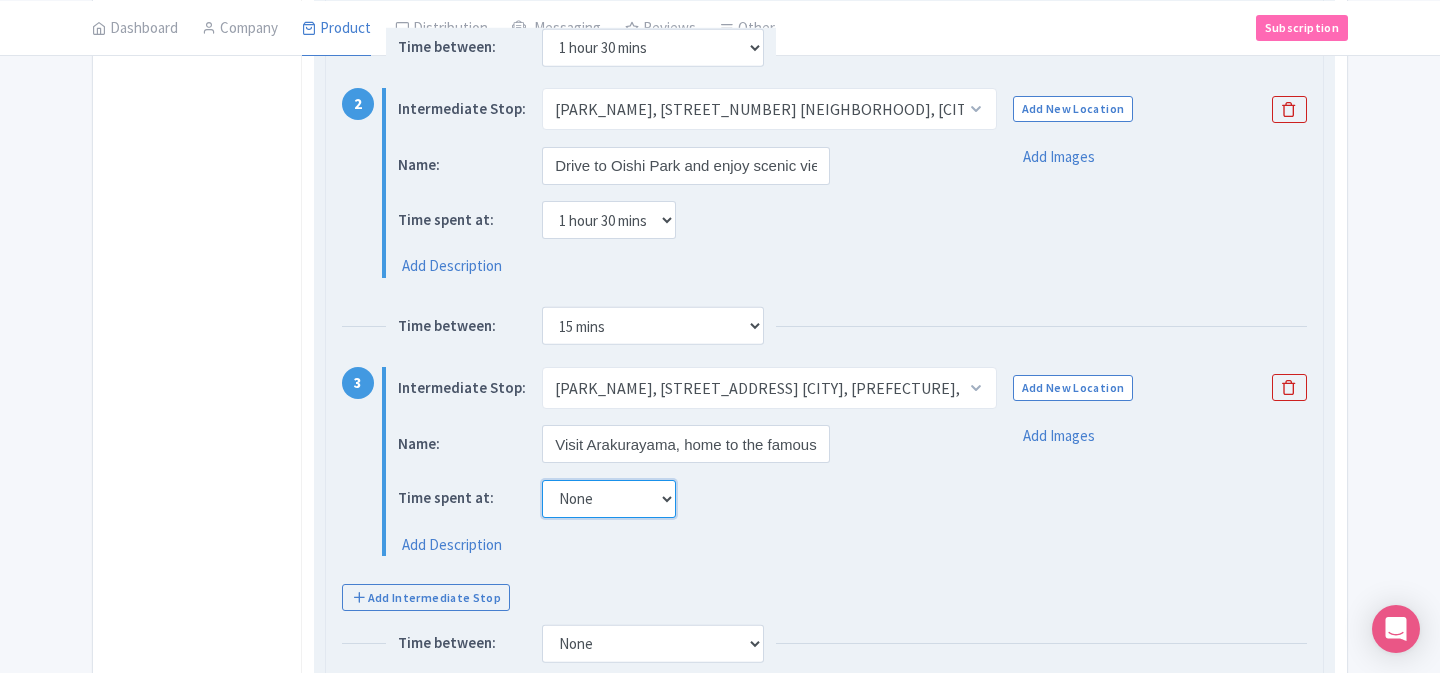 click on "None
15 mins
30 mins
45 mins
1 hour
1 hour 15 mins
1 hour 30 mins
1 hour 45 mins
2 hours" at bounding box center [609, 499] 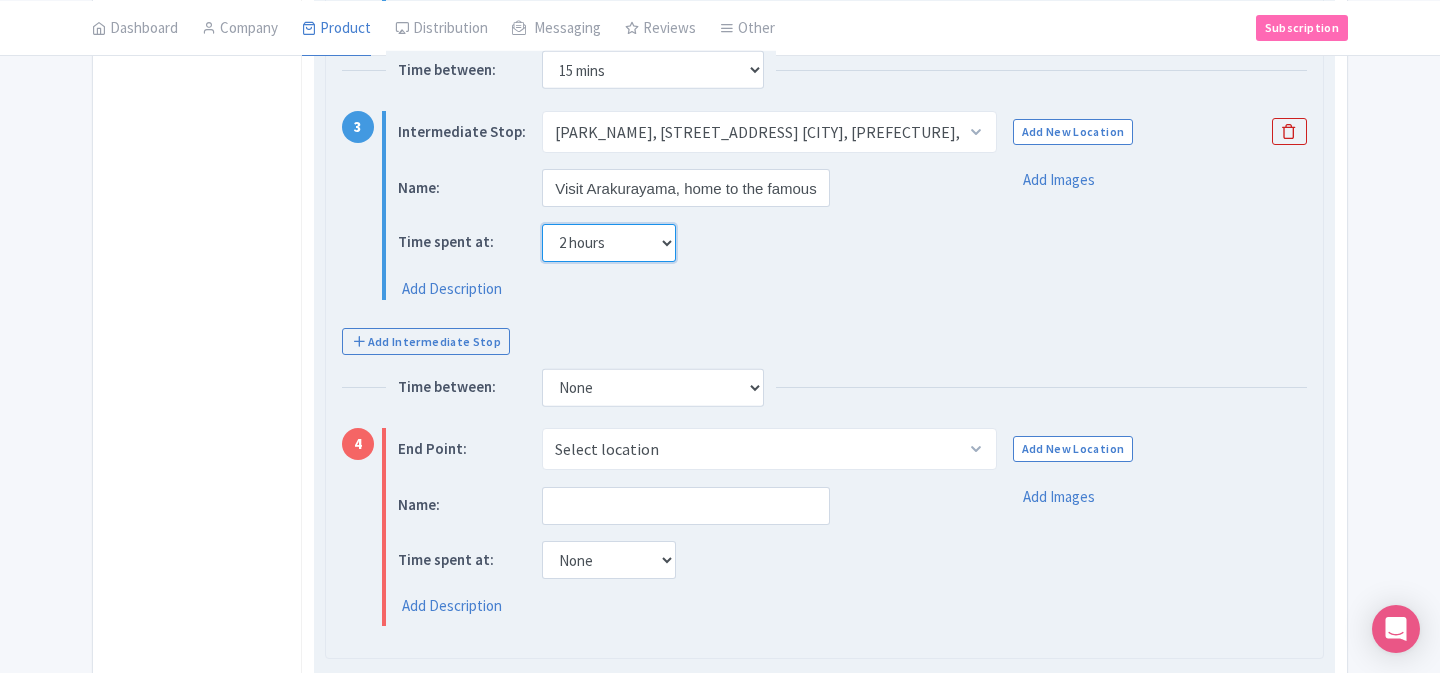 scroll, scrollTop: 1040, scrollLeft: 0, axis: vertical 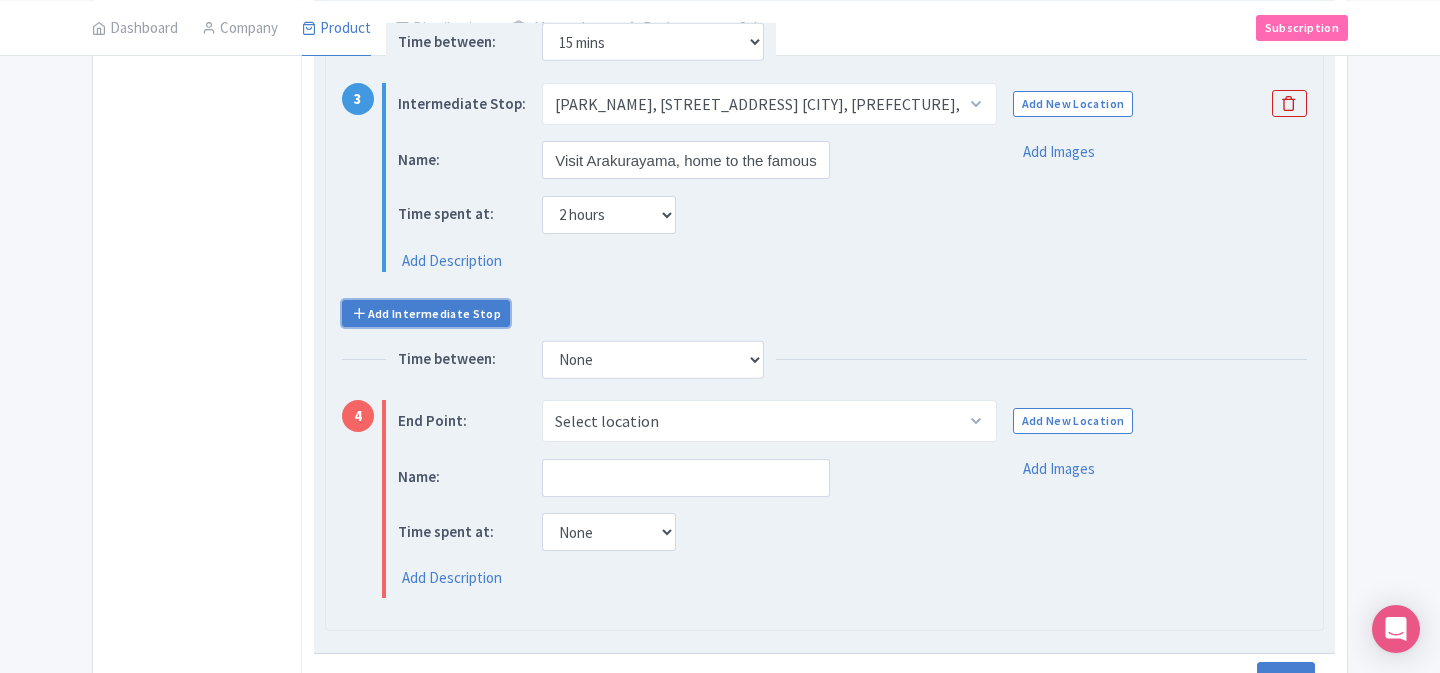 click on "Add Intermediate Stop" at bounding box center [426, 313] 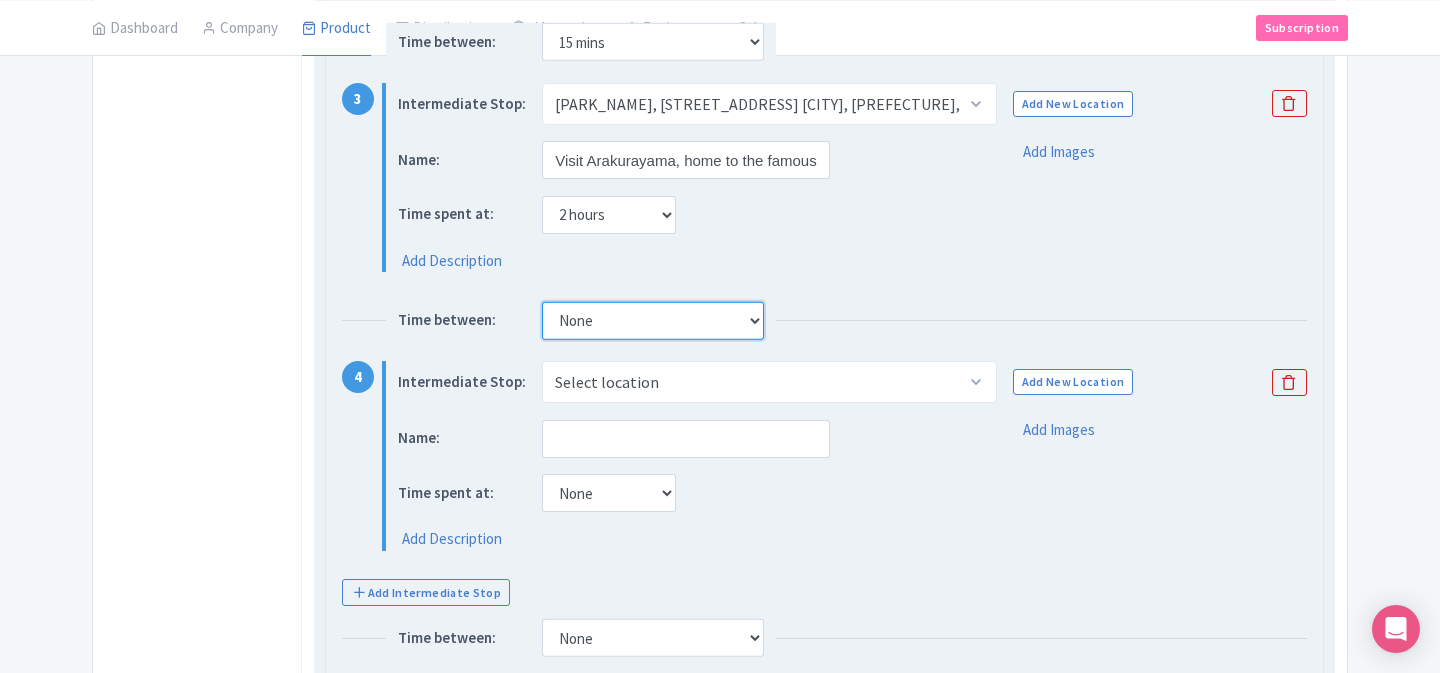 click on "None
15 mins
30 mins
45 mins
1 hour
1 hour 15 mins
1 hour 30 mins
1 hour 45 mins
2 hours" at bounding box center [653, 320] 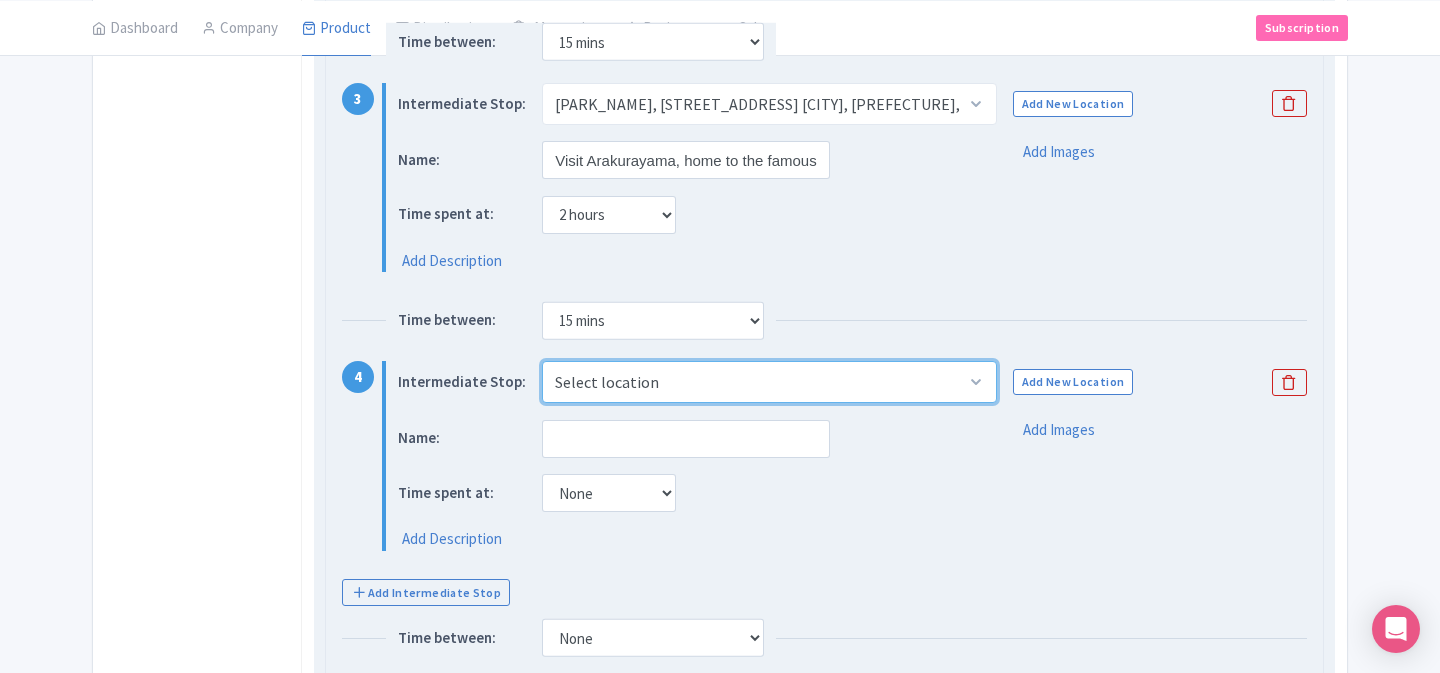 click on "Select location
Oishi Park, ２５２５番地の１１先 Ōishi, Fujikawaguchiko, Minamitsuru District, Yamanashi 401-0305, Japan
Arakurayama Sengen Park, 2-chōme-4-1 Asama, Fujiyoshida, Yamanashi 403-0011, Japan
Fujiyoshida, Fujiyoshida, Yamanashi, Japan
Oshino Hakkai (the Eight Seas of Oshino), Shibokusa, Oshino, Minamitsuru District, Yamanashi 401-0511, Japan
Fuji Subaru Line 5th Station Lounge, Narusawa, Minamitsuru District, Yamanashi 401-0320, Japan" at bounding box center (769, 382) 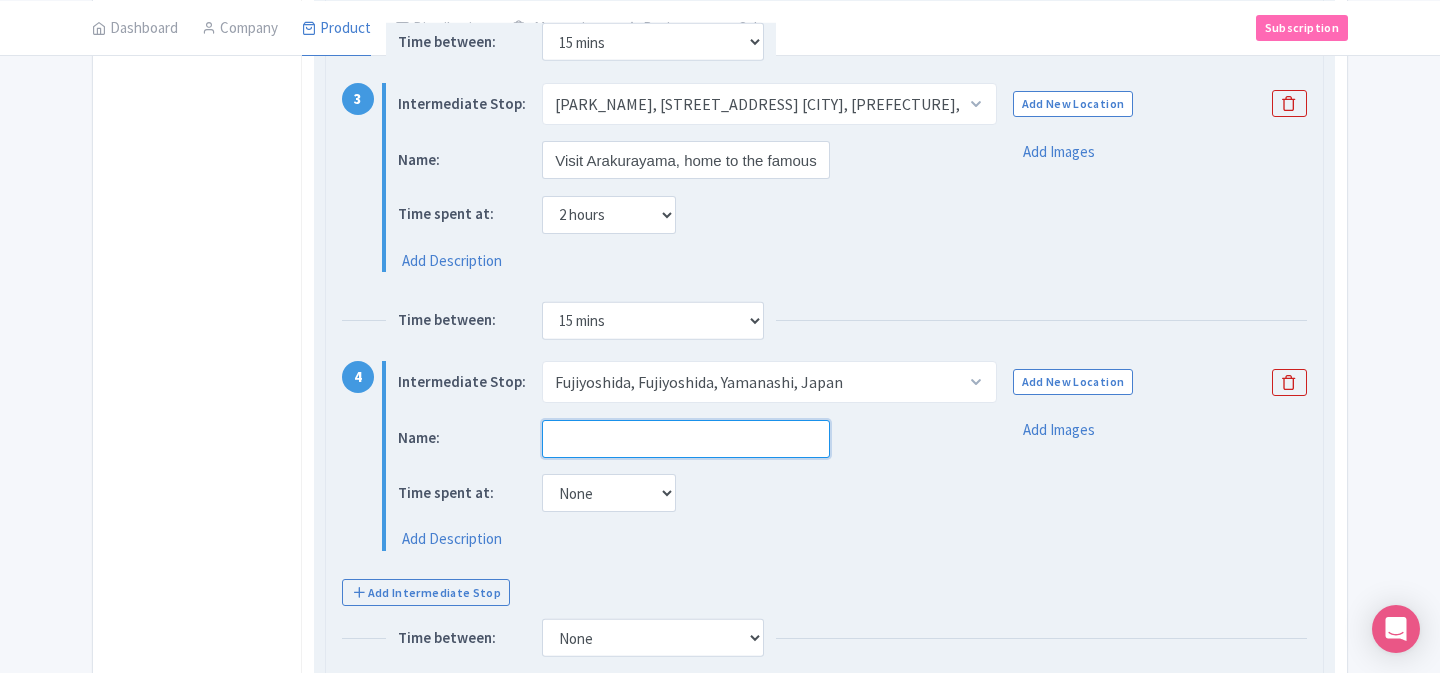 click at bounding box center [686, 439] 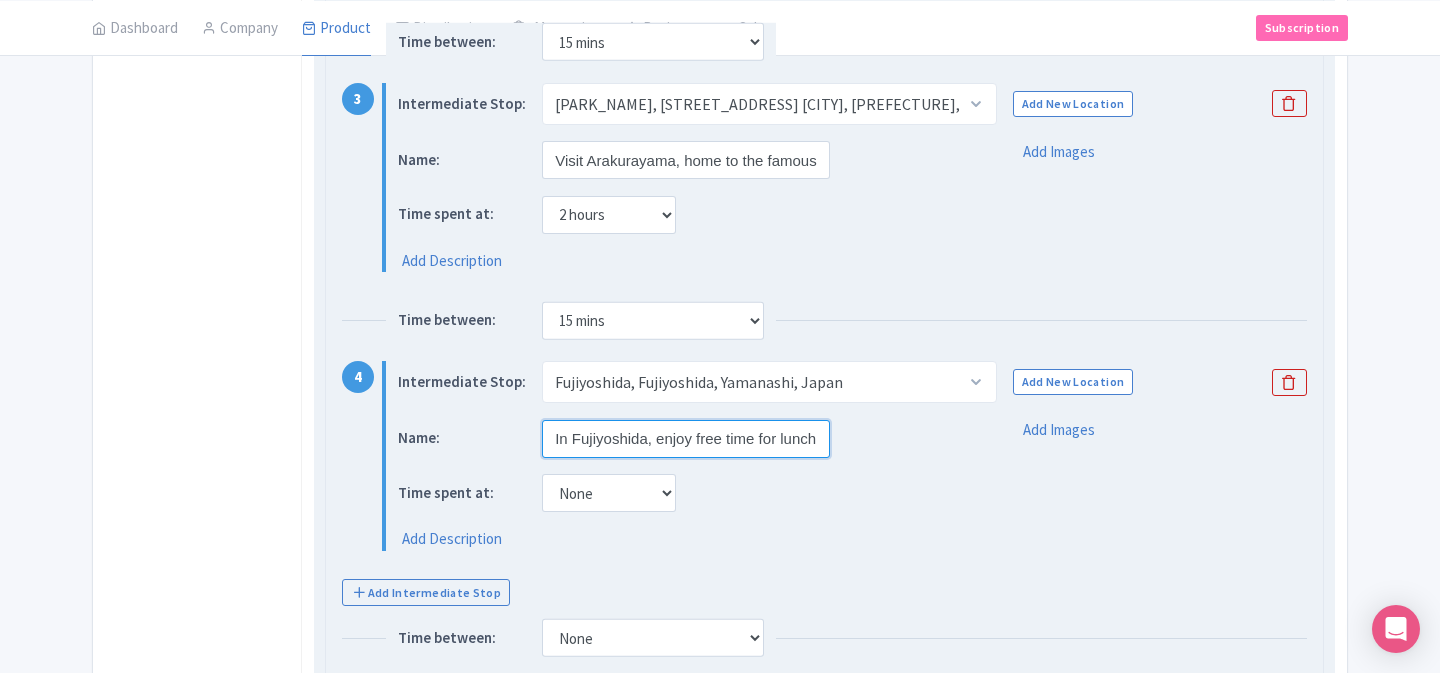 scroll, scrollTop: 0, scrollLeft: 276, axis: horizontal 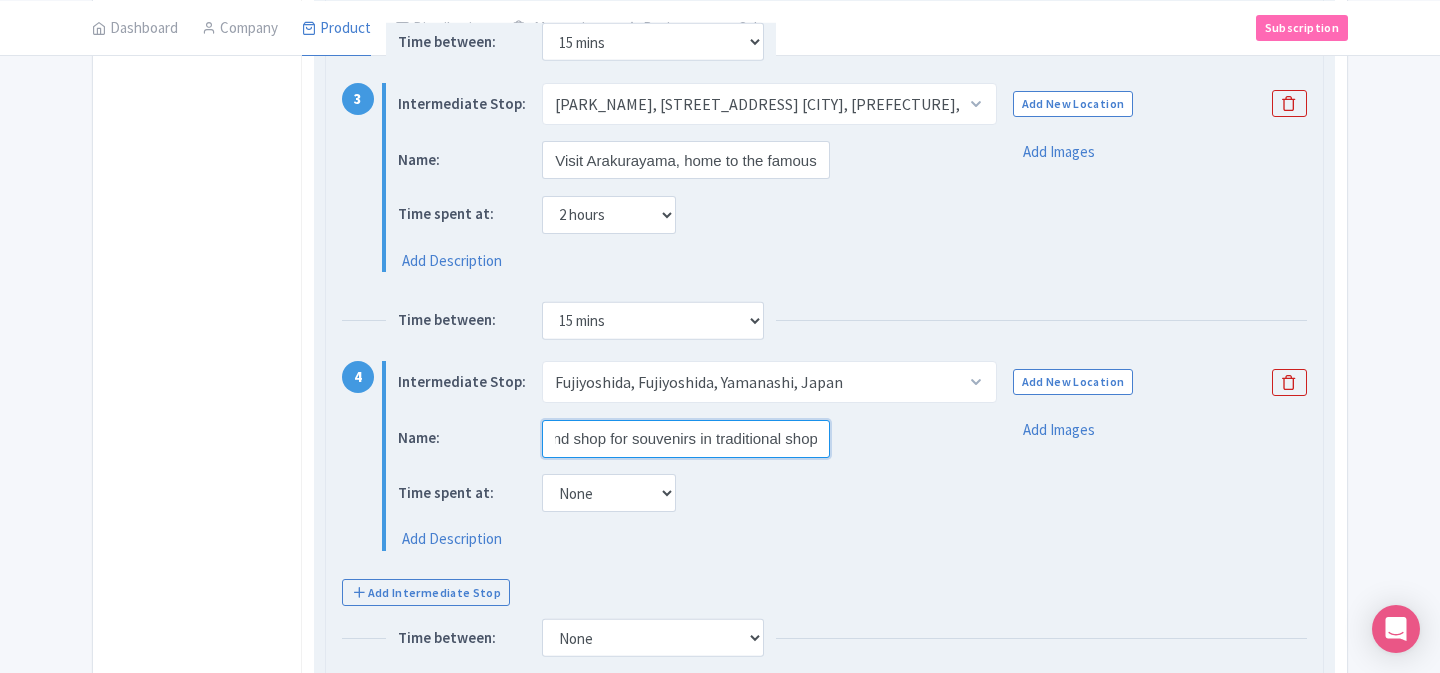 type on "In Fujiyoshida, enjoy free time for lunch and shop for souvenirs in traditional shop" 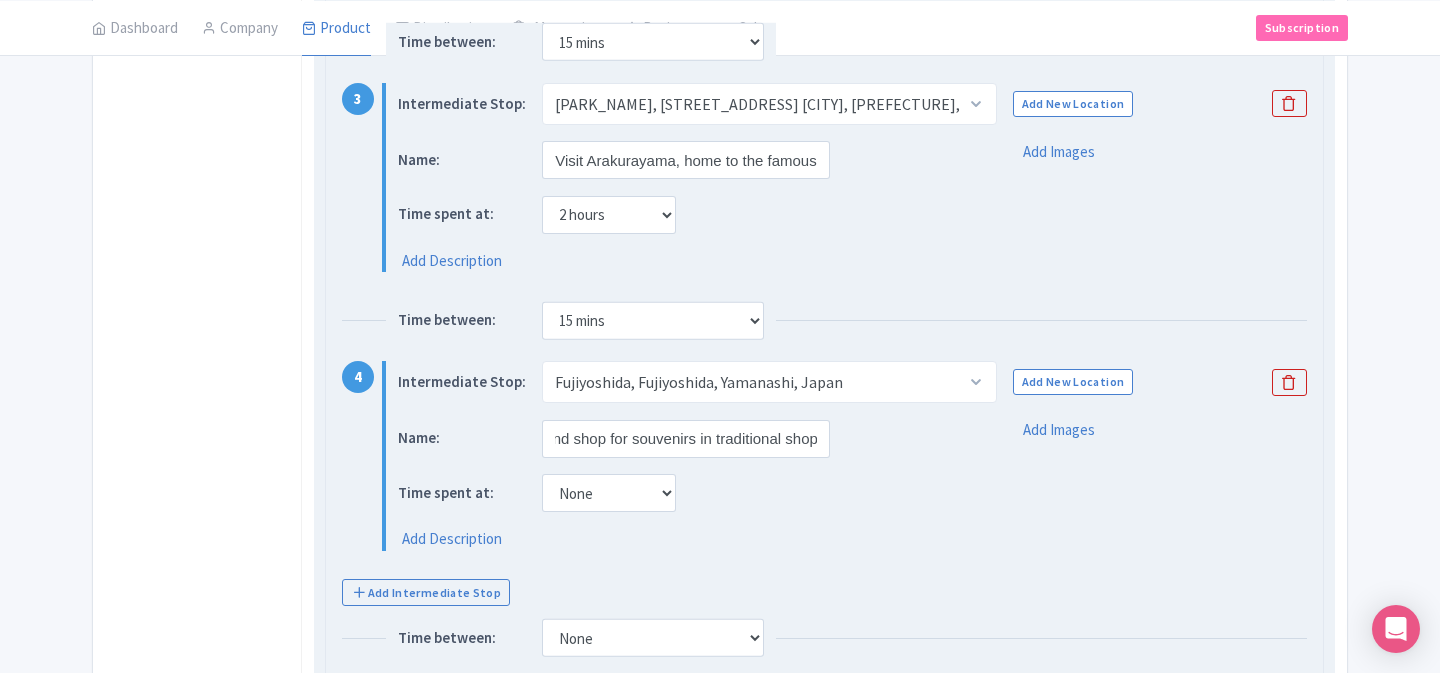 scroll, scrollTop: 0, scrollLeft: 0, axis: both 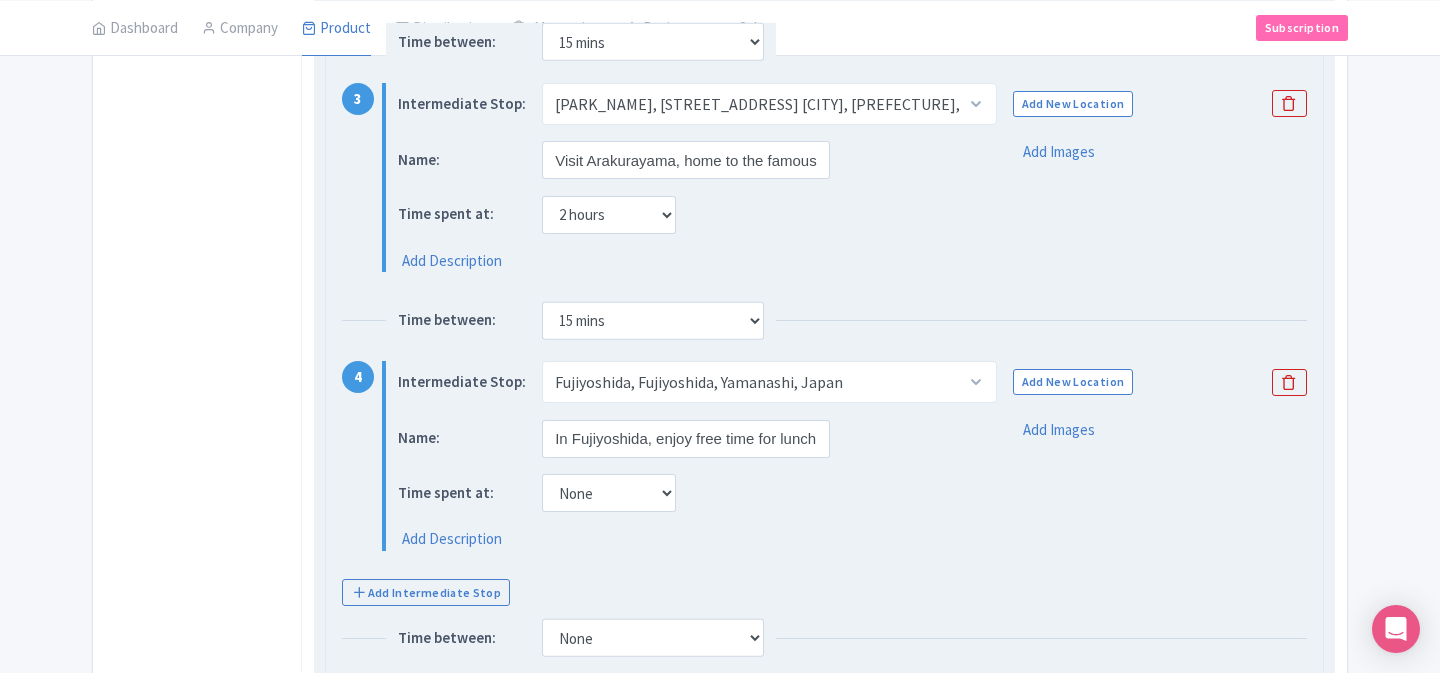 click on "Time spent at:
None
15 mins
30 mins
45 mins
1 hour
1 hour 15 mins
1 hour 30 mins
1 hour 45 mins
2 hours" at bounding box center [682, 493] 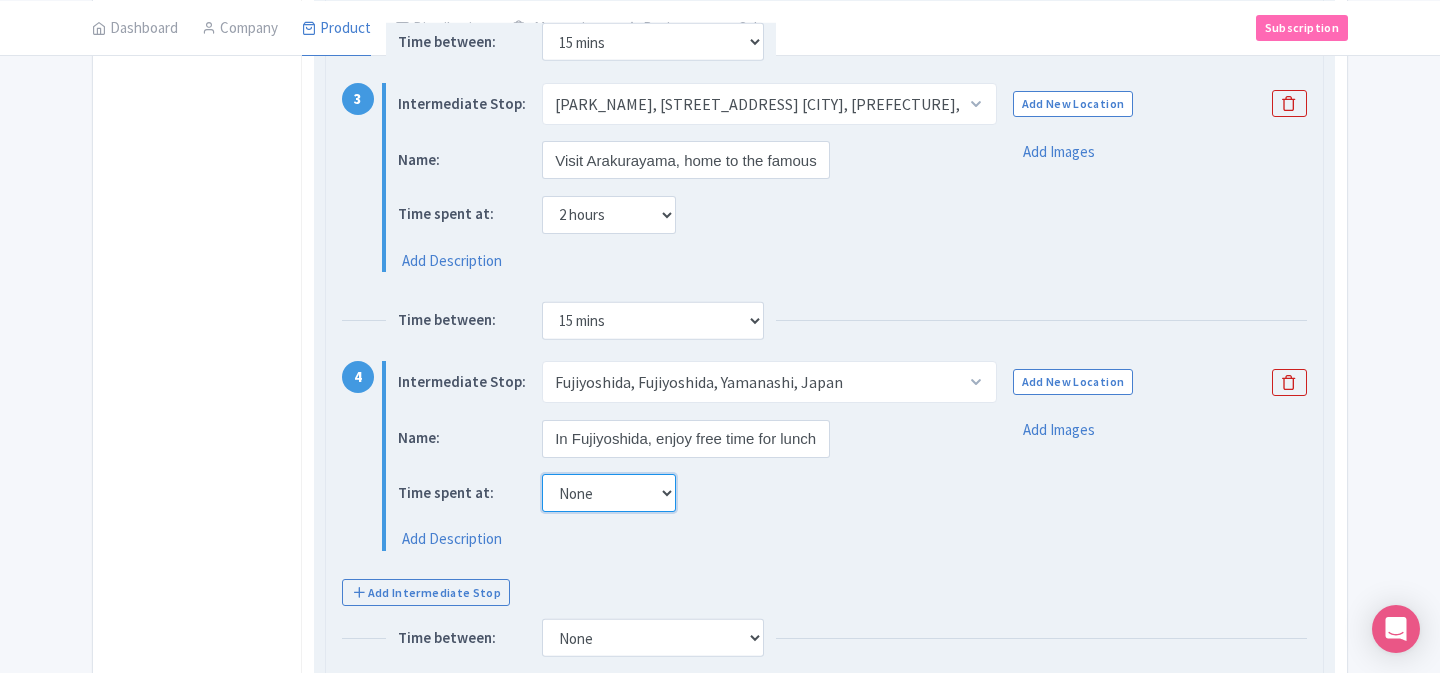 click on "None
15 mins
30 mins
45 mins
1 hour
1 hour 15 mins
1 hour 30 mins
1 hour 45 mins
2 hours" at bounding box center [609, 493] 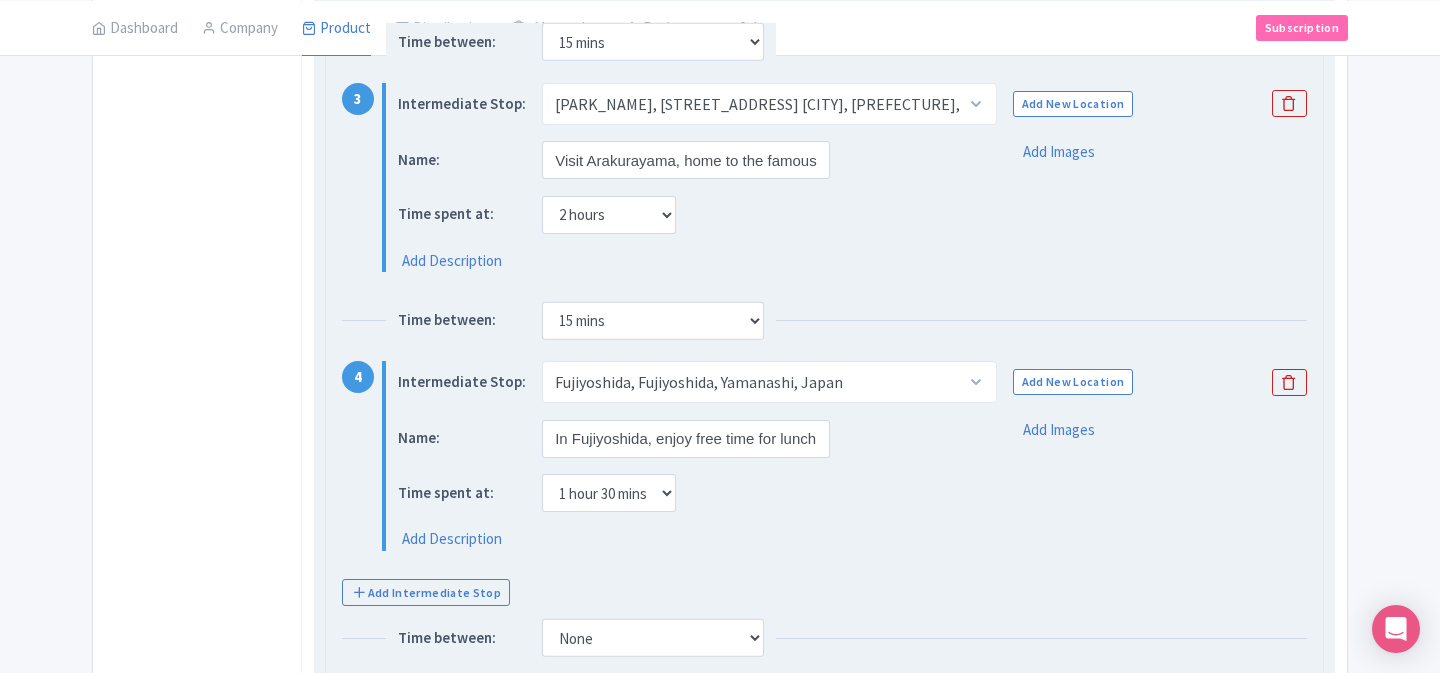 click on "Time spent at:
None
15 mins
30 mins
45 mins
1 hour
1 hour 15 mins
1 hour 30 mins
1 hour 45 mins
2 hours" at bounding box center (682, 493) 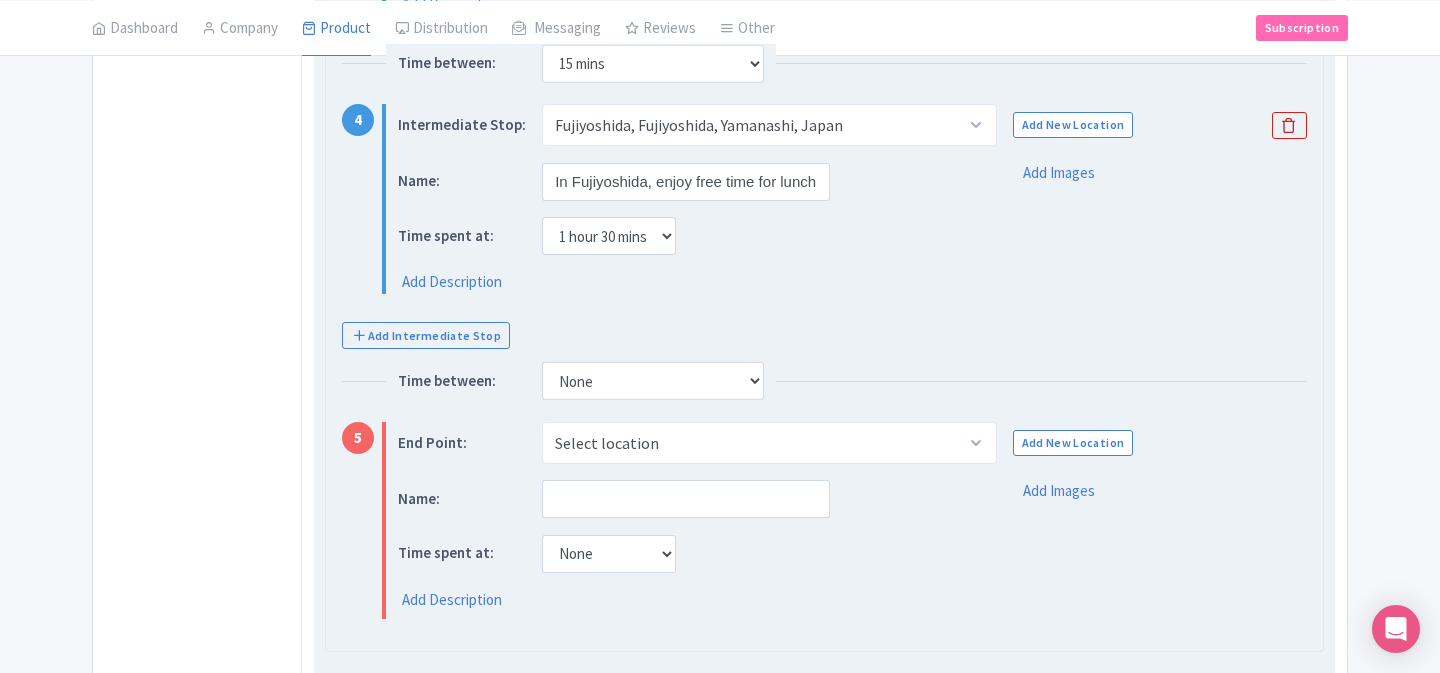 scroll, scrollTop: 1314, scrollLeft: 0, axis: vertical 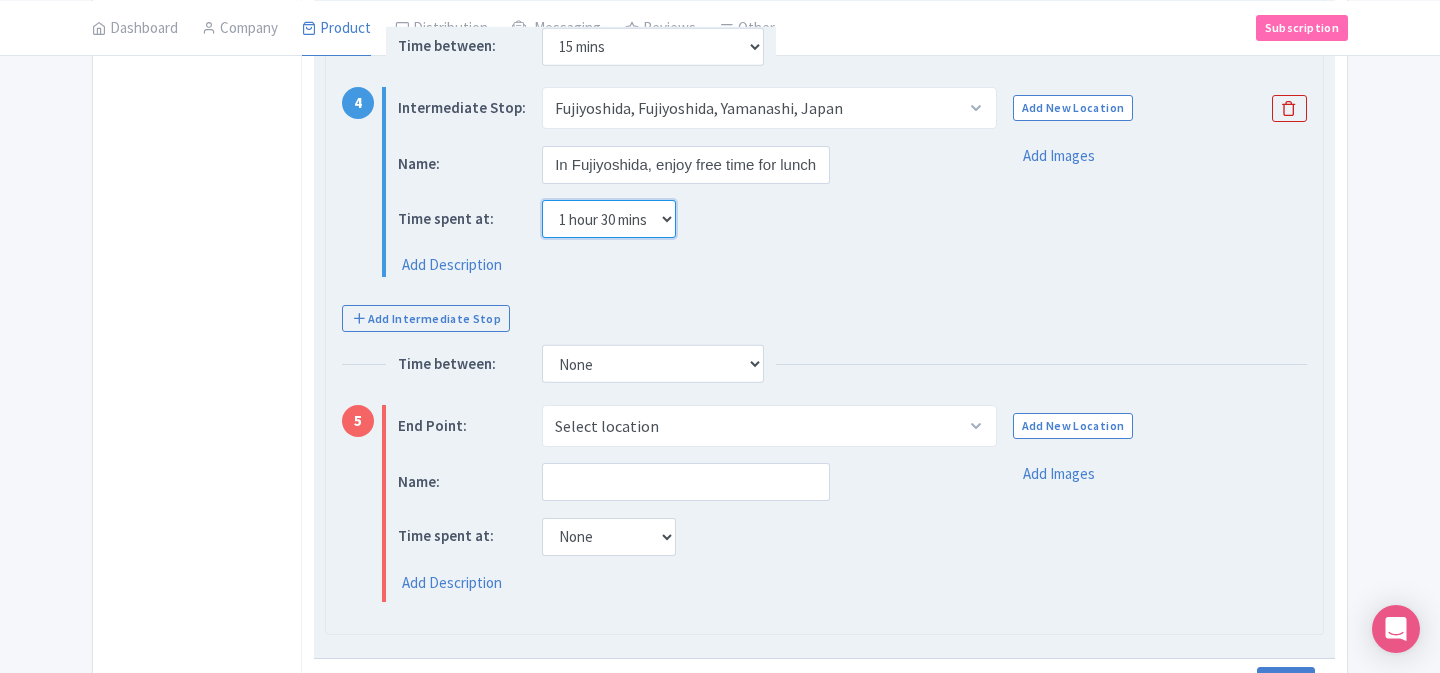 click on "None
15 mins
30 mins
45 mins
1 hour
1 hour 15 mins
1 hour 30 mins
1 hour 45 mins
2 hours" at bounding box center [609, 219] 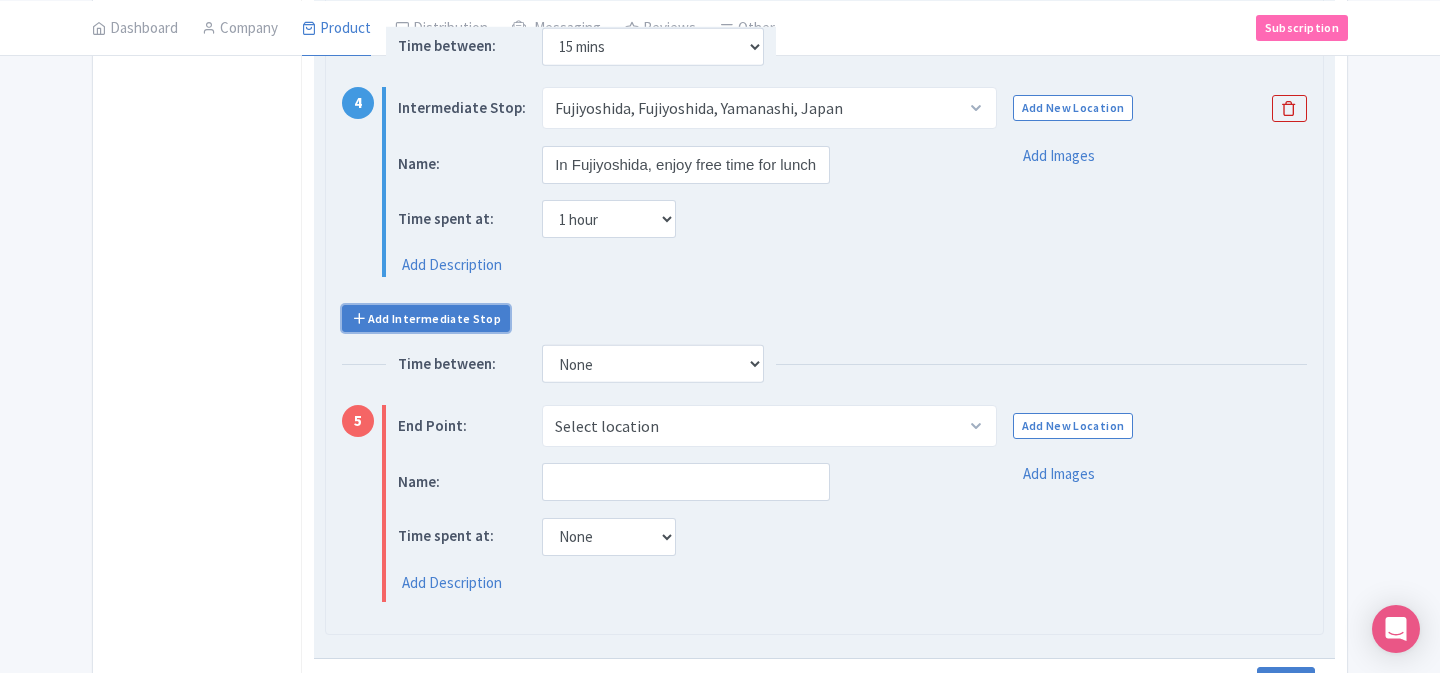 click on "Add Intermediate Stop" at bounding box center [426, 318] 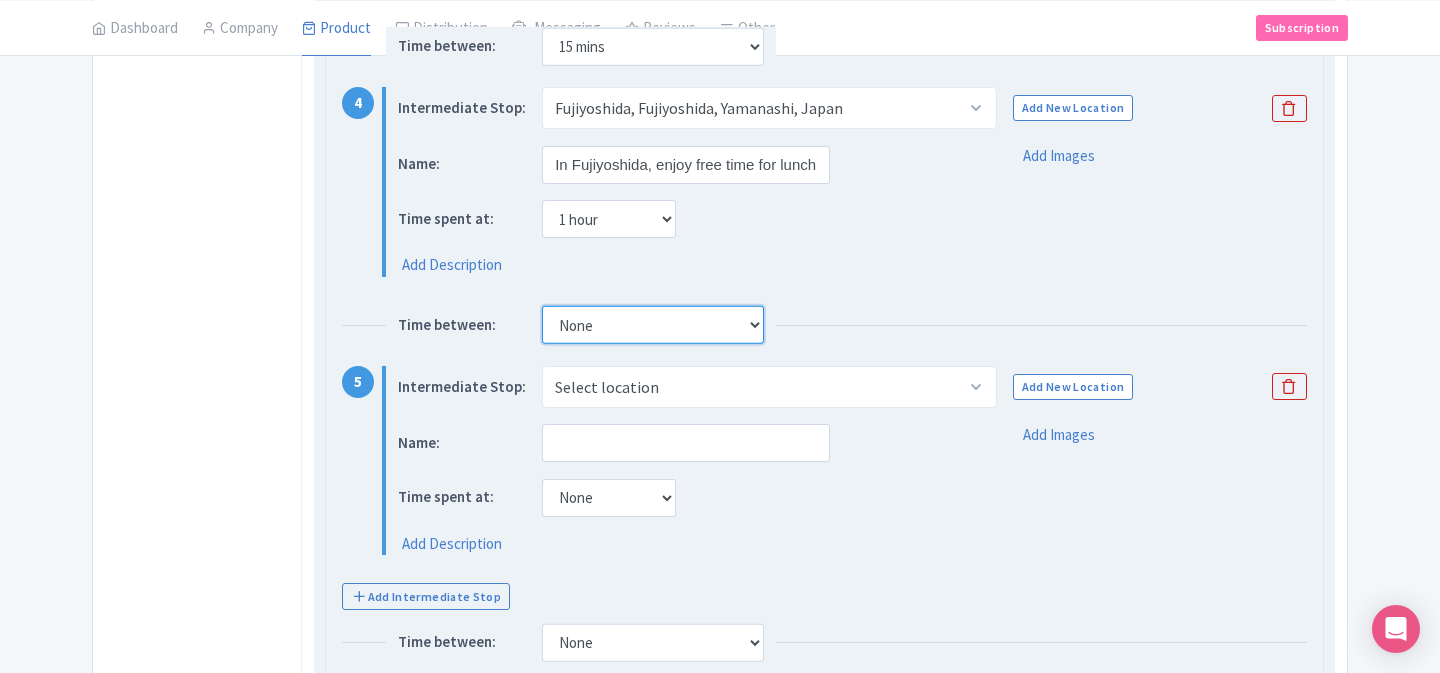 click on "None
15 mins
30 mins
45 mins
1 hour
1 hour 15 mins
1 hour 30 mins
1 hour 45 mins
2 hours" at bounding box center (653, 325) 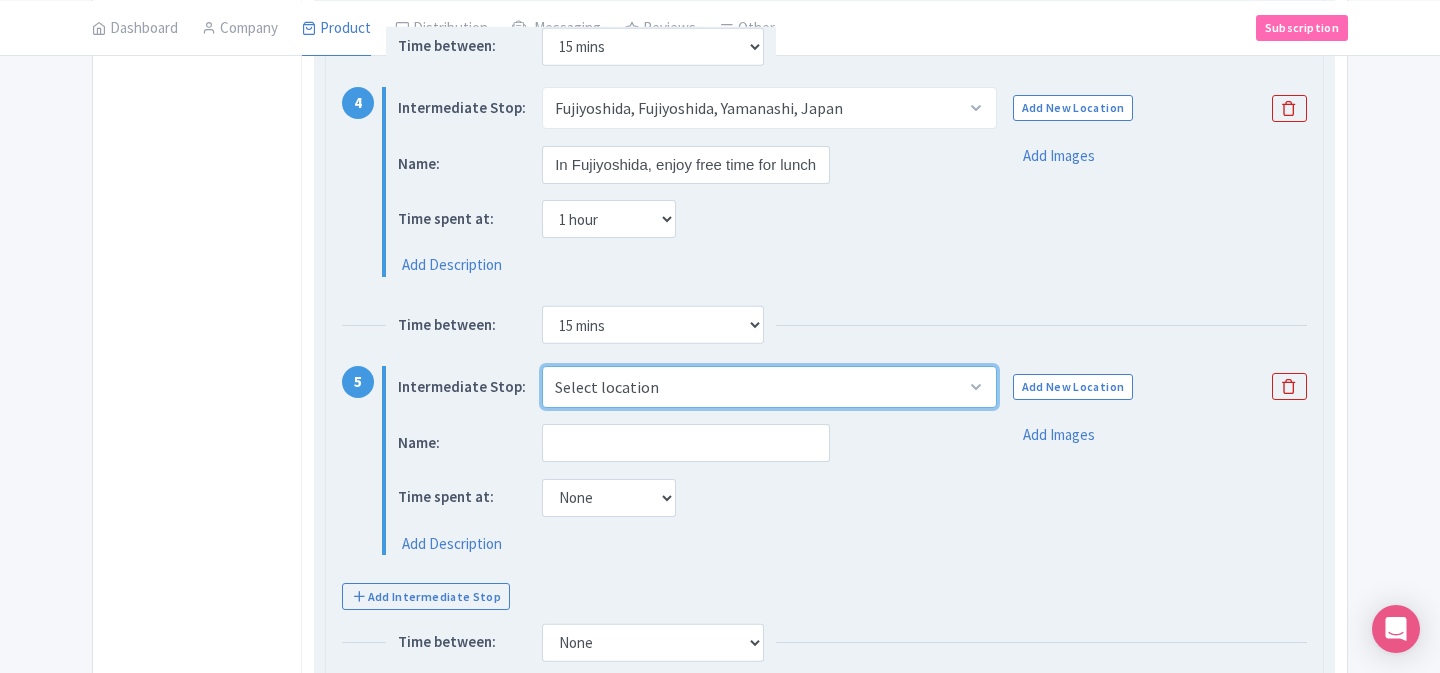 click on "Select location
Oishi Park, ２５２５番地の１１先 Ōishi, Fujikawaguchiko, Minamitsuru District, Yamanashi 401-0305, Japan
Arakurayama Sengen Park, 2-chōme-4-1 Asama, Fujiyoshida, Yamanashi 403-0011, Japan
Fujiyoshida, Fujiyoshida, Yamanashi, Japan
Oshino Hakkai (the Eight Seas of Oshino), Shibokusa, Oshino, Minamitsuru District, Yamanashi 401-0511, Japan
Fuji Subaru Line 5th Station Lounge, Narusawa, Minamitsuru District, Yamanashi 401-0320, Japan" at bounding box center [769, 387] 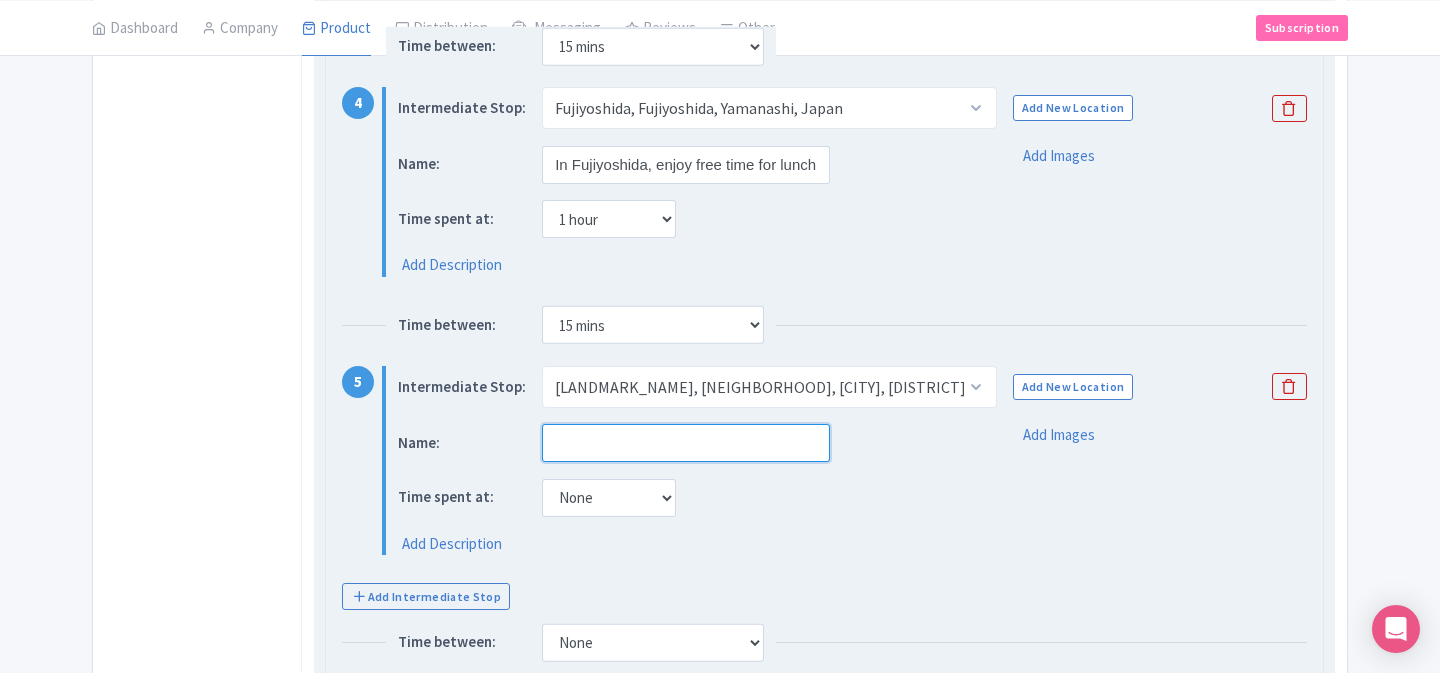 click at bounding box center [686, 443] 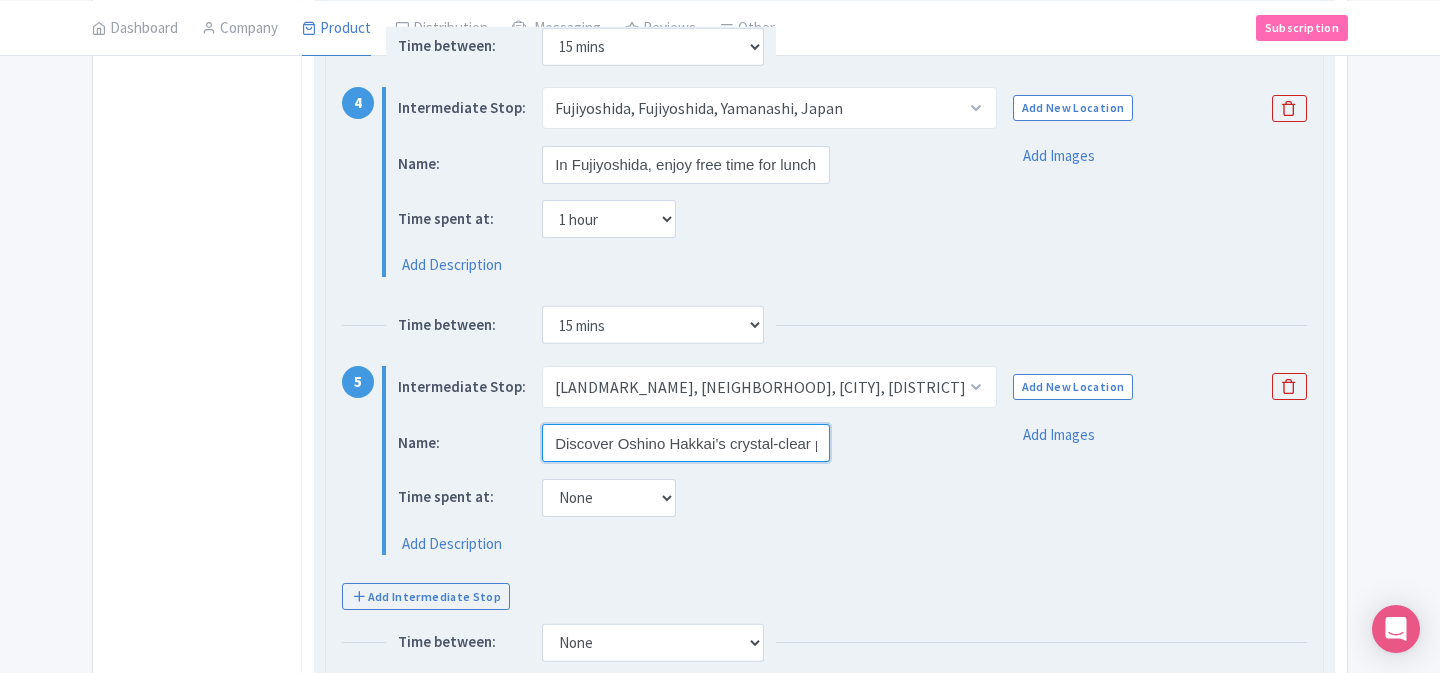 scroll, scrollTop: 0, scrollLeft: 182, axis: horizontal 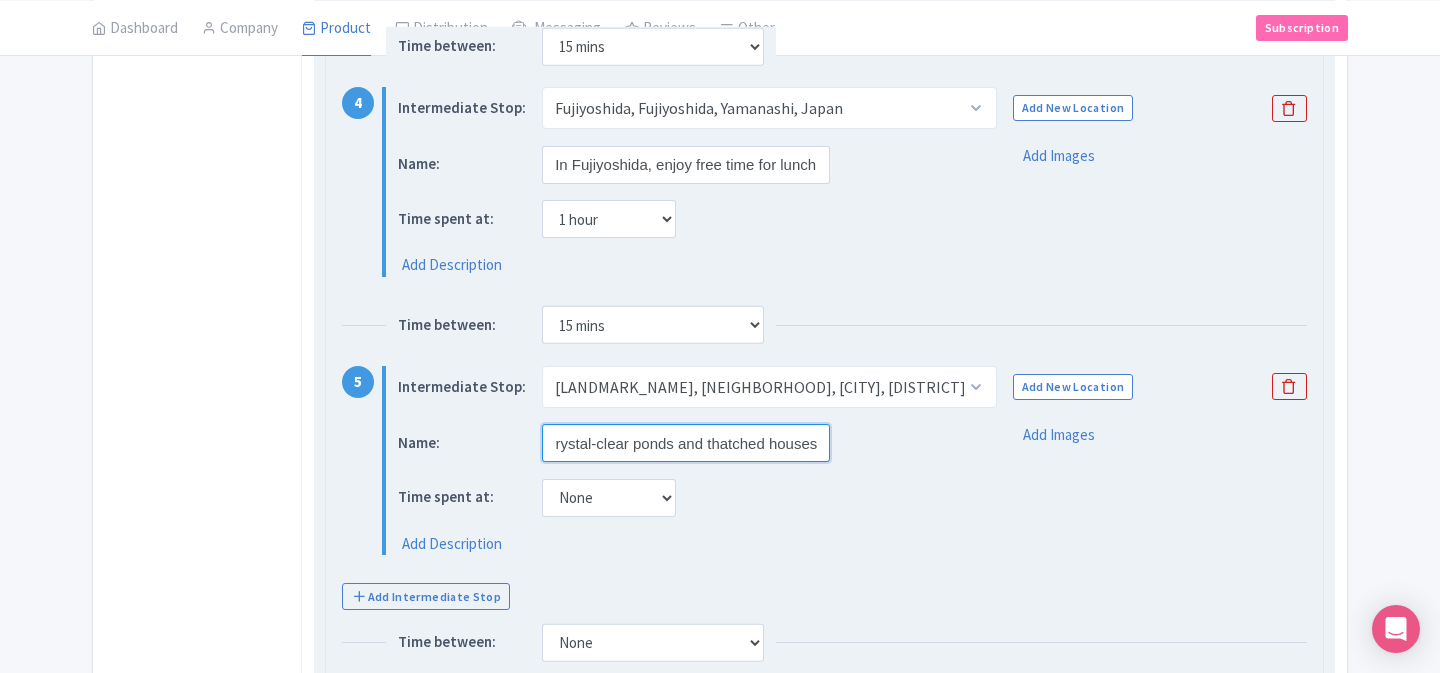 type on "Discover Oshino Hakkai’s crystal-clear ponds and thatched houses" 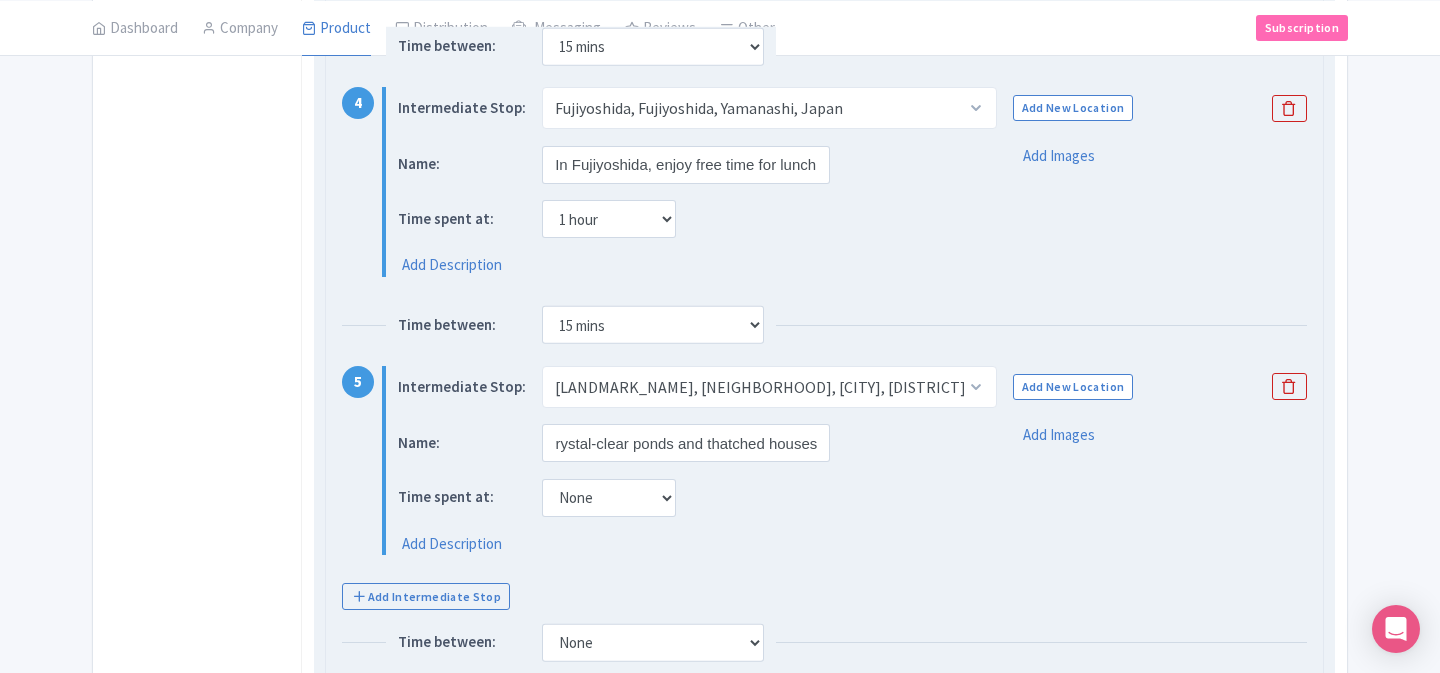 click on "Time spent at:
None
15 mins
30 mins
45 mins
1 hour
1 hour 15 mins
1 hour 30 mins
1 hour 45 mins
2 hours" at bounding box center (682, 497) 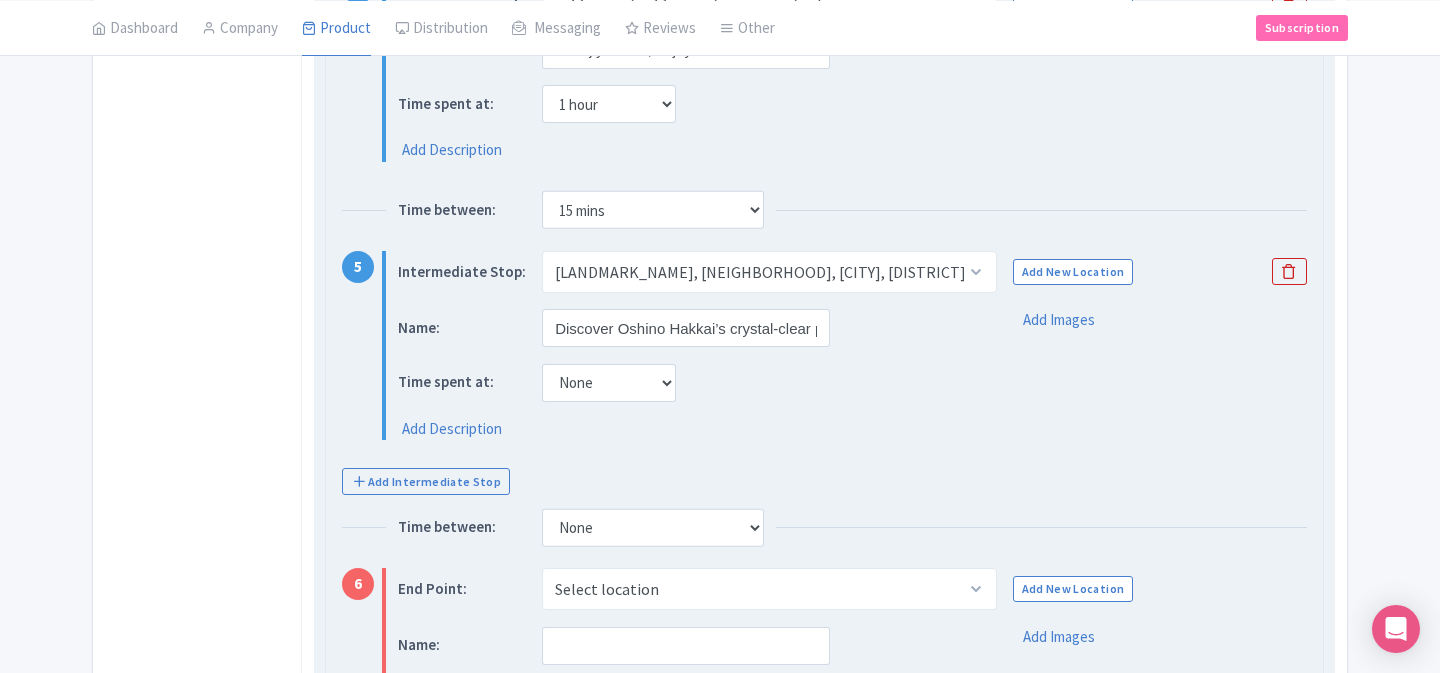 scroll, scrollTop: 1457, scrollLeft: 0, axis: vertical 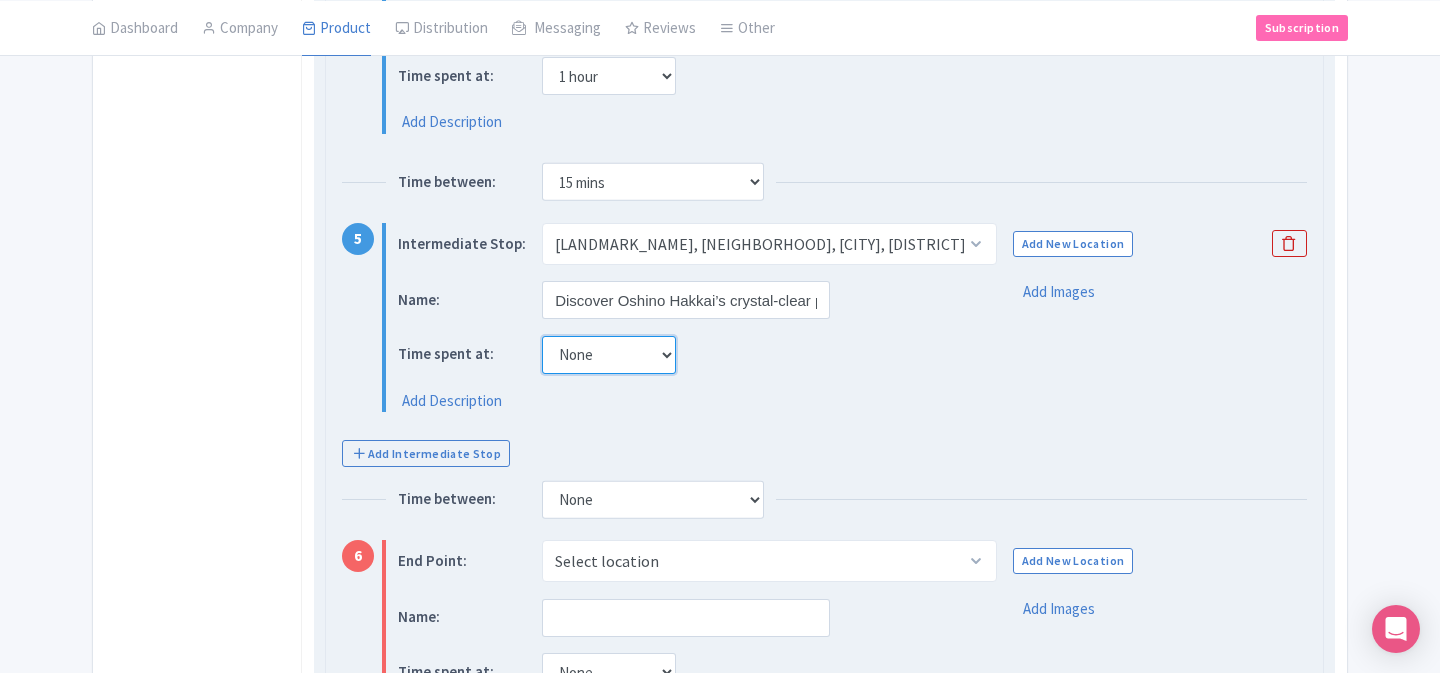 click on "None
15 mins
30 mins
45 mins
1 hour
1 hour 15 mins
1 hour 30 mins
1 hour 45 mins
2 hours" at bounding box center (609, 355) 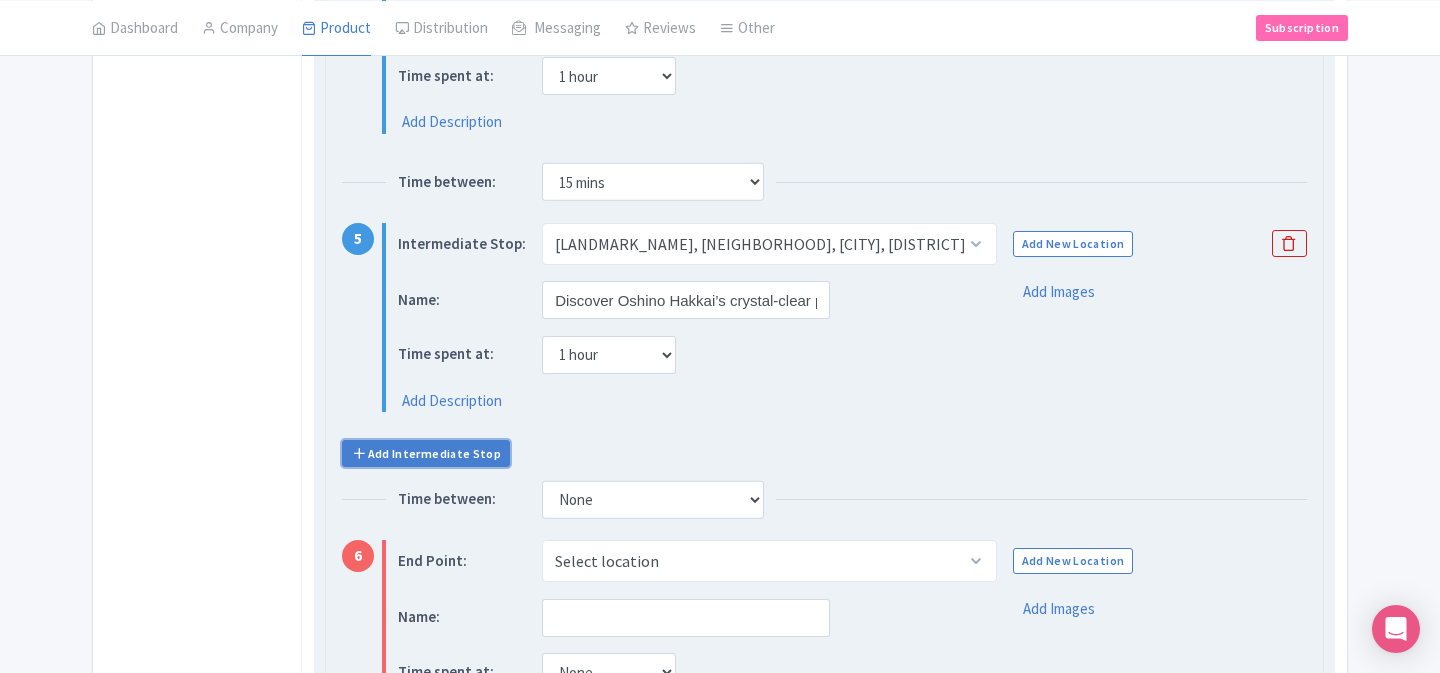 click on "Add Intermediate Stop" at bounding box center [426, 453] 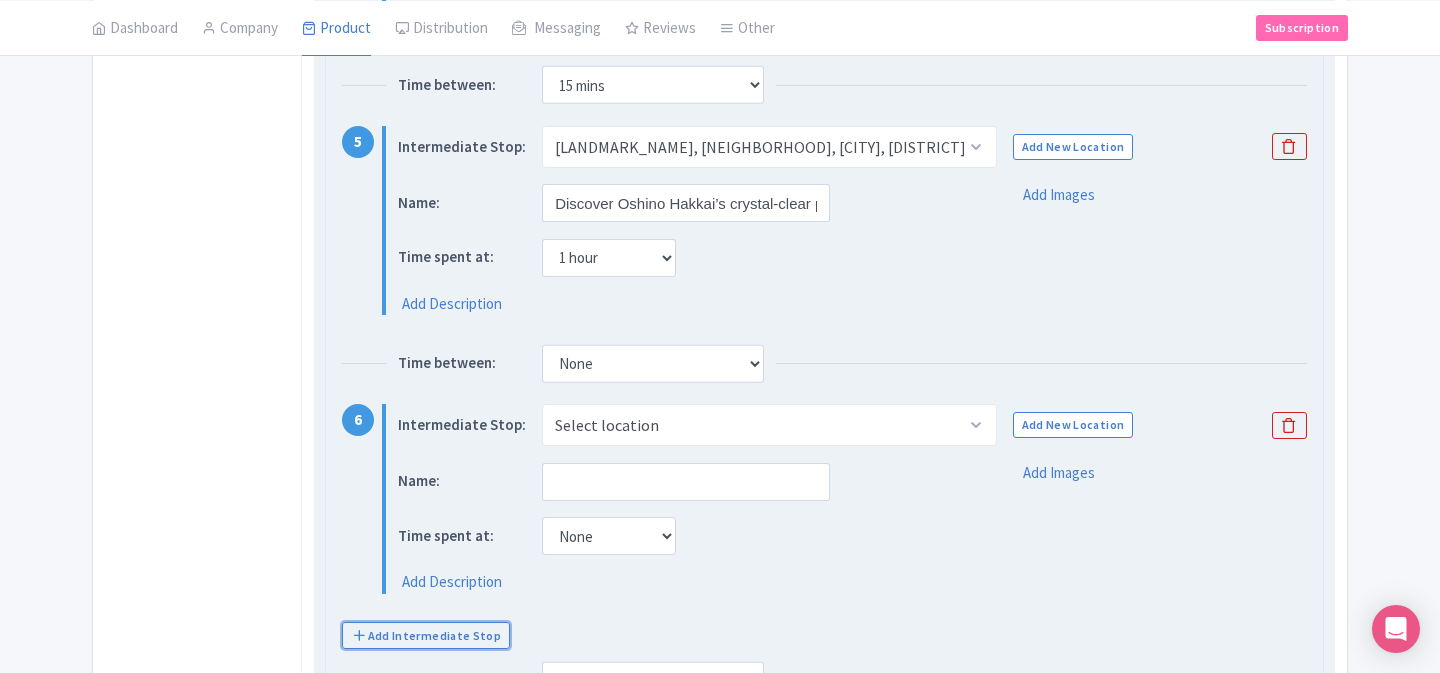 scroll, scrollTop: 1575, scrollLeft: 0, axis: vertical 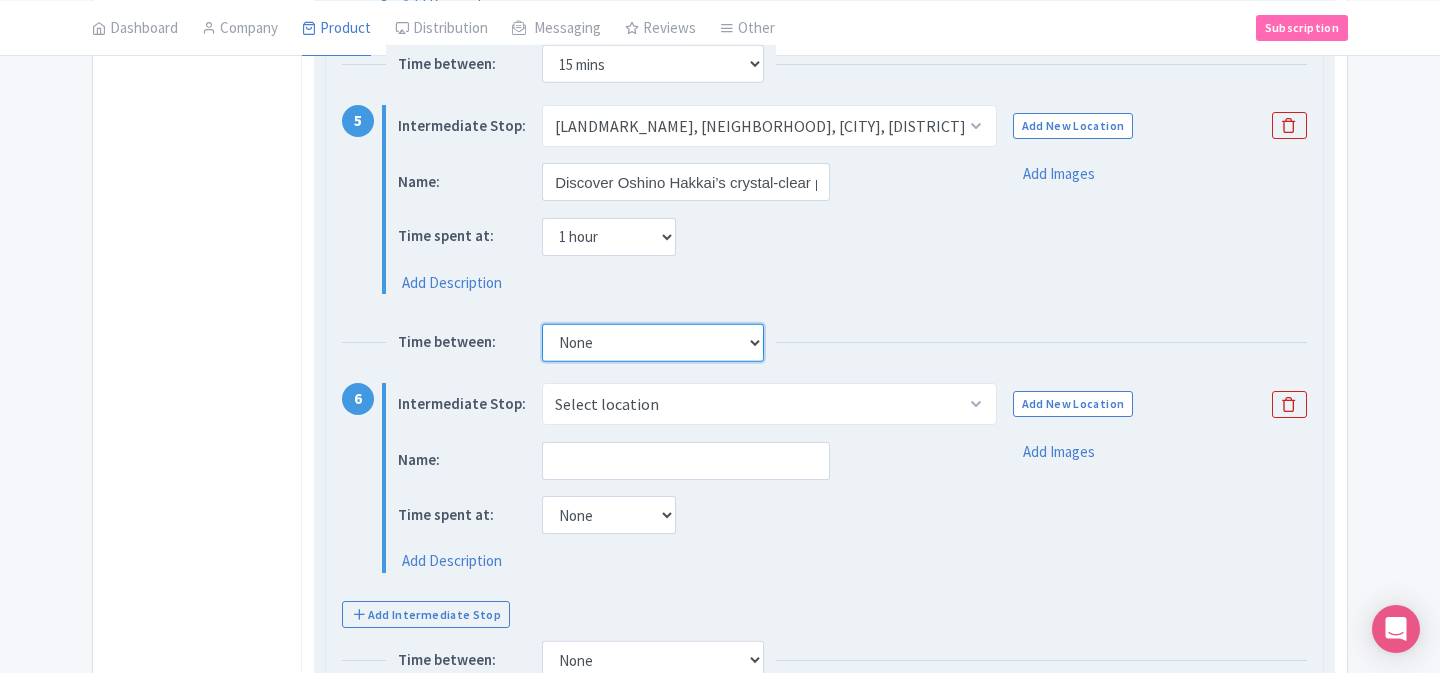 click on "None
15 mins
30 mins
45 mins
1 hour
1 hour 15 mins
1 hour 30 mins
1 hour 45 mins
2 hours" at bounding box center [653, 342] 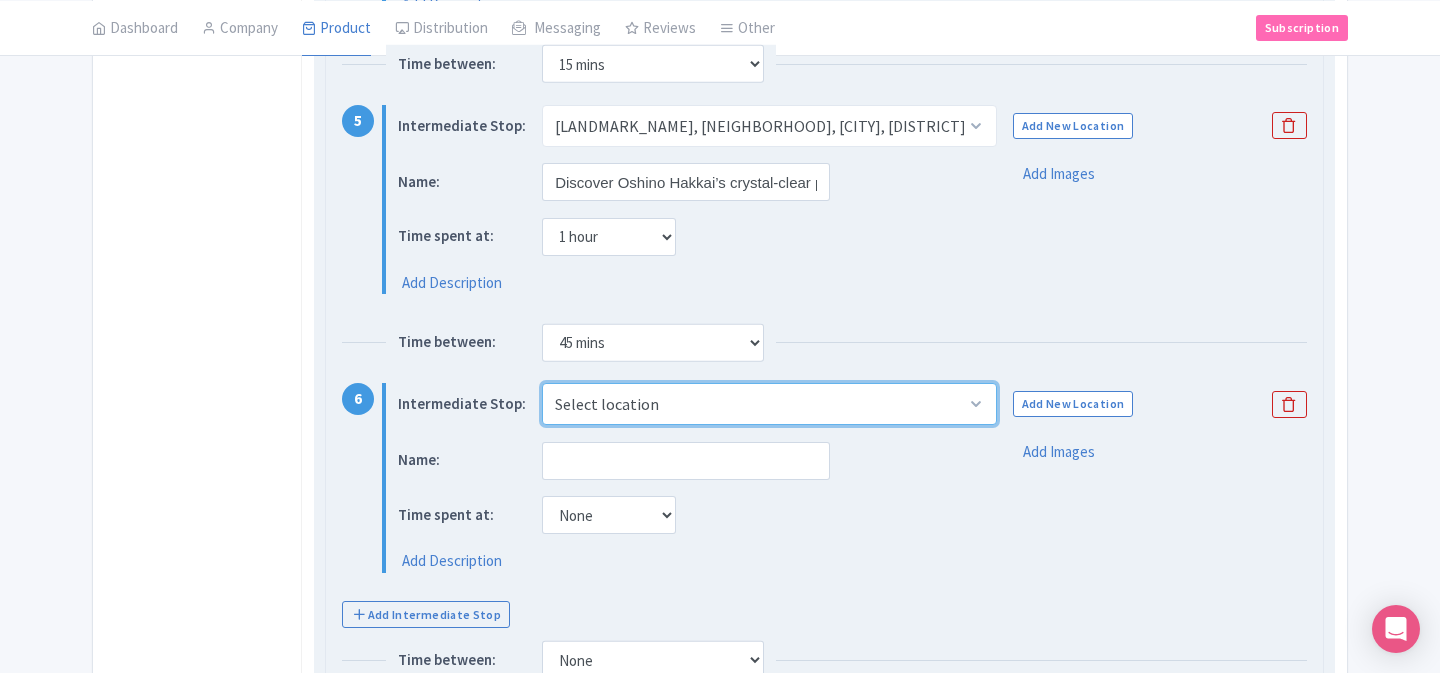 click on "Select location
Oishi Park, ２５２５番地の１１先 Ōishi, Fujikawaguchiko, Minamitsuru District, Yamanashi 401-0305, Japan
Arakurayama Sengen Park, 2-chōme-4-1 Asama, Fujiyoshida, Yamanashi 403-0011, Japan
Fujiyoshida, Fujiyoshida, Yamanashi, Japan
Oshino Hakkai (the Eight Seas of Oshino), Shibokusa, Oshino, Minamitsuru District, Yamanashi 401-0511, Japan
Fuji Subaru Line 5th Station Lounge, Narusawa, Minamitsuru District, Yamanashi 401-0320, Japan" at bounding box center [769, 404] 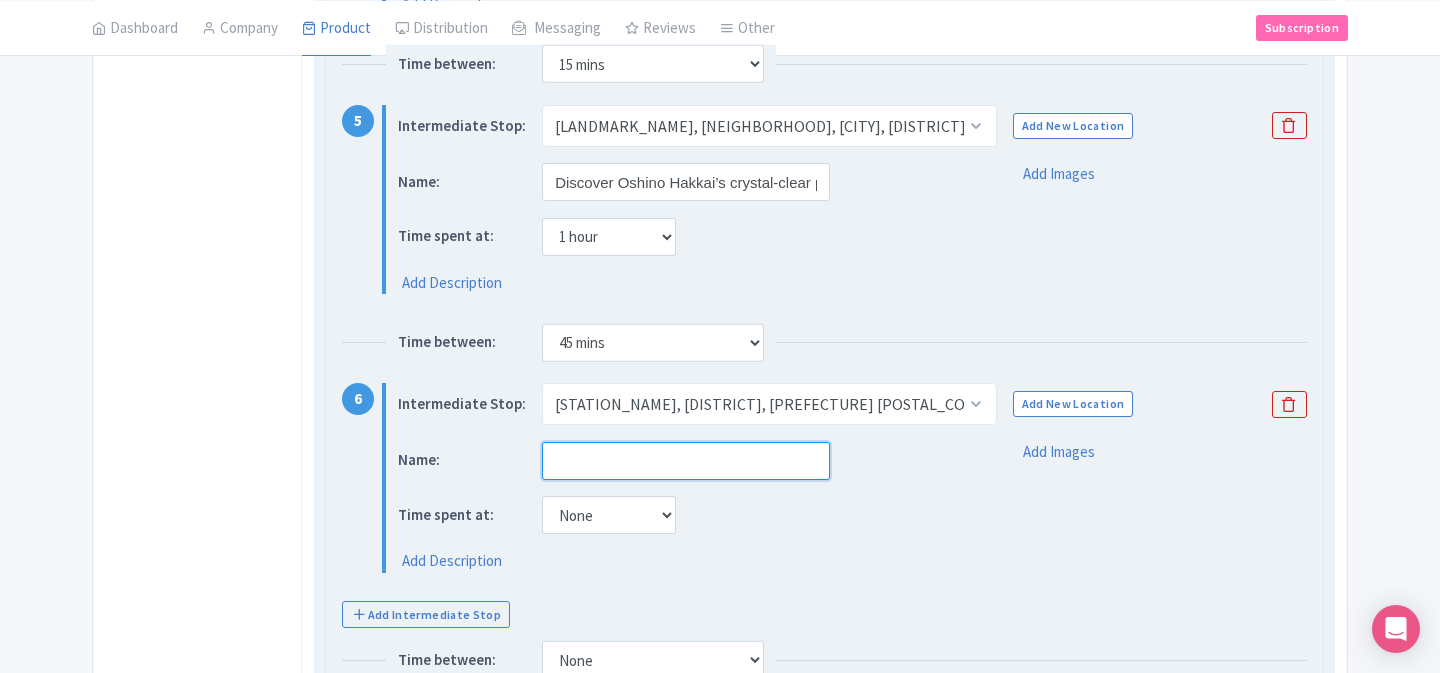 click at bounding box center (686, 461) 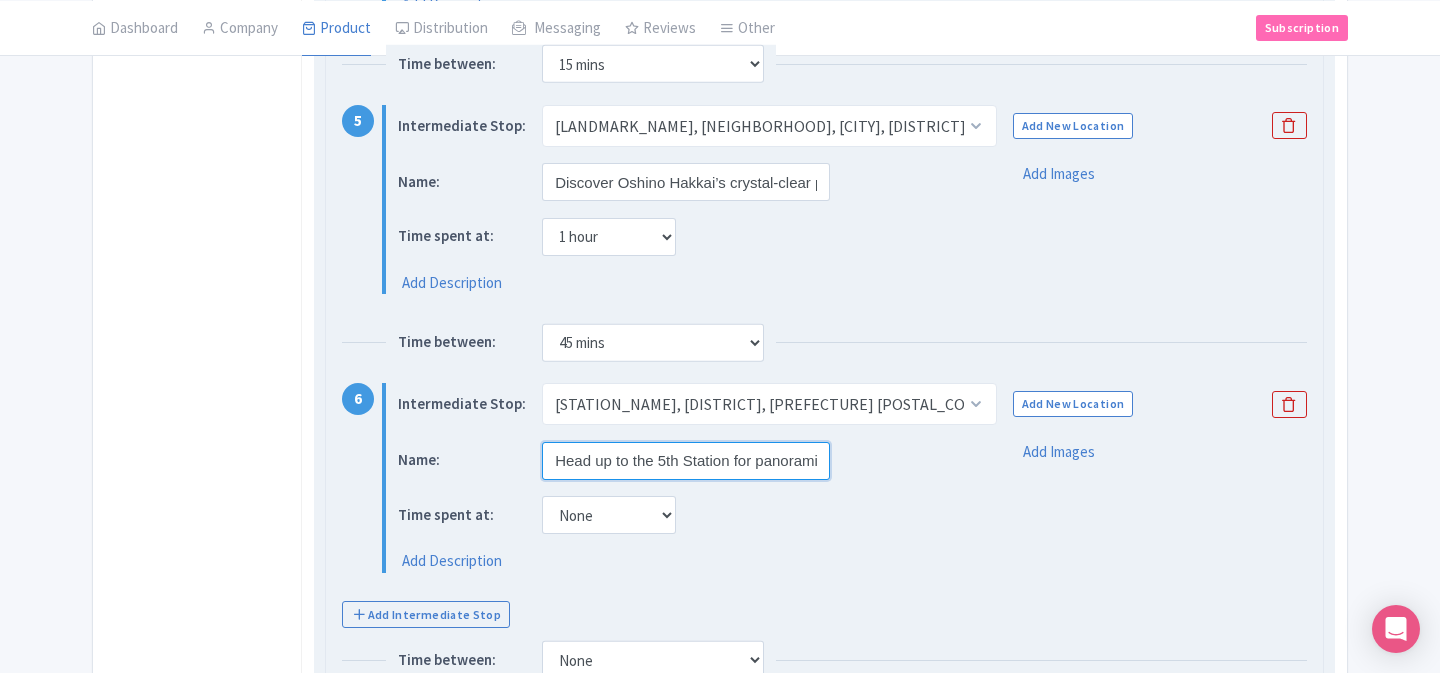 scroll, scrollTop: 0, scrollLeft: 450, axis: horizontal 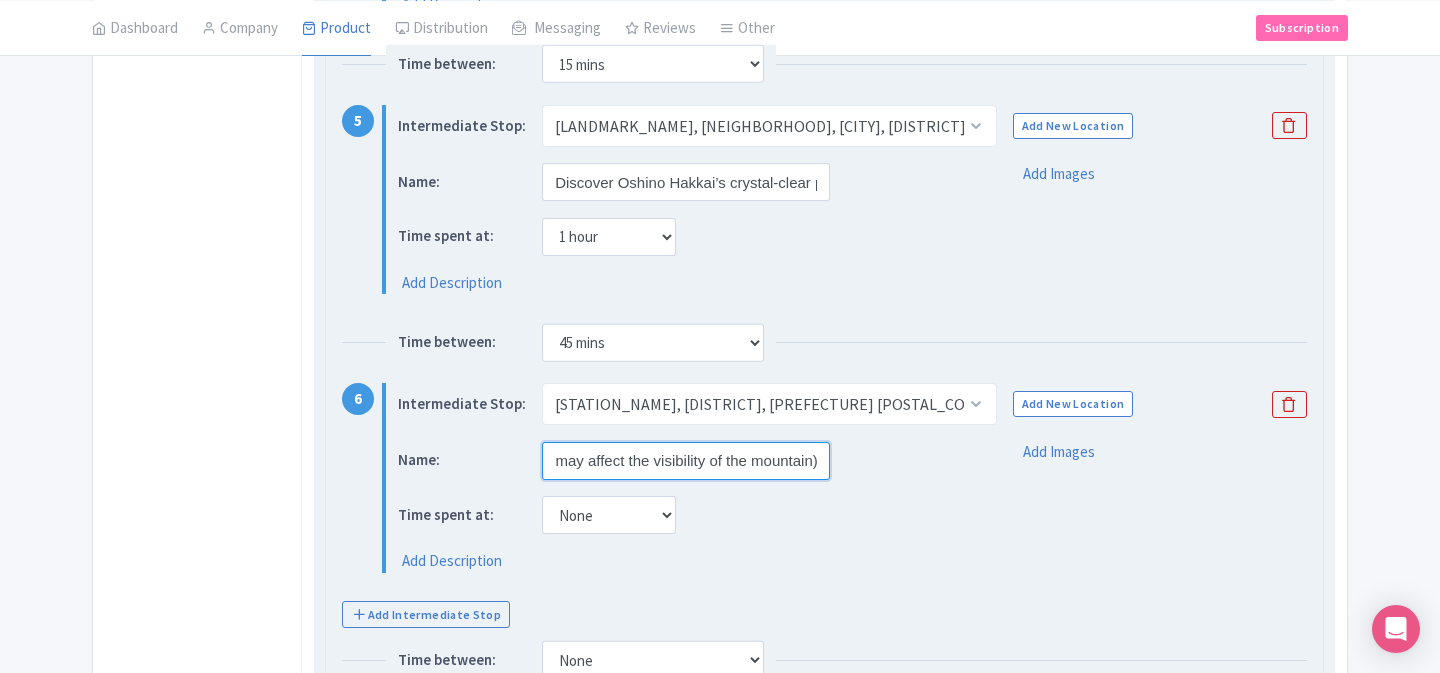 type on "Head up to the 5th Station for panoramic views (weather conditions may affect the visibility of the mountain)" 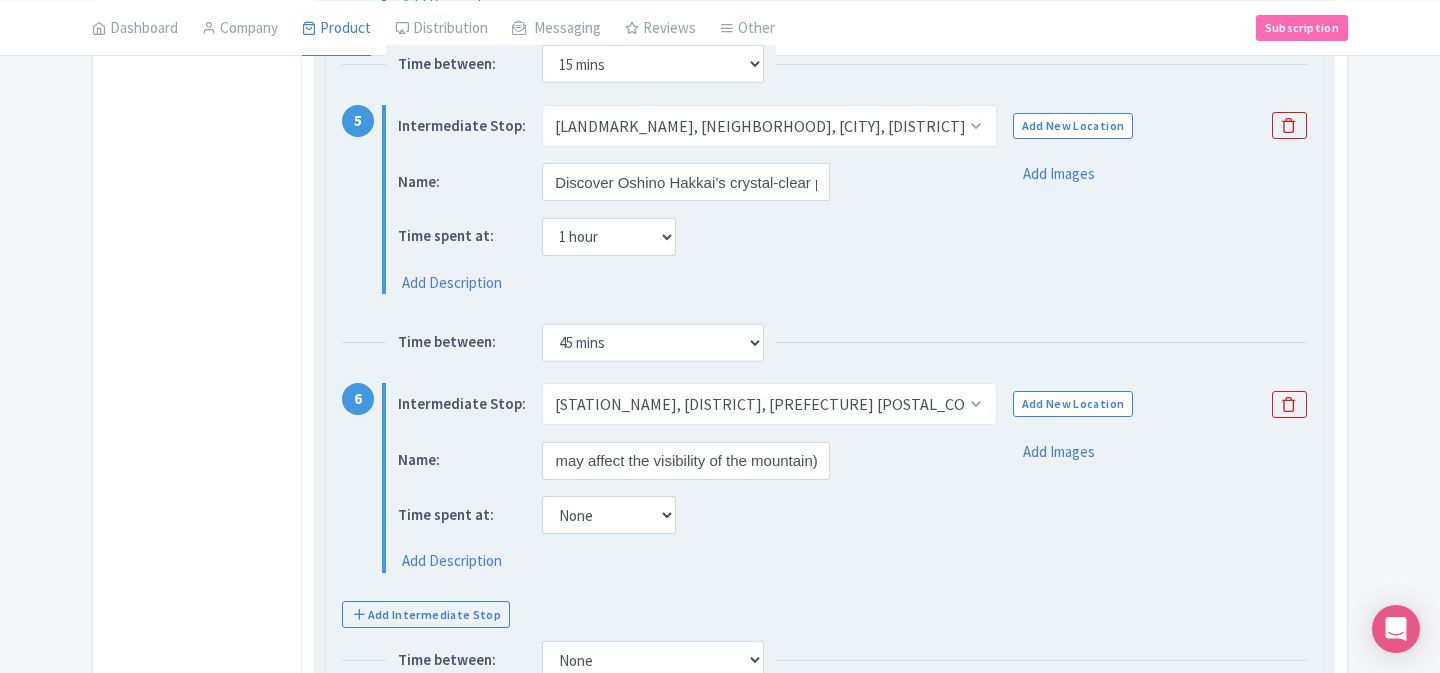 scroll, scrollTop: 0, scrollLeft: 0, axis: both 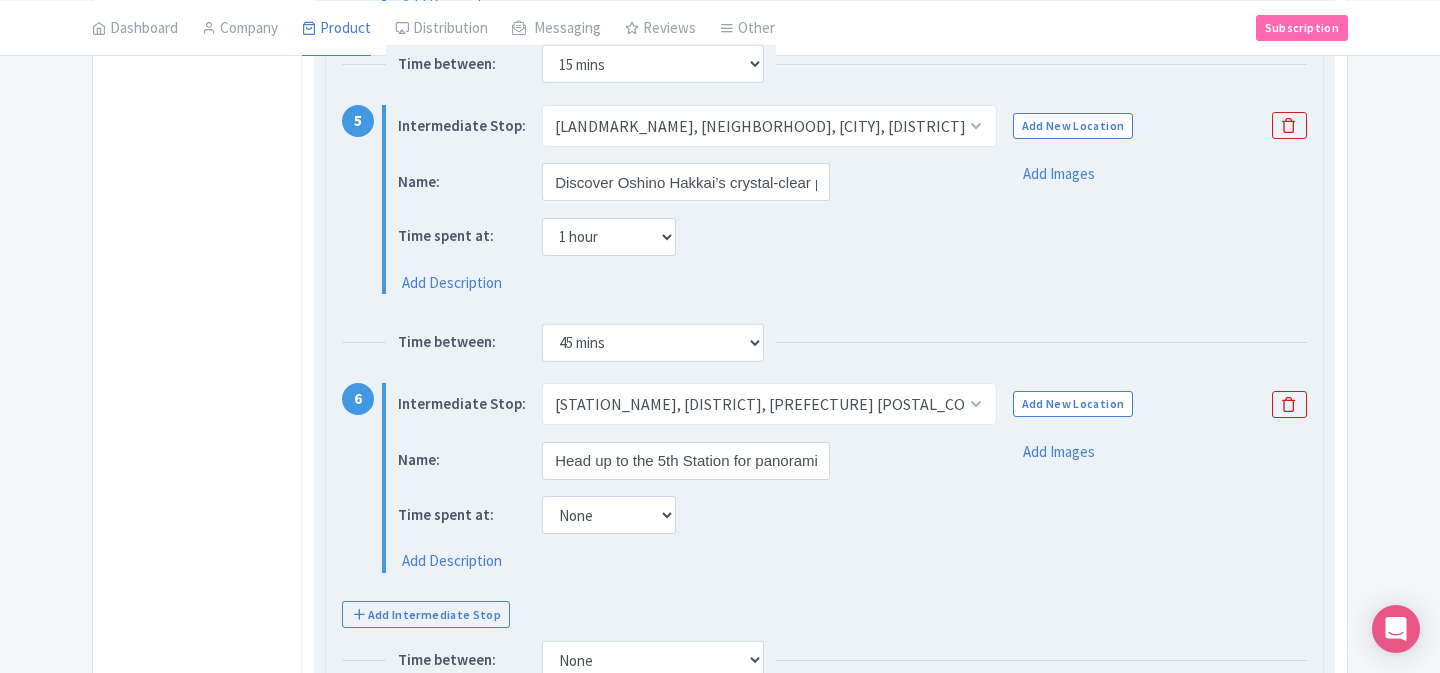 click on "Time spent at:
None
15 mins
30 mins
45 mins
1 hour
1 hour 15 mins
1 hour 30 mins
1 hour 45 mins
2 hours" at bounding box center [682, 515] 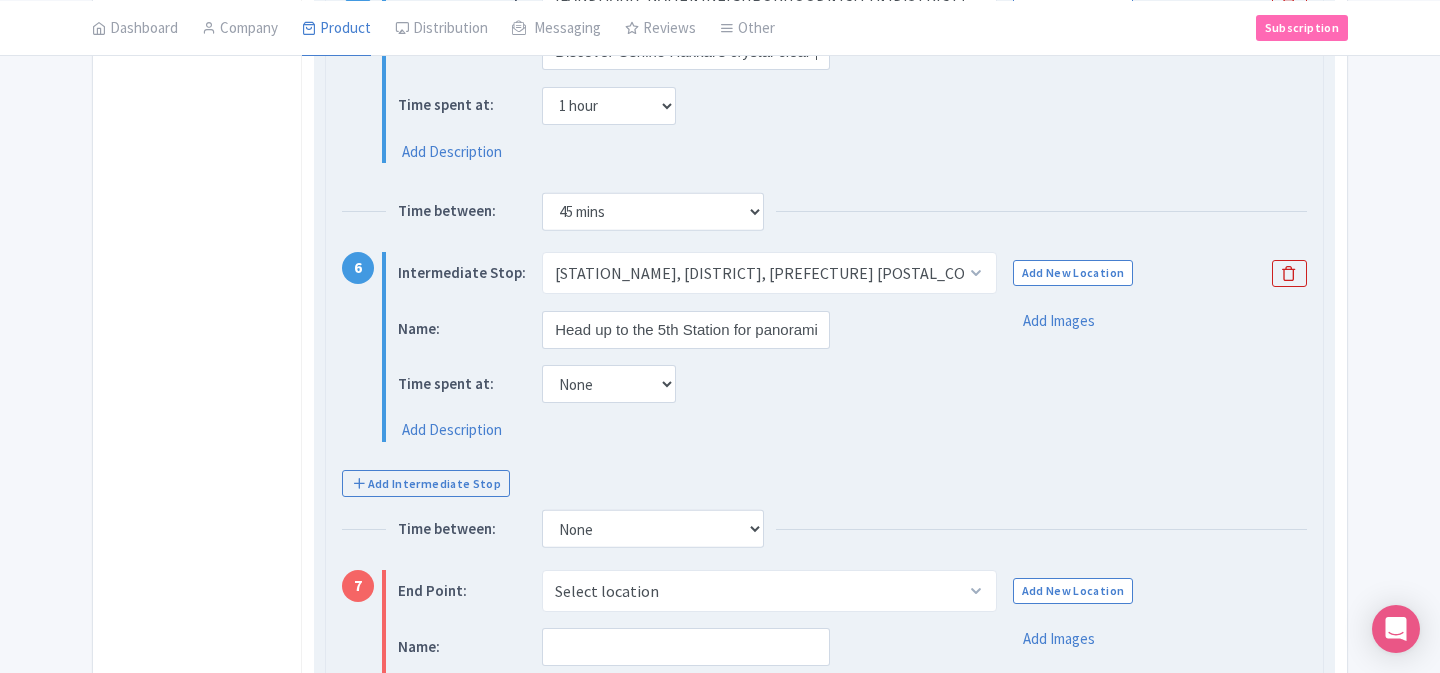 scroll, scrollTop: 1748, scrollLeft: 0, axis: vertical 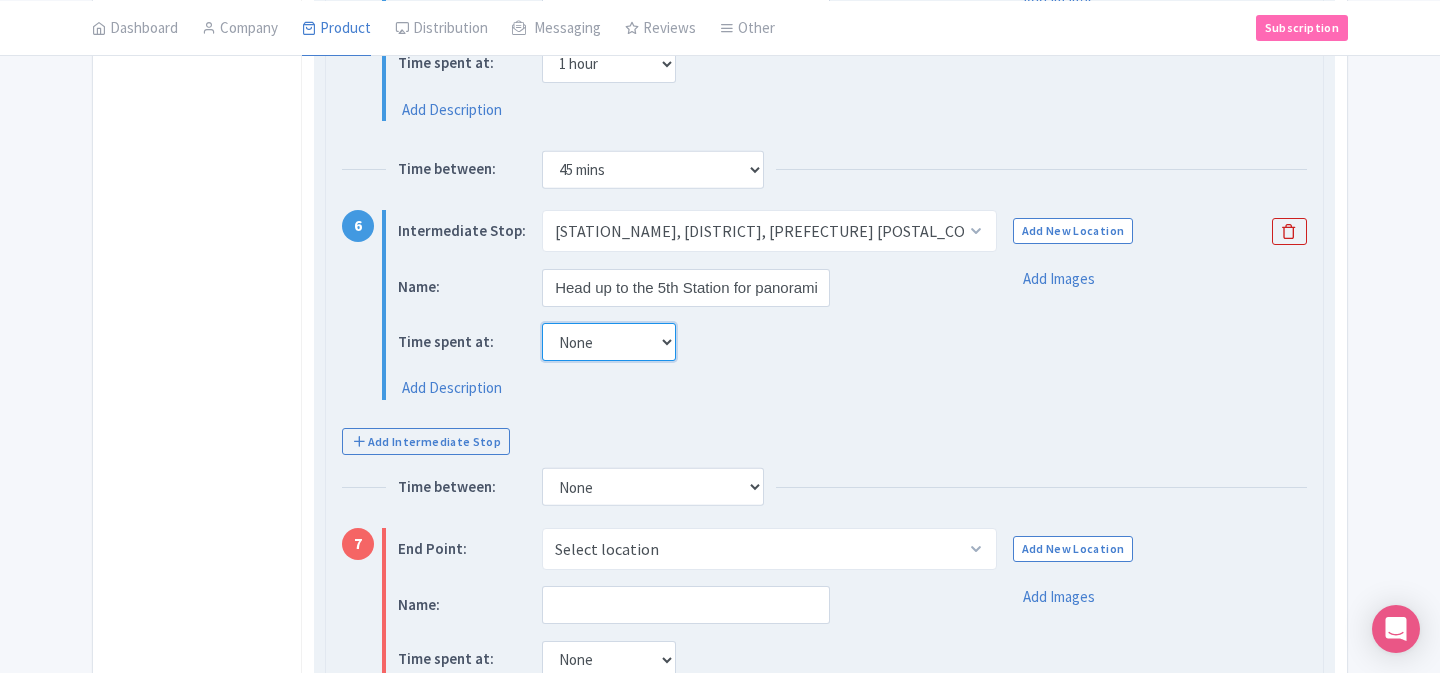 click on "None
15 mins
30 mins
45 mins
1 hour
1 hour 15 mins
1 hour 30 mins
1 hour 45 mins
2 hours" at bounding box center [609, 342] 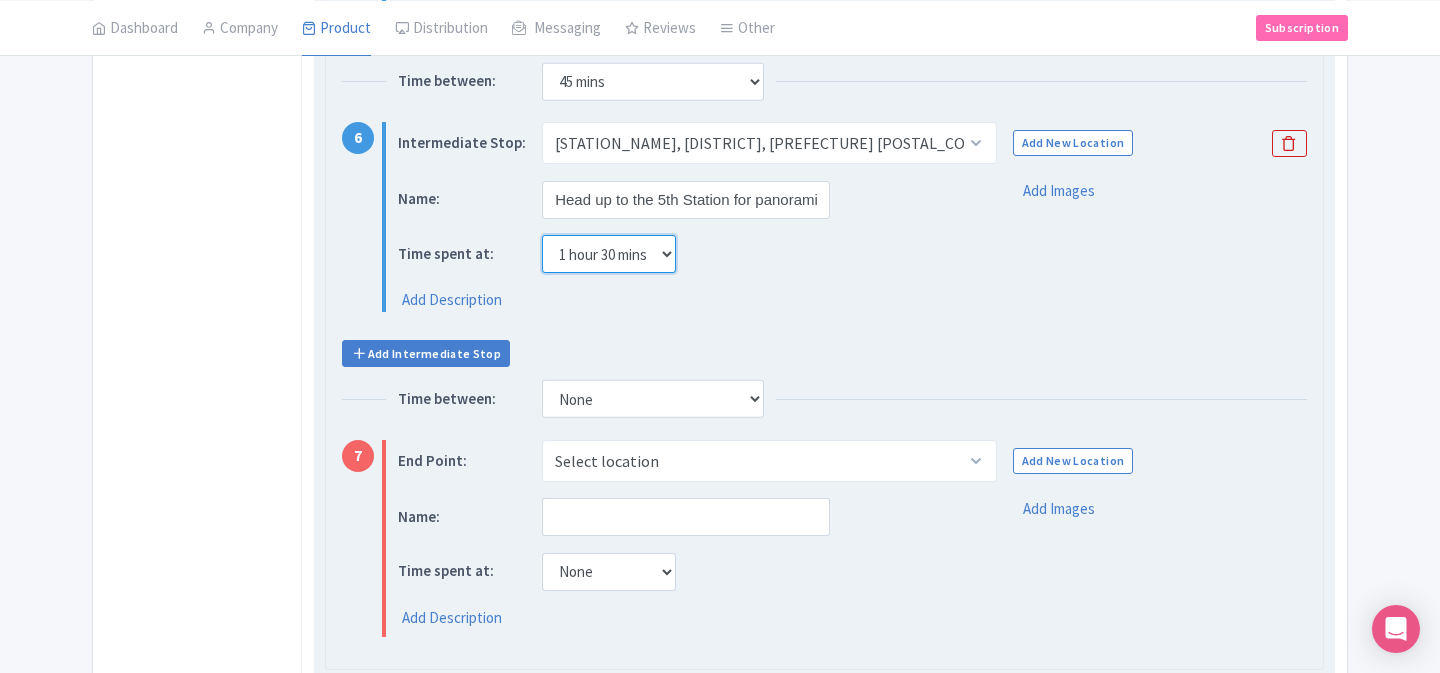 scroll, scrollTop: 1841, scrollLeft: 0, axis: vertical 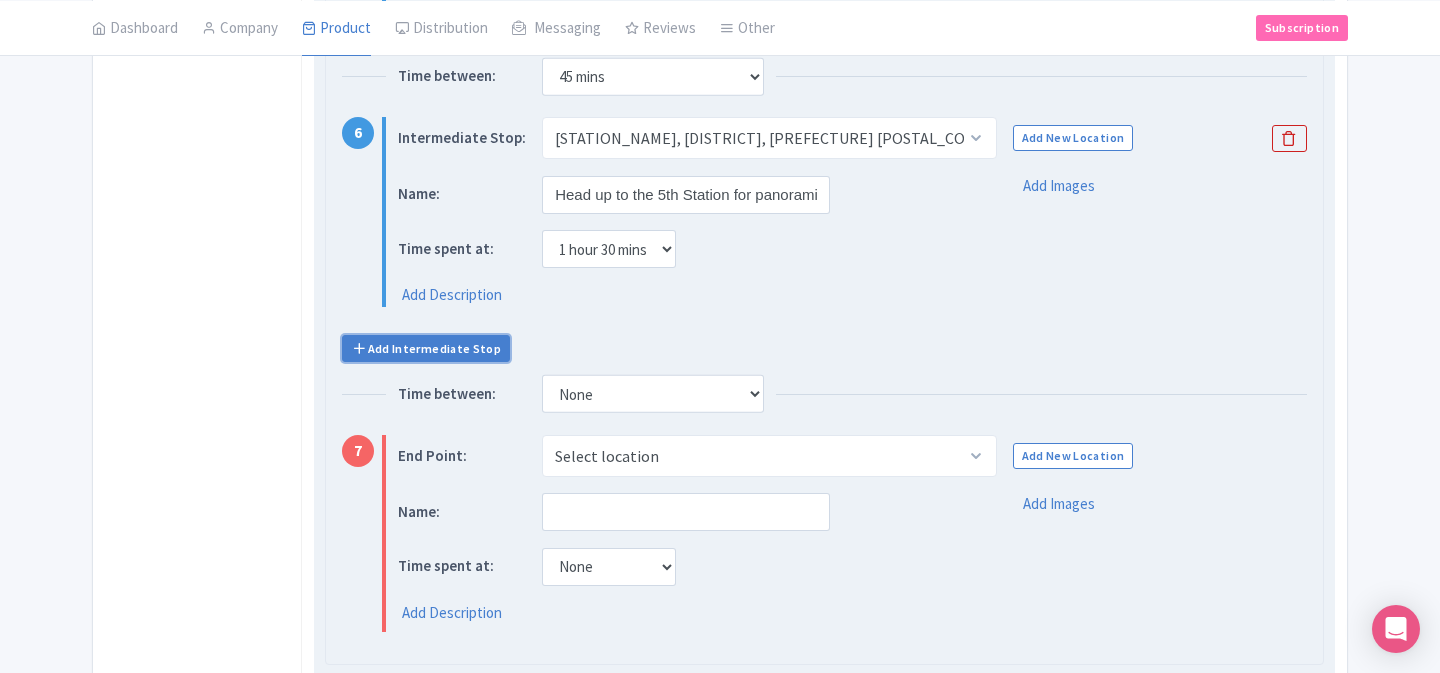 click on "Add Intermediate Stop" at bounding box center (426, 348) 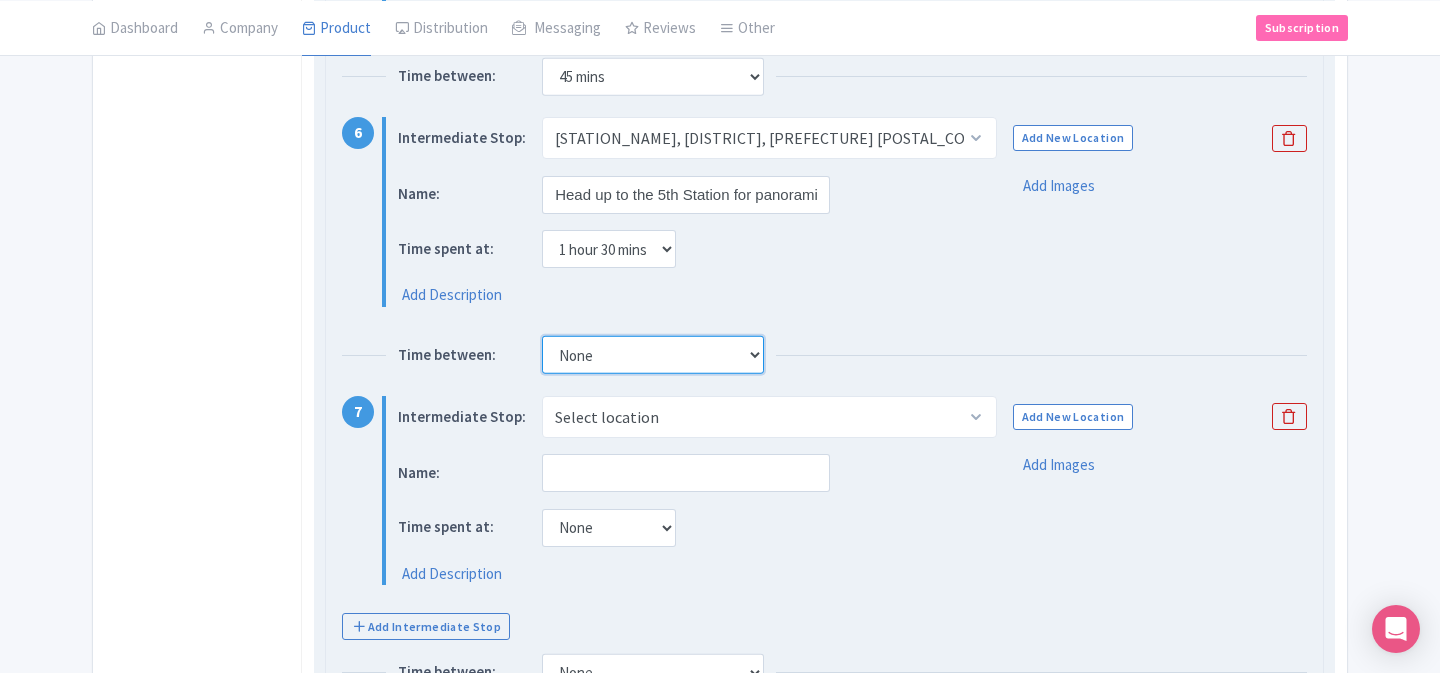 click on "None
15 mins
30 mins
45 mins
1 hour
1 hour 15 mins
1 hour 30 mins
1 hour 45 mins
2 hours" at bounding box center (653, 355) 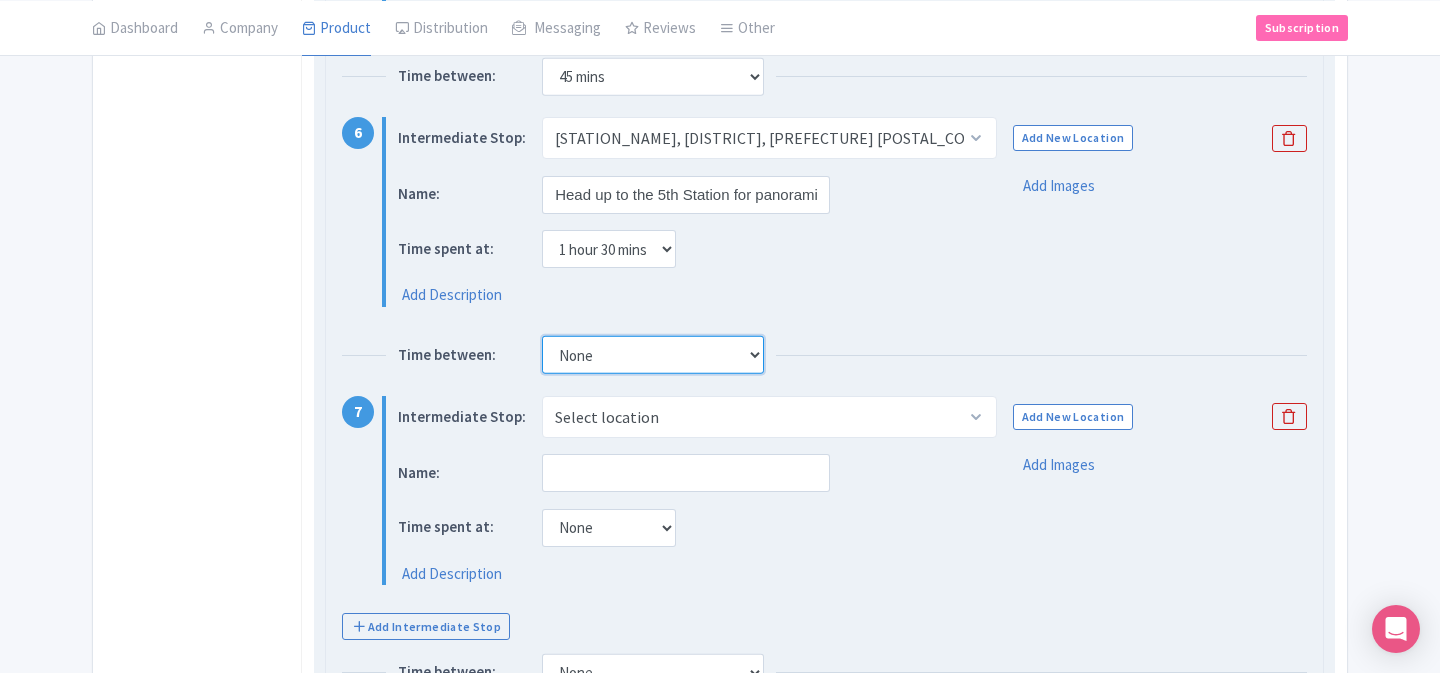 select on "120" 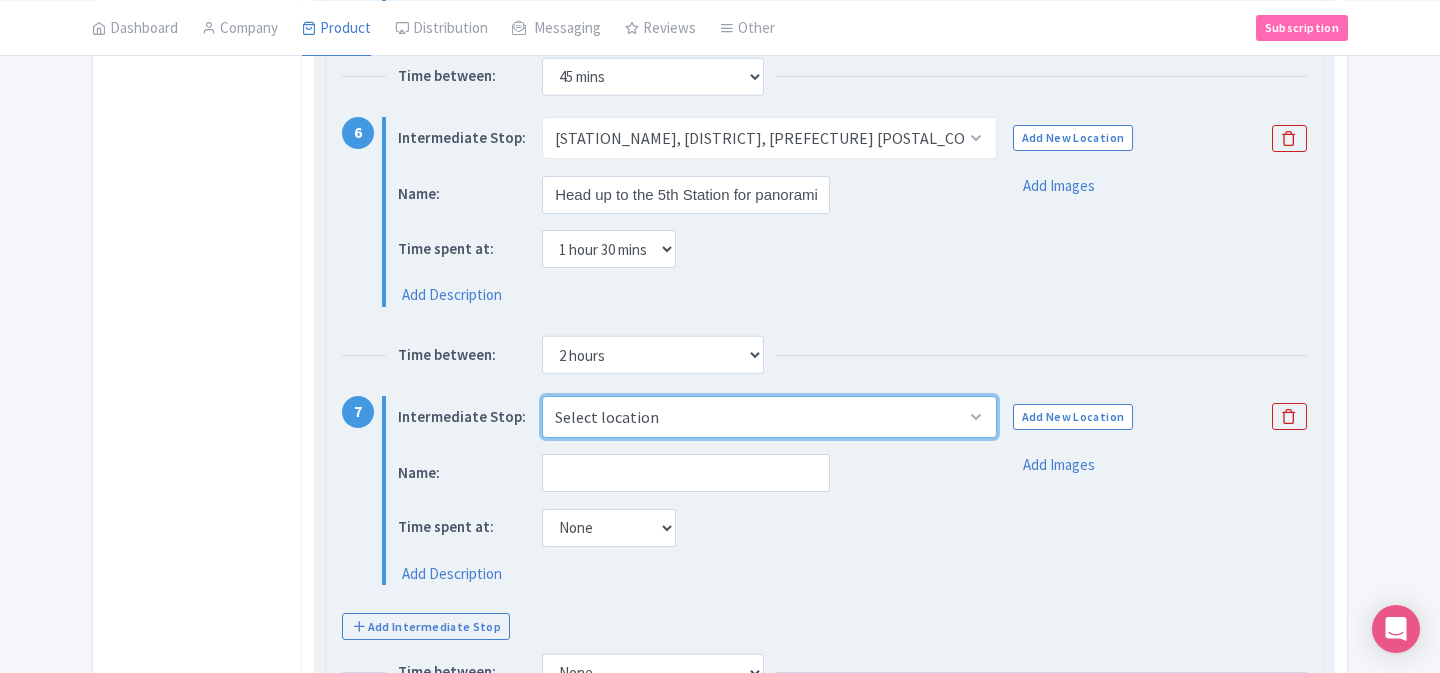 click on "Select location
Oishi Park, ２５２５番地の１１先 Ōishi, Fujikawaguchiko, Minamitsuru District, Yamanashi 401-0305, Japan
Arakurayama Sengen Park, 2-chōme-4-1 Asama, Fujiyoshida, Yamanashi 403-0011, Japan
Fujiyoshida, Fujiyoshida, Yamanashi, Japan
Oshino Hakkai (the Eight Seas of Oshino), Shibokusa, Oshino, Minamitsuru District, Yamanashi 401-0511, Japan
Fuji Subaru Line 5th Station Lounge, Narusawa, Minamitsuru District, Yamanashi 401-0320, Japan" at bounding box center [769, 417] 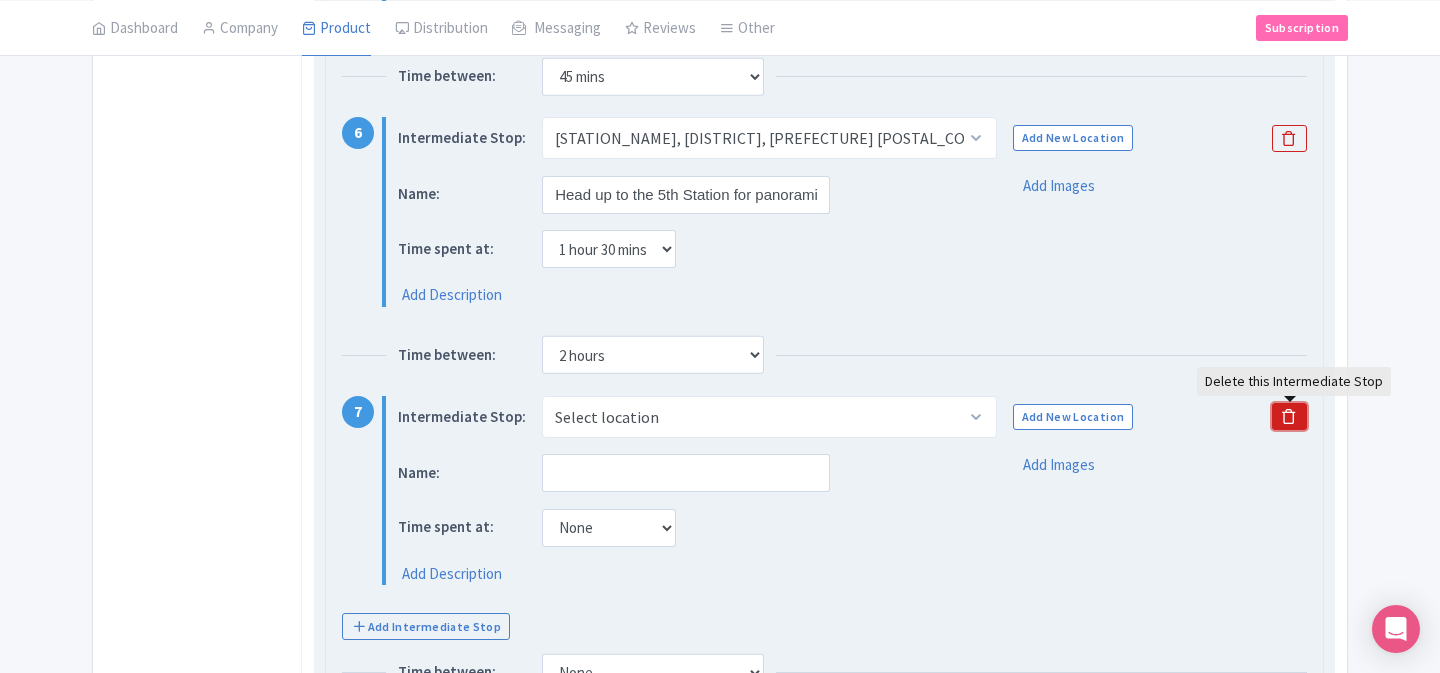 click at bounding box center [1289, 416] 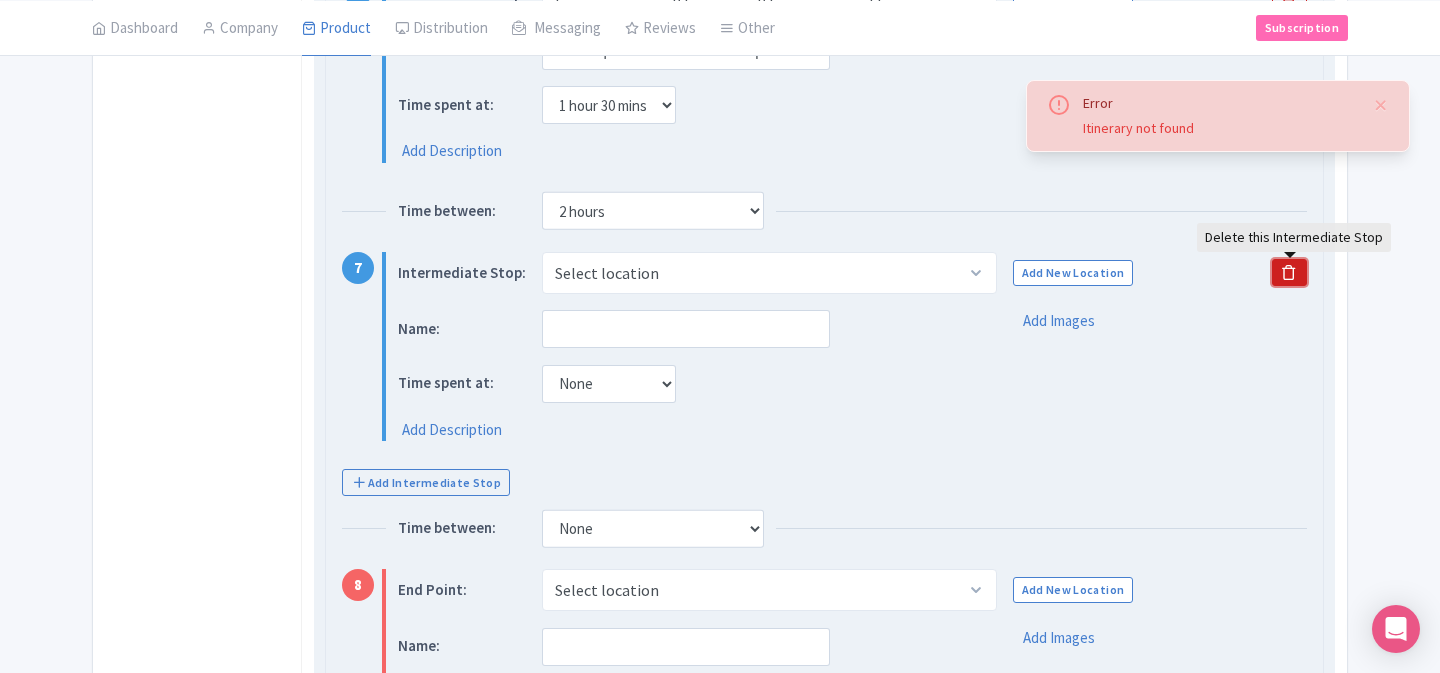 scroll, scrollTop: 1987, scrollLeft: 0, axis: vertical 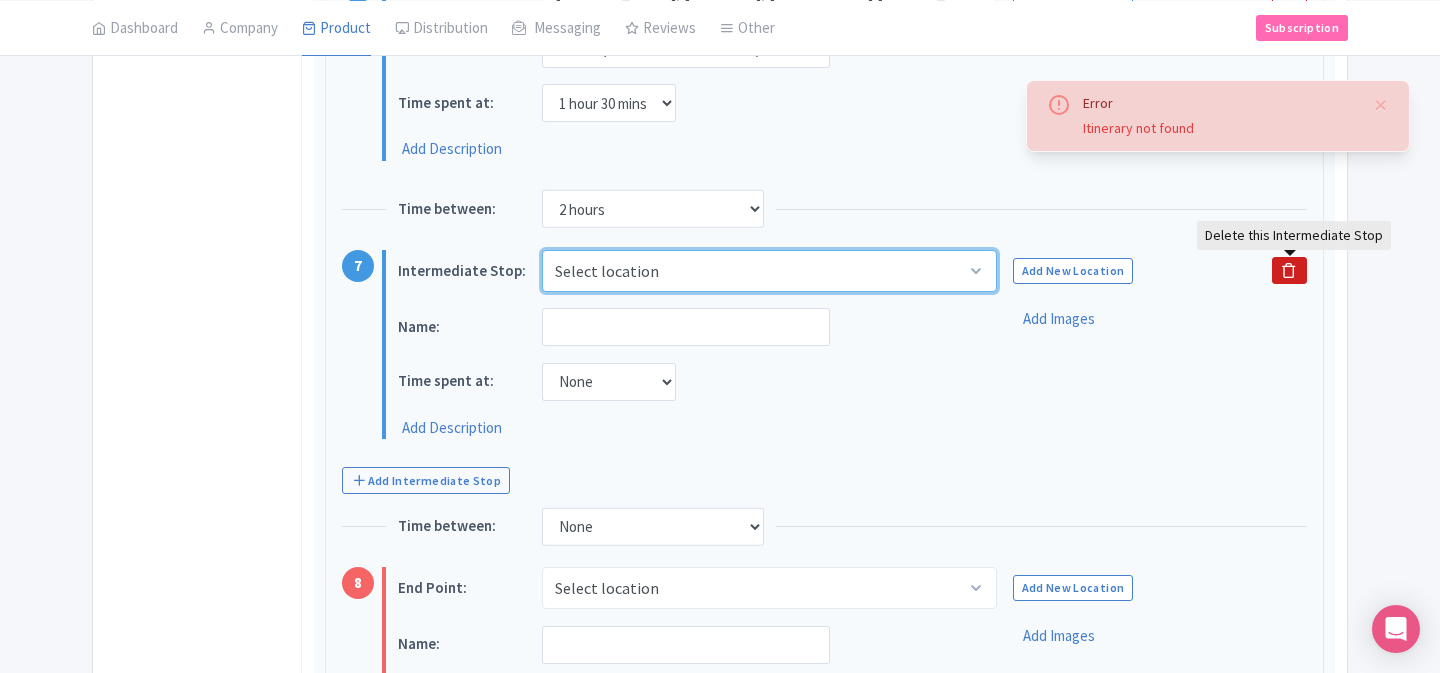 click on "Select location
Oishi Park, ２５２５番地の１１先 Ōishi, Fujikawaguchiko, Minamitsuru District, Yamanashi 401-0305, Japan
Arakurayama Sengen Park, 2-chōme-4-1 Asama, Fujiyoshida, Yamanashi 403-0011, Japan
Fujiyoshida, Fujiyoshida, Yamanashi, Japan
Oshino Hakkai (the Eight Seas of Oshino), Shibokusa, Oshino, Minamitsuru District, Yamanashi 401-0511, Japan
Fuji Subaru Line 5th Station Lounge, Narusawa, Minamitsuru District, Yamanashi 401-0320, Japan" at bounding box center [769, 271] 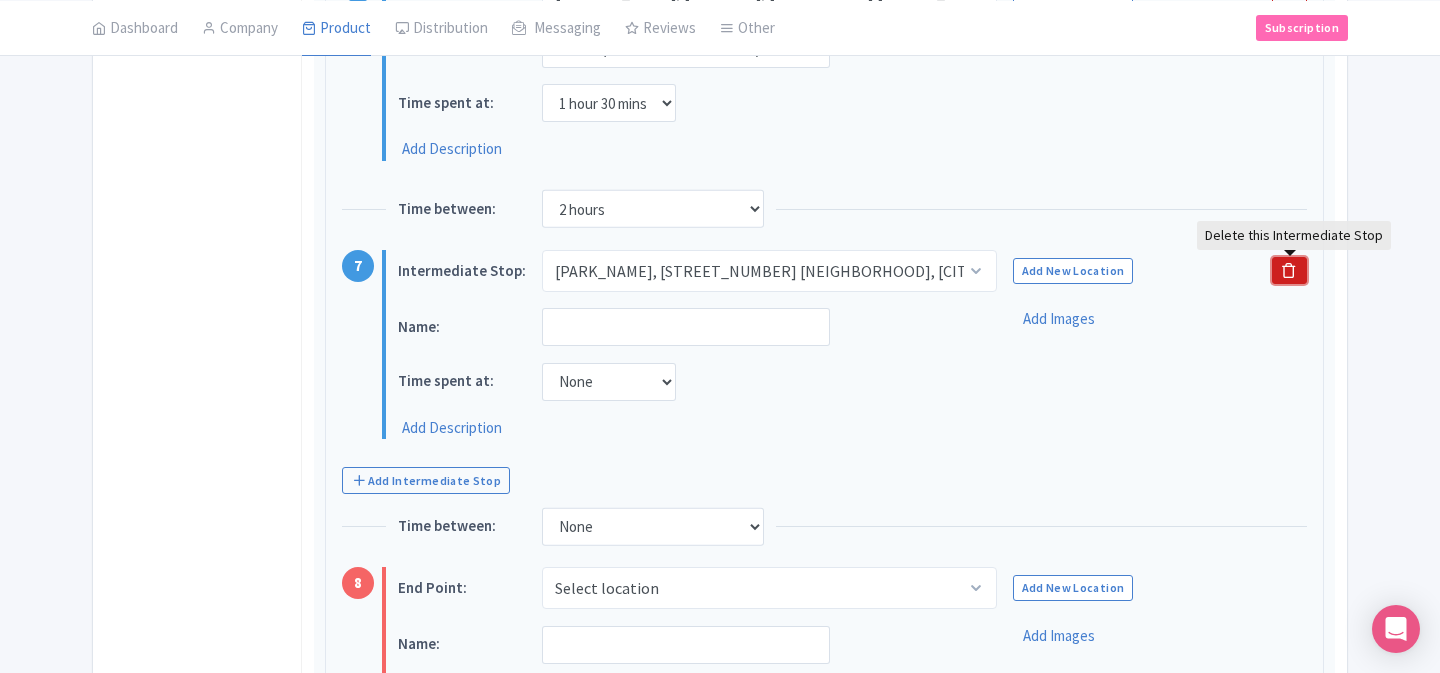 click at bounding box center [1289, 270] 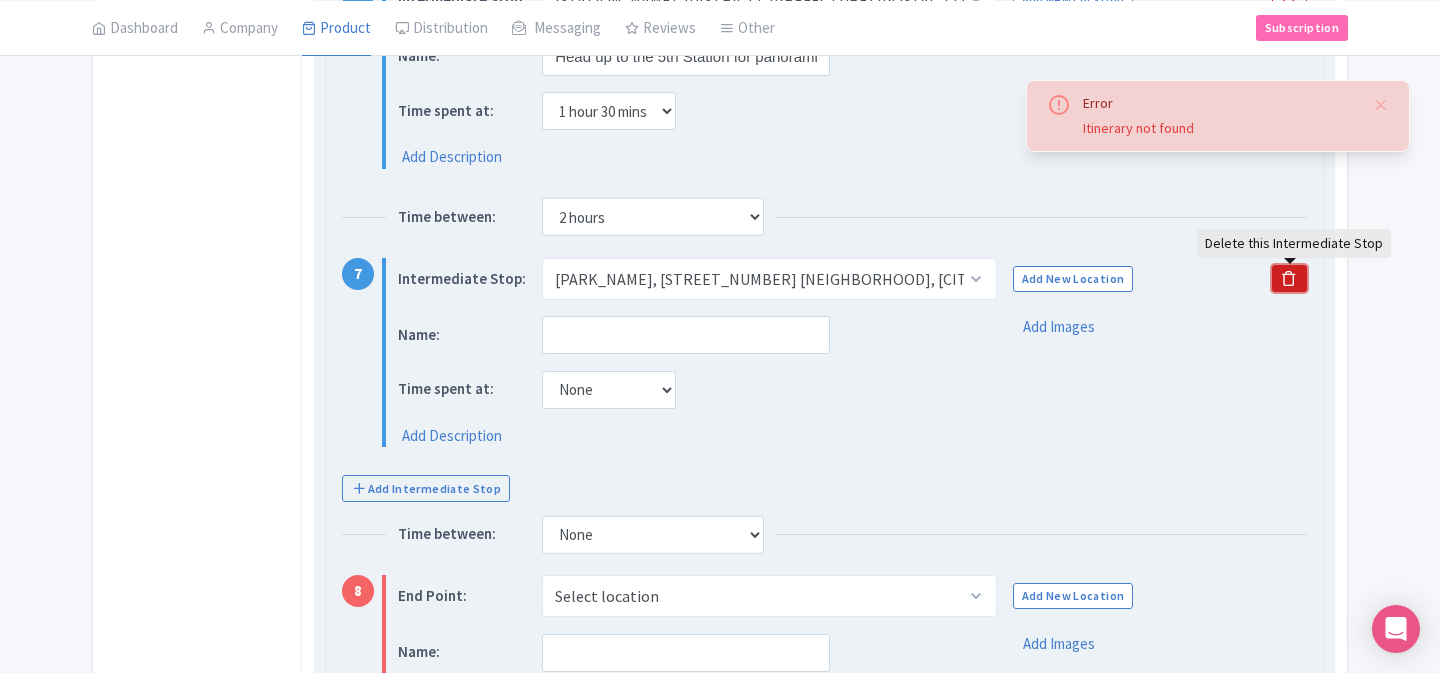 scroll, scrollTop: 1978, scrollLeft: 0, axis: vertical 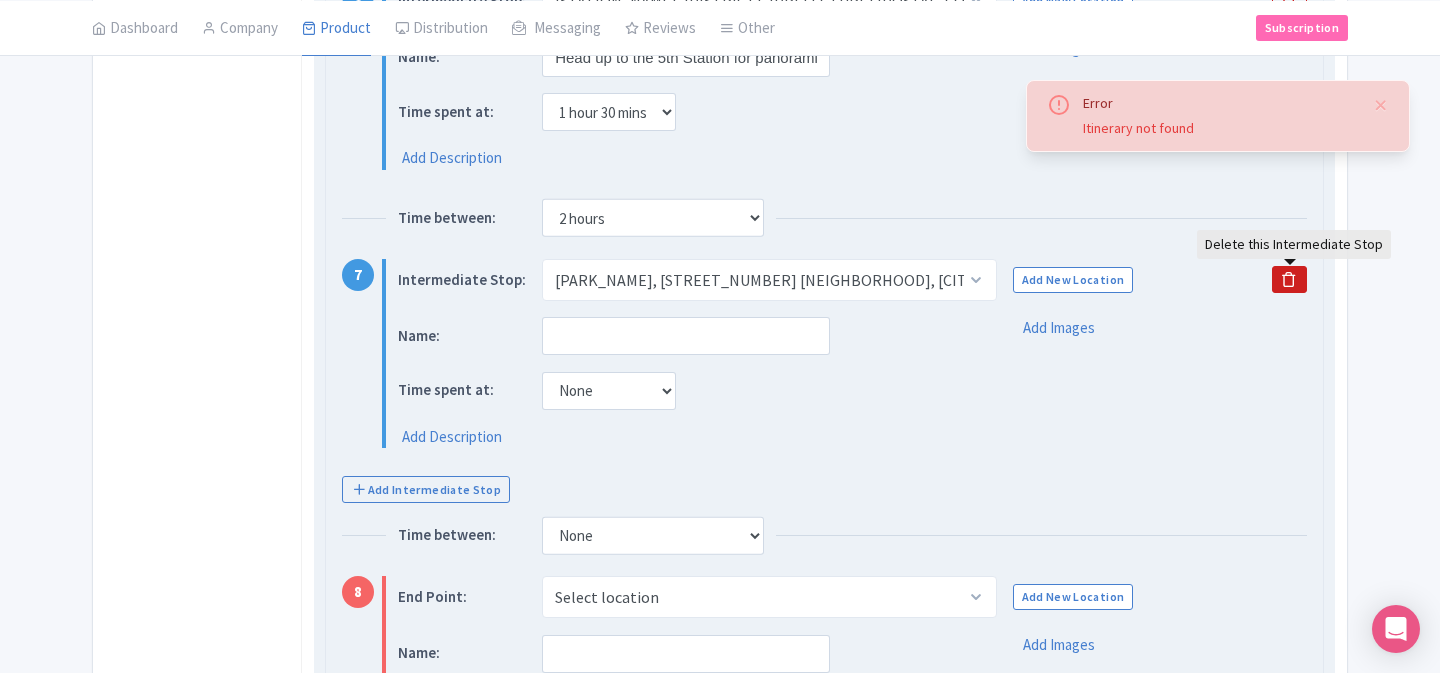 click on "Name:
Time spent at:
None
15 mins
30 mins
45 mins
1 hour
1 hour 15 mins
1 hour 30 mins
1 hour 45 mins
2 hours
Add Description" at bounding box center [682, 383] 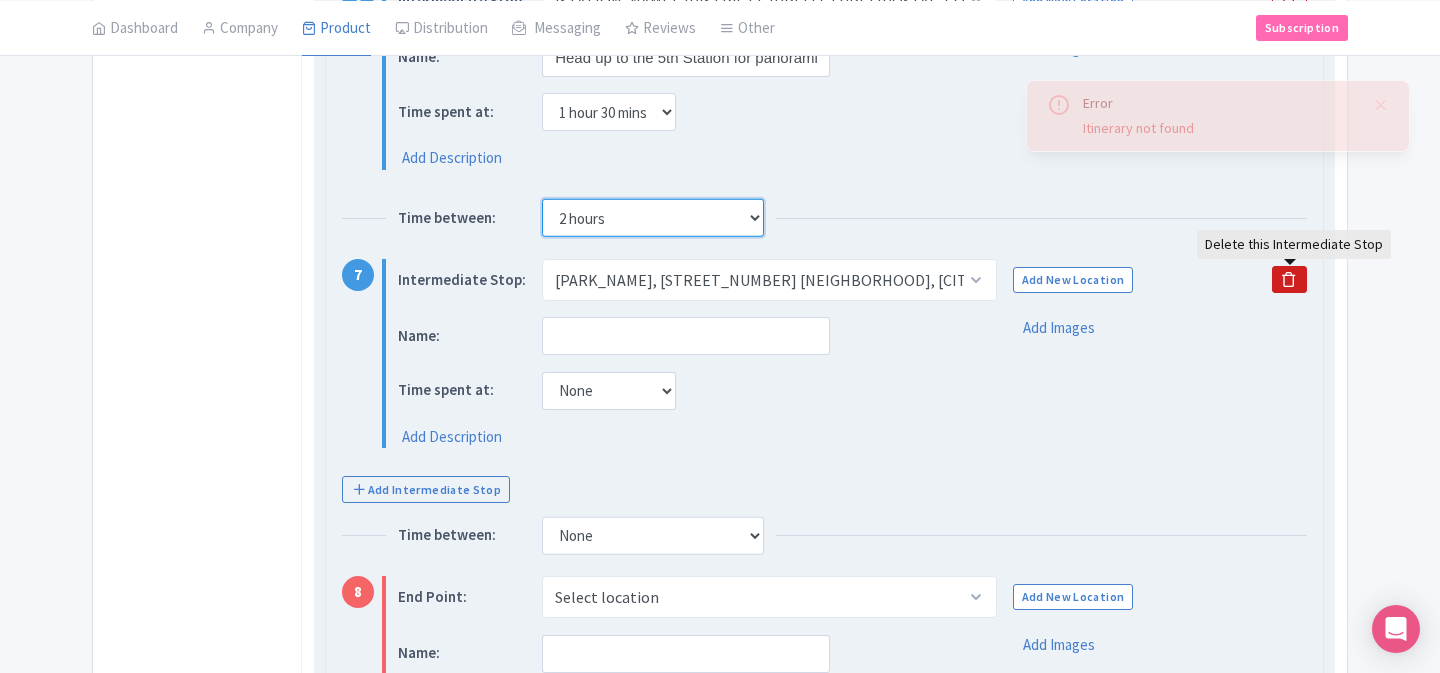 click on "None
15 mins
30 mins
45 mins
1 hour
1 hour 15 mins
1 hour 30 mins
1 hour 45 mins
2 hours" at bounding box center [653, 218] 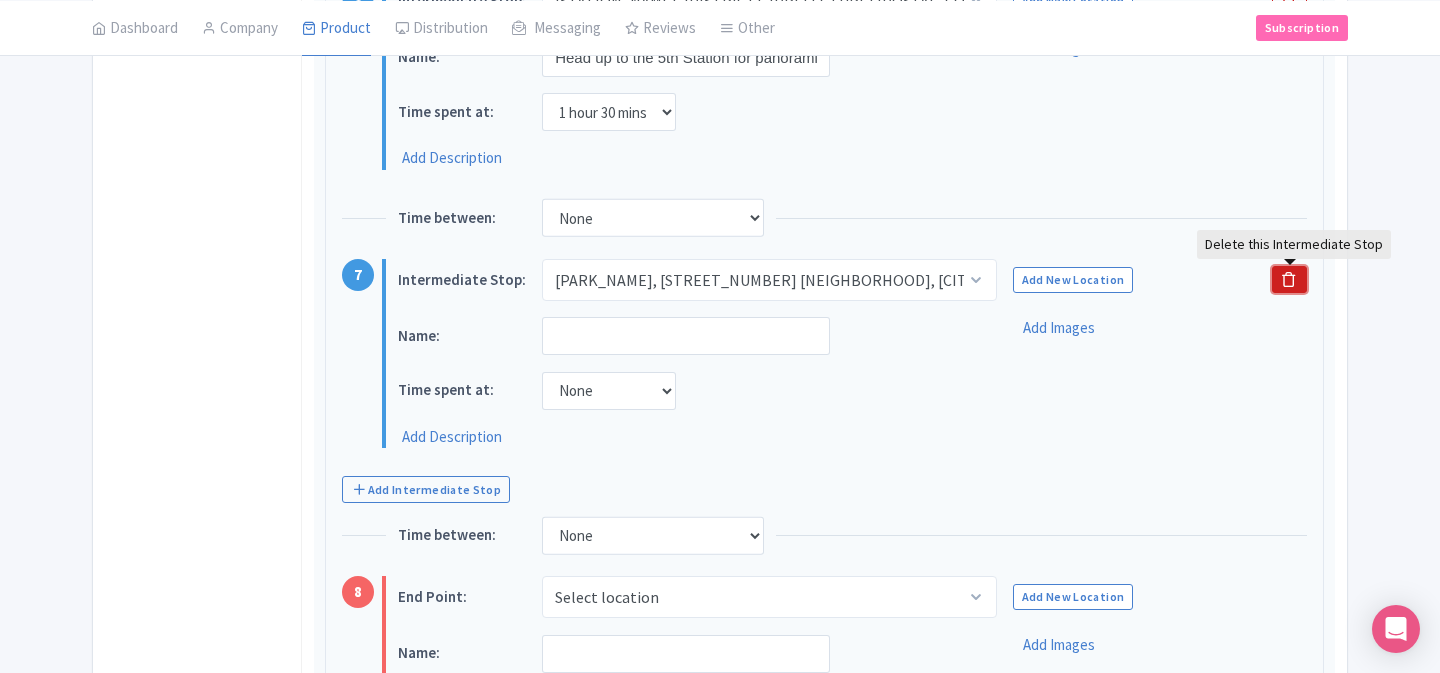 click at bounding box center (1289, 279) 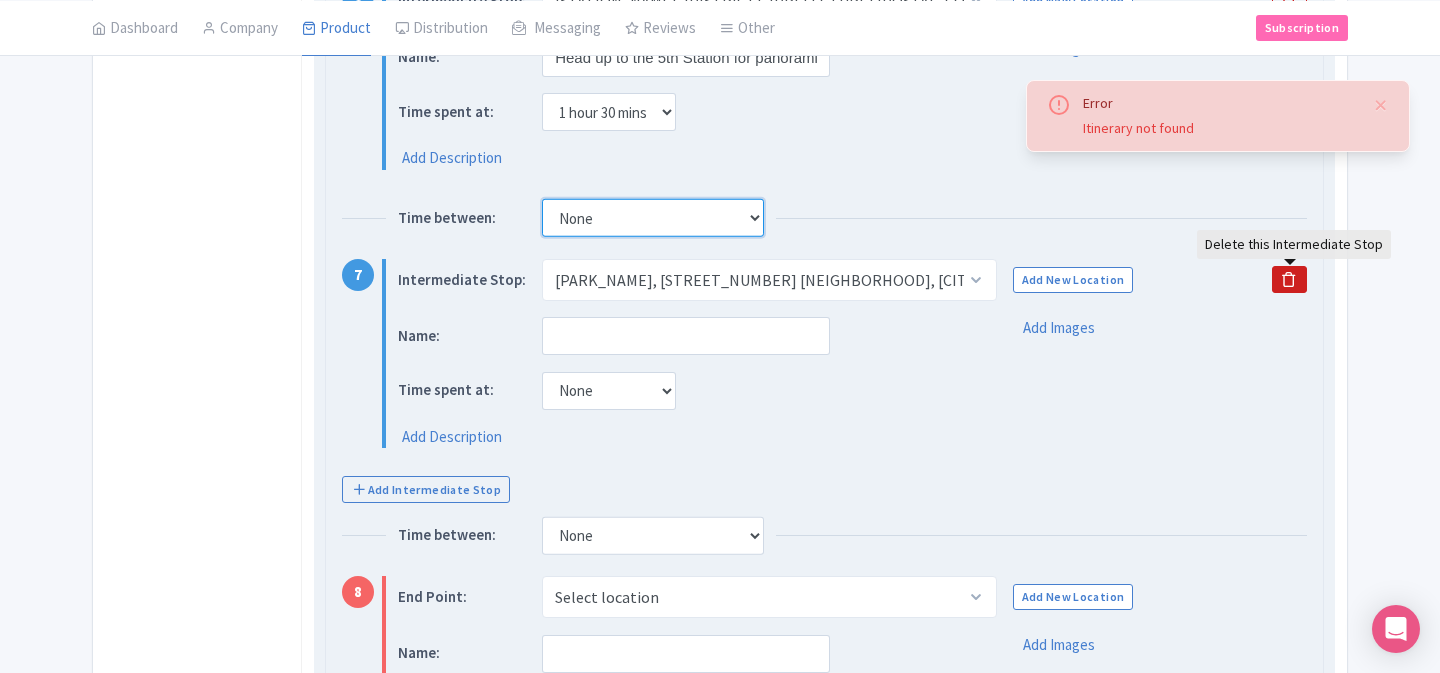 click on "None
15 mins
30 mins
45 mins
1 hour
1 hour 15 mins
1 hour 30 mins
1 hour 45 mins
2 hours" at bounding box center (653, 218) 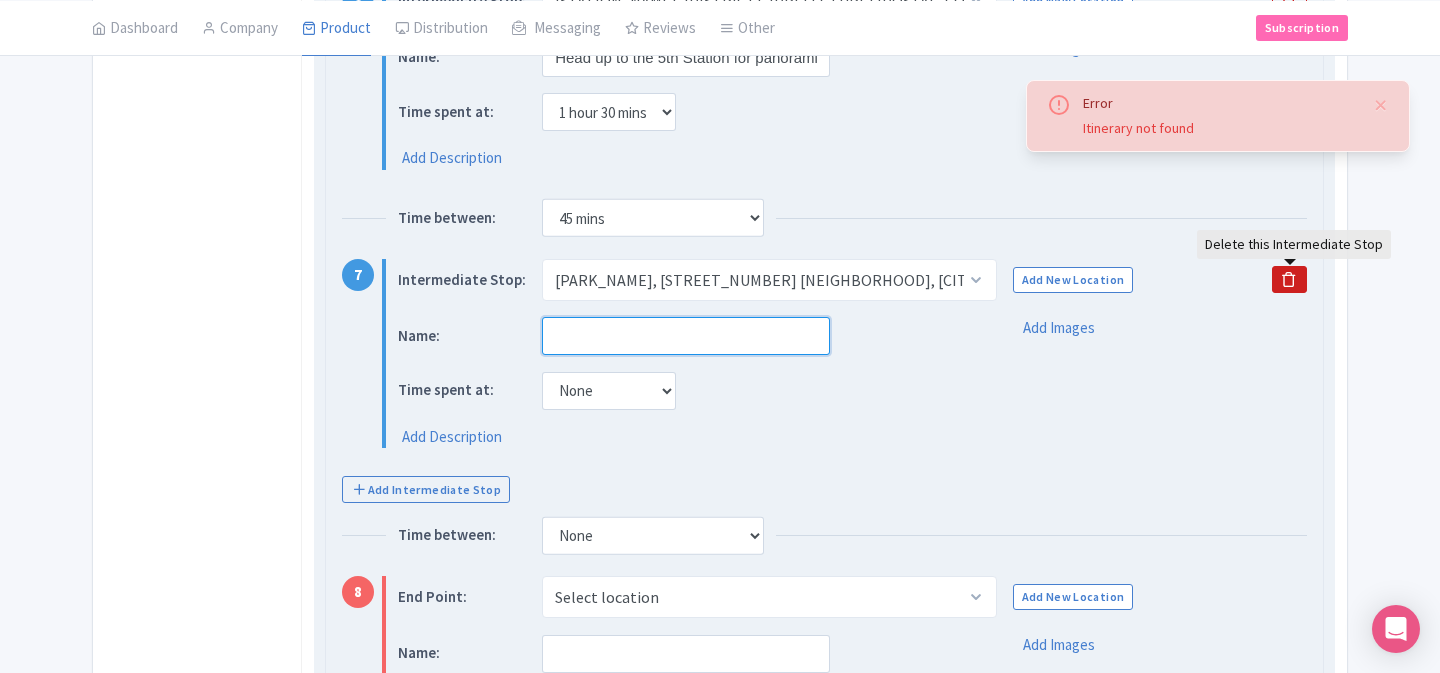 click at bounding box center (686, 336) 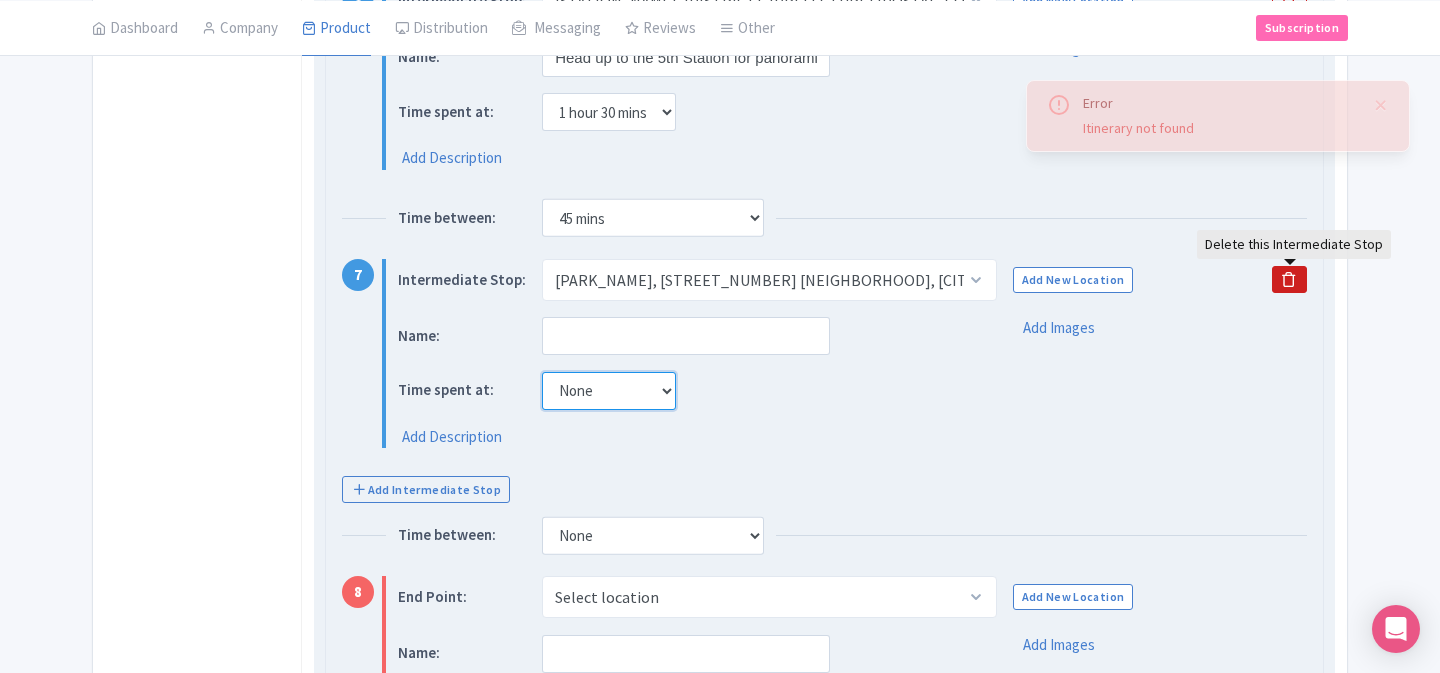 click on "None
15 mins
30 mins
45 mins
1 hour
1 hour 15 mins
1 hour 30 mins
1 hour 45 mins
2 hours" at bounding box center [609, 391] 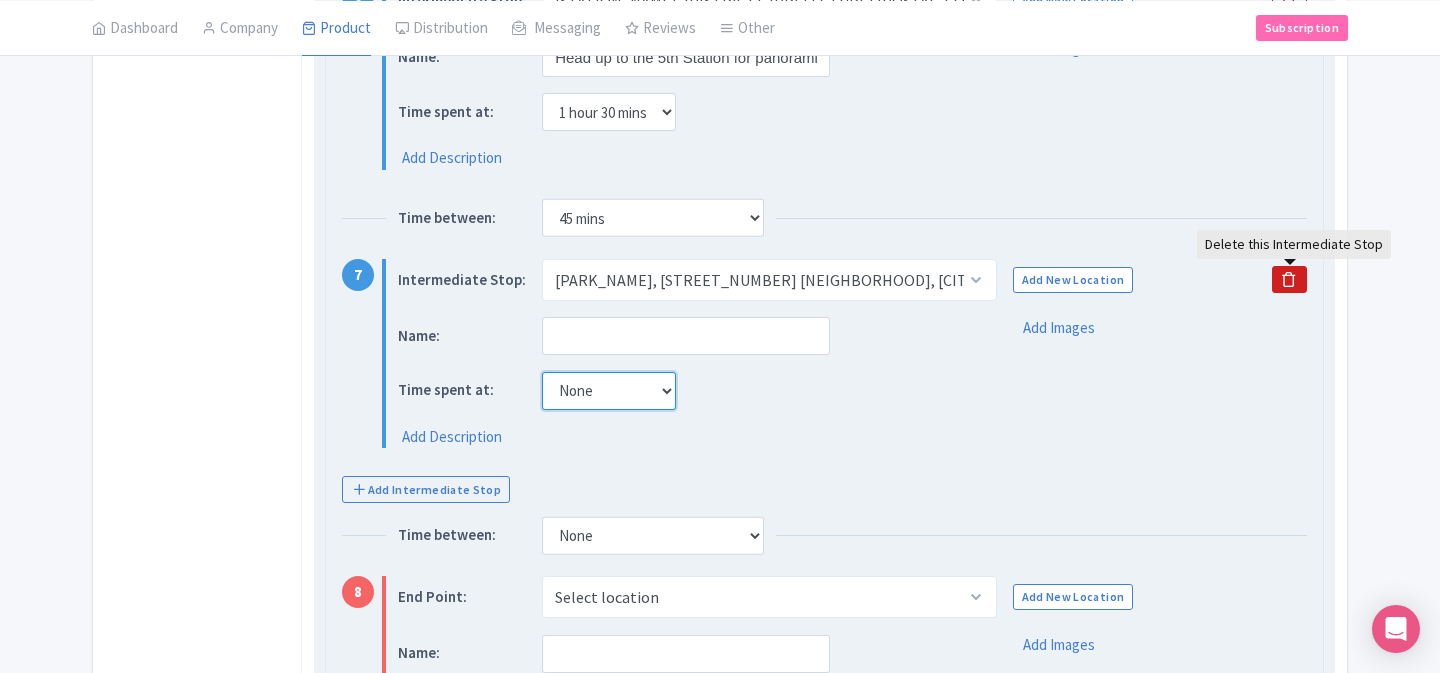 select on "15" 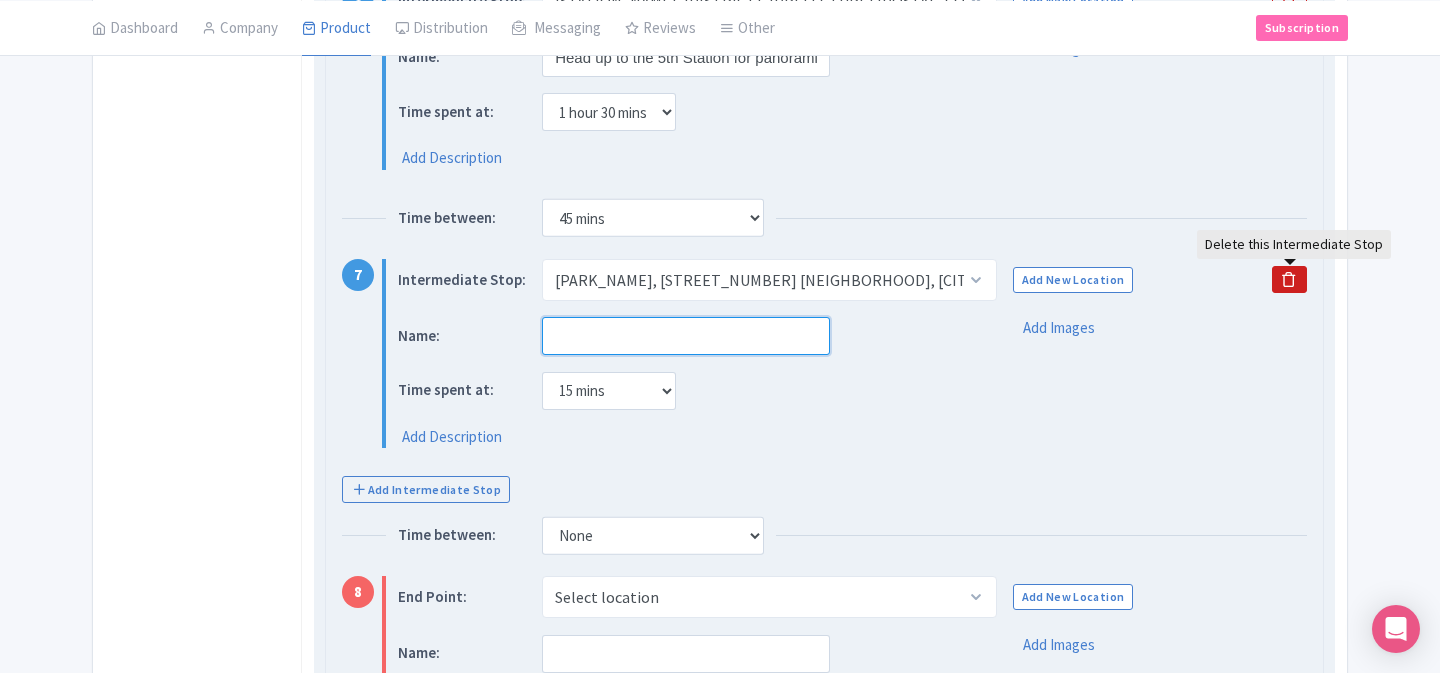 click at bounding box center (686, 336) 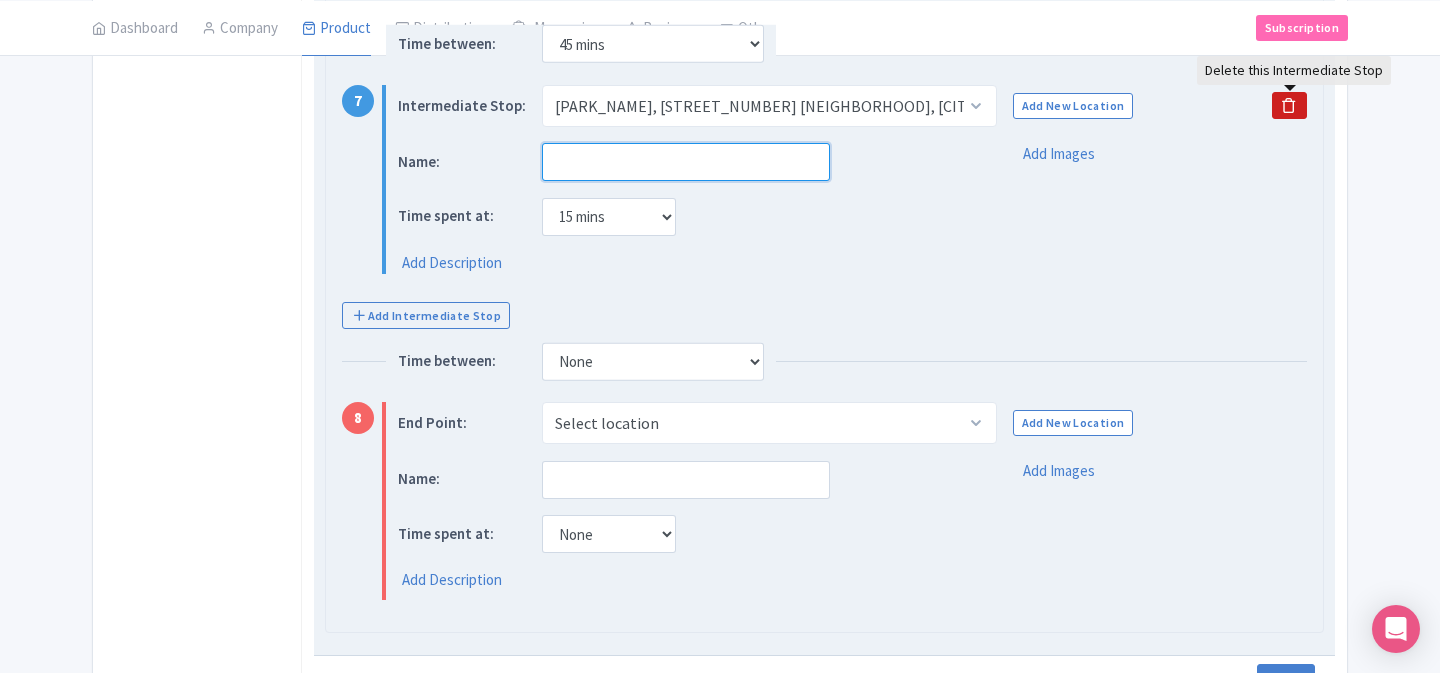scroll, scrollTop: 2171, scrollLeft: 0, axis: vertical 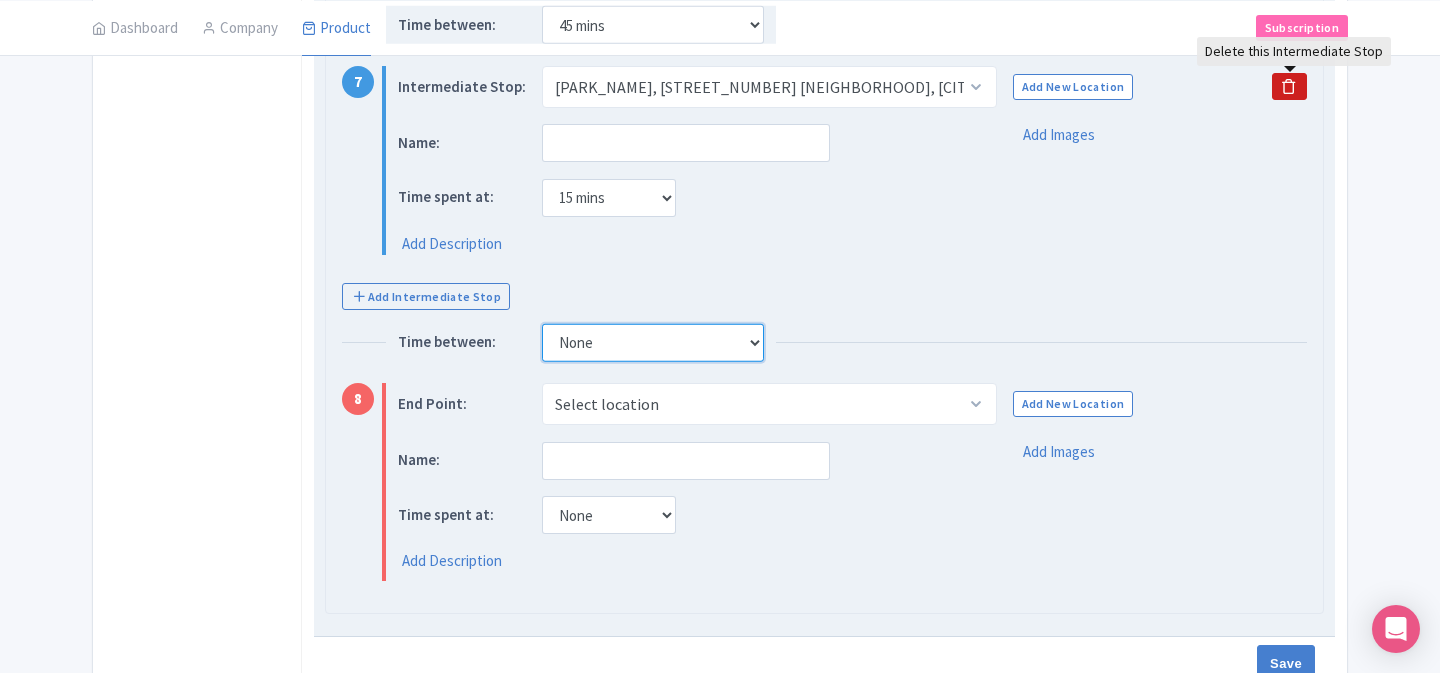click on "None
15 mins
30 mins
45 mins
1 hour
1 hour 15 mins
1 hour 30 mins
1 hour 45 mins
2 hours" at bounding box center [653, 342] 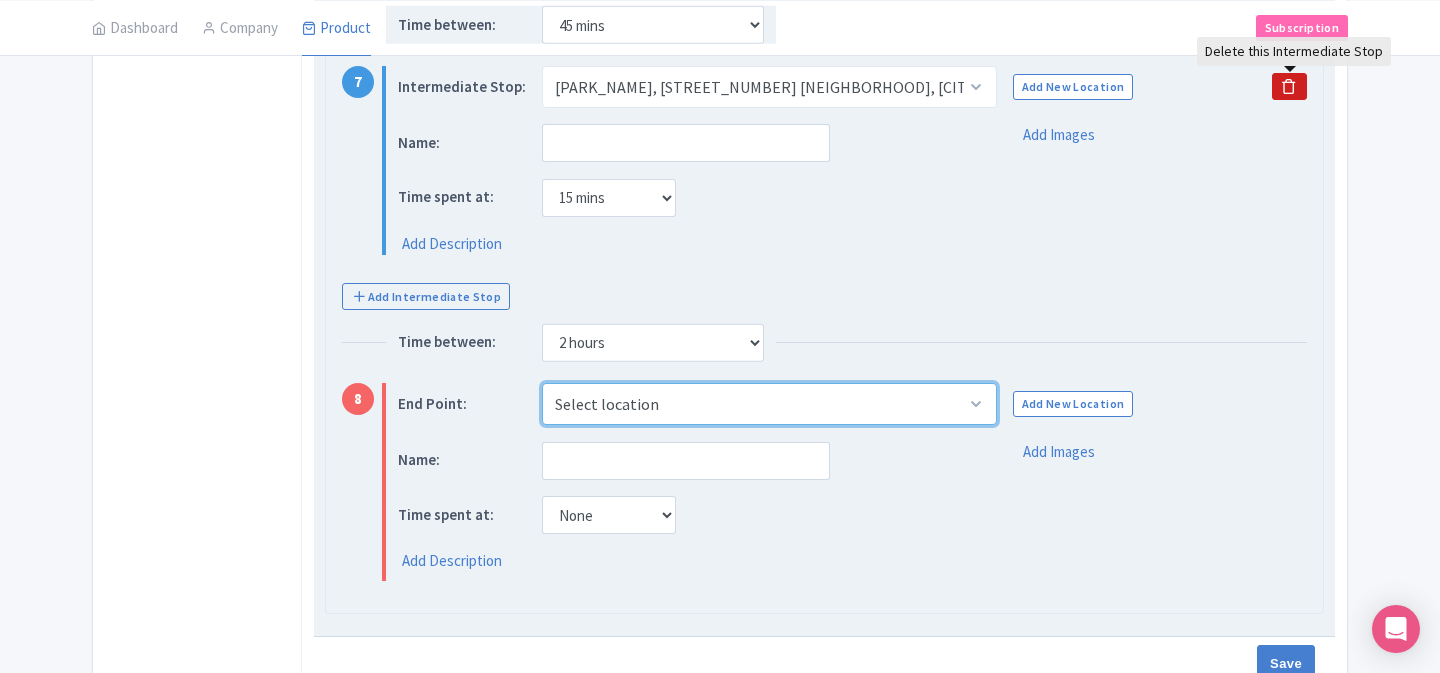 click on "Select location
Lad’s de Wine Shimbashi, 1 Chome-15-4 Shinbashi, Minato City, Tokyo, Japan" at bounding box center (769, 404) 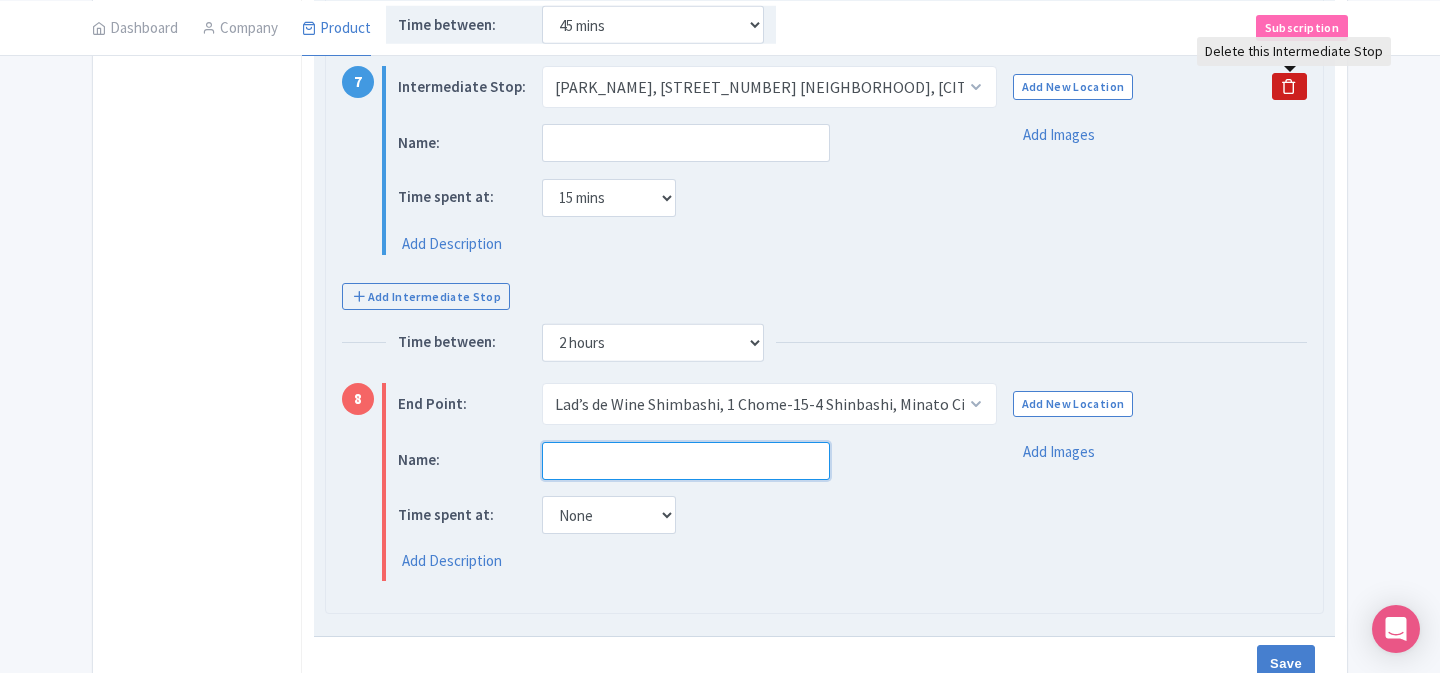 click at bounding box center (686, 461) 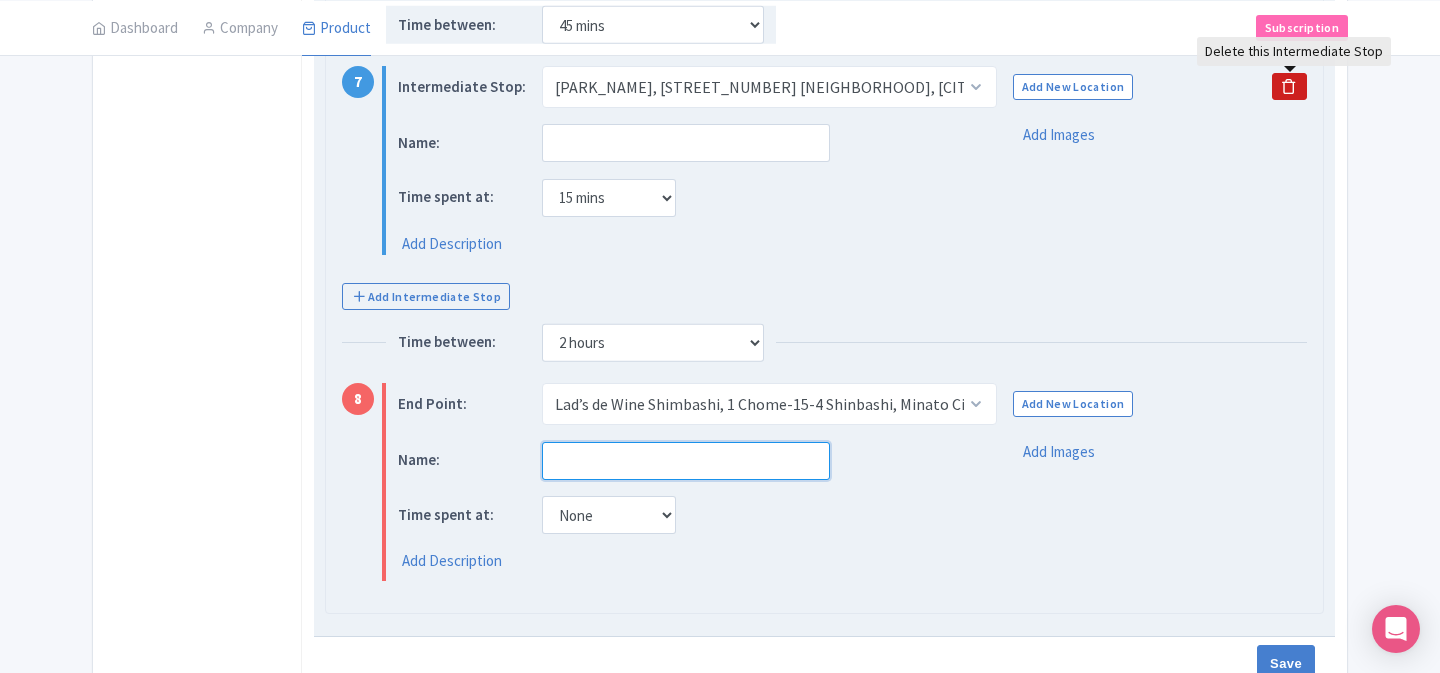 paste on "Return to Tokyo" 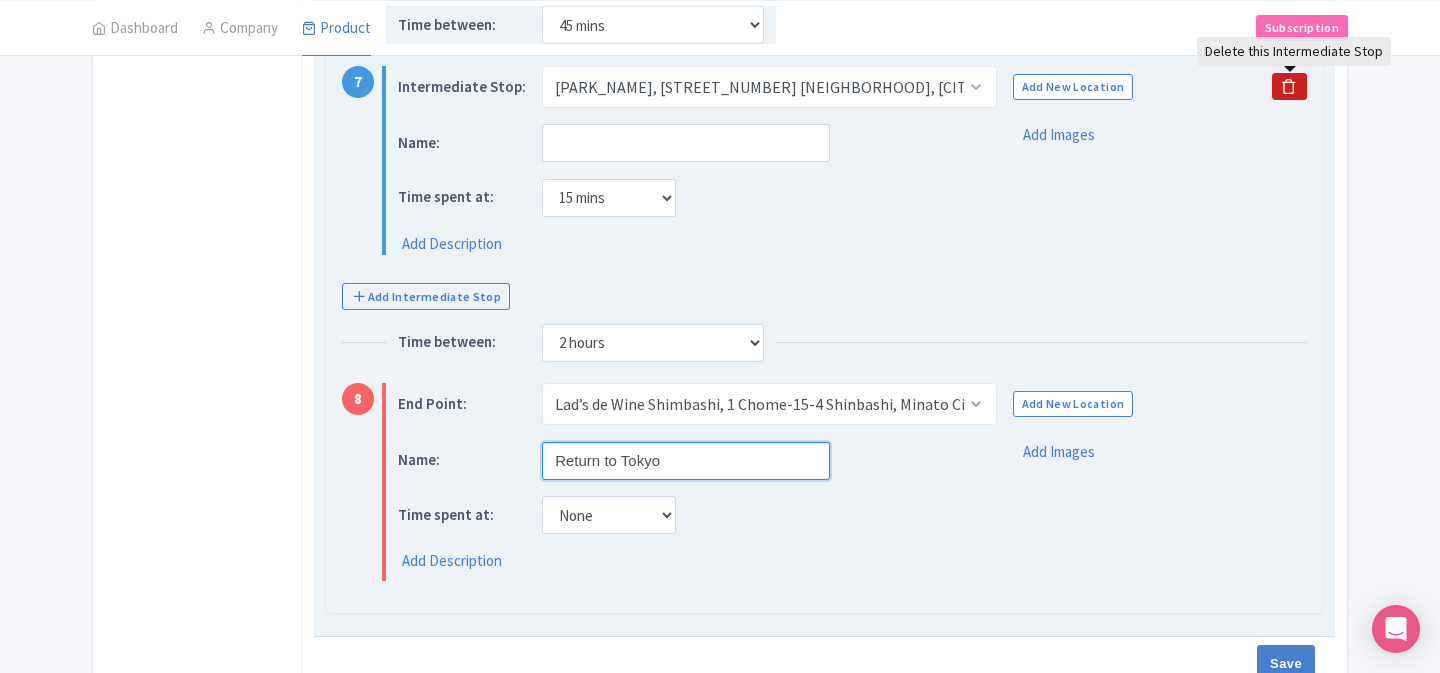 type on "Return to Tokyo" 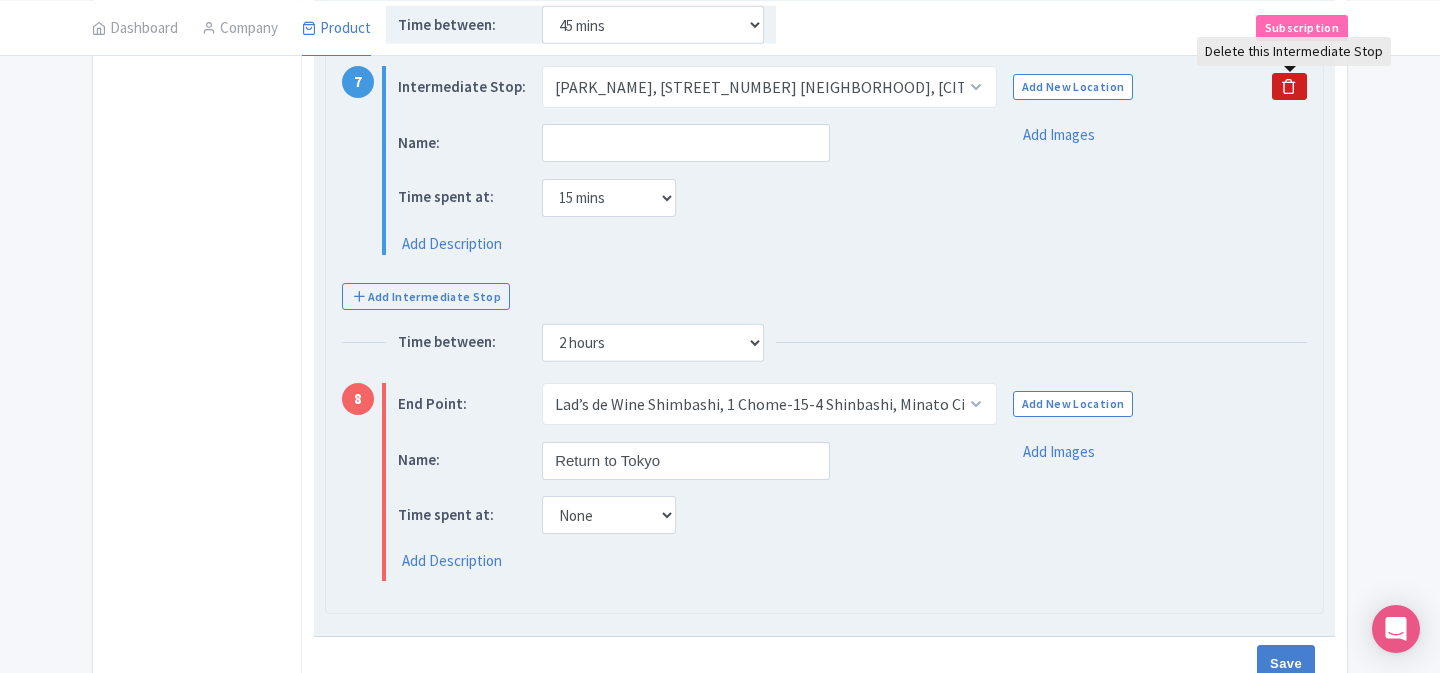 click on "Time spent at:
None
15 mins
30 mins
45 mins
1 hour
1 hour 15 mins
1 hour 30 mins
1 hour 45 mins
2 hours" at bounding box center (682, 515) 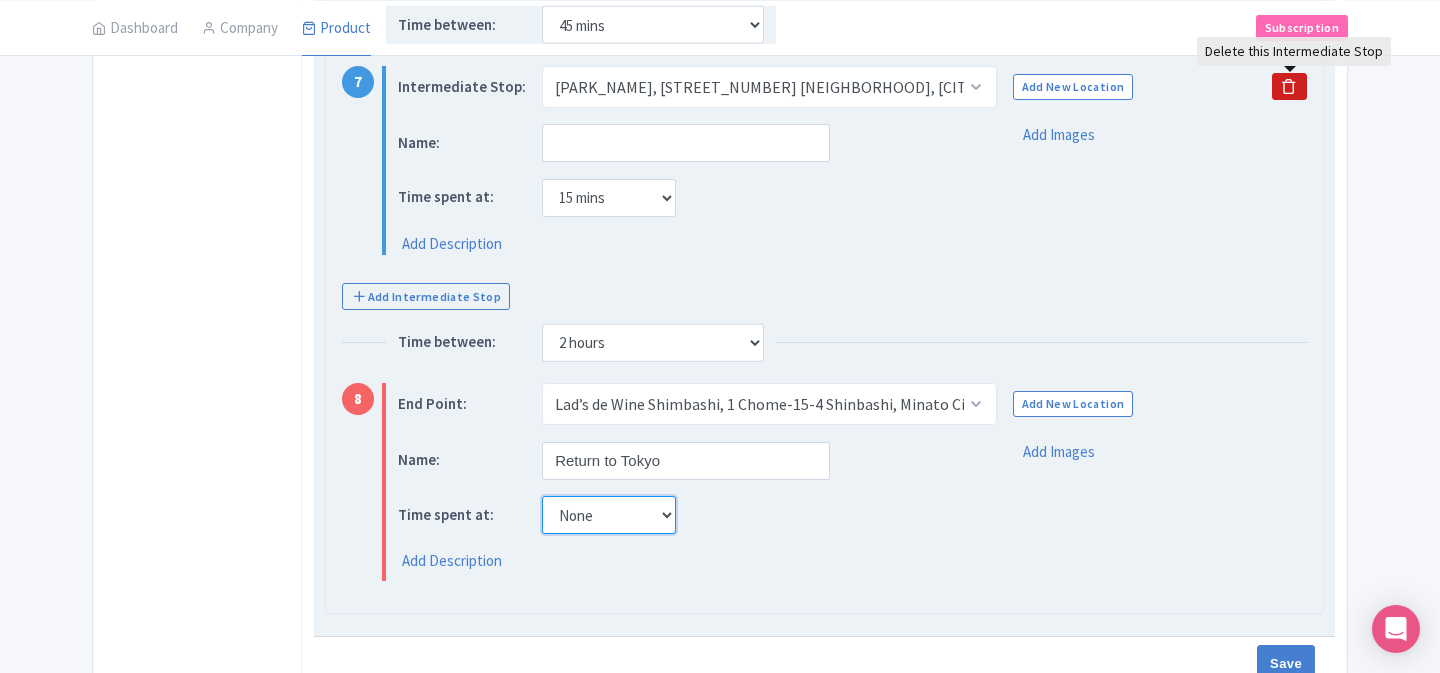 click on "None
15 mins
30 mins
45 mins
1 hour
1 hour 15 mins
1 hour 30 mins
1 hour 45 mins
2 hours" at bounding box center [609, 515] 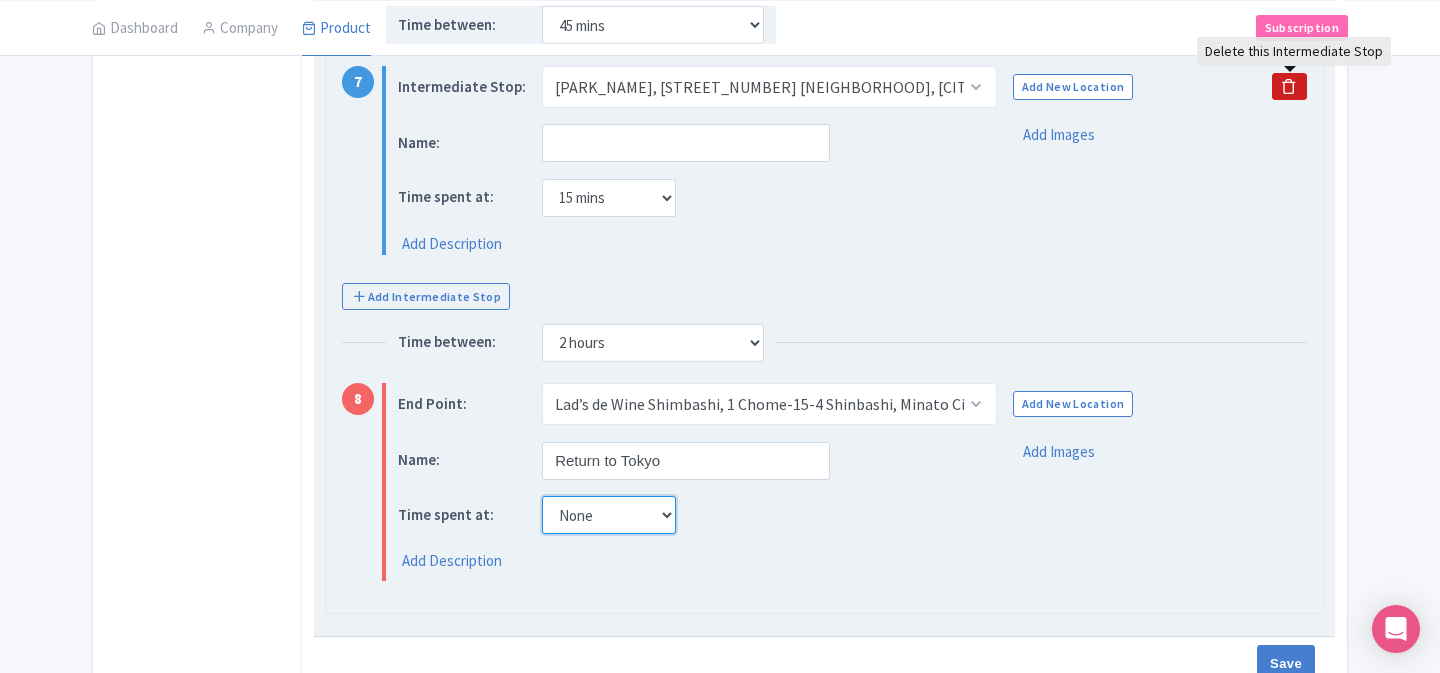 select on "15" 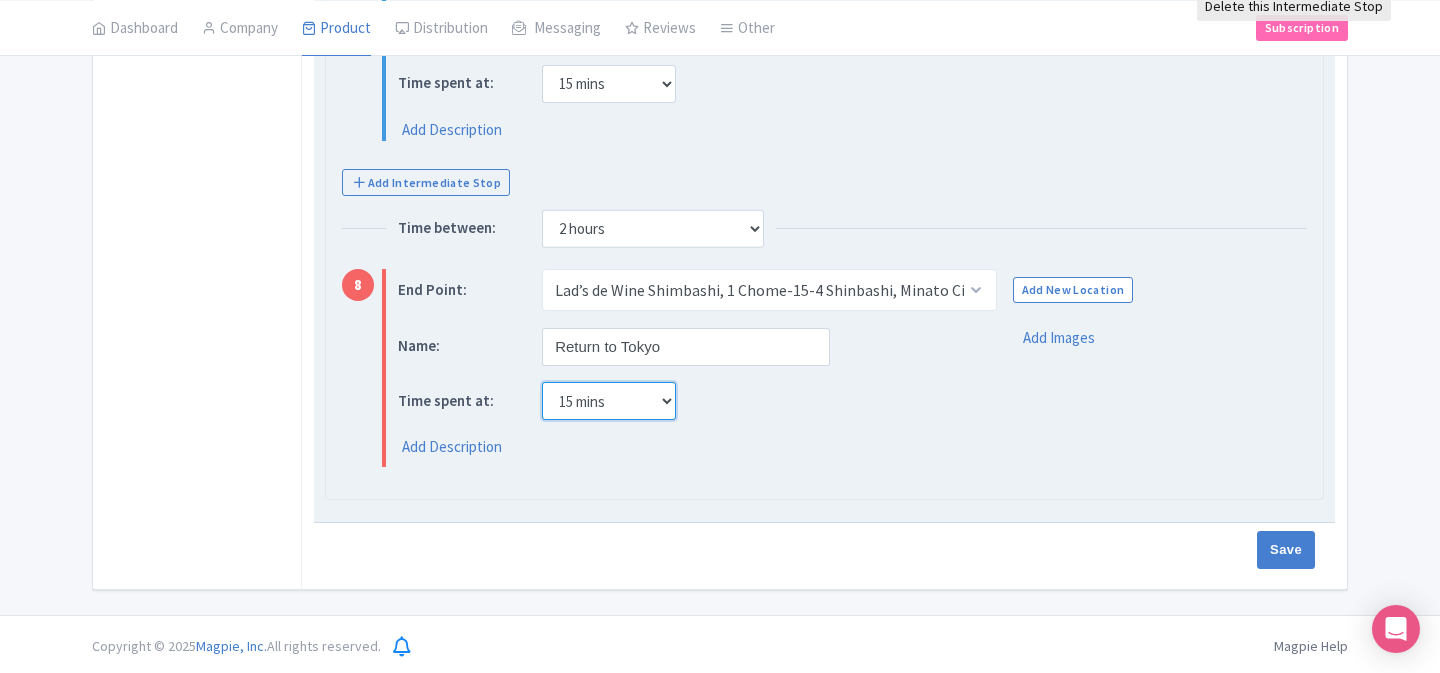 scroll, scrollTop: 2288, scrollLeft: 0, axis: vertical 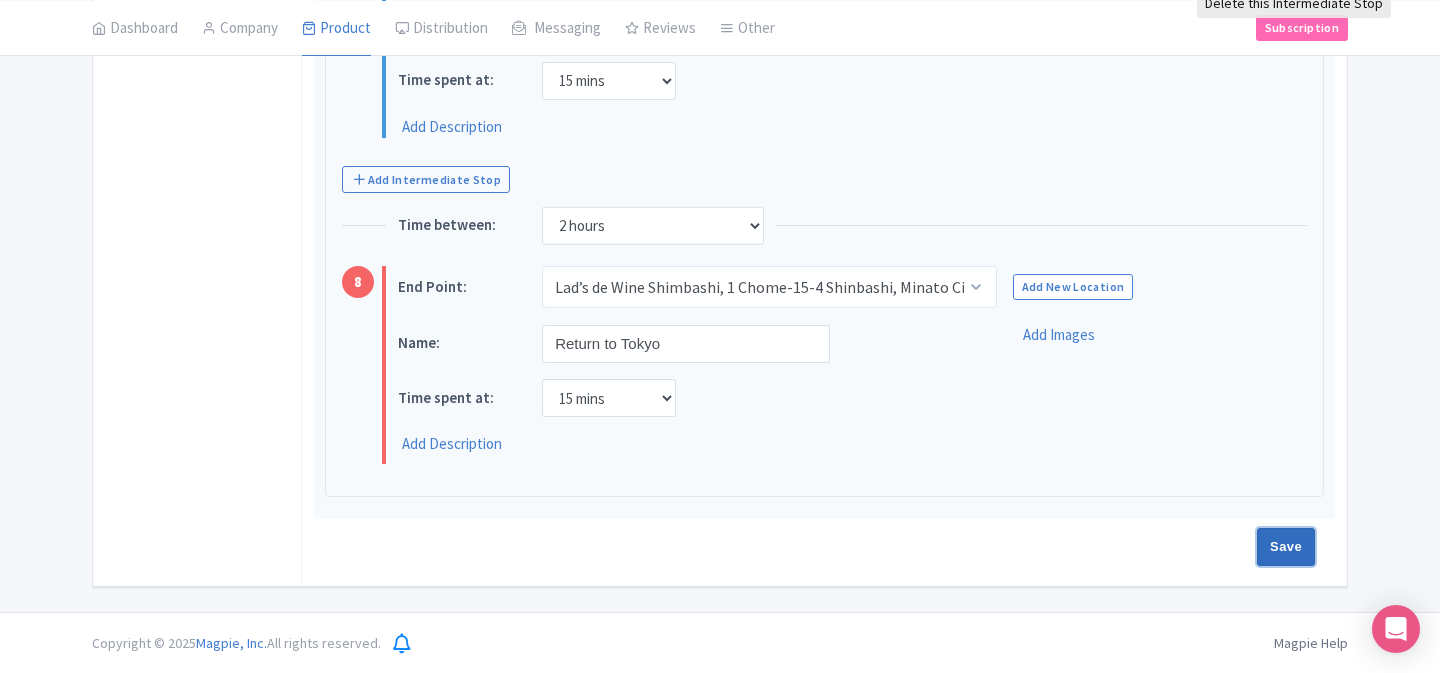 click on "Save" at bounding box center [1286, 547] 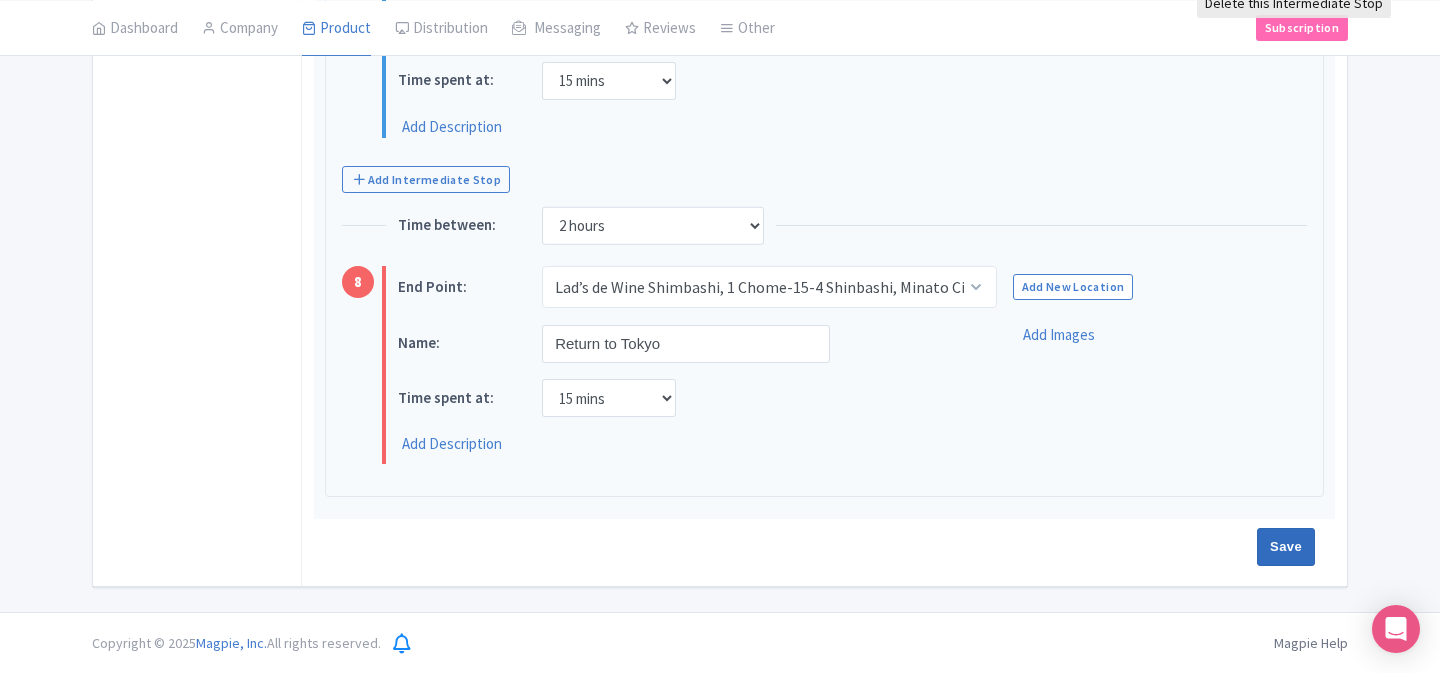 type on "Saving..." 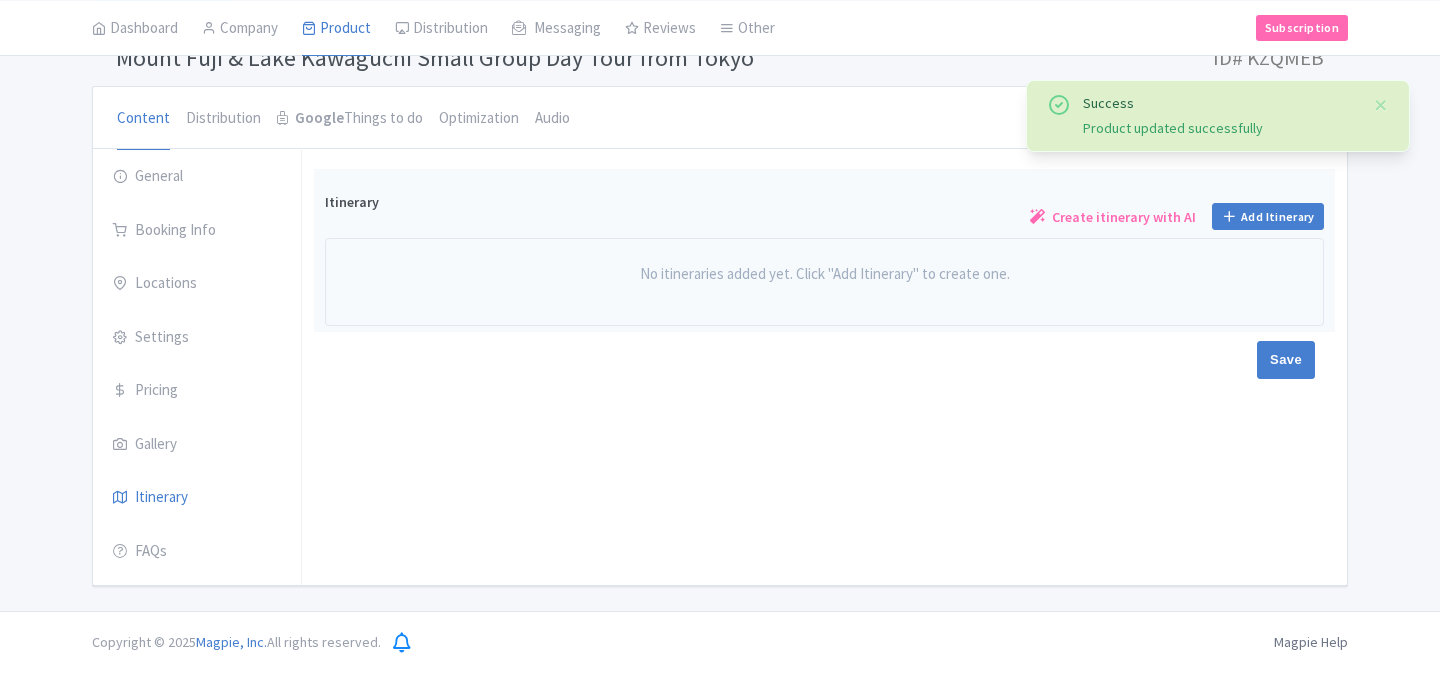 scroll, scrollTop: 145, scrollLeft: 0, axis: vertical 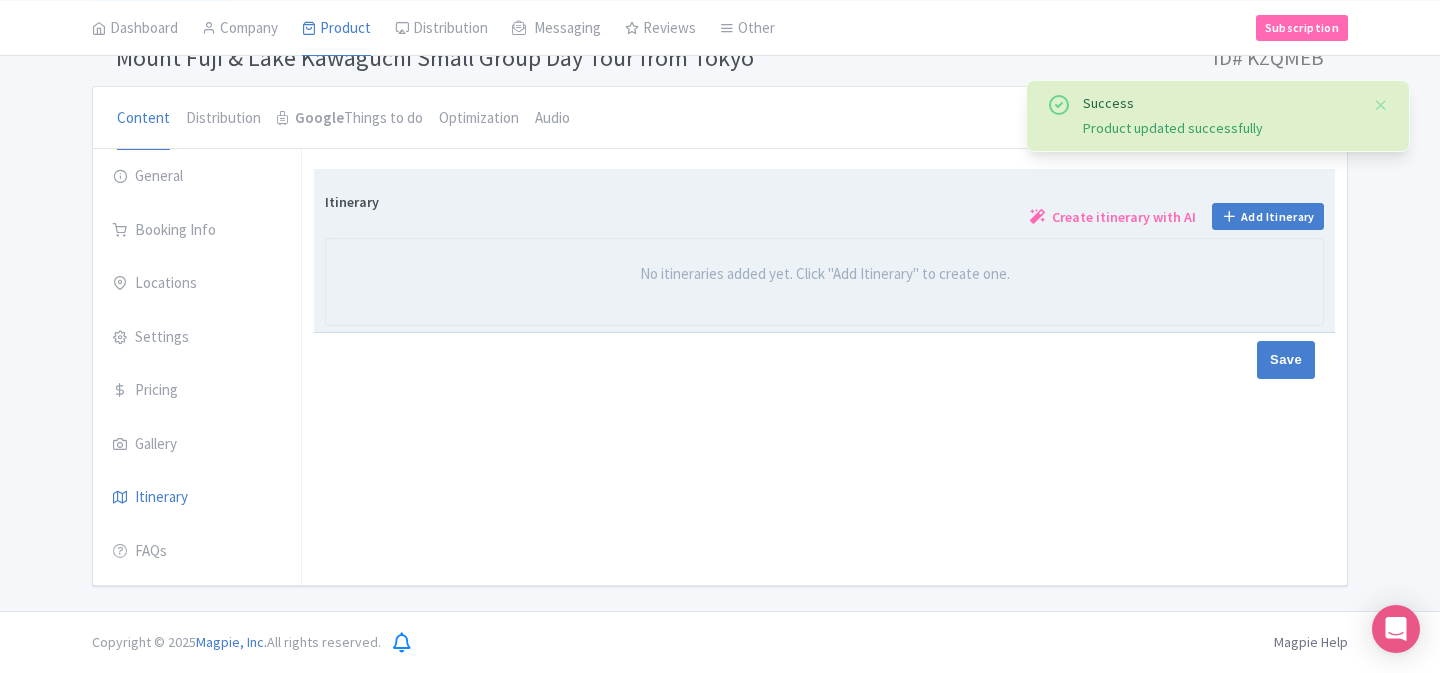click on "No itineraries added yet. Click "Add Itinerary" to create one." at bounding box center [824, 274] 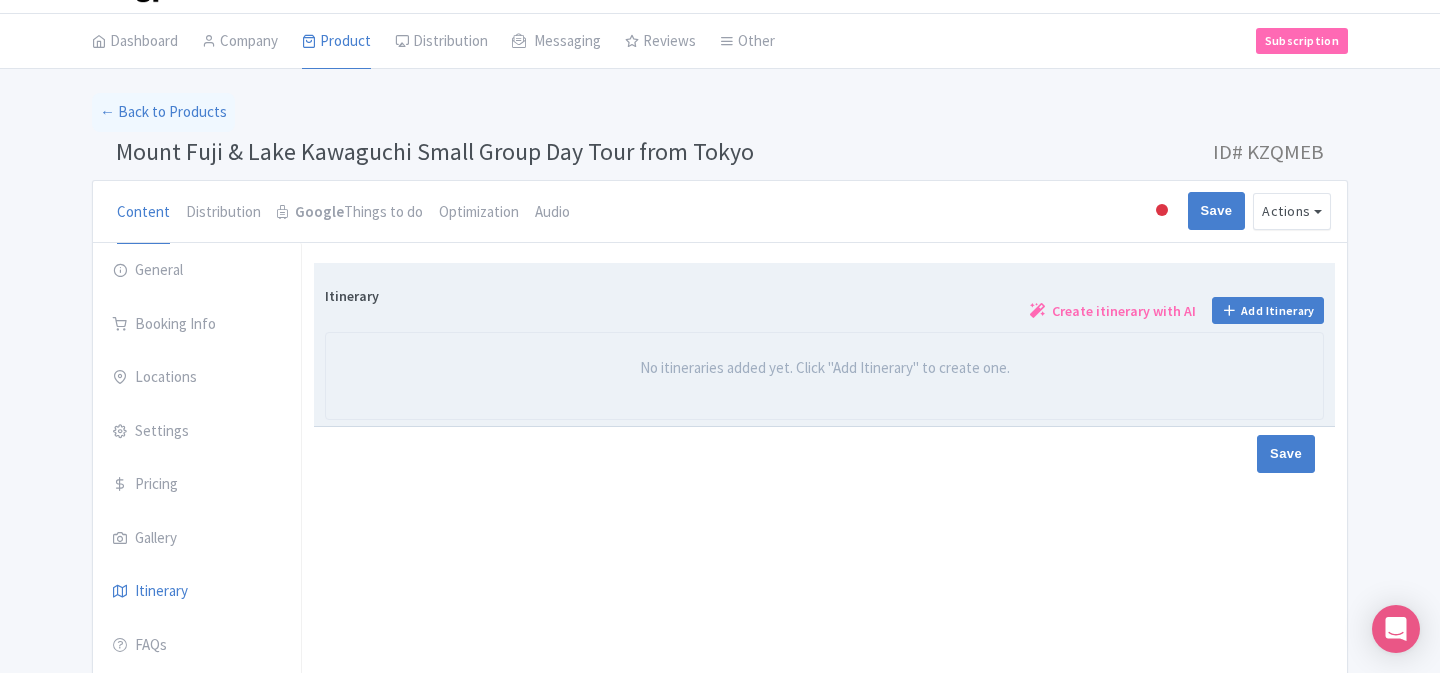 scroll, scrollTop: 38, scrollLeft: 0, axis: vertical 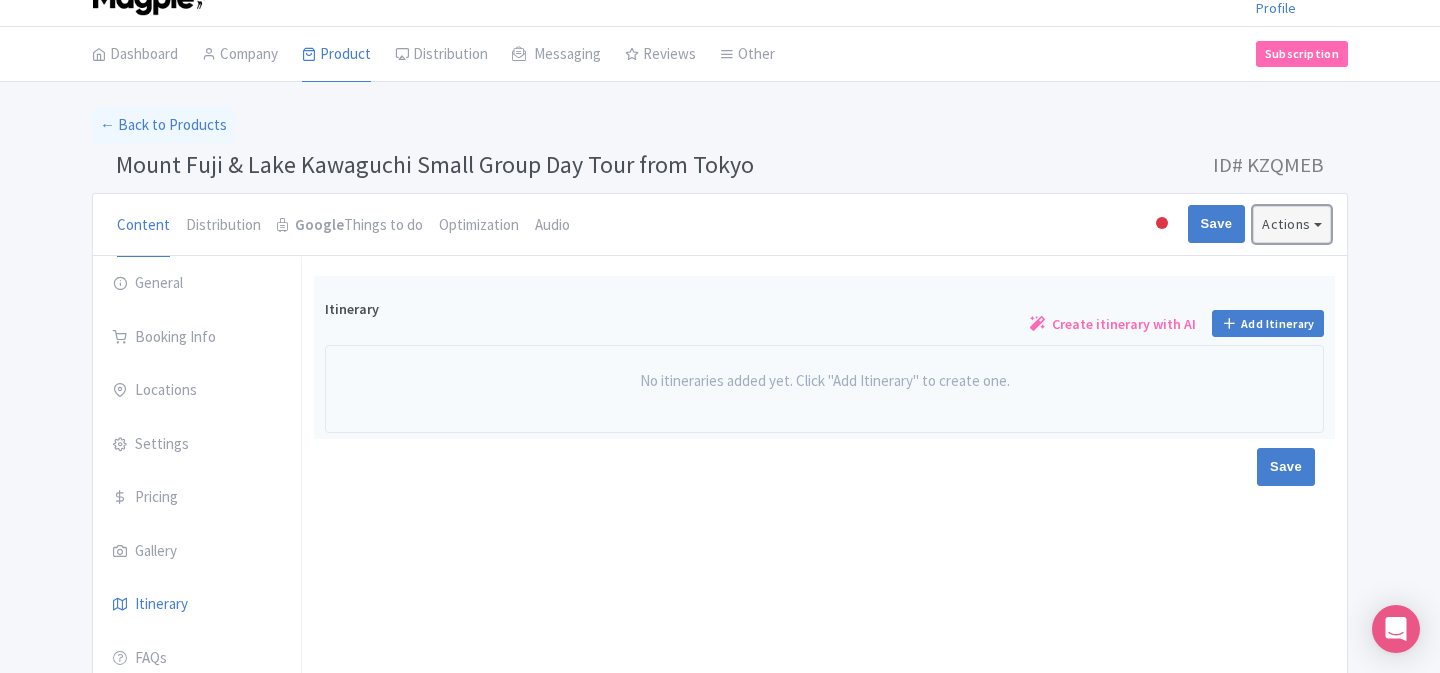 click on "Actions" at bounding box center (1292, 224) 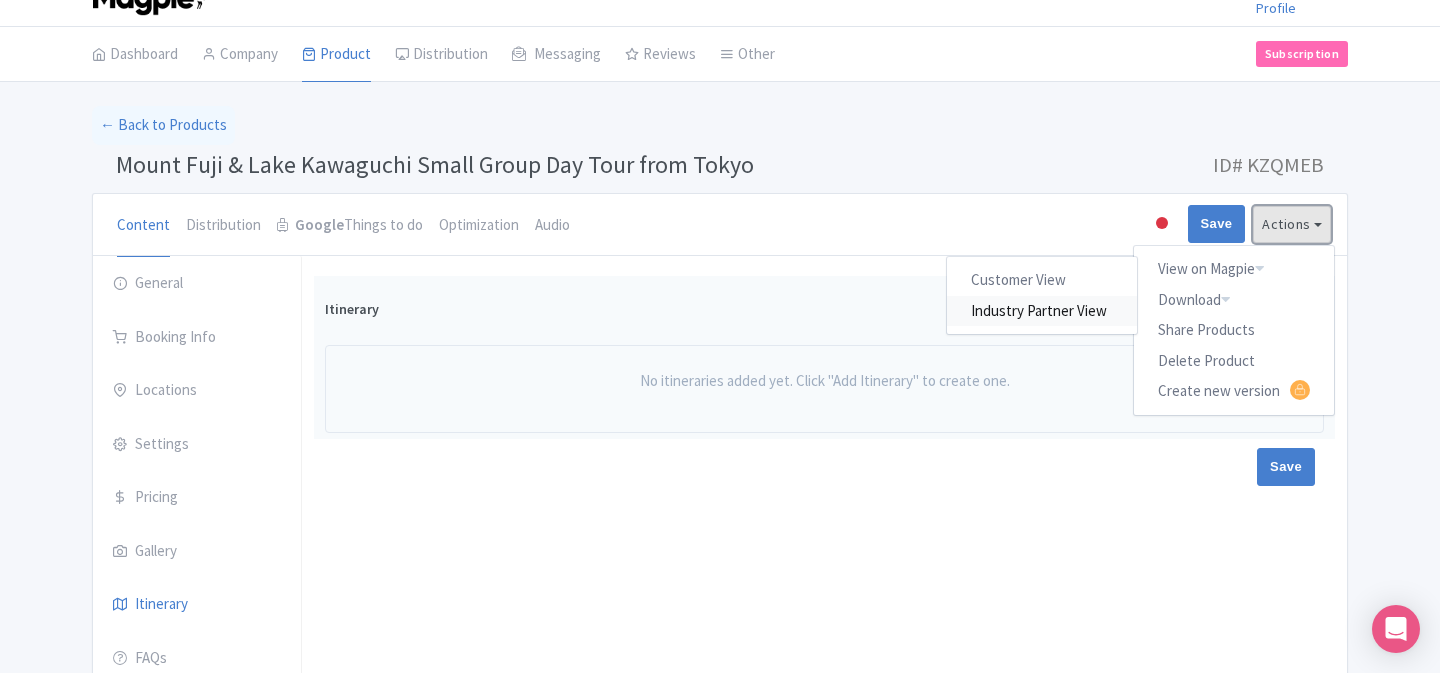 type 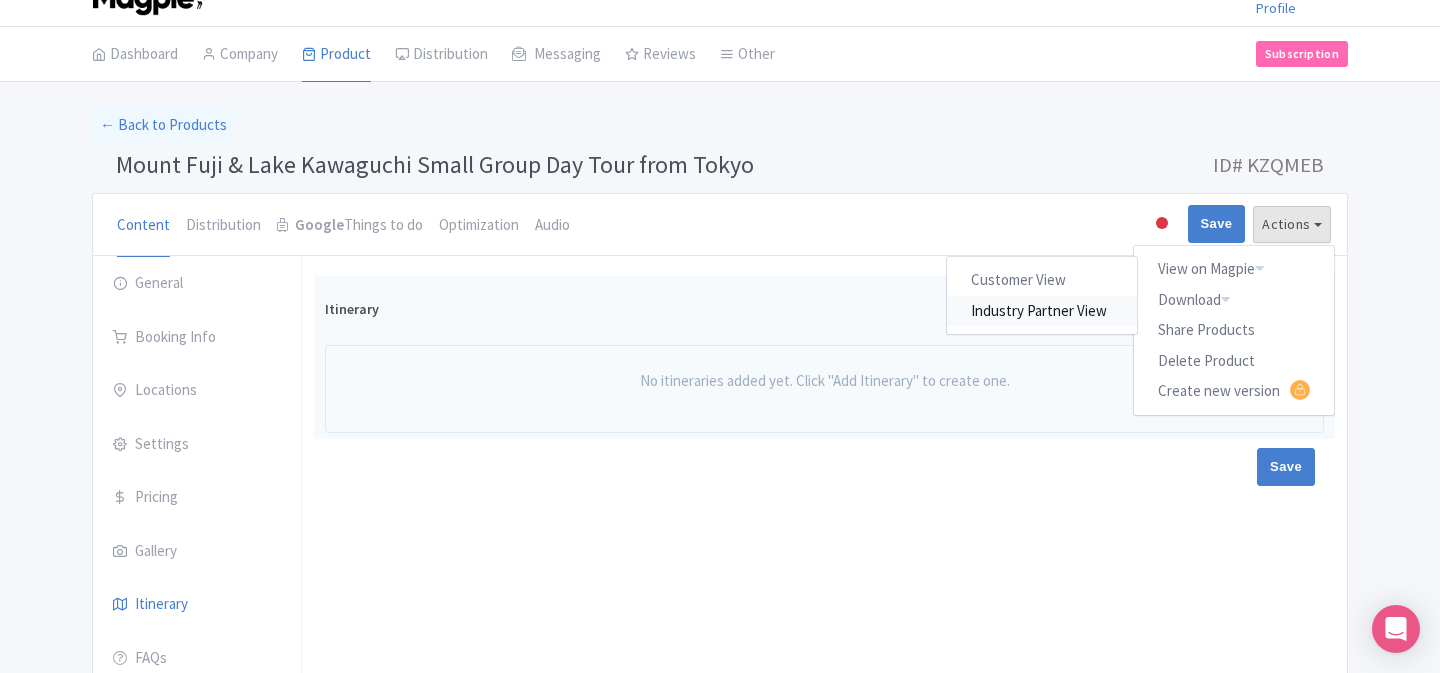click on "Industry Partner View" at bounding box center (1042, 310) 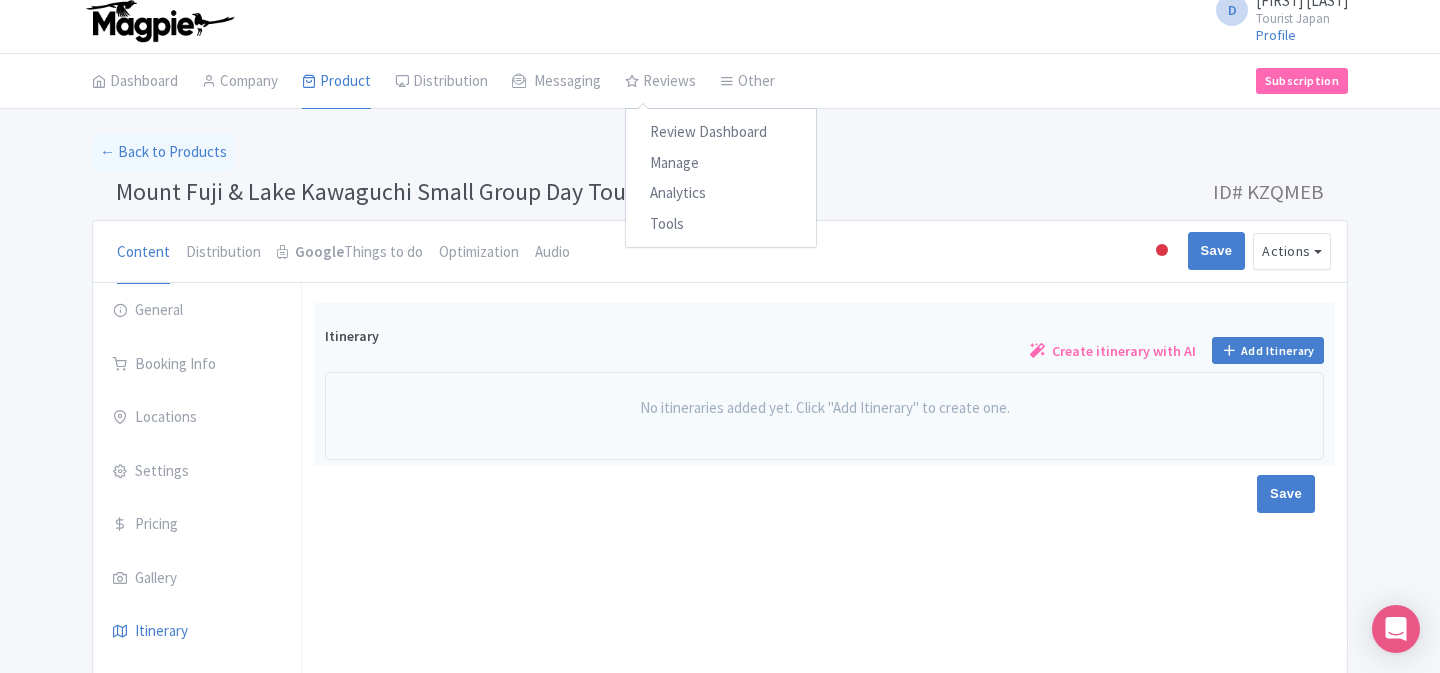 scroll, scrollTop: 26, scrollLeft: 0, axis: vertical 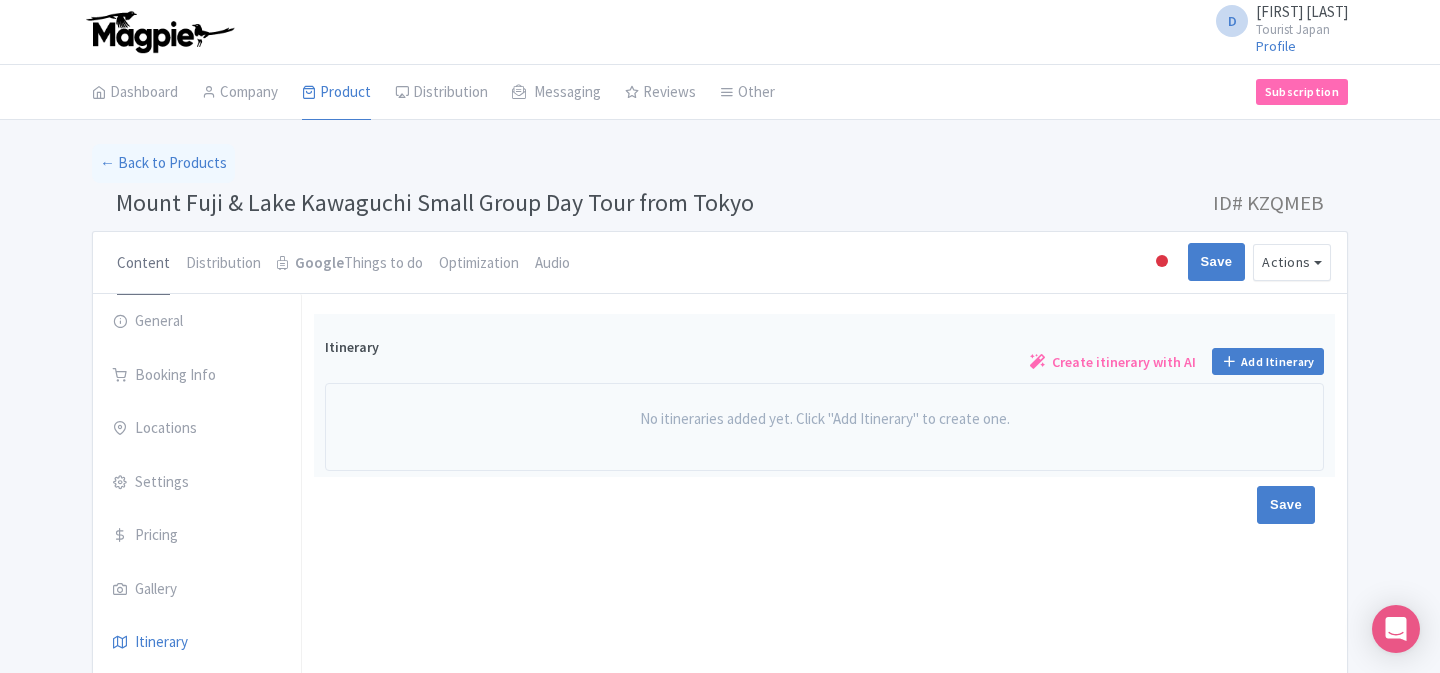 click on "Content" at bounding box center [143, 264] 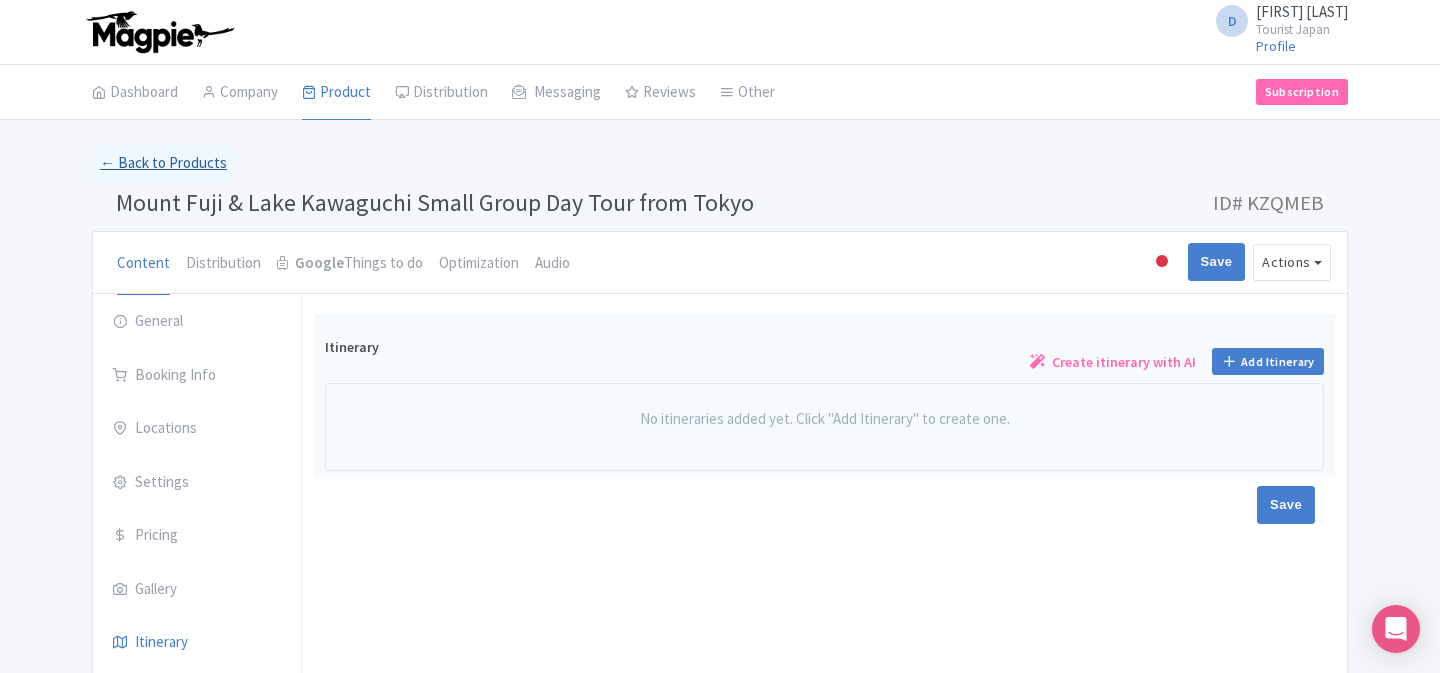 click on "← Back to Products" at bounding box center [163, 163] 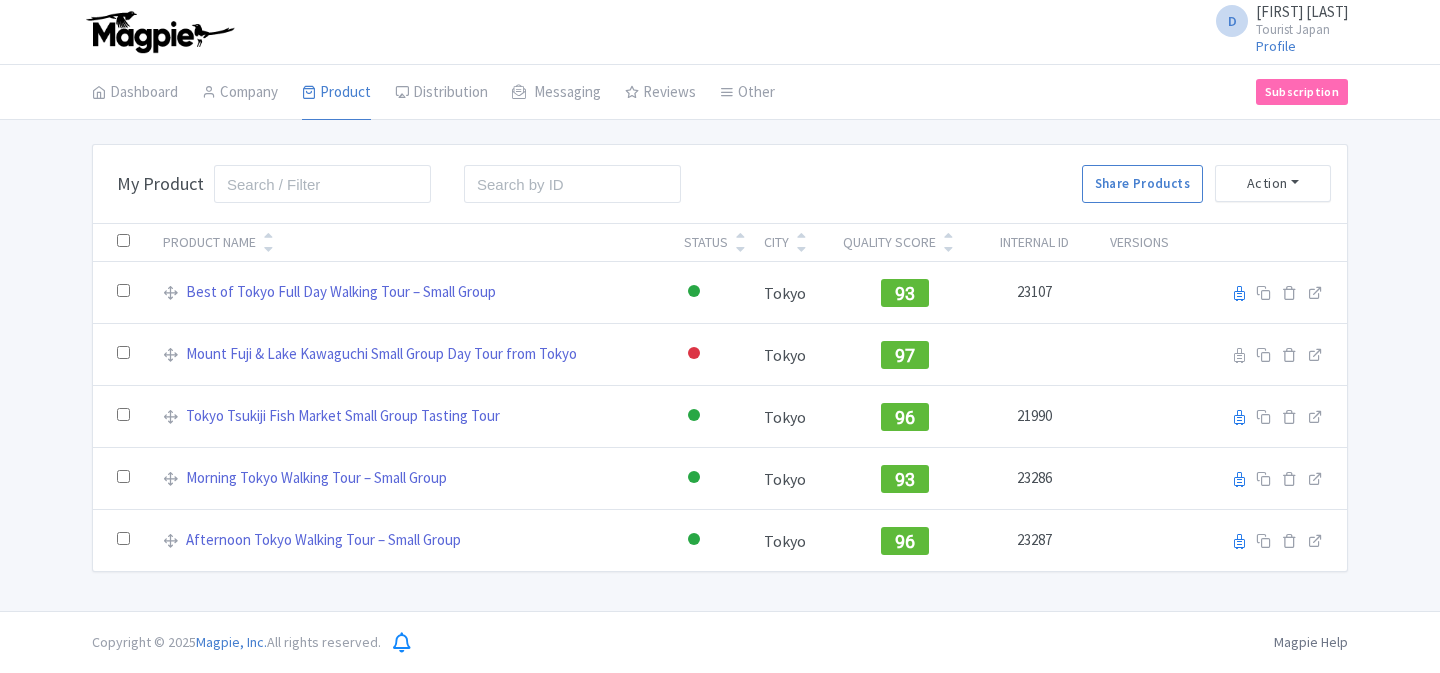 scroll, scrollTop: 0, scrollLeft: 0, axis: both 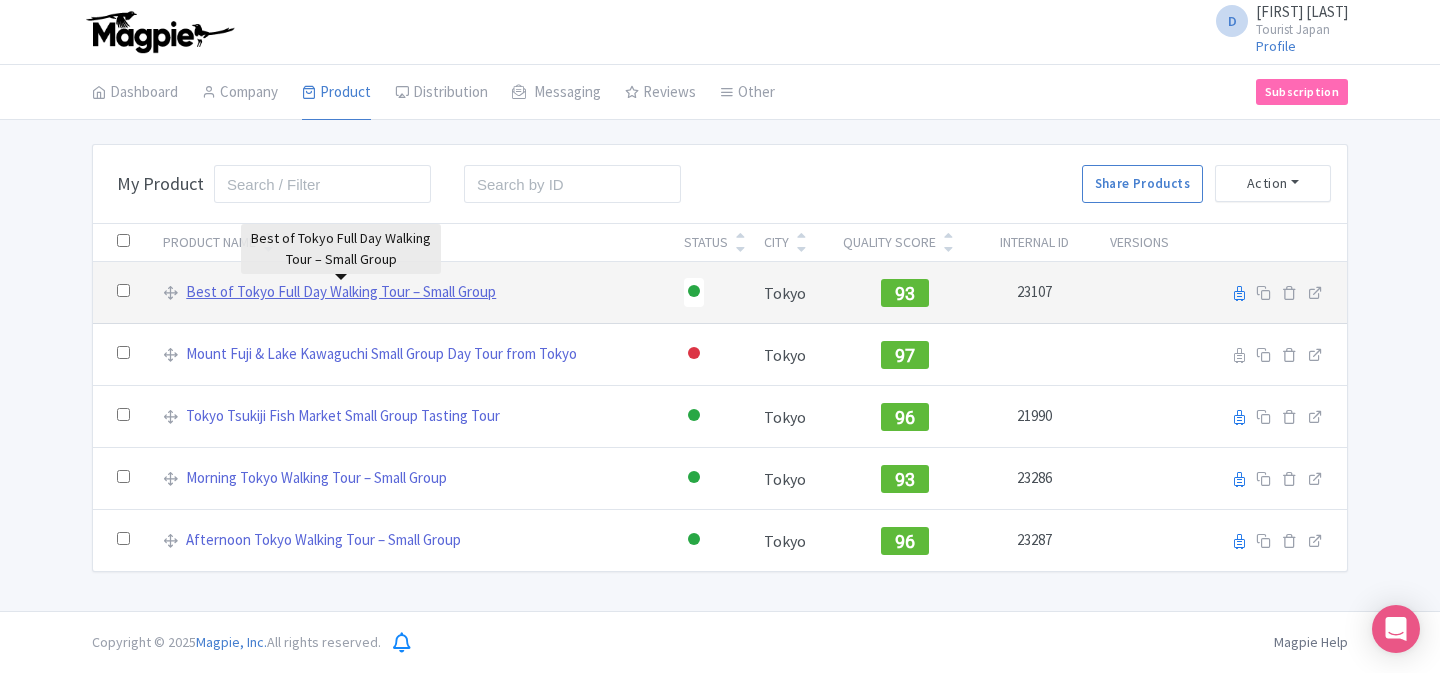 click on "Best of Tokyo Full Day Walking Tour – Small Group" at bounding box center (341, 292) 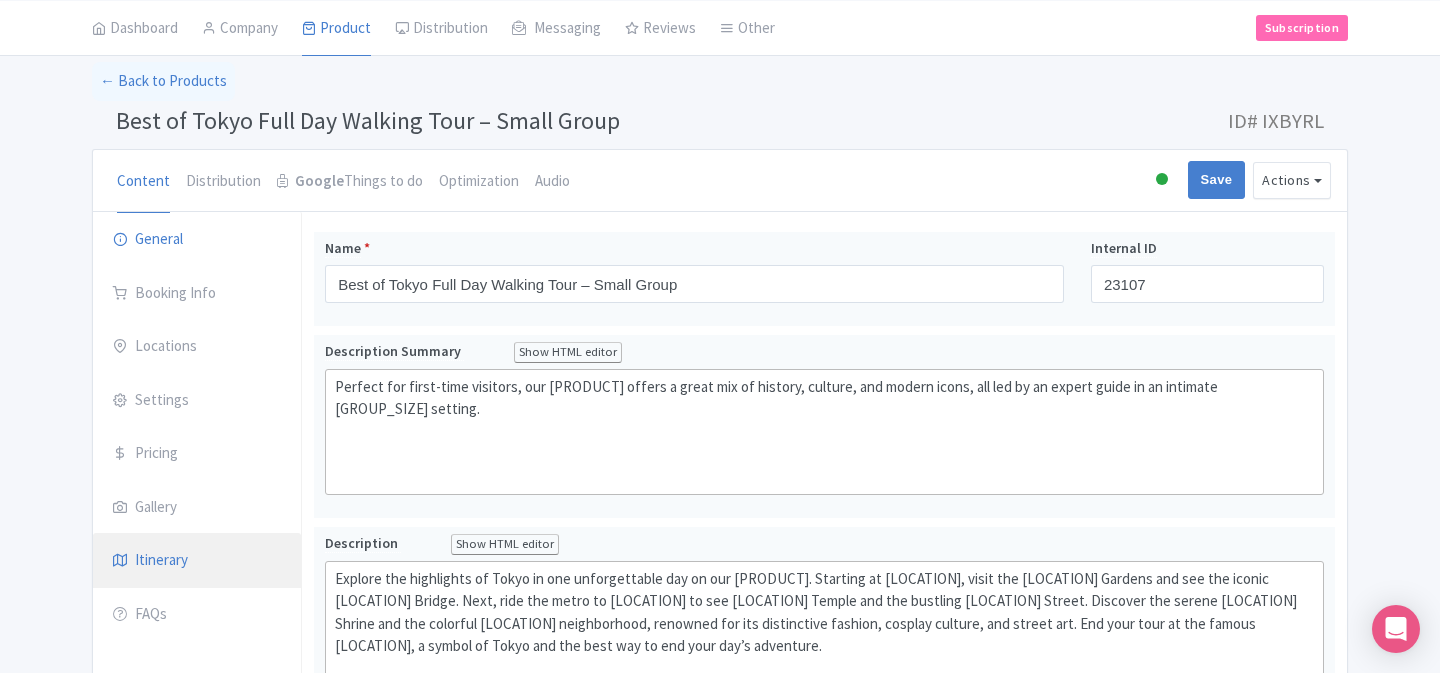 scroll, scrollTop: 173, scrollLeft: 0, axis: vertical 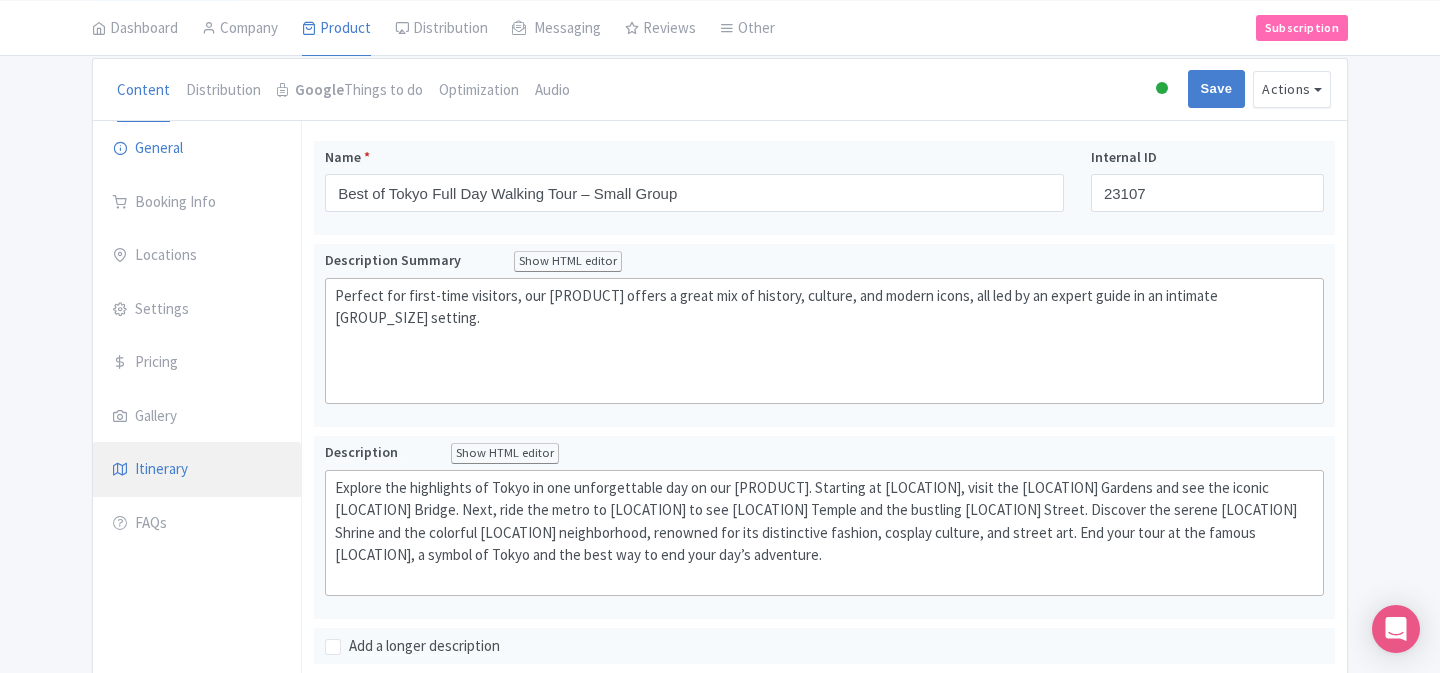 click on "Itinerary" at bounding box center [197, 470] 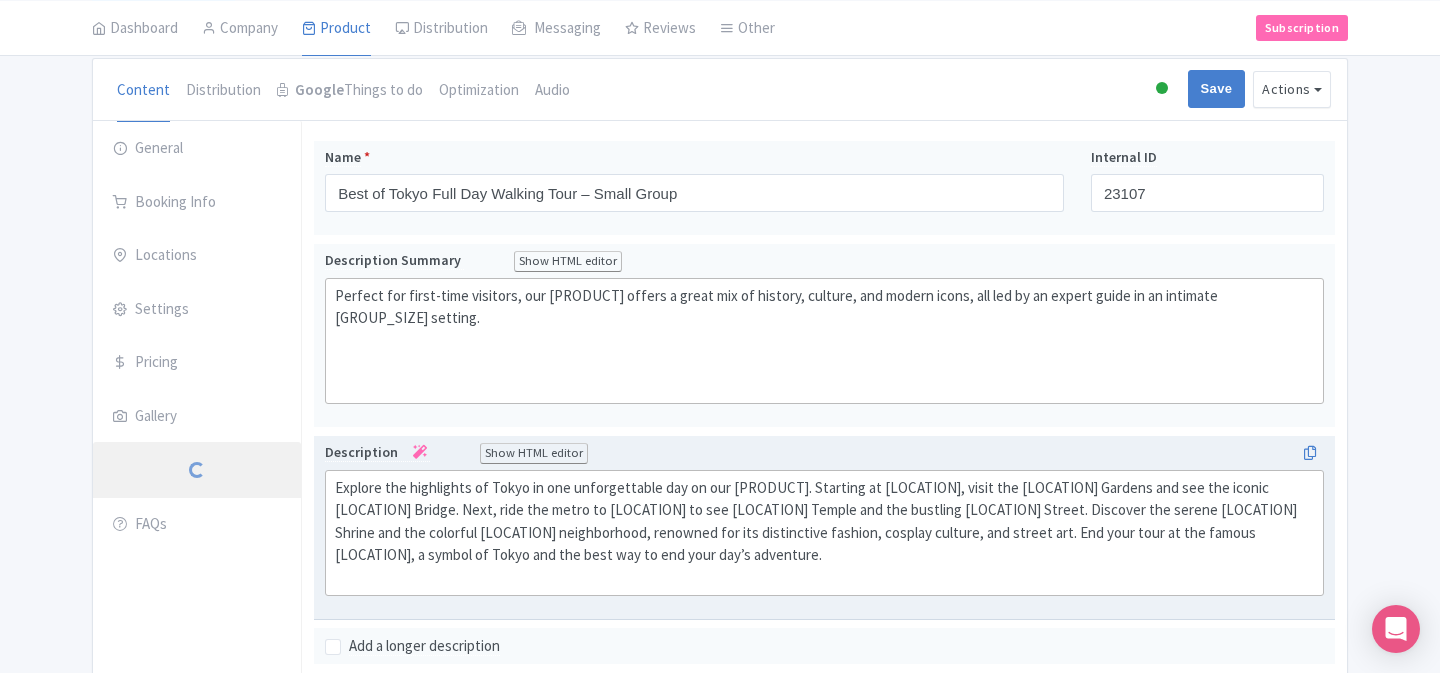 scroll, scrollTop: 145, scrollLeft: 0, axis: vertical 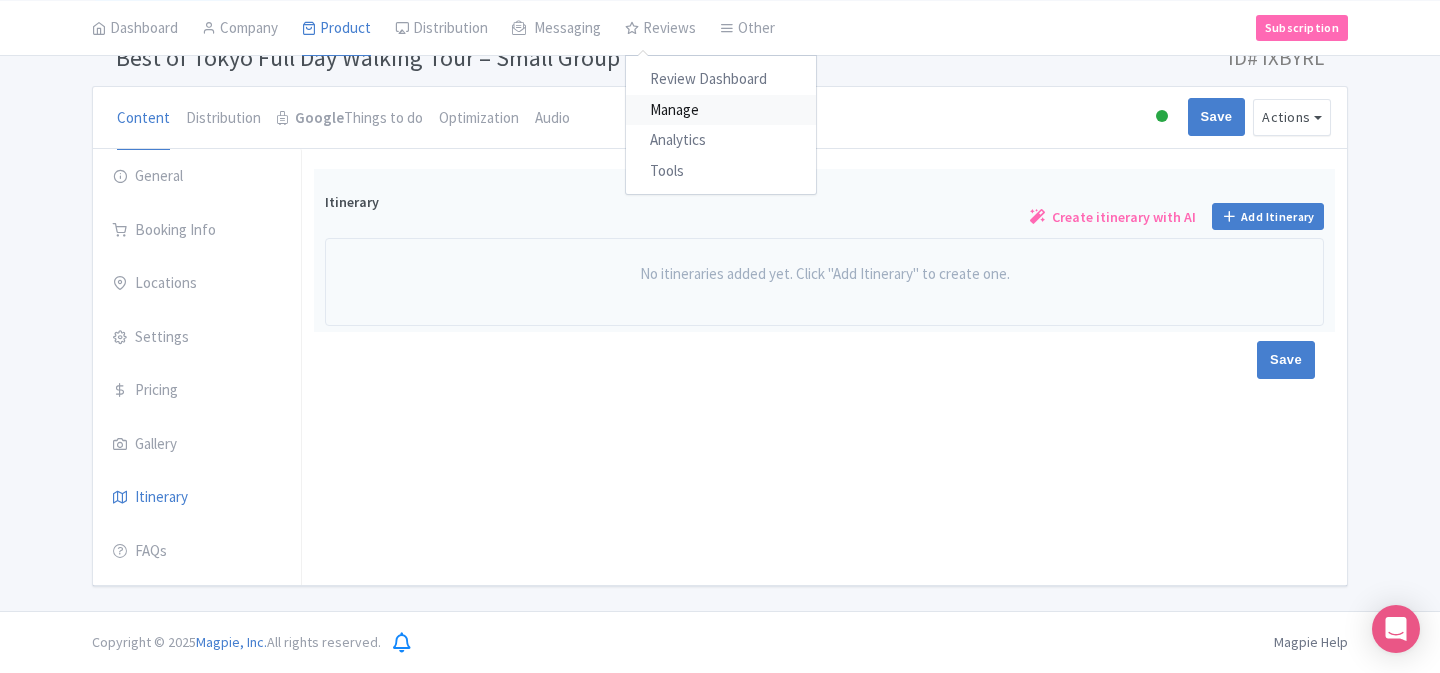 click on "Manage" at bounding box center (721, 109) 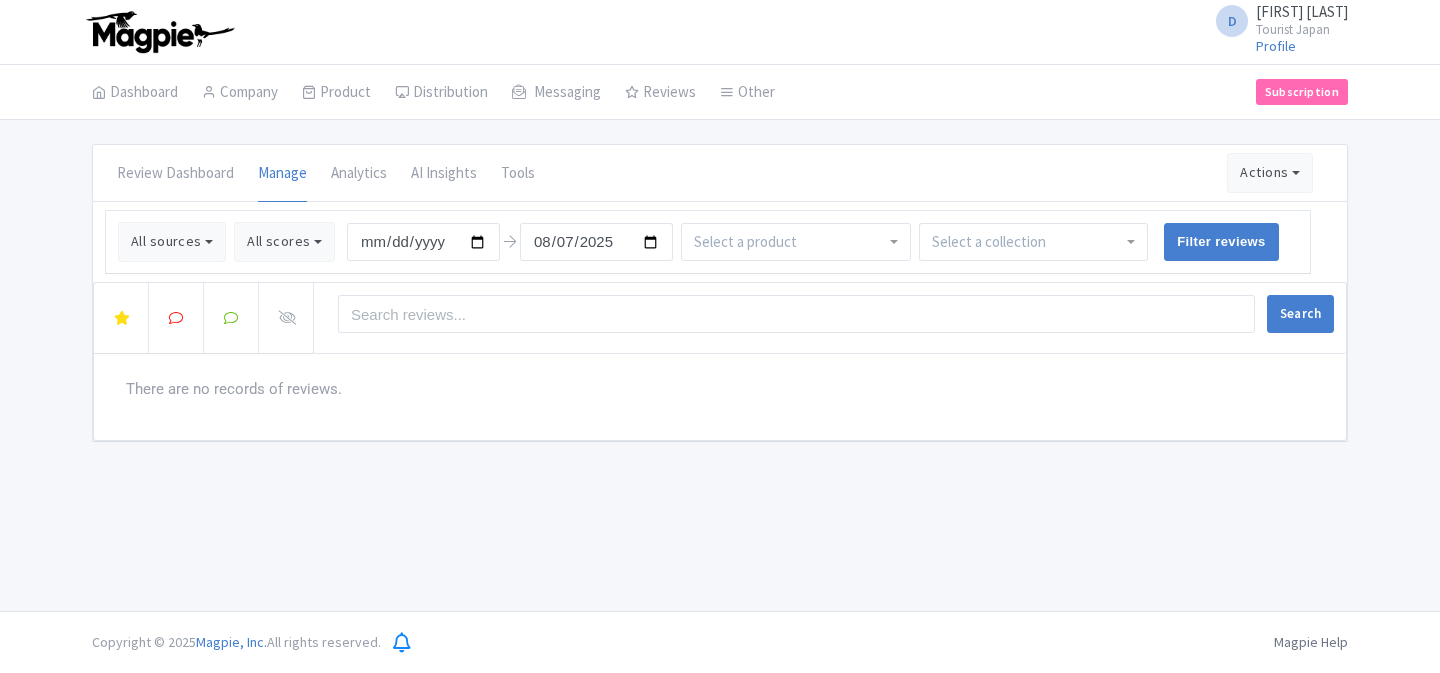 scroll, scrollTop: 0, scrollLeft: 0, axis: both 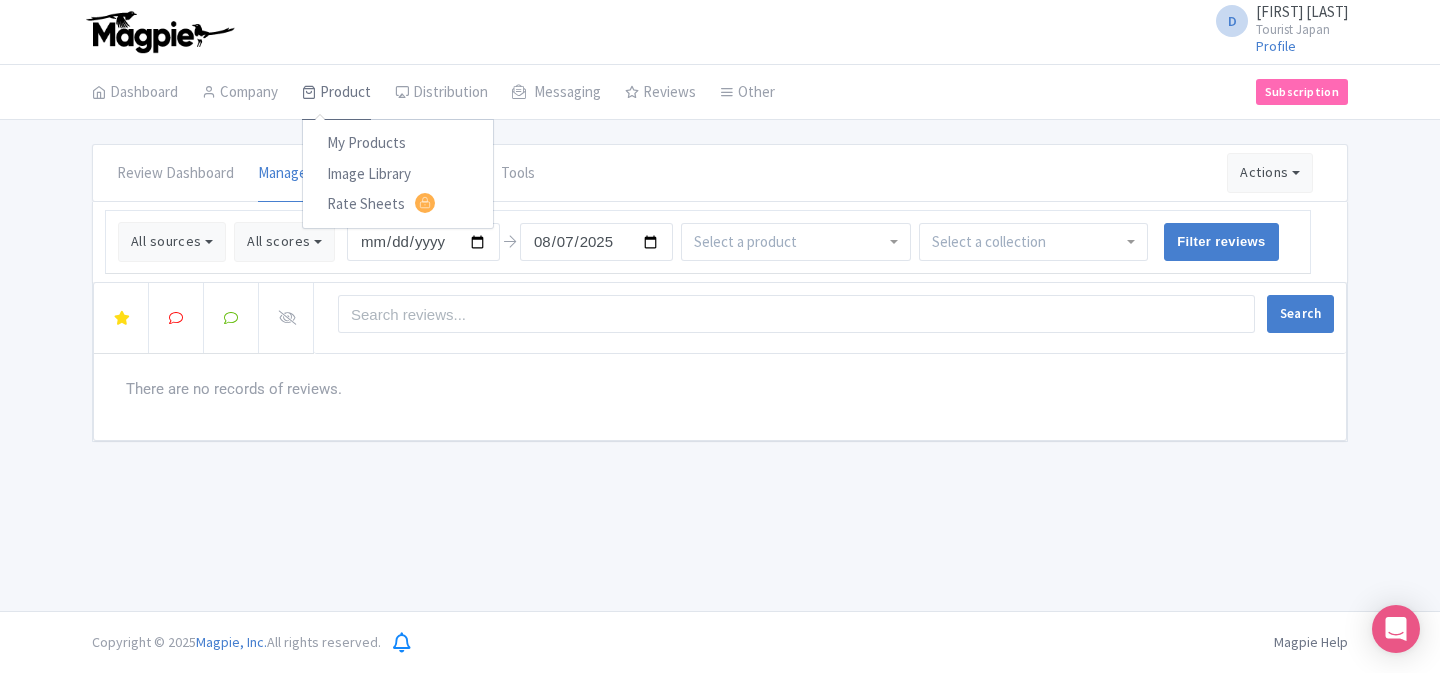 click on "Product" at bounding box center [336, 93] 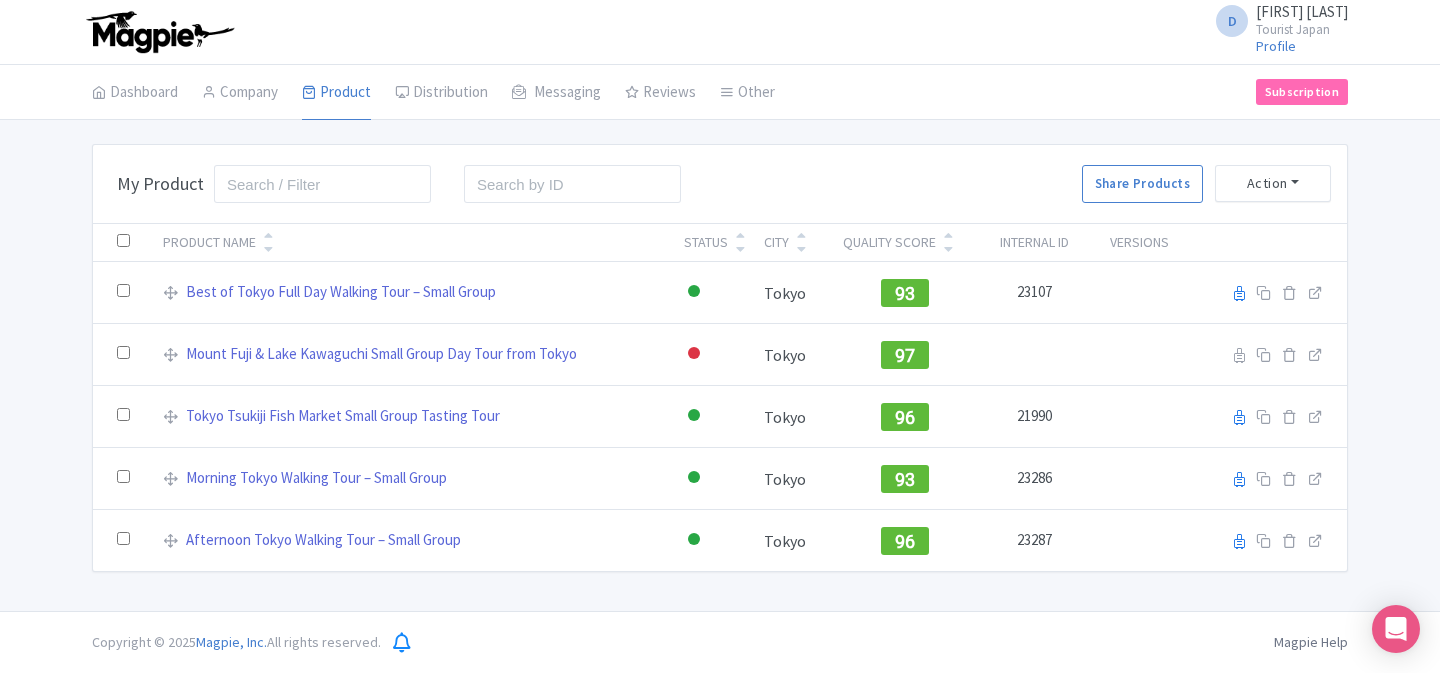 scroll, scrollTop: 0, scrollLeft: 0, axis: both 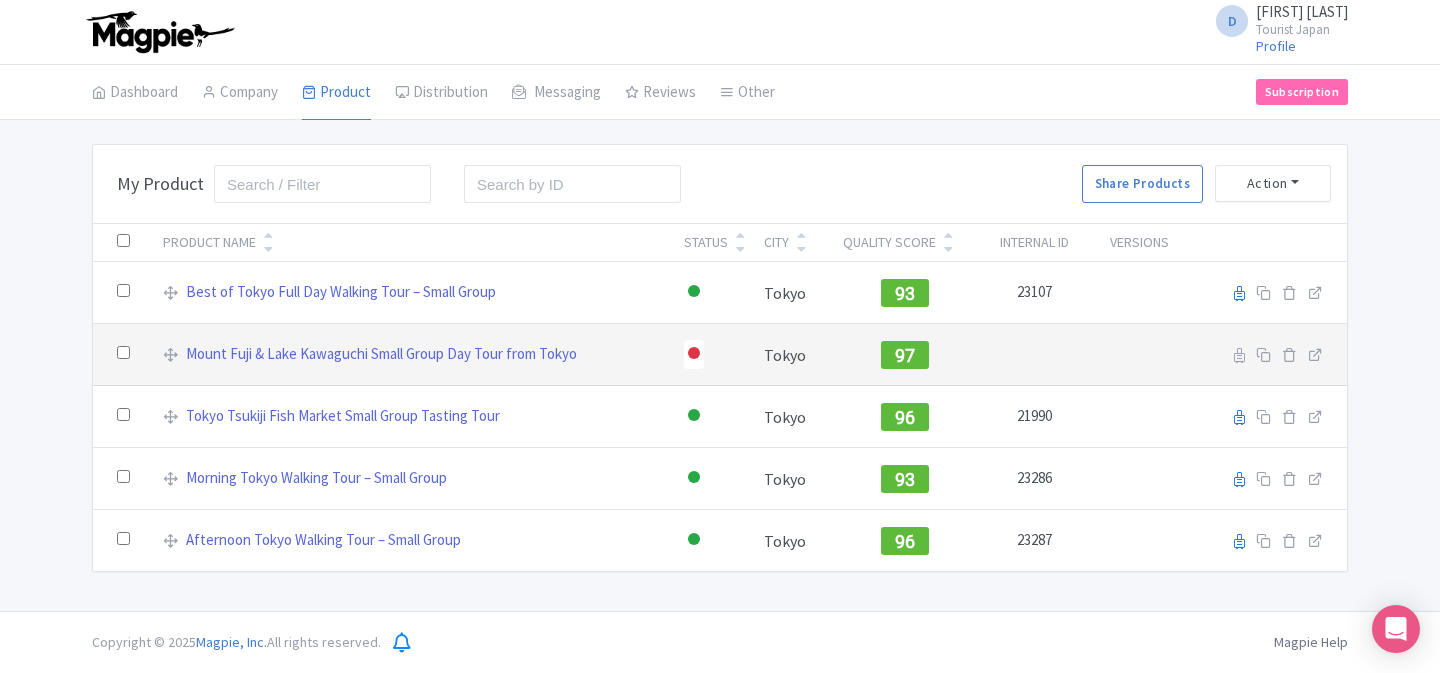 click at bounding box center [694, 353] 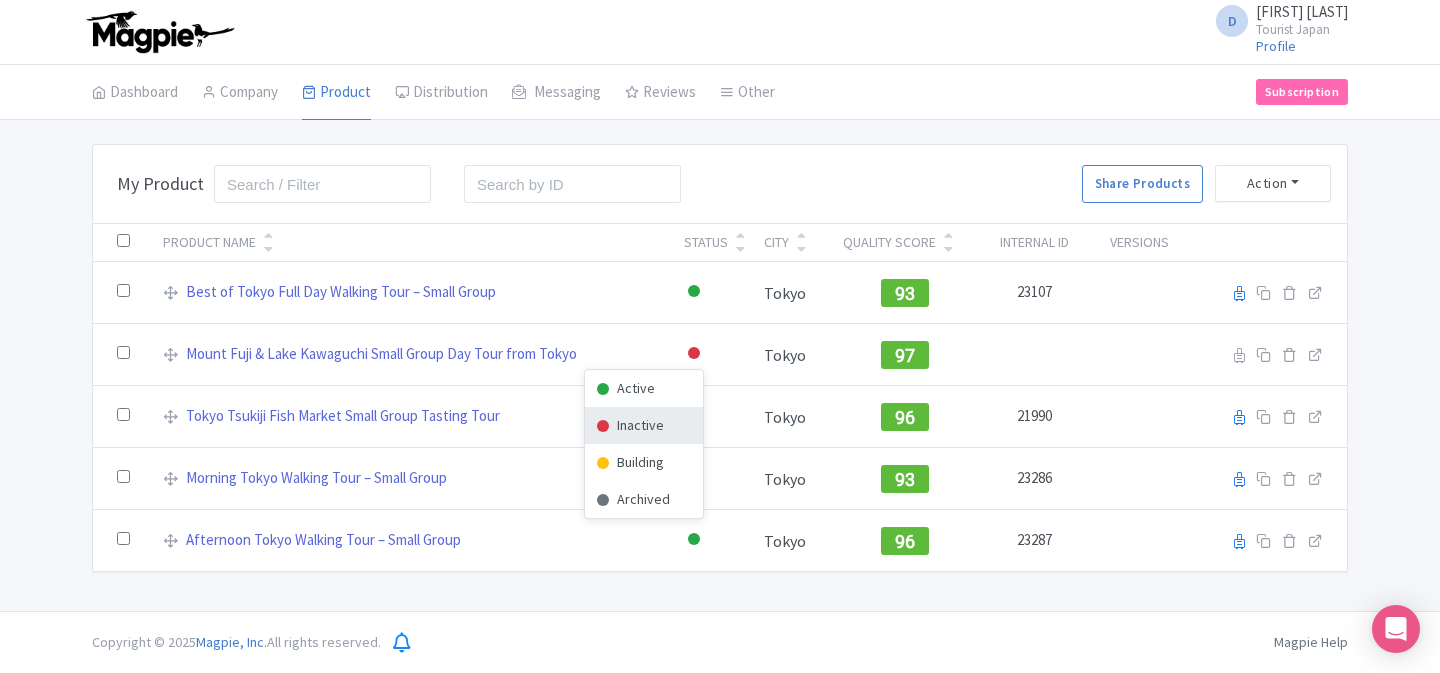 click on "D
Dalia Feldman
Tourist Japan
Profile
Users
Settings
Sign out
Dashboard
Company
Product
My Products
Image Library
Rate Sheets
Distribution
Manage Resellers
Manage Contacts
Product Listings
Listings Optimizer
Affiliate
Promotions
Messaging
Outbox
New Announcement
Manage Message Templates
Reviews
Review Dashboard
Manage
Analytics
Tools
Other
Help Documents
Connections
View All Magpie Products
Magpie Pricing
Subscription
Enterprise Information
Email
Contact Support
Upgrade
Premium
Up to 10 Products
$69
Premium Plus
Up to 50 Products
$119
Enterprise
Request a quote
Bulk Actions
Delete
Add to Collection
Share Products
Add to Collection
Collections   *" at bounding box center [720, 305] 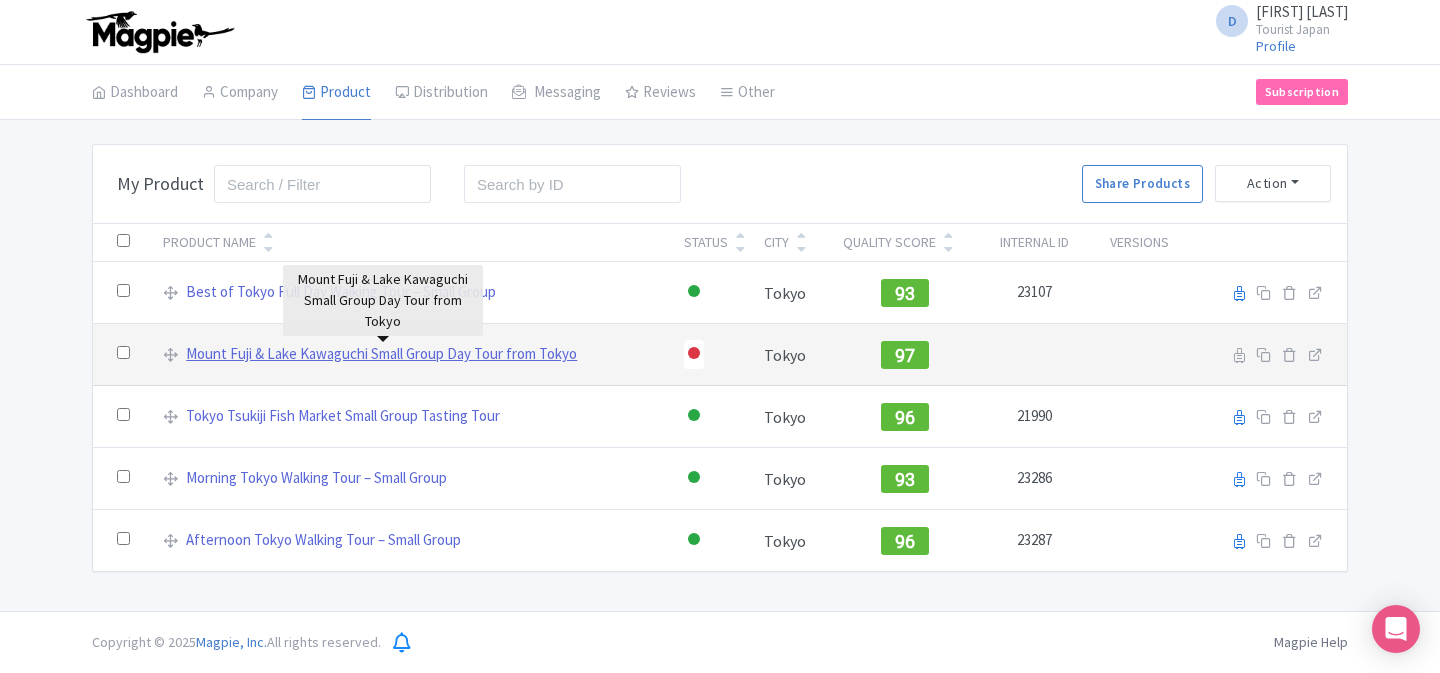 click on "Mount Fuji & Lake Kawaguchi Small Group Day Tour from Tokyo" at bounding box center (381, 354) 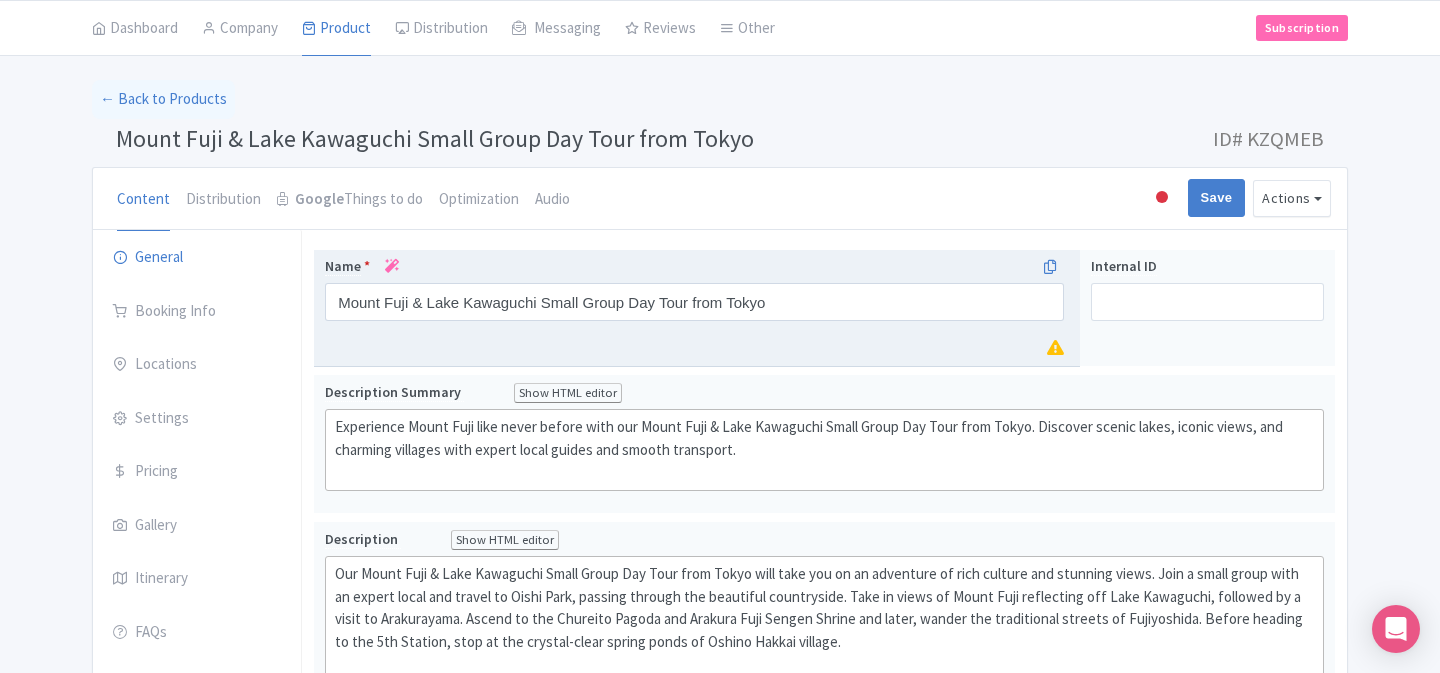 scroll, scrollTop: 81, scrollLeft: 0, axis: vertical 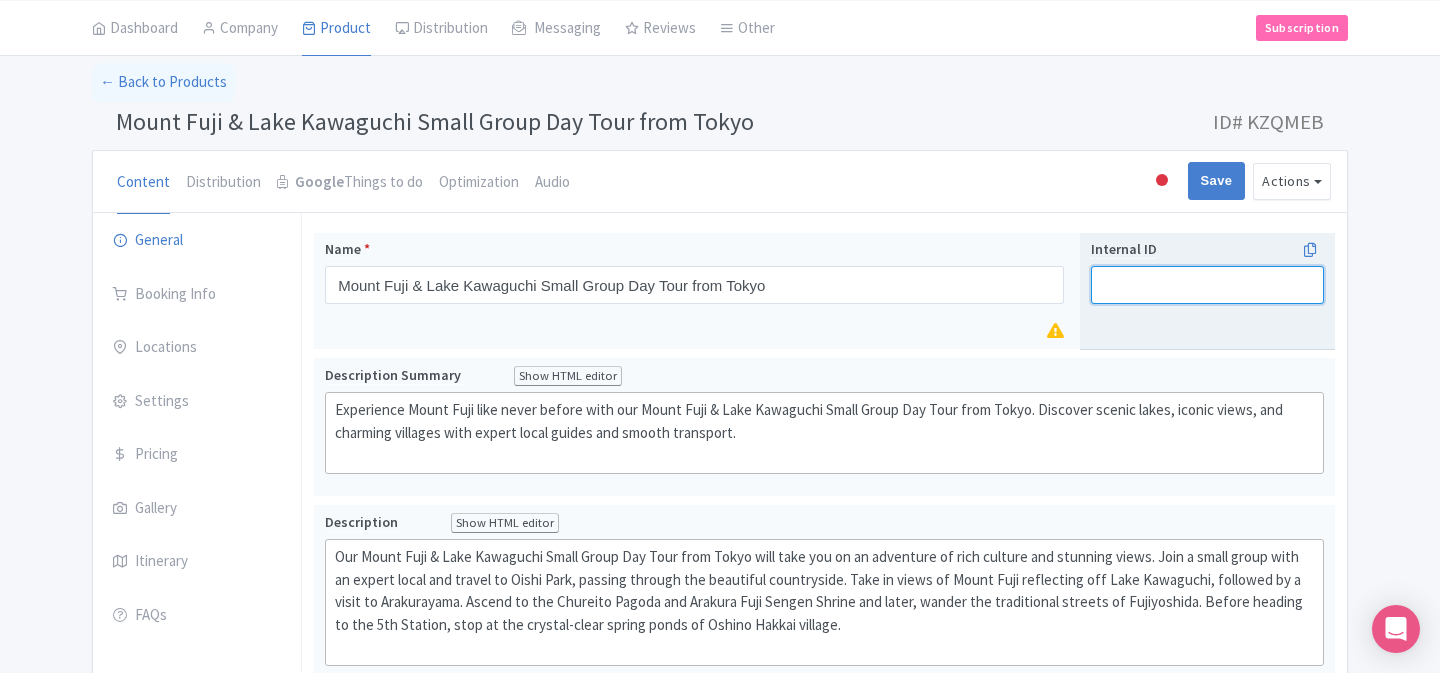 click on "Internal ID" at bounding box center [1207, 285] 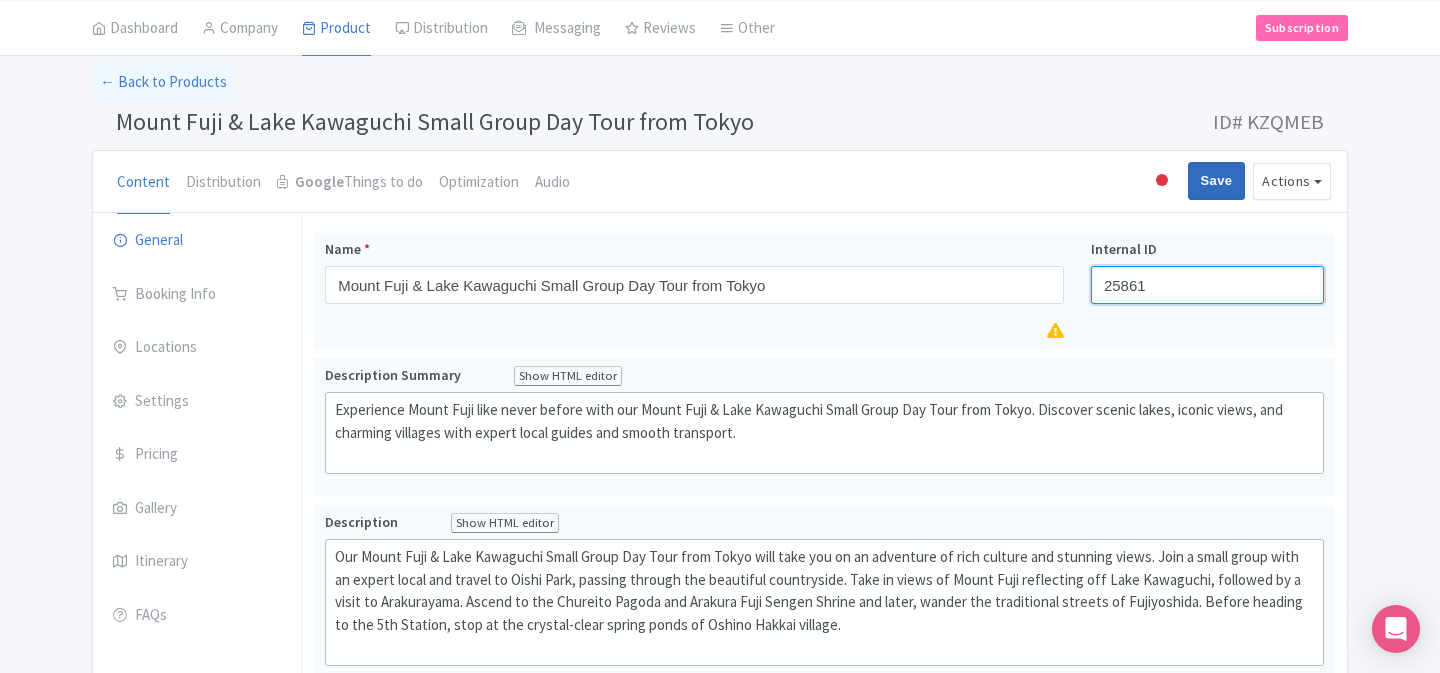 type on "25861" 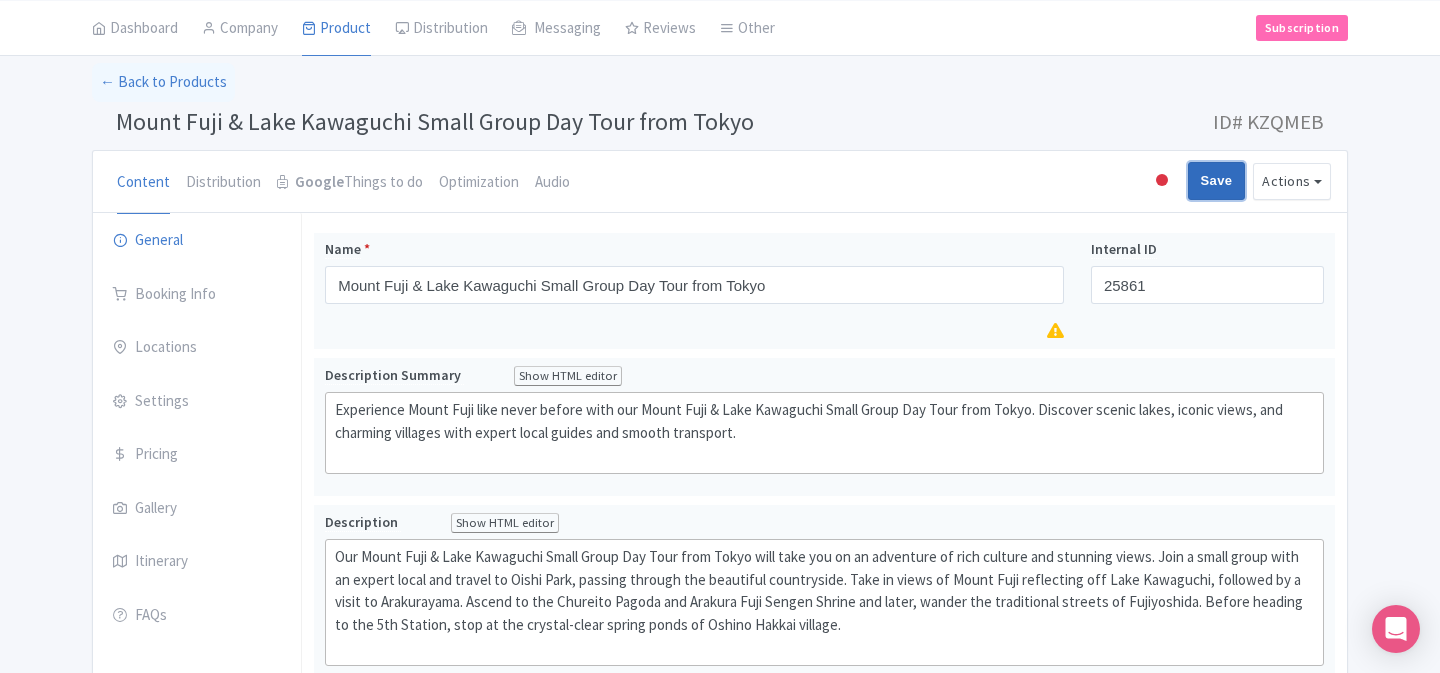 click on "Save" at bounding box center (1217, 181) 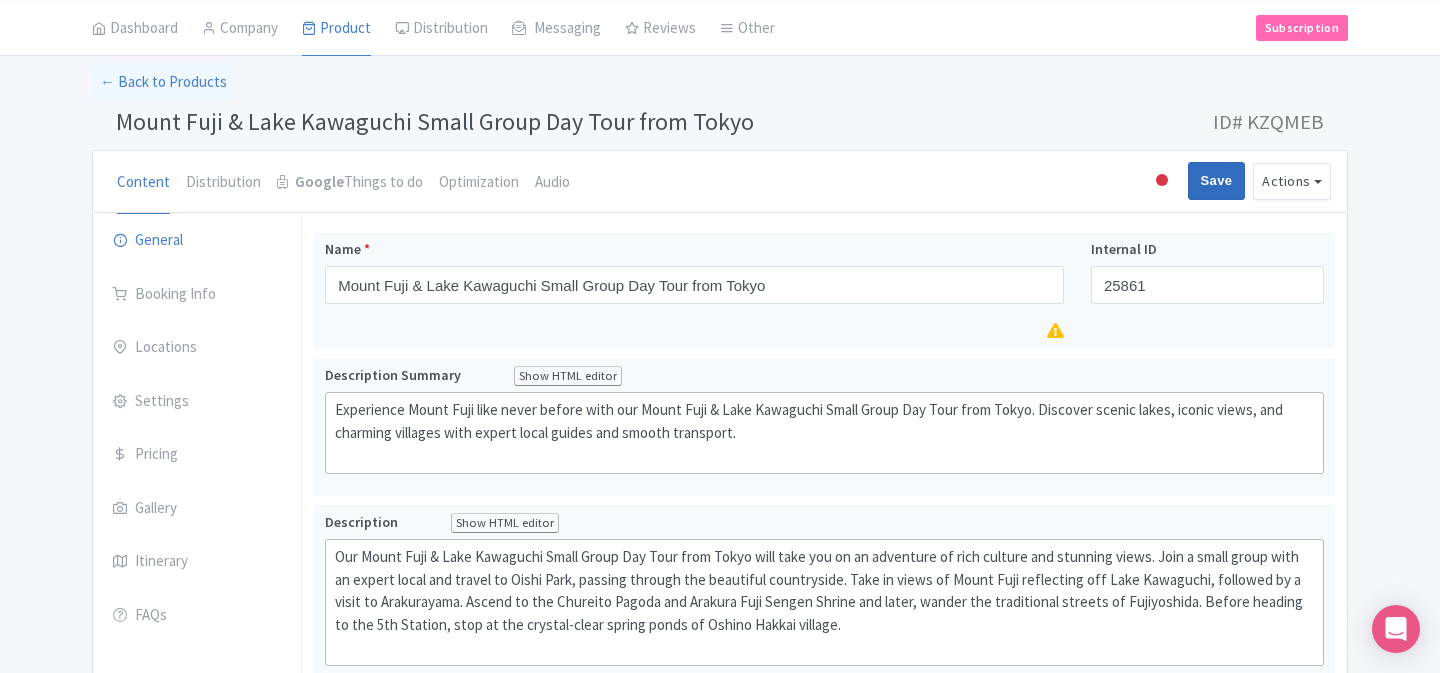 type on "Saving..." 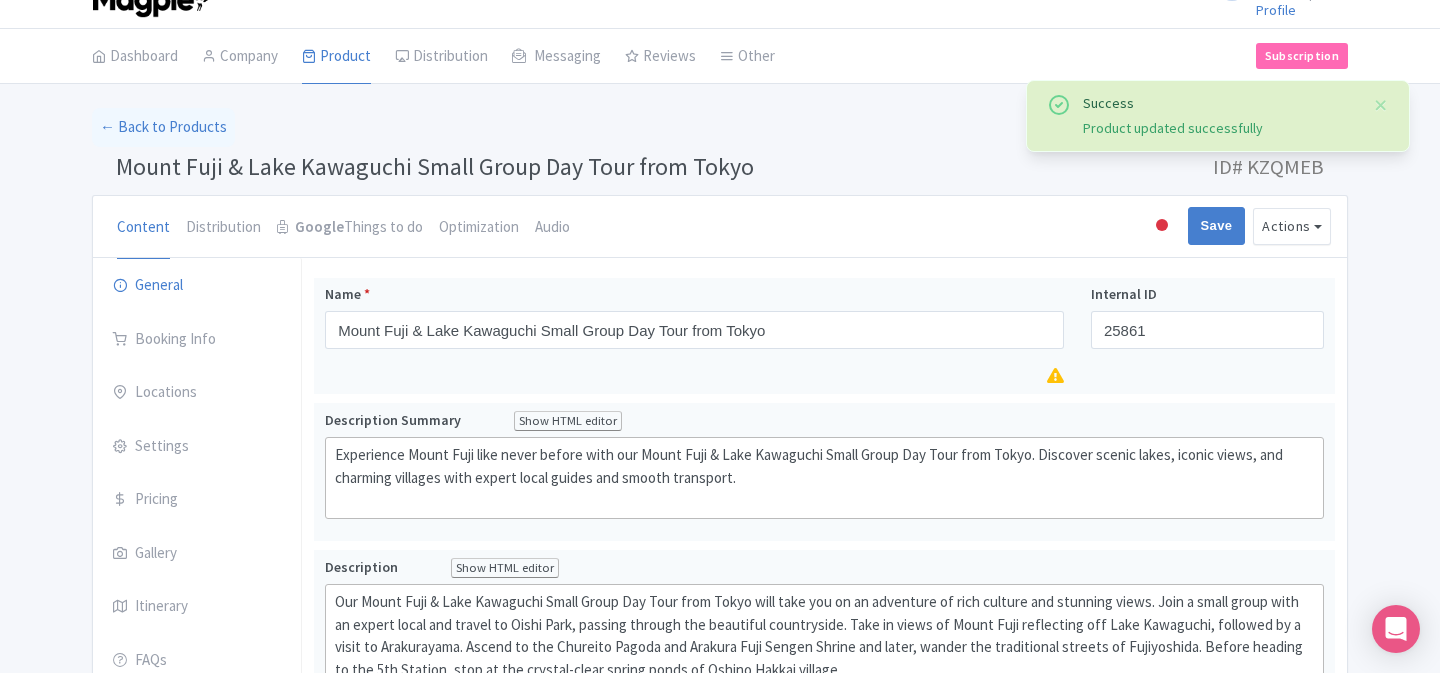 scroll, scrollTop: 19, scrollLeft: 0, axis: vertical 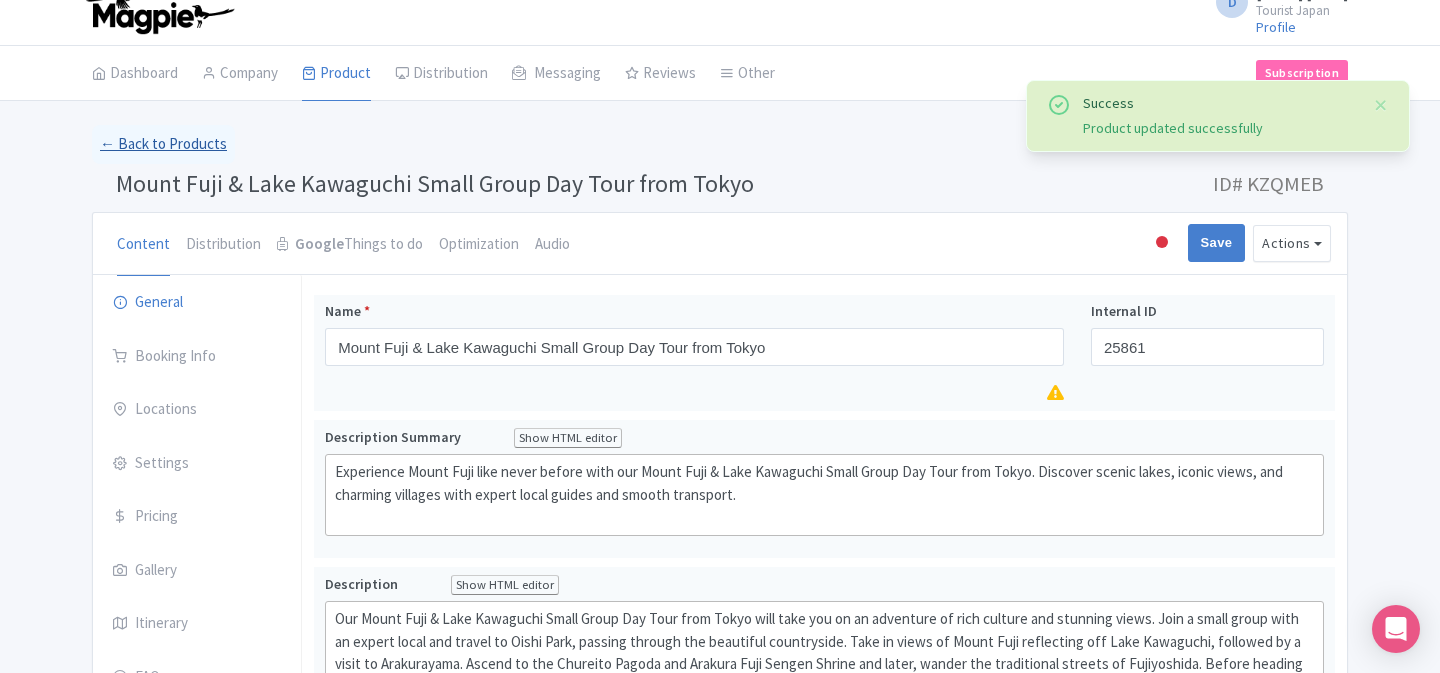 click on "← Back to Products" at bounding box center [163, 144] 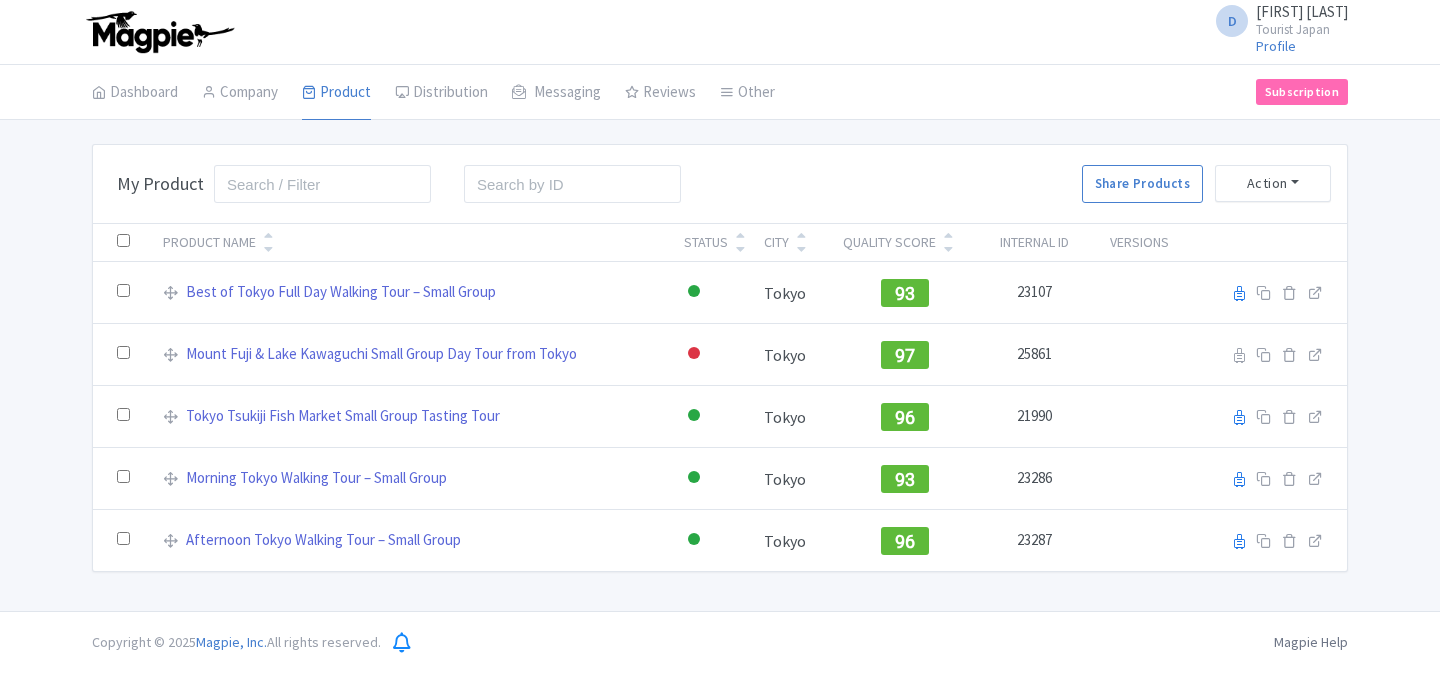 scroll, scrollTop: 0, scrollLeft: 0, axis: both 